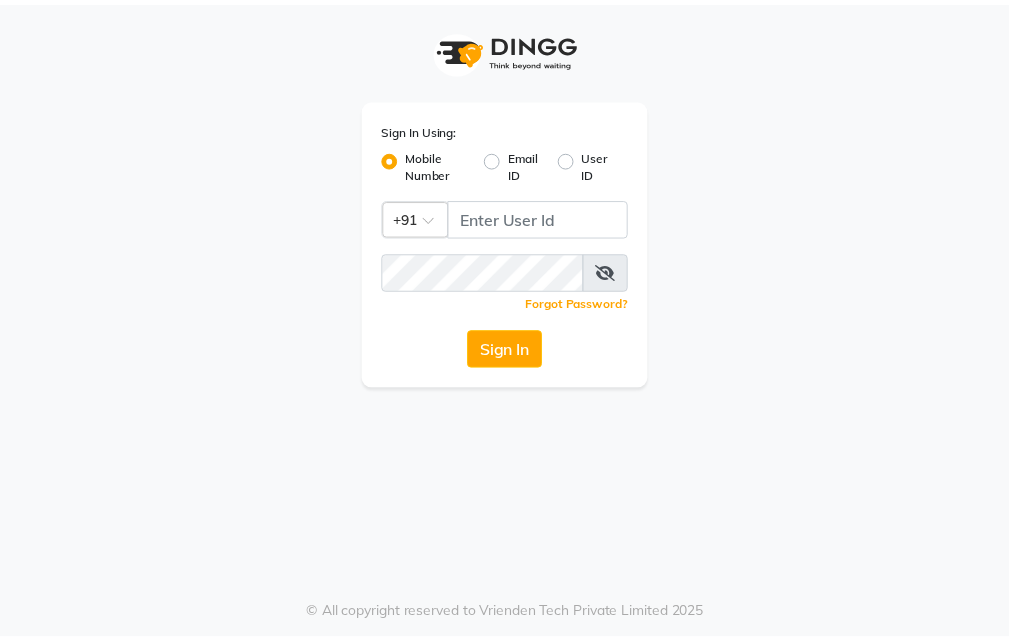 scroll, scrollTop: 0, scrollLeft: 0, axis: both 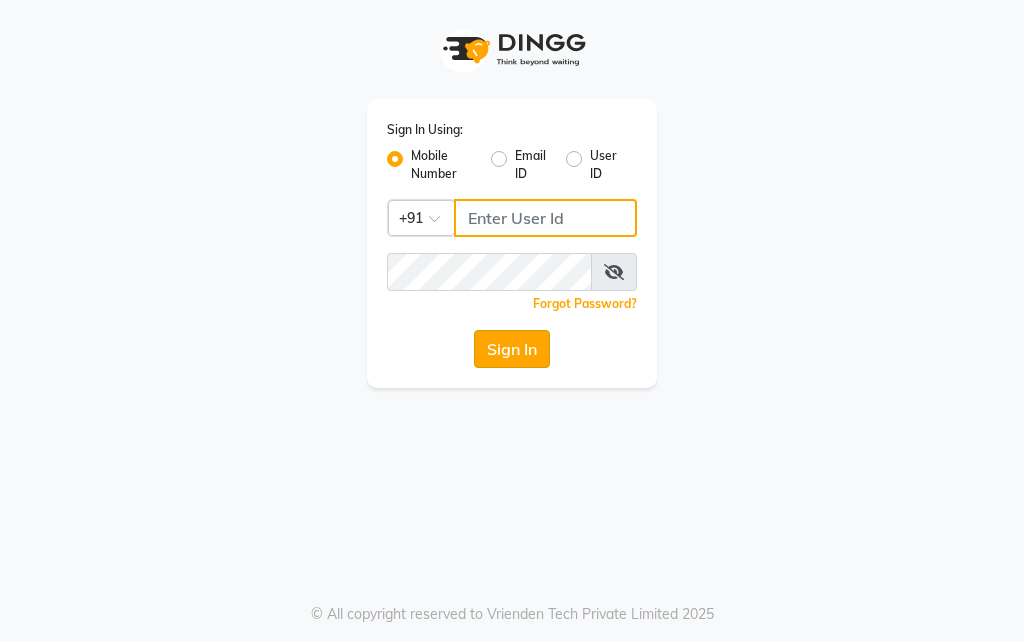 type on "9289583270" 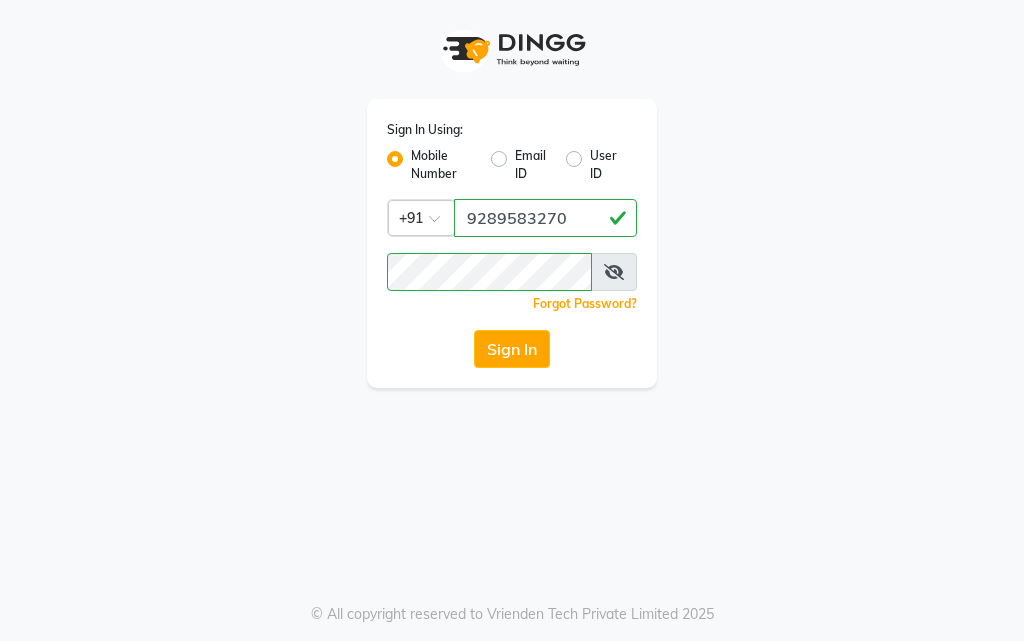 click on "Sign In" 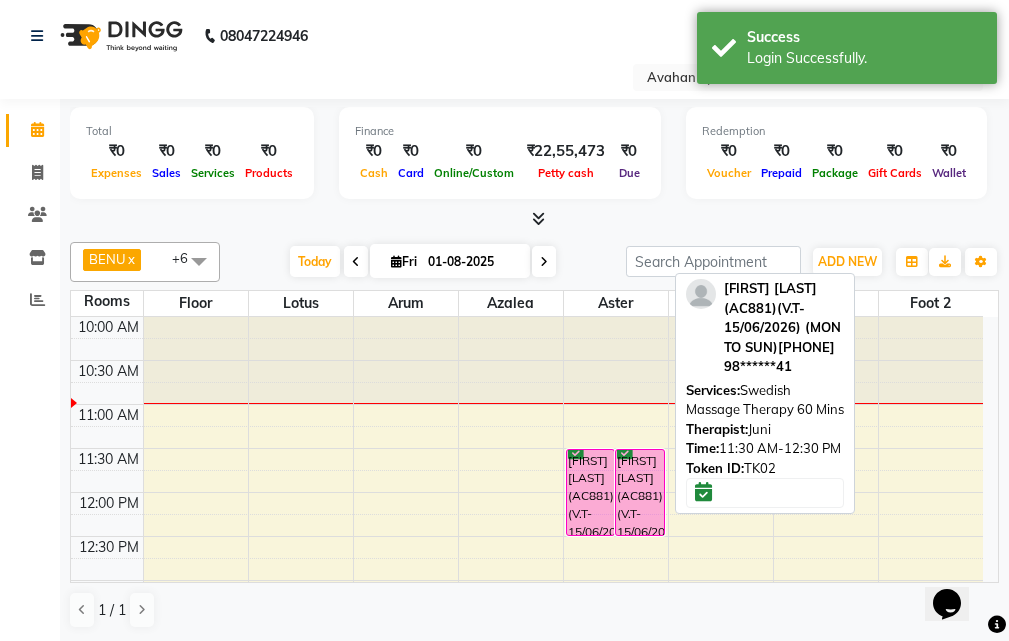 scroll, scrollTop: 0, scrollLeft: 0, axis: both 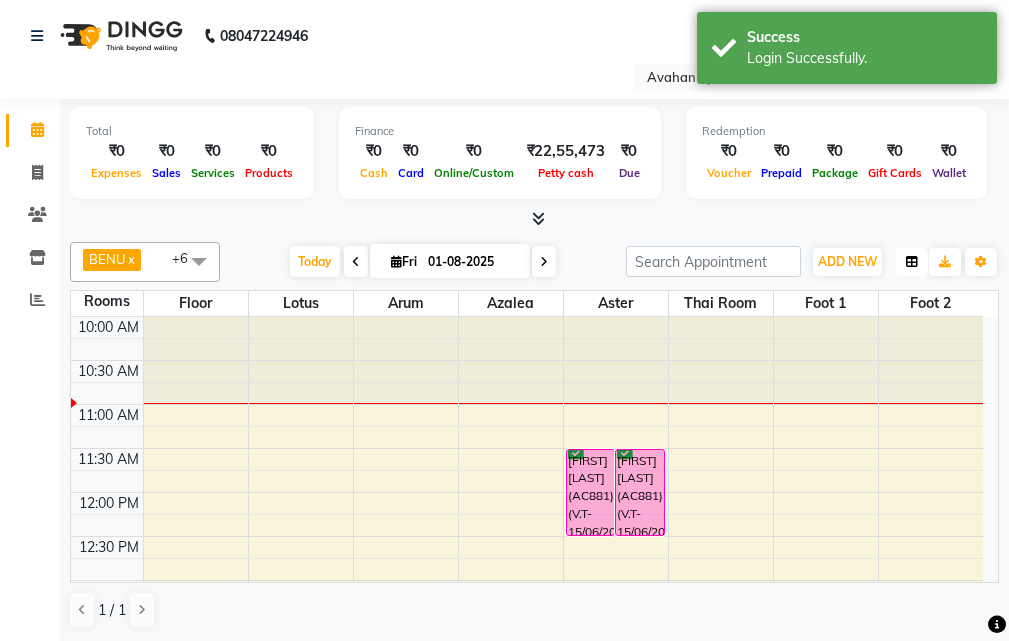 click at bounding box center (912, 262) 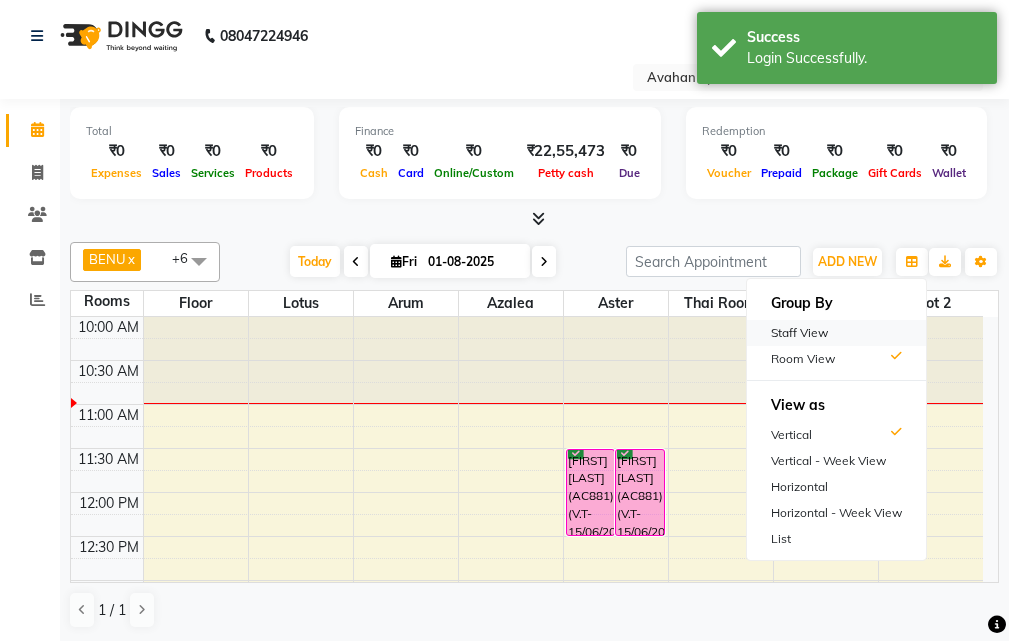 click on "Staff View" at bounding box center (836, 333) 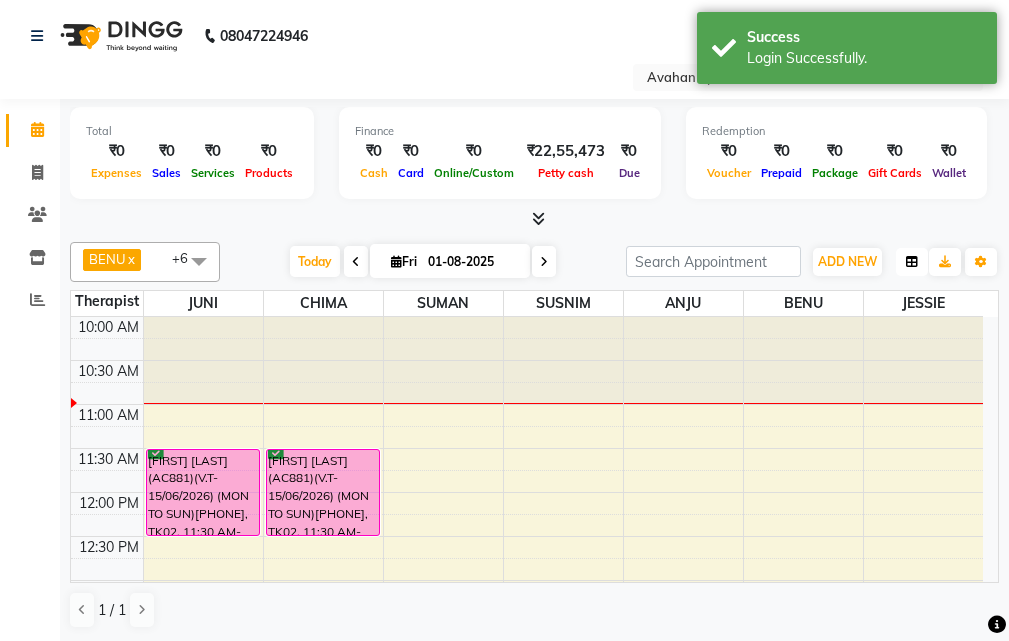 click at bounding box center (912, 262) 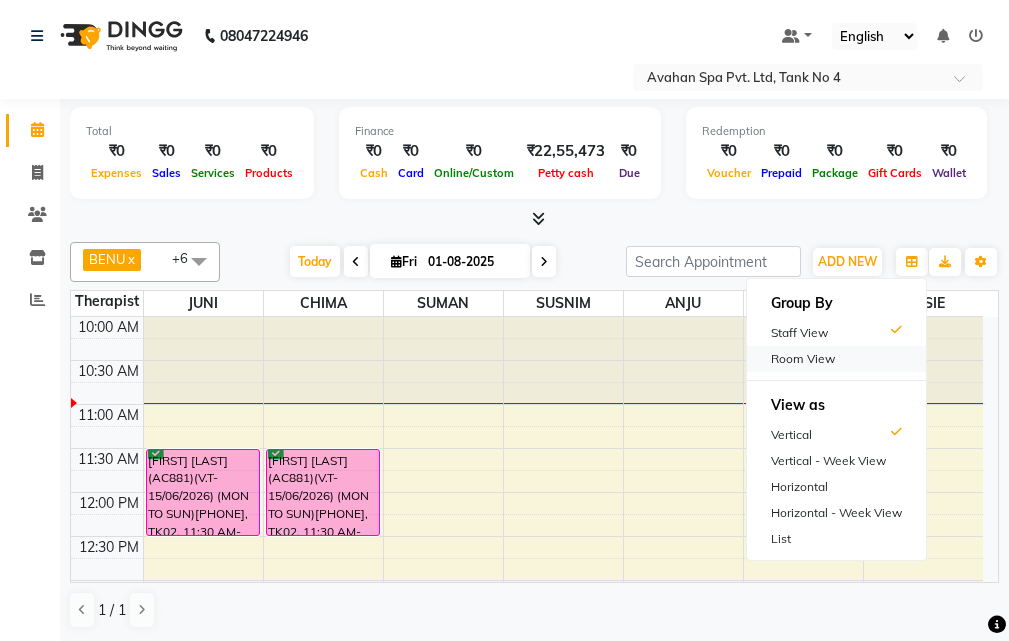 click on "Room View" at bounding box center [836, 359] 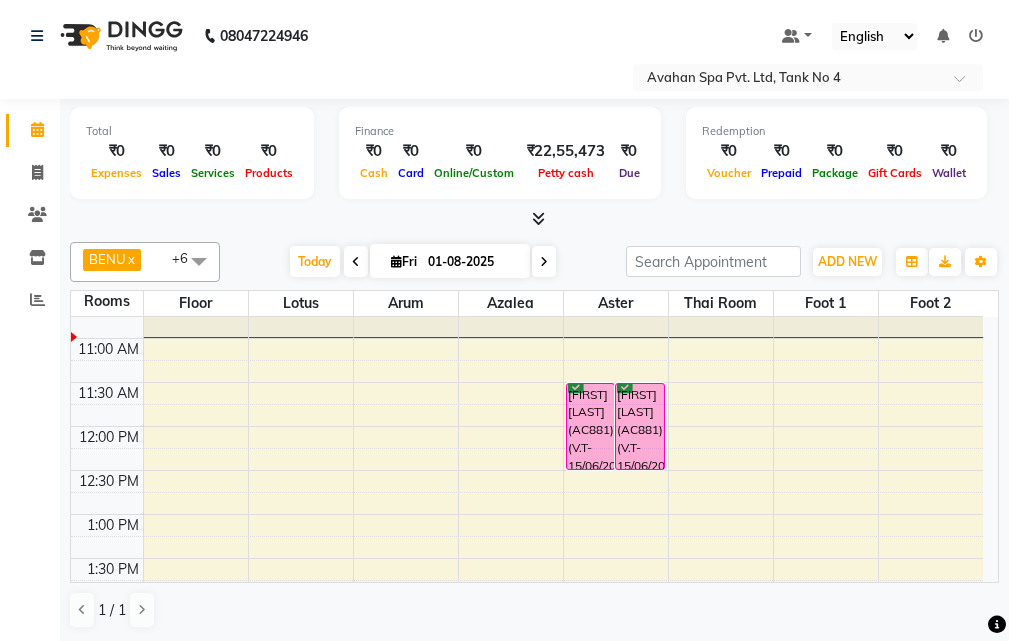 scroll, scrollTop: 100, scrollLeft: 0, axis: vertical 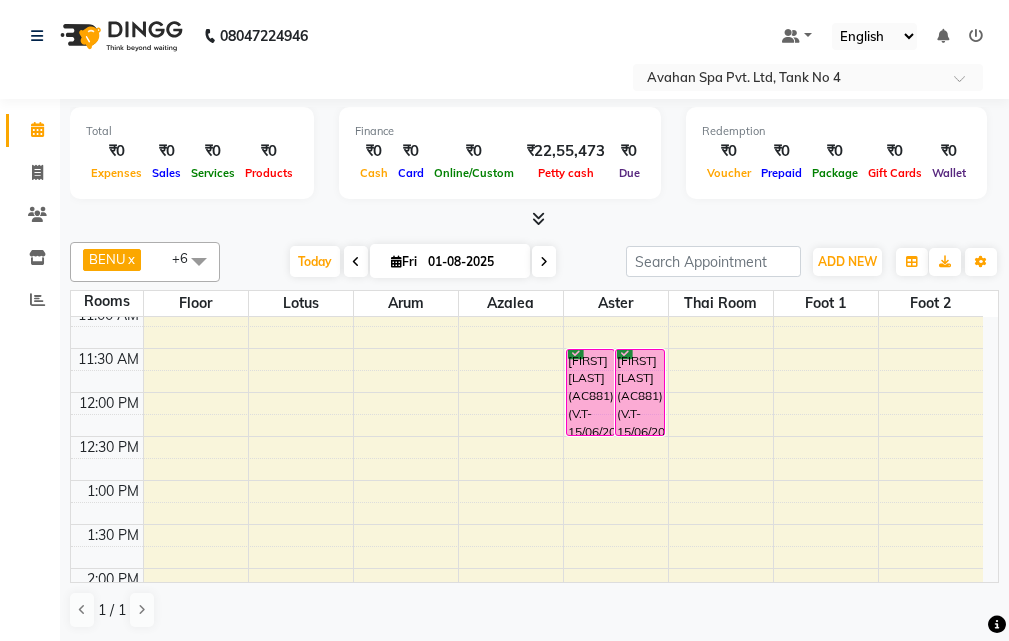 click on "01-08-2025" at bounding box center [472, 262] 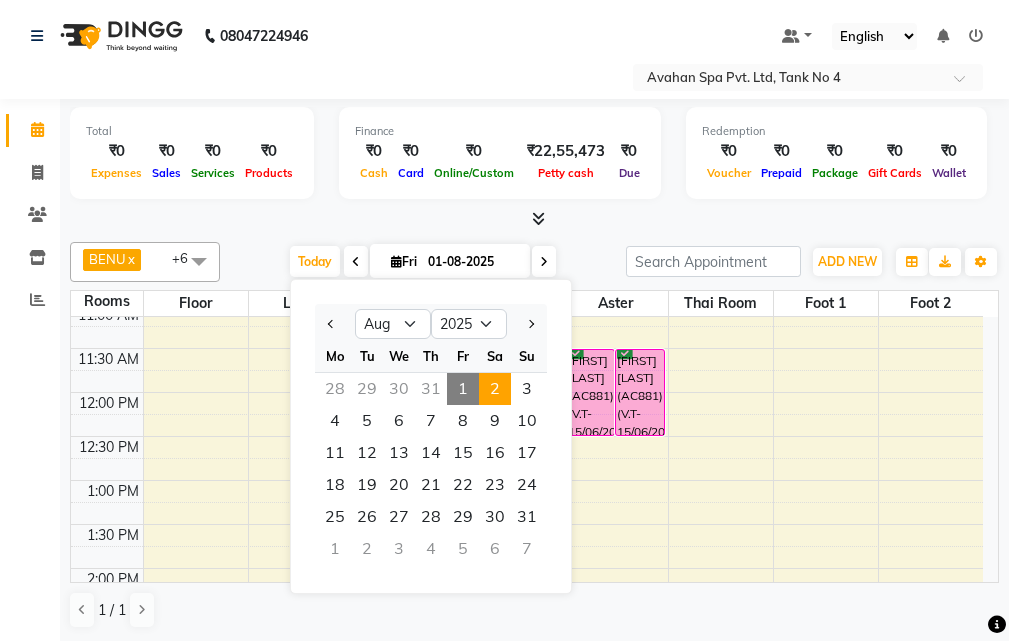 click on "2" at bounding box center (495, 389) 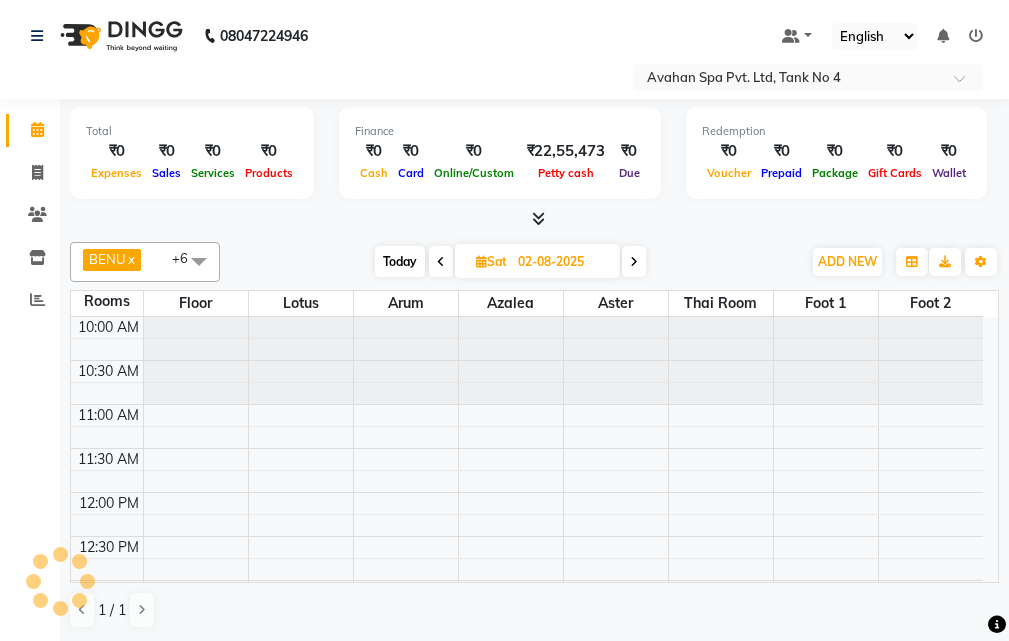 scroll, scrollTop: 89, scrollLeft: 0, axis: vertical 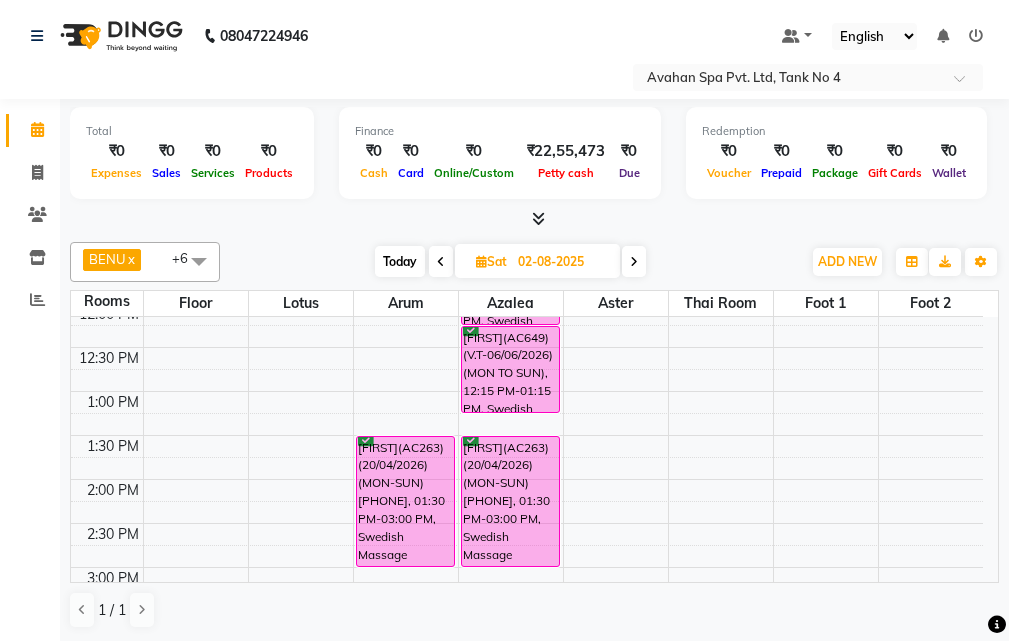 click on "Today" at bounding box center (400, 261) 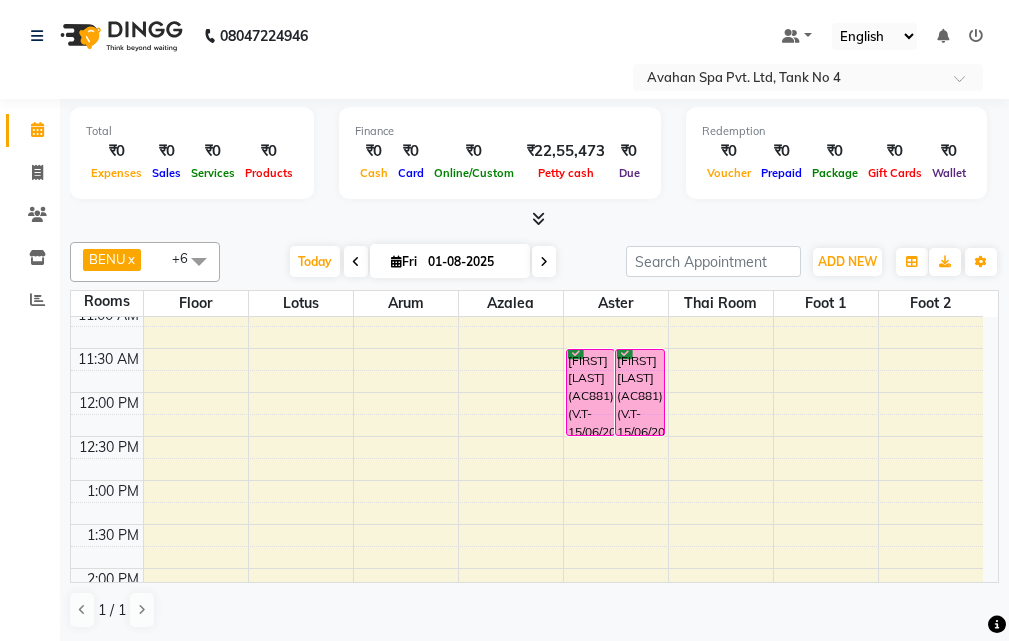 scroll, scrollTop: 0, scrollLeft: 0, axis: both 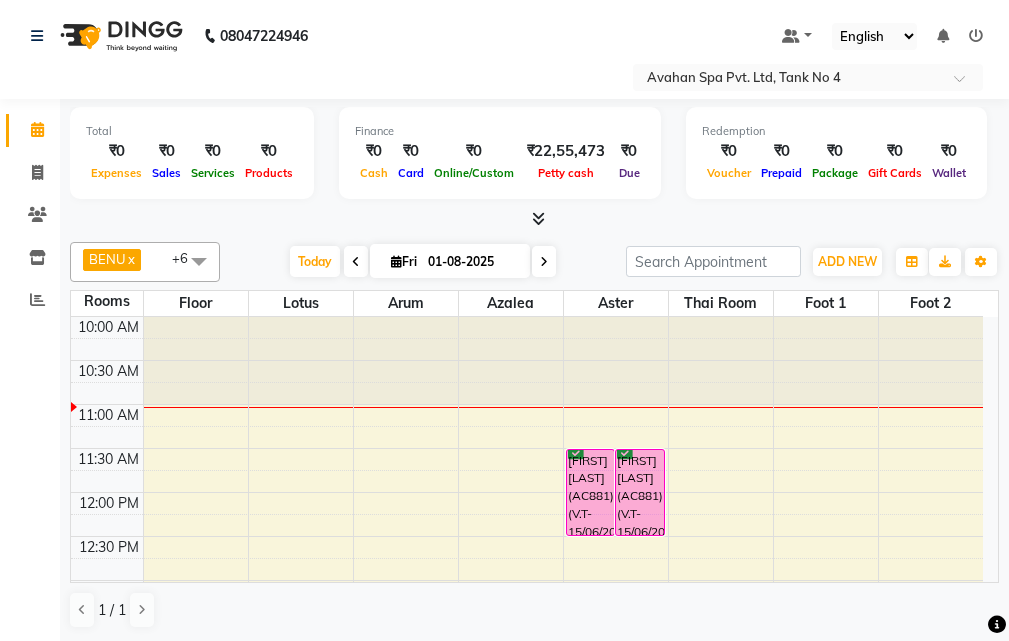click on "10:00 AM 10:30 AM 11:00 AM 11:30 AM 12:00 PM 12:30 PM 1:00 PM 1:30 PM 2:00 PM 2:30 PM 3:00 PM 3:30 PM 4:00 PM 4:30 PM 5:00 PM 5:30 PM 6:00 PM 6:30 PM 7:00 PM 7:30 PM 8:00 PM 8:30 PM 9:00 PM 9:30 PM 10:00 PM 10:30 PM     [FIRST] [LAST] (AC734) V.T(10-05-2026)(MON-SUN) [PHONE], TK01, 04:30 PM-06:00 PM, Swedish Massage Therapy 90 Mins     [FIRST](AC760) (VT-12-05-2026)(MON-FRI) [PHONE], TK03, 04:30 PM-06:00 PM, Swedish Massage Therapy 90 Mins     [FIRST] [LAST](AC881)(V.T-15/06/2026) (MON TO SUN)[PHONE], TK02, 11:30 AM-12:30 PM, Swedish Massage Therapy 60 Mins     [FIRST] [LAST](AC881)(V.T-15/06/2026) (MON TO SUN)[PHONE], TK02, 11:30 AM-12:30 PM, Swedish Massage Therapy 60 Mins" at bounding box center (527, 888) 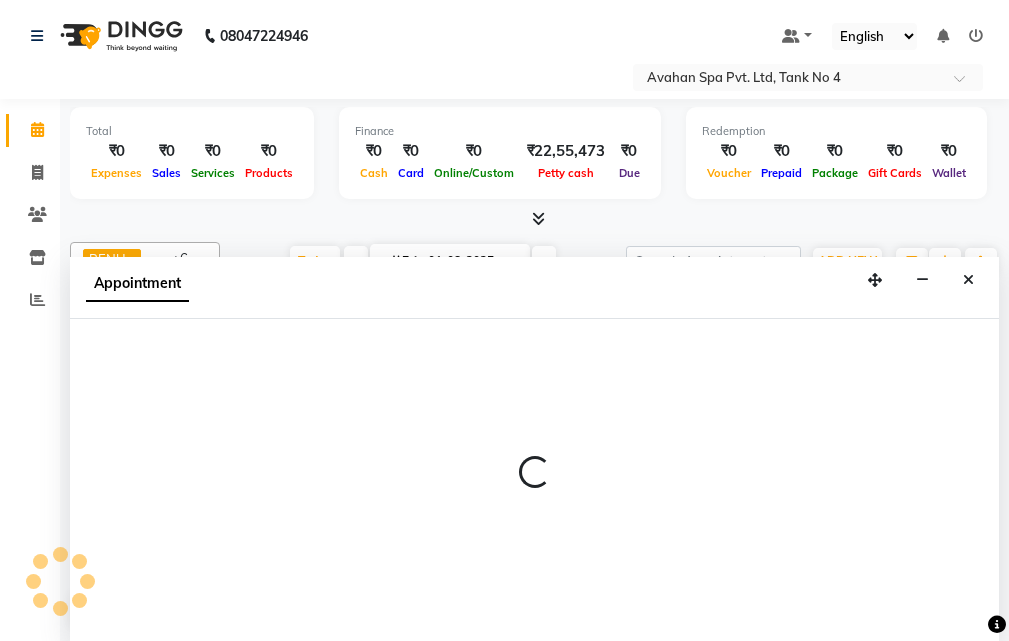 select on "tentative" 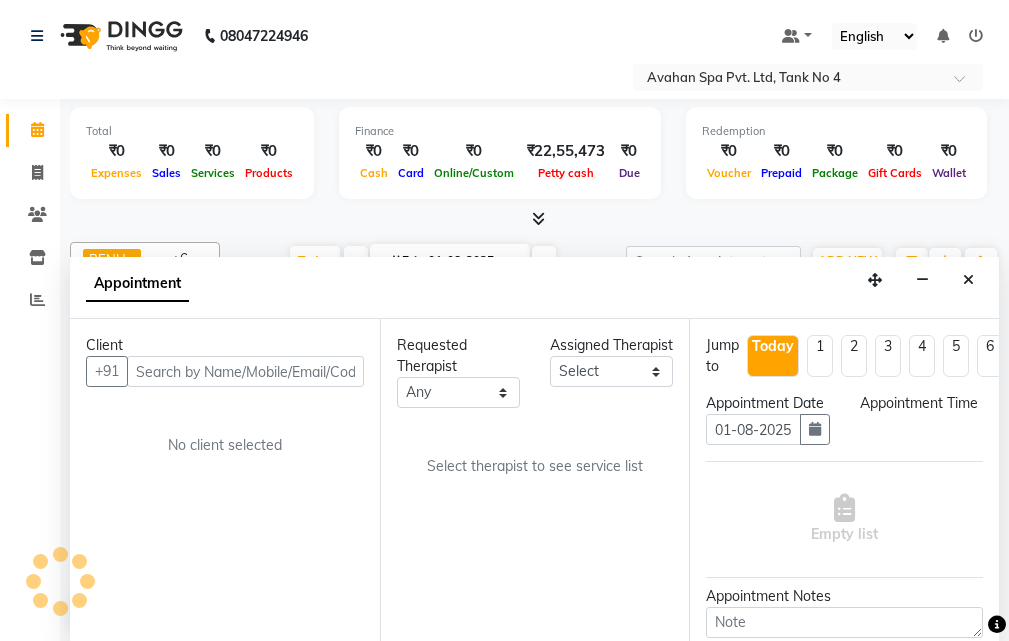scroll, scrollTop: 1, scrollLeft: 0, axis: vertical 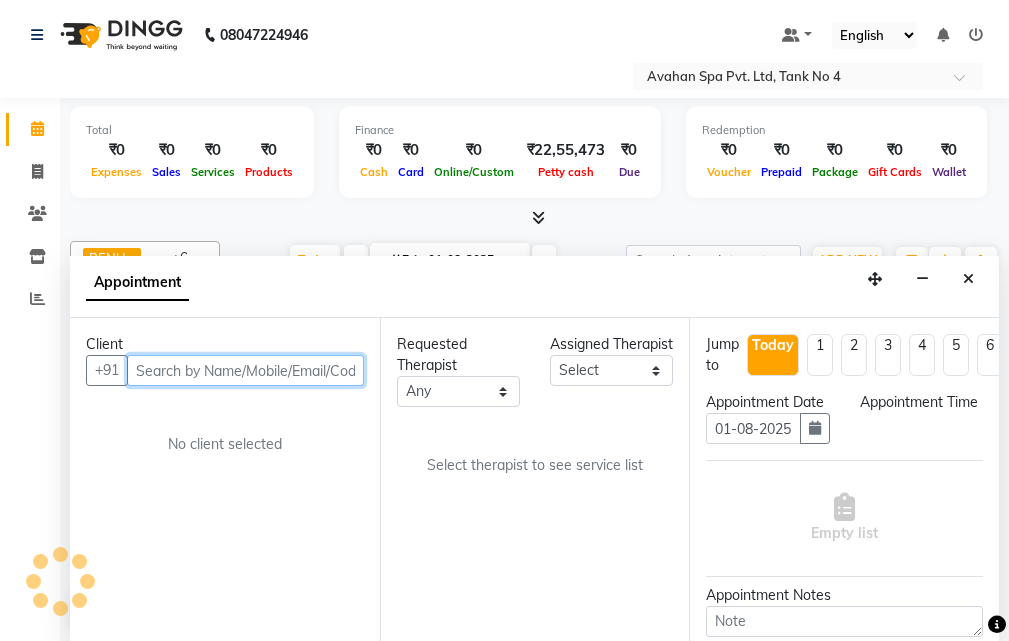 select on "675" 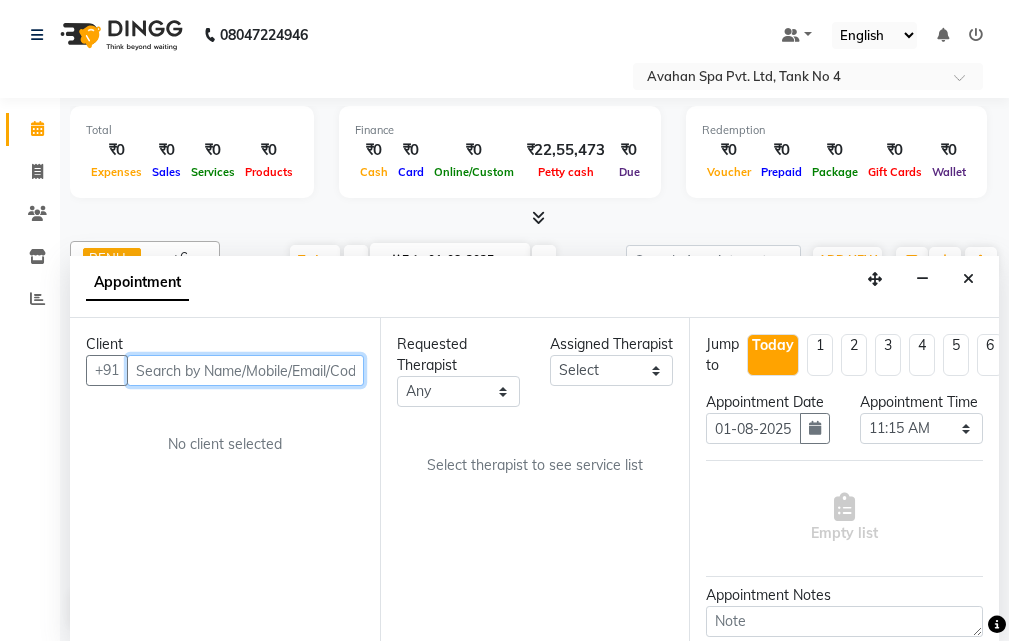 click at bounding box center [245, 370] 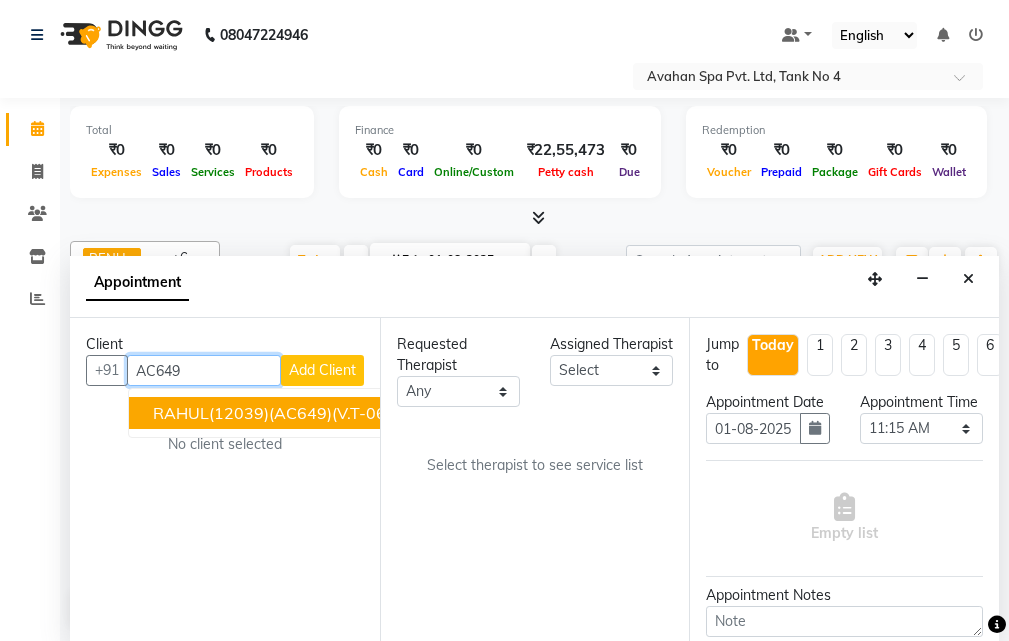 click on "RAHUL(12039)(AC649)(V.T-06/06/2026)(MON TO SUN)" at bounding box center [362, 413] 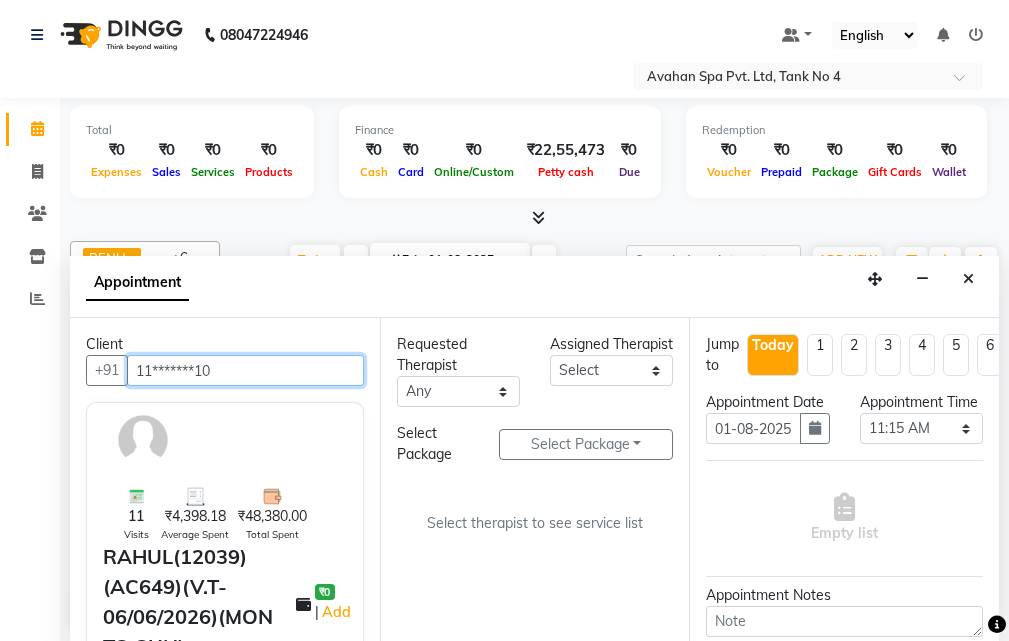 type on "11*******10" 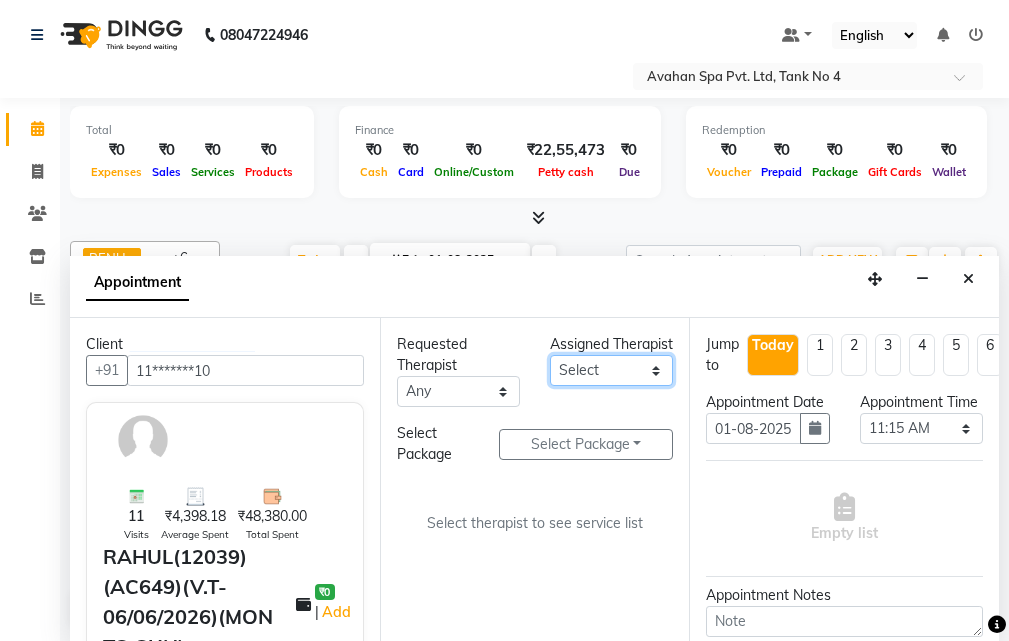 click on "Select ANJU BENU CHIMA FEMALE 1 JESSIE JUNI SUMAN SUSNIM" at bounding box center [611, 370] 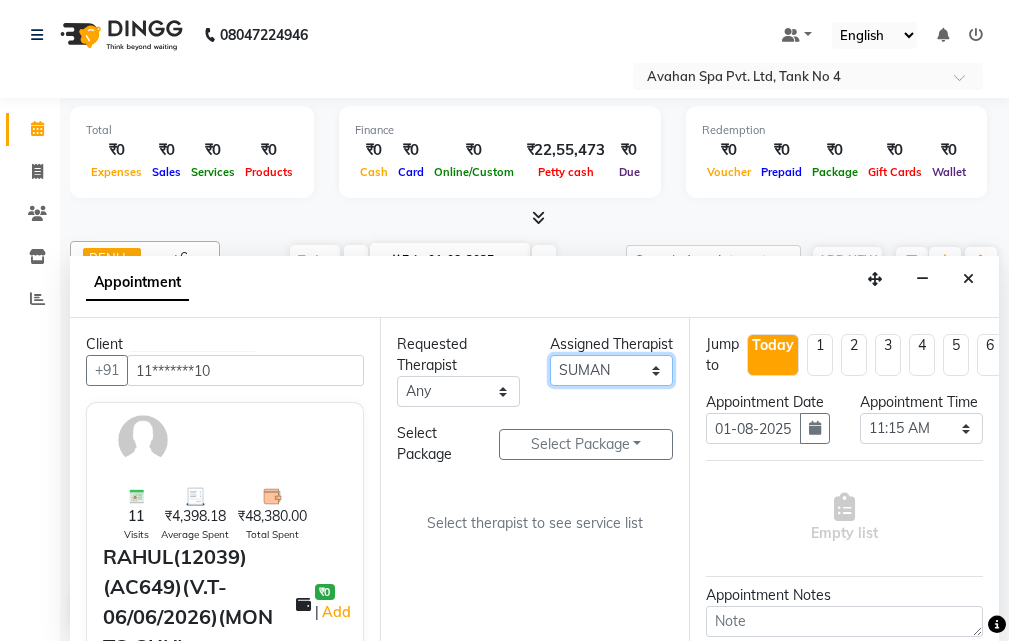 click on "Select ANJU BENU CHIMA FEMALE 1 JESSIE JUNI SUMAN SUSNIM" at bounding box center (611, 370) 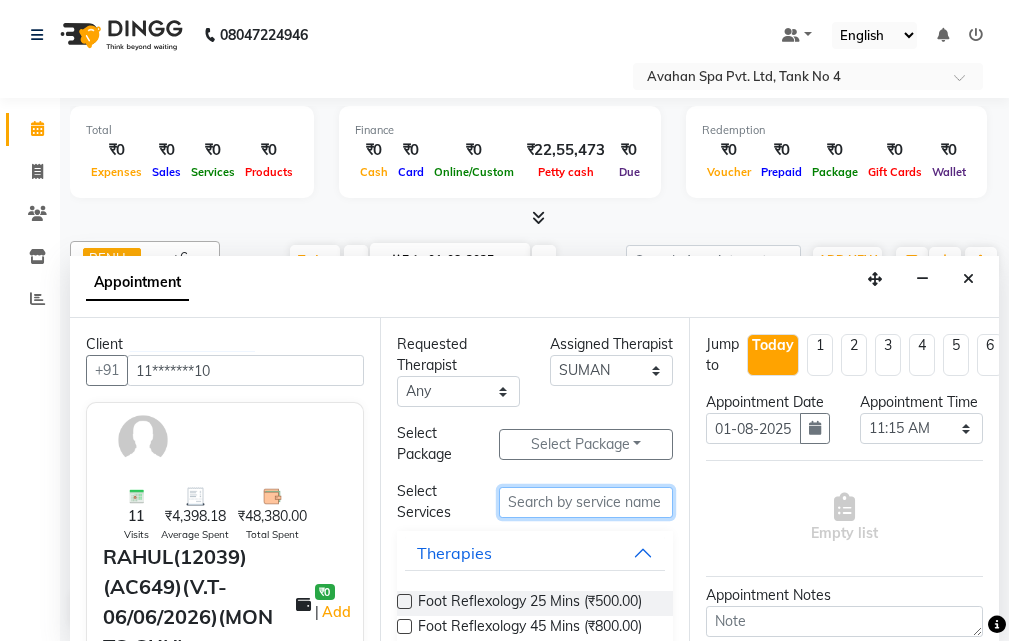 click at bounding box center (586, 502) 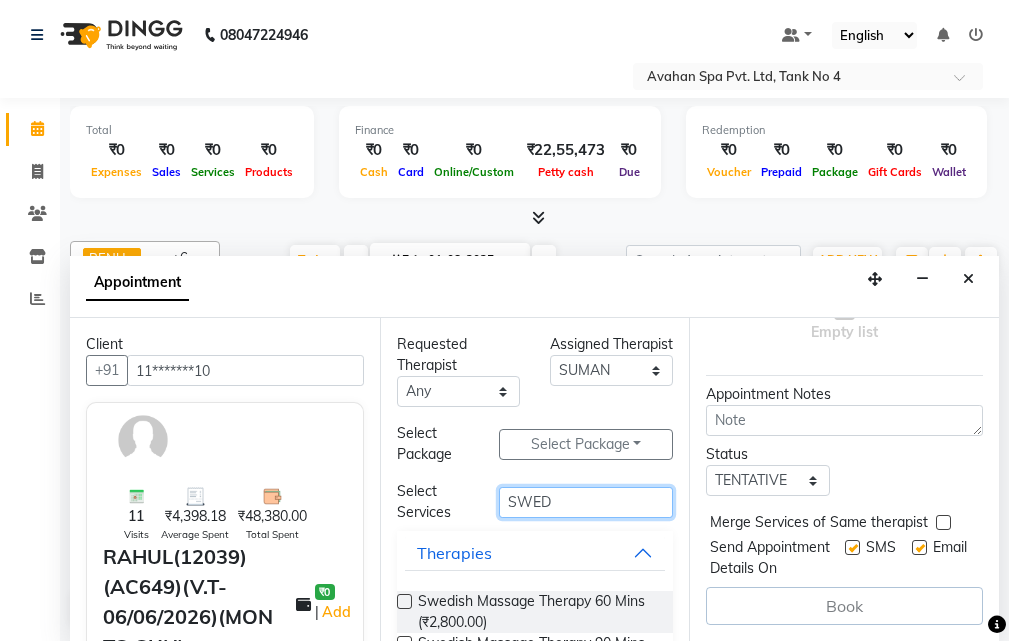 scroll, scrollTop: 258, scrollLeft: 0, axis: vertical 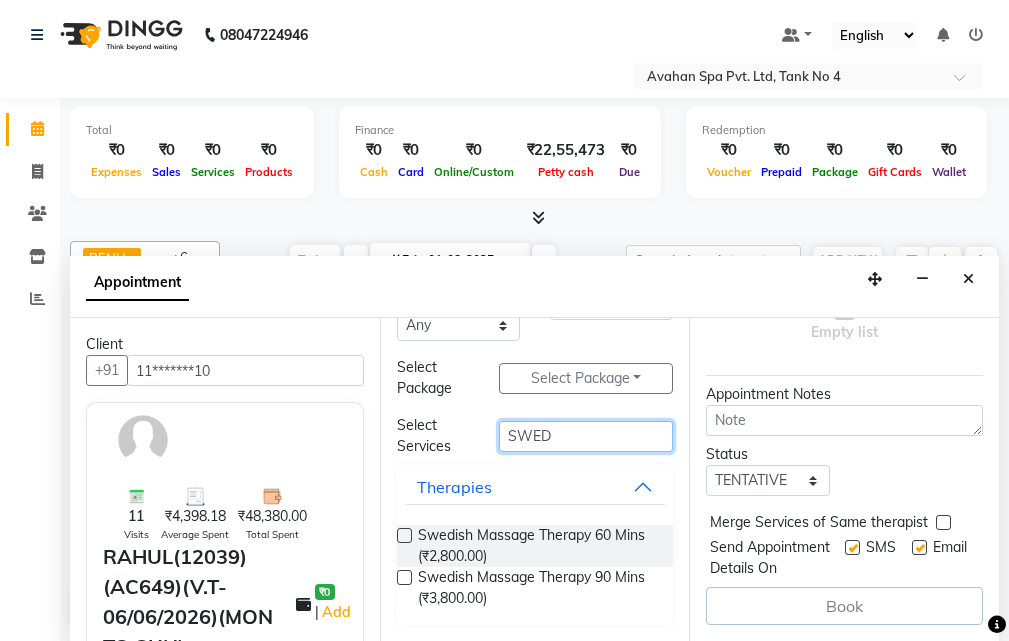 type on "SWED" 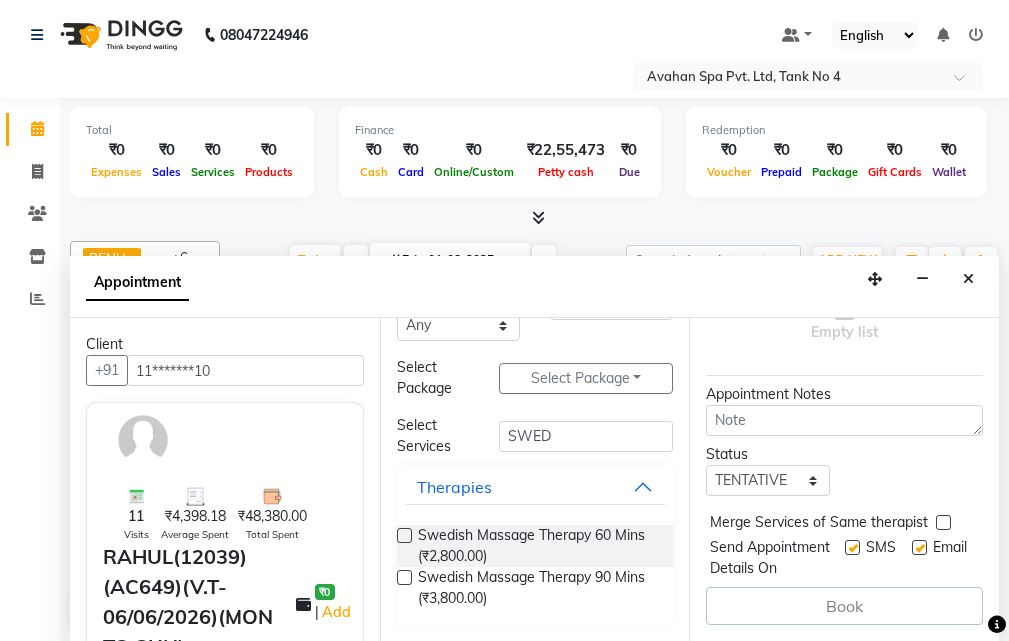 click at bounding box center (404, 535) 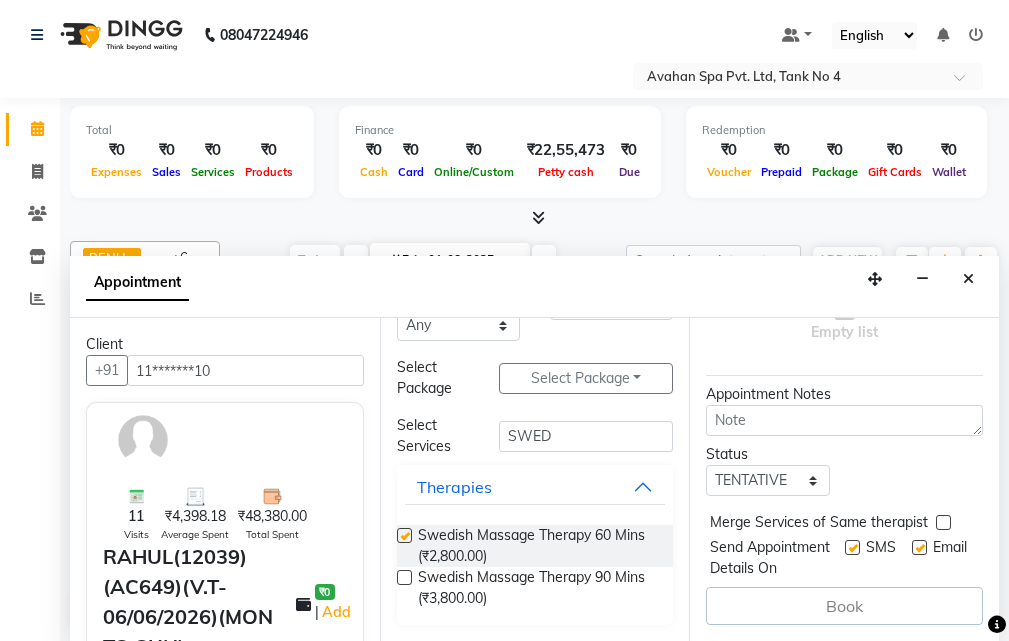 select on "1846" 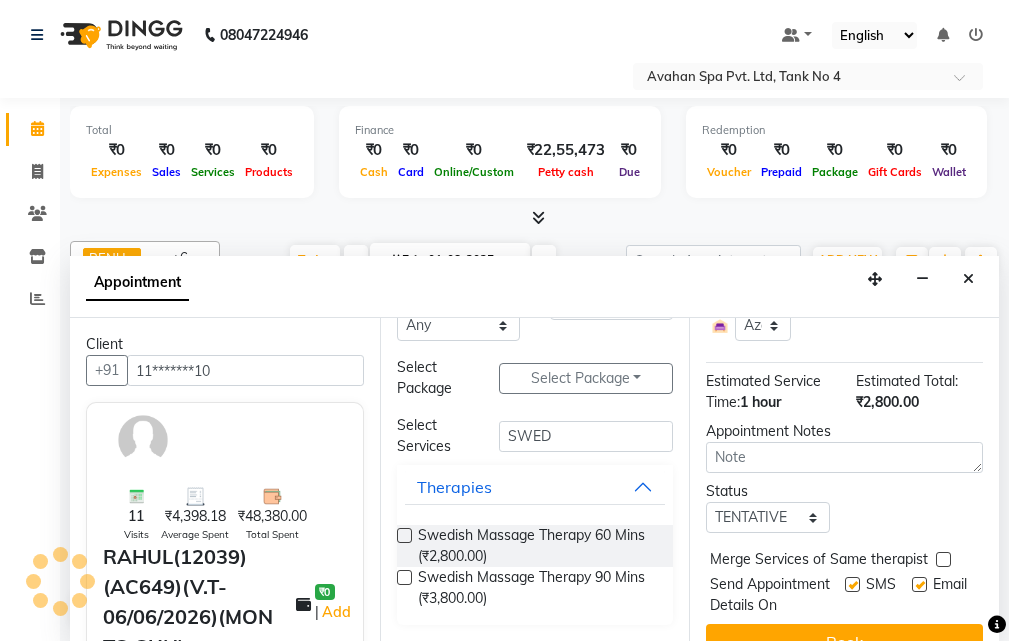 click at bounding box center (404, 535) 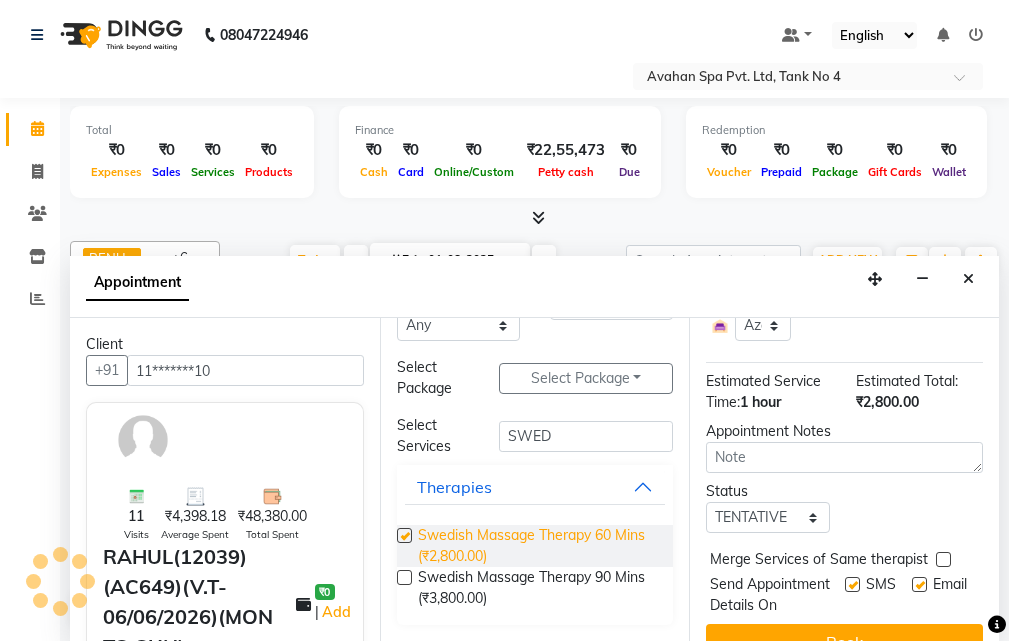 select on "1846" 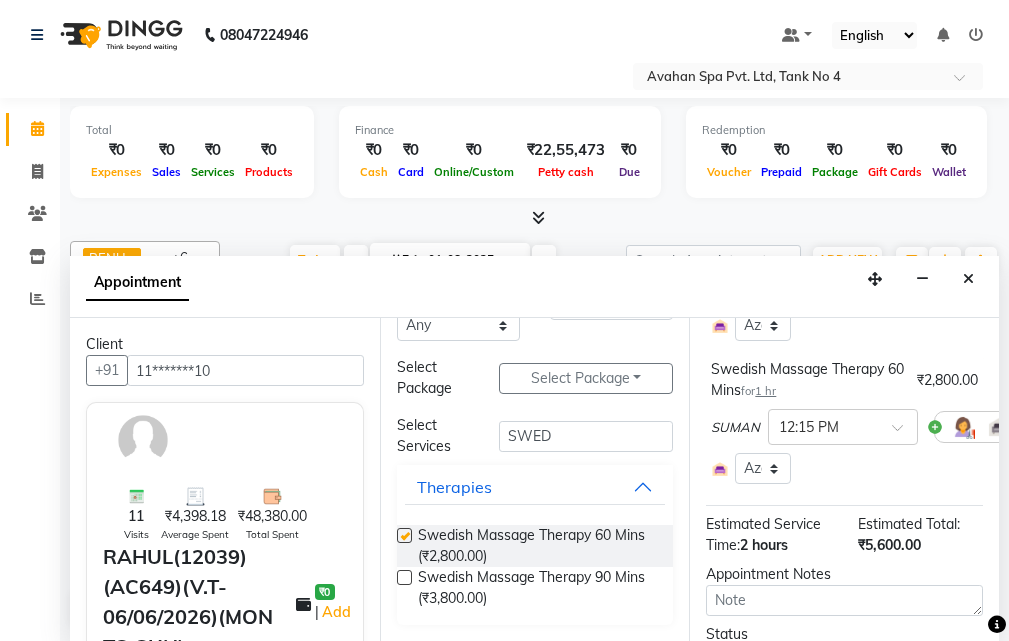 checkbox on "false" 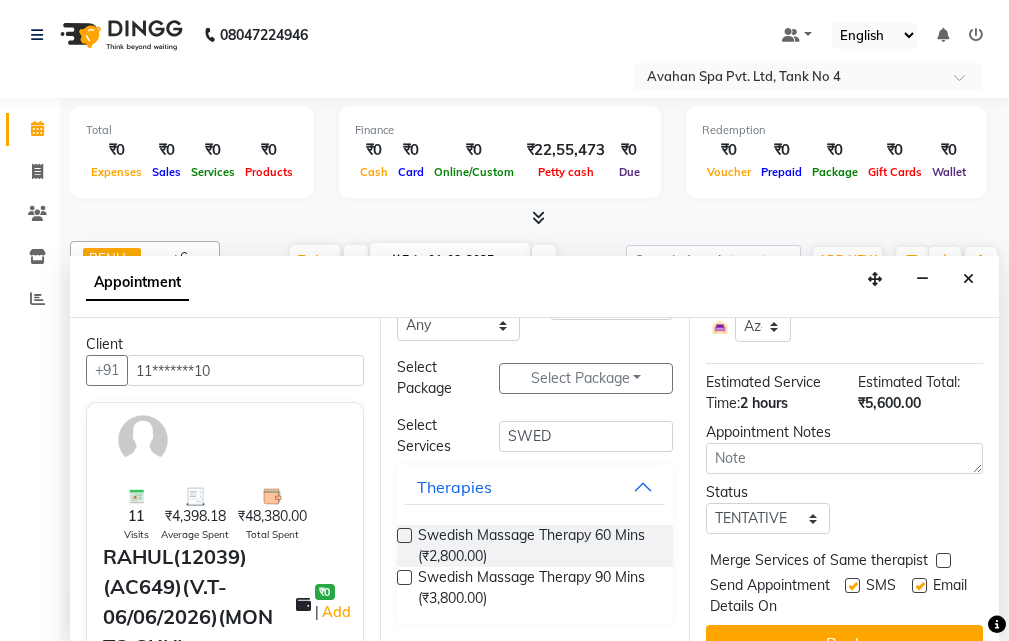 scroll, scrollTop: 458, scrollLeft: 0, axis: vertical 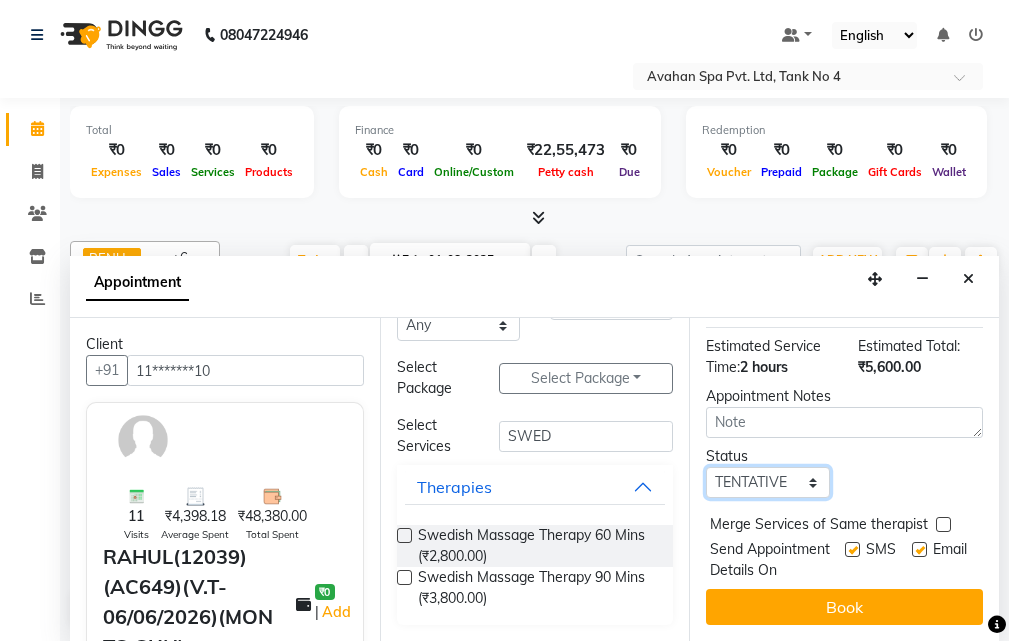click on "Select TENTATIVE CONFIRM CHECK-IN UPCOMING" at bounding box center [767, 482] 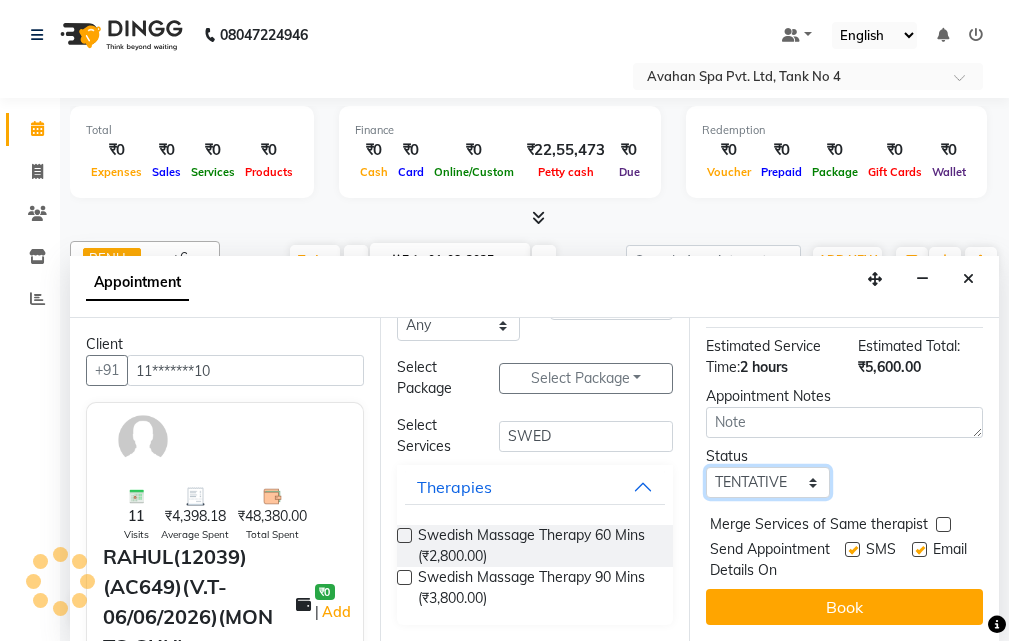 select on "confirm booking" 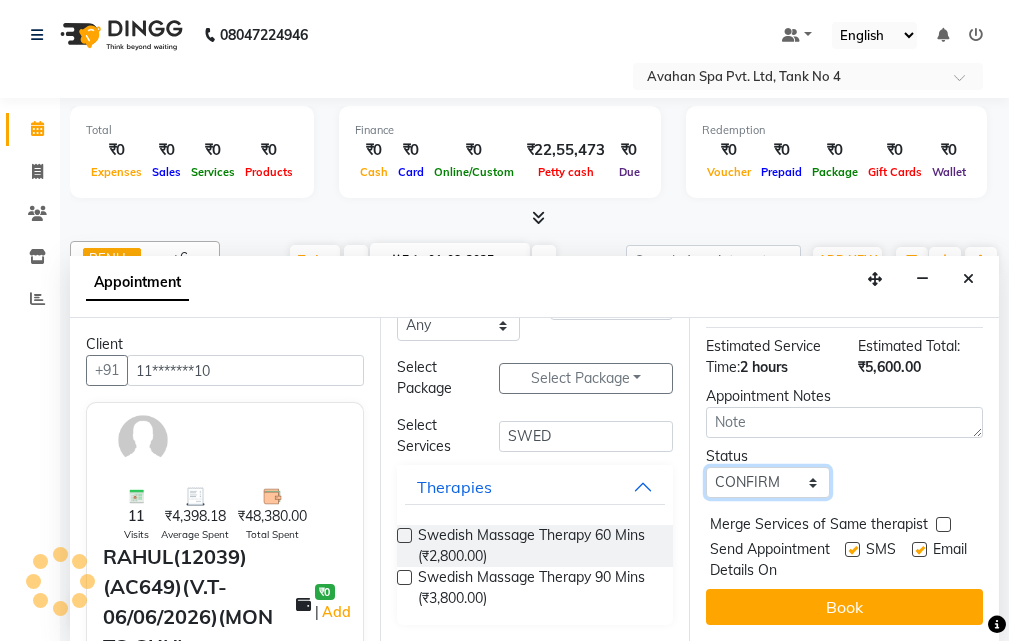 click on "Select TENTATIVE CONFIRM CHECK-IN UPCOMING" at bounding box center (767, 482) 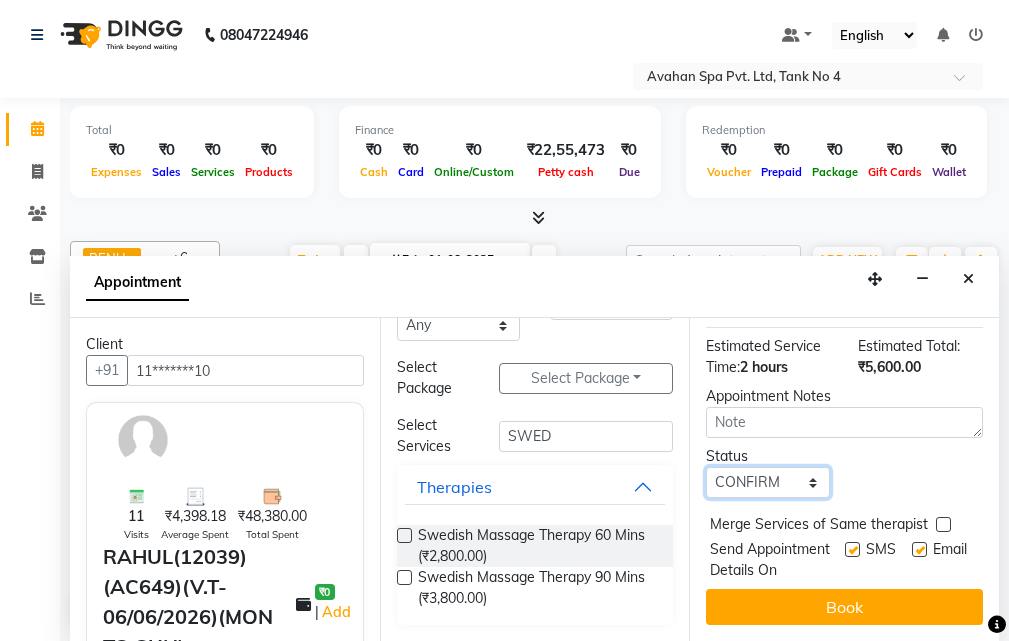 scroll, scrollTop: 493, scrollLeft: 0, axis: vertical 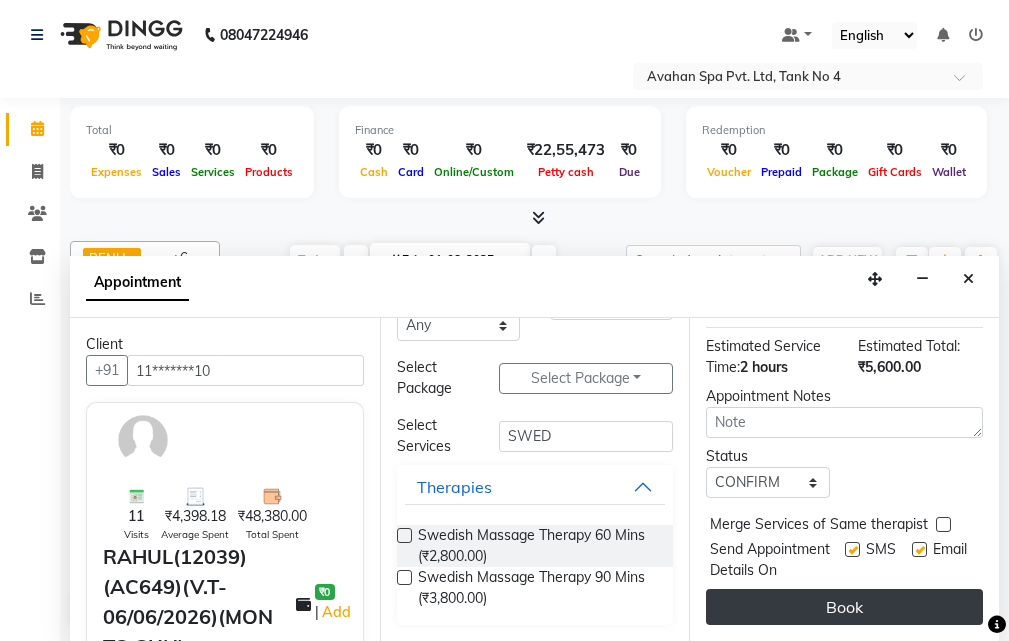 click on "Book" at bounding box center (844, 607) 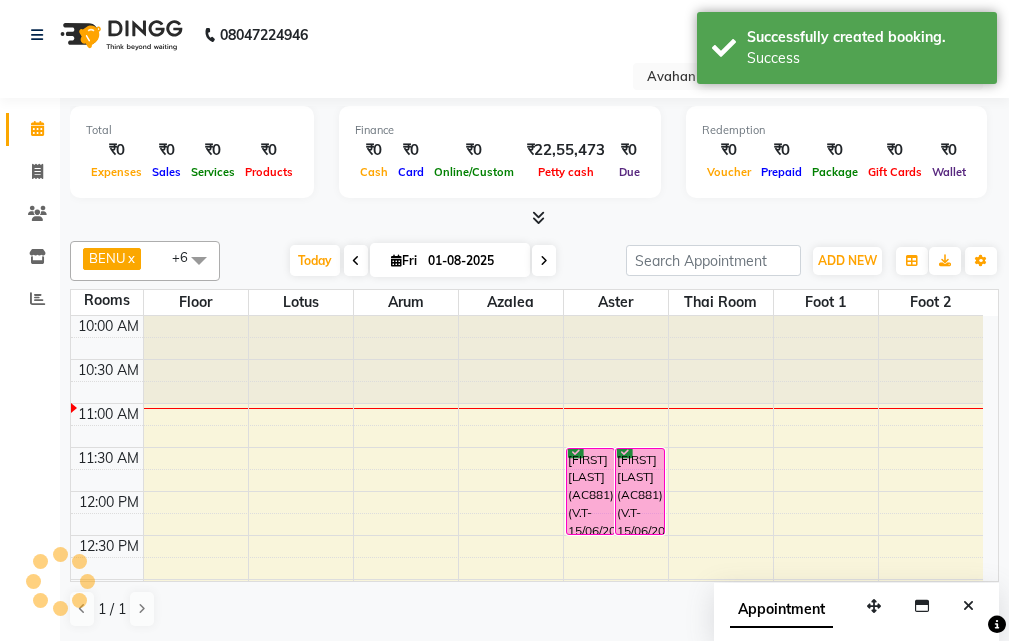 scroll, scrollTop: 0, scrollLeft: 0, axis: both 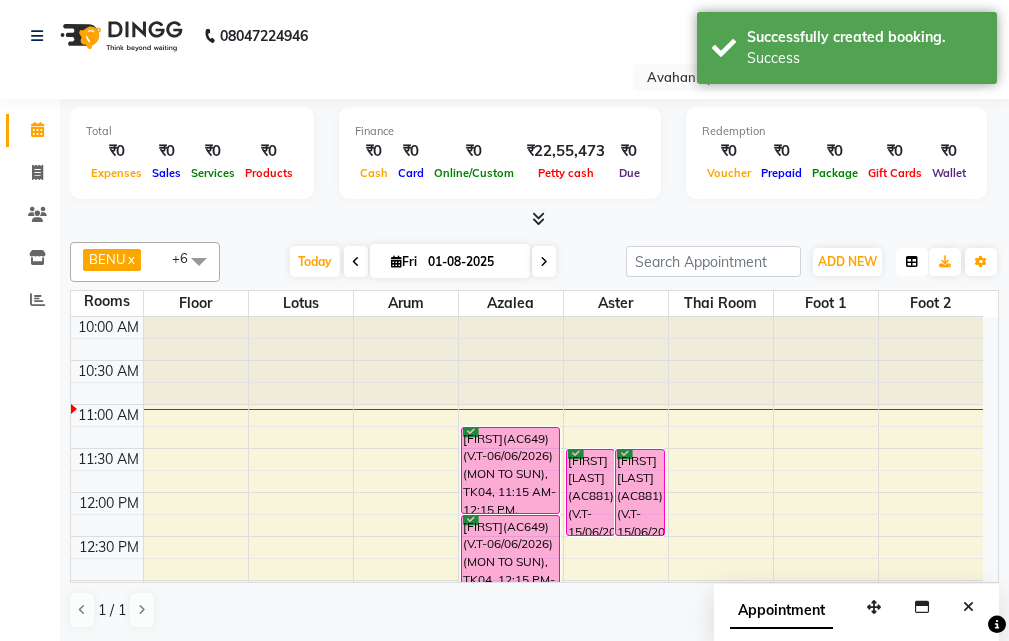 click at bounding box center [912, 262] 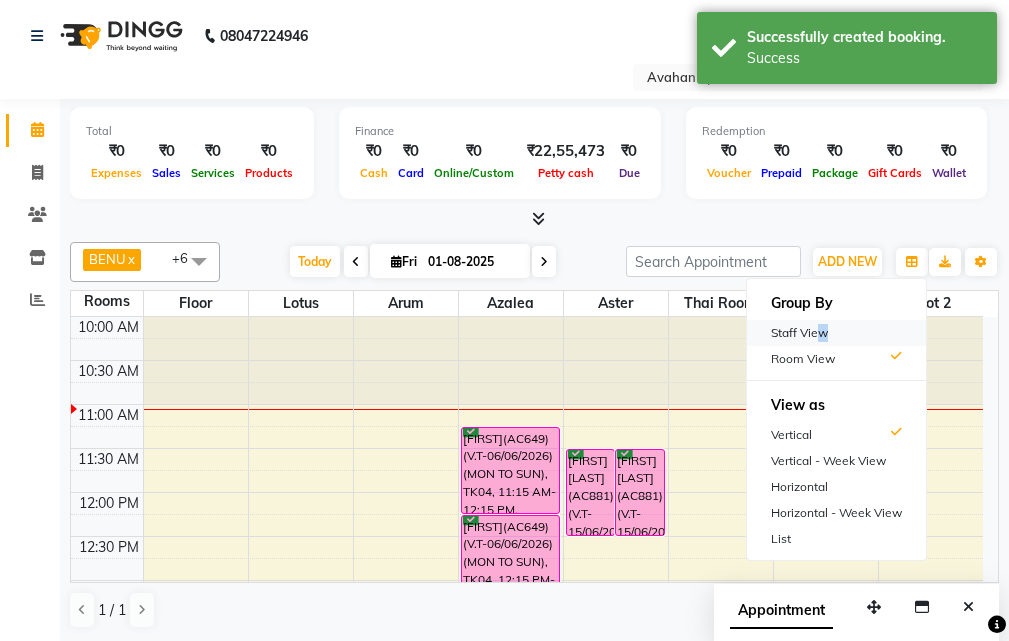 click on "Staff View" at bounding box center (836, 333) 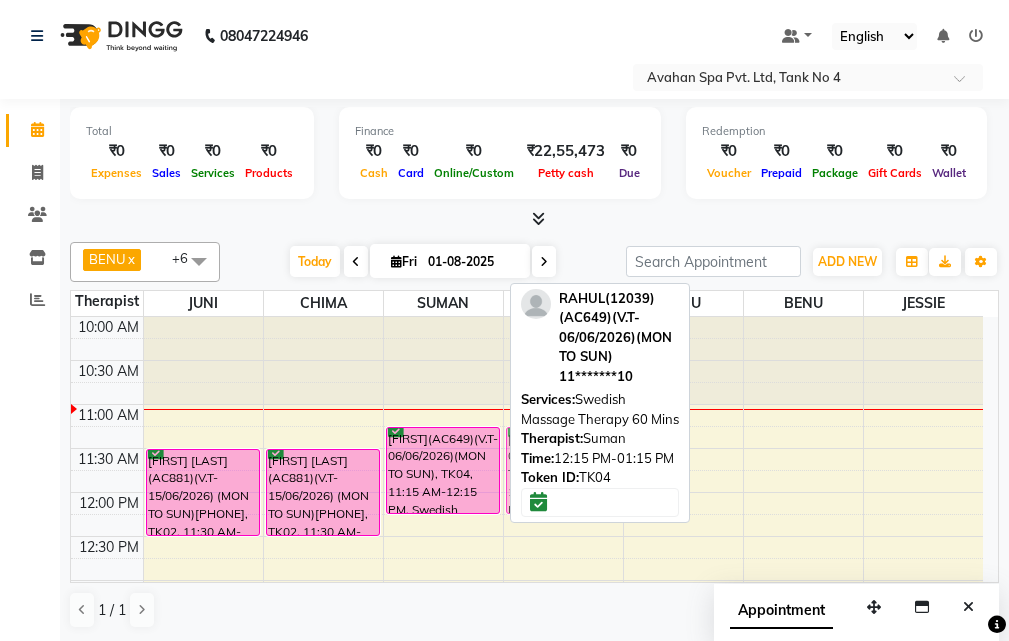 drag, startPoint x: 433, startPoint y: 538, endPoint x: 537, endPoint y: 455, distance: 133.06013 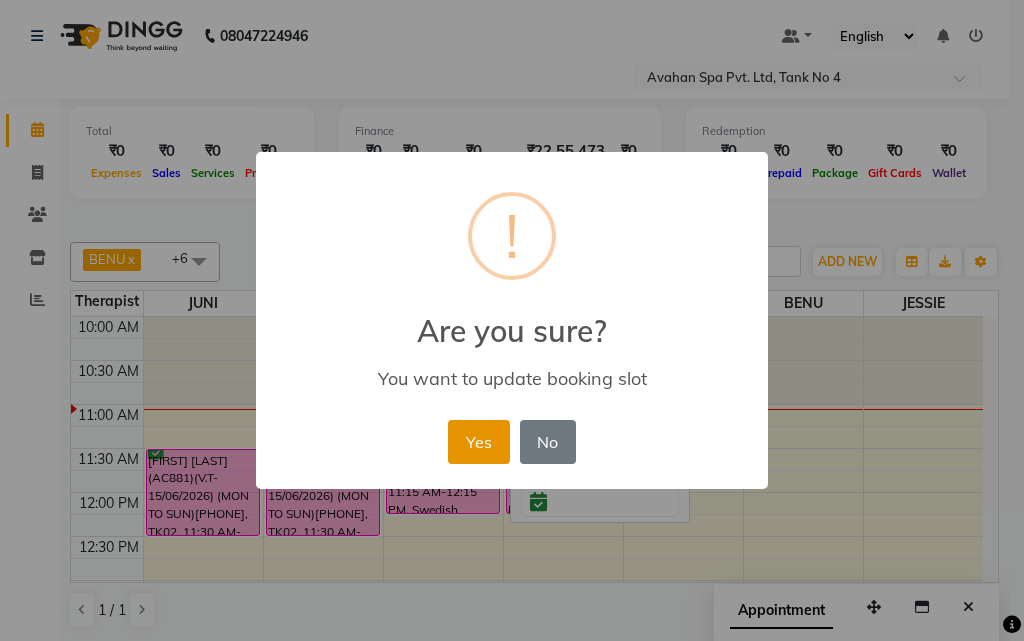 click on "Yes" at bounding box center [478, 442] 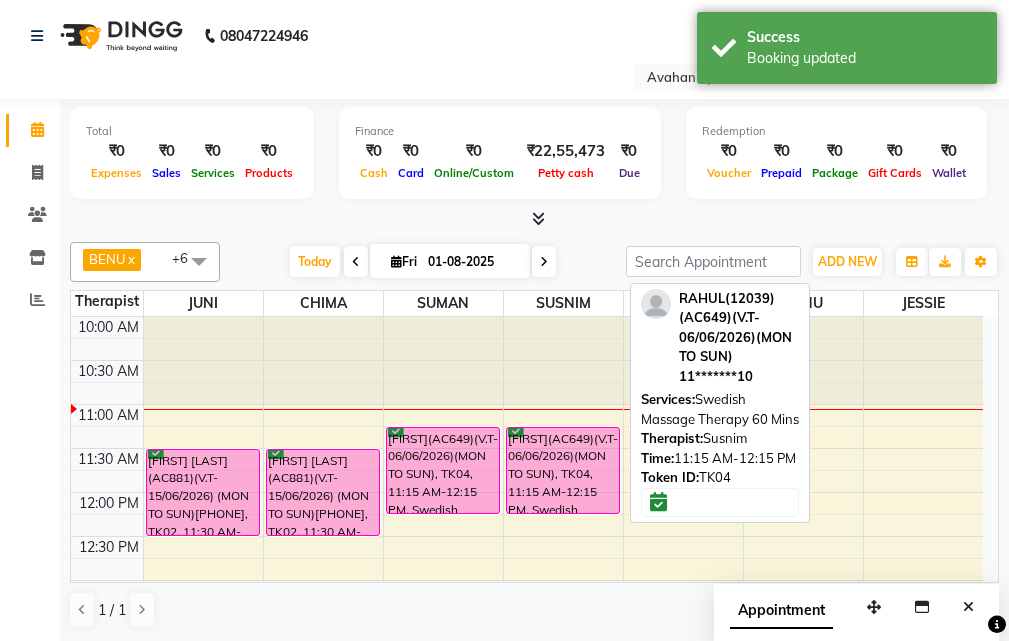 scroll, scrollTop: 100, scrollLeft: 0, axis: vertical 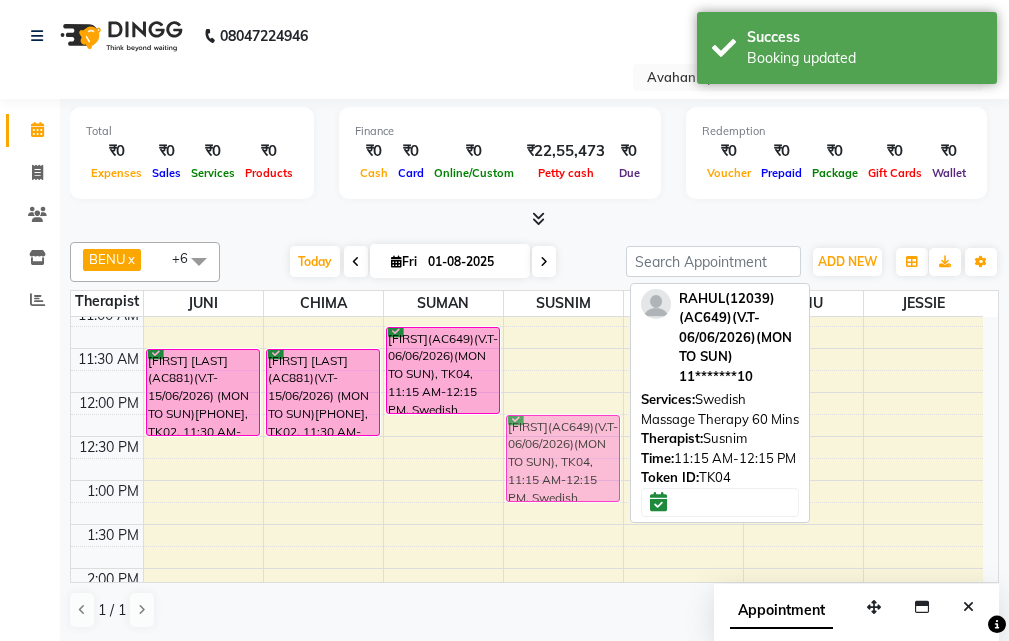 drag, startPoint x: 555, startPoint y: 348, endPoint x: 554, endPoint y: 427, distance: 79.00633 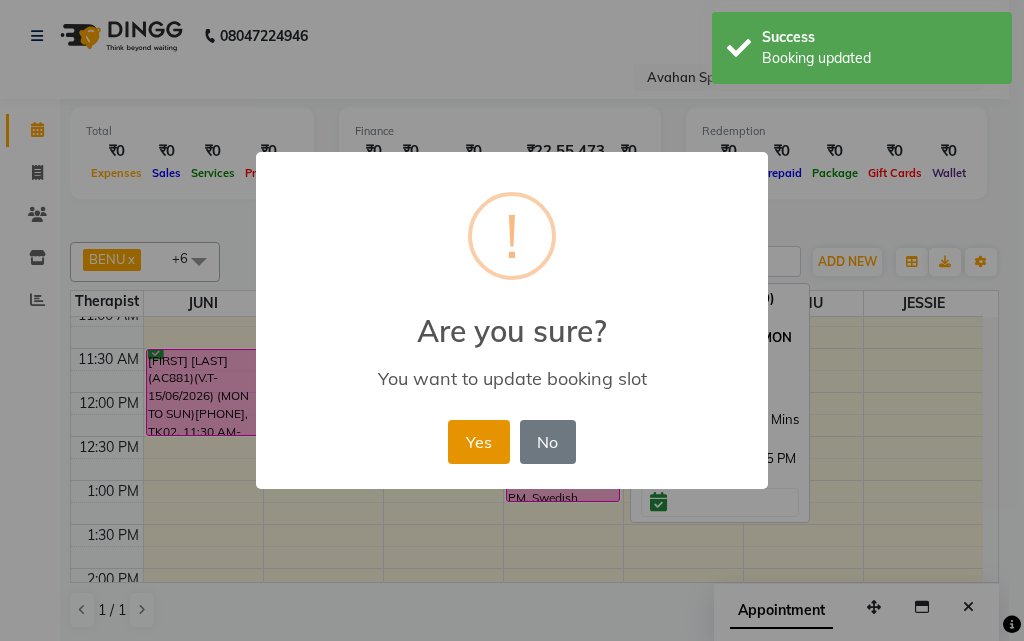 click on "Yes" at bounding box center (478, 442) 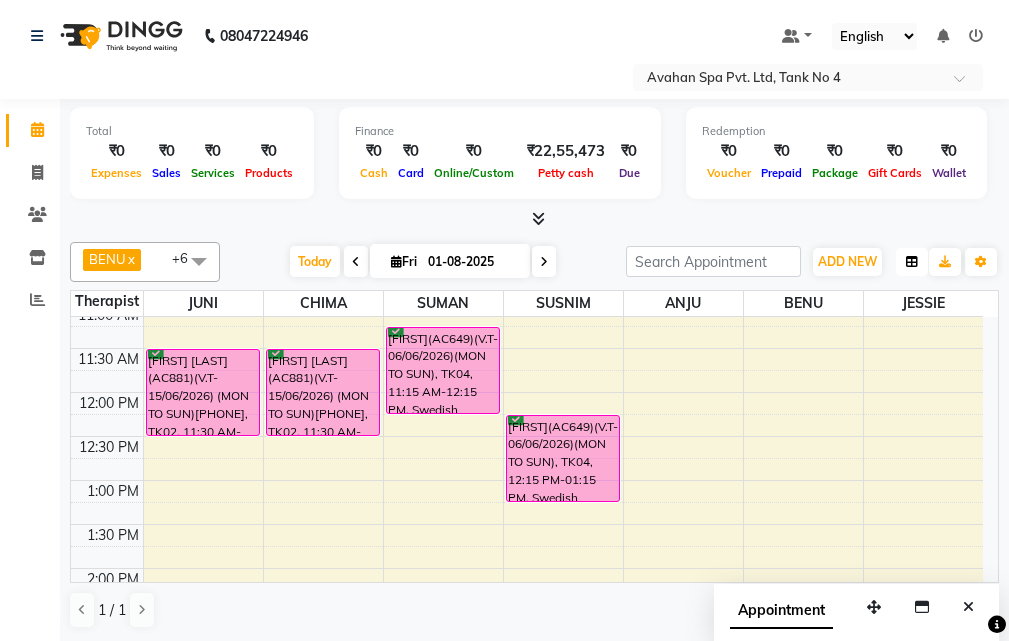 click at bounding box center [912, 262] 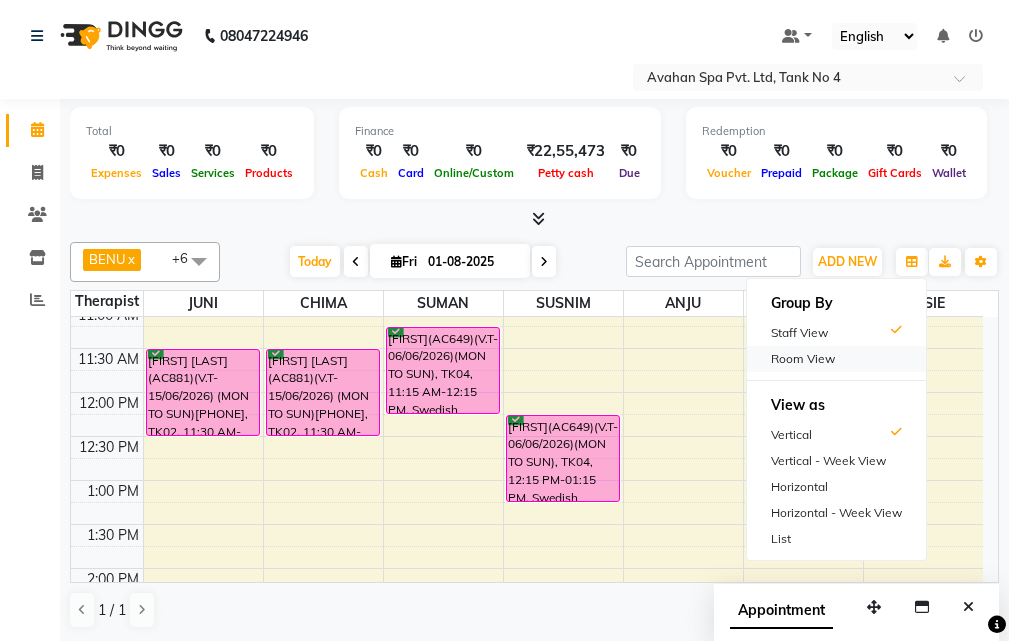 click on "Room View" at bounding box center (836, 359) 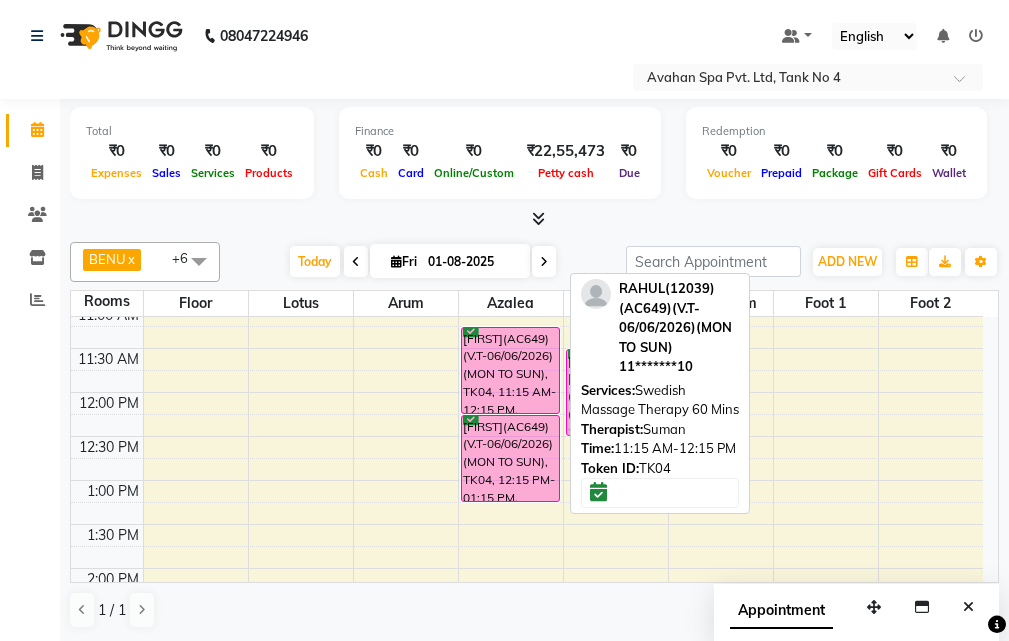 scroll, scrollTop: 0, scrollLeft: 0, axis: both 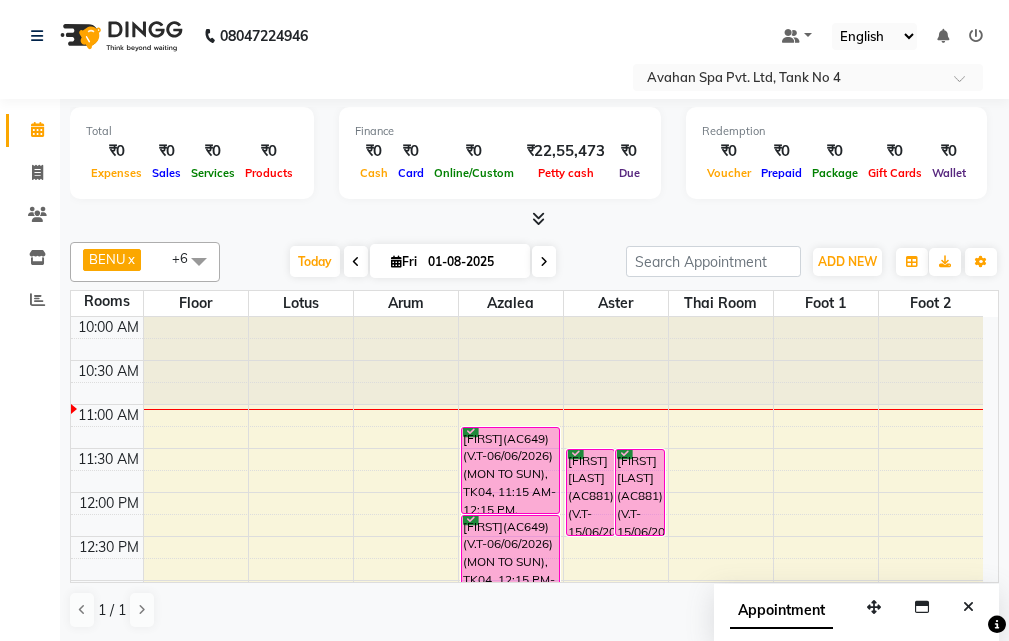 click at bounding box center (544, 262) 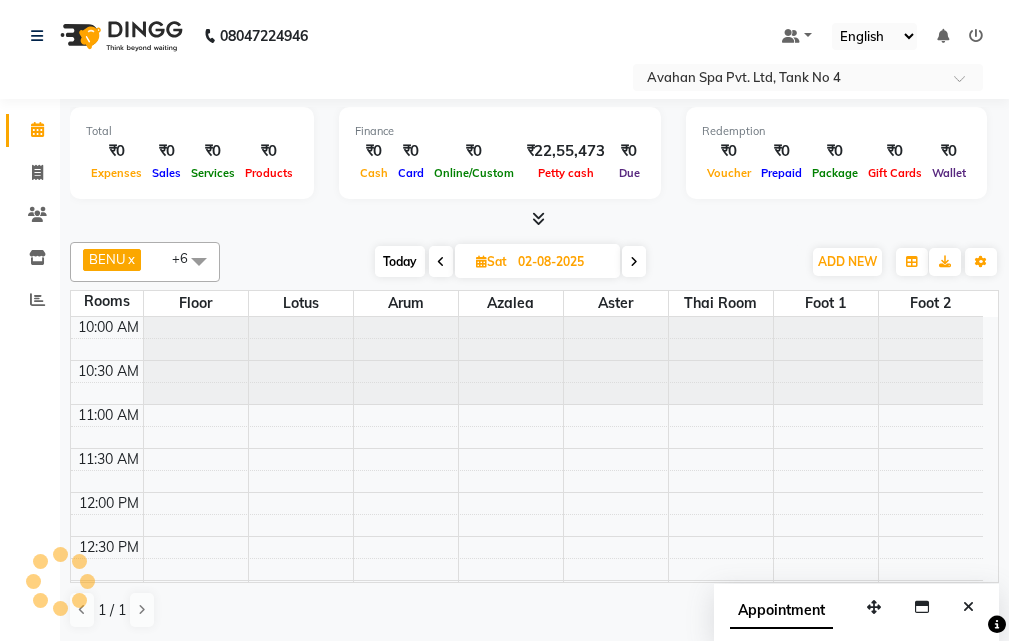 scroll, scrollTop: 89, scrollLeft: 0, axis: vertical 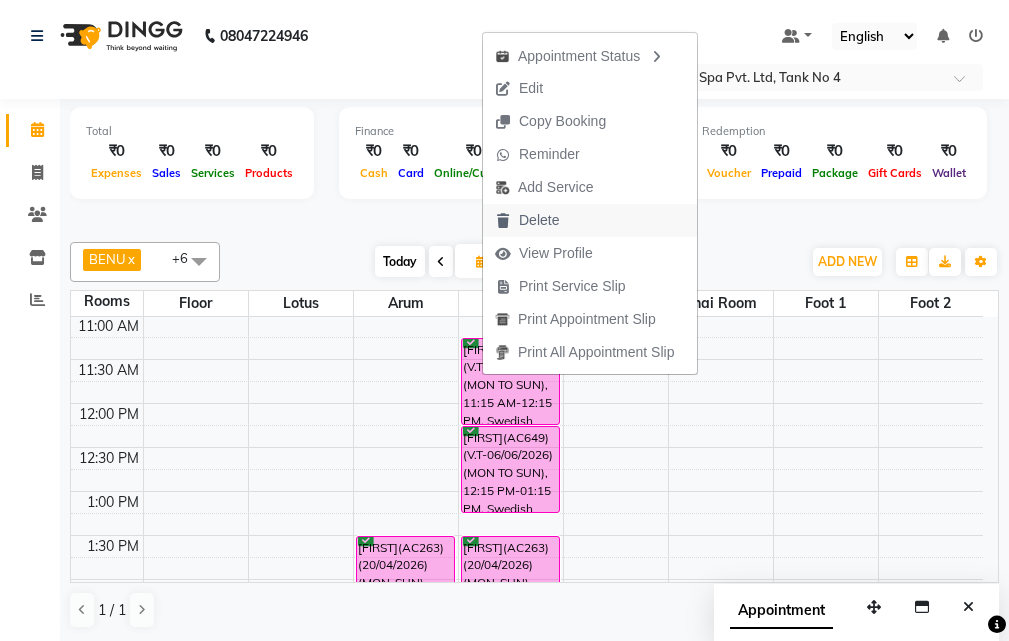 click on "Delete" at bounding box center [590, 220] 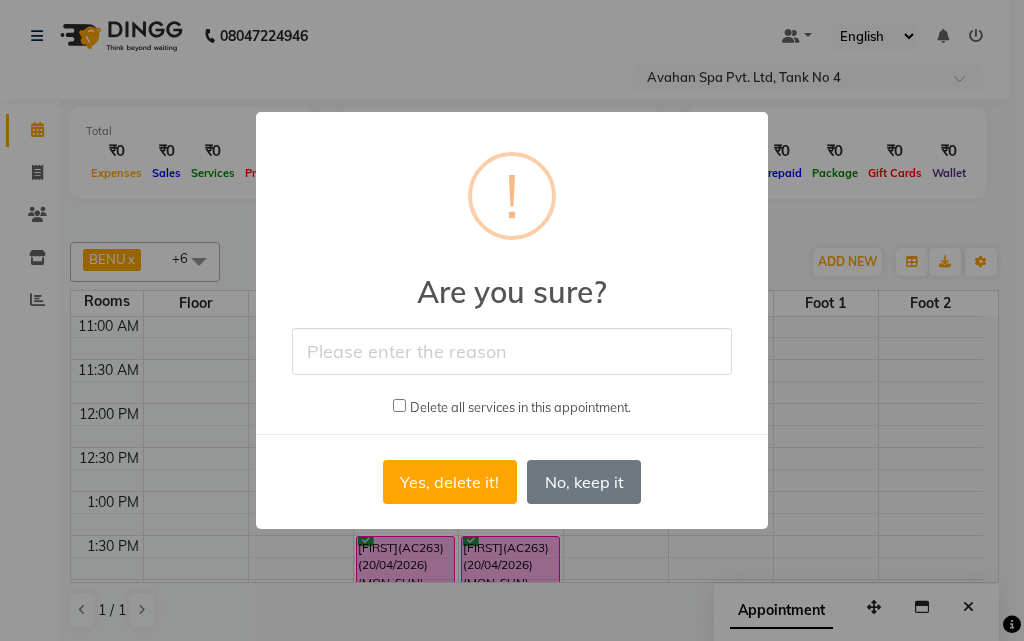 click at bounding box center [512, 351] 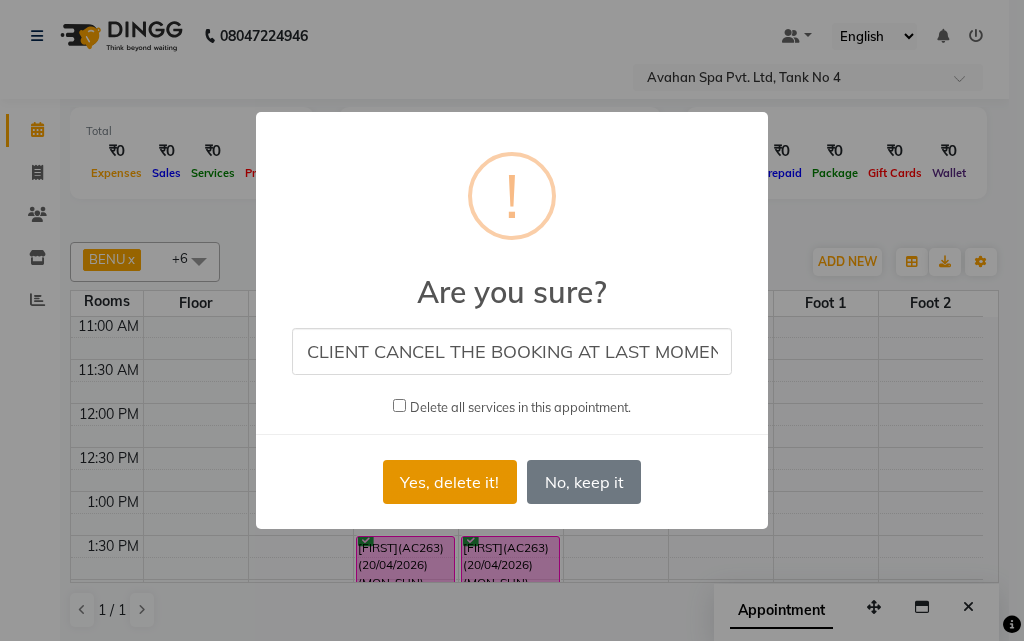 click on "Yes, delete it!" at bounding box center [450, 482] 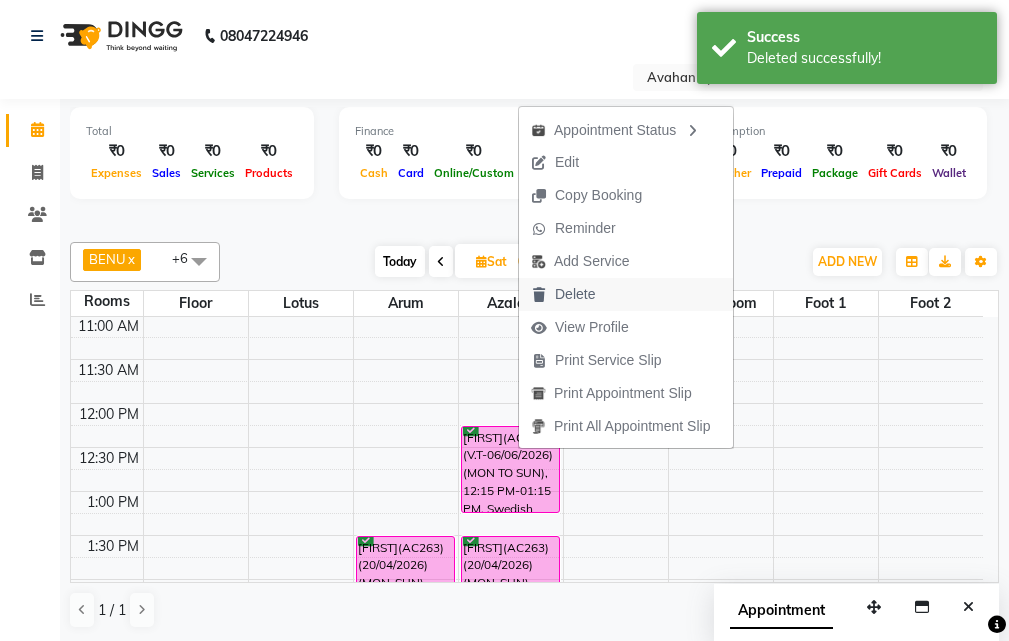 click on "Delete" at bounding box center [626, 294] 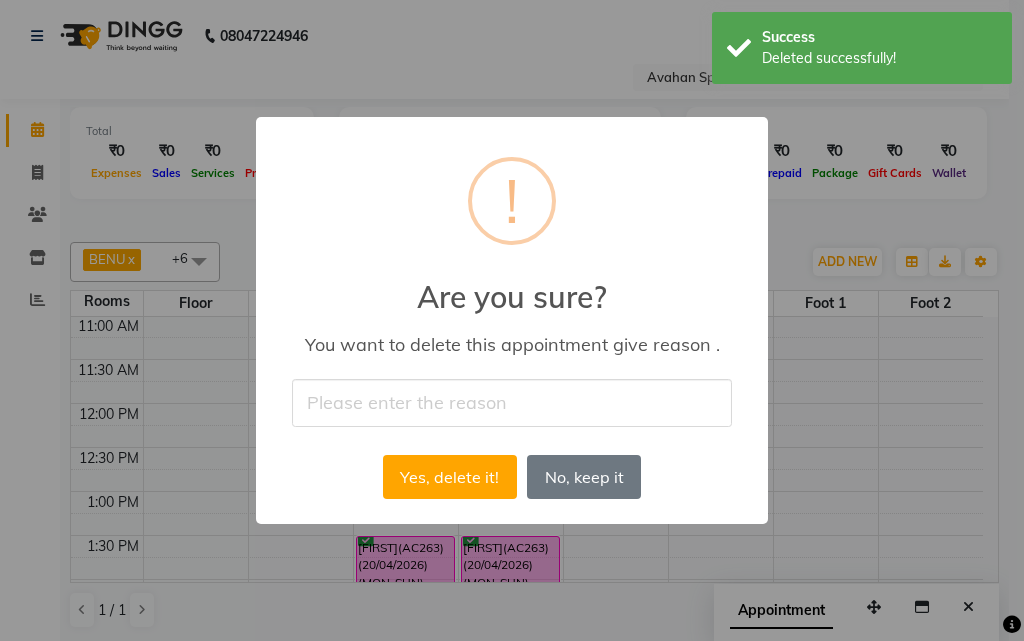 click at bounding box center (512, 402) 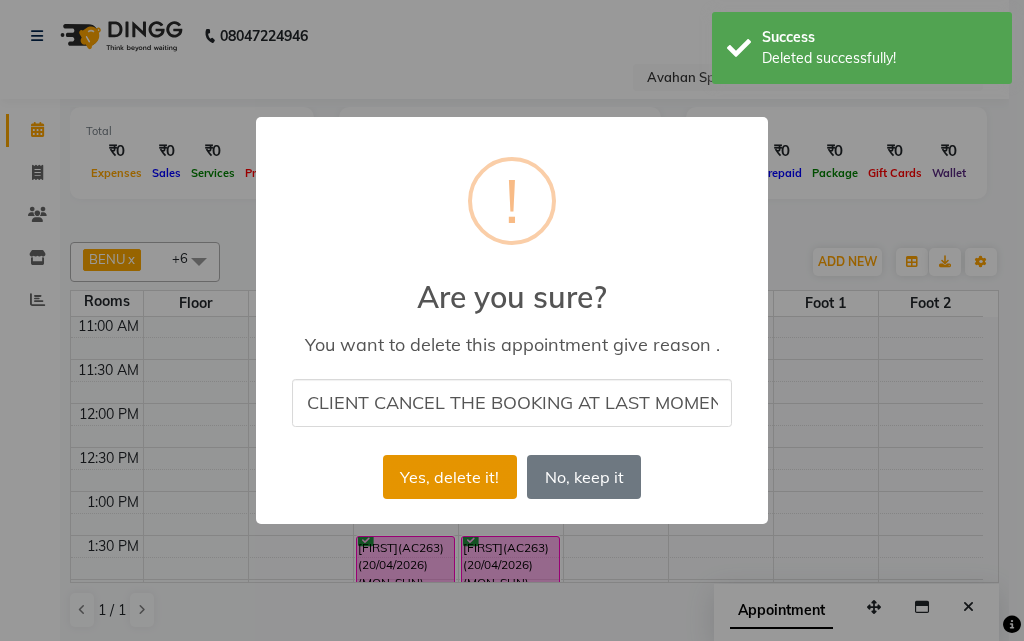 click on "Yes, delete it!" at bounding box center [450, 477] 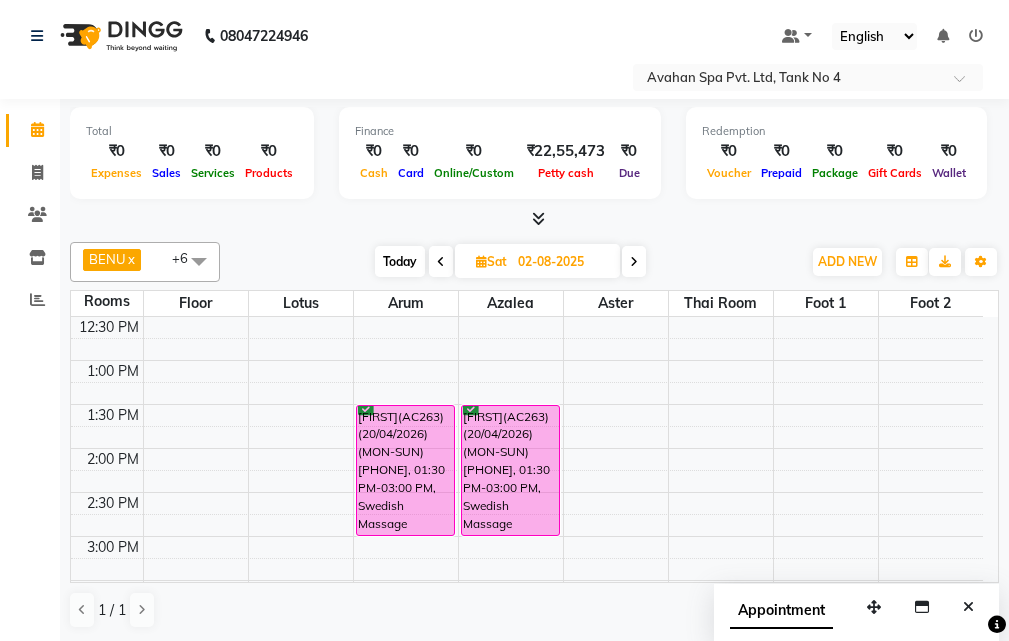 scroll, scrollTop: 0, scrollLeft: 0, axis: both 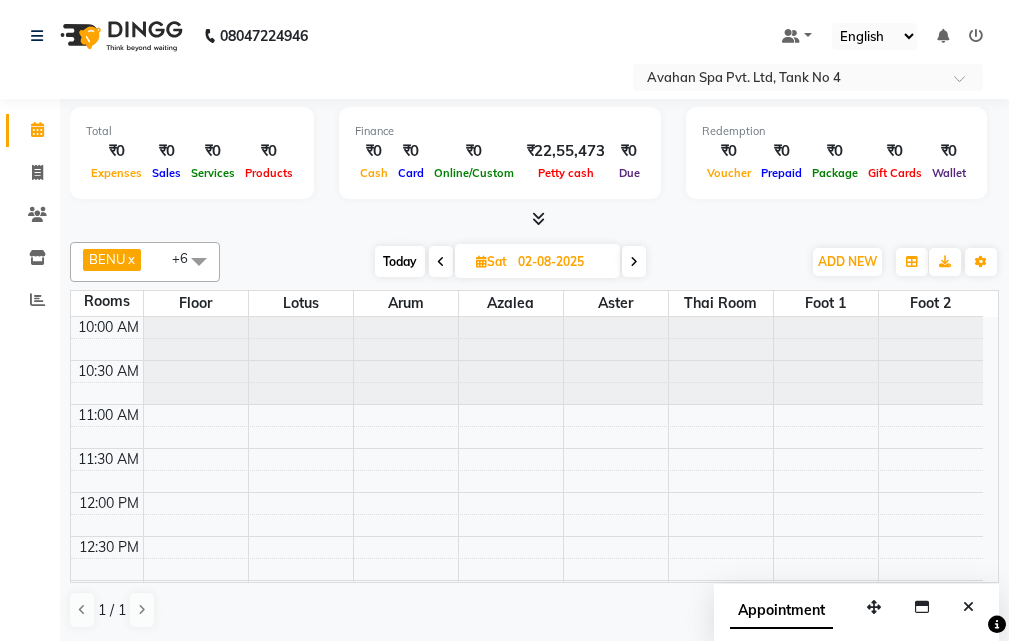 click on "Today" at bounding box center [400, 261] 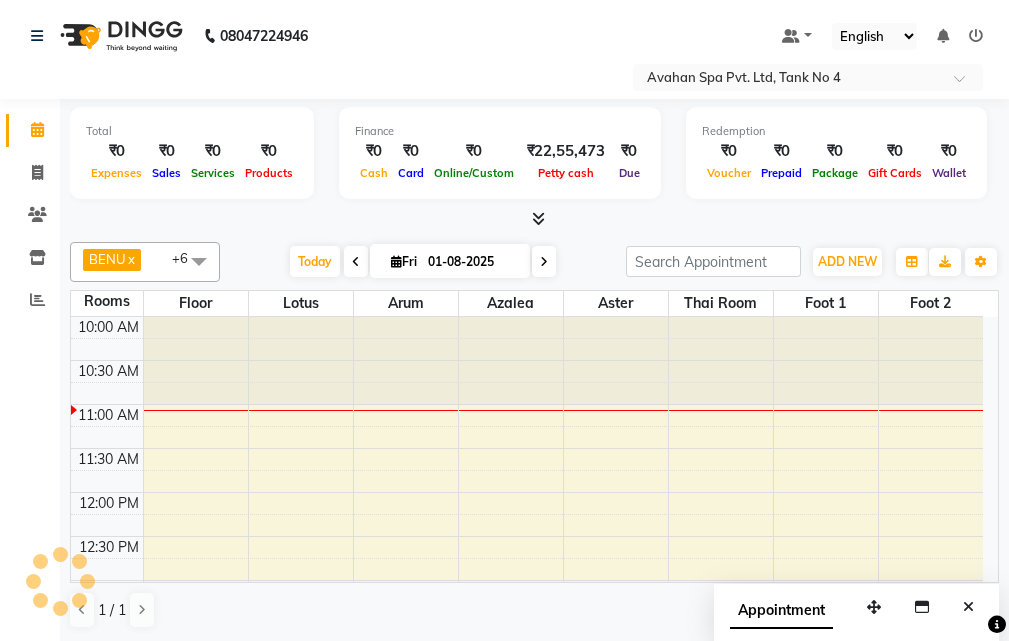 scroll, scrollTop: 89, scrollLeft: 0, axis: vertical 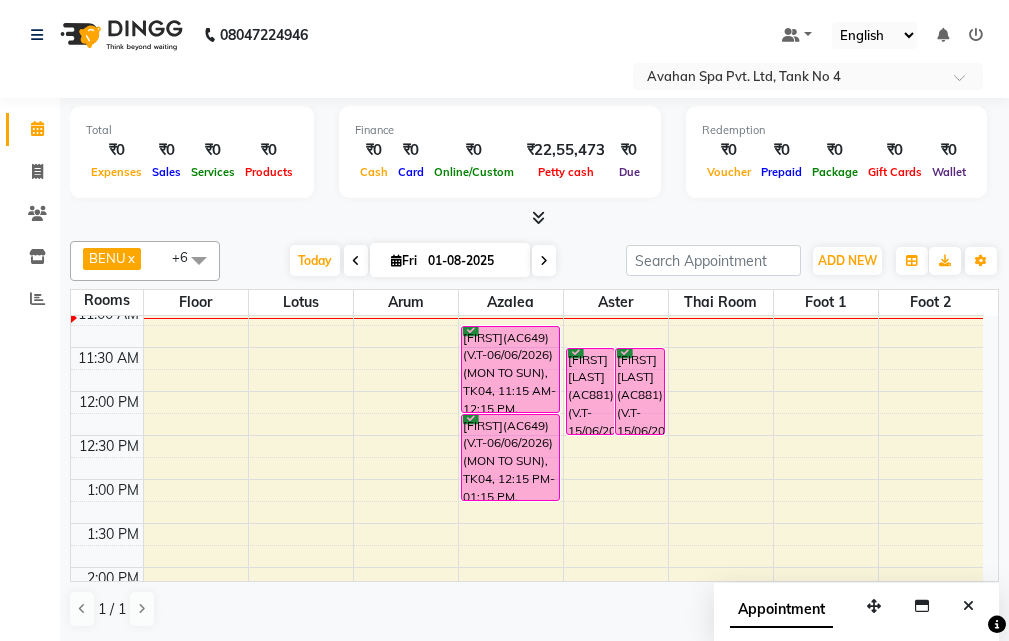 click on "01-08-2025" at bounding box center (472, 261) 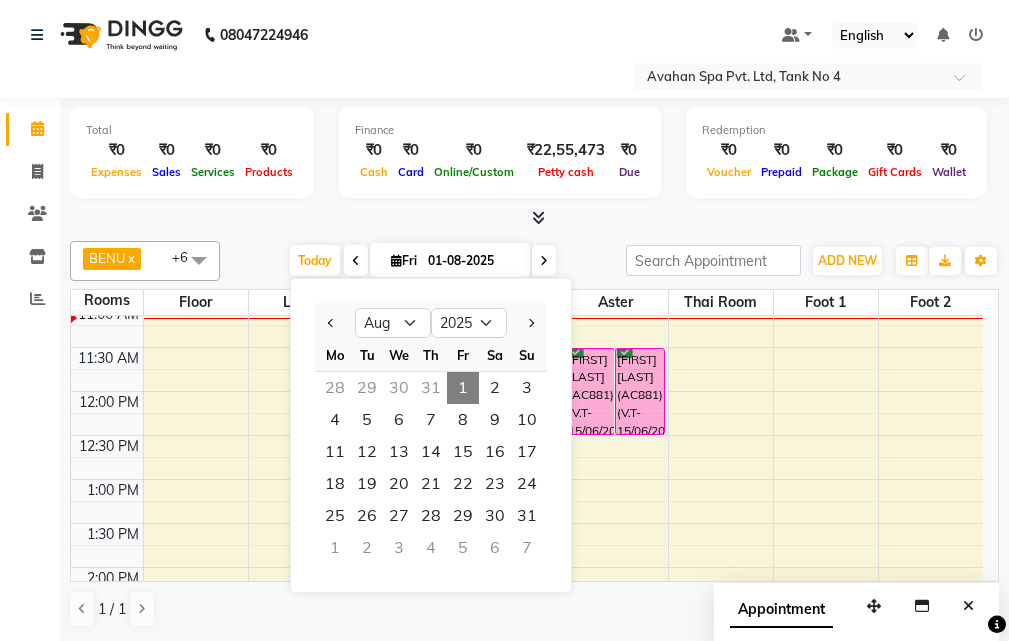 click on "10" at bounding box center (527, 420) 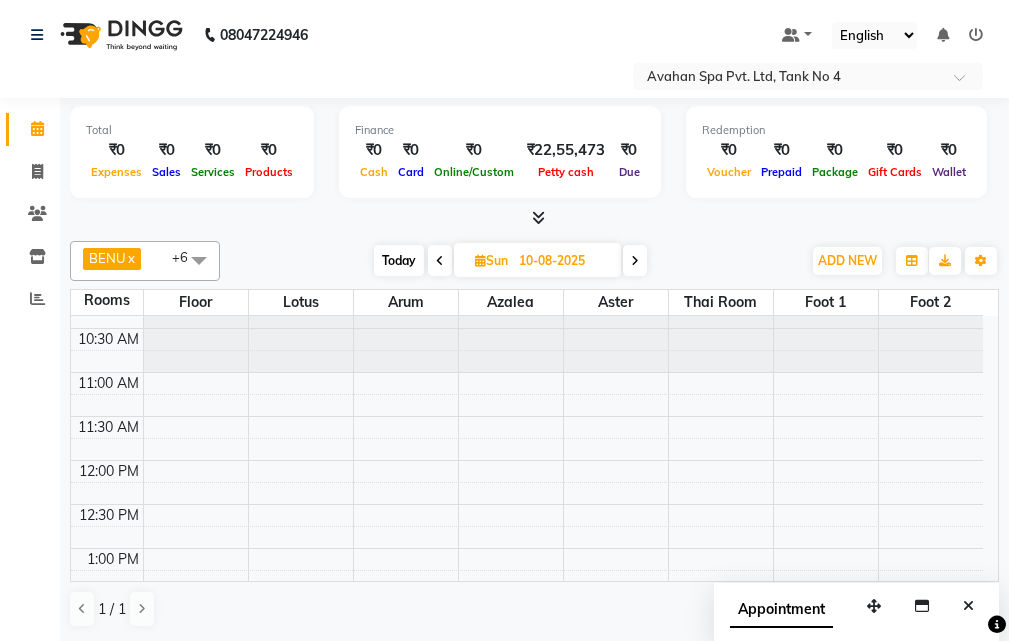 scroll, scrollTop: 0, scrollLeft: 0, axis: both 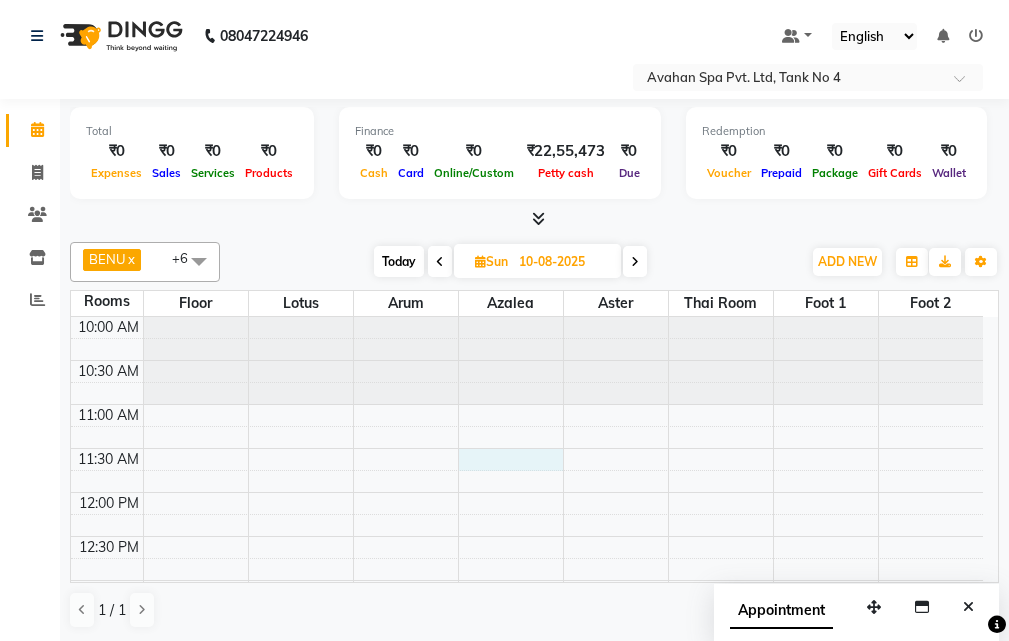 click on "10:00 AM 10:30 AM 11:00 AM 11:30 AM 12:00 PM 12:30 PM 1:00 PM 1:30 PM 2:00 PM 2:30 PM 3:00 PM 3:30 PM 4:00 PM 4:30 PM 5:00 PM 5:30 PM 6:00 PM 6:30 PM 7:00 PM 7:30 PM 8:00 PM 8:30 PM 9:00 PM 9:30 PM 10:00 PM 10:30 PM     ROHIT(12815)(AC771) V.T-(23-03-2026)(MON-SUN)9966628023, 02:30 PM-04:00 PM, Swedish Massage Therapy 90 Mins" at bounding box center [527, 888] 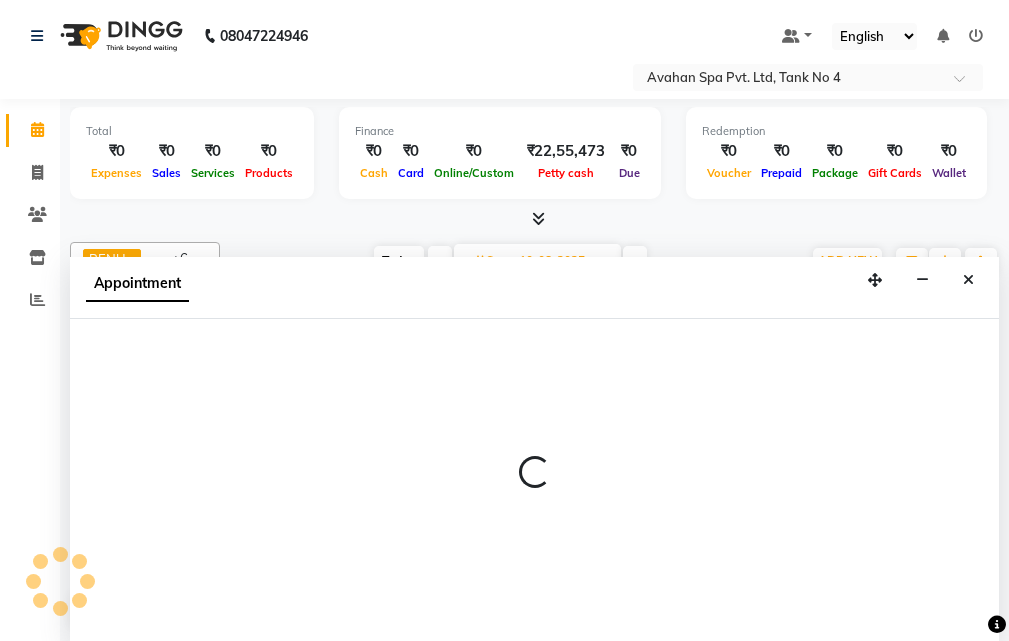 scroll, scrollTop: 1, scrollLeft: 0, axis: vertical 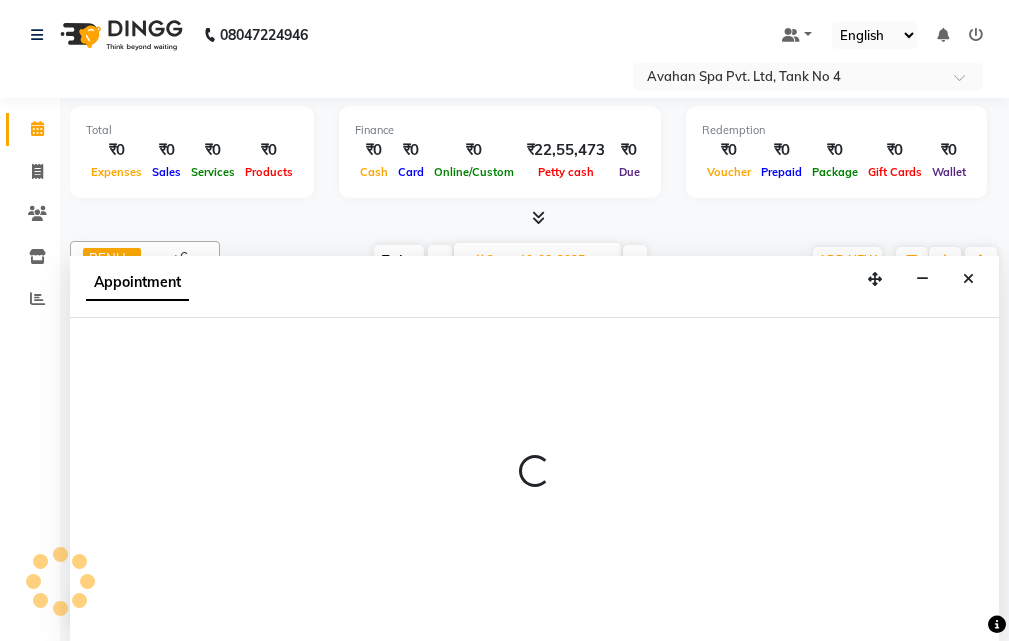 select on "690" 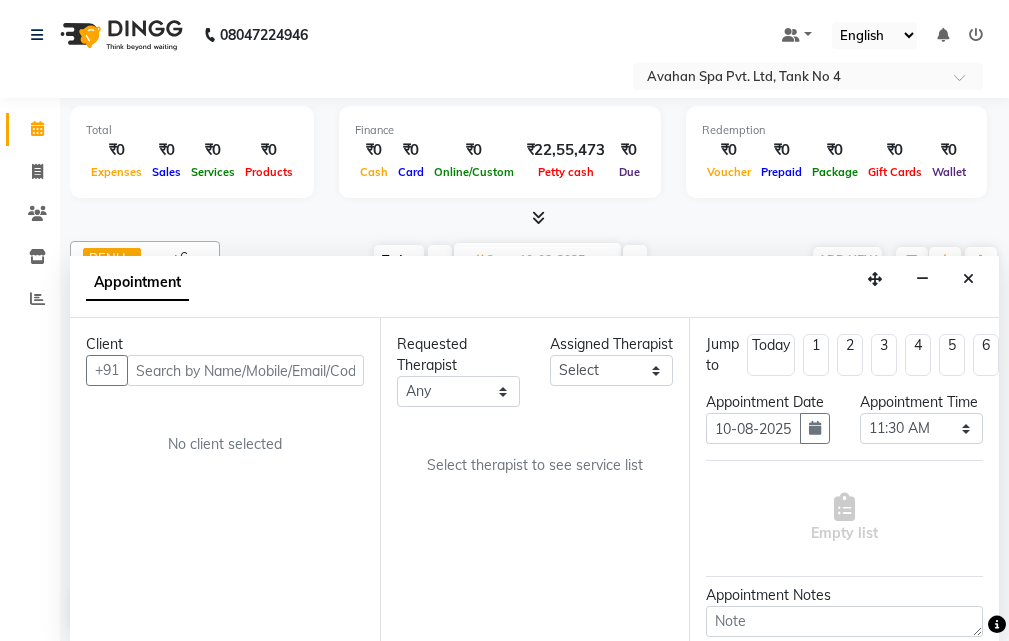 click at bounding box center [245, 370] 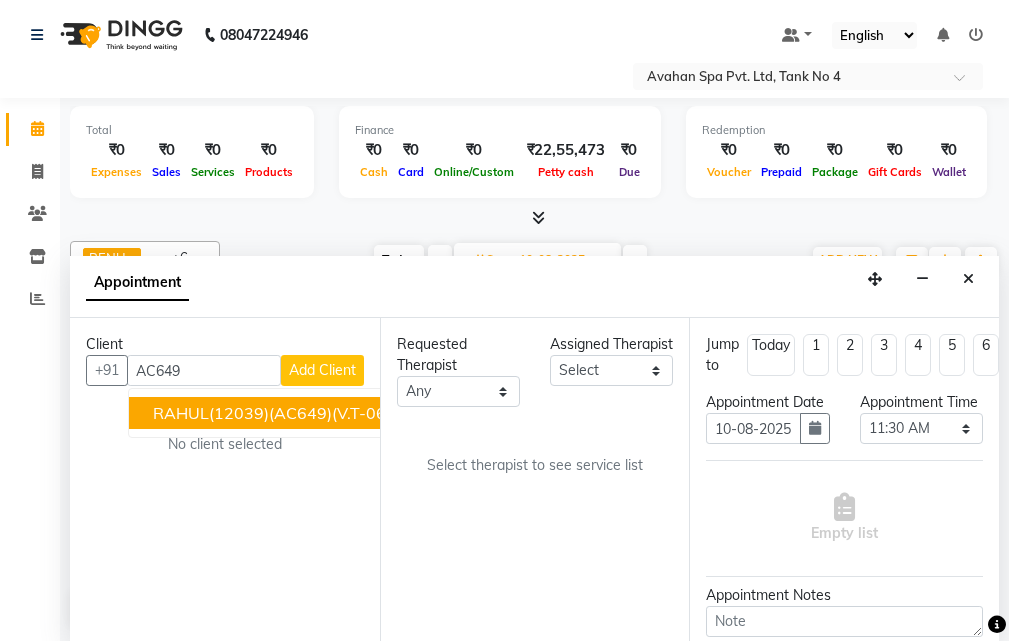 click on "RAHUL(12039)(AC649)(V.T-06/06/2026)(MON TO SUN)" at bounding box center (362, 413) 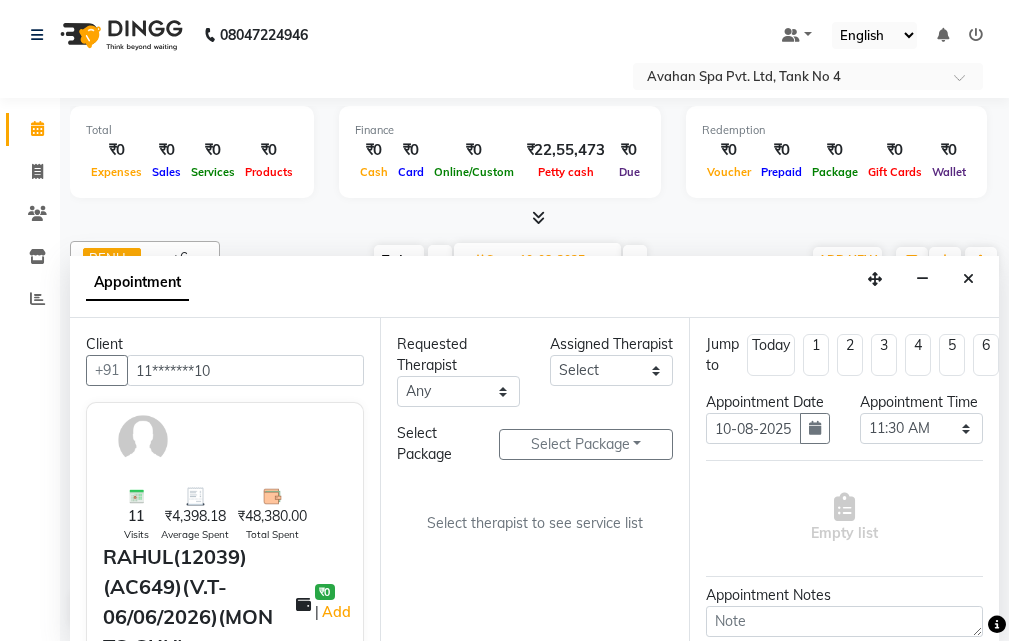 type on "11*******10" 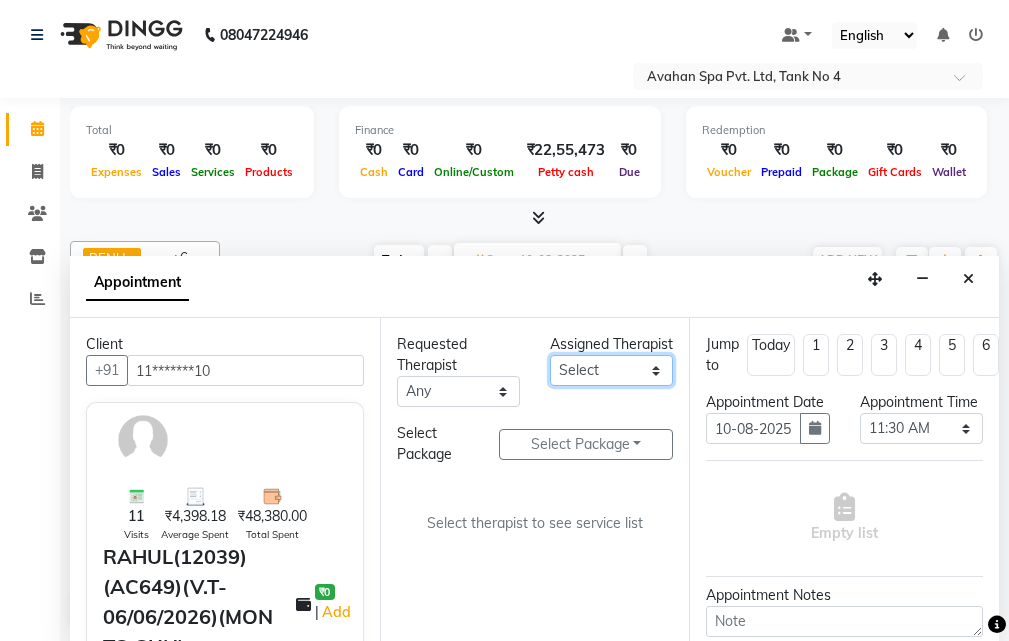 click on "Select ANJU BENU CHIMA FEMALE 1 JESSIE JUNI SUMAN SUSNIM" at bounding box center (611, 370) 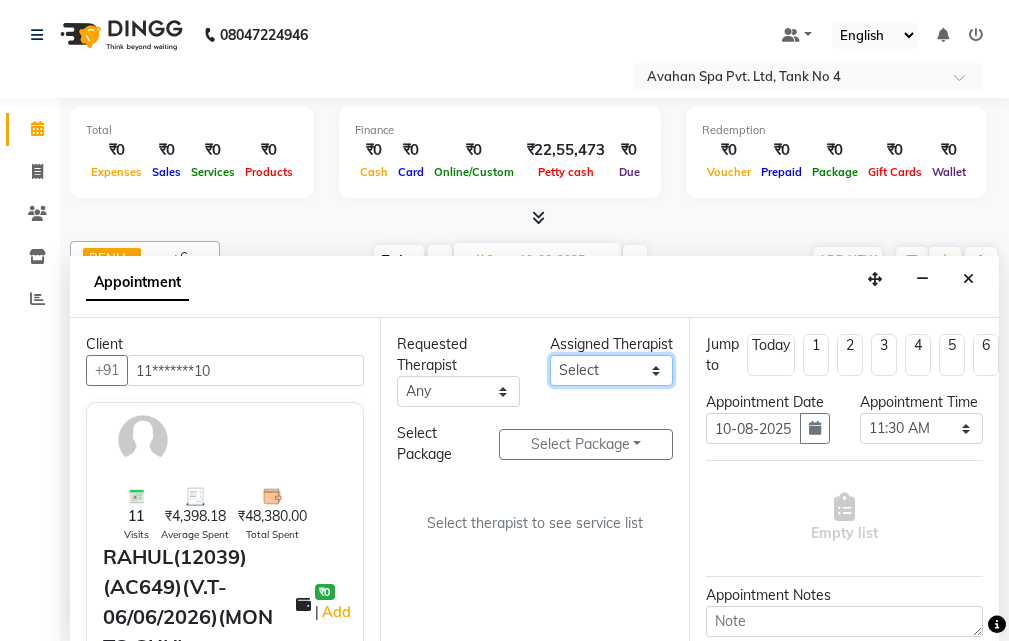 select on "23013" 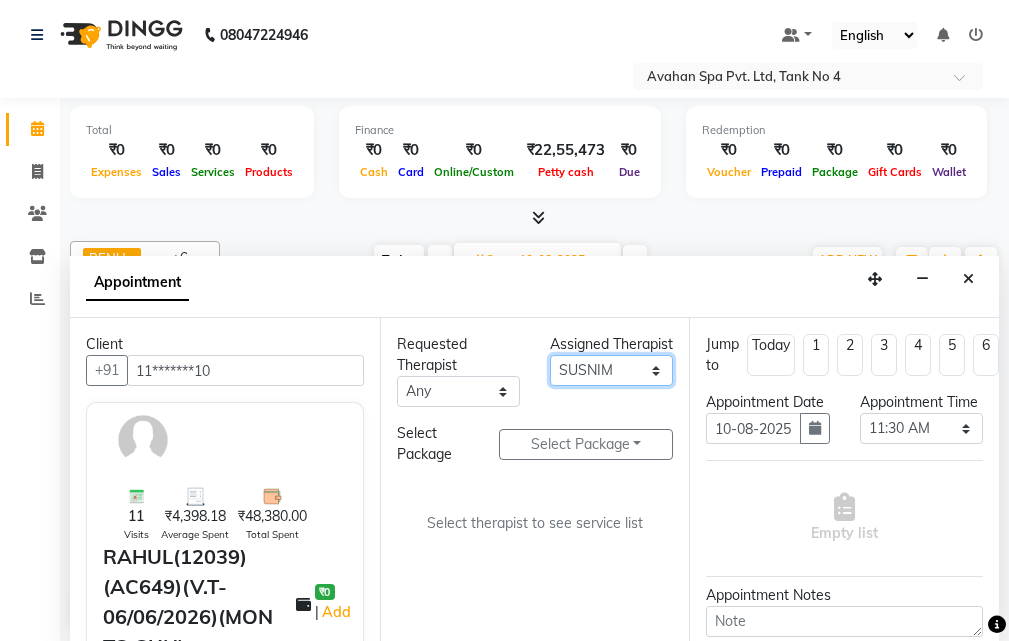click on "Select ANJU BENU CHIMA FEMALE 1 JESSIE JUNI SUMAN SUSNIM" at bounding box center [611, 370] 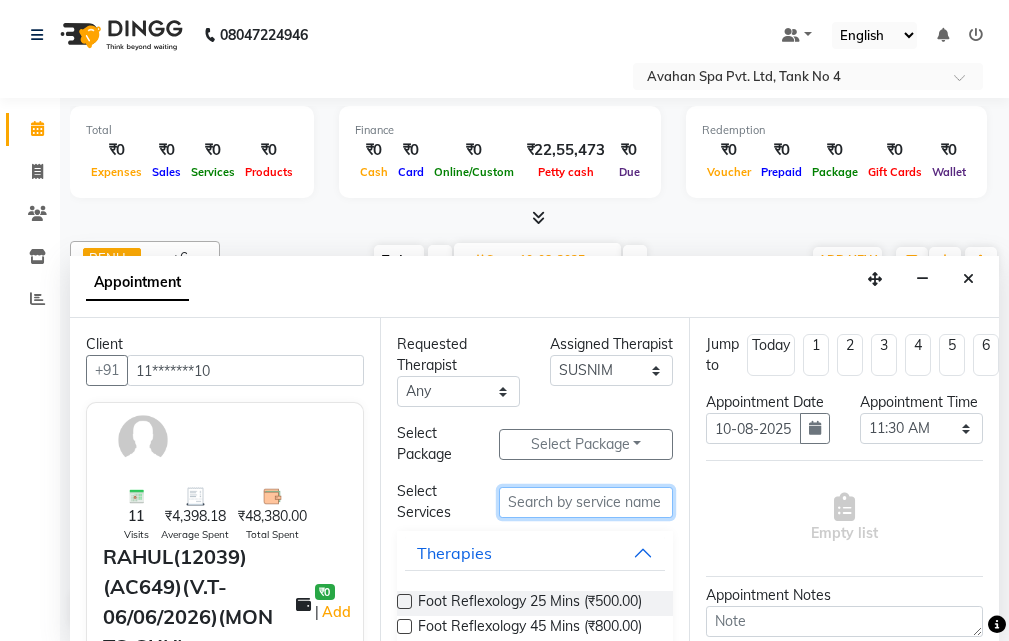 click at bounding box center (586, 502) 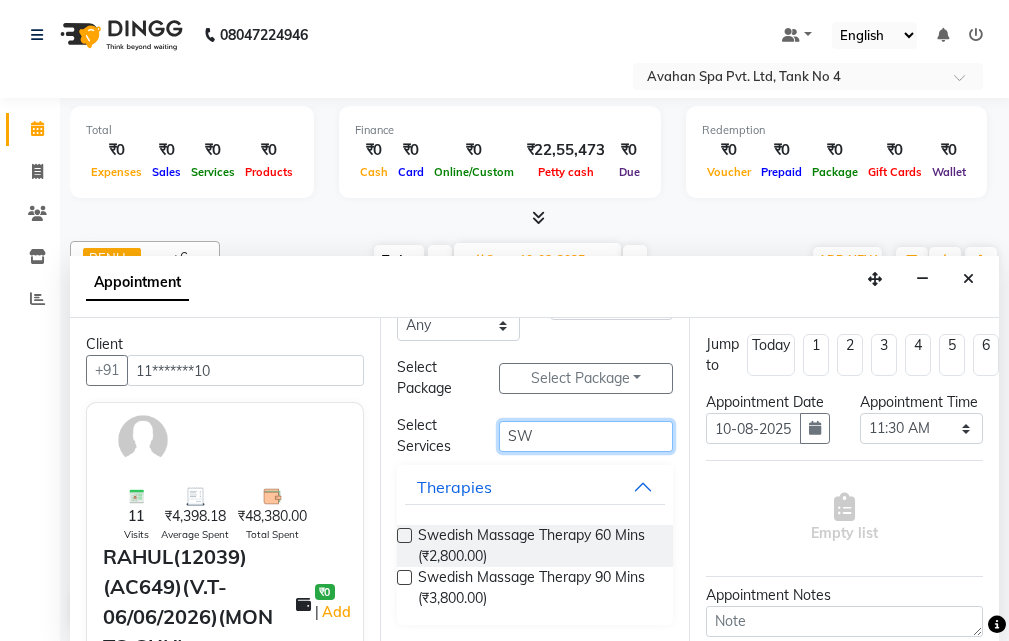 scroll, scrollTop: 66, scrollLeft: 0, axis: vertical 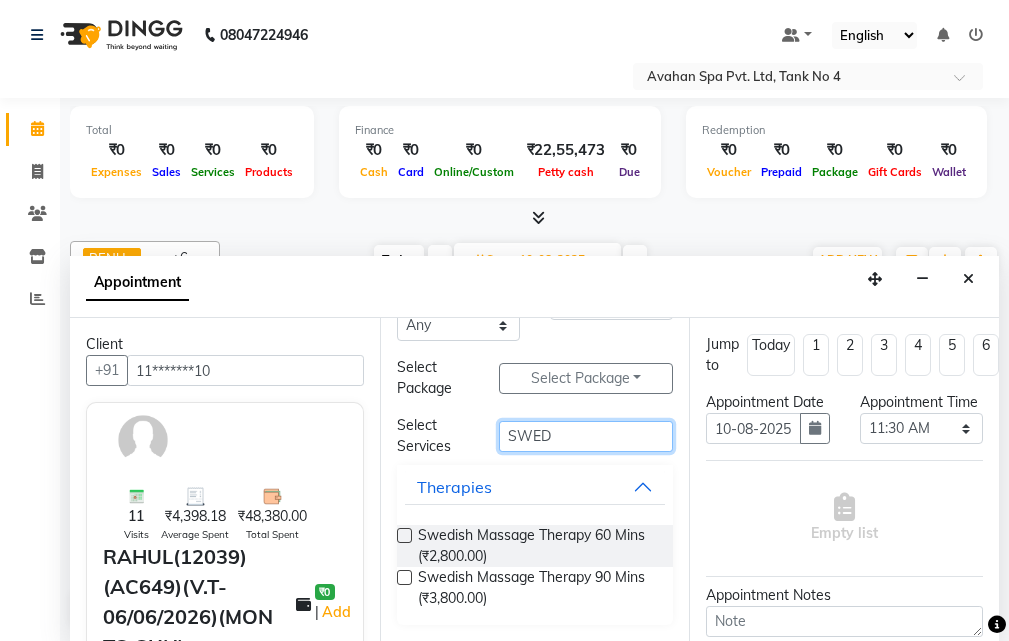 type on "SWED" 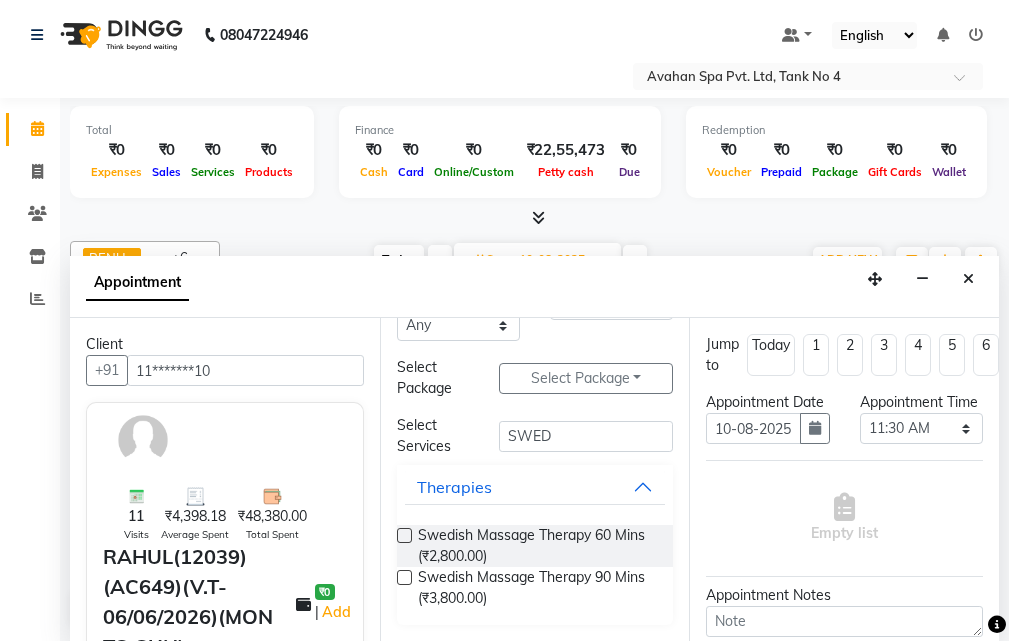 click at bounding box center [404, 535] 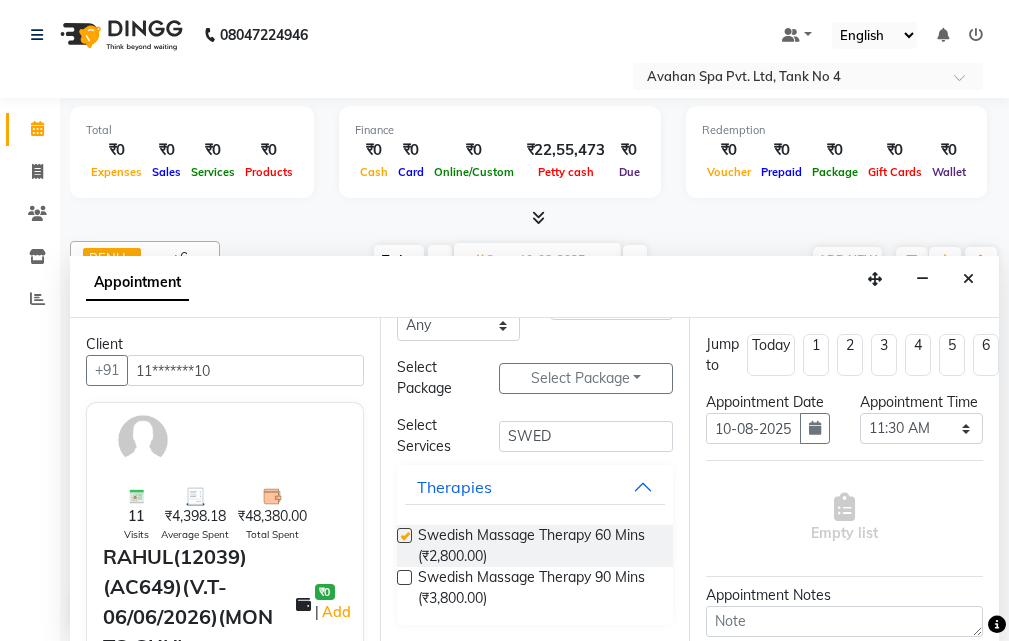 select on "1846" 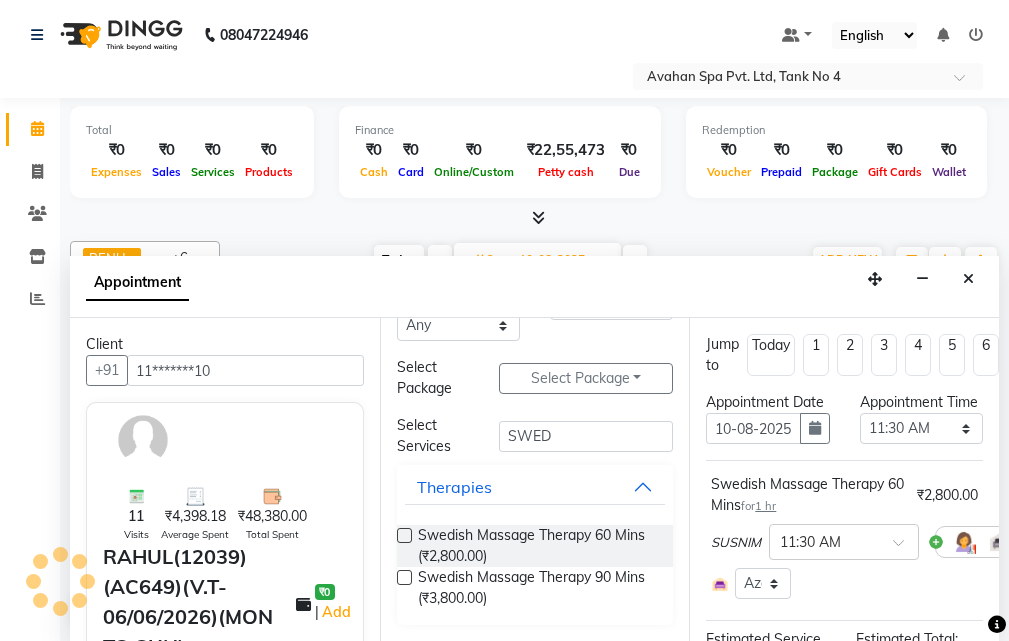 click at bounding box center (404, 535) 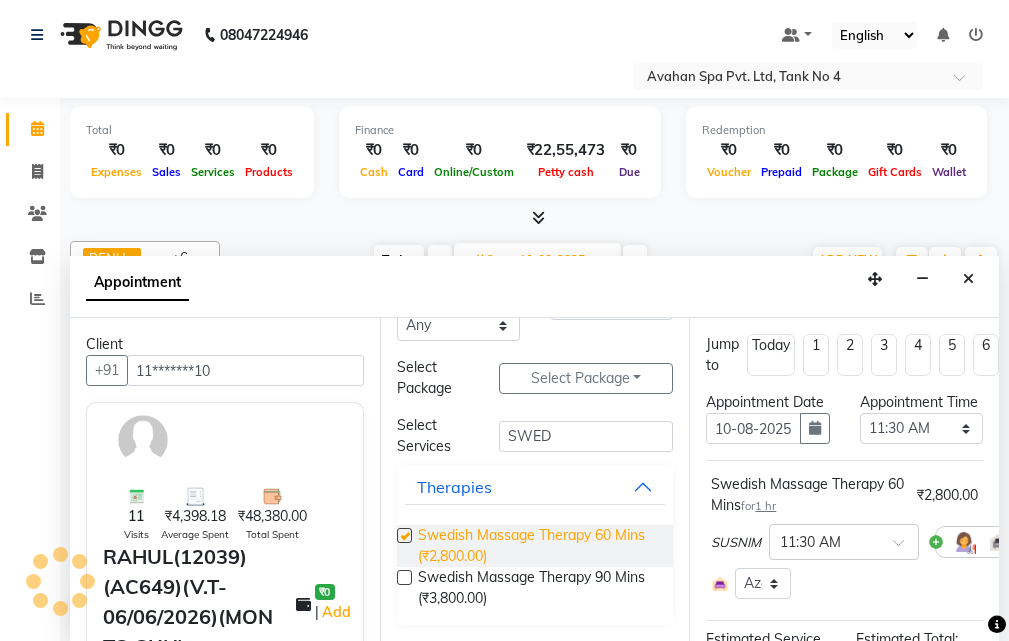 select on "1846" 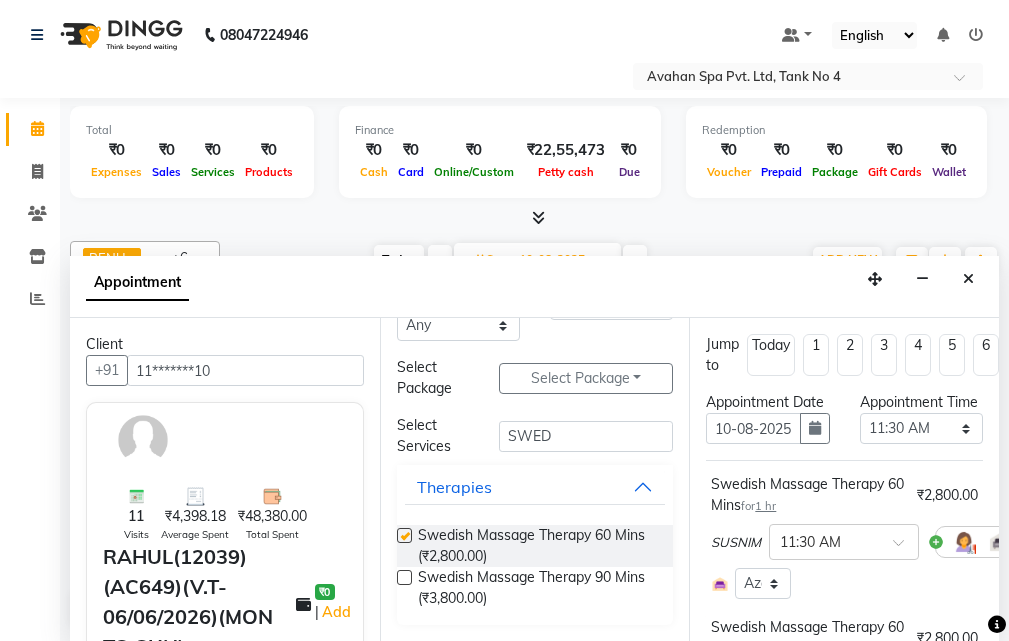 checkbox on "false" 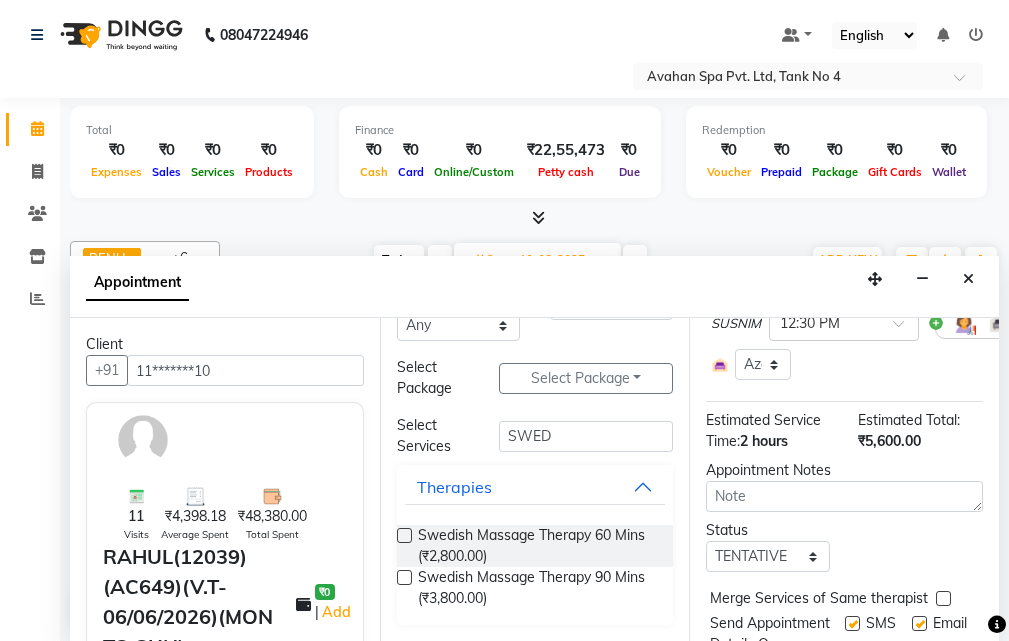 scroll, scrollTop: 400, scrollLeft: 0, axis: vertical 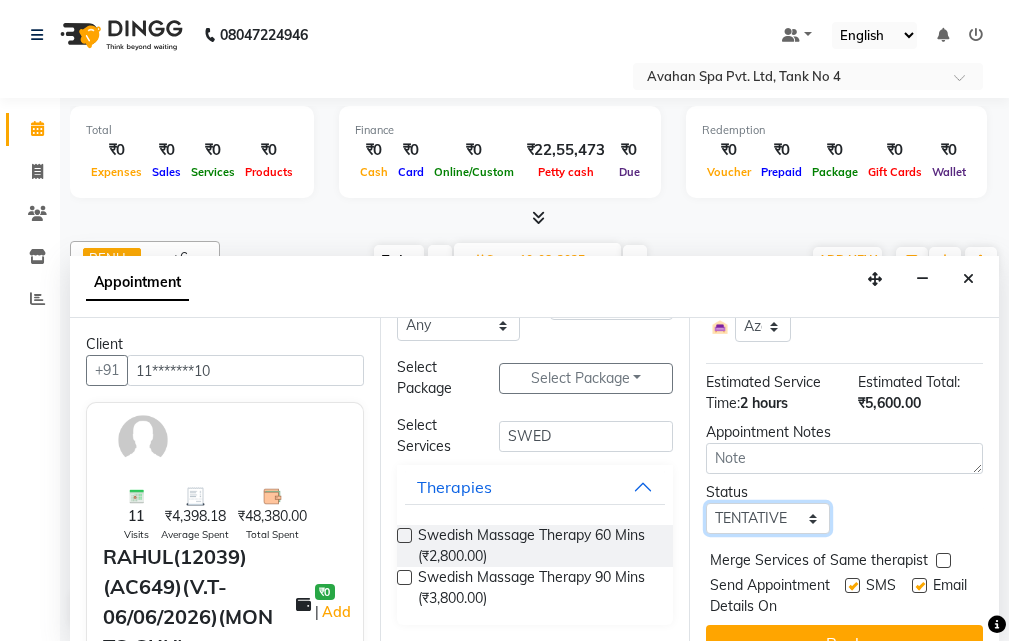click on "Select TENTATIVE CONFIRM UPCOMING" at bounding box center [767, 518] 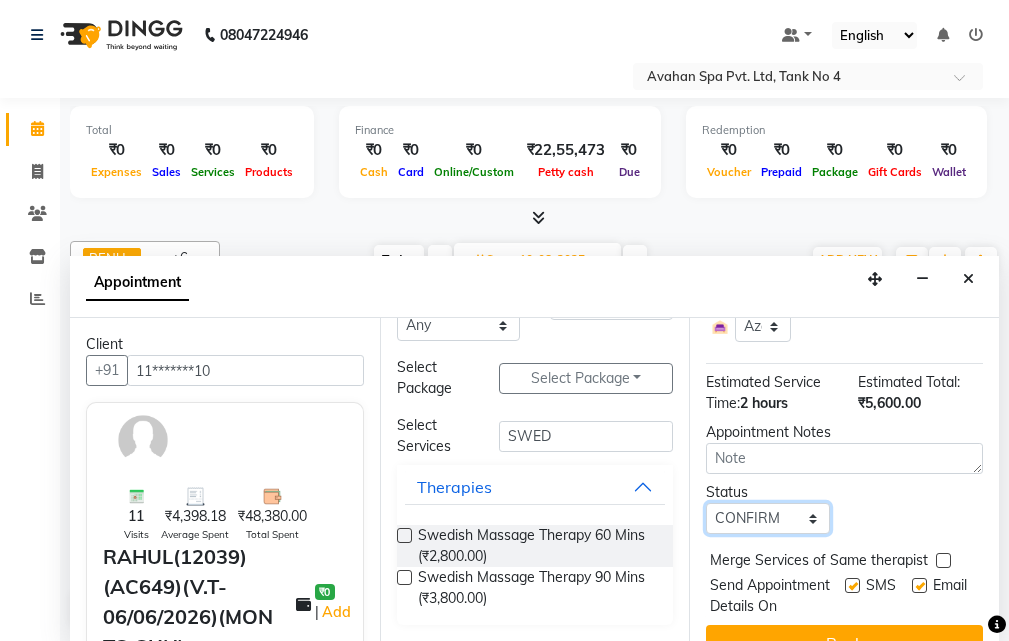click on "Select TENTATIVE CONFIRM UPCOMING" at bounding box center [767, 518] 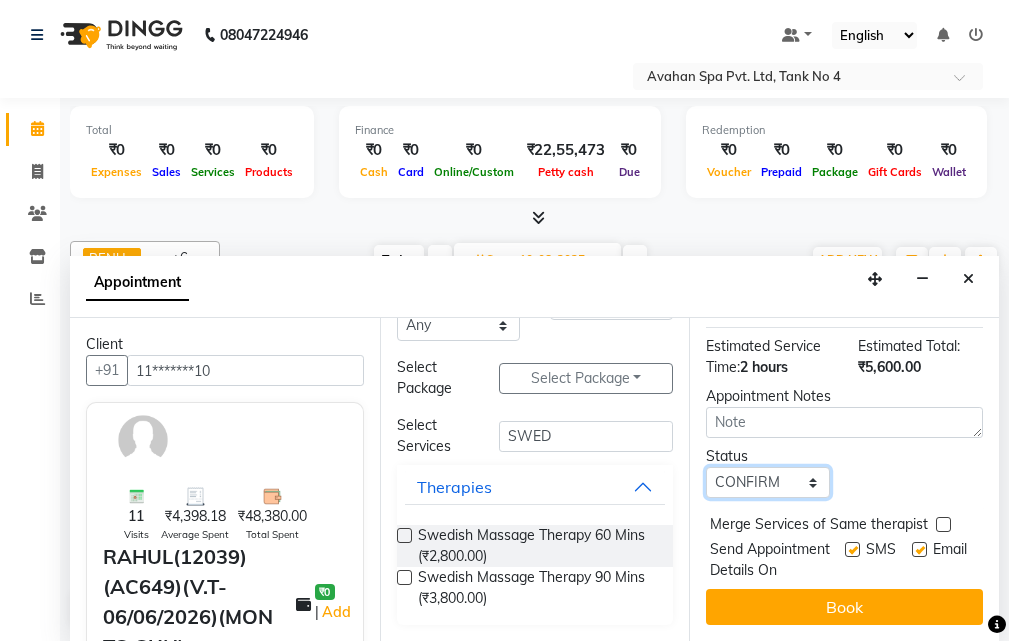 scroll, scrollTop: 493, scrollLeft: 0, axis: vertical 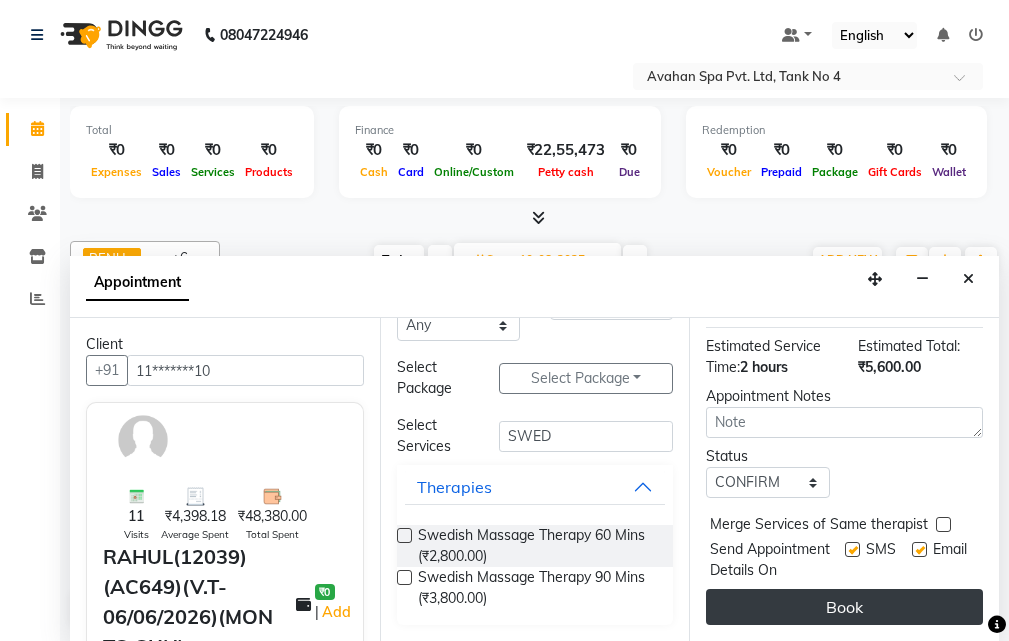 click on "Book" at bounding box center (844, 607) 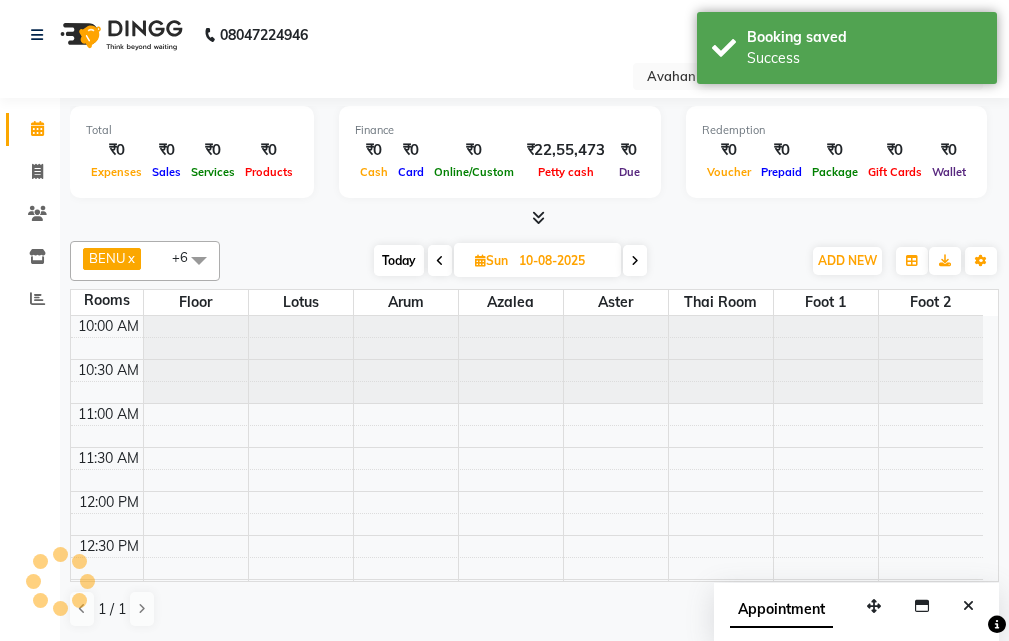 scroll, scrollTop: 0, scrollLeft: 0, axis: both 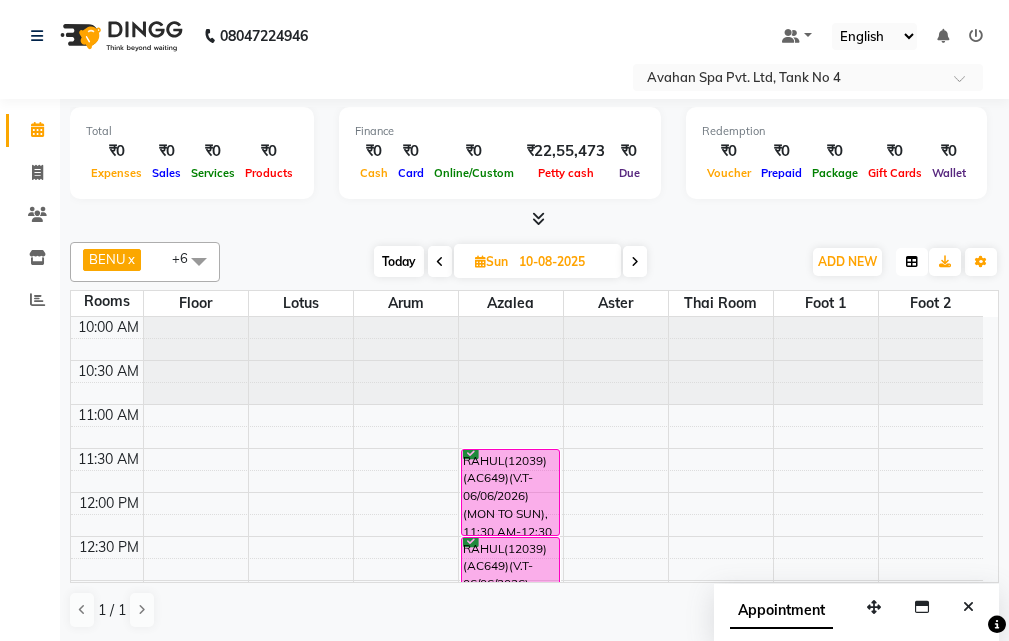 click at bounding box center (912, 262) 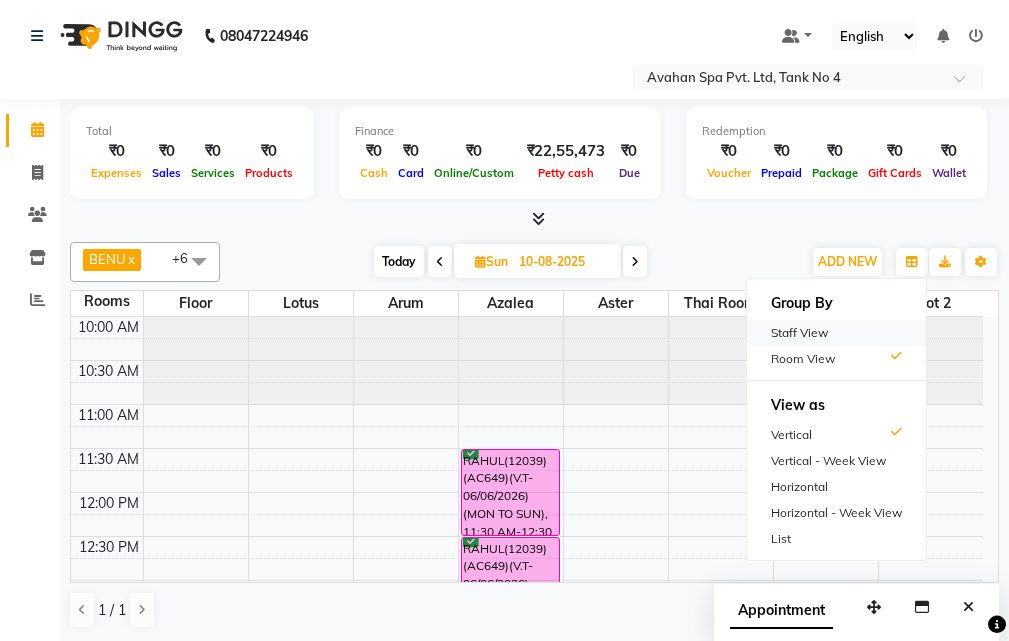 click on "Staff View" at bounding box center (836, 333) 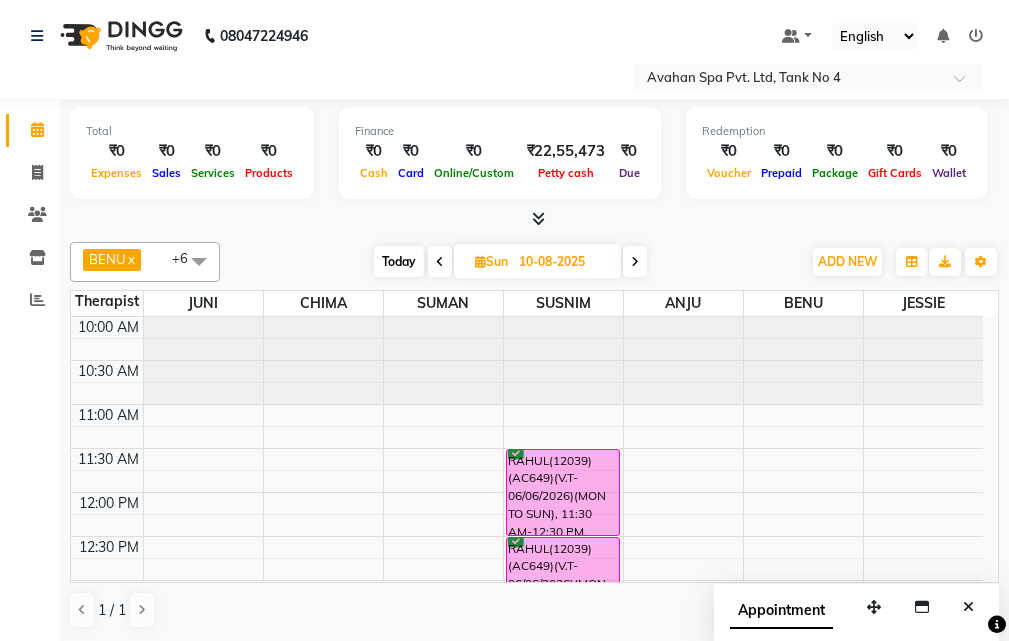 click on "Today" at bounding box center (399, 261) 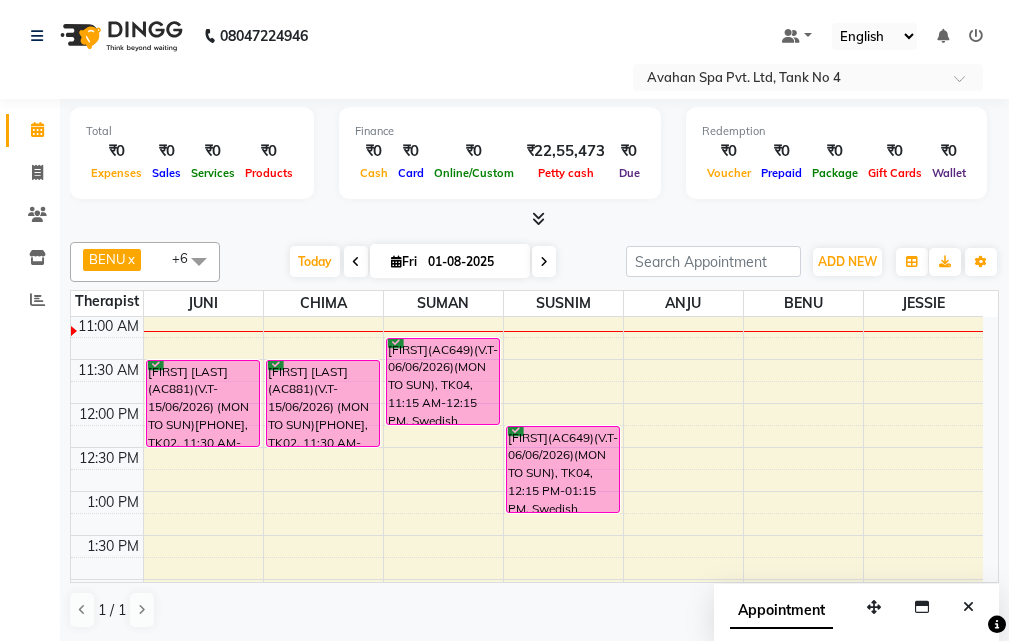 scroll, scrollTop: 0, scrollLeft: 0, axis: both 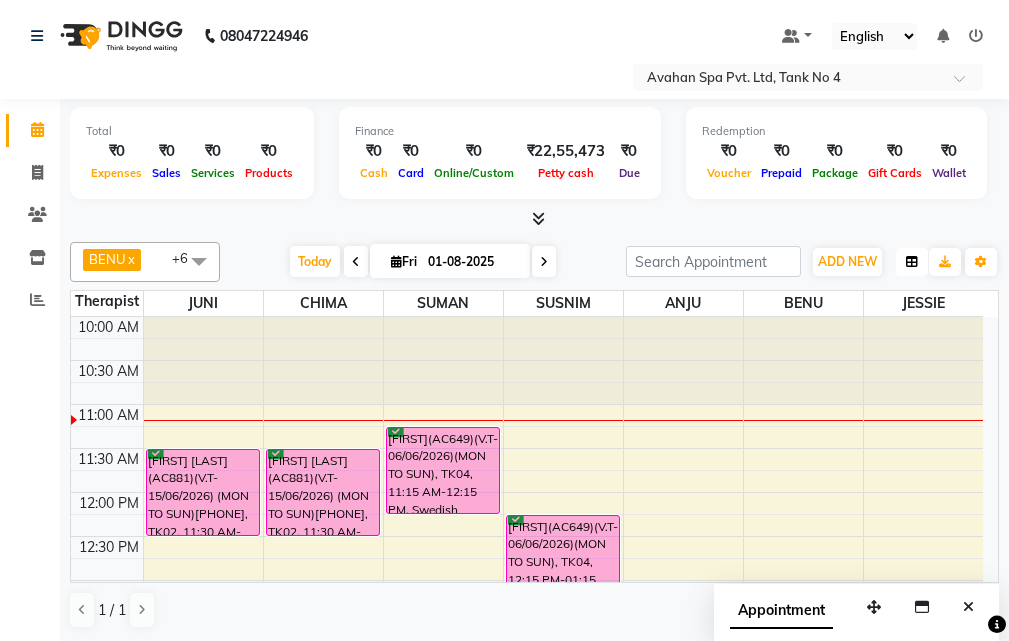 click at bounding box center (912, 262) 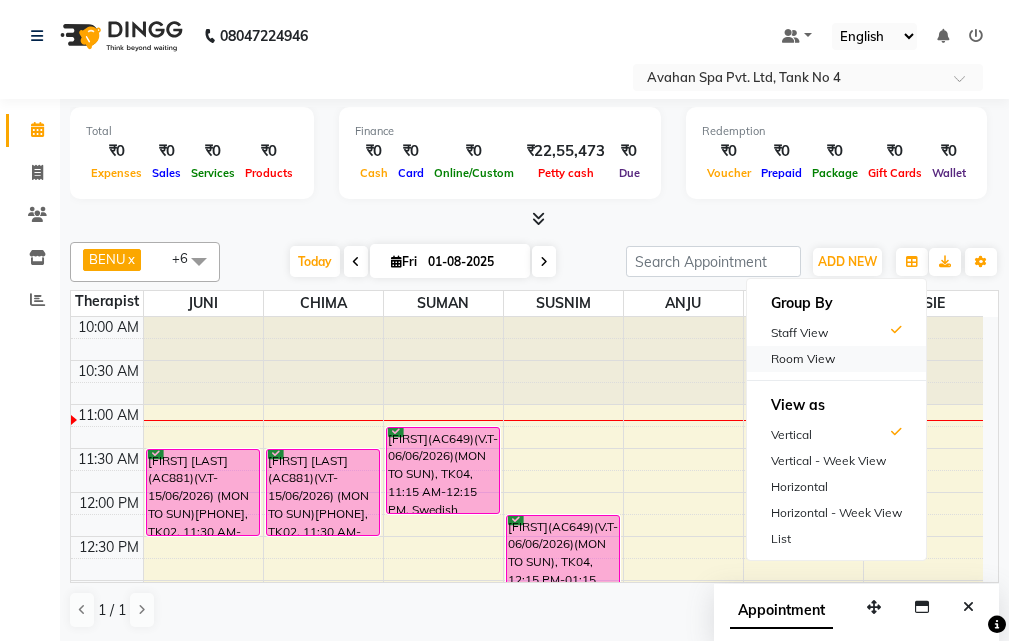 click on "Room View" at bounding box center (836, 359) 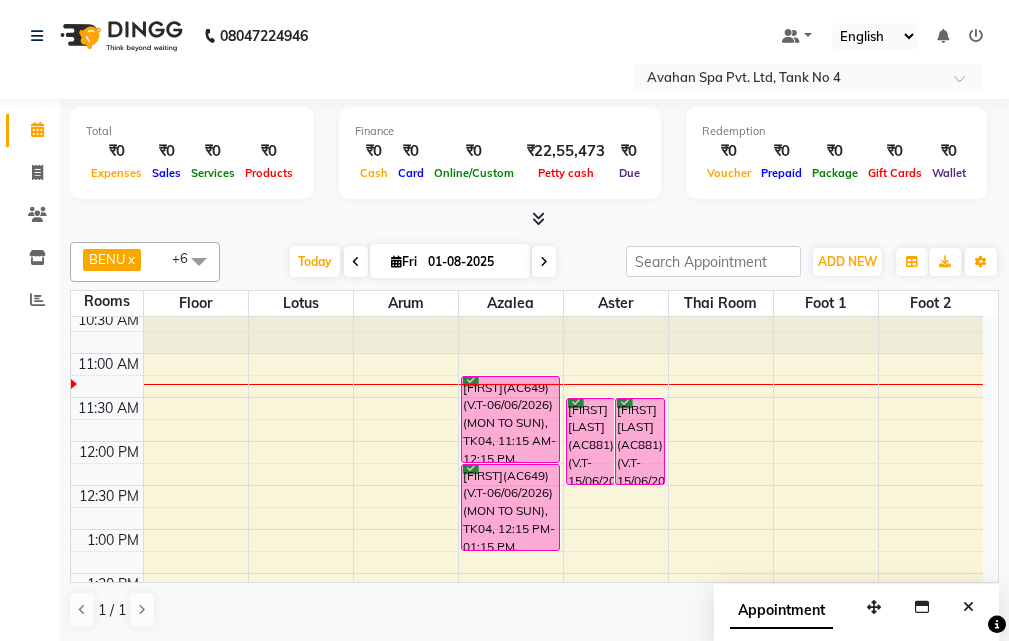 scroll, scrollTop: 100, scrollLeft: 0, axis: vertical 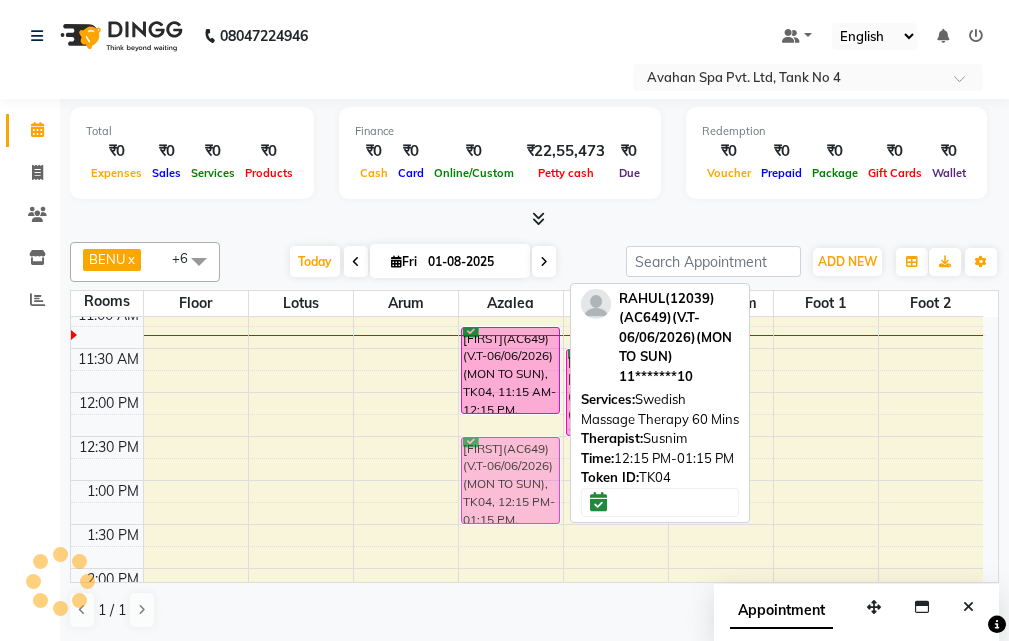 click on "RAHUL(12039)(AC649)(V.T-06/06/2026)(MON TO SUN), TK04, 11:15 AM-12:15 PM, Swedish Massage Therapy 60 Mins     RAHUL(12039)(AC649)(V.T-06/06/2026)(MON TO SUN), TK04, 12:15 PM-01:15 PM, Swedish Massage Therapy 60 Mins     ROHIT(12762)(AC760) (VT-12-05-2026)(MON-FRI) 8240208954, TK03, 04:30 PM-06:00 PM, Swedish Massage Therapy 90 Mins     RAHUL(12039)(AC649)(V.T-06/06/2026)(MON TO SUN), TK04, 12:15 PM-01:15 PM, Swedish Massage Therapy 60 Mins" at bounding box center (511, 788) 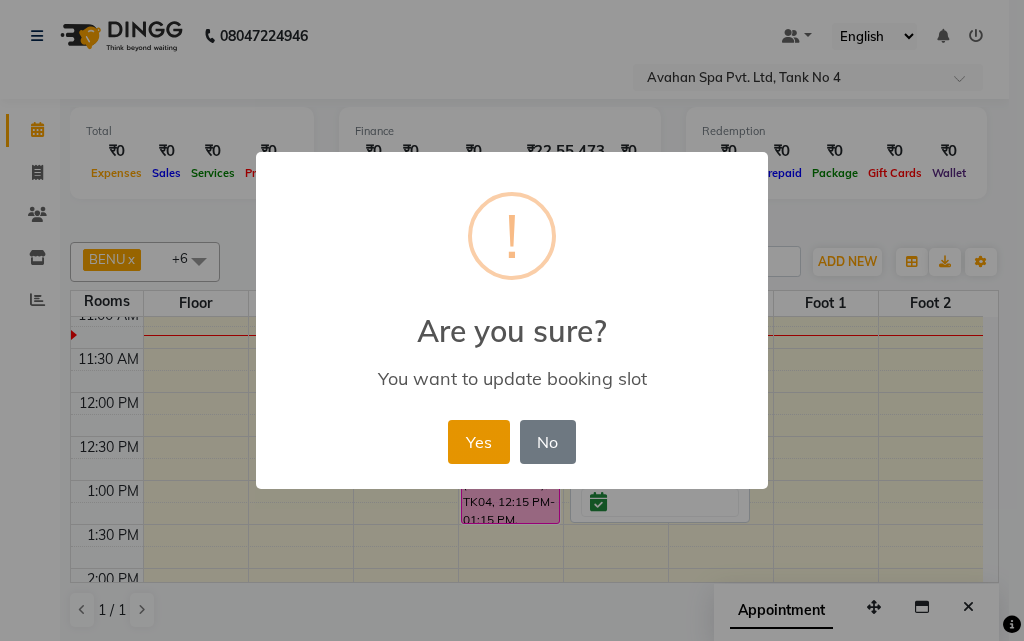 click on "Yes" at bounding box center [478, 442] 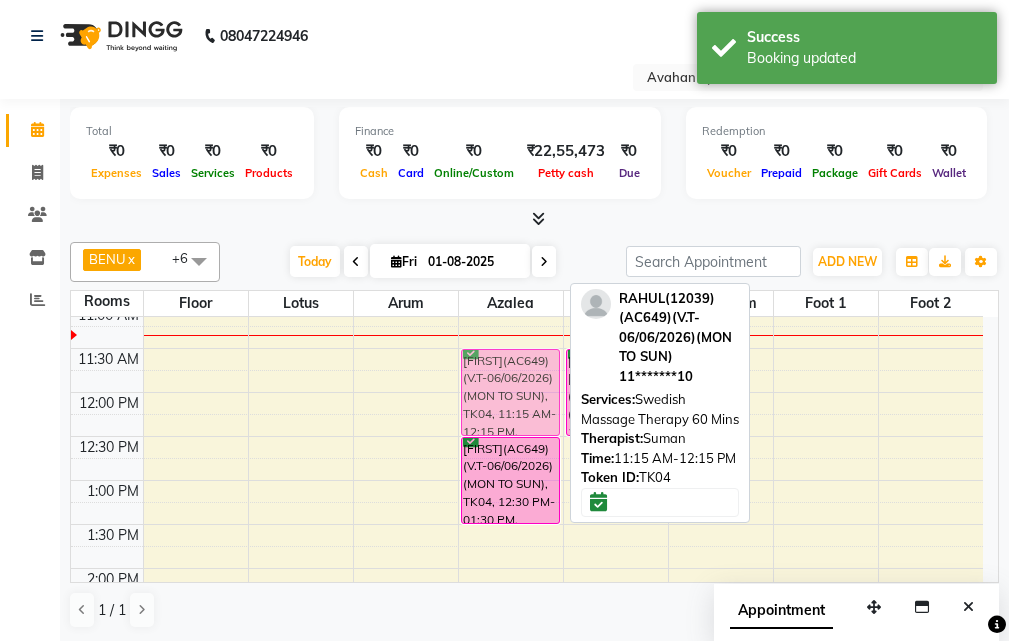 drag, startPoint x: 501, startPoint y: 374, endPoint x: 501, endPoint y: 390, distance: 16 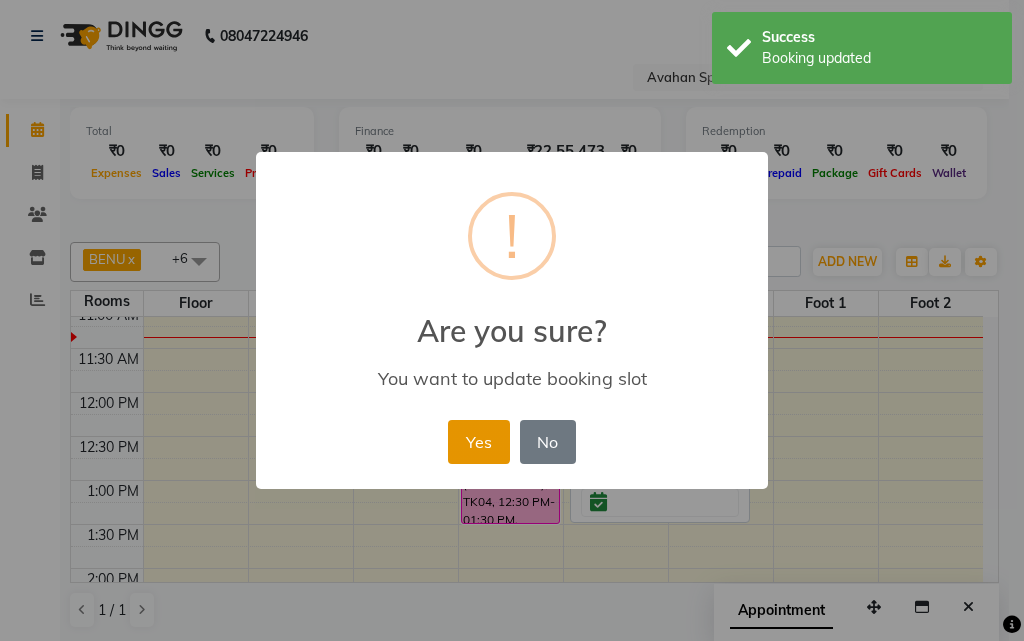click on "Yes" at bounding box center (478, 442) 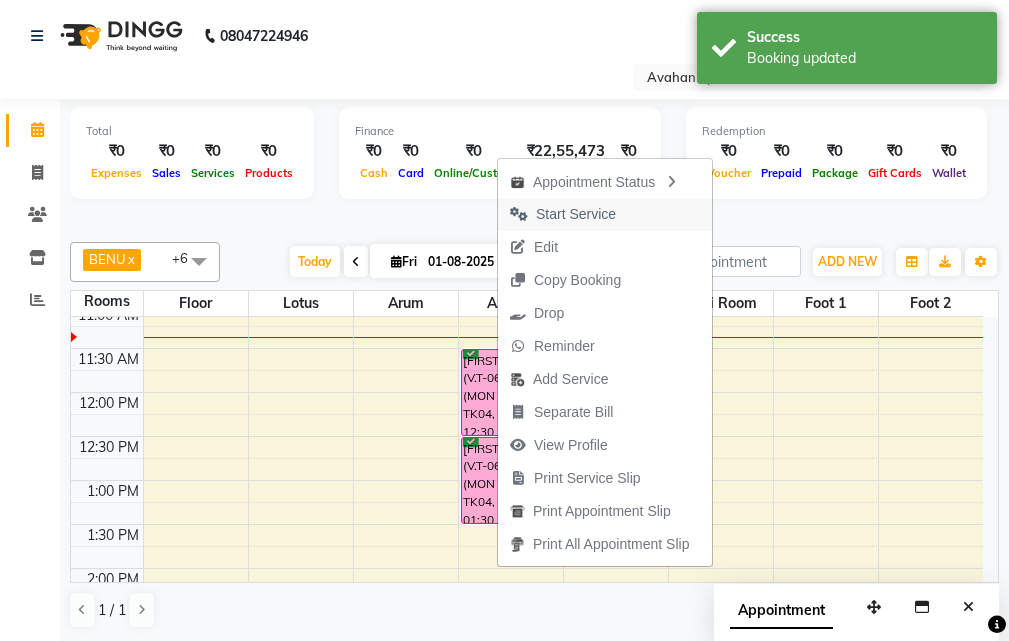 click on "Start Service" at bounding box center (605, 214) 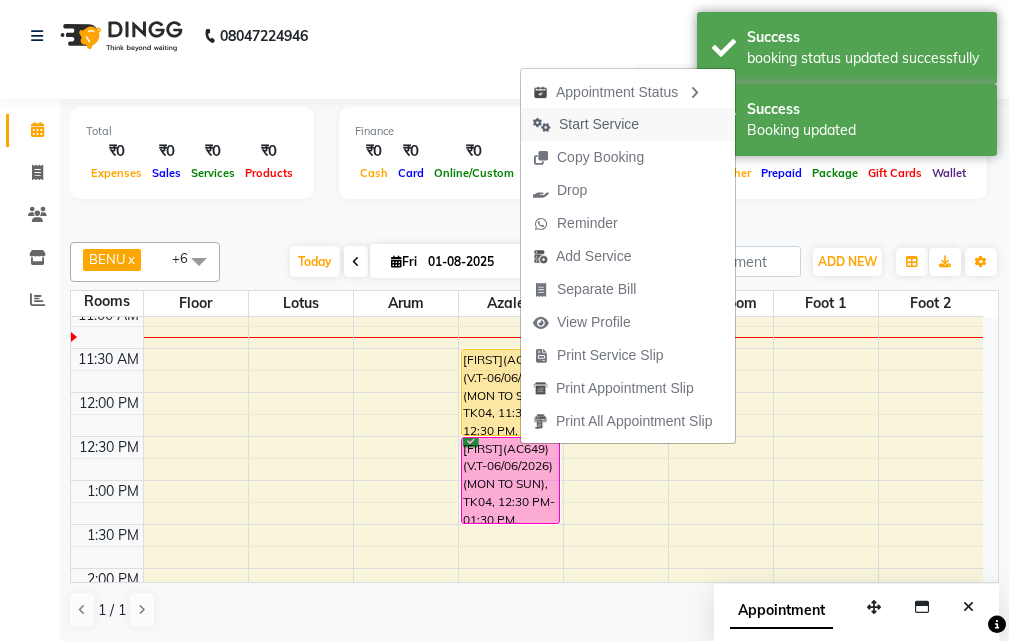 click on "Start Service" at bounding box center (628, 124) 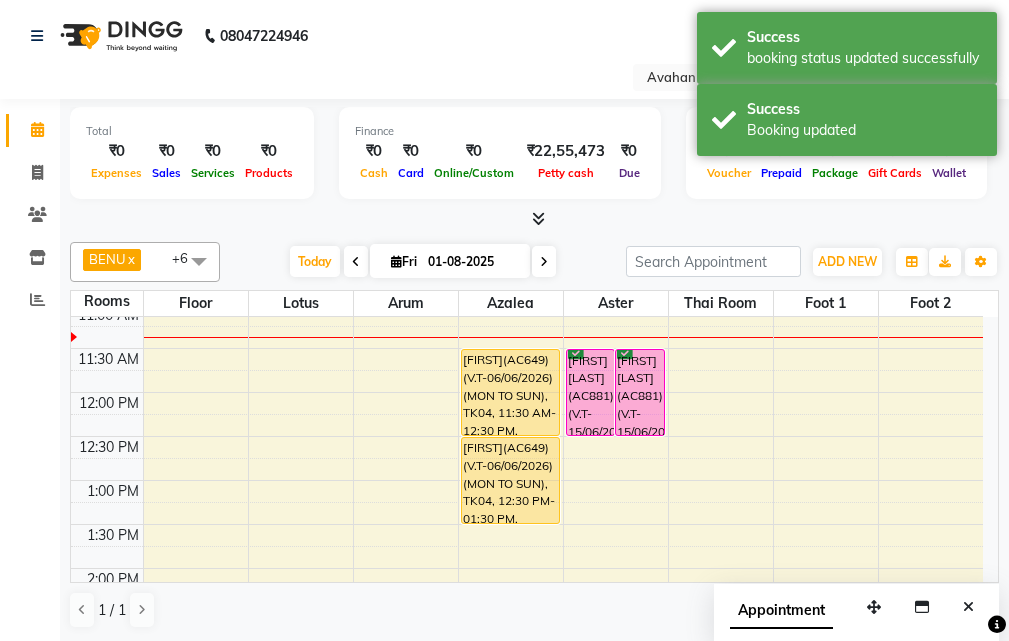 click at bounding box center [968, 607] 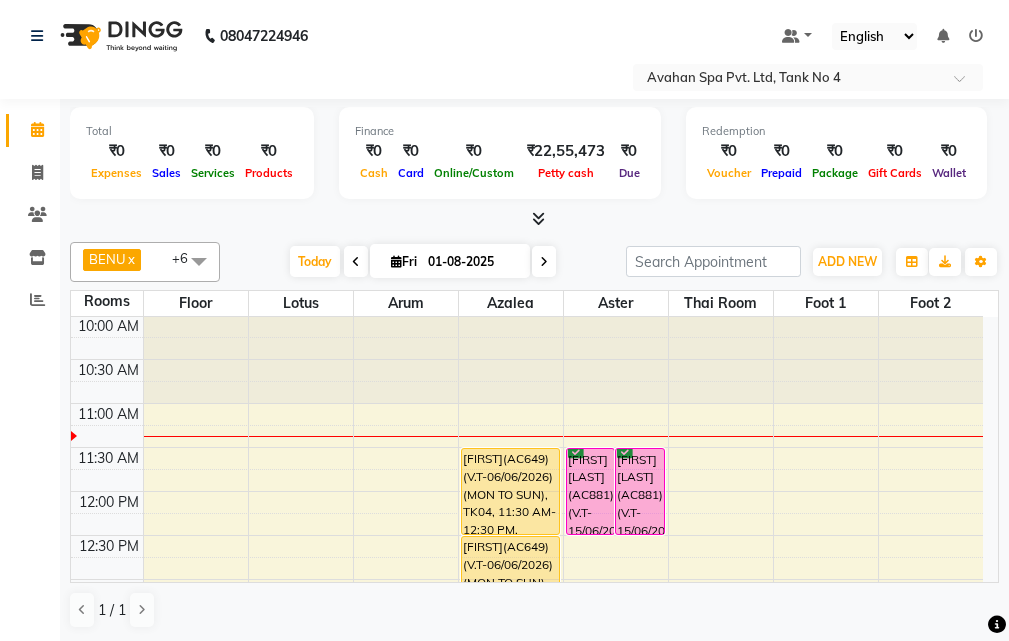scroll, scrollTop: 0, scrollLeft: 0, axis: both 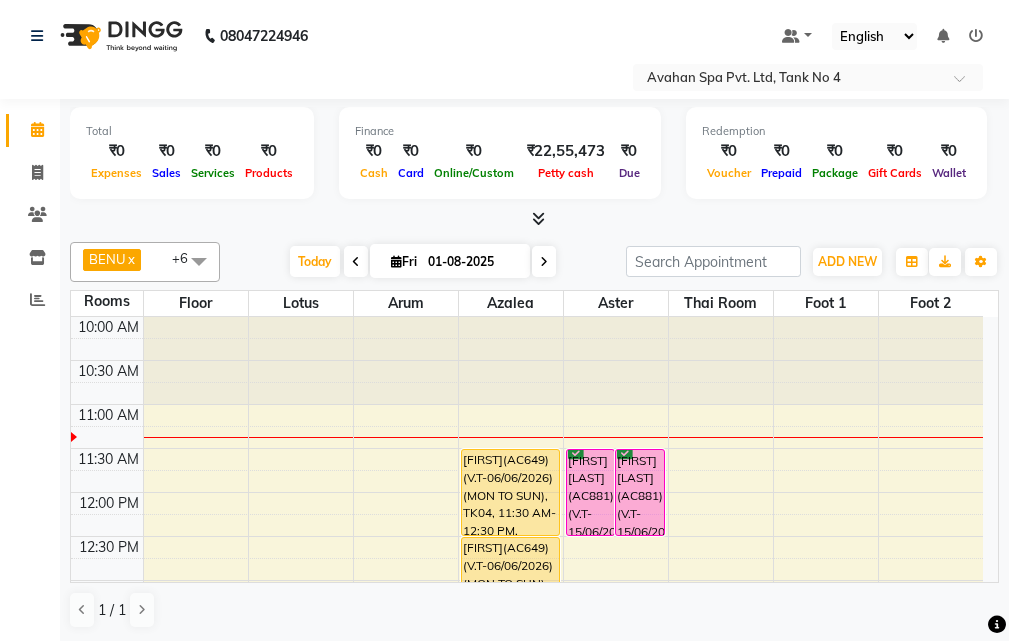 click at bounding box center [544, 261] 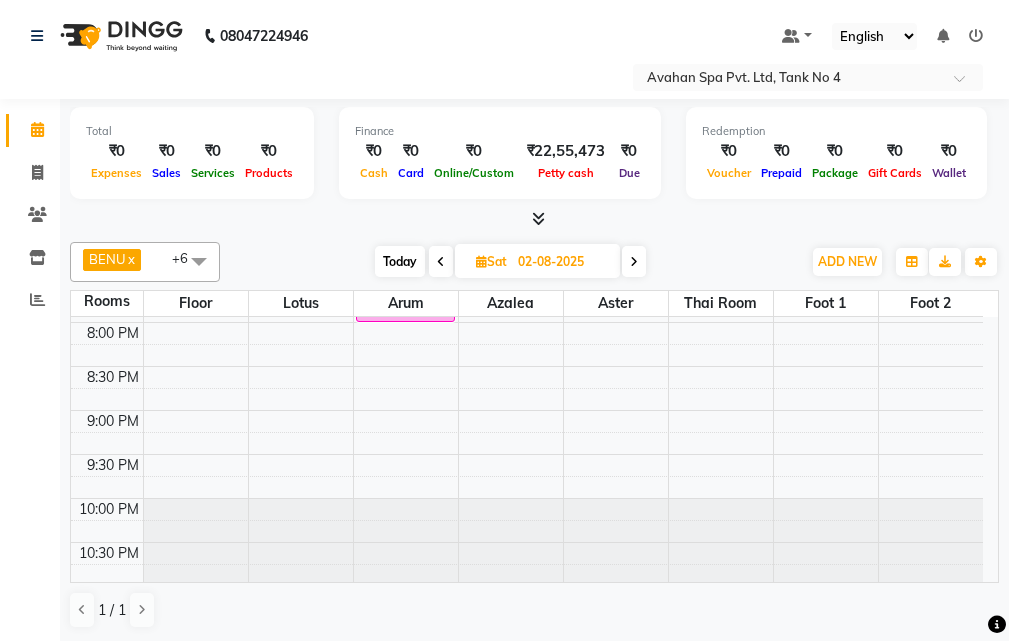 scroll, scrollTop: 878, scrollLeft: 0, axis: vertical 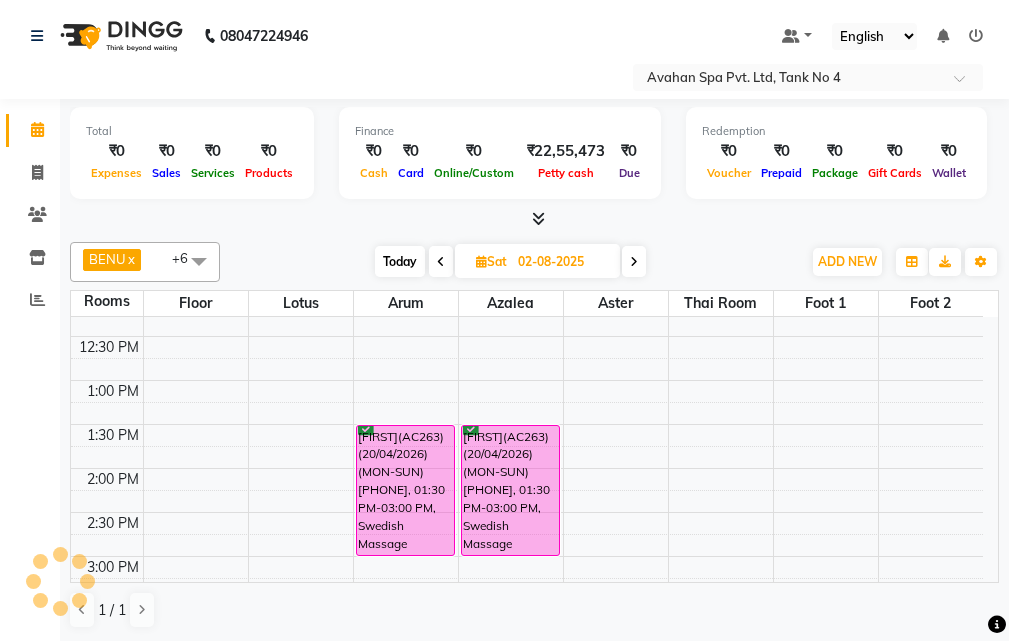click on "Today" at bounding box center [400, 261] 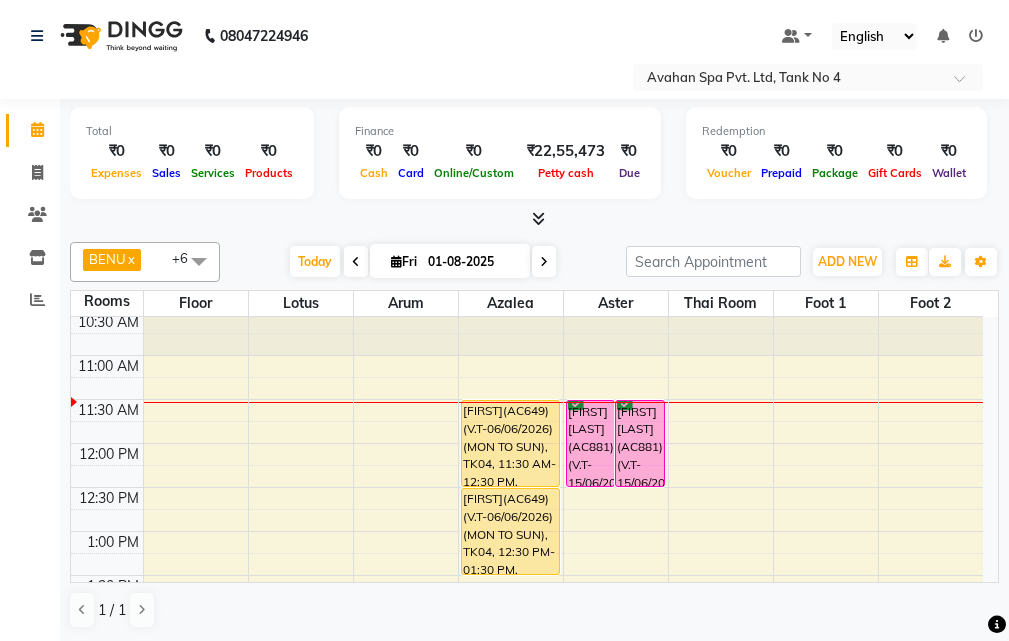 scroll, scrollTop: 0, scrollLeft: 0, axis: both 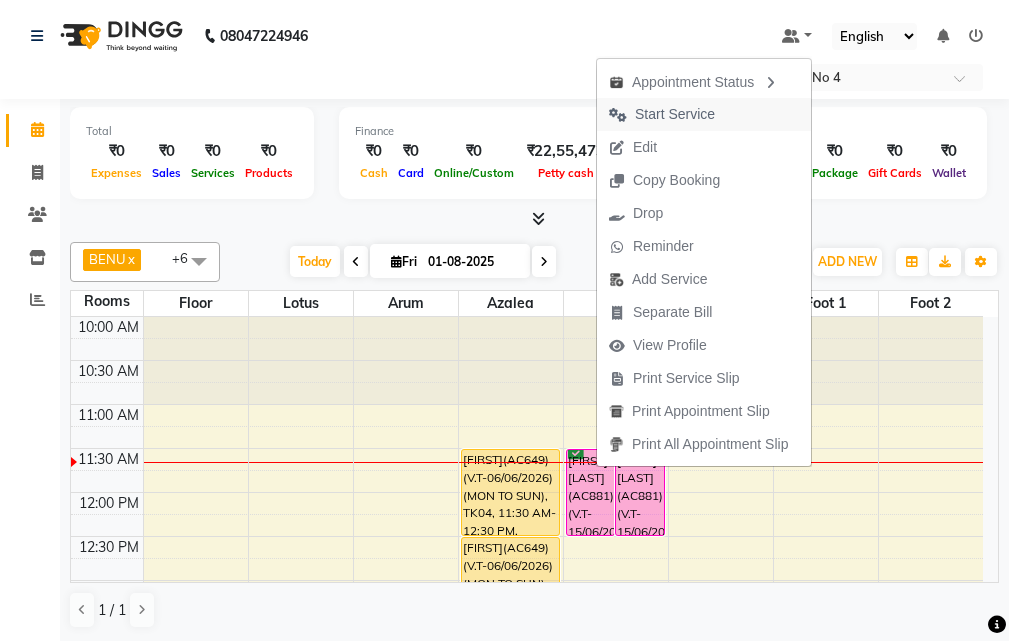 click on "Start Service" at bounding box center [675, 114] 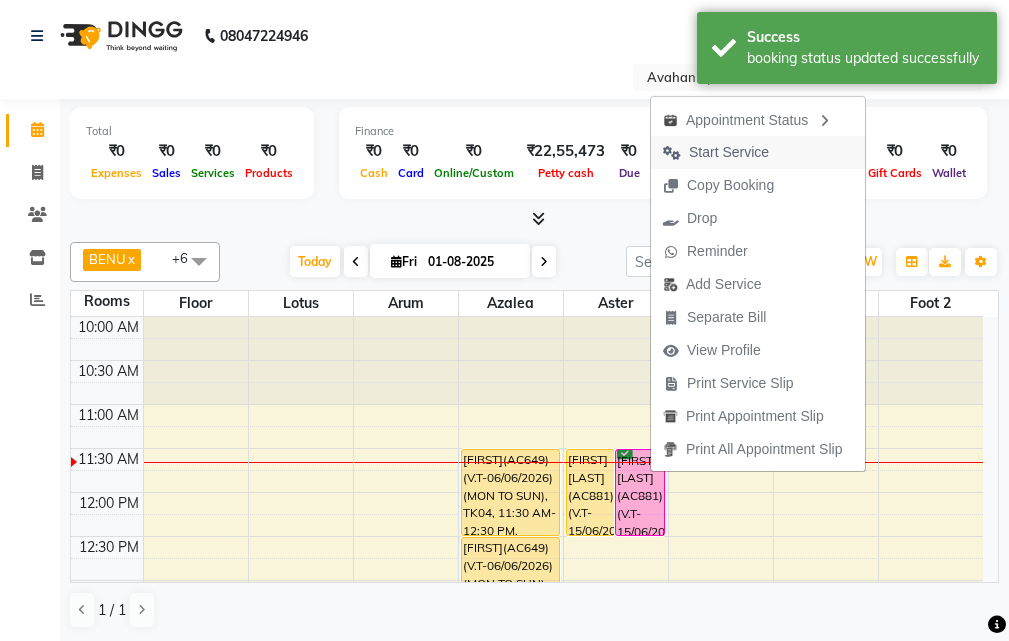 click on "Start Service" at bounding box center [716, 152] 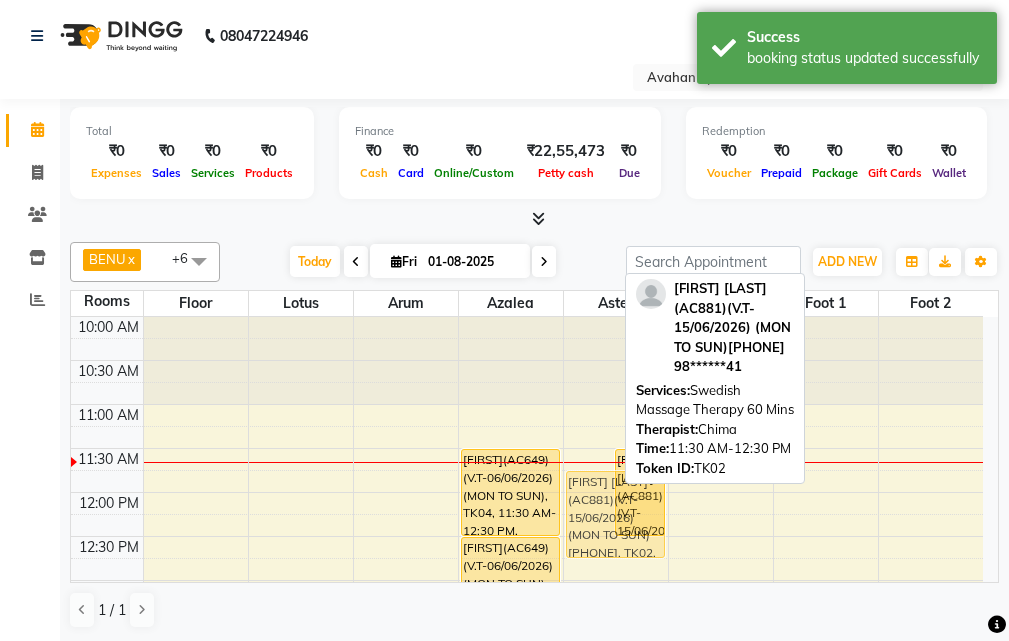 drag, startPoint x: 596, startPoint y: 472, endPoint x: 592, endPoint y: 483, distance: 11.7046995 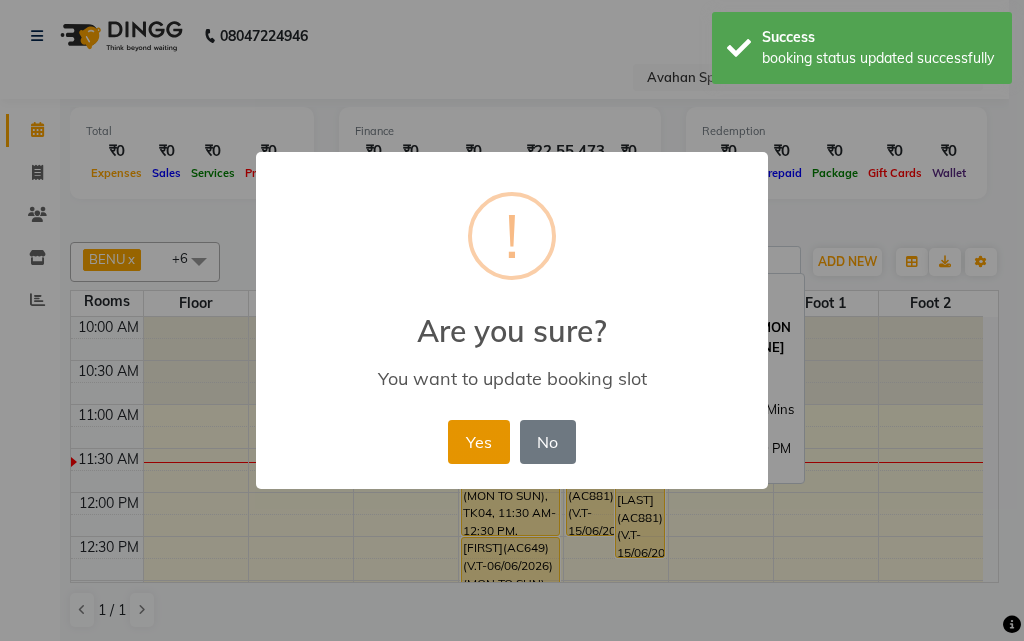 click on "Yes" at bounding box center [478, 442] 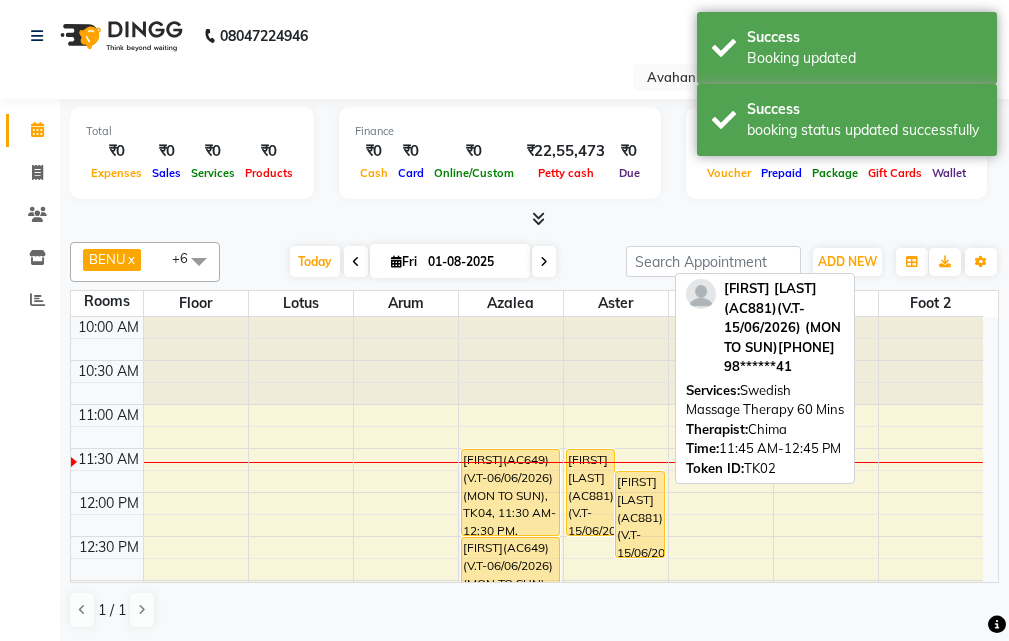click on "[FIRSTNAME] [LASTNAME]([PHONE])([AC])([V.T-[DATE]) ([MON TO SUN])[PHONE], TK[NUMBER], [TIME]-[TIME], [SERVICE] [NUMBER] Mins" at bounding box center [640, 514] 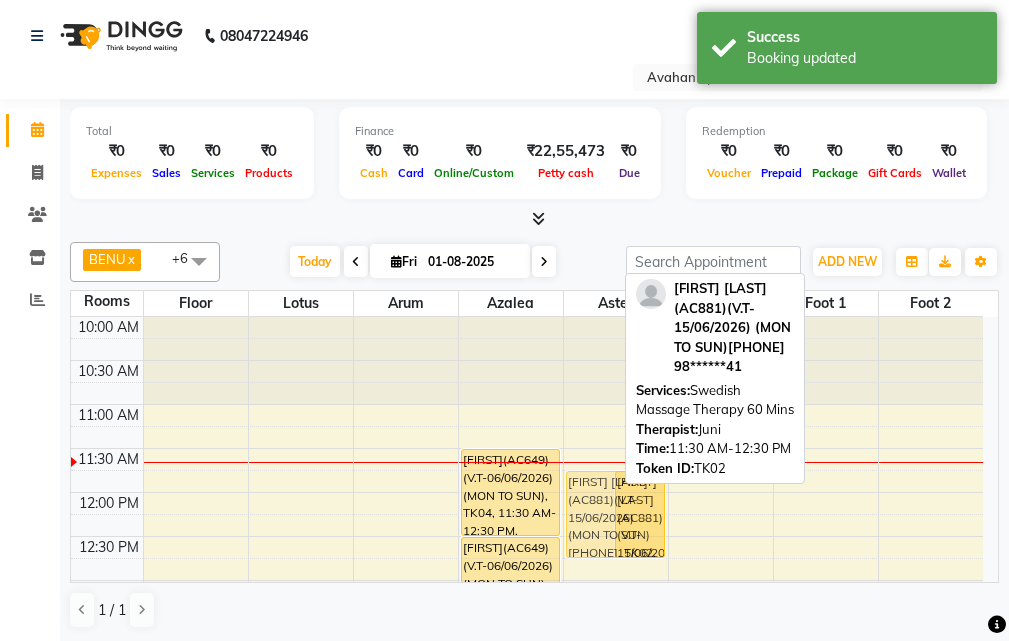 drag, startPoint x: 594, startPoint y: 465, endPoint x: 591, endPoint y: 476, distance: 11.401754 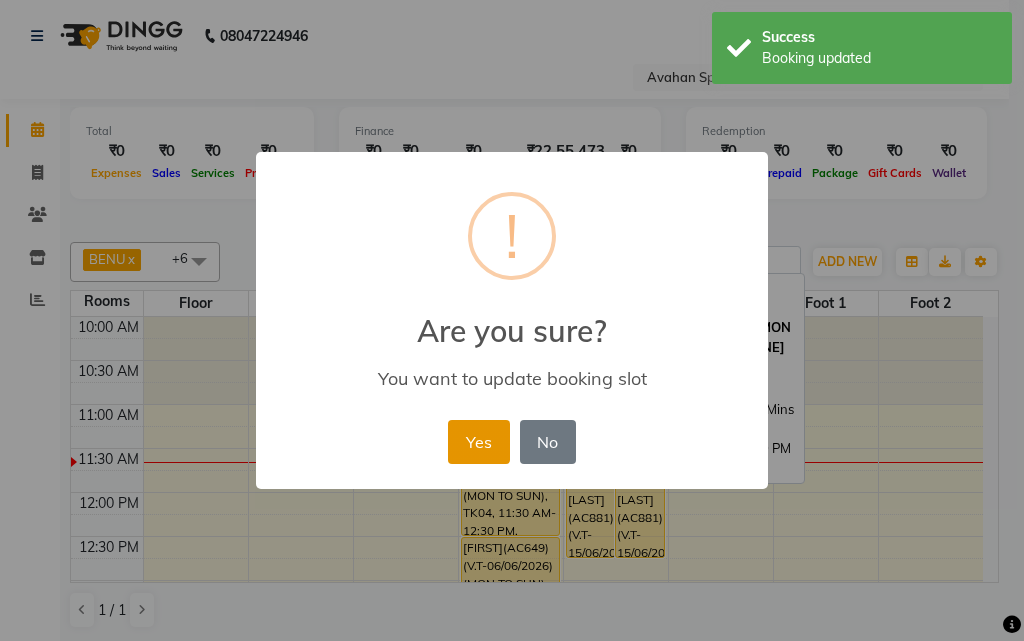 click on "Yes" at bounding box center (478, 442) 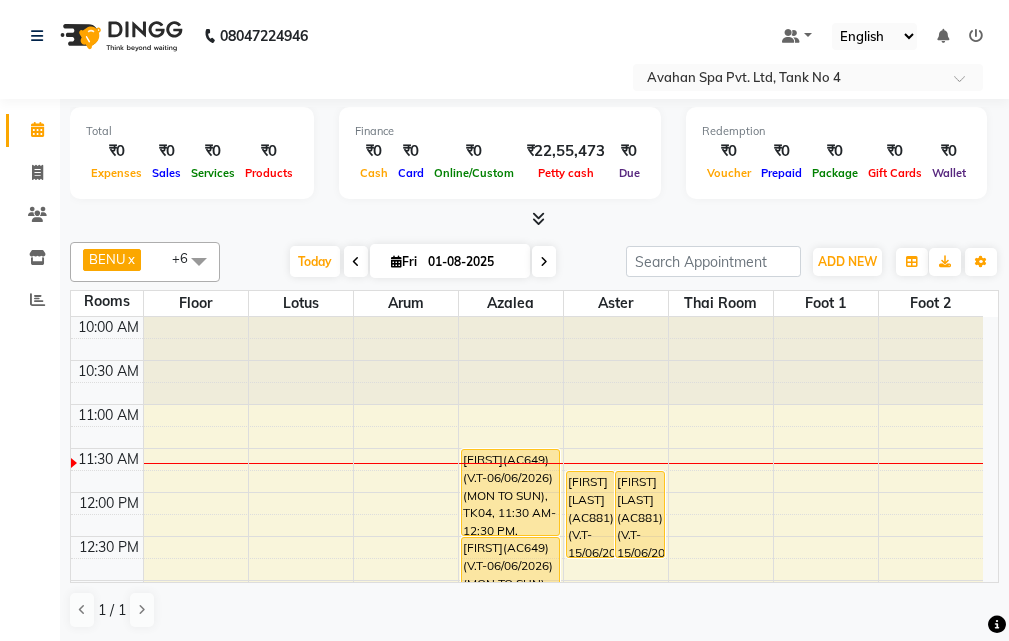 click at bounding box center [544, 261] 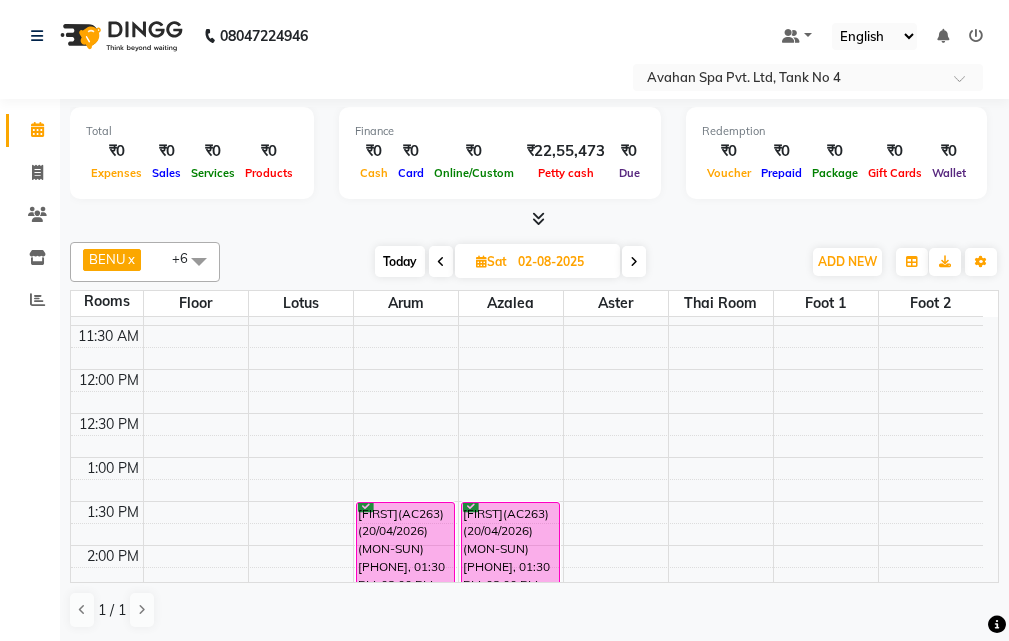 scroll, scrollTop: 89, scrollLeft: 0, axis: vertical 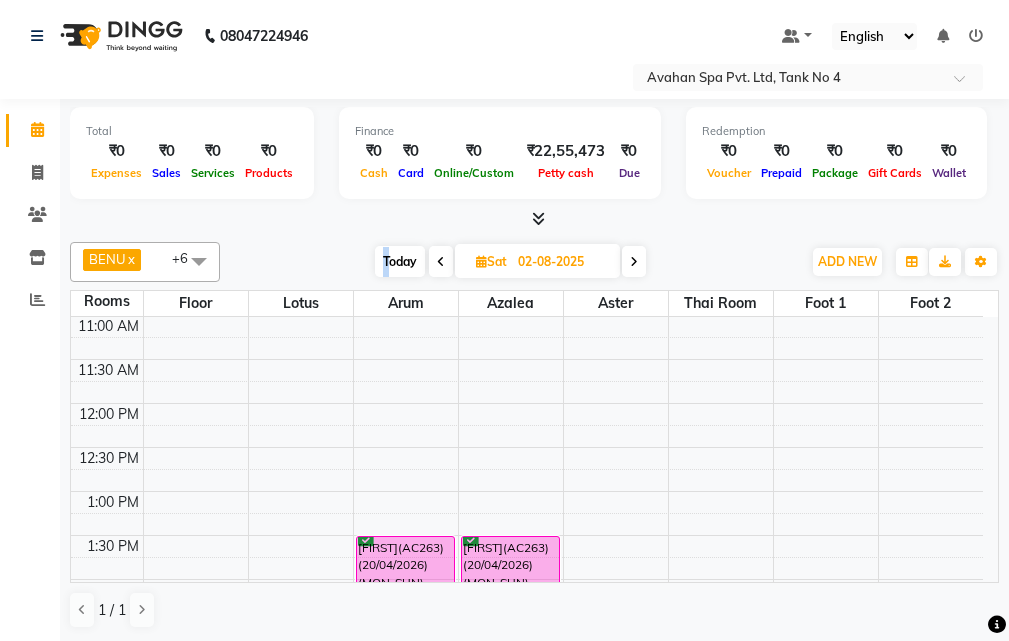 click on "Today" at bounding box center (400, 261) 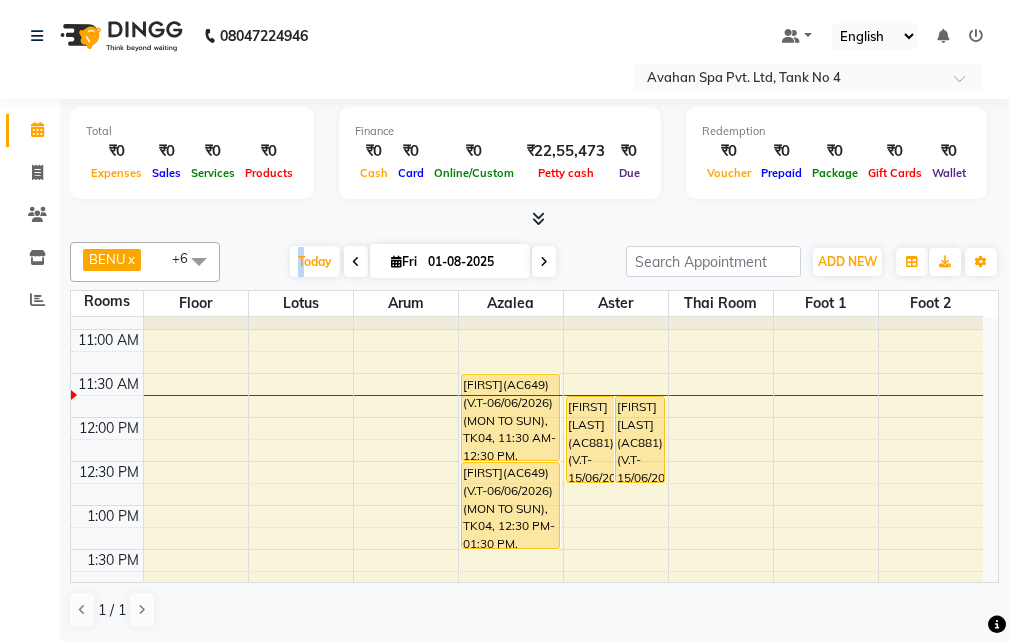 scroll, scrollTop: 0, scrollLeft: 0, axis: both 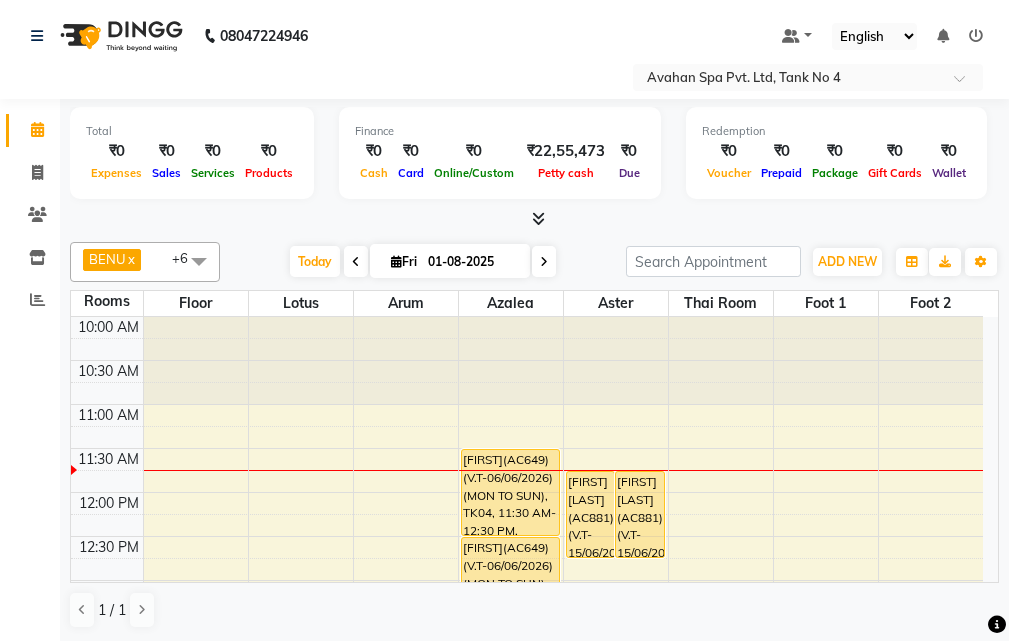 click at bounding box center (534, 219) 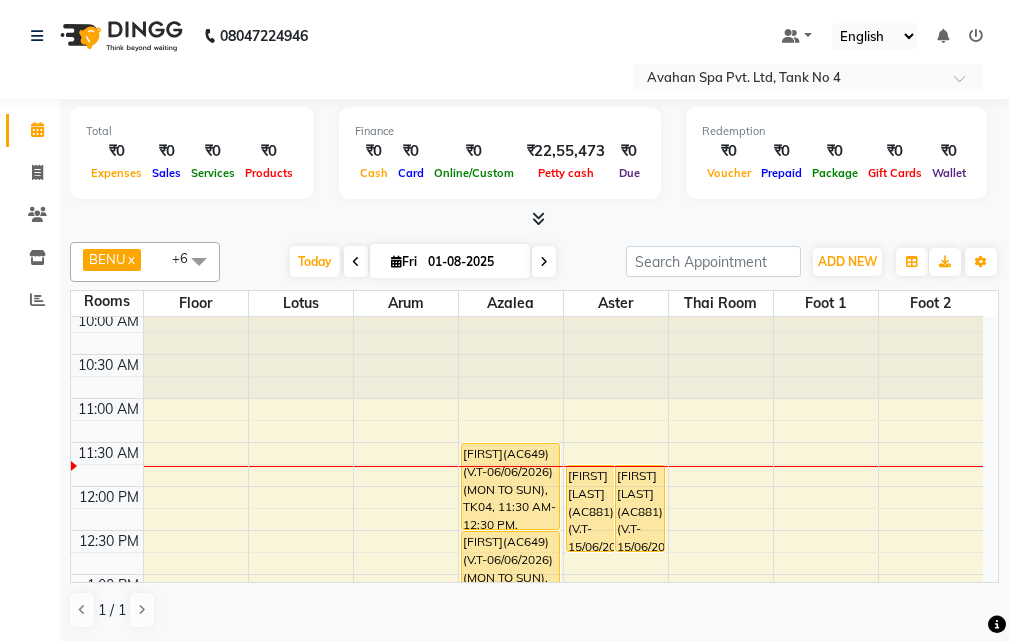 scroll, scrollTop: 0, scrollLeft: 0, axis: both 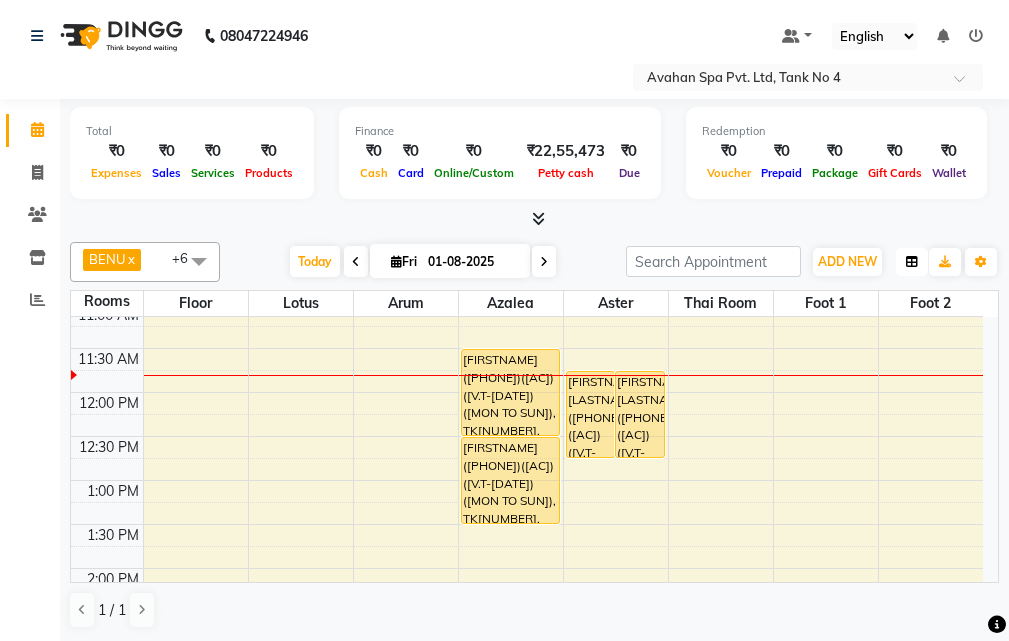 click at bounding box center [912, 262] 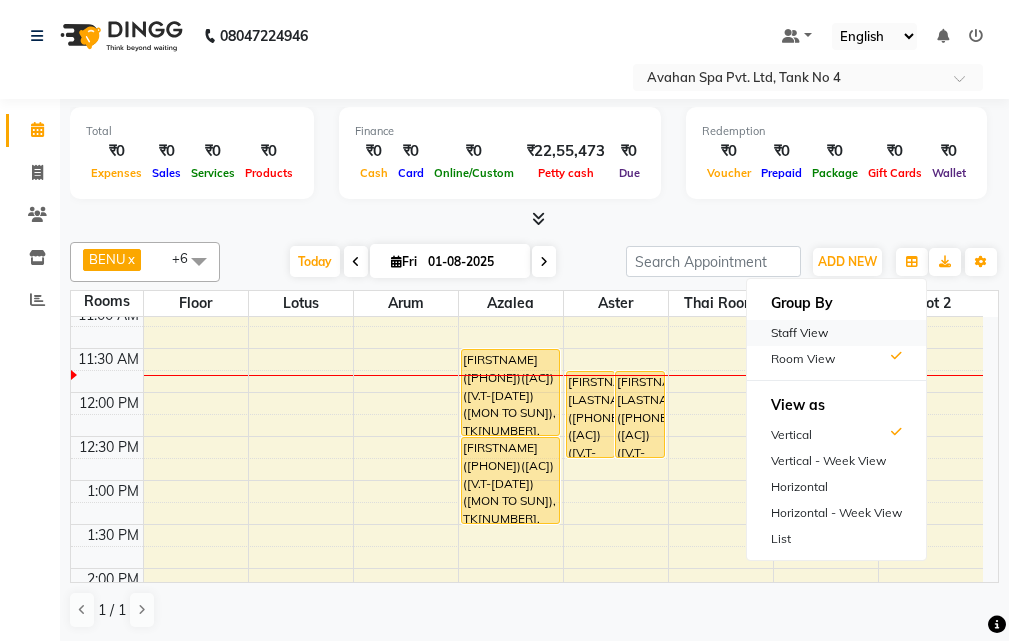 click on "Staff View" at bounding box center [836, 333] 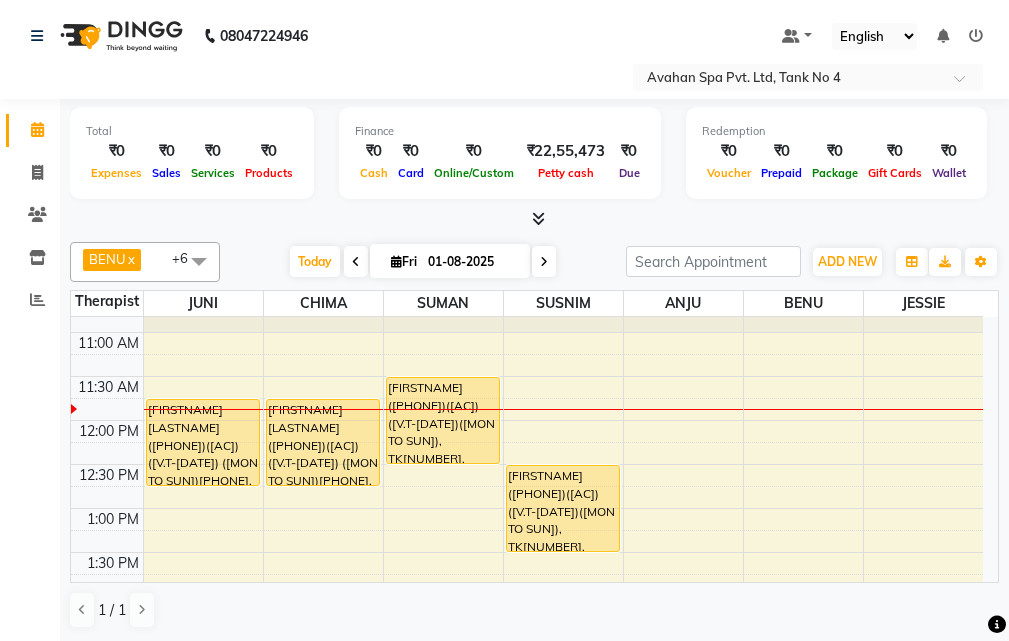 scroll, scrollTop: 0, scrollLeft: 0, axis: both 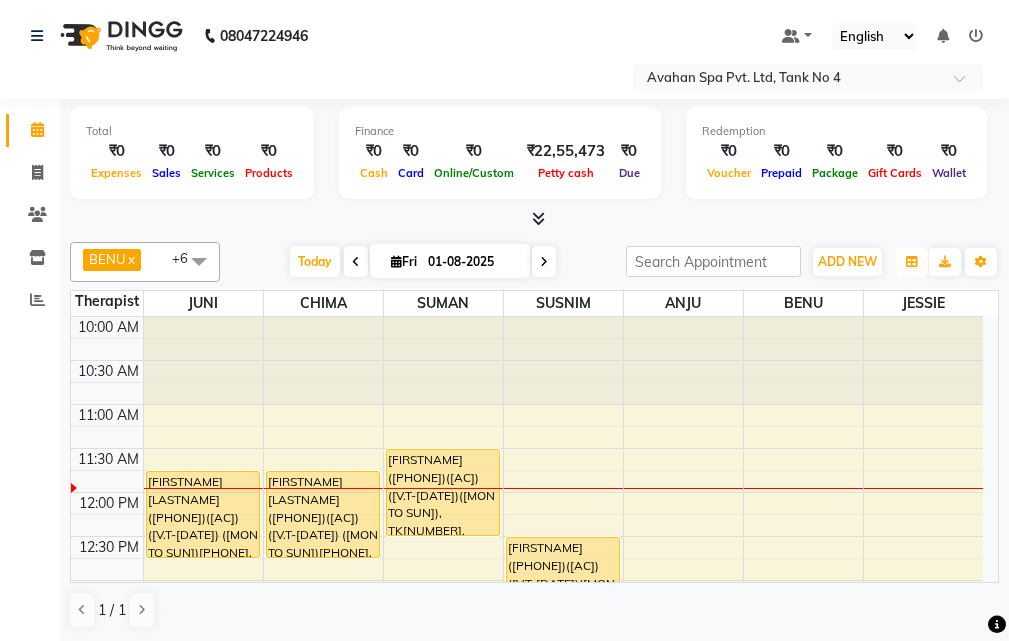 drag, startPoint x: 902, startPoint y: 257, endPoint x: 902, endPoint y: 279, distance: 22 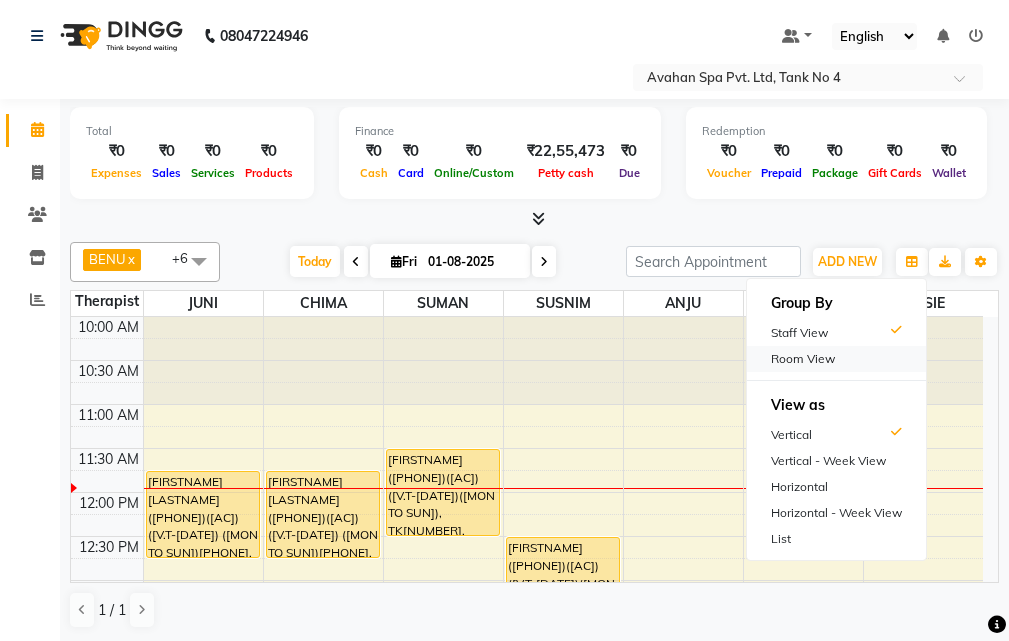 click on "Room View" at bounding box center [836, 359] 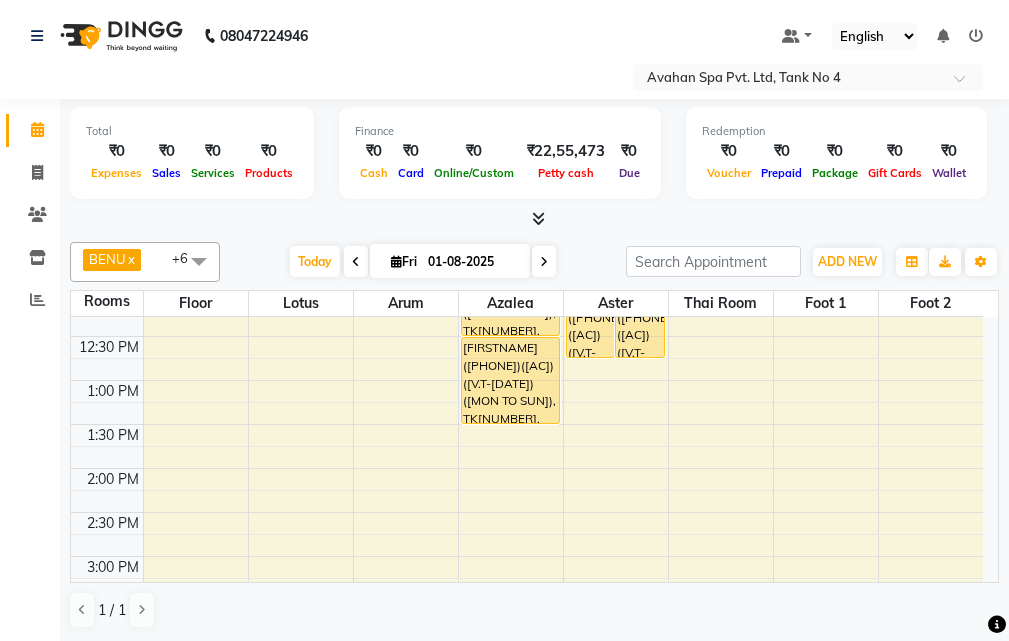 scroll, scrollTop: 100, scrollLeft: 0, axis: vertical 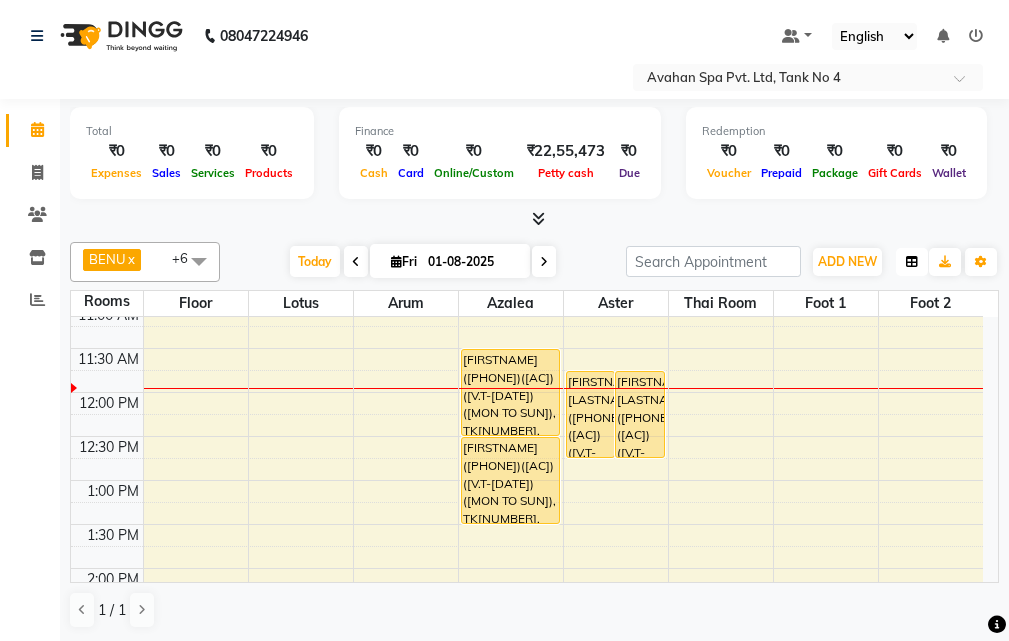 click at bounding box center (912, 262) 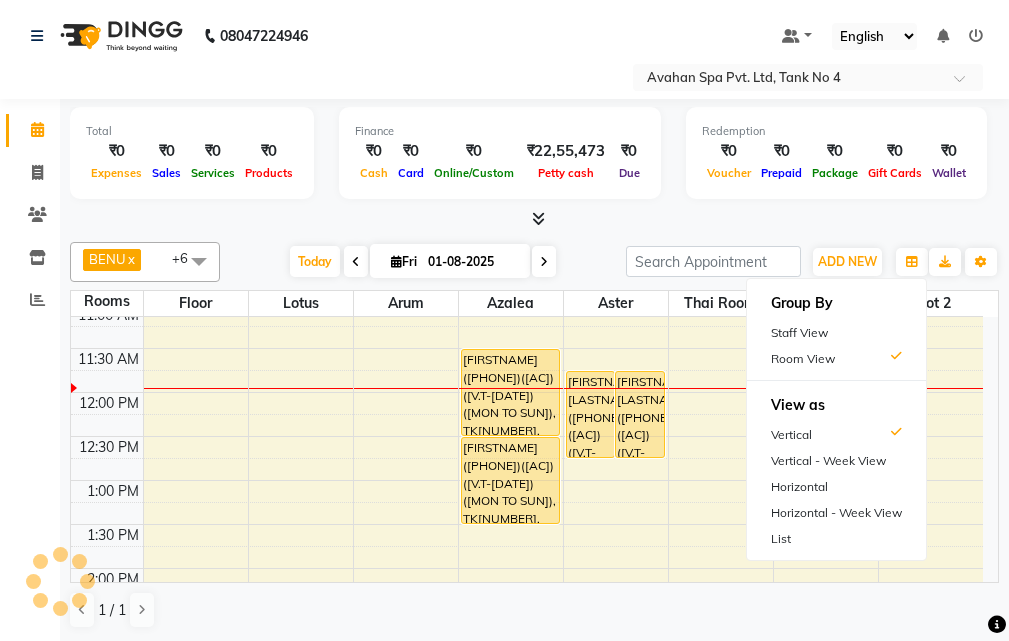 click on "Staff View" at bounding box center [836, 333] 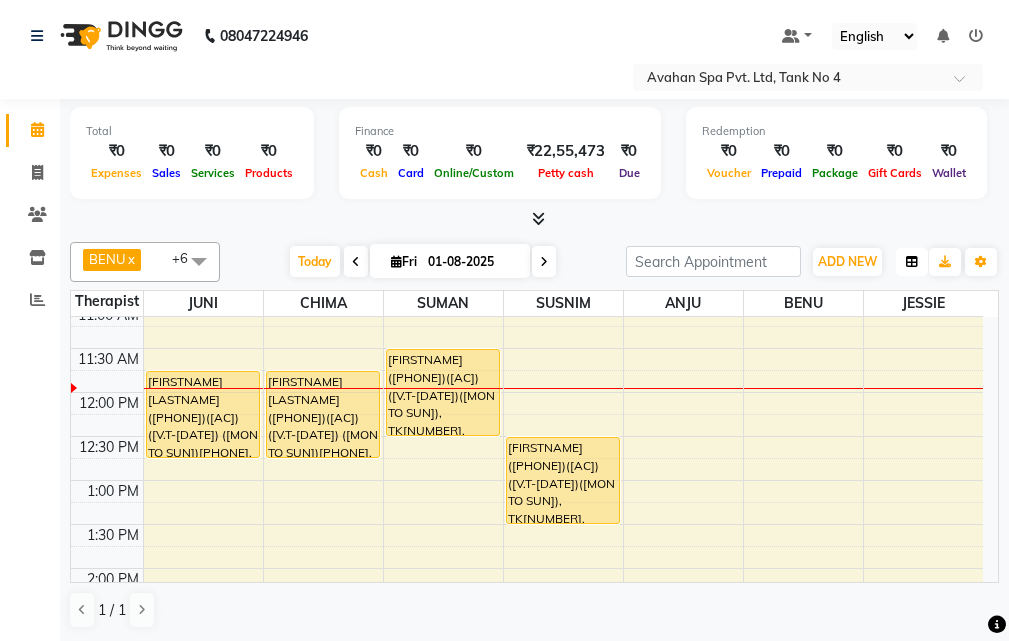click at bounding box center [912, 262] 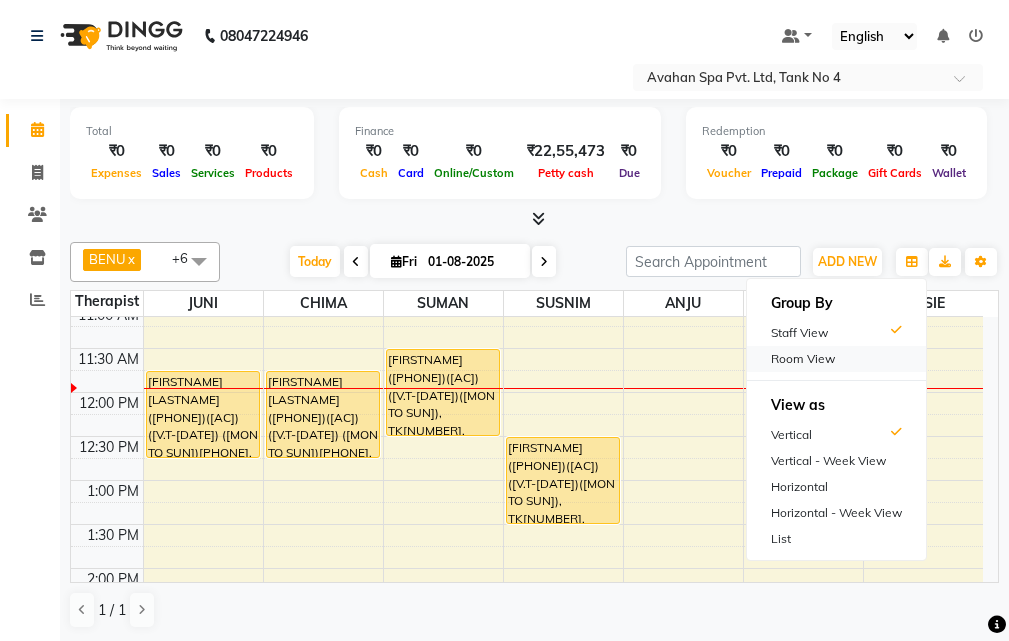 click on "Room View" at bounding box center [836, 359] 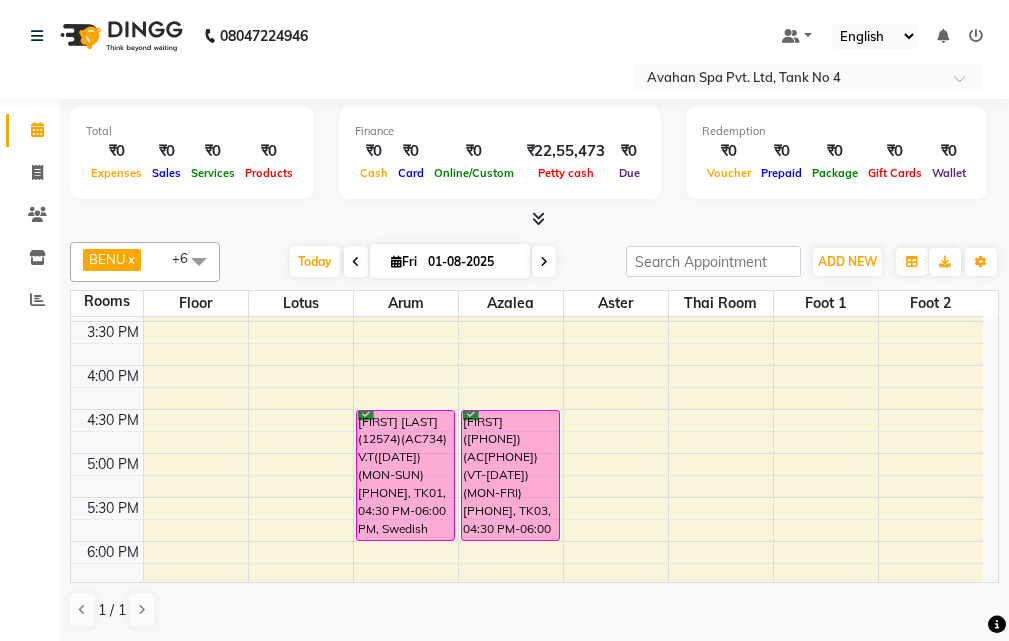scroll, scrollTop: 478, scrollLeft: 0, axis: vertical 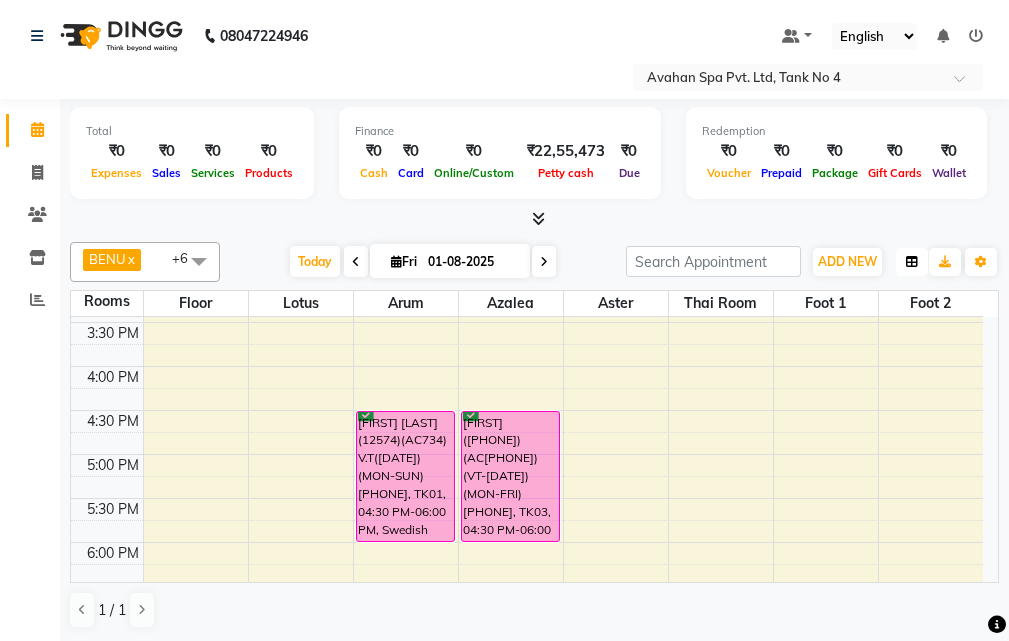 click at bounding box center (912, 262) 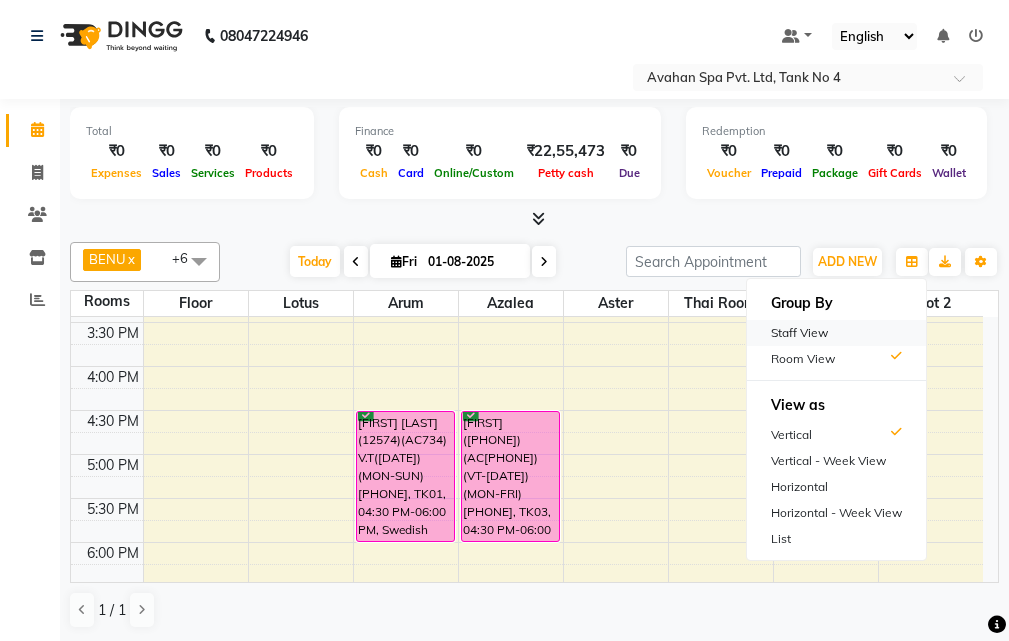 click on "Staff View" at bounding box center (836, 333) 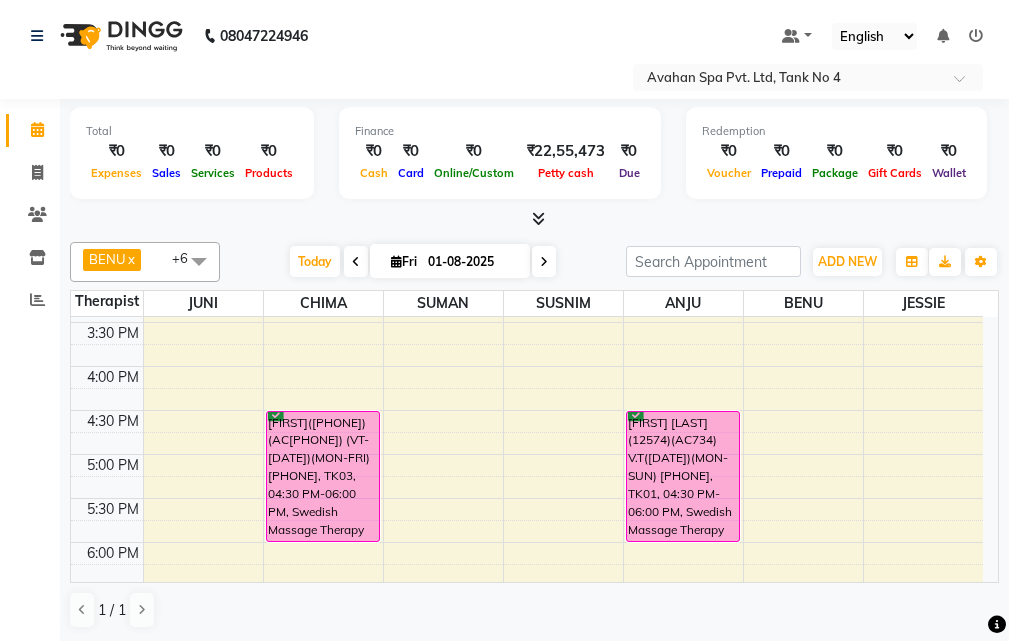 click at bounding box center (199, 261) 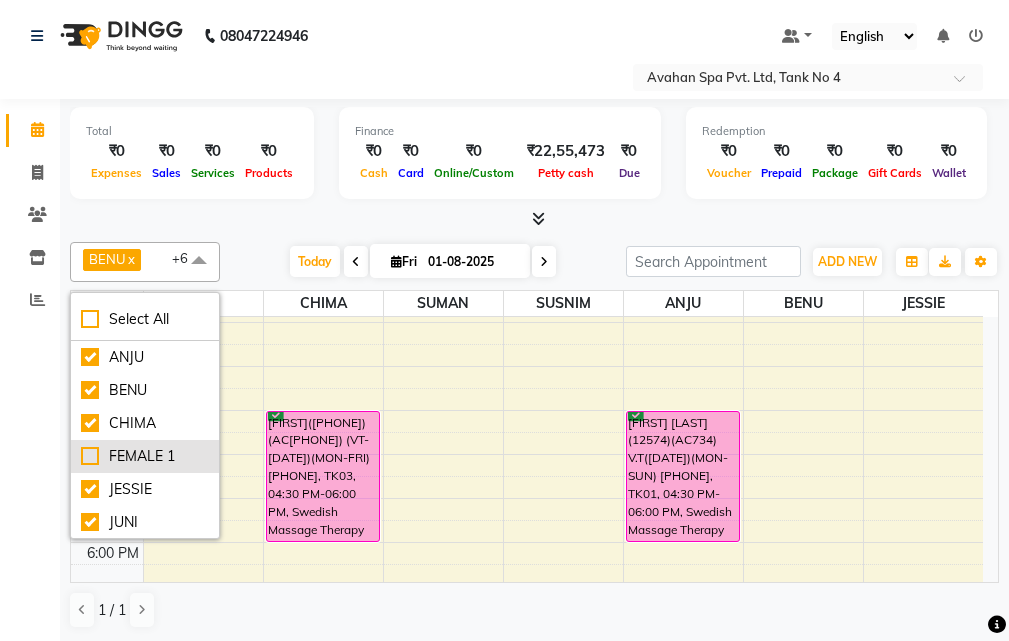 click on "FEMALE 1" at bounding box center [145, 456] 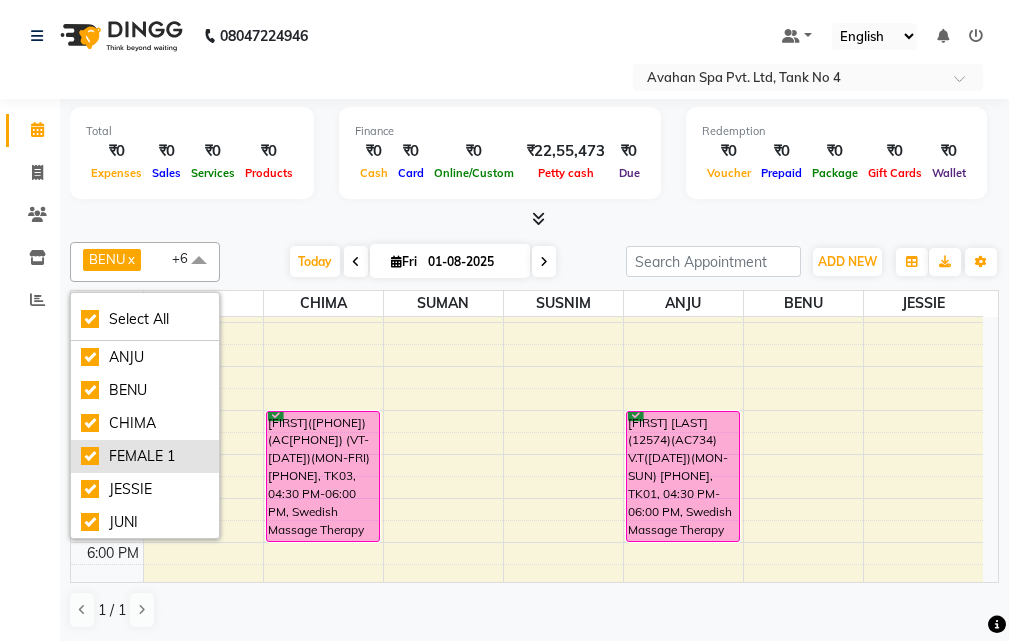 checkbox on "true" 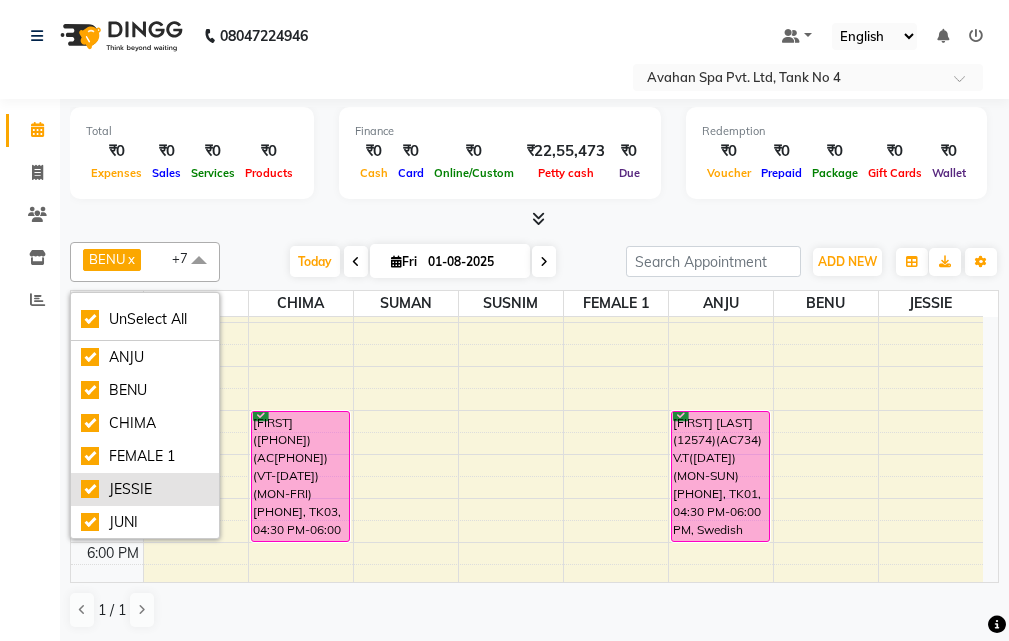 scroll, scrollTop: 67, scrollLeft: 0, axis: vertical 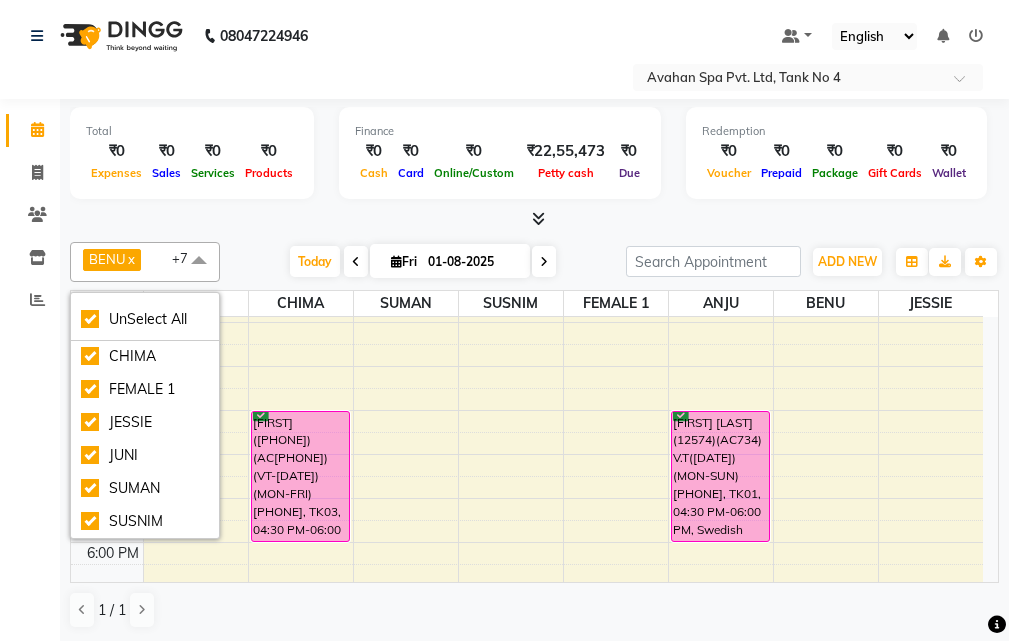 click on "Calendar  Invoice  Clients  Inventory  Reports Completed InProgress Upcoming Dropped Tentative Check-In Confirm Bookings Generate Report Segments Page Builder" 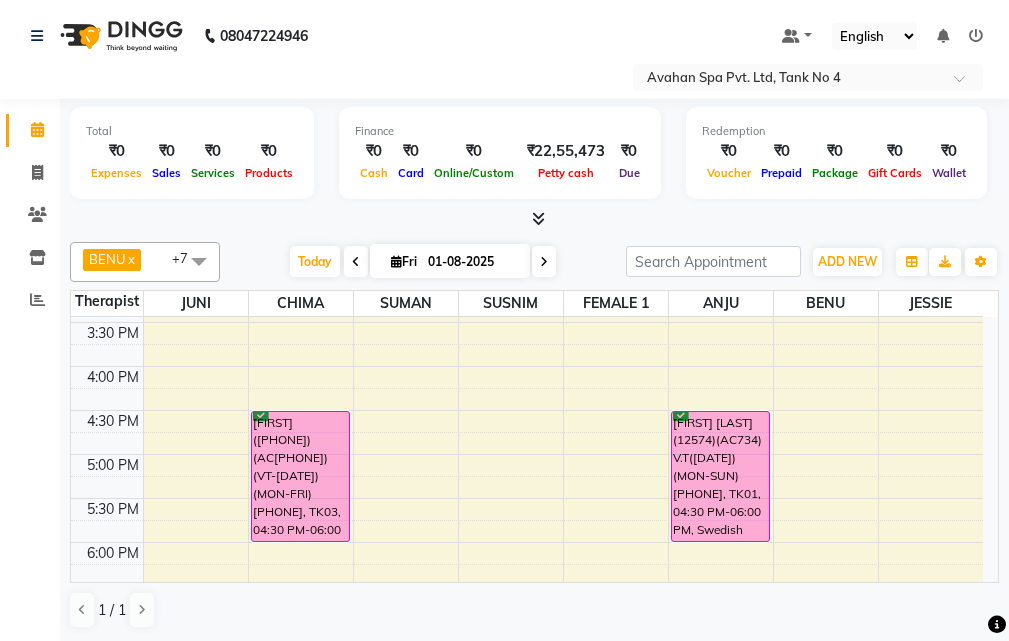 scroll, scrollTop: 1, scrollLeft: 0, axis: vertical 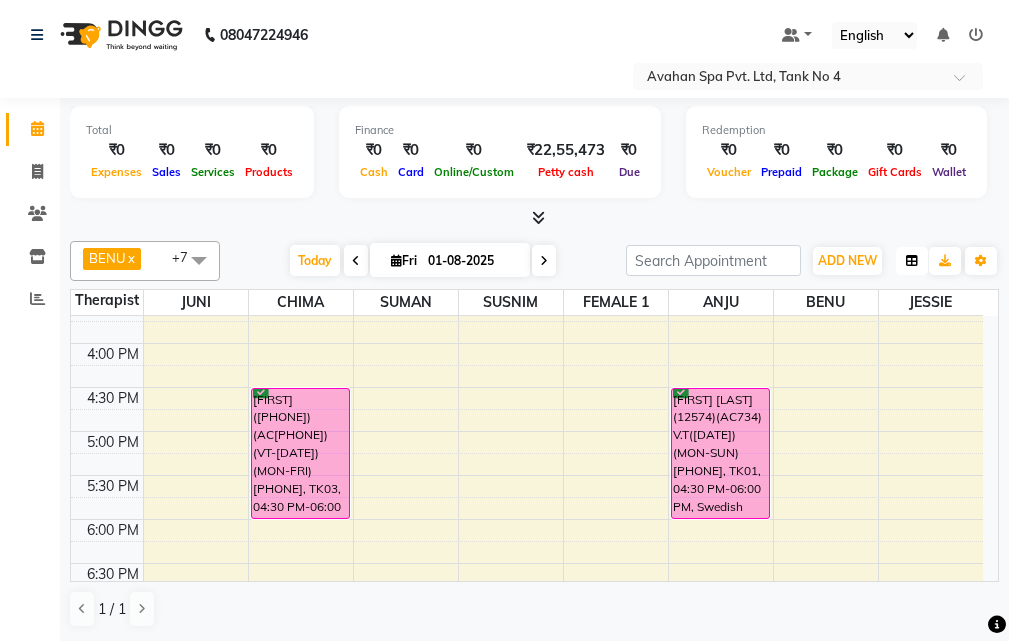 click at bounding box center (912, 261) 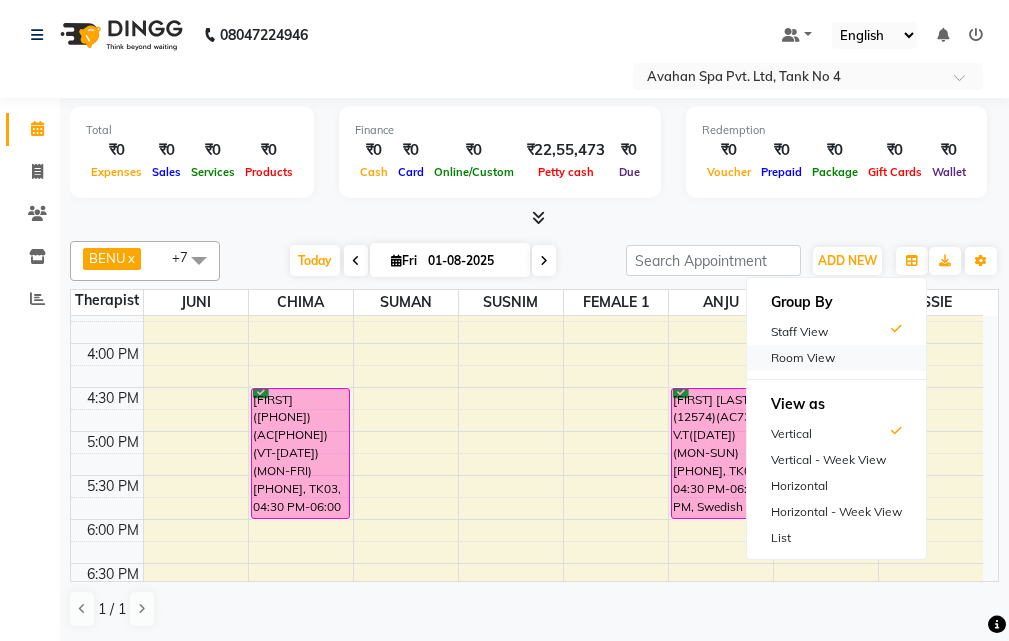 click on "Room View" at bounding box center (836, 358) 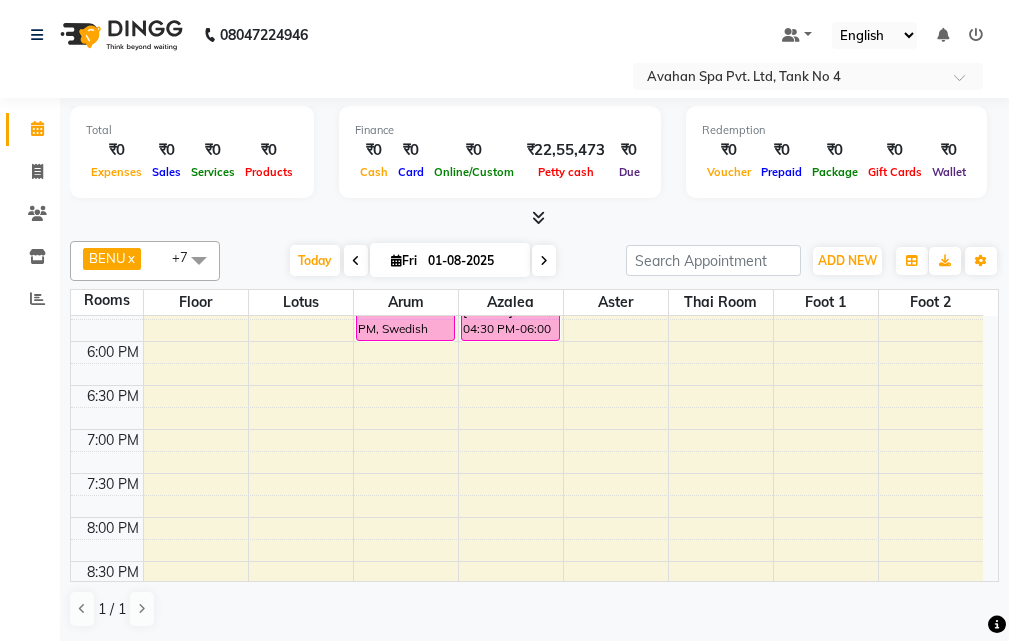 scroll, scrollTop: 778, scrollLeft: 0, axis: vertical 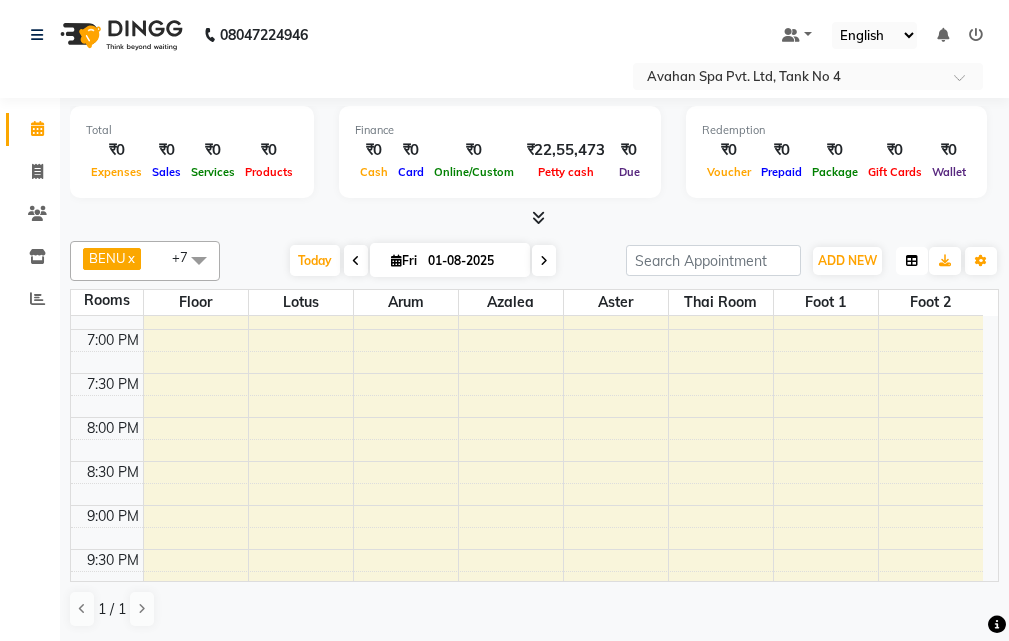 click at bounding box center [912, 261] 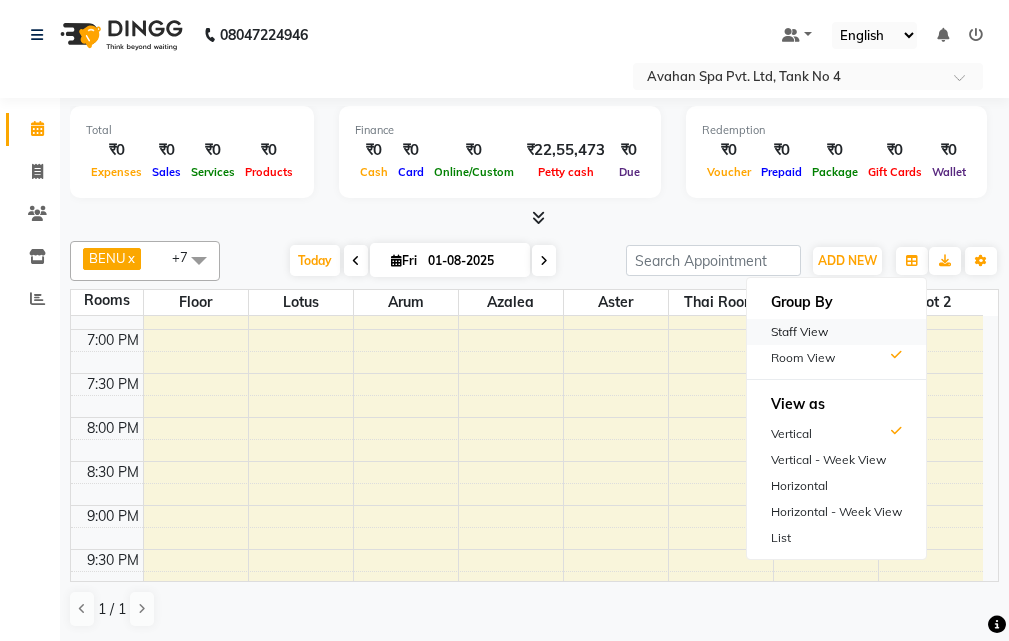 click on "Staff View" at bounding box center [836, 332] 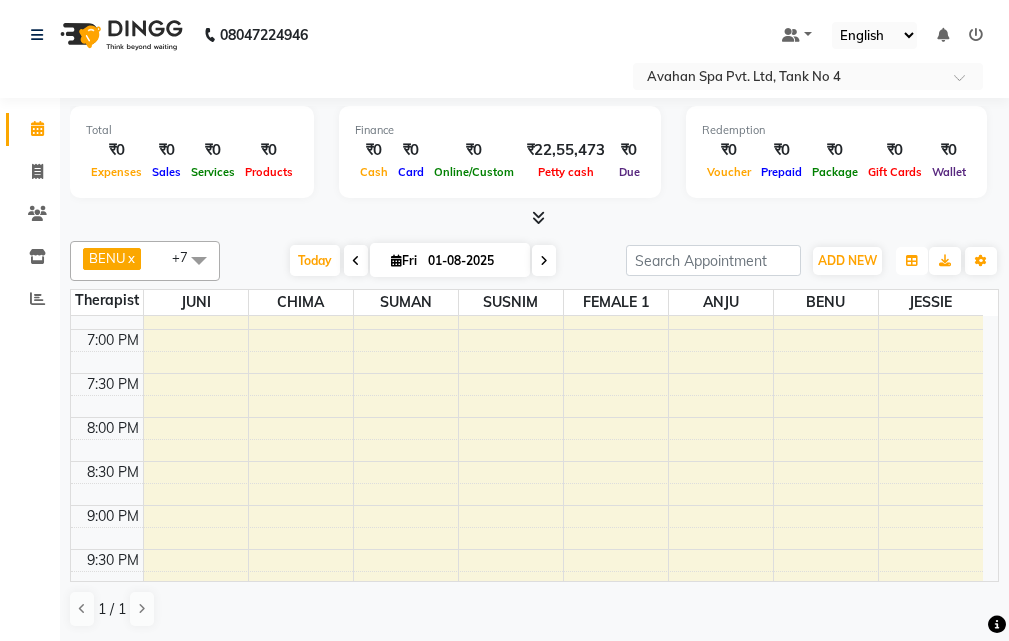 drag, startPoint x: 910, startPoint y: 264, endPoint x: 907, endPoint y: 278, distance: 14.3178215 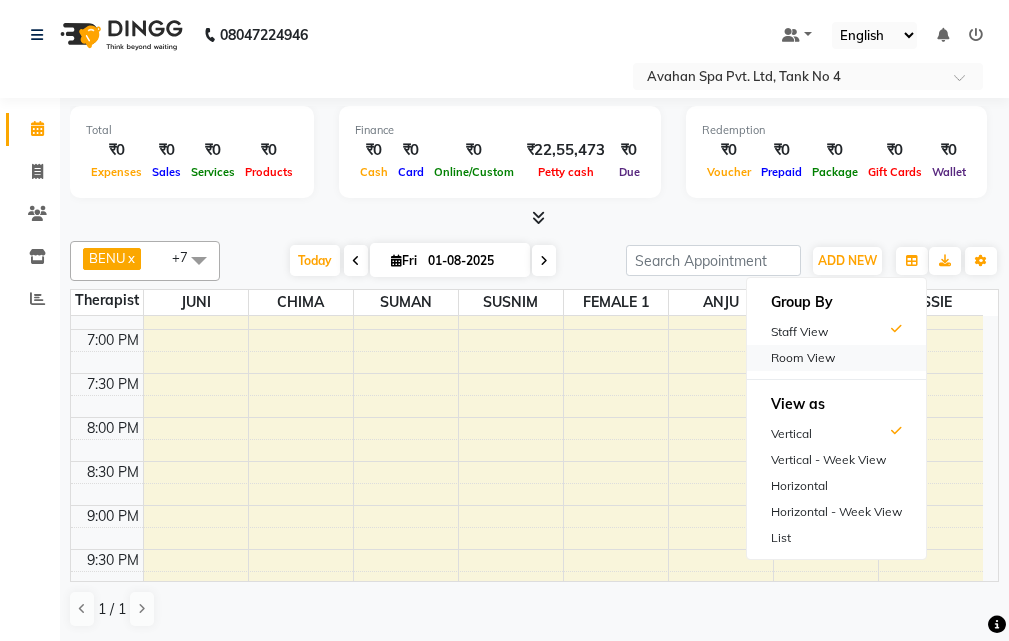 click on "Room View" at bounding box center [836, 358] 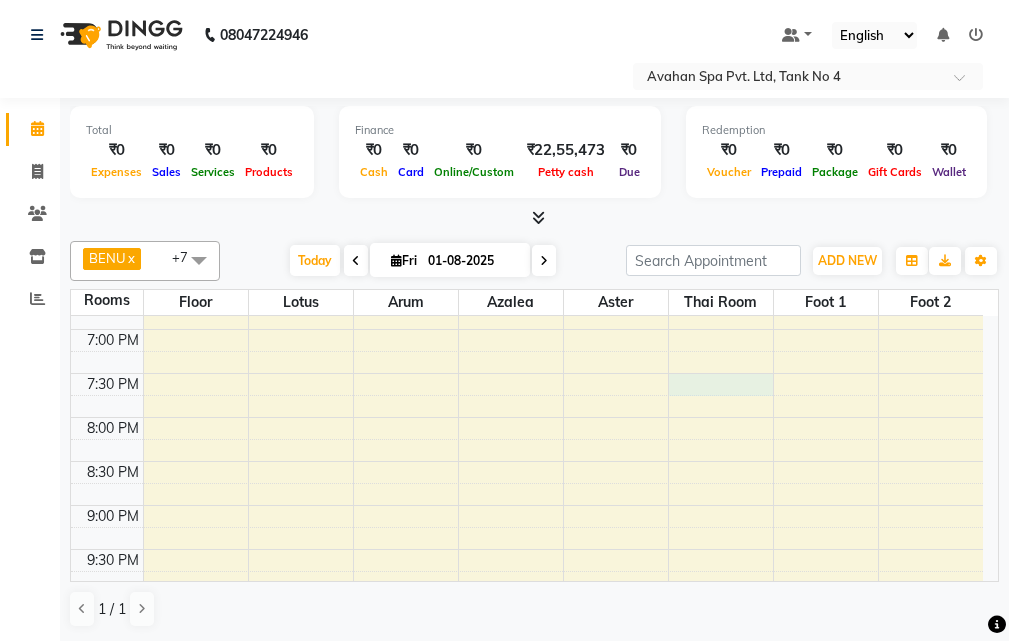 click on "[FIRST] [LAST] (12574)(AC734) V.T([DATE])(MON-SUN) [PHONE], TK01, 04:30 PM-06:00 PM, Swedish Massage Therapy 90 Mins    [FIRST](12039)(AC649)(V.T-[DATE])(MON TO SUN), TK04, 11:30 AM-12:30 PM, Swedish Massage Therapy 60 Mins    [FIRST](12039)(AC649)(V.T-[DATE])(MON TO SUN), TK04, 12:30 PM-01:30 PM, Swedish Massage Therapy 60 Mins     [FIRST](12762)(AC760) (VT-[DATE])(MON-FRI) [PHONE], TK03, 04:30 PM-06:00 PM, Swedish Massage Therapy 90 Mins    [FIRST] [LAST](11171)(AC881)(V.T-[DATE]) (MON TO SUN)[PHONE], TK02, 11:45 AM-12:45 PM, Swedish Massage Therapy 60 Mins    [FIRST] [LAST](11171)(AC881)(V.T-[DATE]) (MON TO SUN)[PHONE], TK02, 11:45 AM-12:45 PM, Swedish Massage Therapy 60 Mins" at bounding box center (527, 109) 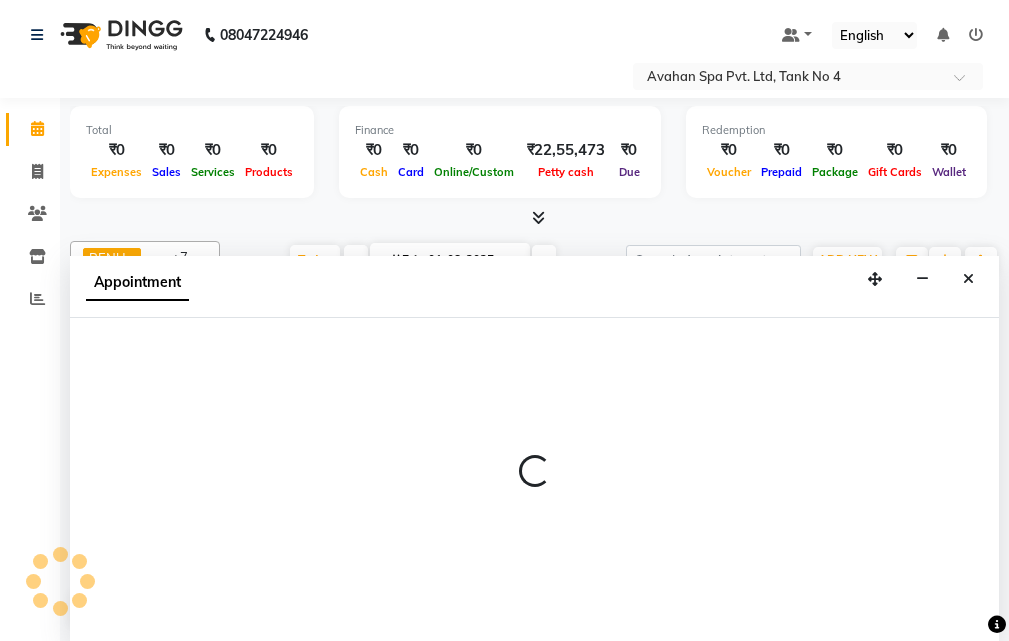select on "tentative" 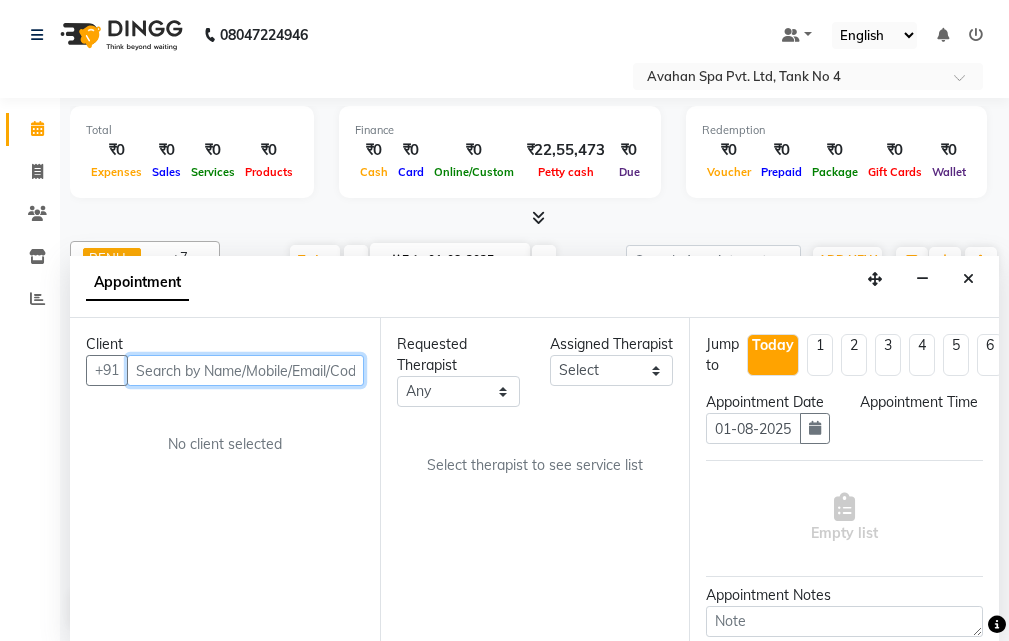 select on "1170" 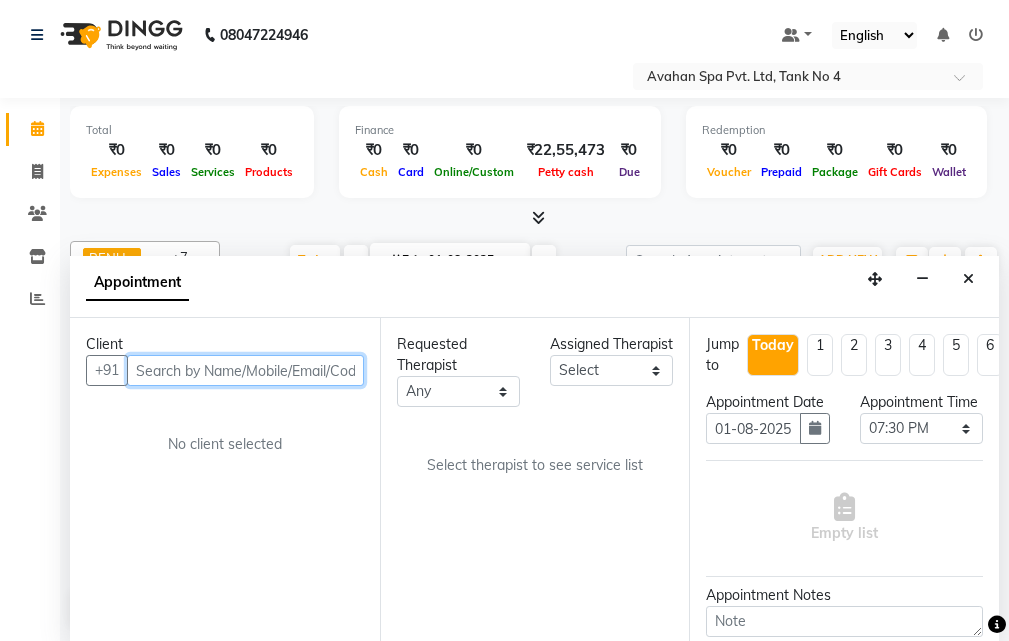click at bounding box center [245, 370] 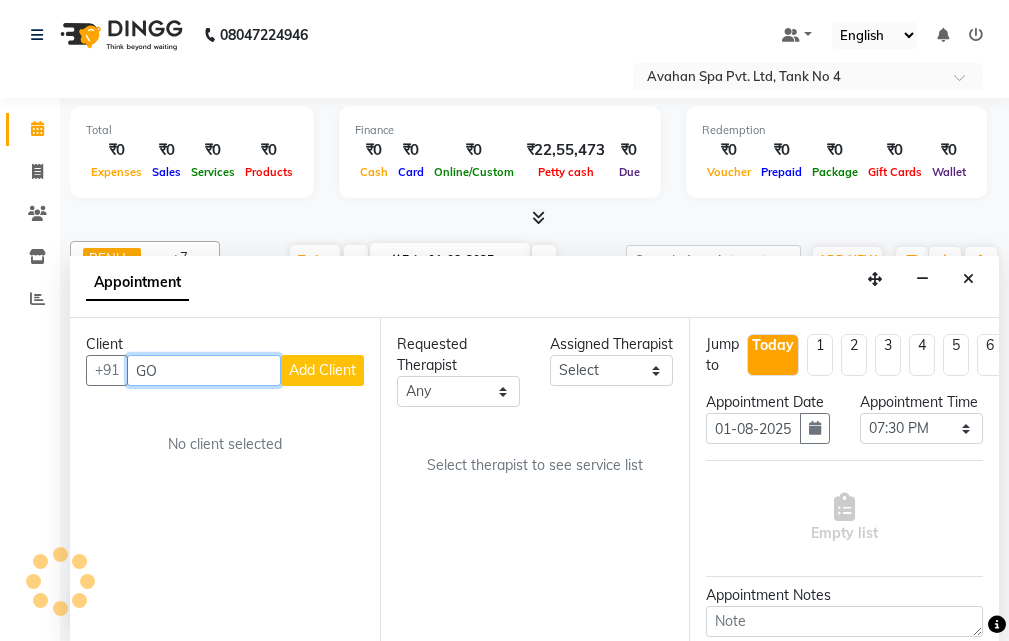 type on "G" 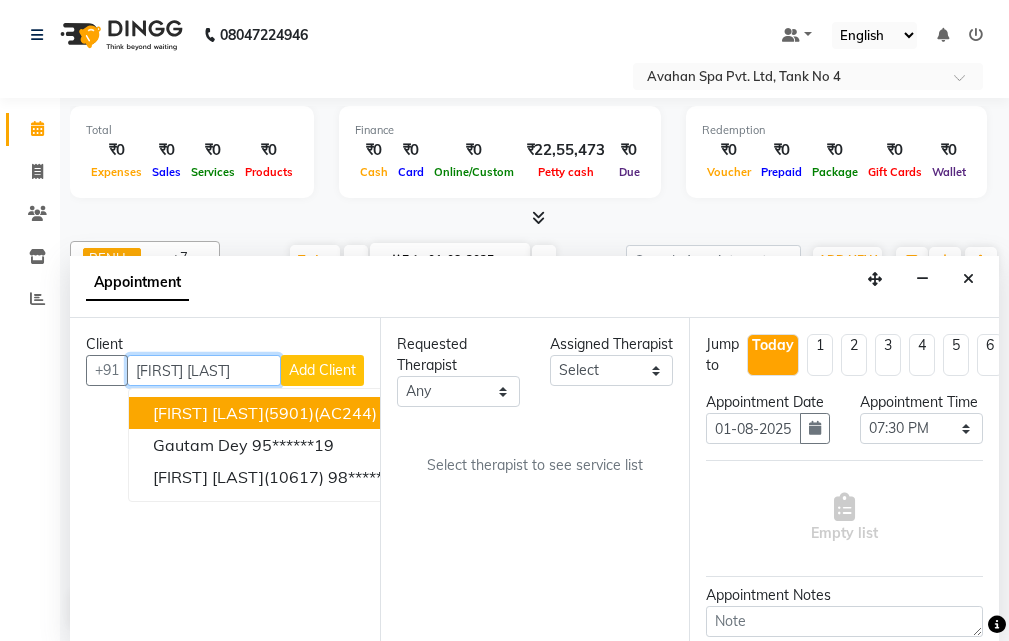 click on "[FIRST] [LAST](5901)(AC244) ([DATE])(MON-SUN) [PHONE]" at bounding box center (377, 413) 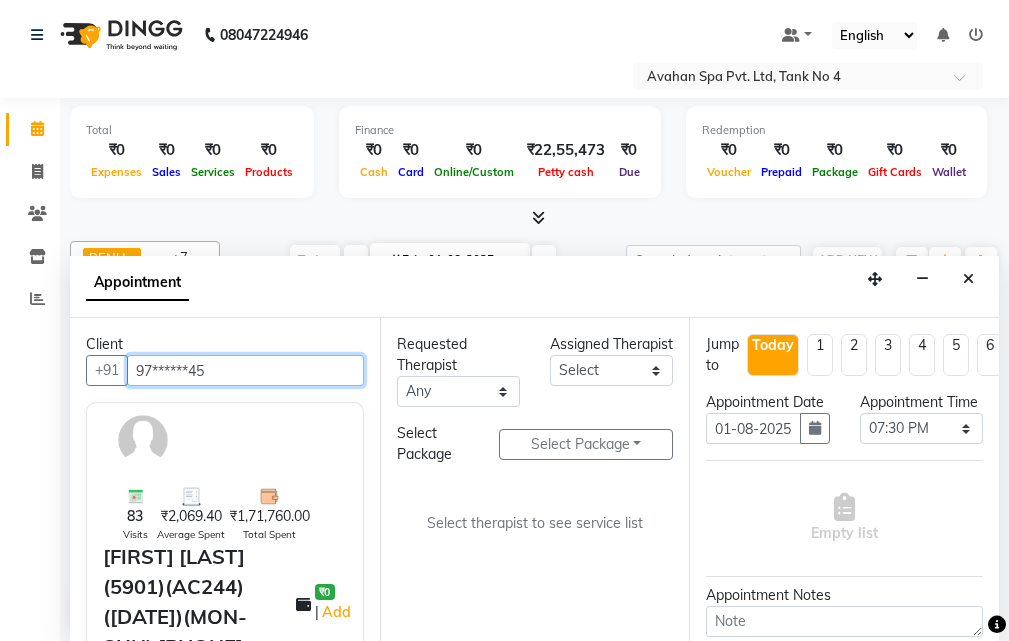 type on "97******45" 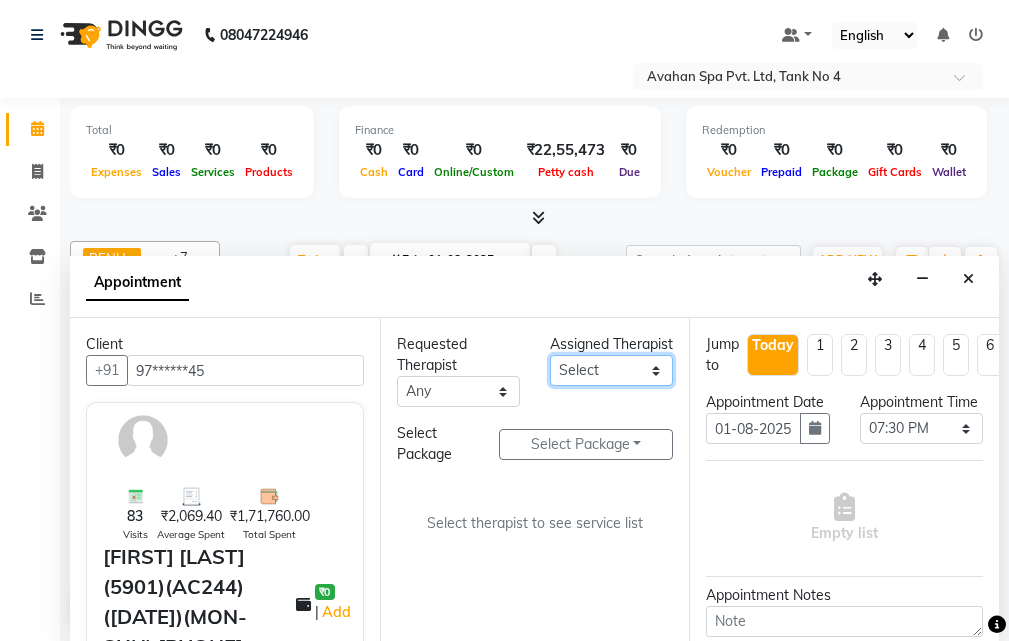 click on "Select ANJU BENU CHIMA FEMALE 1 JESSIE JUNI SUMAN SUSNIM" at bounding box center [611, 370] 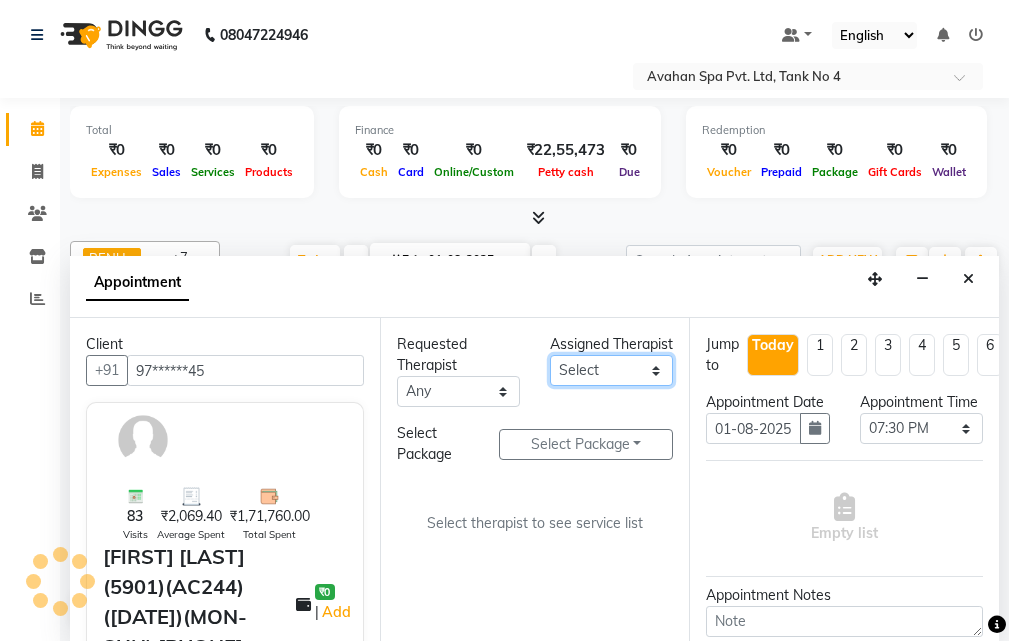 select on "45391" 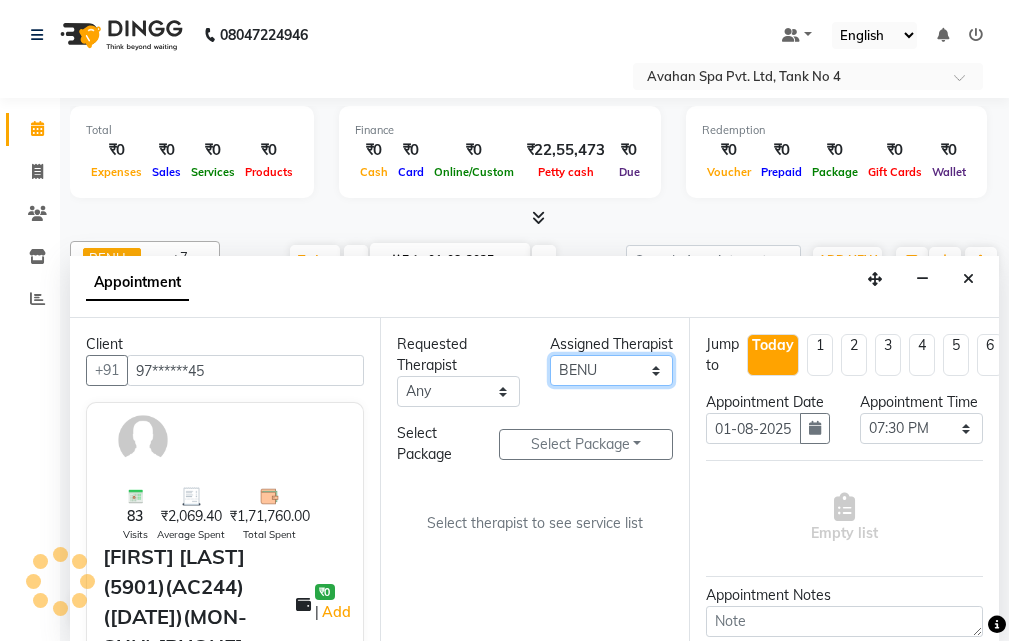 click on "Select ANJU BENU CHIMA FEMALE 1 JESSIE JUNI SUMAN SUSNIM" at bounding box center (611, 370) 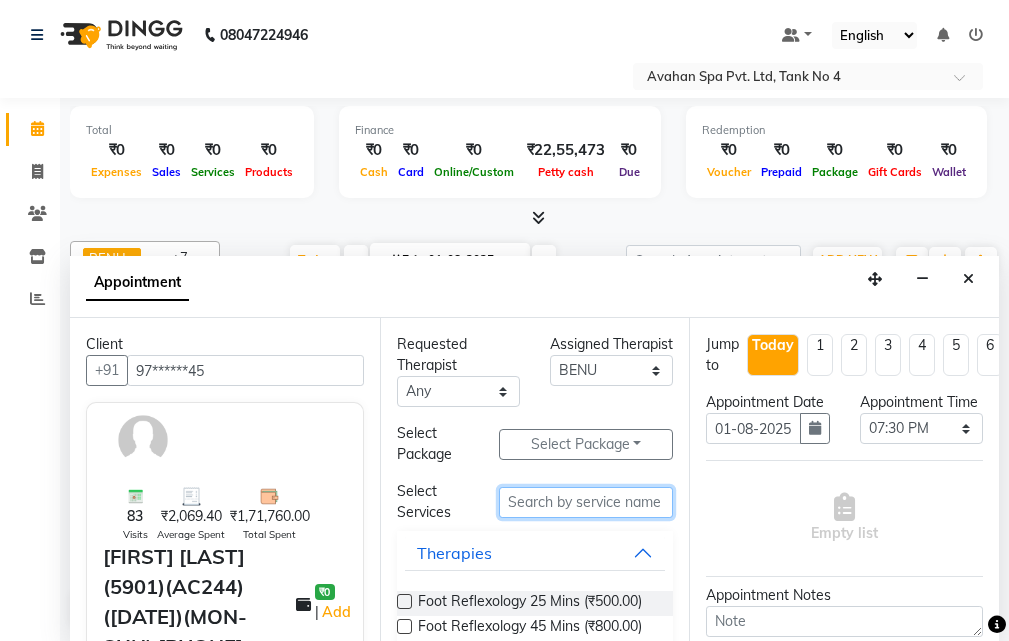 click at bounding box center (586, 502) 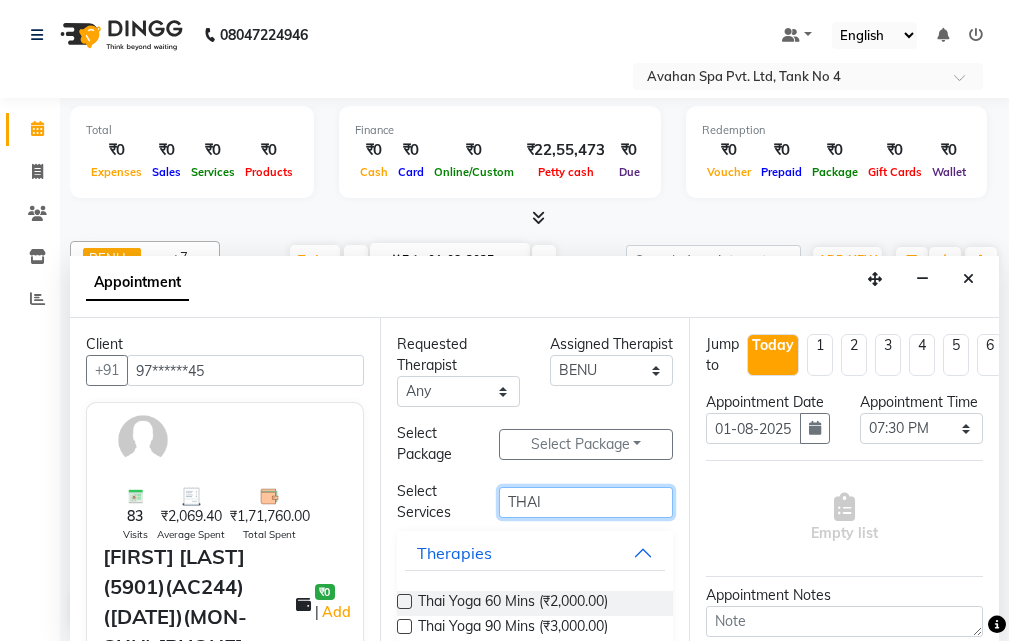 type on "THAI" 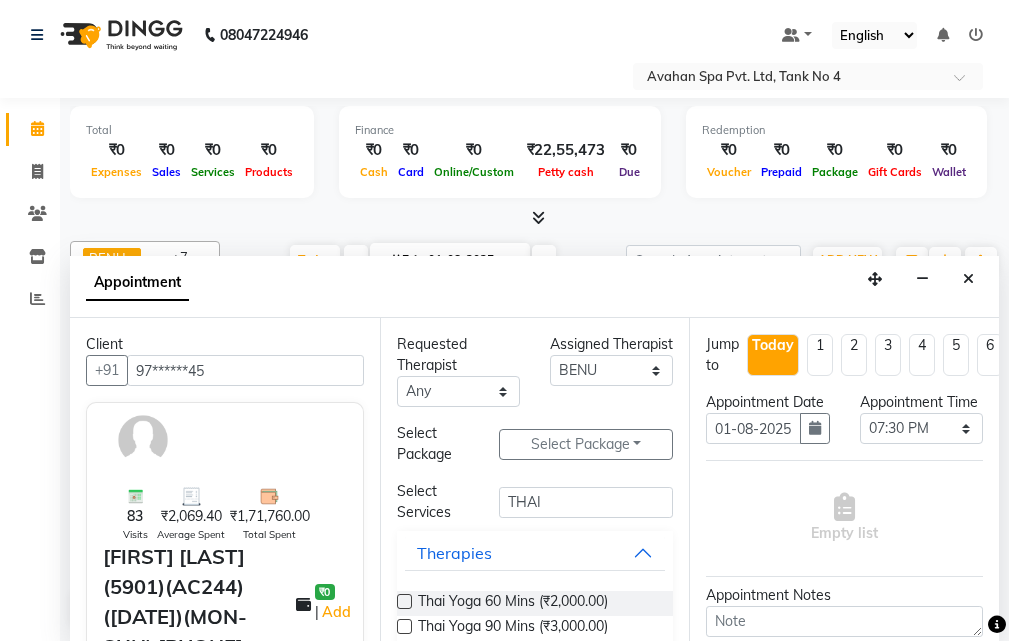 click at bounding box center (404, 601) 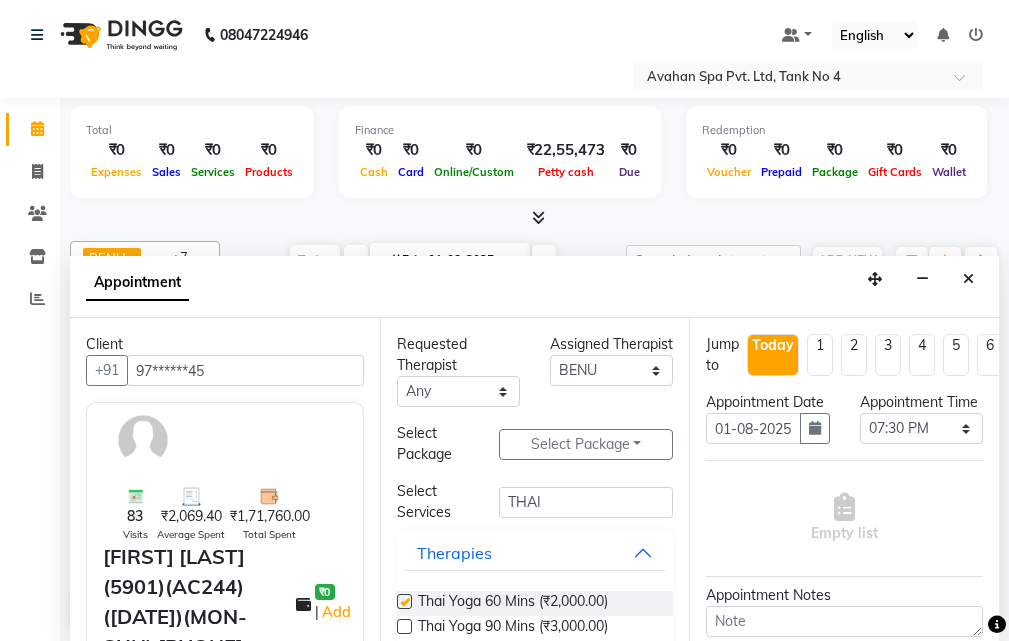 select on "1848" 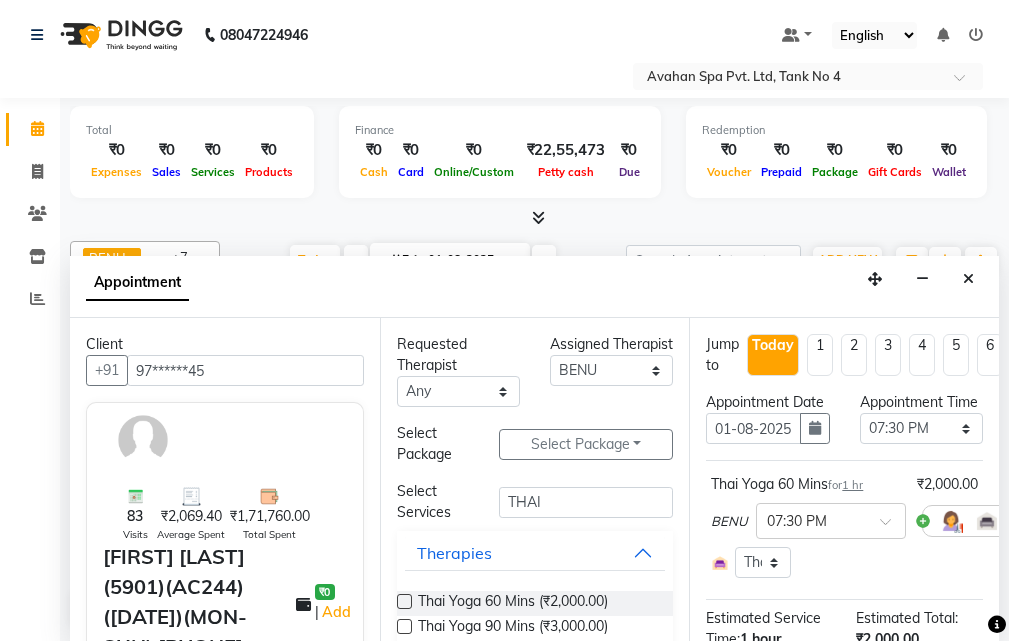 checkbox on "false" 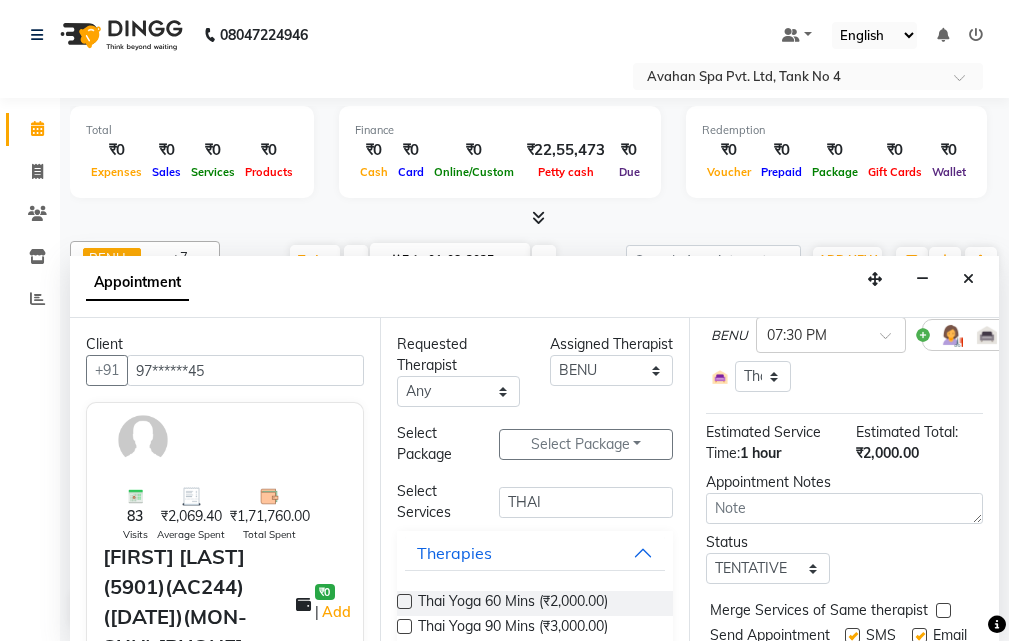 scroll, scrollTop: 329, scrollLeft: 0, axis: vertical 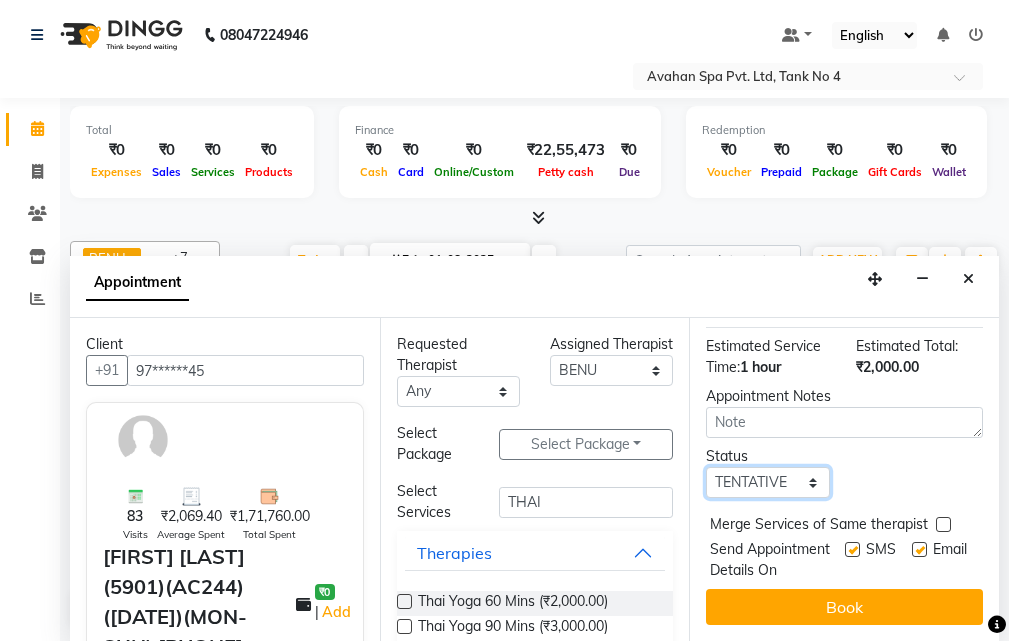 drag, startPoint x: 815, startPoint y: 443, endPoint x: 818, endPoint y: 459, distance: 16.27882 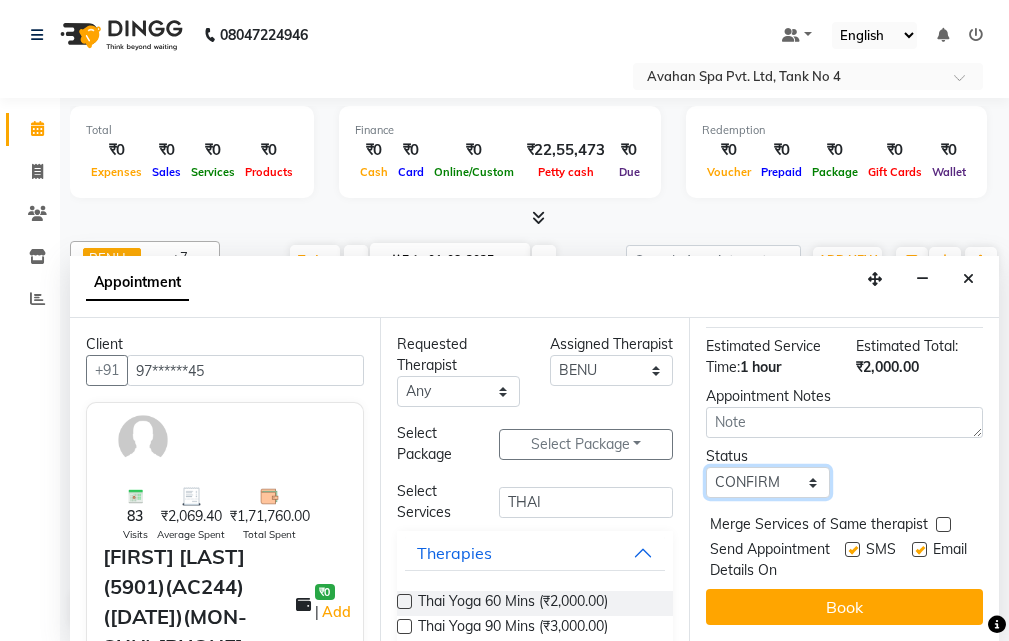 click on "Select TENTATIVE CONFIRM CHECK-IN UPCOMING" at bounding box center (767, 482) 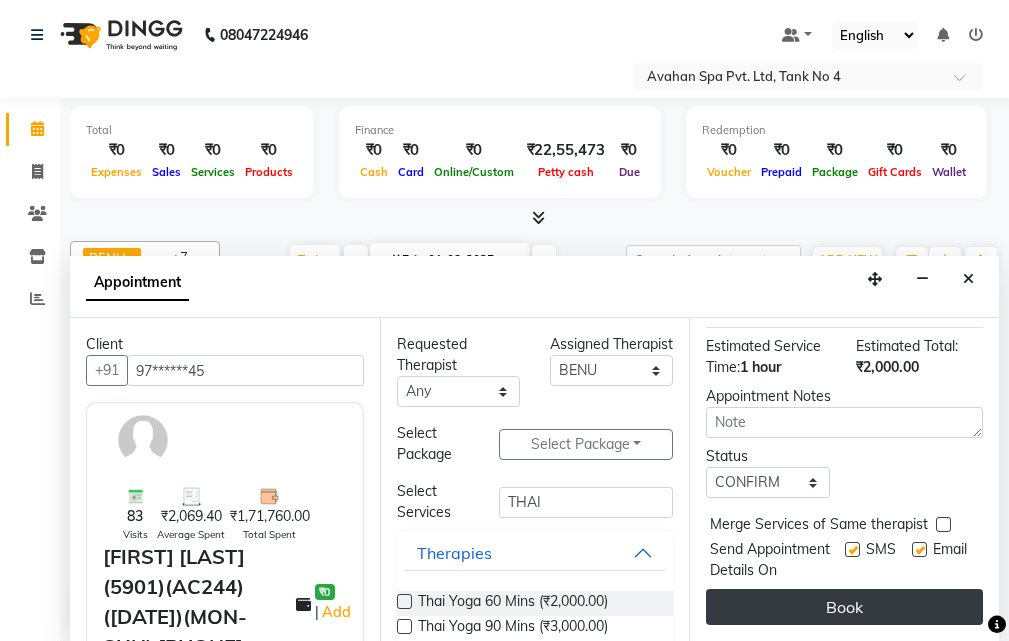 click on "Book" at bounding box center (844, 607) 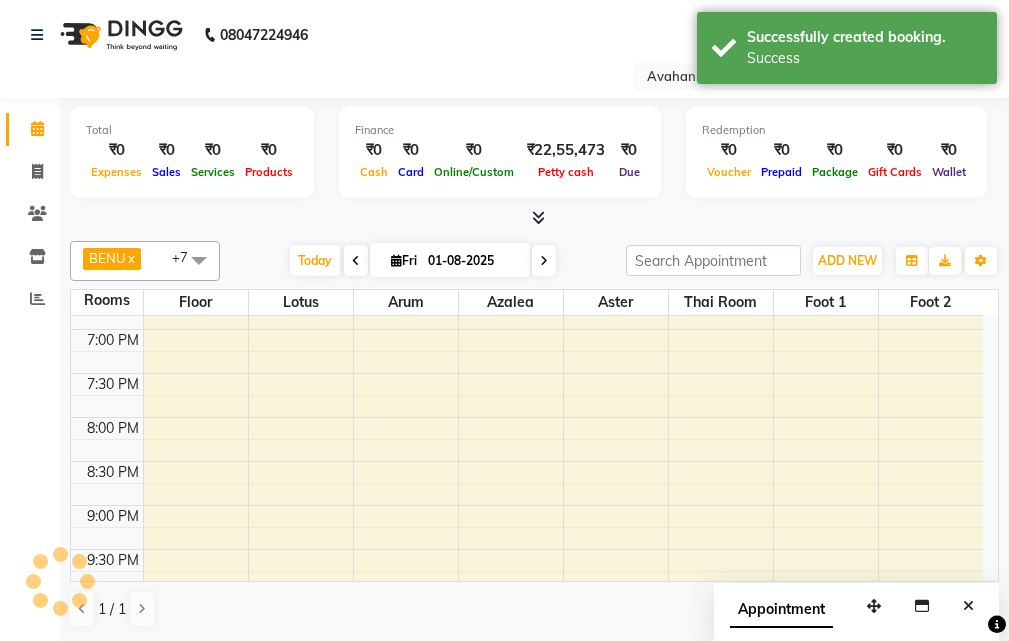 scroll, scrollTop: 0, scrollLeft: 0, axis: both 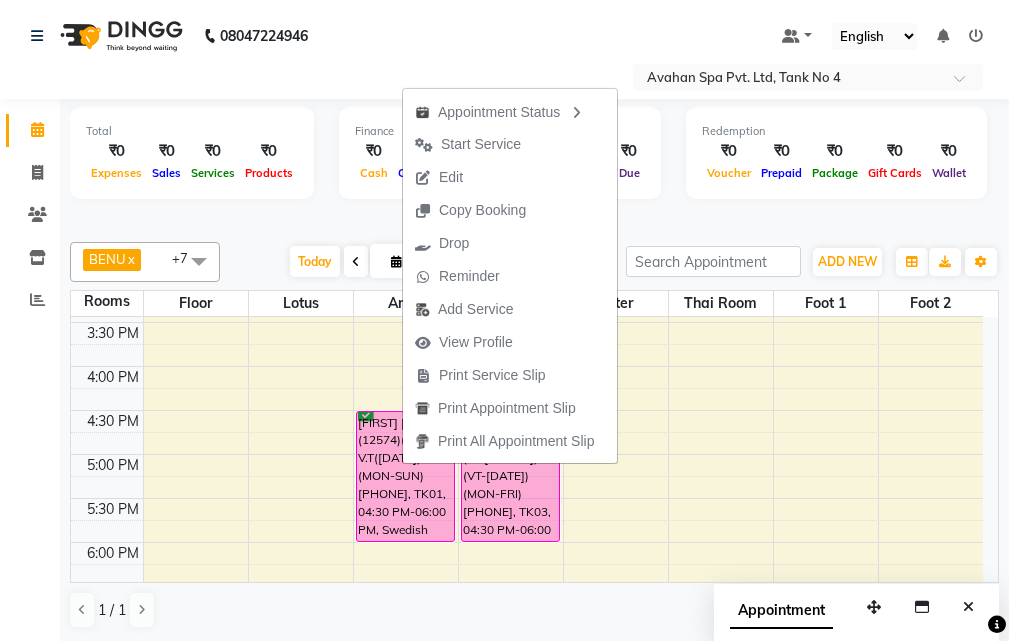 click on "Edit" at bounding box center [510, 177] 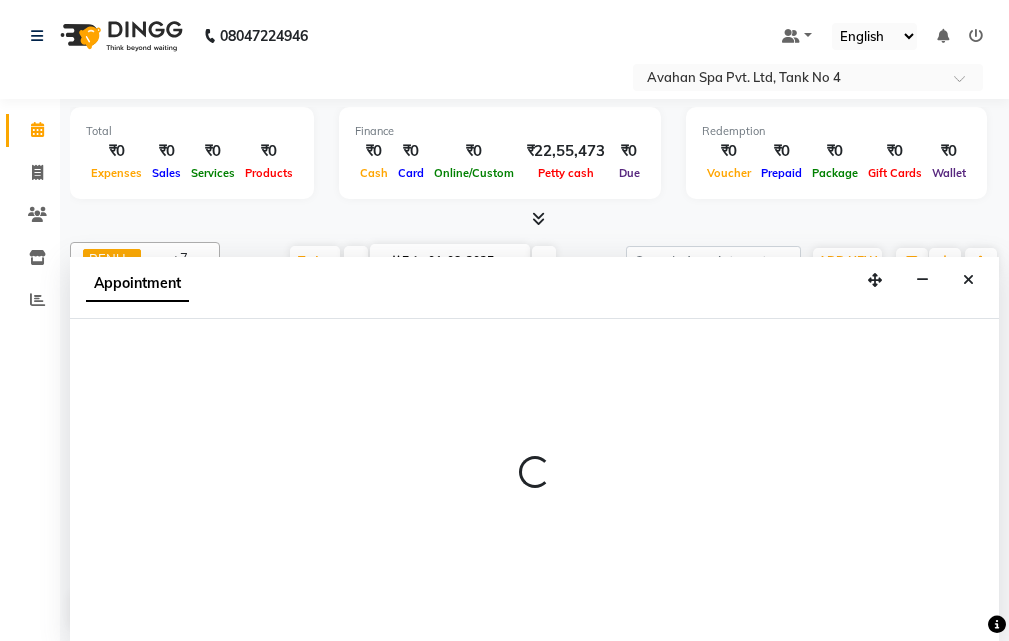 scroll, scrollTop: 1, scrollLeft: 0, axis: vertical 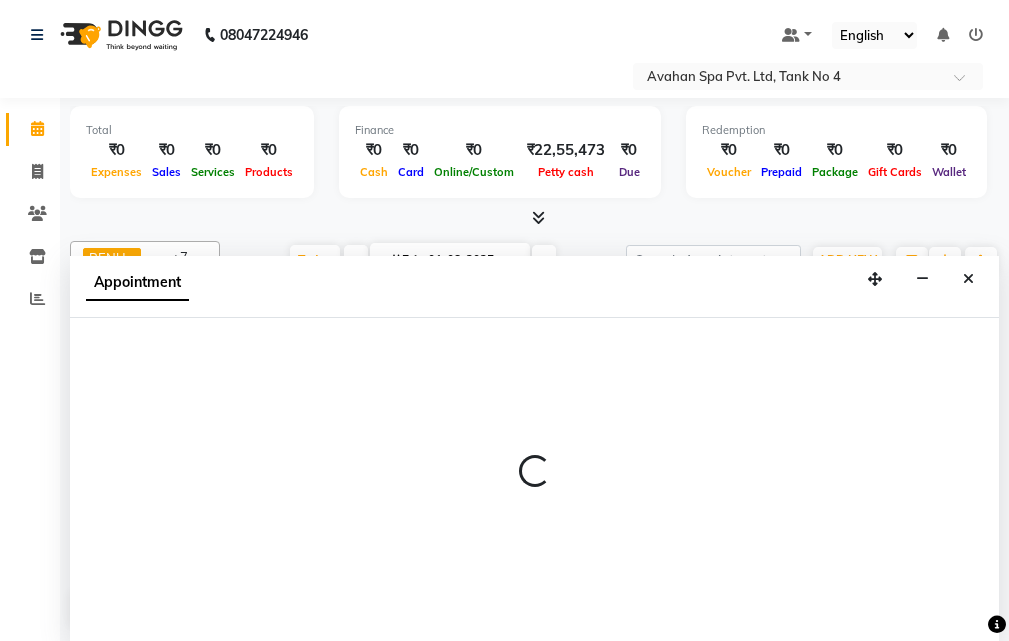 select on "tentative" 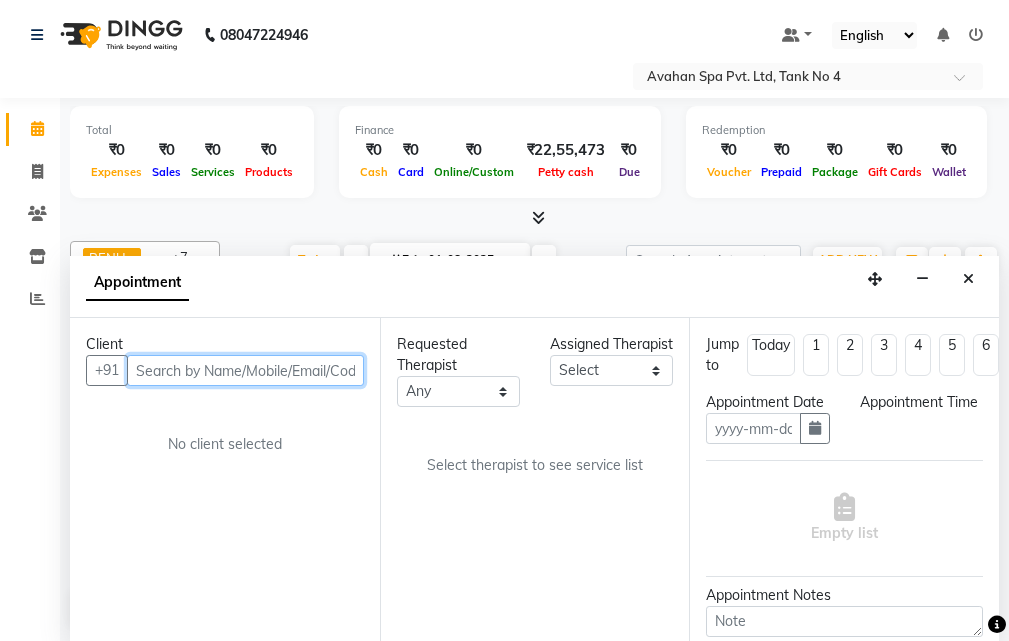 type on "01-08-2025" 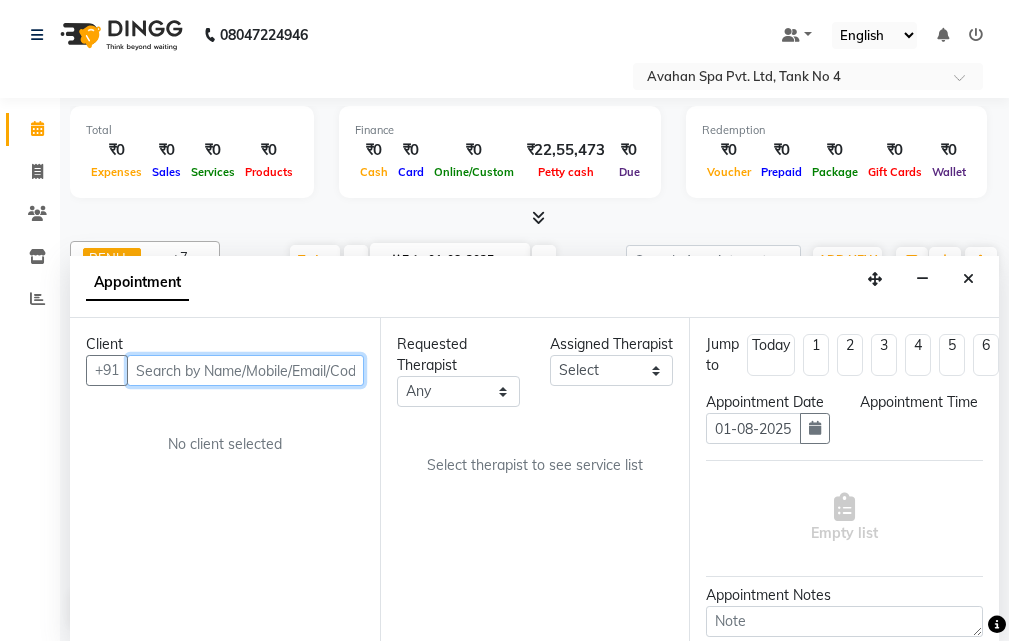select on "confirm booking" 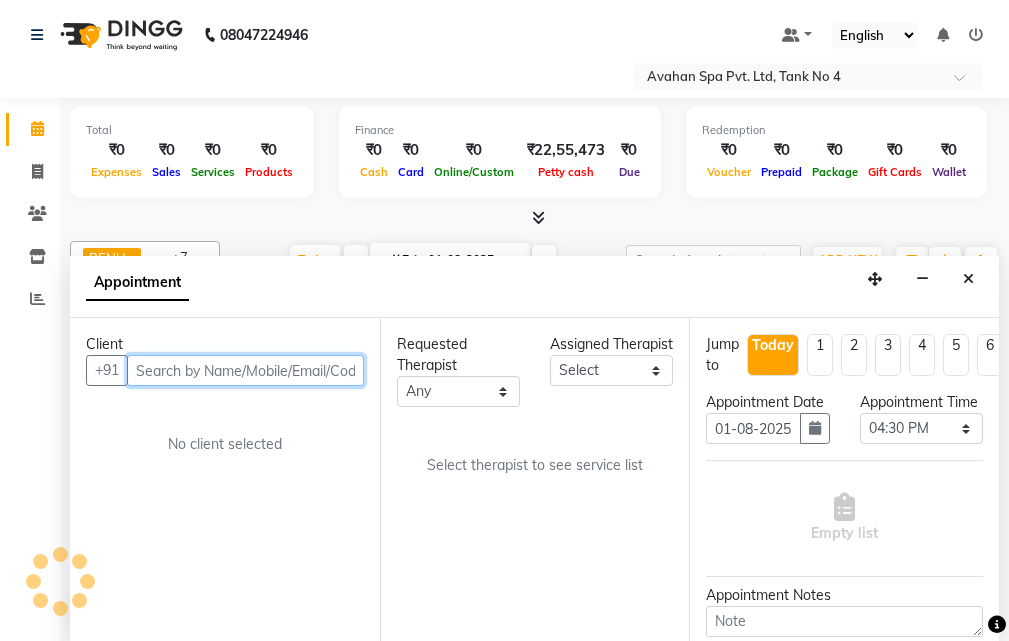 scroll, scrollTop: 0, scrollLeft: 0, axis: both 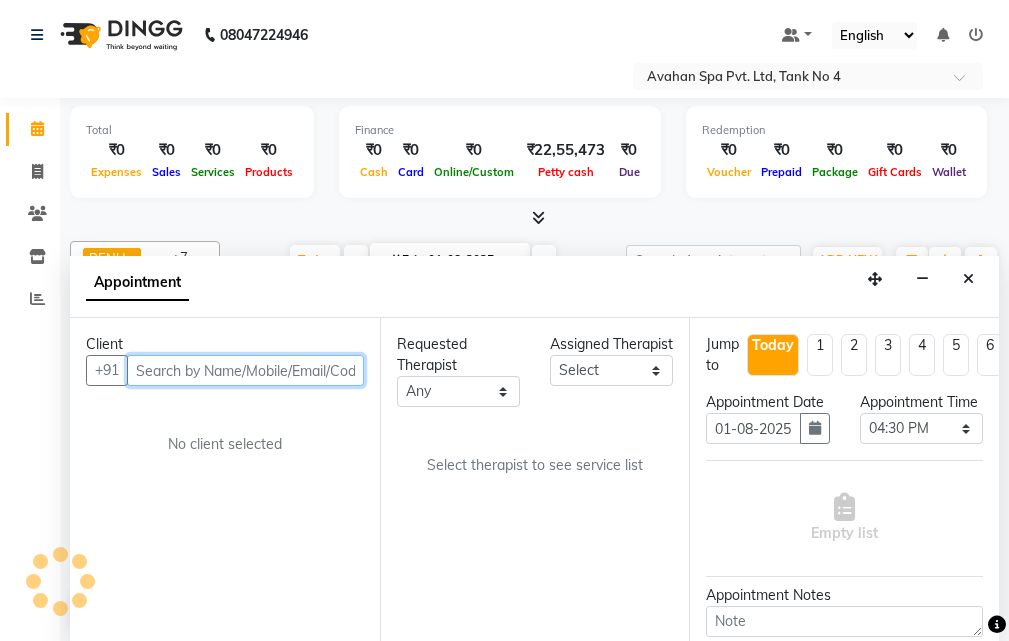 select on "45390" 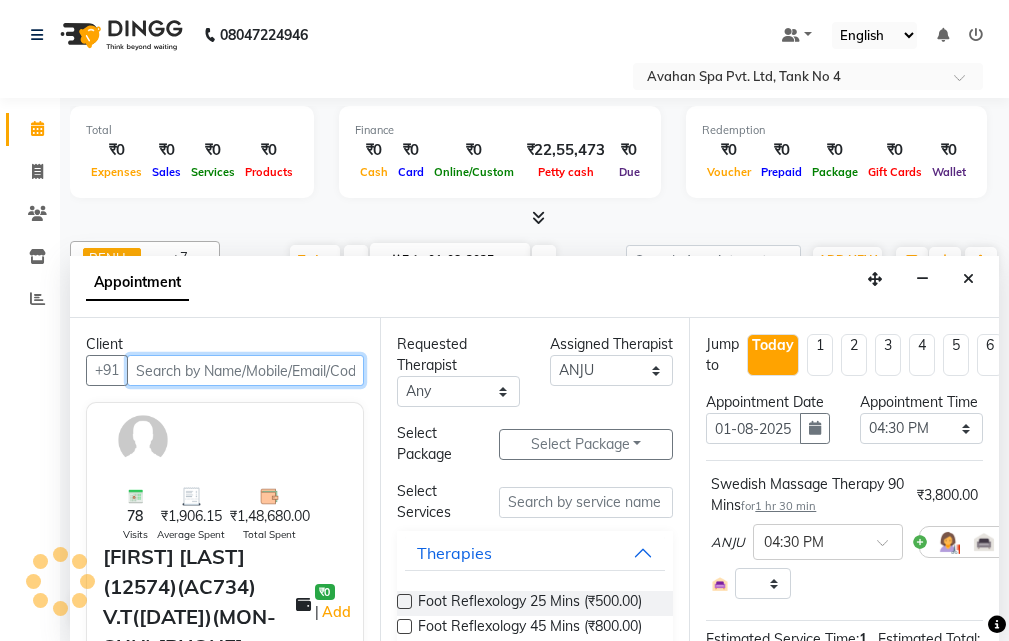 scroll, scrollTop: 177, scrollLeft: 0, axis: vertical 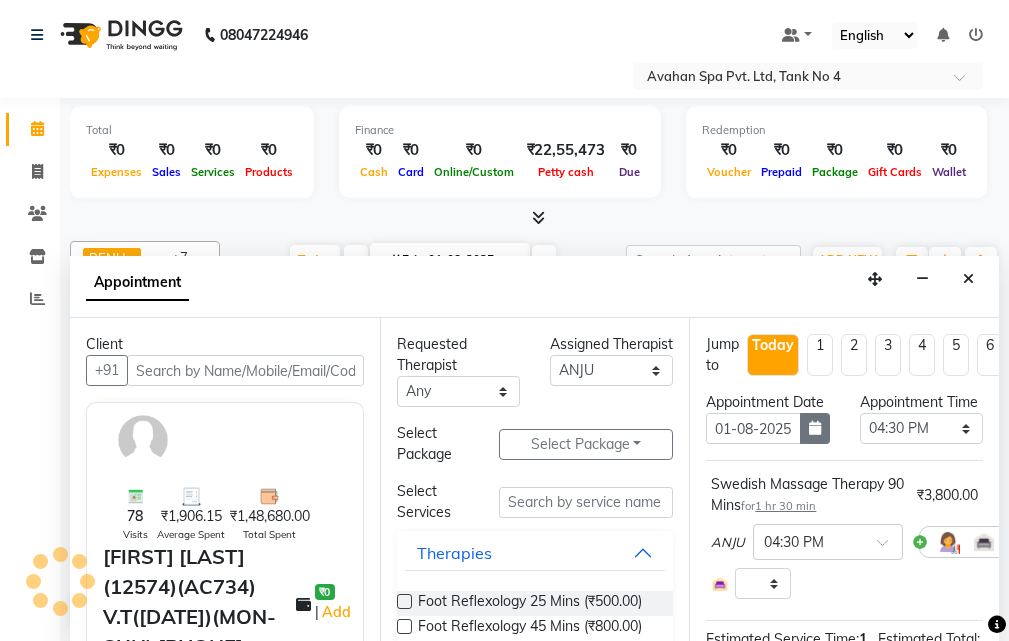 click at bounding box center (815, 428) 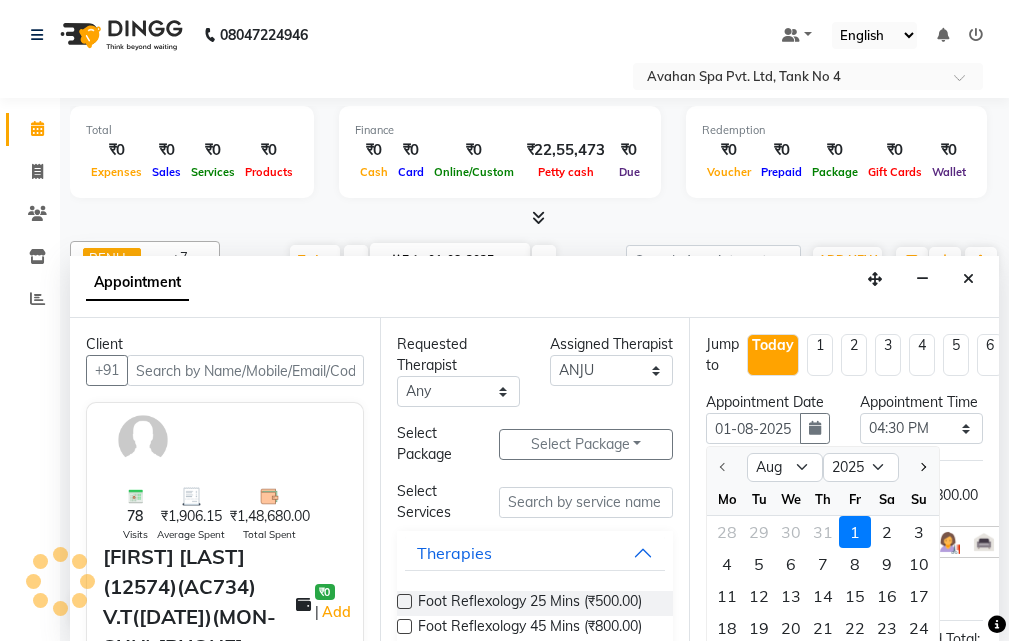 select on "1845" 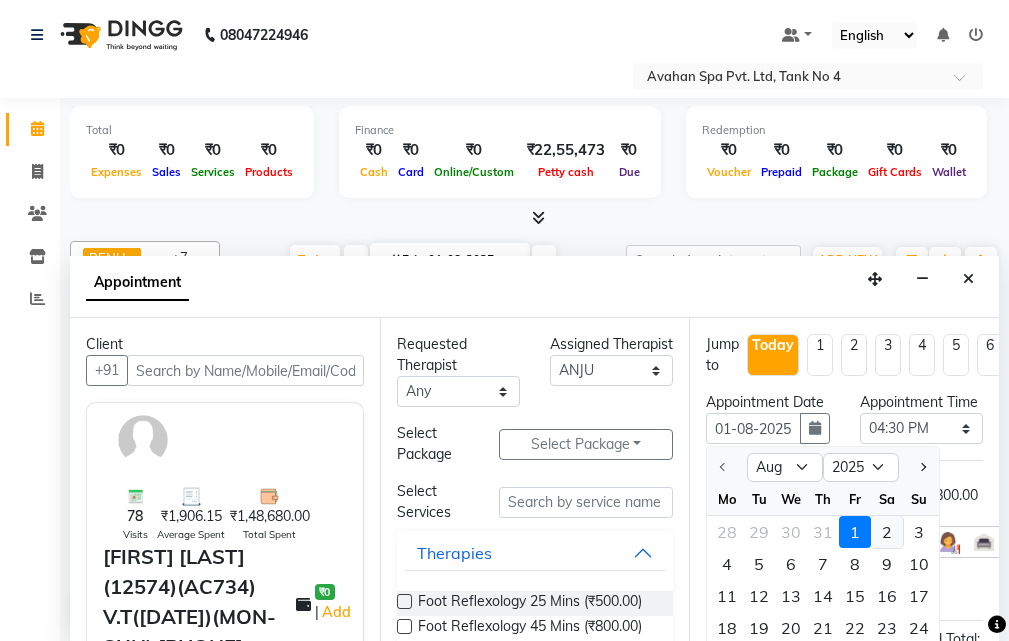 click on "2" at bounding box center [887, 532] 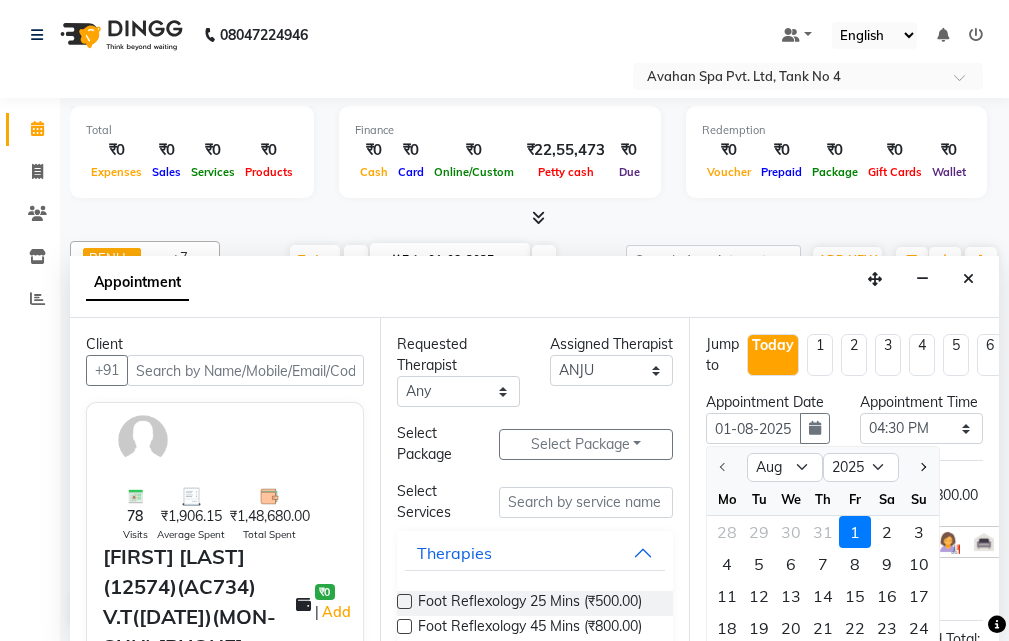 type on "02-08-2025" 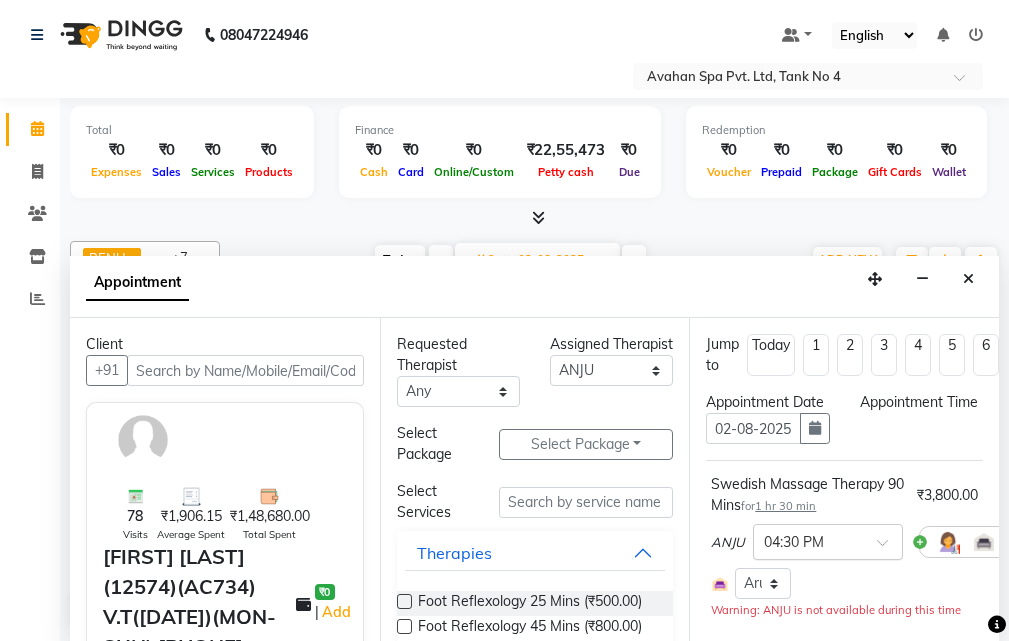 scroll, scrollTop: 0, scrollLeft: 0, axis: both 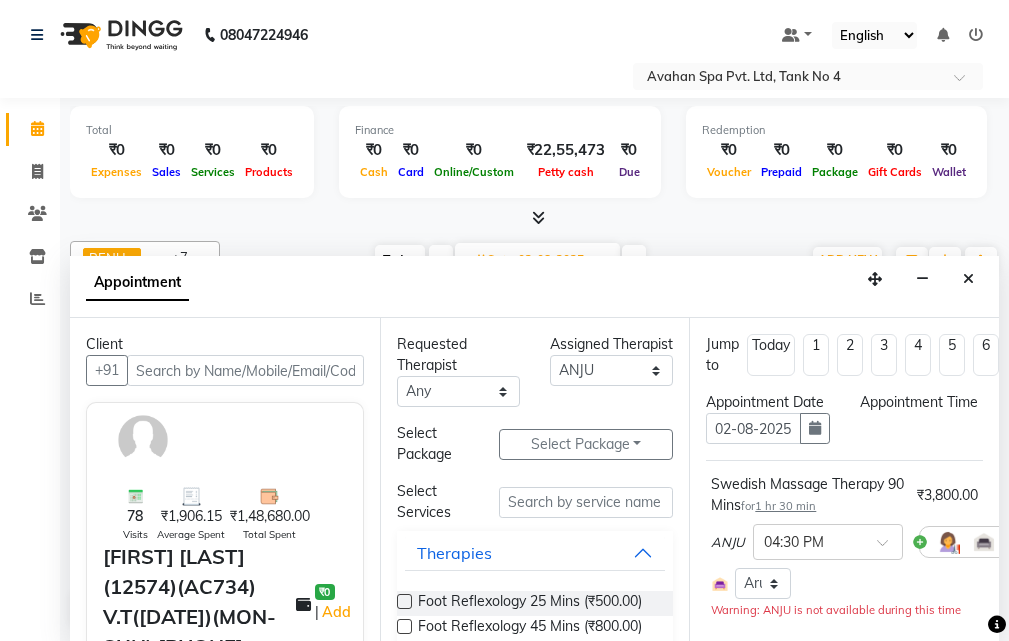 select on "990" 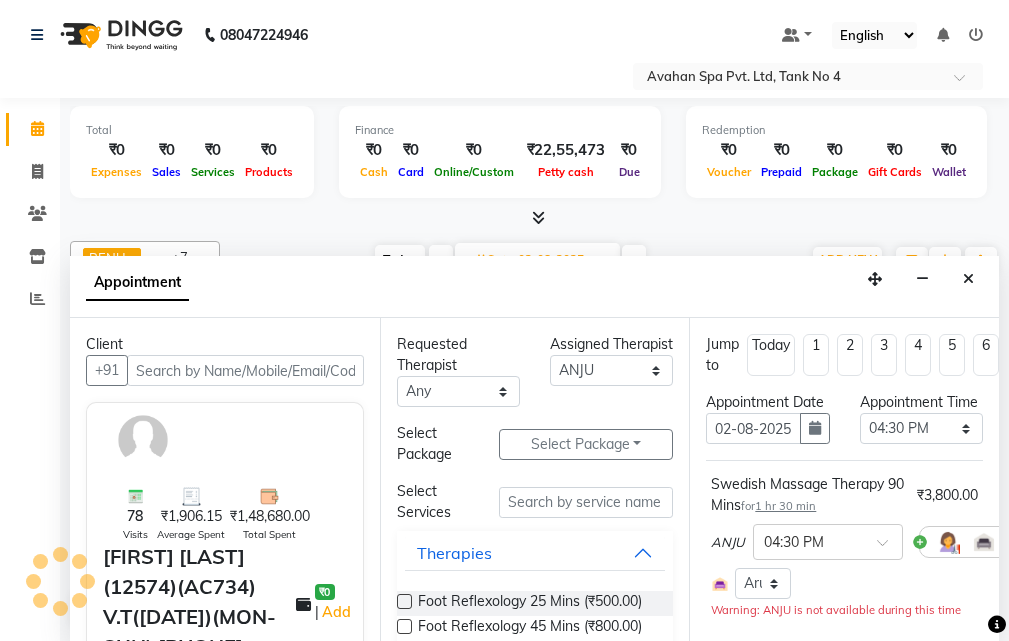 scroll, scrollTop: 277, scrollLeft: 0, axis: vertical 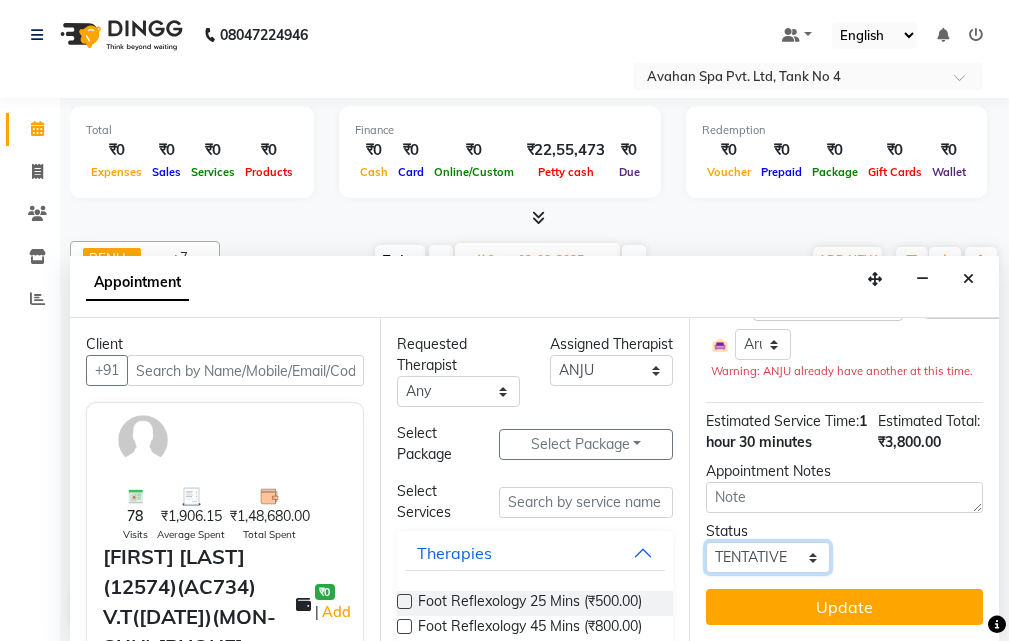 click on "Select TENTATIVE CONFIRM UPCOMING" at bounding box center [767, 557] 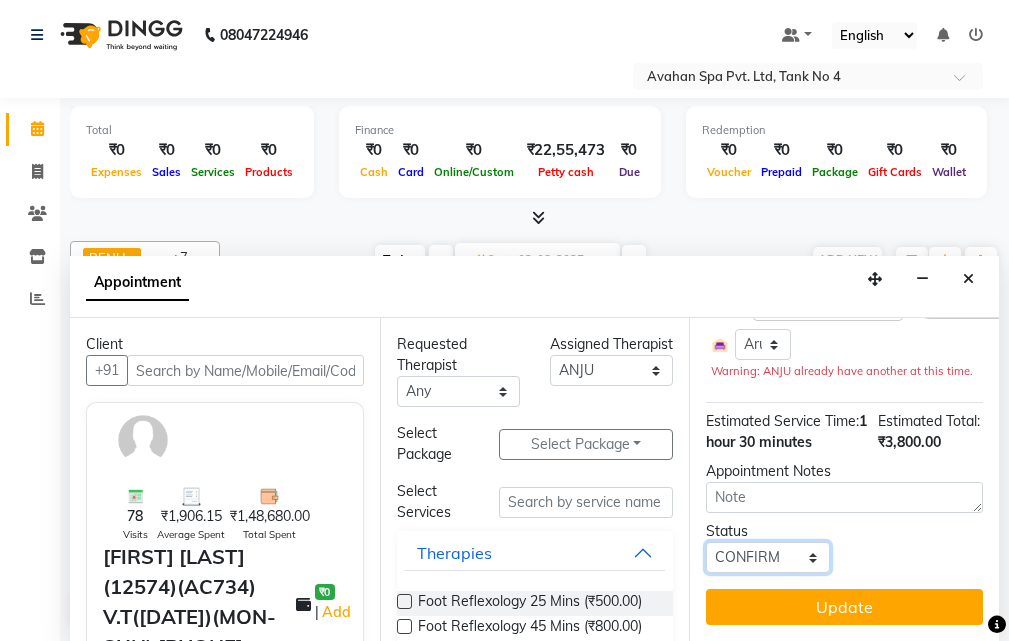 click on "Select TENTATIVE CONFIRM UPCOMING" at bounding box center [767, 557] 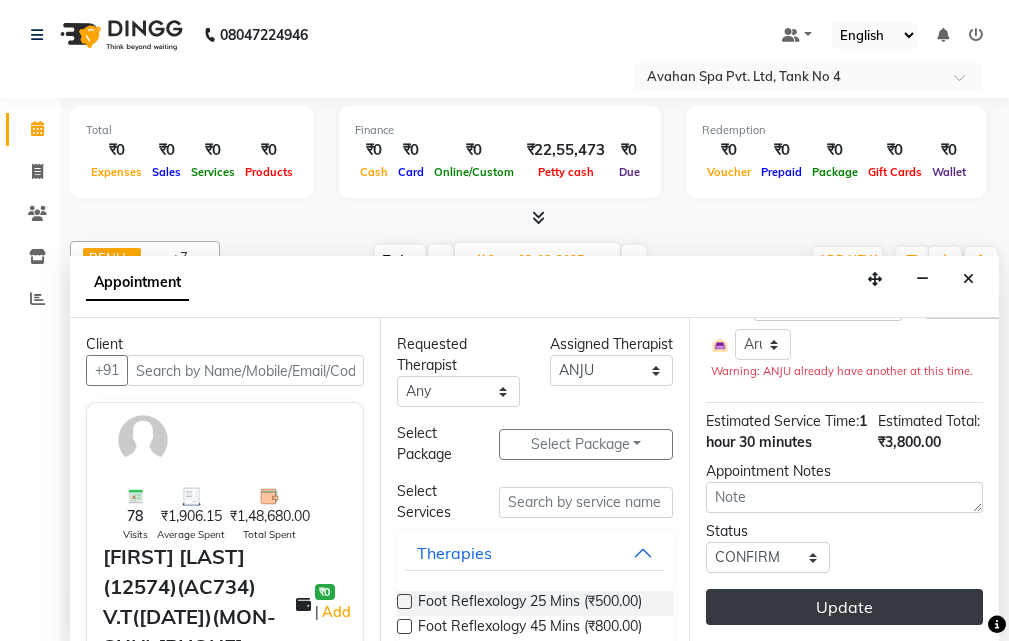 click on "Update" at bounding box center [844, 607] 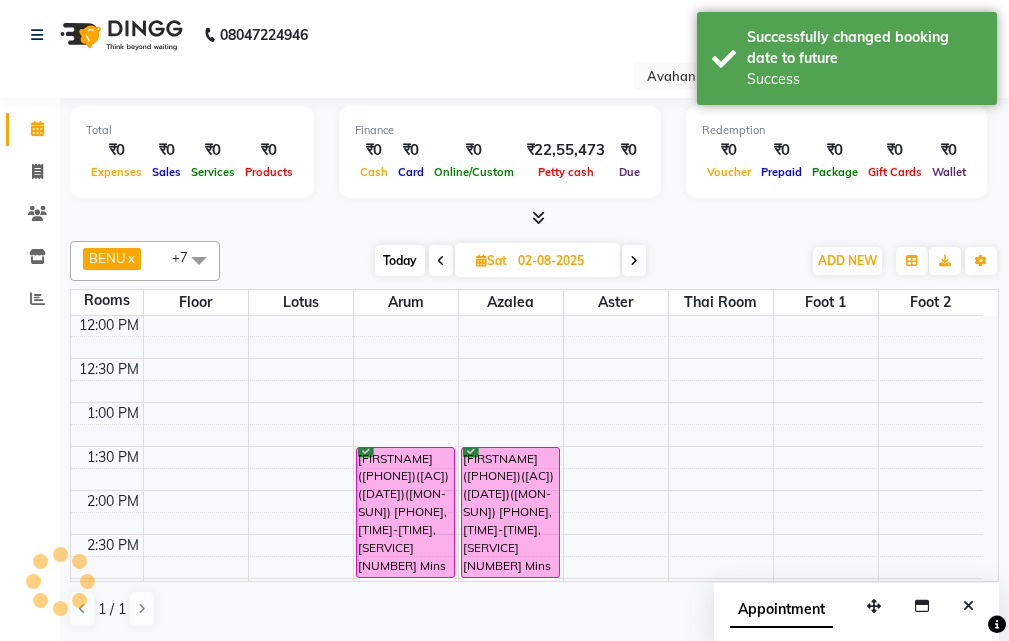 scroll, scrollTop: 0, scrollLeft: 0, axis: both 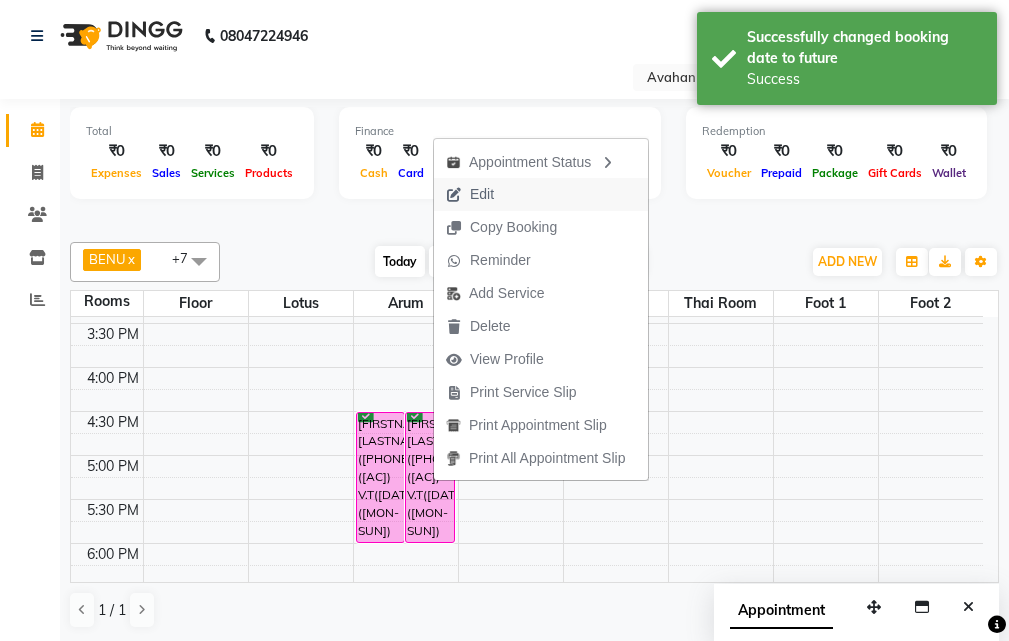 click on "Edit" at bounding box center [541, 194] 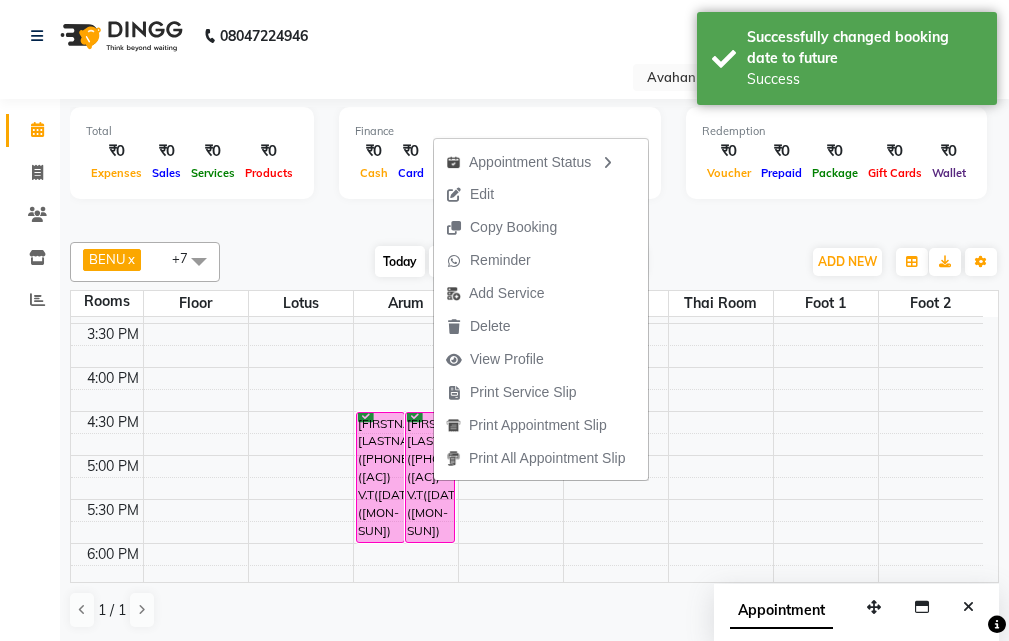 select on "tentative" 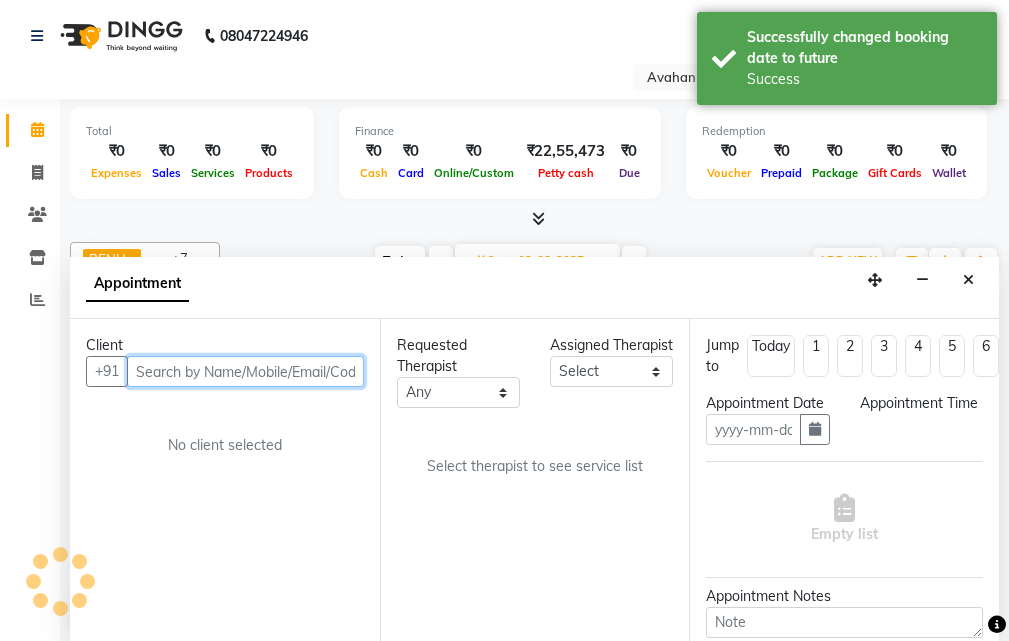 type on "02-08-2025" 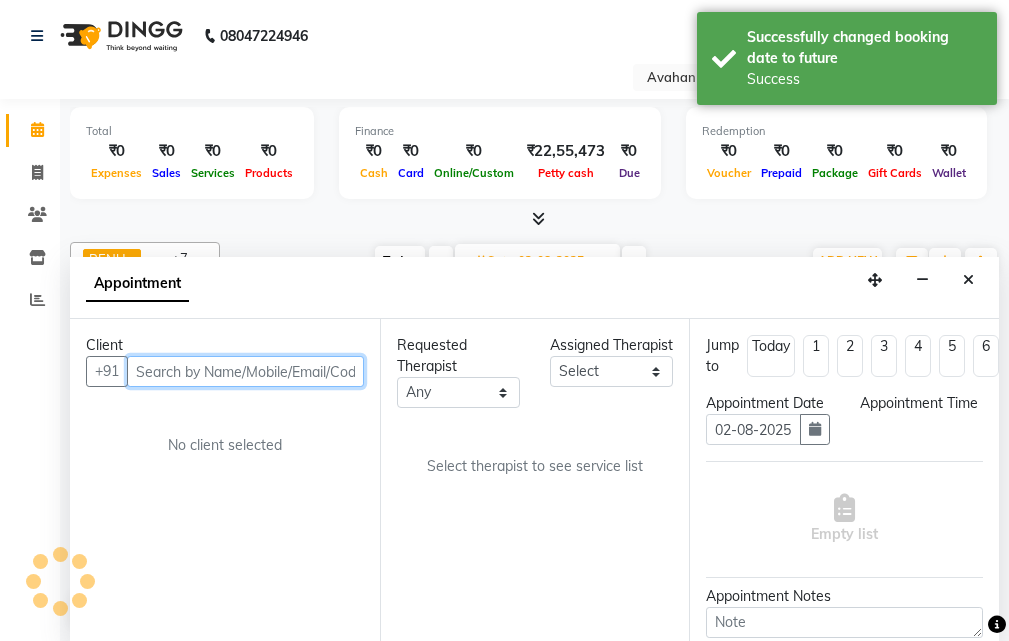 scroll, scrollTop: 1, scrollLeft: 0, axis: vertical 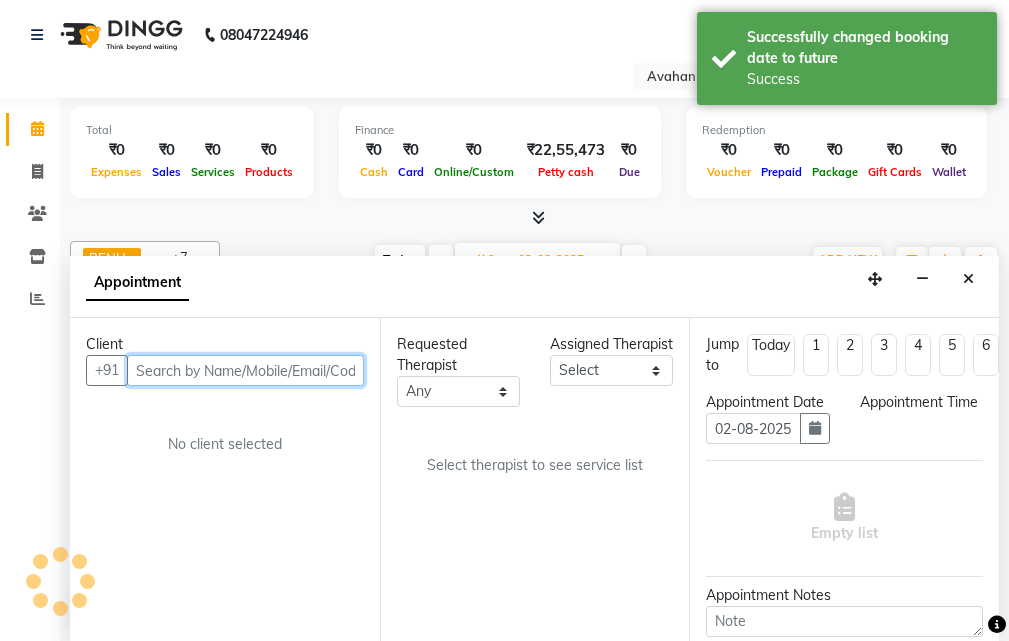 select on "confirm booking" 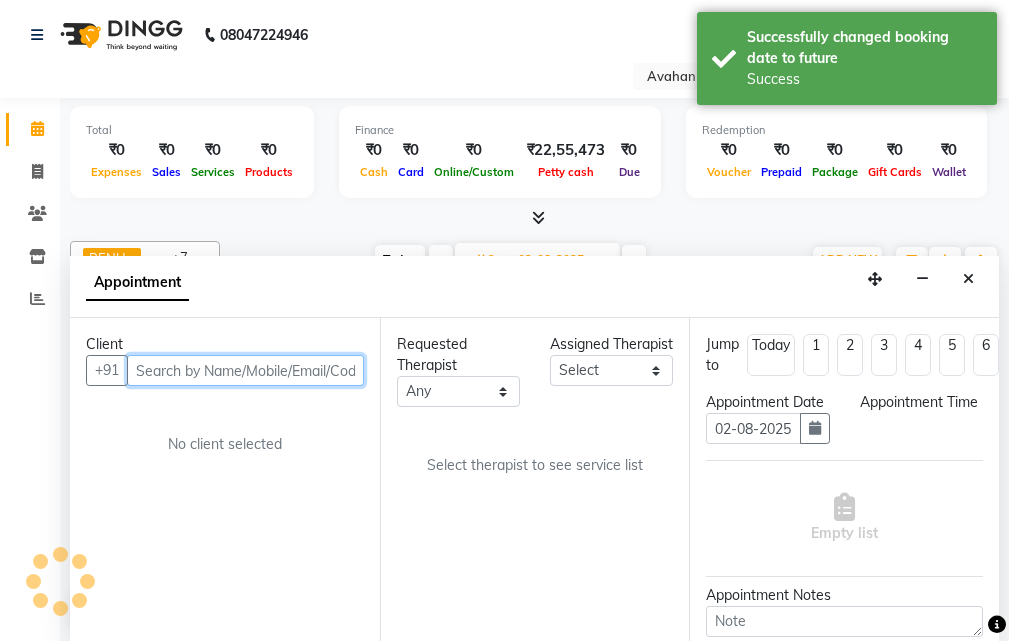 select on "990" 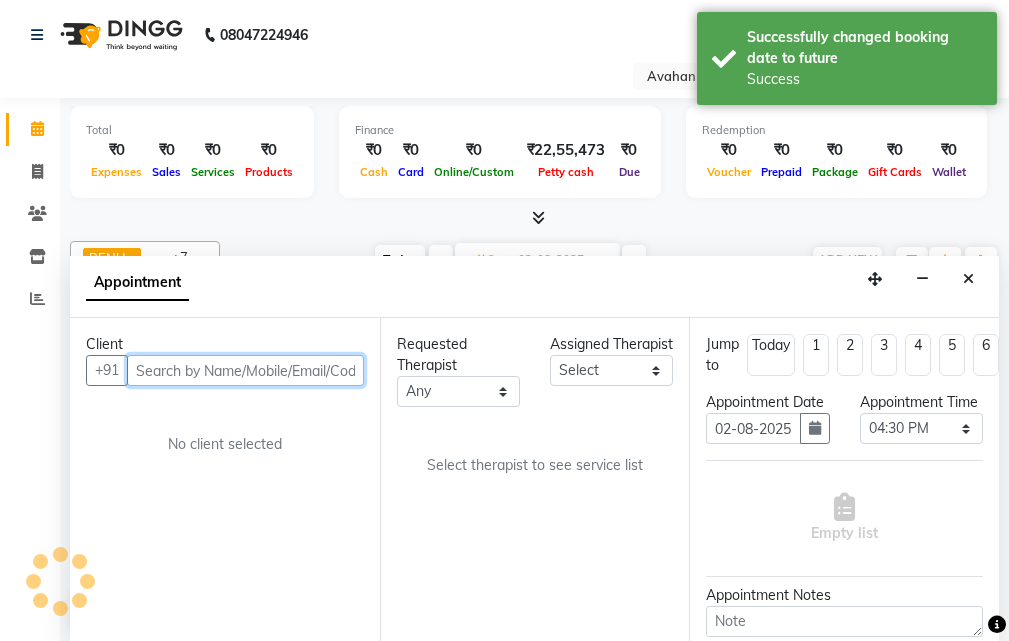 scroll, scrollTop: 177, scrollLeft: 0, axis: vertical 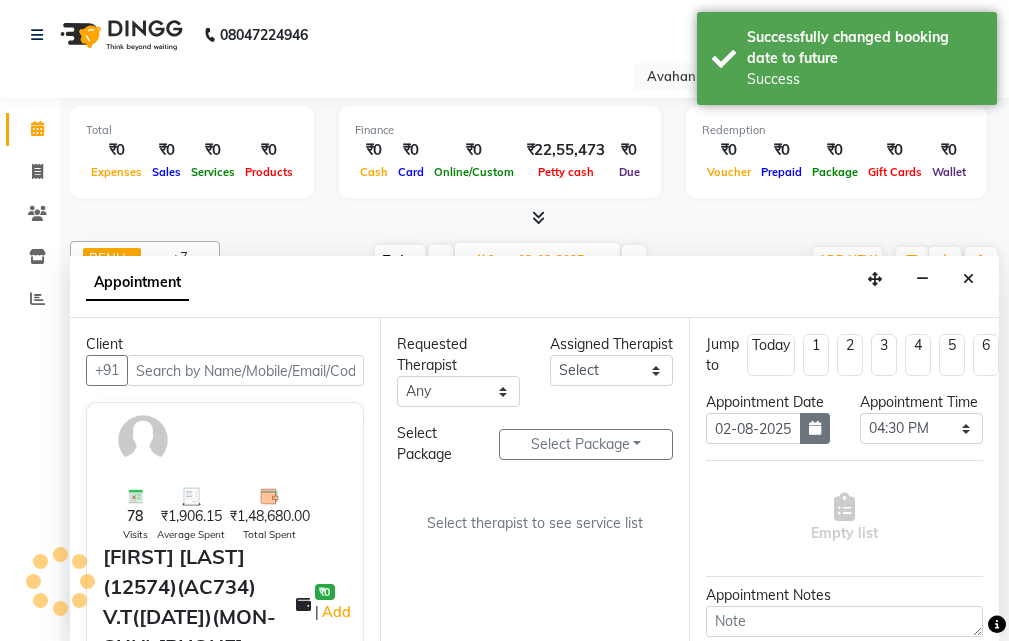 click at bounding box center [815, 428] 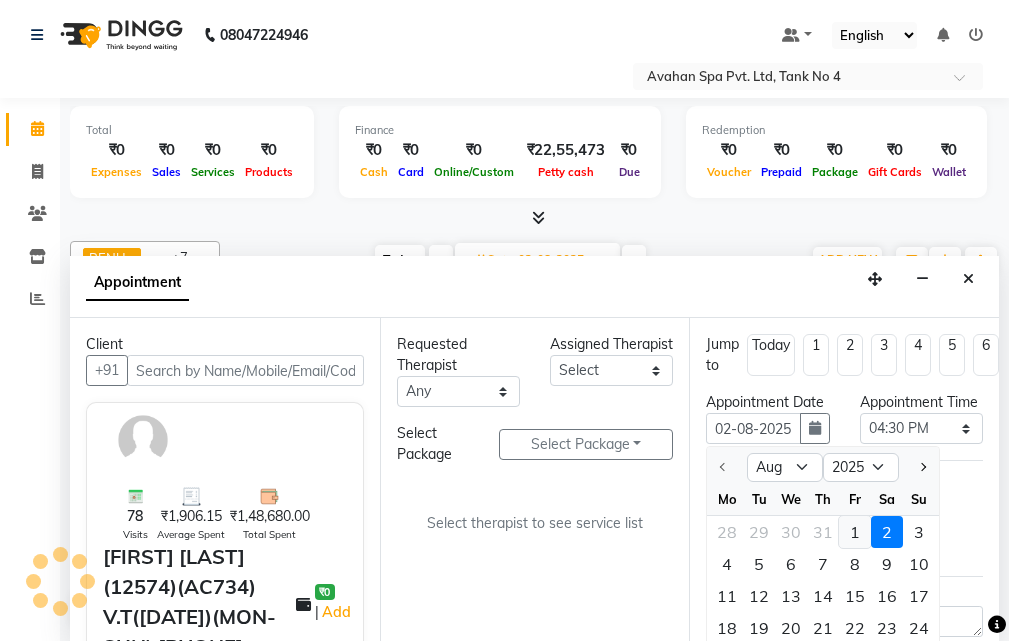 select on "45390" 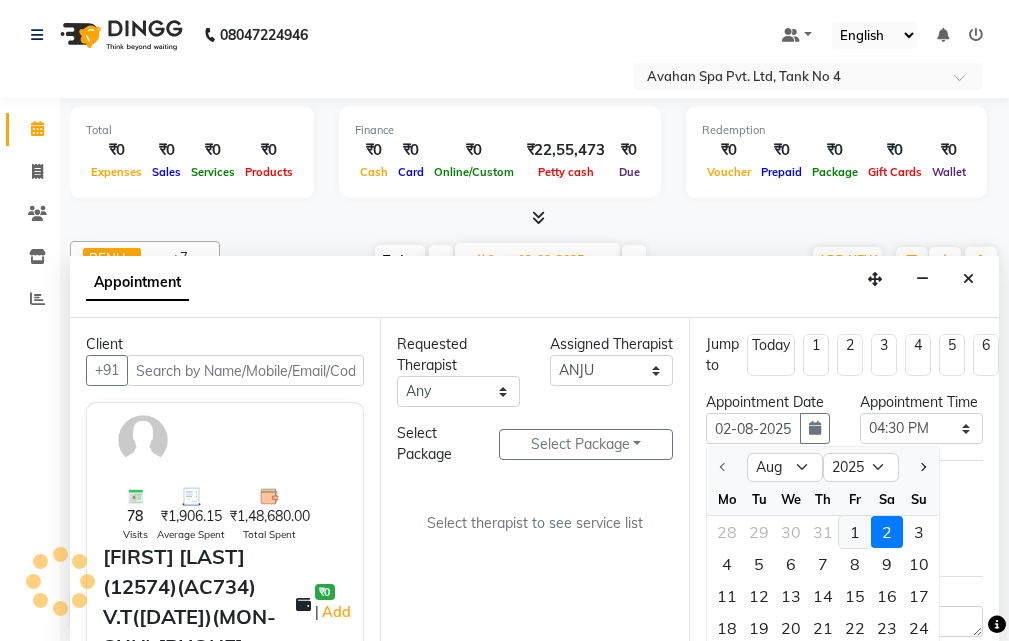 select on "1845" 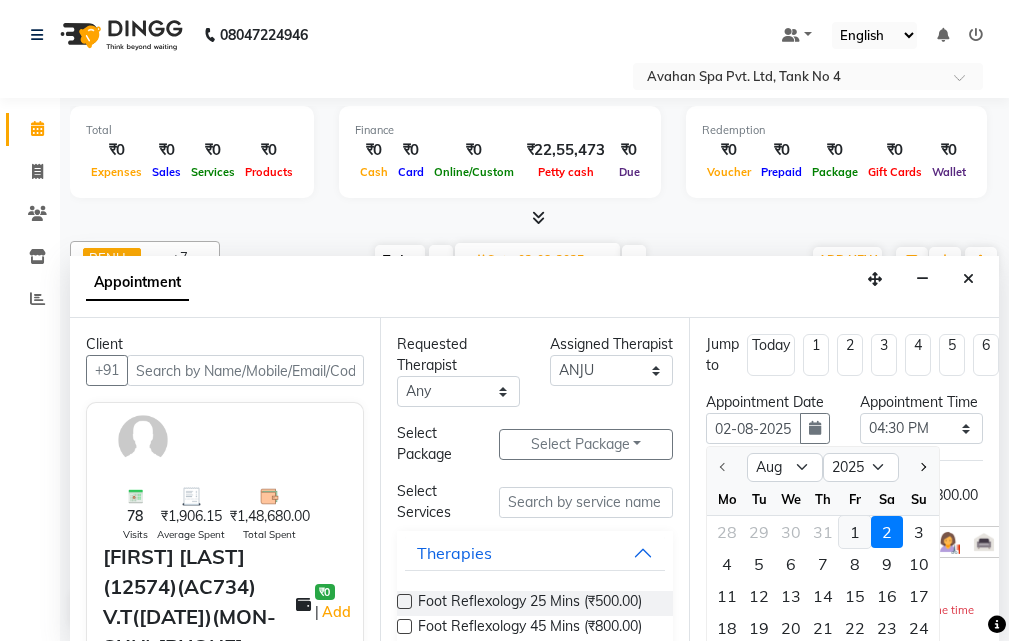 click on "1" at bounding box center (855, 532) 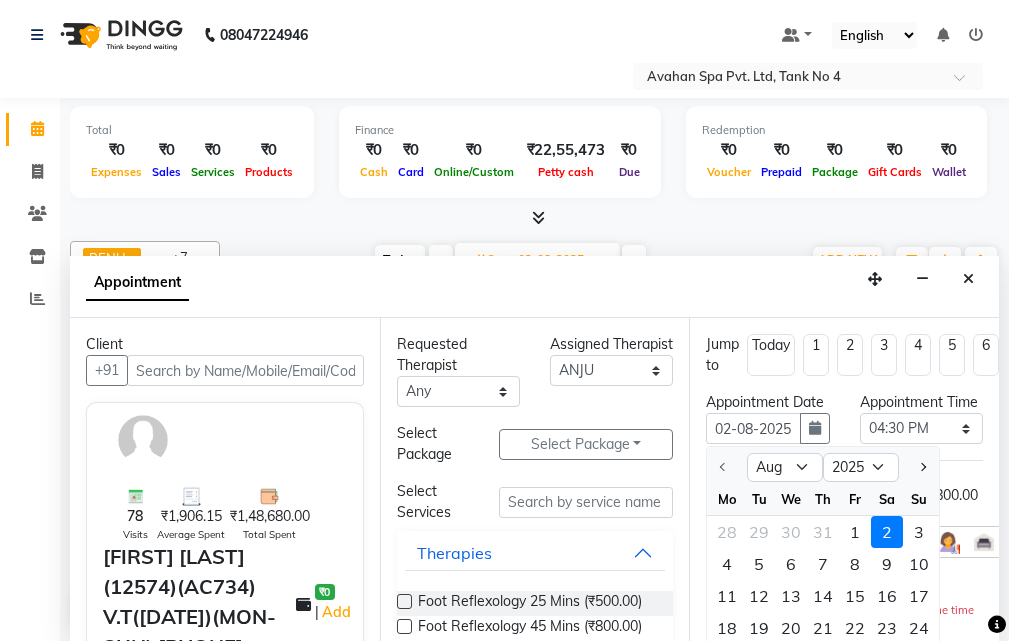 type on "01-08-2025" 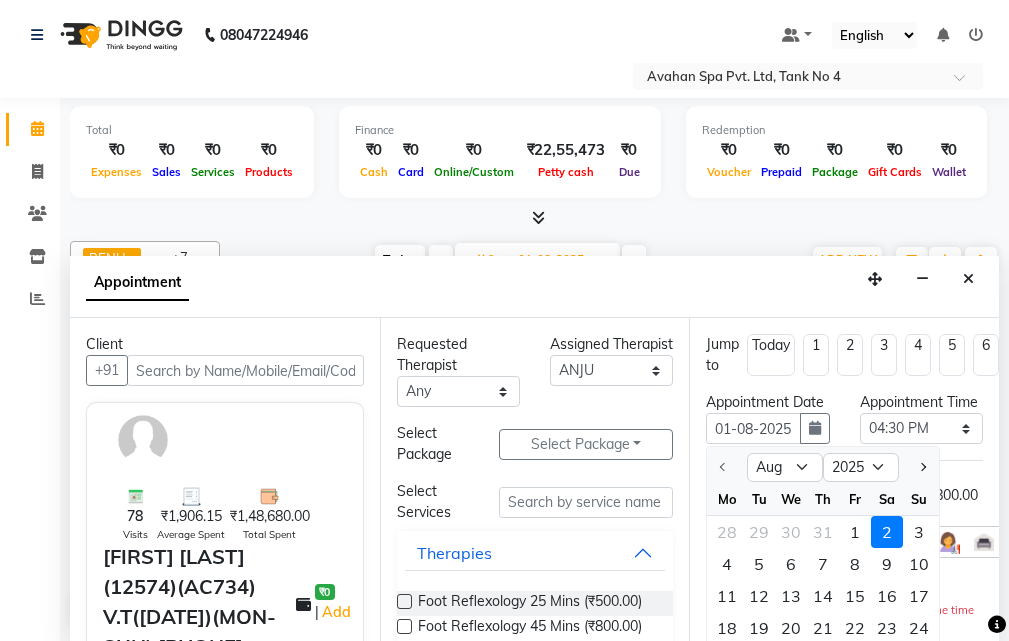 scroll, scrollTop: 0, scrollLeft: 0, axis: both 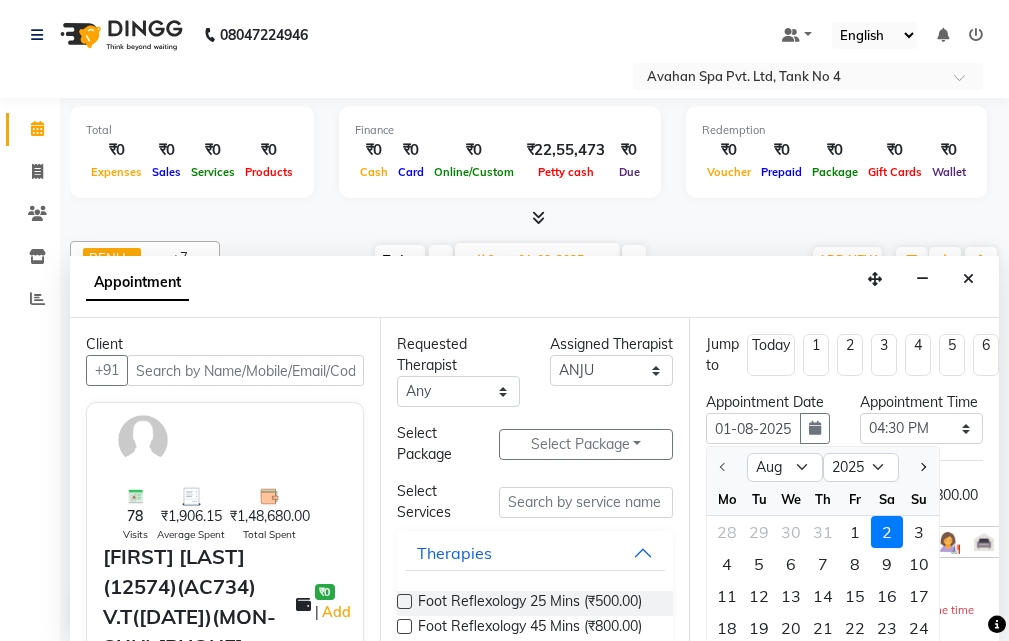 select on "990" 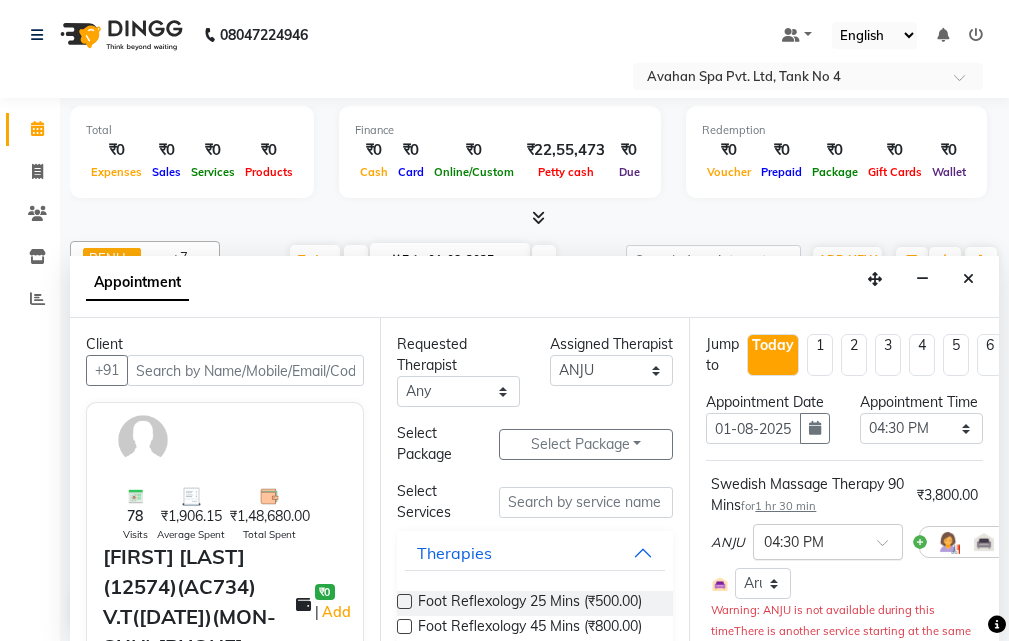 scroll, scrollTop: 177, scrollLeft: 0, axis: vertical 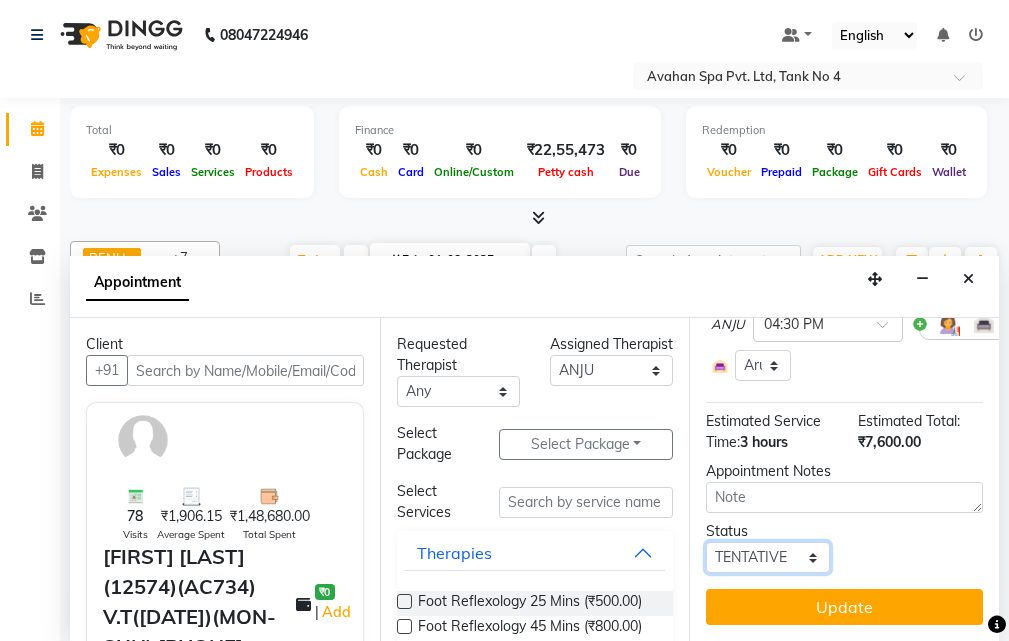 click on "Select TENTATIVE CONFIRM CHECK-IN UPCOMING" at bounding box center [767, 557] 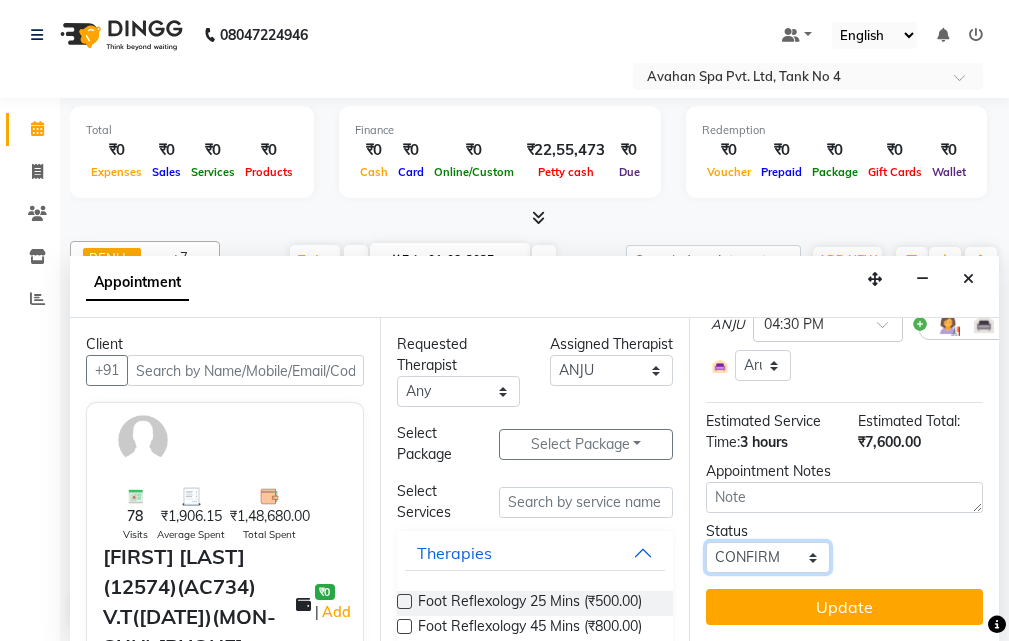click on "Select TENTATIVE CONFIRM CHECK-IN UPCOMING" at bounding box center (767, 557) 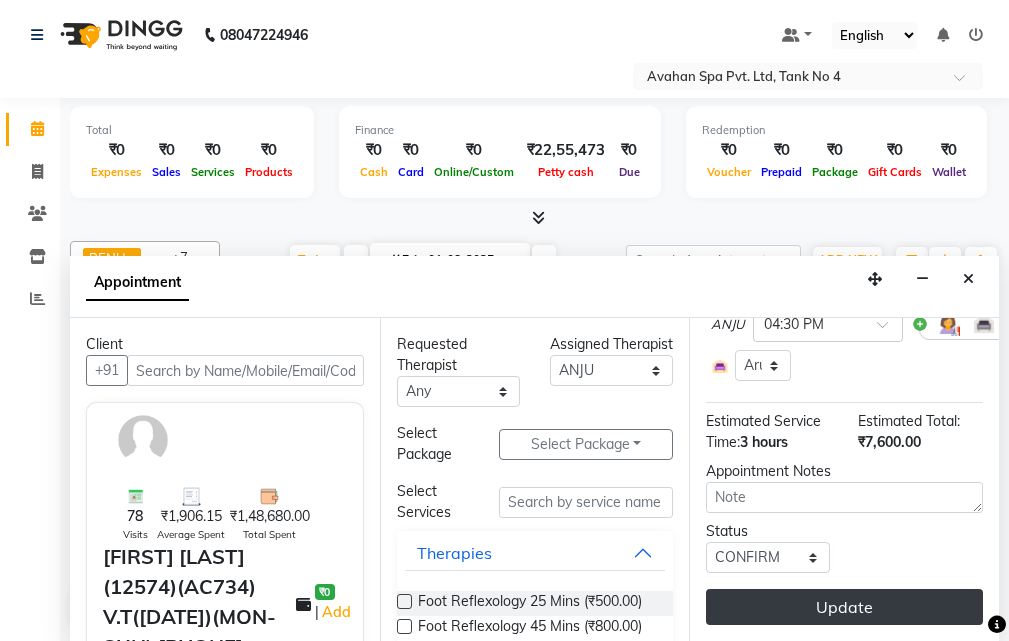 click on "Update" at bounding box center [844, 607] 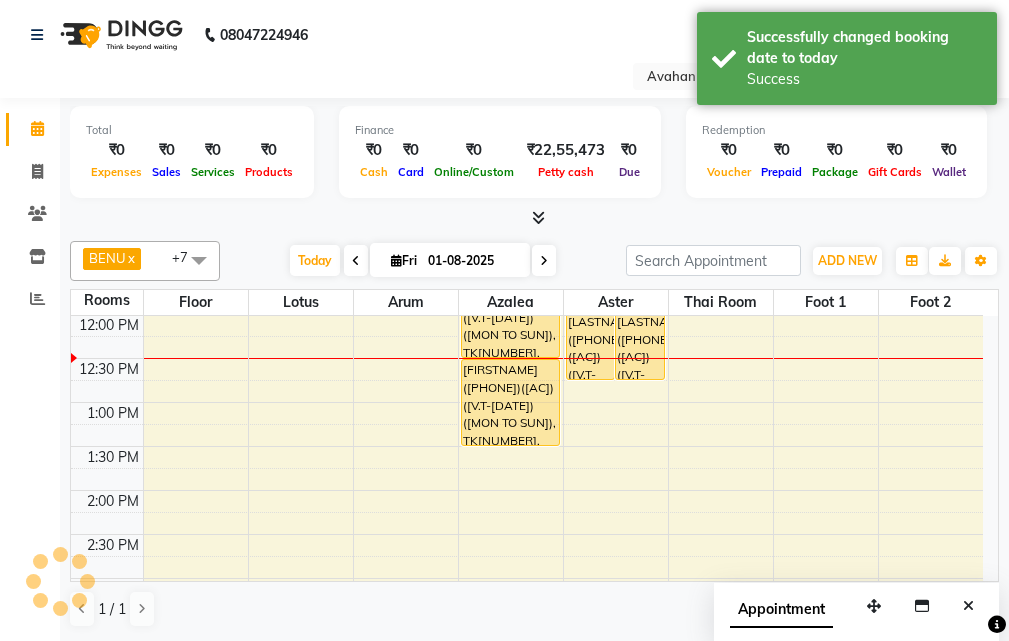 scroll, scrollTop: 0, scrollLeft: 0, axis: both 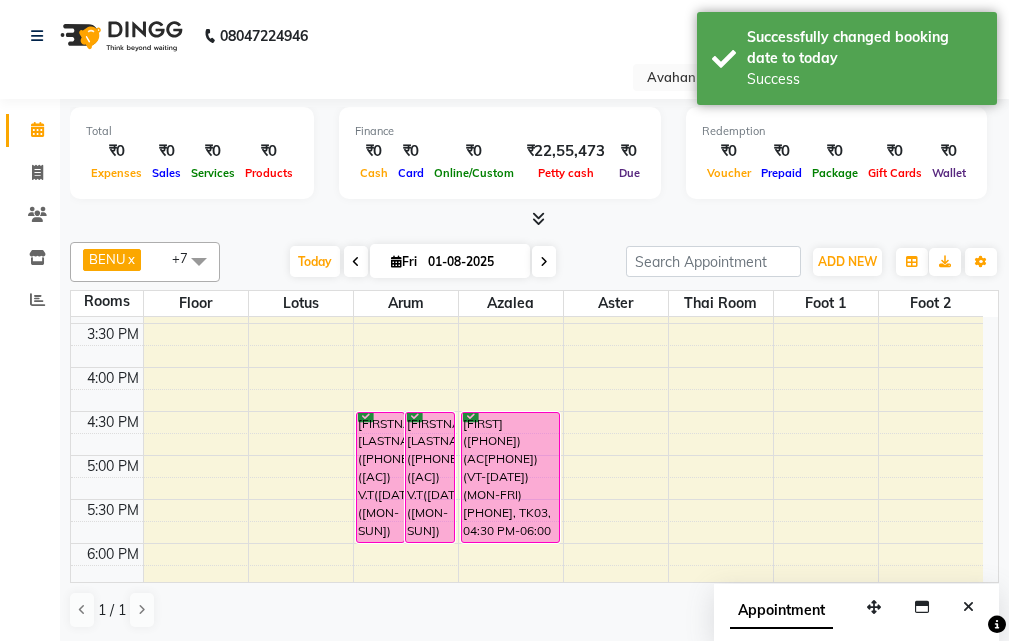 click at bounding box center (544, 261) 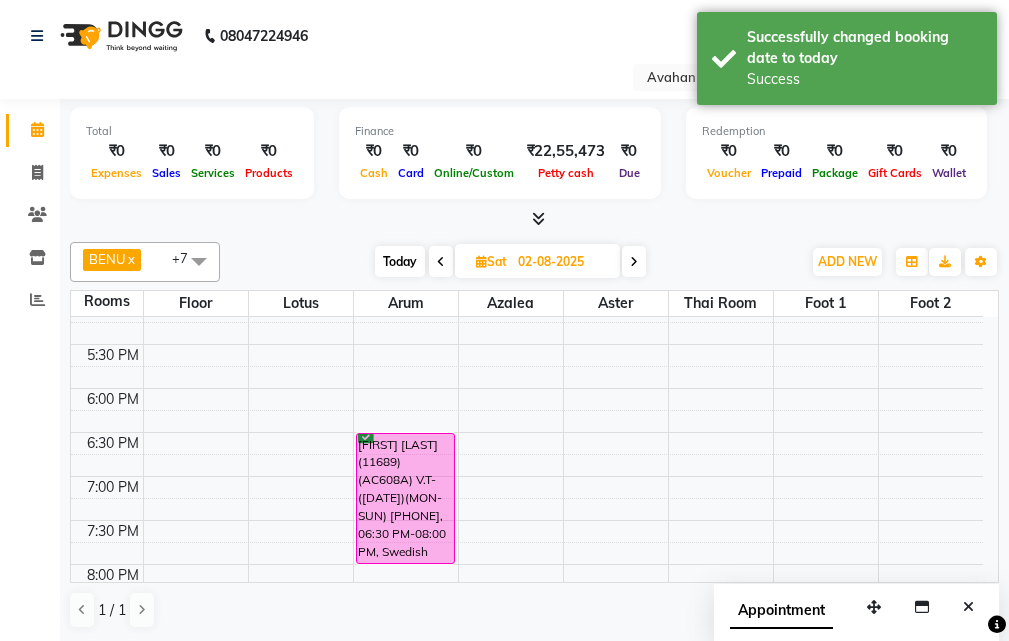 scroll, scrollTop: 677, scrollLeft: 0, axis: vertical 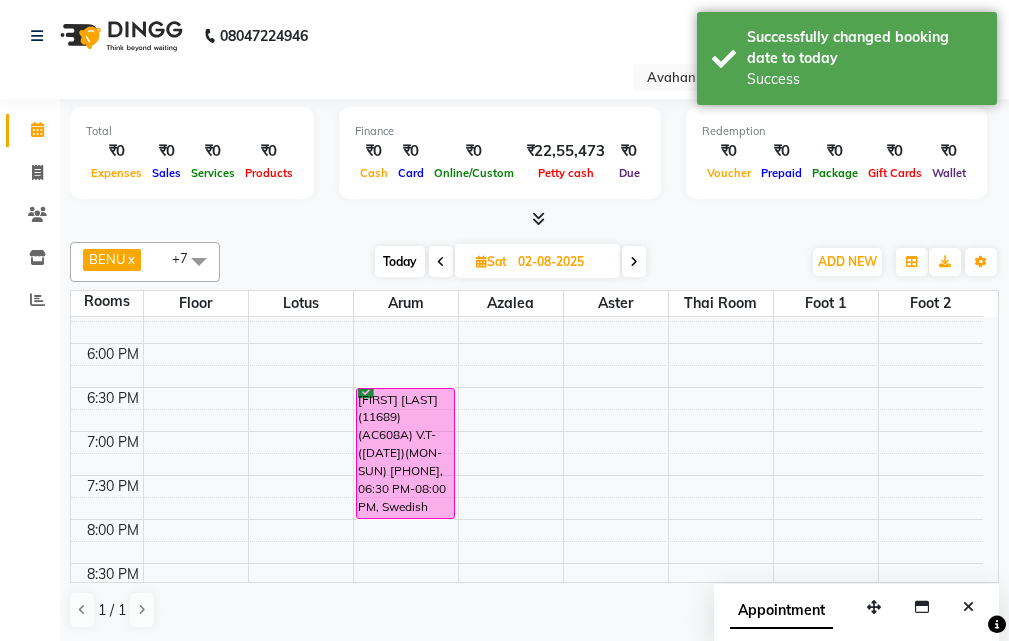 click on "Today" at bounding box center (400, 261) 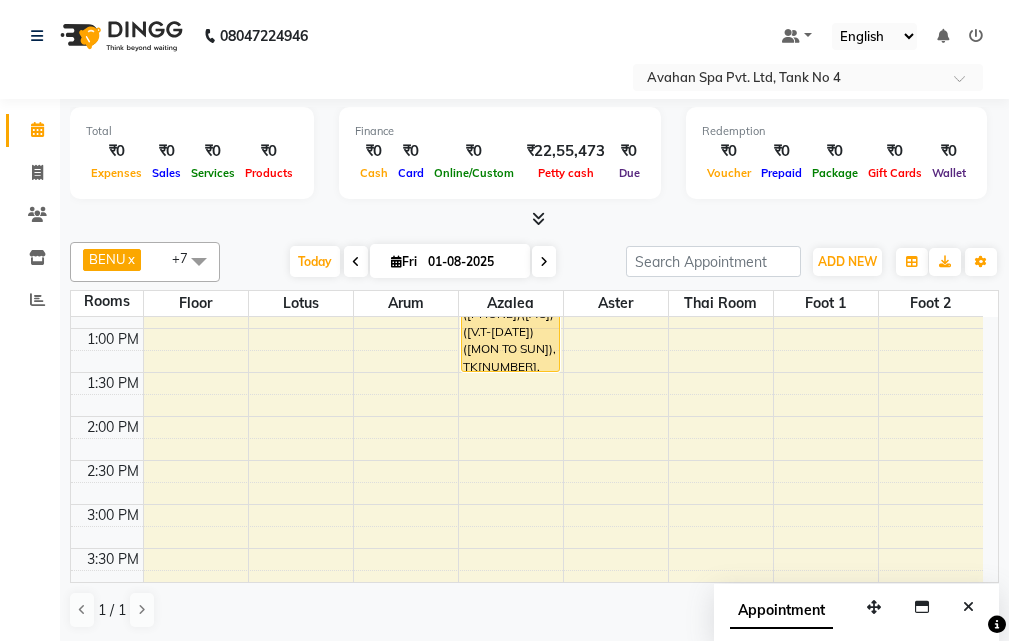 scroll, scrollTop: 377, scrollLeft: 0, axis: vertical 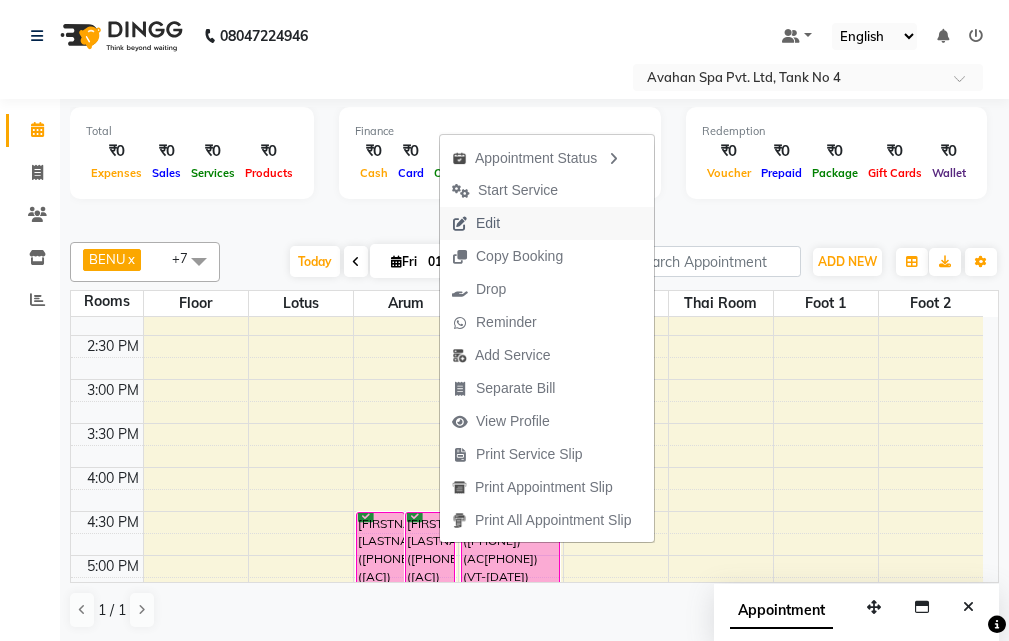 click on "Edit" at bounding box center [547, 223] 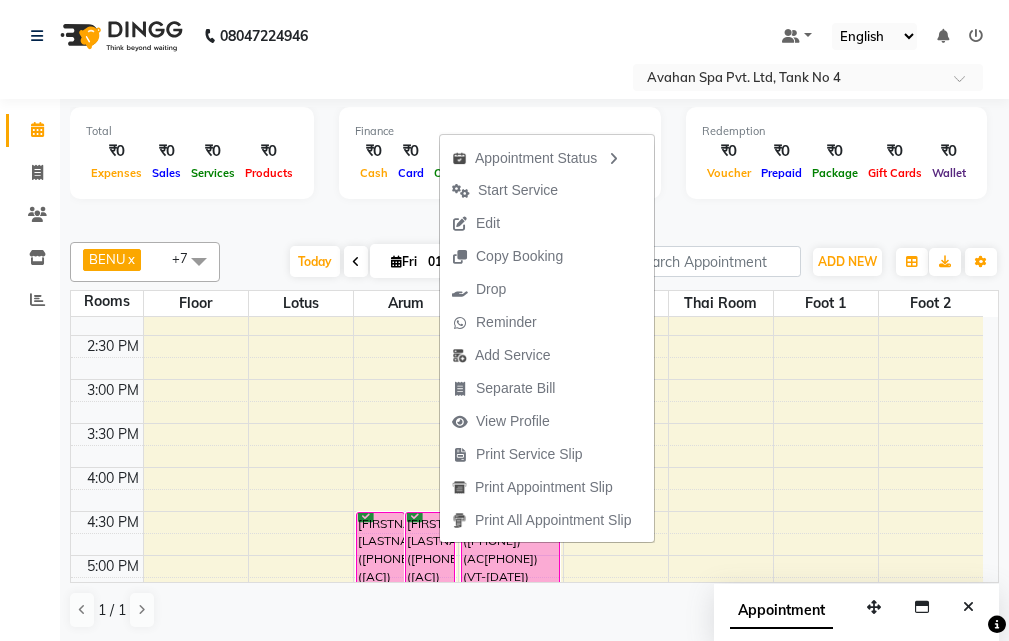 select on "confirm booking" 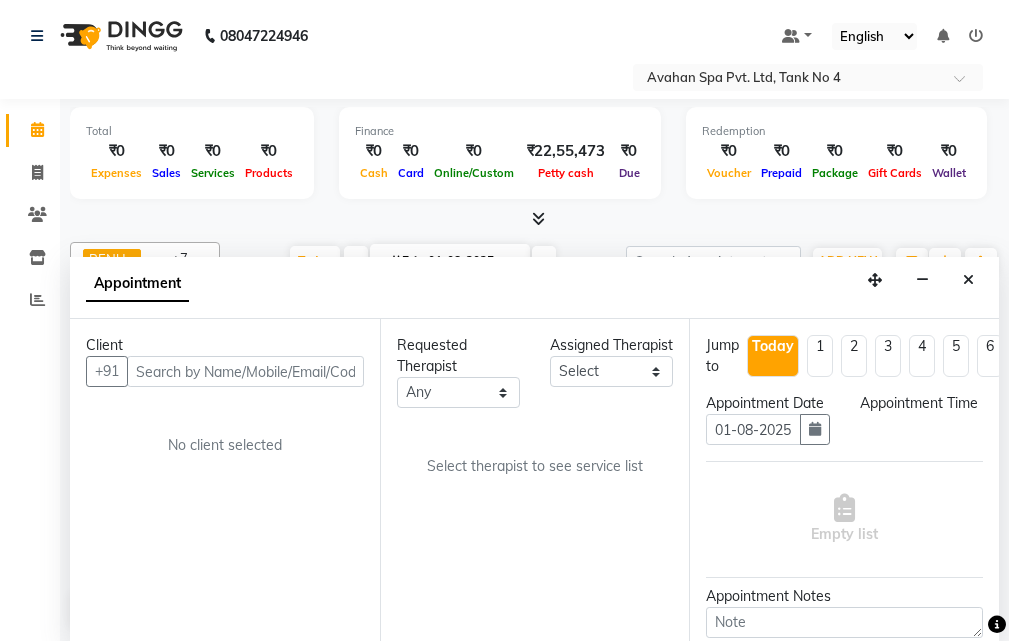 scroll, scrollTop: 1, scrollLeft: 0, axis: vertical 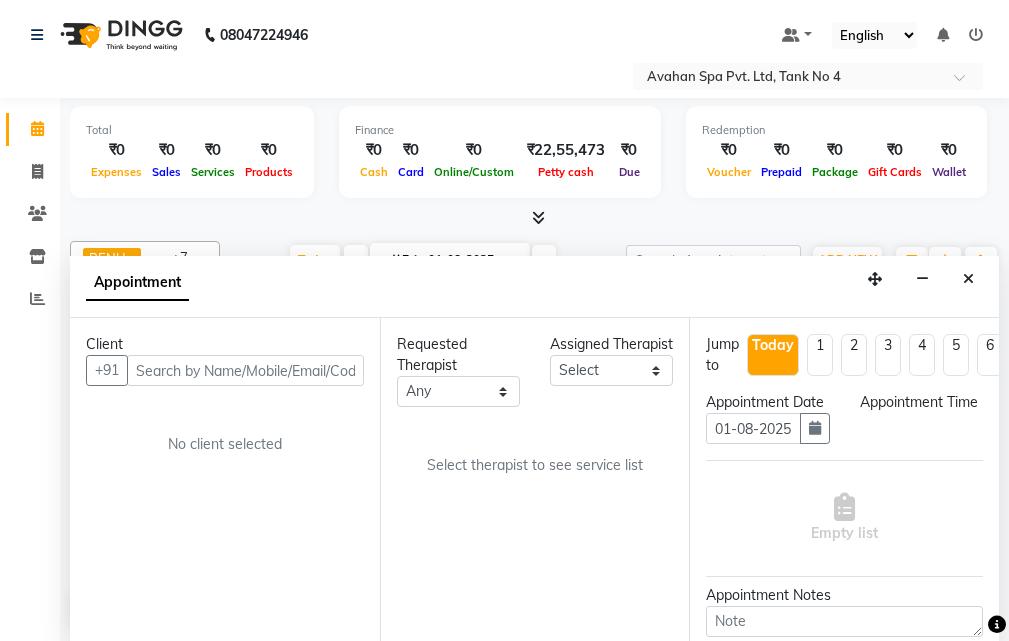 select on "45390" 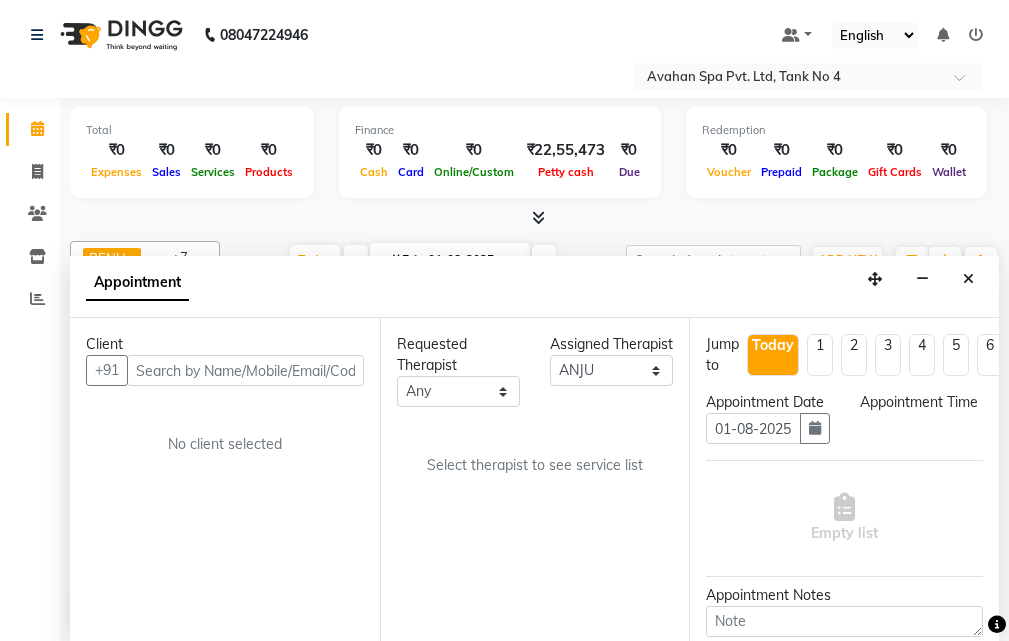 scroll, scrollTop: 177, scrollLeft: 0, axis: vertical 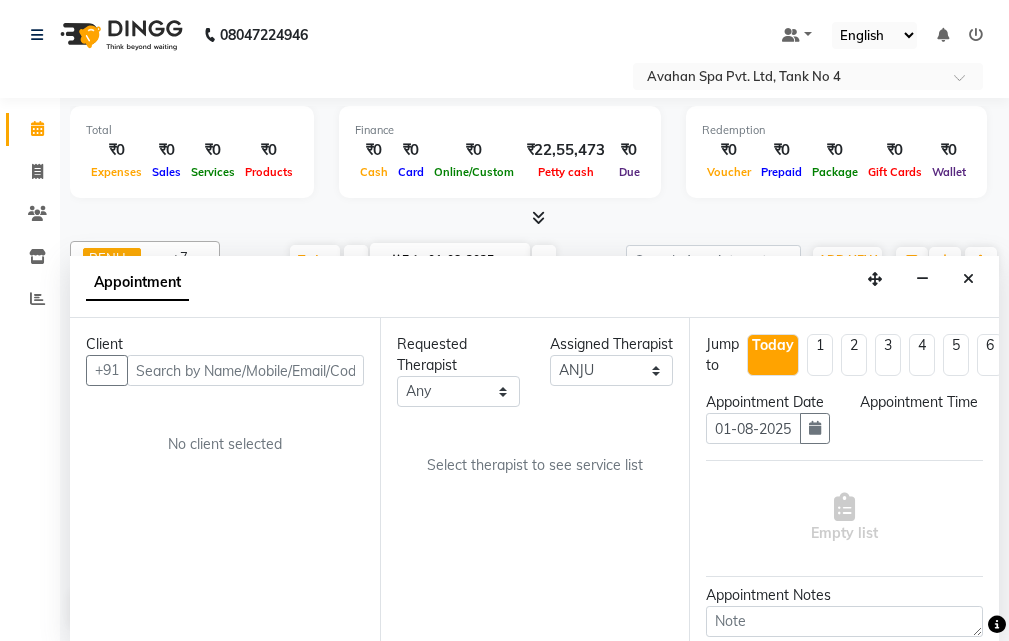 select on "990" 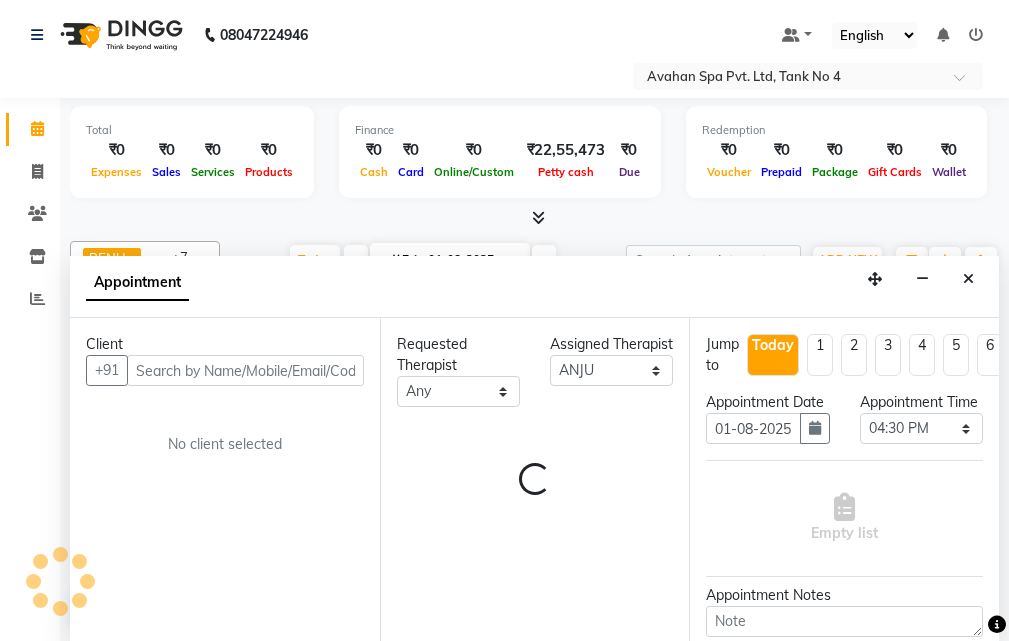 select on "1845" 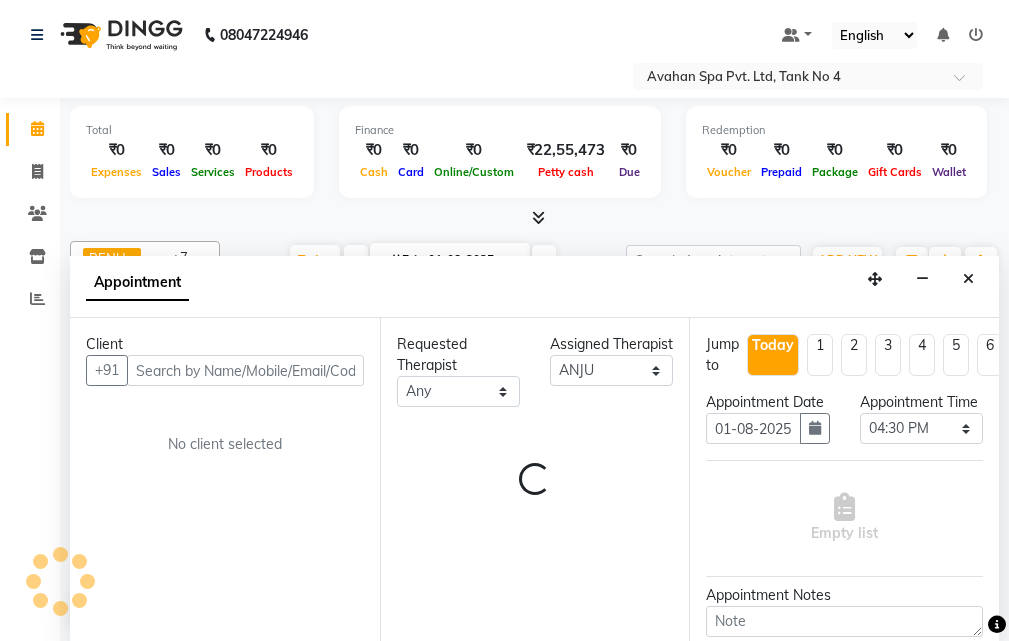 select on "1845" 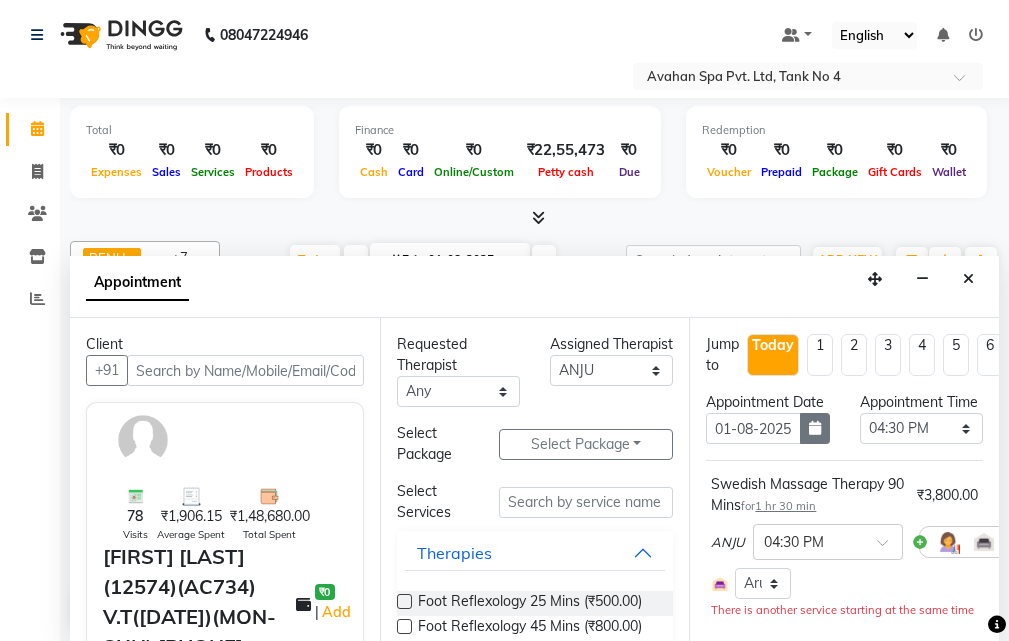 click at bounding box center (815, 428) 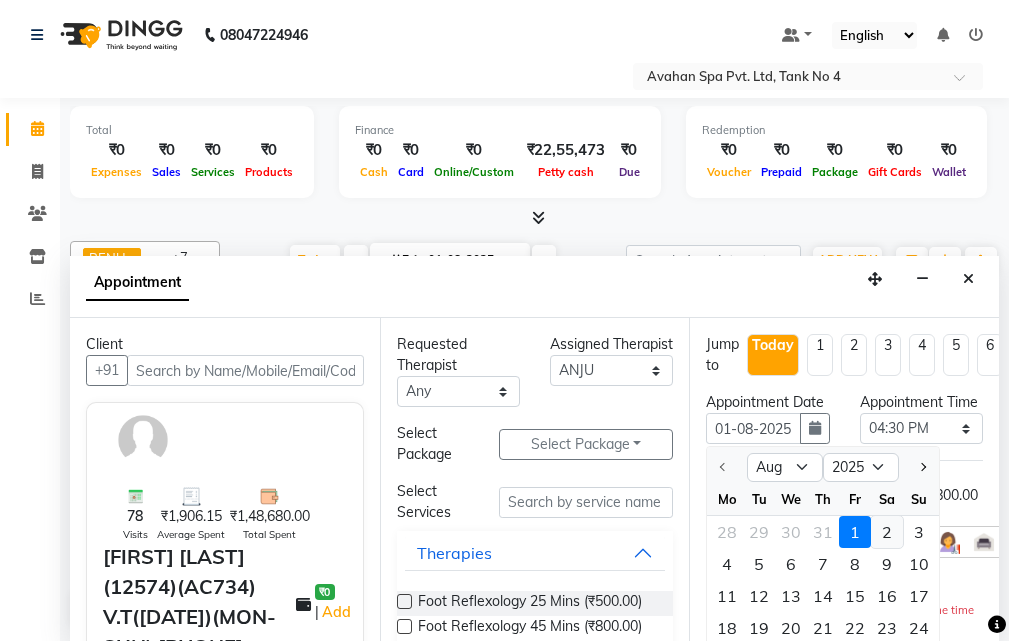click on "2" at bounding box center [887, 532] 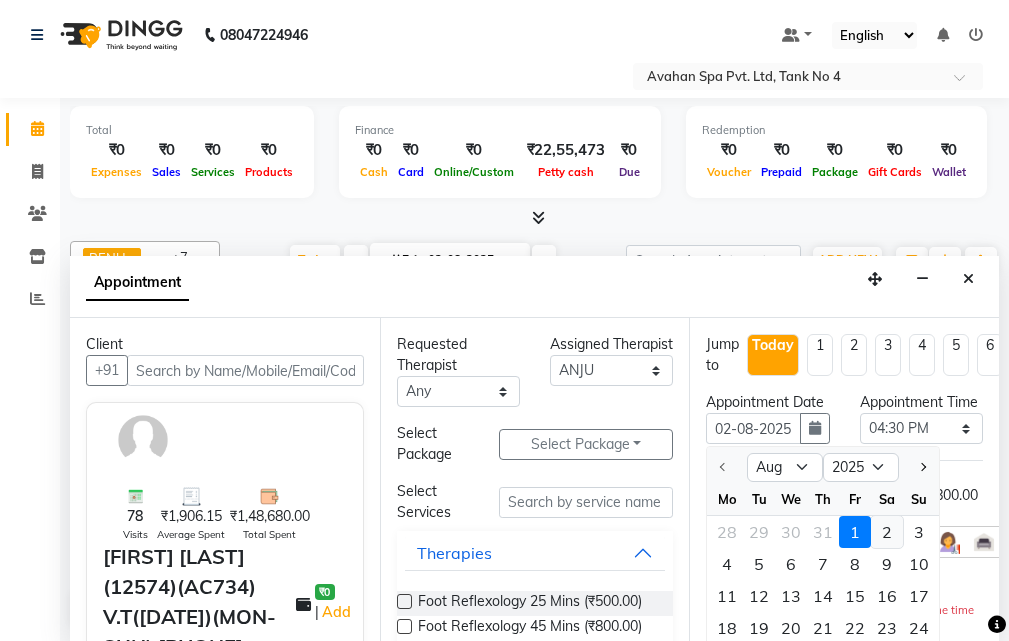 scroll, scrollTop: 177, scrollLeft: 0, axis: vertical 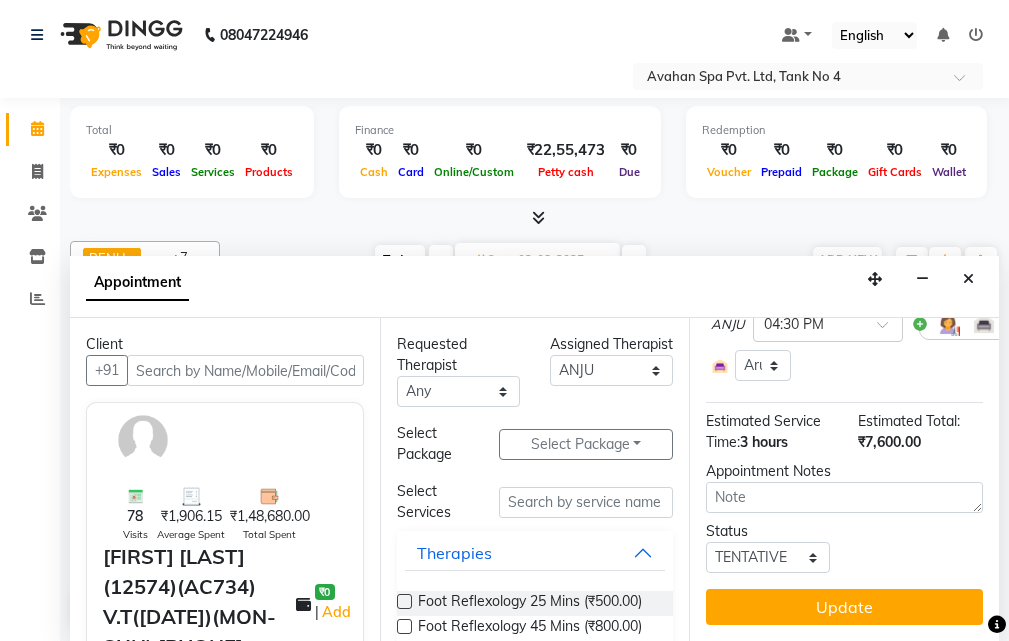 click on "Update" at bounding box center (844, 607) 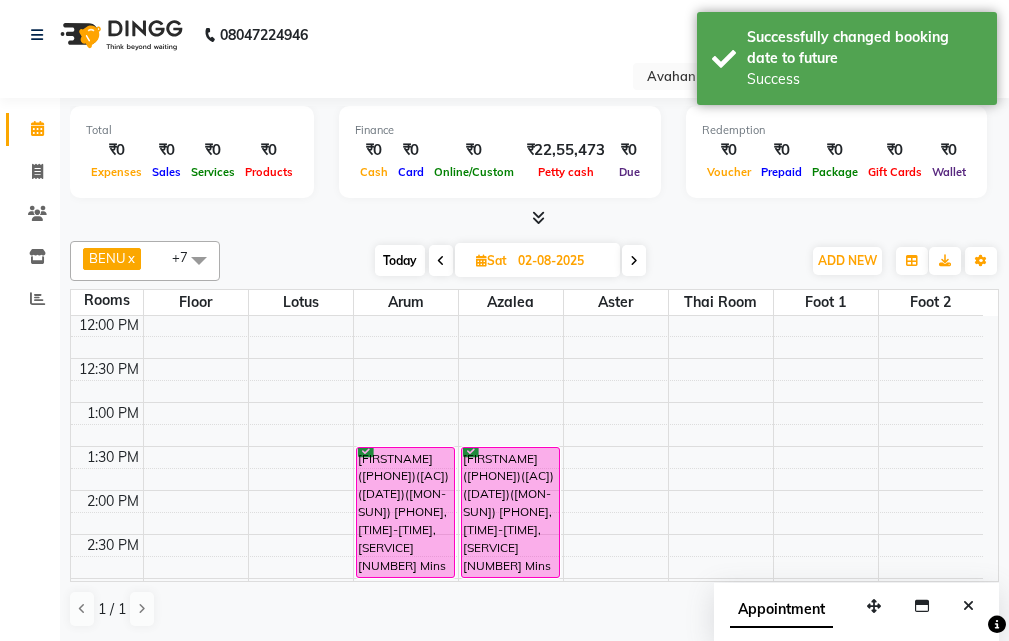scroll, scrollTop: 0, scrollLeft: 0, axis: both 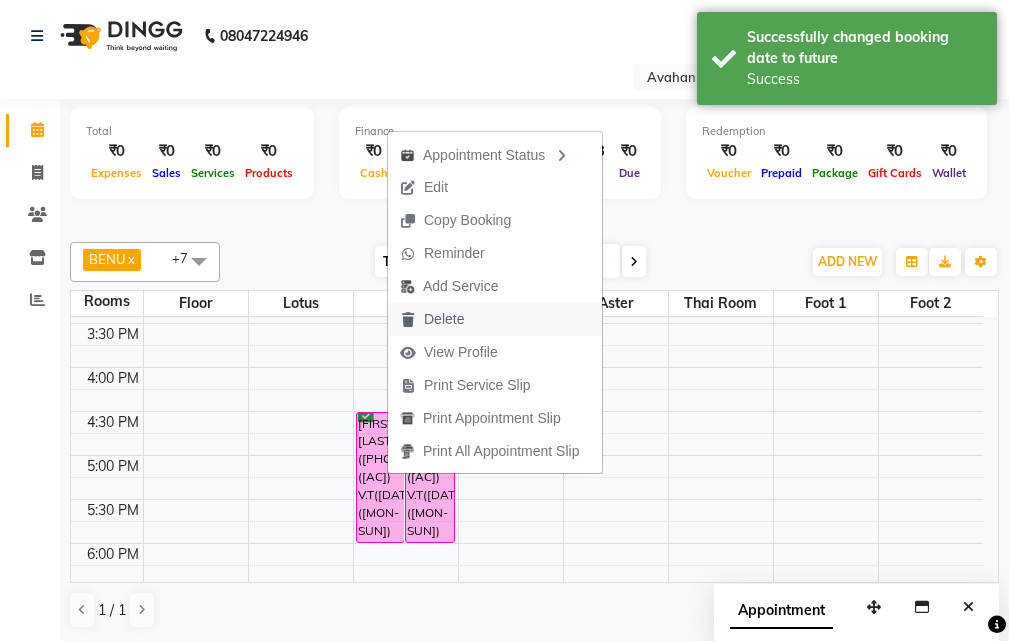 click on "Delete" at bounding box center (444, 319) 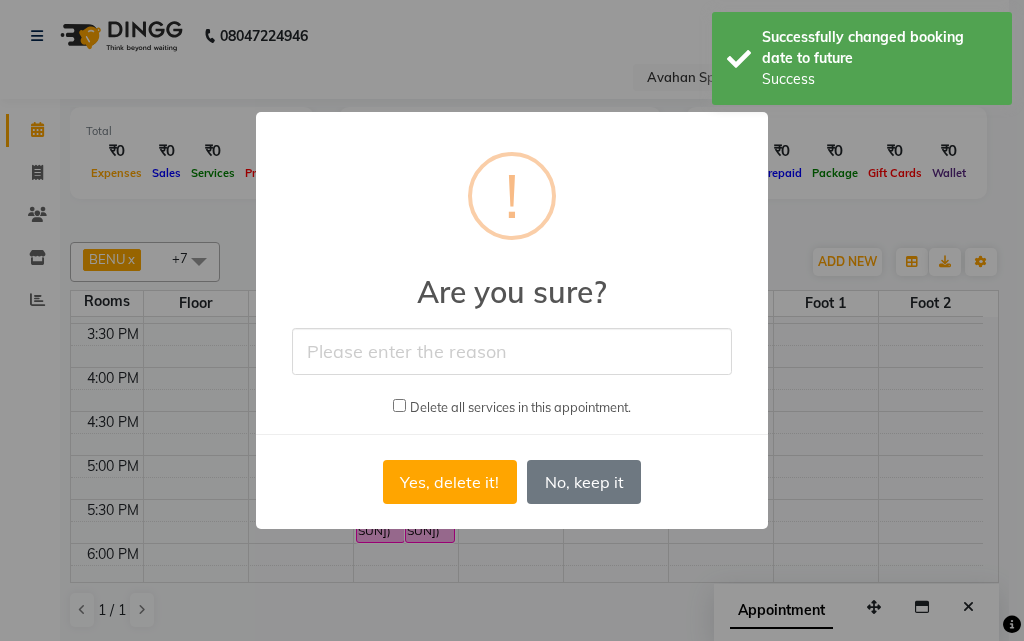 drag, startPoint x: 467, startPoint y: 343, endPoint x: 468, endPoint y: 354, distance: 11.045361 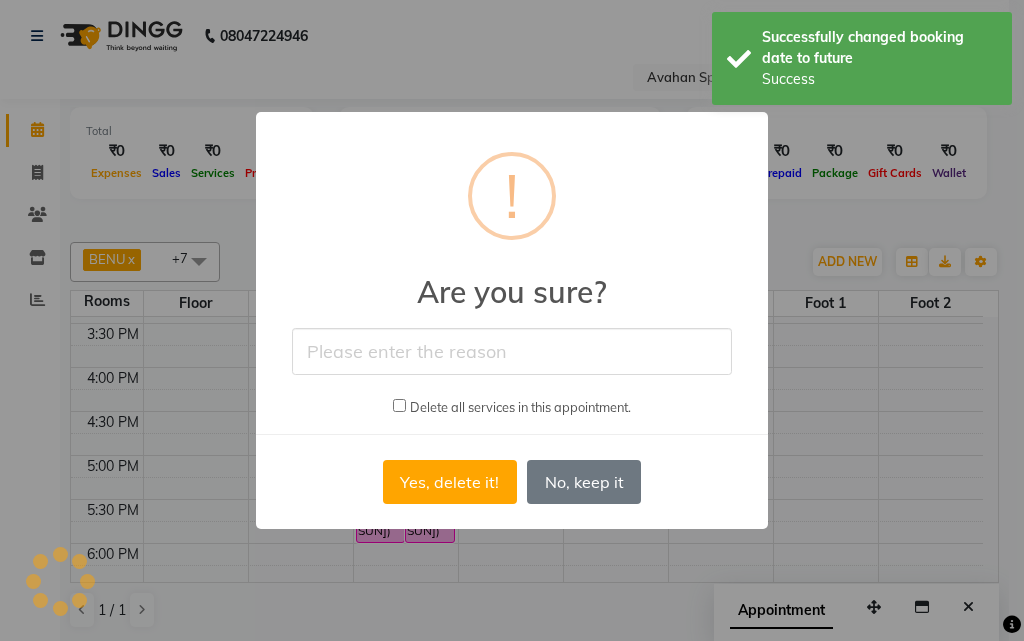 type on "CLIENT CANCEL THE BOOKING AT LAST MOMENT" 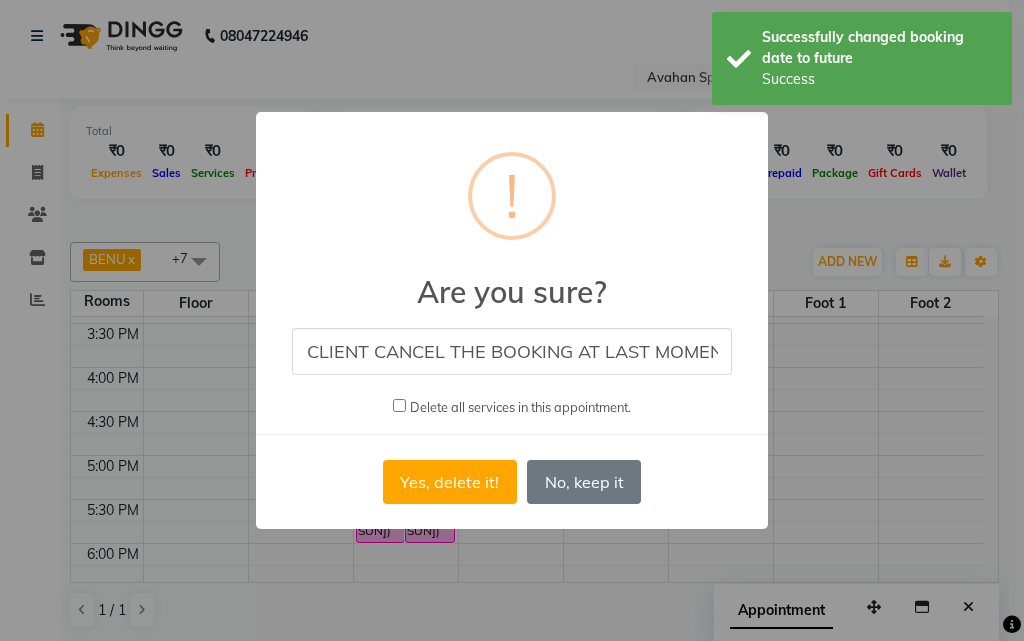 click on "Yes, delete it! No No, keep it" at bounding box center [512, 482] 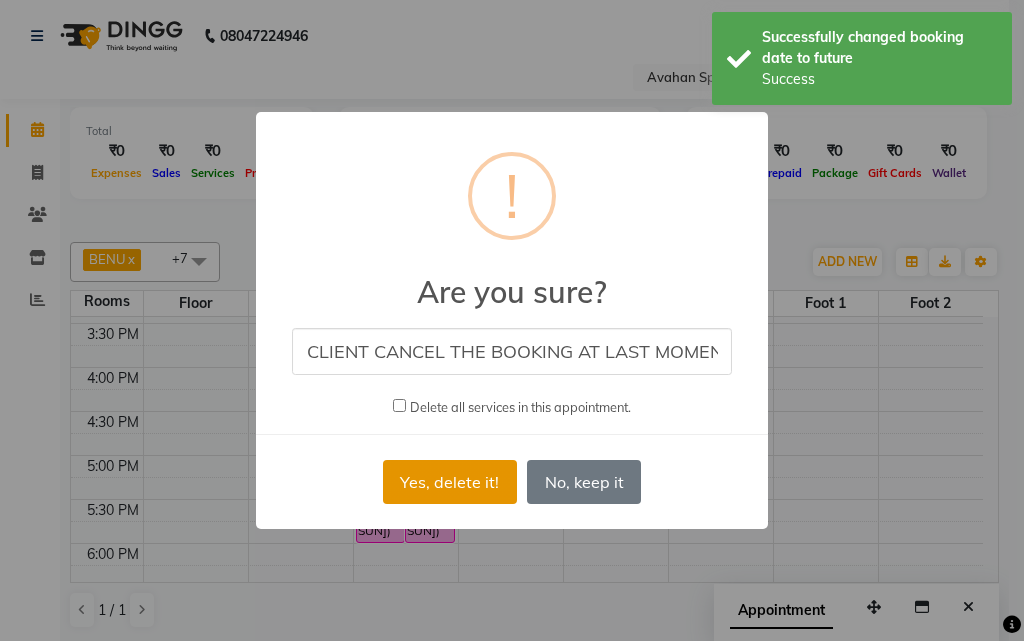 click on "Yes, delete it!" at bounding box center (450, 482) 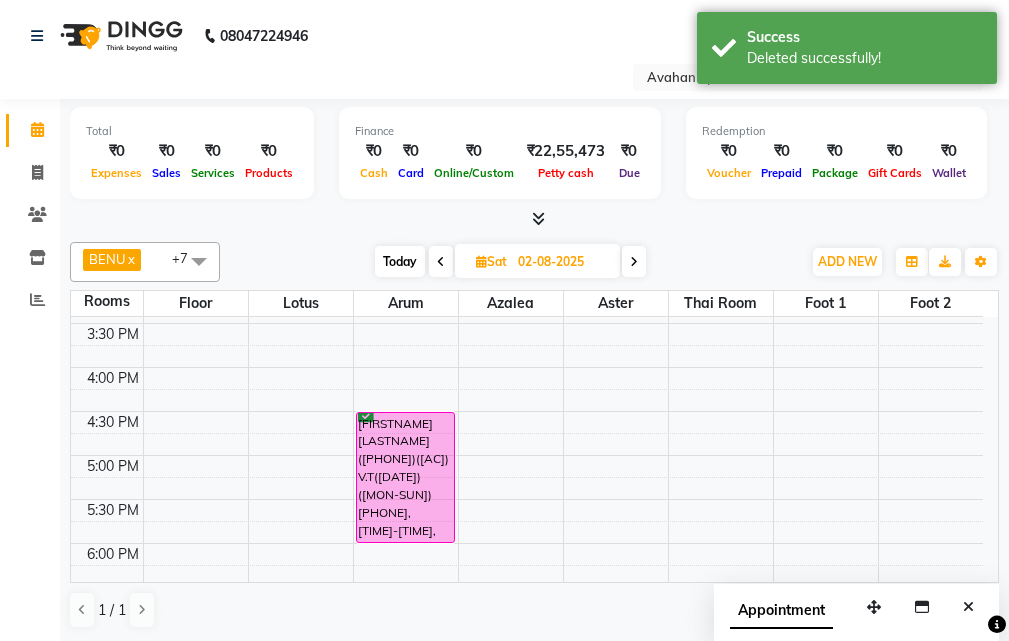 click on "Today" at bounding box center (400, 261) 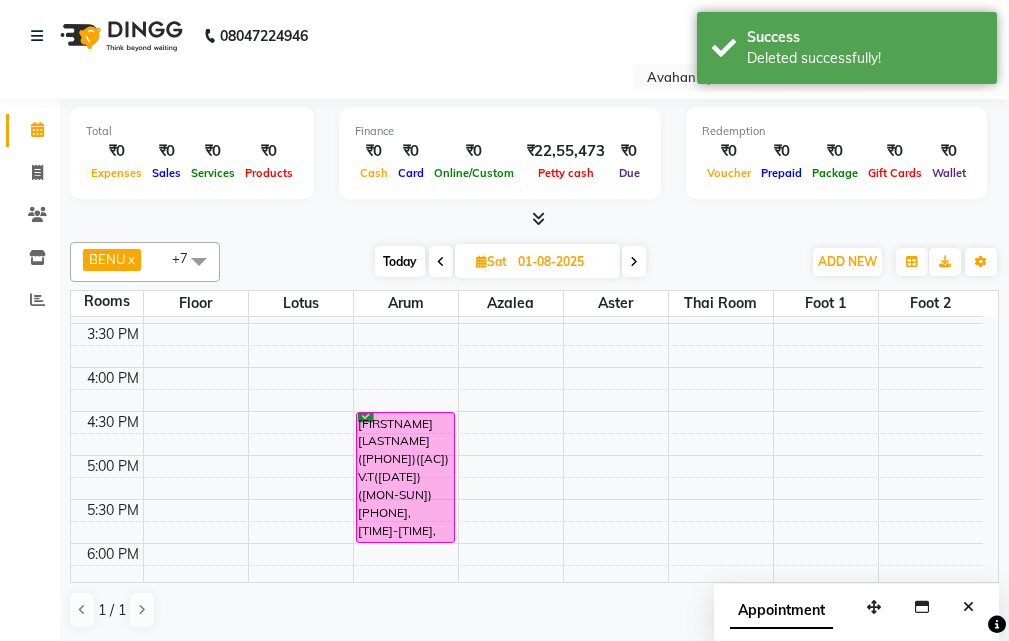 scroll 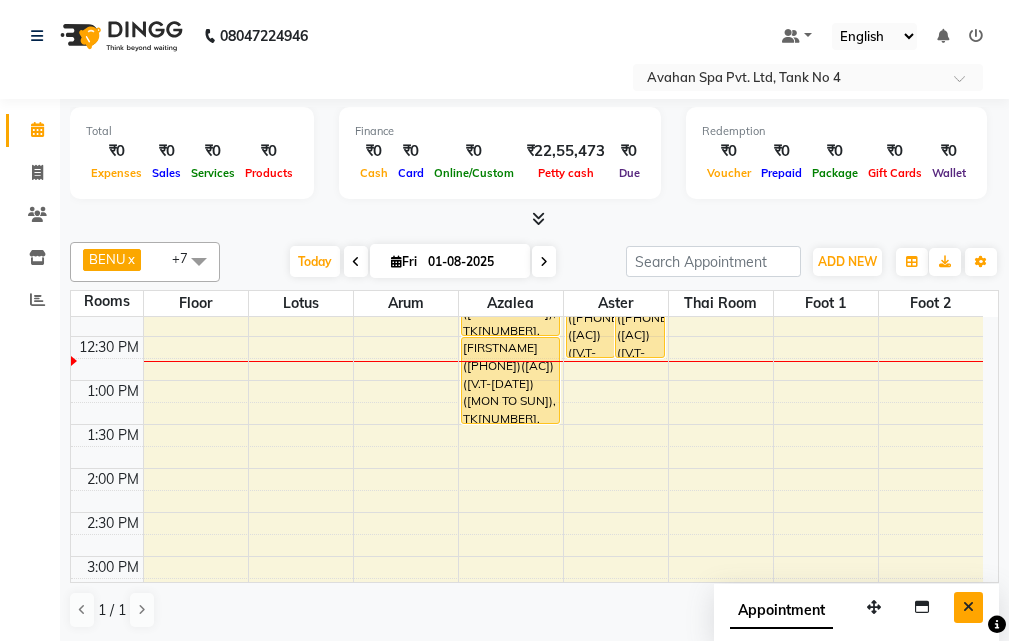 click at bounding box center [968, 607] 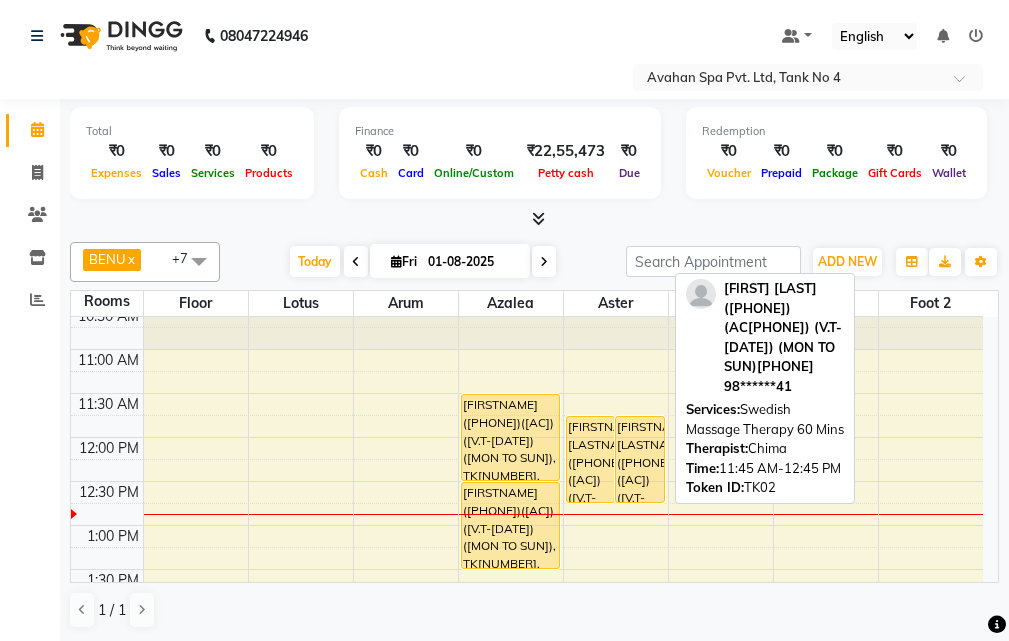 scroll, scrollTop: 100, scrollLeft: 0, axis: vertical 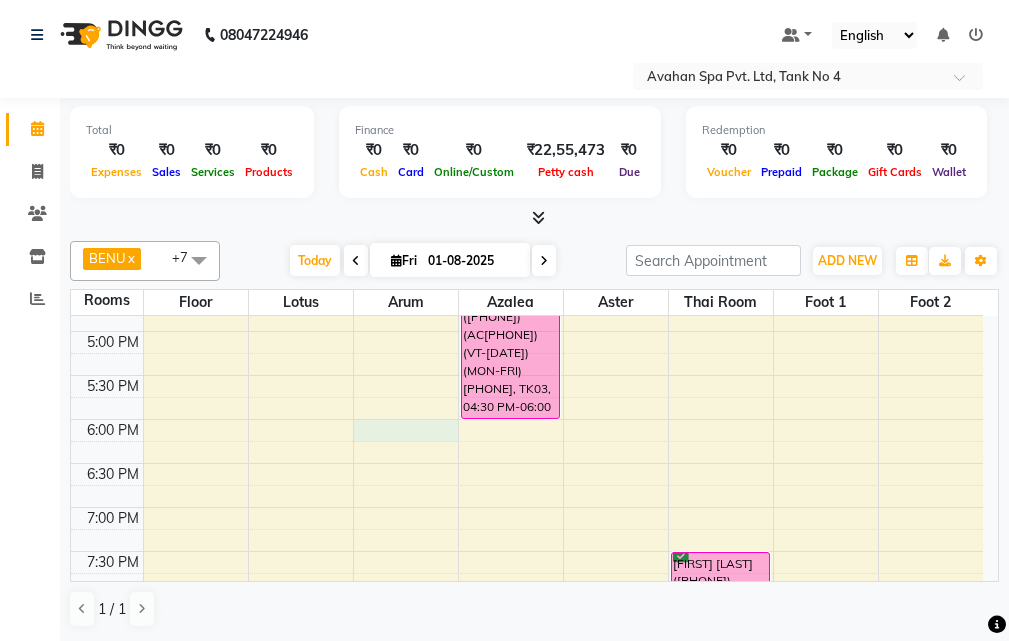 click on "10:00 AM 10:30 AM 11:00 AM 11:30 AM 12:00 PM 12:30 PM 1:00 PM 1:30 PM 2:00 PM 2:30 PM 3:00 PM 3:30 PM 4:00 PM 4:30 PM 5:00 PM 5:30 PM 6:00 PM 6:30 PM 7:00 PM 7:30 PM 8:00 PM 8:30 PM 9:00 PM 9:30 PM 10:00 PM 10:30 PM    RAHUL(12039)(AC649)(V.T-06/06/2026)(MON TO SUN), TK04, 11:30 AM-12:30 PM, Swedish Massage Therapy 60 Mins    RAHUL(12039)(AC649)(V.T-06/06/2026)(MON TO SUN), TK04, 12:30 PM-01:30 PM, Swedish Massage Therapy 60 Mins     ROHIT(12762)(AC760) (VT-12-05-2026)(MON-FRI) 8240208954, TK03, 04:30 PM-06:00 PM, Swedish Massage Therapy 90 Mins    VANITHA TAPARIA(11171)(AC881)(V.T-15/06/2026) (MON TO SUN)9836674141, TK02, 11:45 AM-12:45 PM, Swedish Massage Therapy 60 Mins    VANITHA TAPARIA(11171)(AC881)(V.T-15/06/2026) (MON TO SUN)9836674141, TK02, 11:45 AM-12:45 PM, Swedish Massage Therapy 60 Mins     GAUTAM DE(5901)(AC244) (30/09/2025)(MON-SUN) 9748380445, TK05, 07:30 PM-08:30 PM, Thai Yoga  60 Mins" at bounding box center [527, 287] 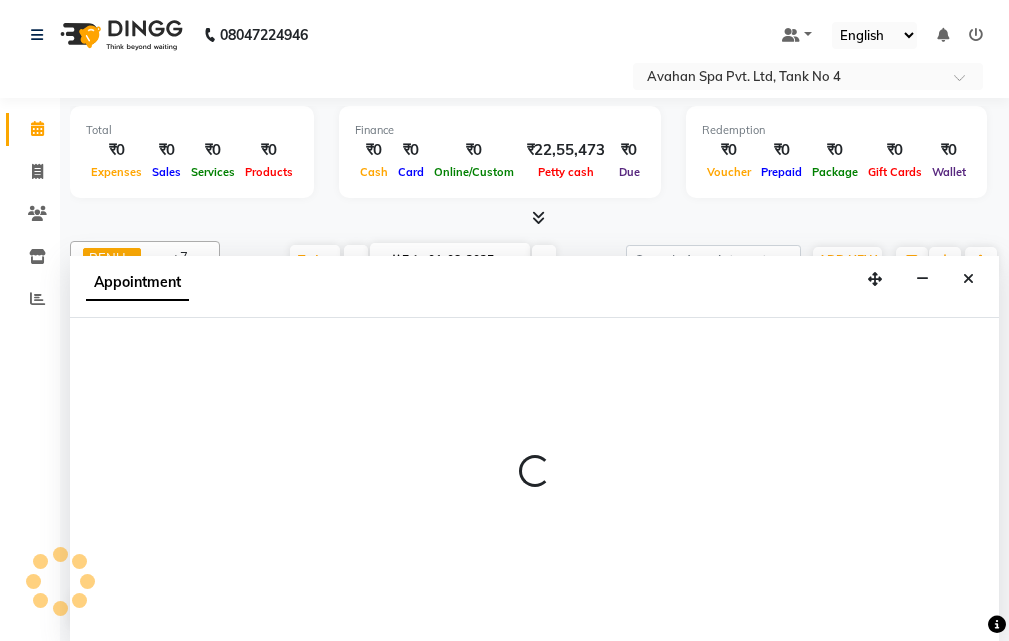 select on "tentative" 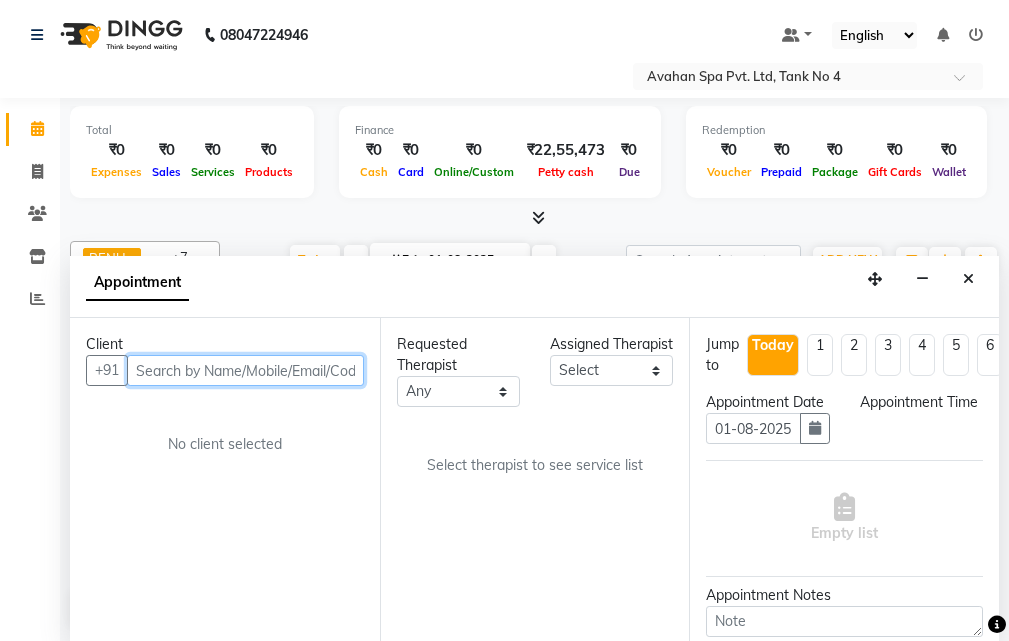 select on "1080" 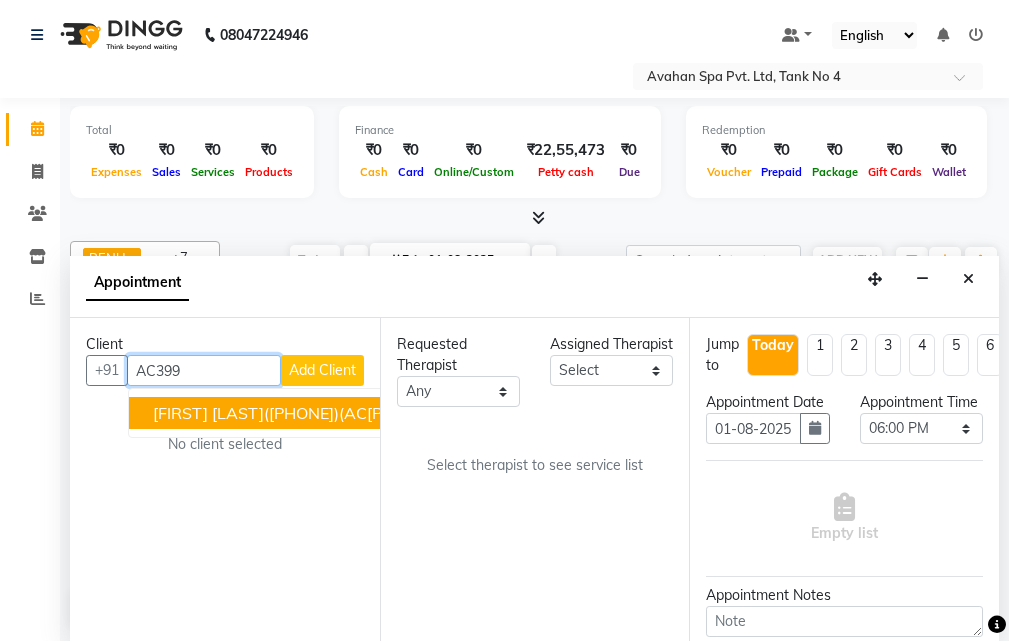 click on "[FIRST] [LAST] (AC399) V.T-([DATE]) (MON-FRI) [PHONE]" at bounding box center (416, 413) 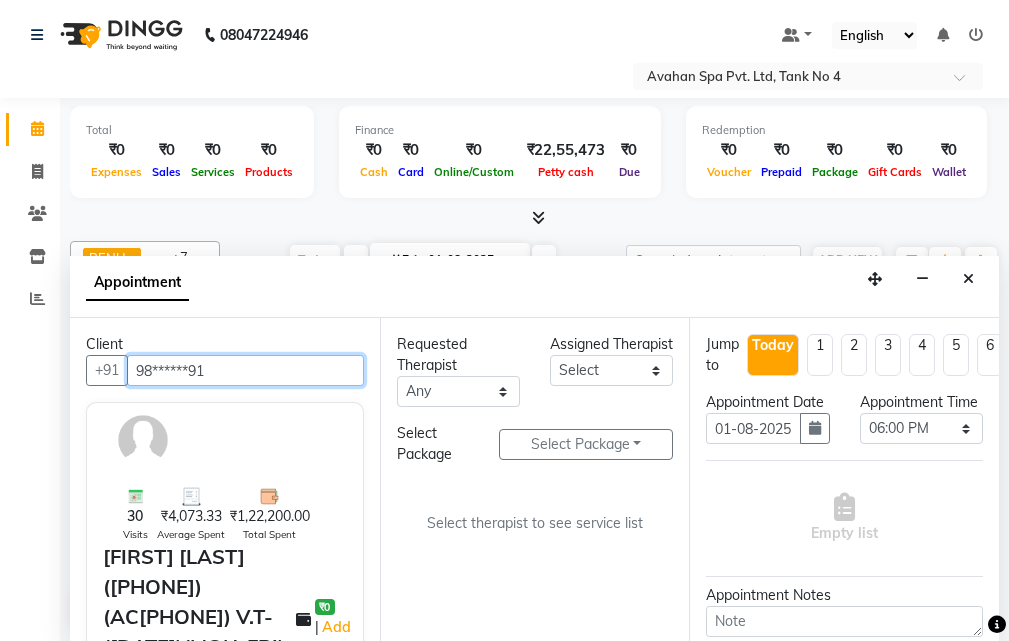 type on "98******91" 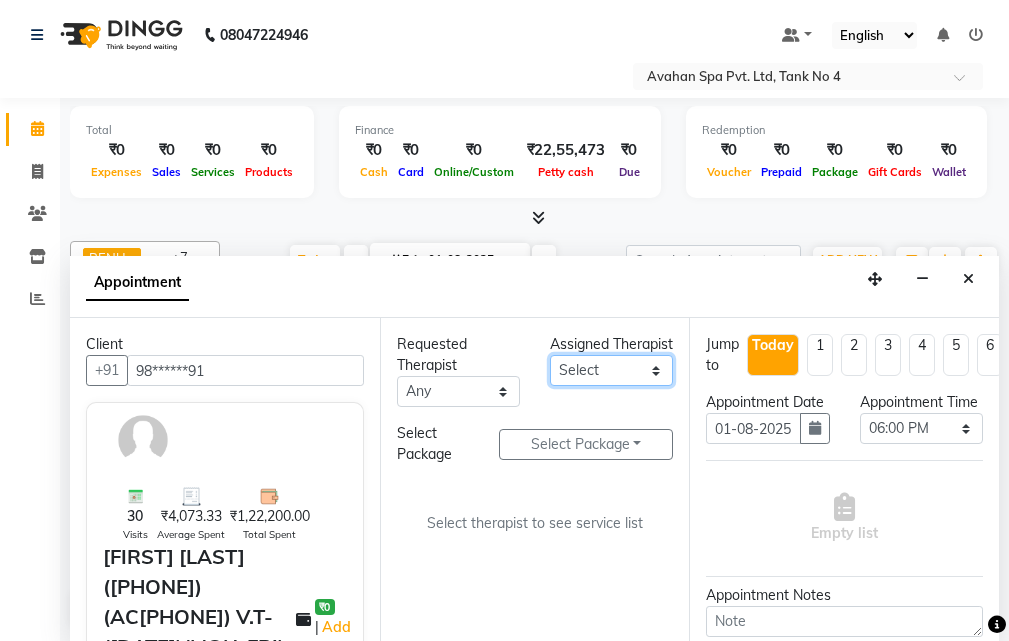 click on "Select ANJU BENU CHIMA FEMALE 1 JESSIE JUNI SUMAN SUSNIM" at bounding box center (611, 370) 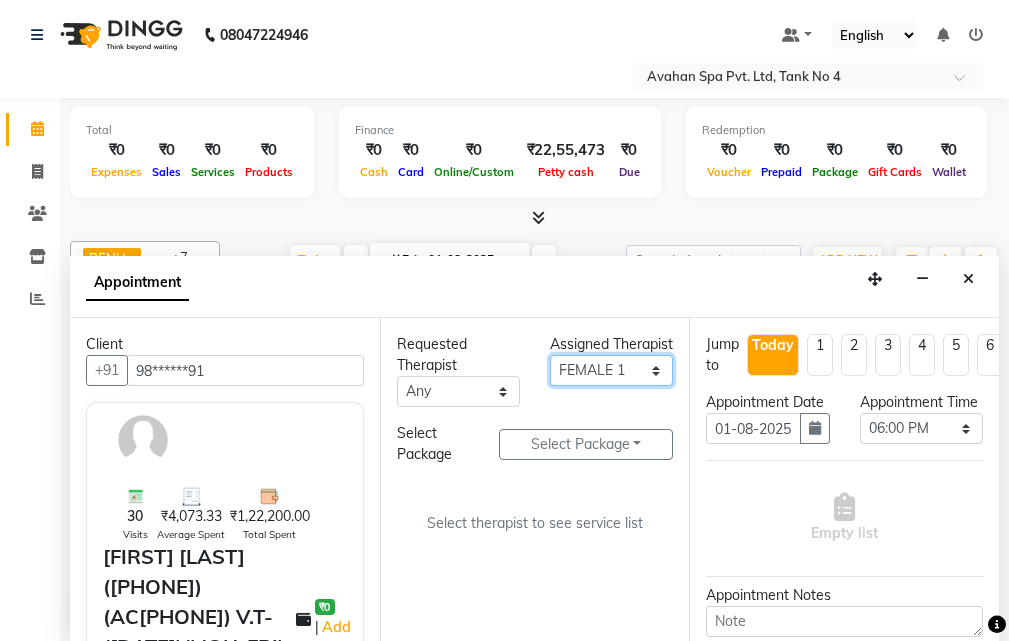 click on "Select ANJU BENU CHIMA FEMALE 1 JESSIE JUNI SUMAN SUSNIM" at bounding box center (611, 370) 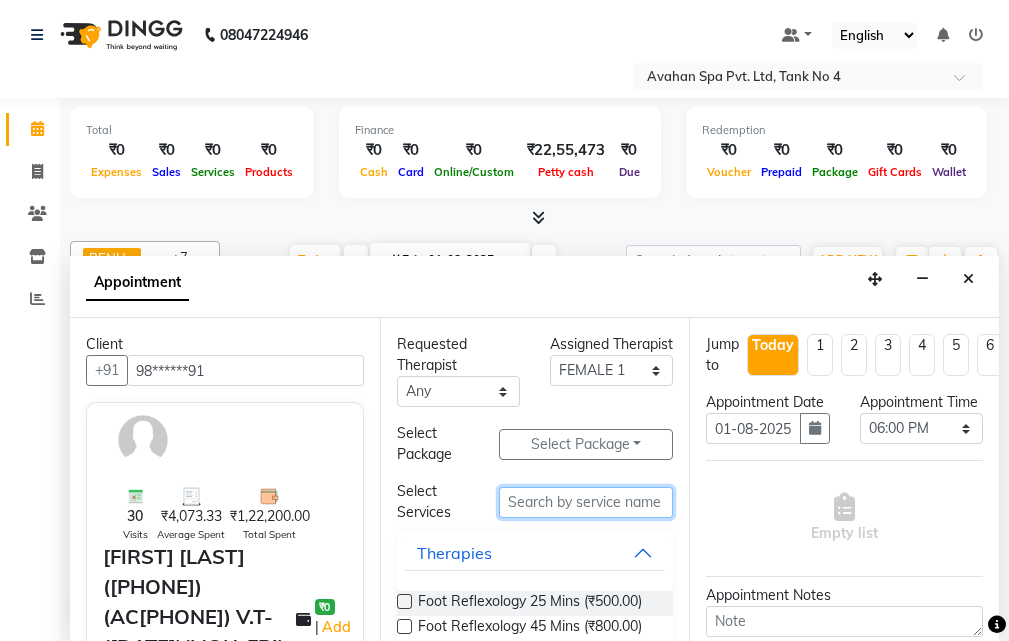 click at bounding box center (586, 502) 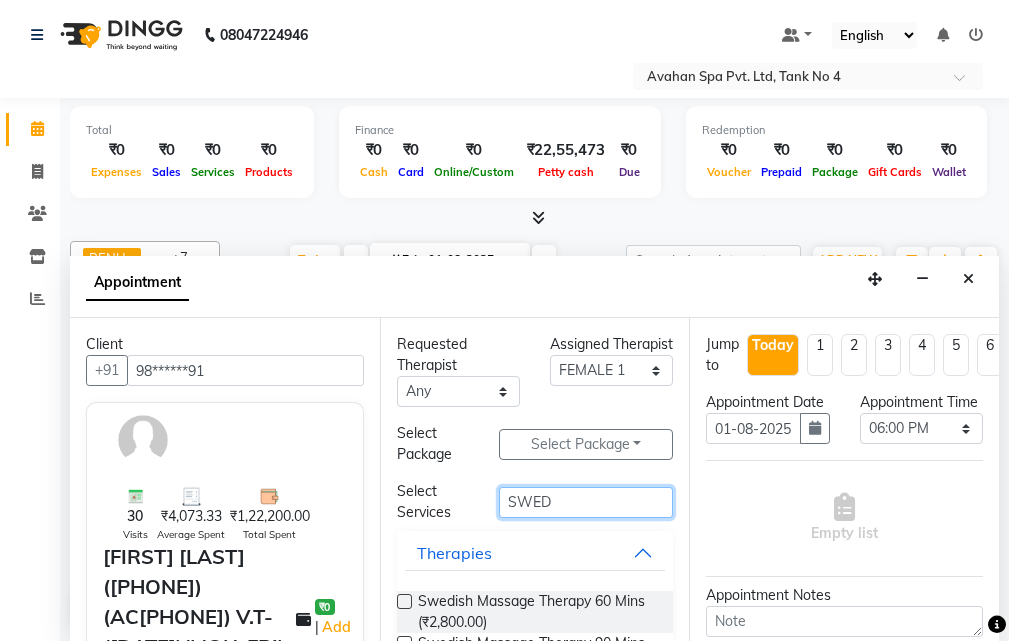scroll, scrollTop: 66, scrollLeft: 0, axis: vertical 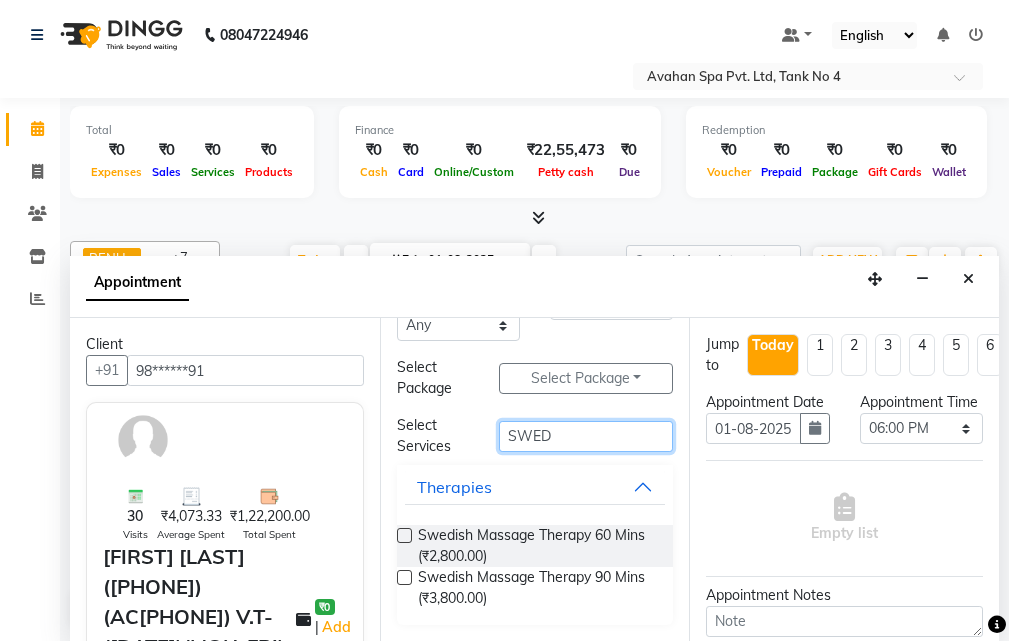 type on "SWED" 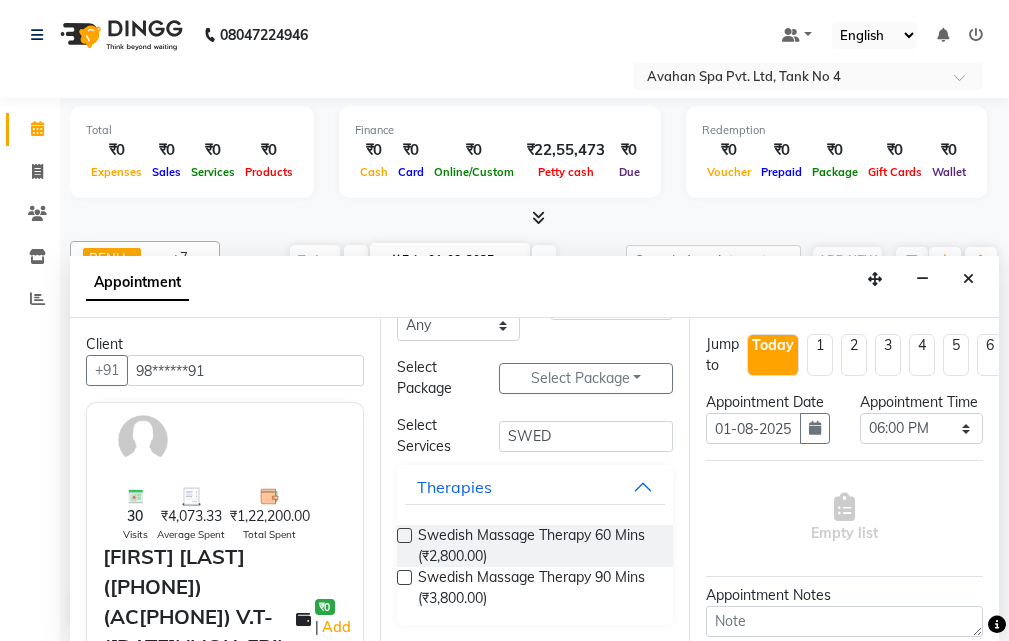 click at bounding box center (404, 577) 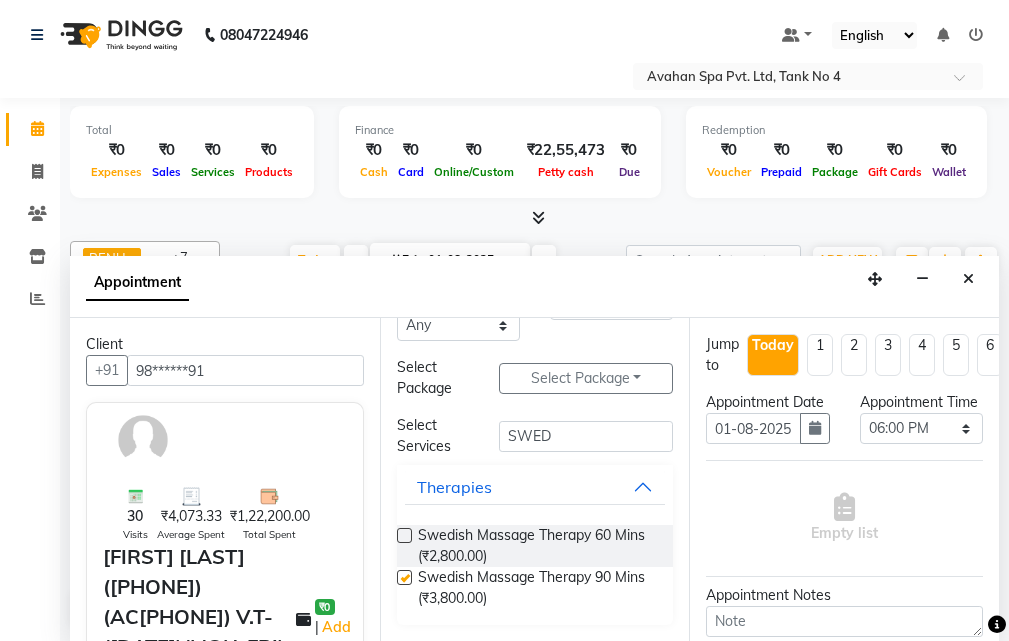 select on "1845" 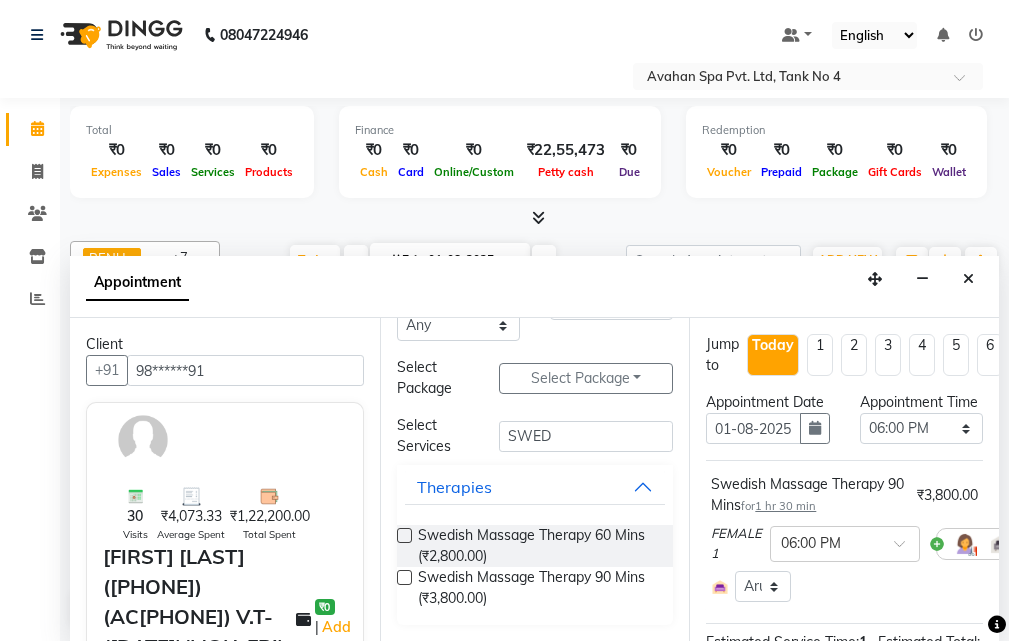 checkbox on "false" 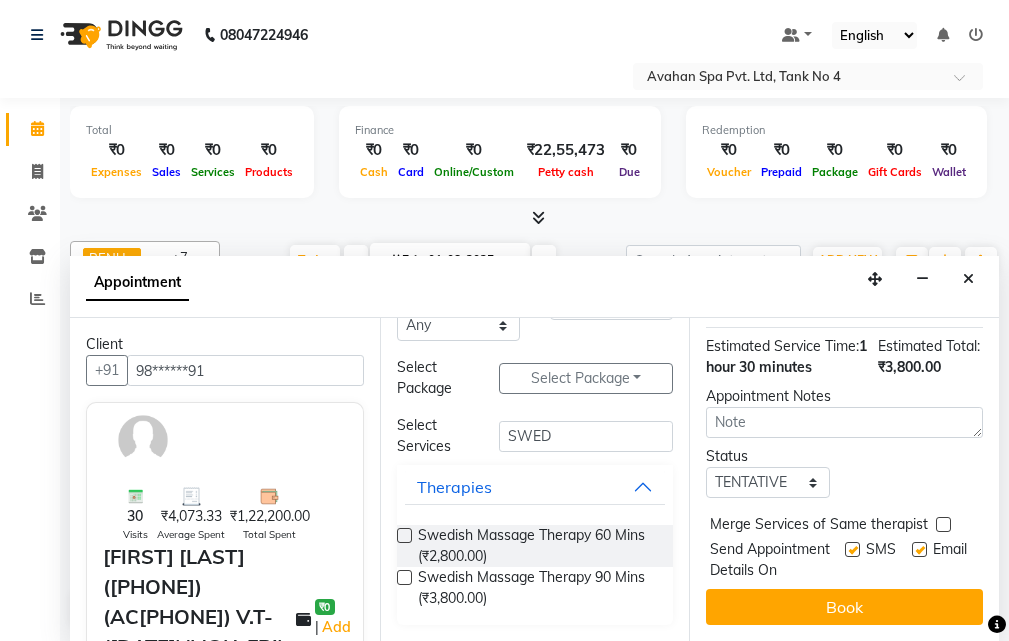 scroll, scrollTop: 374, scrollLeft: 0, axis: vertical 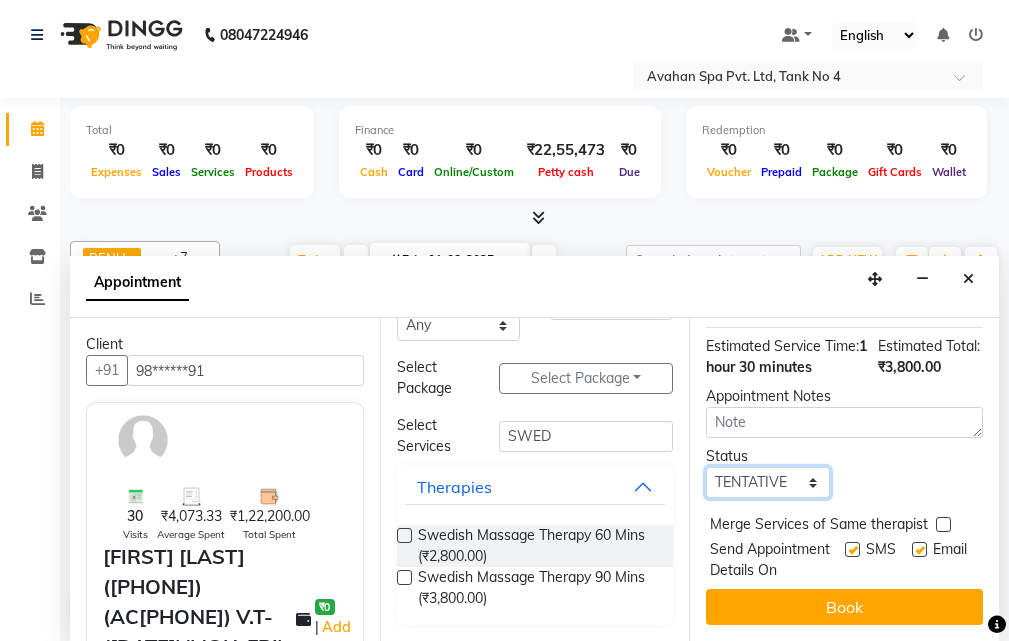 click on "Select TENTATIVE CONFIRM CHECK-IN UPCOMING" at bounding box center (767, 482) 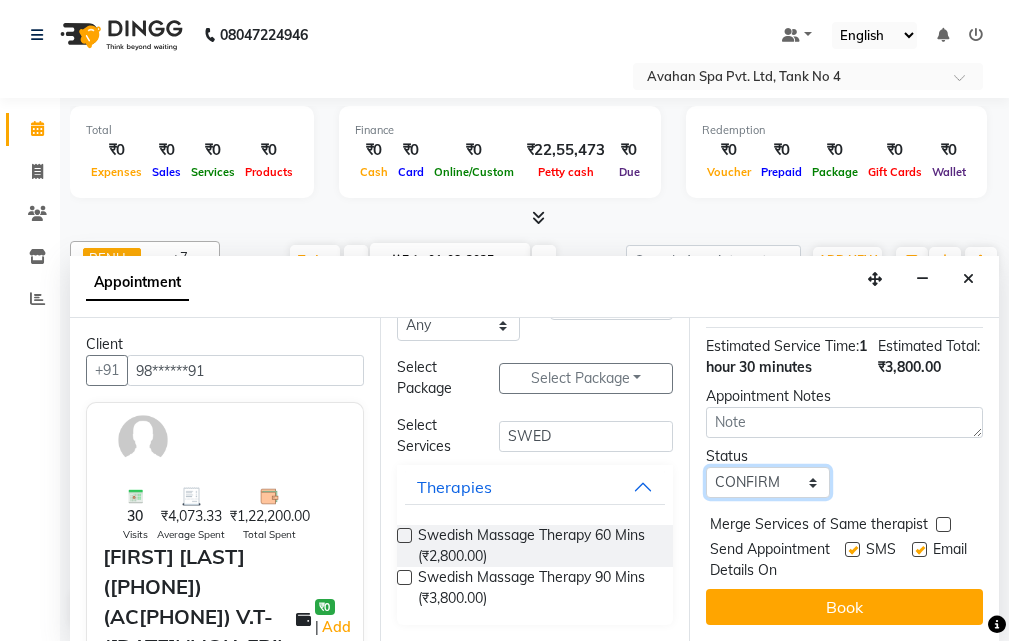 click on "Select TENTATIVE CONFIRM CHECK-IN UPCOMING" at bounding box center [767, 482] 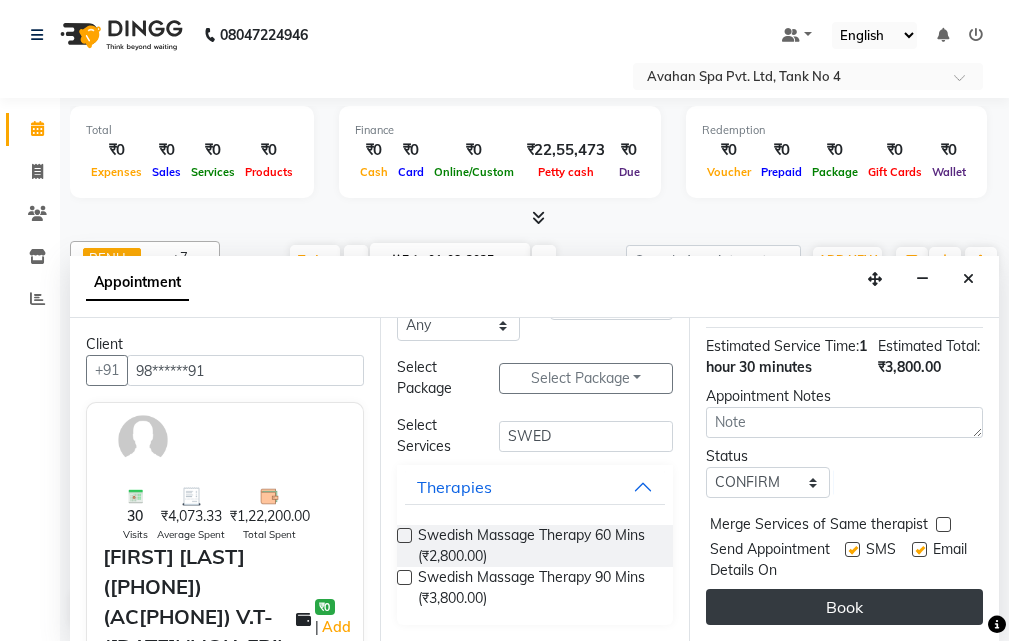 click on "Book" at bounding box center (844, 607) 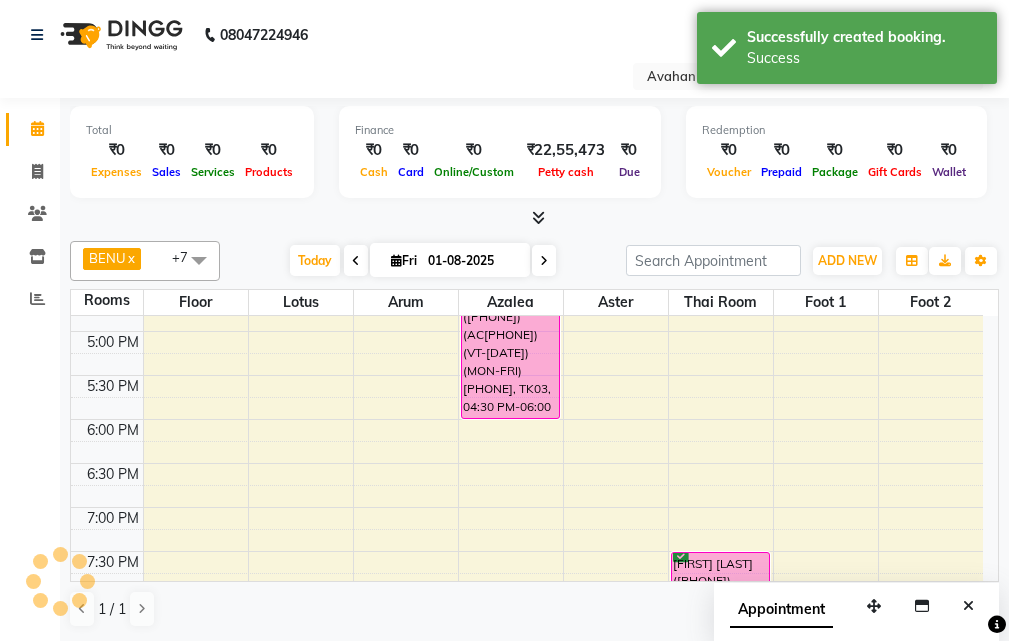 scroll, scrollTop: 0, scrollLeft: 0, axis: both 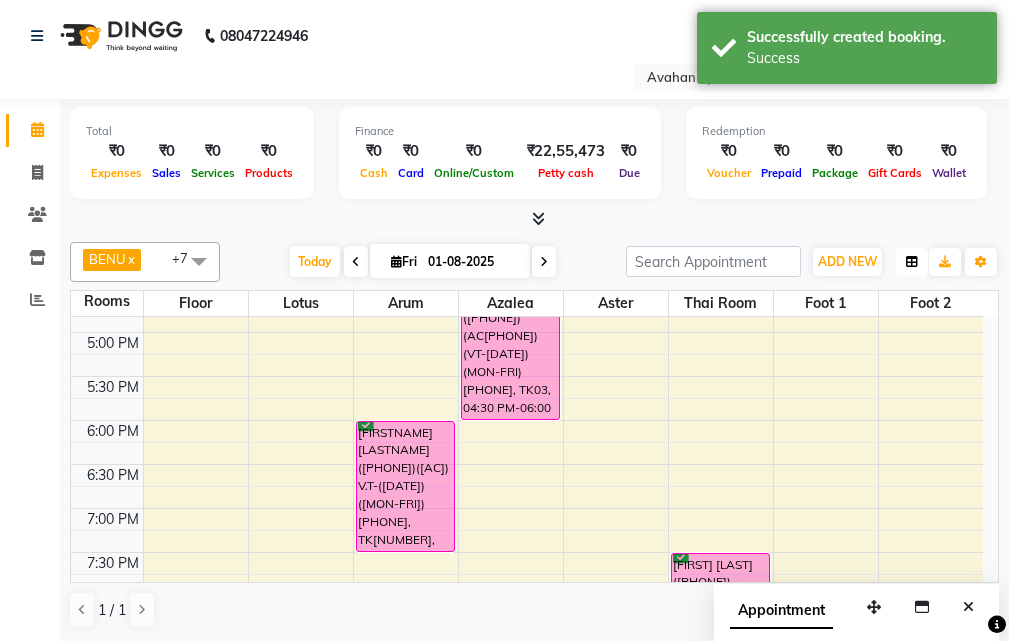 click at bounding box center [912, 262] 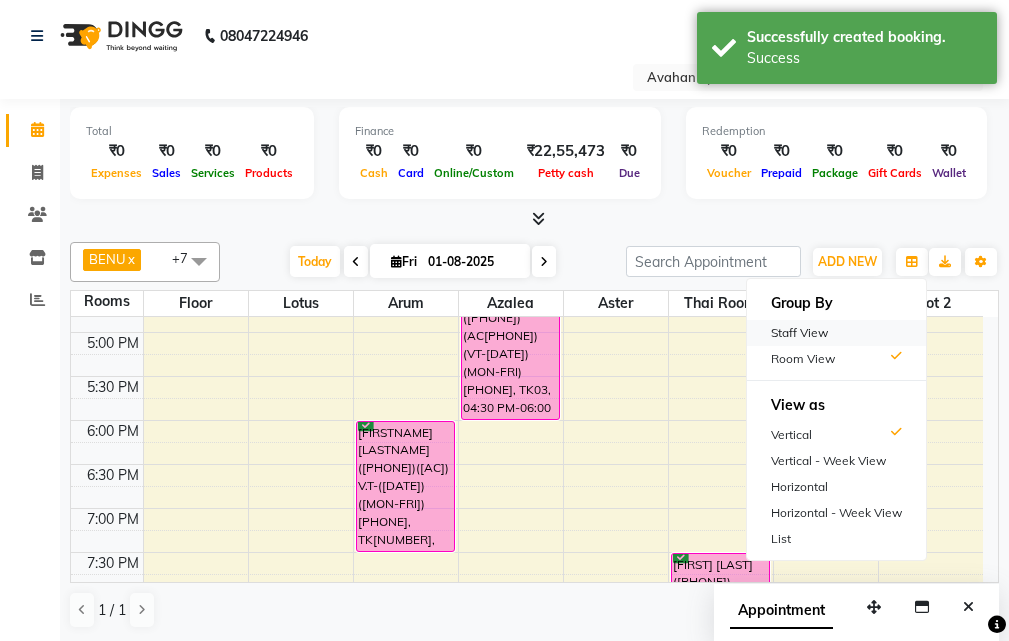 click on "Staff View" at bounding box center [836, 333] 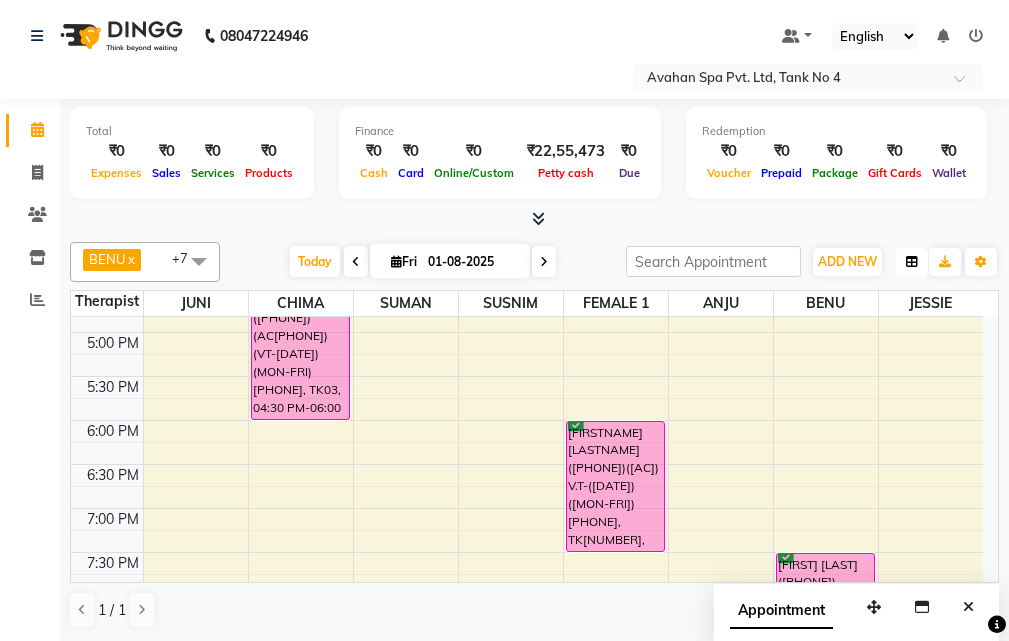 click at bounding box center [912, 262] 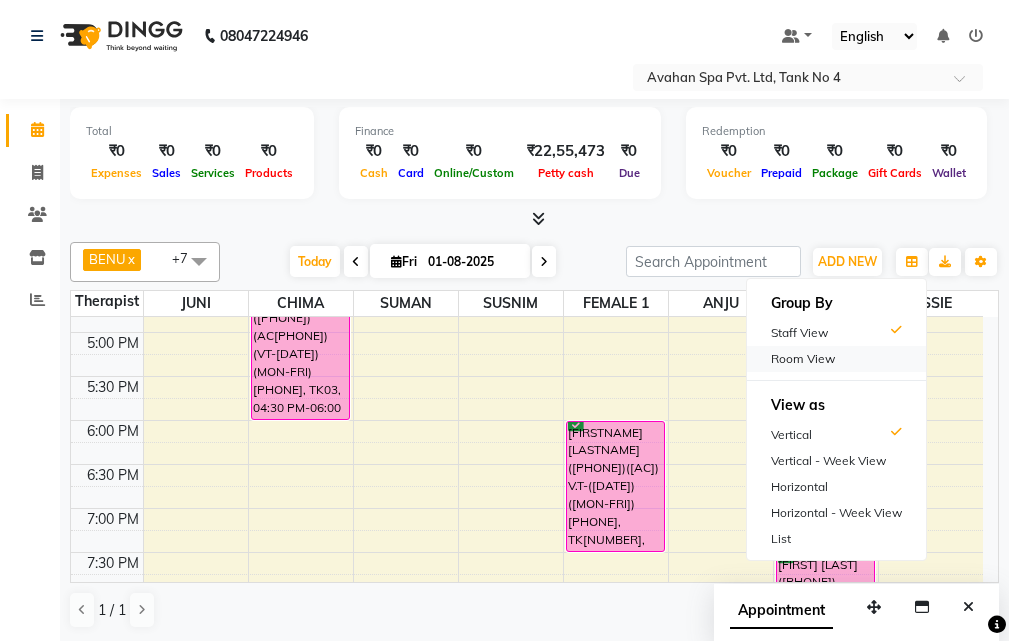 click on "Room View" at bounding box center [836, 359] 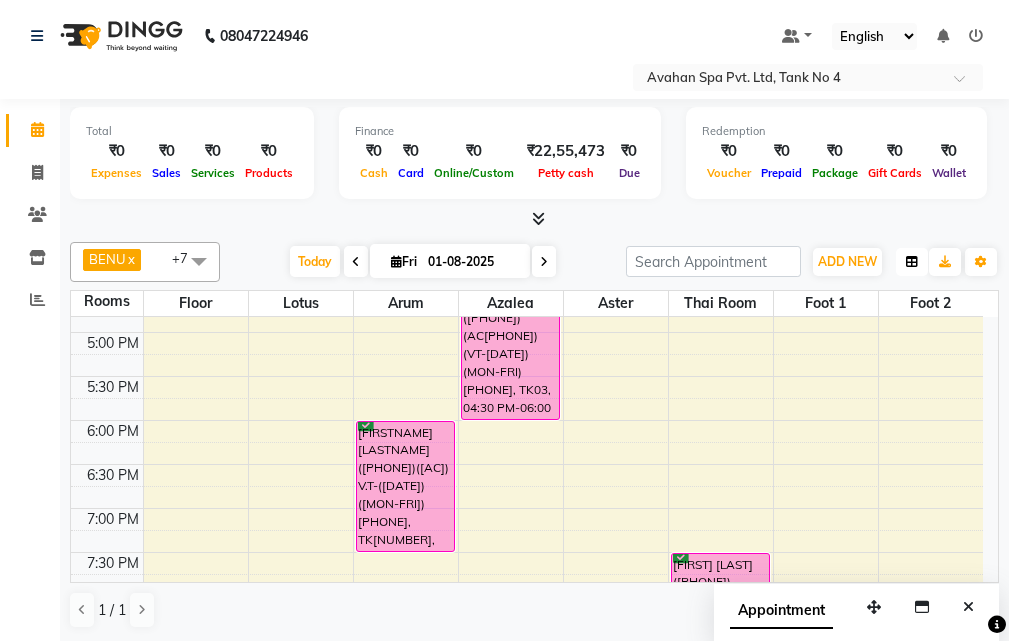 click at bounding box center (912, 262) 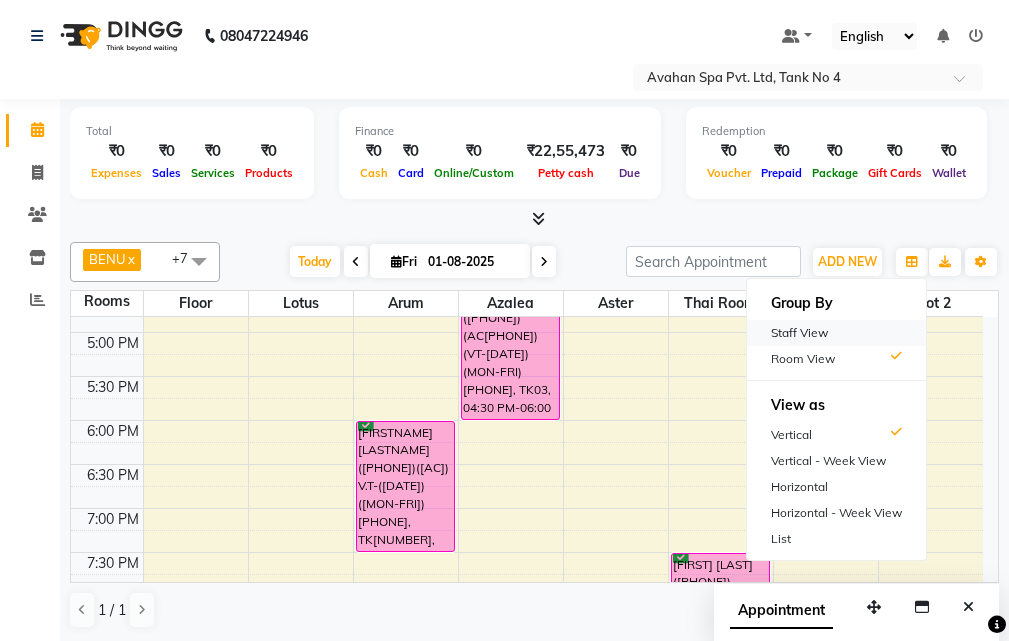 click on "Staff View" at bounding box center (836, 333) 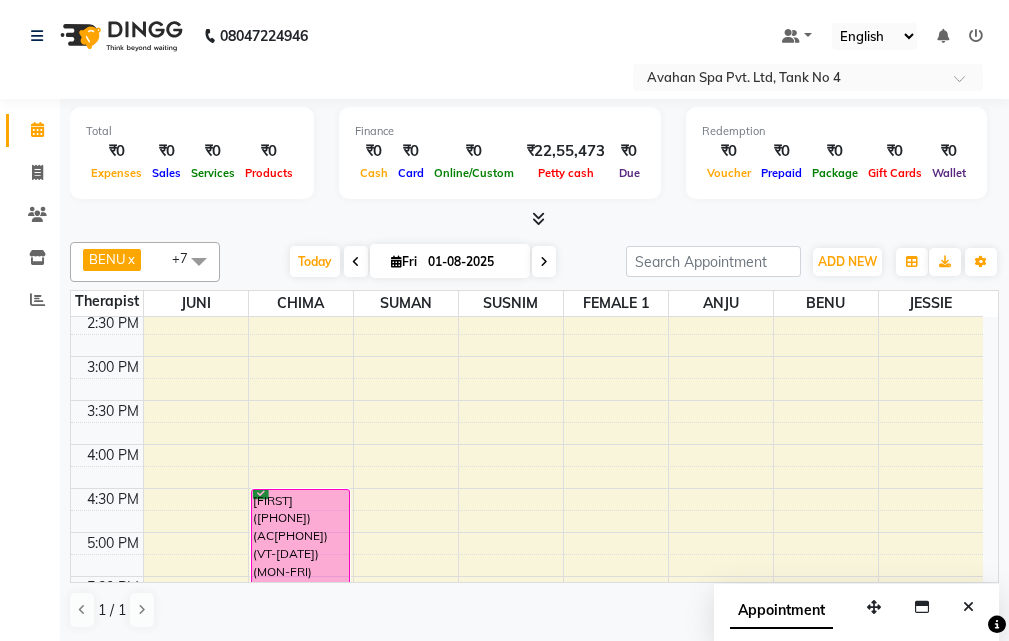 scroll, scrollTop: 500, scrollLeft: 0, axis: vertical 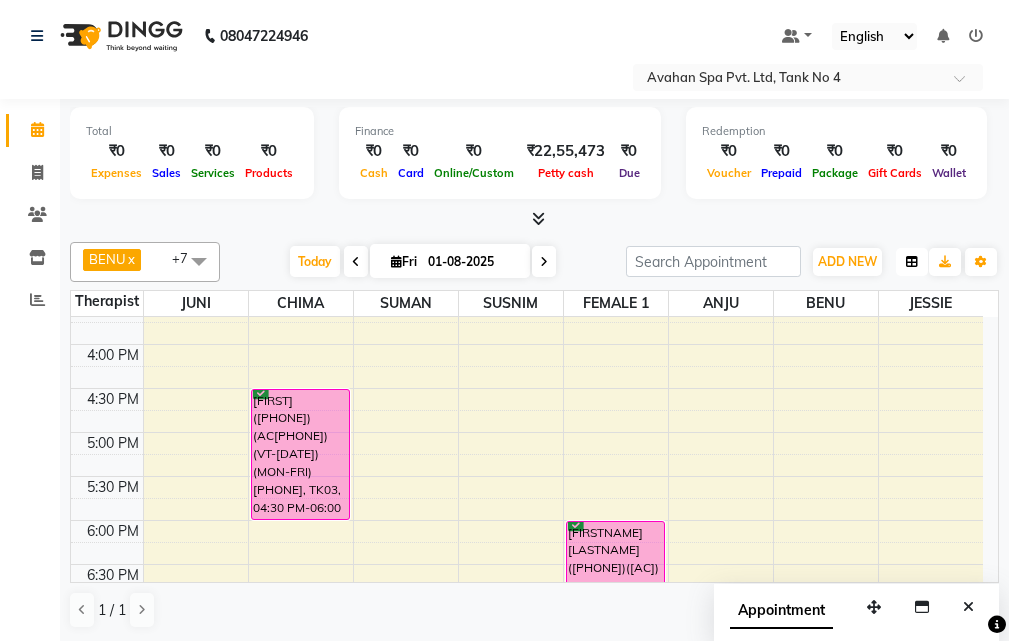click at bounding box center (912, 262) 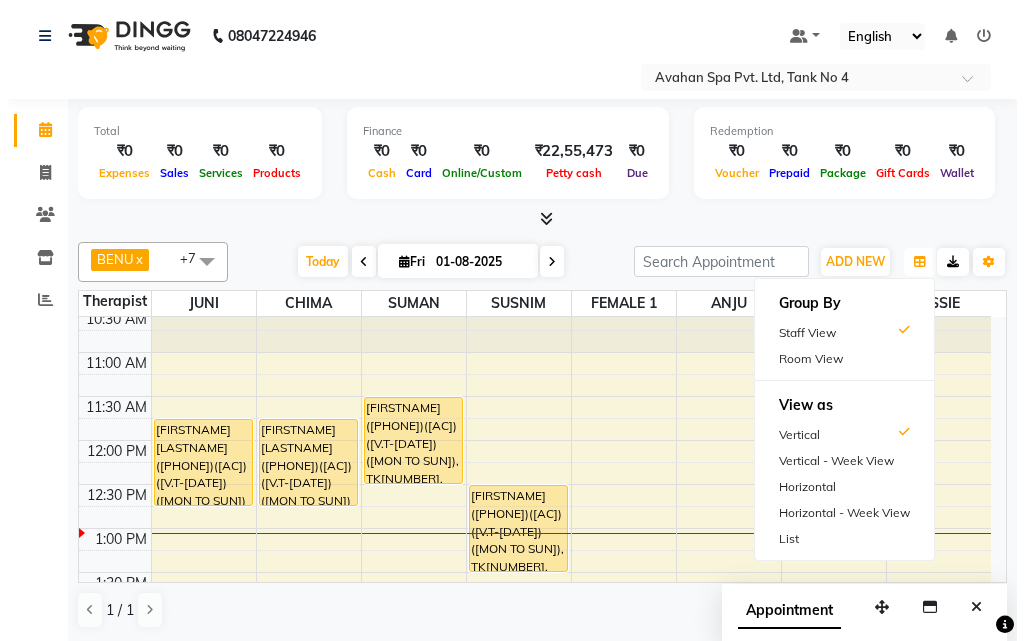 scroll, scrollTop: 100, scrollLeft: 0, axis: vertical 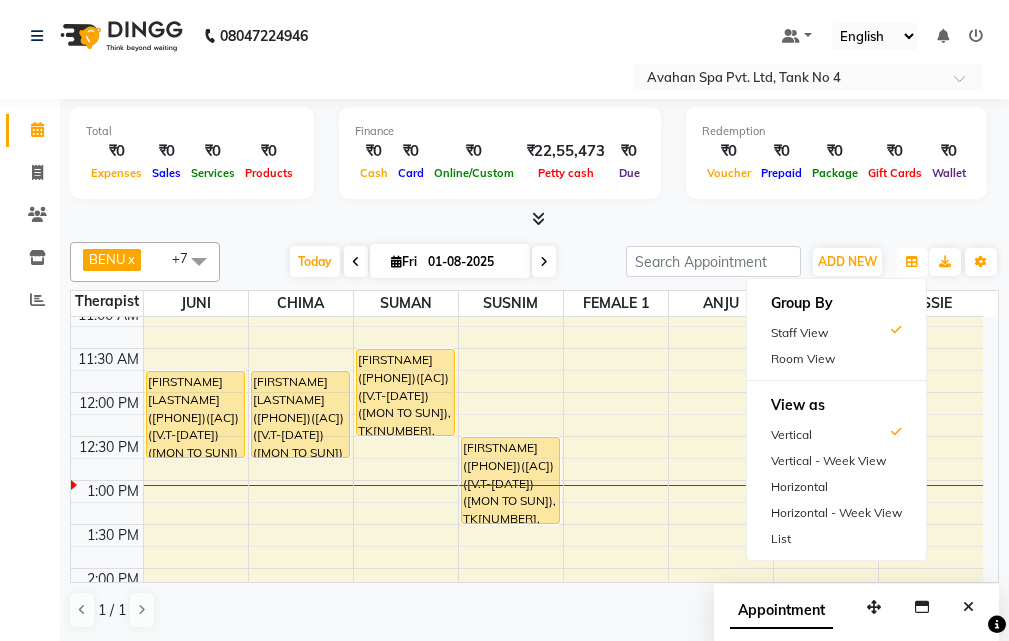 click at bounding box center (912, 262) 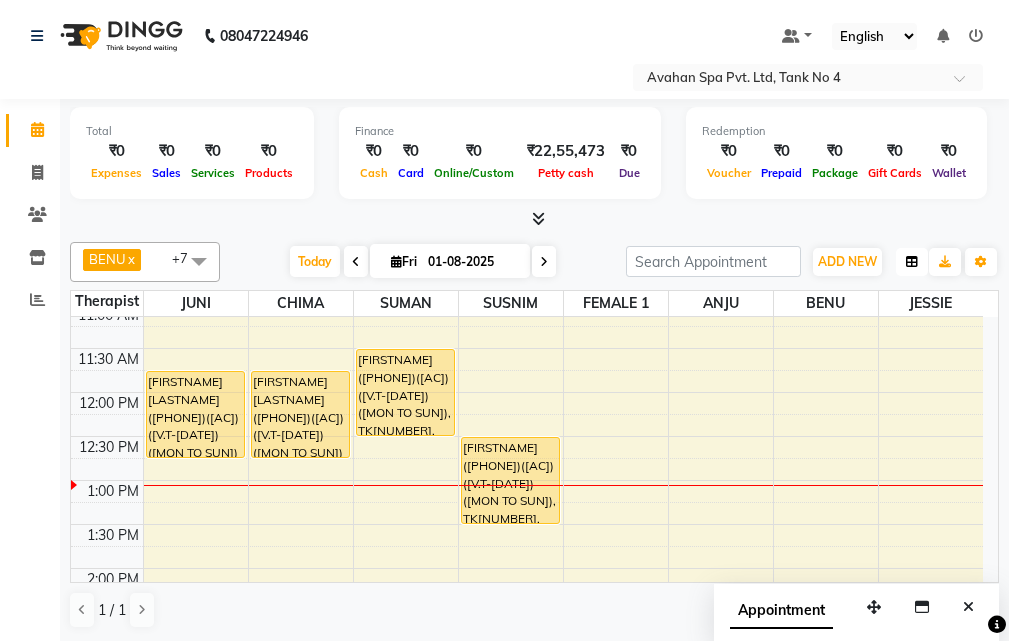 click at bounding box center [912, 262] 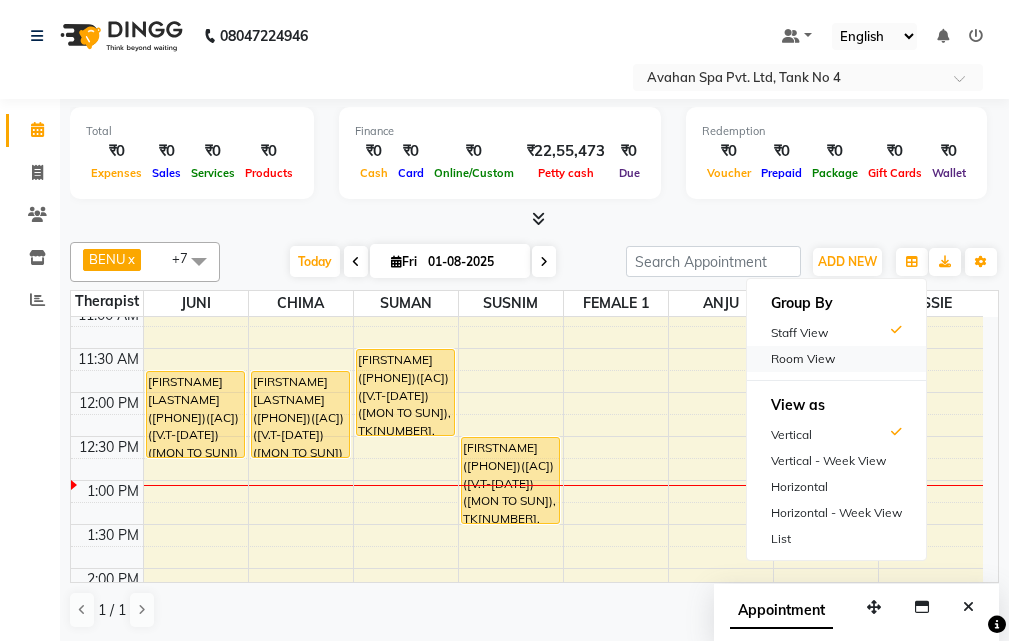 click on "Room View" at bounding box center [836, 359] 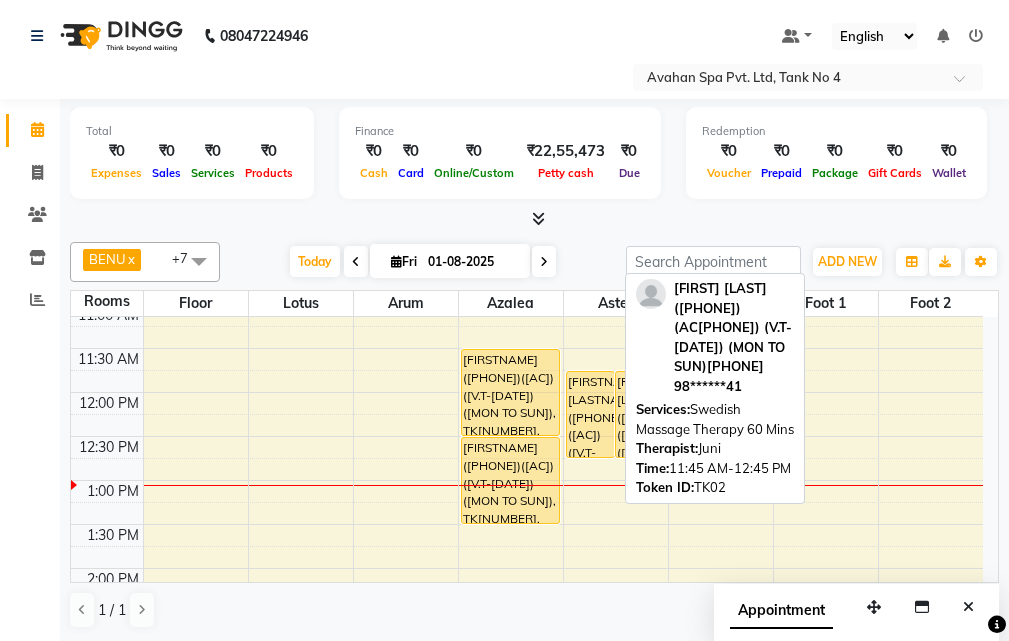 click on "[FIRST] [LAST] (AC881) (V.T-[DATE]) (MON TO SUN) [PHONE], TK02, 11:45 AM-12:45 PM, Swedish Massage Therapy 60 Mins" at bounding box center (591, 414) 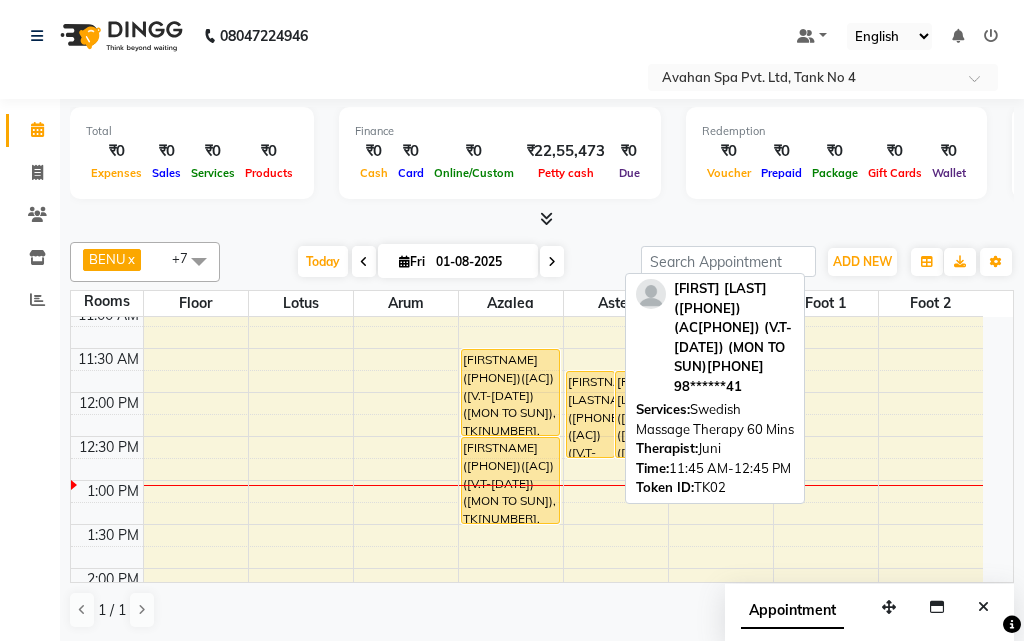 select on "1" 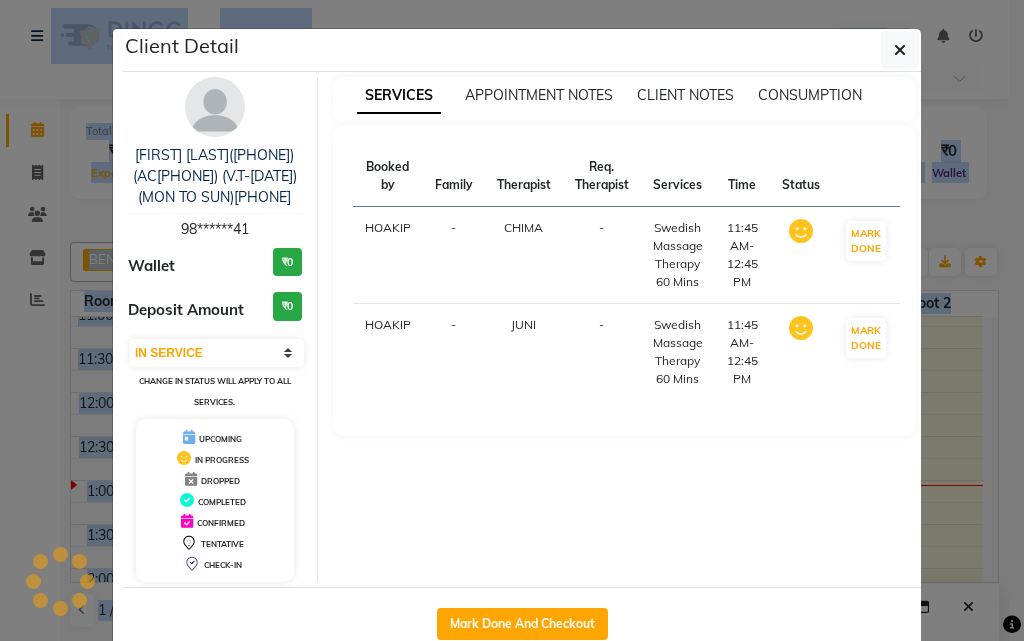 click on "SERVICES APPOINTMENT NOTES CLIENT NOTES CONSUMPTION Booked by Family Therapist Req. Therapist Services Time Status  HOAKIP  - CHIMA -  Swedish Massage Therapy 60 Mins   11:45 AM-12:45 PM   MARK DONE   HOAKIP  - JUNI -  Swedish Massage Therapy 60 Mins   11:45 AM-12:45 PM   MARK DONE" at bounding box center (625, 329) 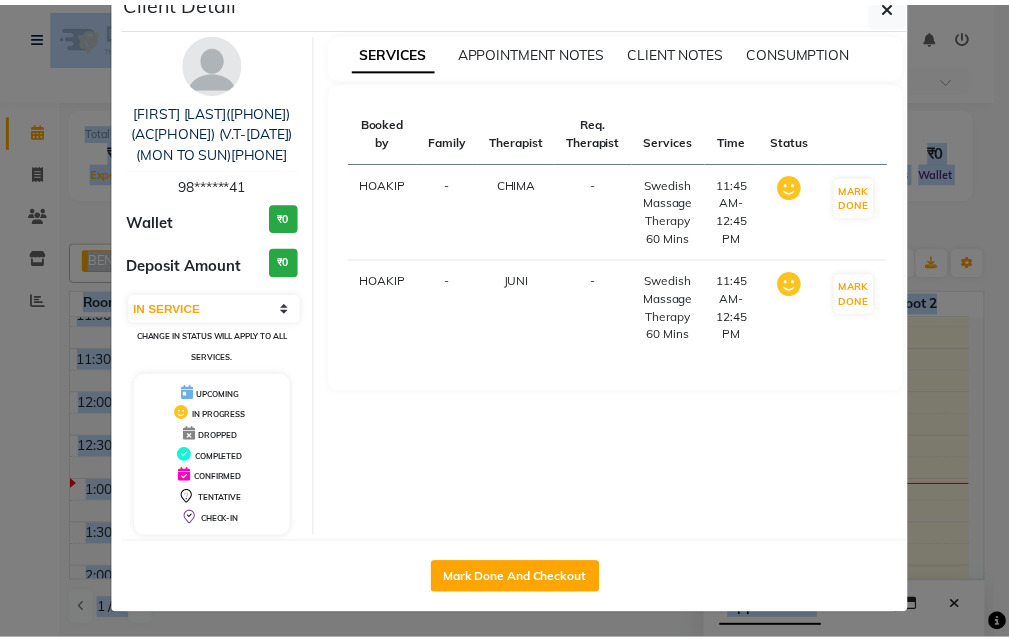 scroll, scrollTop: 69, scrollLeft: 0, axis: vertical 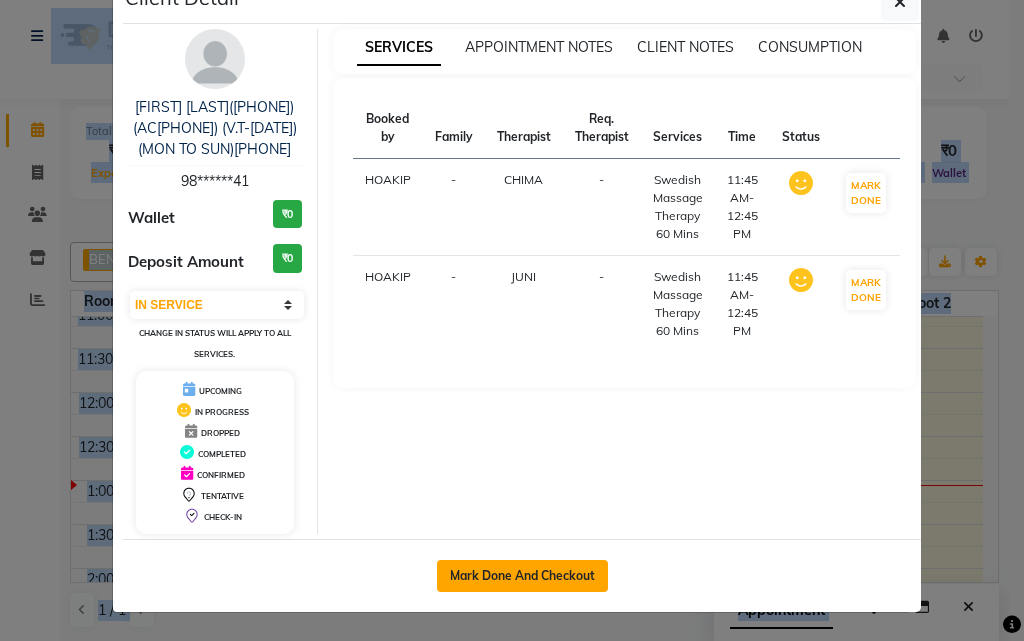 click on "Mark Done And Checkout" 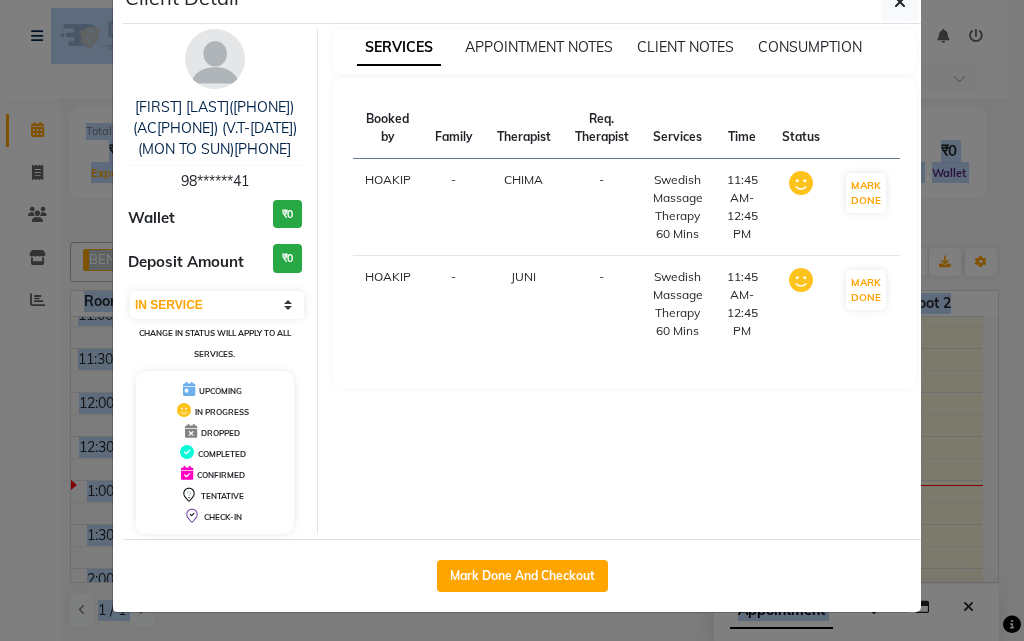 select on "service" 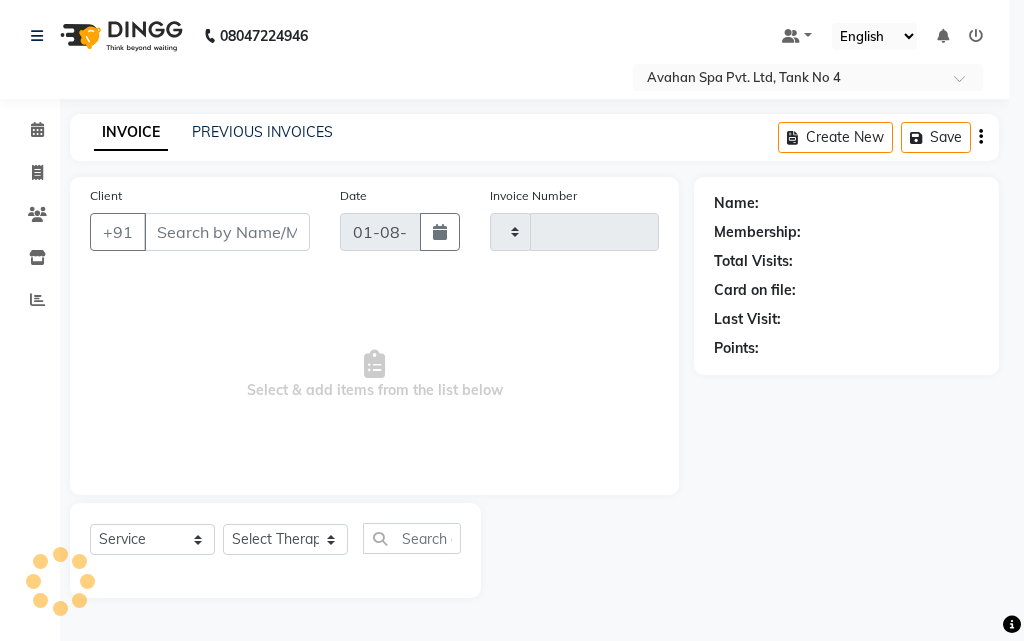 type on "2016" 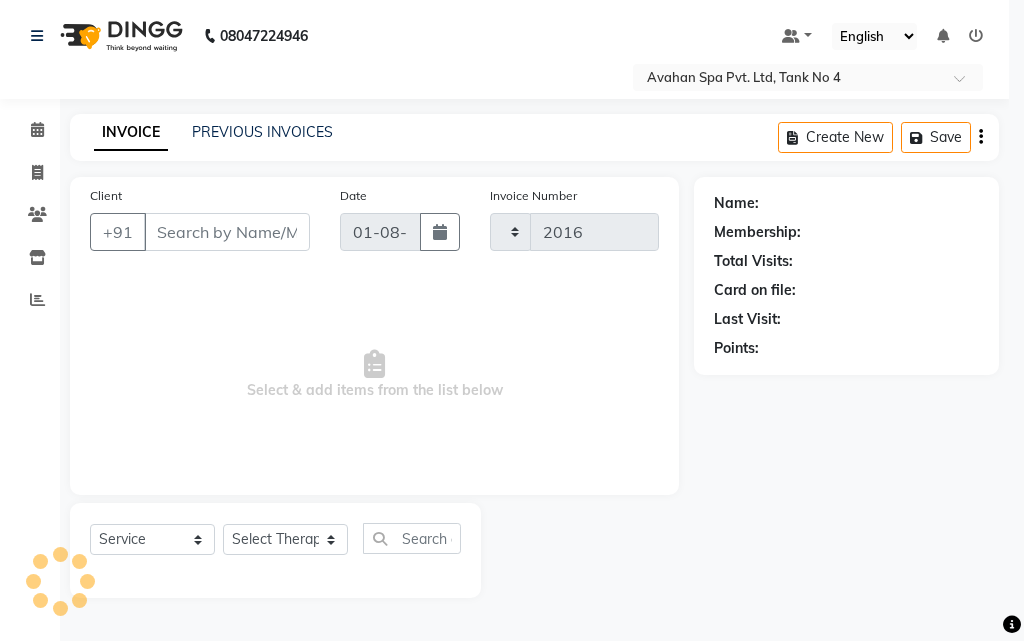 select on "4269" 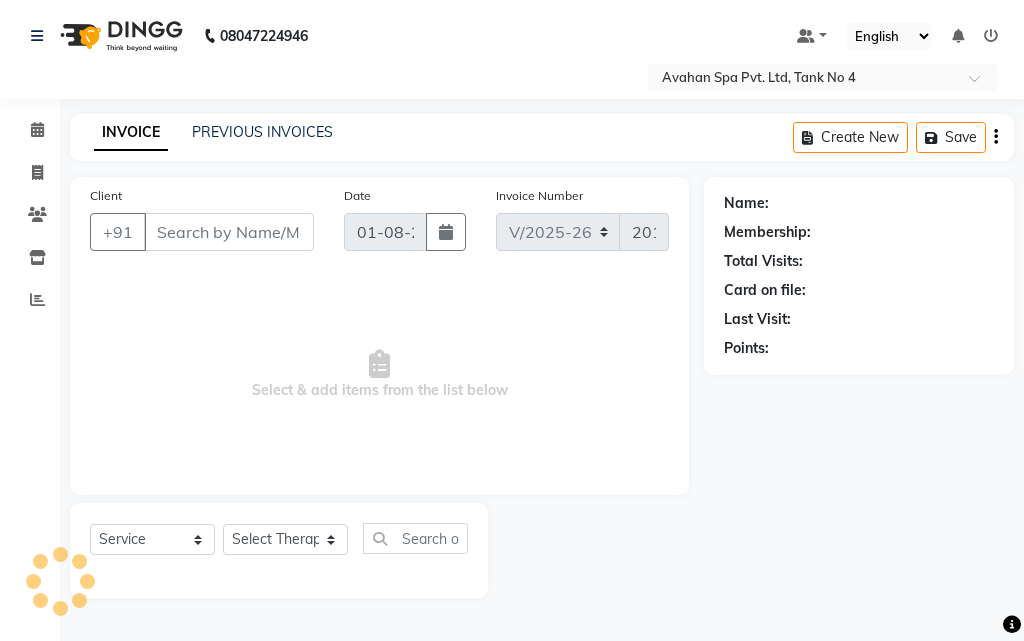 type on "98******41" 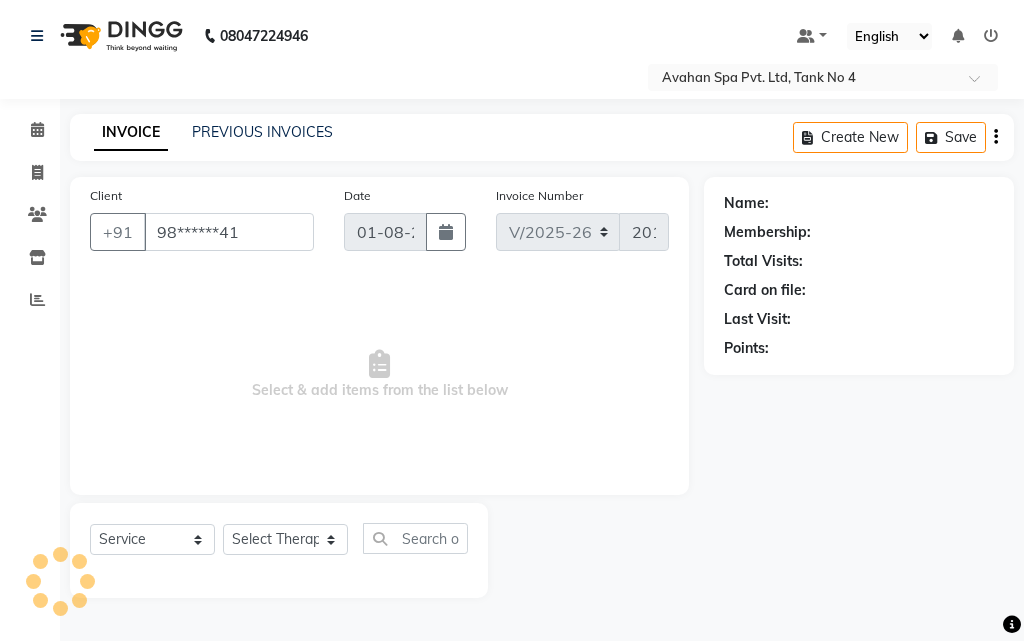 select on "23005" 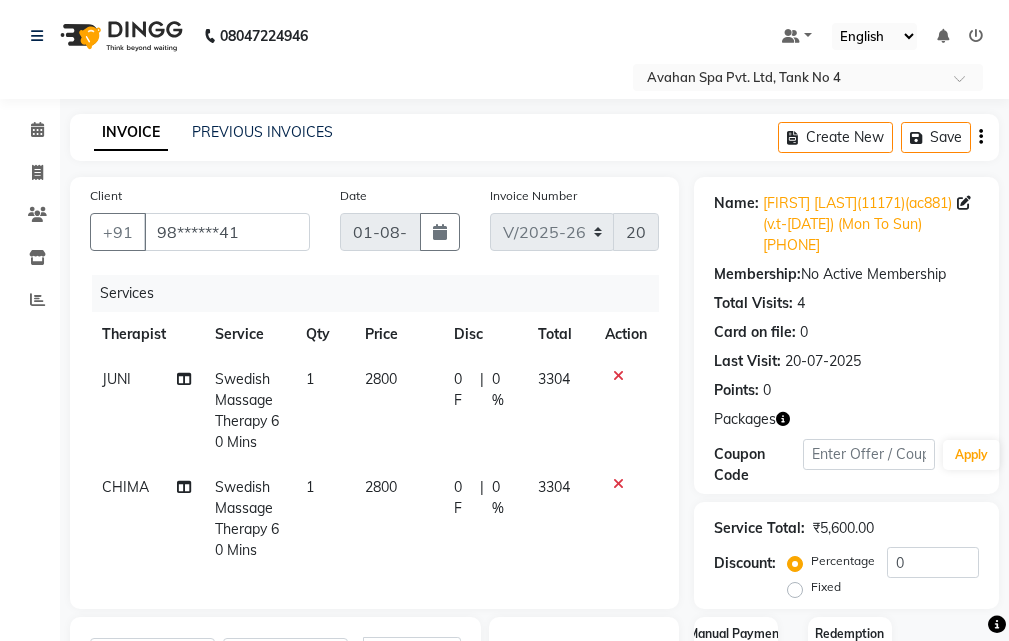 scroll, scrollTop: 330, scrollLeft: 0, axis: vertical 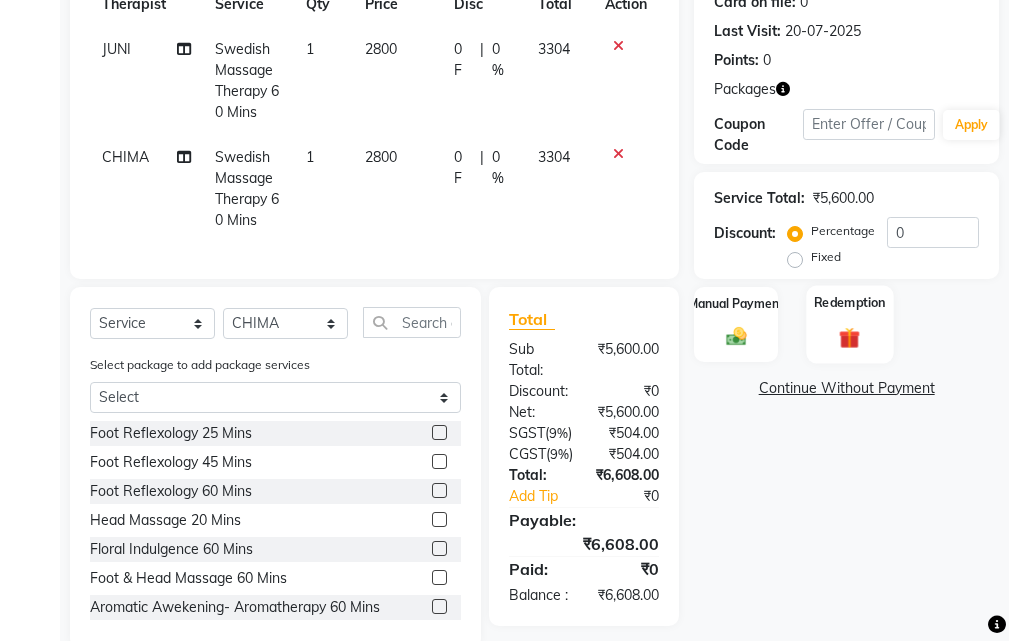 click on "Redemption" 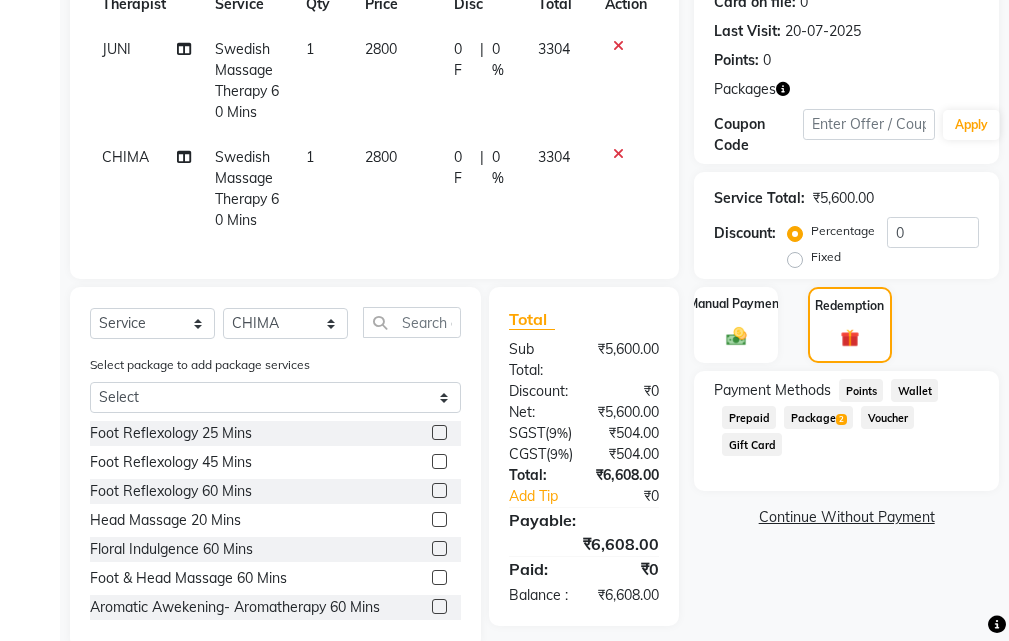 scroll, scrollTop: 423, scrollLeft: 0, axis: vertical 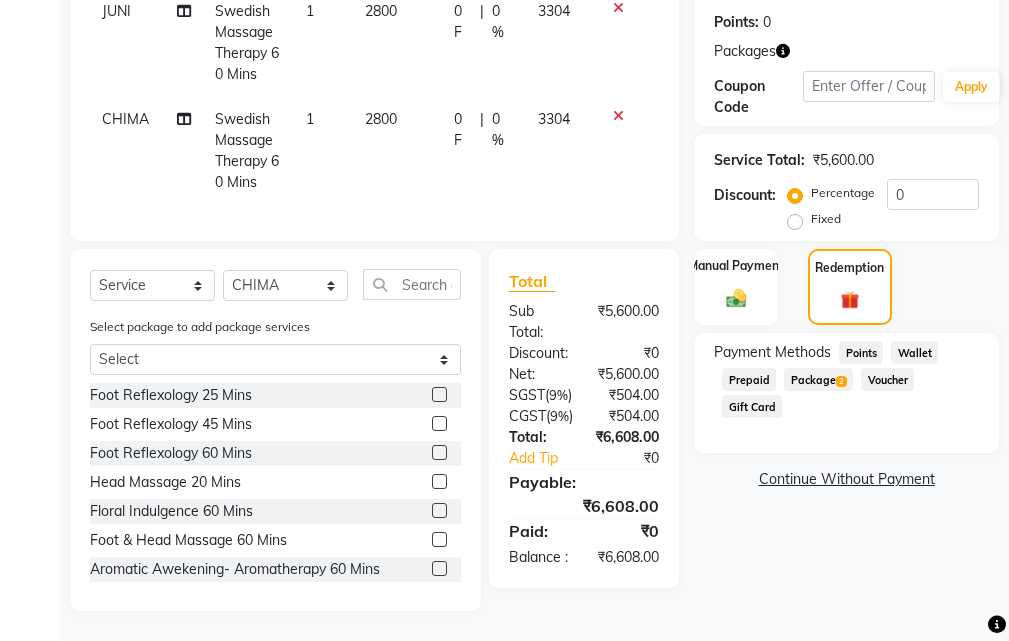 click on "Package  2" 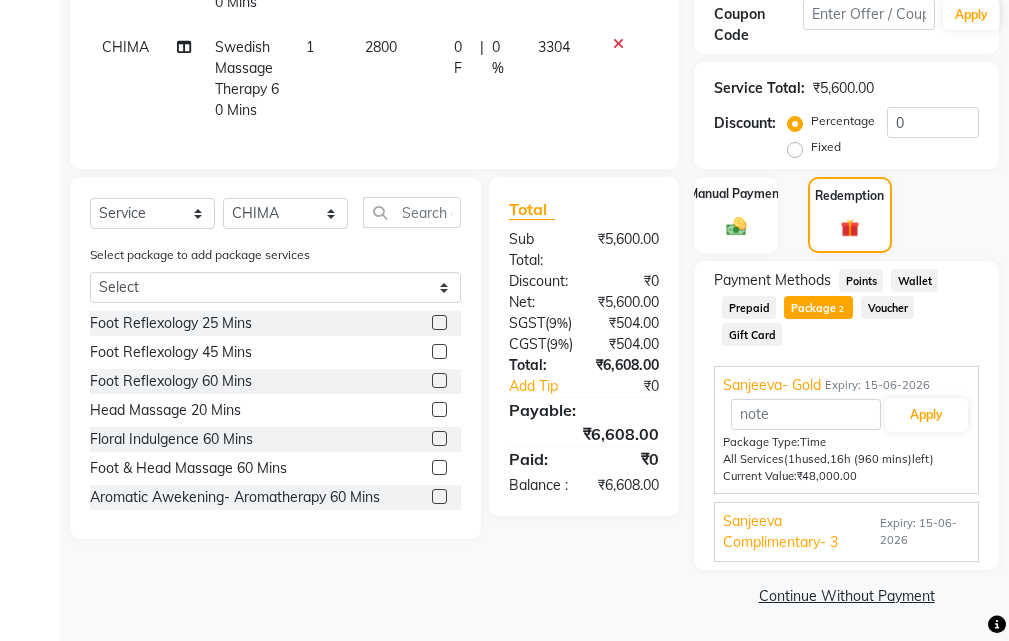 click on "Expiry: 15-06-2026" at bounding box center [925, 532] 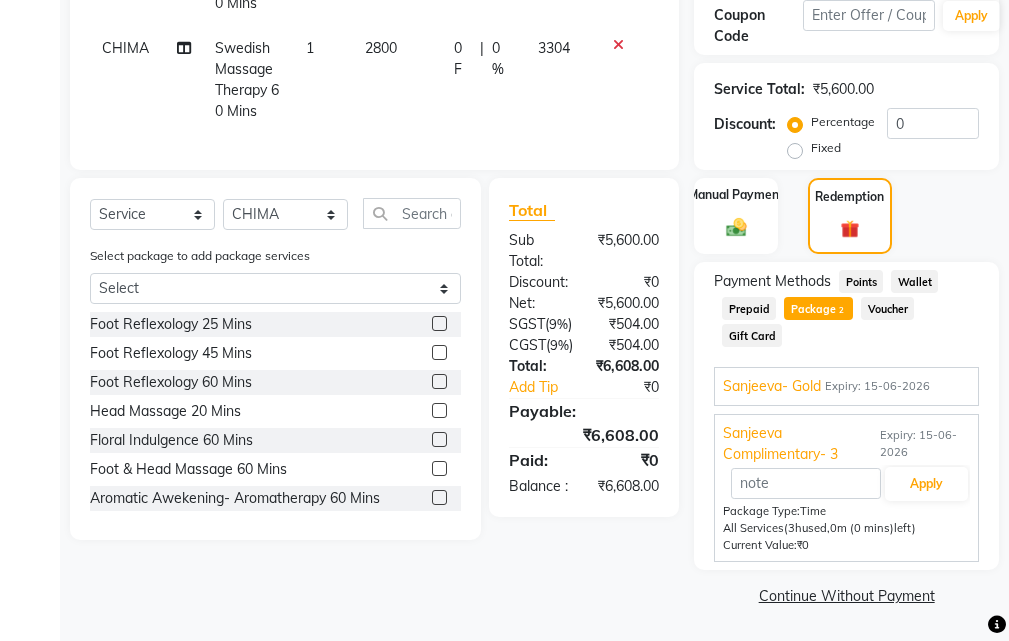 scroll, scrollTop: 440, scrollLeft: 0, axis: vertical 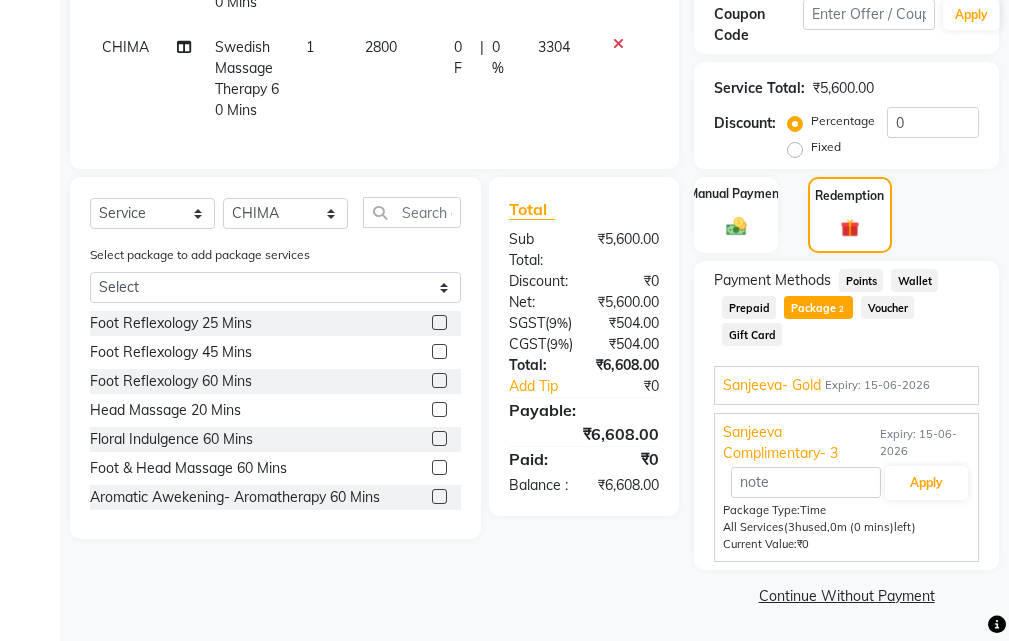 click on "Sanjeeva- Gold Expiry: 15-06-2026 Apply Package Type:  Time All Services  (1h  used,  16h (960 mins)   left)  Current Value:  ₹48,000.00" at bounding box center (846, 385) 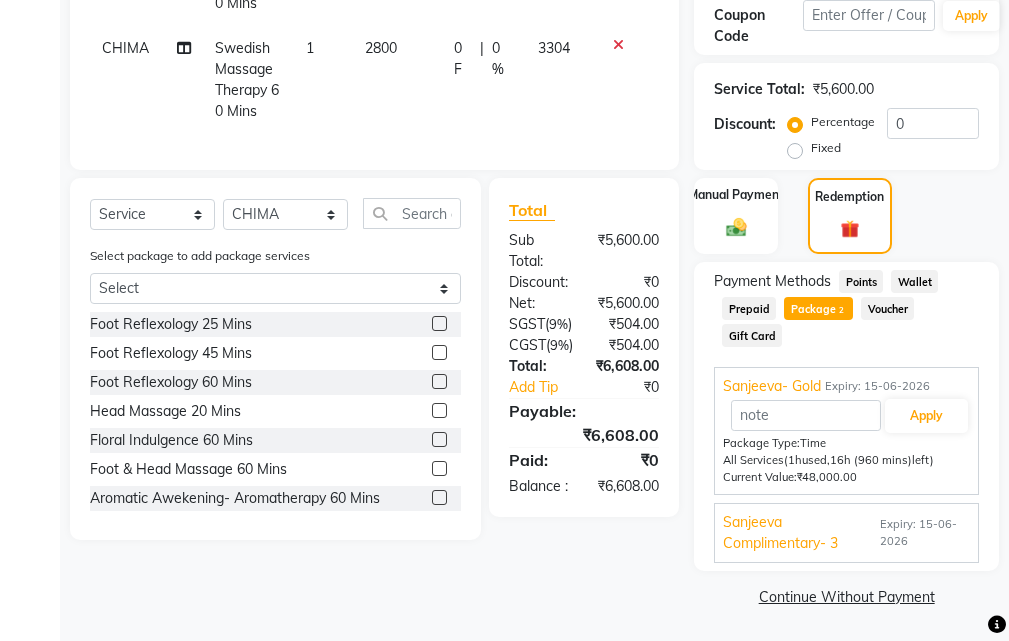 scroll, scrollTop: 440, scrollLeft: 0, axis: vertical 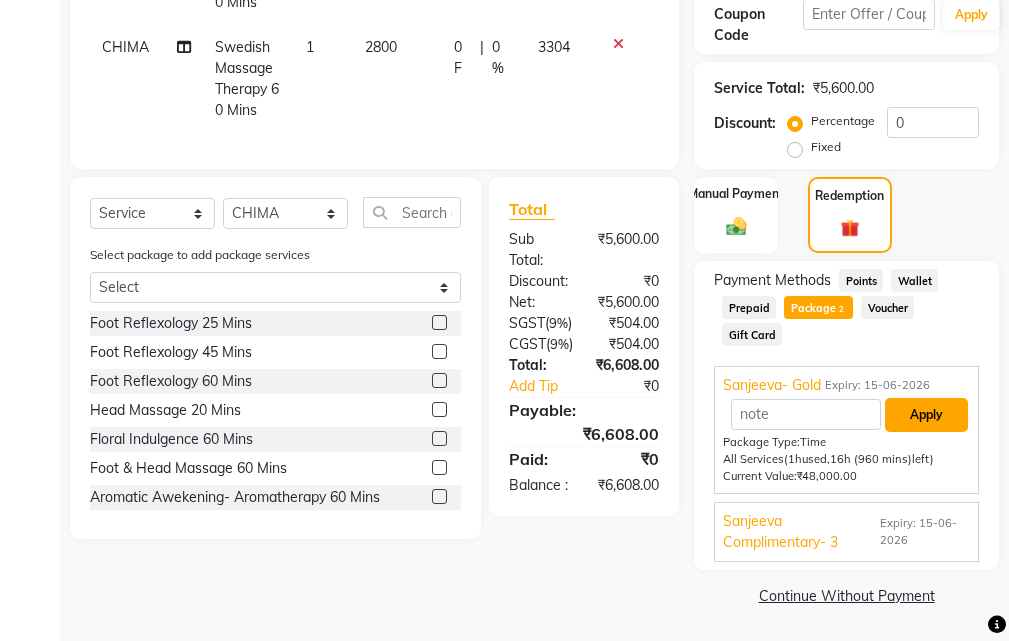 click on "Apply" at bounding box center [926, 415] 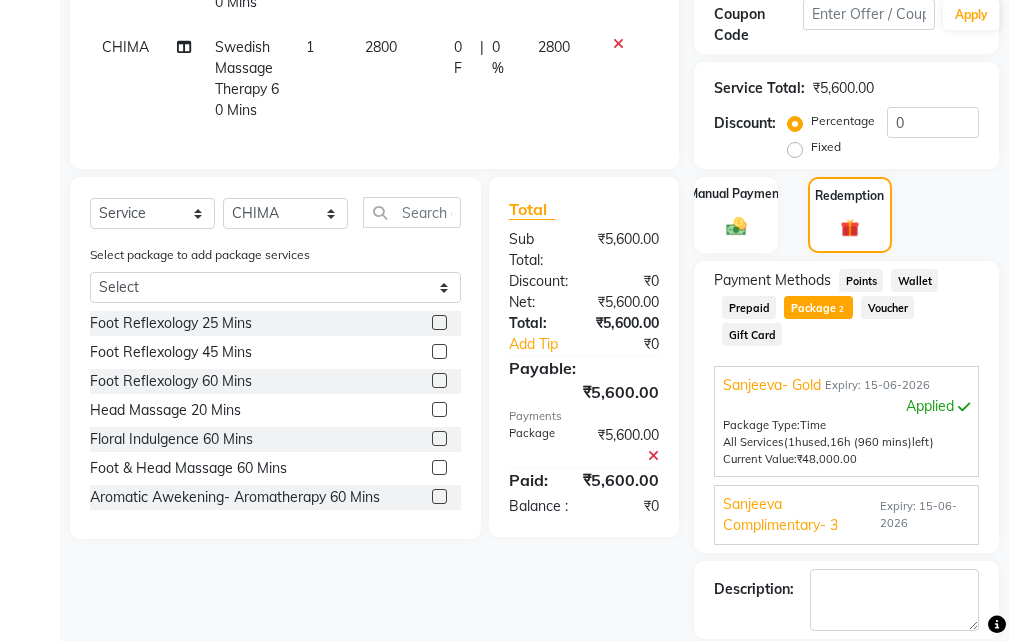 scroll, scrollTop: 536, scrollLeft: 0, axis: vertical 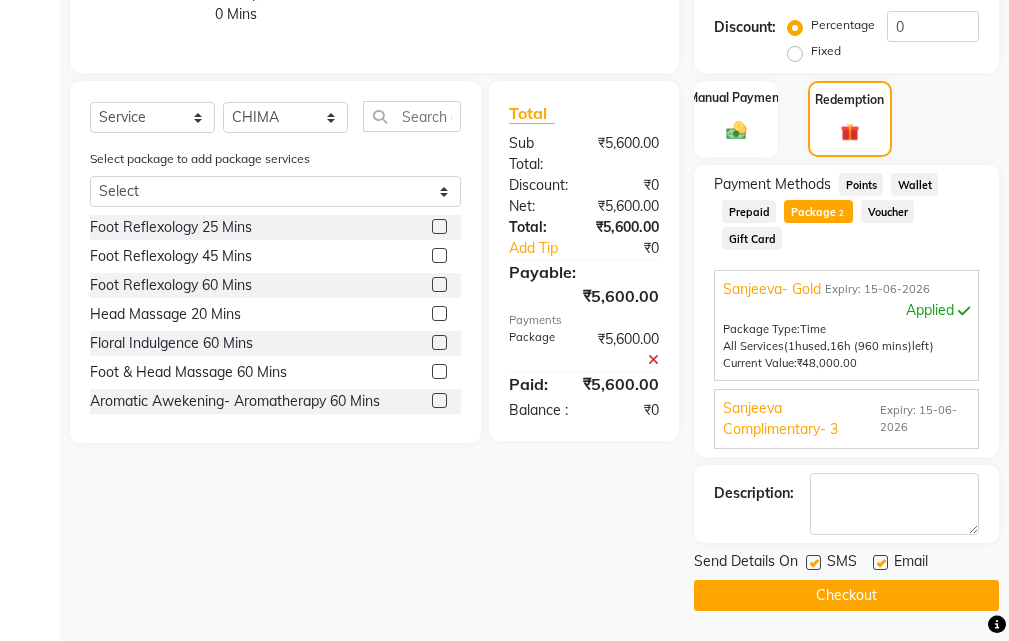 click 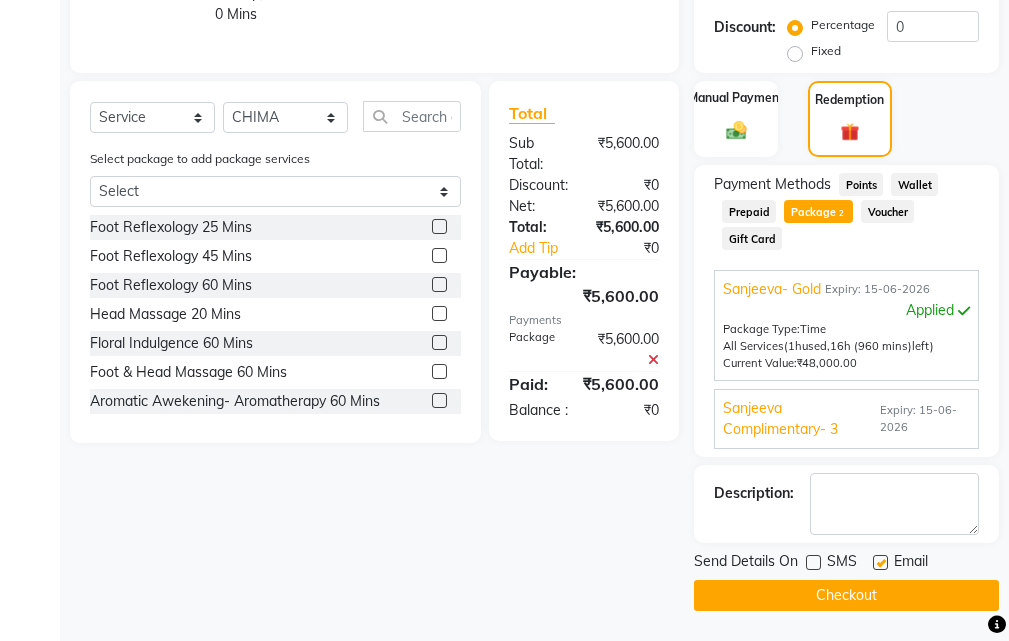 click 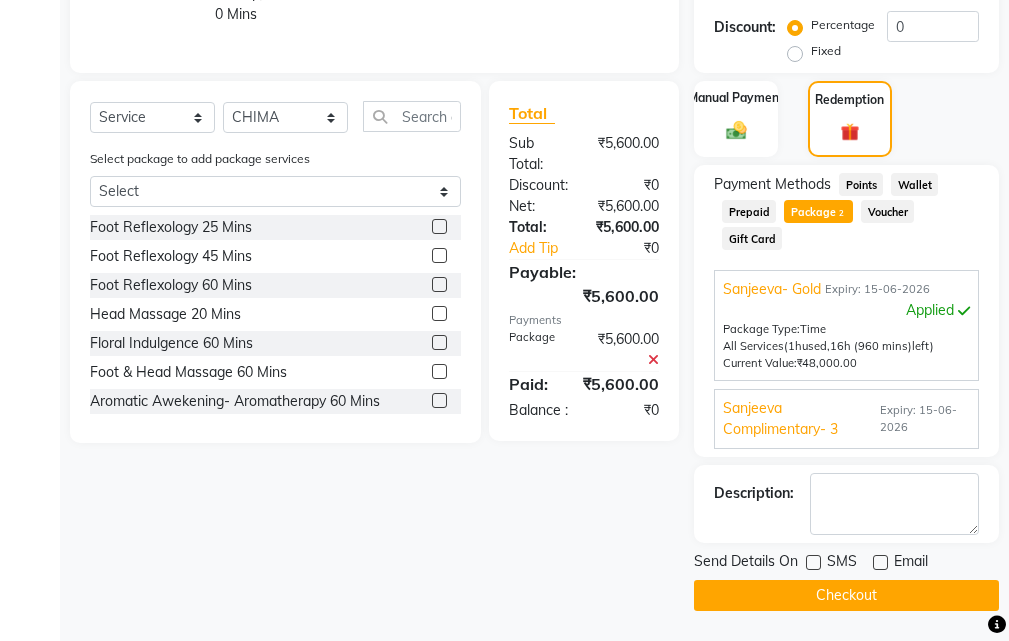 click on "Checkout" 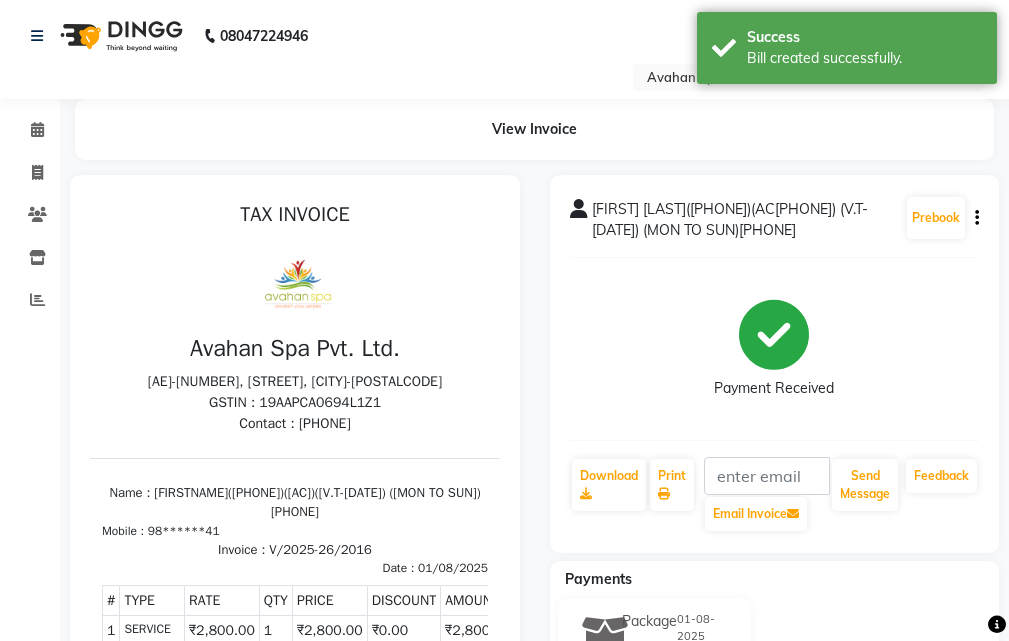 scroll, scrollTop: 0, scrollLeft: 0, axis: both 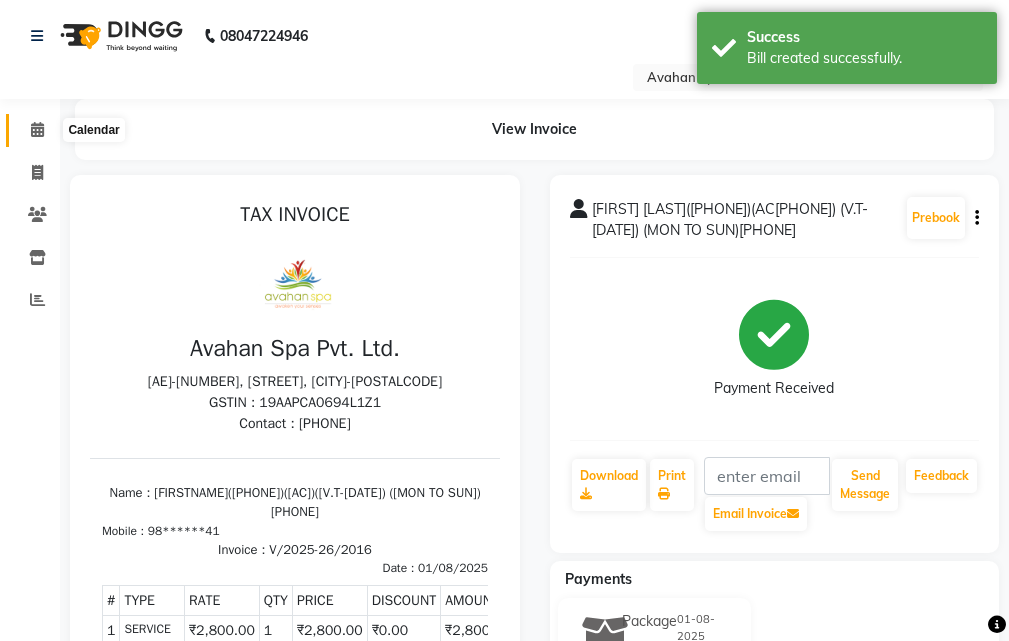 click 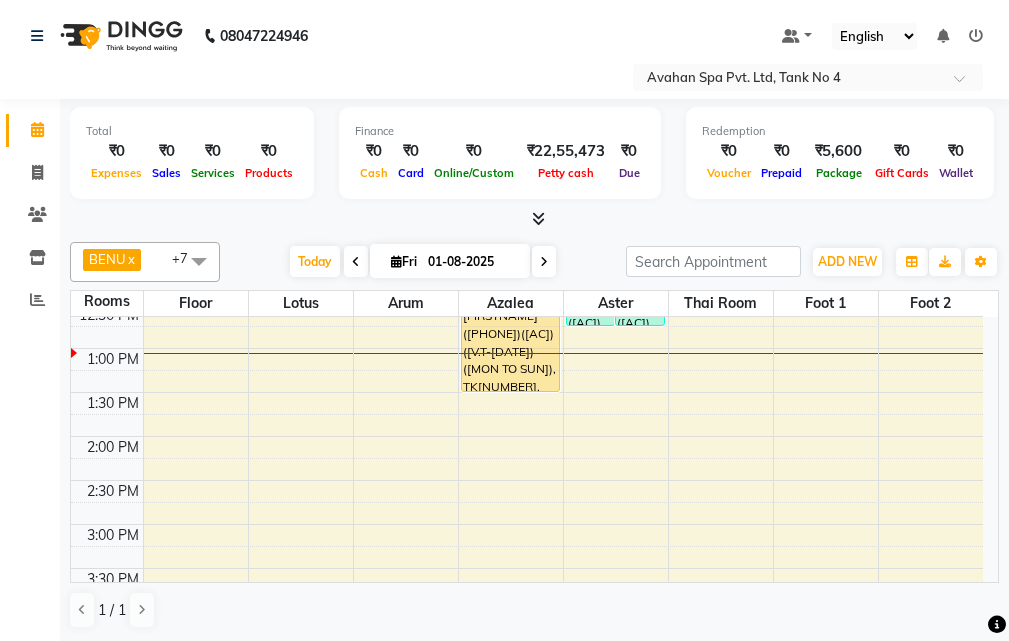 scroll, scrollTop: 200, scrollLeft: 0, axis: vertical 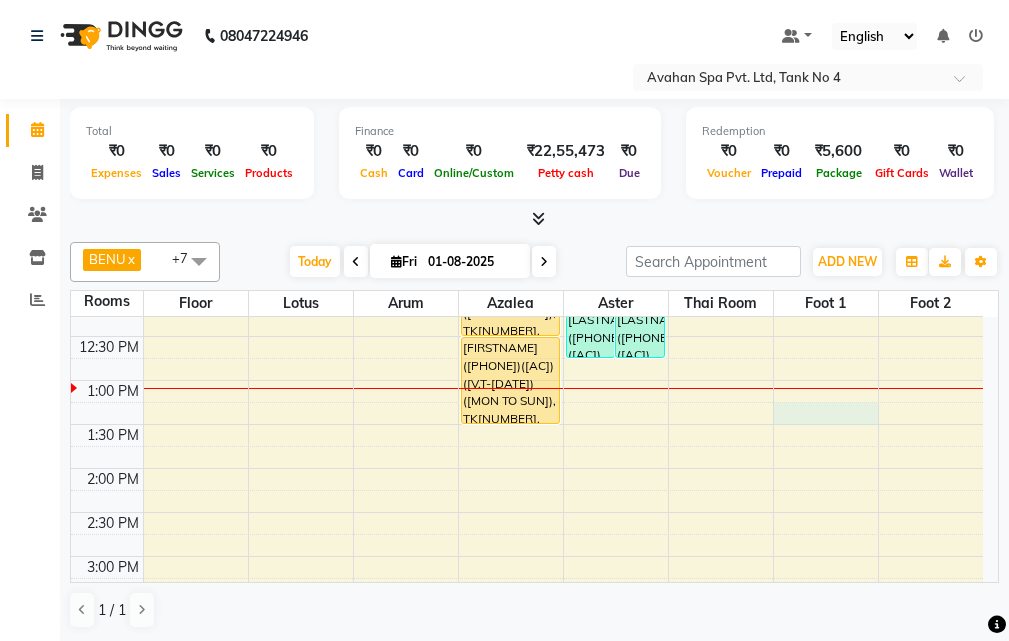 click on "10:00 AM 10:30 AM 11:00 AM 11:30 AM 12:00 PM 12:30 PM 1:00 PM 1:30 PM 2:00 PM 2:30 PM 3:00 PM 3:30 PM 4:00 PM 4:30 PM 5:00 PM 5:30 PM 6:00 PM 6:30 PM 7:00 PM 7:30 PM 8:00 PM 8:30 PM 9:00 PM 9:30 PM 10:00 PM 10:30 PM     RAJESH BANERJEE(10807)(AC399) V.T-(09-09-2025)(MON-FRI) 9831643391, TK07, 06:00 PM-07:30 PM, Swedish Massage Therapy 90 Mins    RAHUL(12039)(AC649)(V.T-06/06/2026)(MON TO SUN), TK04, 11:30 AM-12:30 PM, Swedish Massage Therapy 60 Mins    RAHUL(12039)(AC649)(V.T-06/06/2026)(MON TO SUN), TK04, 12:30 PM-01:30 PM, Swedish Massage Therapy 60 Mins     ROHIT(12762)(AC760) (VT-12-05-2026)(MON-FRI) 8240208954, TK03, 04:30 PM-06:00 PM, Swedish Massage Therapy 90 Mins     VANITHA TAPARIA(11171)(AC881)(V.T-15/06/2026) (MON TO SUN)9836674141, TK02, 11:45 AM-12:45 PM, Swedish Massage Therapy 60 Mins     VANITHA TAPARIA(11171)(AC881)(V.T-15/06/2026) (MON TO SUN)9836674141, TK02, 11:45 AM-12:45 PM, Swedish Massage Therapy 60 Mins" at bounding box center (527, 688) 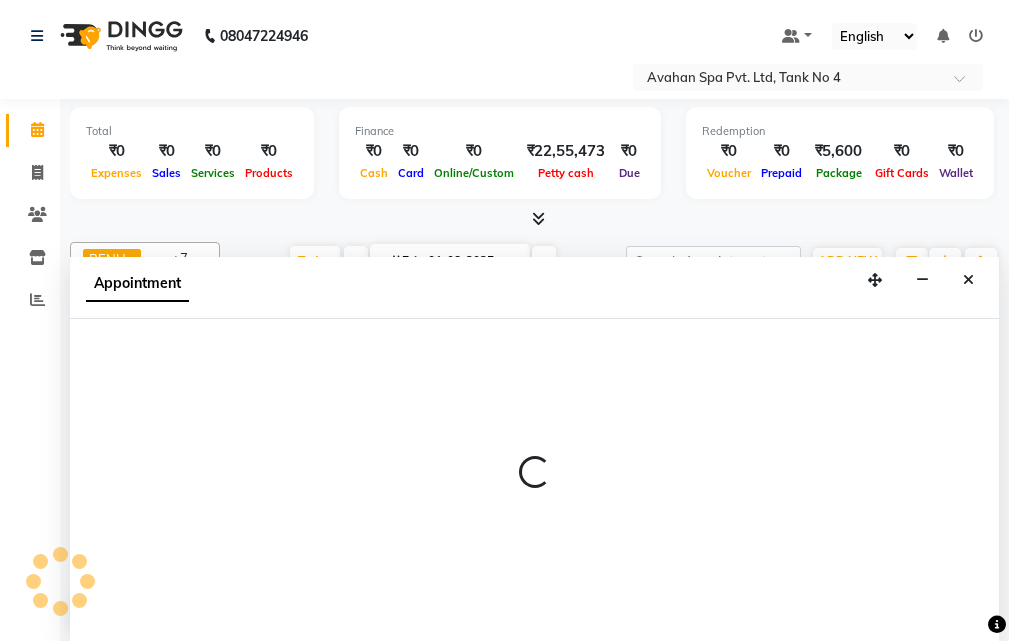 scroll, scrollTop: 1, scrollLeft: 0, axis: vertical 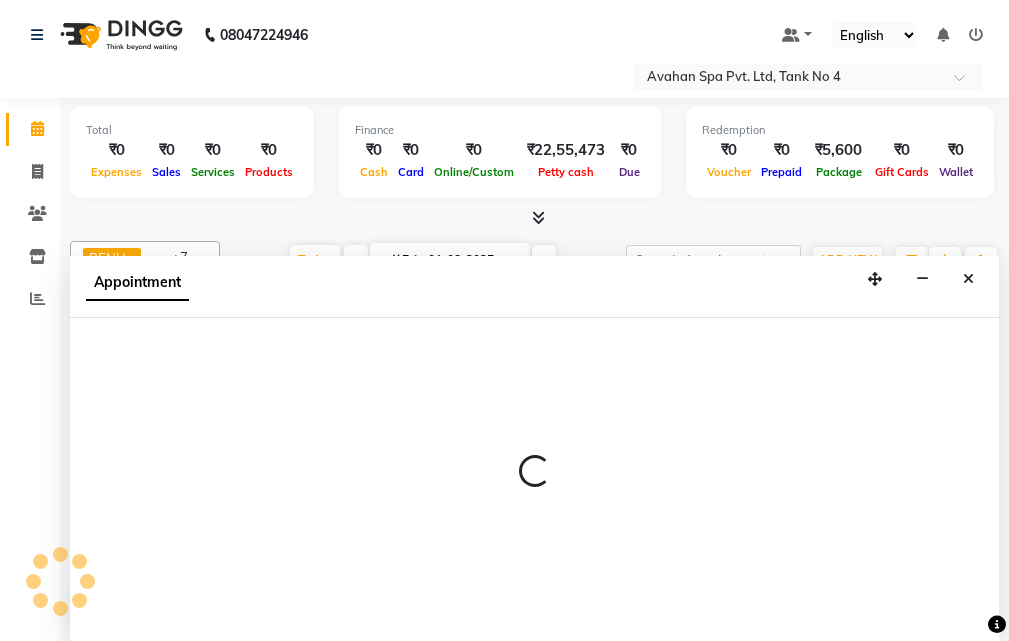 select on "795" 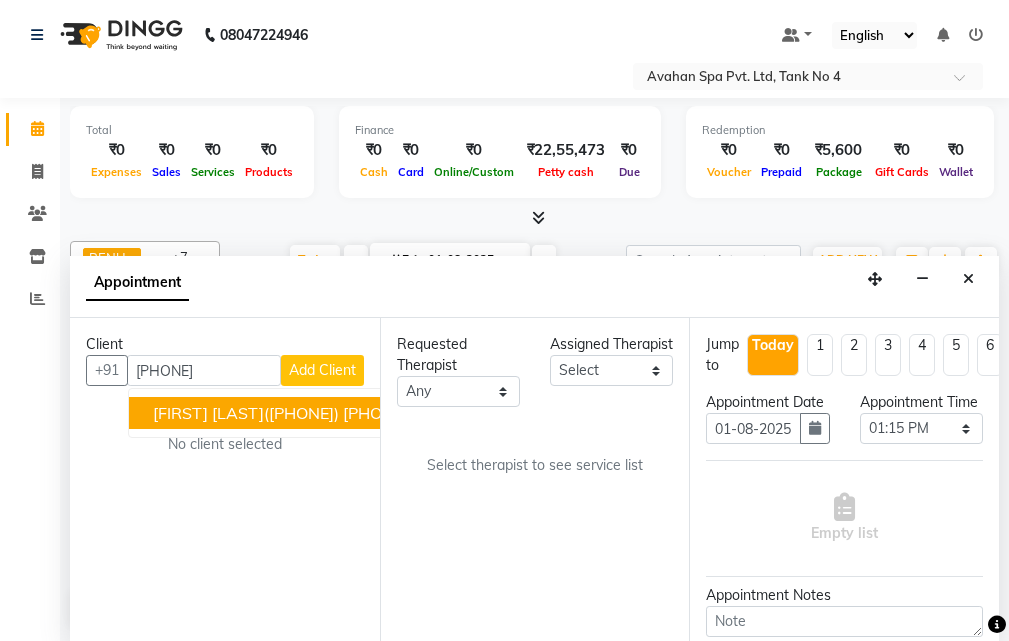 click on "SUMAN SHAW(10841) 8961894480" at bounding box center [280, 413] 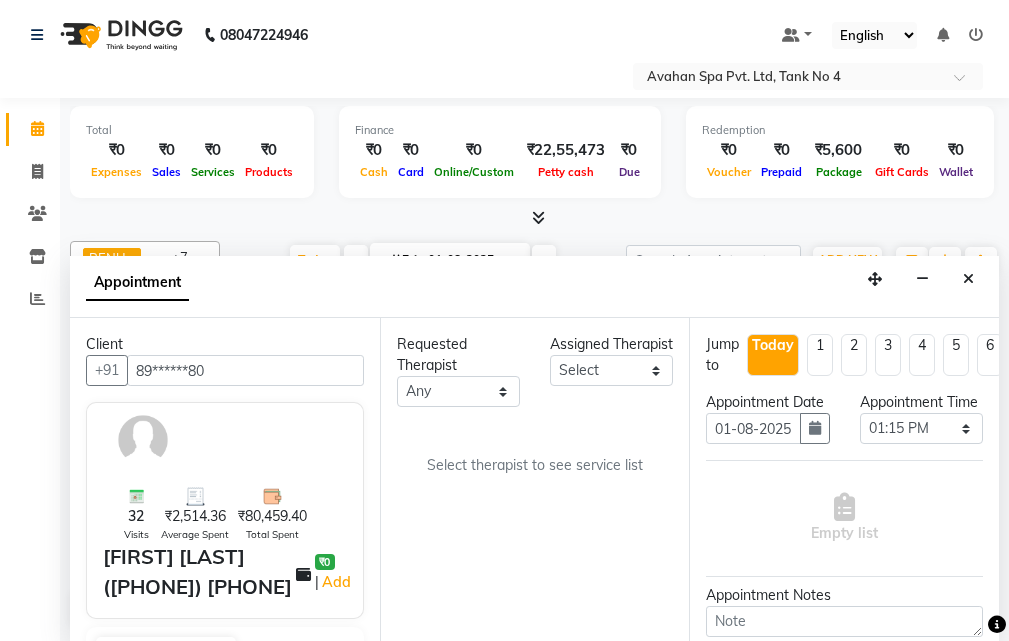 type on "89******80" 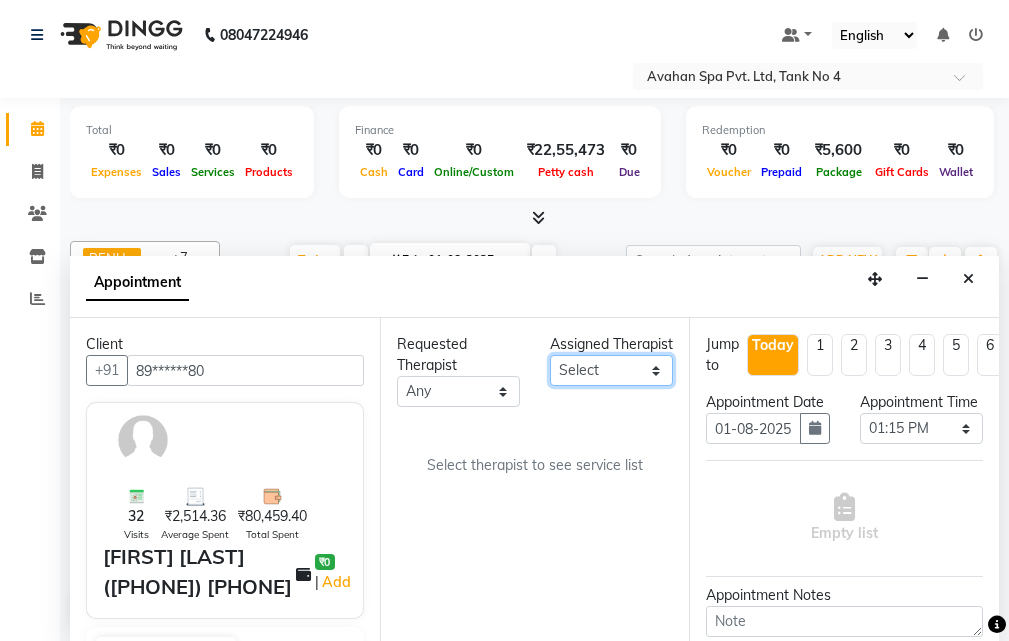 click on "Select ANJU BENU CHIMA FEMALE 1 JESSIE JUNI SUMAN SUSNIM" at bounding box center [611, 370] 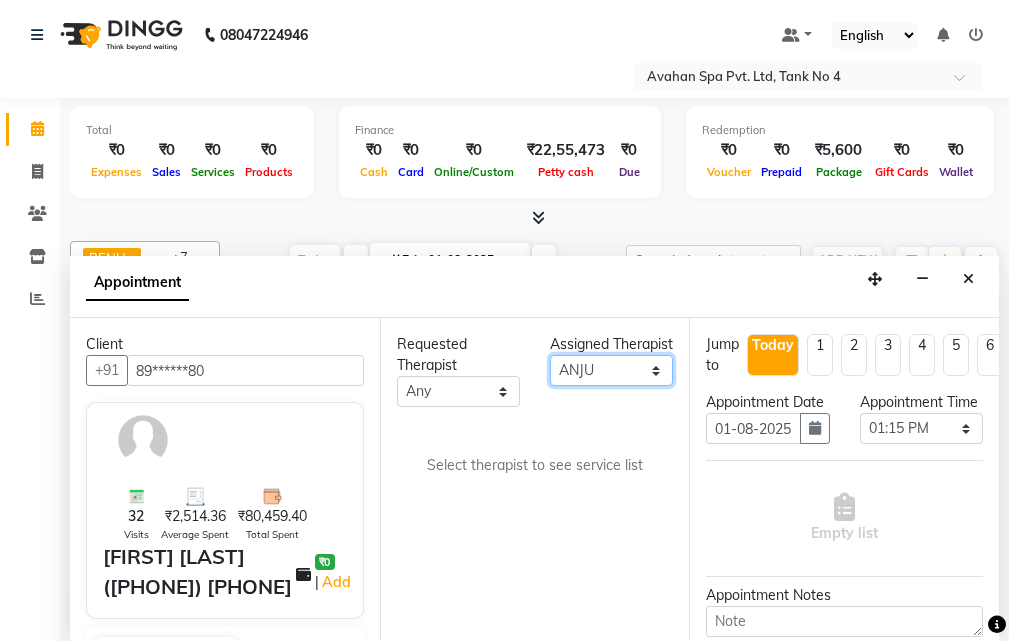 click on "Select ANJU BENU CHIMA FEMALE 1 JESSIE JUNI SUMAN SUSNIM" at bounding box center (611, 370) 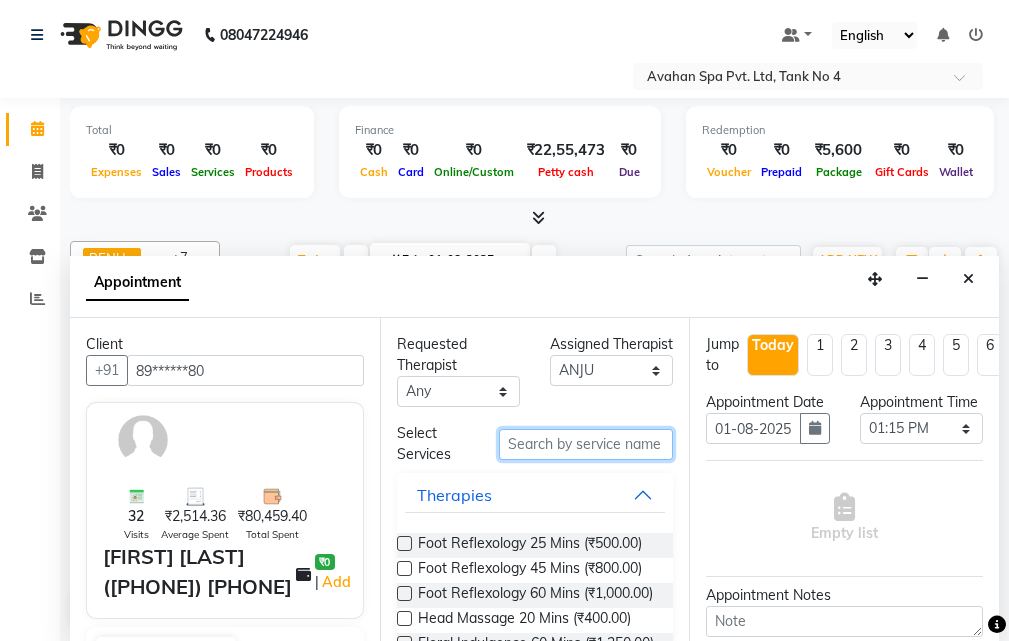 click at bounding box center [586, 444] 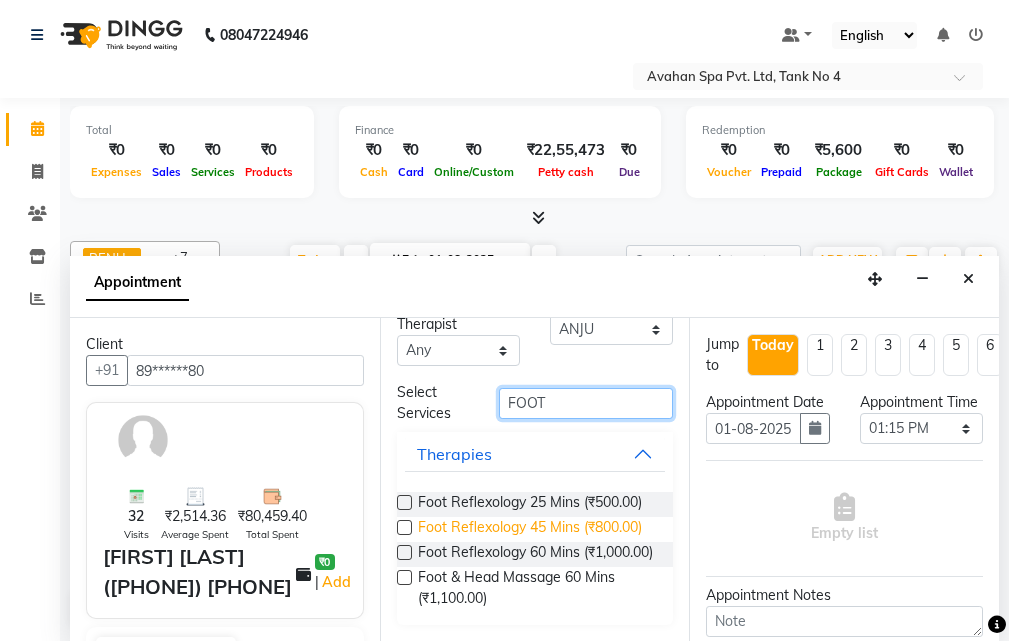 scroll, scrollTop: 92, scrollLeft: 0, axis: vertical 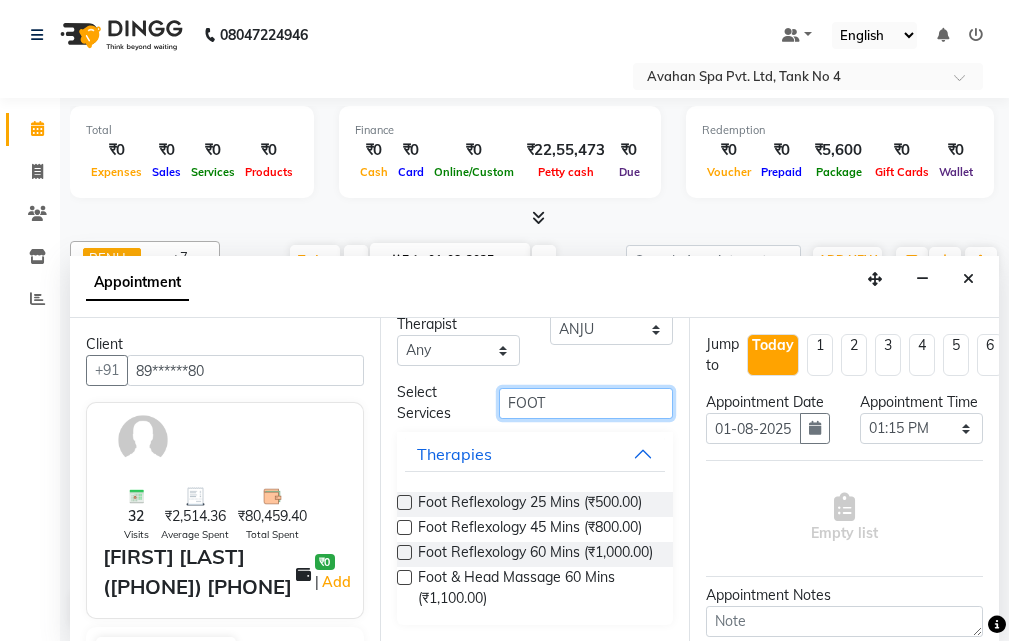 type on "FOOT" 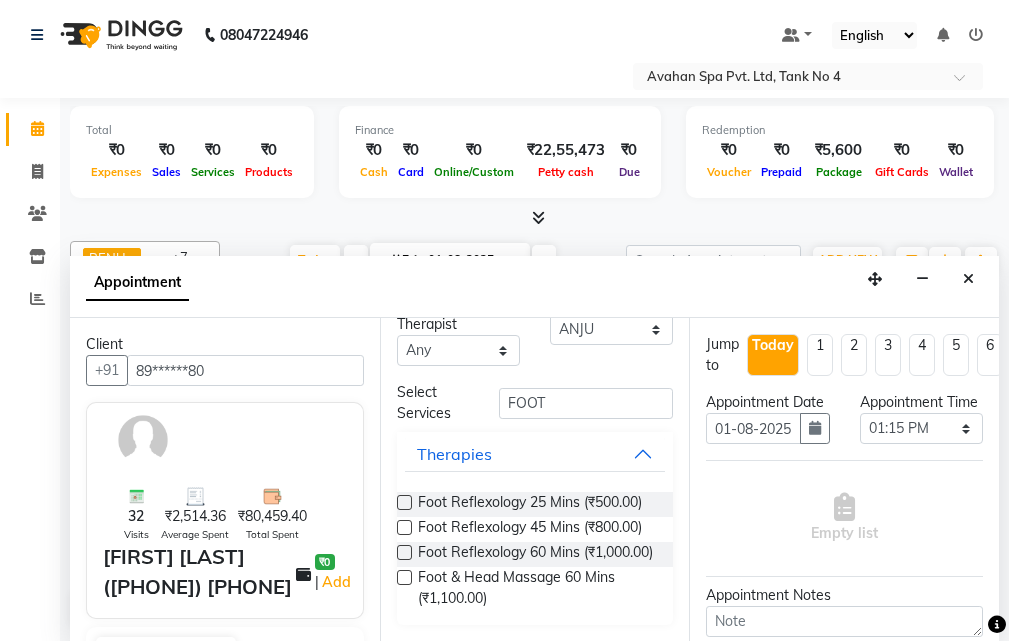 click at bounding box center (404, 527) 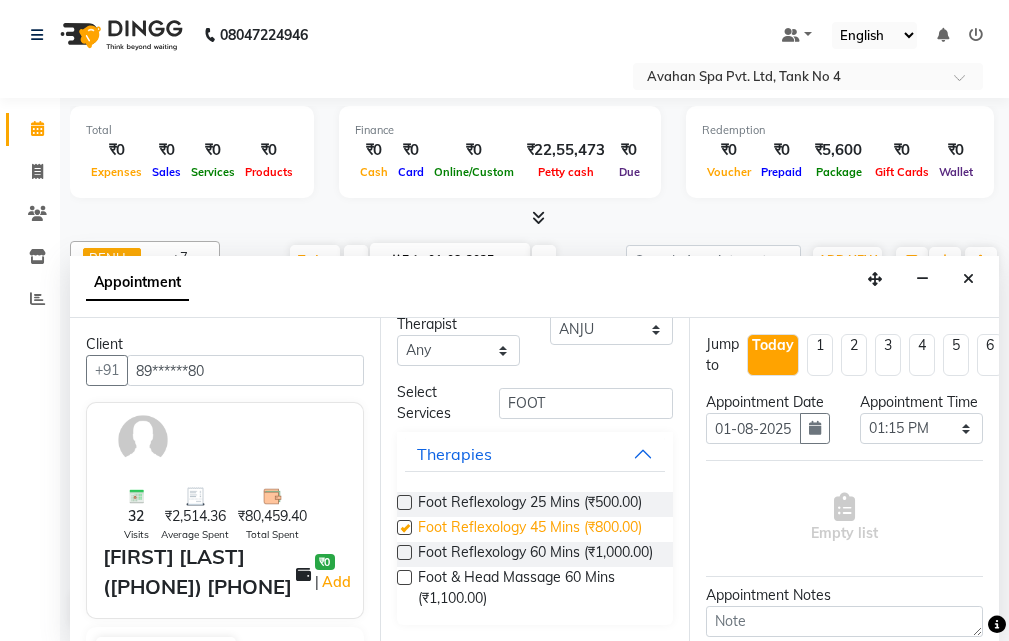select on "1852" 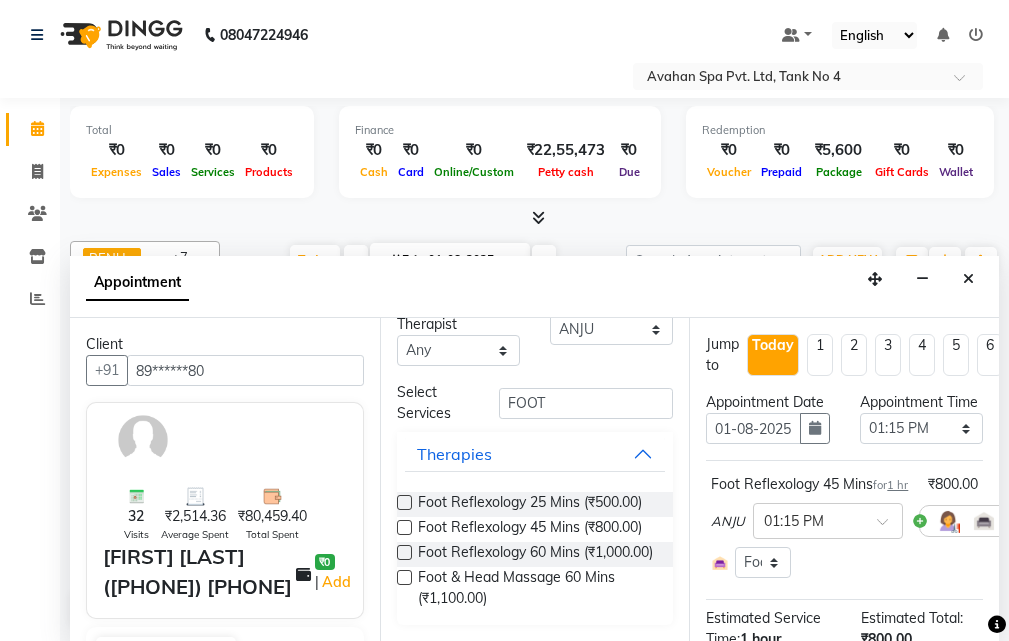 checkbox on "false" 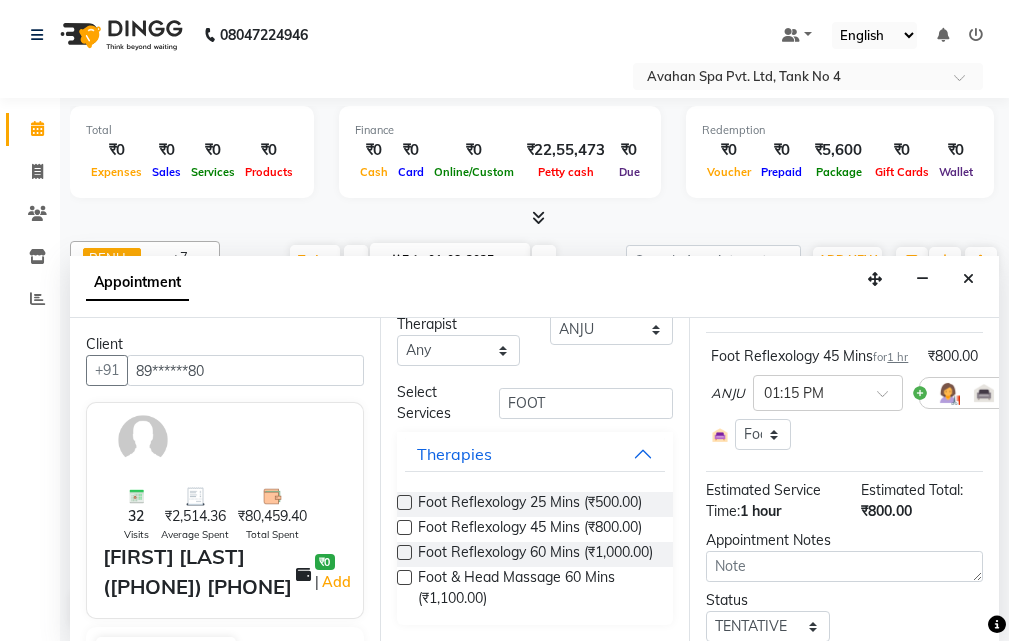 scroll, scrollTop: 350, scrollLeft: 0, axis: vertical 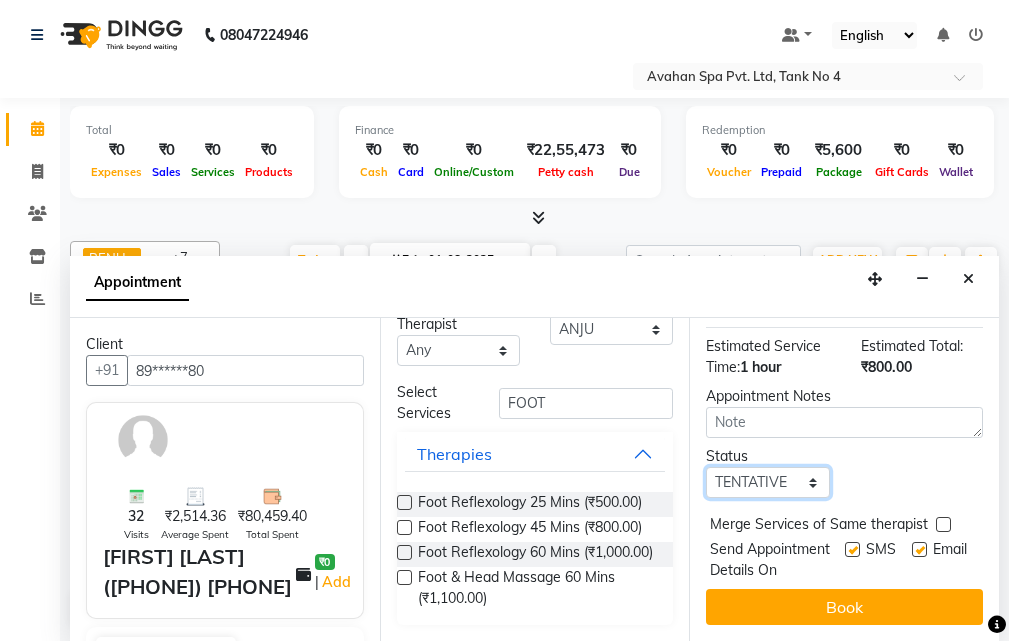 click on "Select TENTATIVE CONFIRM CHECK-IN UPCOMING" at bounding box center (767, 482) 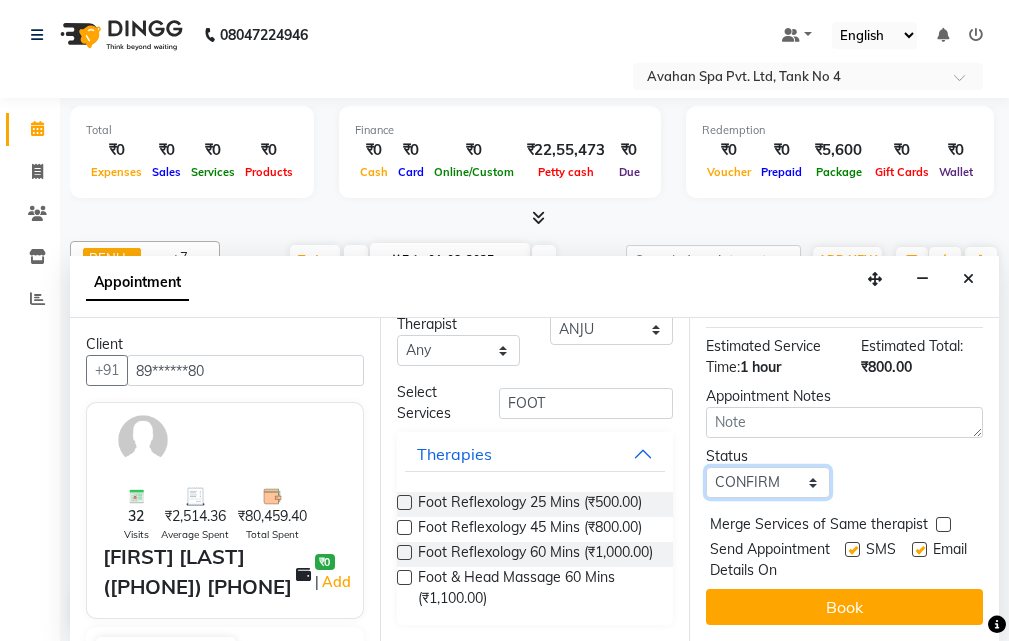 click on "Select TENTATIVE CONFIRM CHECK-IN UPCOMING" at bounding box center [767, 482] 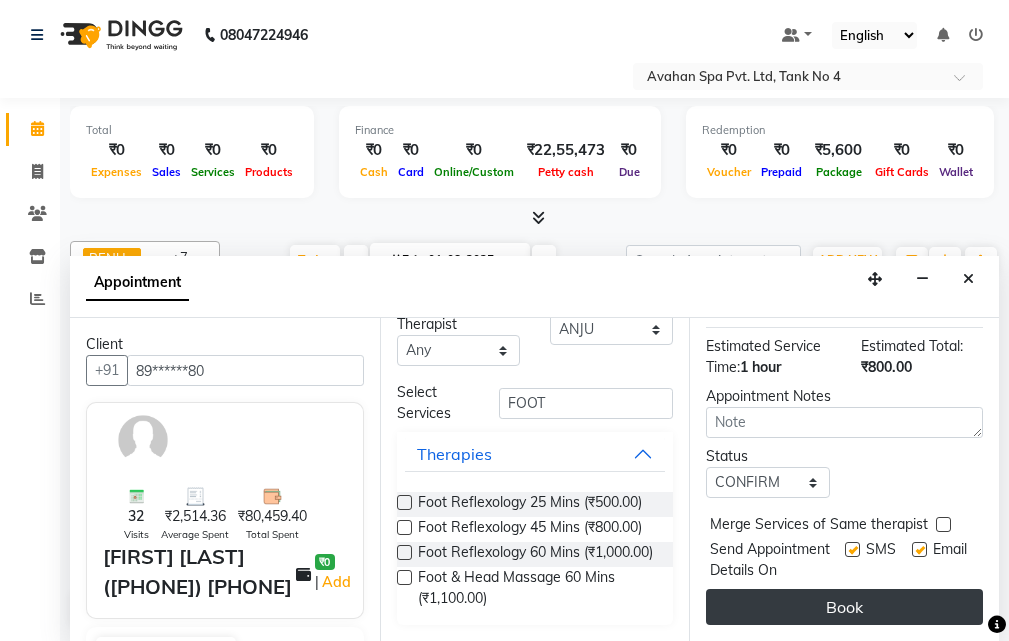 click on "Book" at bounding box center (844, 607) 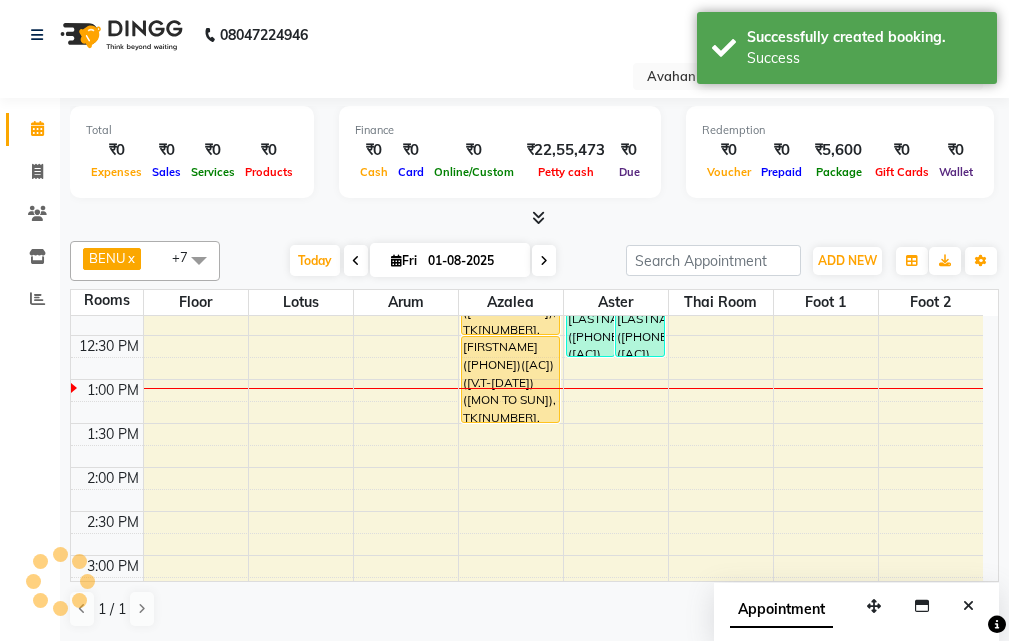 scroll, scrollTop: 0, scrollLeft: 0, axis: both 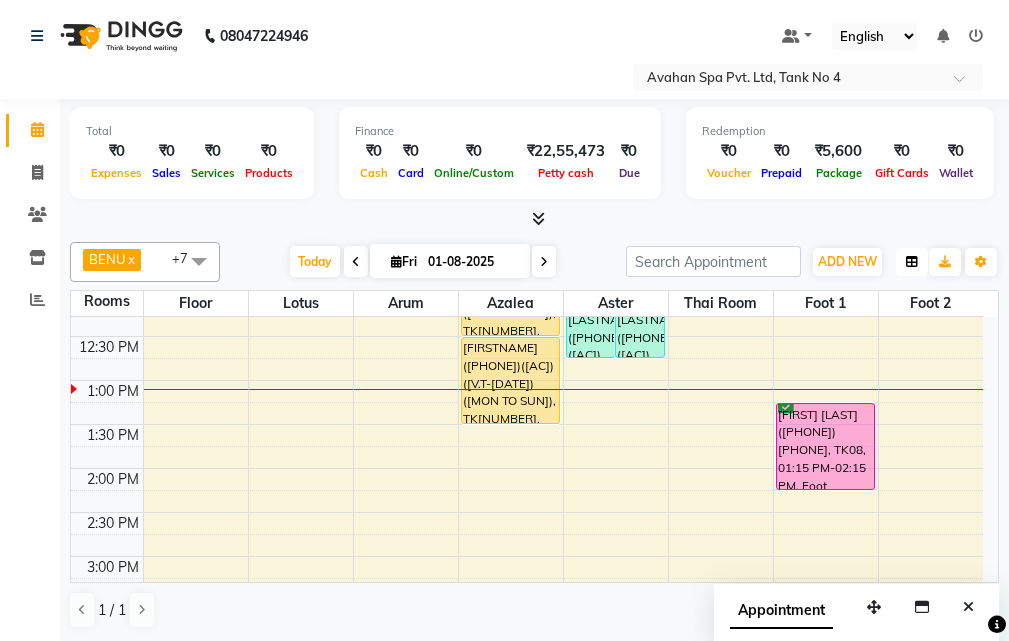click at bounding box center (912, 262) 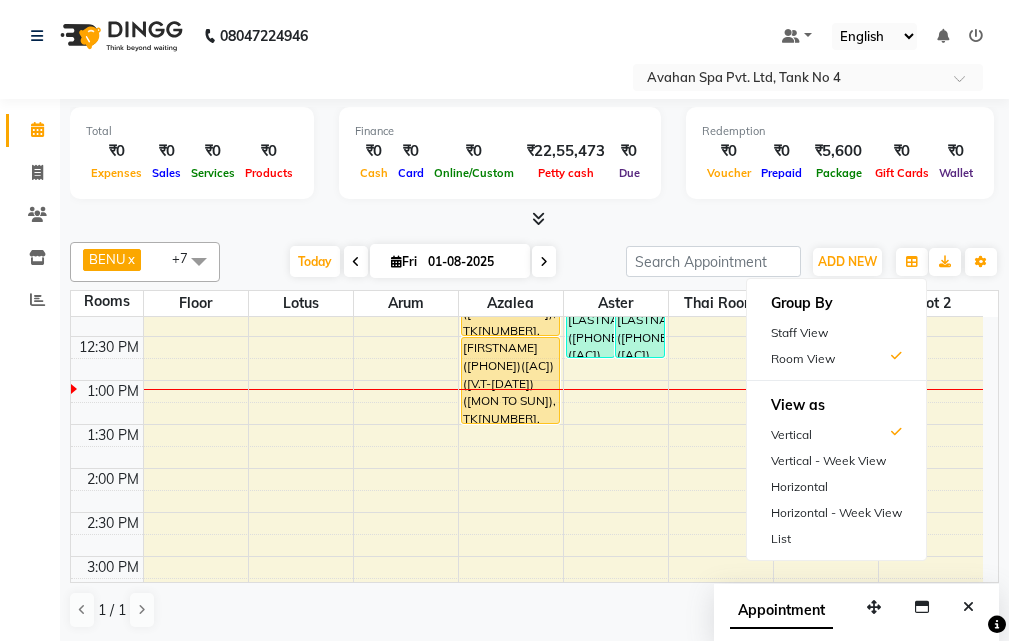click on "Staff View" at bounding box center (836, 333) 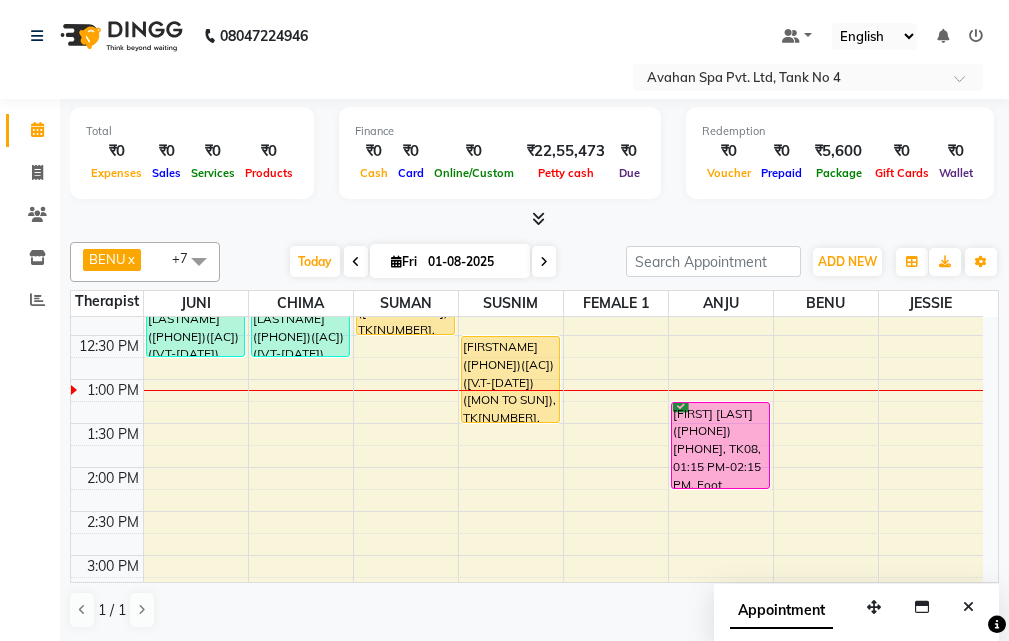 scroll, scrollTop: 200, scrollLeft: 0, axis: vertical 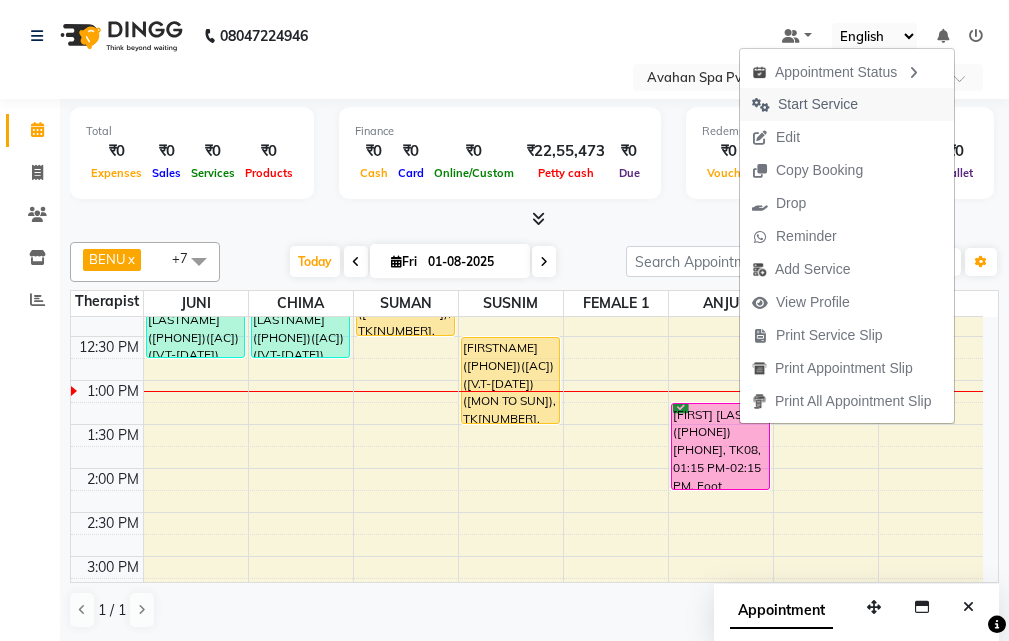 click on "Start Service" at bounding box center (847, 104) 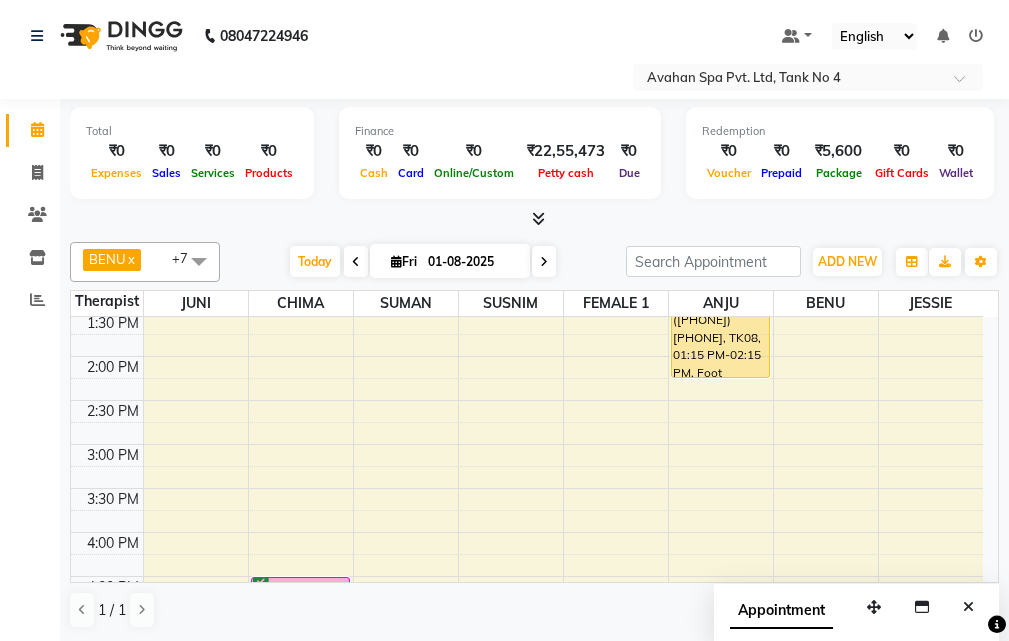 scroll, scrollTop: 200, scrollLeft: 0, axis: vertical 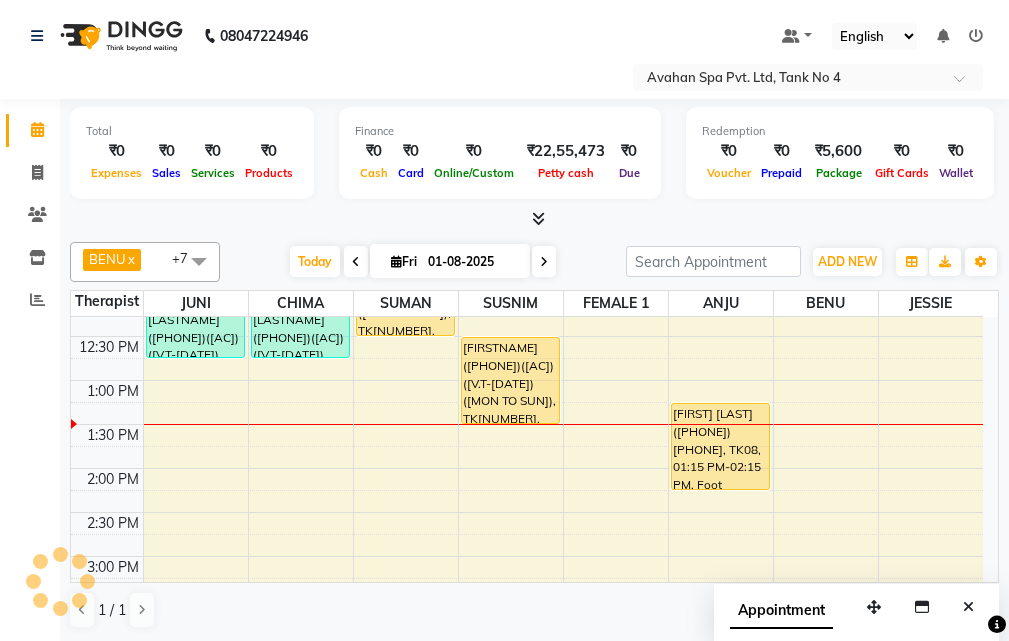 click at bounding box center (544, 261) 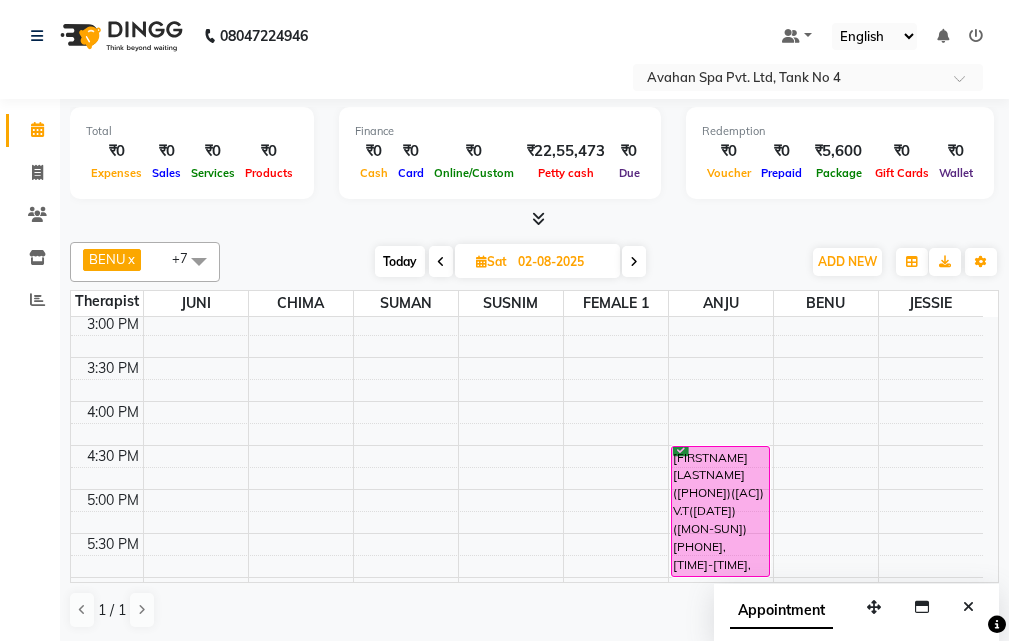 scroll, scrollTop: 478, scrollLeft: 0, axis: vertical 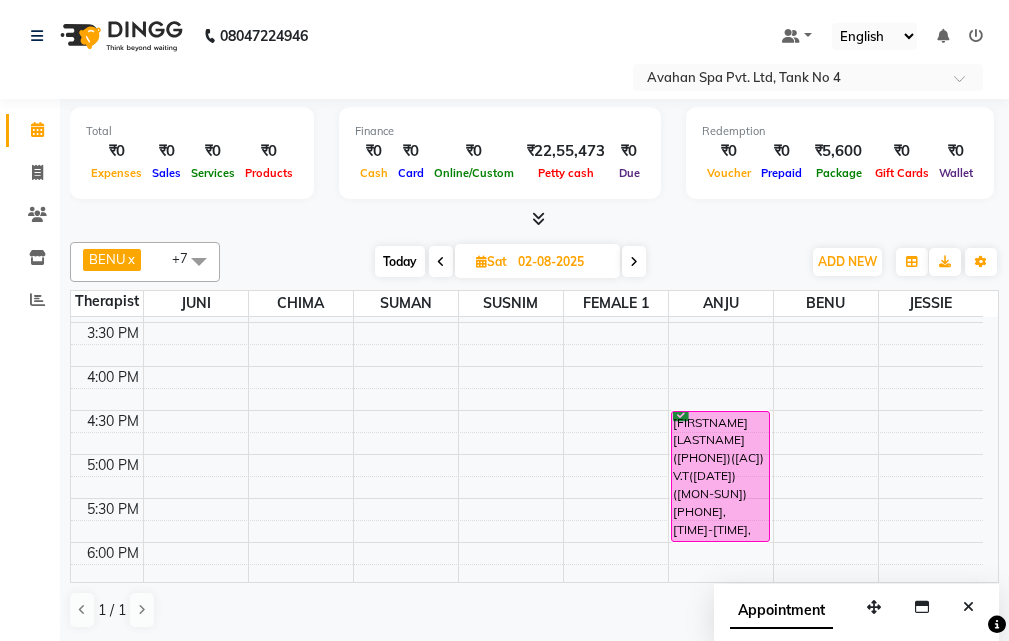click on "Today" at bounding box center (400, 261) 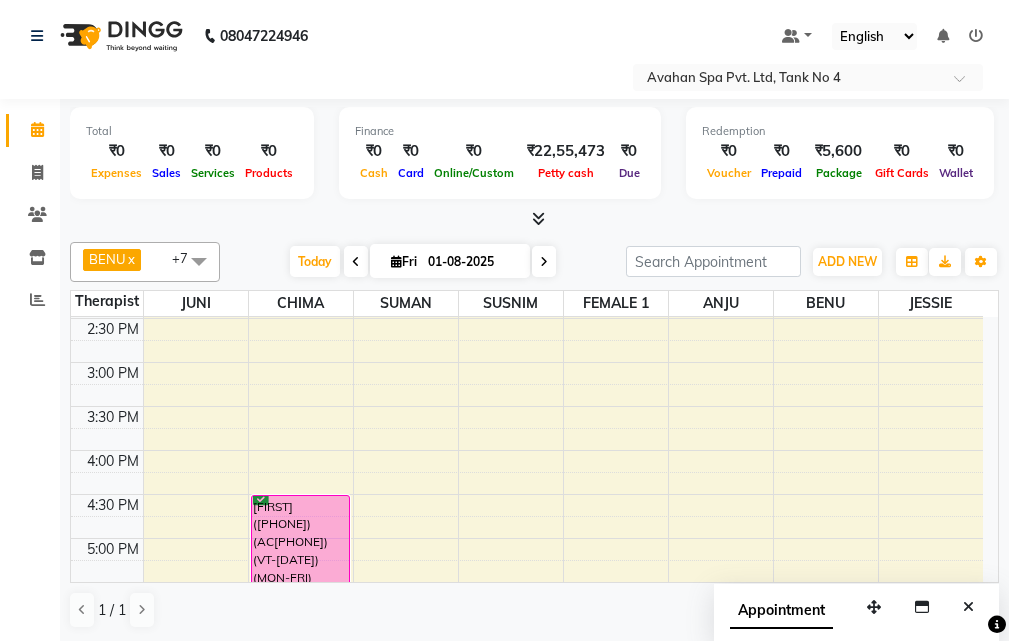 scroll, scrollTop: 278, scrollLeft: 0, axis: vertical 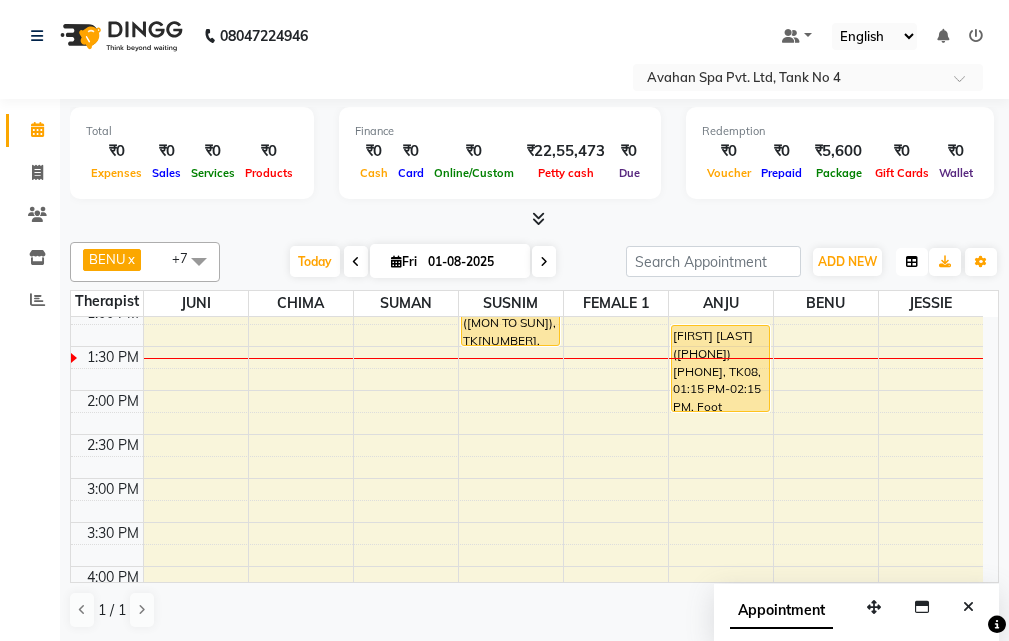 click at bounding box center (912, 262) 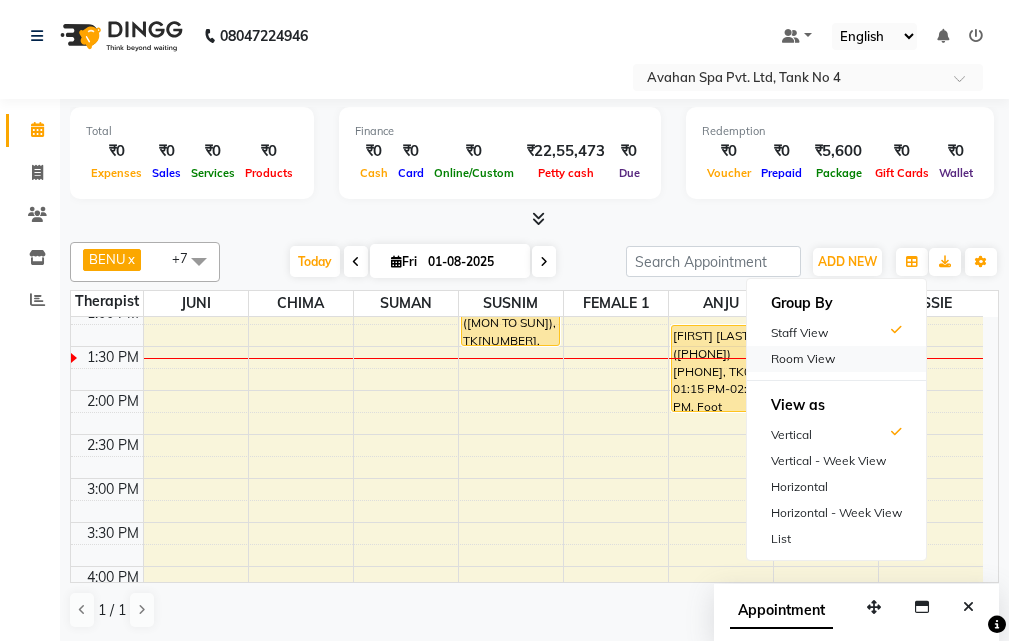 click on "Room View" at bounding box center (836, 359) 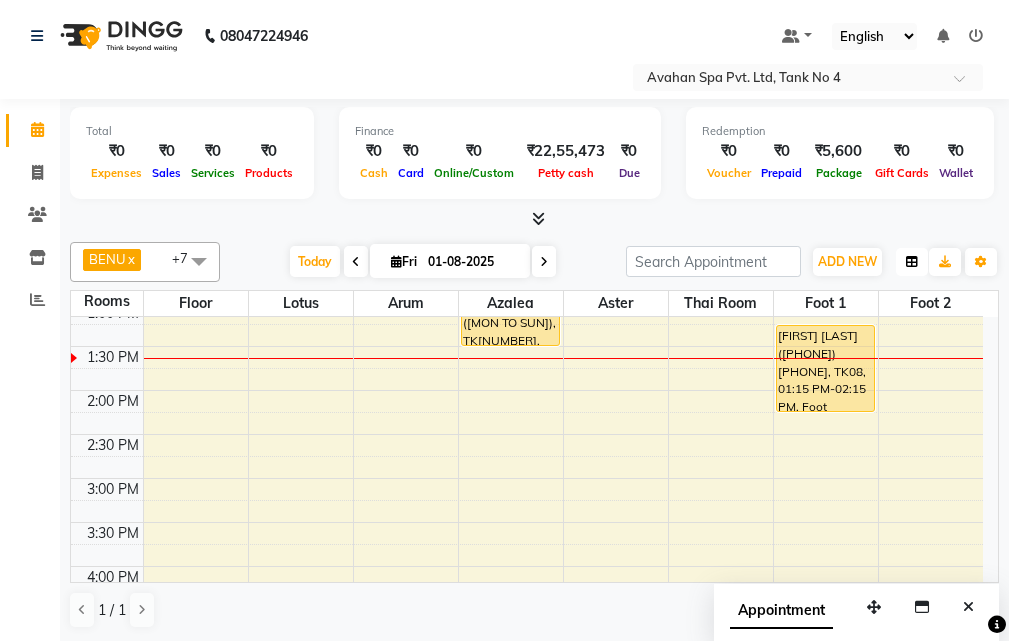 click at bounding box center (912, 262) 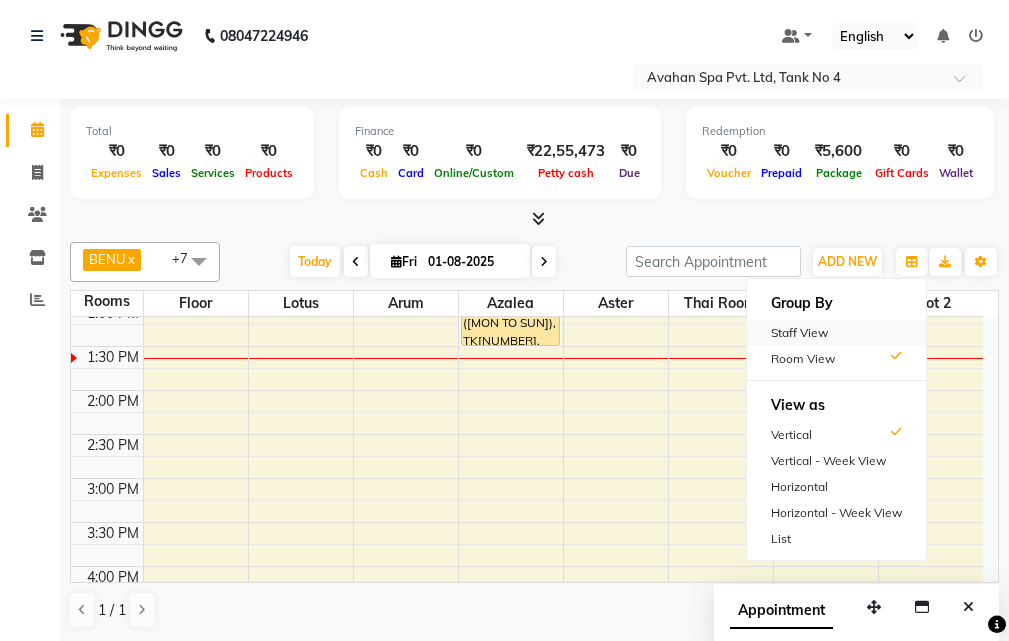 click on "Staff View" at bounding box center (836, 333) 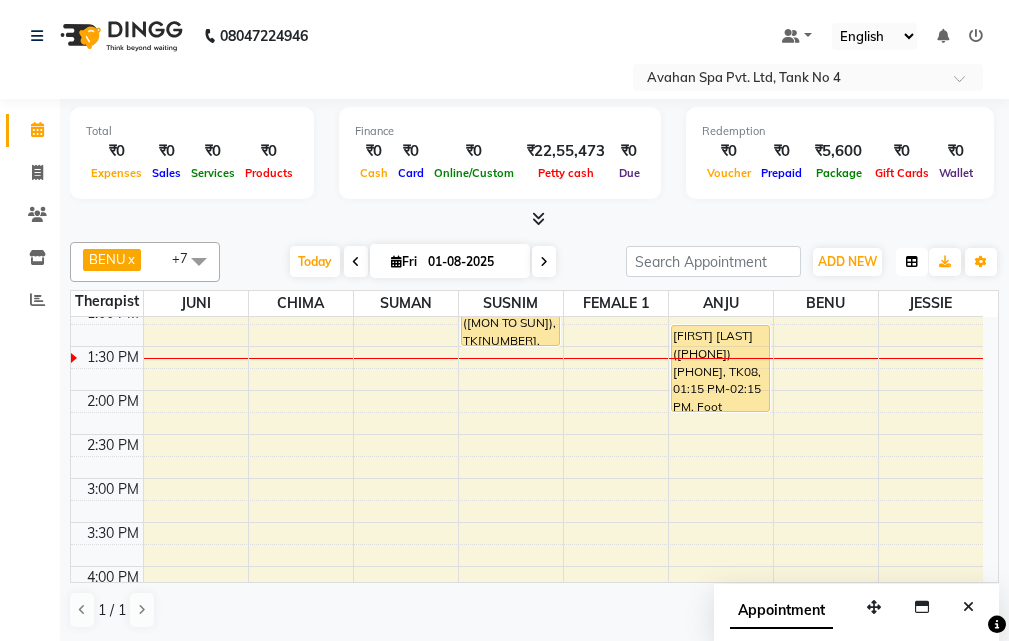 click at bounding box center (912, 262) 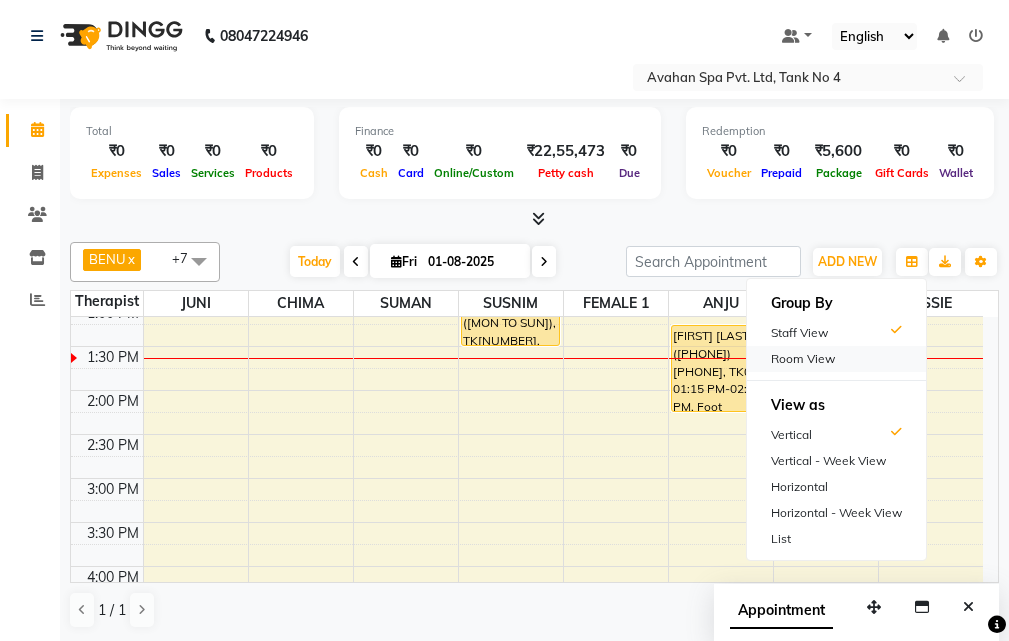click on "Room View" at bounding box center (836, 359) 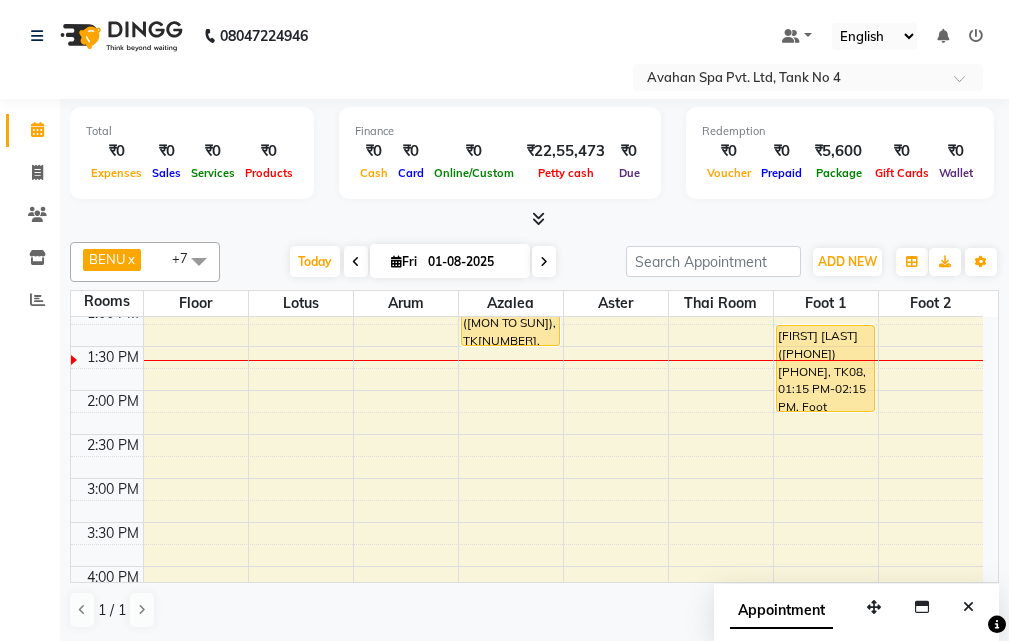 scroll, scrollTop: 1, scrollLeft: 0, axis: vertical 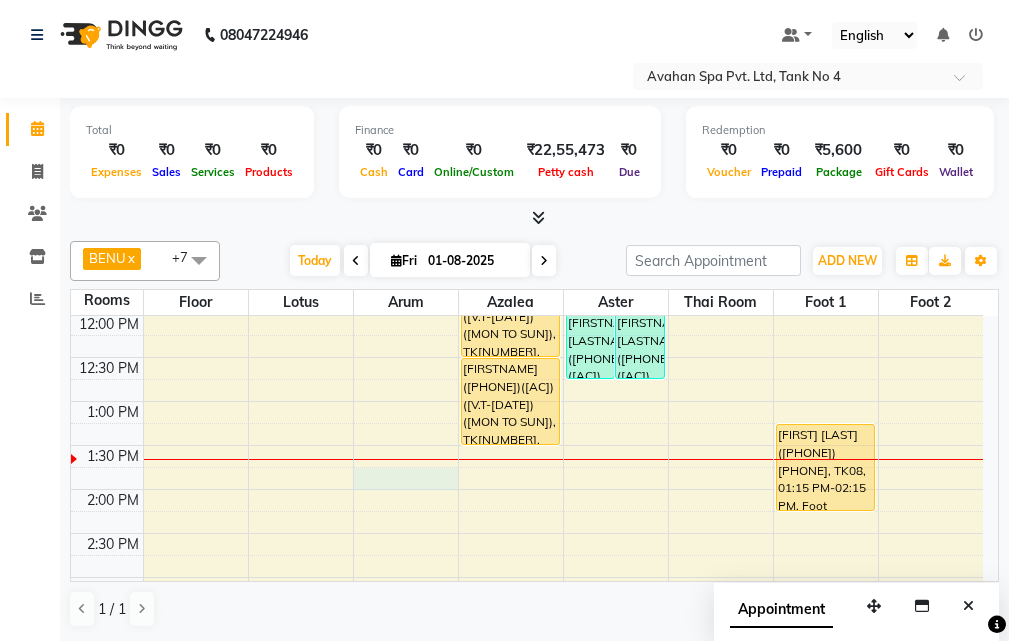 click on "10:00 AM 10:30 AM 11:00 AM 11:30 AM 12:00 PM 12:30 PM 1:00 PM 1:30 PM 2:00 PM 2:30 PM 3:00 PM 3:30 PM 4:00 PM 4:30 PM 5:00 PM 5:30 PM 6:00 PM 6:30 PM 7:00 PM 7:30 PM 8:00 PM 8:30 PM 9:00 PM 9:30 PM 10:00 PM 10:30 PM     RAJESH BANERJEE(10807)(AC399) V.T-(09-09-2025)(MON-FRI) 9831643391, TK07, 06:00 PM-07:30 PM, Swedish Massage Therapy 90 Mins    RAHUL(12039)(AC649)(V.T-06/06/2026)(MON TO SUN), TK04, 11:30 AM-12:30 PM, Swedish Massage Therapy 60 Mins    RAHUL(12039)(AC649)(V.T-06/06/2026)(MON TO SUN), TK04, 12:30 PM-01:30 PM, Swedish Massage Therapy 60 Mins     ROHIT(12762)(AC760) (VT-12-05-2026)(MON-FRI) 8240208954, TK03, 04:30 PM-06:00 PM, Swedish Massage Therapy 90 Mins     VANITHA TAPARIA(11171)(AC881)(V.T-15/06/2026) (MON TO SUN)9836674141, TK02, 11:45 AM-12:45 PM, Swedish Massage Therapy 60 Mins     VANITHA TAPARIA(11171)(AC881)(V.T-15/06/2026) (MON TO SUN)9836674141, TK02, 11:45 AM-12:45 PM, Swedish Massage Therapy 60 Mins" at bounding box center [527, 709] 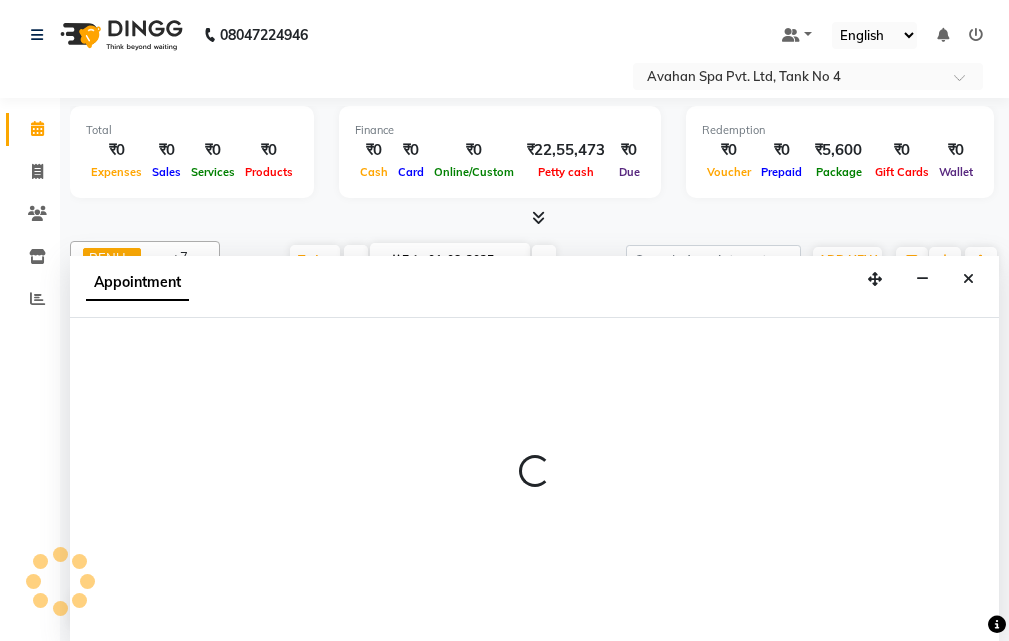 select on "825" 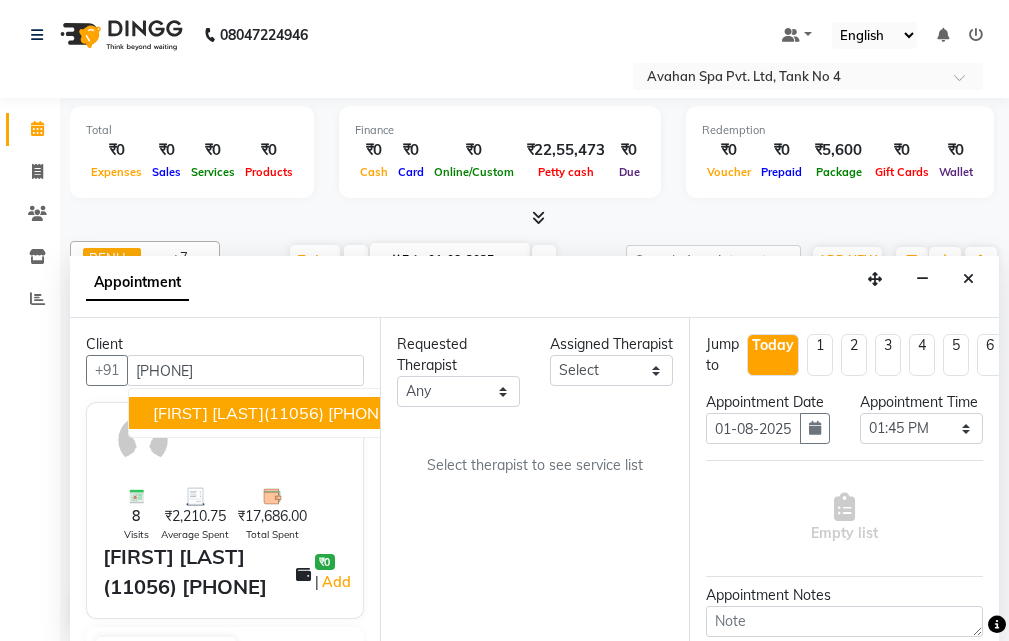 click on "P AGARWAL(11056) 9331072251" at bounding box center [273, 413] 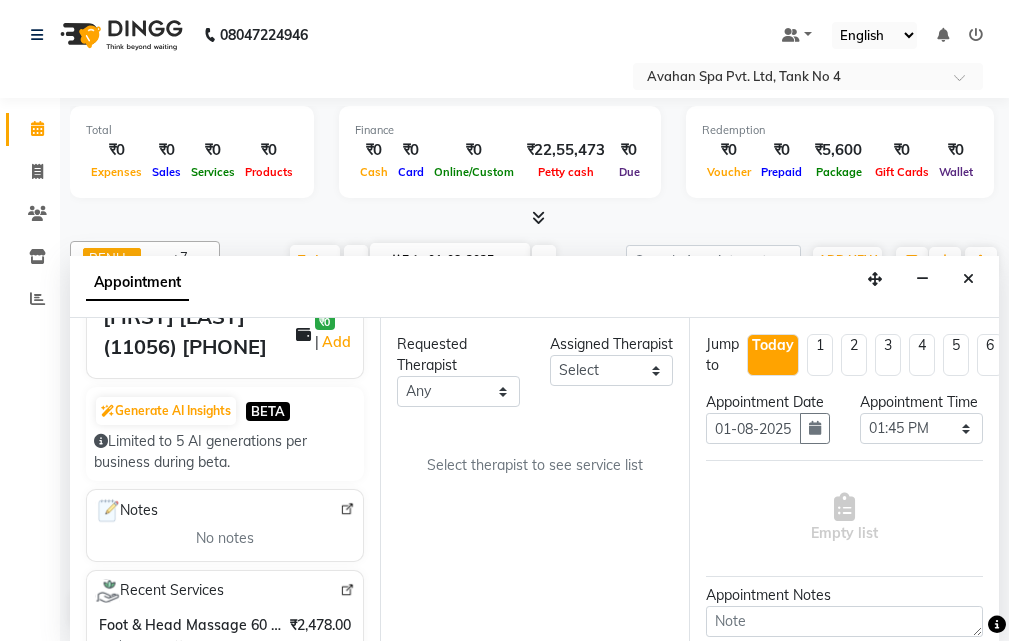 scroll, scrollTop: 400, scrollLeft: 0, axis: vertical 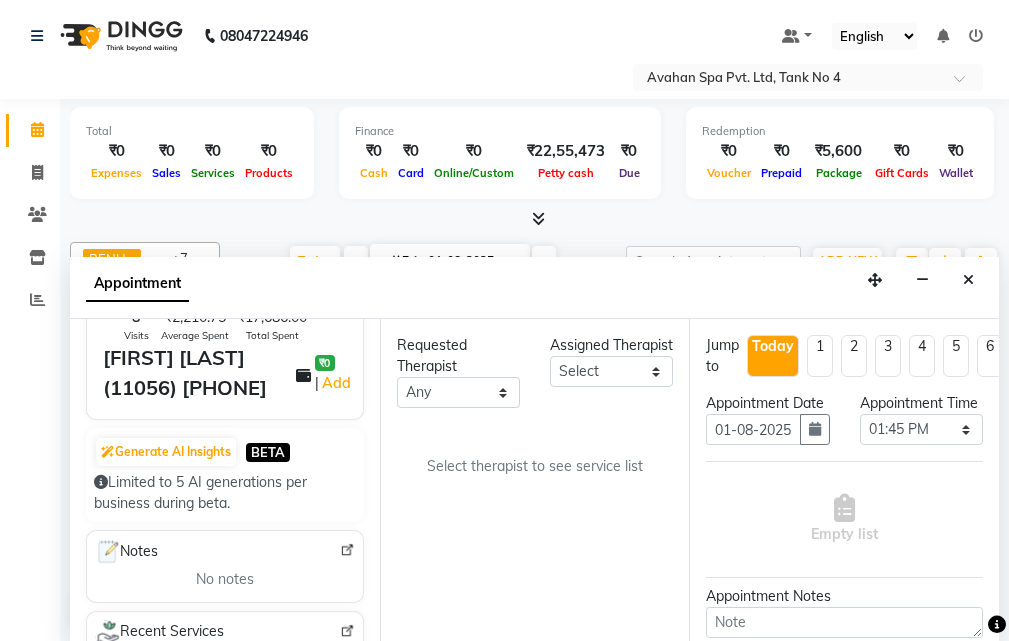 type on "93******51" 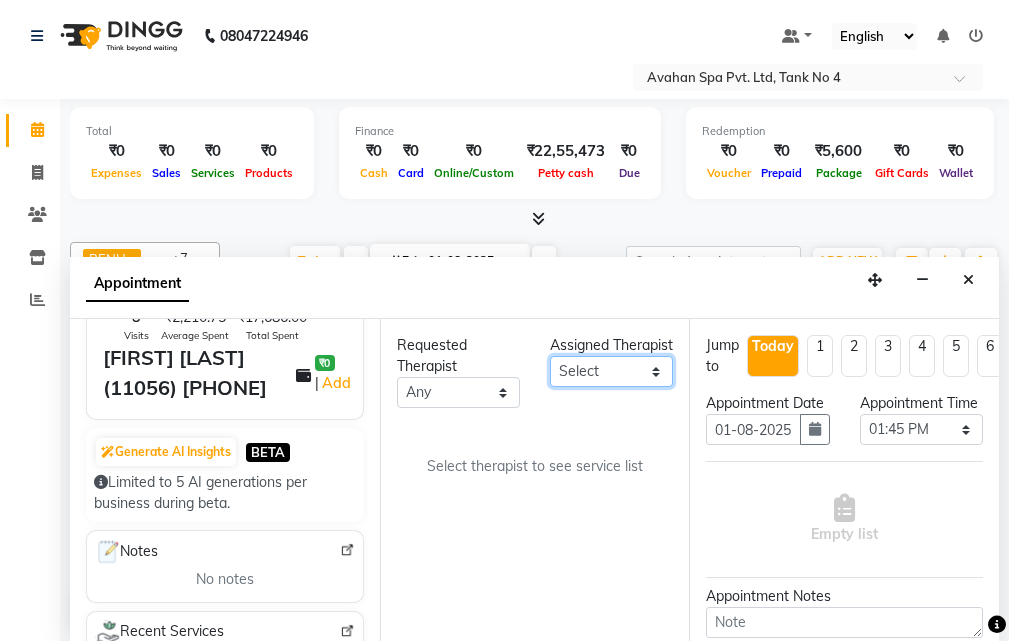 click on "Select ANJU BENU CHIMA FEMALE 1 JESSIE JUNI SUMAN SUSNIM" at bounding box center (611, 371) 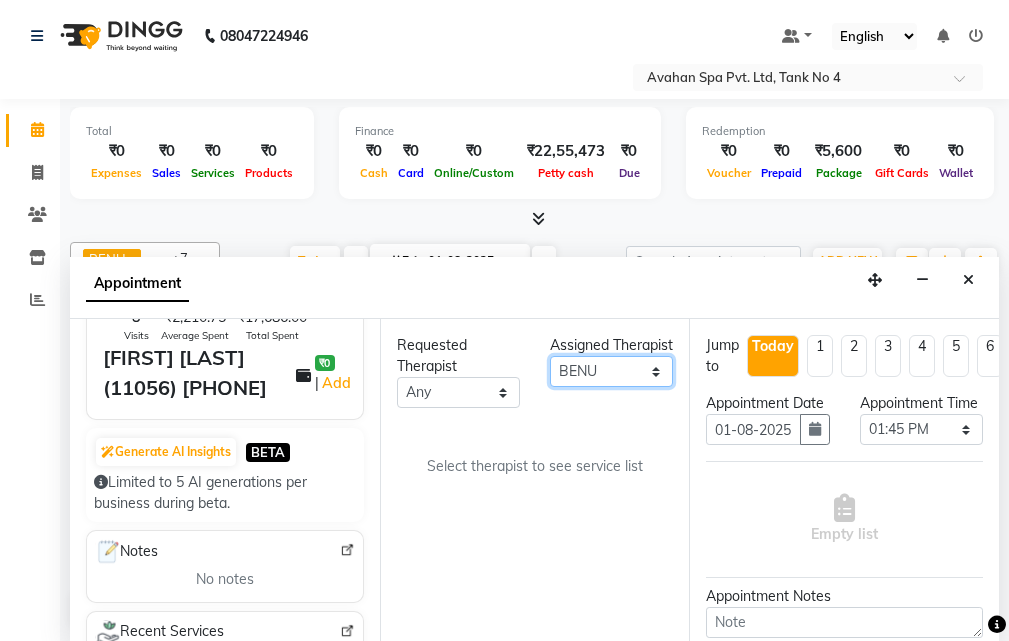 click on "Select ANJU BENU CHIMA FEMALE 1 JESSIE JUNI SUMAN SUSNIM" at bounding box center [611, 371] 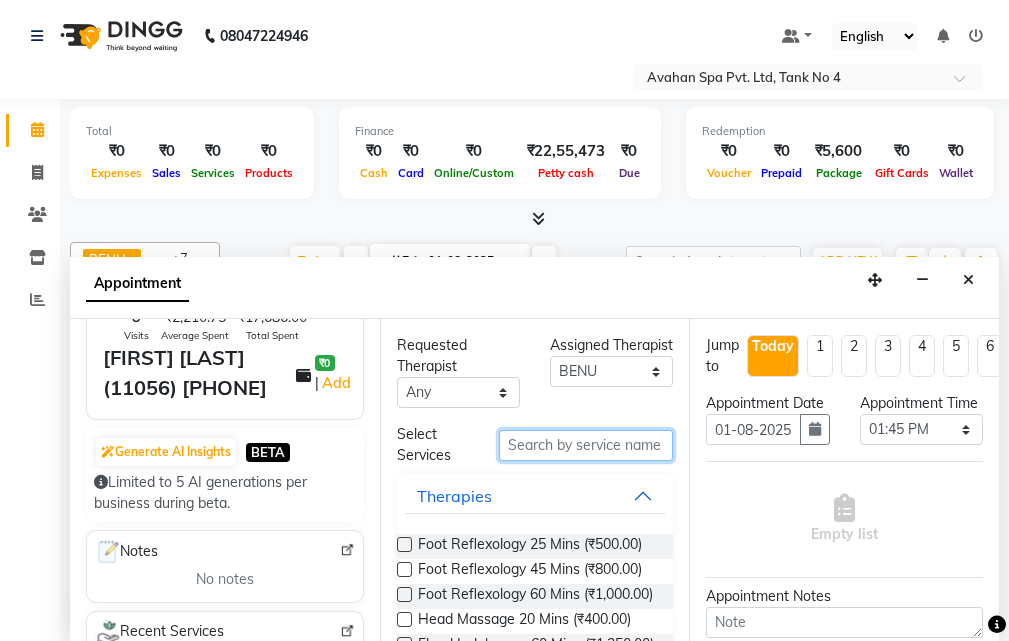 click at bounding box center (586, 445) 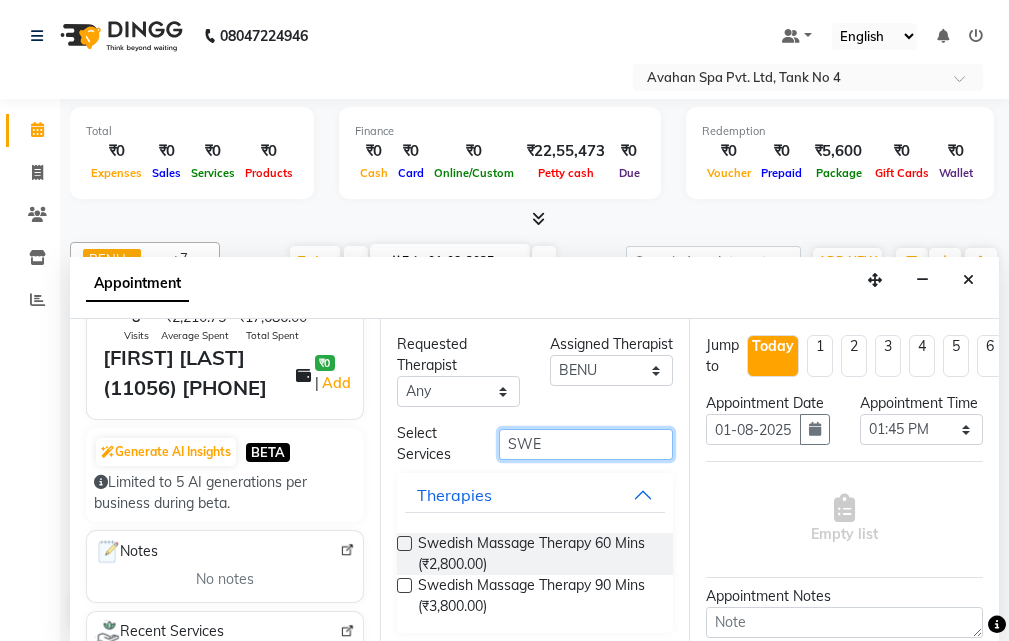 scroll, scrollTop: 0, scrollLeft: 0, axis: both 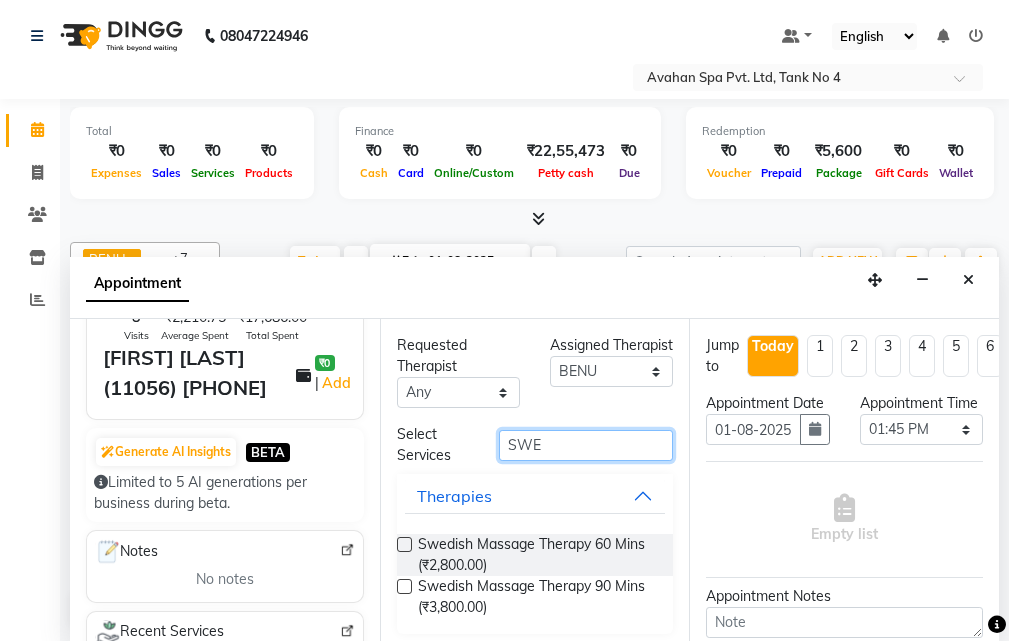 type on "SWE" 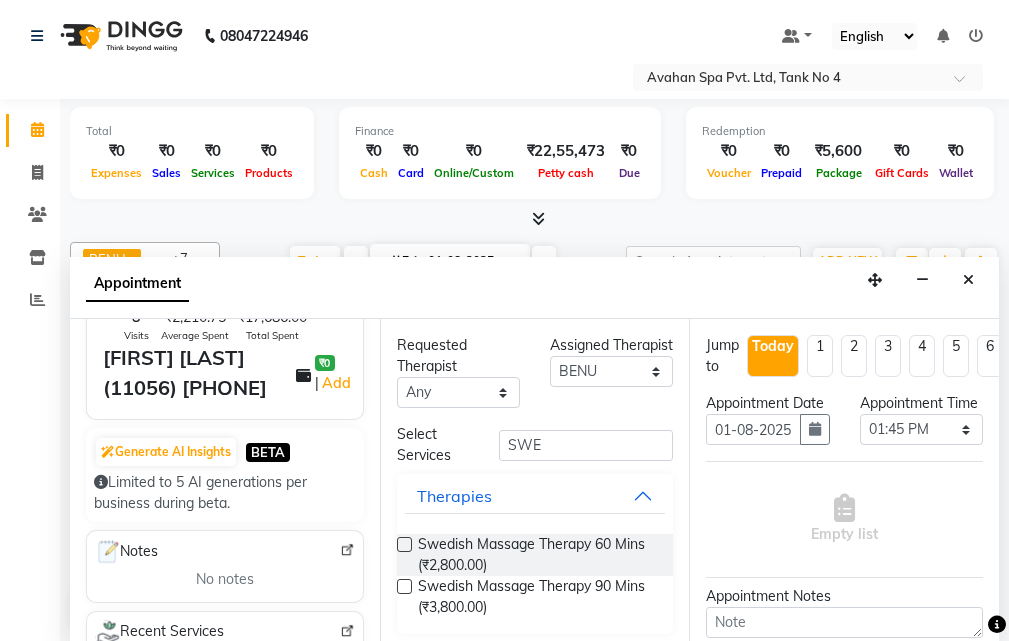 click at bounding box center (404, 544) 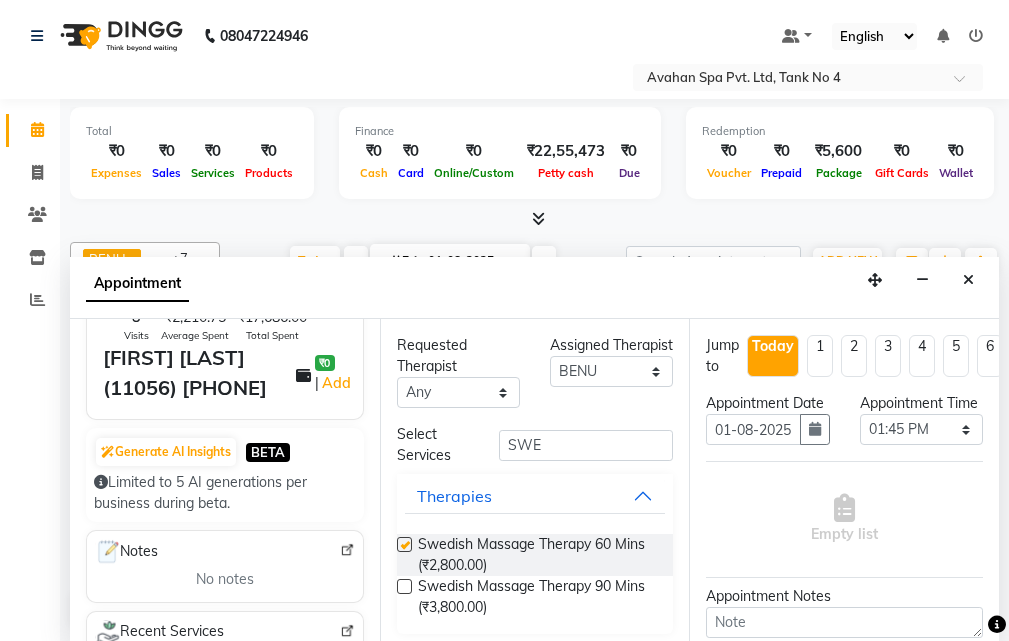 select on "1845" 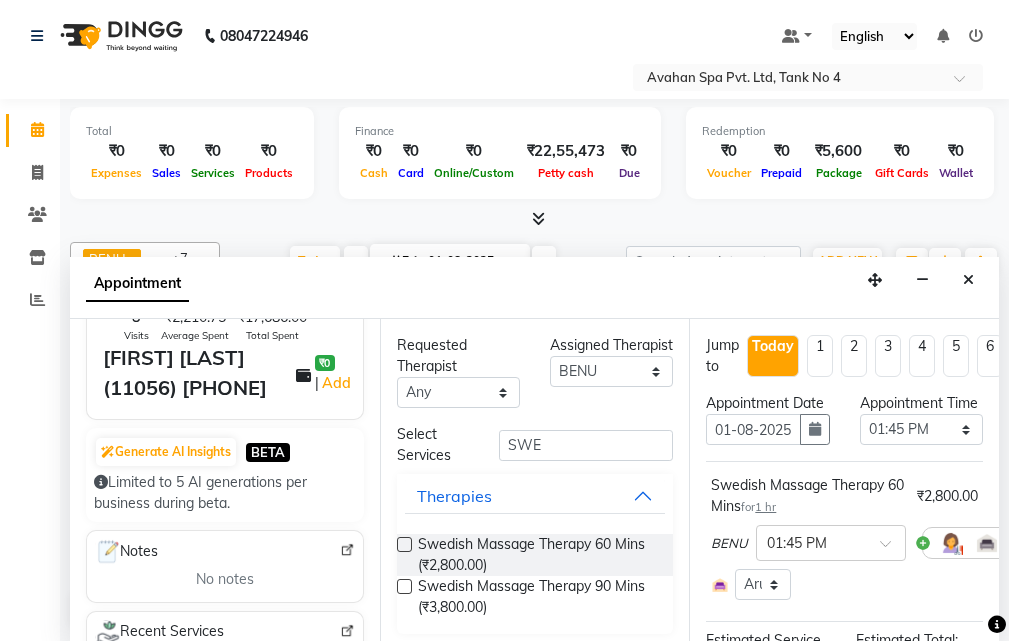 checkbox on "false" 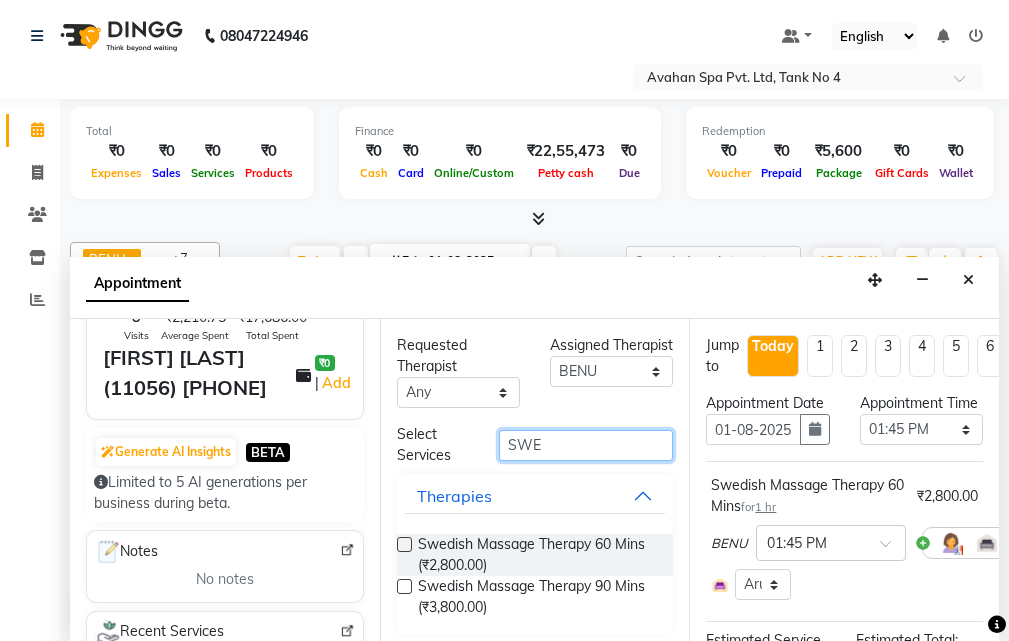click on "SWE" at bounding box center [586, 445] 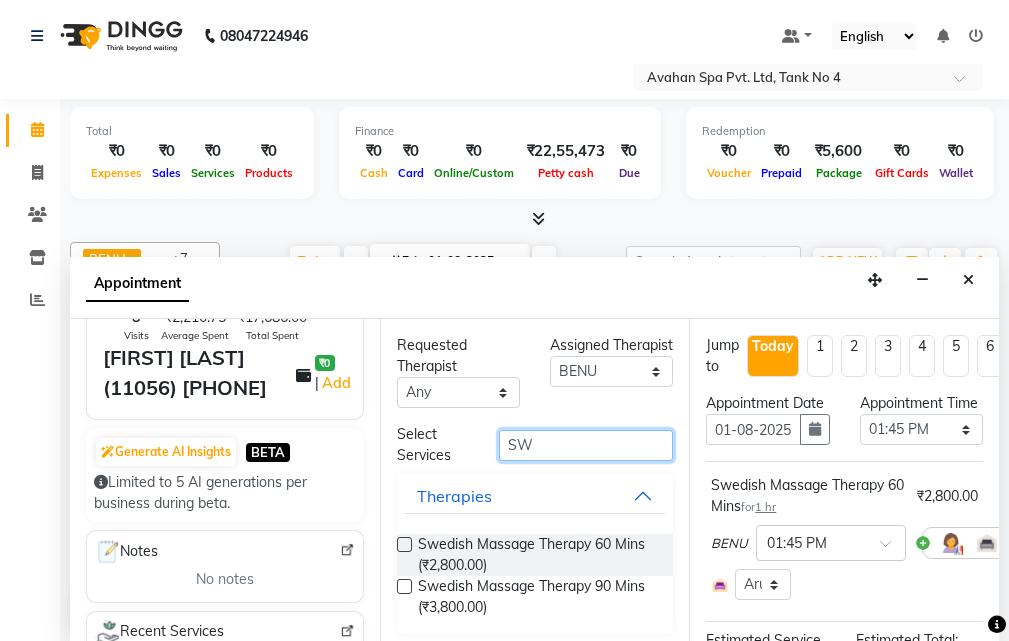 type on "S" 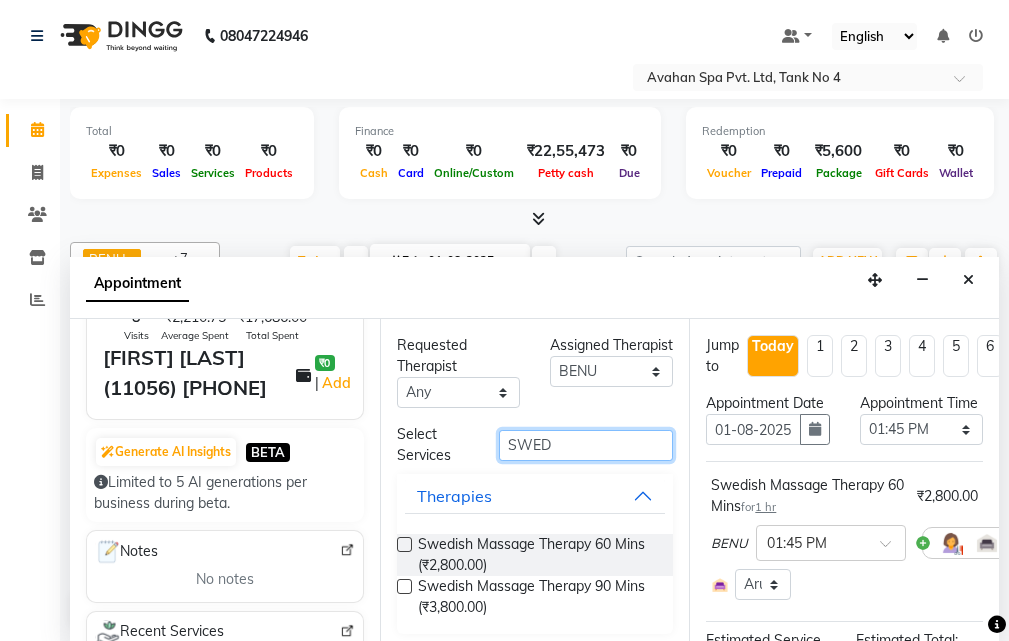 type on "SWED" 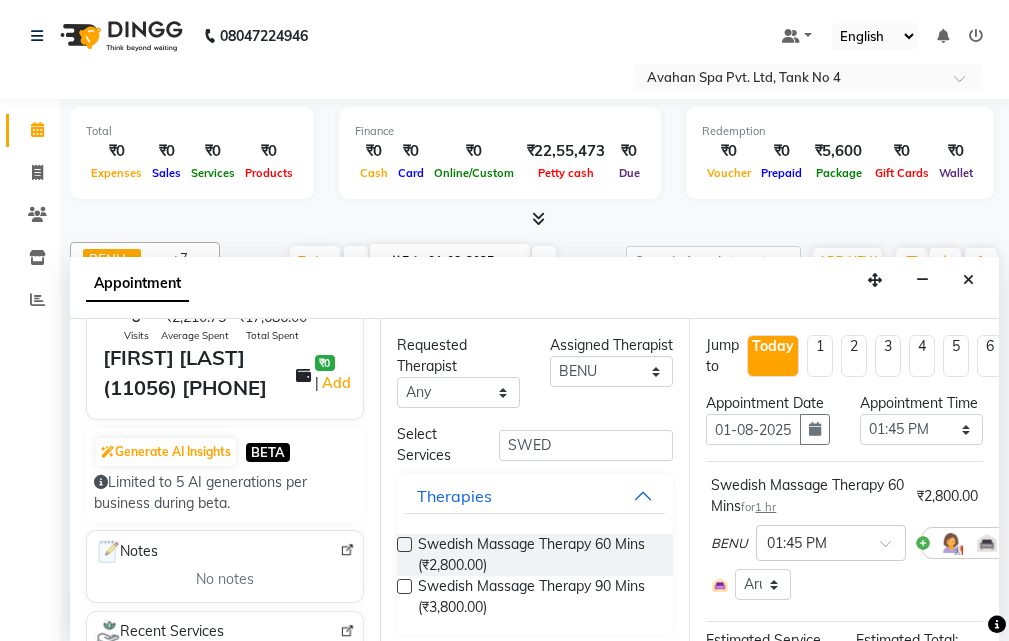 click at bounding box center [404, 544] 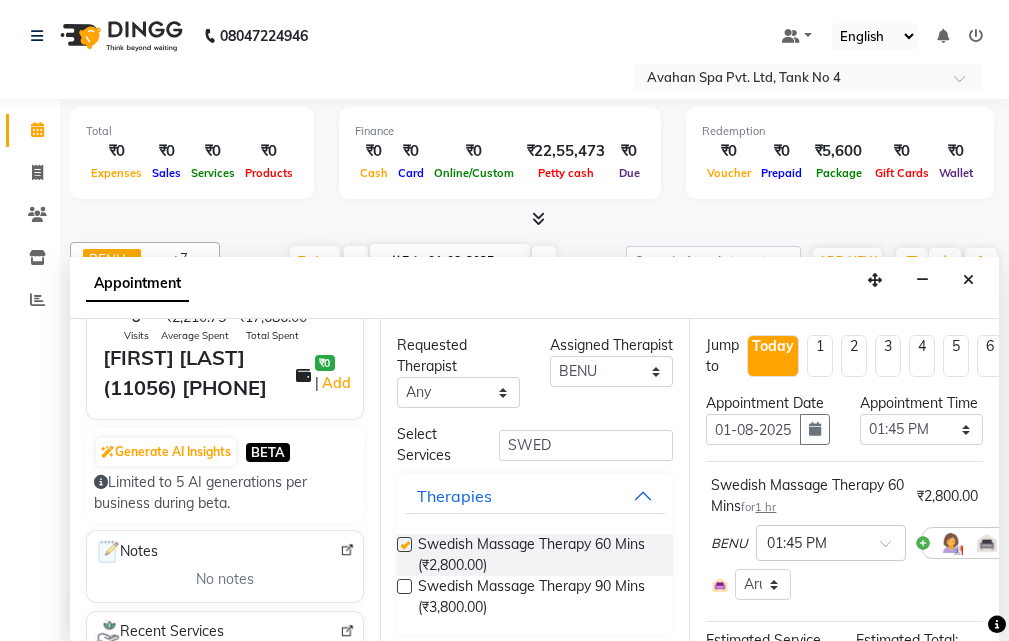 select on "1845" 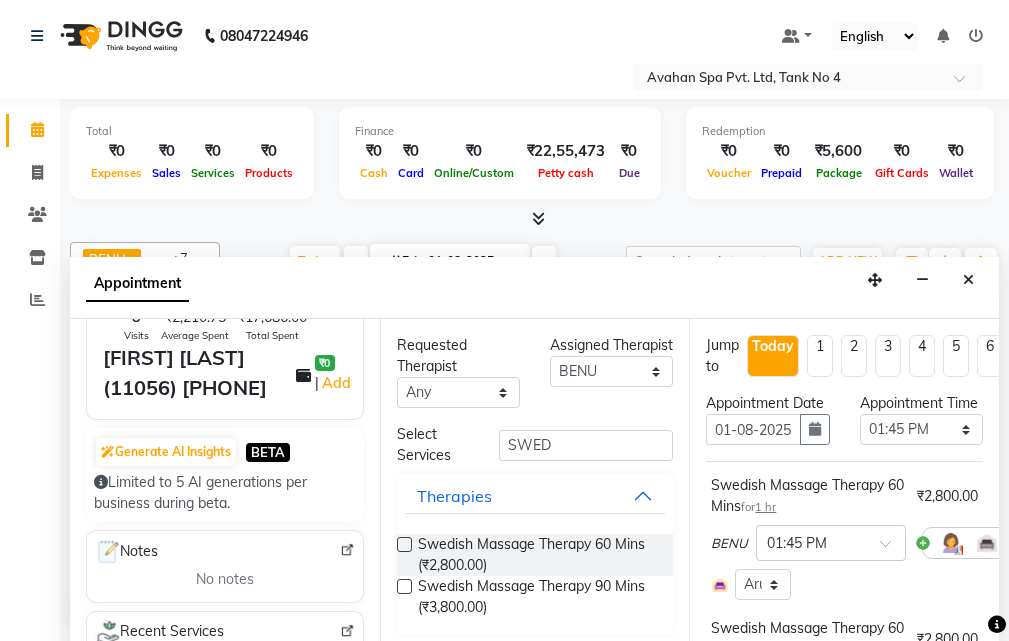 checkbox on "false" 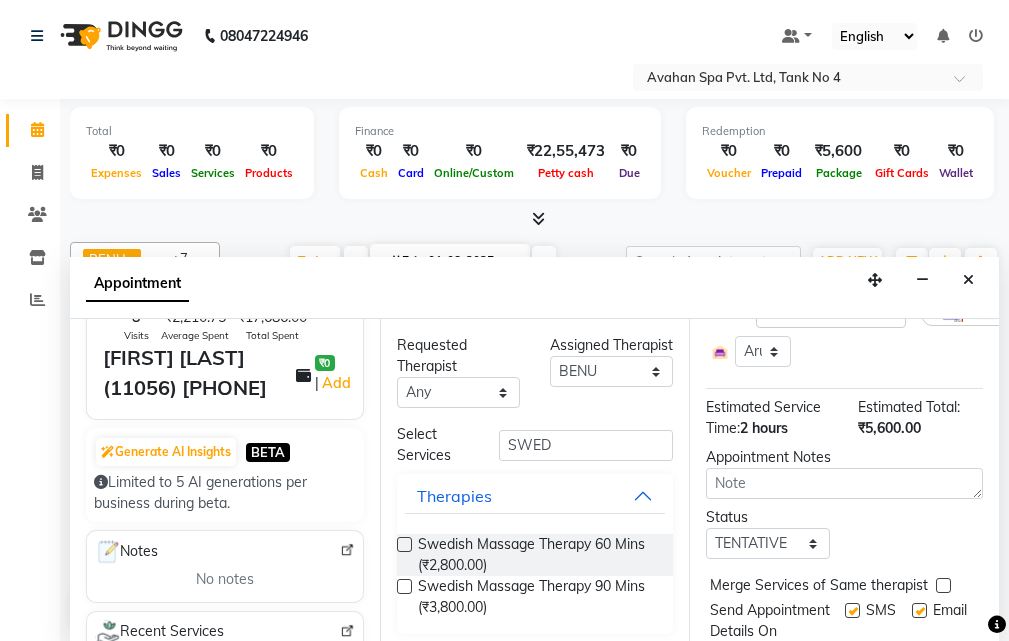 scroll, scrollTop: 493, scrollLeft: 0, axis: vertical 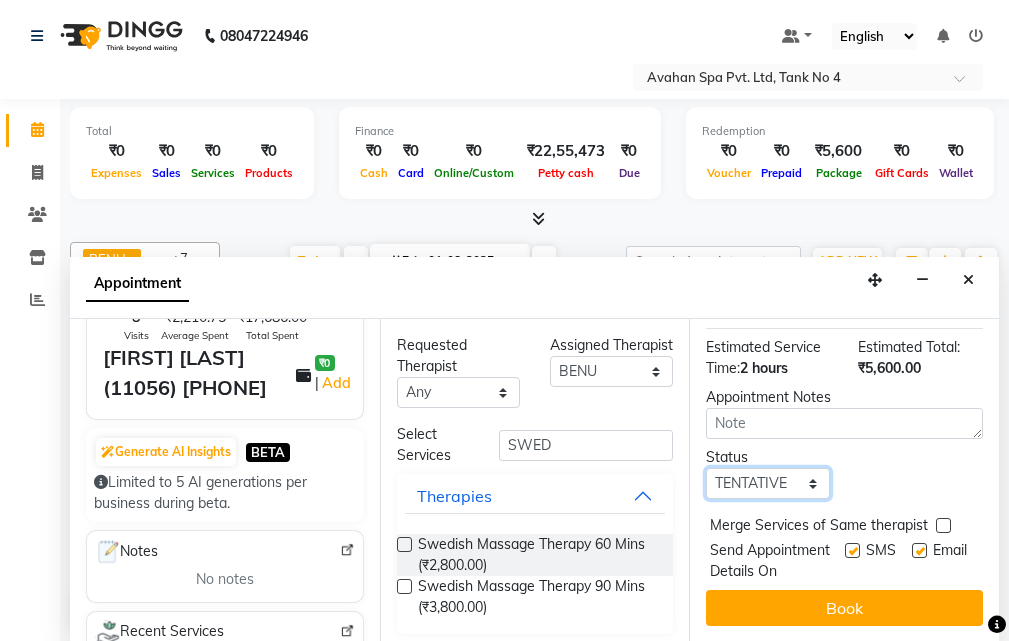 click on "Select TENTATIVE CONFIRM CHECK-IN UPCOMING" at bounding box center (767, 483) 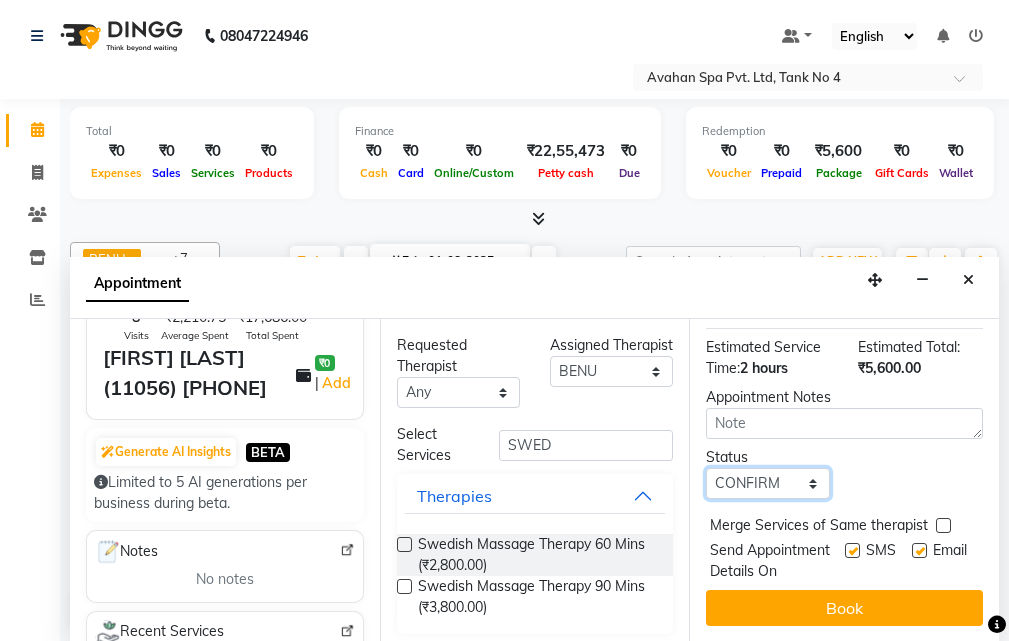 click on "Select TENTATIVE CONFIRM CHECK-IN UPCOMING" at bounding box center (767, 483) 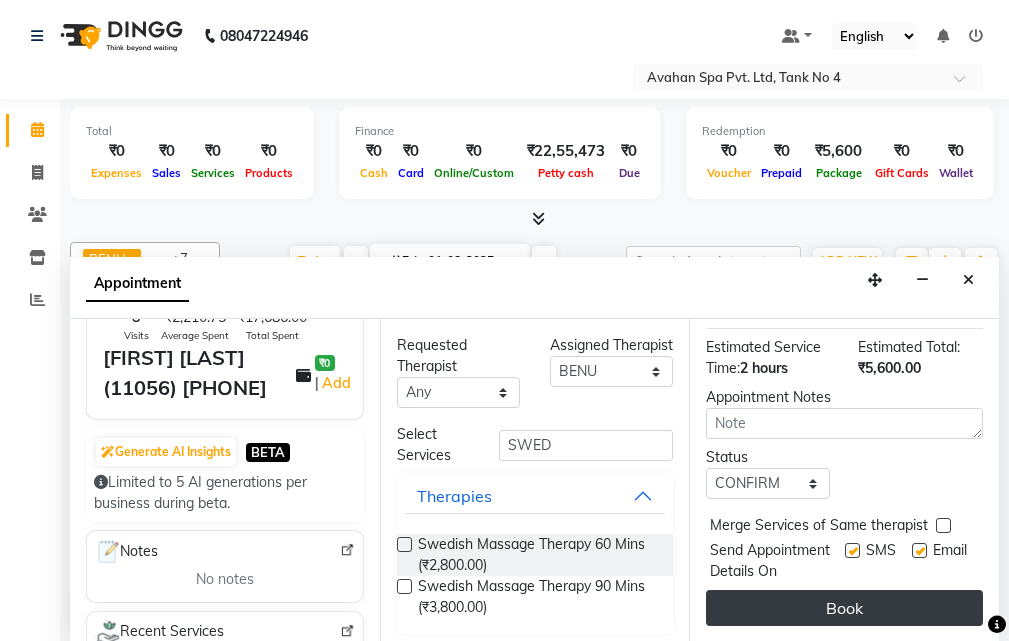 click on "Book" at bounding box center [844, 608] 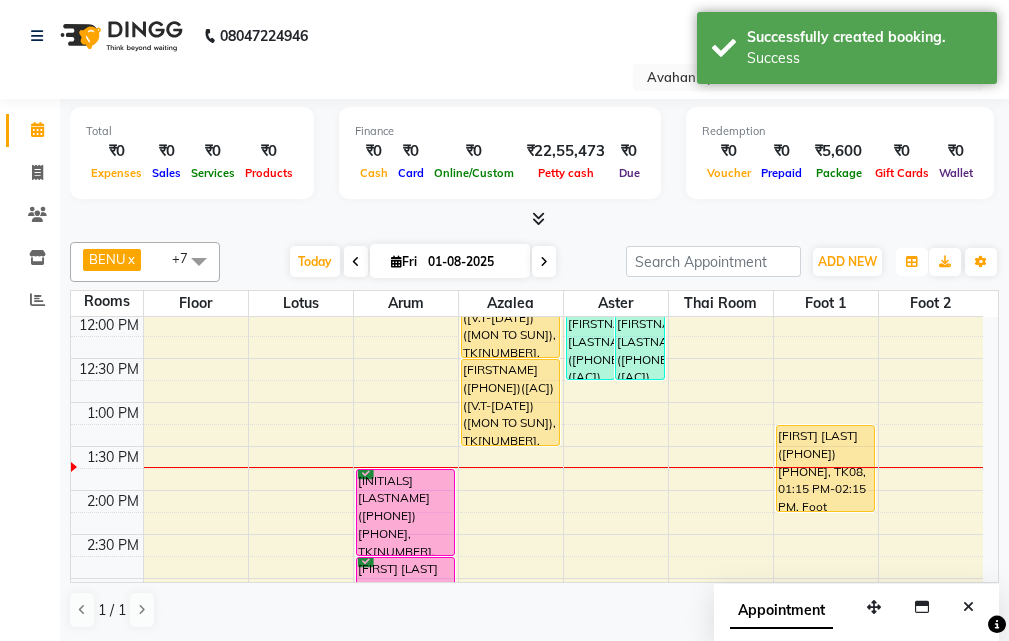 click at bounding box center [912, 262] 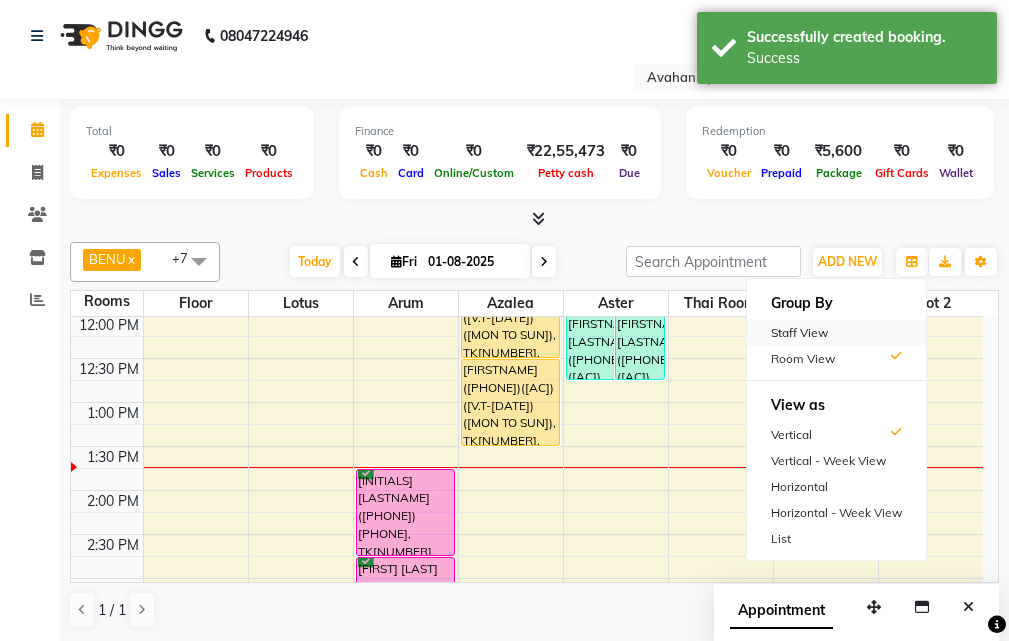 click on "Staff View" at bounding box center [836, 333] 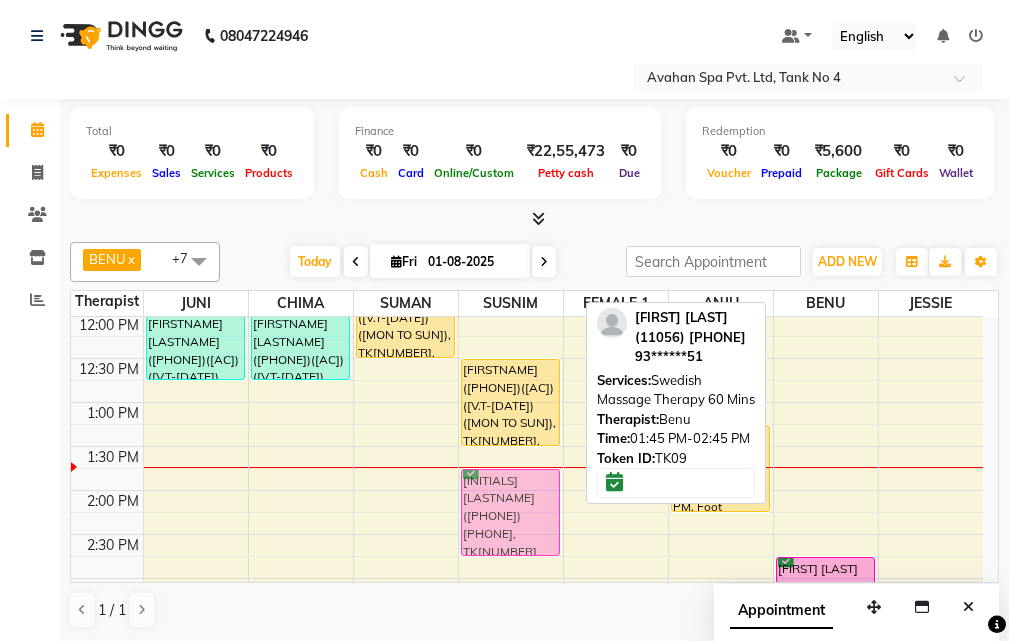 drag, startPoint x: 825, startPoint y: 504, endPoint x: 547, endPoint y: 507, distance: 278.01617 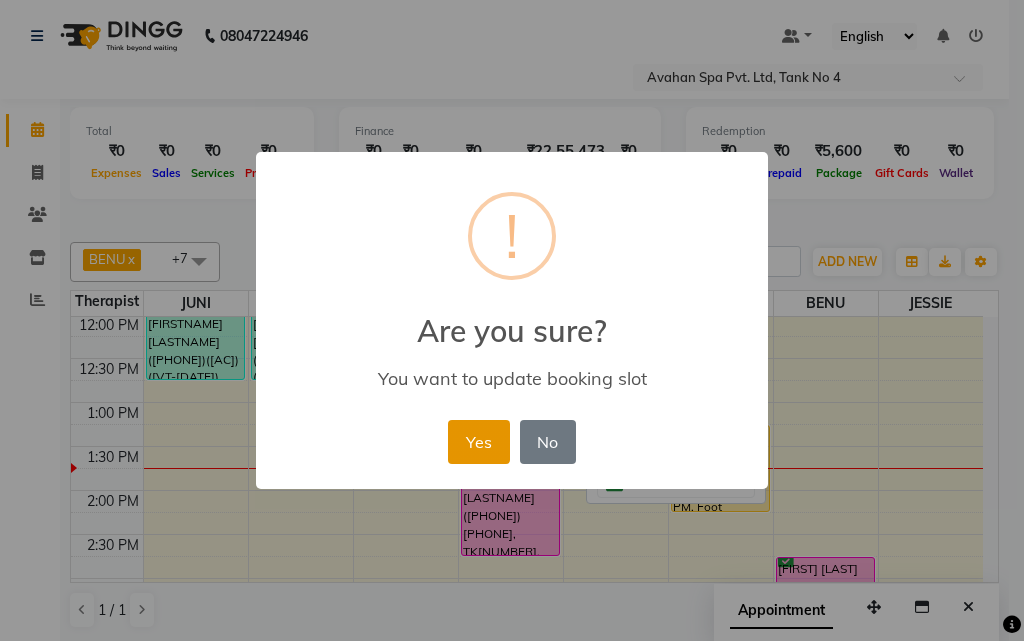 click on "Yes" at bounding box center [478, 442] 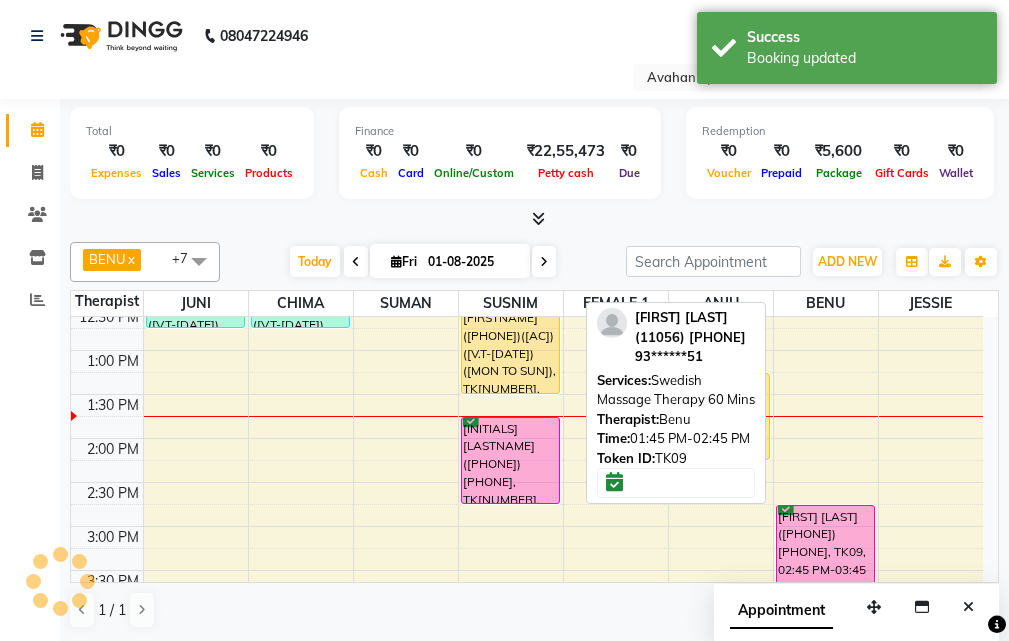 scroll, scrollTop: 278, scrollLeft: 0, axis: vertical 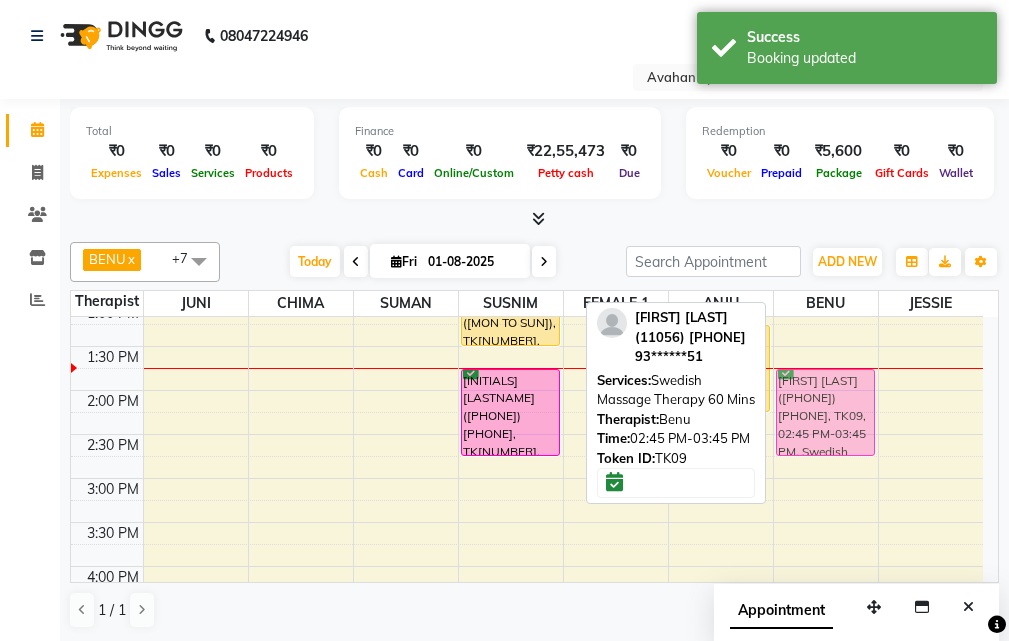 drag, startPoint x: 816, startPoint y: 482, endPoint x: 814, endPoint y: 401, distance: 81.02469 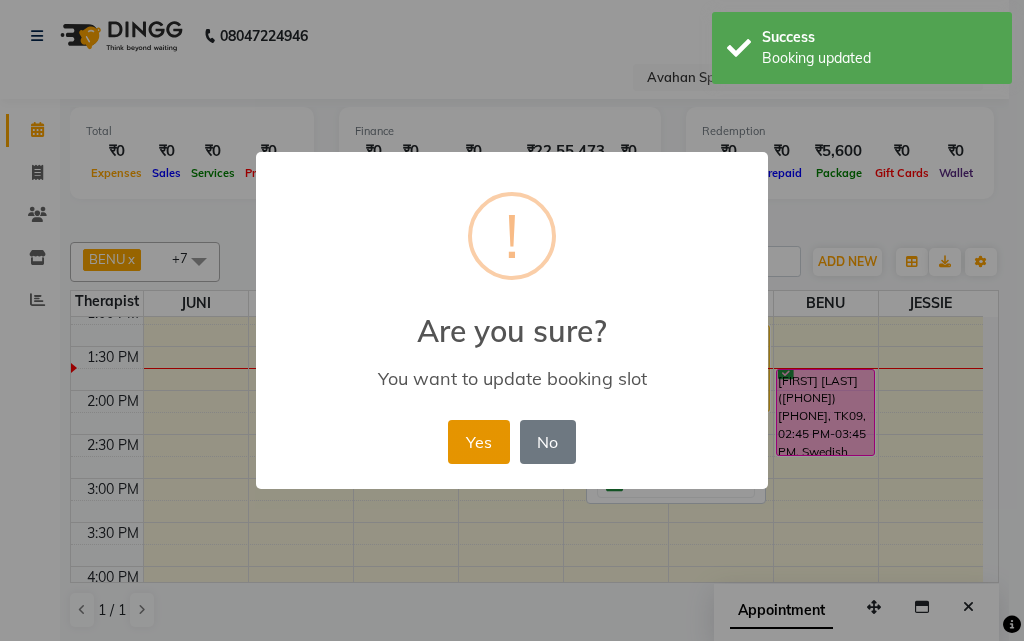 click on "Yes" at bounding box center [478, 442] 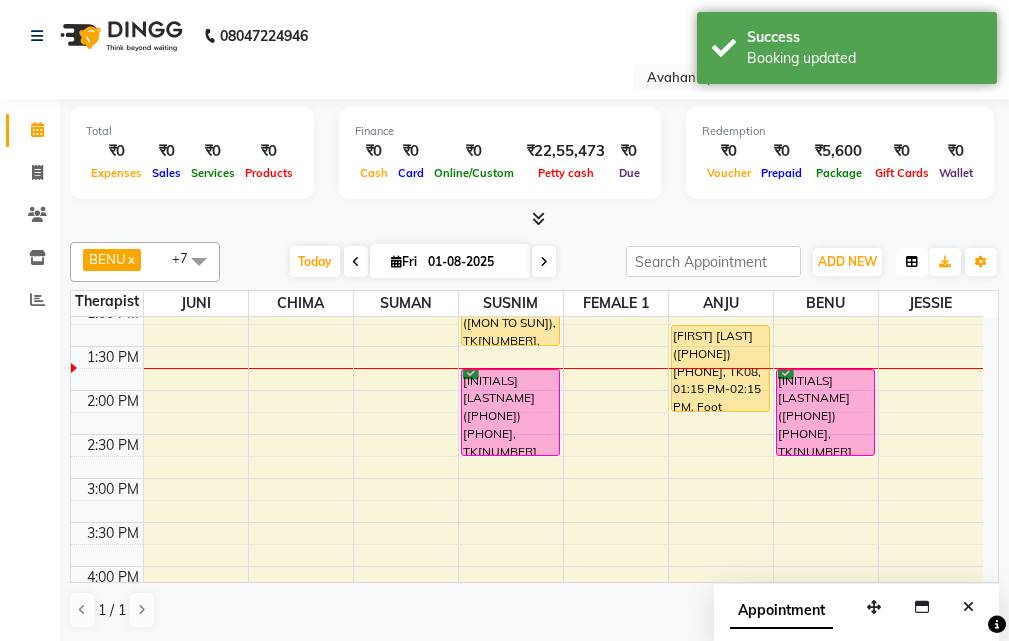 click at bounding box center [912, 262] 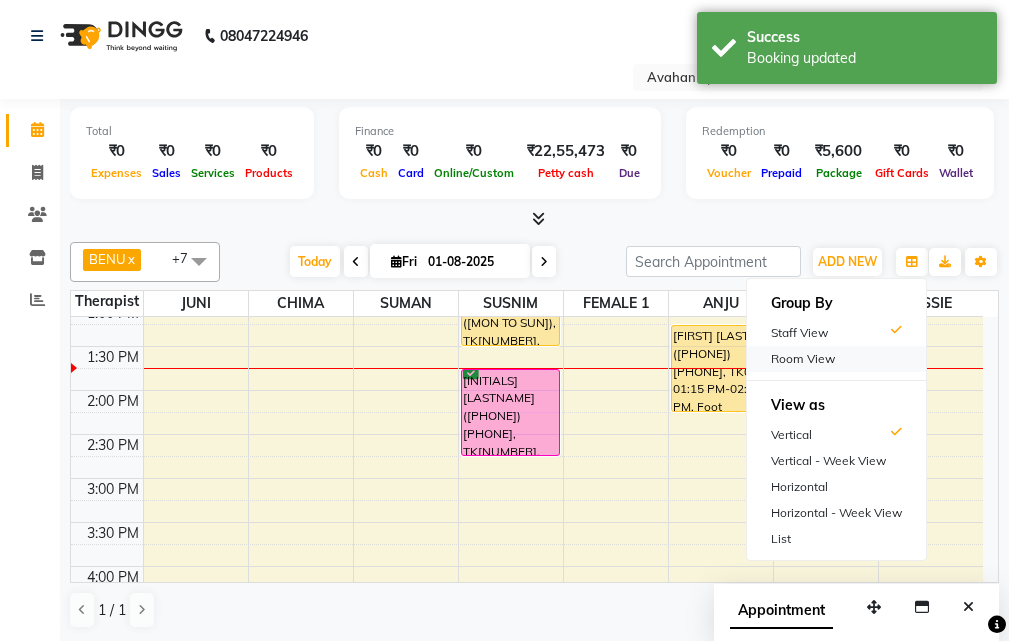 click on "Room View" at bounding box center [836, 359] 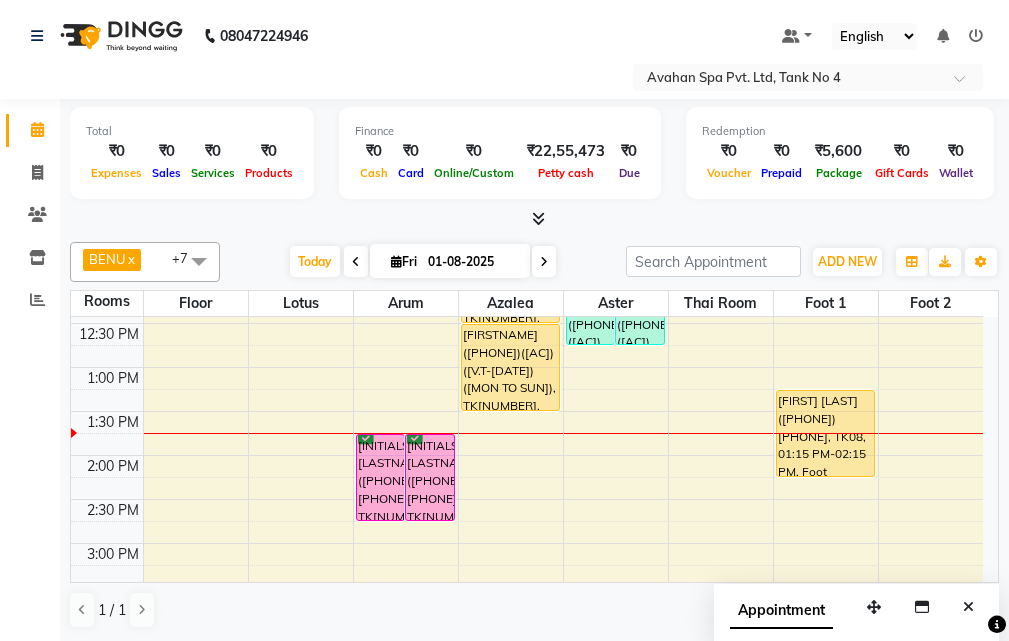 scroll, scrollTop: 178, scrollLeft: 0, axis: vertical 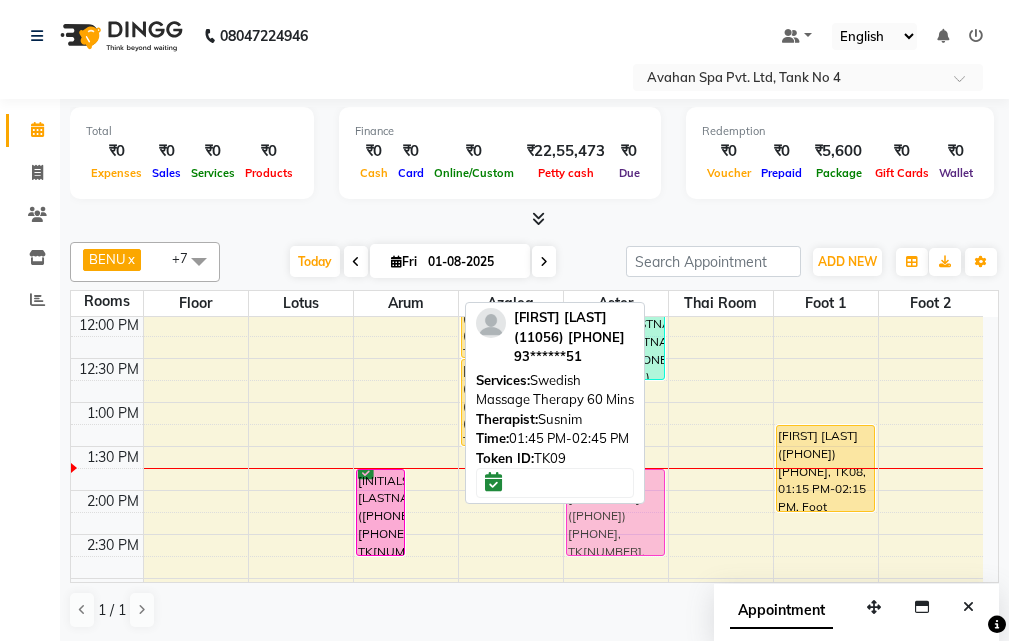 drag, startPoint x: 422, startPoint y: 483, endPoint x: 603, endPoint y: 480, distance: 181.02486 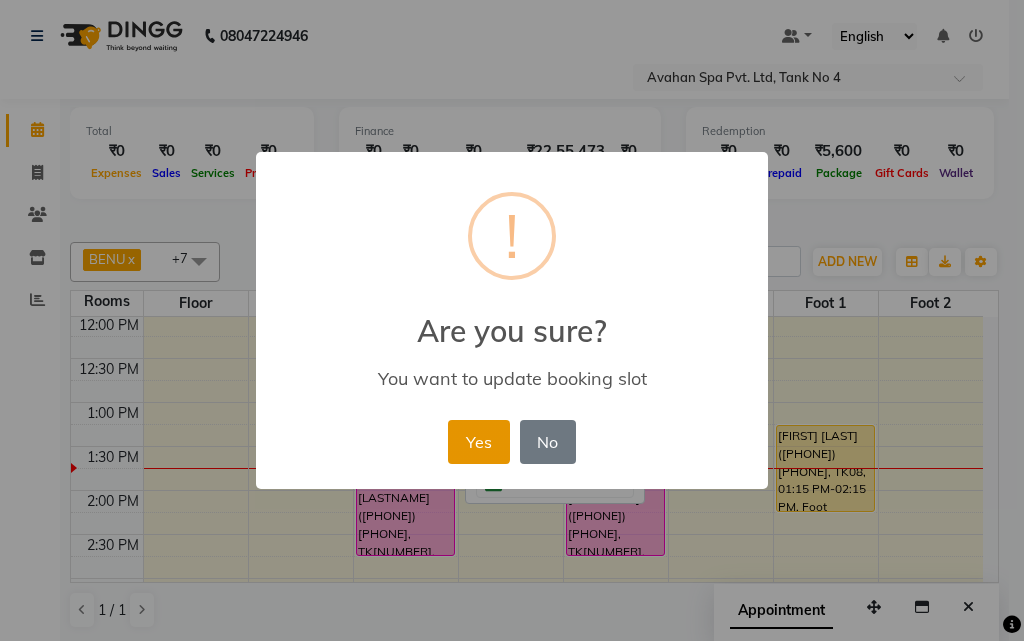click on "Yes" at bounding box center [478, 442] 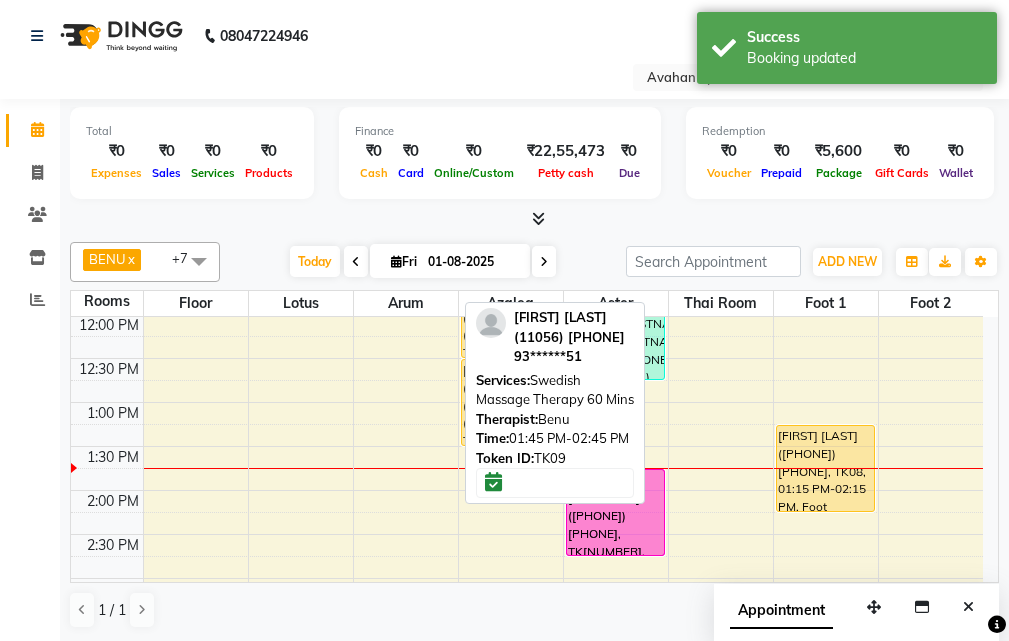 drag, startPoint x: 386, startPoint y: 503, endPoint x: 596, endPoint y: 496, distance: 210.11664 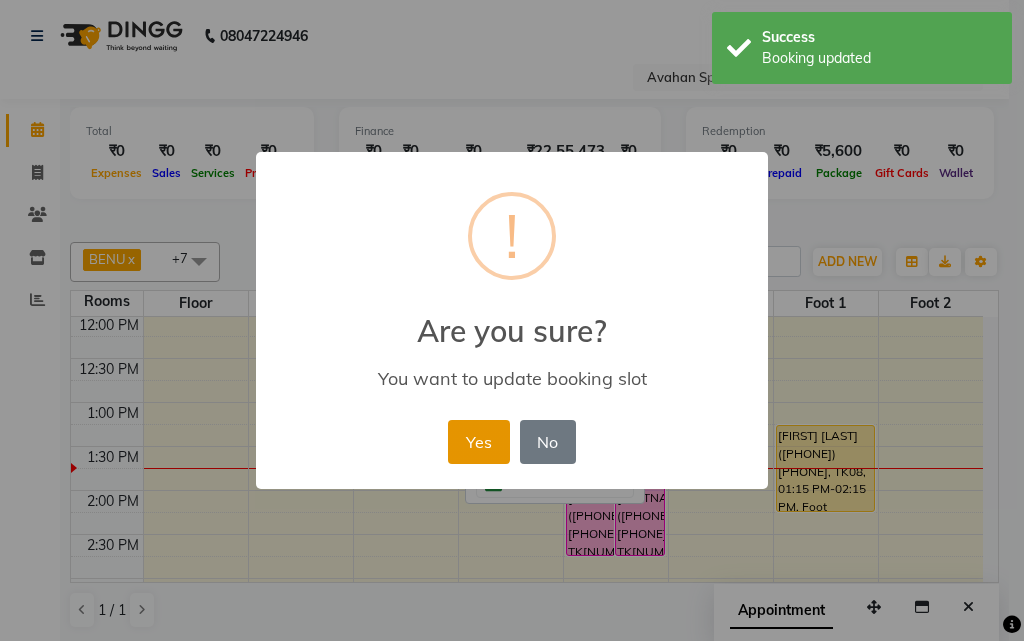click on "Yes" at bounding box center [478, 442] 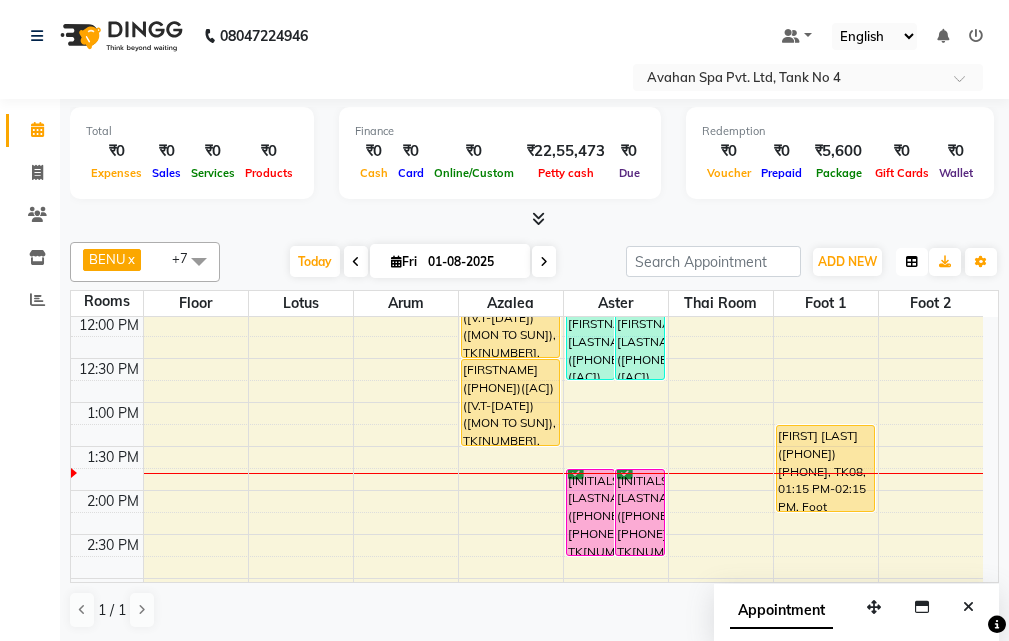click at bounding box center (912, 262) 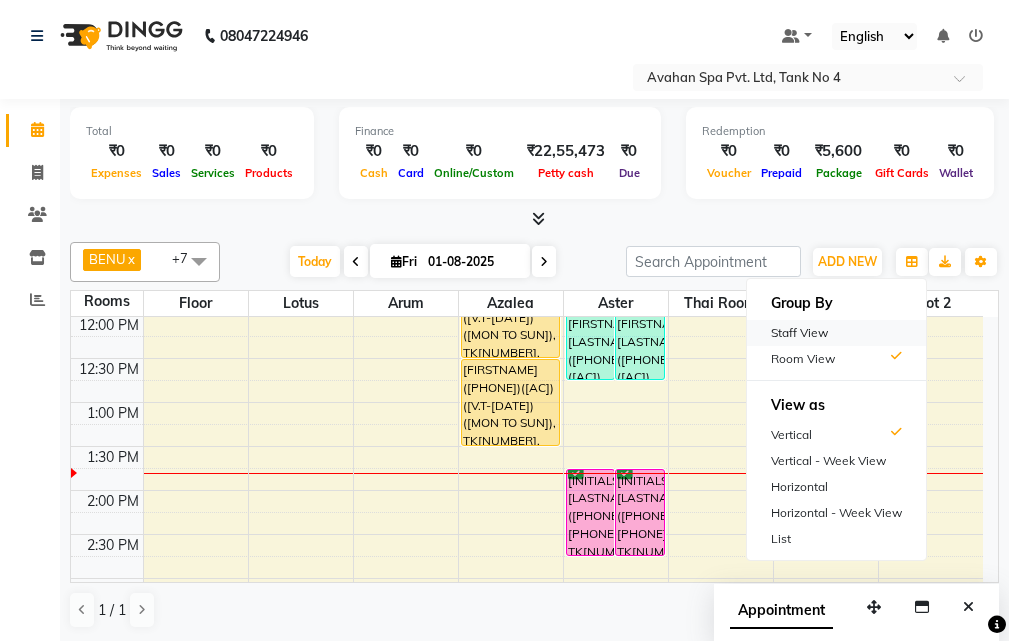 click on "Staff View" at bounding box center (836, 333) 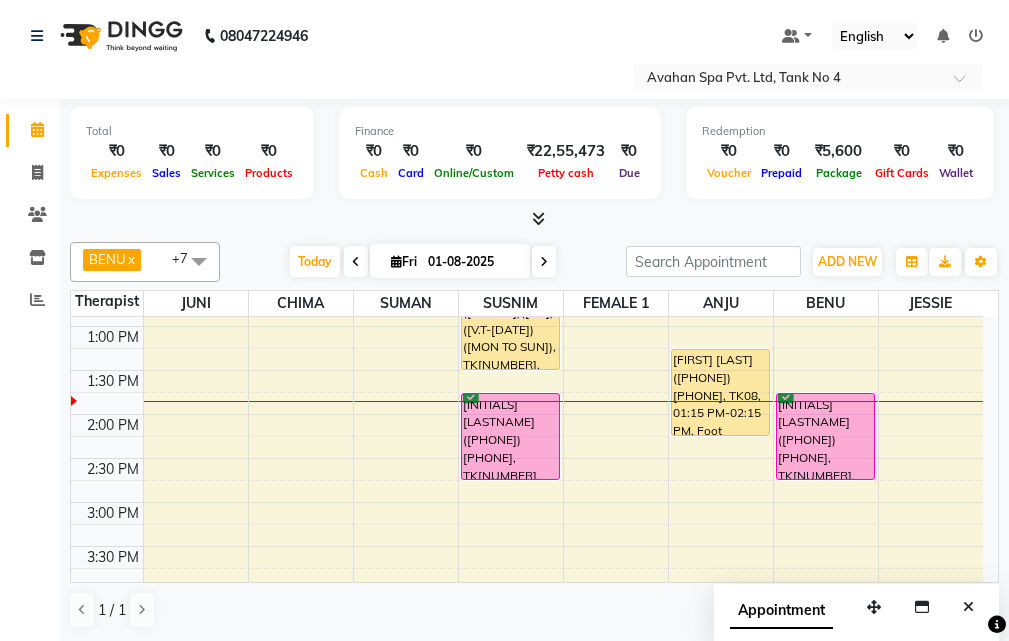 scroll, scrollTop: 300, scrollLeft: 0, axis: vertical 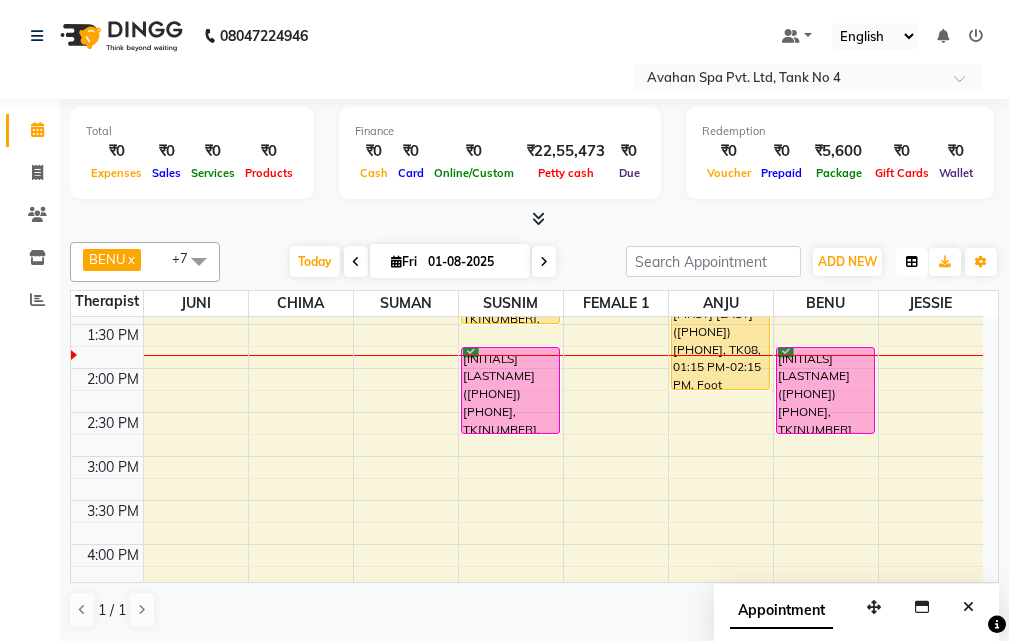 click at bounding box center [912, 262] 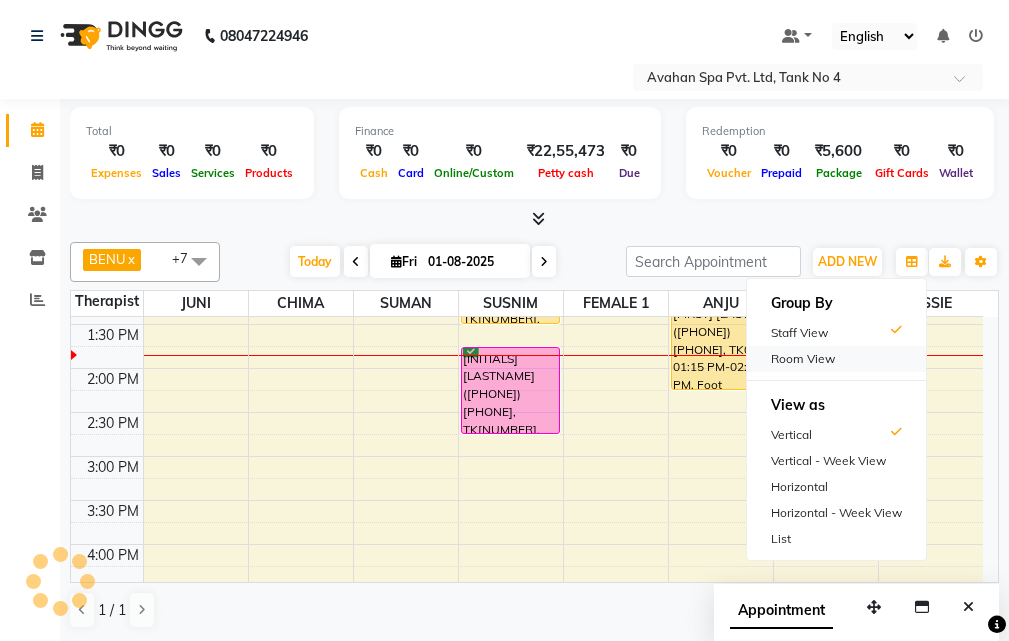 click on "Room View" at bounding box center (836, 359) 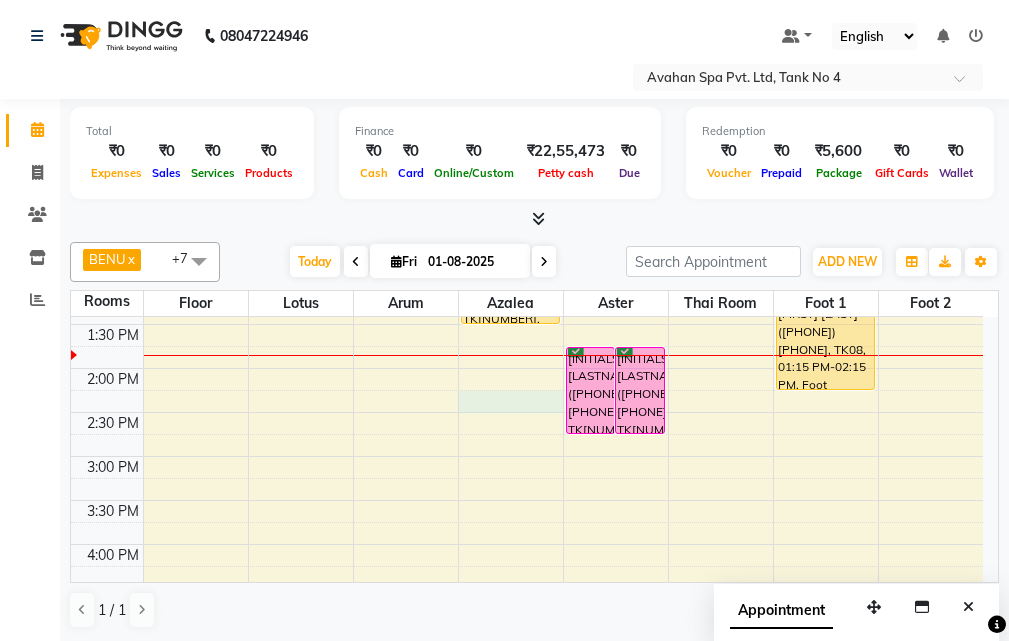 click on "10:00 AM 10:30 AM 11:00 AM 11:30 AM 12:00 PM 12:30 PM 1:00 PM 1:30 PM 2:00 PM 2:30 PM 3:00 PM 3:30 PM 4:00 PM 4:30 PM 5:00 PM 5:30 PM 6:00 PM 6:30 PM 7:00 PM 7:30 PM 8:00 PM 8:30 PM 9:00 PM 9:30 PM 10:00 PM 10:30 PM     RAJESH BANERJEE(10807)(AC399) V.T-(09-09-2025)(MON-FRI) 9831643391, TK07, 06:00 PM-07:30 PM, Swedish Massage Therapy 90 Mins    RAHUL(12039)(AC649)(V.T-06/06/2026)(MON TO SUN), TK04, 11:30 AM-12:30 PM, Swedish Massage Therapy 60 Mins    RAHUL(12039)(AC649)(V.T-06/06/2026)(MON TO SUN), TK04, 12:30 PM-01:30 PM, Swedish Massage Therapy 60 Mins     ROHIT(12762)(AC760) (VT-12-05-2026)(MON-FRI) 8240208954, TK03, 04:30 PM-06:00 PM, Swedish Massage Therapy 90 Mins     VANITHA TAPARIA(11171)(AC881)(V.T-15/06/2026) (MON TO SUN)9836674141, TK02, 11:45 AM-12:45 PM, Swedish Massage Therapy 60 Mins     VANITHA TAPARIA(11171)(AC881)(V.T-15/06/2026) (MON TO SUN)9836674141, TK02, 11:45 AM-12:45 PM, Swedish Massage Therapy 60 Mins" at bounding box center (527, 588) 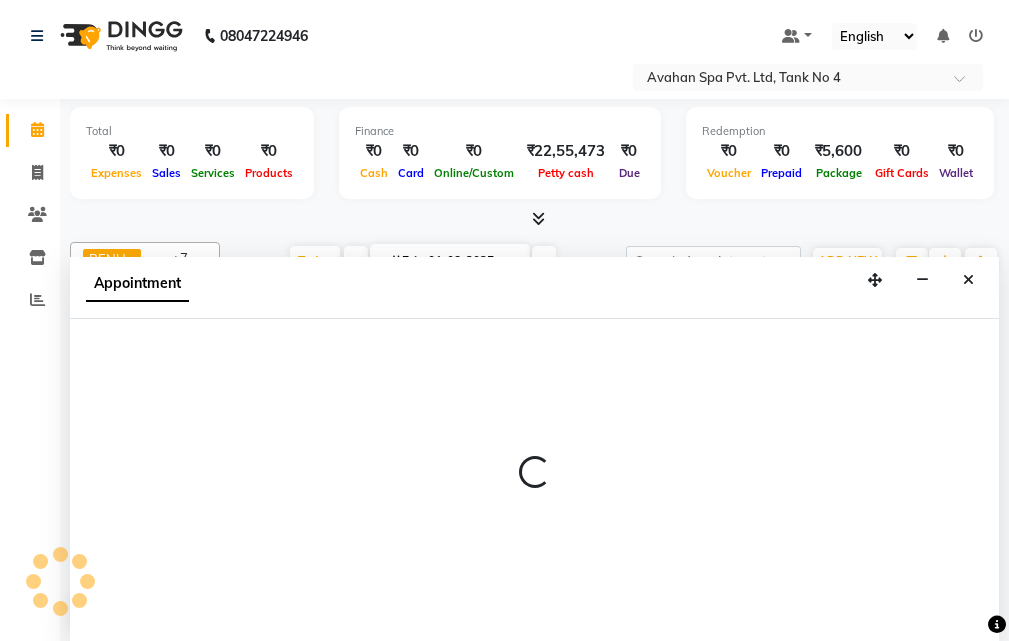 scroll, scrollTop: 1, scrollLeft: 0, axis: vertical 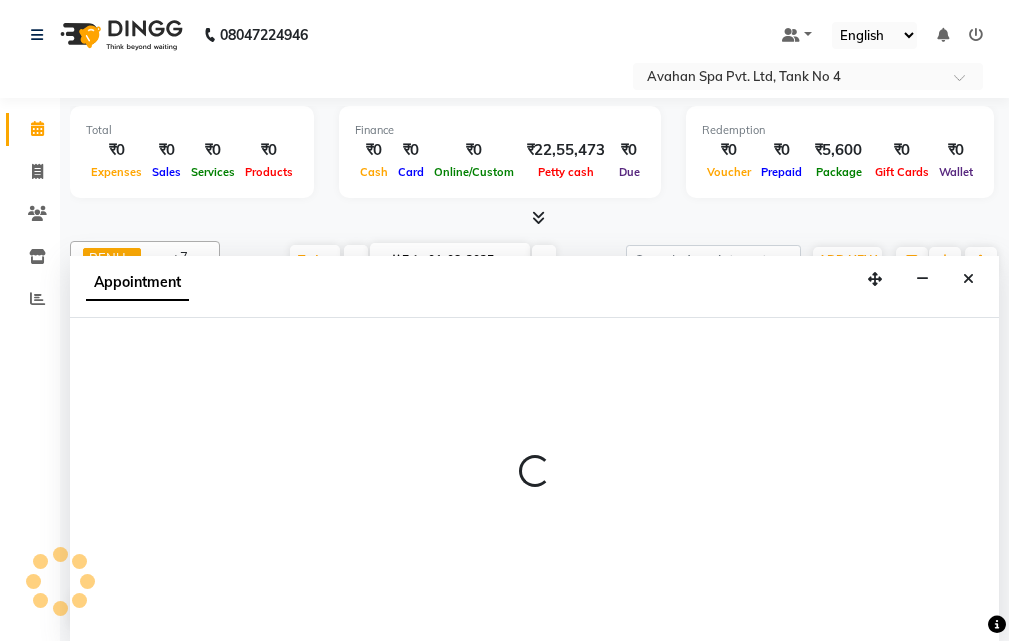 select on "855" 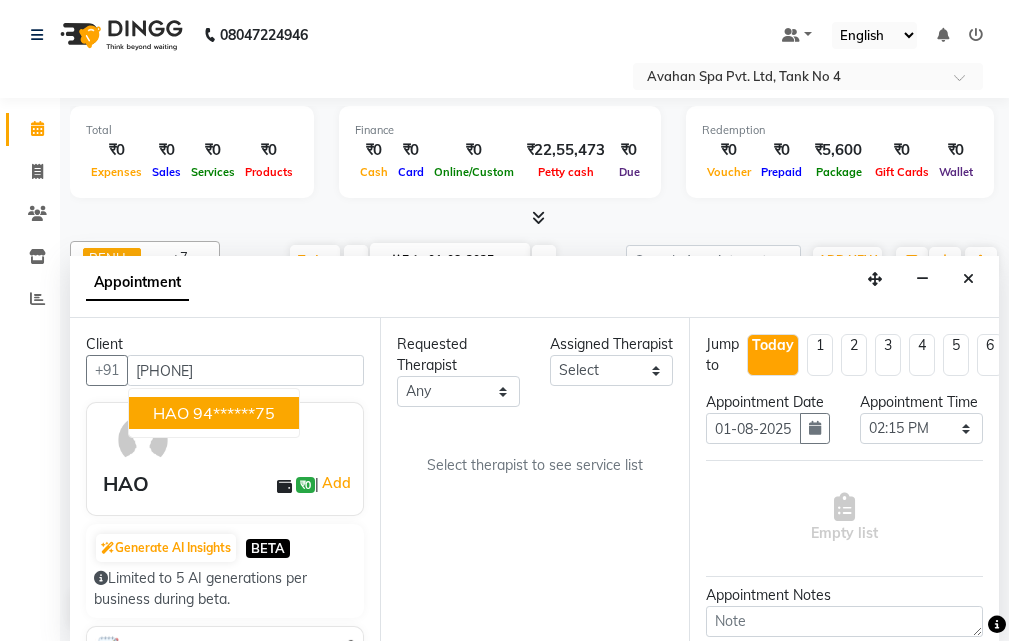 click on "94******75" at bounding box center [234, 413] 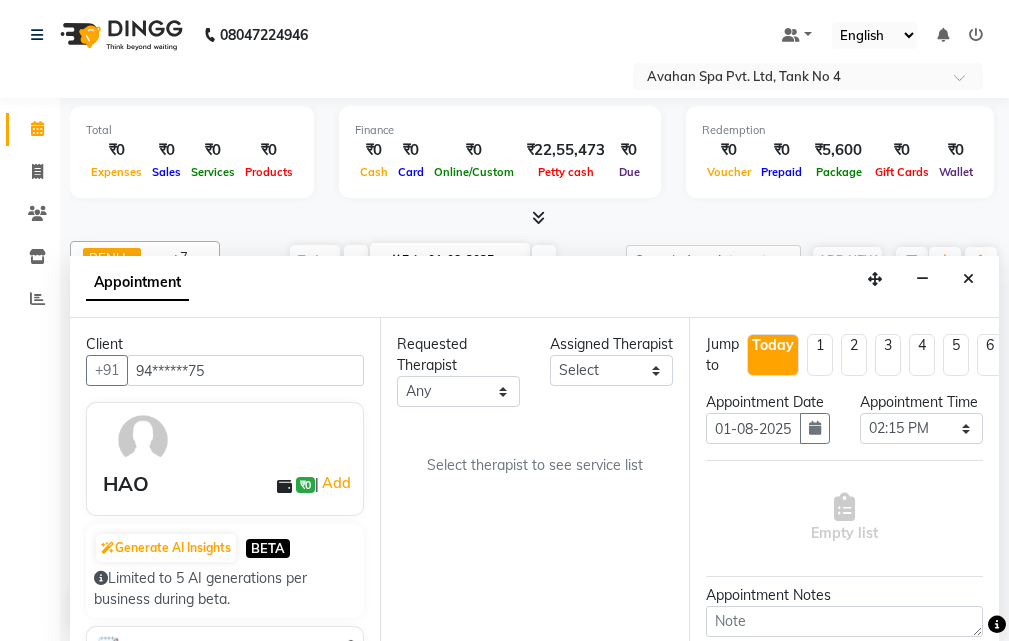 type on "94******75" 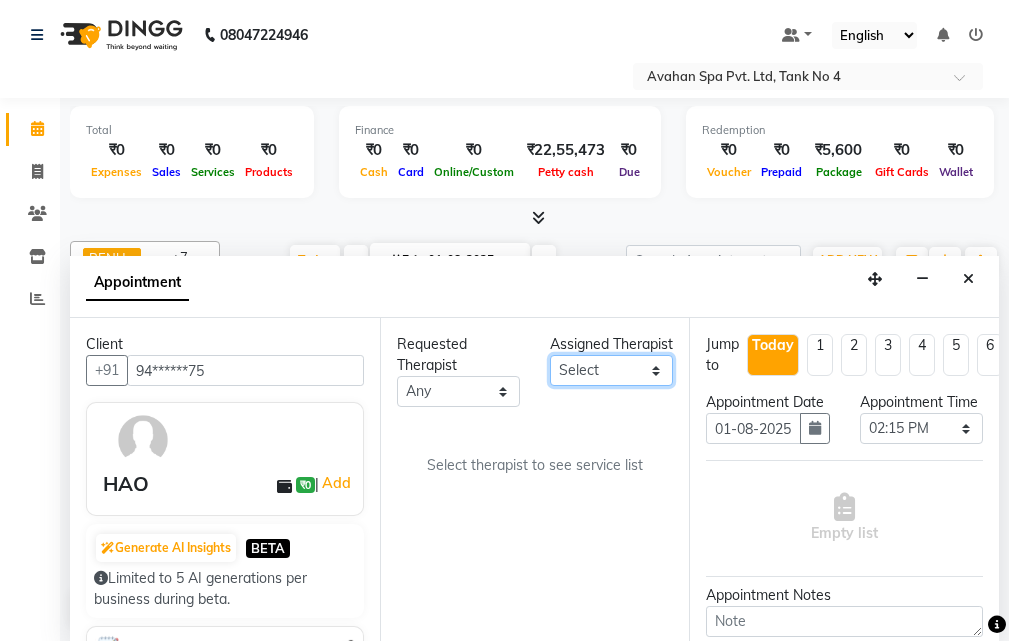 click on "Select ANJU BENU CHIMA FEMALE 1 JESSIE JUNI SUMAN SUSNIM" at bounding box center (611, 370) 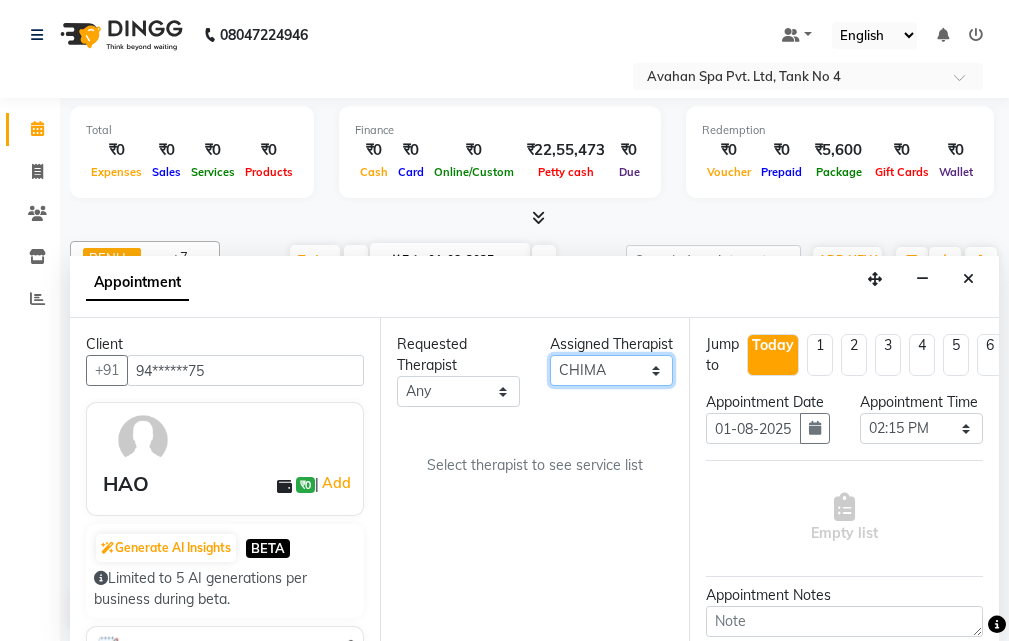 click on "Select ANJU BENU CHIMA FEMALE 1 JESSIE JUNI SUMAN SUSNIM" at bounding box center (611, 370) 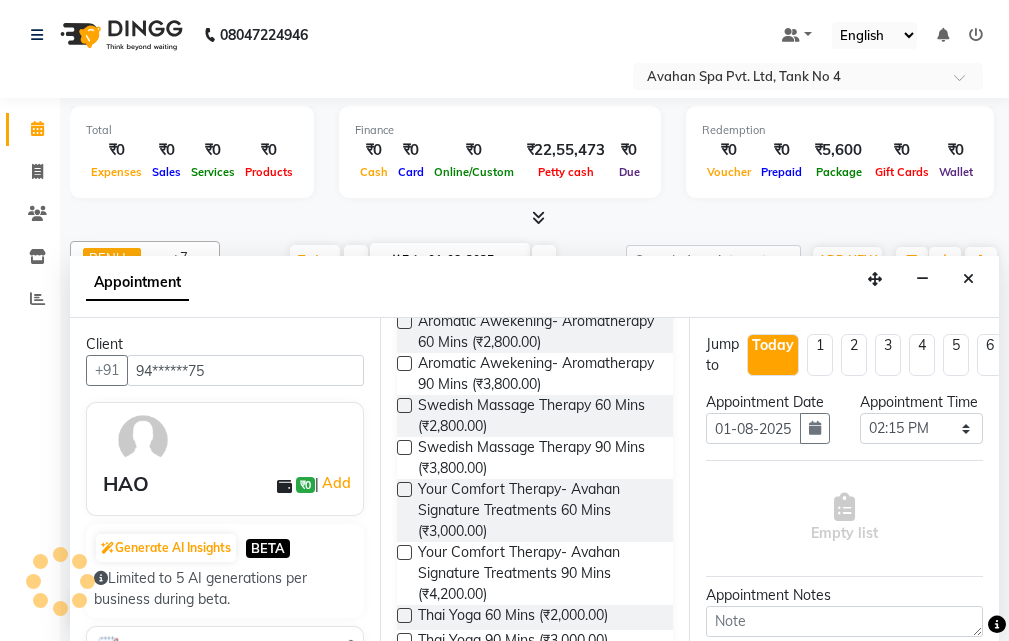 scroll, scrollTop: 400, scrollLeft: 0, axis: vertical 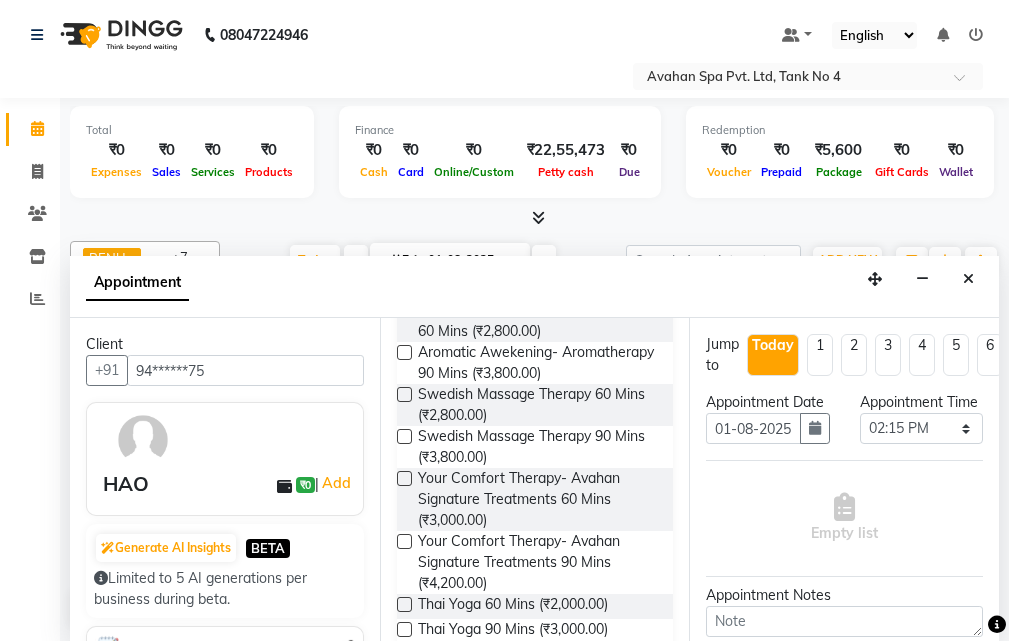 click at bounding box center [404, 394] 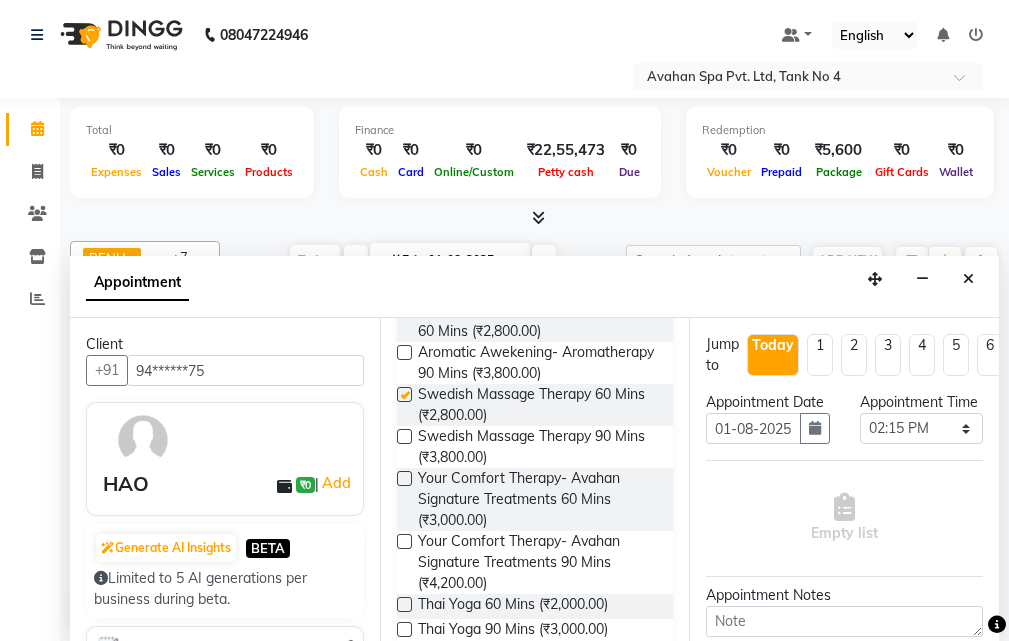 select on "1846" 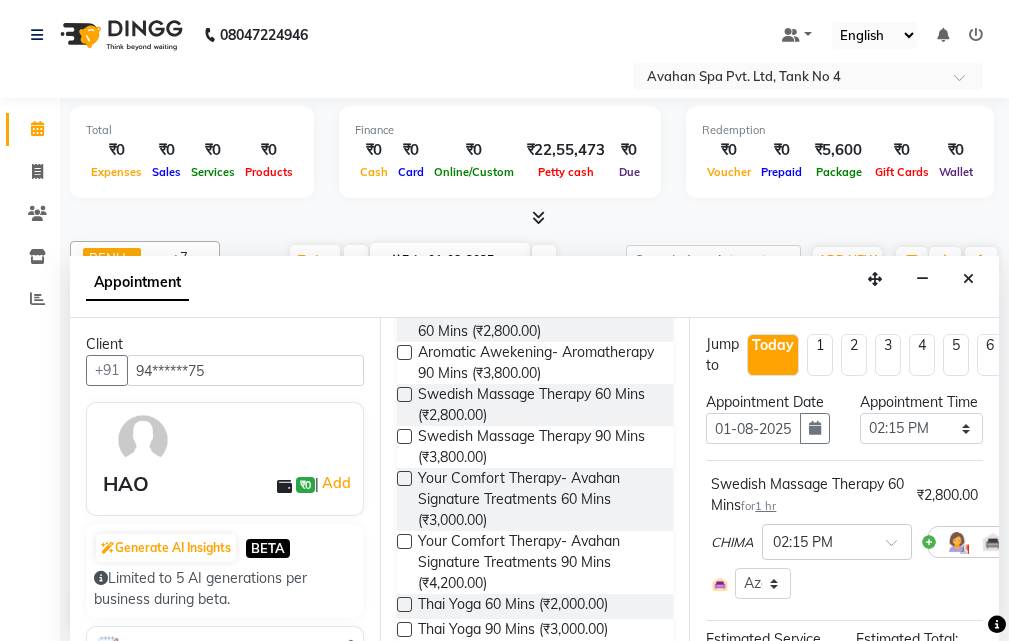 checkbox on "false" 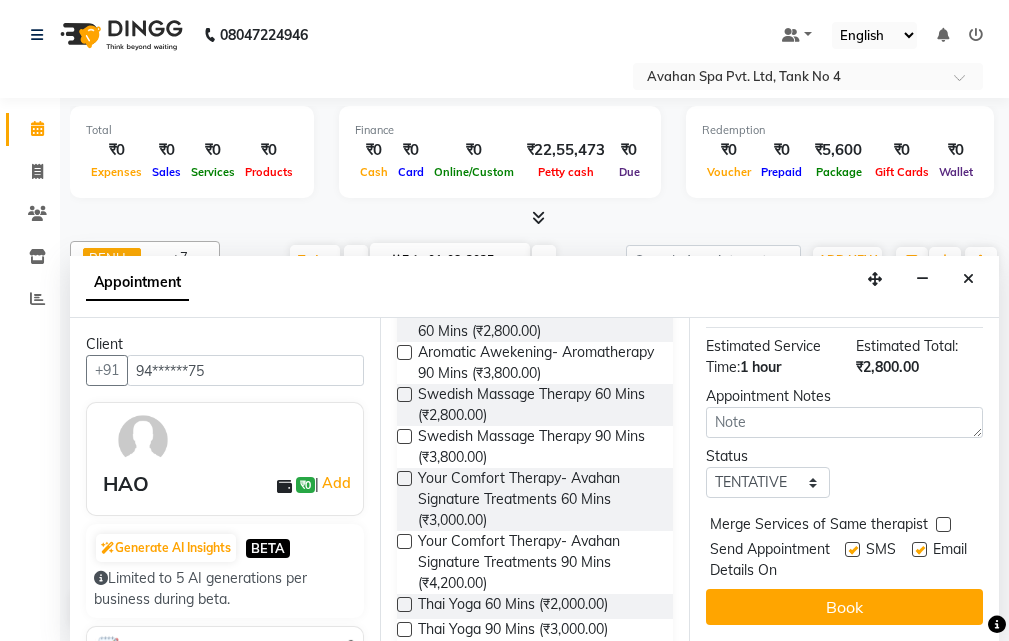 scroll, scrollTop: 350, scrollLeft: 0, axis: vertical 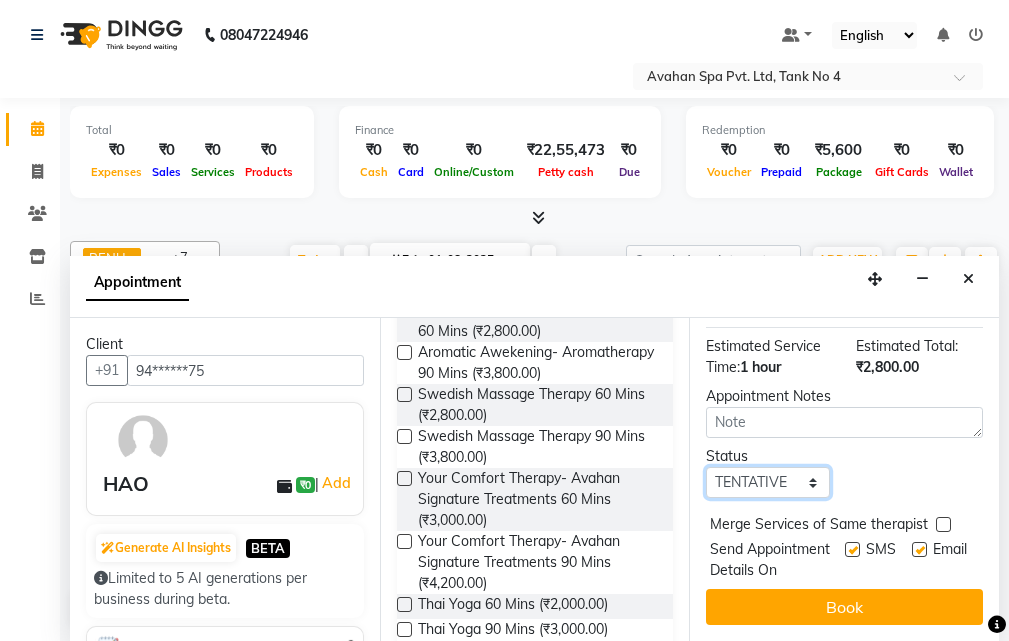 click on "Select TENTATIVE CONFIRM CHECK-IN UPCOMING" at bounding box center [767, 482] 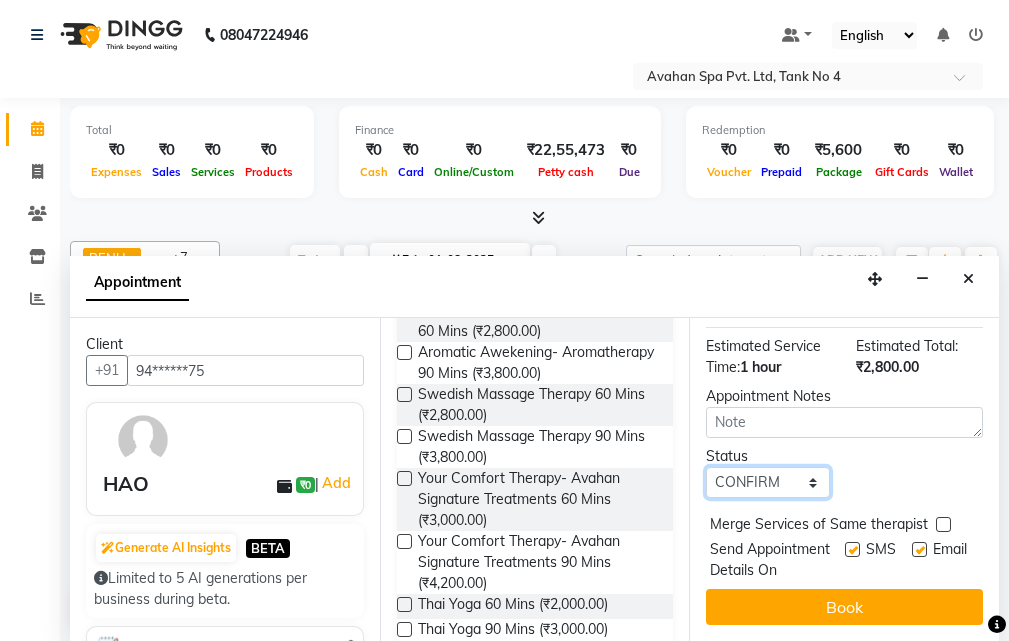 click on "Select TENTATIVE CONFIRM CHECK-IN UPCOMING" at bounding box center (767, 482) 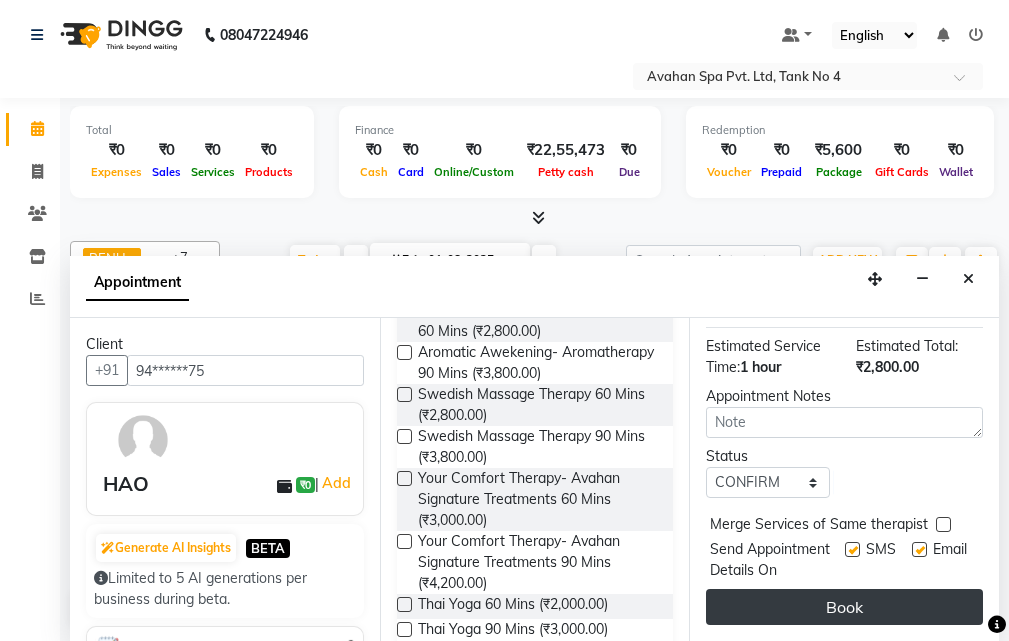 click on "Book" at bounding box center [844, 607] 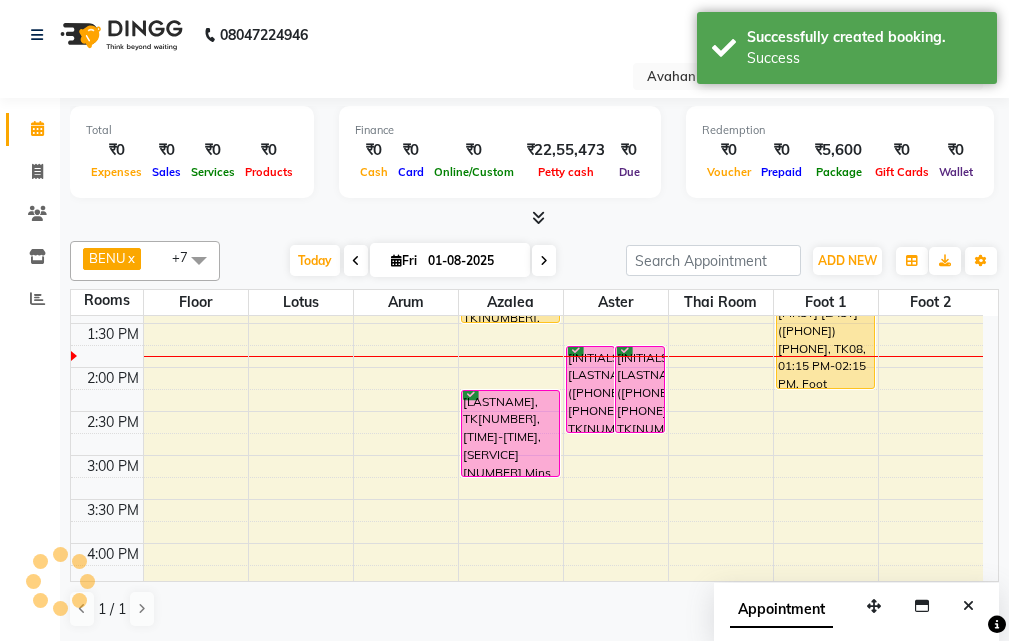 scroll, scrollTop: 0, scrollLeft: 0, axis: both 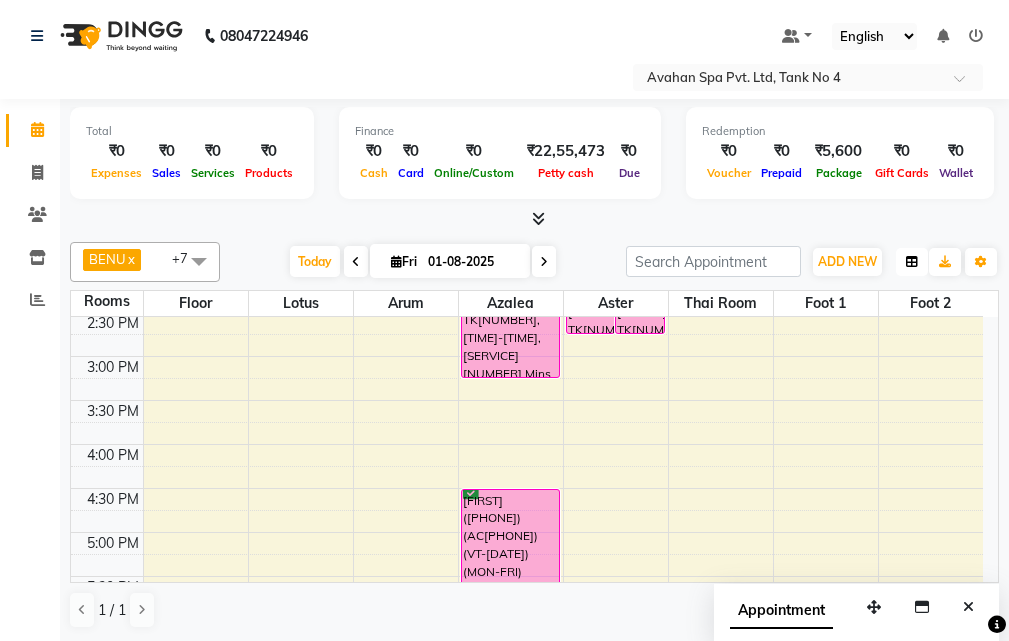 click at bounding box center [912, 262] 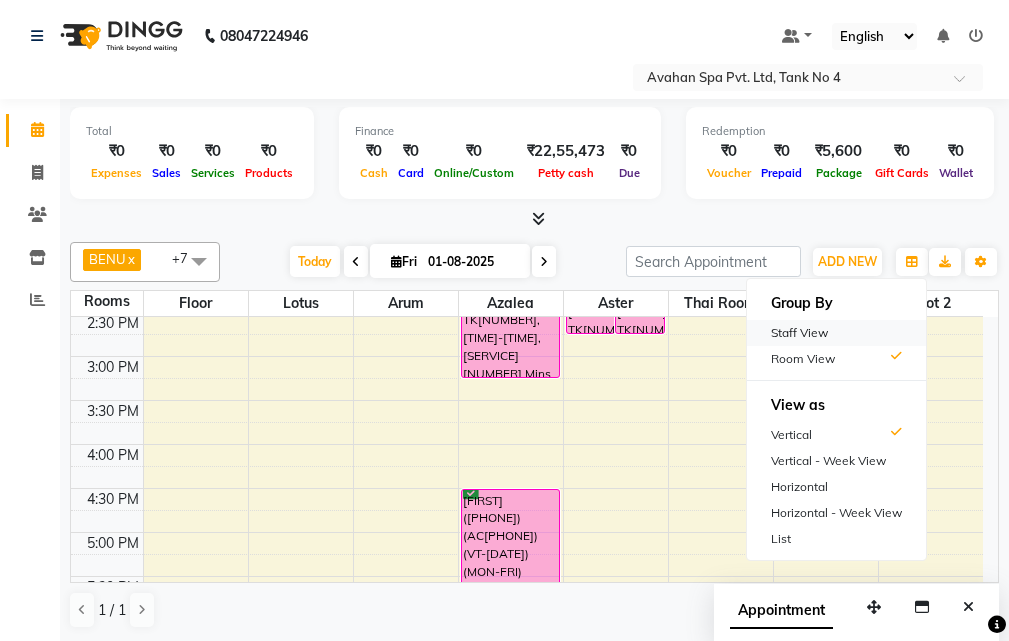 click on "Staff View" at bounding box center [836, 333] 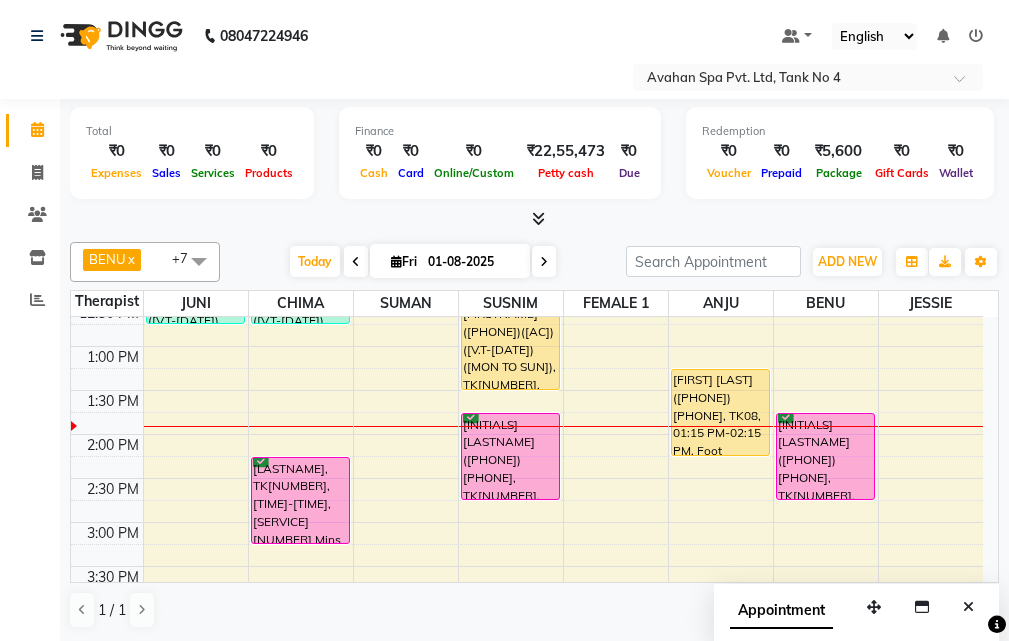 scroll, scrollTop: 300, scrollLeft: 0, axis: vertical 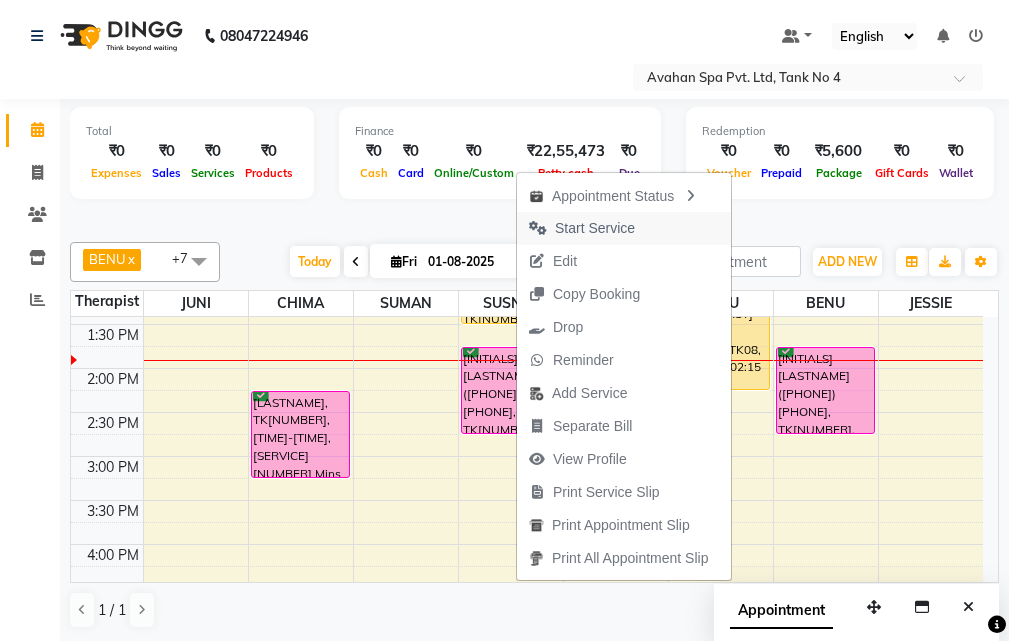 click on "Start Service" at bounding box center [595, 228] 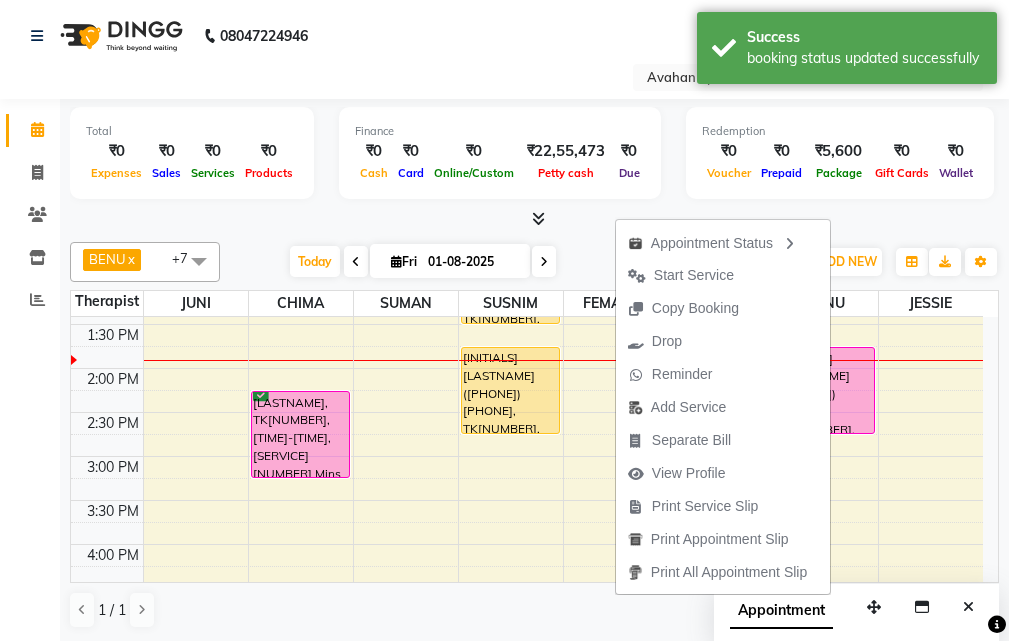 click on "Start Service" at bounding box center (694, 275) 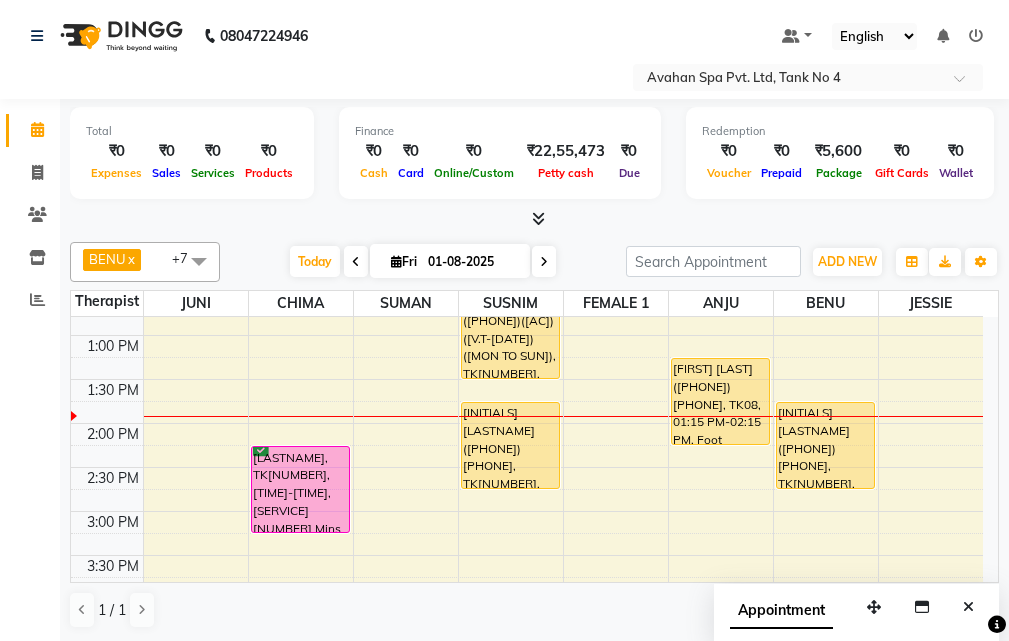 scroll, scrollTop: 200, scrollLeft: 0, axis: vertical 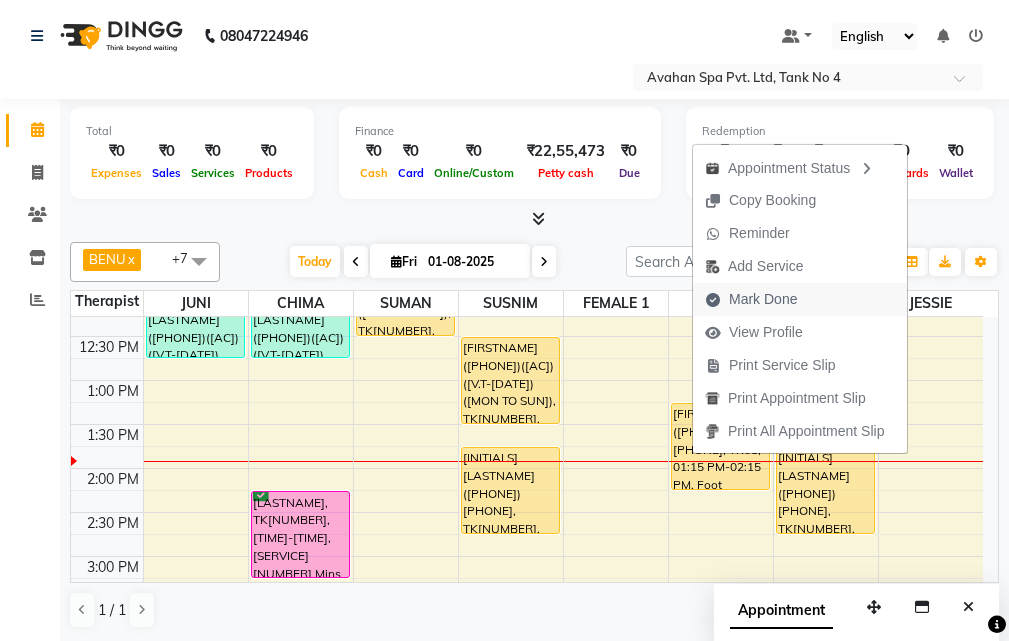 click on "Mark Done" at bounding box center (751, 299) 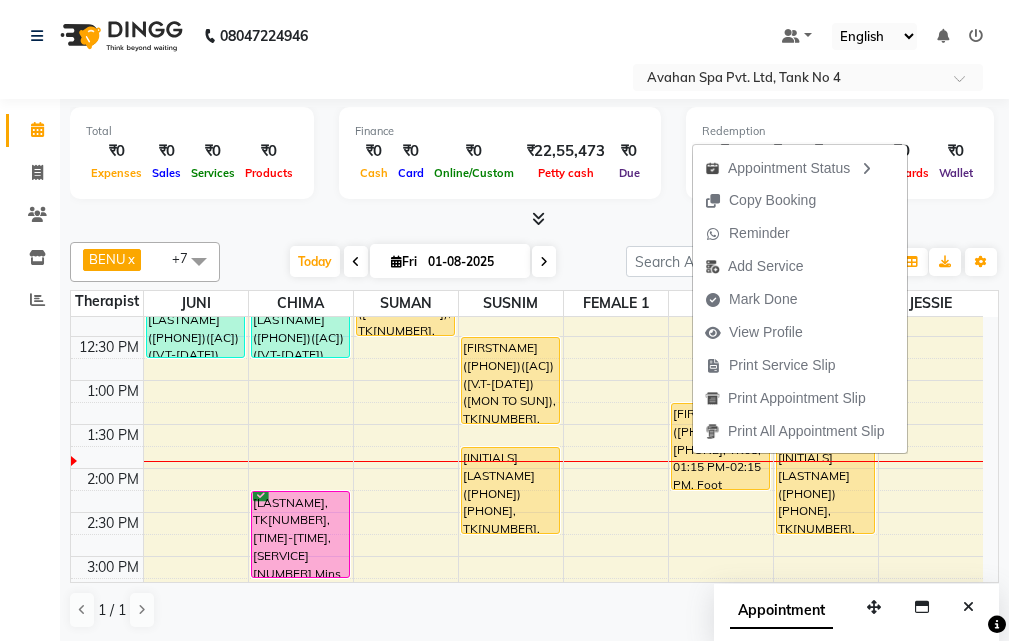 select on "service" 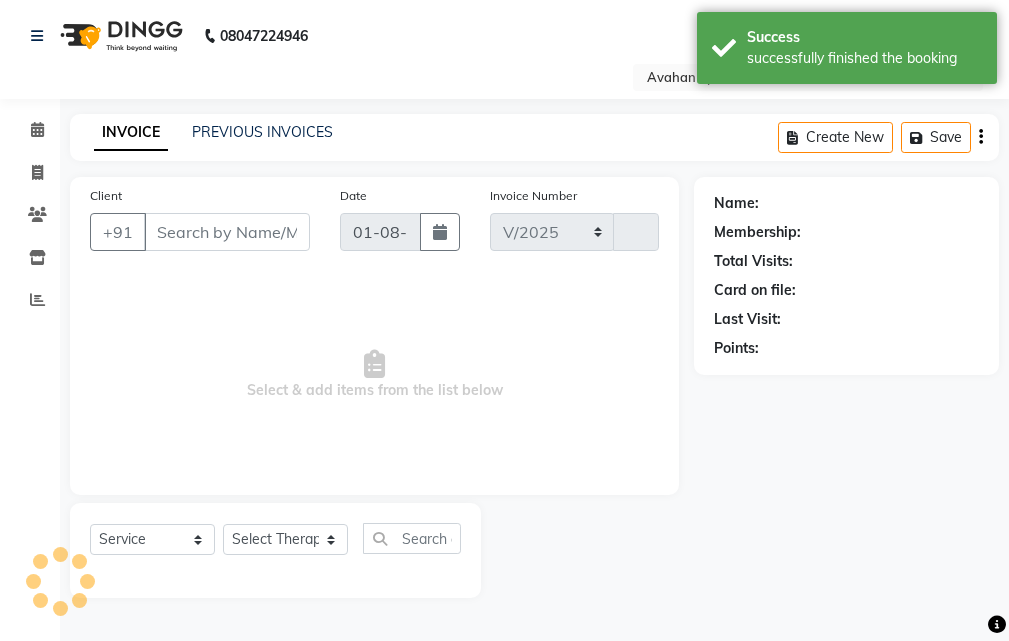 select on "4269" 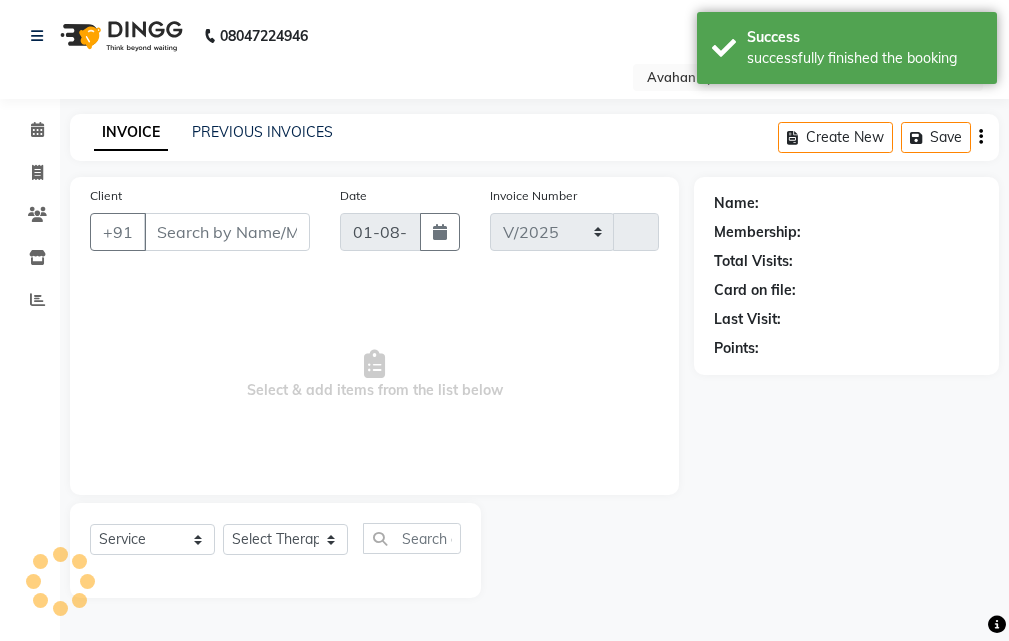 type on "2017" 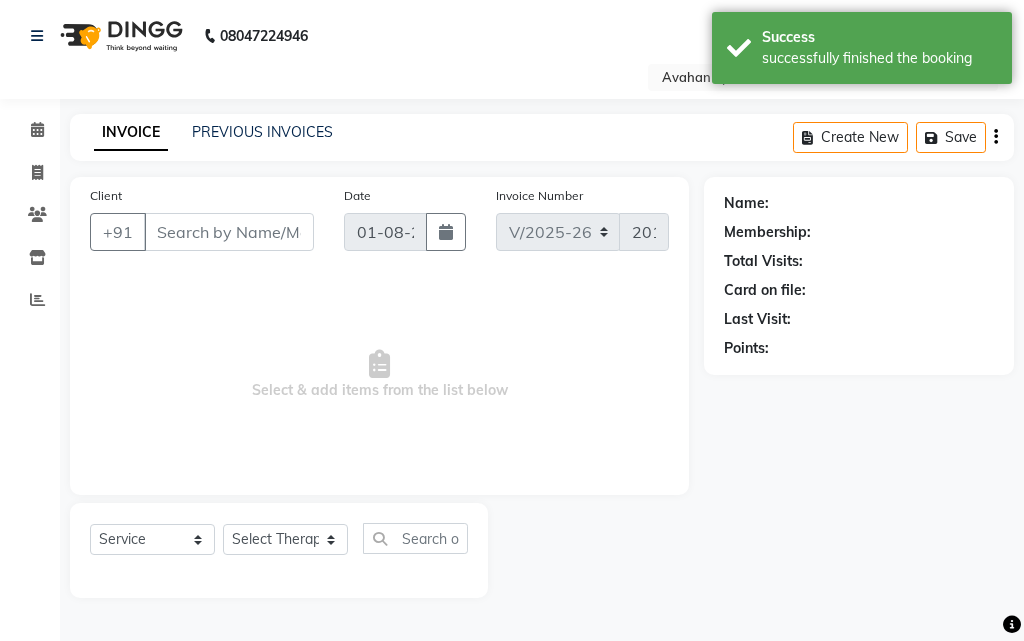 type on "89******80" 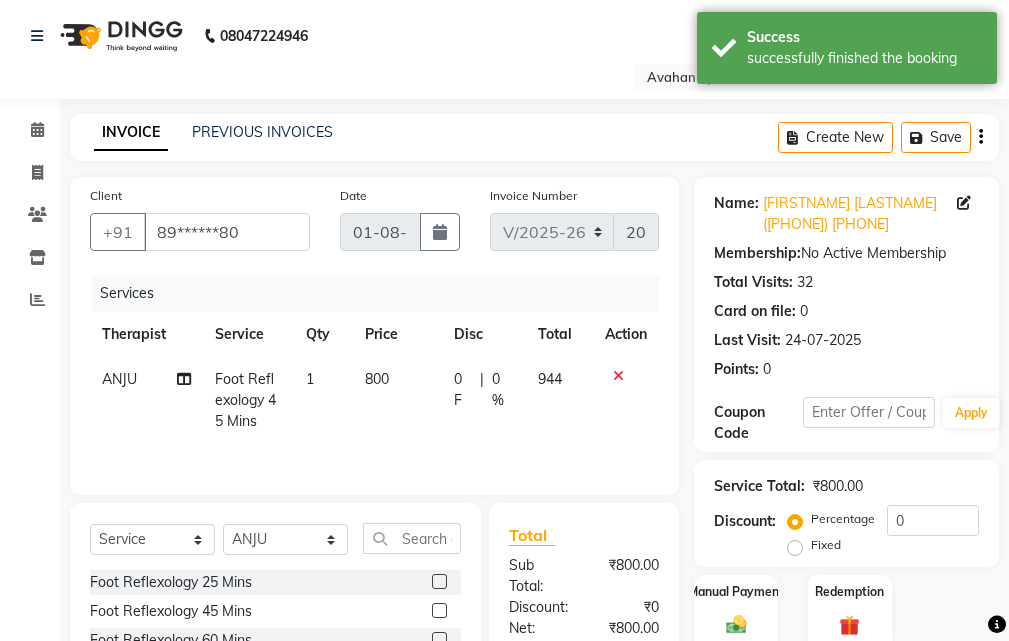 scroll, scrollTop: 294, scrollLeft: 0, axis: vertical 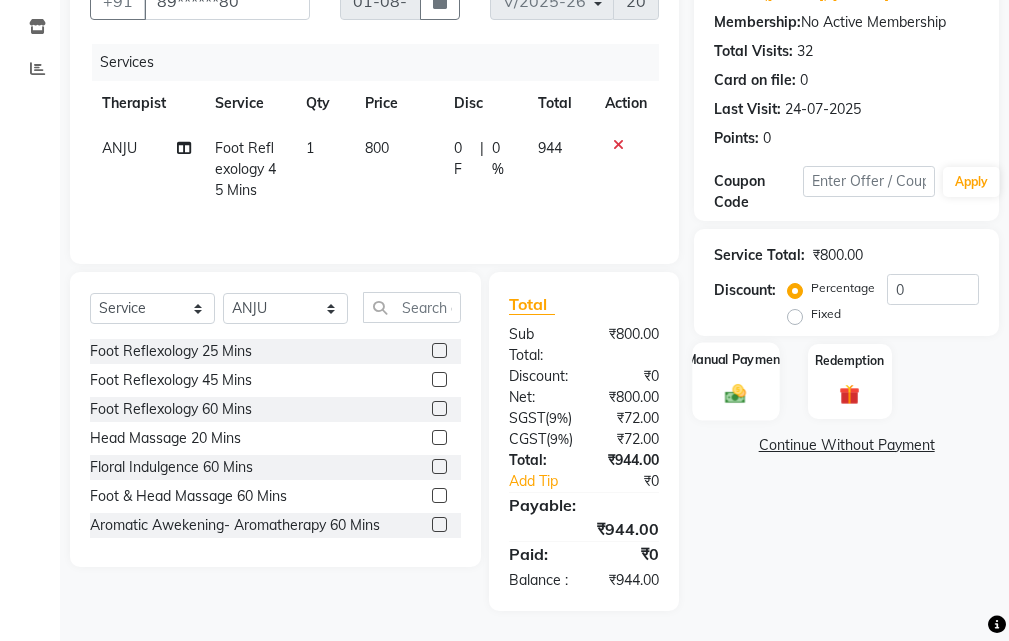 click 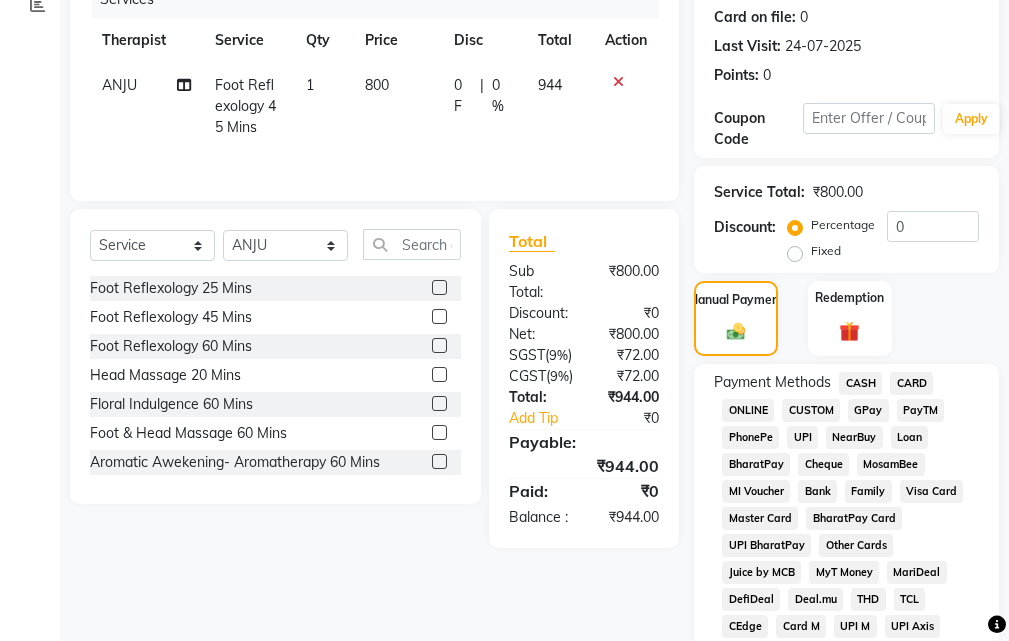 click on "GPay" 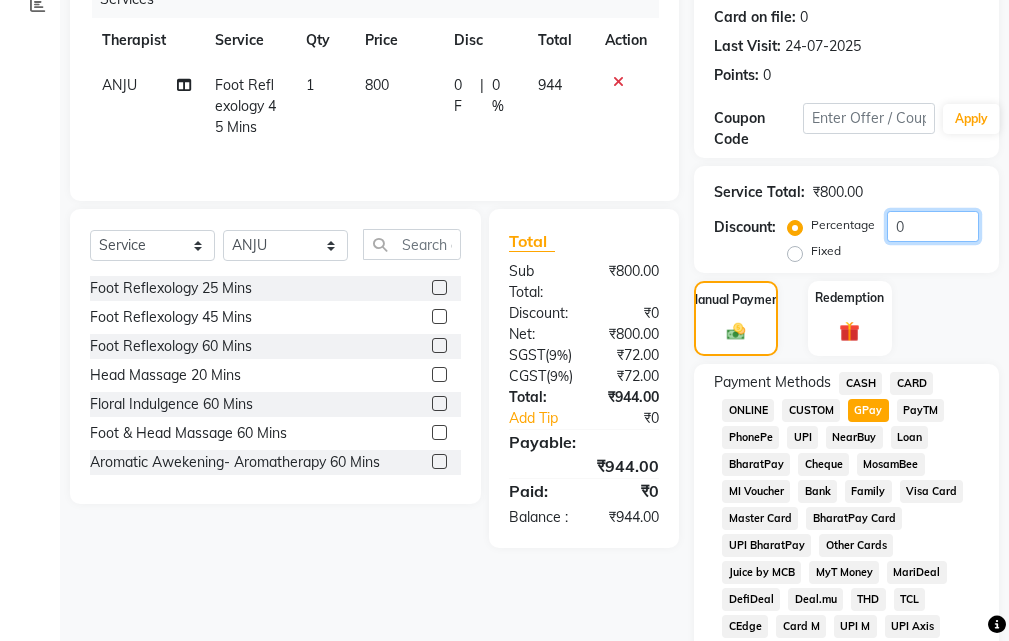 click on "0" 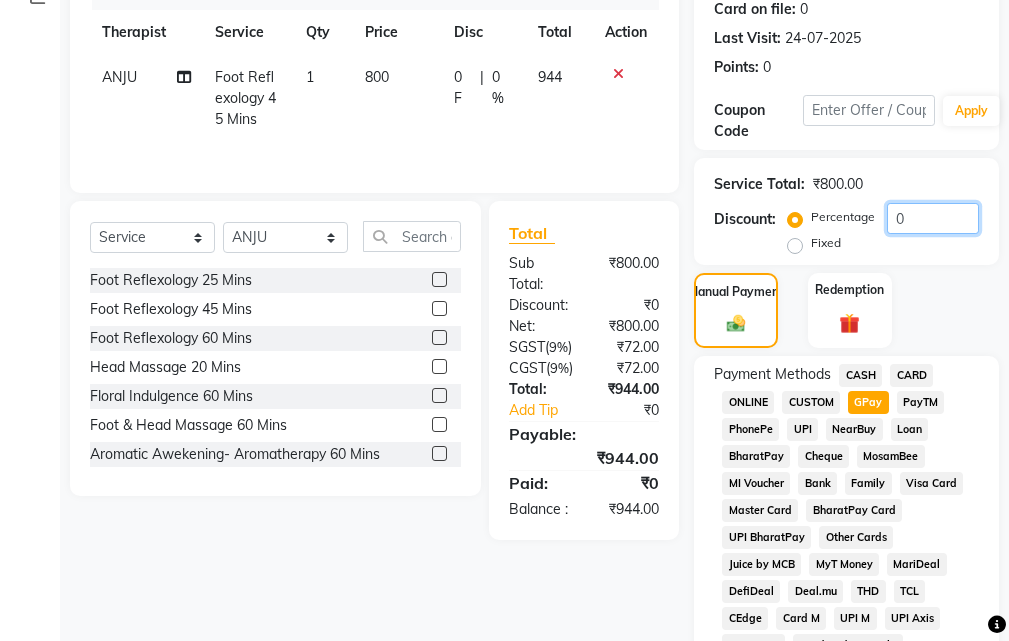 scroll, scrollTop: 294, scrollLeft: 0, axis: vertical 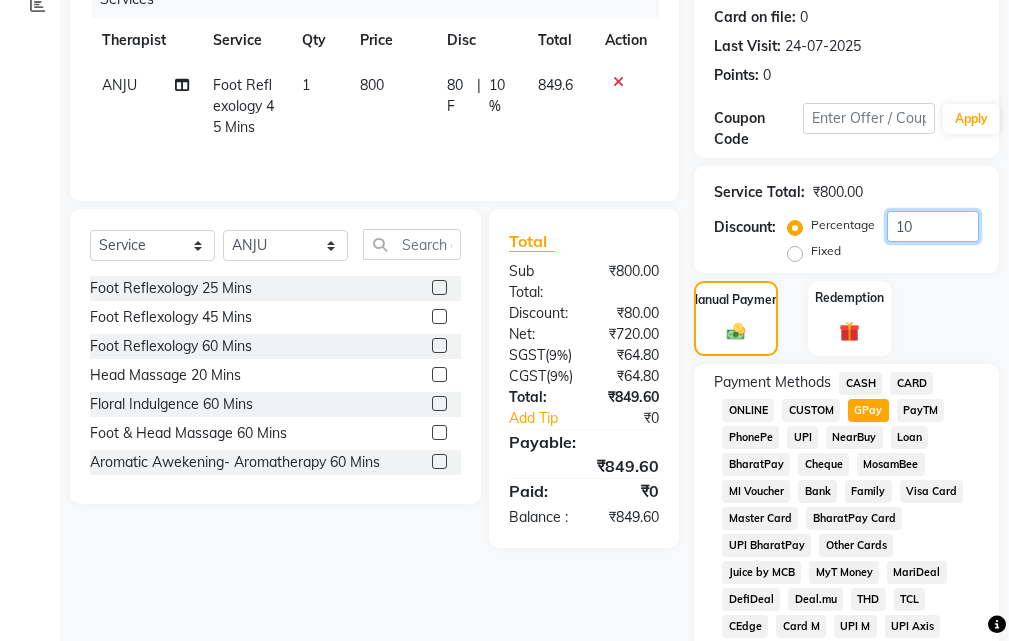 type on "1" 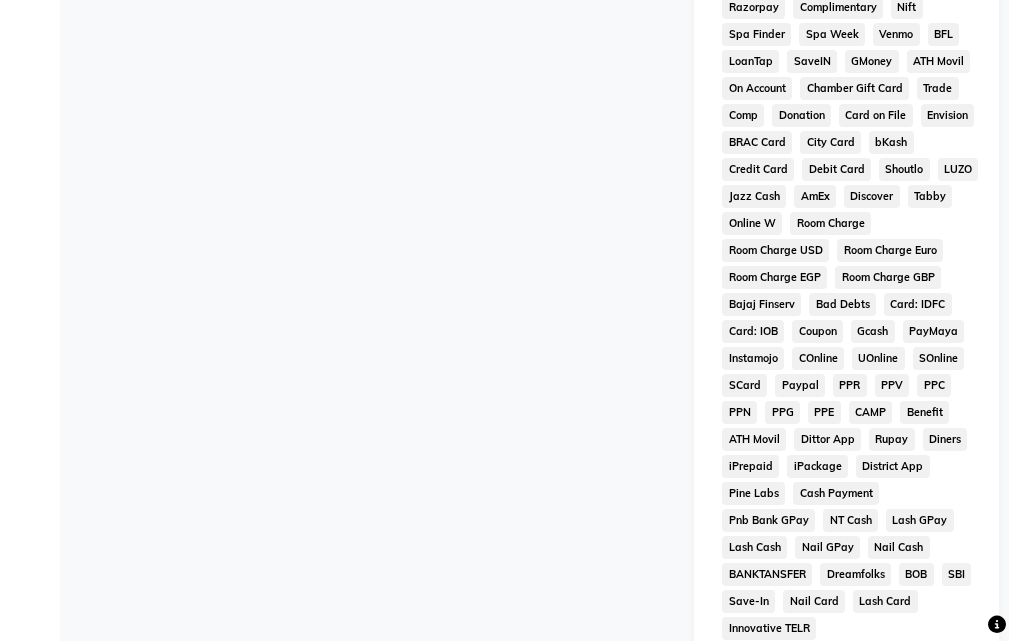 scroll, scrollTop: 1155, scrollLeft: 0, axis: vertical 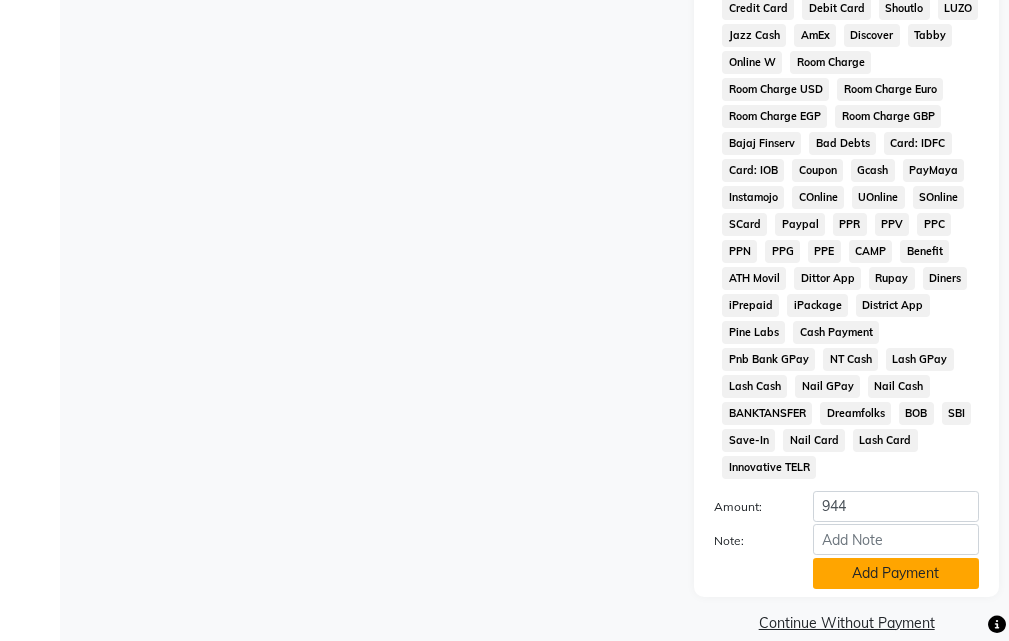type 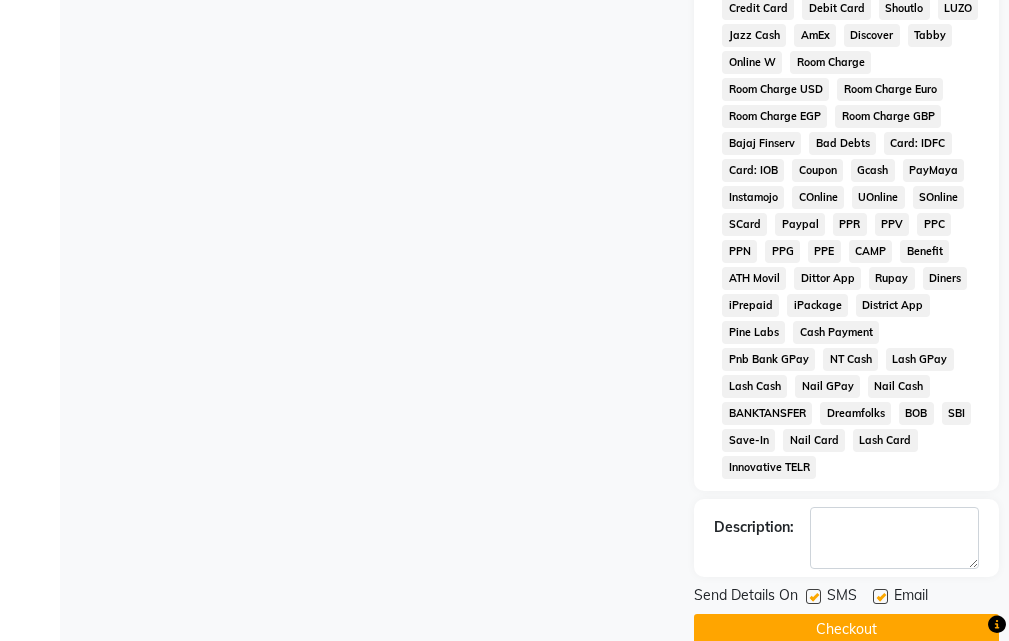 click on "SMS" 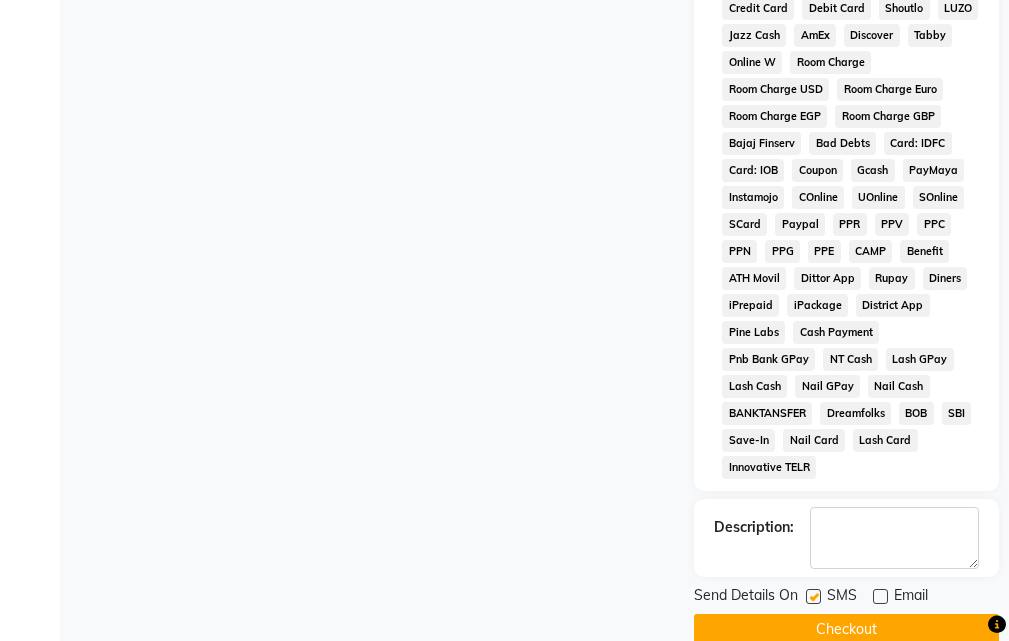 click 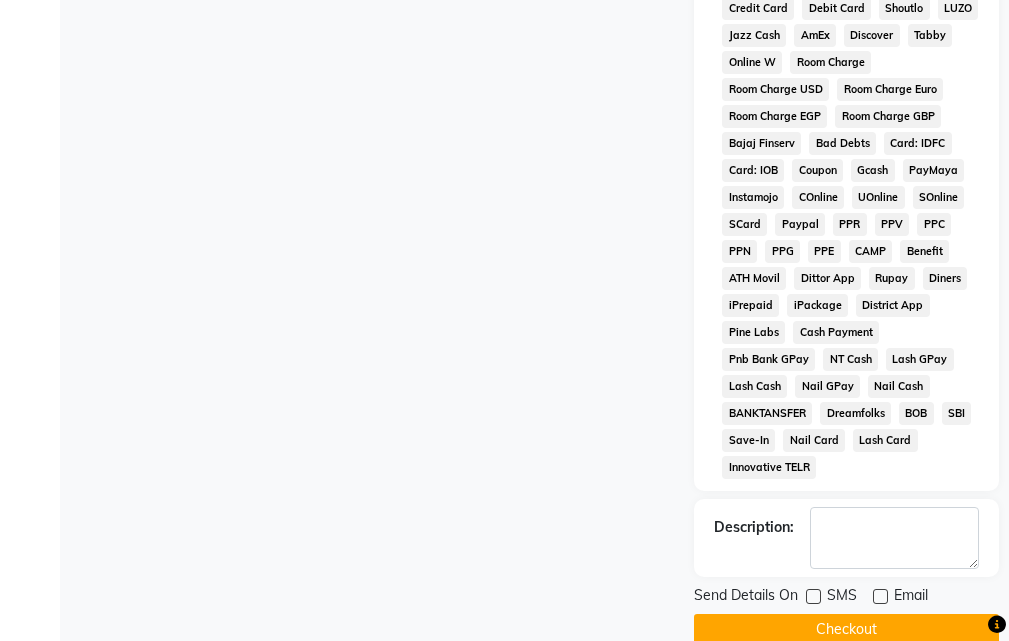 click on "Checkout" 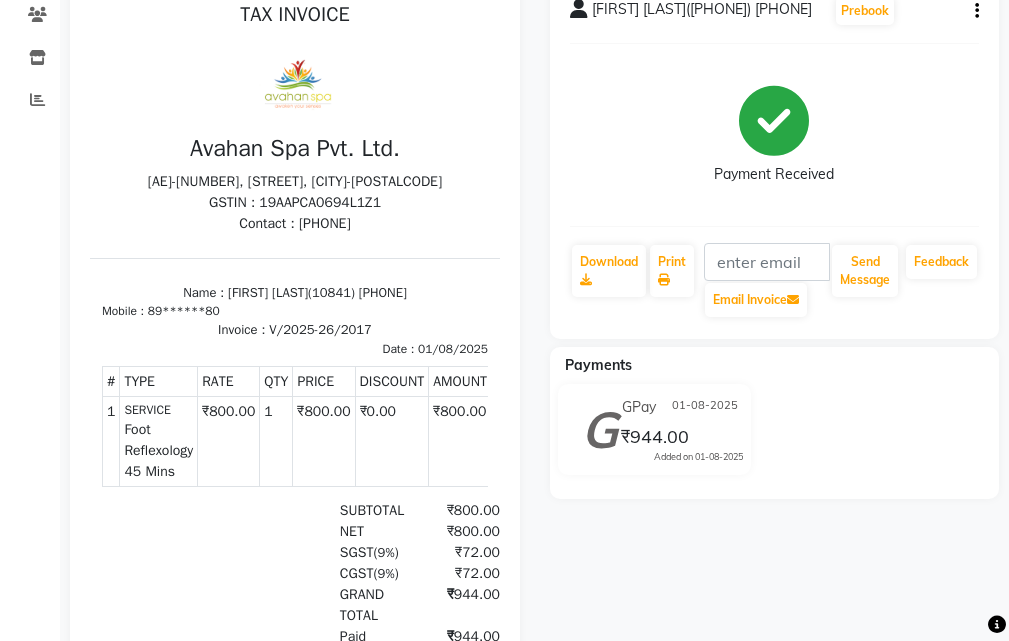 scroll, scrollTop: 0, scrollLeft: 0, axis: both 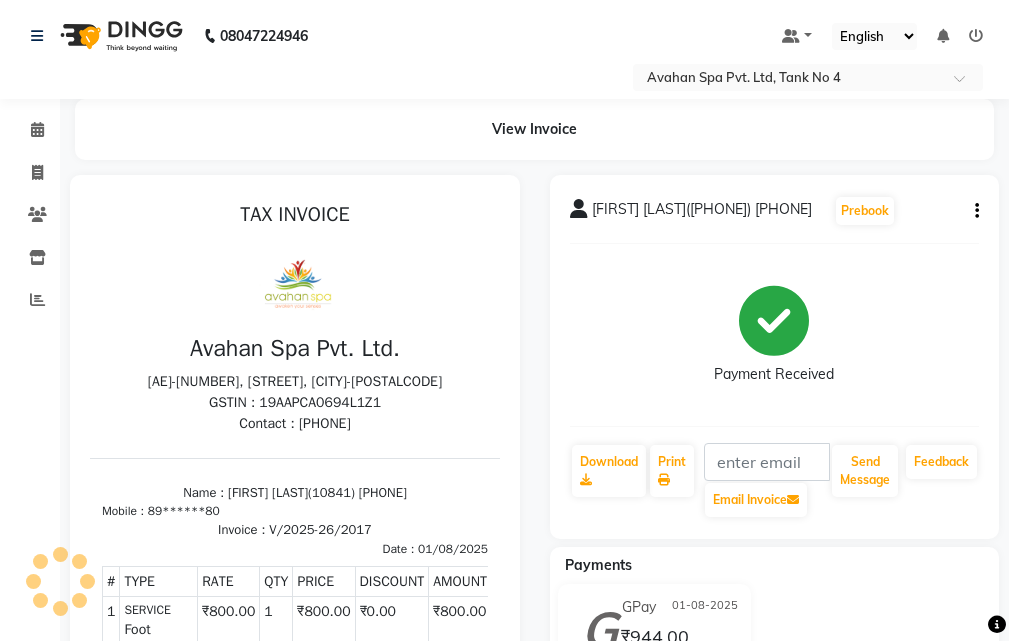 select on "service" 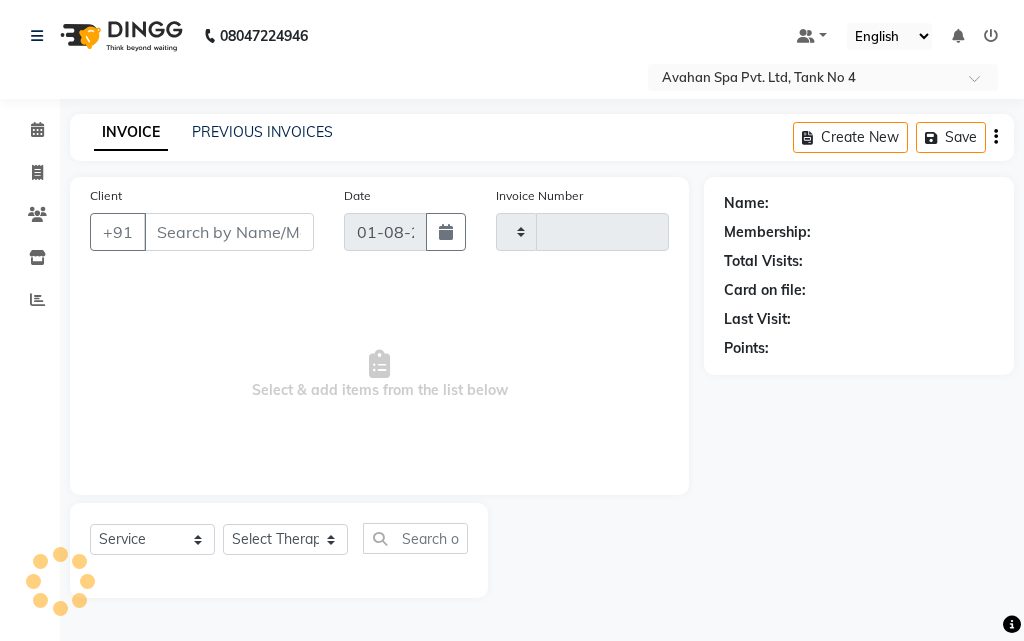 type on "2018" 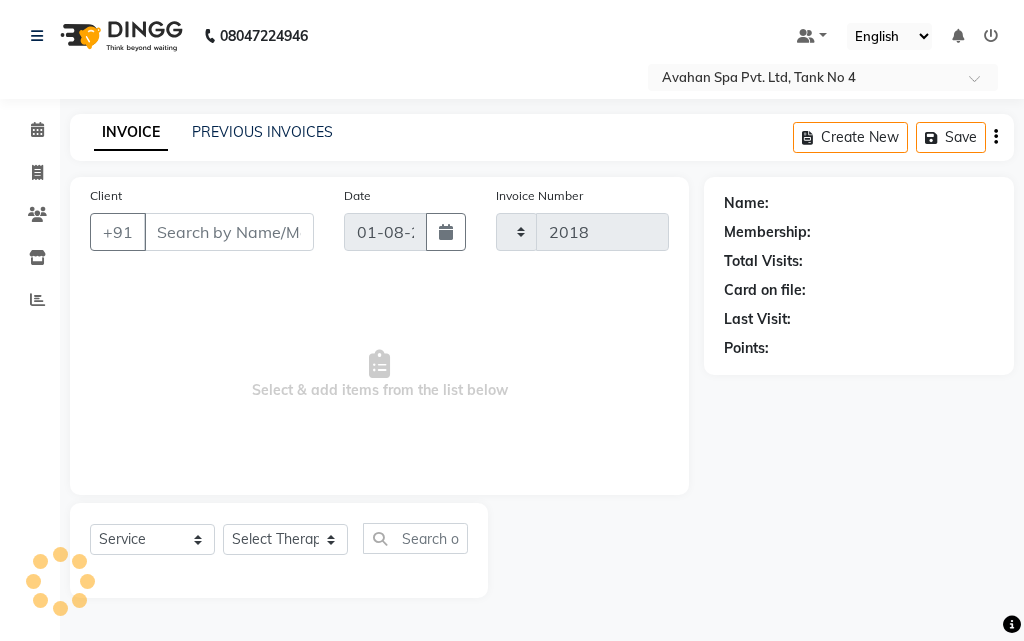 select on "4269" 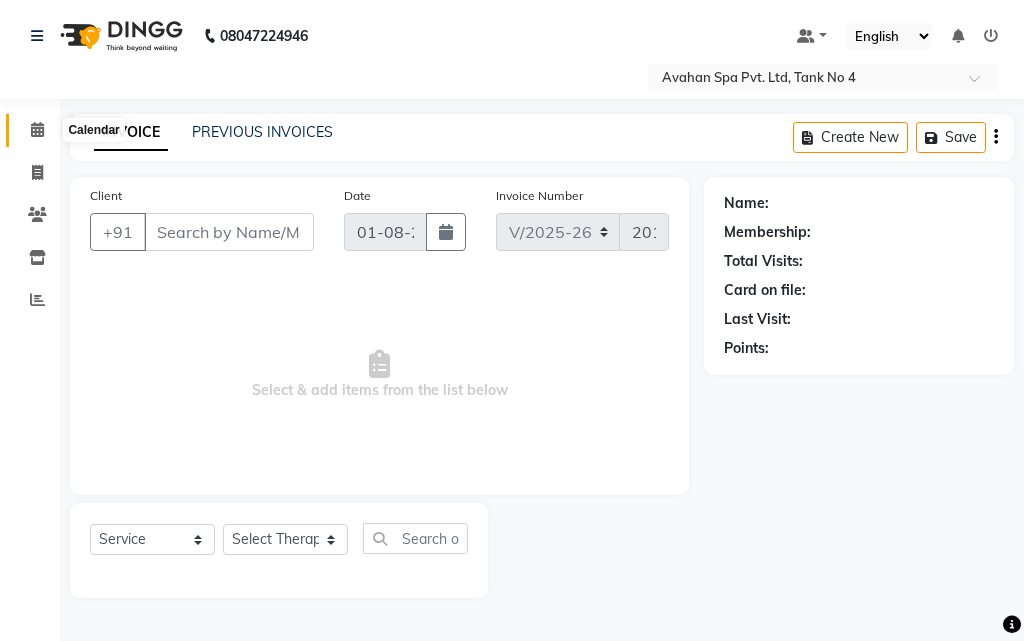 type on "89******80" 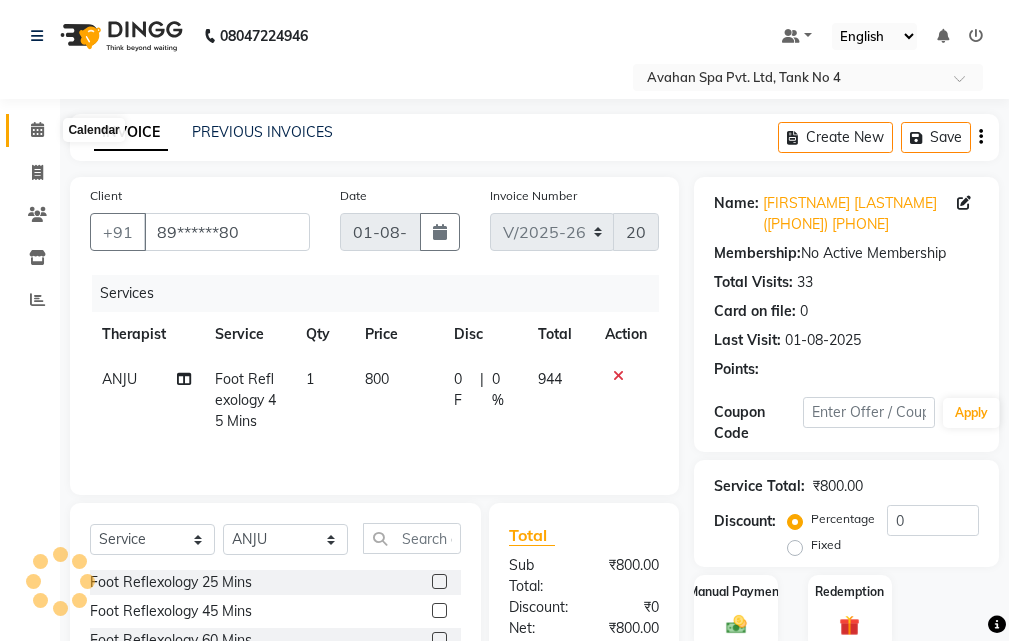 click 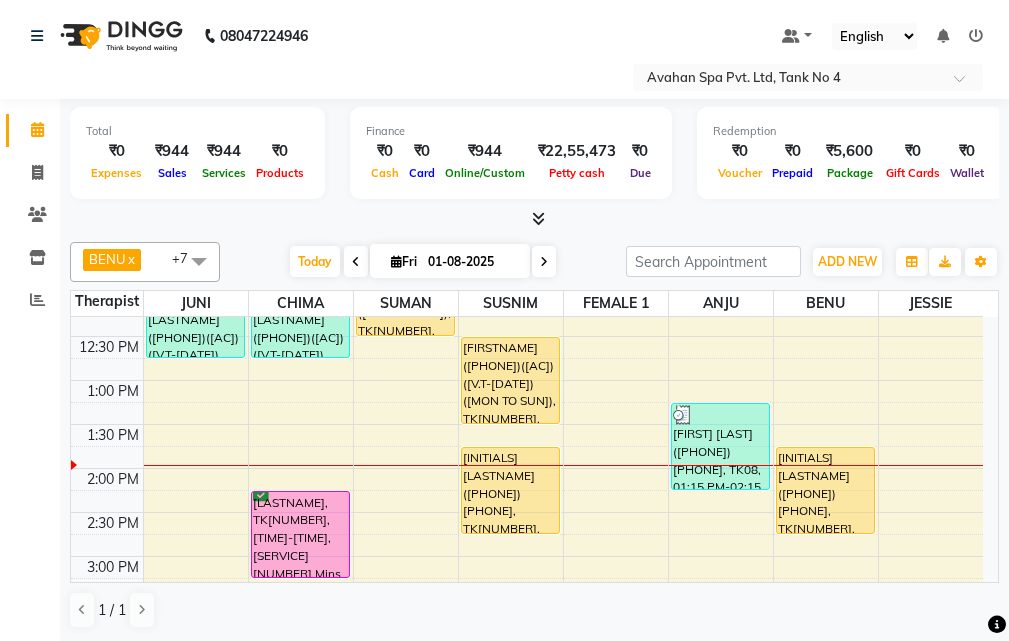 scroll, scrollTop: 100, scrollLeft: 0, axis: vertical 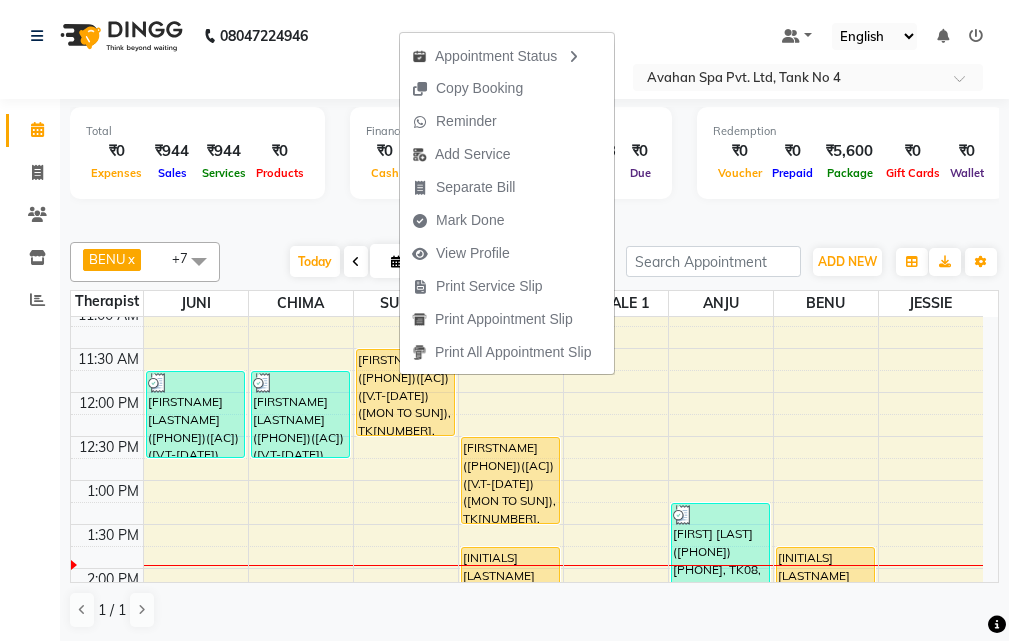 click on "Mark Done" at bounding box center (458, 220) 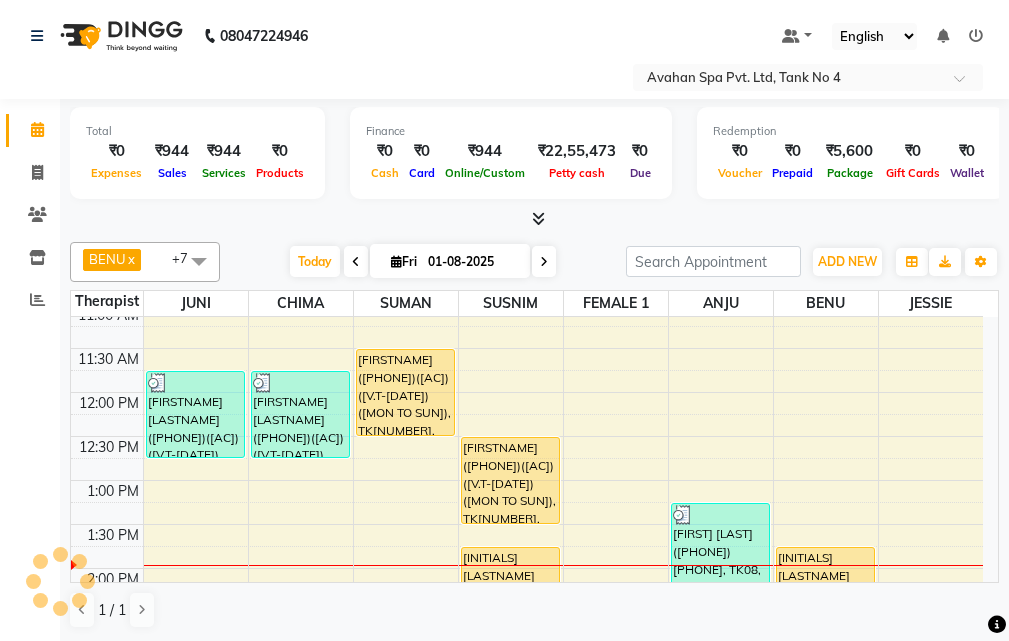 select on "service" 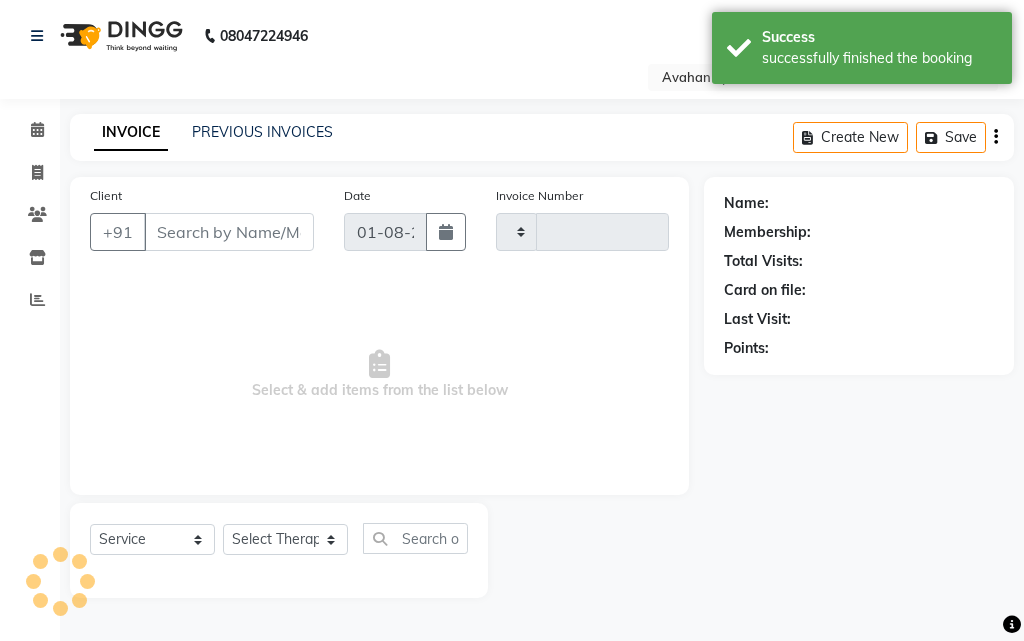 type on "2018" 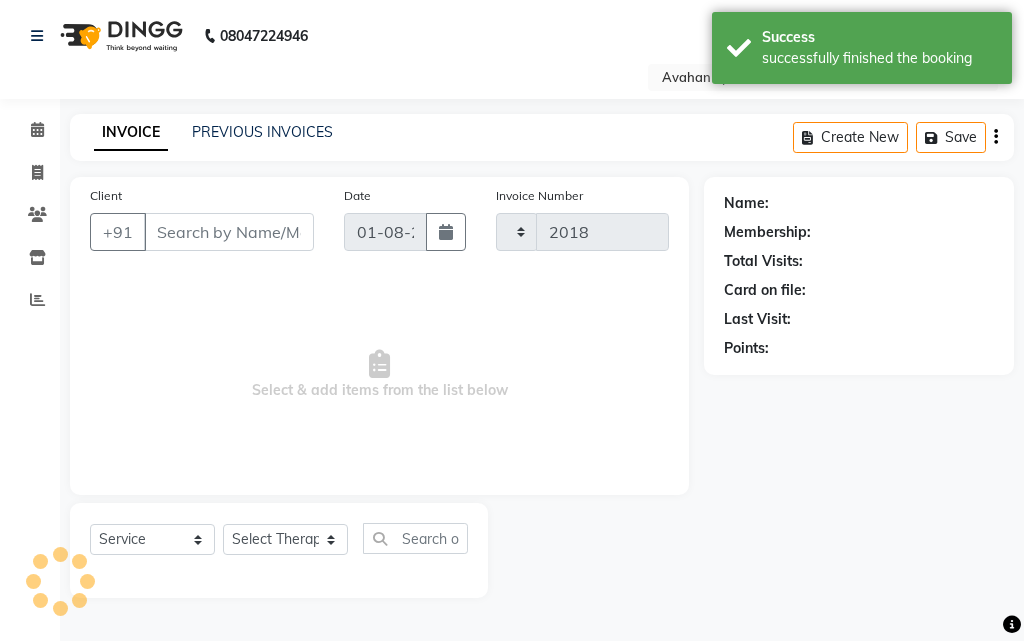 select on "4269" 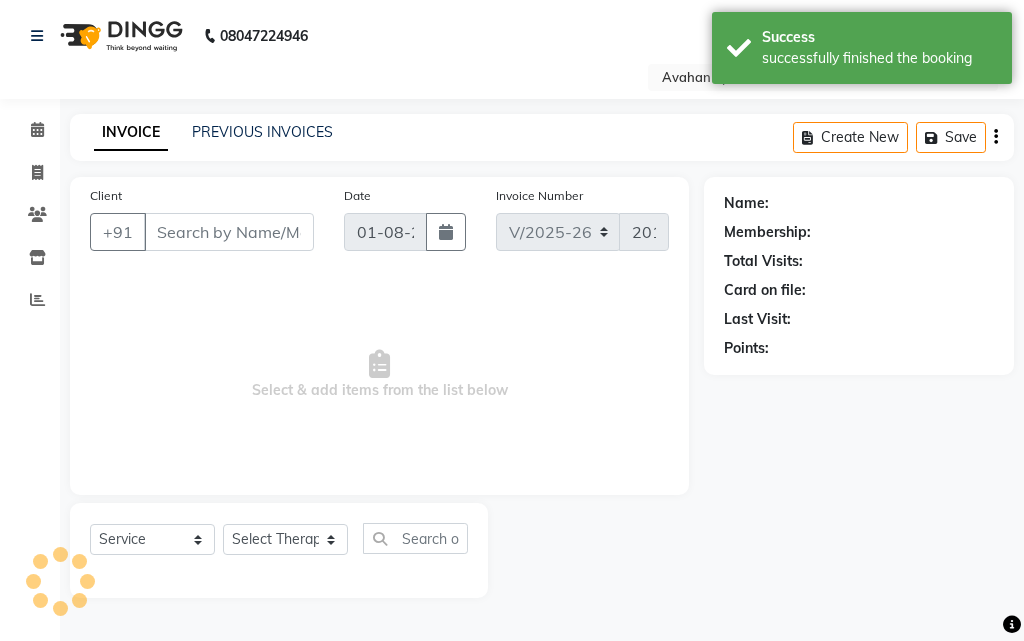 type on "11*******10" 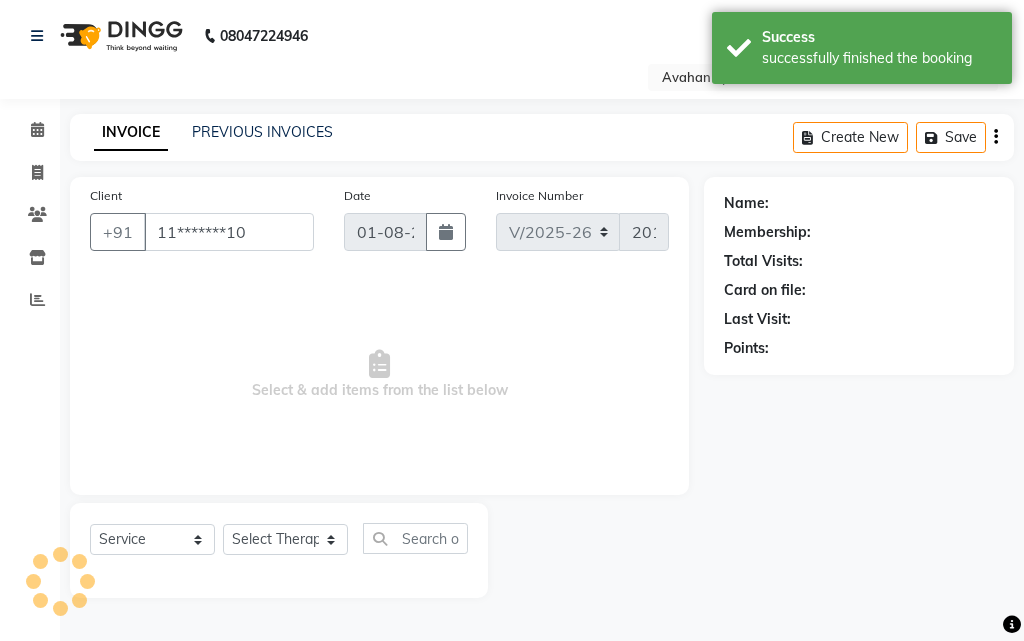 select on "23008" 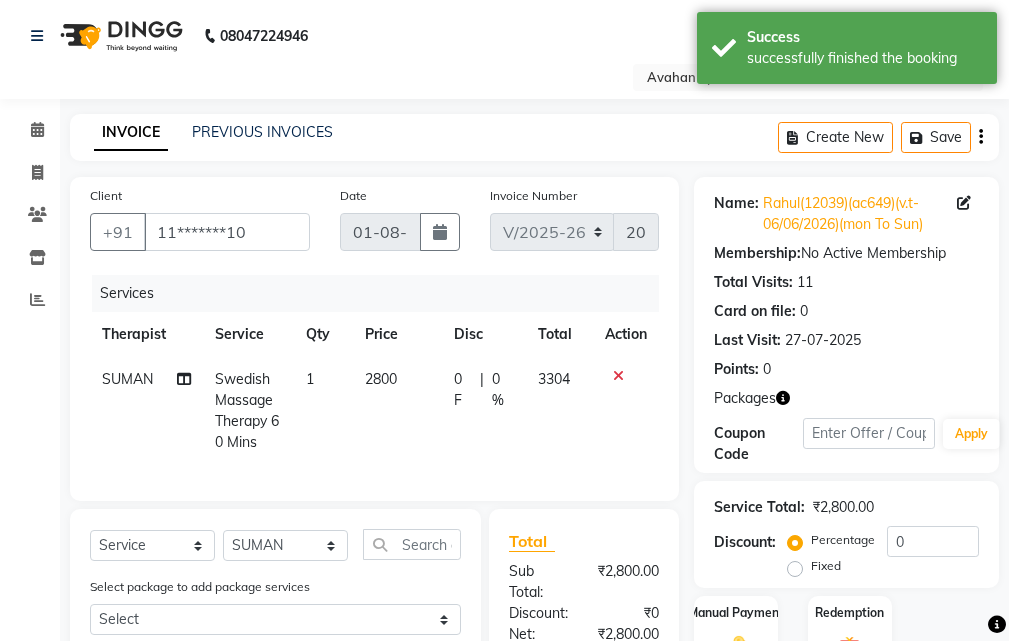 scroll, scrollTop: 300, scrollLeft: 0, axis: vertical 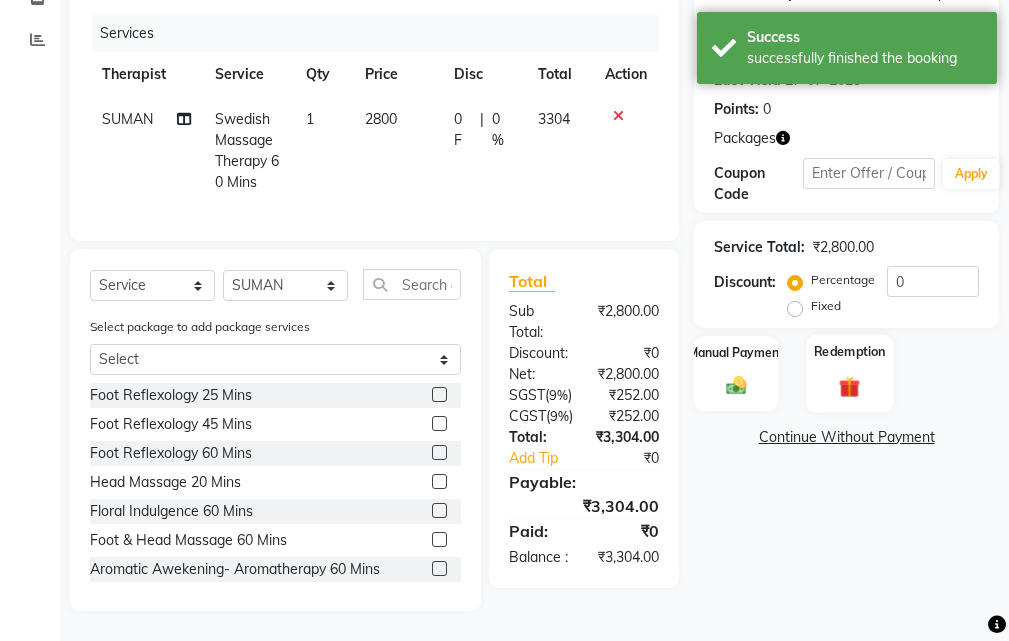 click 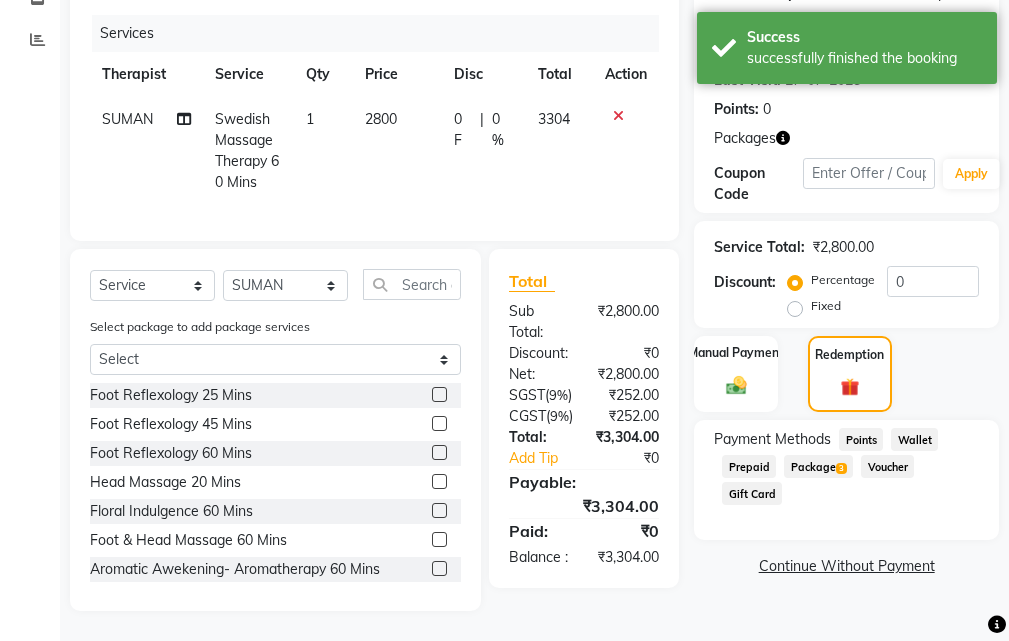 click on "Package  3" 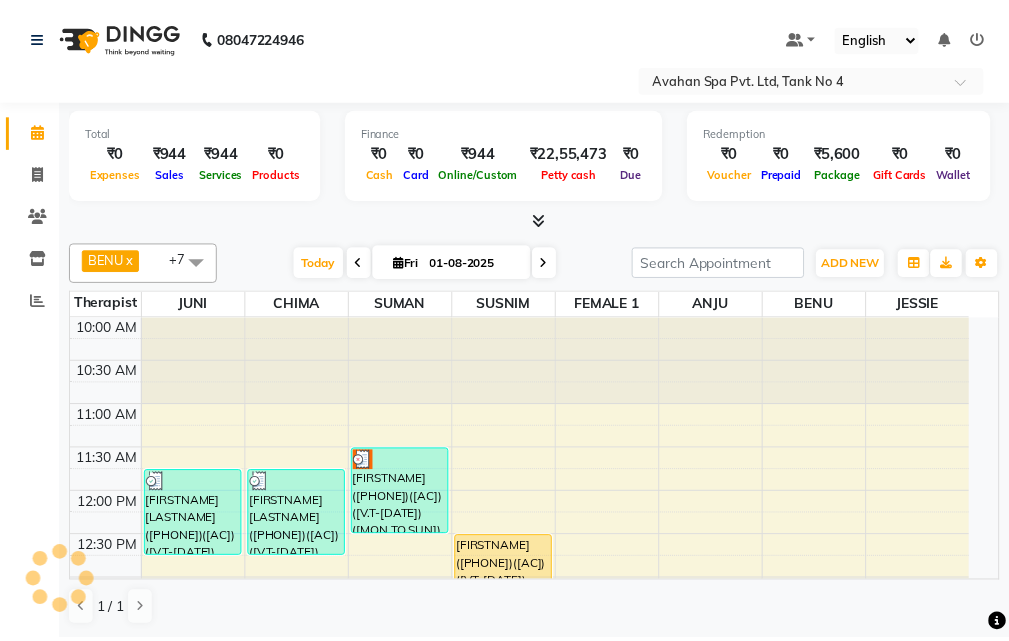 scroll, scrollTop: 1, scrollLeft: 0, axis: vertical 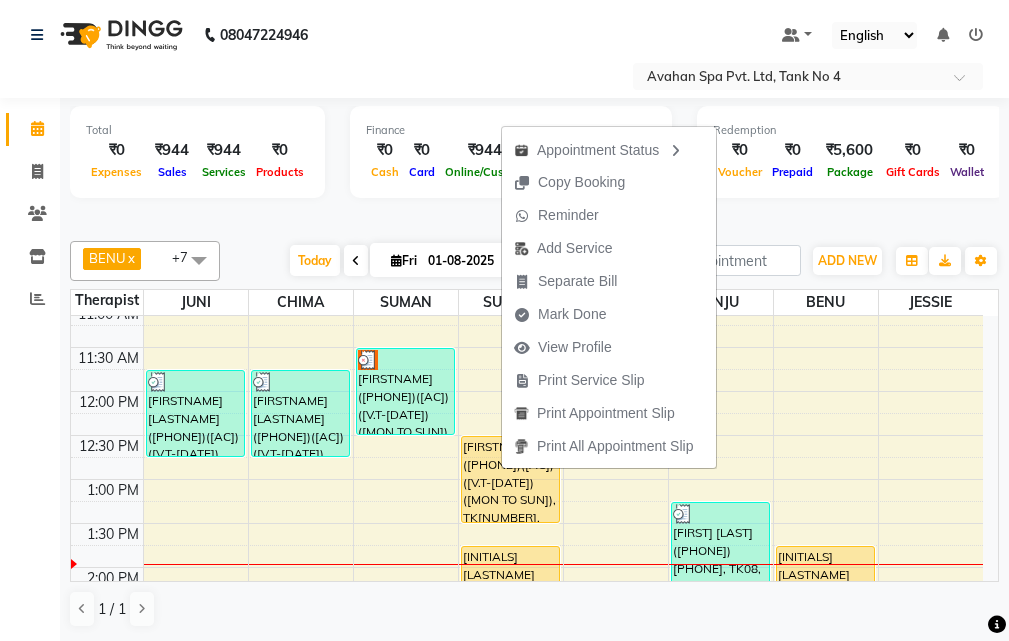 click on "Mark Done" at bounding box center (572, 314) 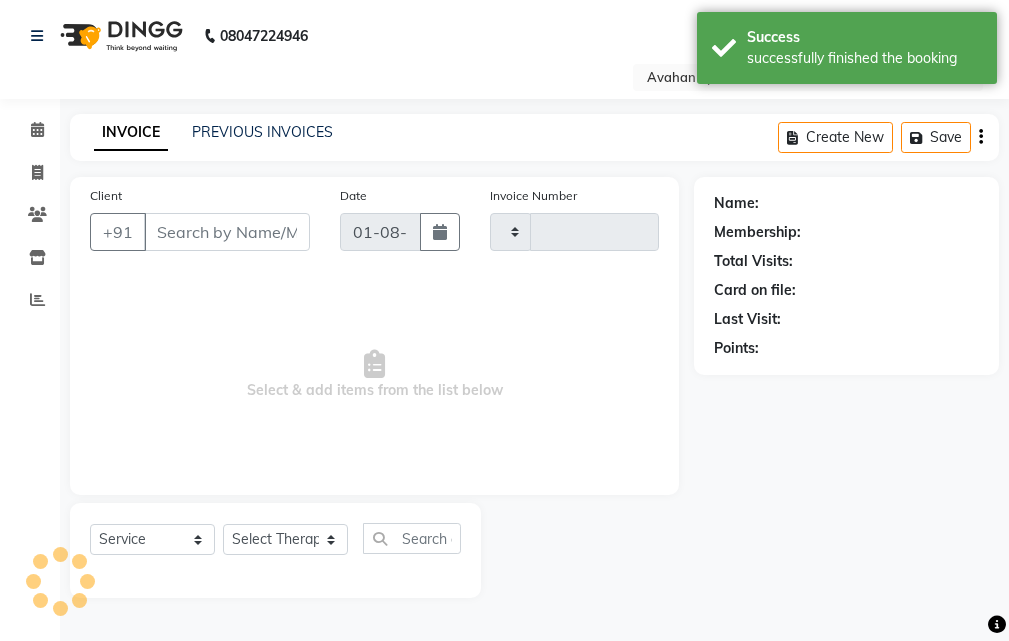 scroll, scrollTop: 0, scrollLeft: 0, axis: both 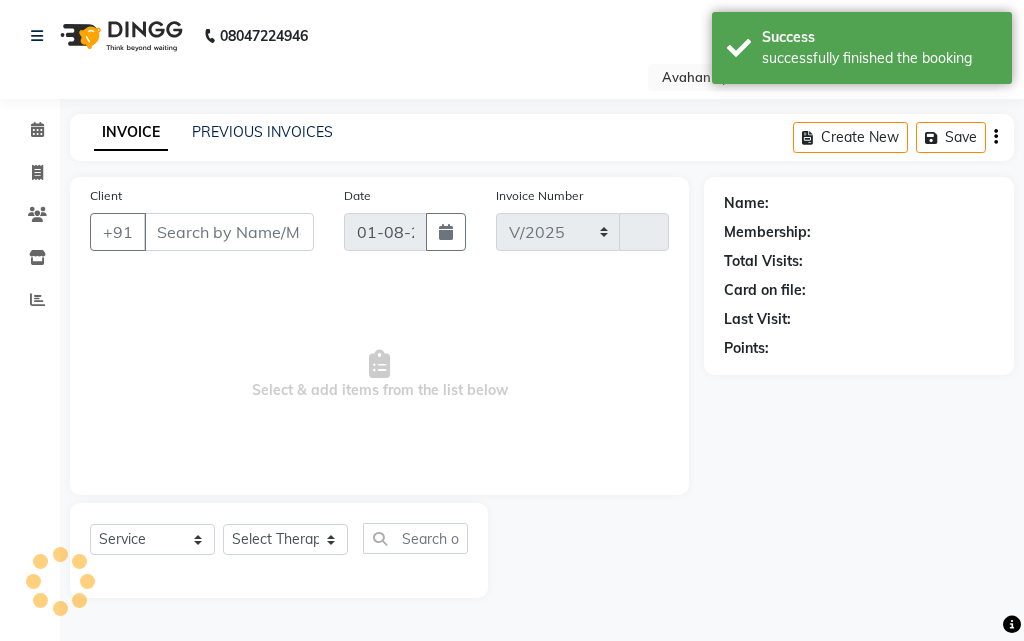 select on "4269" 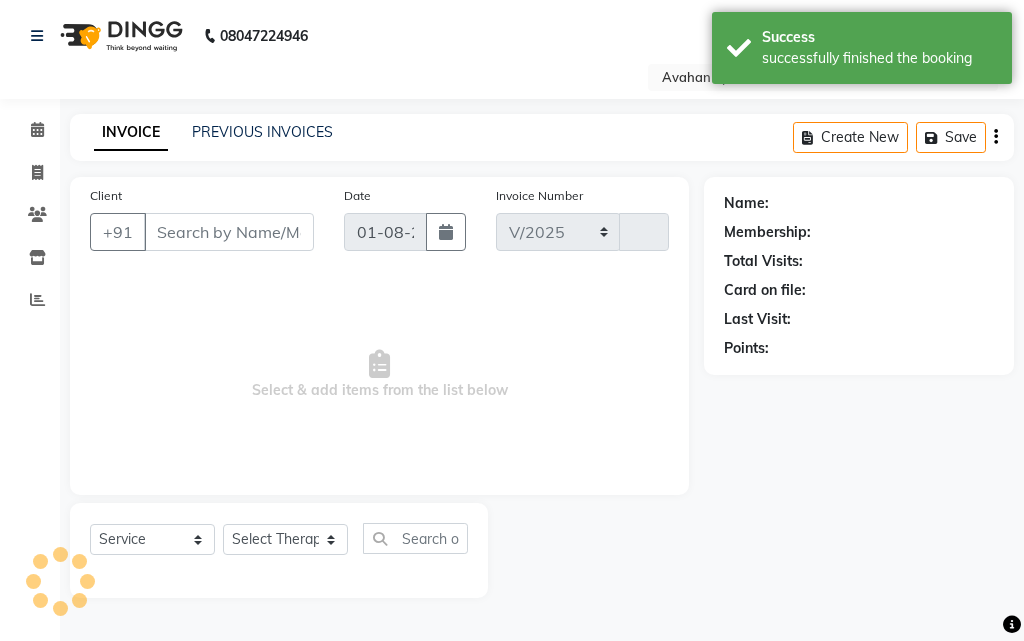 type on "2018" 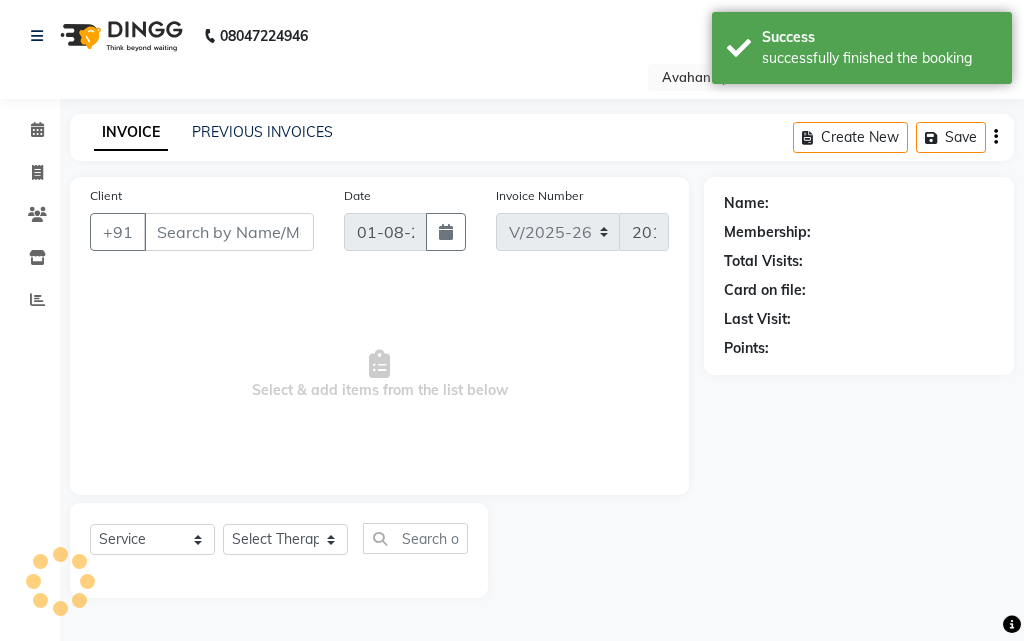 type on "11*******10" 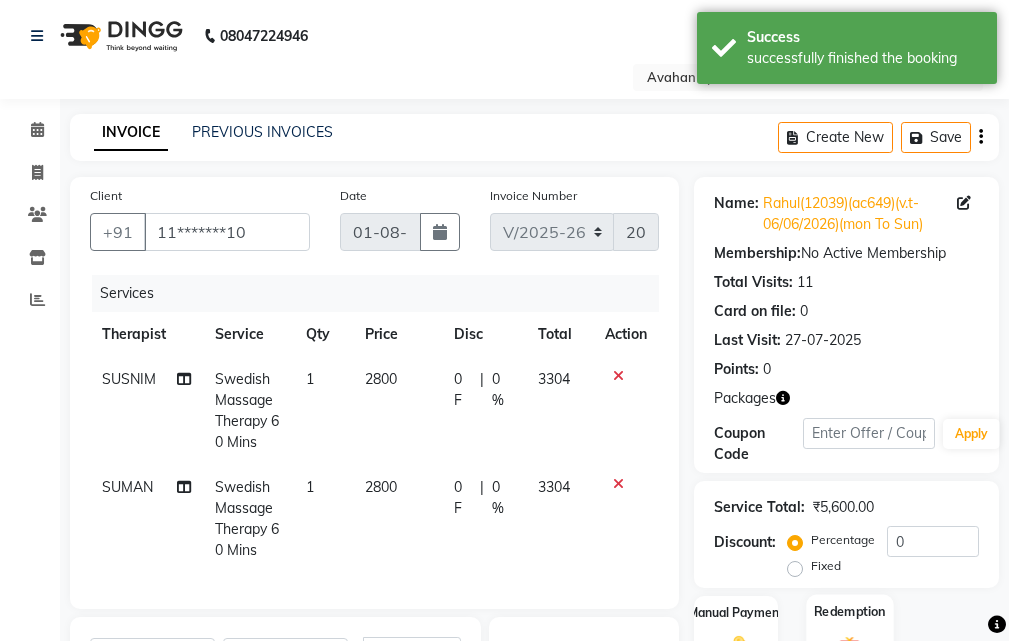 scroll, scrollTop: 200, scrollLeft: 0, axis: vertical 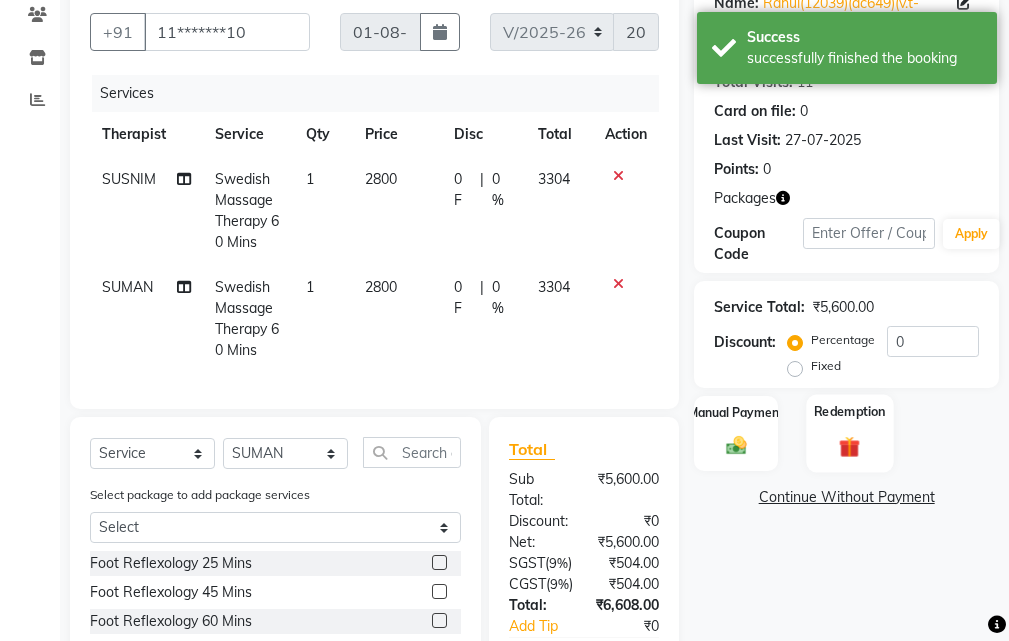 click 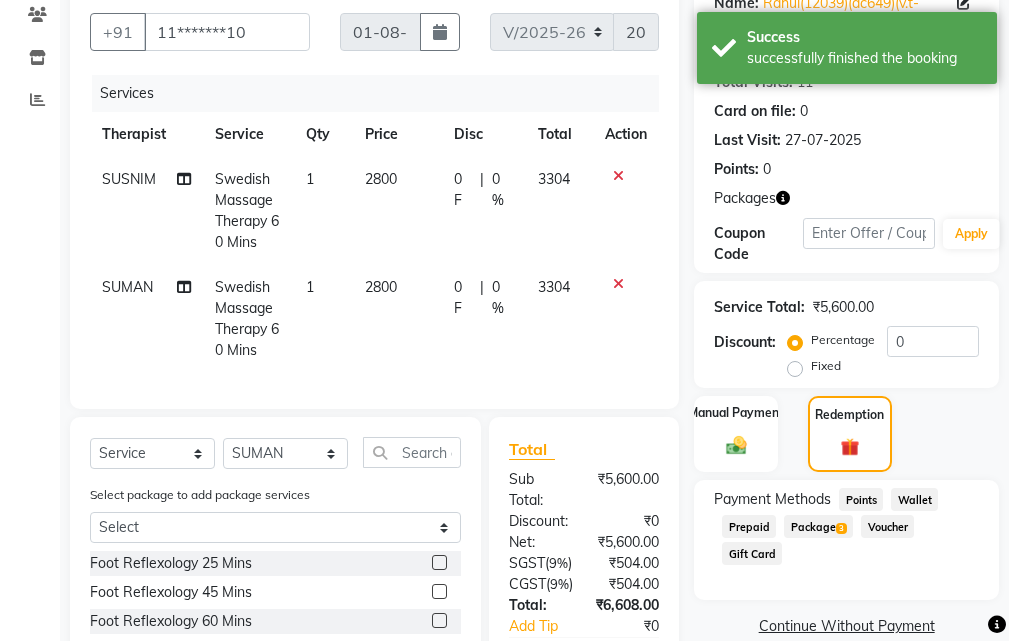 click on "Package  3" 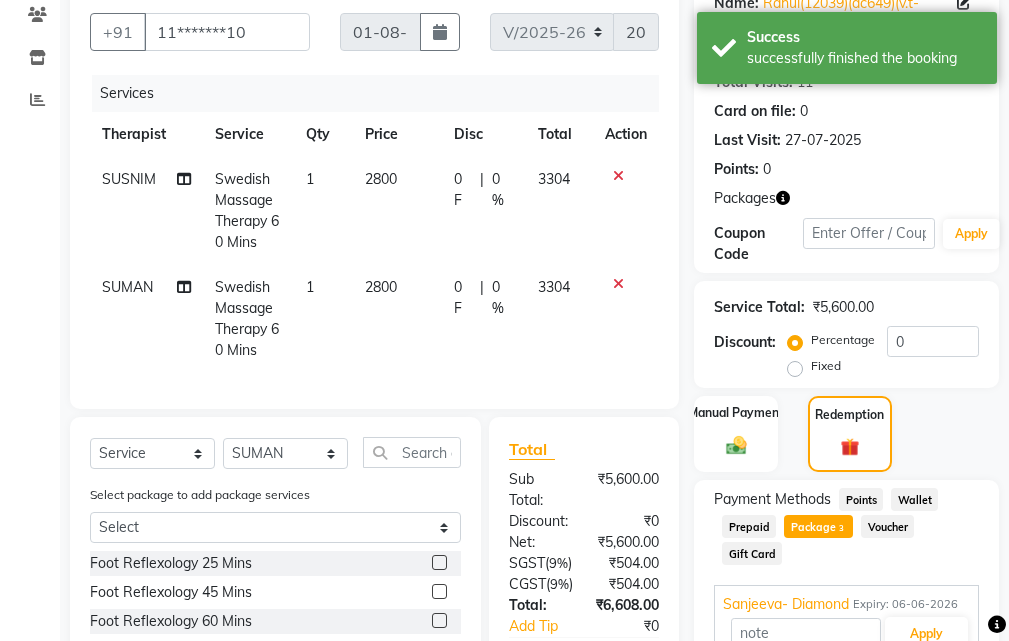scroll, scrollTop: 445, scrollLeft: 0, axis: vertical 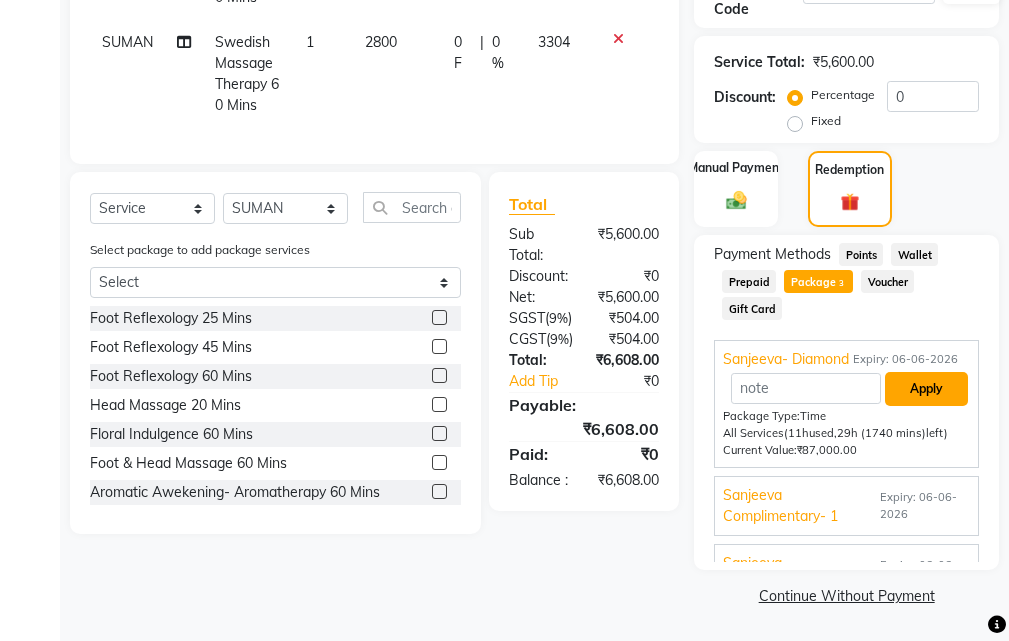 click on "Apply" at bounding box center (926, 389) 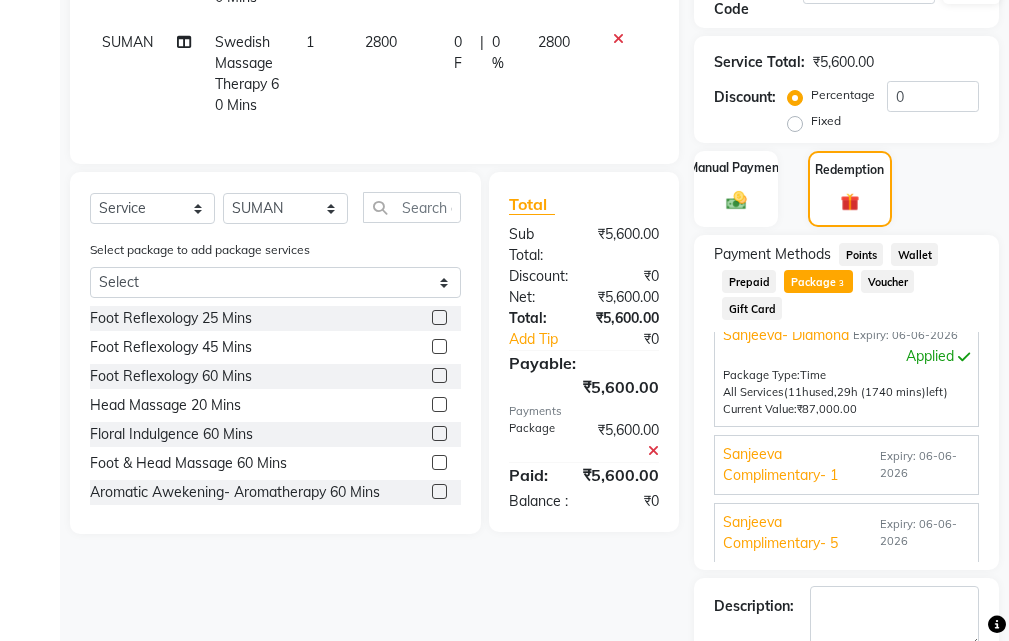 scroll, scrollTop: 45, scrollLeft: 0, axis: vertical 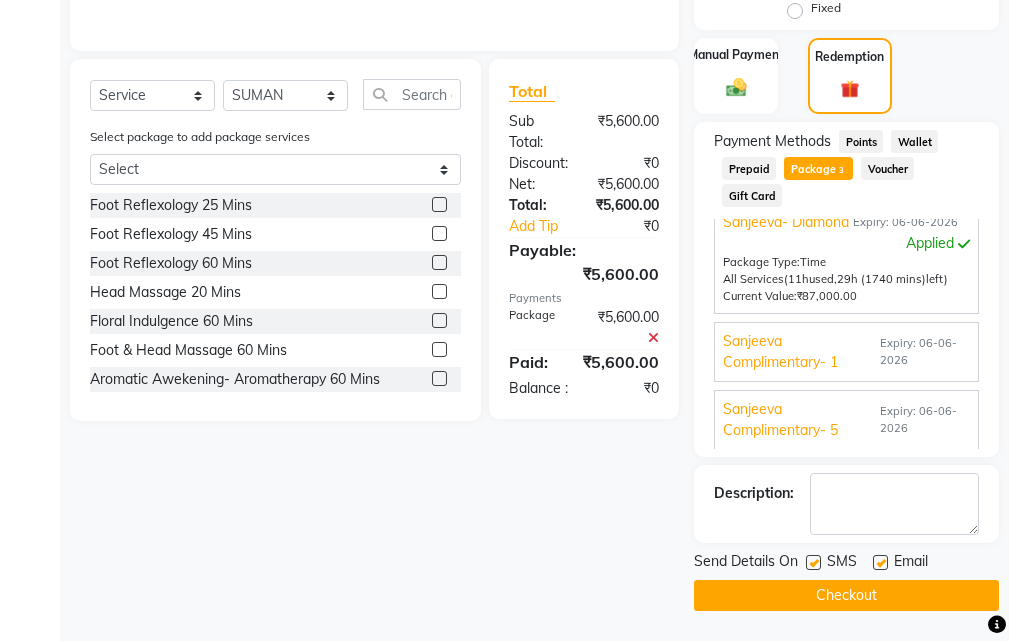 click 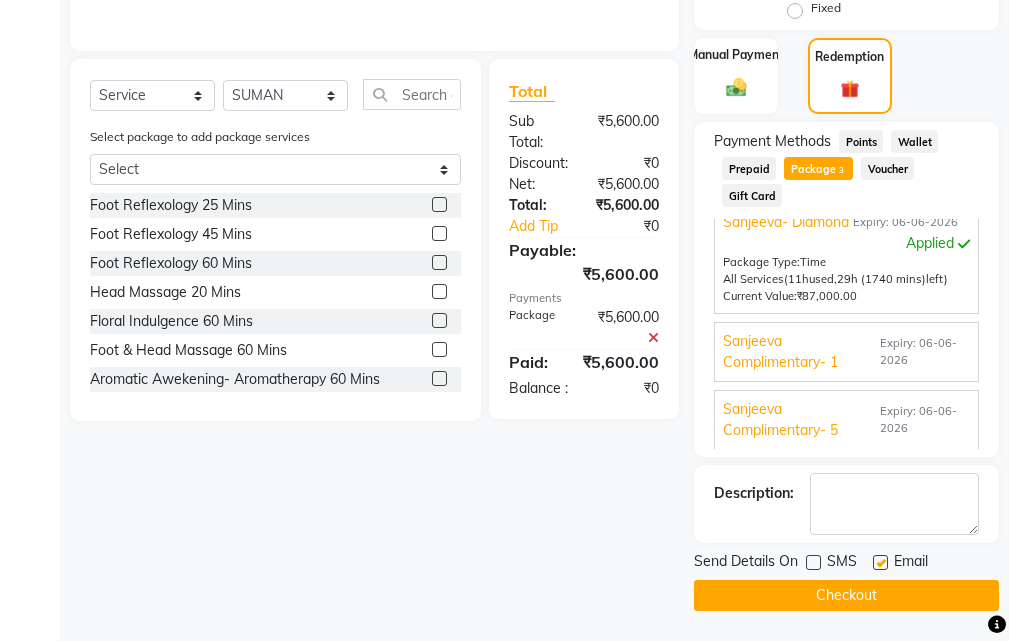 click 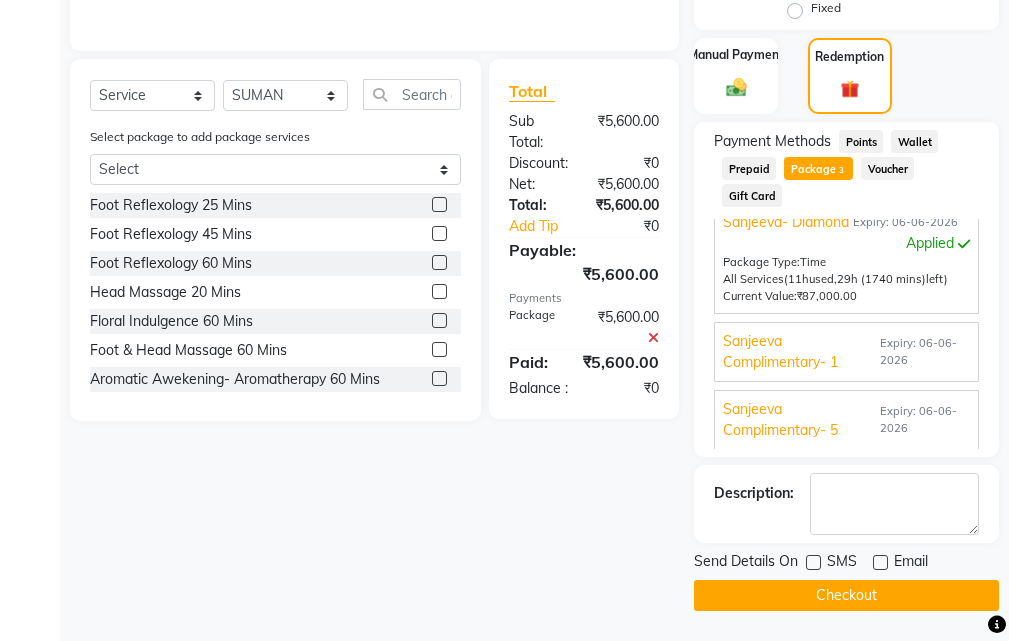 click on "Checkout" 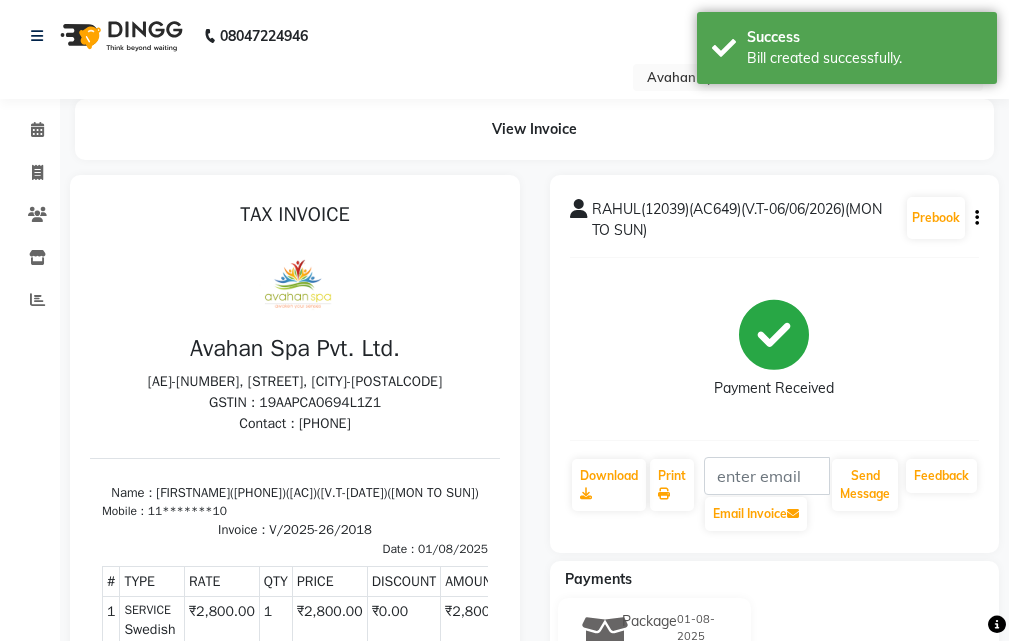 scroll, scrollTop: 0, scrollLeft: 0, axis: both 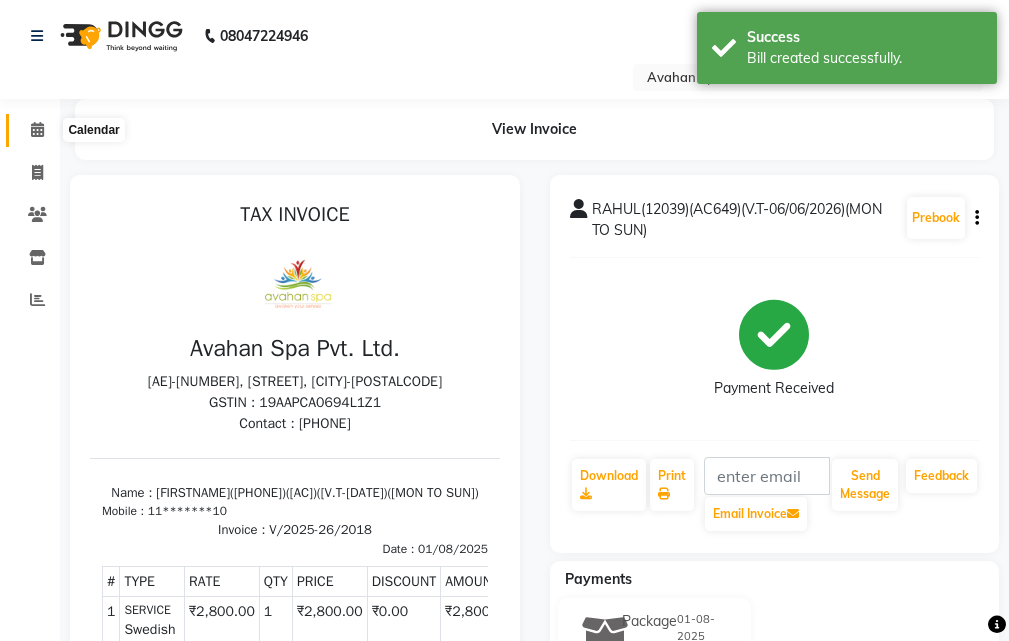 click 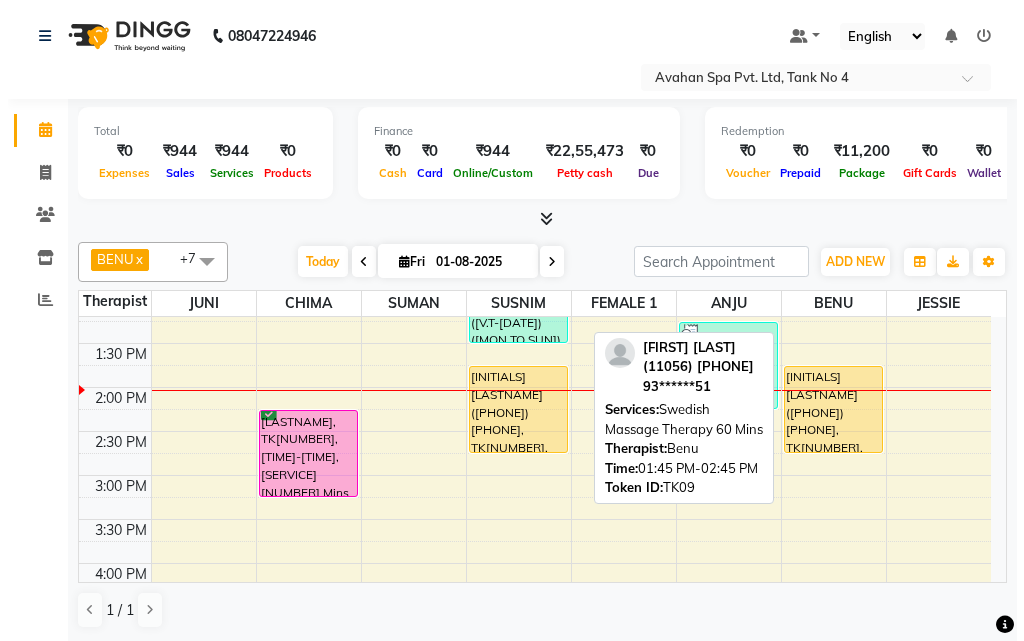 scroll, scrollTop: 300, scrollLeft: 0, axis: vertical 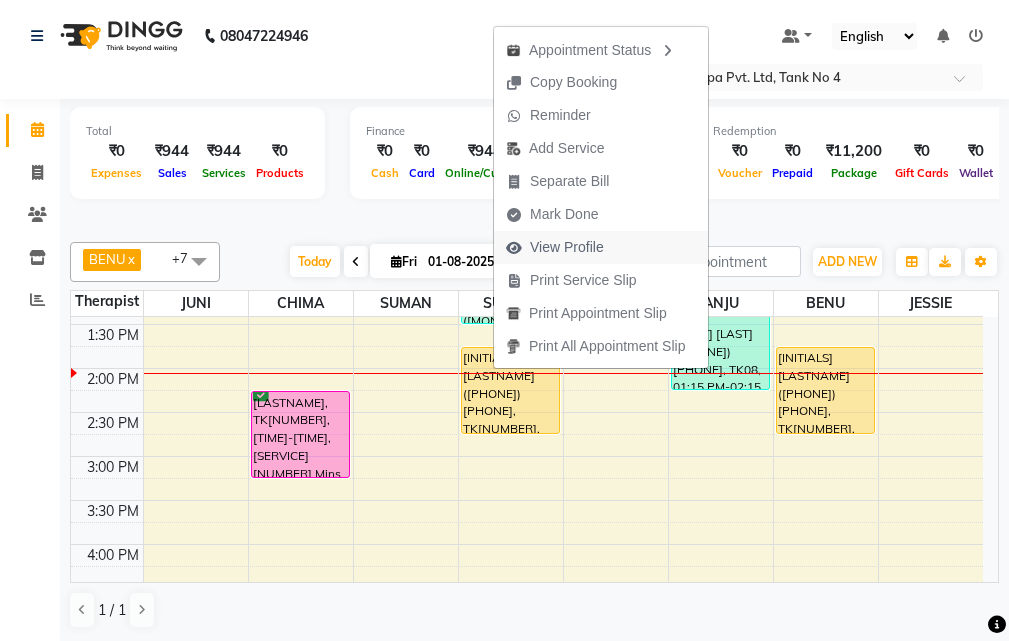 click on "View Profile" at bounding box center [555, 247] 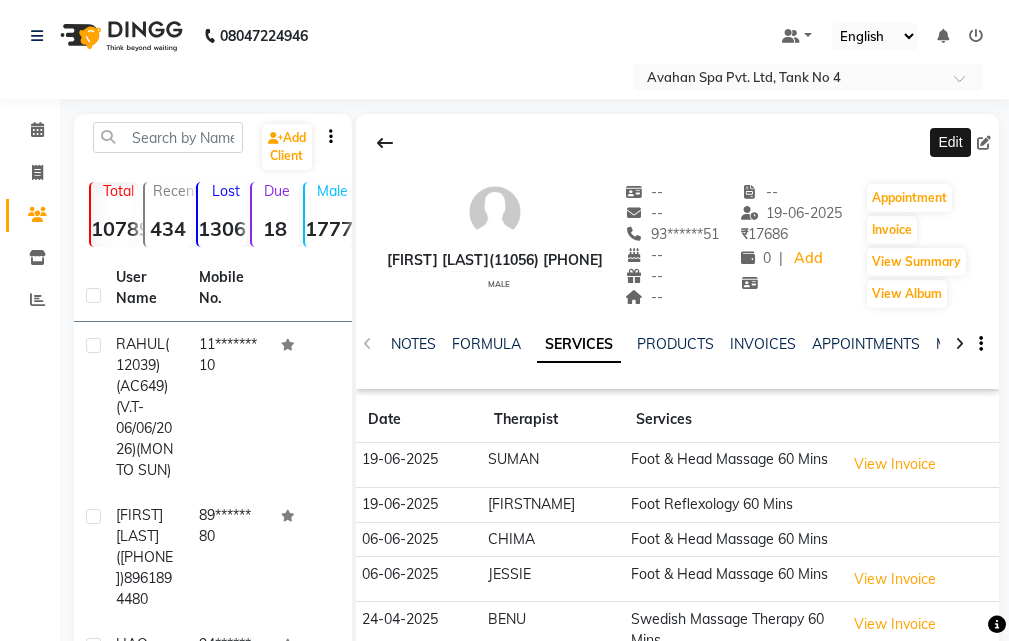 click 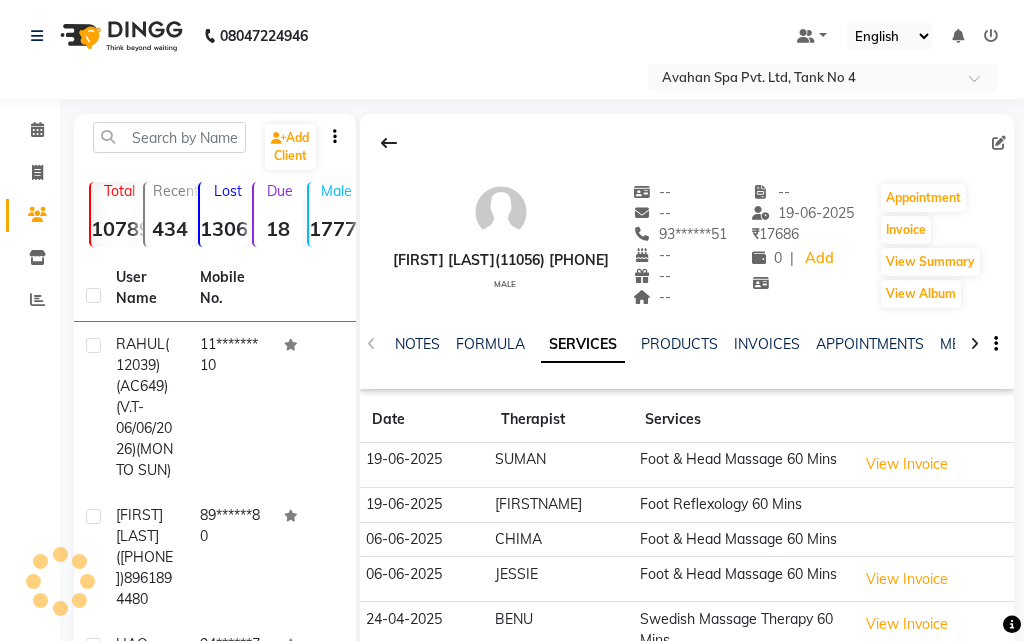 select on "male" 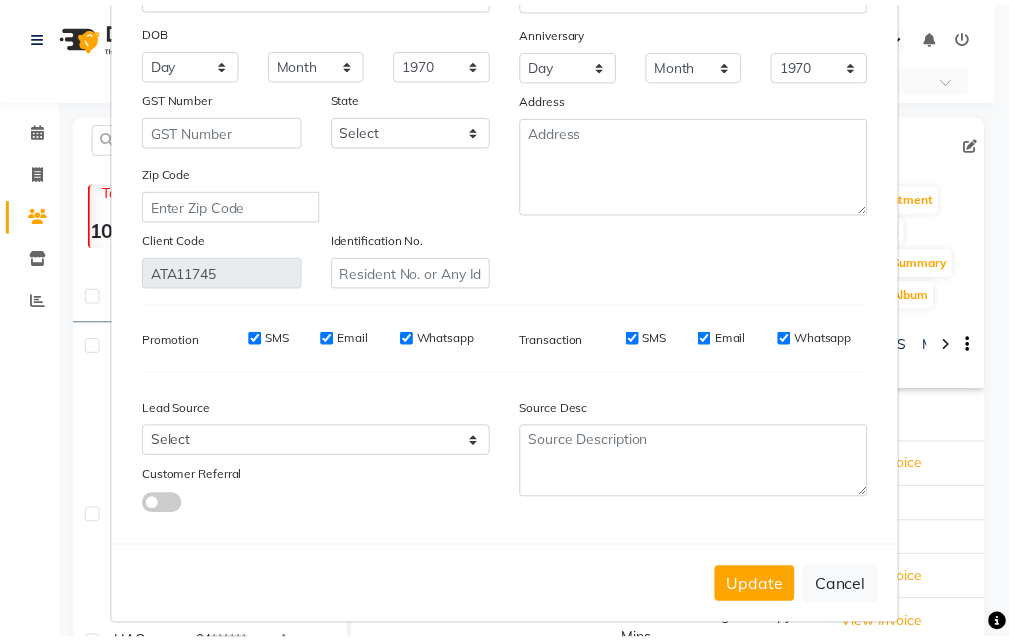 scroll, scrollTop: 246, scrollLeft: 0, axis: vertical 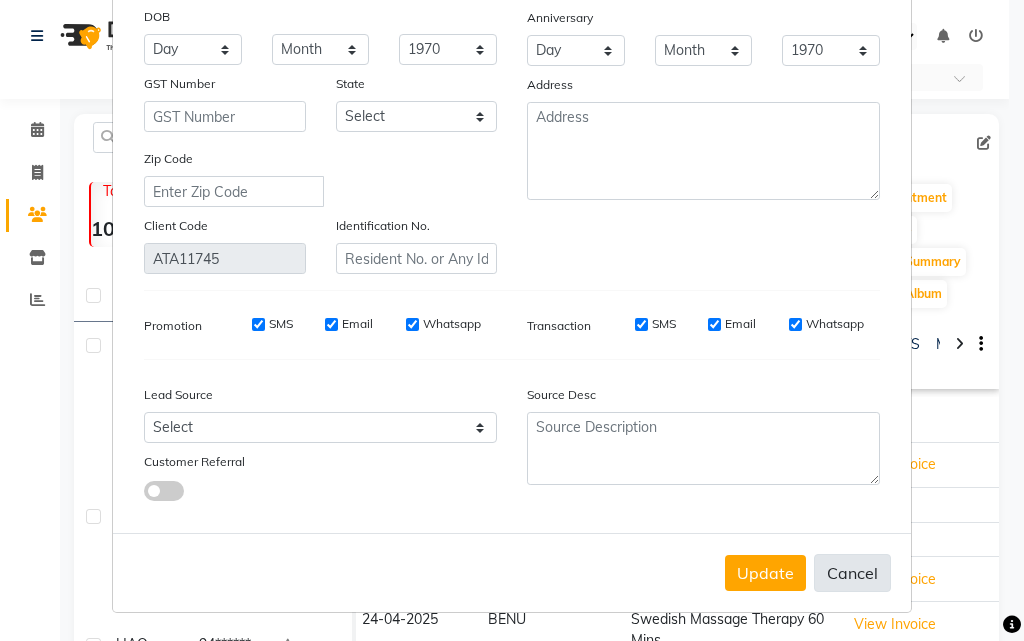 click on "Cancel" at bounding box center (852, 573) 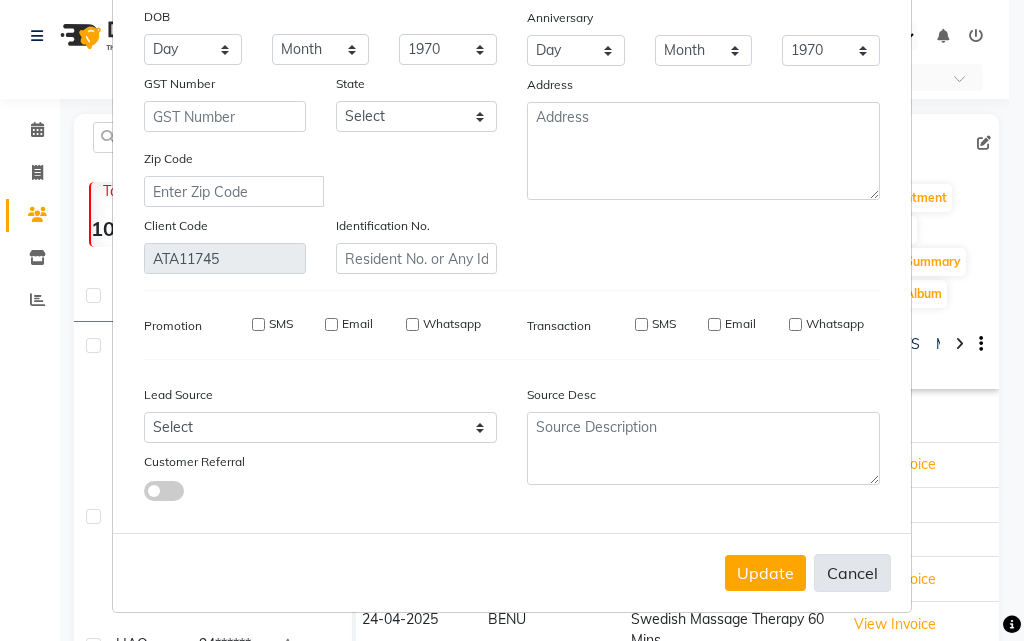 type 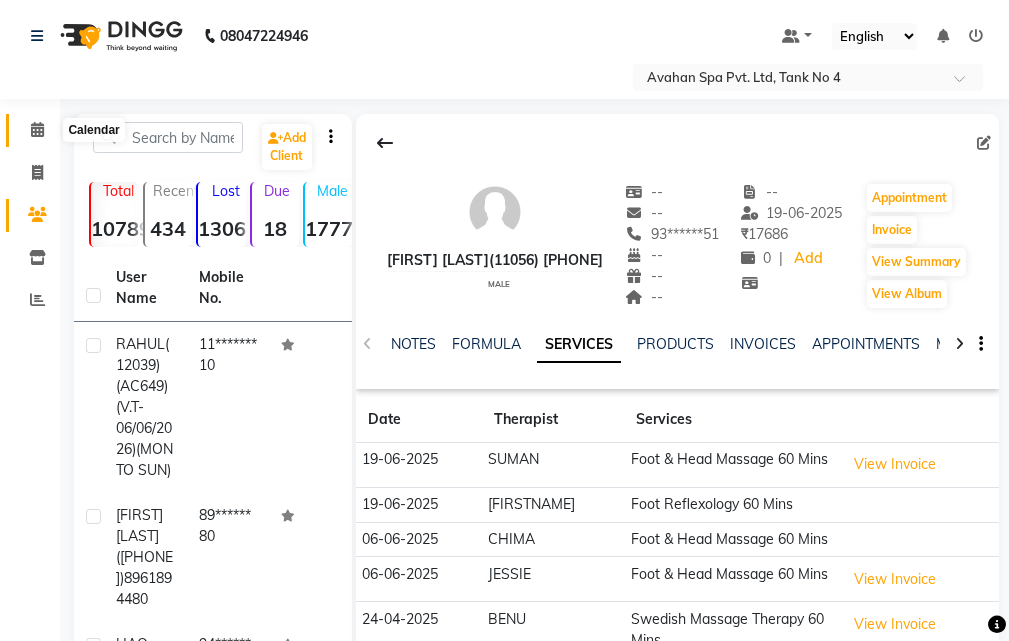 click 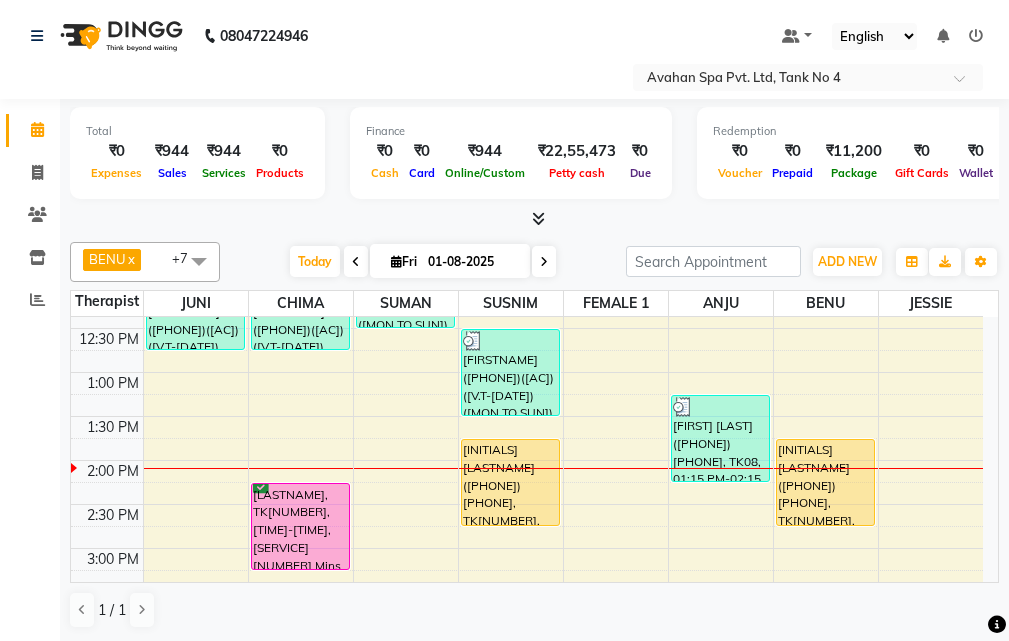 scroll, scrollTop: 200, scrollLeft: 0, axis: vertical 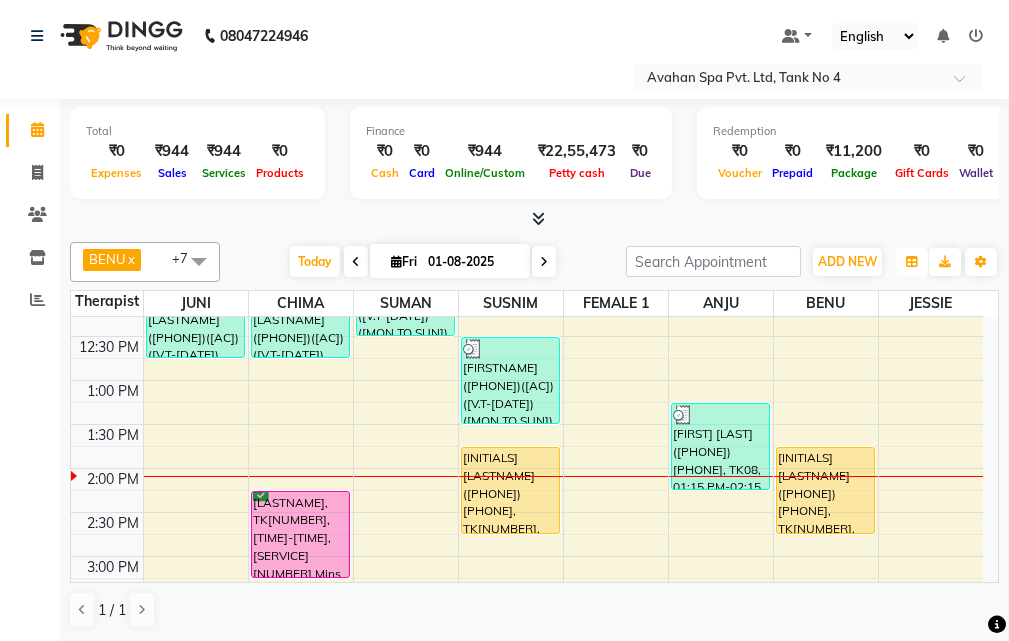 click at bounding box center (912, 262) 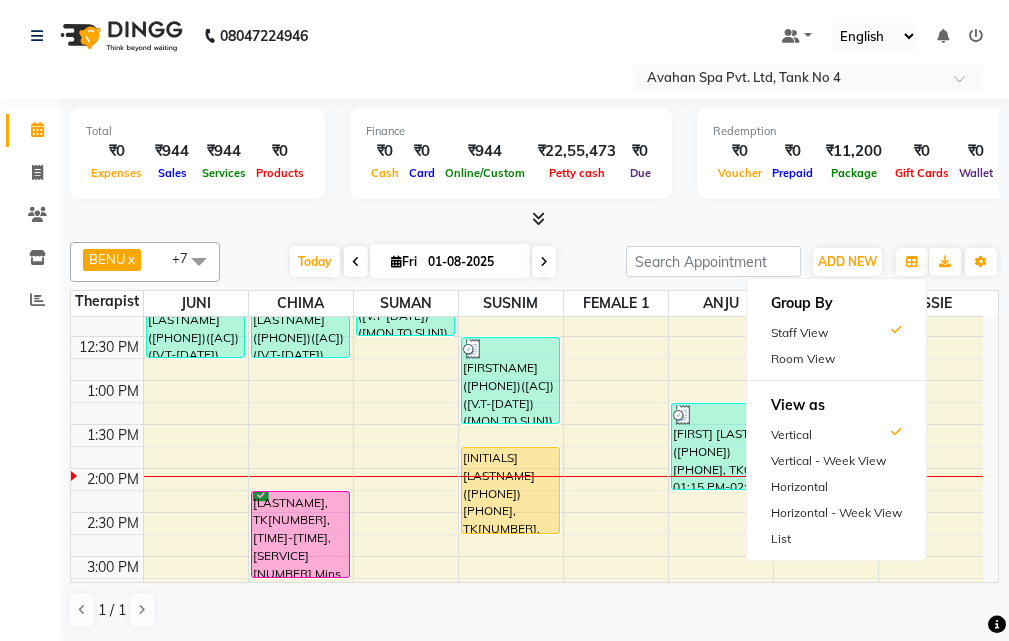 drag, startPoint x: 836, startPoint y: 358, endPoint x: 816, endPoint y: 381, distance: 30.479502 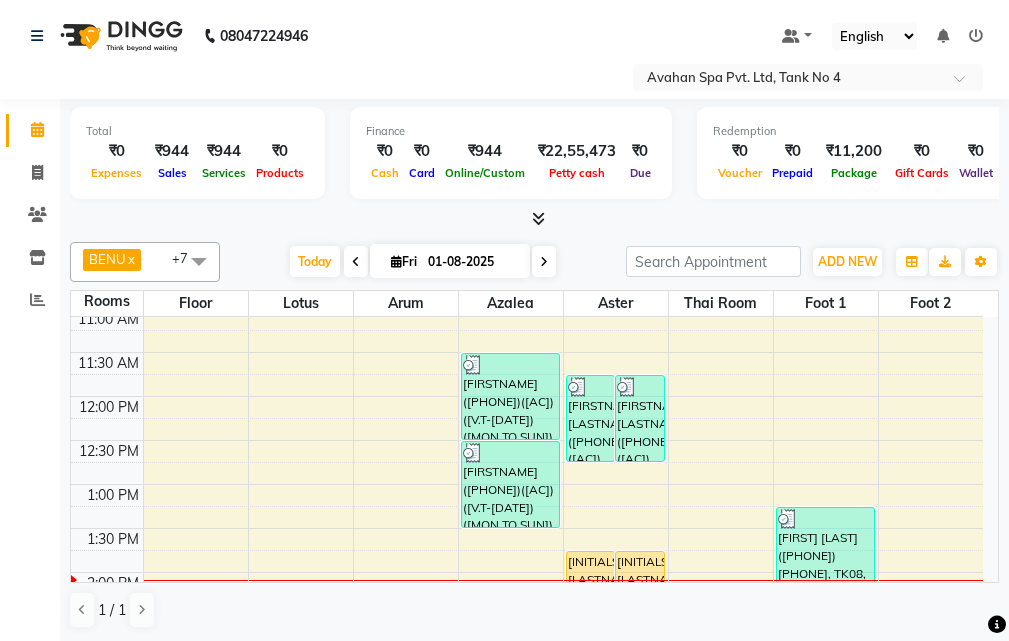 scroll, scrollTop: 200, scrollLeft: 0, axis: vertical 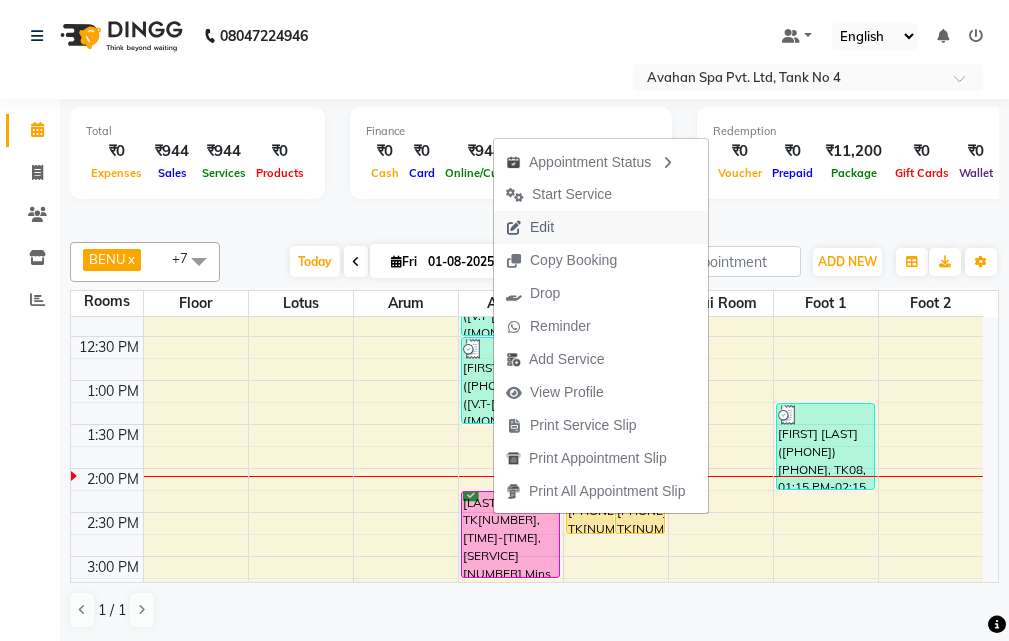click on "Edit" at bounding box center [601, 227] 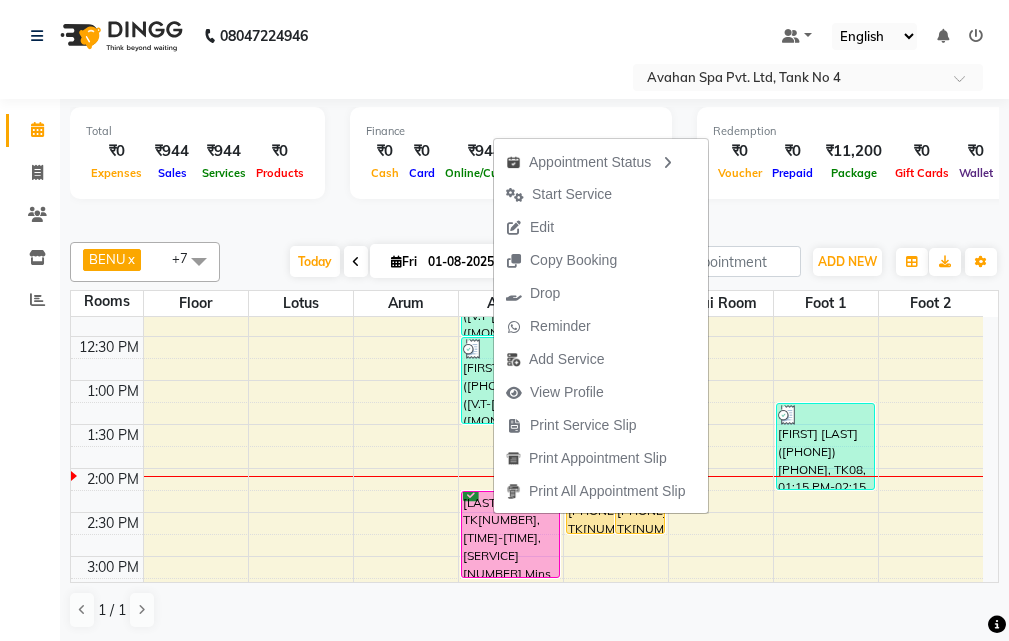 select on "tentative" 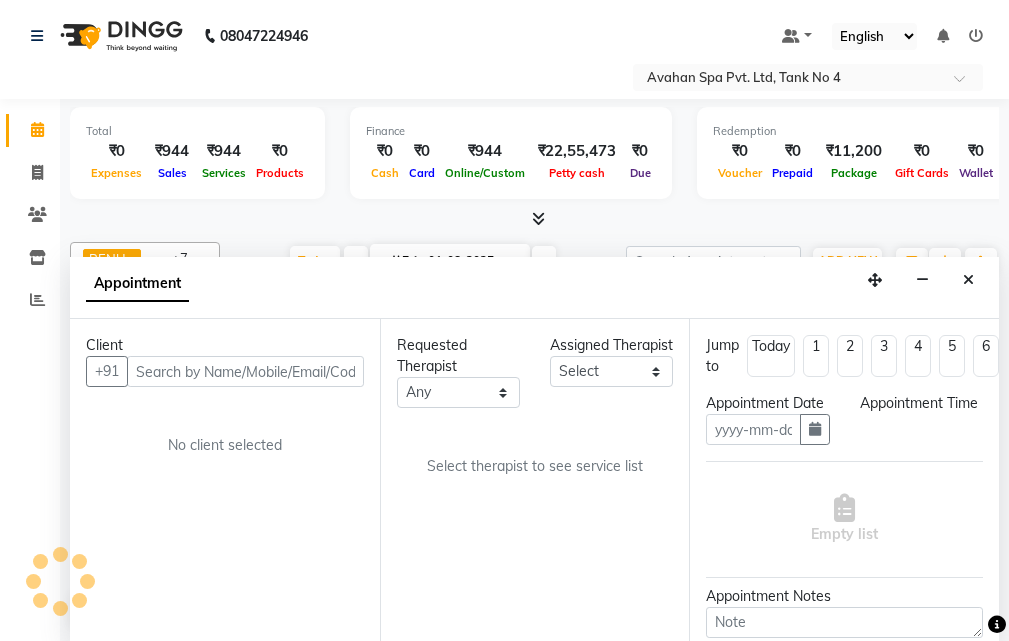 scroll, scrollTop: 1, scrollLeft: 0, axis: vertical 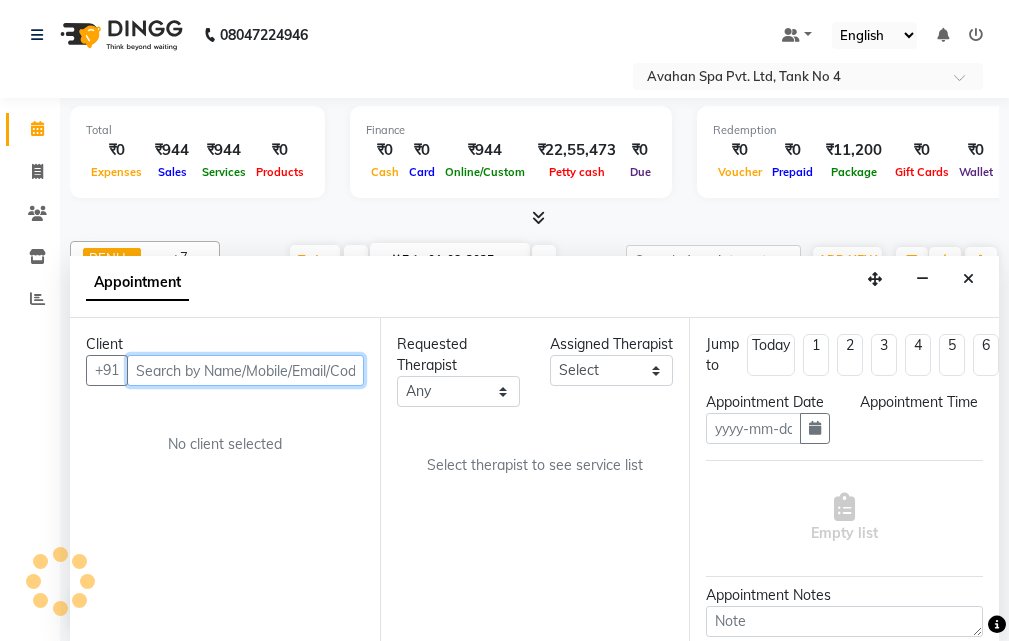 type on "01-08-2025" 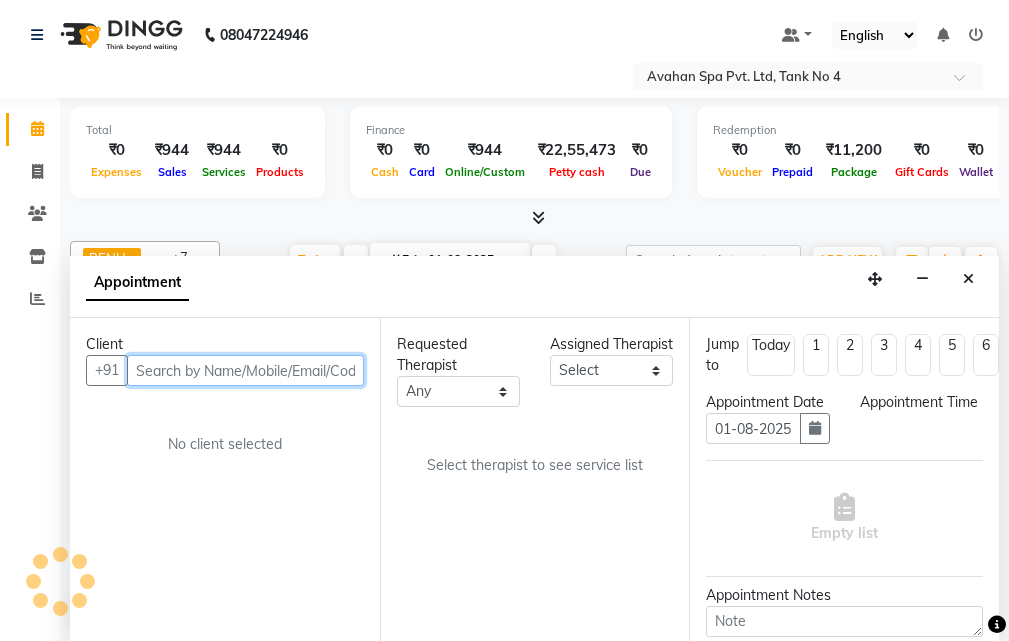 select on "confirm booking" 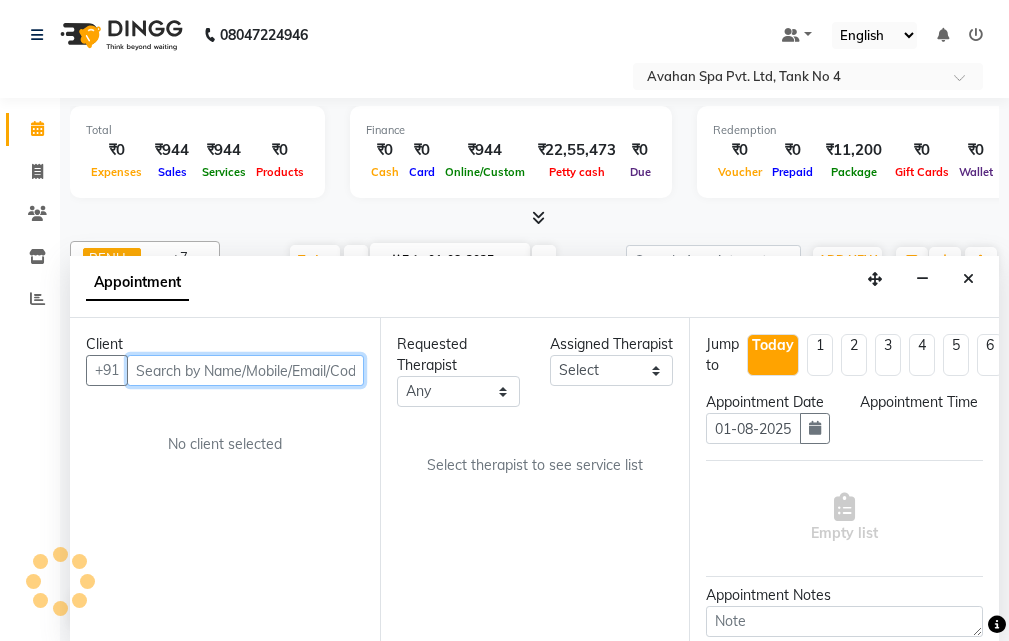 scroll, scrollTop: 0, scrollLeft: 0, axis: both 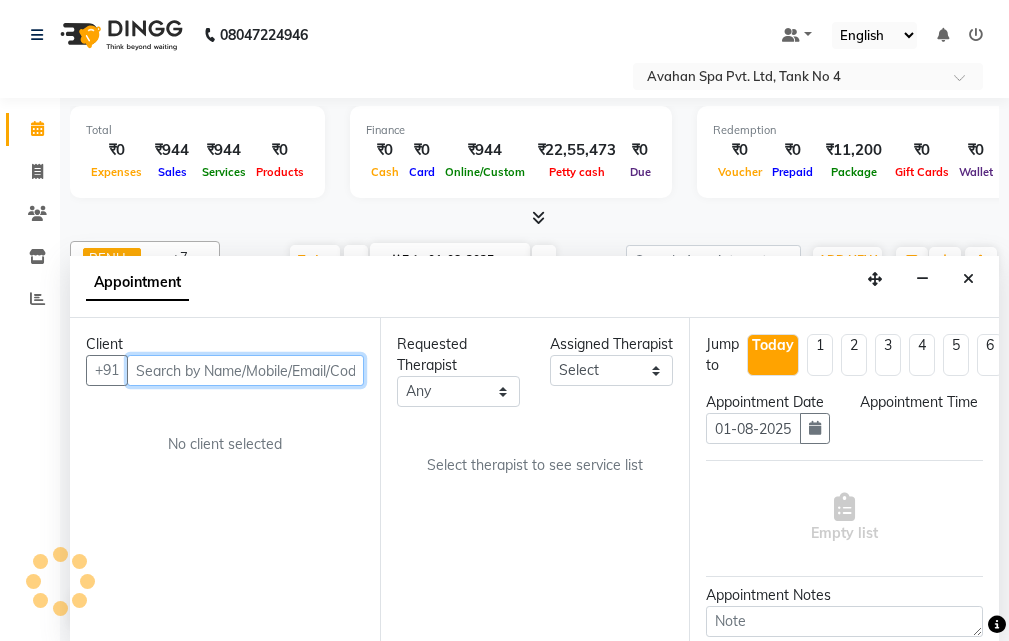 select on "23005" 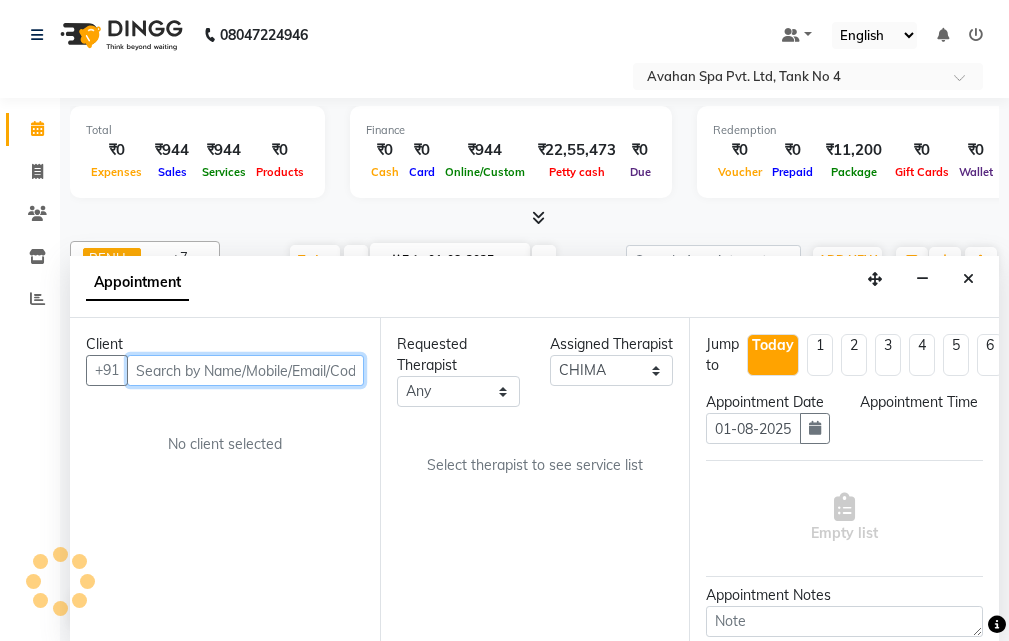 select on "855" 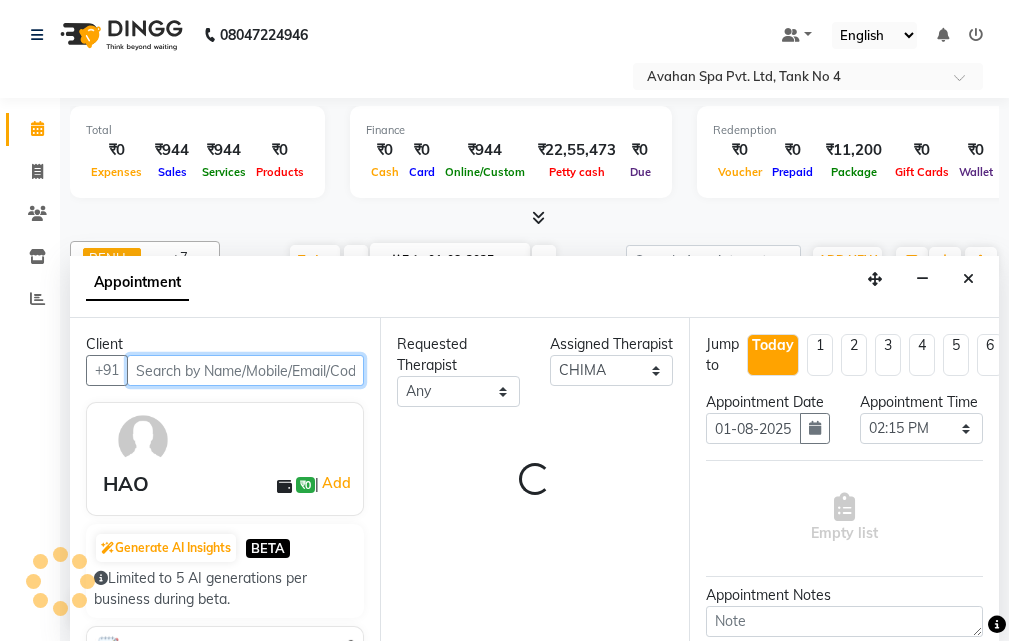scroll, scrollTop: 353, scrollLeft: 0, axis: vertical 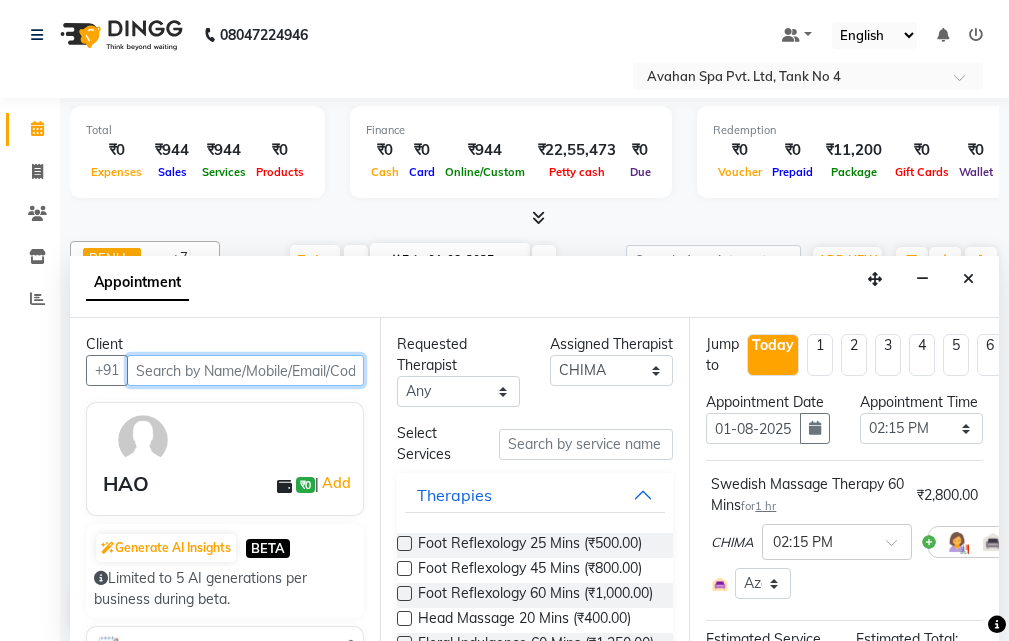 click at bounding box center [245, 370] 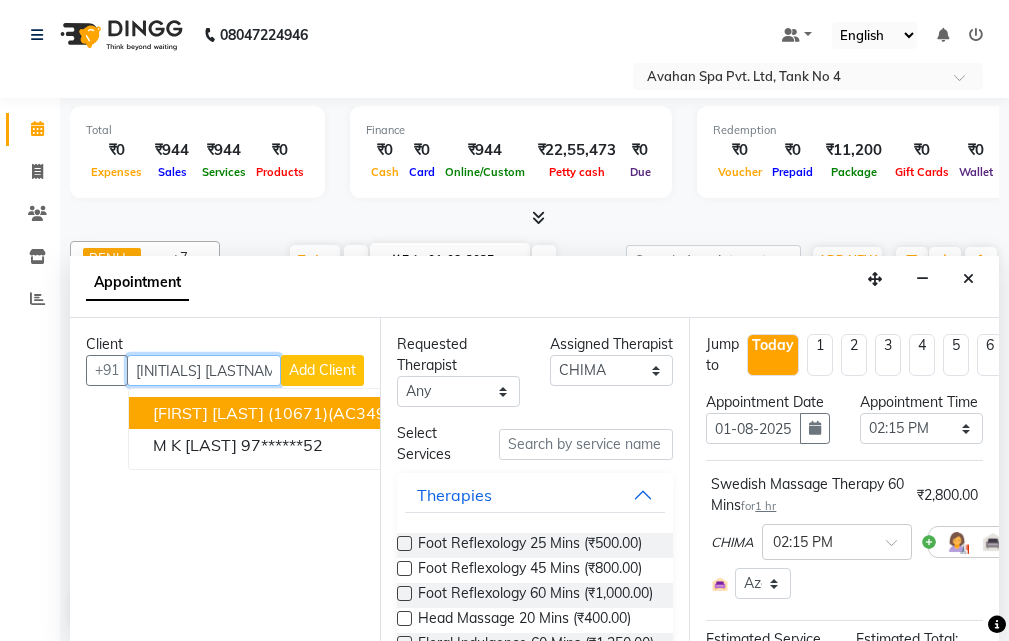 click on "M K MUKHERJEE (10671)(AC349) V.T-(16-02-2026)(MON-SUN) 9830049796" at bounding box center [398, 413] 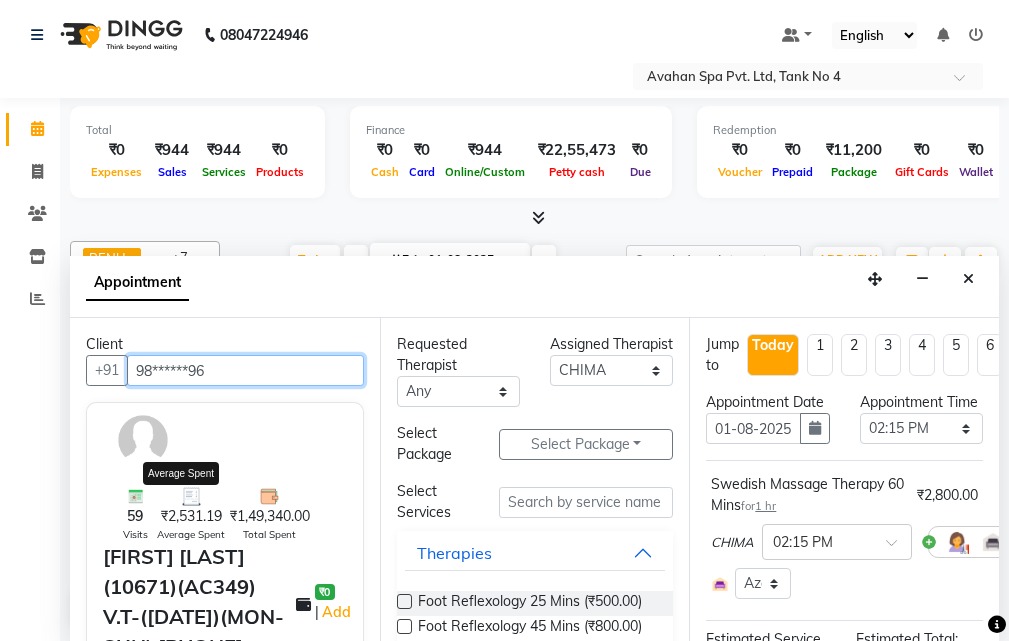 scroll, scrollTop: 100, scrollLeft: 0, axis: vertical 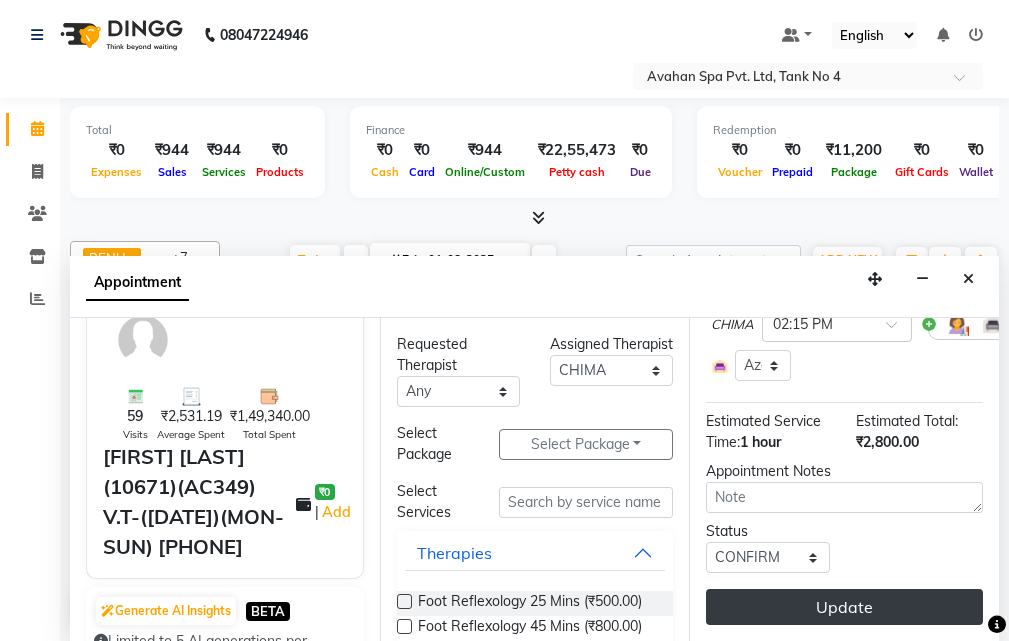 type on "98******96" 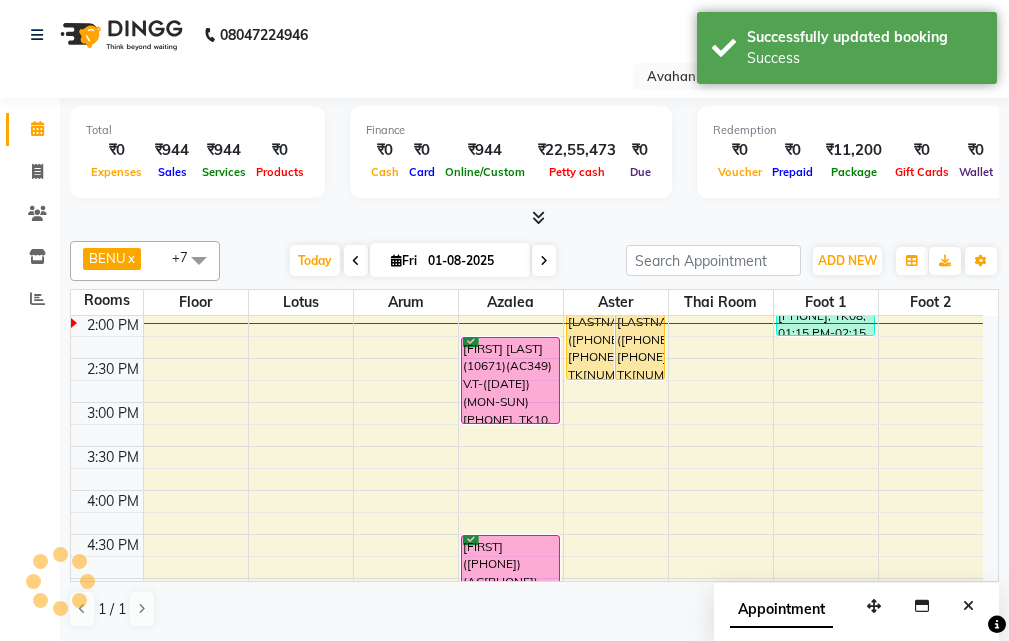 scroll, scrollTop: 0, scrollLeft: 0, axis: both 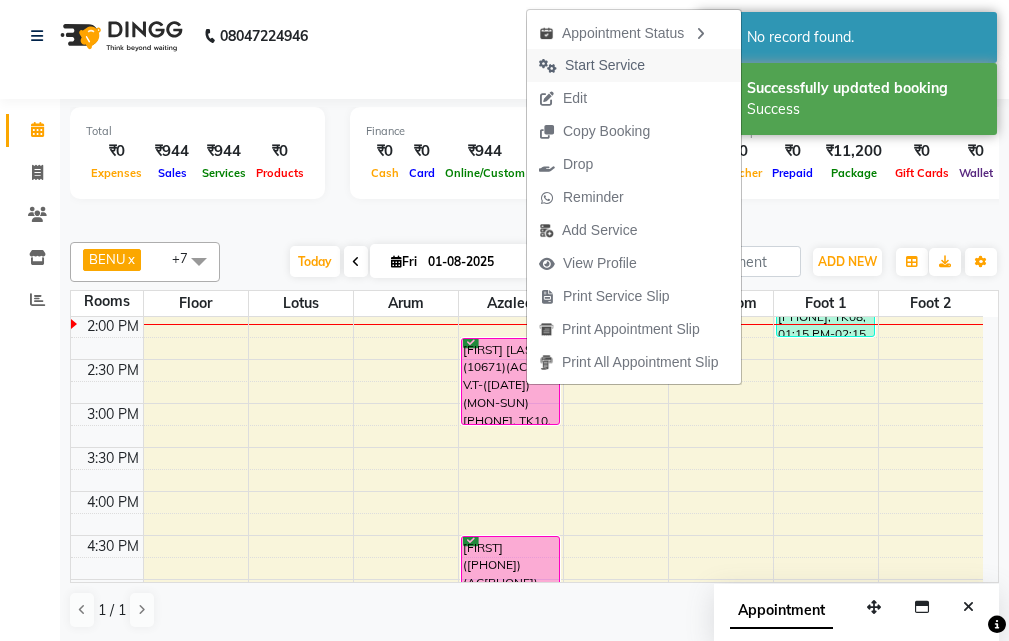 click on "Start Service" at bounding box center (592, 65) 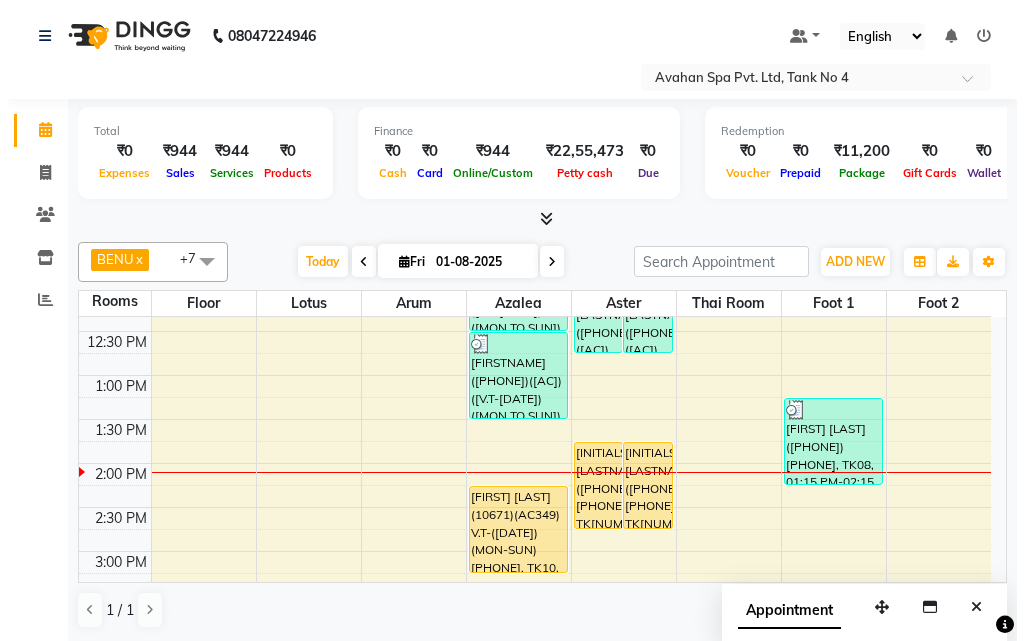scroll, scrollTop: 153, scrollLeft: 0, axis: vertical 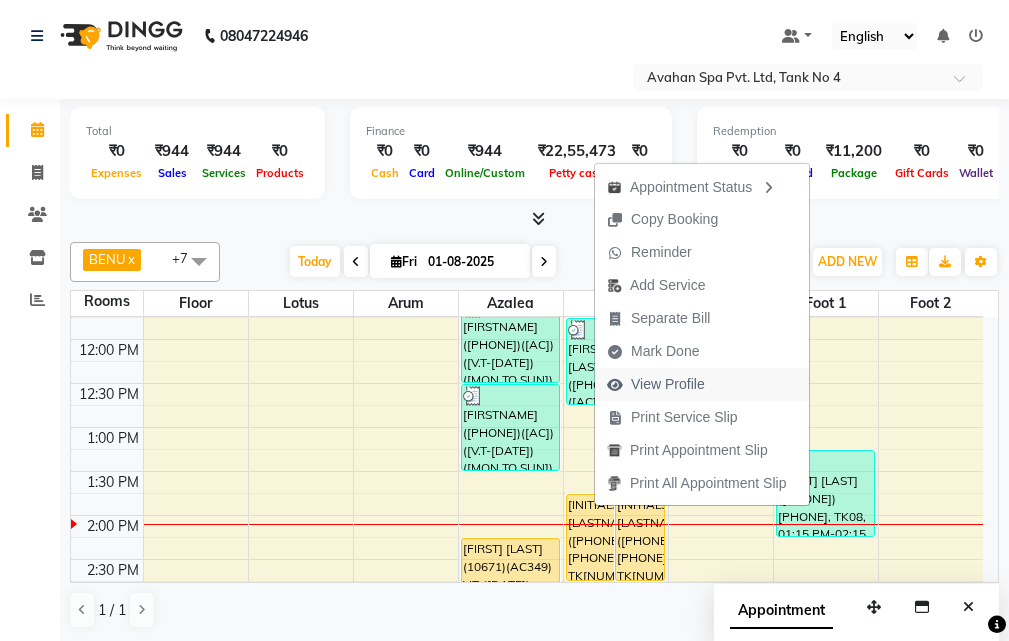 click on "View Profile" at bounding box center (656, 384) 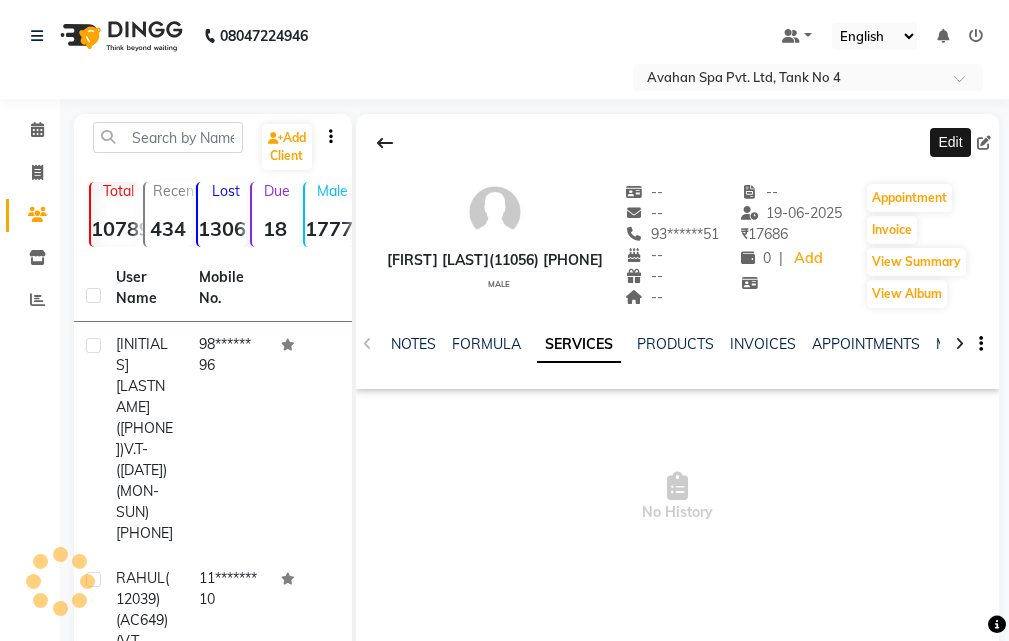 drag, startPoint x: 981, startPoint y: 141, endPoint x: 989, endPoint y: 129, distance: 14.422205 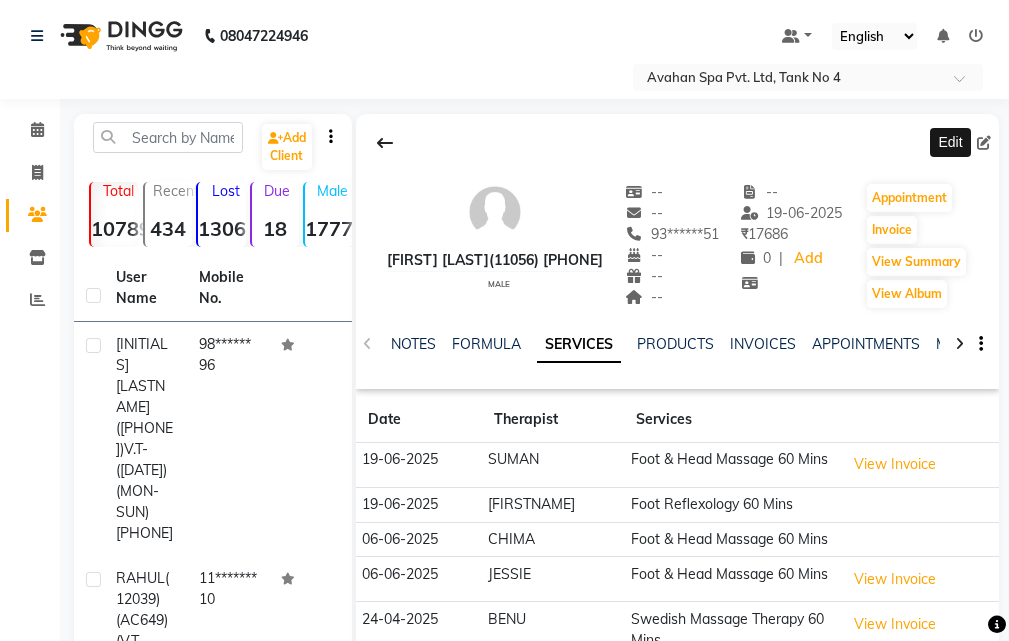 click 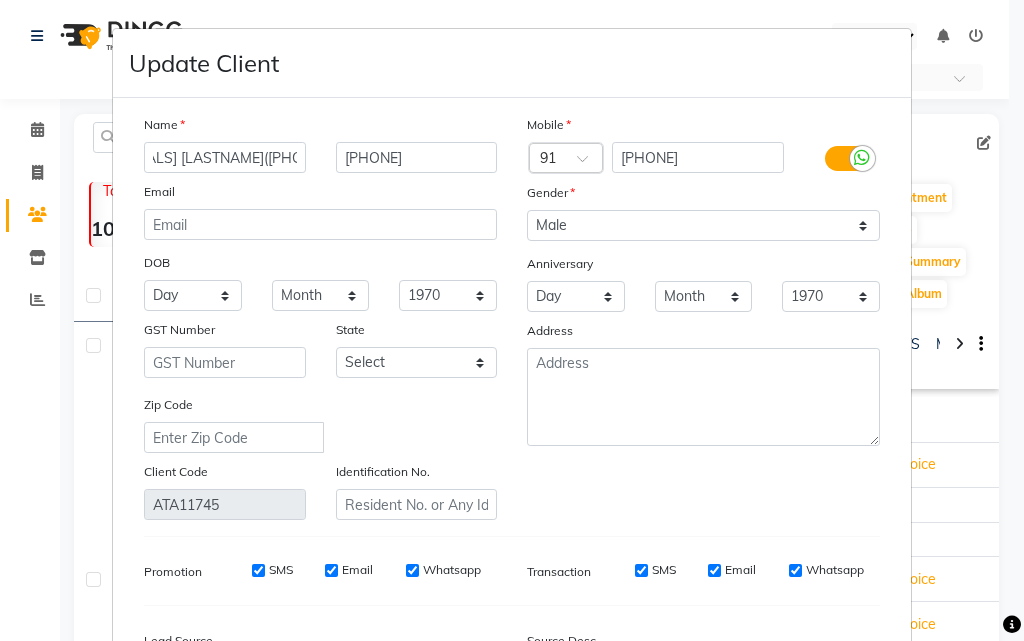 scroll, scrollTop: 0, scrollLeft: 46, axis: horizontal 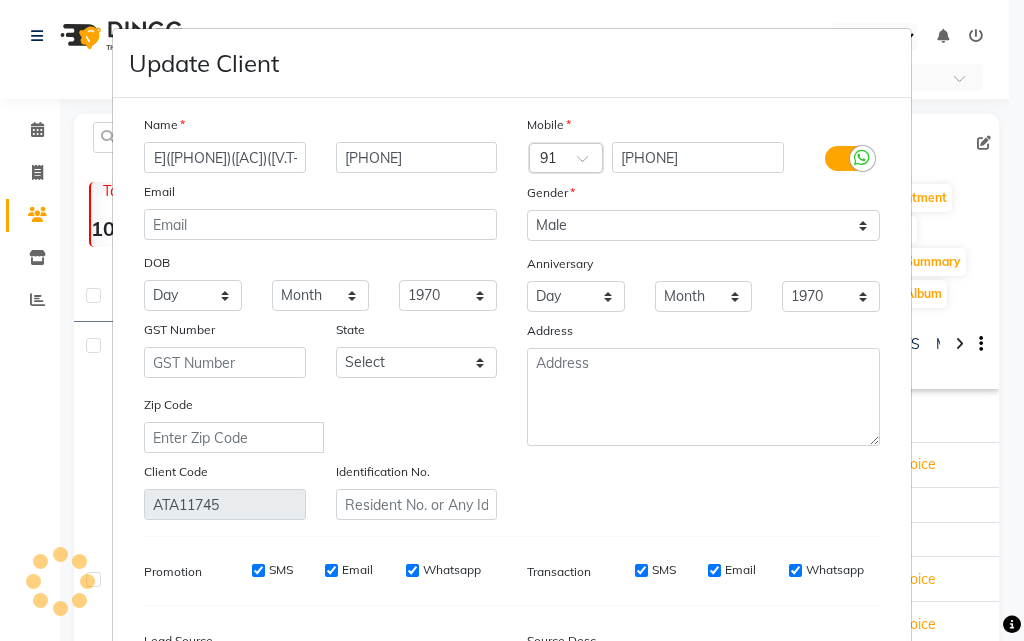type on "P AGARWAL(11056)(AC889)(V.T-01/08/26)" 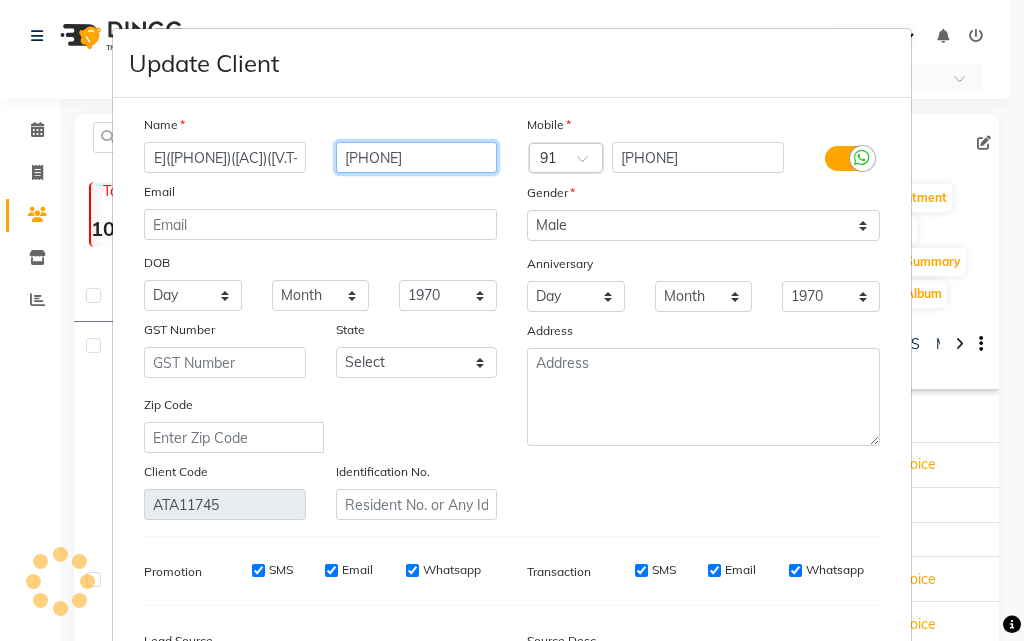 scroll, scrollTop: 0, scrollLeft: 0, axis: both 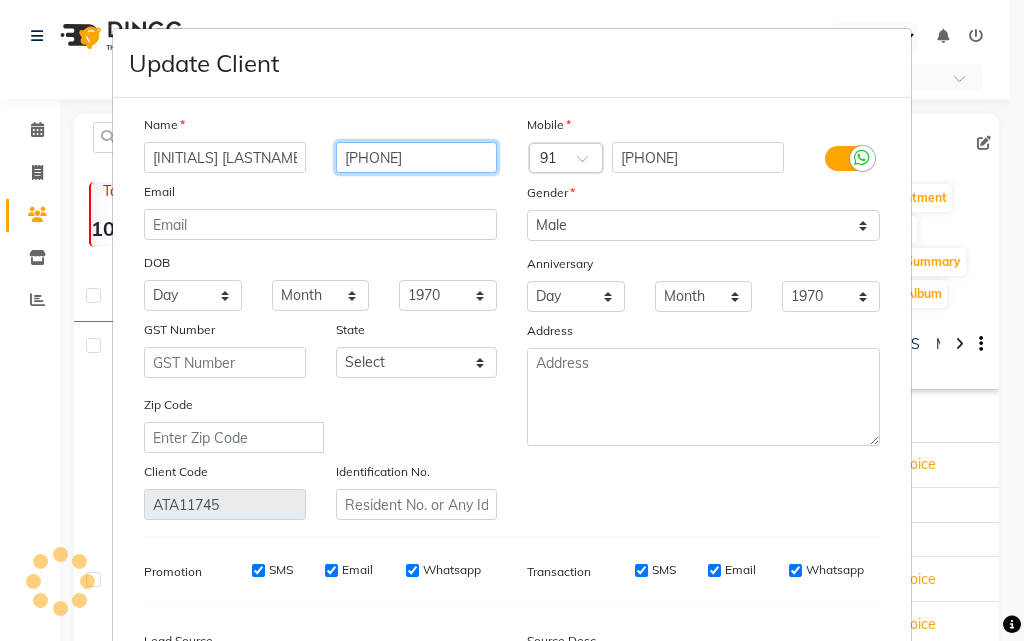 click on "9331072251" at bounding box center (417, 157) 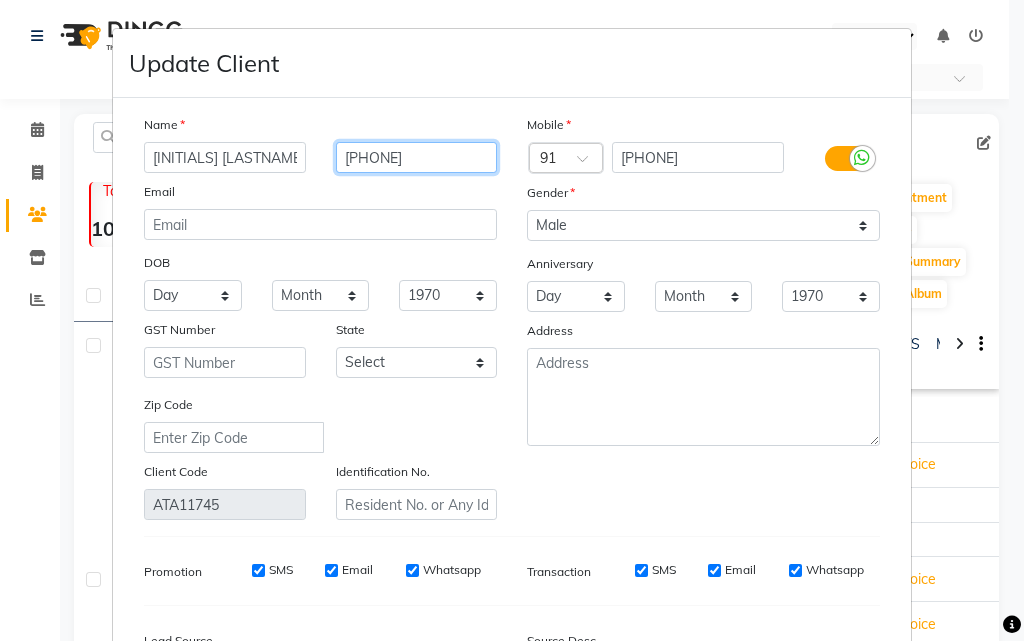 click on "9331072251" at bounding box center (417, 157) 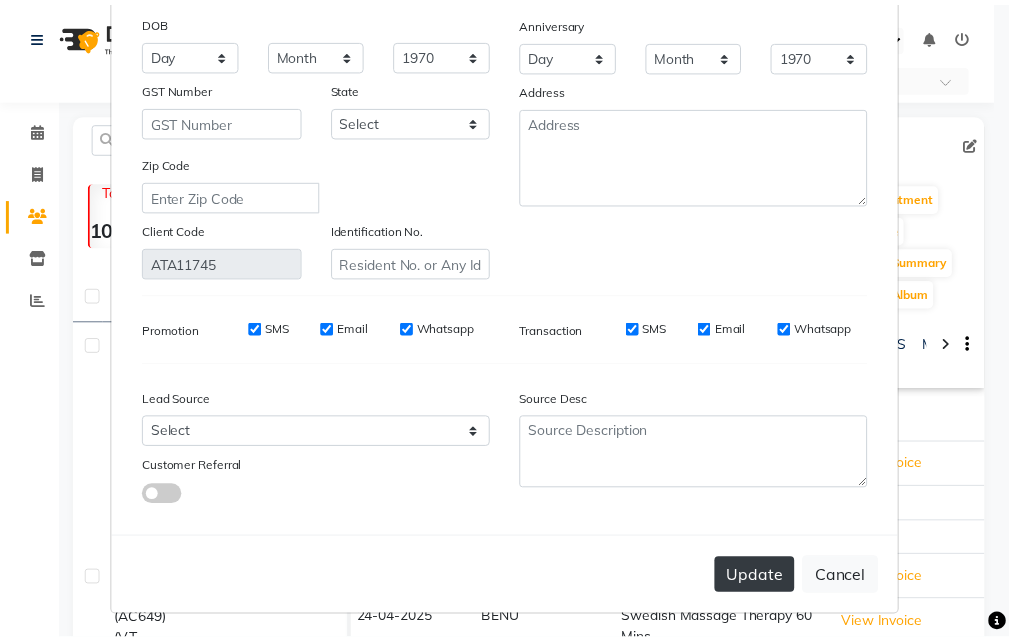 scroll, scrollTop: 246, scrollLeft: 0, axis: vertical 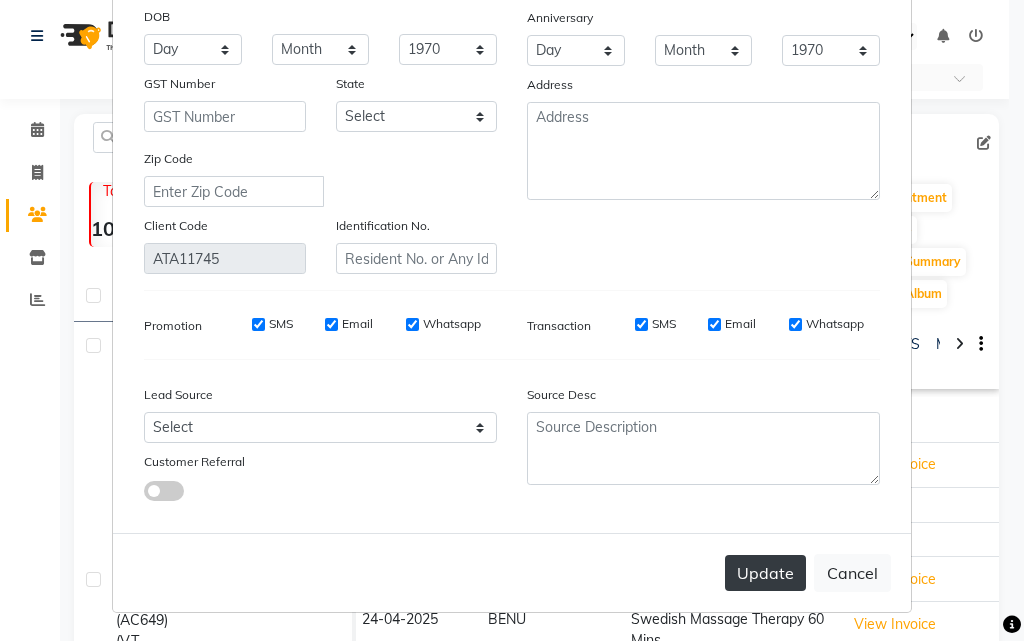 type on "(MON-FRI)9331072251" 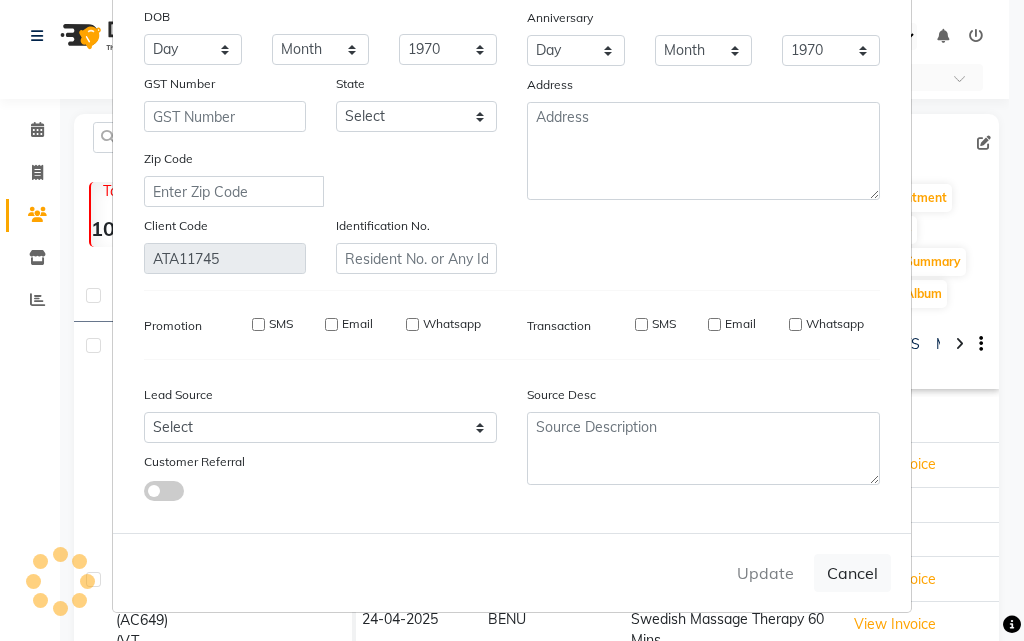 type 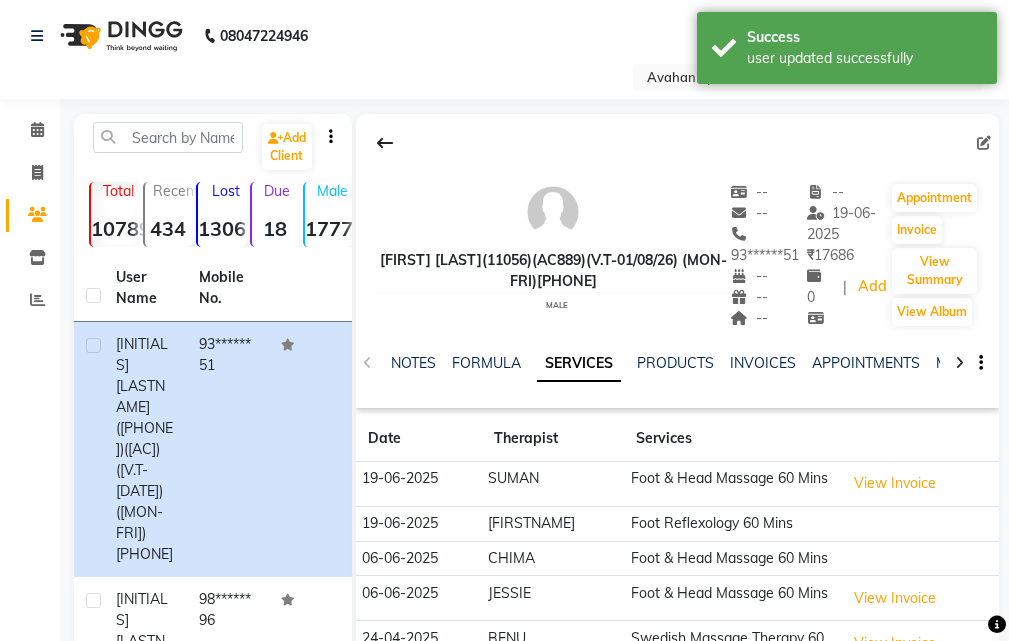 scroll, scrollTop: 100, scrollLeft: 0, axis: vertical 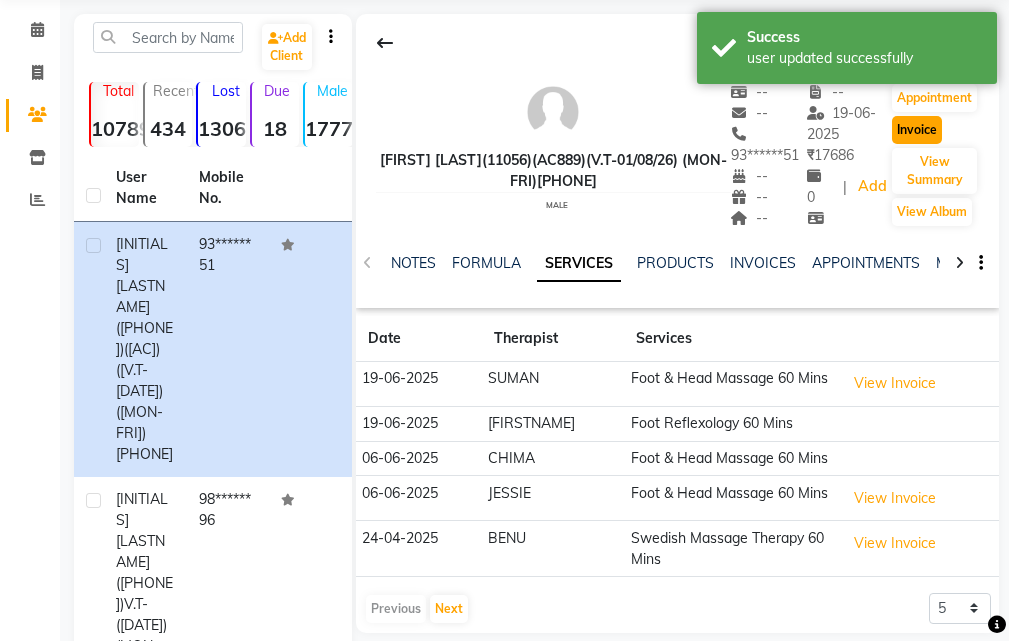 click on "Invoice" 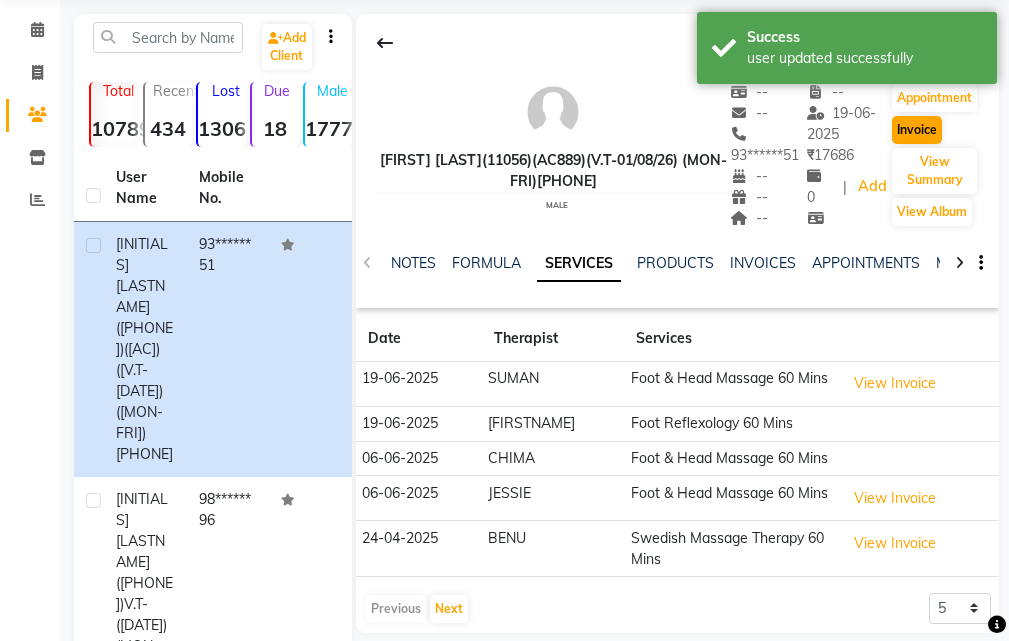 select on "4269" 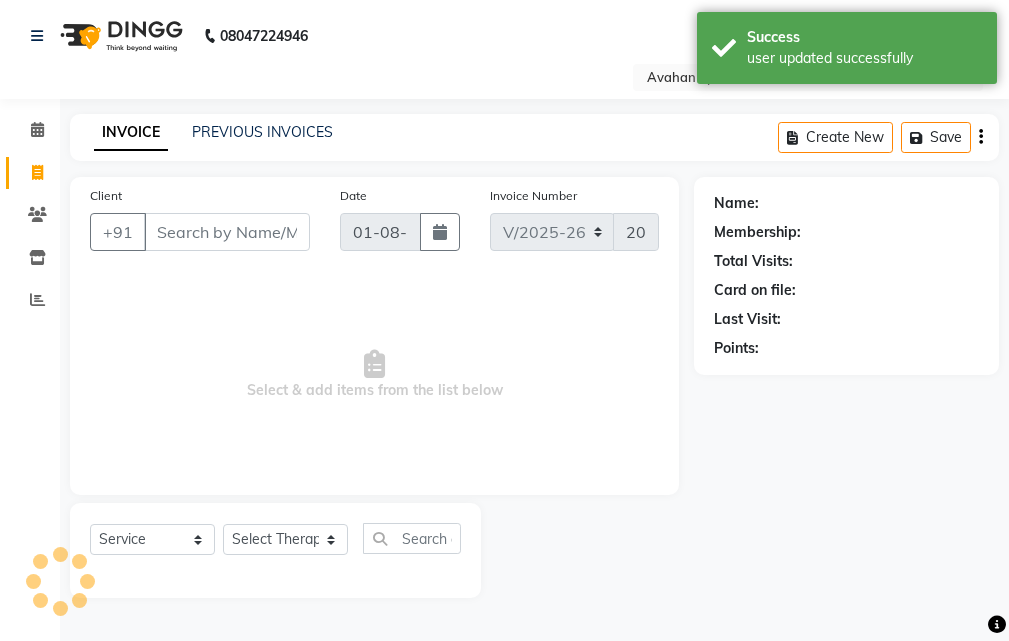 scroll, scrollTop: 0, scrollLeft: 0, axis: both 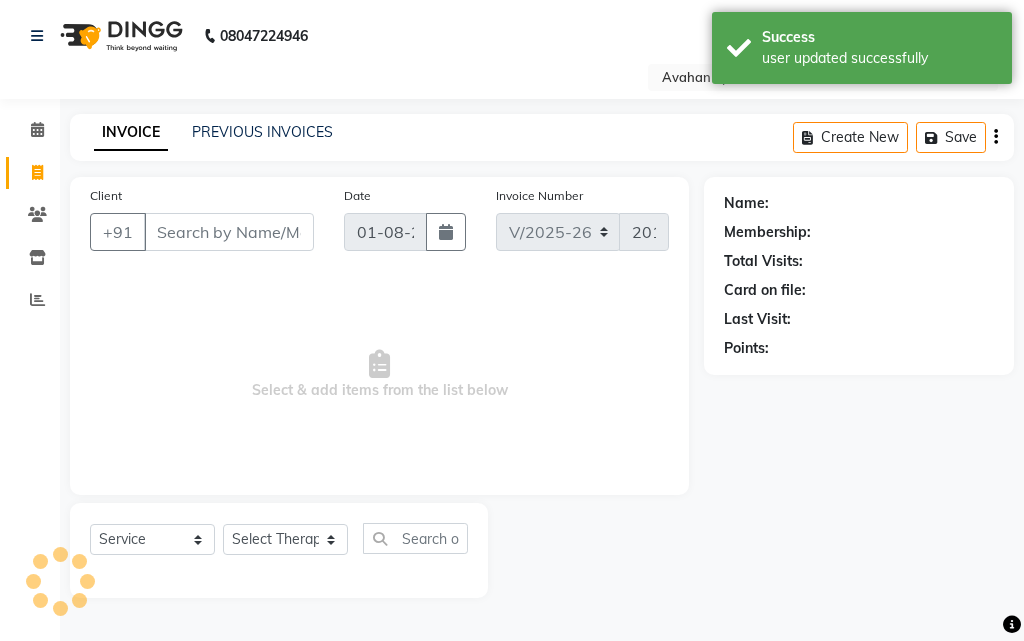 type on "93******51" 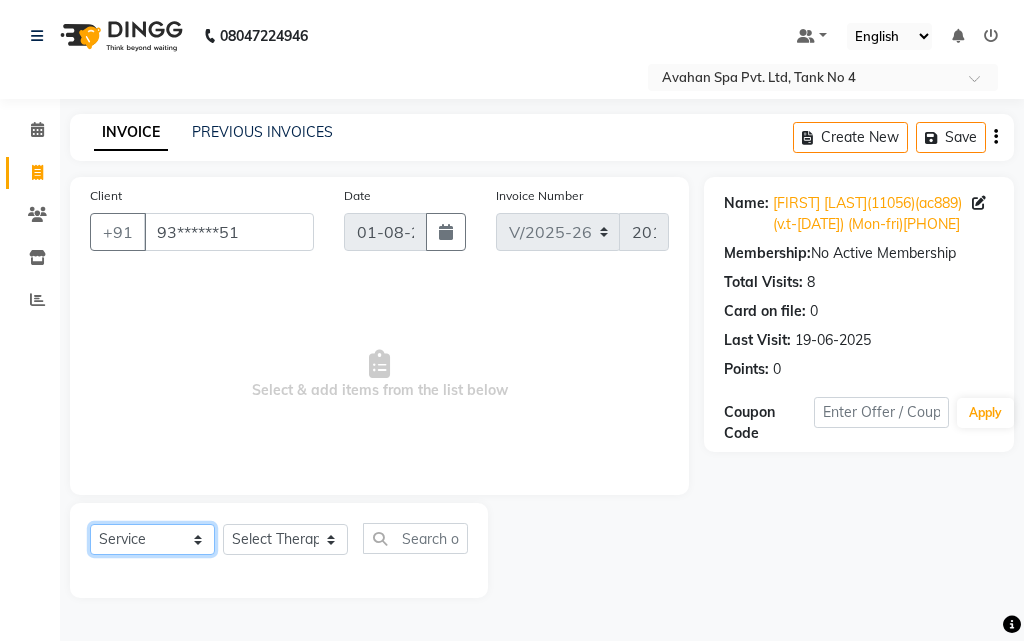click on "Select  Service  Product  Membership  Package Voucher Prepaid Gift Card" 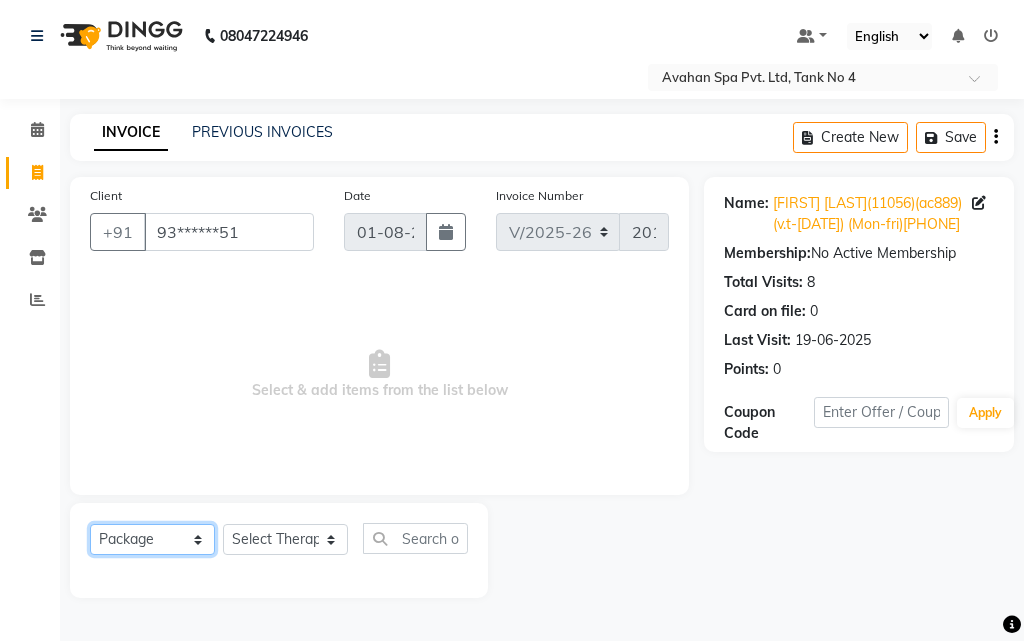 click on "Select  Service  Product  Membership  Package Voucher Prepaid Gift Card" 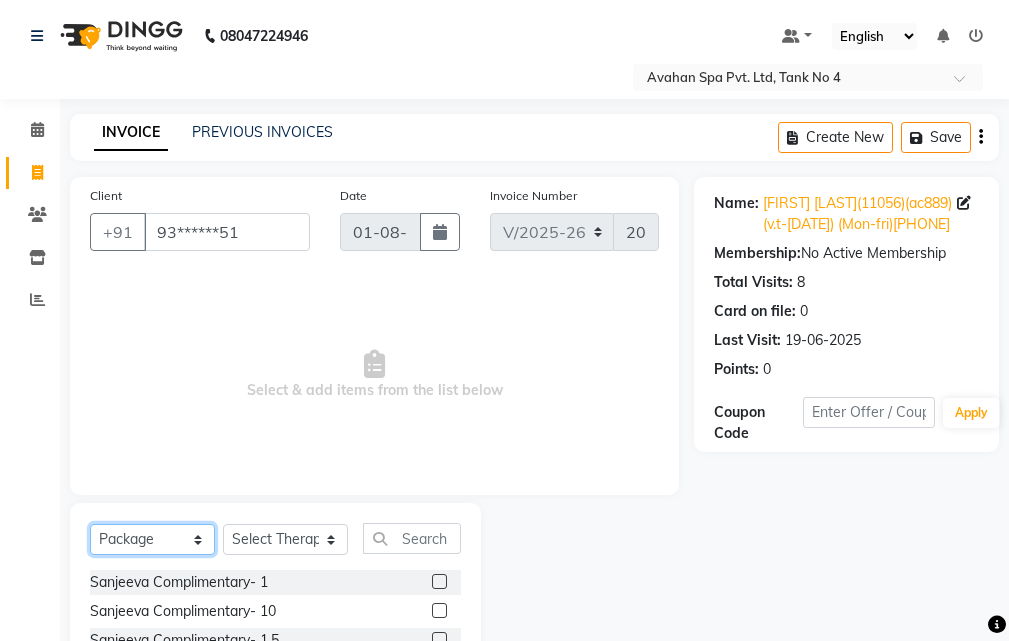 scroll, scrollTop: 187, scrollLeft: 0, axis: vertical 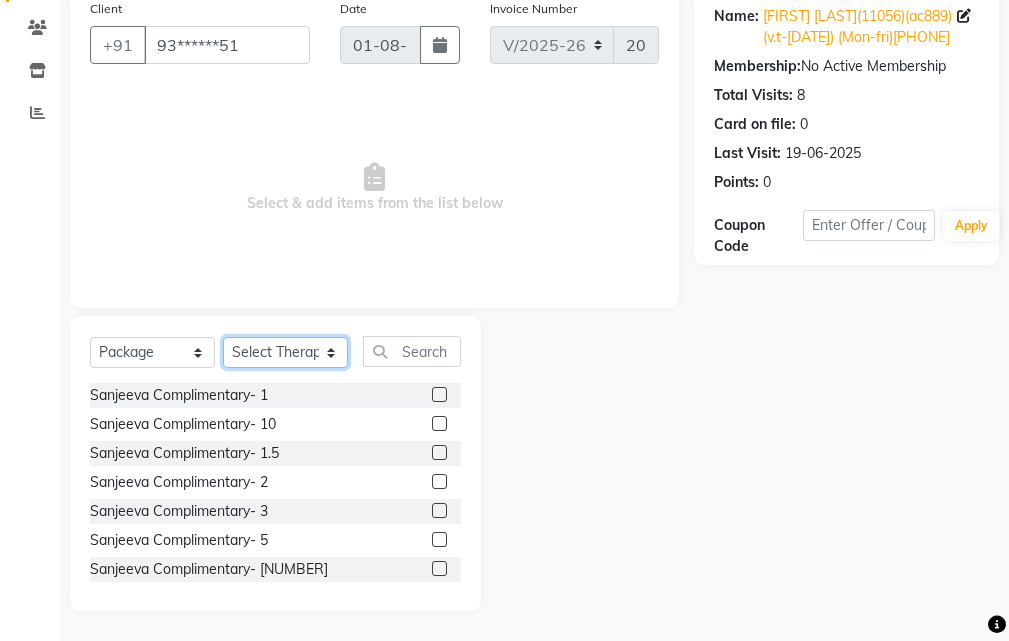 click on "Select Therapist ALINA AMD ANJU APUII BECKY BENU CHIMA Dev FEMALE FEMALE 1 HOAKIP JESSIE JUNI KALPANA LAWMI MAMPUII Manager MEENA MELODY NAZIMA PAROMITA PEMA SANJU SUMAN SUSNIM Tuhin" 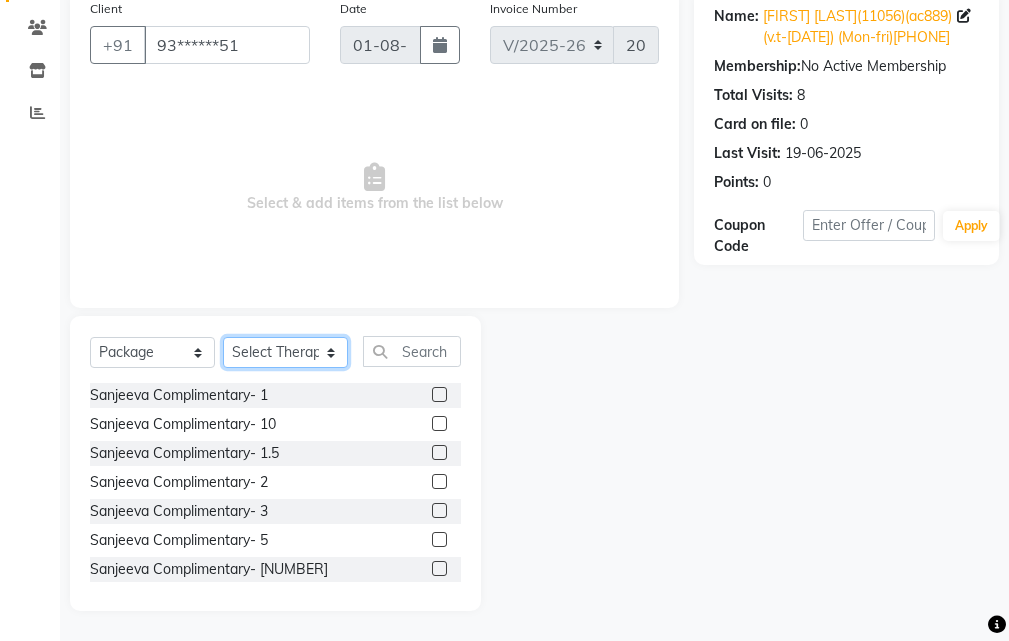 select on "66395" 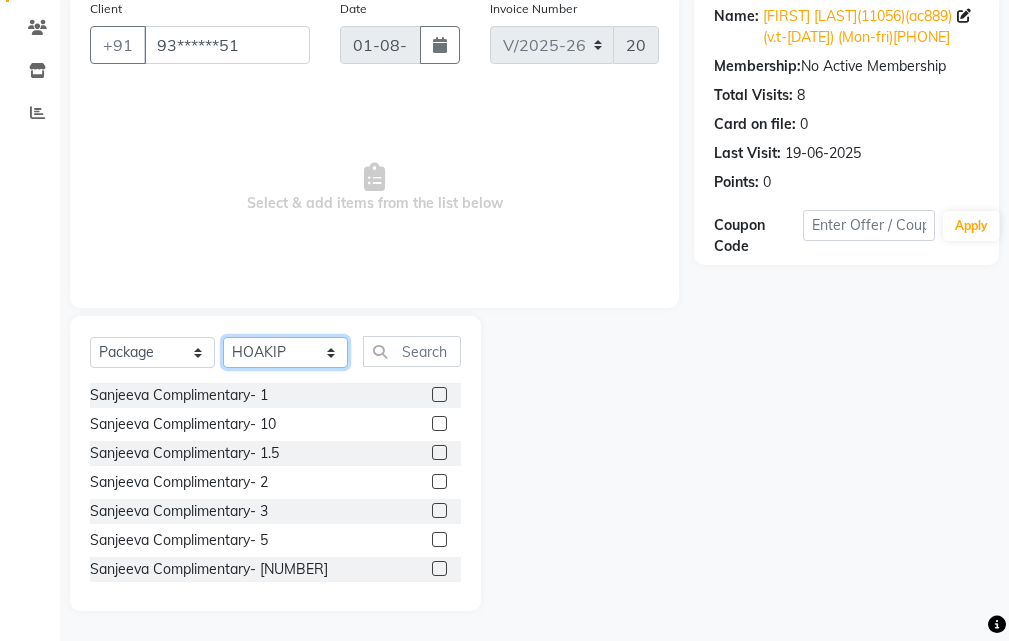 click on "Select Therapist ALINA AMD ANJU APUII BECKY BENU CHIMA Dev FEMALE FEMALE 1 HOAKIP JESSIE JUNI KALPANA LAWMI MAMPUII Manager MEENA MELODY NAZIMA PAROMITA PEMA SANJU SUMAN SUSNIM Tuhin" 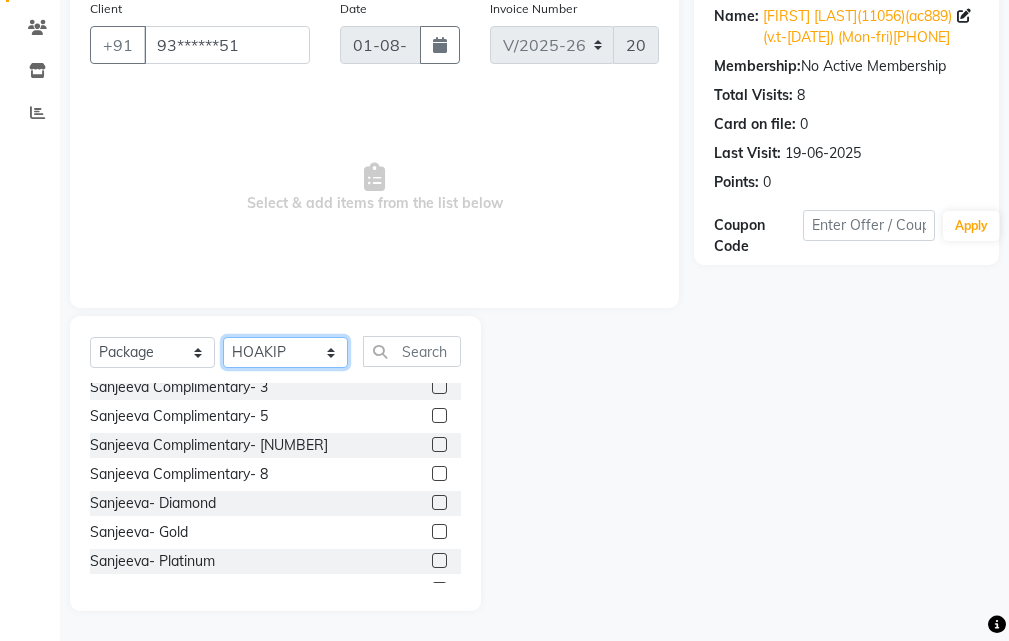scroll, scrollTop: 148, scrollLeft: 0, axis: vertical 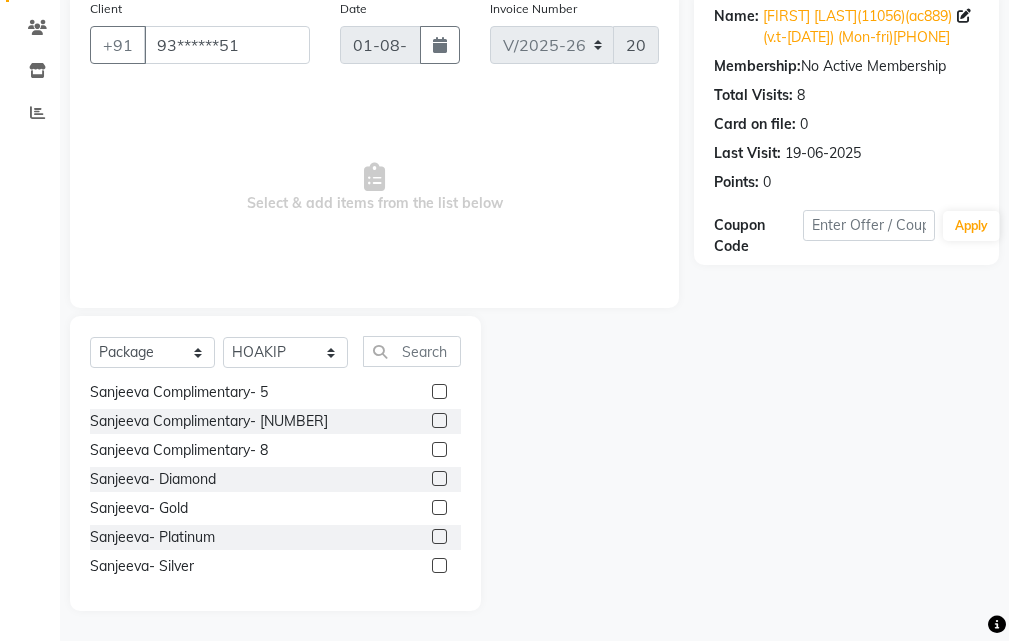 click 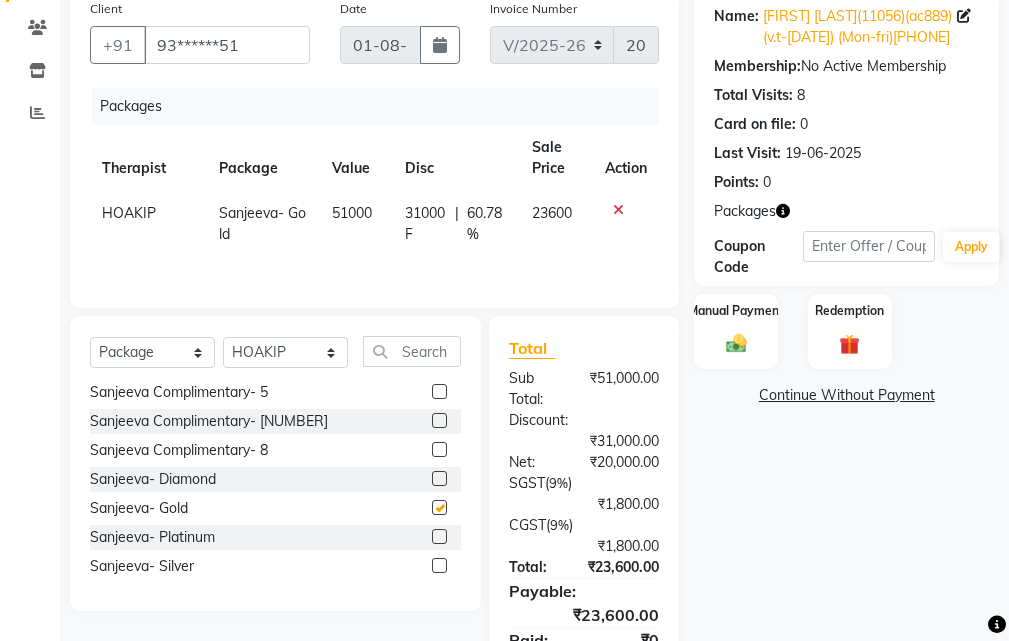 checkbox on "false" 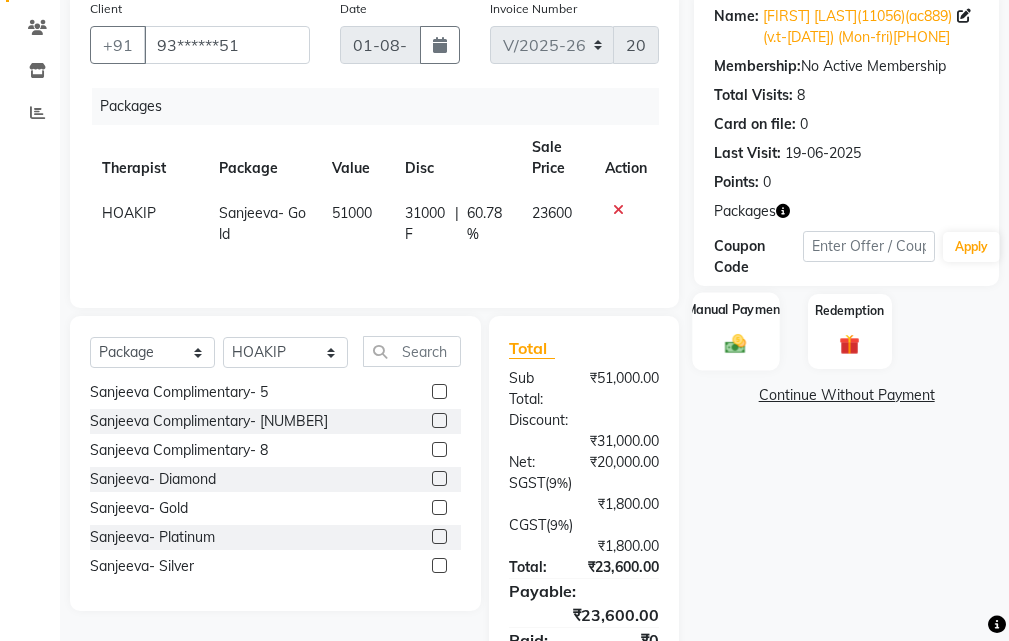 click 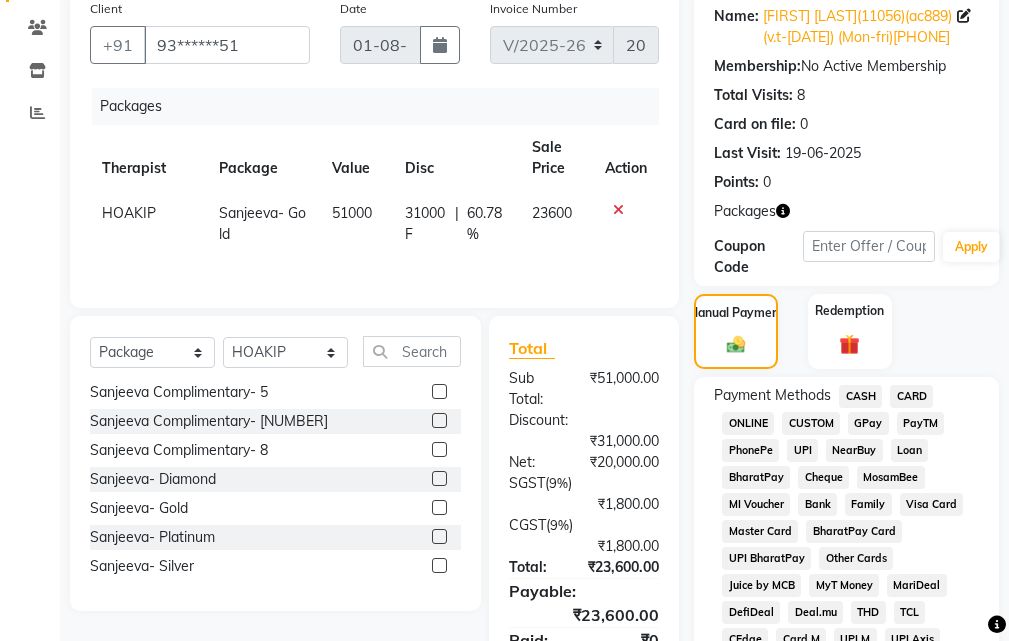 click on "CASH" 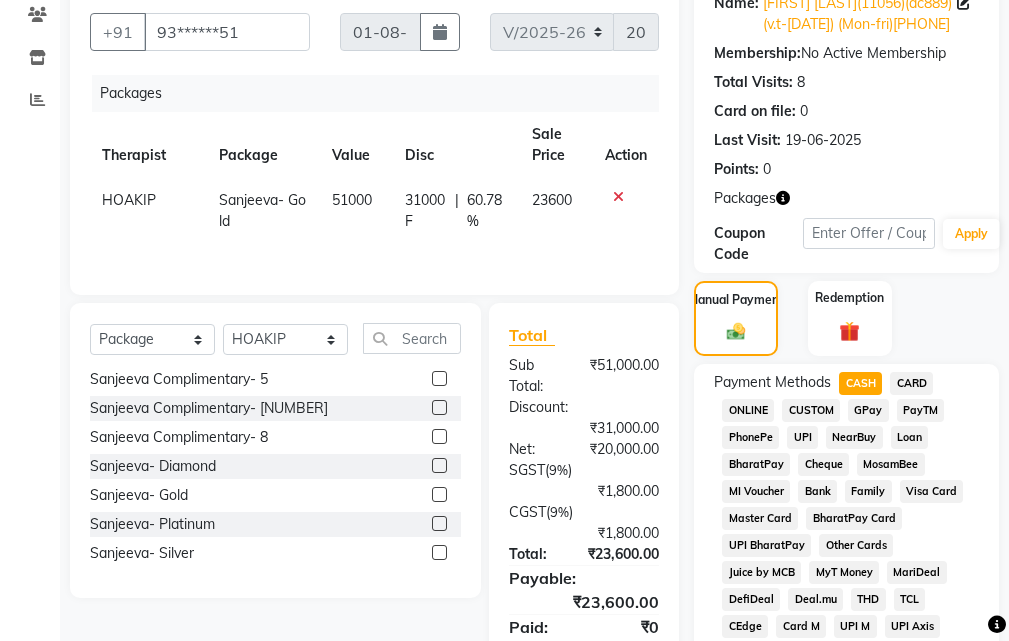 scroll, scrollTop: 1082, scrollLeft: 0, axis: vertical 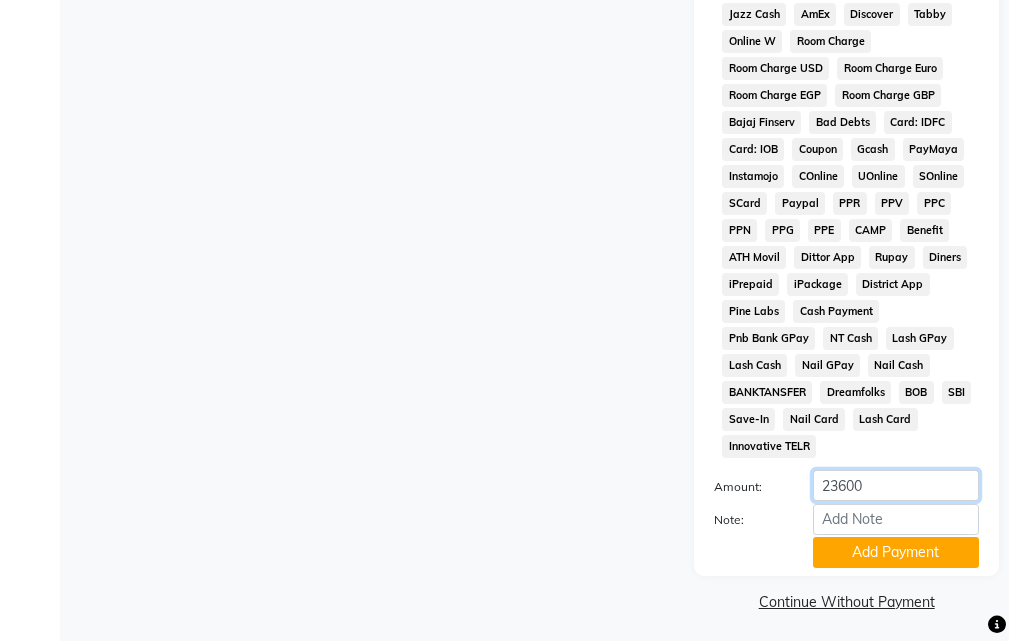 click on "23600" 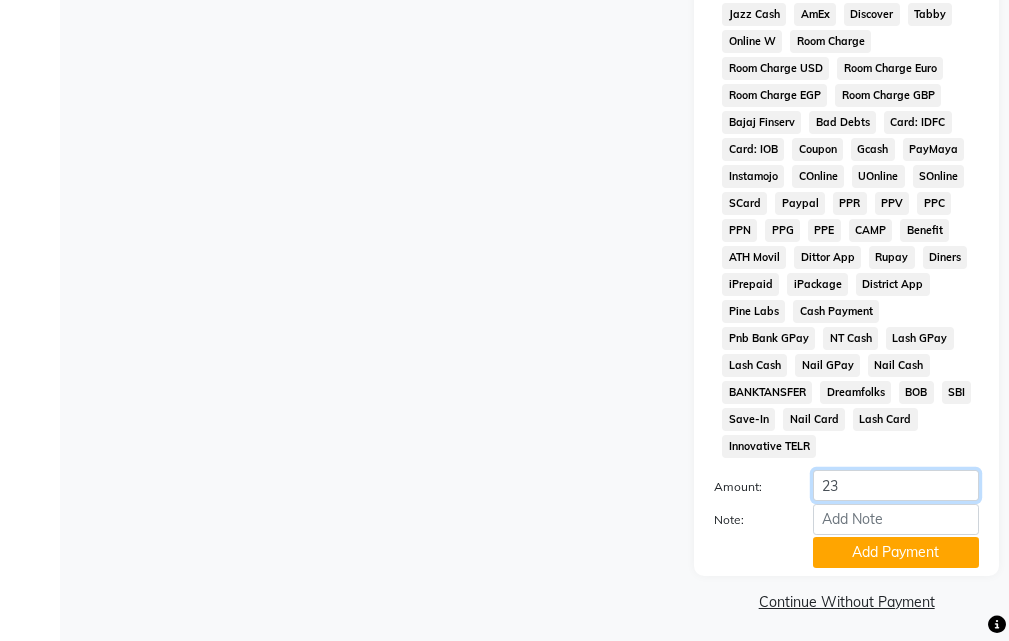 type on "2" 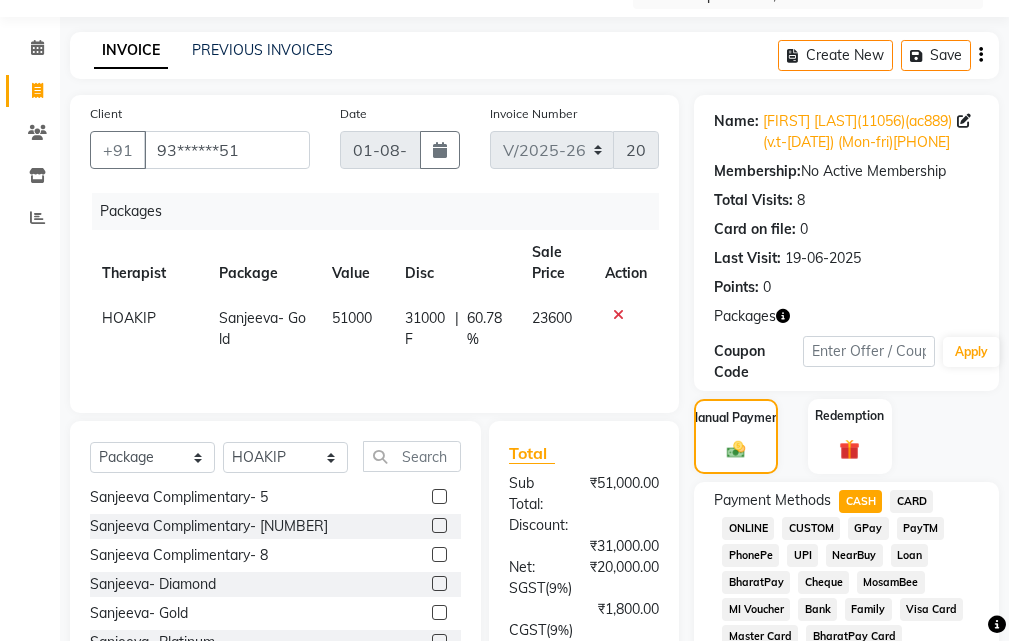 scroll, scrollTop: 1082, scrollLeft: 0, axis: vertical 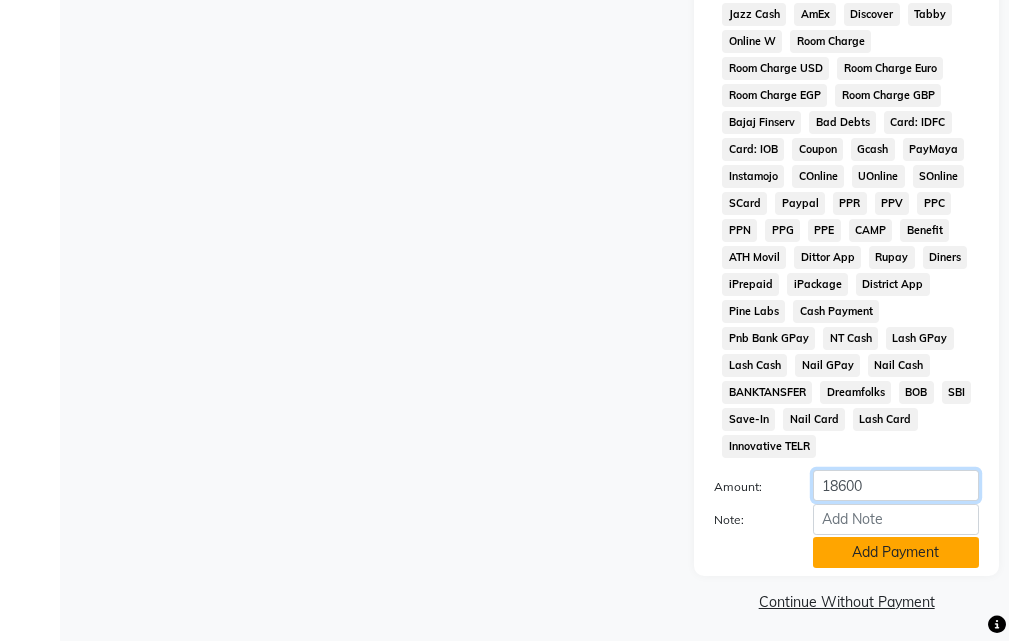type on "18600" 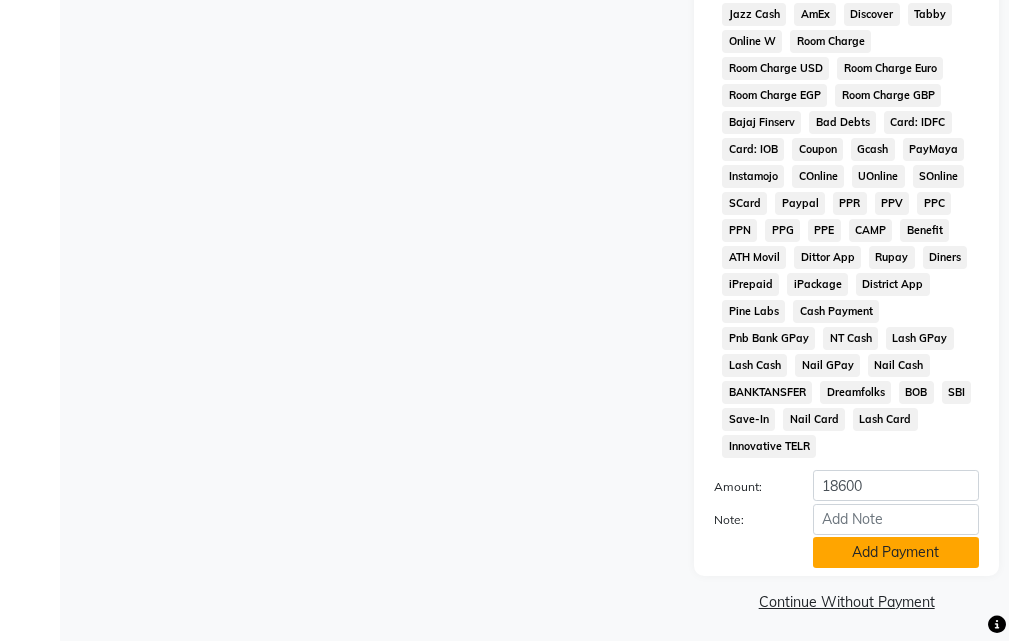 click on "Add Payment" 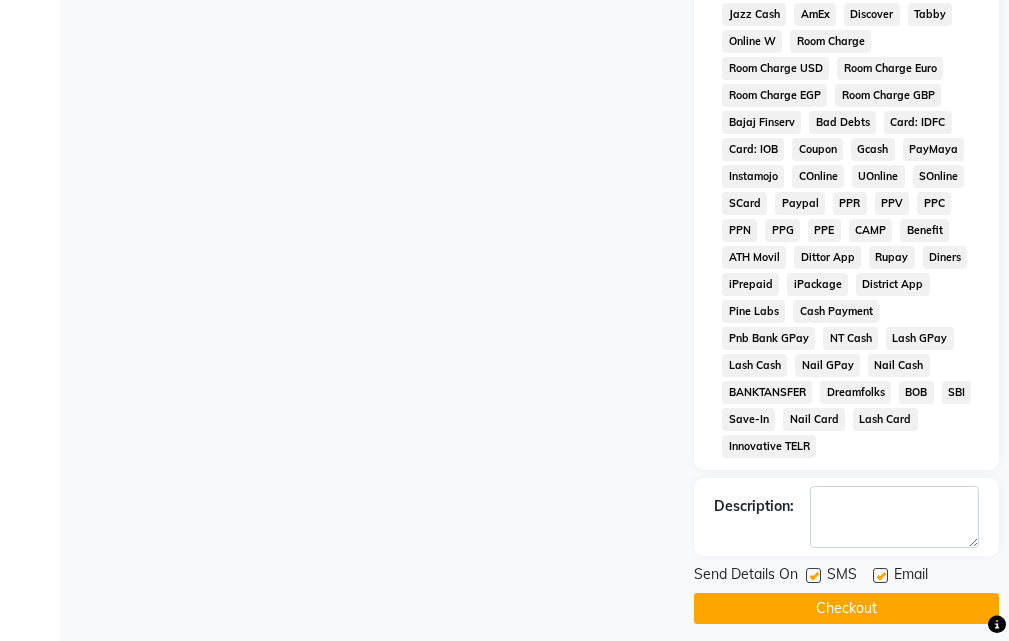 scroll, scrollTop: 1089, scrollLeft: 0, axis: vertical 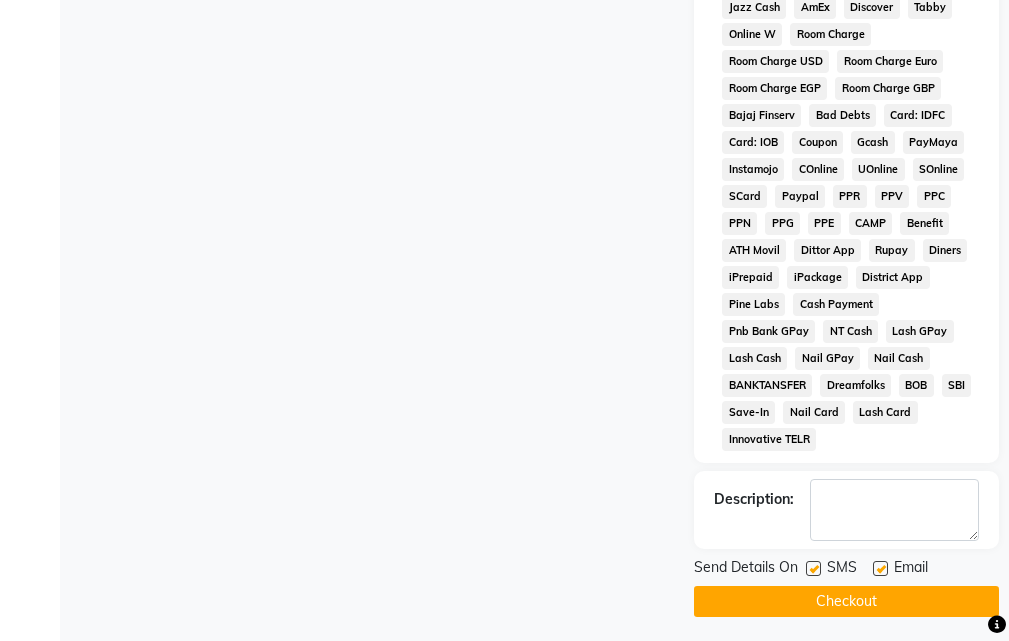 click 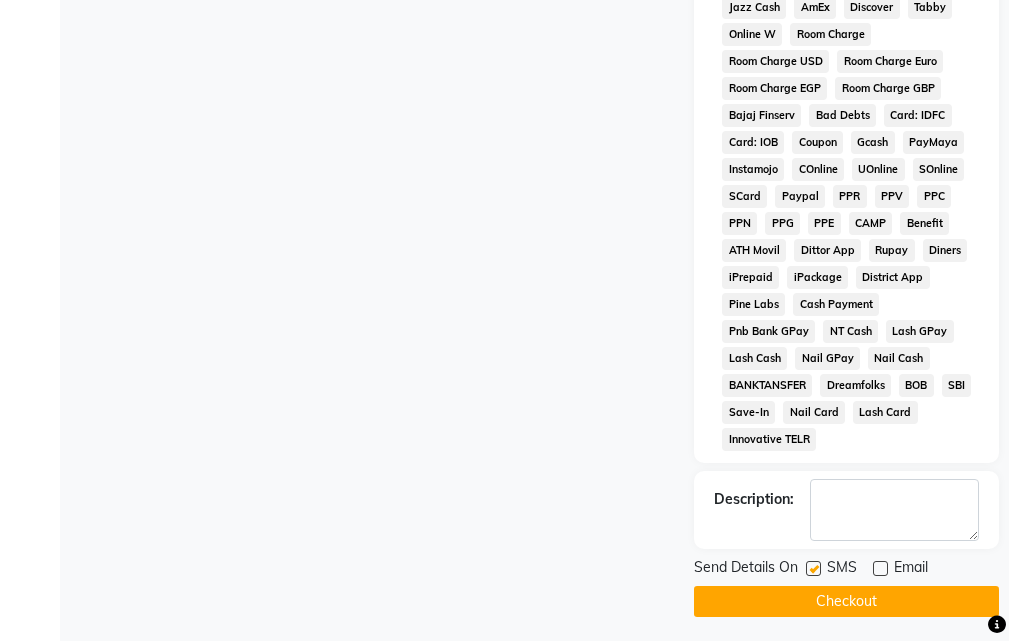 click on "Checkout" 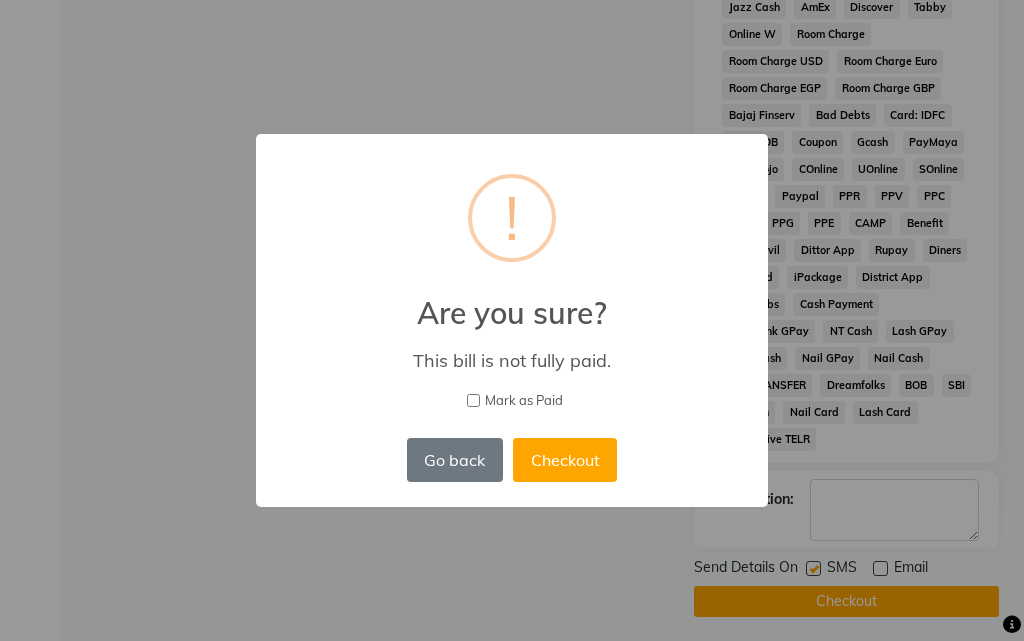 click on "Checkout" at bounding box center (565, 460) 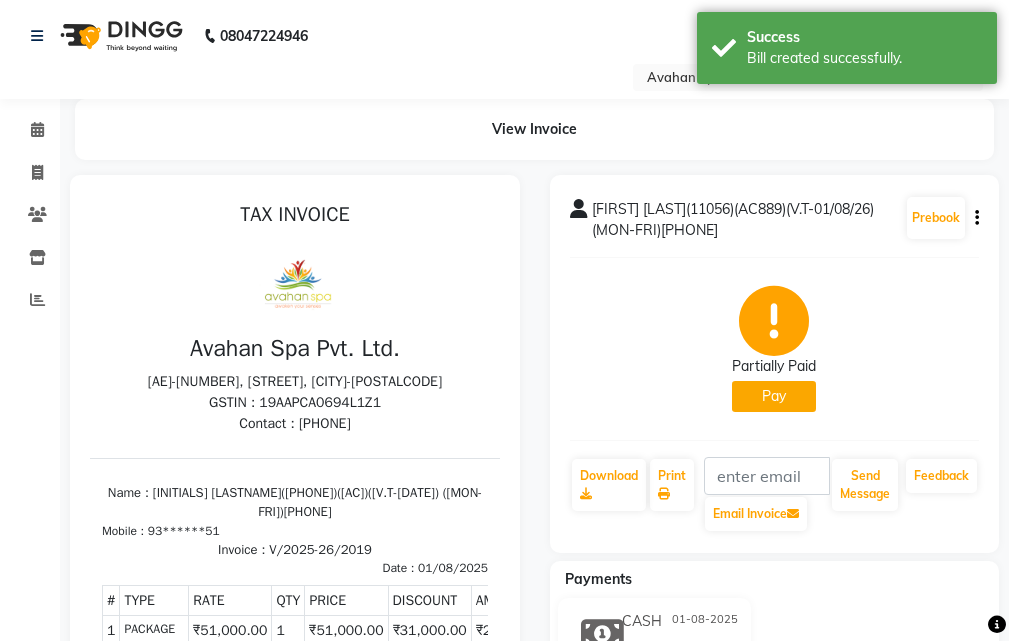 scroll, scrollTop: 0, scrollLeft: 0, axis: both 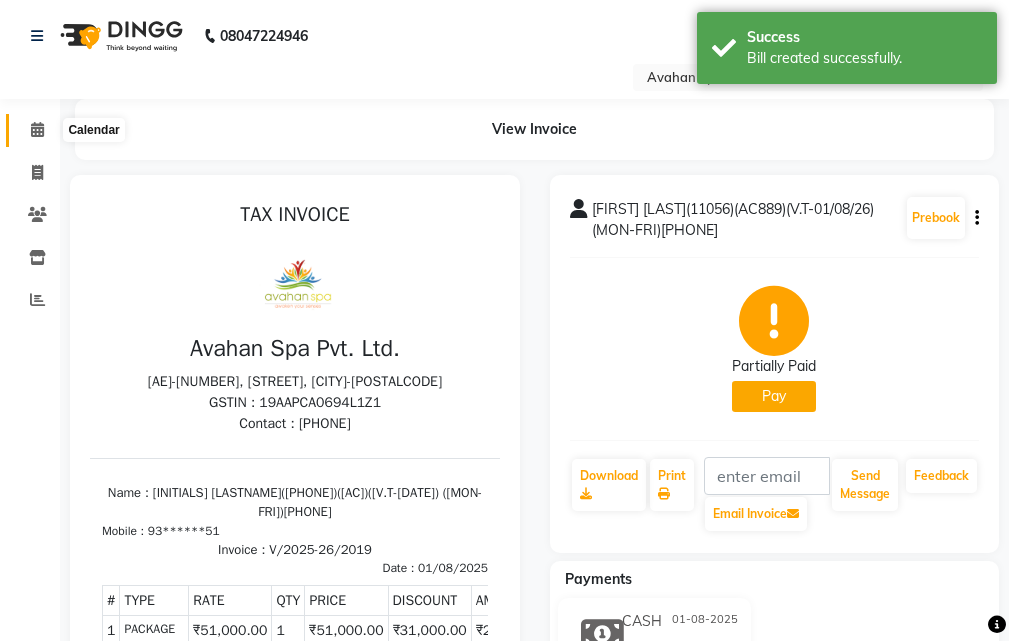 click 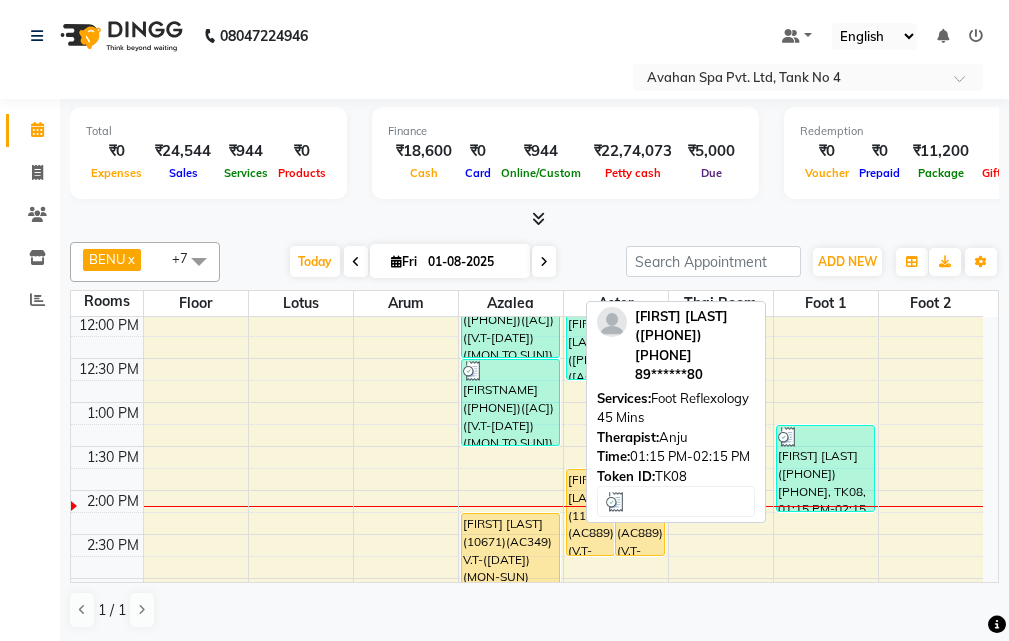 scroll, scrollTop: 278, scrollLeft: 0, axis: vertical 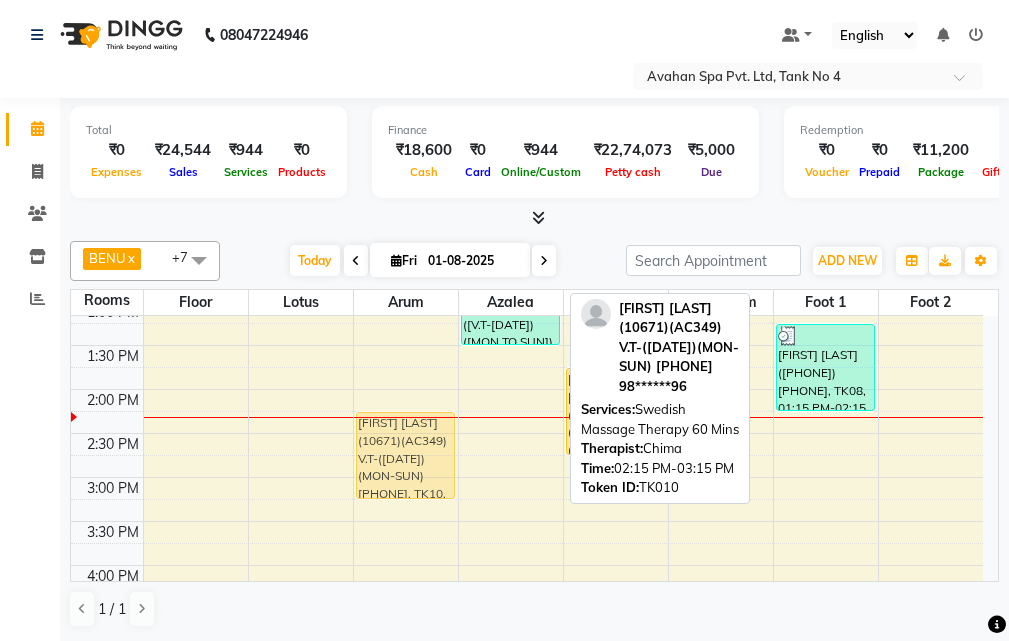 drag, startPoint x: 512, startPoint y: 453, endPoint x: 453, endPoint y: 446, distance: 59.413803 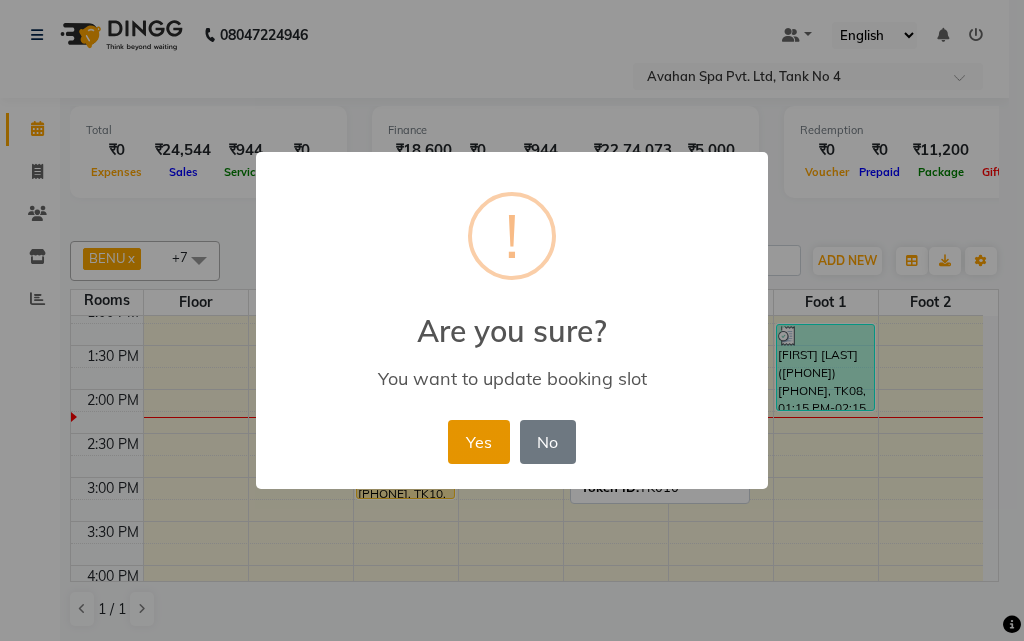 drag, startPoint x: 464, startPoint y: 432, endPoint x: 415, endPoint y: 441, distance: 49.819675 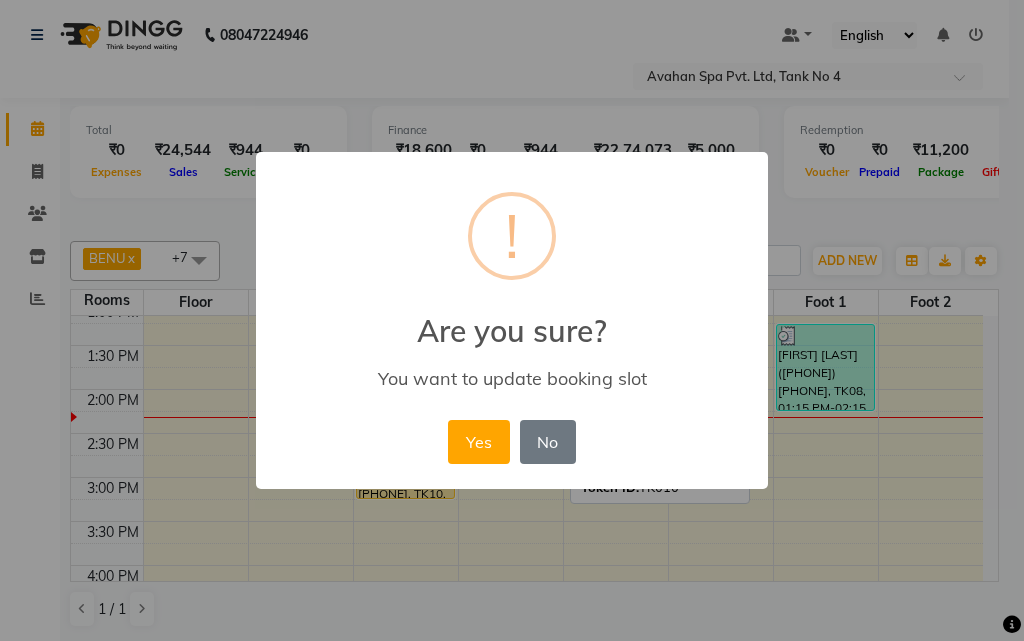 click on "Yes" at bounding box center [478, 442] 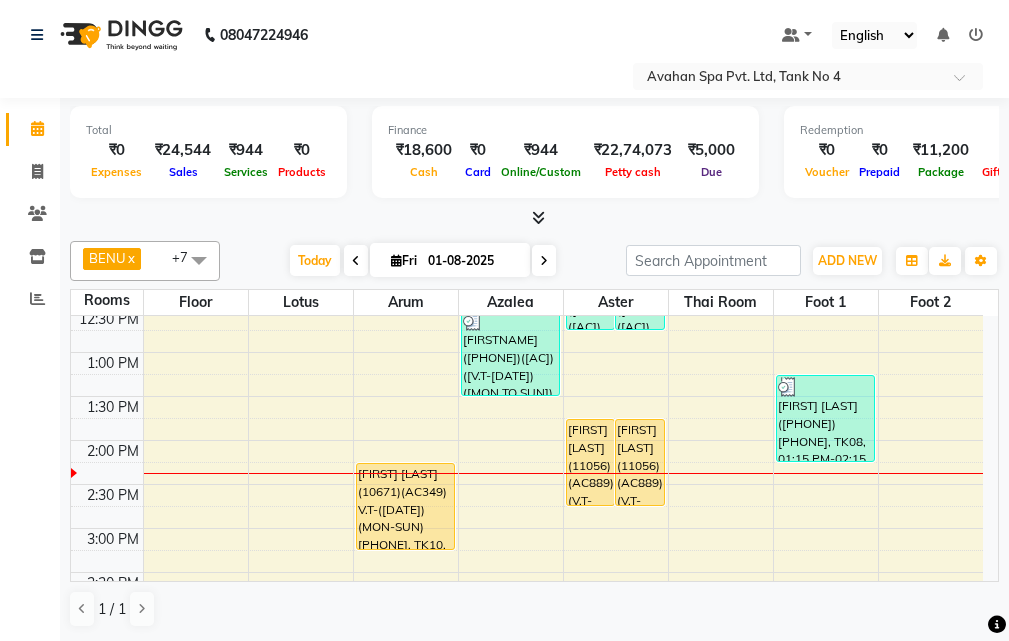 scroll, scrollTop: 178, scrollLeft: 0, axis: vertical 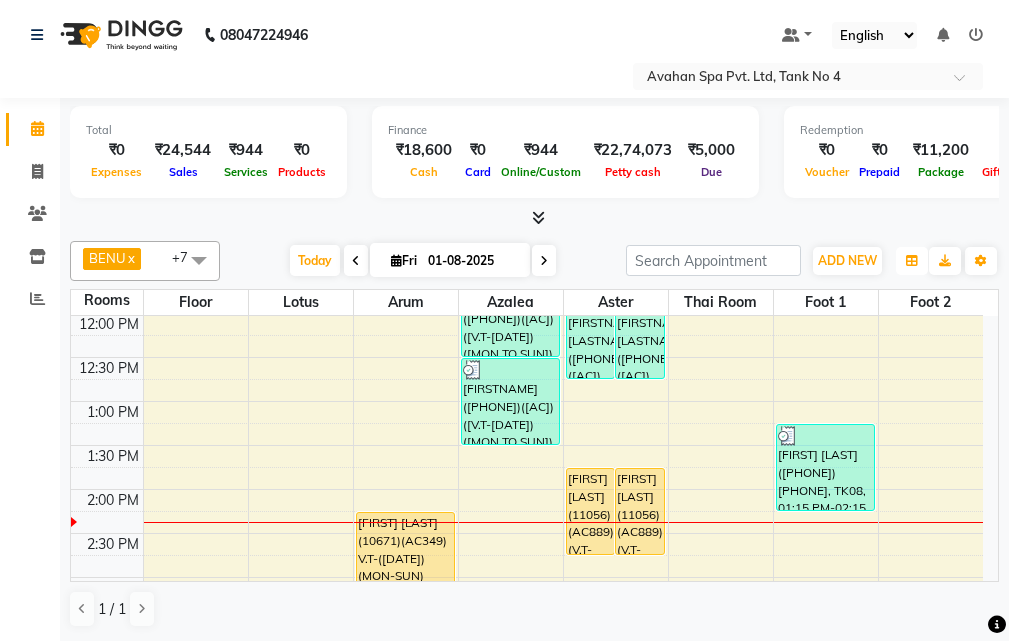 click at bounding box center [912, 261] 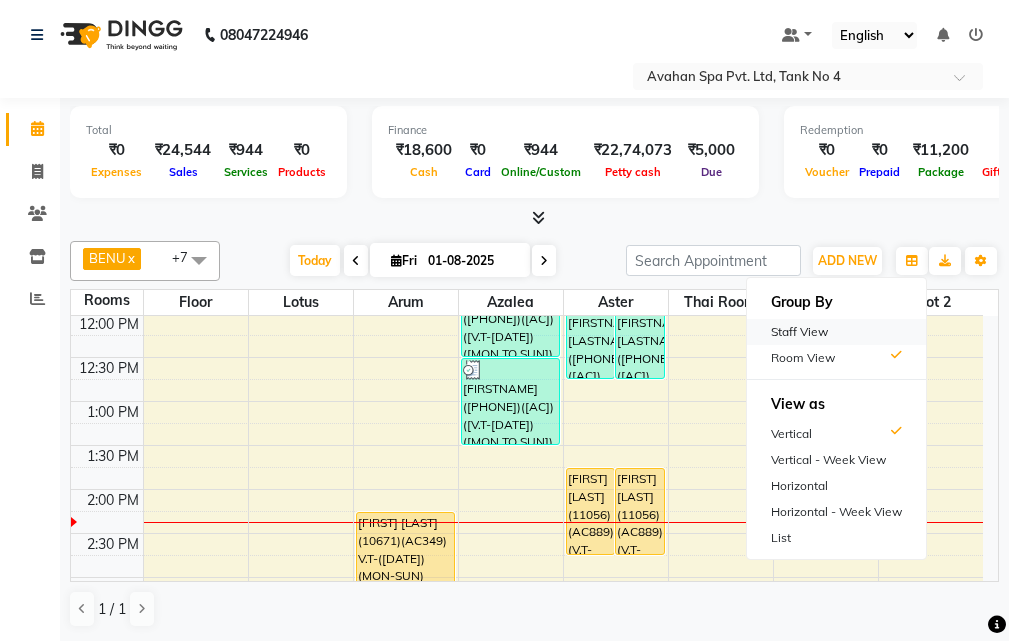 click on "Staff View" at bounding box center [836, 332] 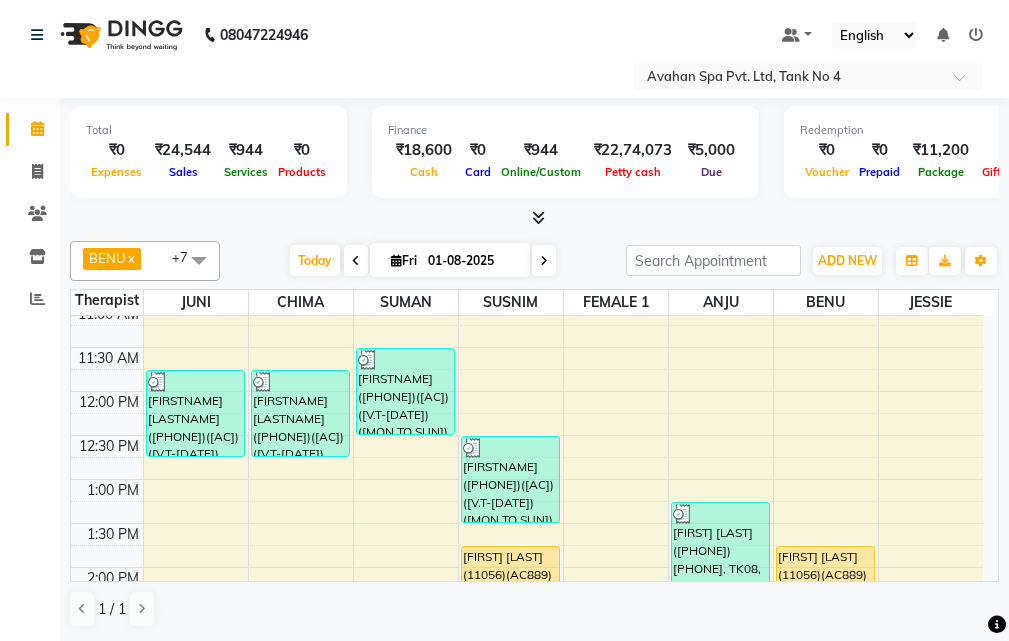 scroll, scrollTop: 200, scrollLeft: 0, axis: vertical 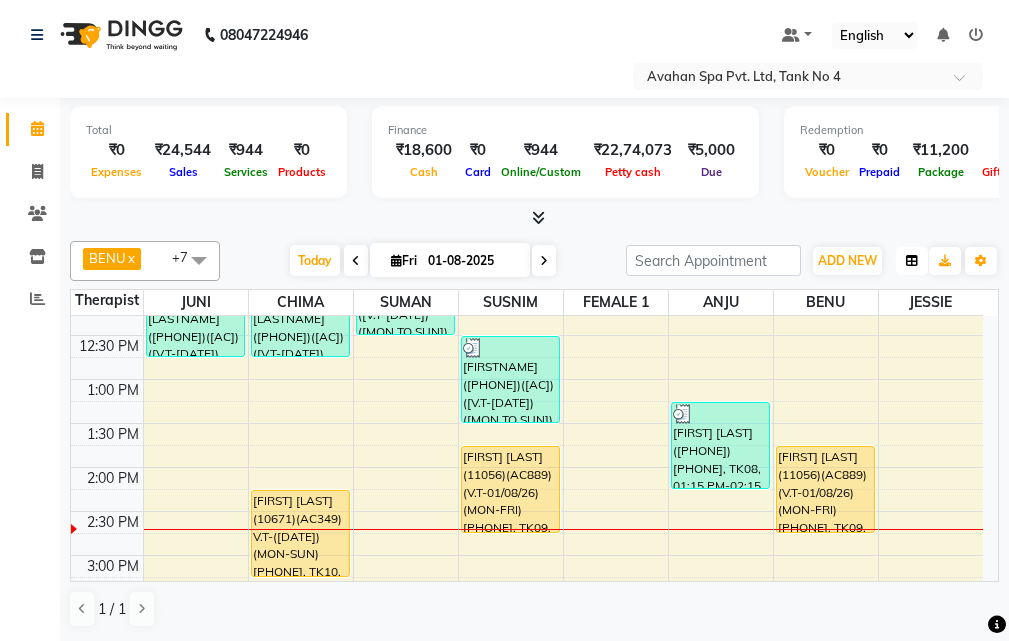 click at bounding box center [912, 261] 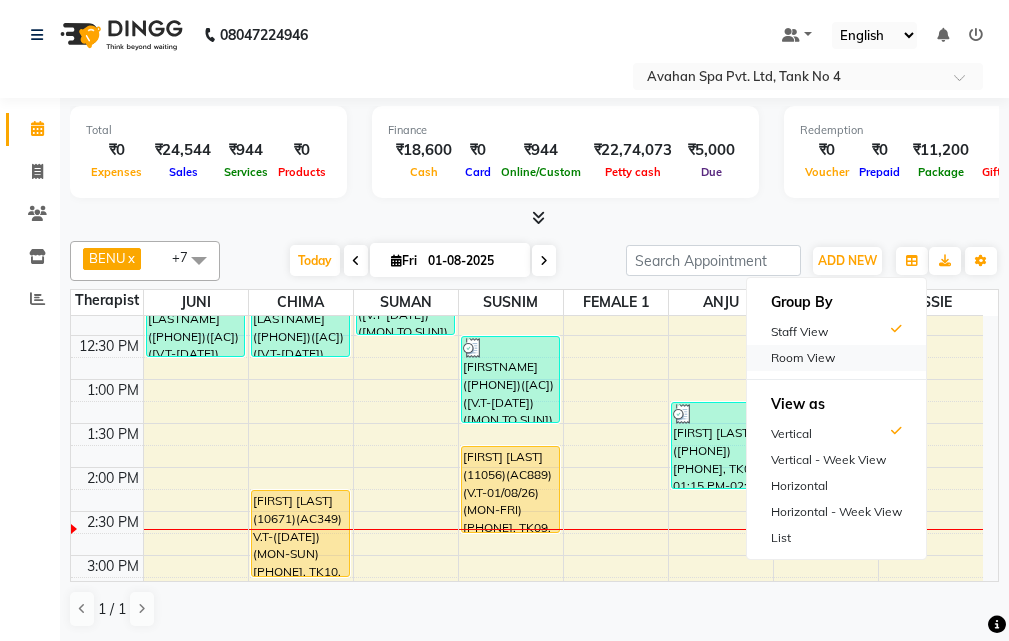 click on "Room View" at bounding box center [836, 358] 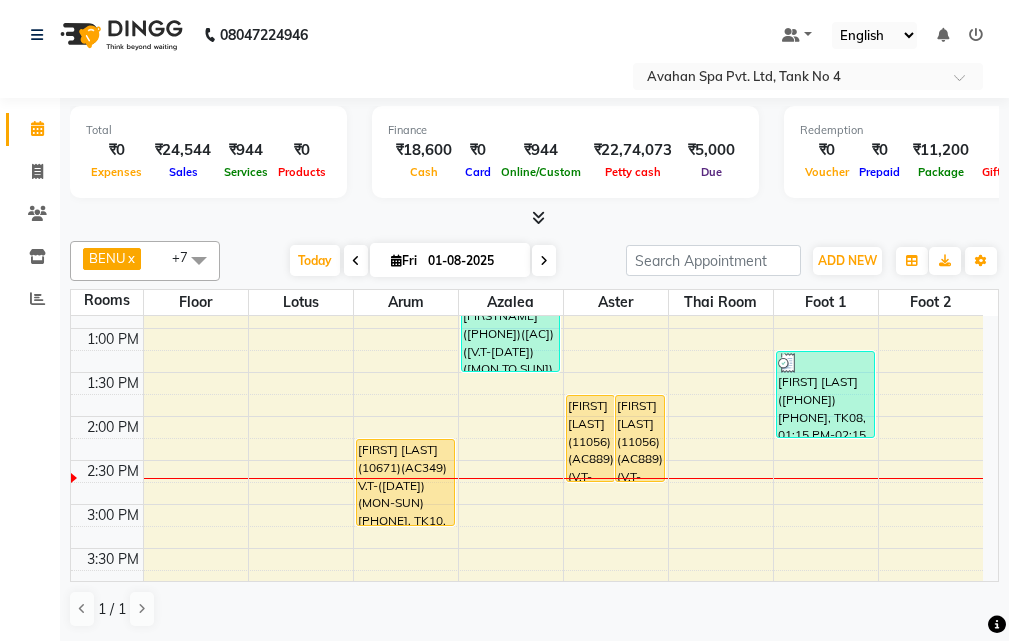 scroll, scrollTop: 400, scrollLeft: 0, axis: vertical 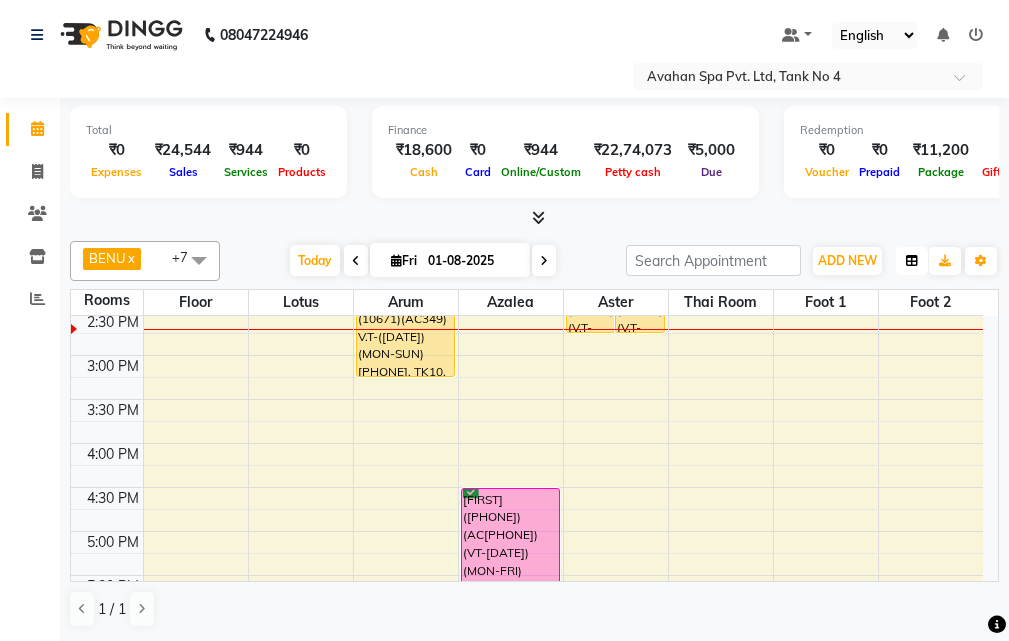 click at bounding box center (912, 261) 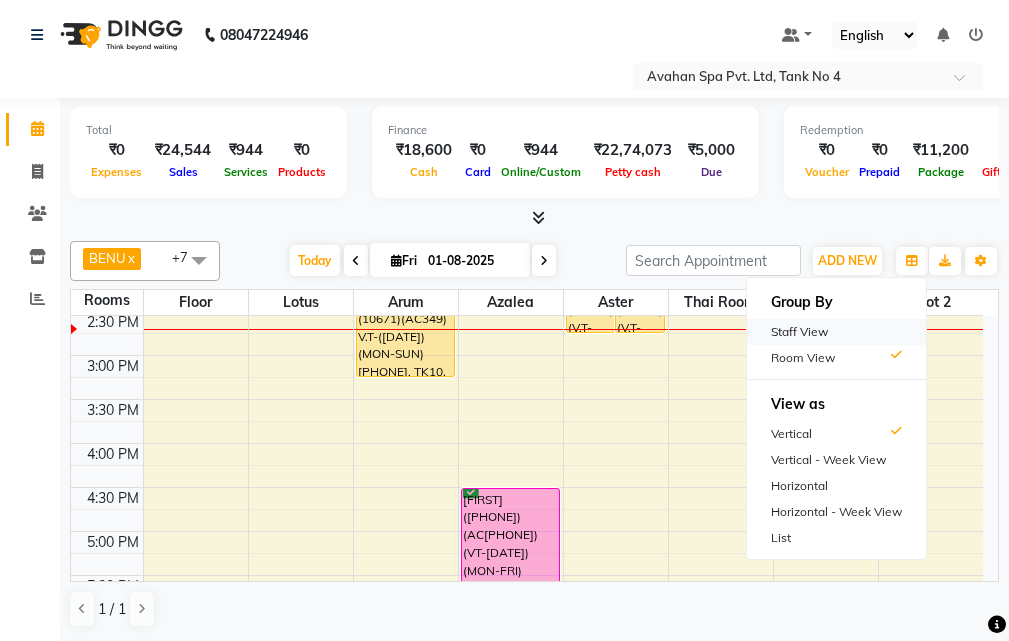 click on "Staff View" at bounding box center [836, 332] 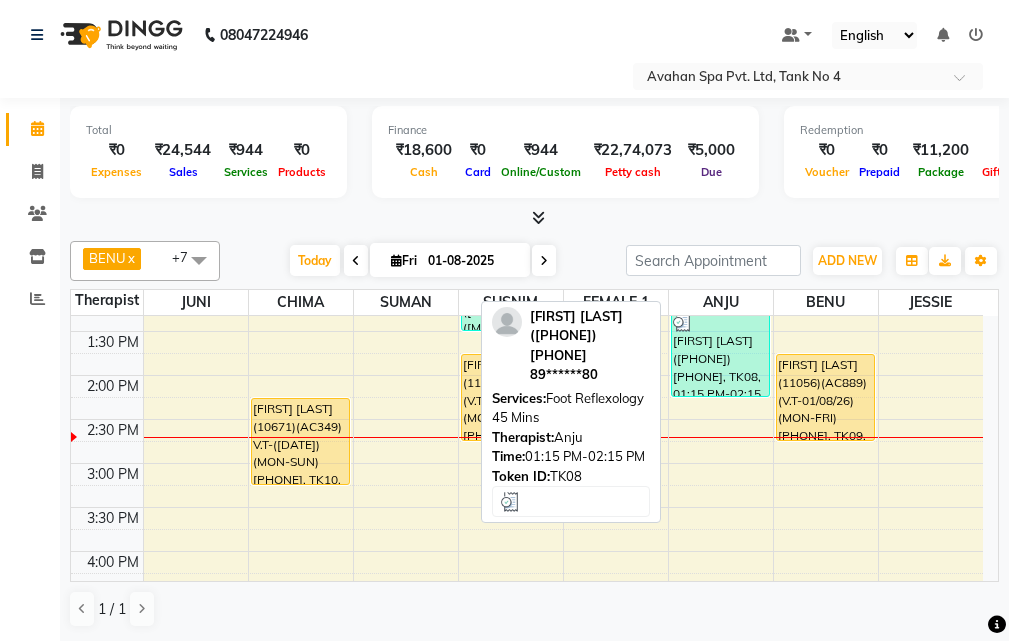 scroll, scrollTop: 300, scrollLeft: 0, axis: vertical 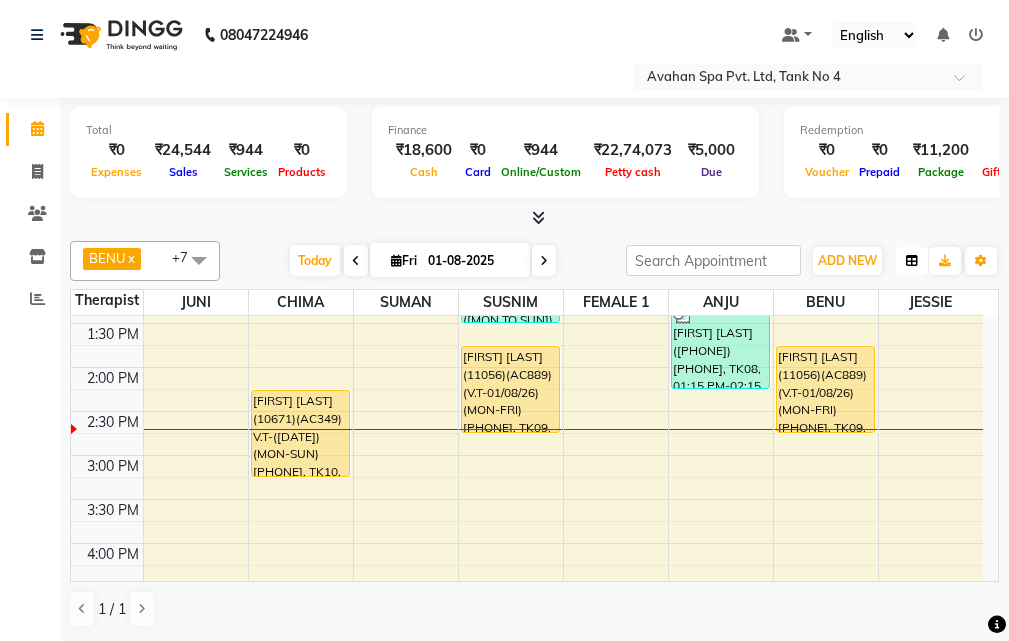 click at bounding box center [912, 261] 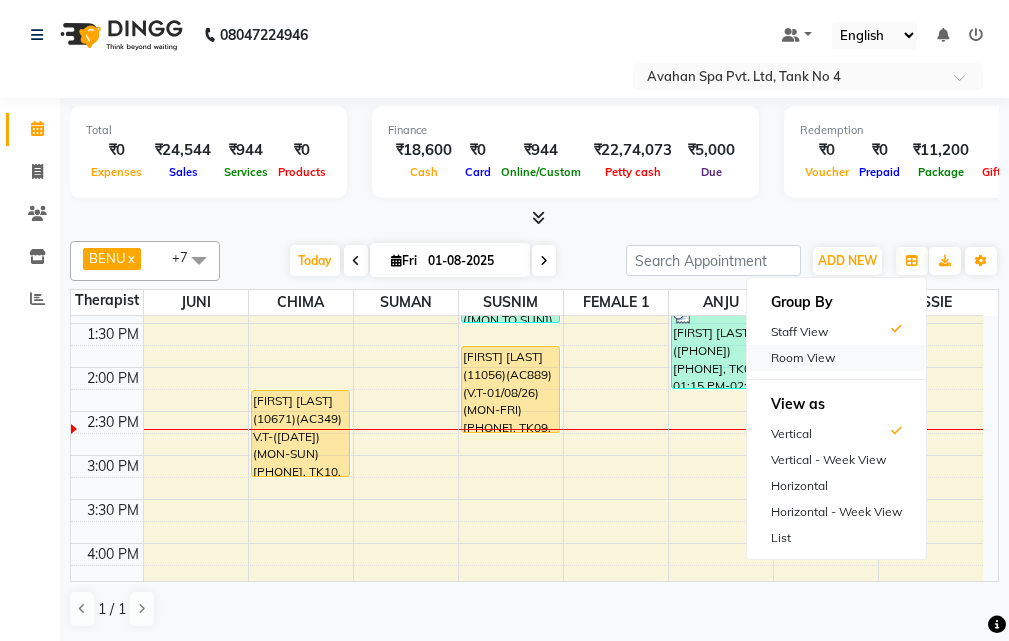 click on "Room View" at bounding box center [836, 358] 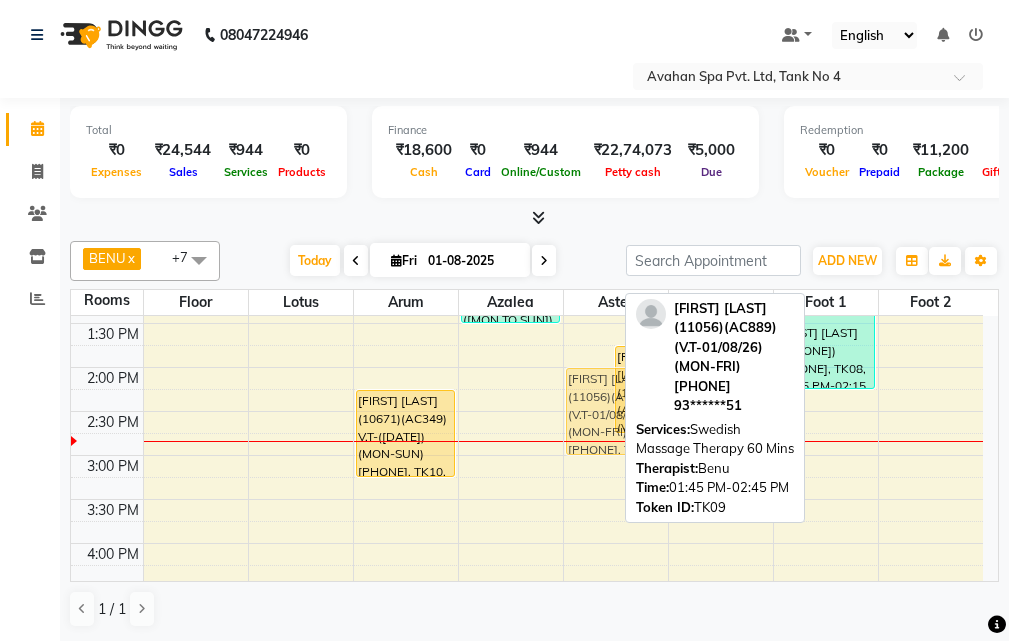 click on "VANITHA TAPARIA(11171)(AC881)(V.T-15/06/2026) (MON TO SUN)9836674141, TK02, 11:45 AM-12:45 PM, Swedish Massage Therapy 60 Mins     VANITHA TAPARIA(11171)(AC881)(V.T-15/06/2026) (MON TO SUN)9836674141, TK02, 11:45 AM-12:45 PM, Swedish Massage Therapy 60 Mins    P AGARWAL(11056)(AC889)(V.T-01/08/26) (MON-FRI)9331072251, TK09, 01:45 PM-02:45 PM, Swedish Massage Therapy 60 Mins    P AGARWAL(11056)(AC889)(V.T-01/08/26) (MON-FRI)9331072251, TK09, 01:45 PM-02:45 PM, Swedish Massage Therapy 60 Mins    P AGARWAL(11056)(AC889)(V.T-01/08/26) (MON-FRI)9331072251, TK09, 01:45 PM-02:45 PM, Swedish Massage Therapy 60 Mins" at bounding box center (616, 587) 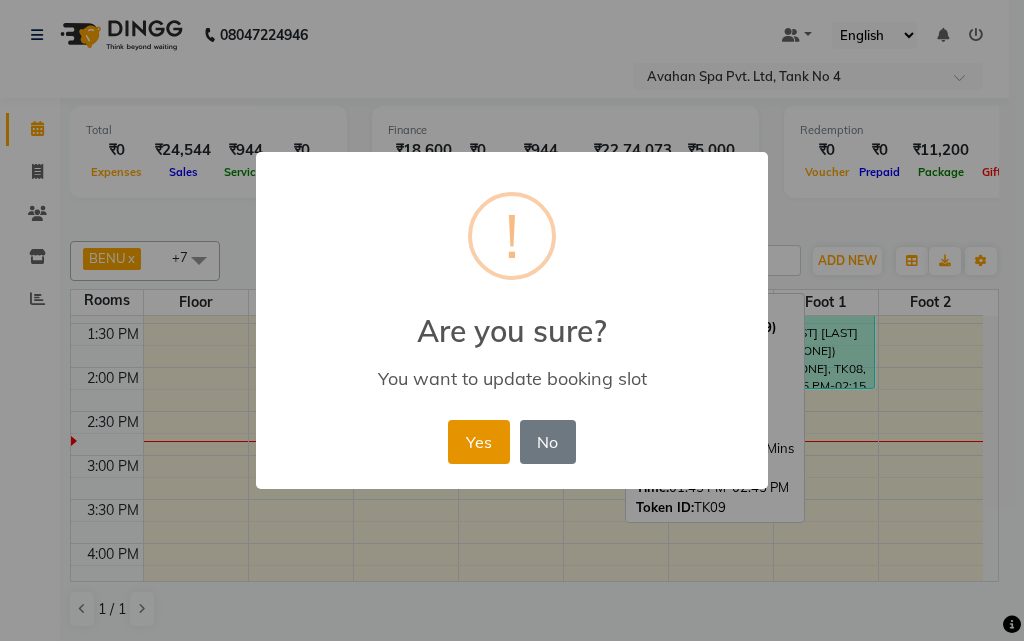 click on "Yes" at bounding box center [478, 442] 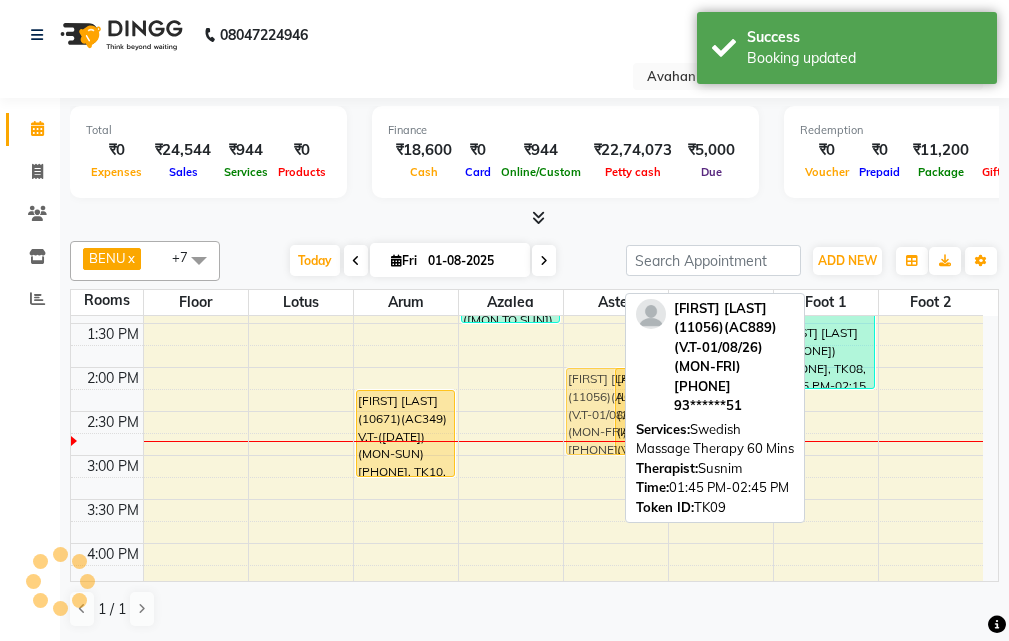 drag, startPoint x: 593, startPoint y: 388, endPoint x: 590, endPoint y: 403, distance: 15.297058 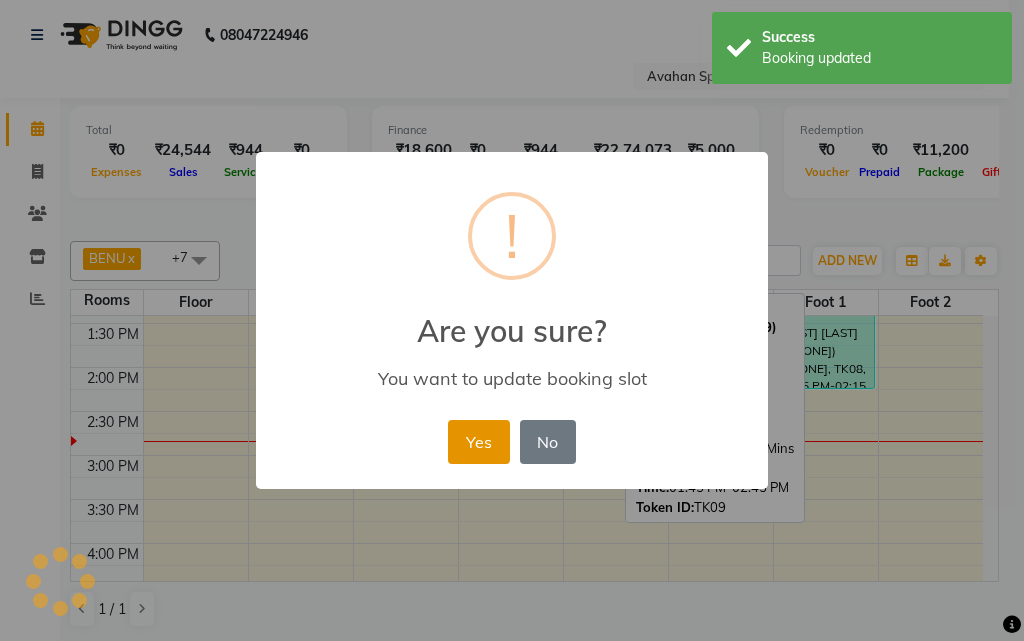 click on "Yes" at bounding box center [478, 442] 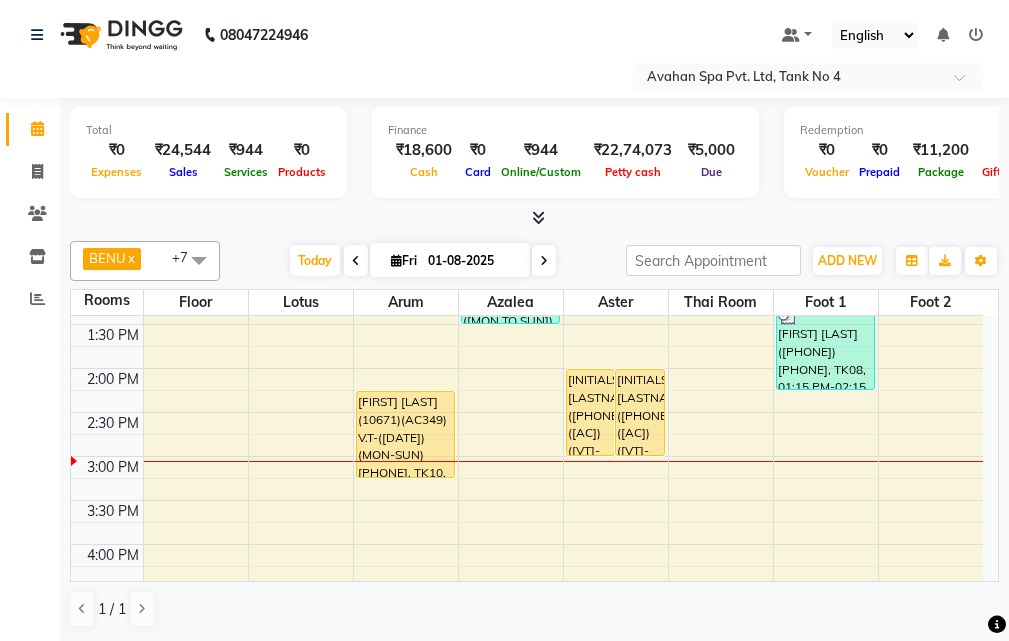 scroll, scrollTop: 178, scrollLeft: 0, axis: vertical 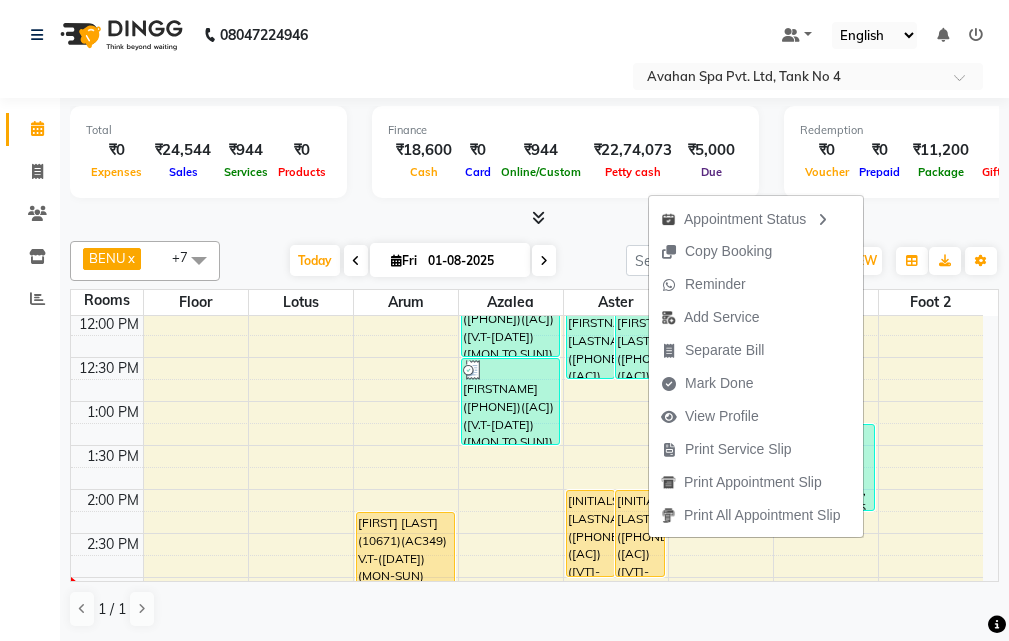 click on "Calendar  Invoice  Clients  Inventory  Reports Completed InProgress Upcoming Dropped Tentative Check-In Confirm Bookings Generate Report Segments Page Builder" 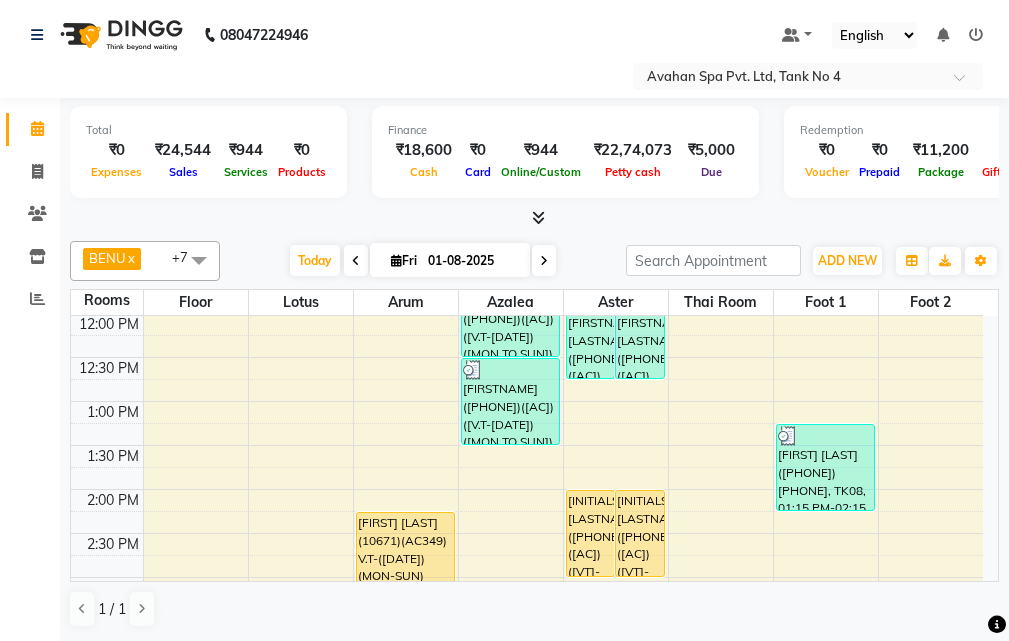 click on "Calendar  Invoice  Clients  Inventory  Reports Completed InProgress Upcoming Dropped Tentative Check-In Confirm Bookings Generate Report Segments Page Builder" 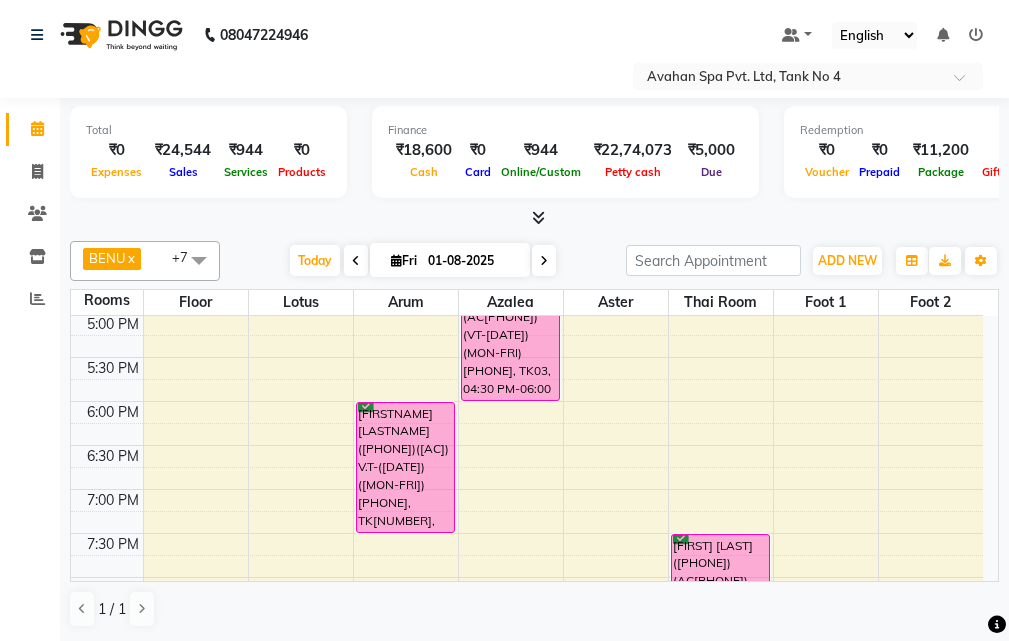 scroll, scrollTop: 678, scrollLeft: 0, axis: vertical 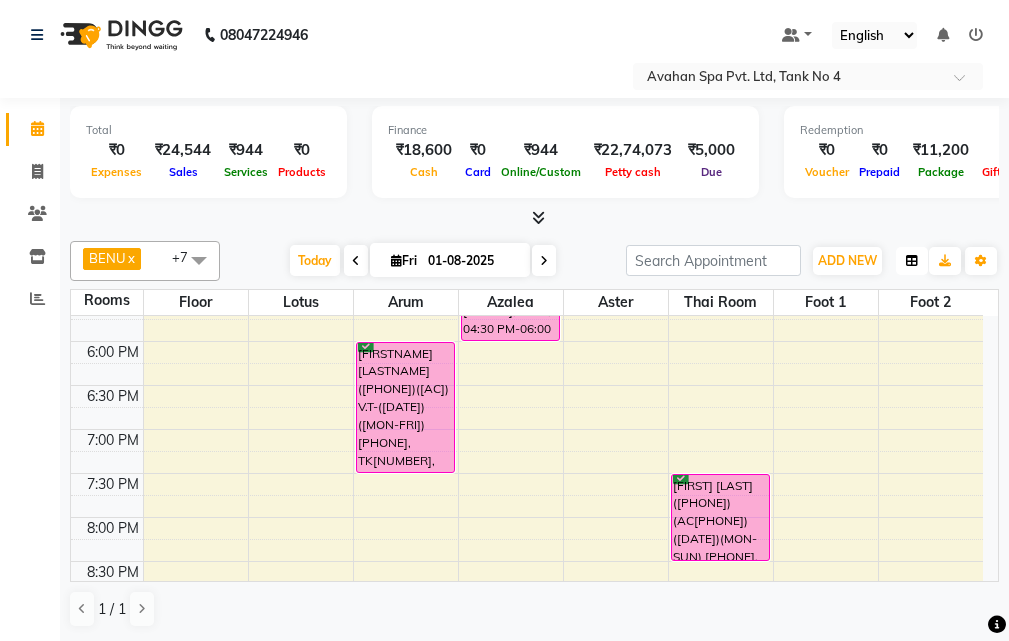 click at bounding box center (912, 261) 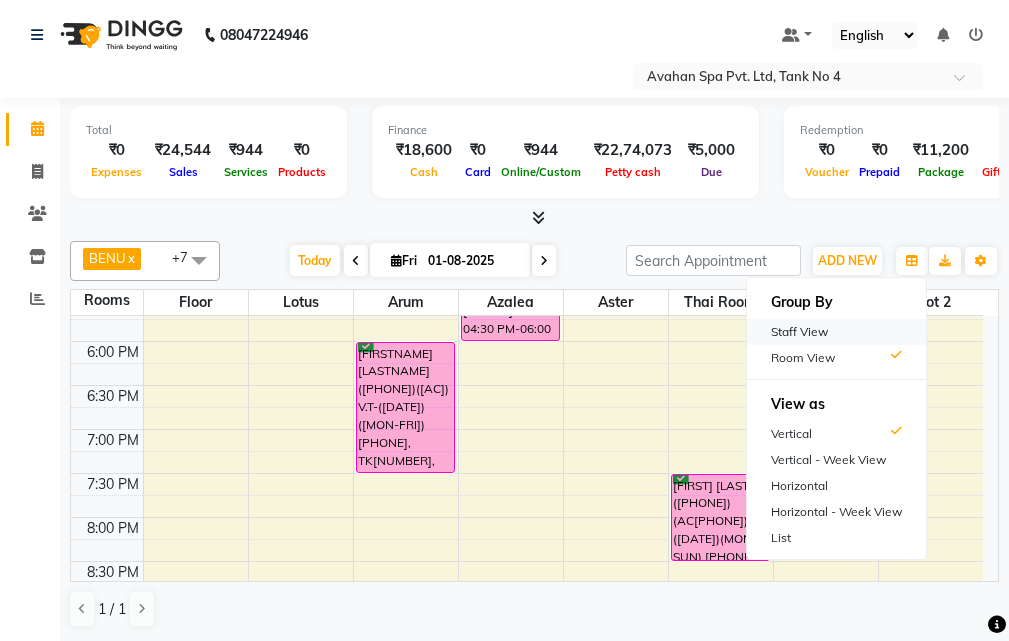 click on "Staff View" at bounding box center [836, 332] 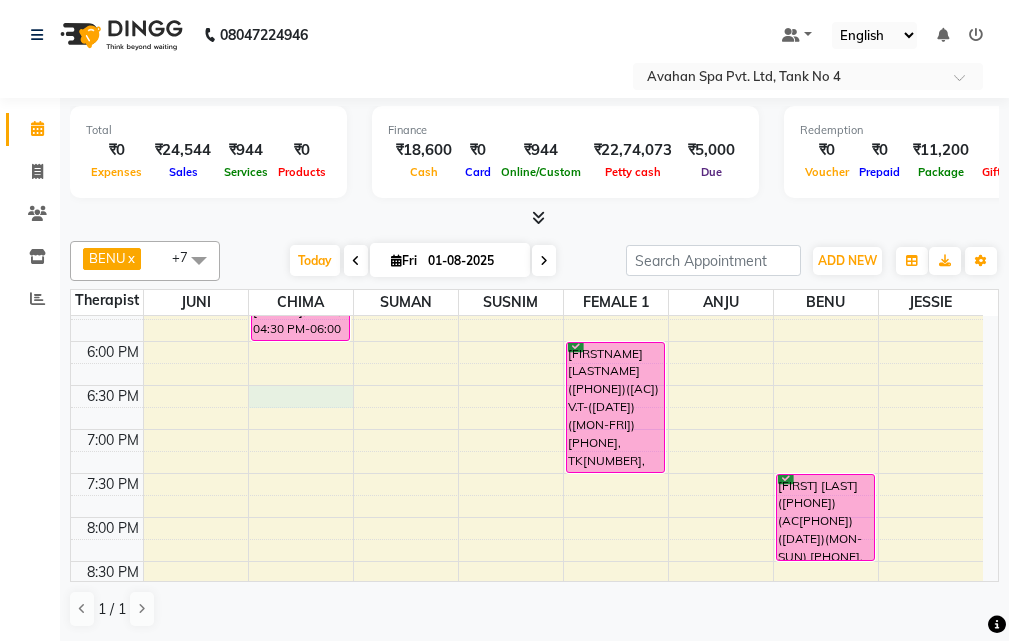 click on "10:00 AM 10:30 AM 11:00 AM 11:30 AM 12:00 PM 12:30 PM 1:00 PM 1:30 PM 2:00 PM 2:30 PM 3:00 PM 3:30 PM 4:00 PM 4:30 PM 5:00 PM 5:30 PM 6:00 PM 6:30 PM 7:00 PM 7:30 PM 8:00 PM 8:30 PM 9:00 PM 9:30 PM 10:00 PM 10:30 PM     VANITHA TAPARIA(11171)(AC881)(V.T-15/06/2026) (MON TO SUN)9836674141, TK02, 11:45 AM-12:45 PM, Swedish Massage Therapy 60 Mins     VANITHA TAPARIA(11171)(AC881)(V.T-15/06/2026) (MON TO SUN)9836674141, TK02, 11:45 AM-12:45 PM, Swedish Massage Therapy 60 Mins    M K MUKHERJEE (10671)(AC349) V.T-(16-02-2026)(MON-SUN) 9830049796, TK10, 02:15 PM-03:15 PM, Swedish Massage Therapy 60 Mins     ROHIT(12762)(AC760) (VT-12-05-2026)(MON-FRI) 8240208954, TK03, 04:30 PM-06:00 PM, Swedish Massage Therapy 90 Mins     RAHUL(12039)(AC649)(V.T-06/06/2026)(MON TO SUN), TK04, 11:30 AM-12:30 PM, Swedish Massage Therapy 60 Mins     RAHUL(12039)(AC649)(V.T-06/06/2026)(MON TO SUN), TK04, 12:30 PM-01:30 PM, Swedish Massage Therapy 60 Mins" at bounding box center (527, 209) 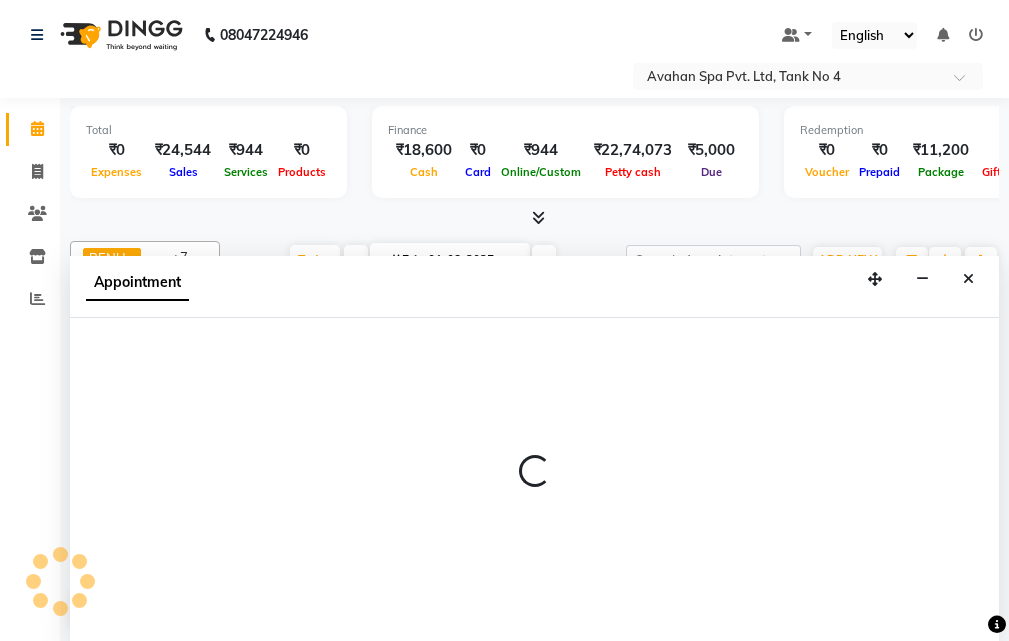 select on "23005" 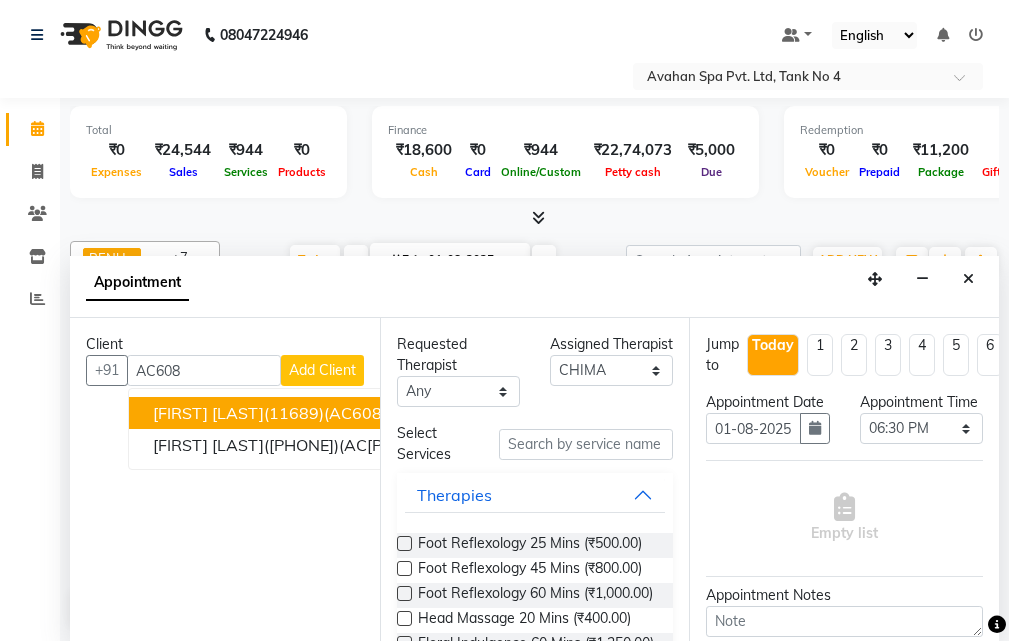 click on "[FIRST] [LAST] (AC608A) V.T-([DATE]) (MON-SUN) [PHONE]" at bounding box center (402, 413) 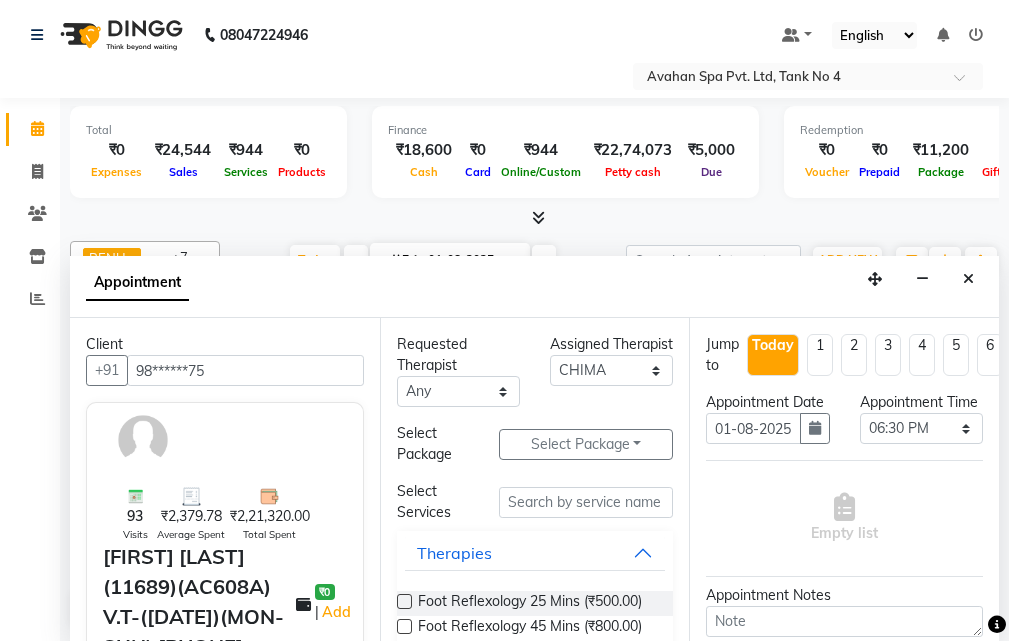 type on "98******75" 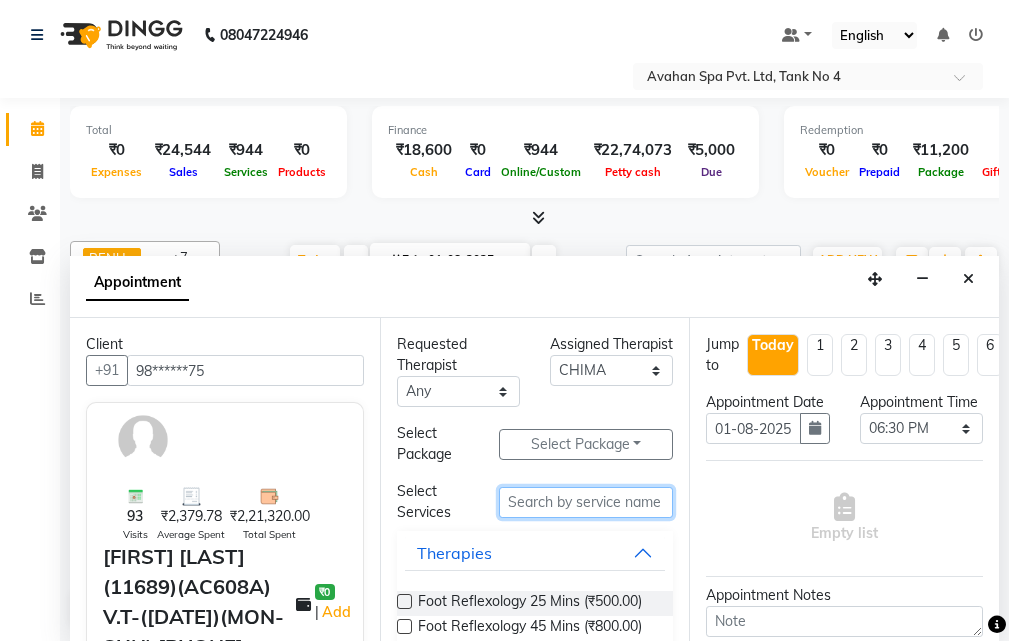 click at bounding box center [586, 502] 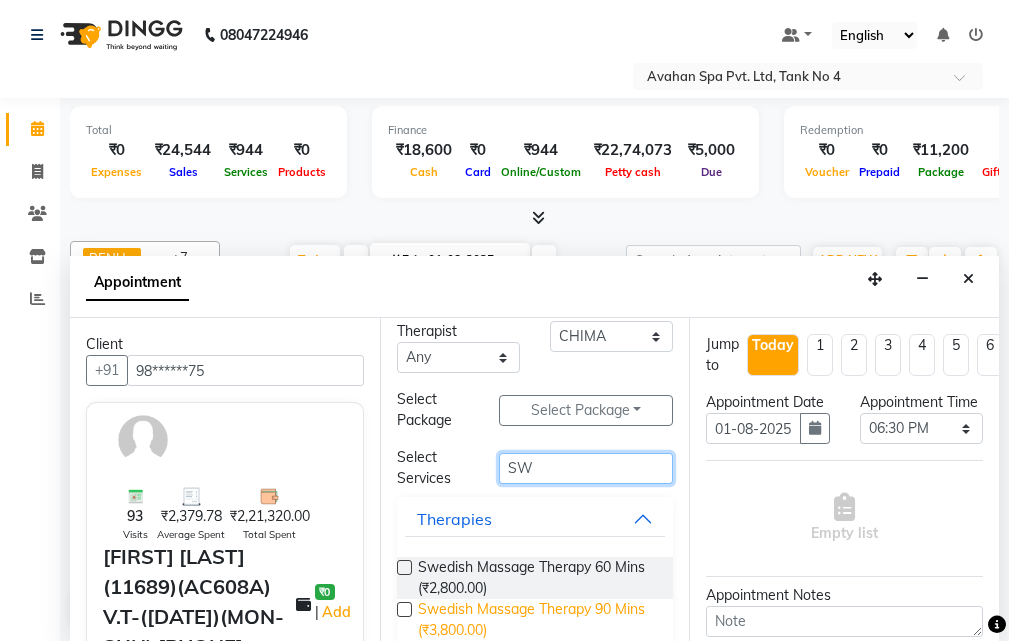scroll, scrollTop: 66, scrollLeft: 0, axis: vertical 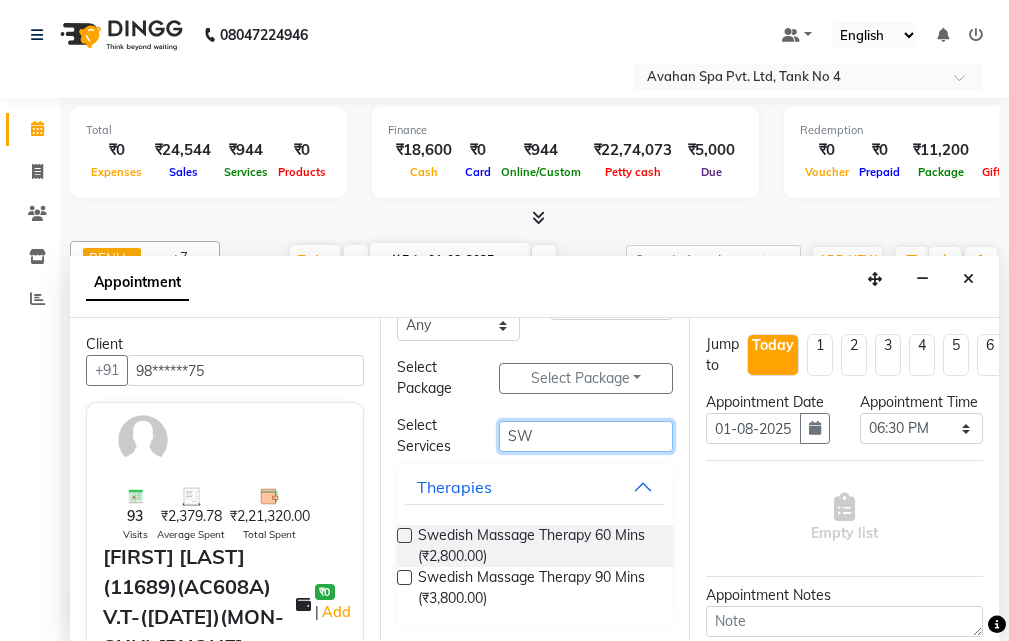 type on "SW" 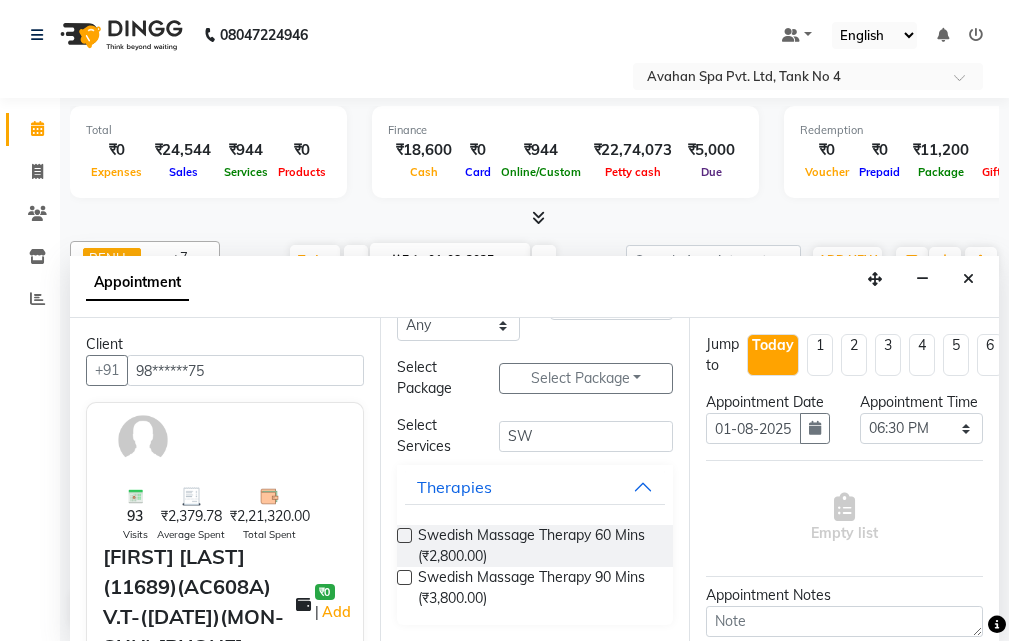 click at bounding box center [404, 577] 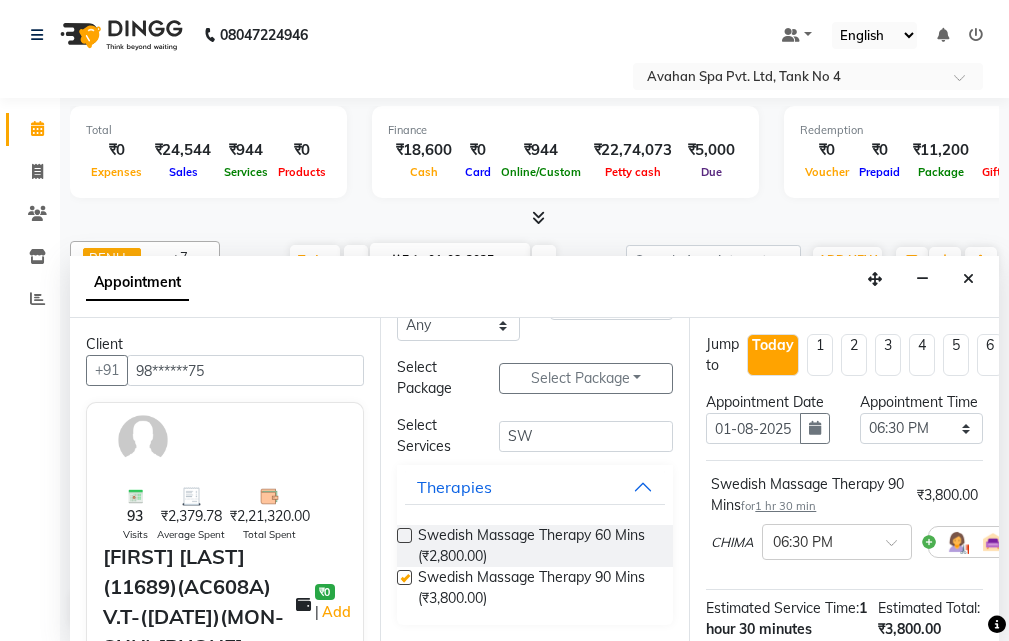 checkbox on "false" 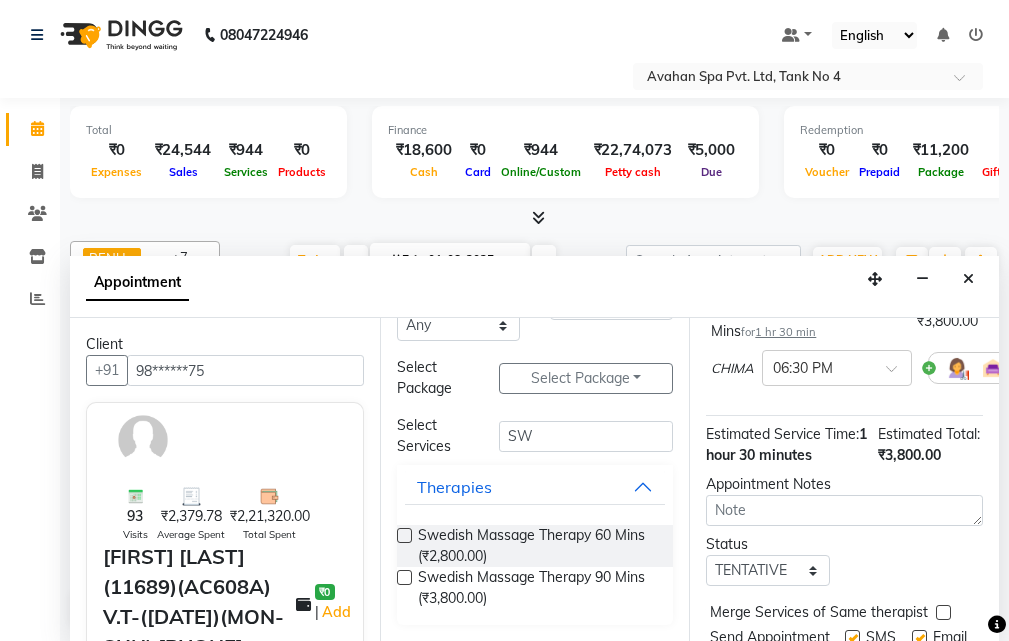 scroll, scrollTop: 340, scrollLeft: 0, axis: vertical 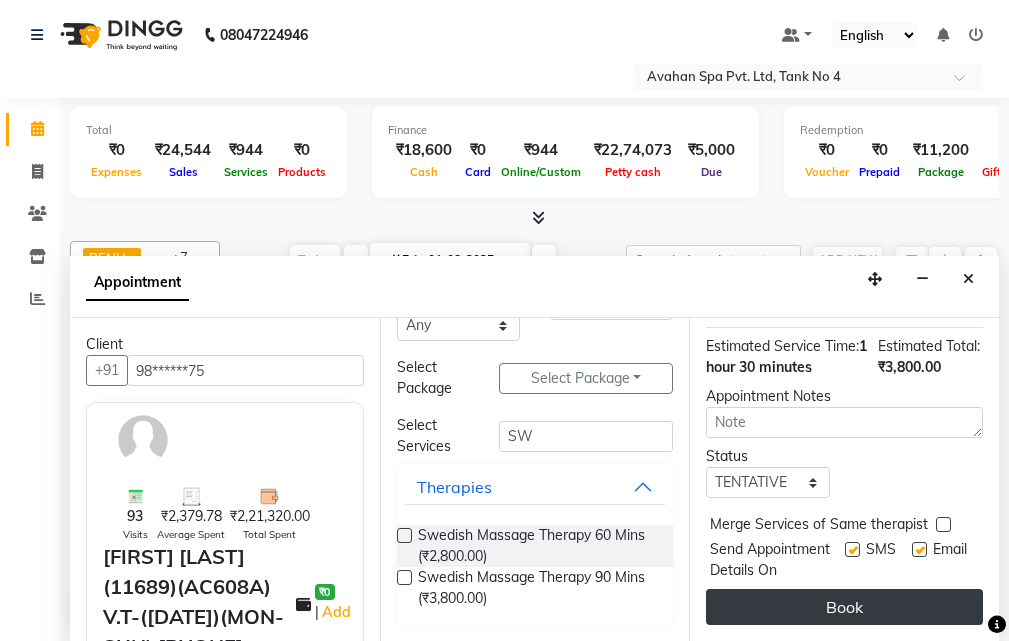 click on "Book" at bounding box center [844, 607] 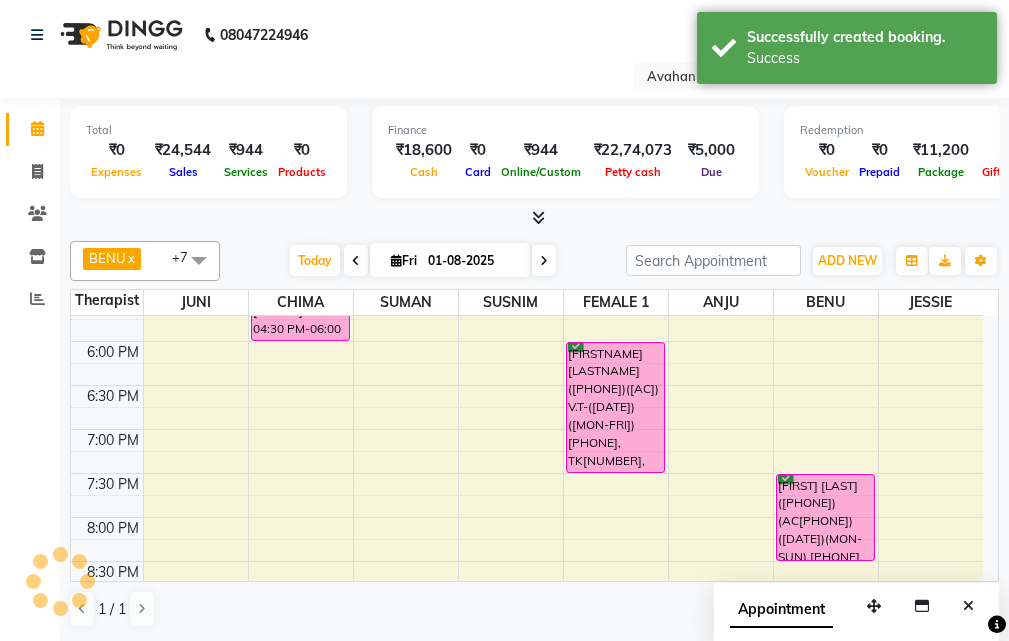 scroll, scrollTop: 0, scrollLeft: 0, axis: both 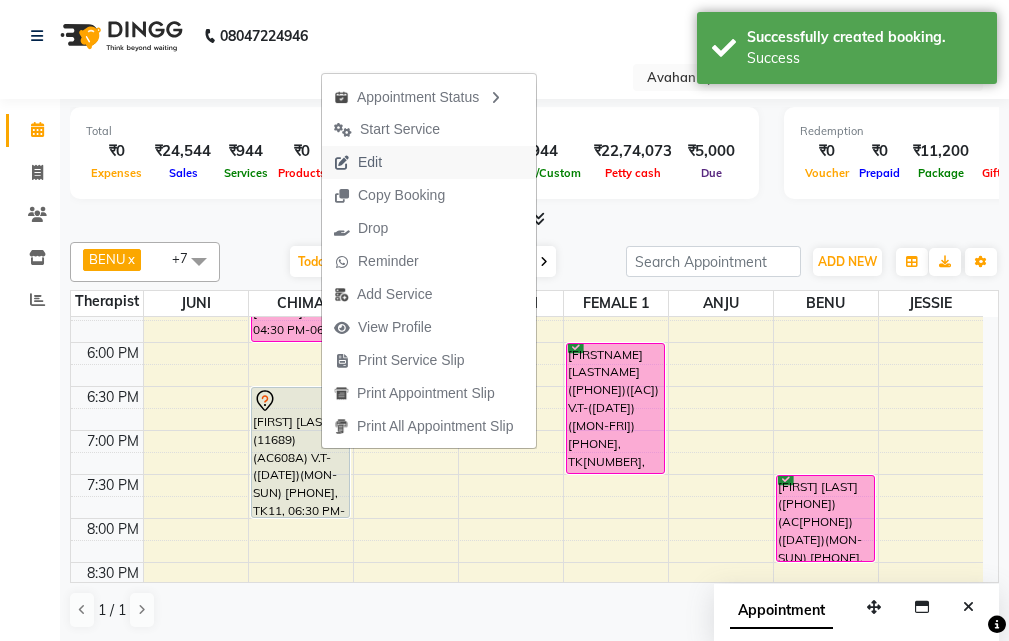 click on "Edit" at bounding box center (429, 162) 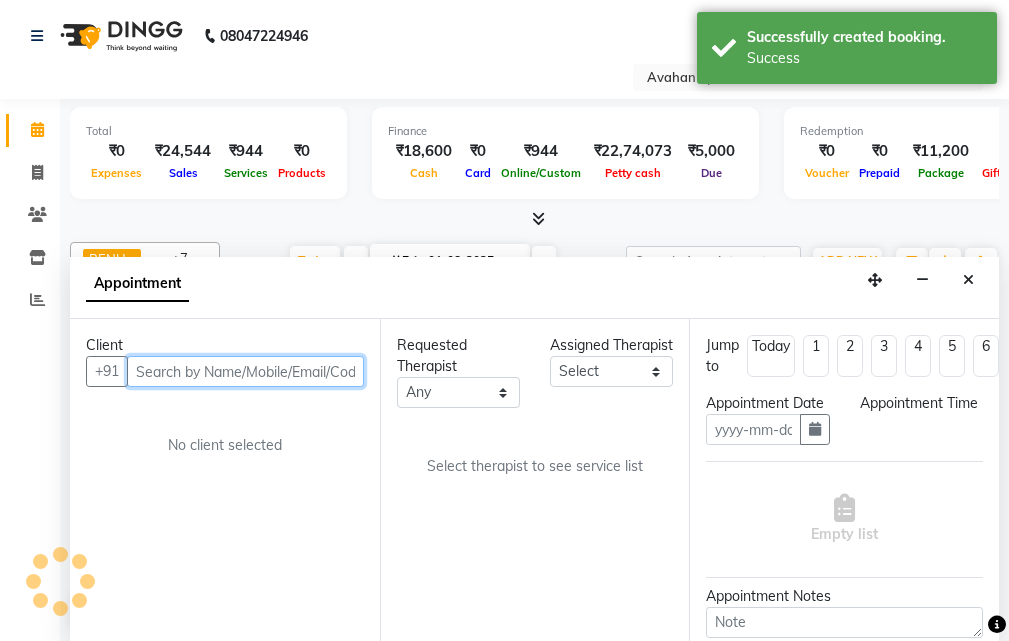 scroll, scrollTop: 1, scrollLeft: 0, axis: vertical 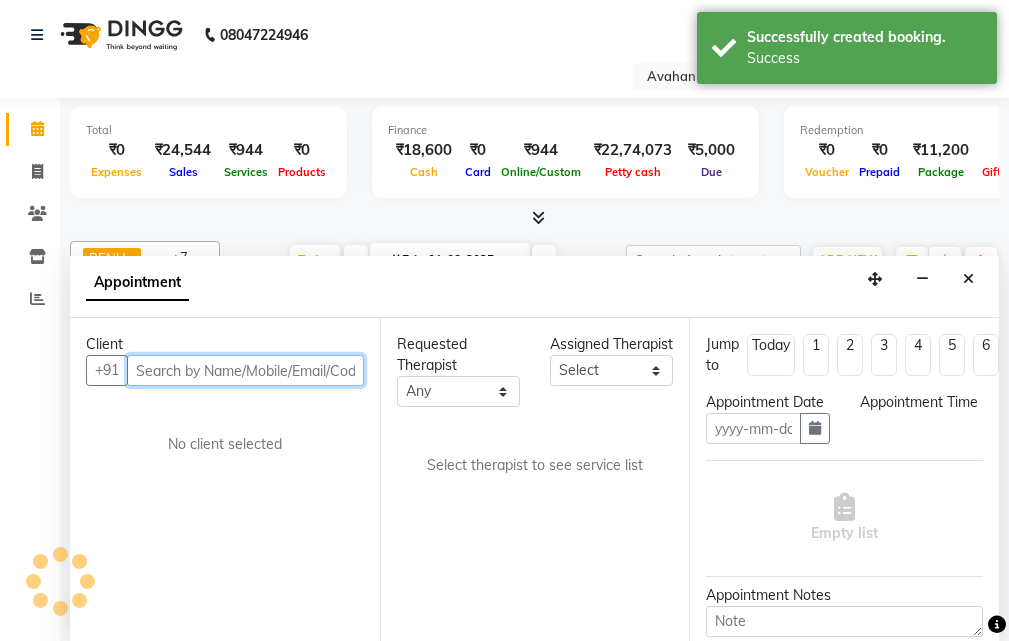 type on "01-08-2025" 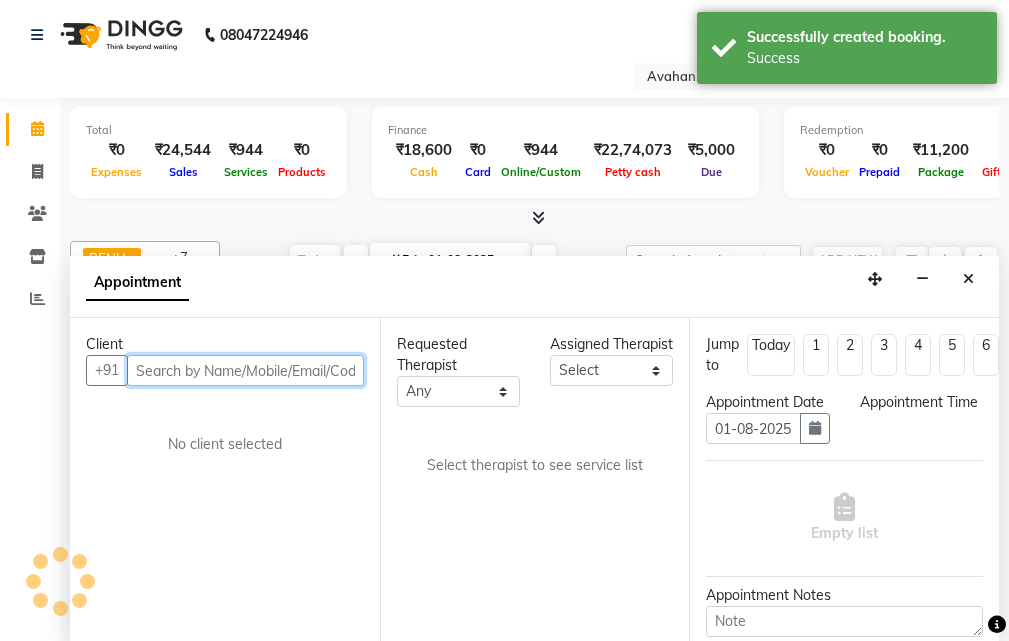 scroll, scrollTop: 0, scrollLeft: 0, axis: both 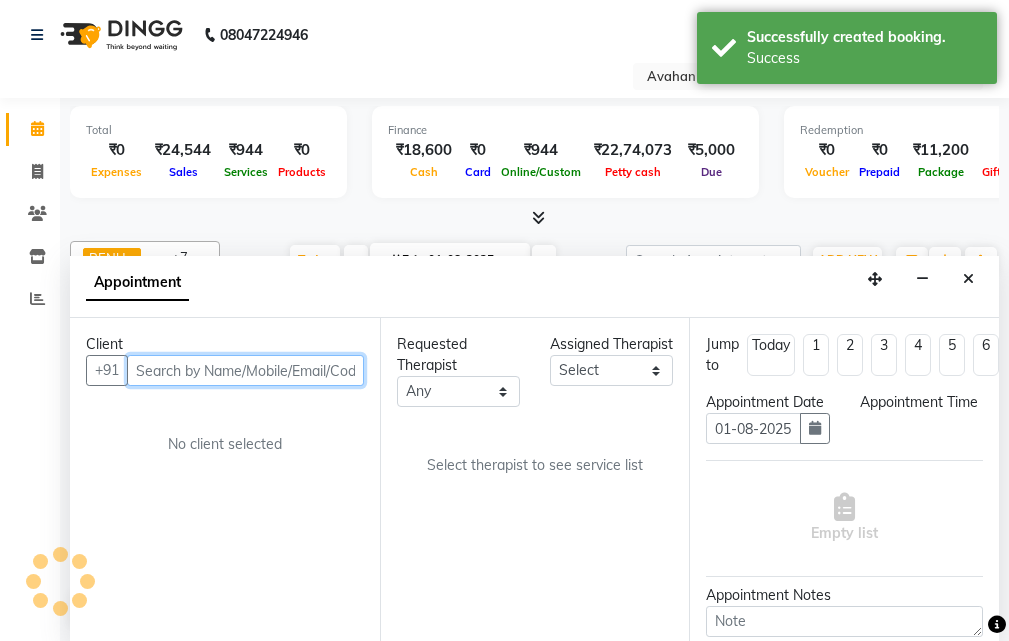 select on "23005" 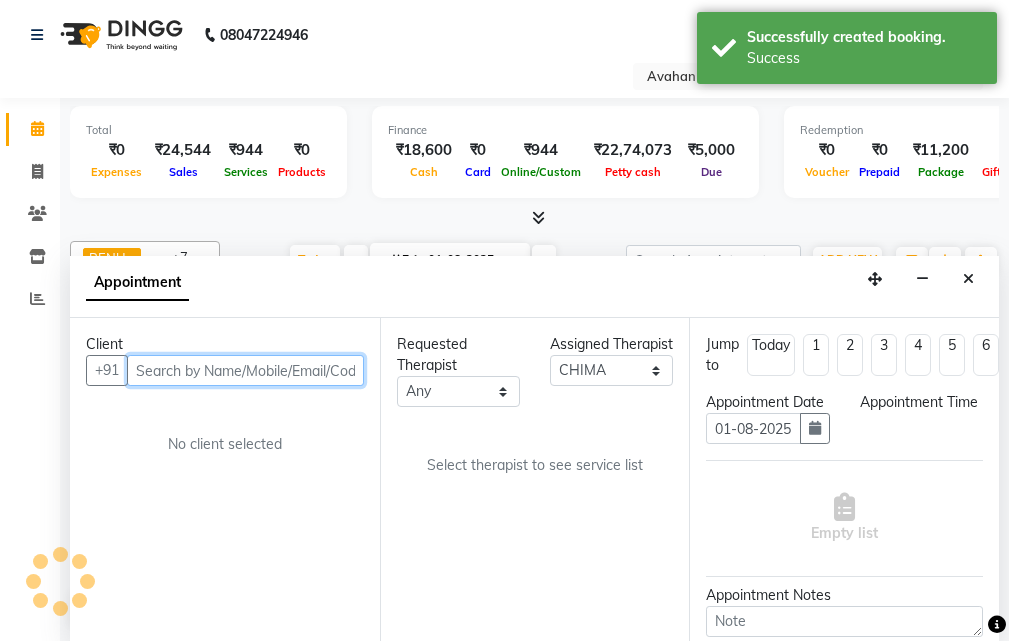 select on "1110" 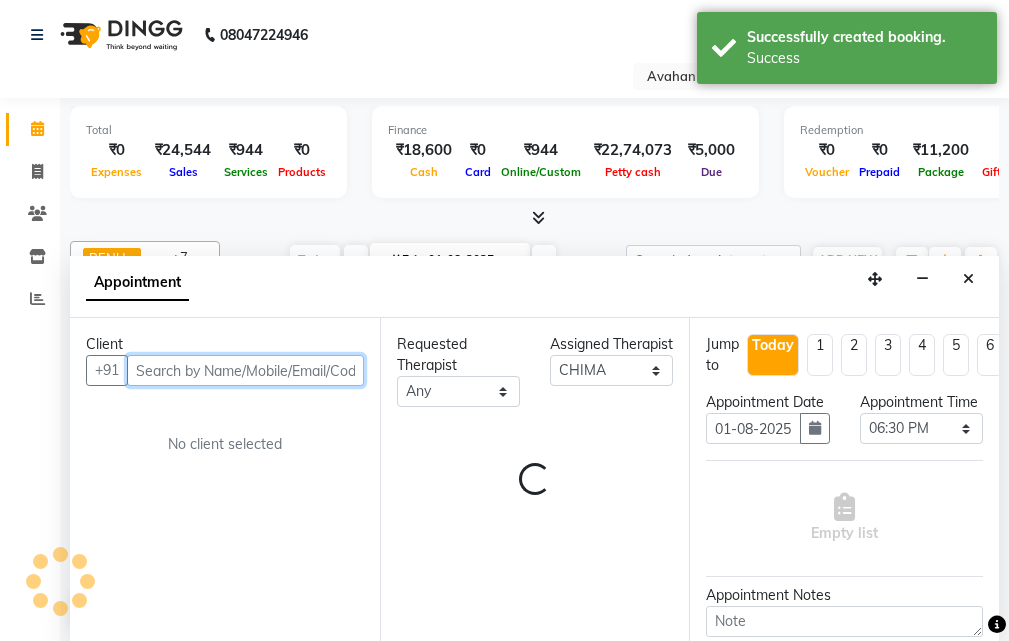 select on "1845" 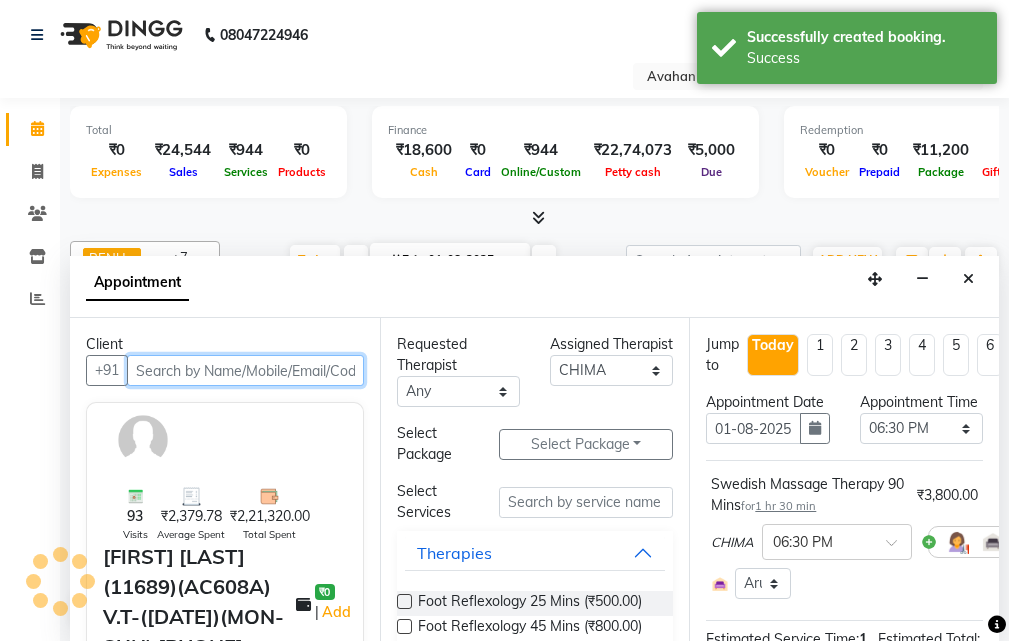 scroll, scrollTop: 441, scrollLeft: 0, axis: vertical 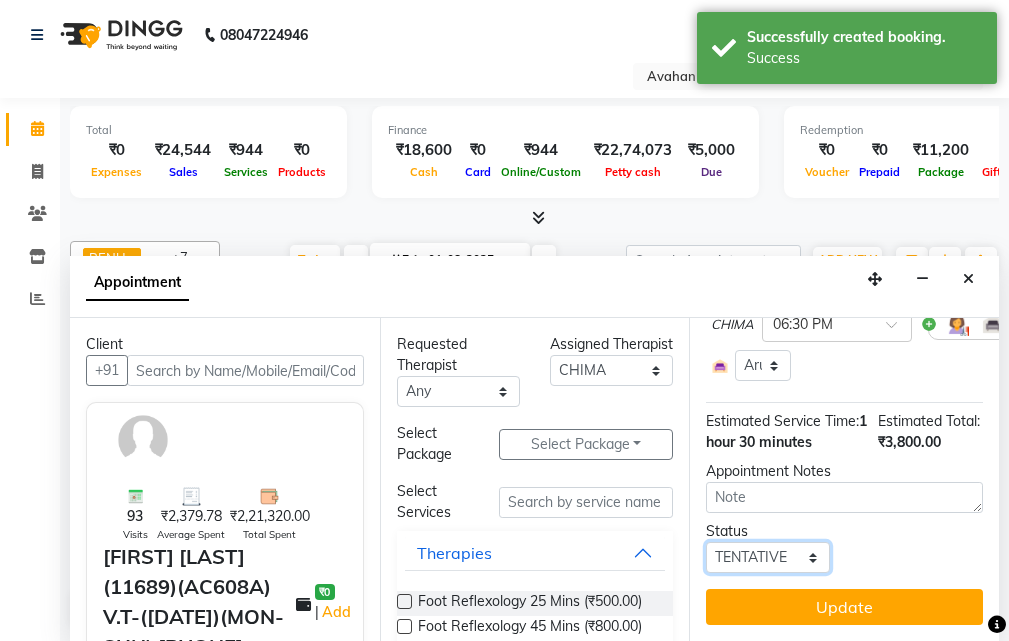 click on "Select TENTATIVE CONFIRM CHECK-IN UPCOMING" at bounding box center (767, 557) 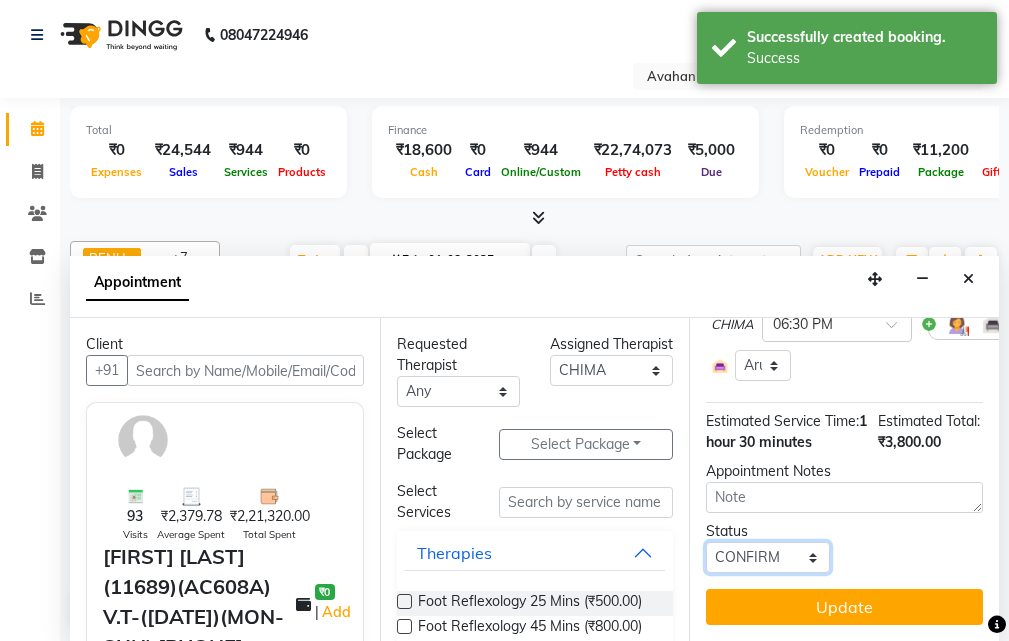 click on "Select TENTATIVE CONFIRM CHECK-IN UPCOMING" at bounding box center [767, 557] 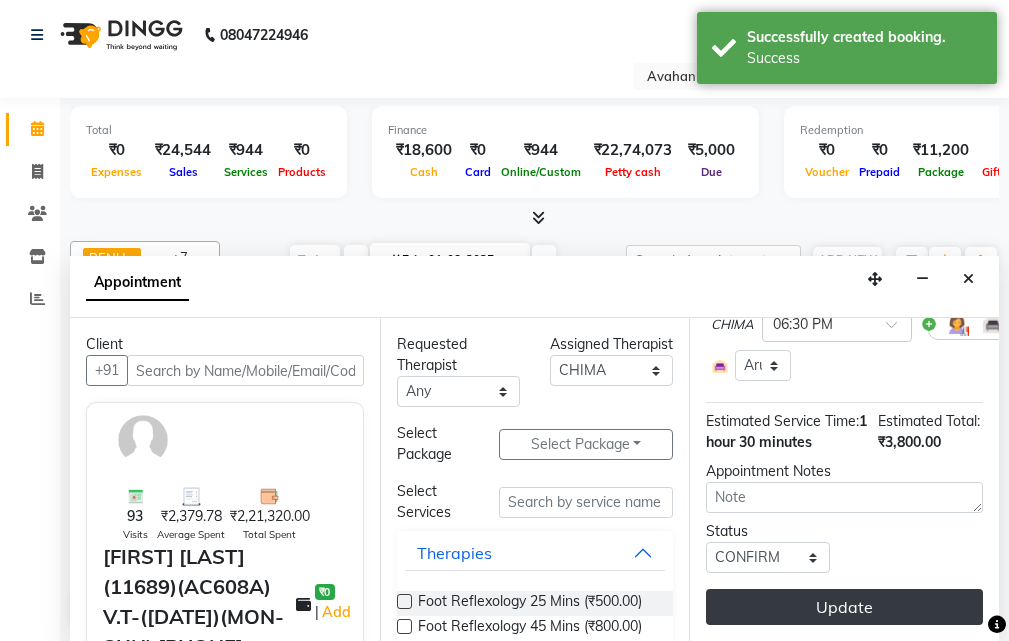 click on "Update" at bounding box center [844, 607] 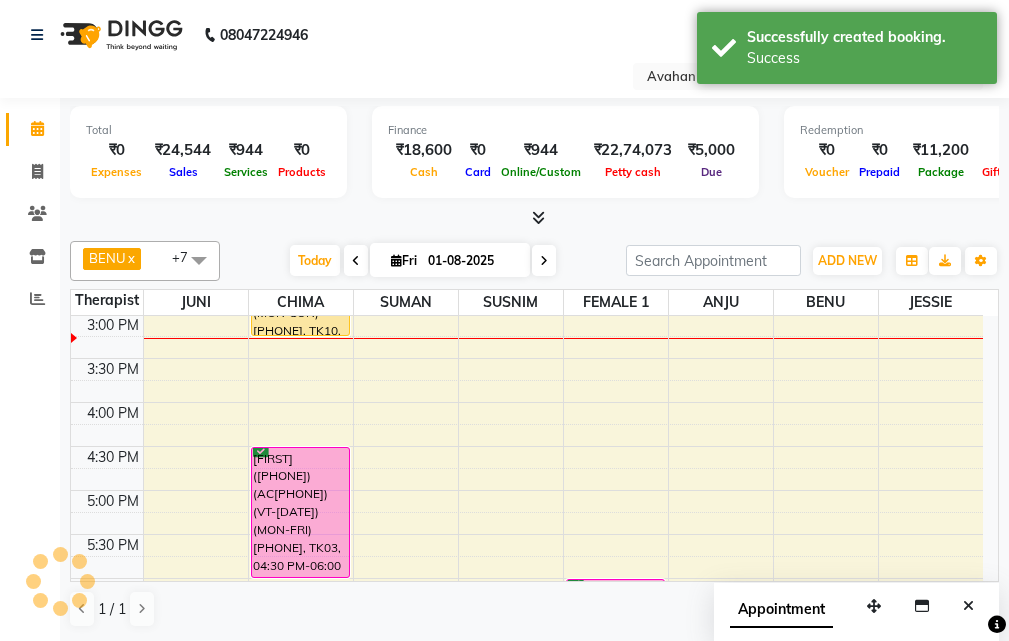 scroll, scrollTop: 0, scrollLeft: 0, axis: both 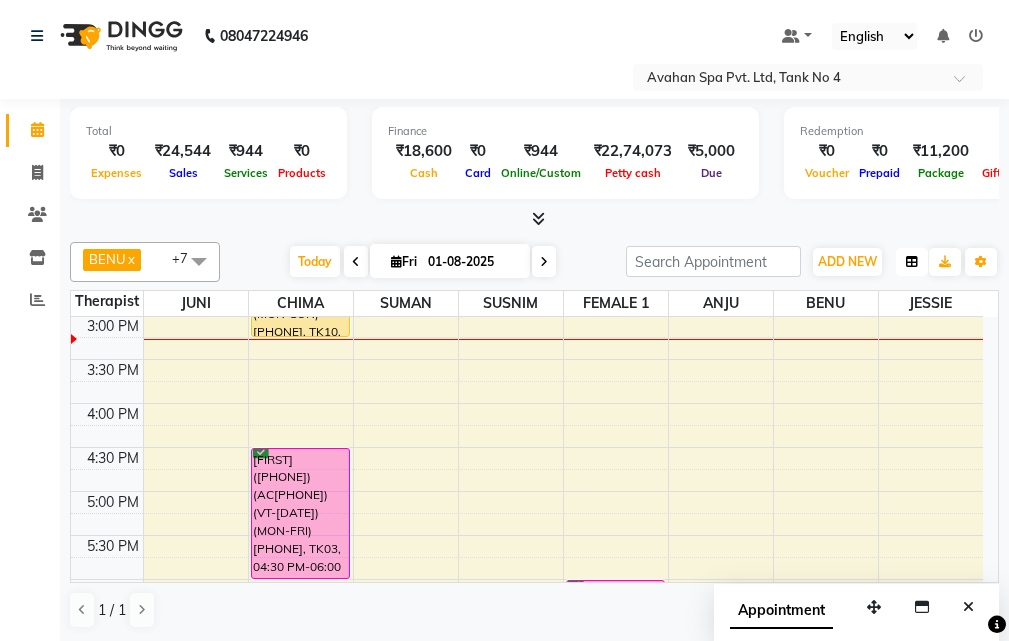 click at bounding box center (912, 262) 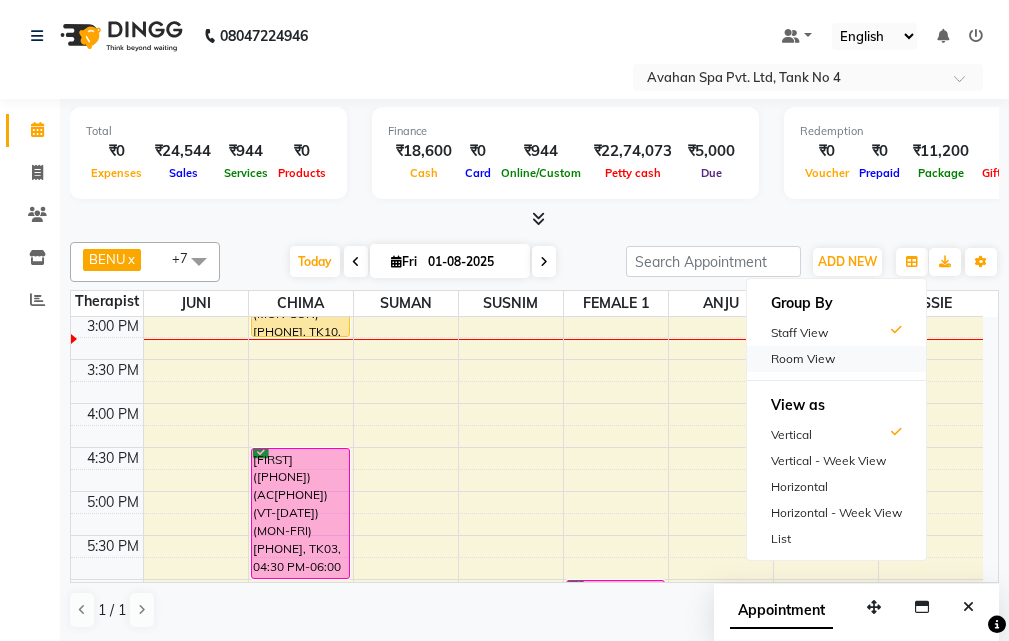 click on "Room View" at bounding box center (836, 359) 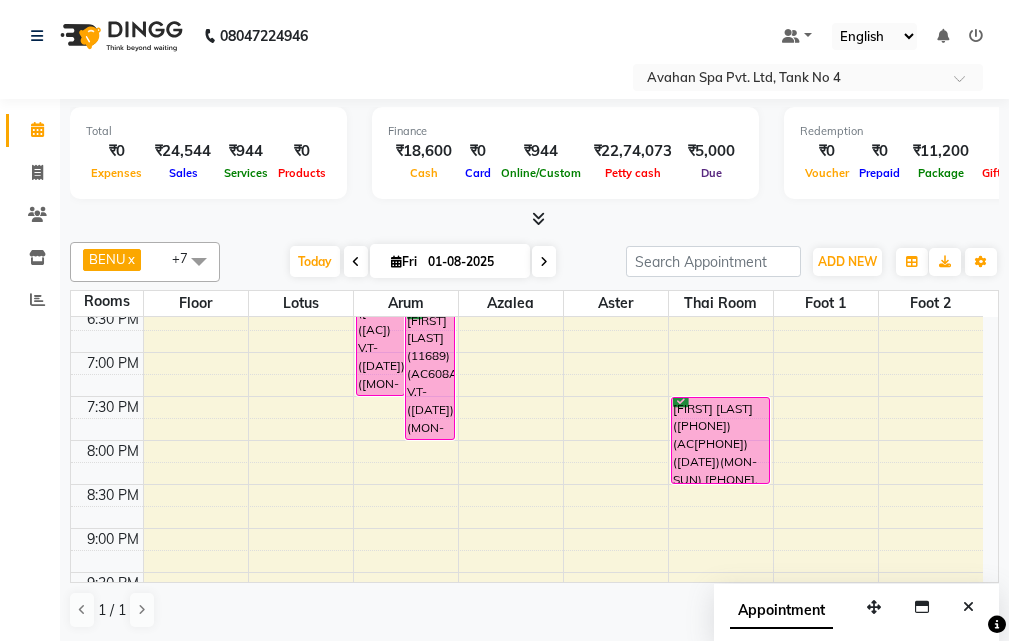 scroll, scrollTop: 641, scrollLeft: 0, axis: vertical 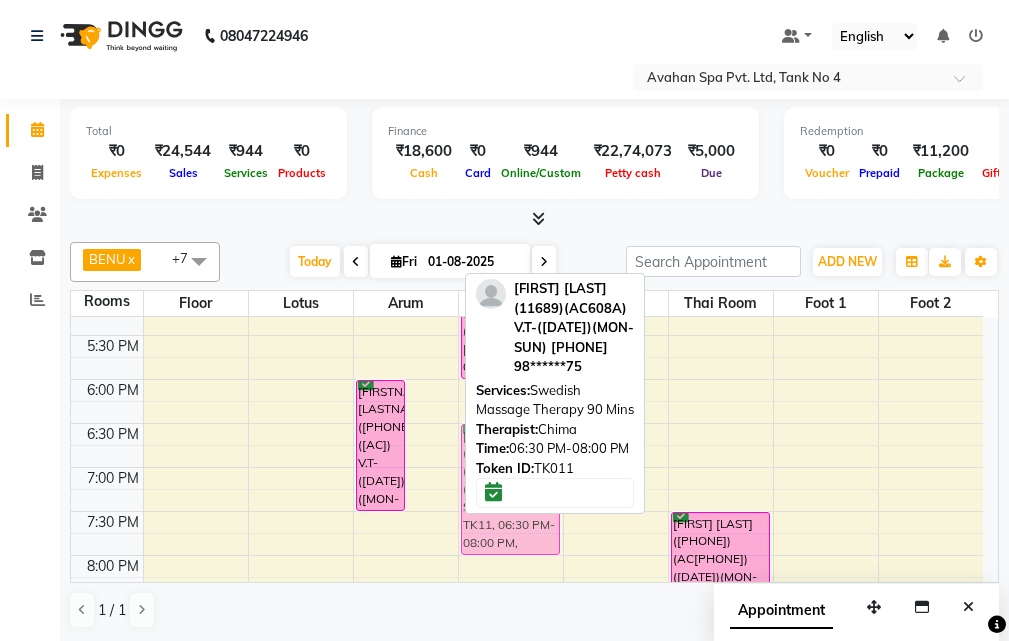 drag, startPoint x: 434, startPoint y: 459, endPoint x: 487, endPoint y: 457, distance: 53.037724 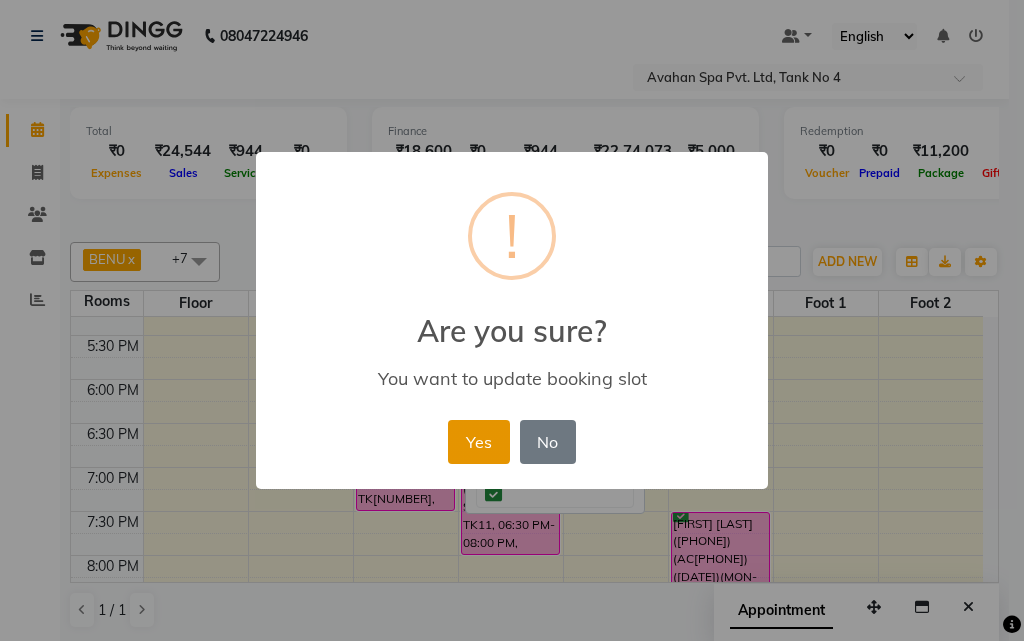 click on "Yes" at bounding box center (478, 442) 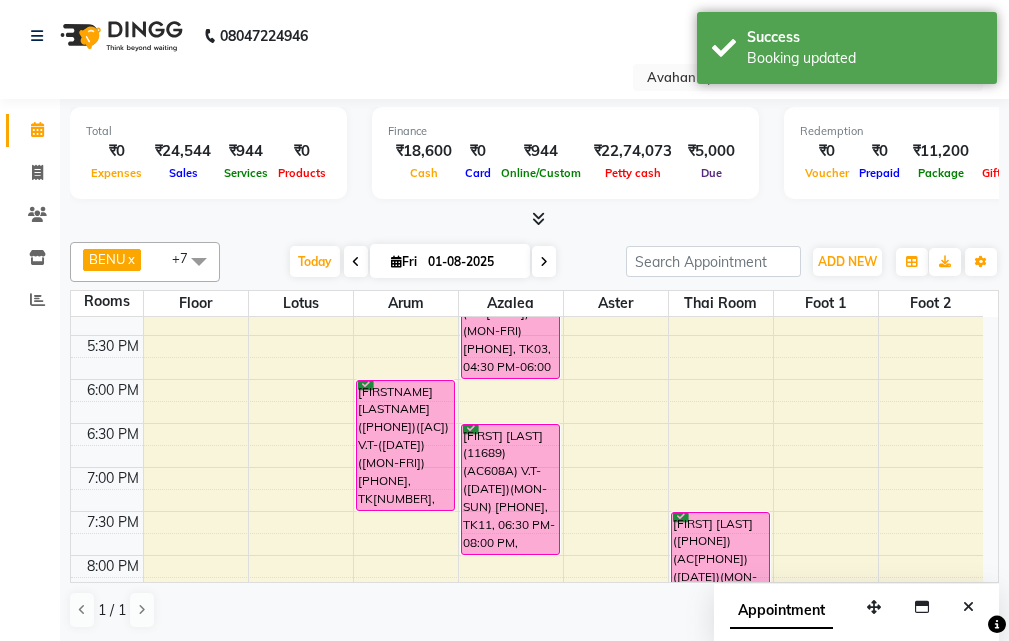 click at bounding box center (544, 261) 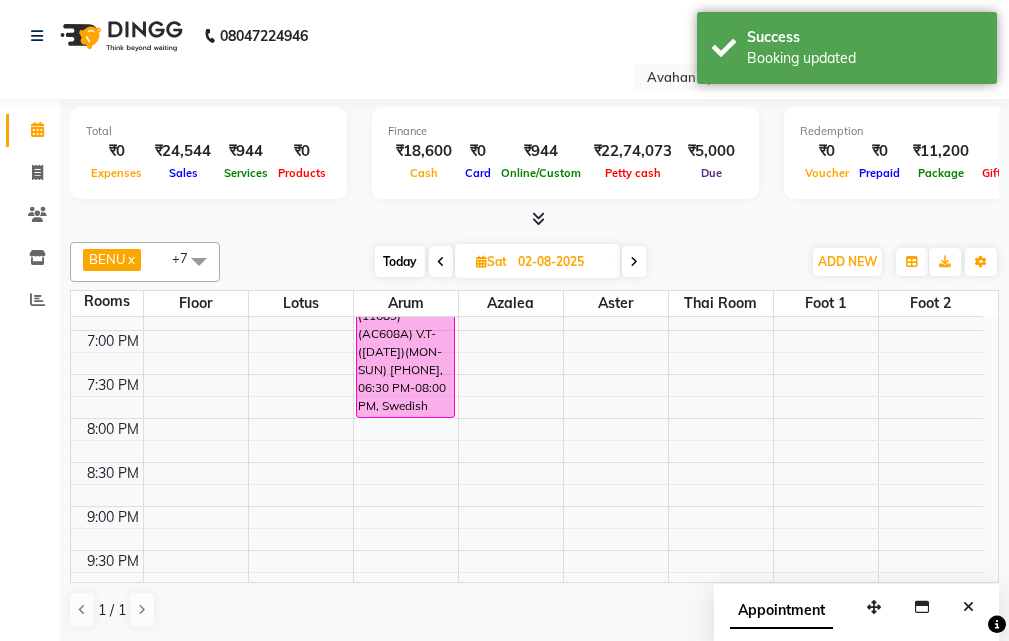 scroll, scrollTop: 641, scrollLeft: 0, axis: vertical 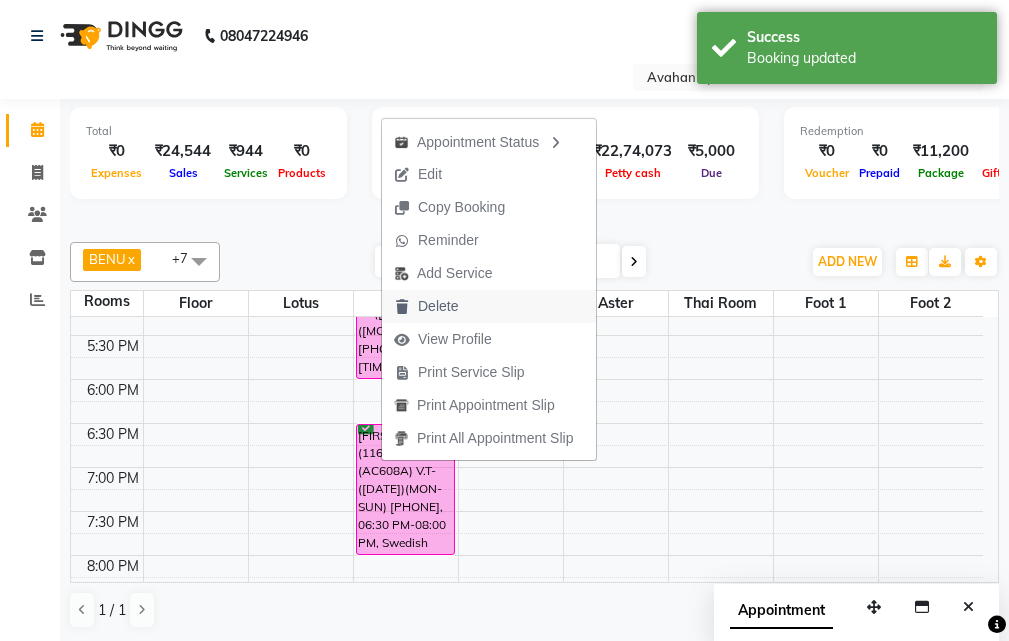click on "Delete" at bounding box center [426, 306] 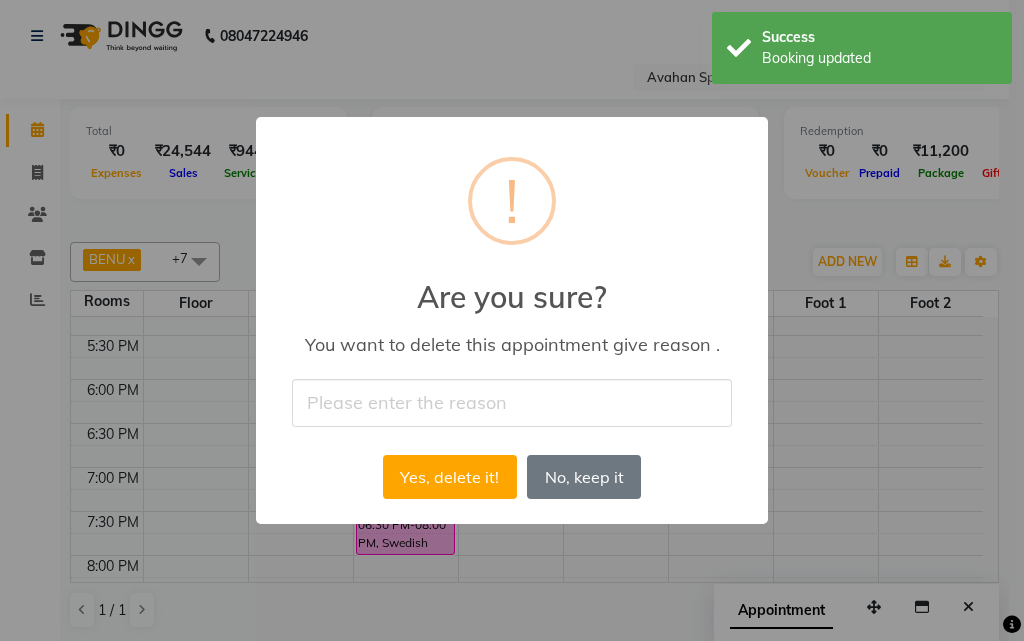 click at bounding box center (512, 402) 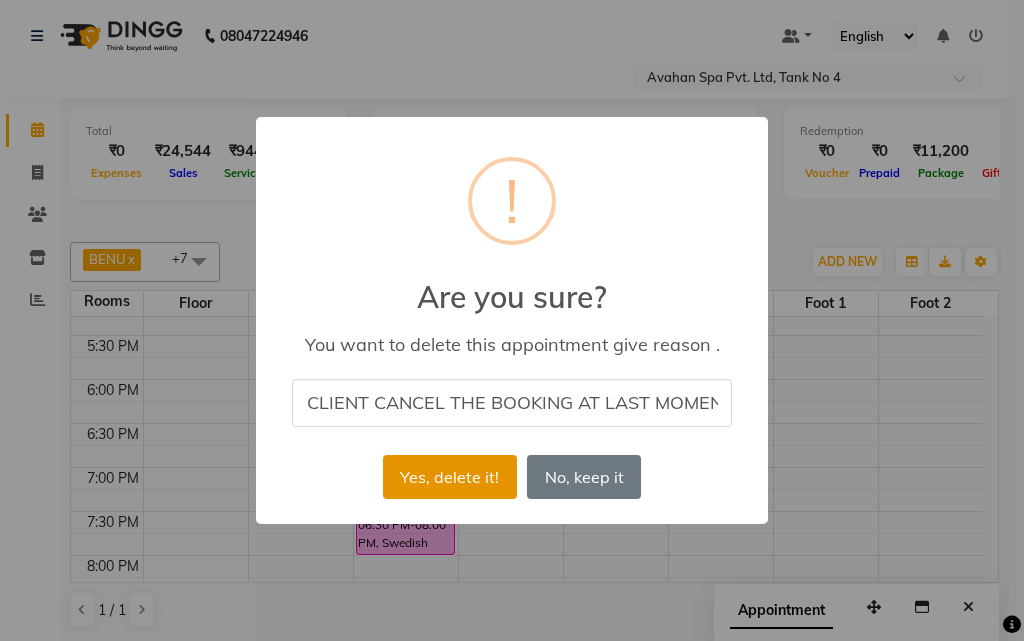 click on "Yes, delete it!" at bounding box center [450, 477] 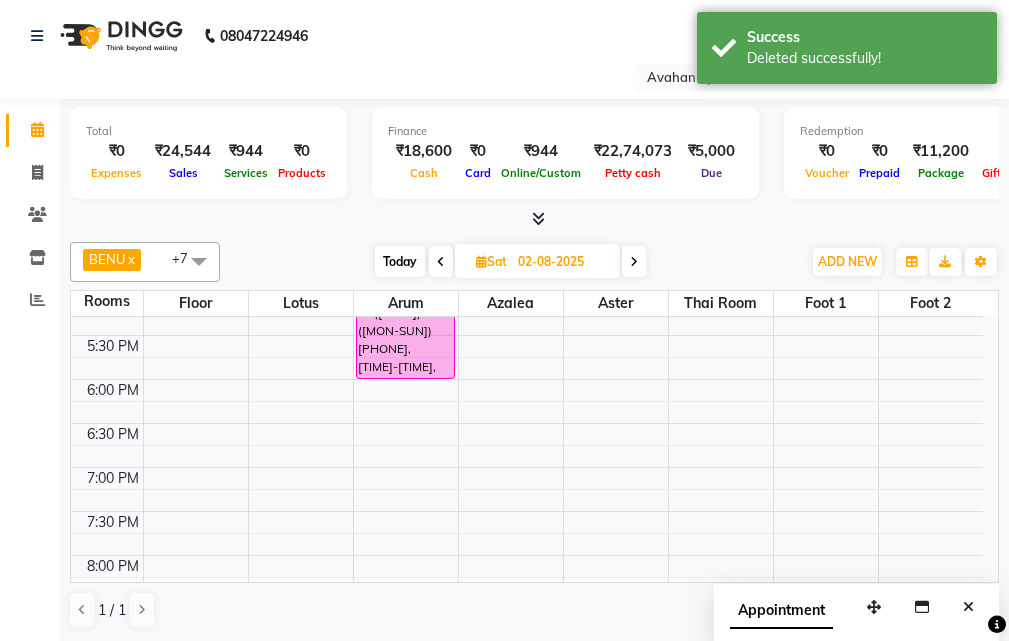click on "Today" at bounding box center (400, 261) 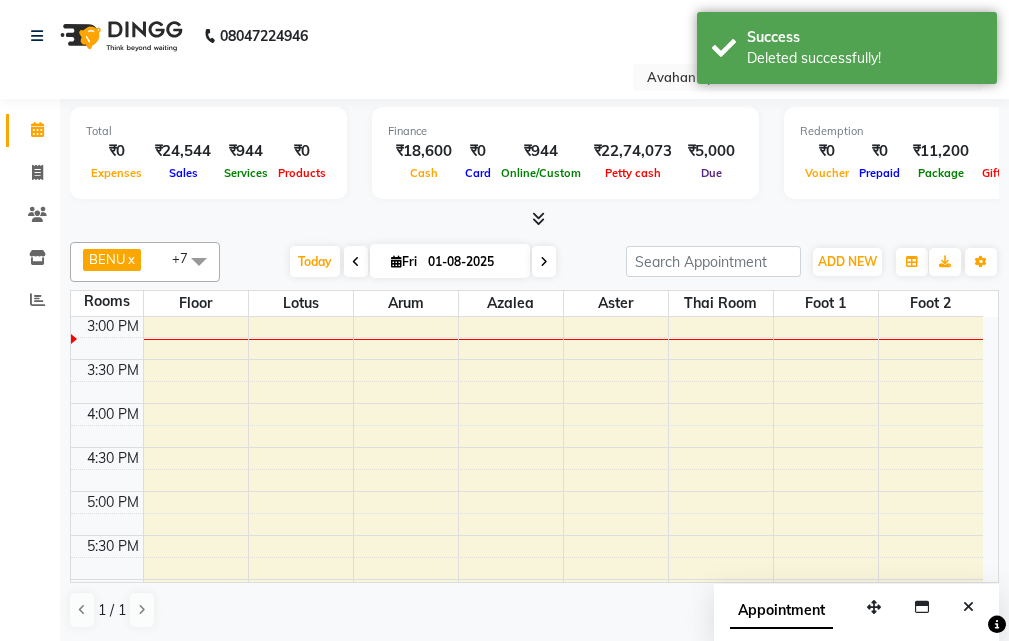 scroll, scrollTop: 441, scrollLeft: 0, axis: vertical 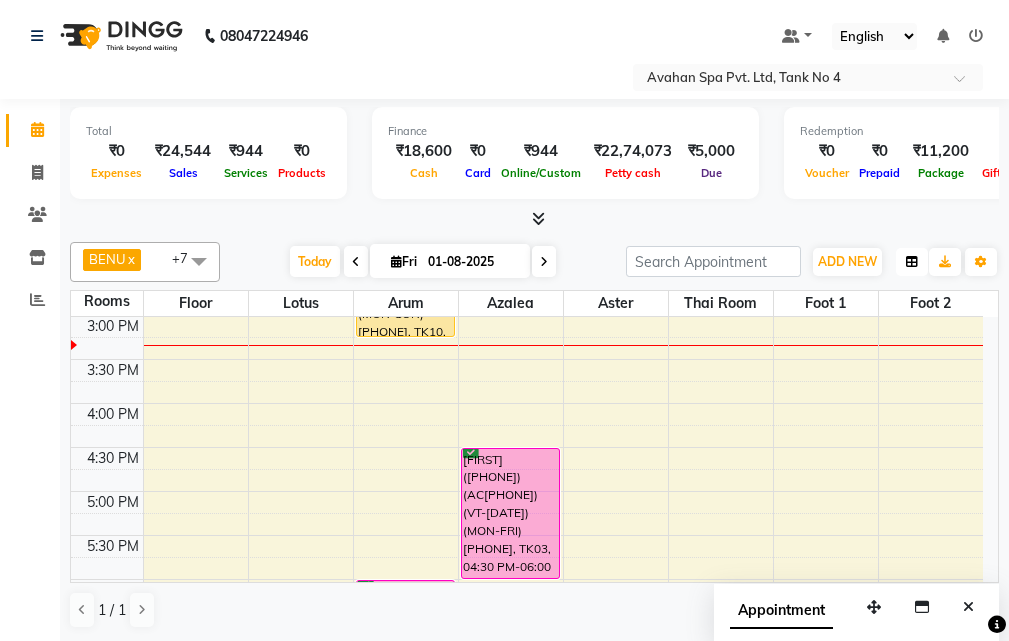 click at bounding box center (912, 262) 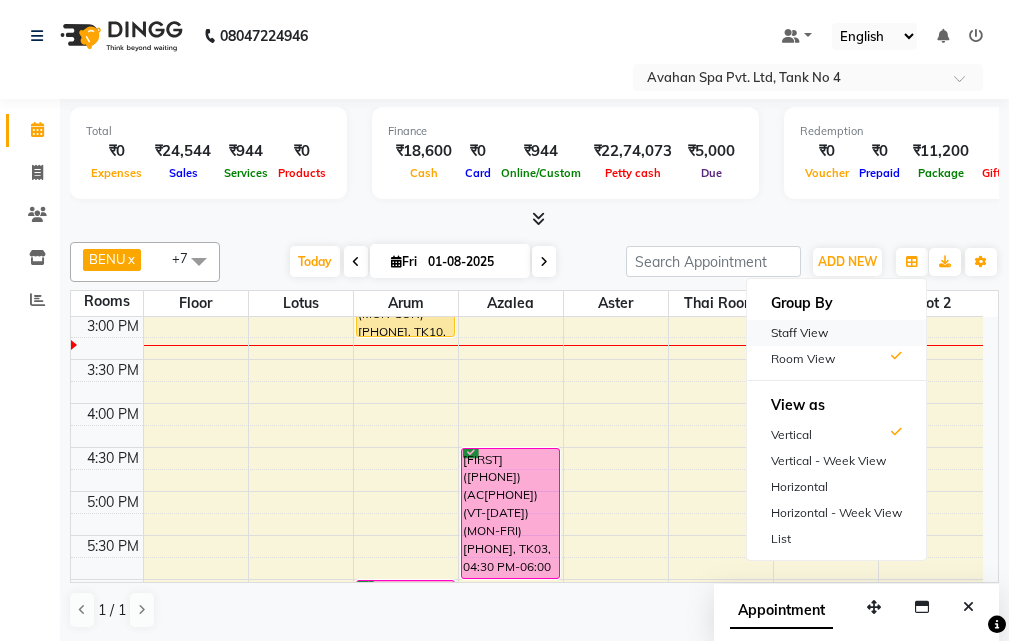 click on "Staff View" at bounding box center (836, 333) 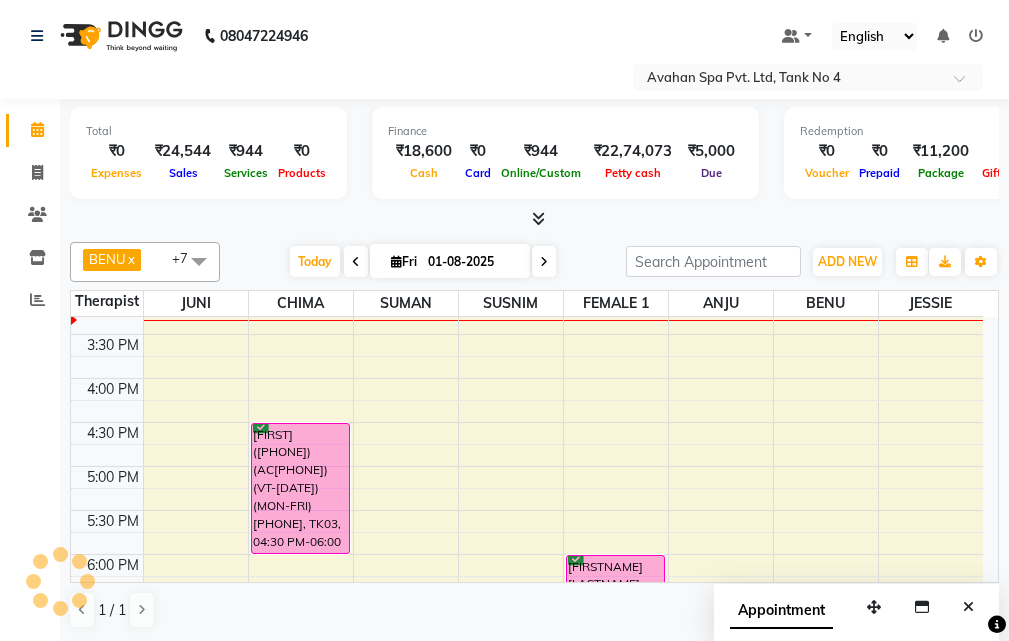 scroll, scrollTop: 241, scrollLeft: 0, axis: vertical 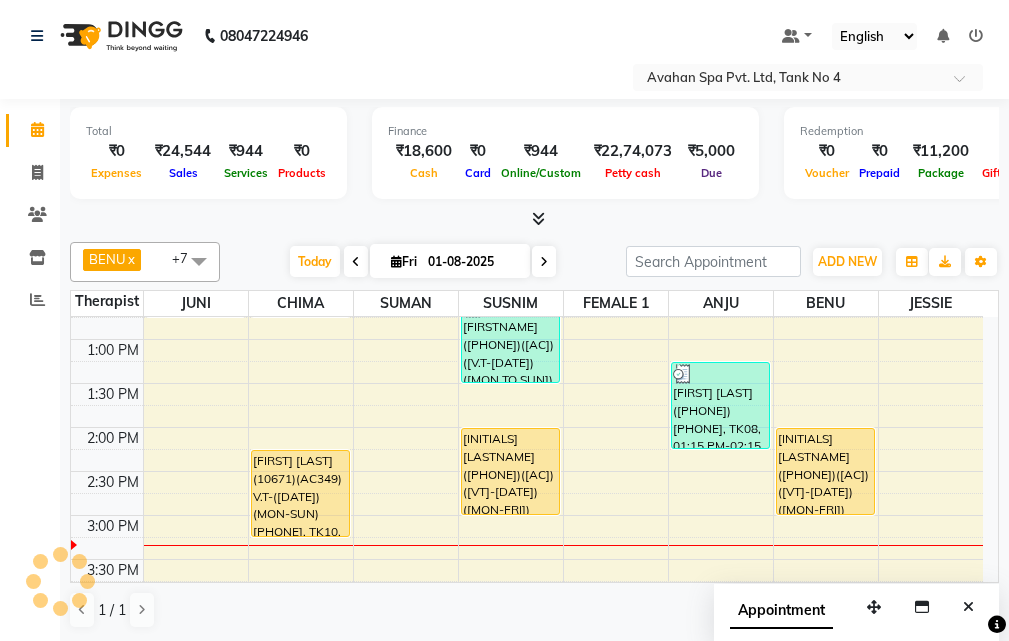 click at bounding box center [544, 261] 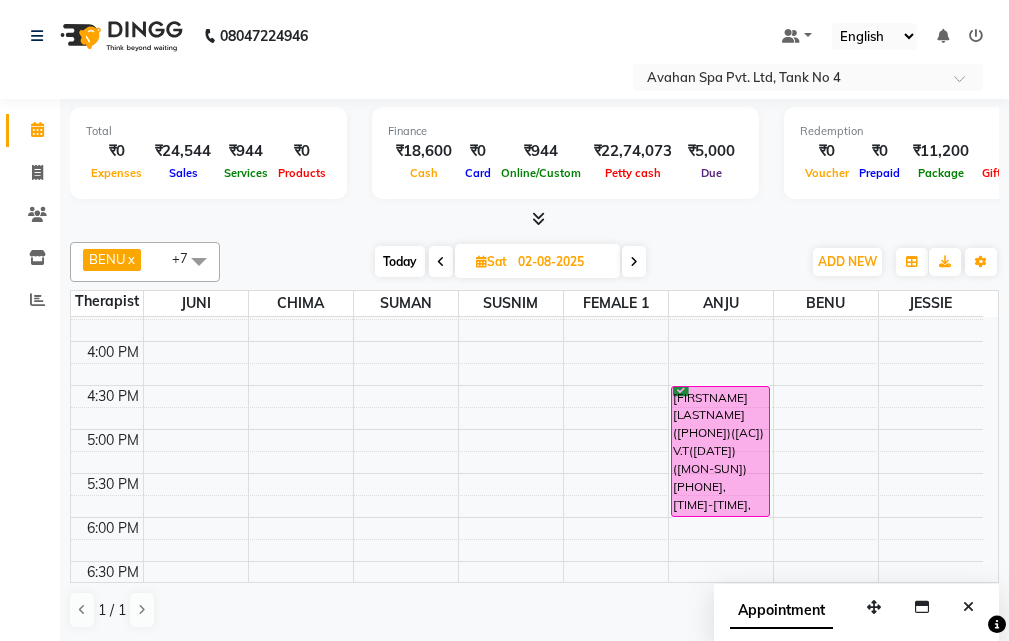 scroll, scrollTop: 541, scrollLeft: 0, axis: vertical 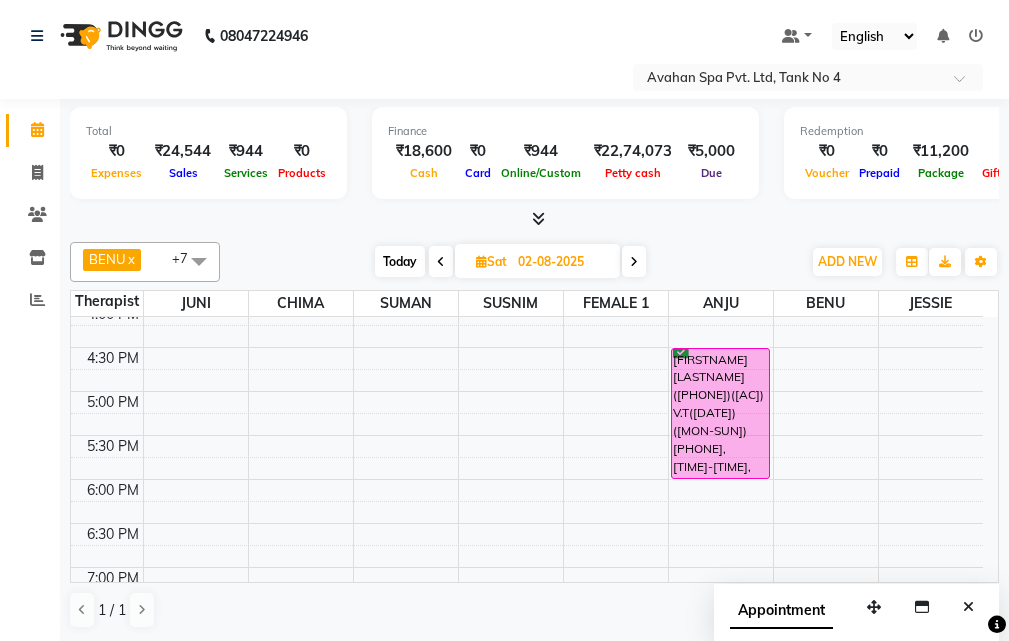 click on "Today" at bounding box center [400, 261] 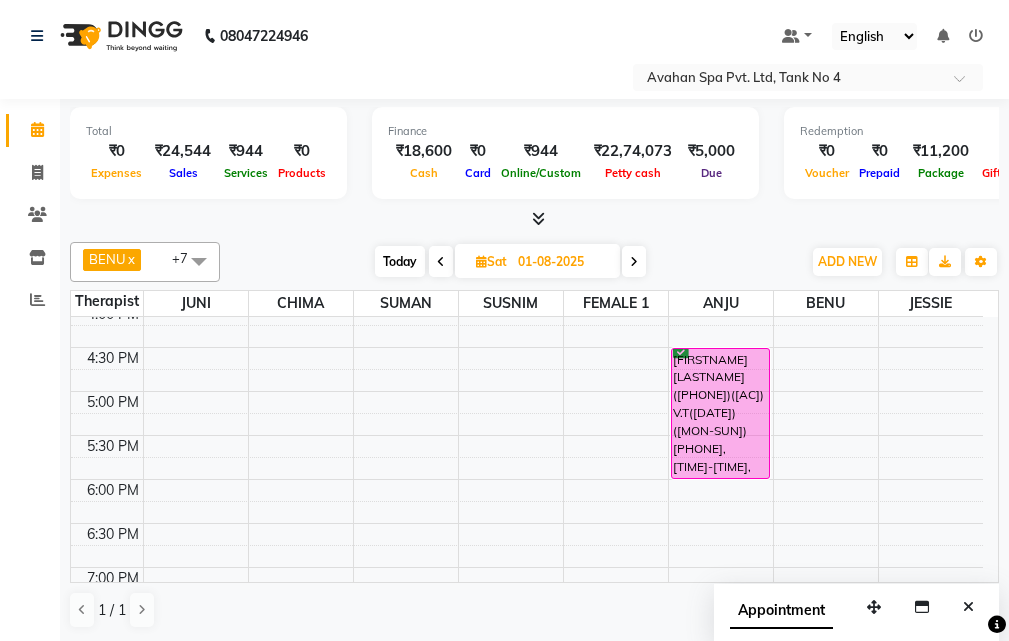 scroll, scrollTop: 441, scrollLeft: 0, axis: vertical 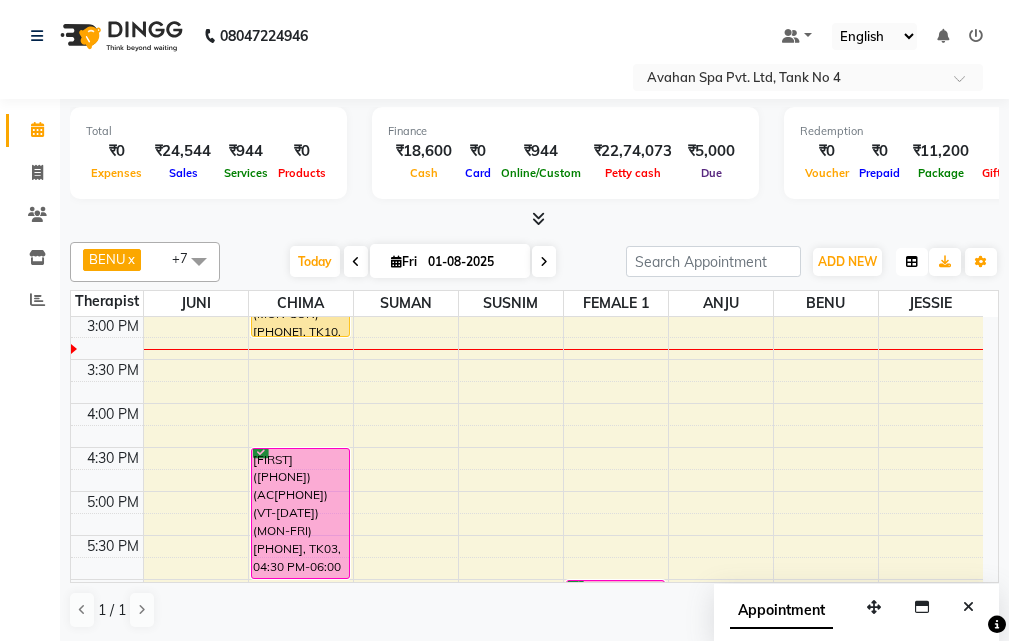 click at bounding box center [912, 262] 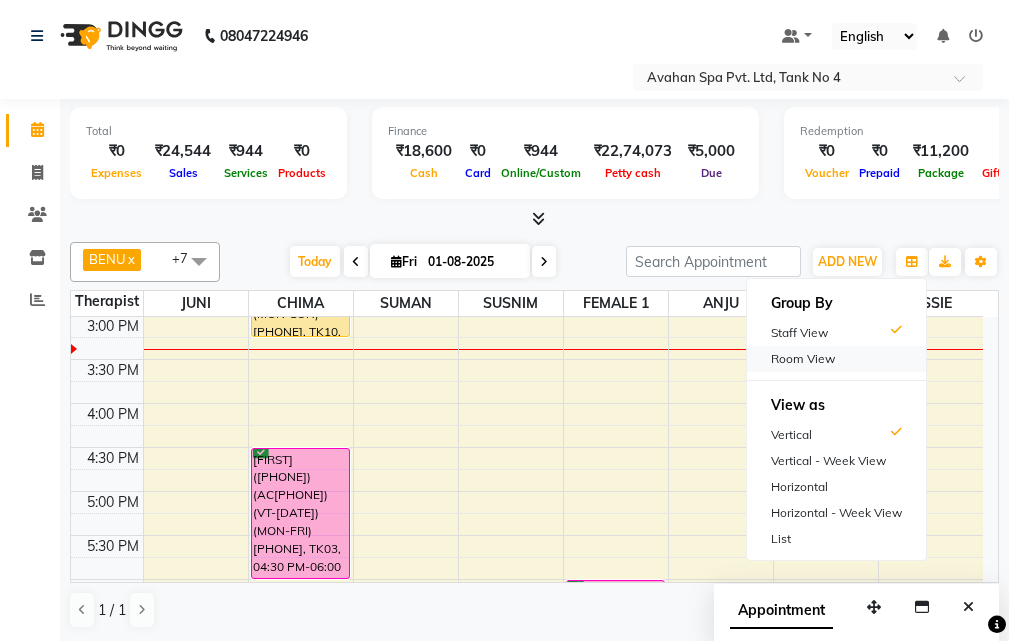click on "Room View" at bounding box center [836, 359] 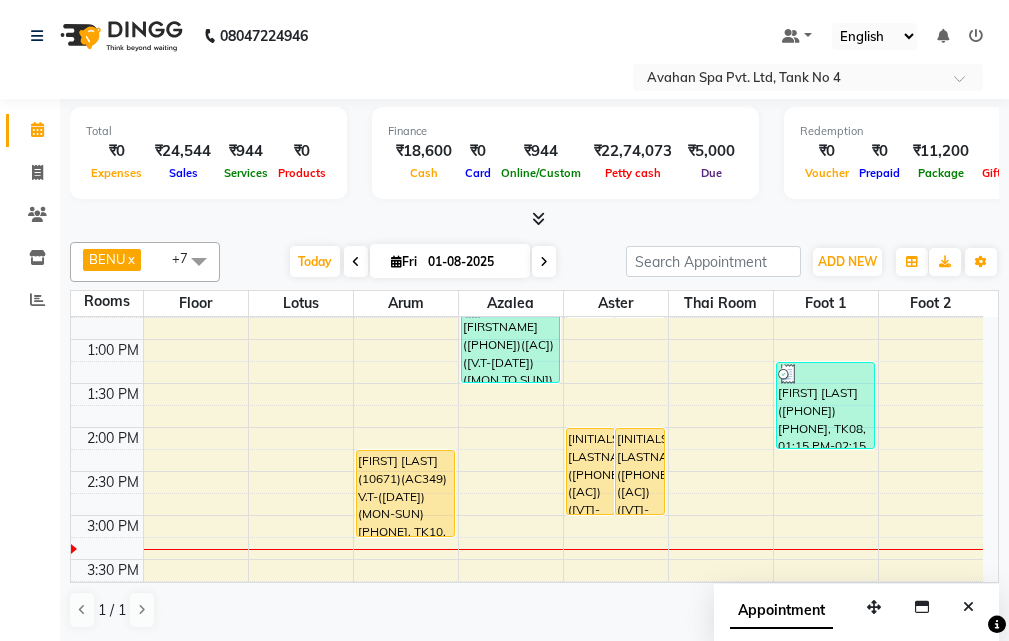 scroll, scrollTop: 341, scrollLeft: 0, axis: vertical 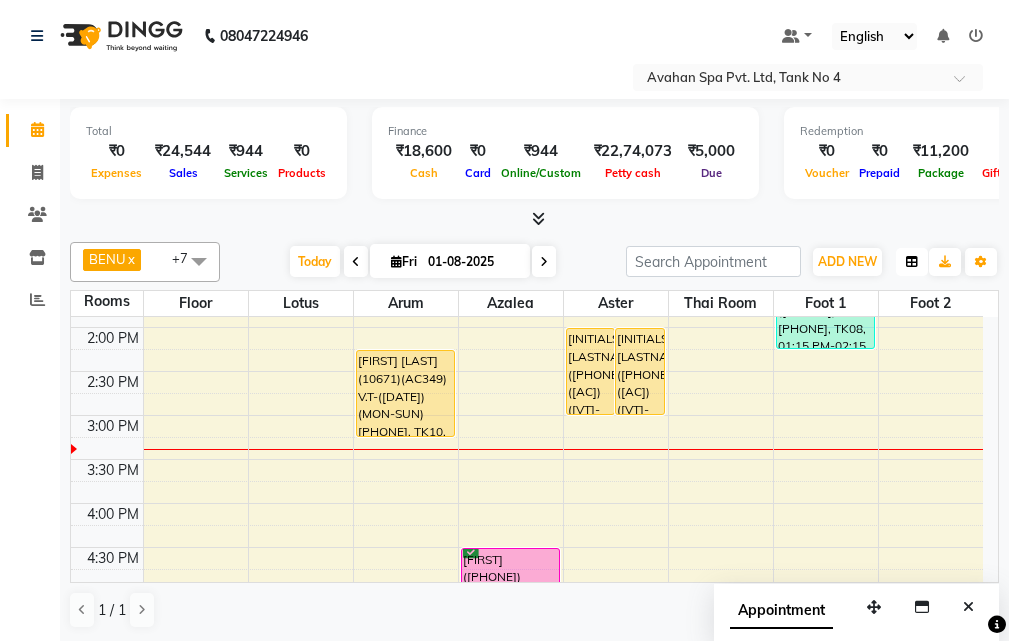 click at bounding box center (912, 262) 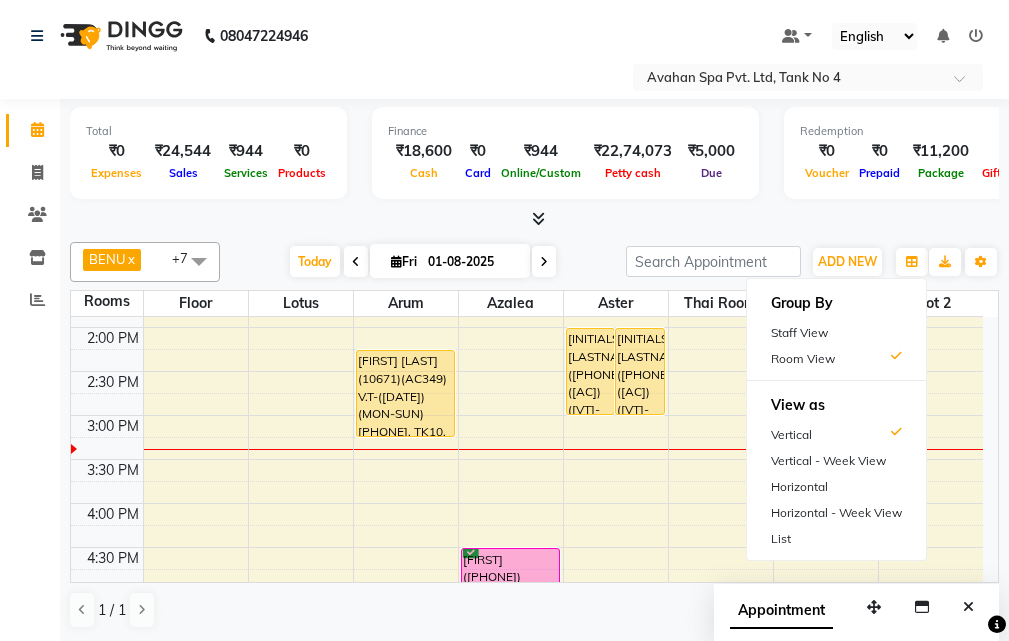 drag, startPoint x: 818, startPoint y: 327, endPoint x: 769, endPoint y: 388, distance: 78.24321 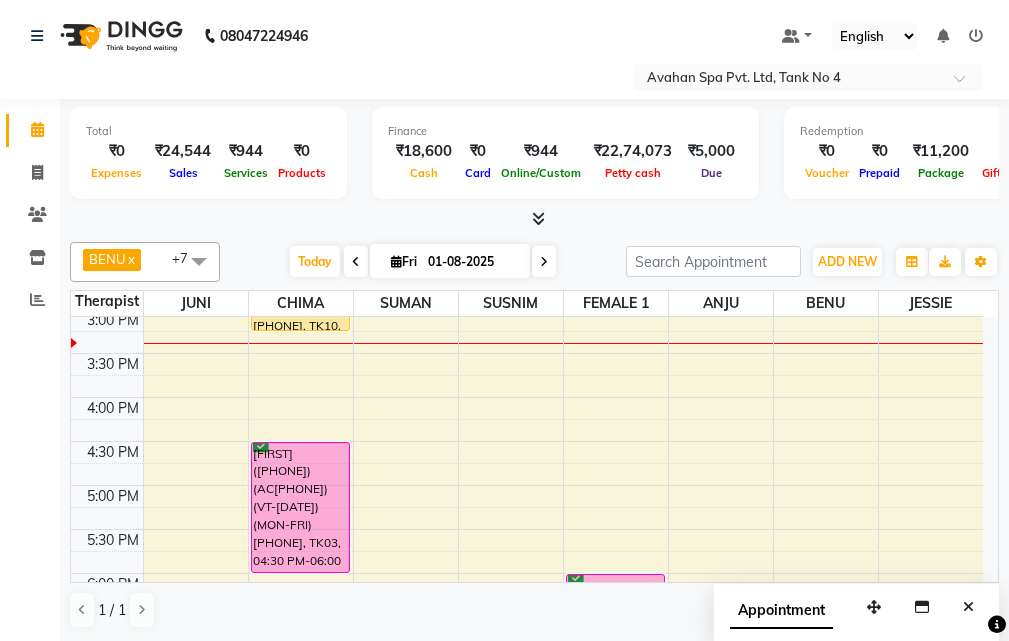 scroll, scrollTop: 400, scrollLeft: 0, axis: vertical 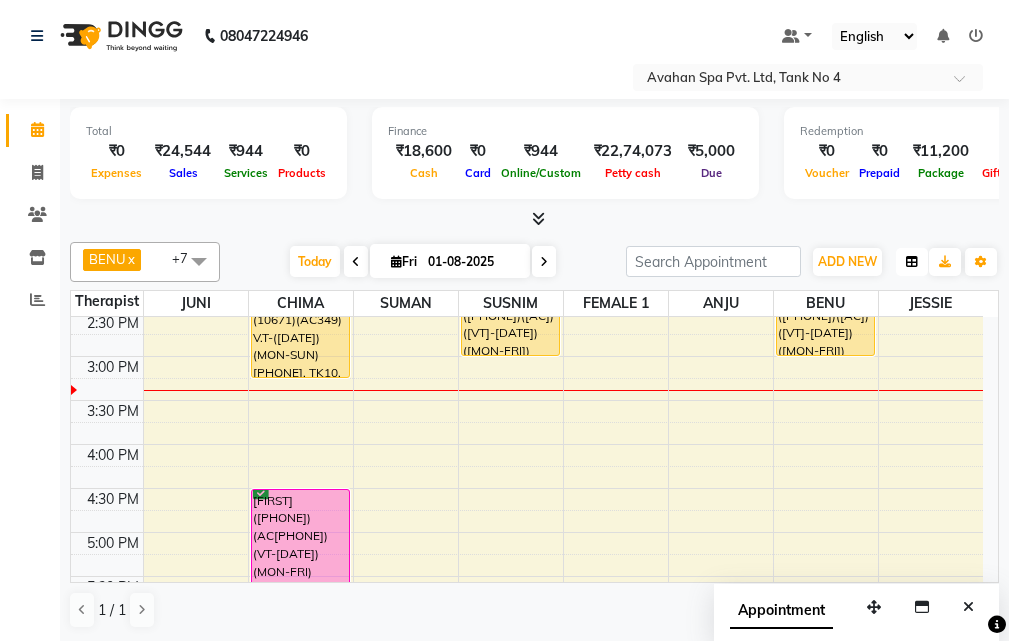 click at bounding box center (912, 262) 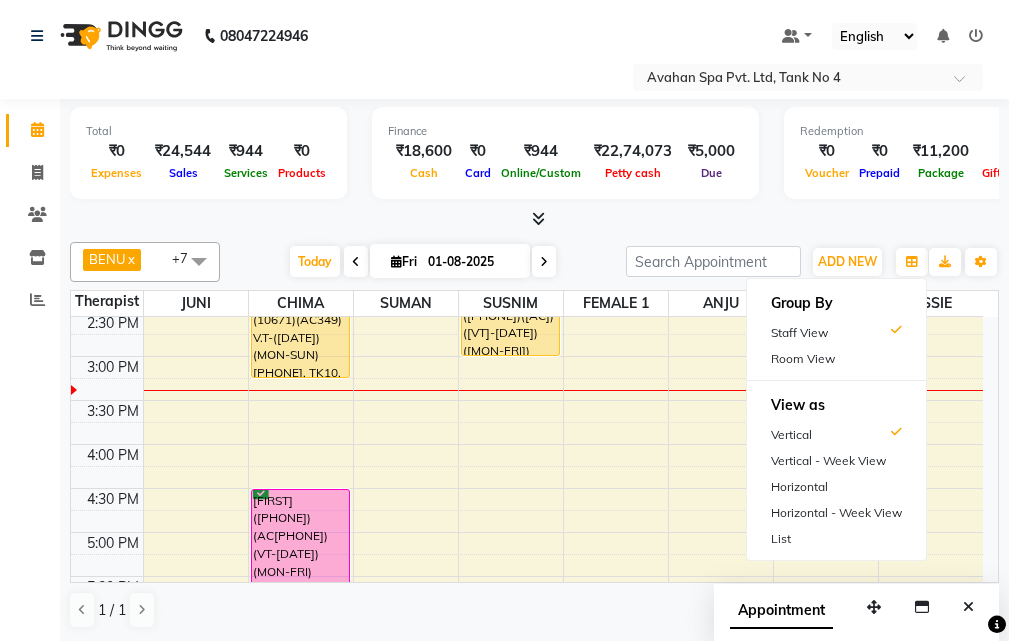 click on "Room View" at bounding box center (836, 359) 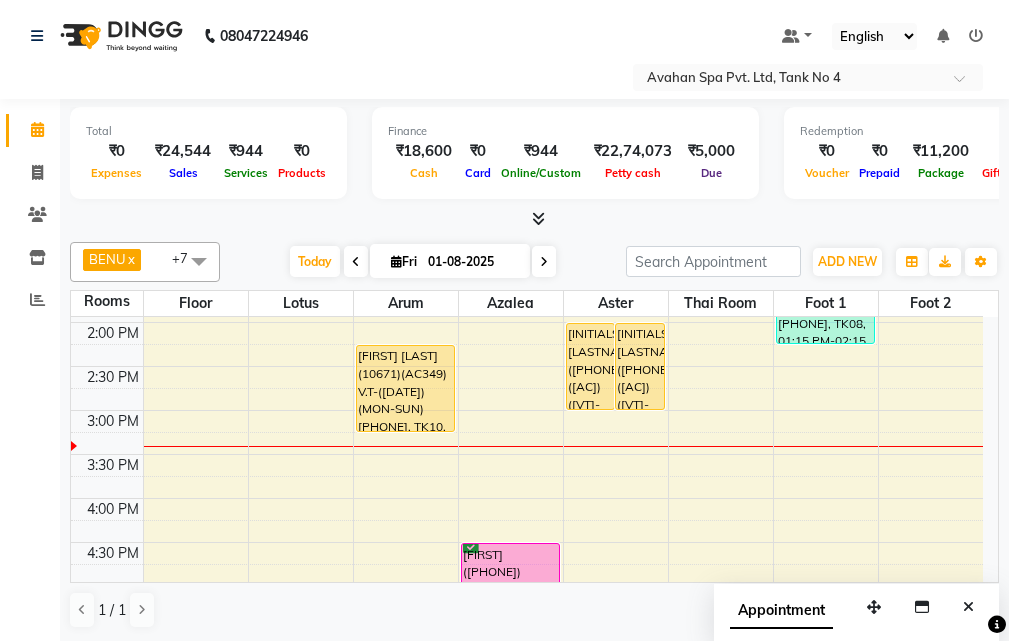 scroll, scrollTop: 300, scrollLeft: 0, axis: vertical 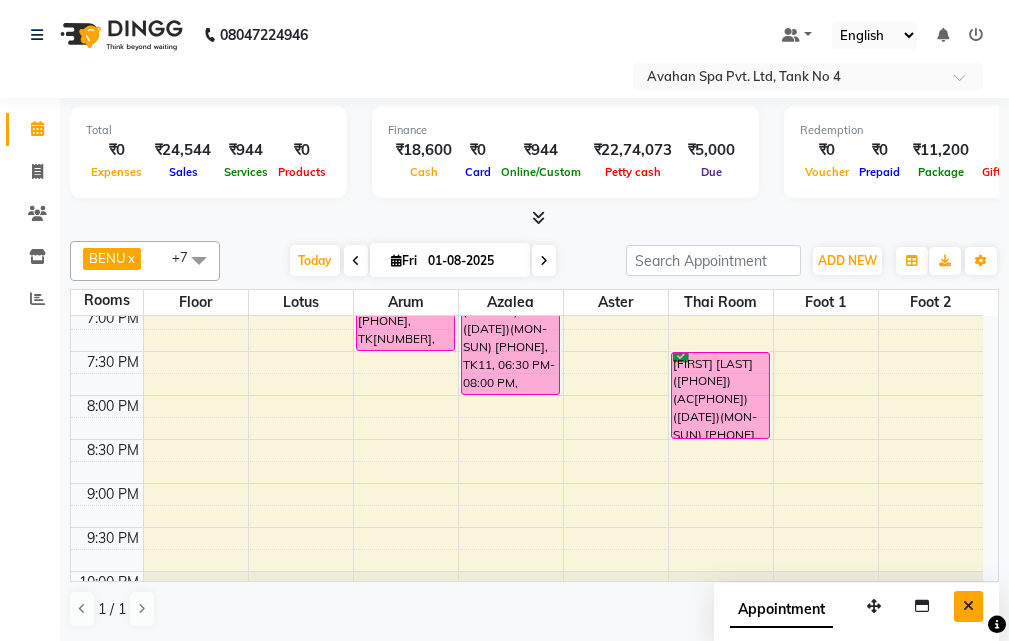click at bounding box center (968, 606) 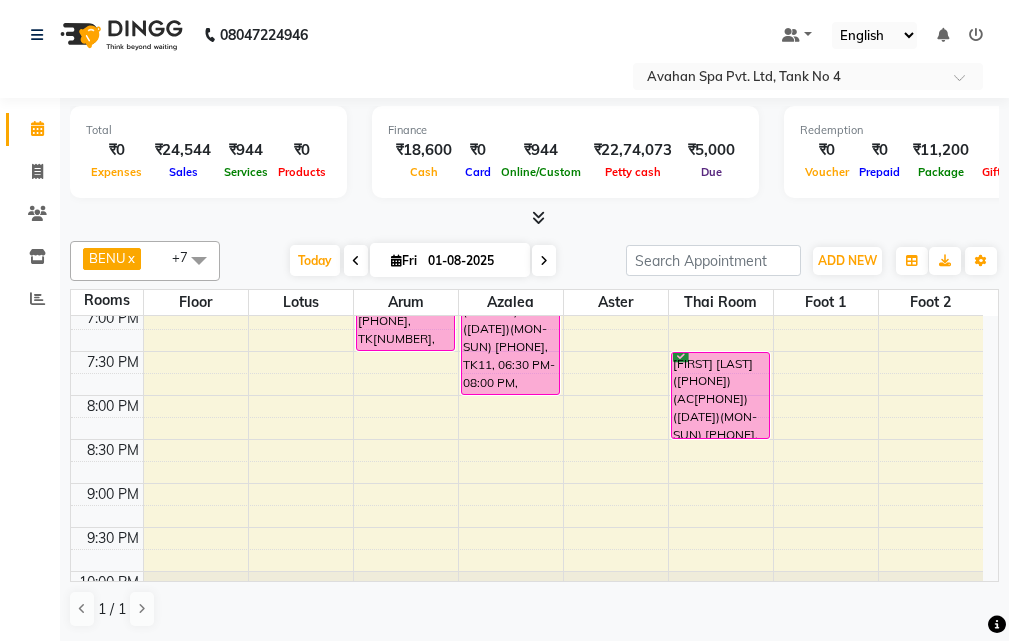 click at bounding box center (544, 261) 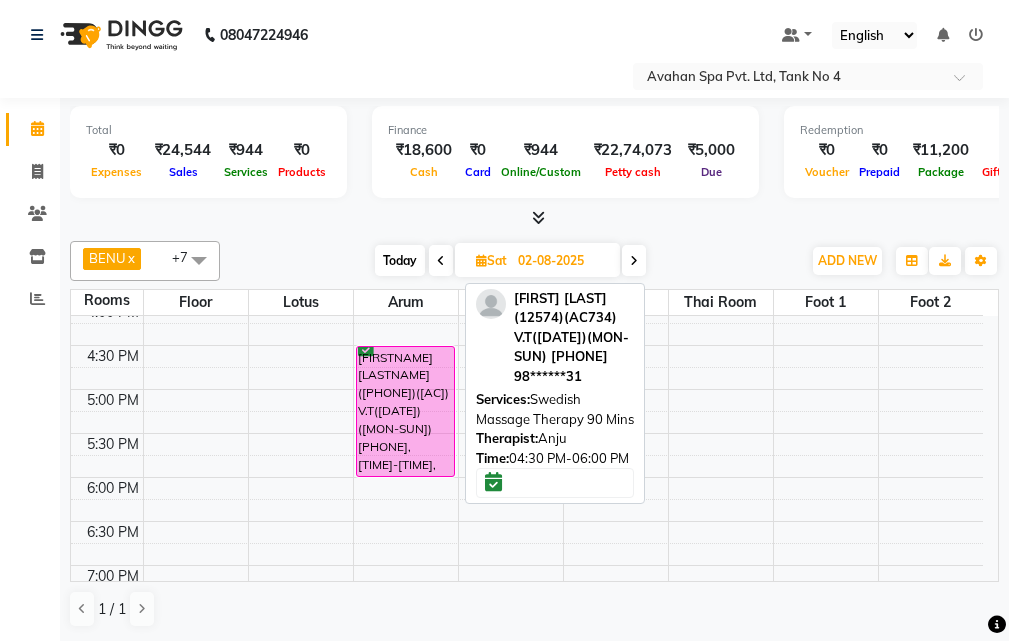 scroll, scrollTop: 541, scrollLeft: 0, axis: vertical 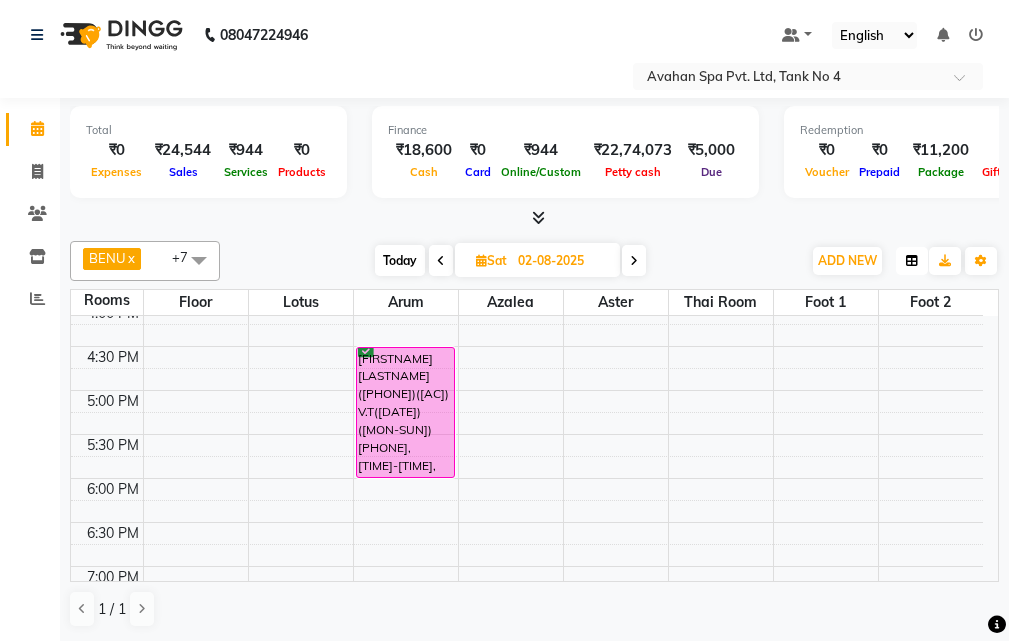 click at bounding box center (912, 261) 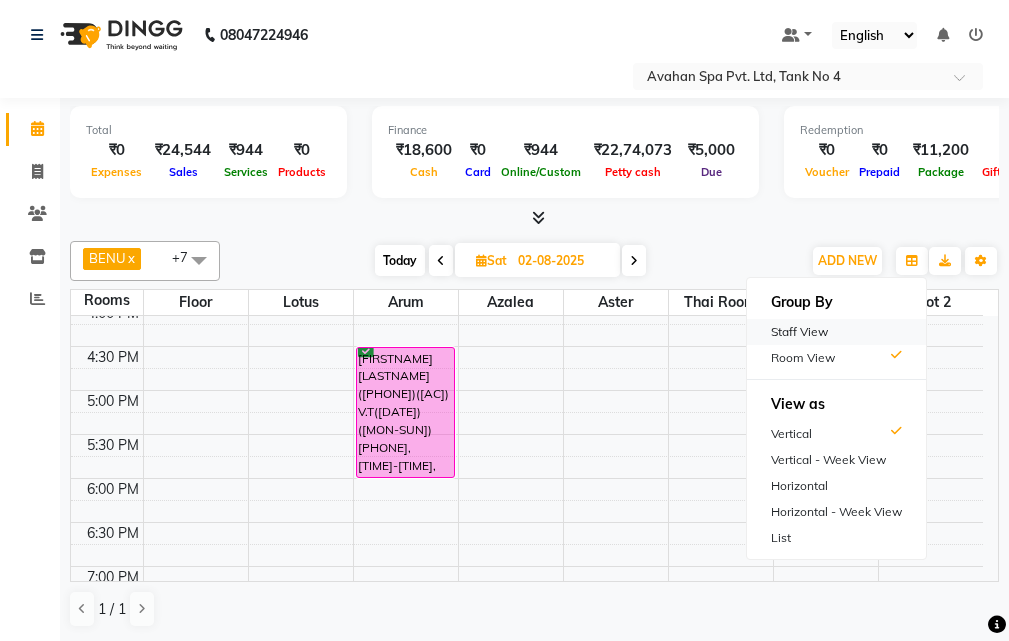click on "Staff View" at bounding box center [836, 332] 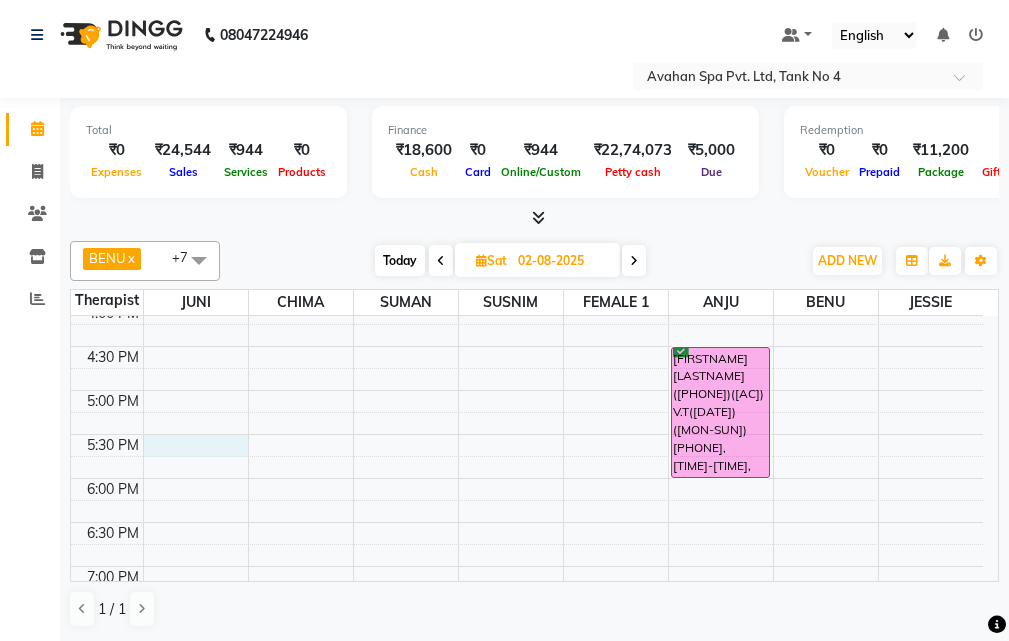 click on "10:00 AM 10:30 AM 11:00 AM 11:30 AM 12:00 PM 12:30 PM 1:00 PM 1:30 PM 2:00 PM 2:30 PM 3:00 PM 3:30 PM 4:00 PM 4:30 PM 5:00 PM 5:30 PM 6:00 PM 6:30 PM 7:00 PM 7:30 PM 8:00 PM 8:30 PM 9:00 PM 9:30 PM 10:00 PM 10:30 PM     VIRENDRA(10275)(AC263) (20/04/2026)(MON-SUN) 9717308336, 01:30 PM-03:00 PM, Swedish Massage Therapy 90 Mins     PANKAJ KUMAR (12574)(AC734) V.T(10-05-2026)(MON-SUN) 9831027131, 04:30 PM-06:00 PM, Swedish Massage Therapy 90 Mins     VIRENDRA(10275)(AC263) (20/04/2026)(MON-SUN) 9717308336, 01:30 PM-03:00 PM, Swedish Massage Therapy 90 Mins" at bounding box center (527, 346) 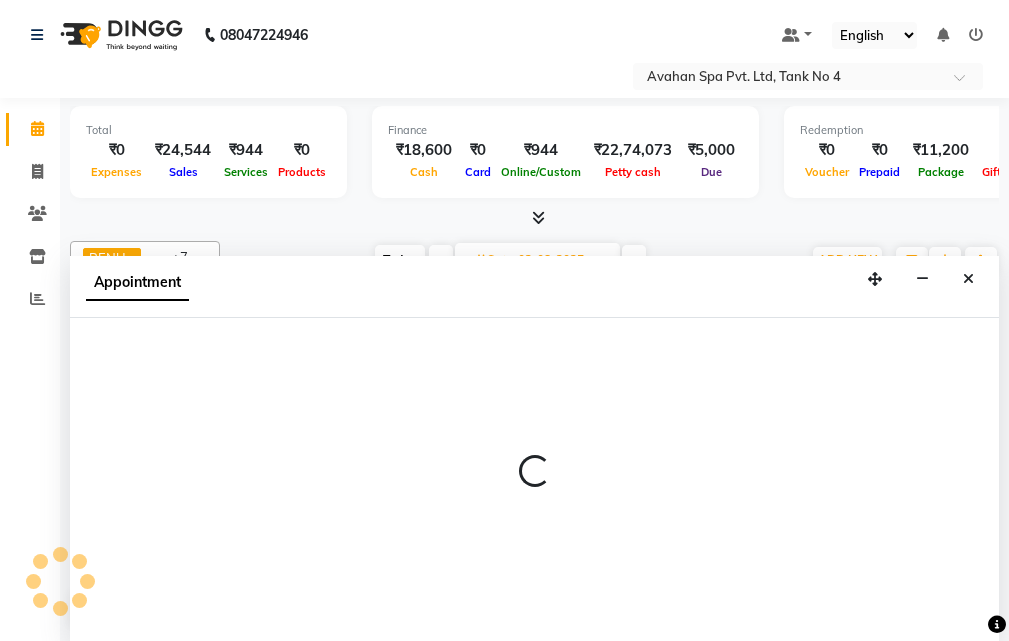 select on "23004" 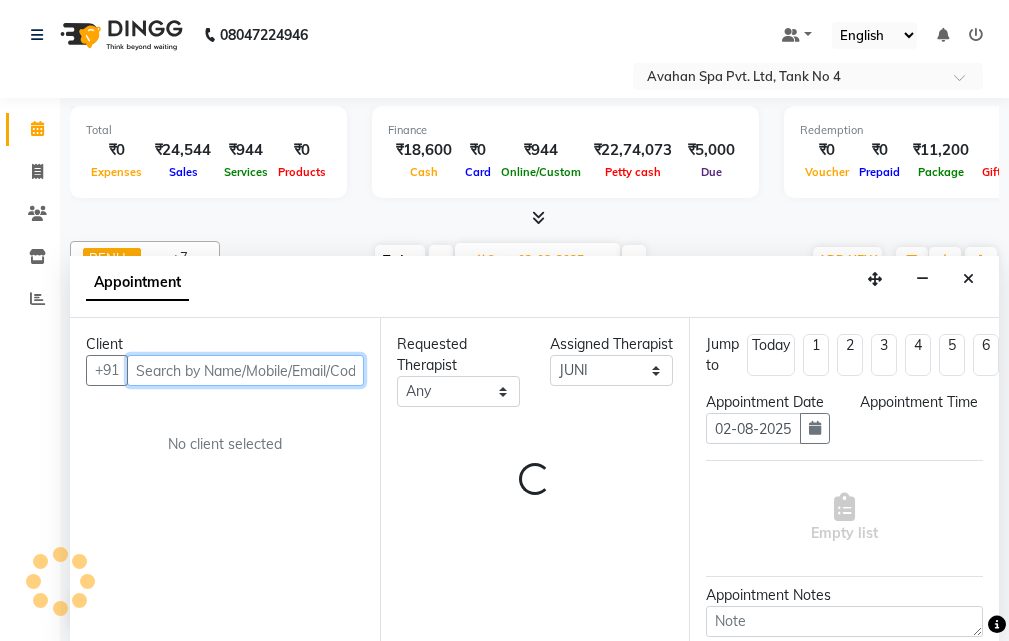 select on "1050" 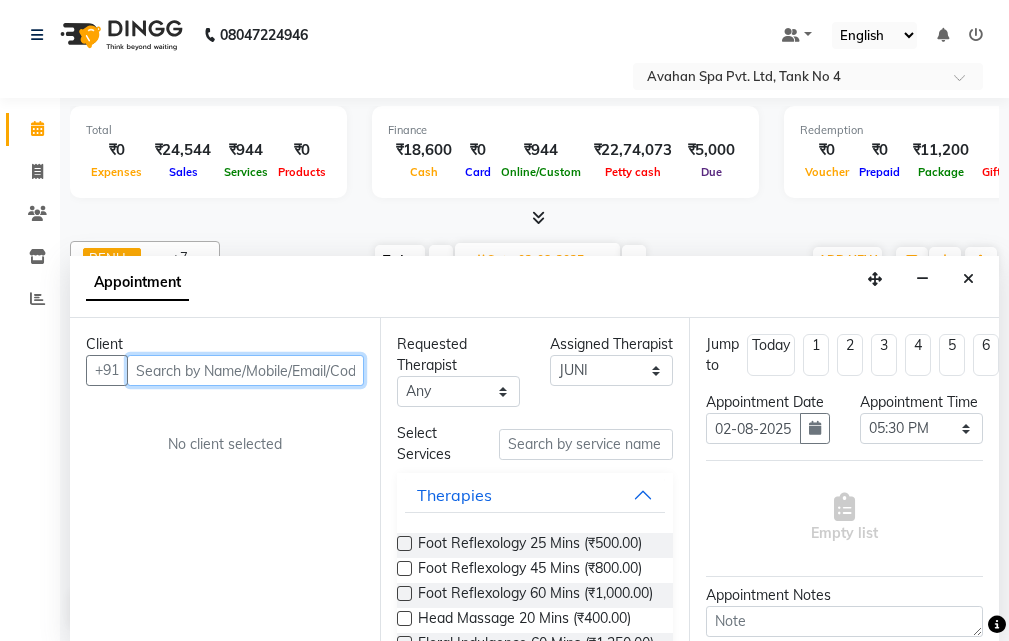 click at bounding box center [245, 370] 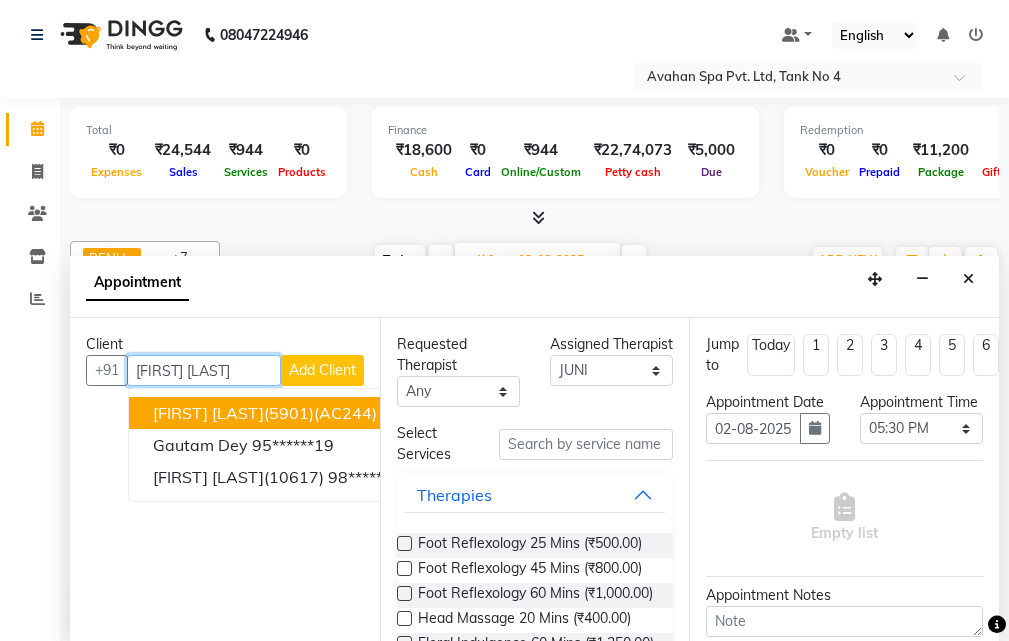 click on "GAUTAM DE(5901)(AC244) (30/09/2025)(MON-SUN) 9748380445" at bounding box center [377, 413] 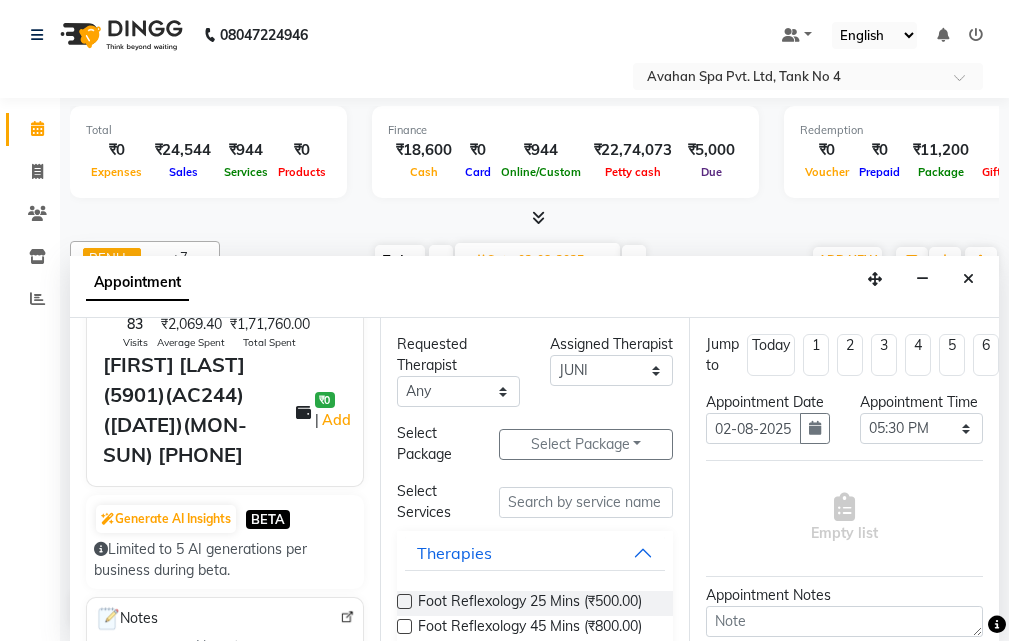 scroll, scrollTop: 200, scrollLeft: 0, axis: vertical 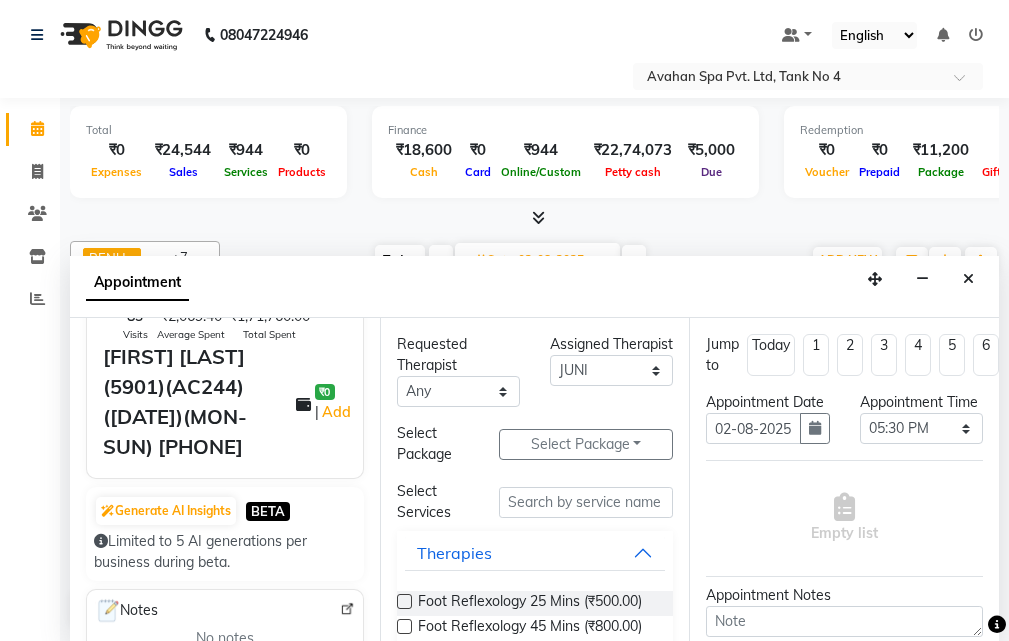 type on "97******45" 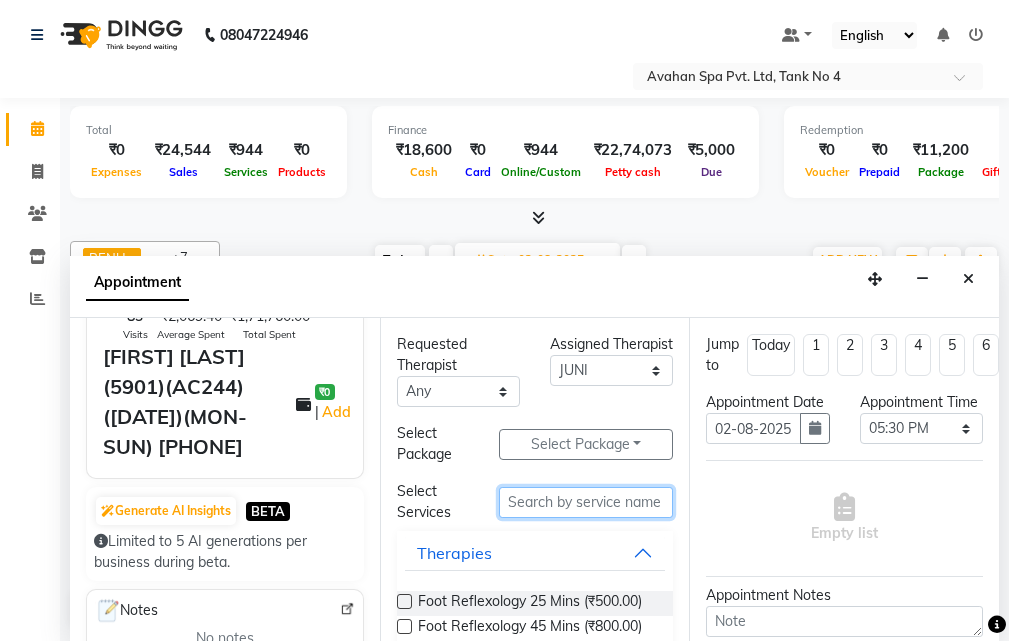 click at bounding box center (586, 502) 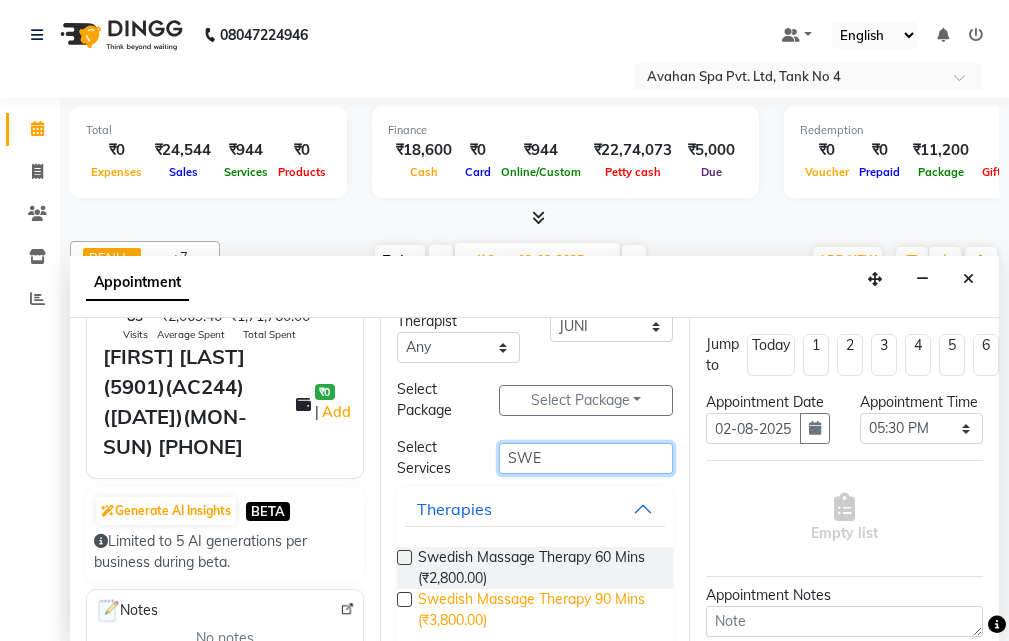 scroll, scrollTop: 66, scrollLeft: 0, axis: vertical 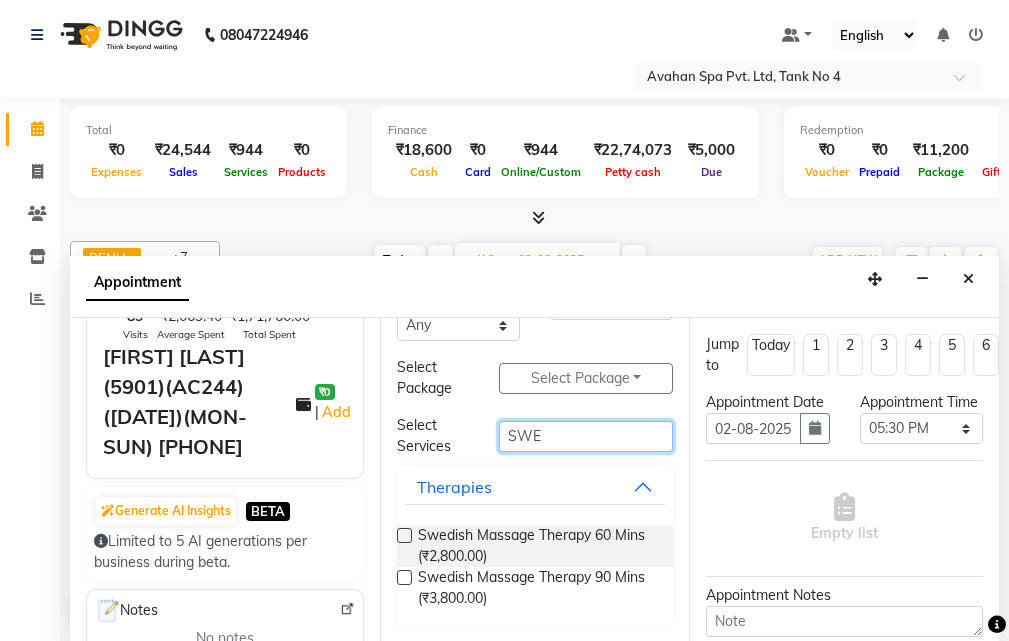 type on "SWE" 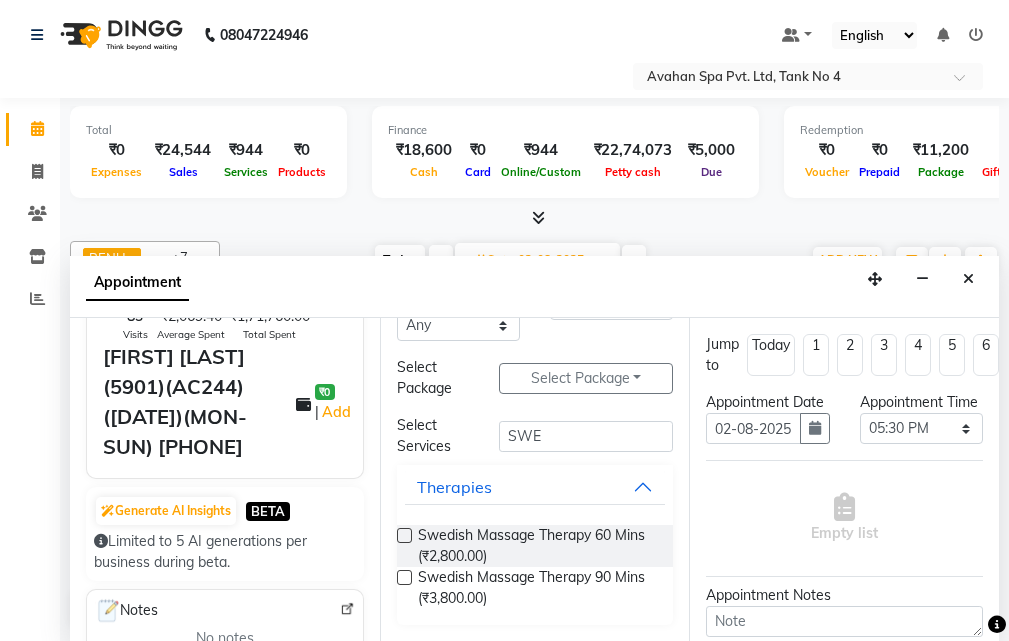 click at bounding box center (404, 535) 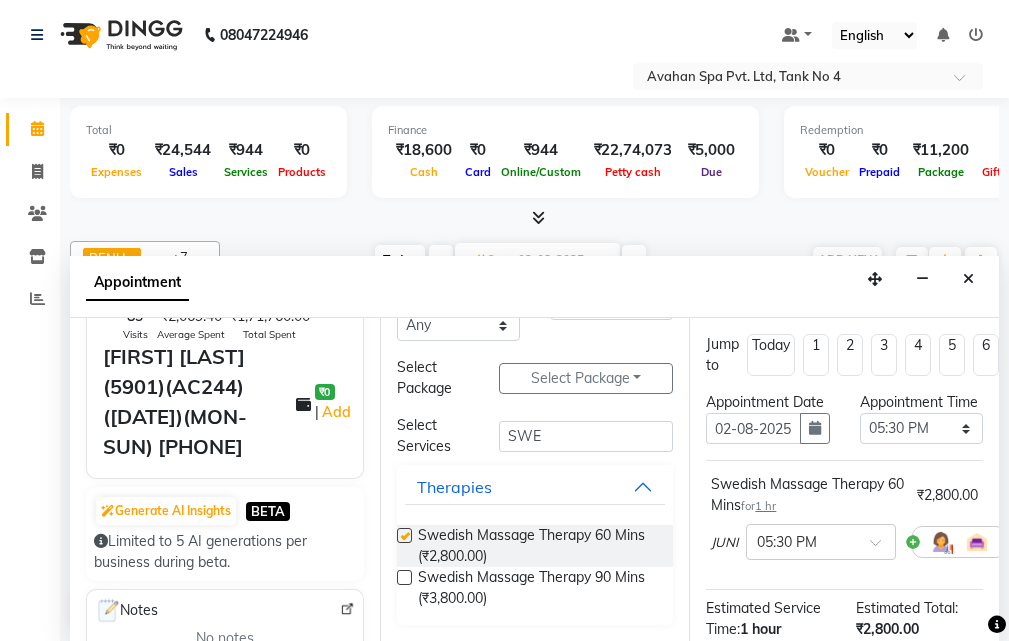 checkbox on "false" 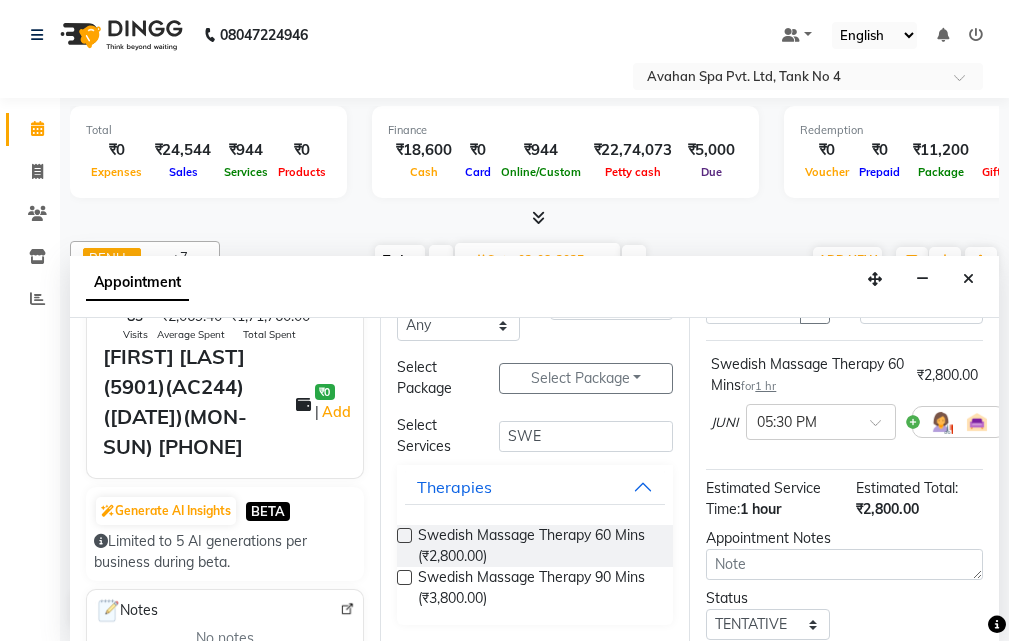 scroll, scrollTop: 319, scrollLeft: 0, axis: vertical 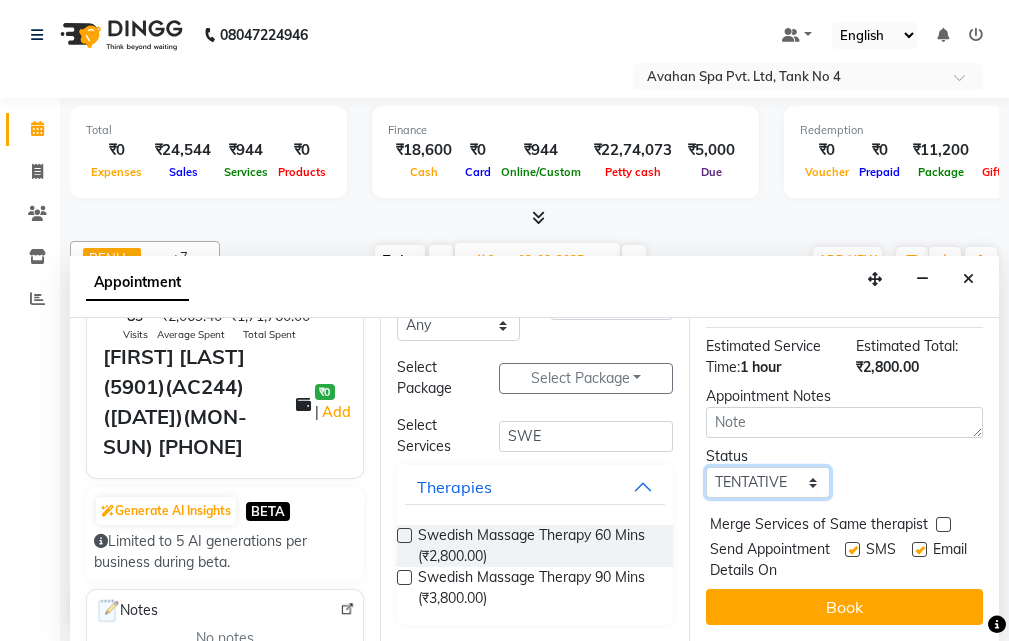 click on "Select TENTATIVE CONFIRM UPCOMING" at bounding box center [767, 482] 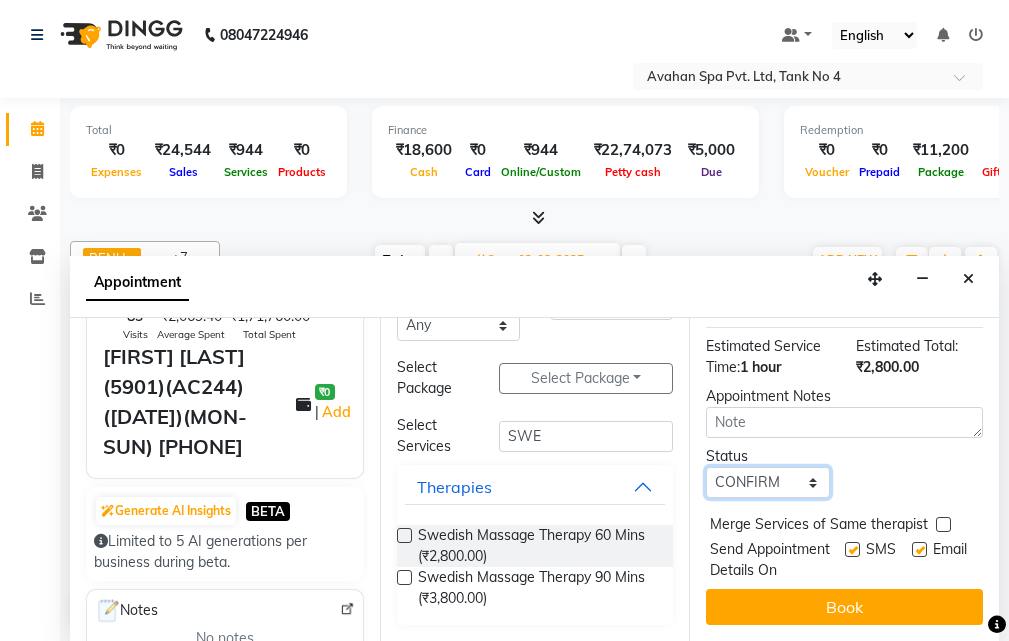 click on "Select TENTATIVE CONFIRM UPCOMING" at bounding box center [767, 482] 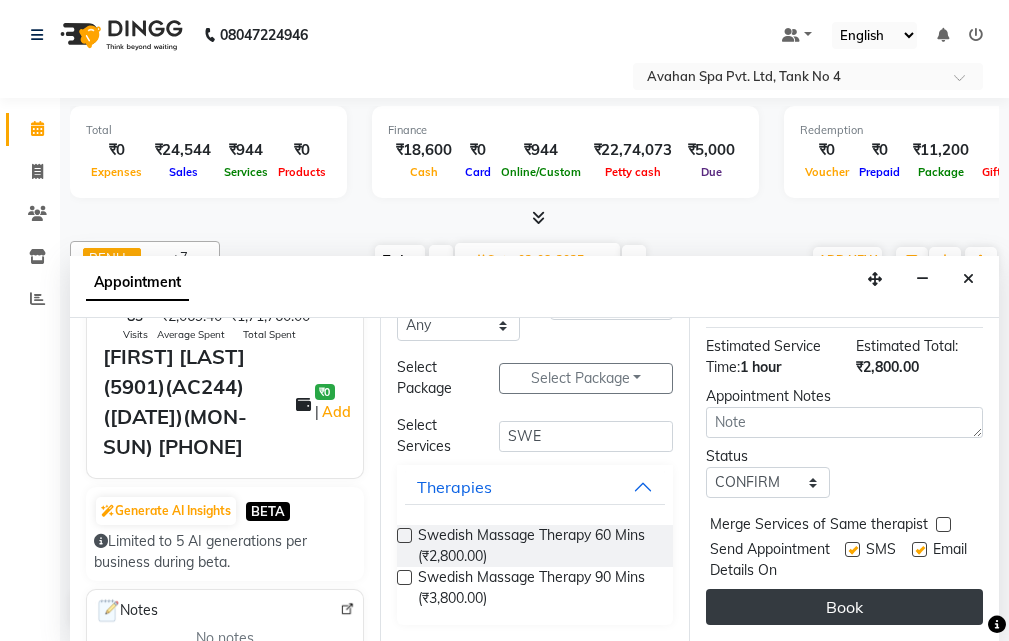 click on "Book" at bounding box center (844, 607) 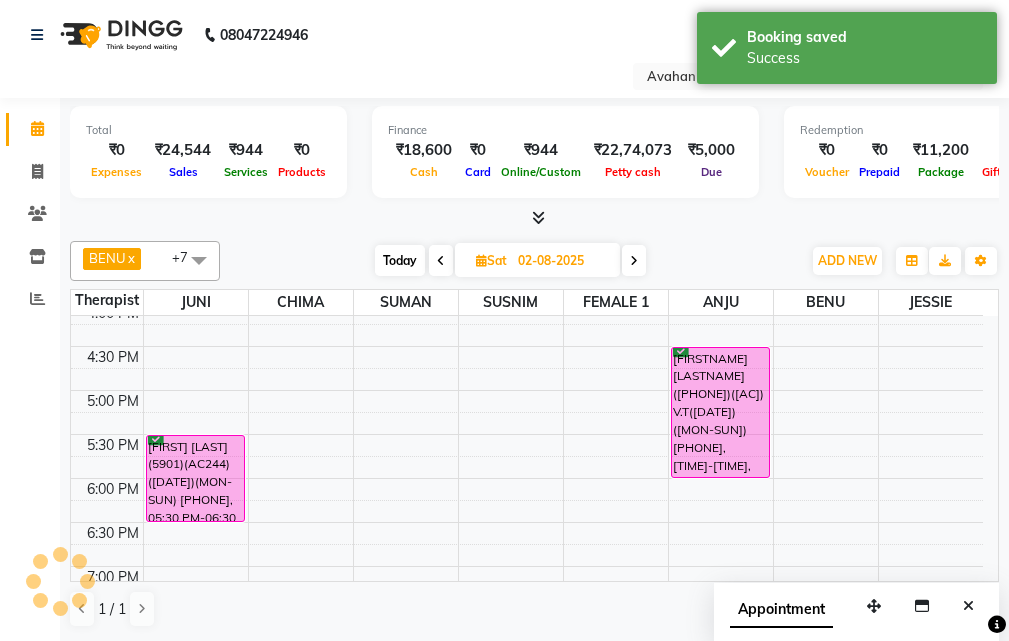 scroll, scrollTop: 0, scrollLeft: 0, axis: both 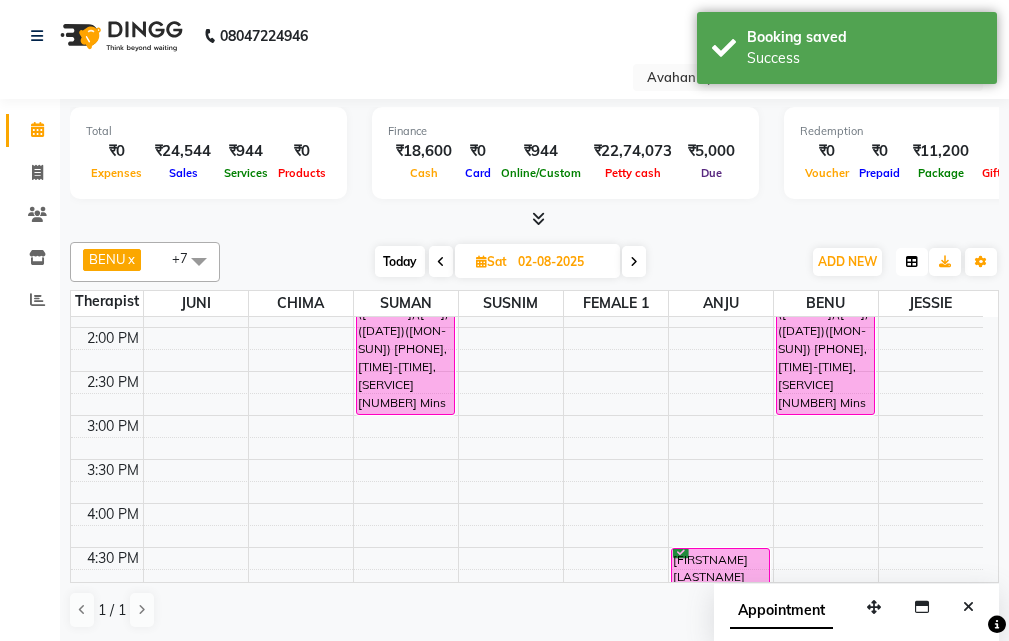 click at bounding box center (912, 262) 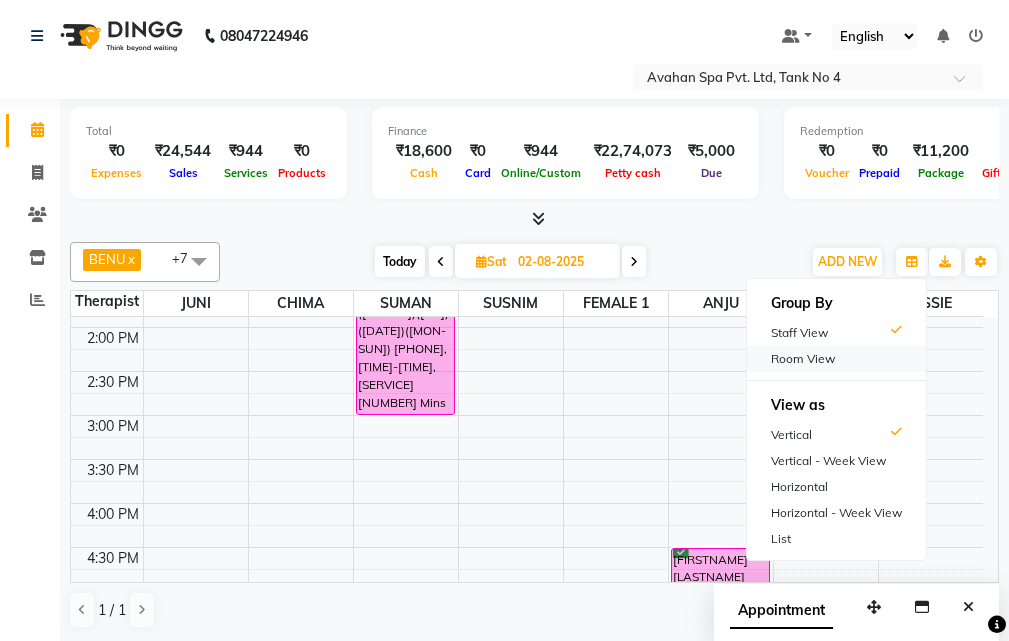 click on "Room View" at bounding box center (836, 359) 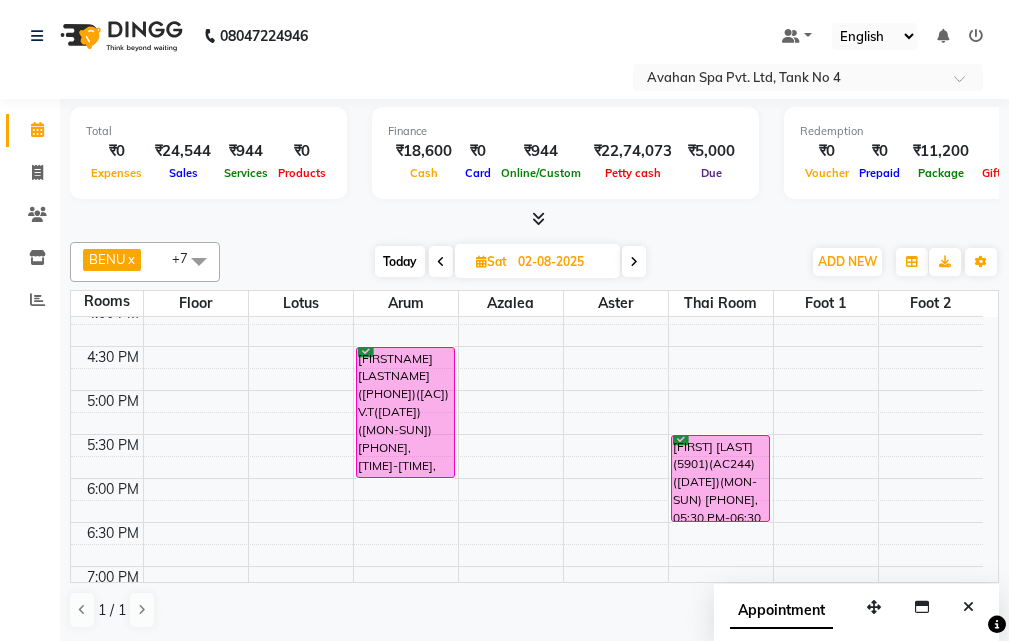 scroll, scrollTop: 541, scrollLeft: 0, axis: vertical 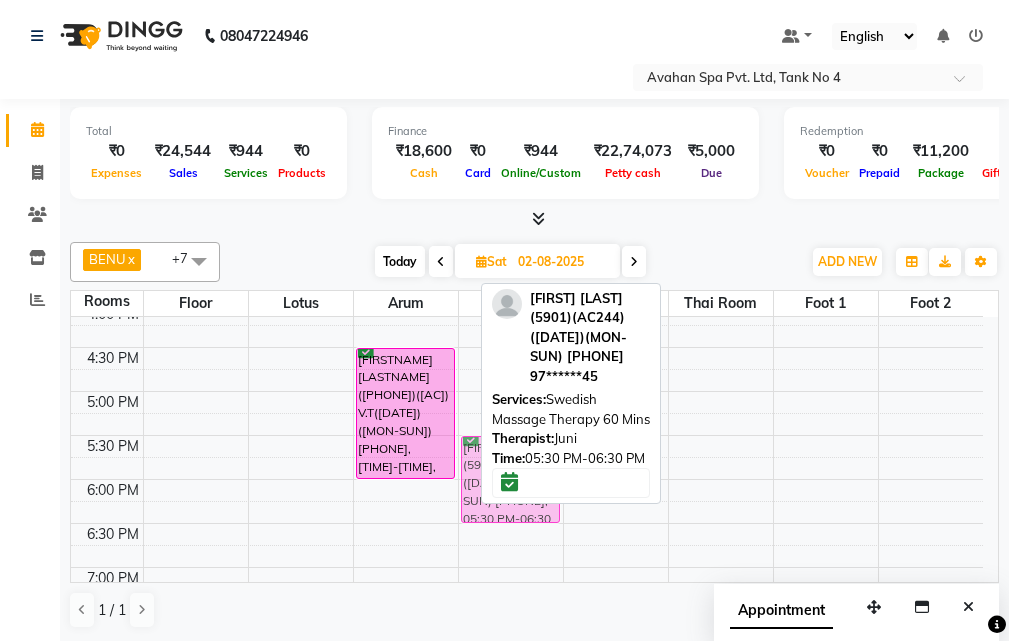 drag, startPoint x: 707, startPoint y: 444, endPoint x: 535, endPoint y: 449, distance: 172.07266 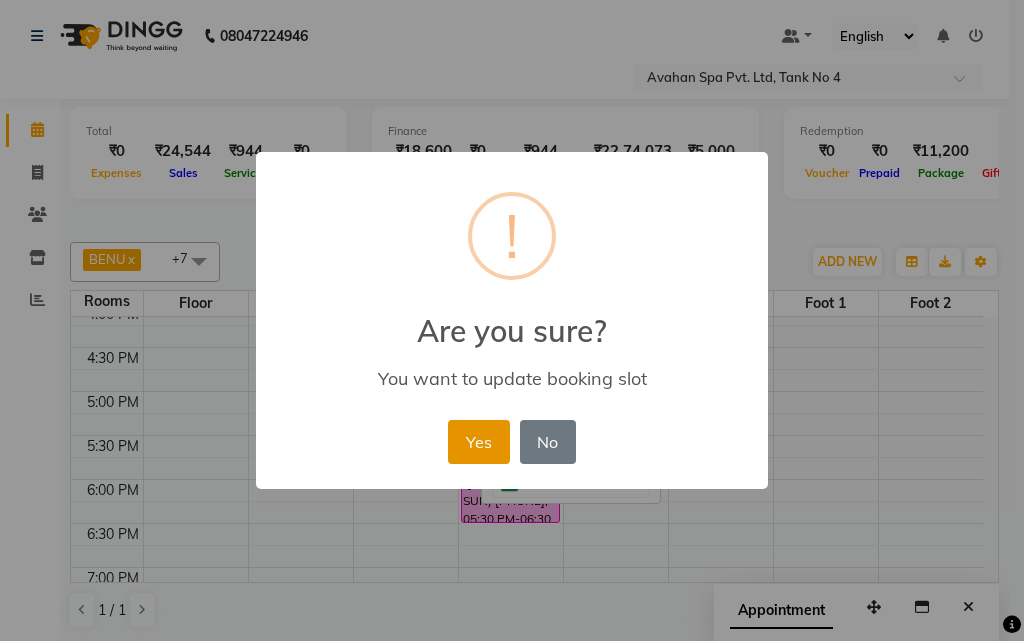 click on "Yes" at bounding box center (478, 442) 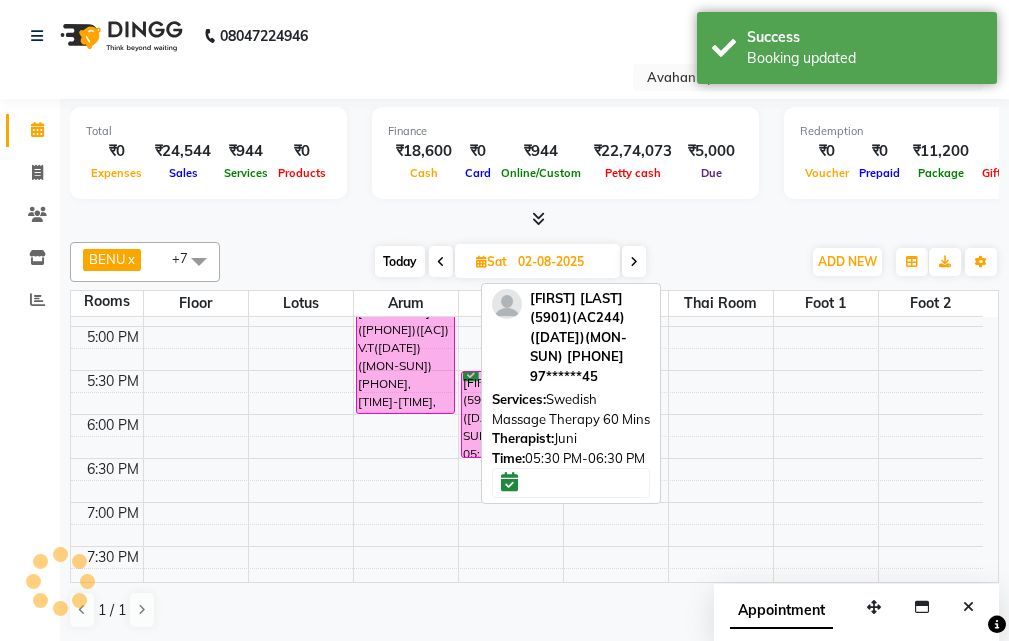 scroll, scrollTop: 641, scrollLeft: 0, axis: vertical 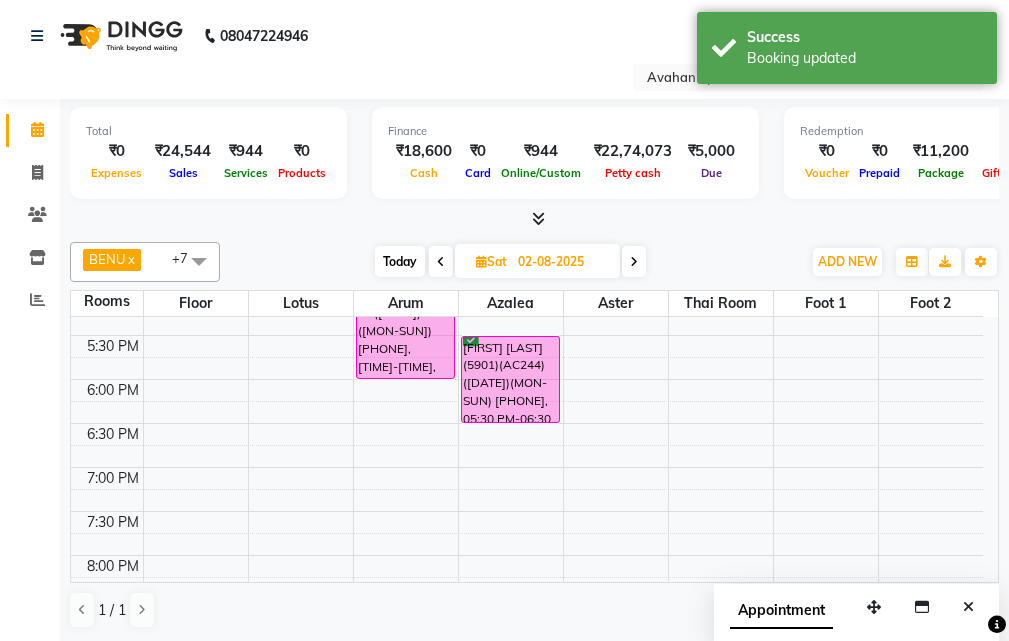 click on "Today" at bounding box center (400, 261) 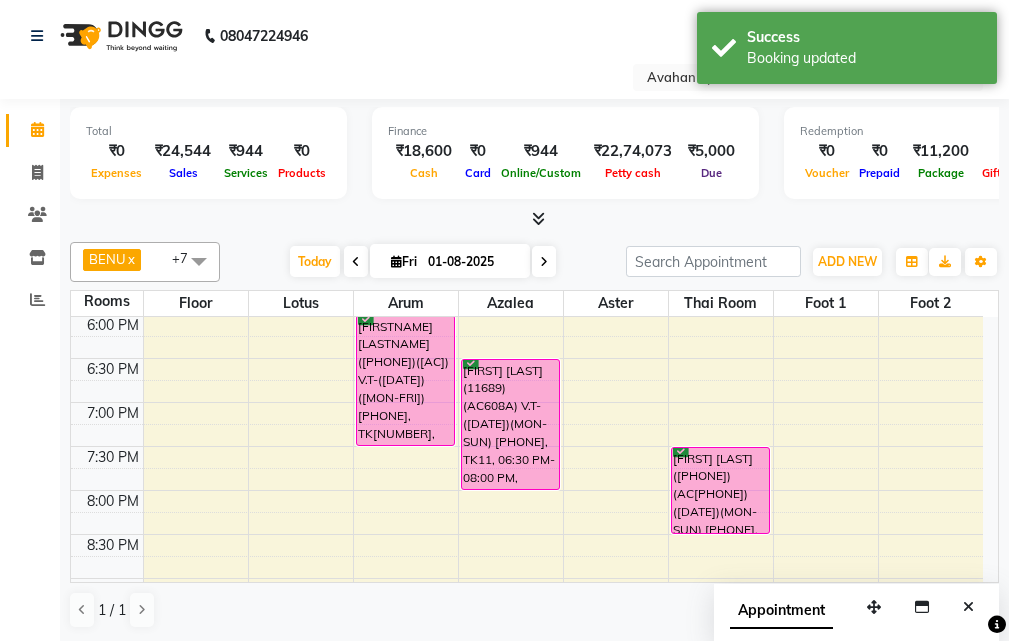scroll, scrollTop: 741, scrollLeft: 0, axis: vertical 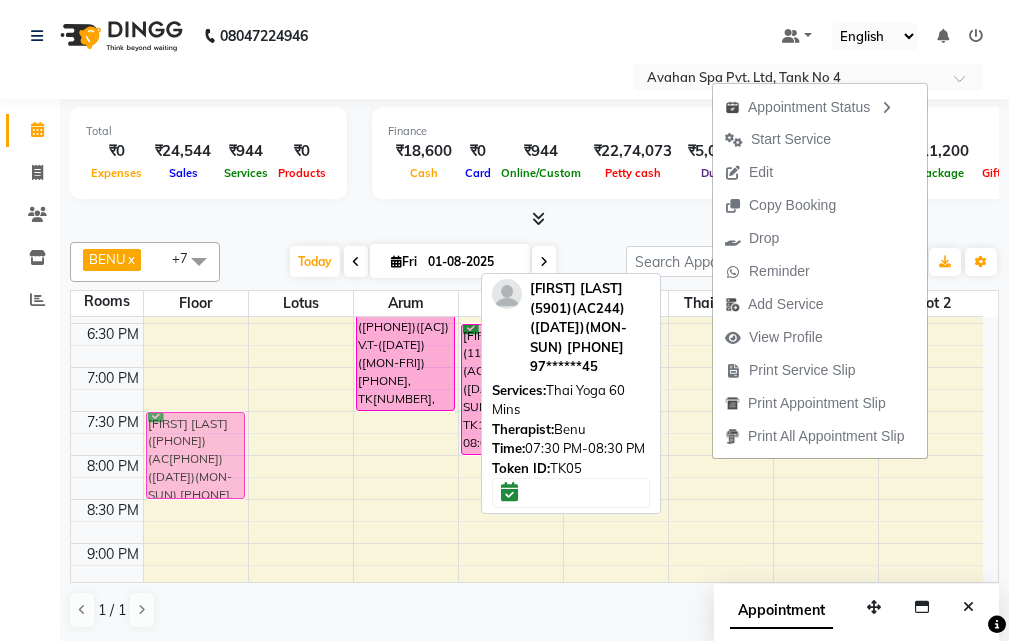 drag, startPoint x: 713, startPoint y: 465, endPoint x: 238, endPoint y: 459, distance: 475.0379 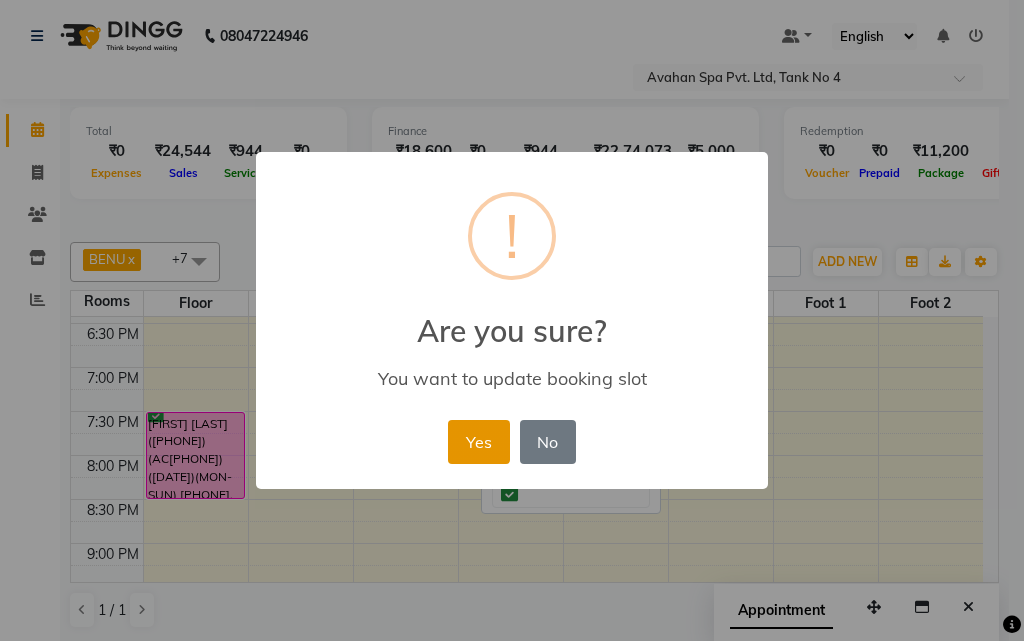 click on "Yes" at bounding box center (478, 442) 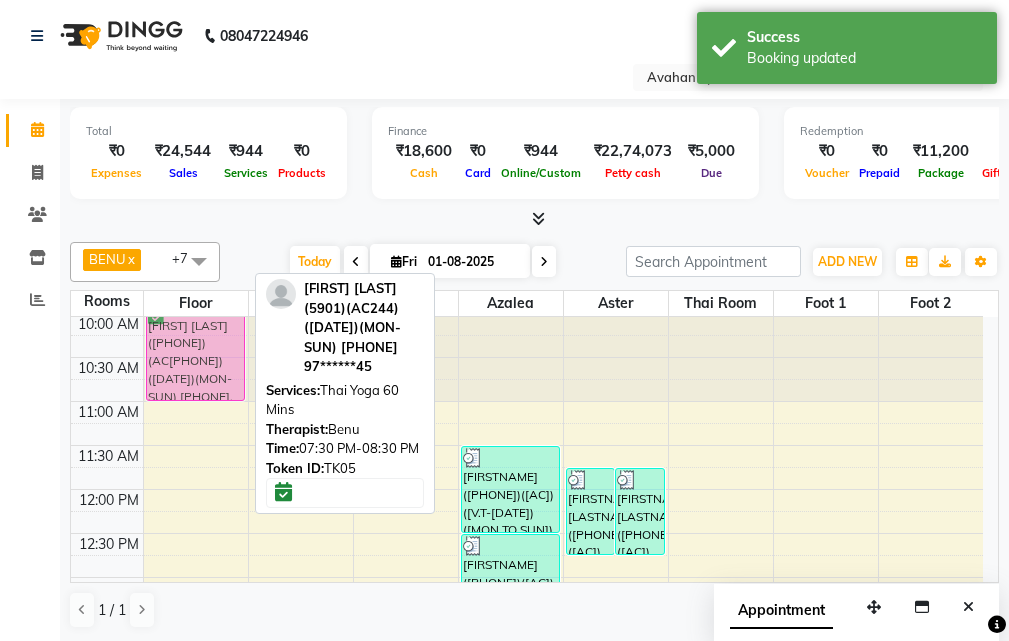 scroll, scrollTop: 0, scrollLeft: 0, axis: both 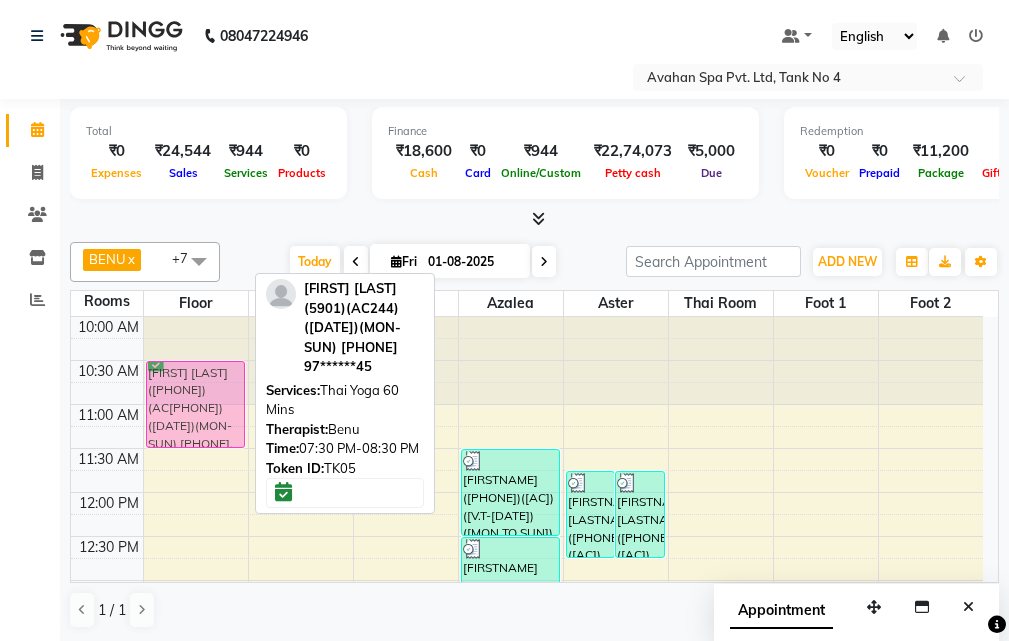 drag, startPoint x: 202, startPoint y: 442, endPoint x: 192, endPoint y: 386, distance: 56.88585 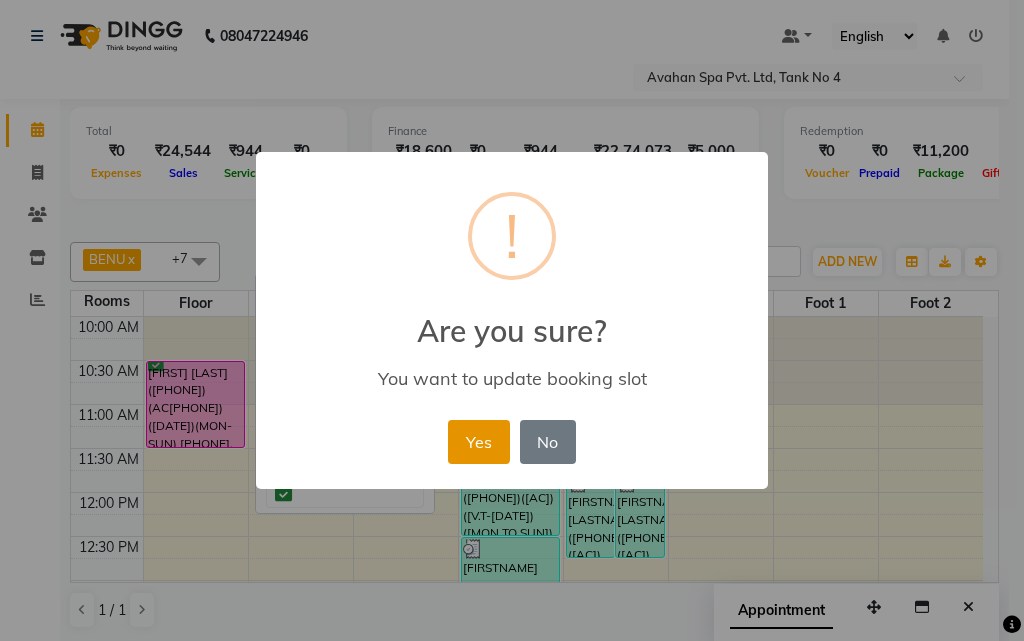 click on "Yes" at bounding box center [478, 442] 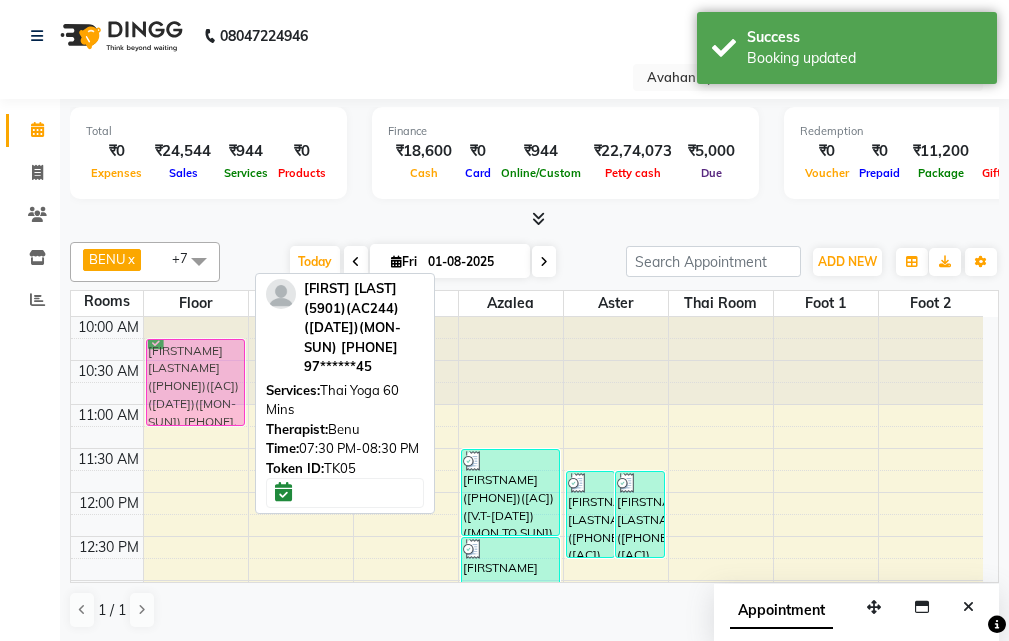 drag, startPoint x: 194, startPoint y: 434, endPoint x: 200, endPoint y: 420, distance: 15.231546 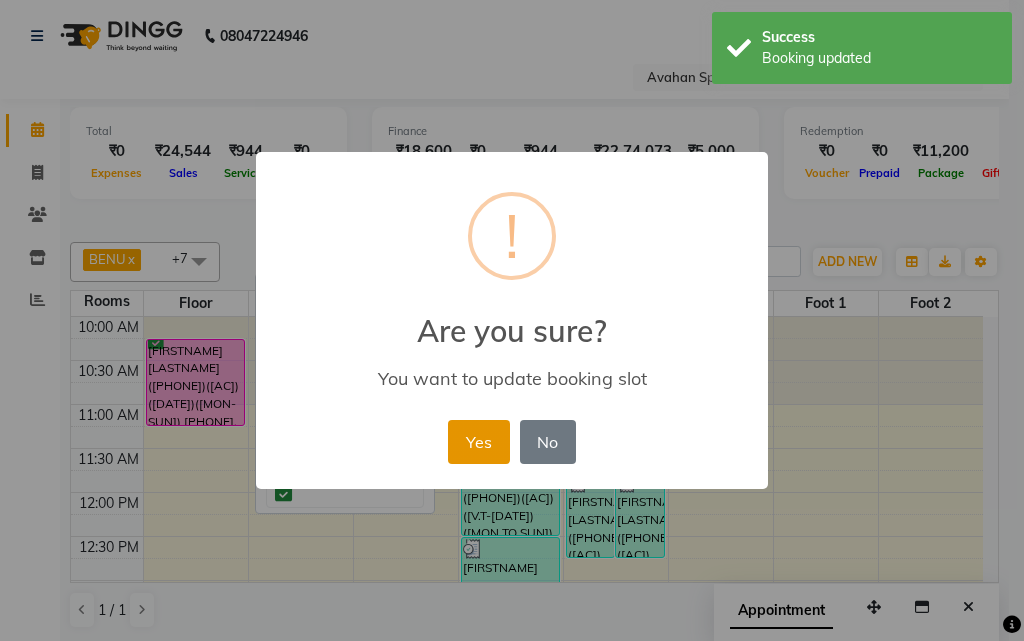 click on "Yes" at bounding box center (478, 442) 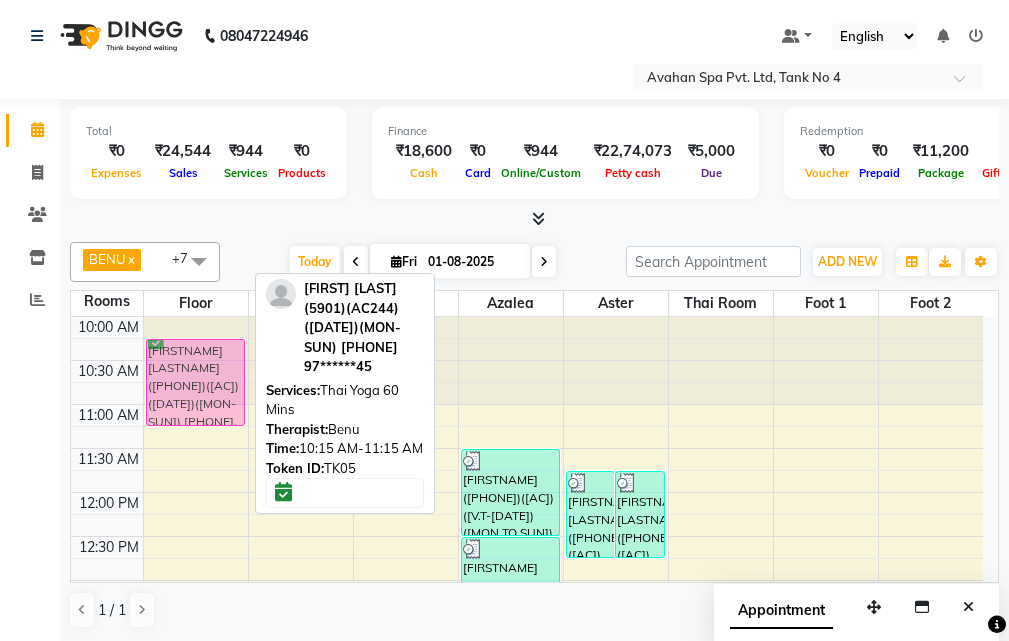 click on "GAUTAM DE(5901)(AC244) (30/09/2025)(MON-SUN) 9748380445, TK05, 10:15 AM-11:15 AM, Thai Yoga  60 Mins     GAUTAM DE(5901)(AC244) (30/09/2025)(MON-SUN) 9748380445, TK05, 10:15 AM-11:15 AM, Thai Yoga  60 Mins" at bounding box center [196, 888] 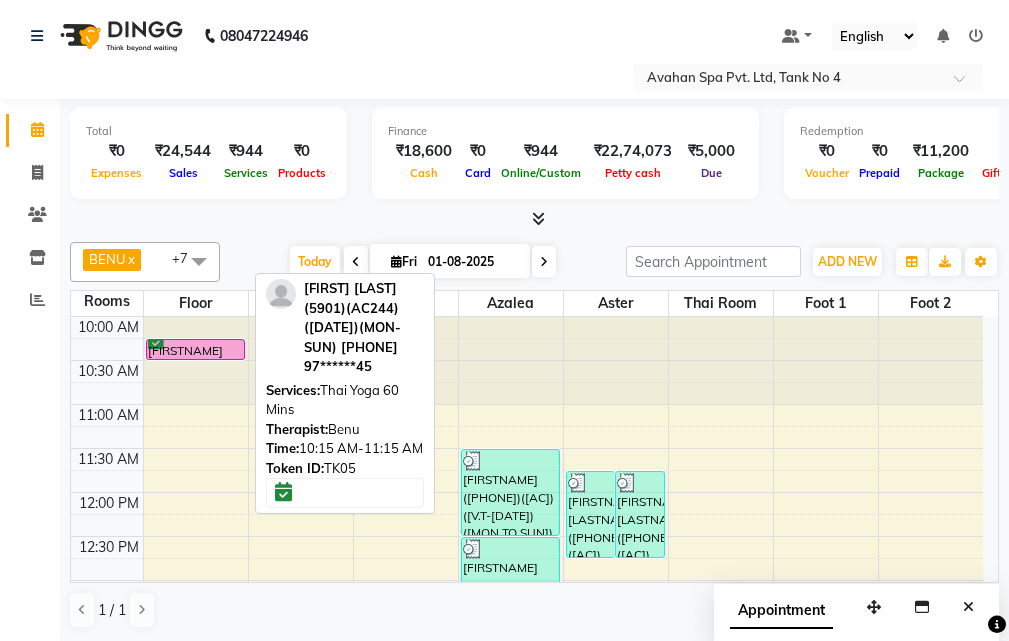 drag, startPoint x: 190, startPoint y: 420, endPoint x: 202, endPoint y: 357, distance: 64.132675 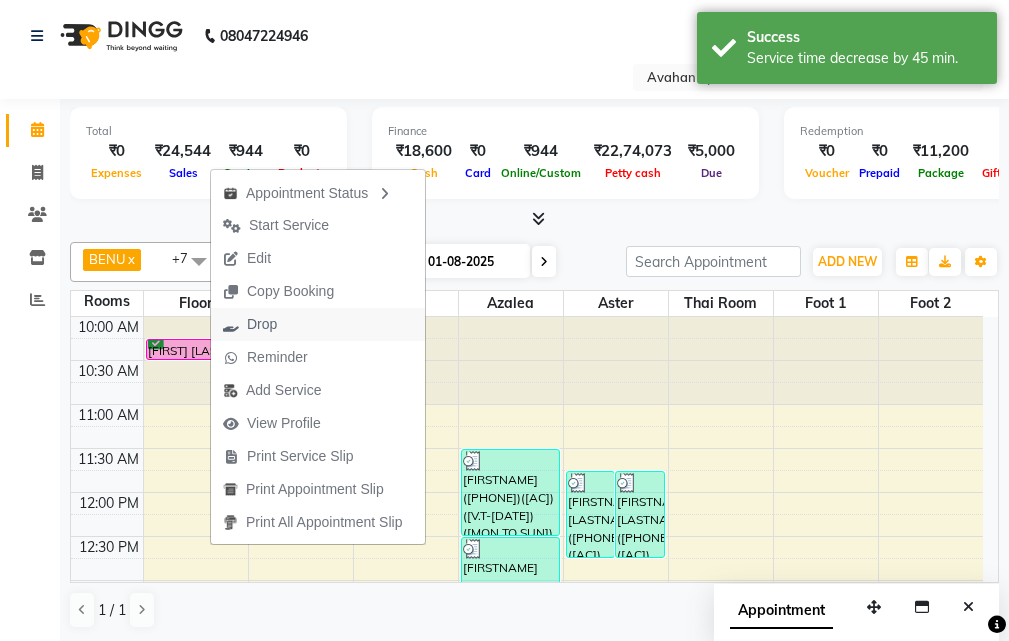 click on "Drop" at bounding box center [318, 324] 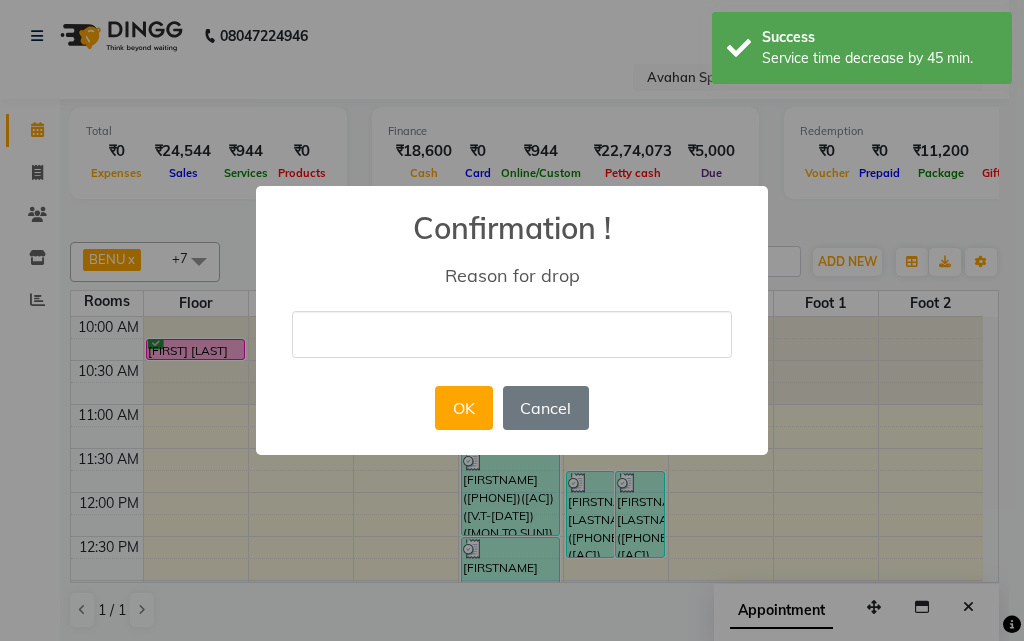 click at bounding box center [512, 334] 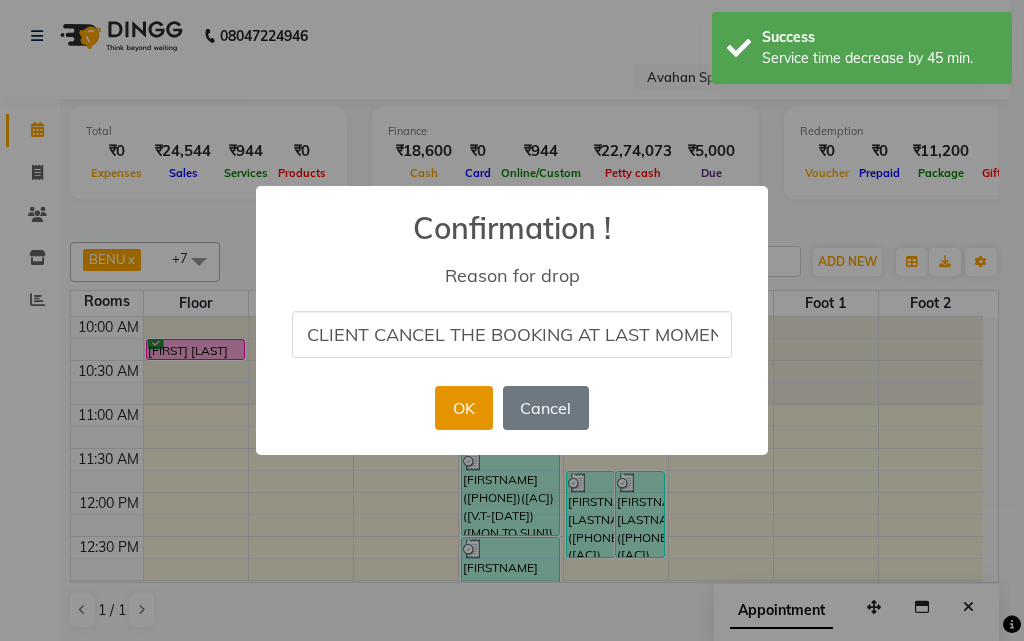 click on "OK" at bounding box center [463, 408] 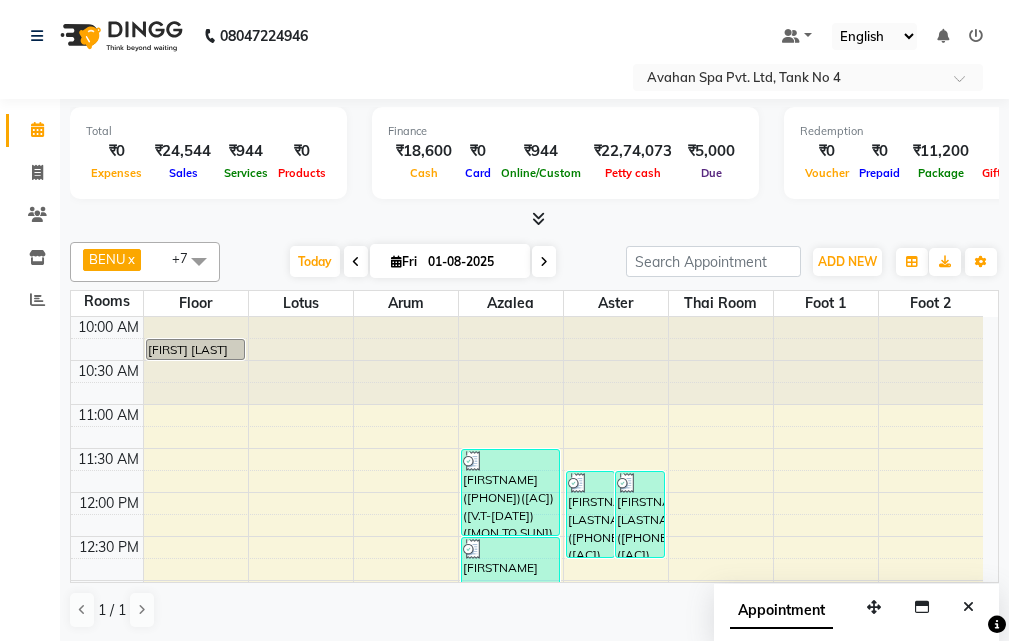 scroll, scrollTop: 1, scrollLeft: 0, axis: vertical 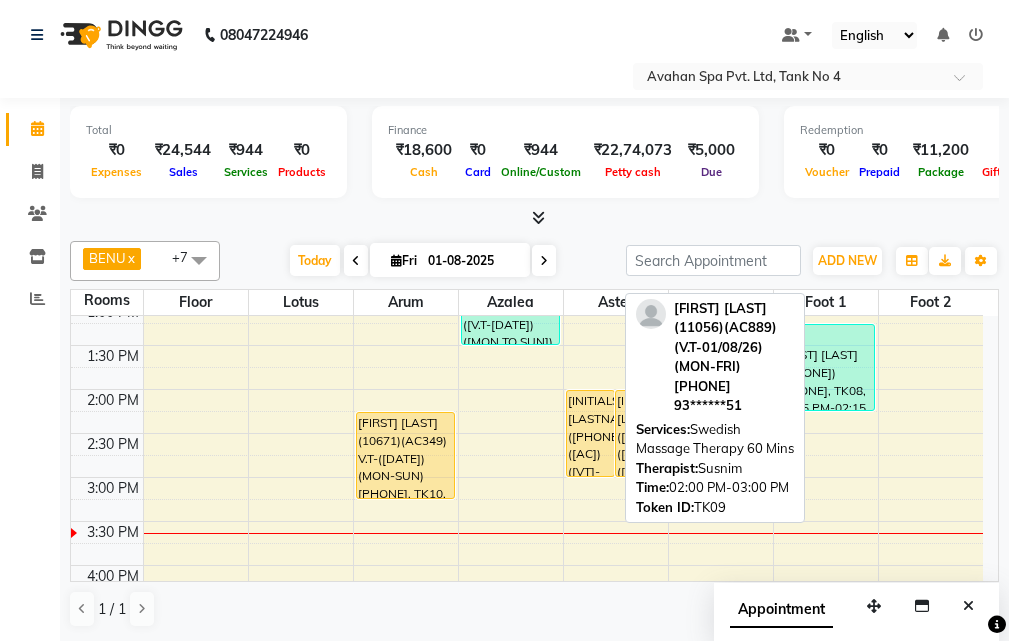 click on "[FIRST] (AC889) (V.T-[DATE]) (MON-FRI) [PHONE], TK09, 02:00 PM-03:00 PM, Swedish Massage Therapy 60 Mins" at bounding box center (591, 433) 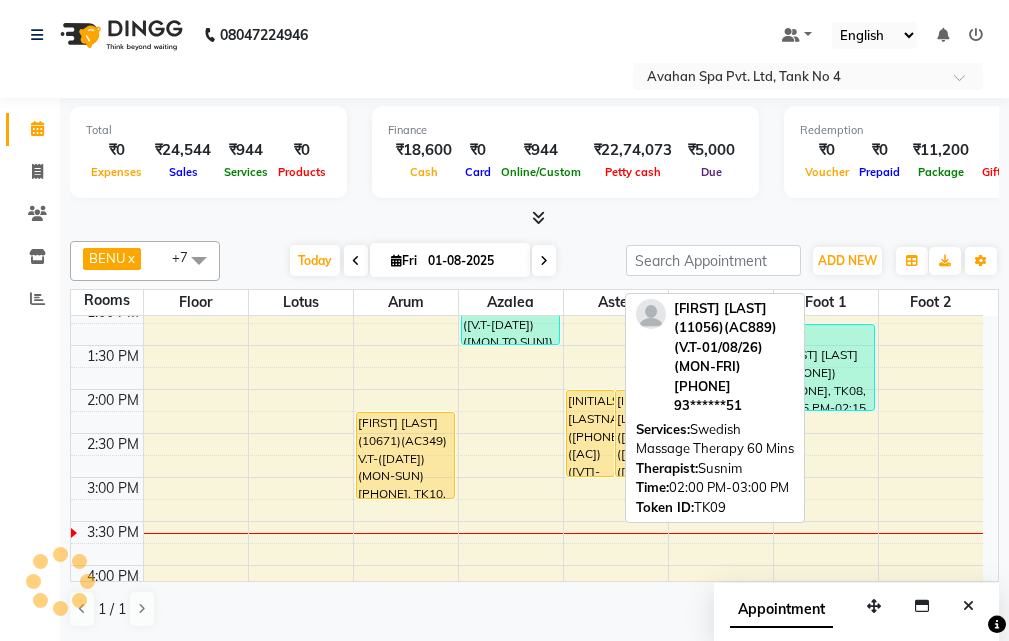 click on "[FIRST] (AC889) (V.T-[DATE]) (MON-FRI) [PHONE], TK09, 02:00 PM-03:00 PM, Swedish Massage Therapy 60 Mins" at bounding box center (591, 433) 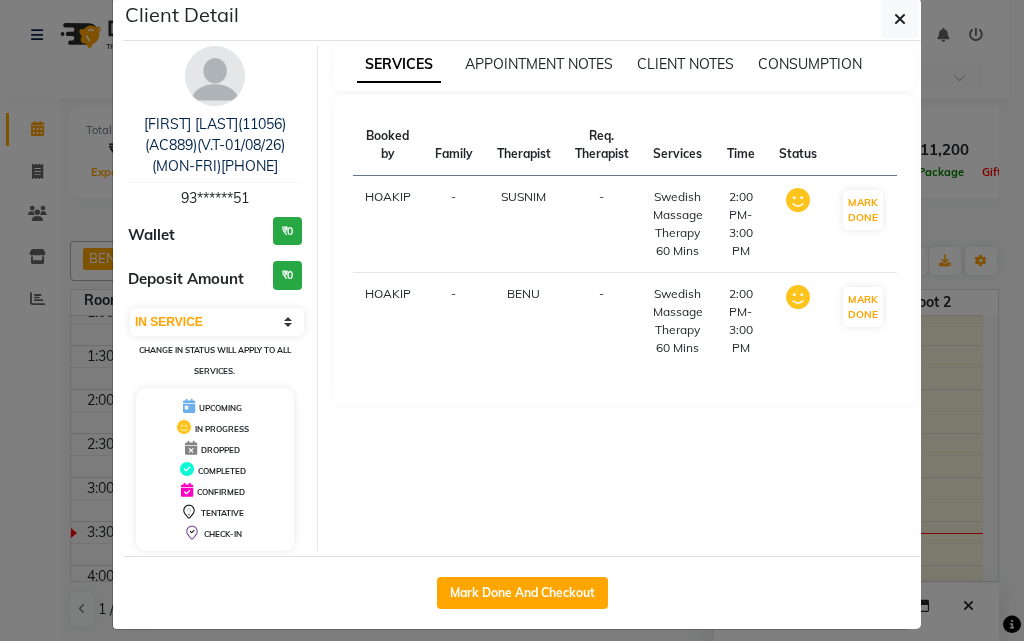 scroll, scrollTop: 48, scrollLeft: 0, axis: vertical 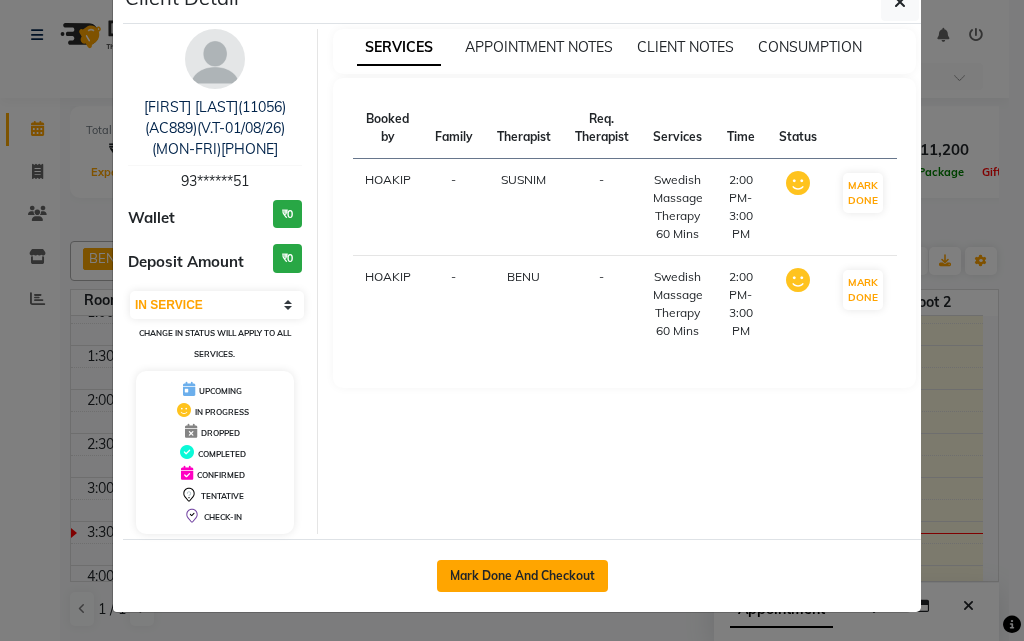 click on "Mark Done And Checkout" 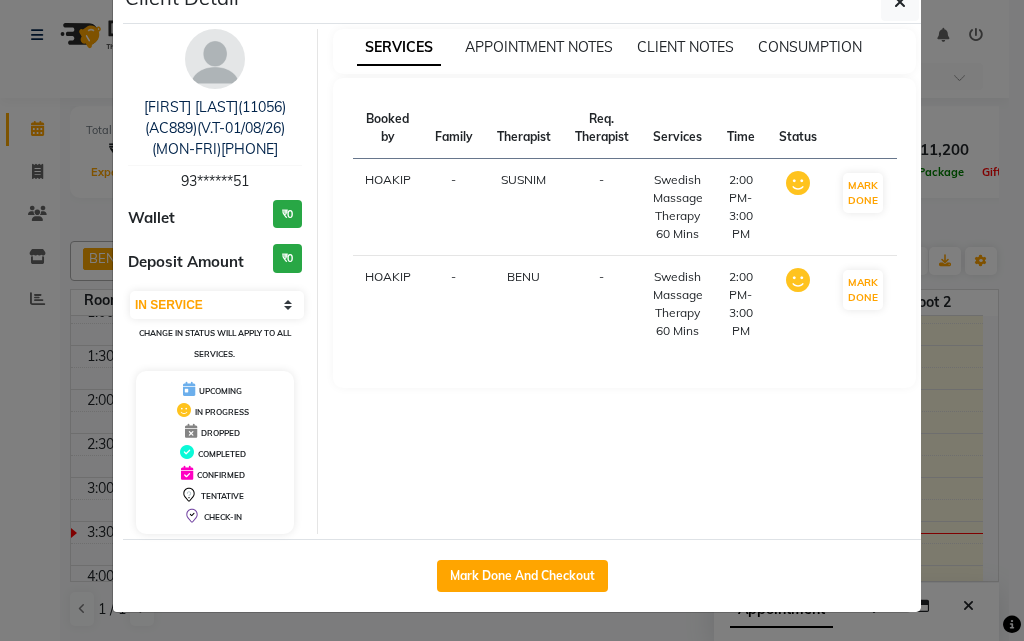 select on "4269" 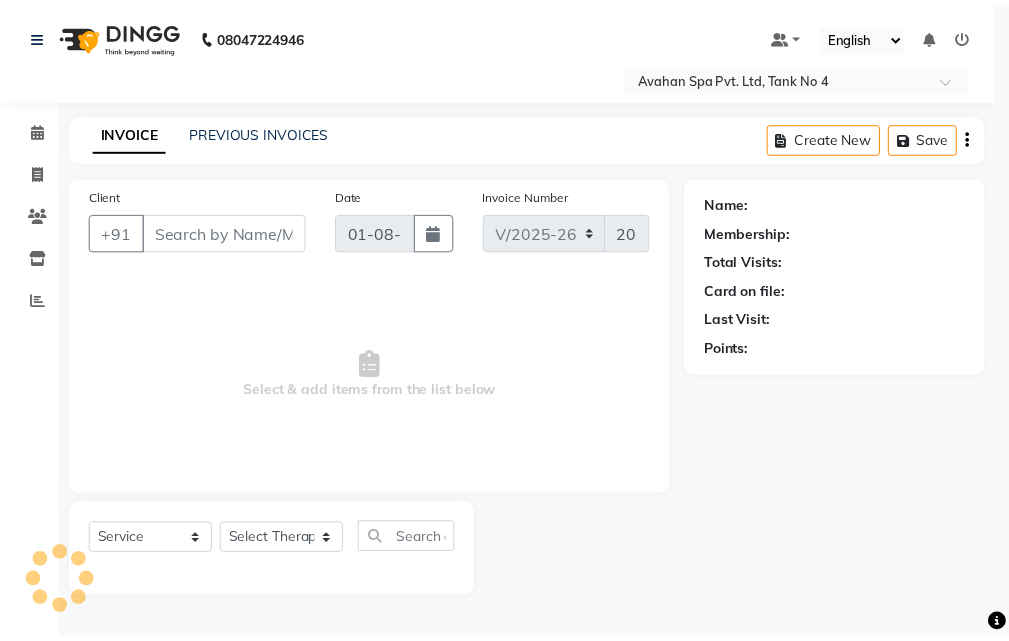 scroll, scrollTop: 0, scrollLeft: 0, axis: both 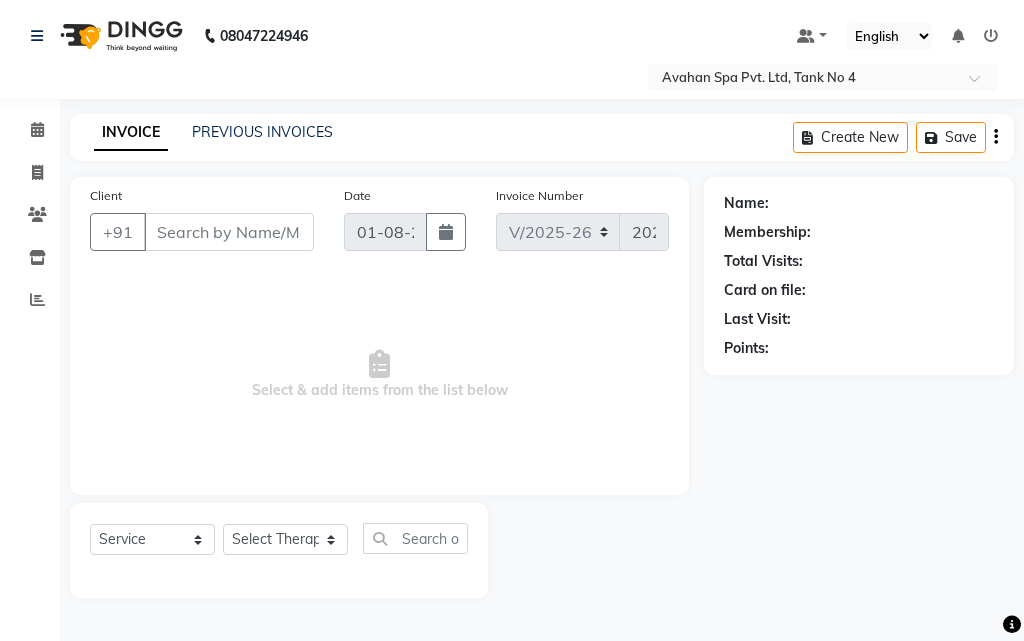 type on "93******51" 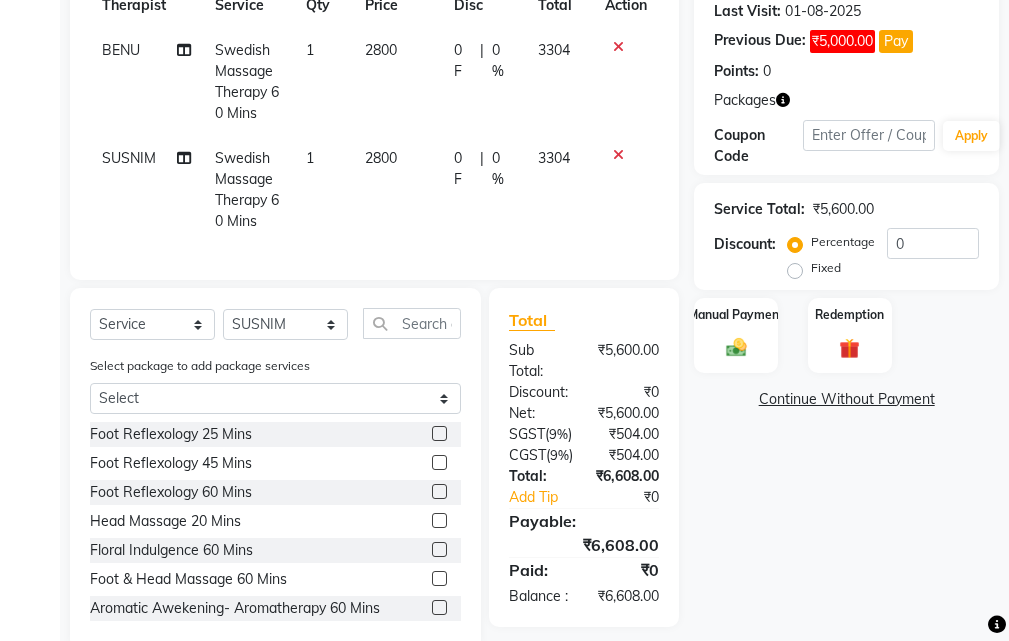 scroll, scrollTop: 423, scrollLeft: 0, axis: vertical 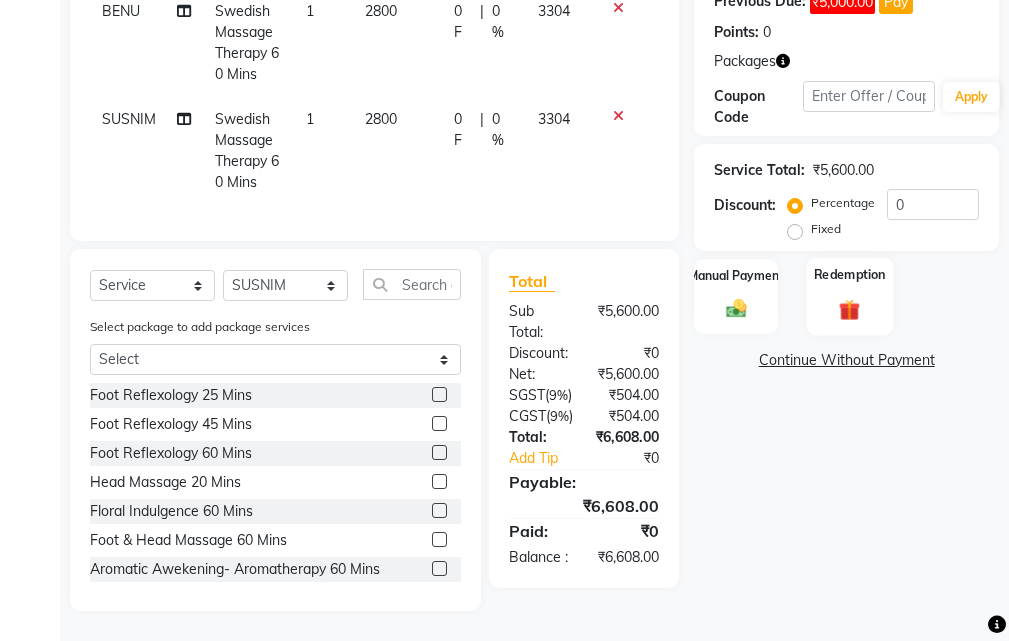click on "Redemption" 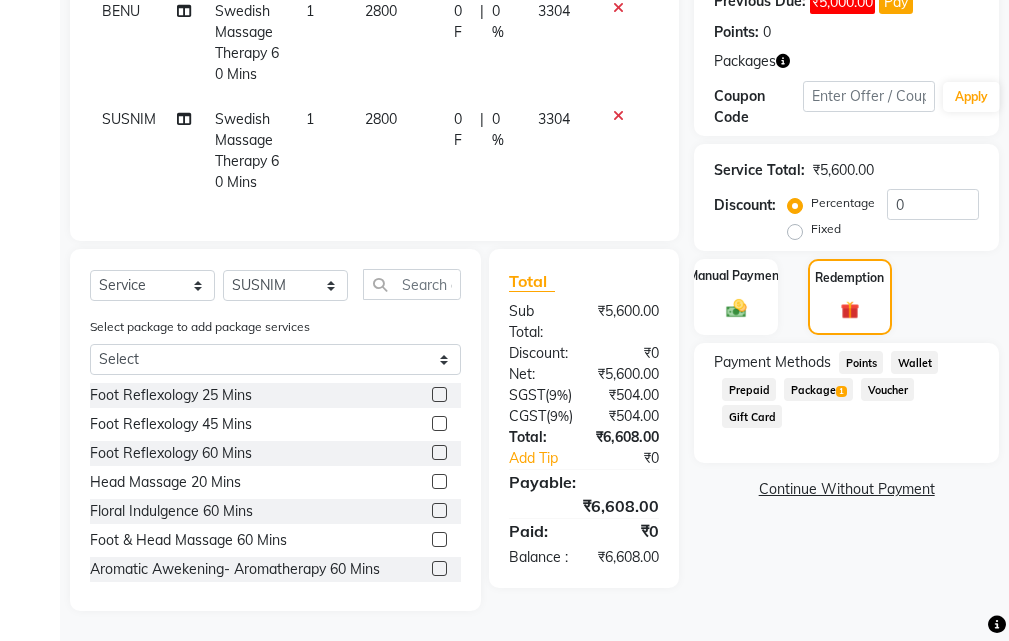 drag, startPoint x: 818, startPoint y: 354, endPoint x: 833, endPoint y: 354, distance: 15 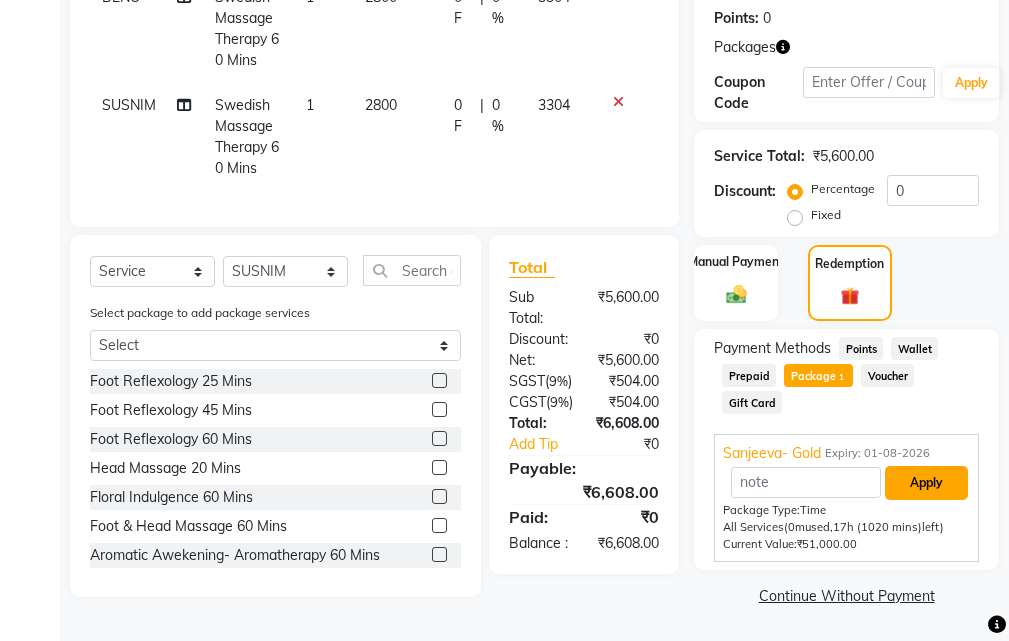 click on "Apply" at bounding box center (926, 483) 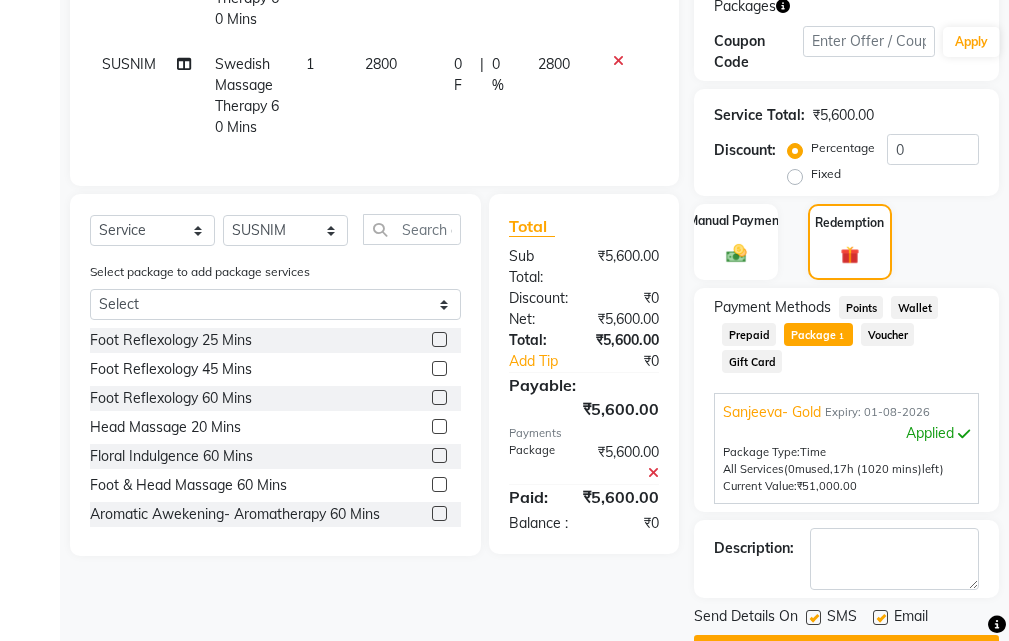 scroll, scrollTop: 499, scrollLeft: 0, axis: vertical 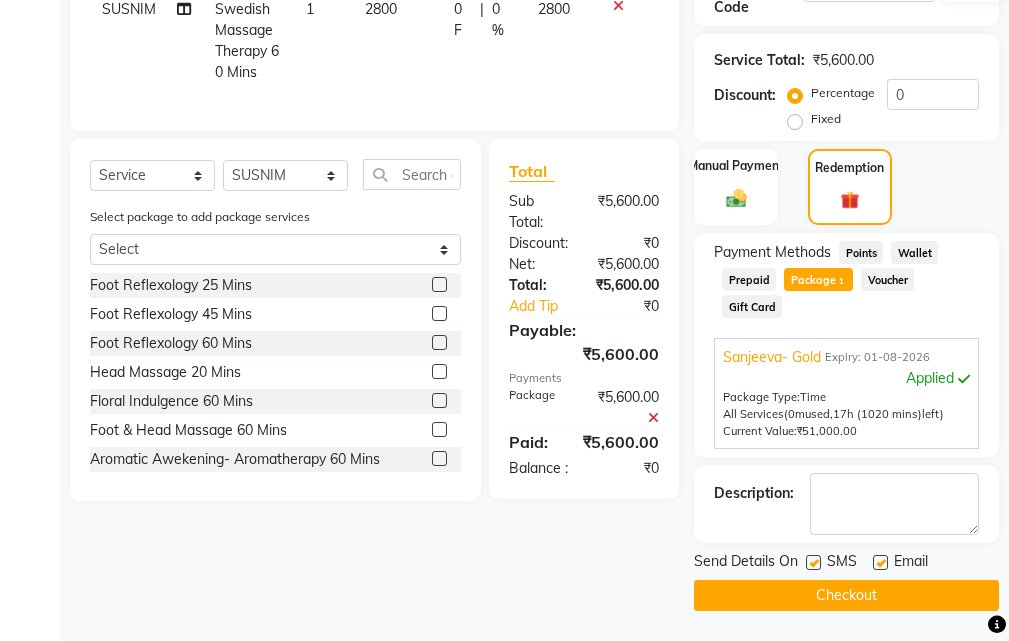 click 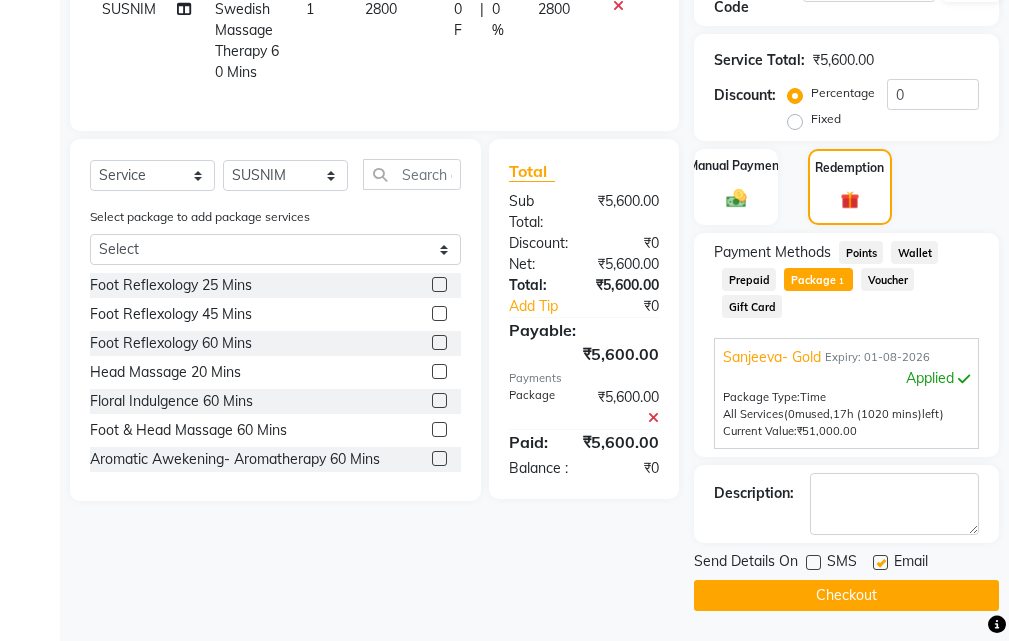 drag, startPoint x: 875, startPoint y: 559, endPoint x: 880, endPoint y: 588, distance: 29.427877 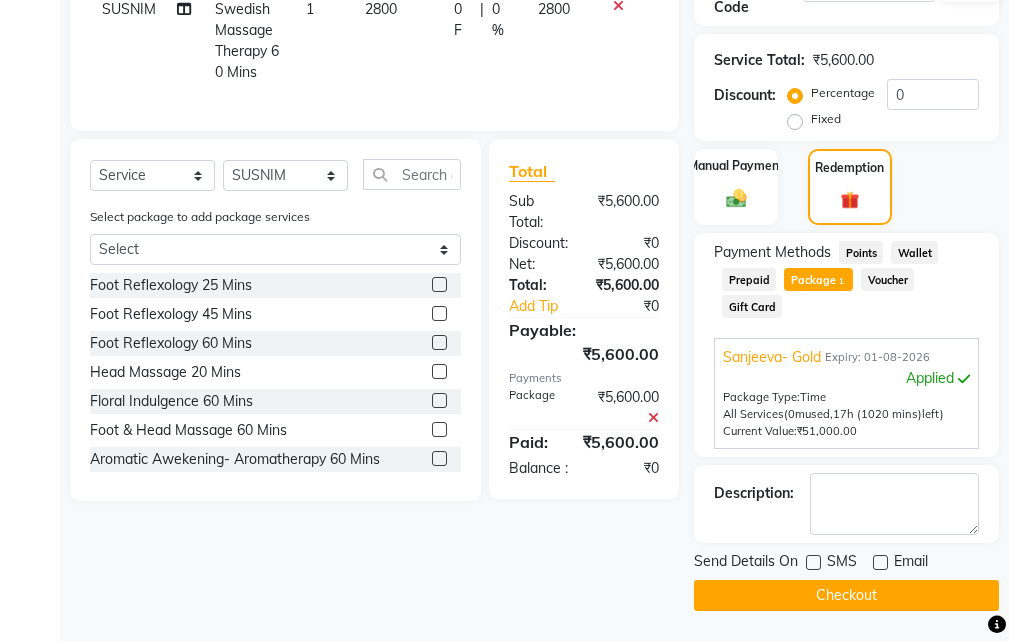 click on "Checkout" 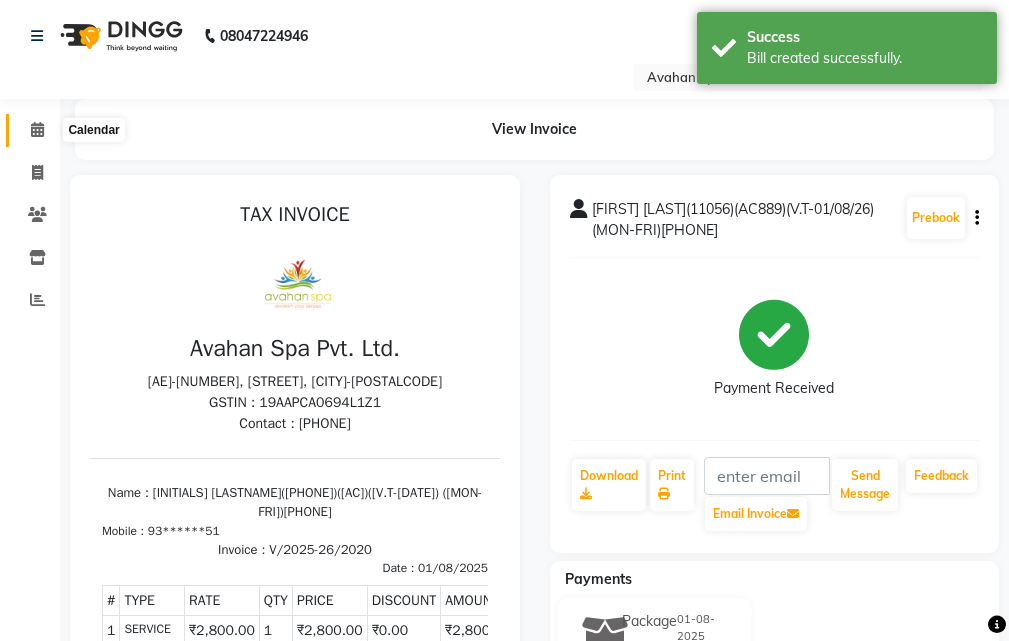 scroll, scrollTop: 0, scrollLeft: 0, axis: both 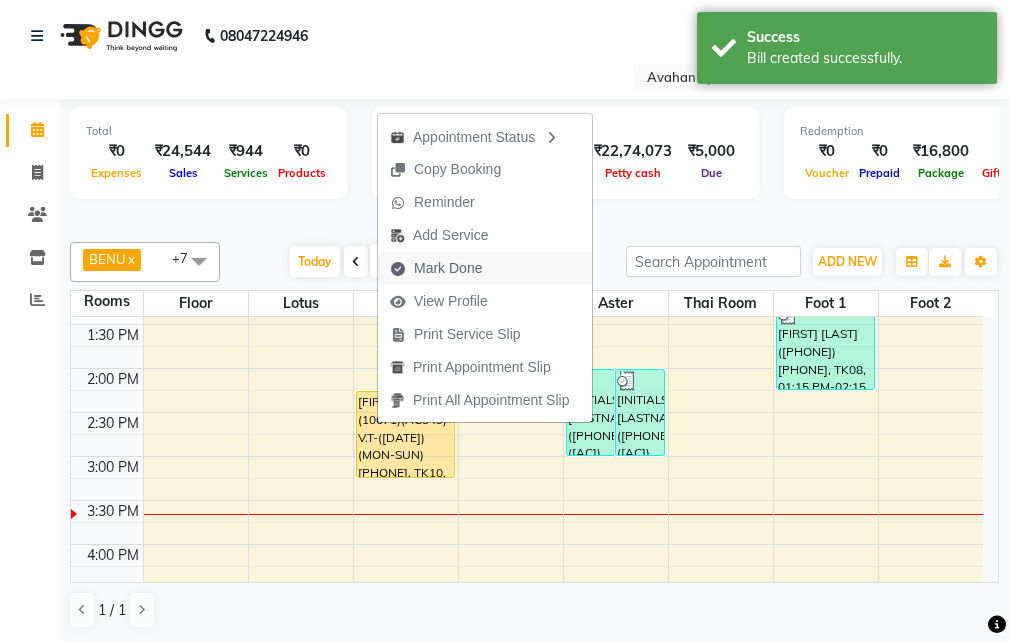 click on "Mark Done" at bounding box center (448, 268) 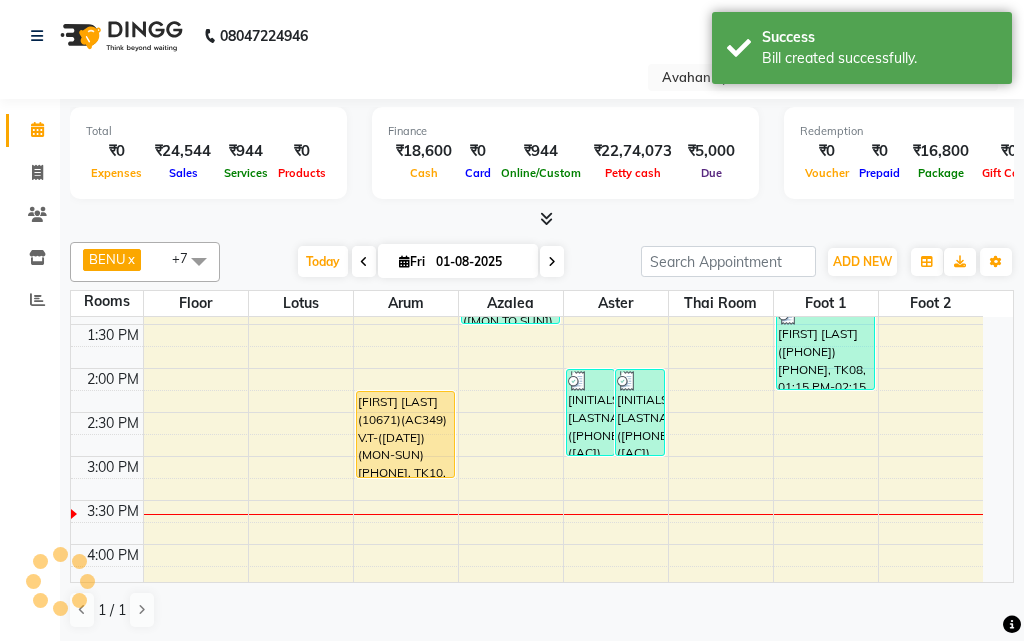 type 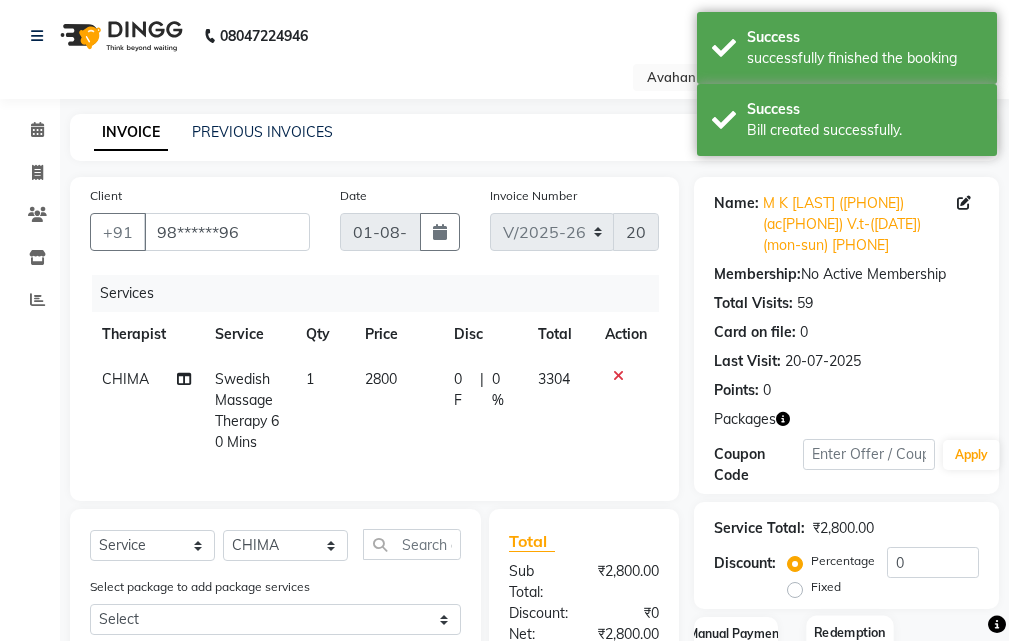 scroll, scrollTop: 315, scrollLeft: 0, axis: vertical 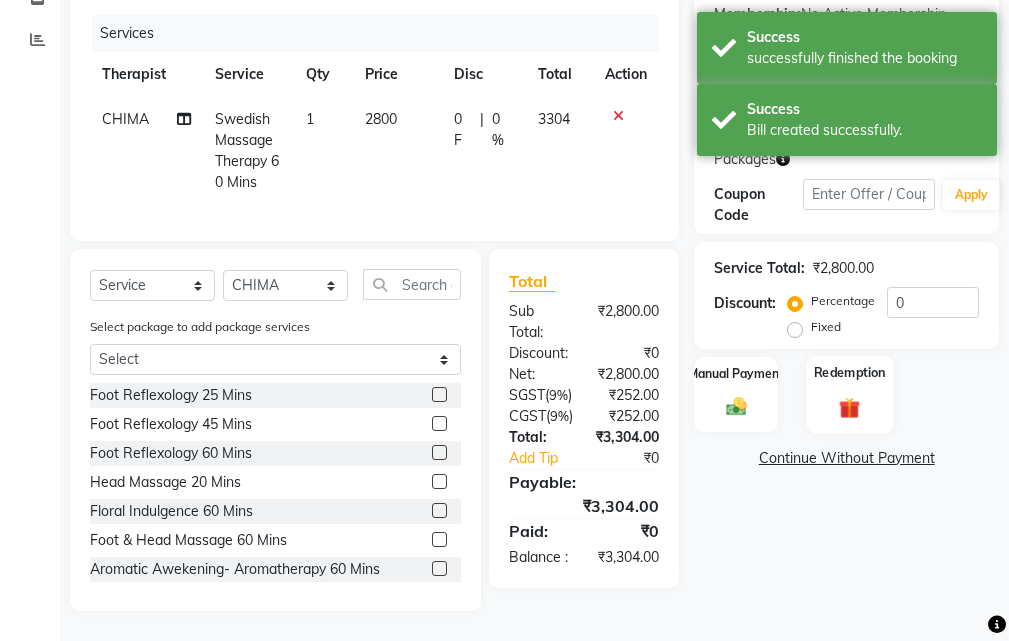 click on "Redemption" 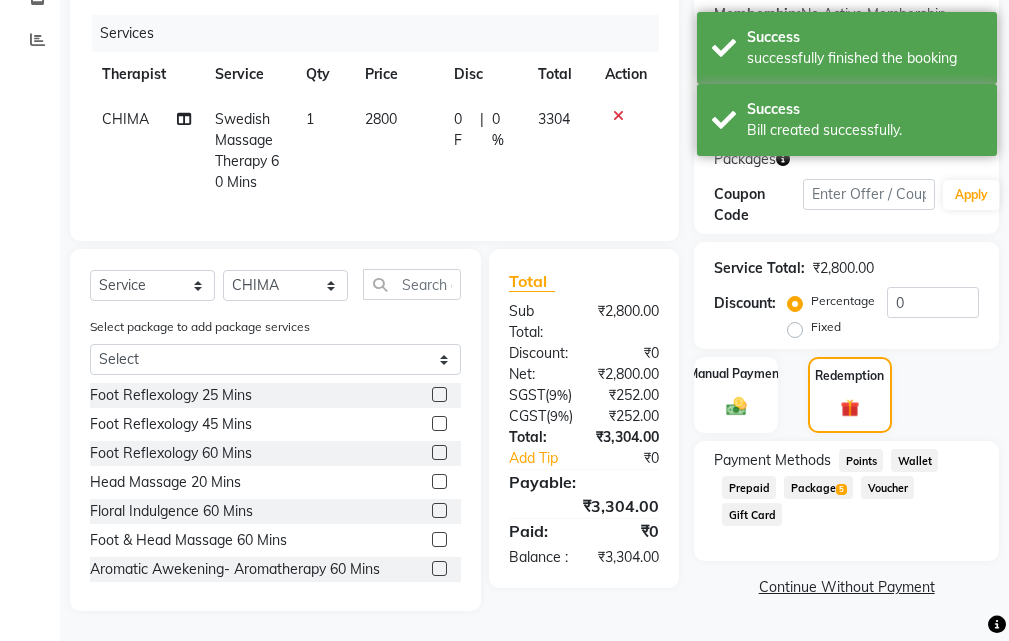 click on "Package  5" 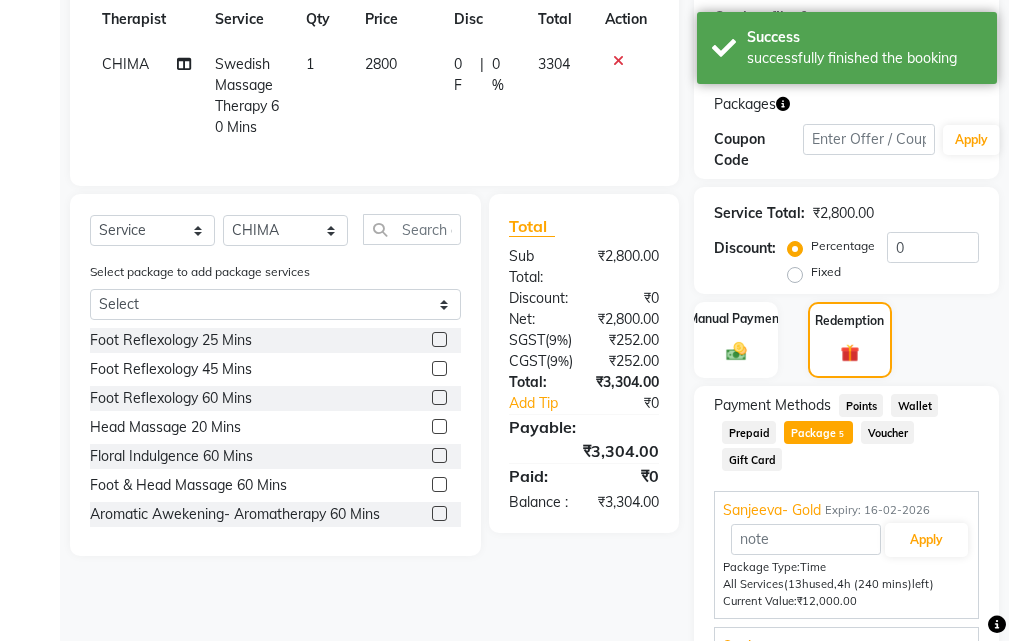 scroll, scrollTop: 466, scrollLeft: 0, axis: vertical 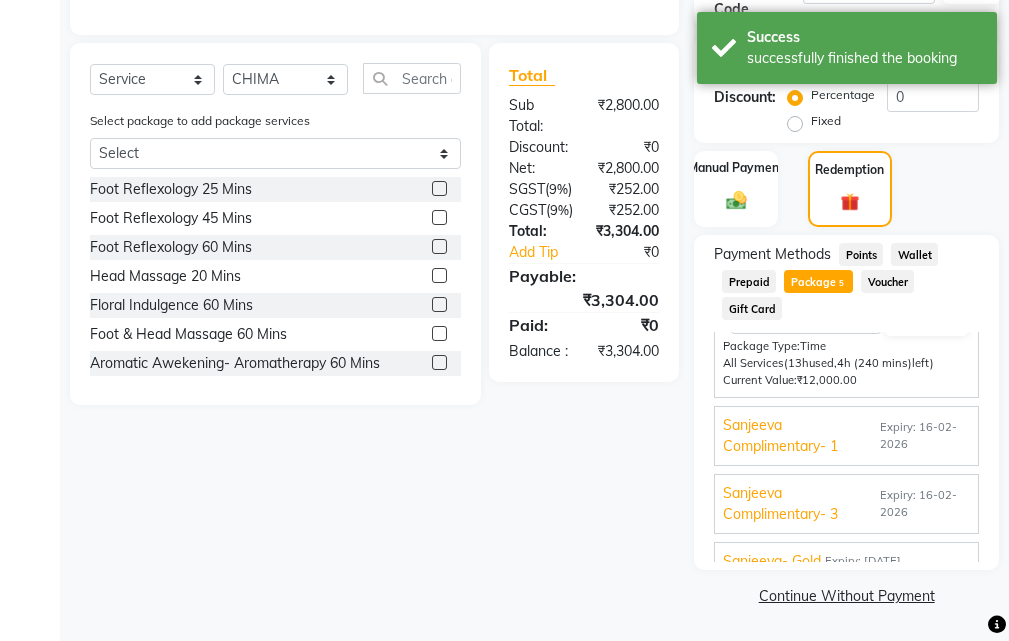 click on "Sanjeeva Complimentary- 1" at bounding box center (799, 436) 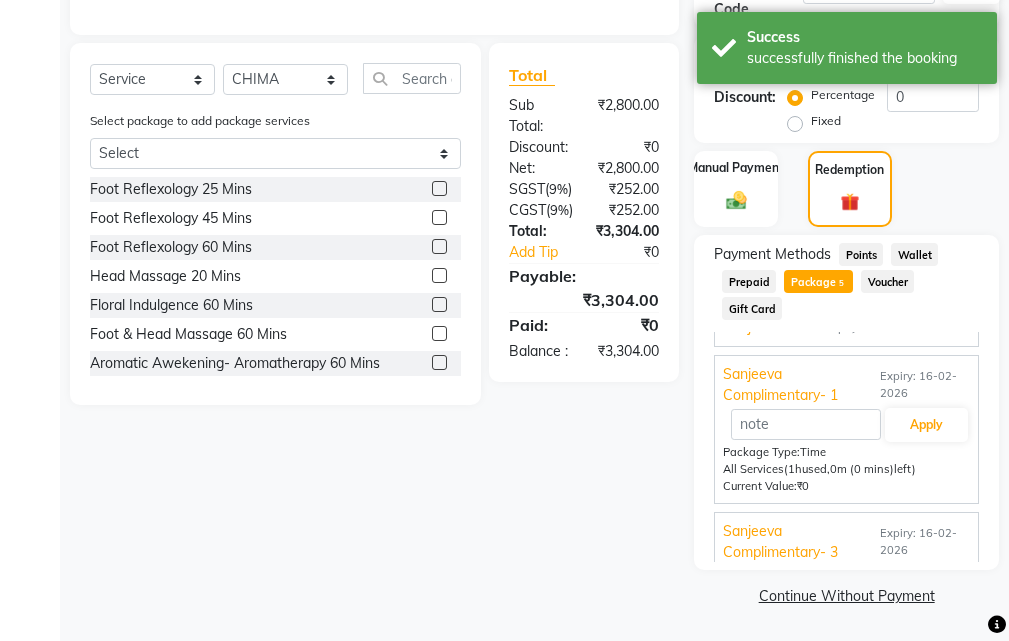 scroll, scrollTop: 0, scrollLeft: 0, axis: both 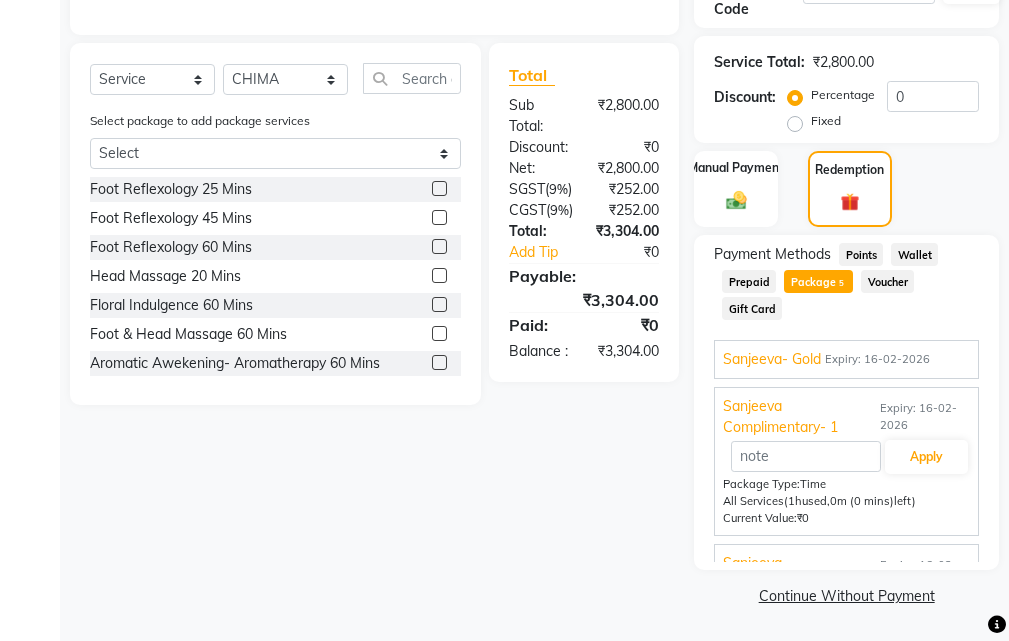 click on "Expiry: 16-02-2026" at bounding box center [877, 359] 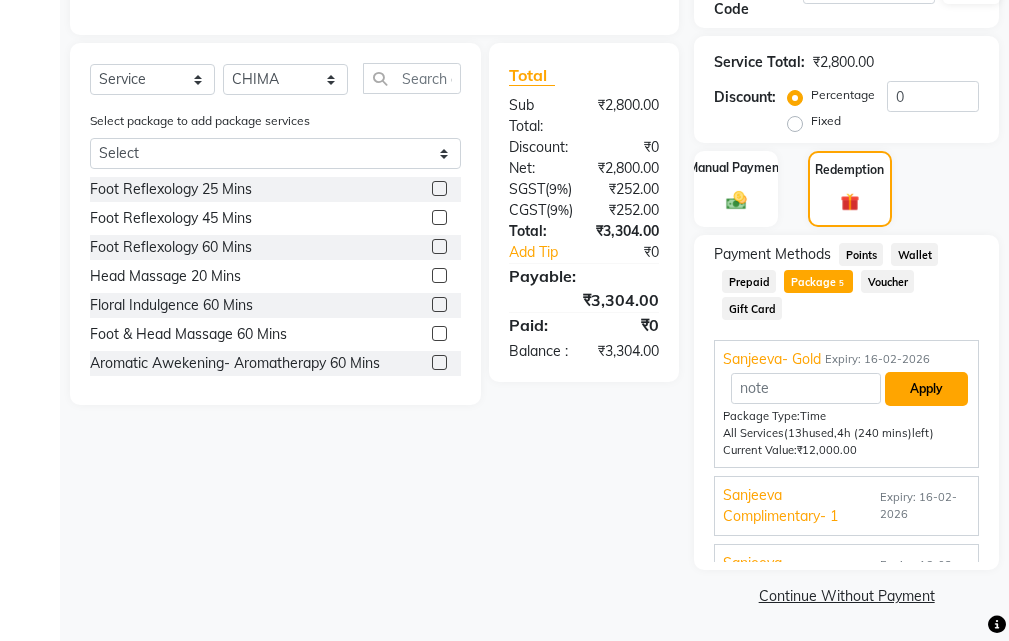 click on "Apply" at bounding box center [926, 389] 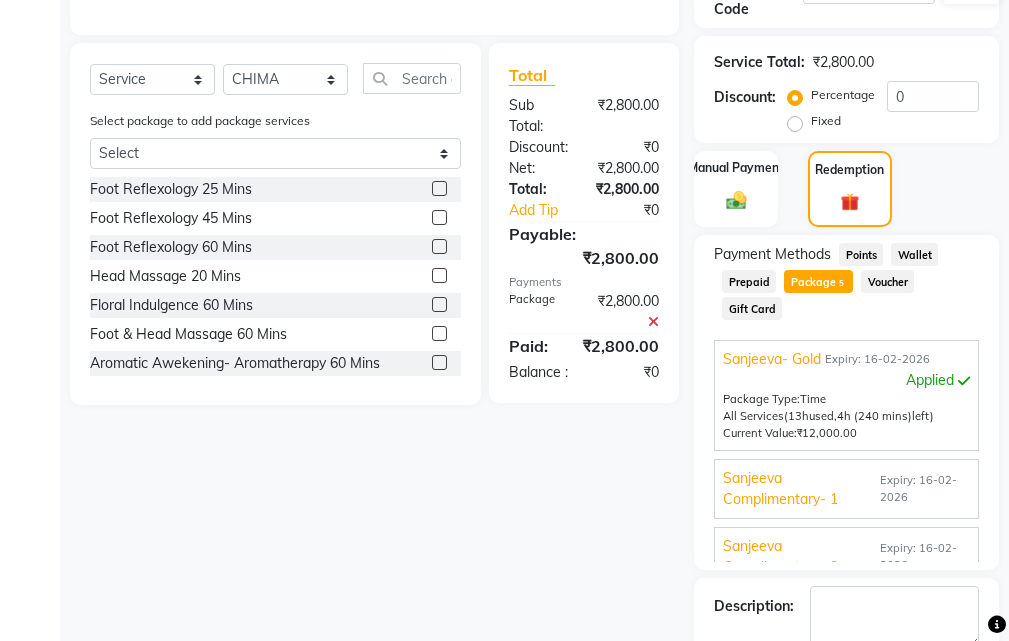 scroll, scrollTop: 579, scrollLeft: 0, axis: vertical 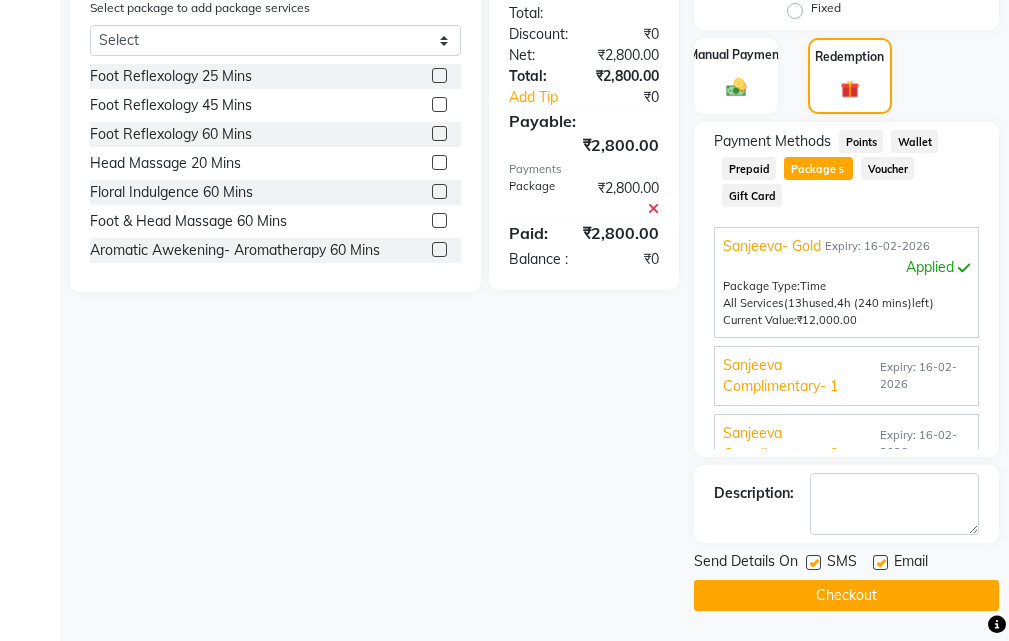 click 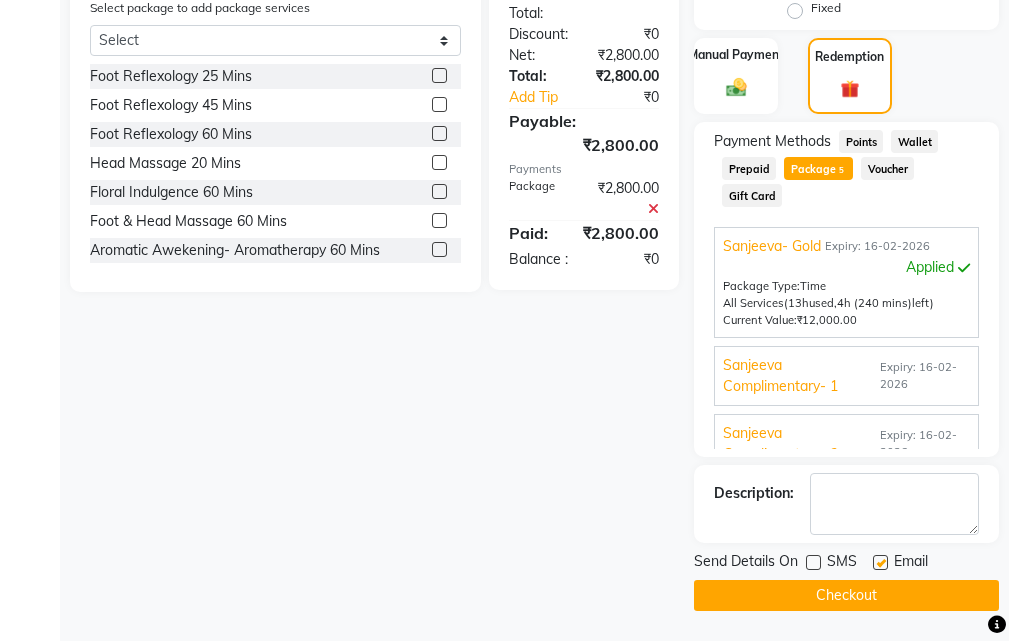 click 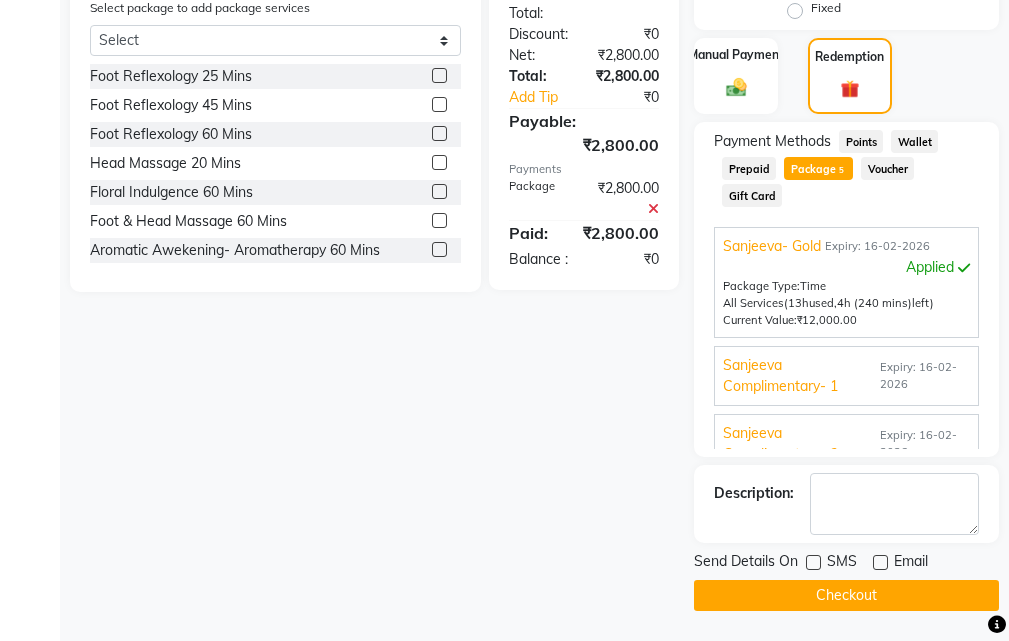 click on "Checkout" 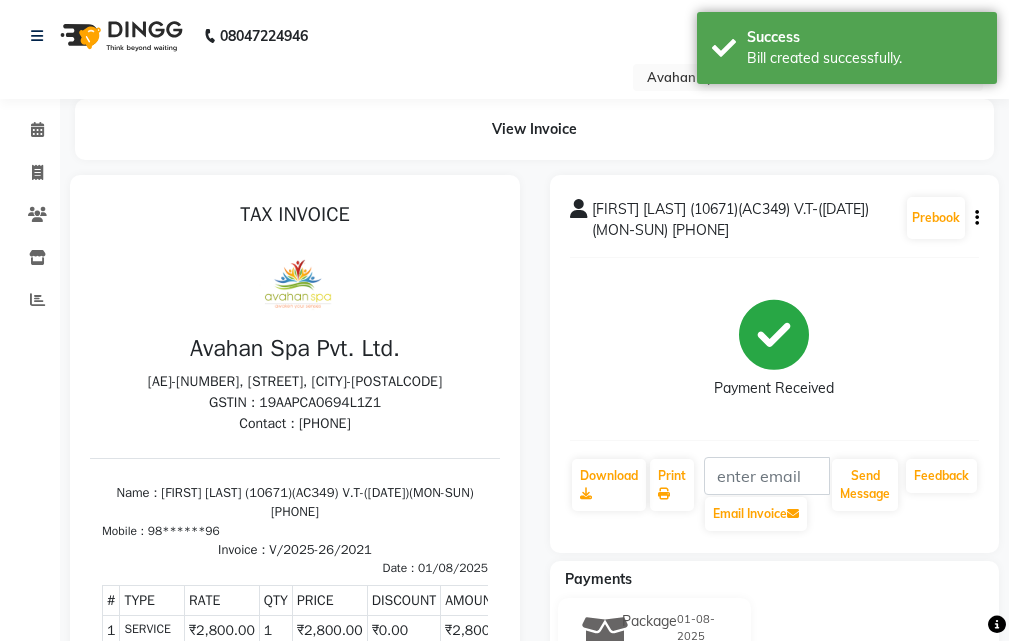 scroll, scrollTop: 0, scrollLeft: 0, axis: both 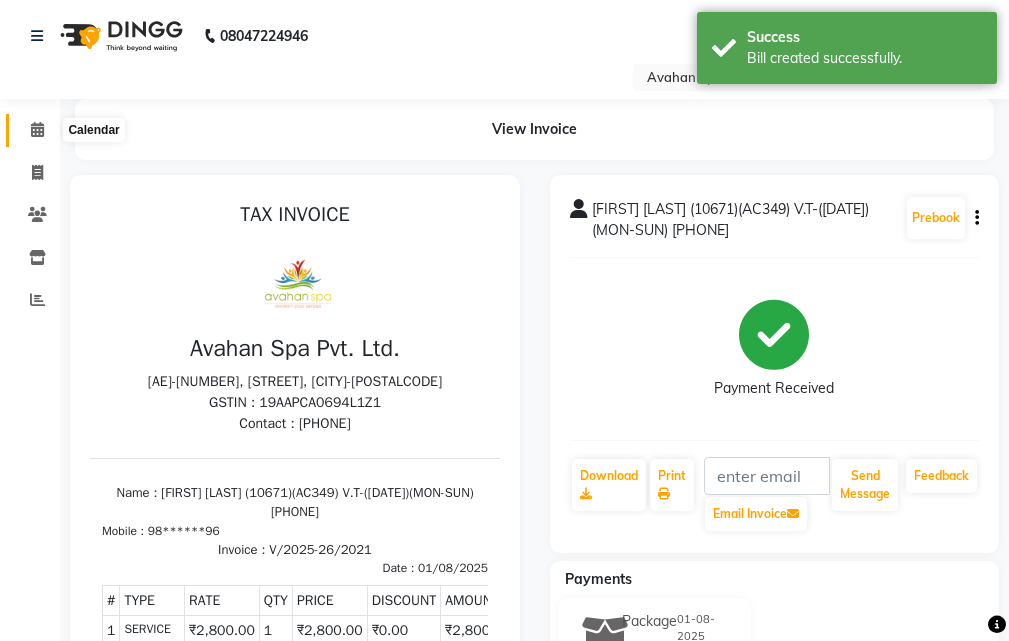 click 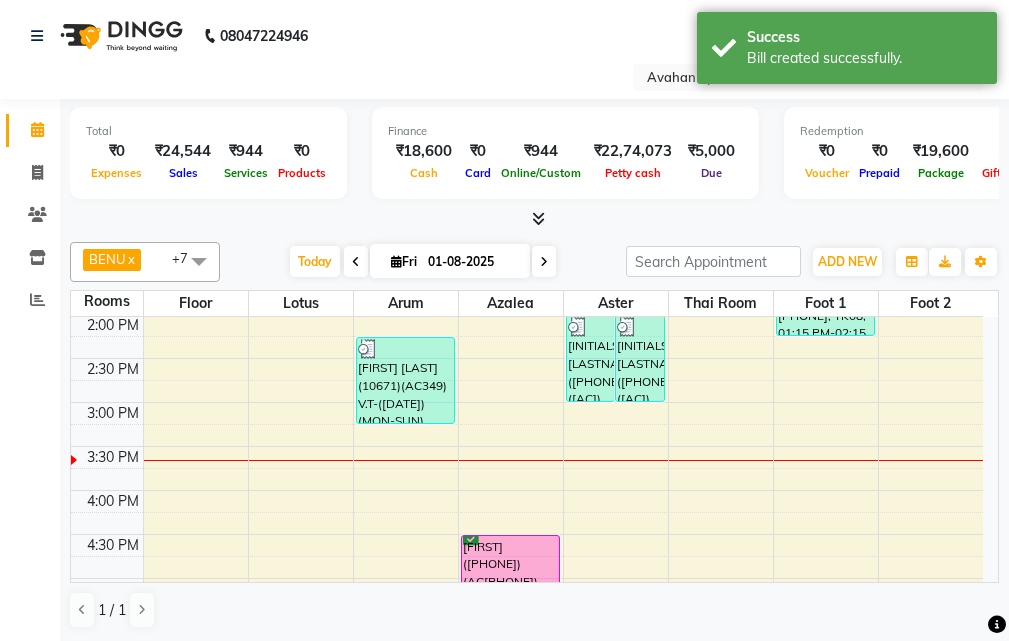 scroll, scrollTop: 400, scrollLeft: 0, axis: vertical 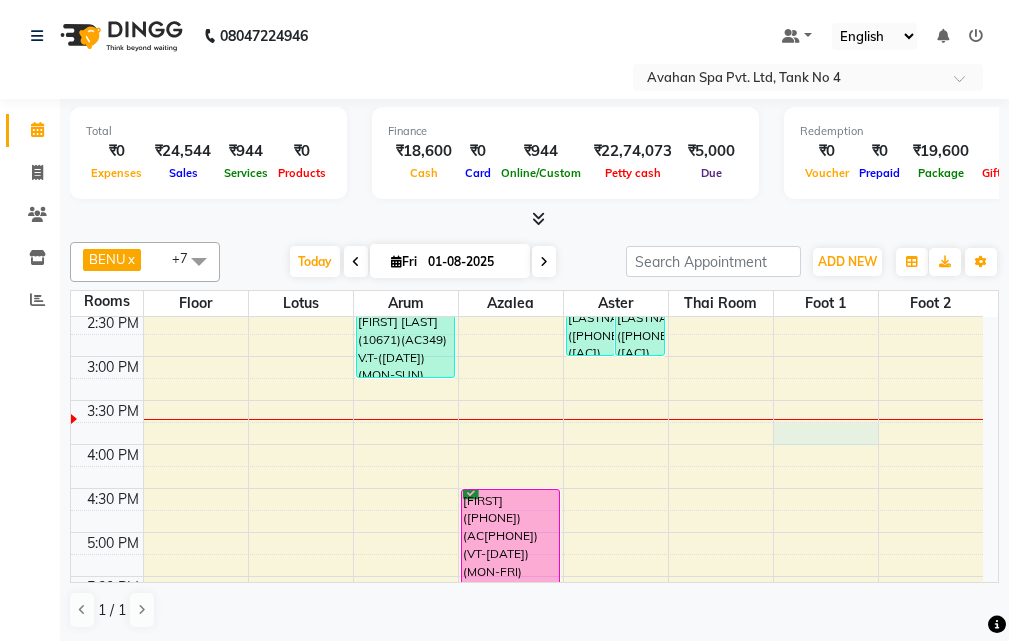 click on "10:00 AM 10:30 AM 11:00 AM 11:30 AM 12:00 PM 12:30 PM 1:00 PM 1:30 PM 2:00 PM 2:30 PM 3:00 PM 3:30 PM 4:00 PM 4:30 PM 5:00 PM 5:30 PM 6:00 PM 6:30 PM 7:00 PM 7:30 PM 8:00 PM 8:30 PM 9:00 PM 9:30 PM 10:00 PM 10:30 PM    GAUTAM DE(5901)(AC244) (30/09/2025)(MON-SUN) 9748380445, TK05, 10:15 AM-10:30 AM, Thai Yoga  60 Mins     M K MUKHERJEE (10671)(AC349) V.T-(16-02-2026)(MON-SUN) 9830049796, TK10, 02:15 PM-03:15 PM, Swedish Massage Therapy 60 Mins     RAJESH BANERJEE(10807)(AC399) V.T-(09-09-2025)(MON-FRI) 9831643391, TK07, 06:00 PM-07:30 PM, Swedish Massage Therapy 90 Mins     RAHUL(12039)(AC649)(V.T-06/06/2026)(MON TO SUN), TK04, 11:30 AM-12:30 PM, Swedish Massage Therapy 60 Mins     RAHUL(12039)(AC649)(V.T-06/06/2026)(MON TO SUN), TK04, 12:30 PM-01:30 PM, Swedish Massage Therapy 60 Mins     ROHIT(12762)(AC760) (VT-12-05-2026)(MON-FRI) 8240208954, TK03, 04:30 PM-06:00 PM, Swedish Massage Therapy 90 Mins                         SUMAN SHAW(10841) 8961894480, TK08, 01:15 PM-02:15 PM, Foot Reflexology  45 Mins" at bounding box center (527, 488) 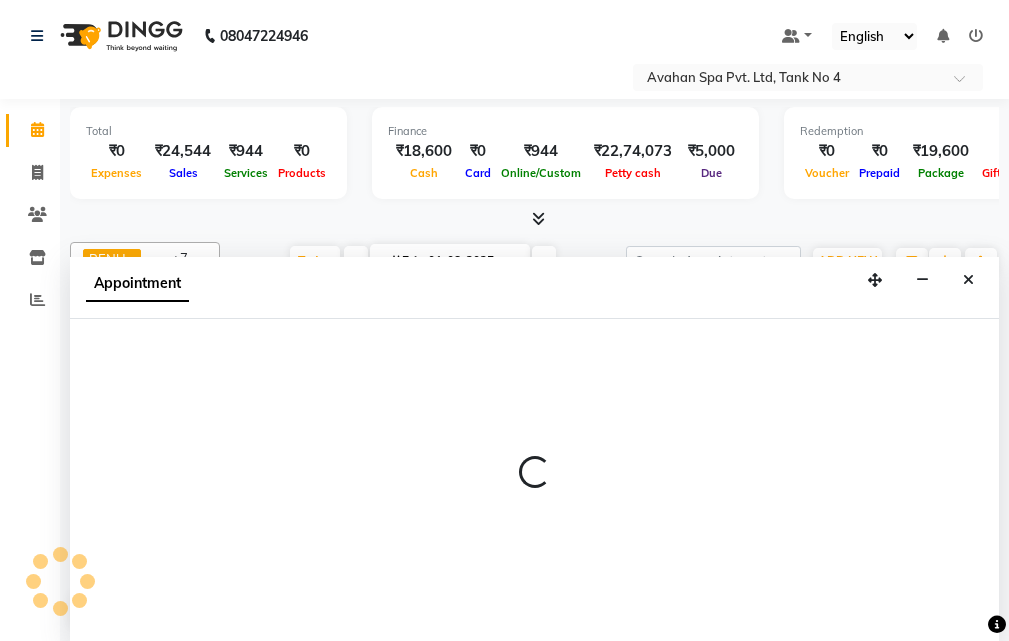 scroll, scrollTop: 1, scrollLeft: 0, axis: vertical 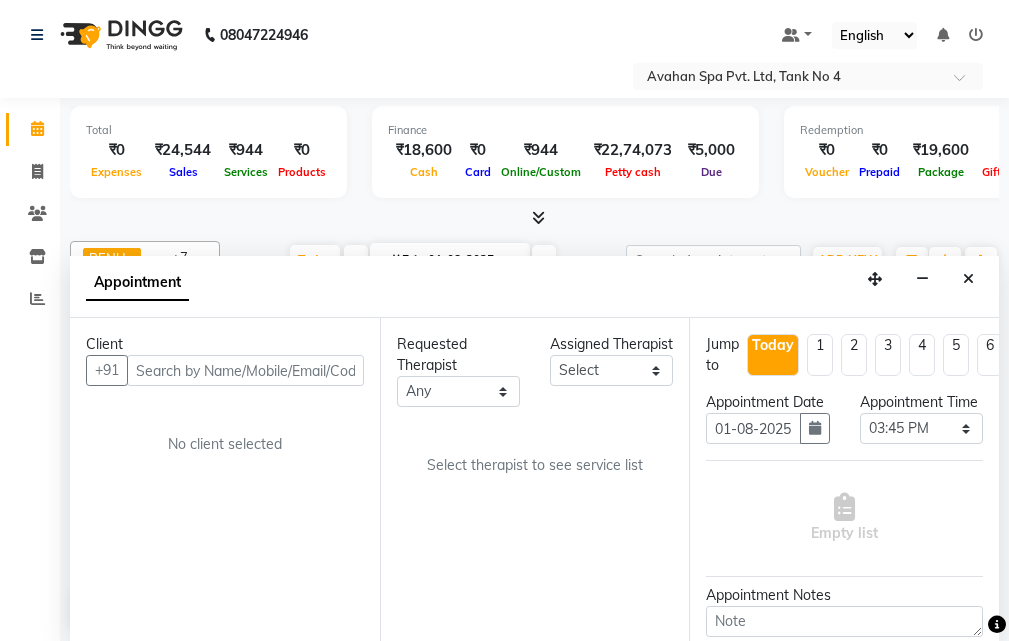 click at bounding box center (245, 370) 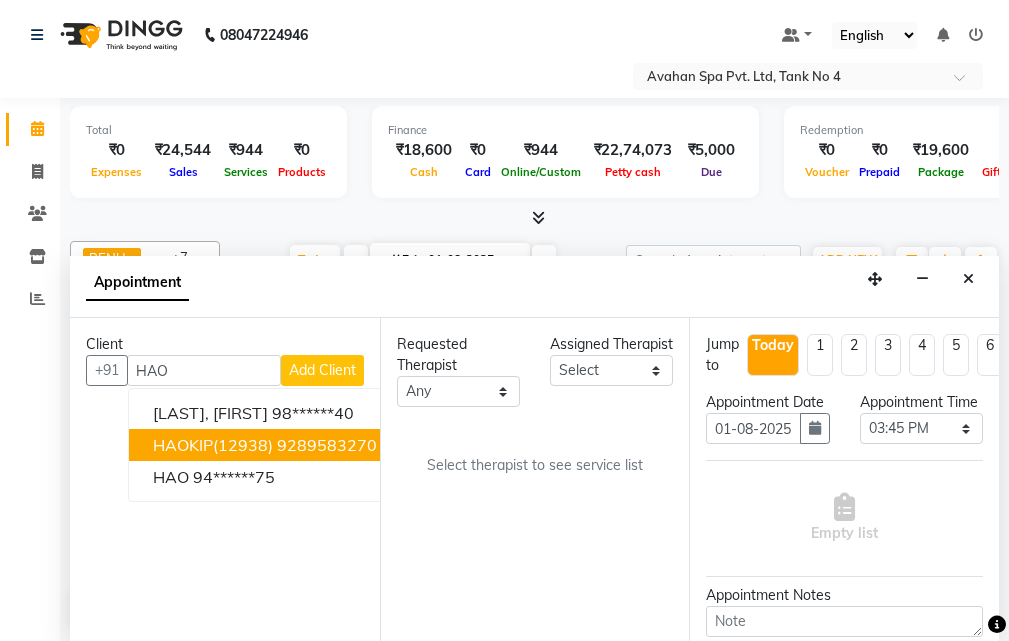 click on "HAOKIP(12938) 9289583270" at bounding box center (265, 445) 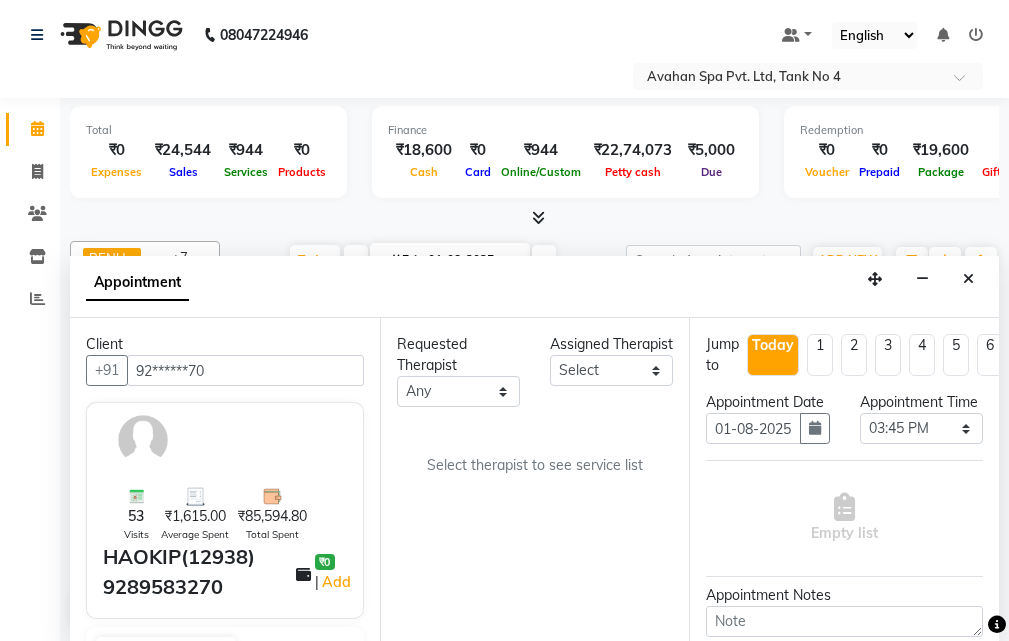 click on "Assigned Therapist" at bounding box center [611, 344] 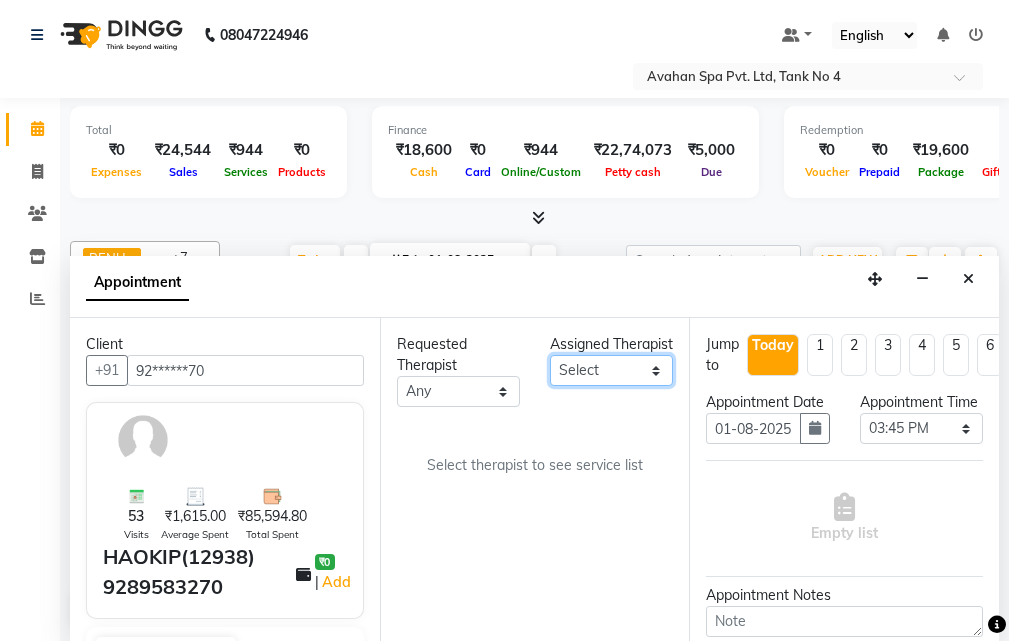 click on "Select ANJU BENU CHIMA FEMALE 1 JESSIE JUNI SUMAN SUSNIM" at bounding box center [611, 370] 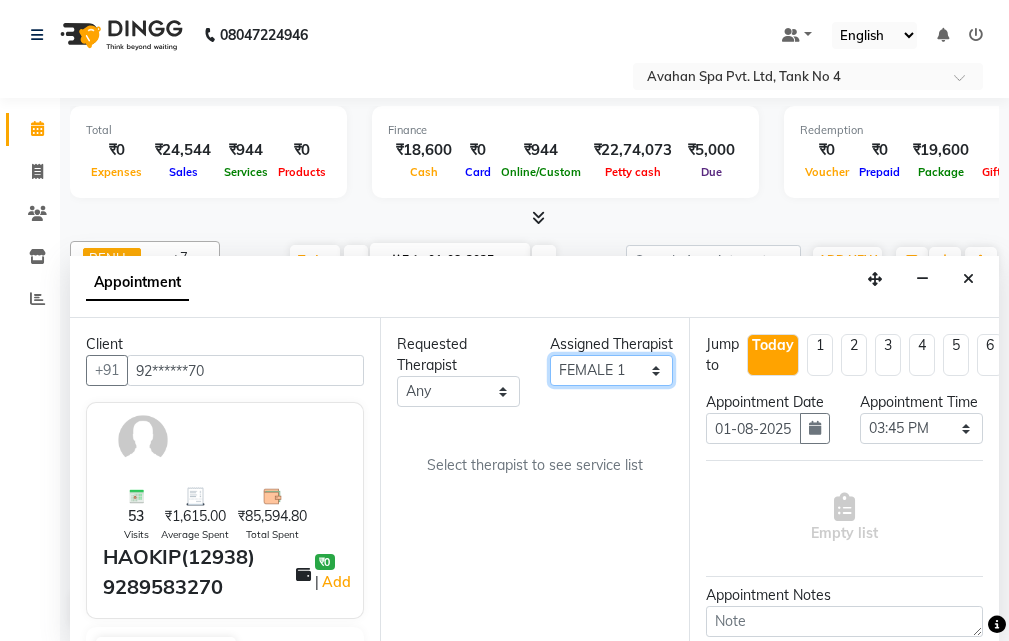 click on "Select ANJU BENU CHIMA FEMALE 1 JESSIE JUNI SUMAN SUSNIM" at bounding box center (611, 370) 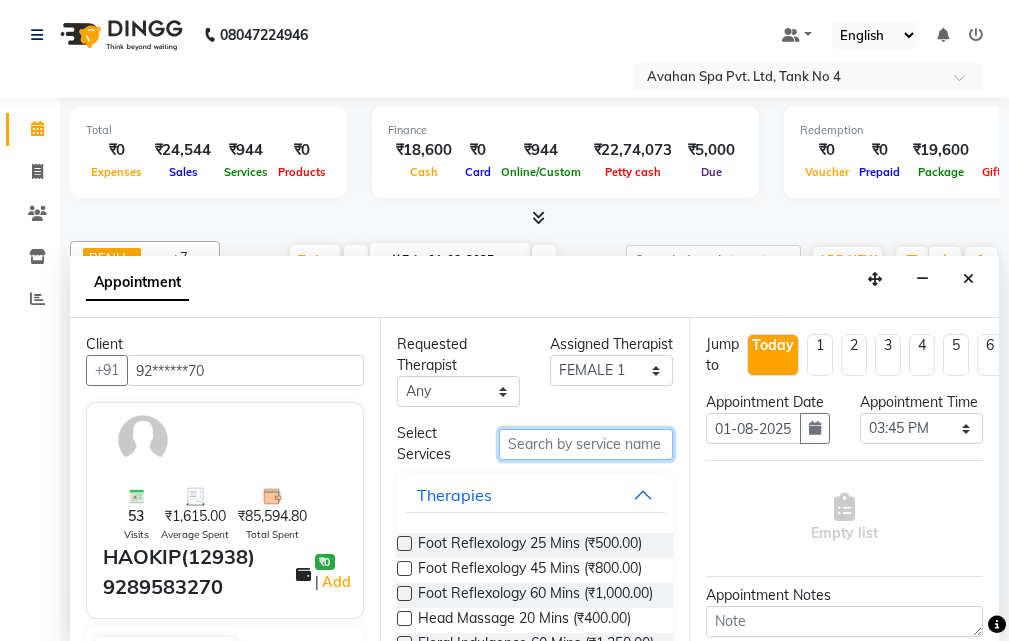 click at bounding box center (586, 444) 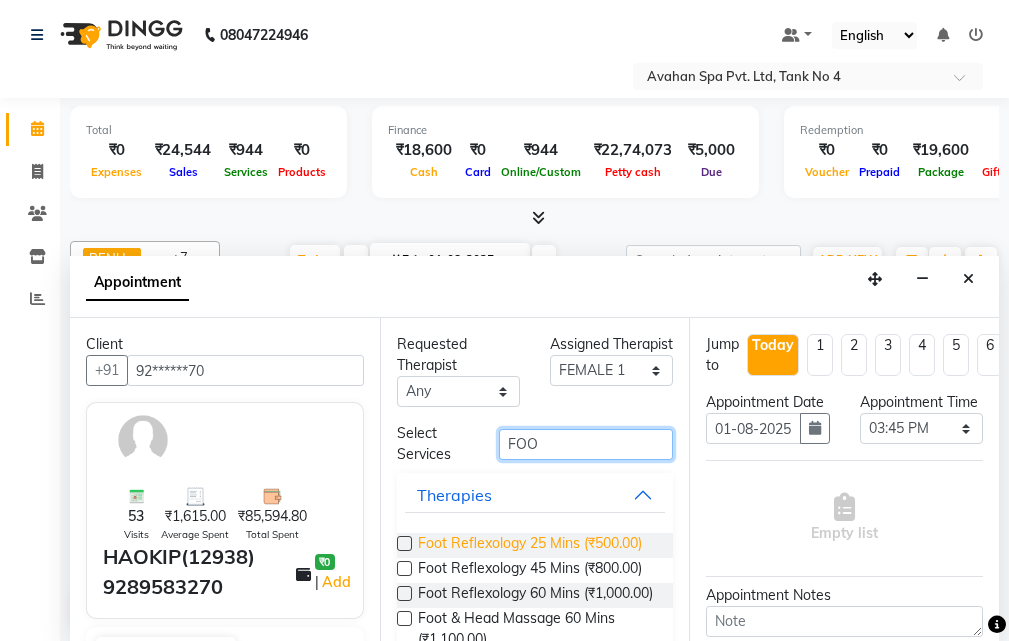 scroll, scrollTop: 92, scrollLeft: 0, axis: vertical 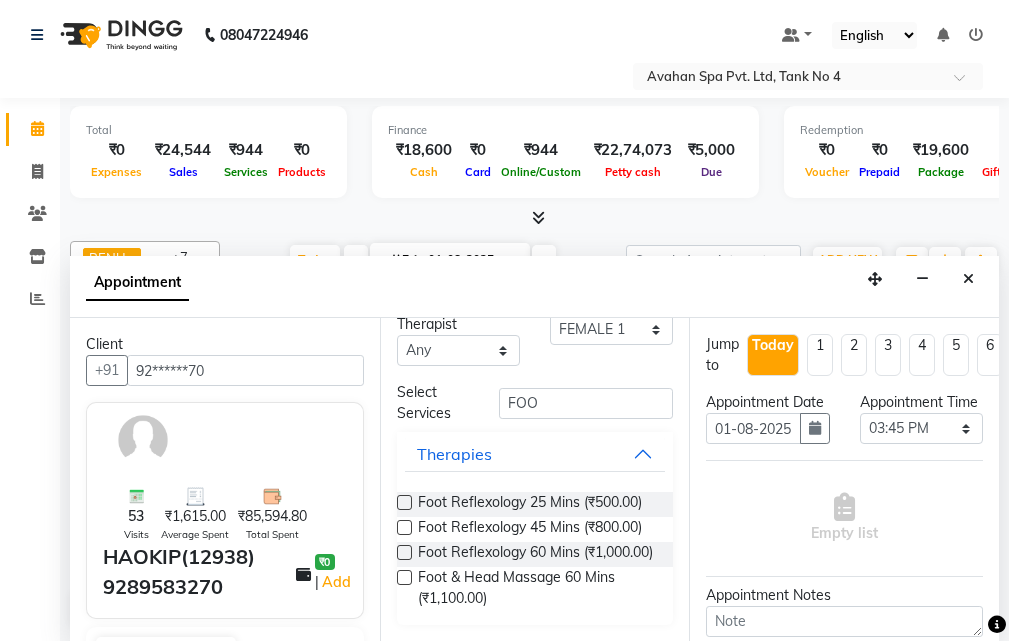 click at bounding box center (404, 552) 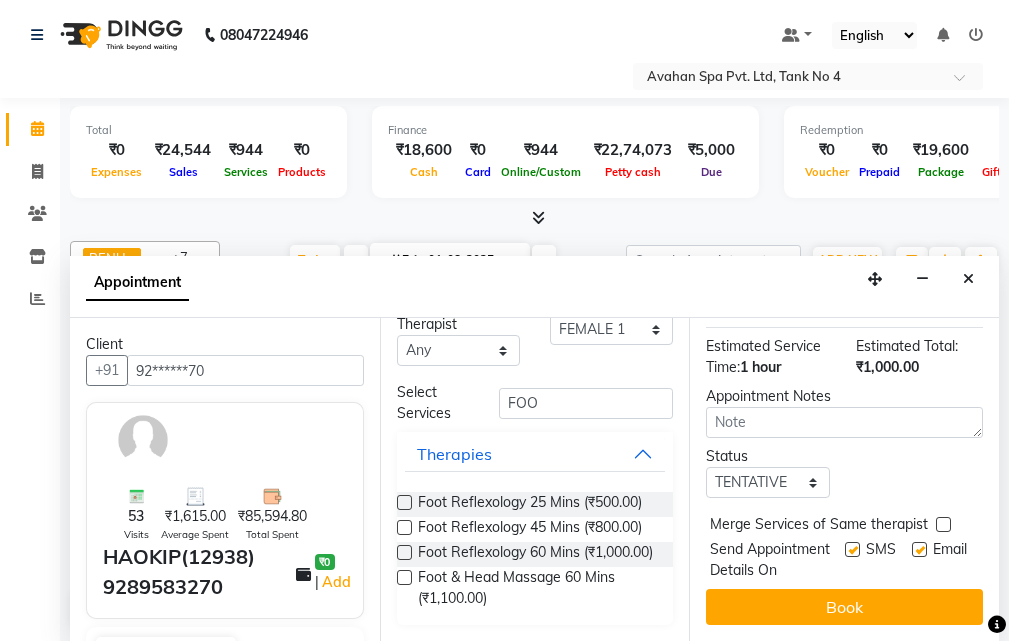 scroll, scrollTop: 353, scrollLeft: 0, axis: vertical 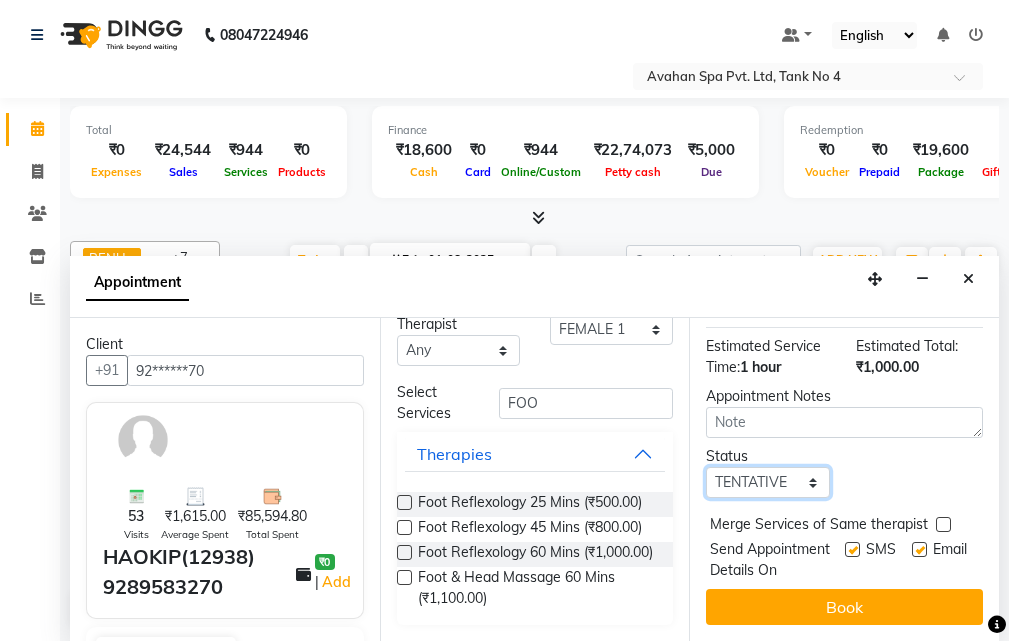click on "Select TENTATIVE CONFIRM CHECK-IN UPCOMING" at bounding box center [767, 482] 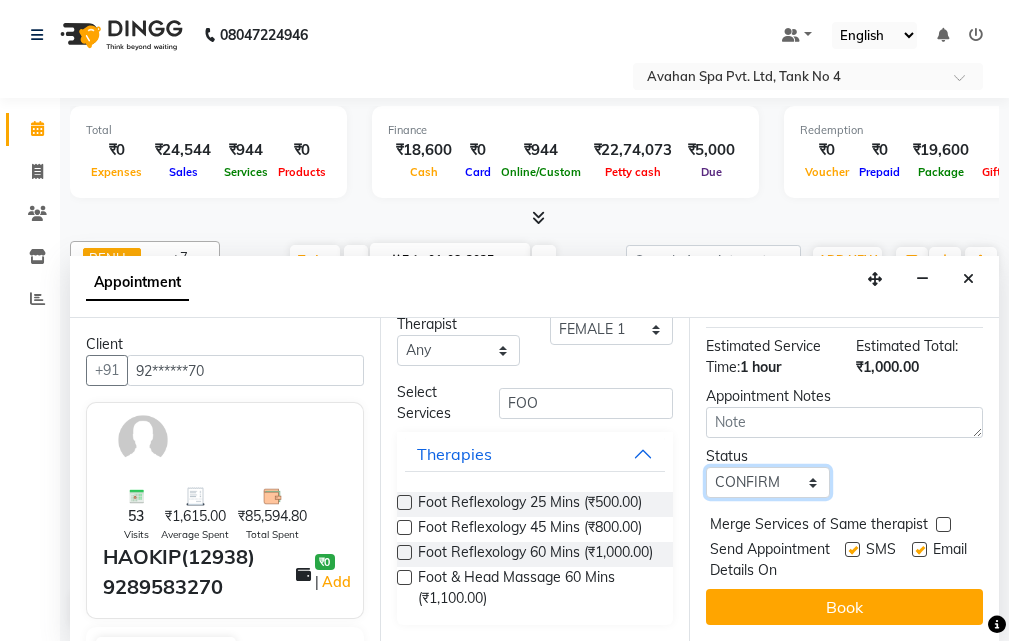 click on "Select TENTATIVE CONFIRM CHECK-IN UPCOMING" at bounding box center [767, 482] 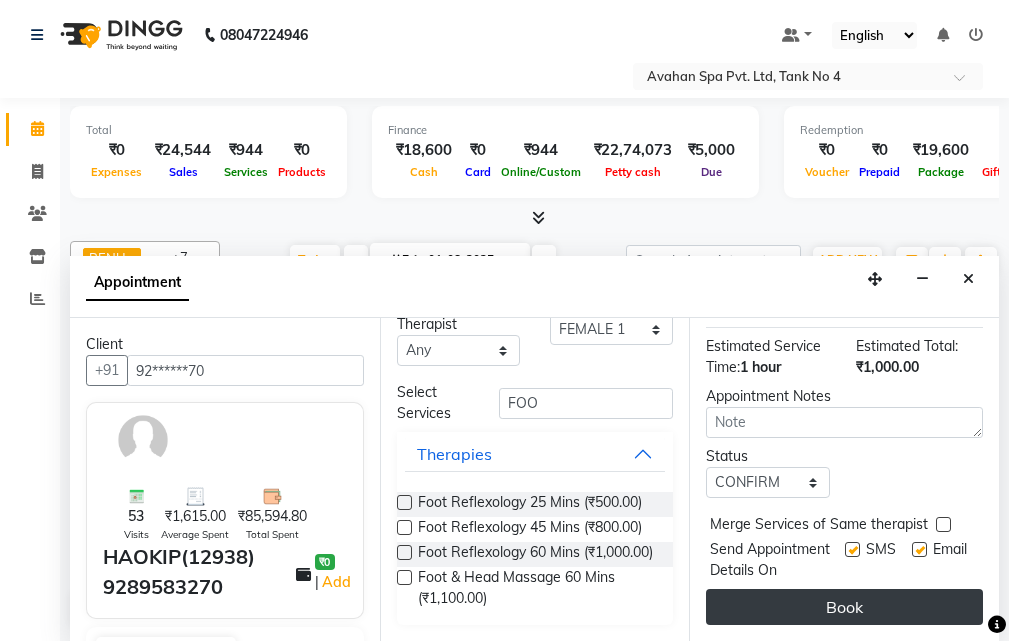click on "Book" at bounding box center (844, 607) 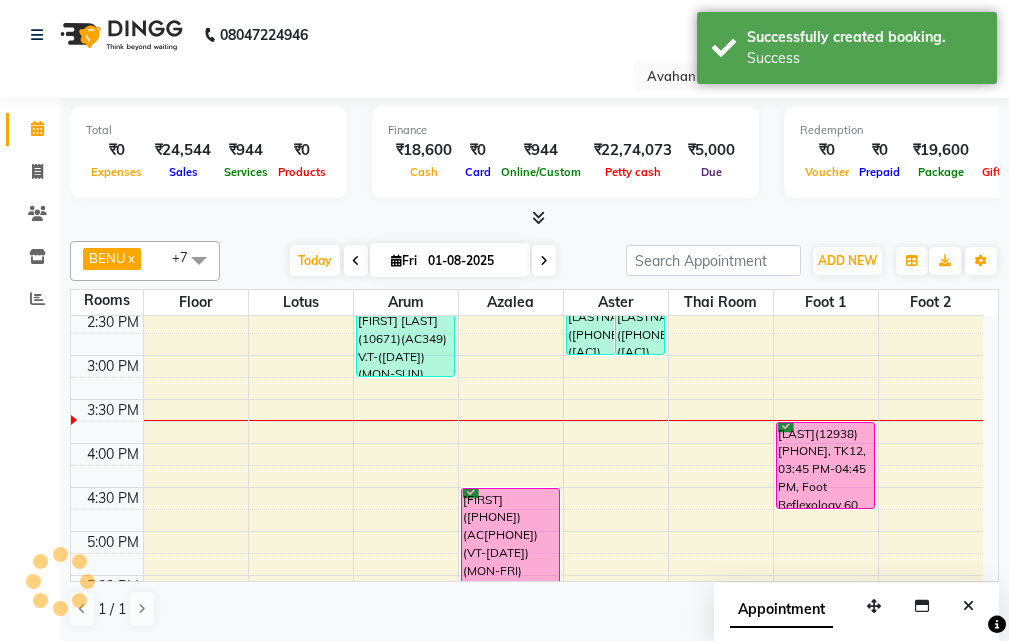 scroll, scrollTop: 0, scrollLeft: 0, axis: both 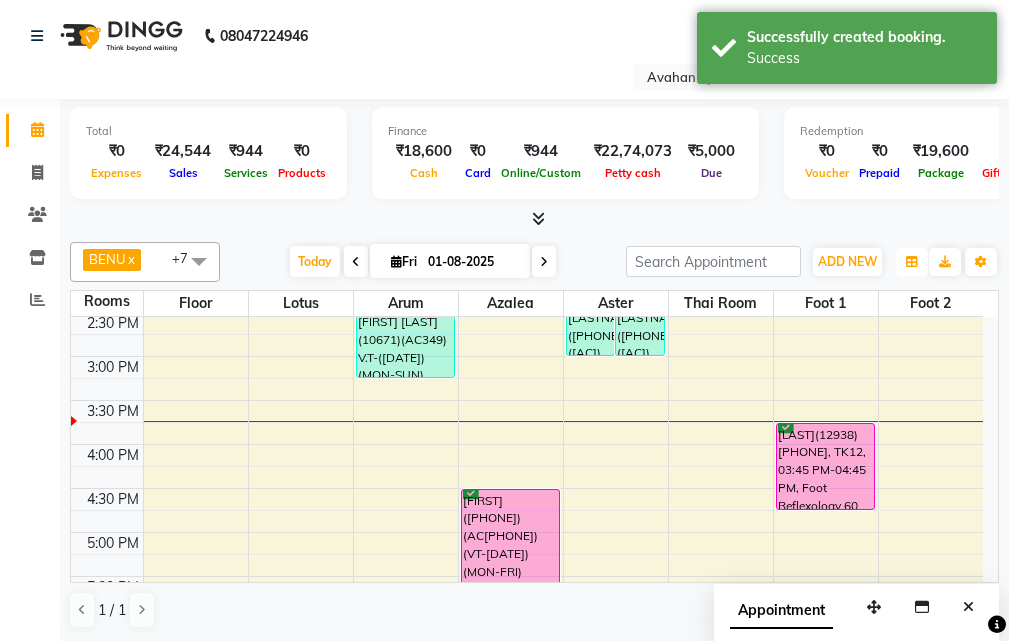 click at bounding box center [912, 262] 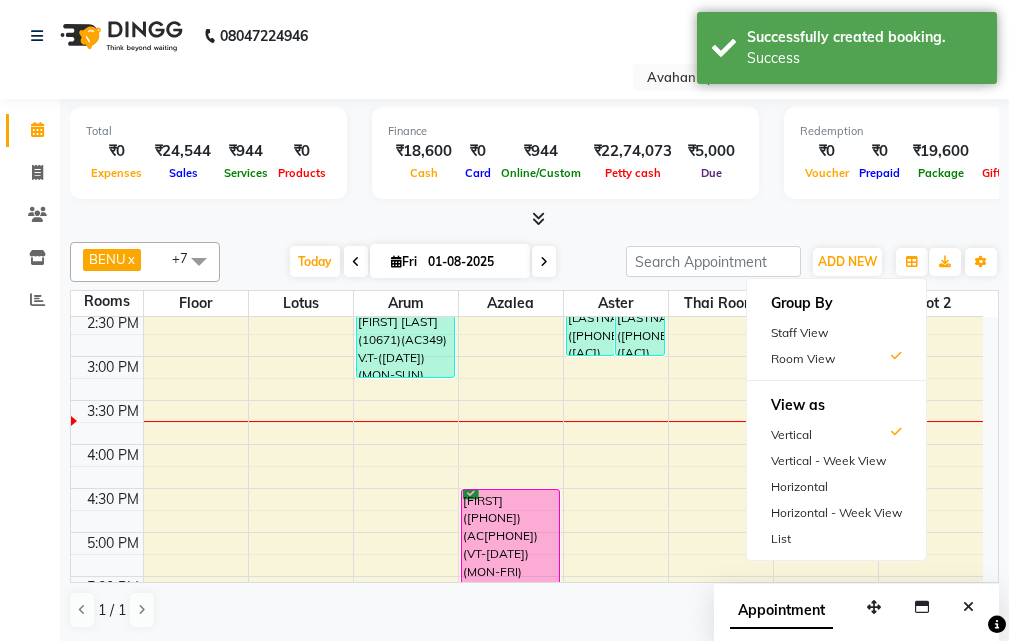click on "BENU  x CHIMA  x JESSIE  x JUNI  x SUMAN  x SUSNIM  x ANJU  x FEMALE 1  x +7 UnSelect All ANJU BENU CHIMA FEMALE 1 JESSIE JUNI SUMAN SUSNIM Today  Fri 01-08-2025 Toggle Dropdown Add Appointment Add Invoice Add Client Toggle Dropdown Add Appointment Add Invoice Add Client ADD NEW Toggle Dropdown Add Appointment Add Invoice Add Client BENU  x CHIMA  x JESSIE  x JUNI  x SUMAN  x SUSNIM  x ANJU  x FEMALE 1  x +7 UnSelect All ANJU BENU CHIMA FEMALE 1 JESSIE JUNI SUMAN SUSNIM Group By  Staff View   Room View  View as Vertical  Vertical - Week View  Horizontal  Horizontal - Week View  List  Toggle Dropdown Calendar Settings Manage Tags   Arrange Therapists   Reset Therapists  Full Screen  Show Available Stylist  Appointment Form Zoom 100% Staff/Room Display Count 8 Rooms Floor Lotus Arum Azalea Aster Thai Room Foot 1 Foot 2 10:00 AM 10:30 AM 11:00 AM 11:30 AM 12:00 PM 12:30 PM 1:00 PM 1:30 PM 2:00 PM 2:30 PM 3:00 PM 3:30 PM 4:00 PM 4:30 PM 5:00 PM 5:30 PM 6:00 PM 6:30 PM 7:00 PM 7:30 PM 8:00 PM" 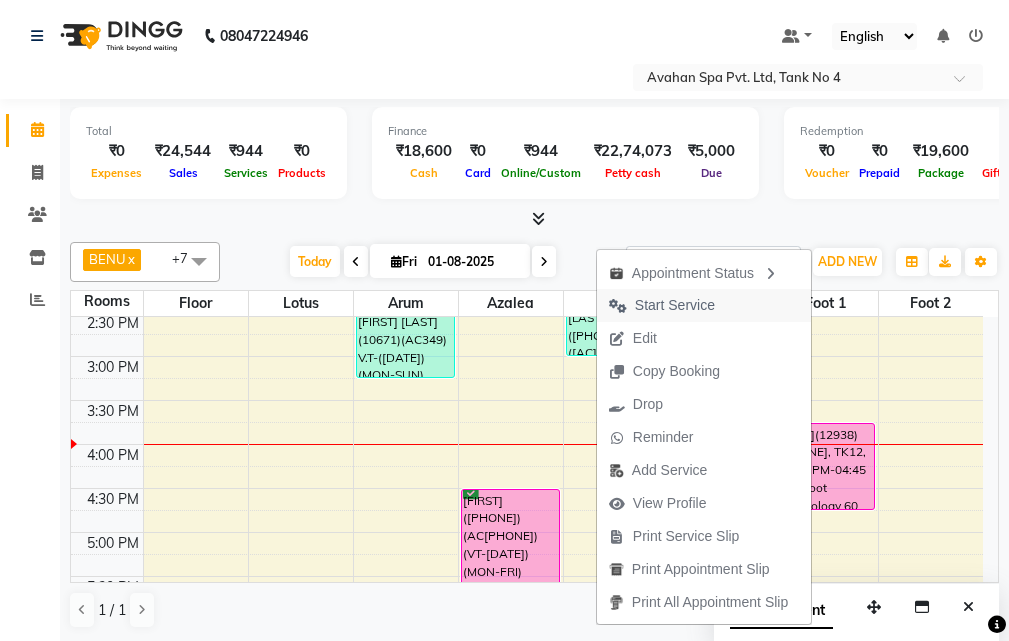 click on "Start Service" at bounding box center (675, 305) 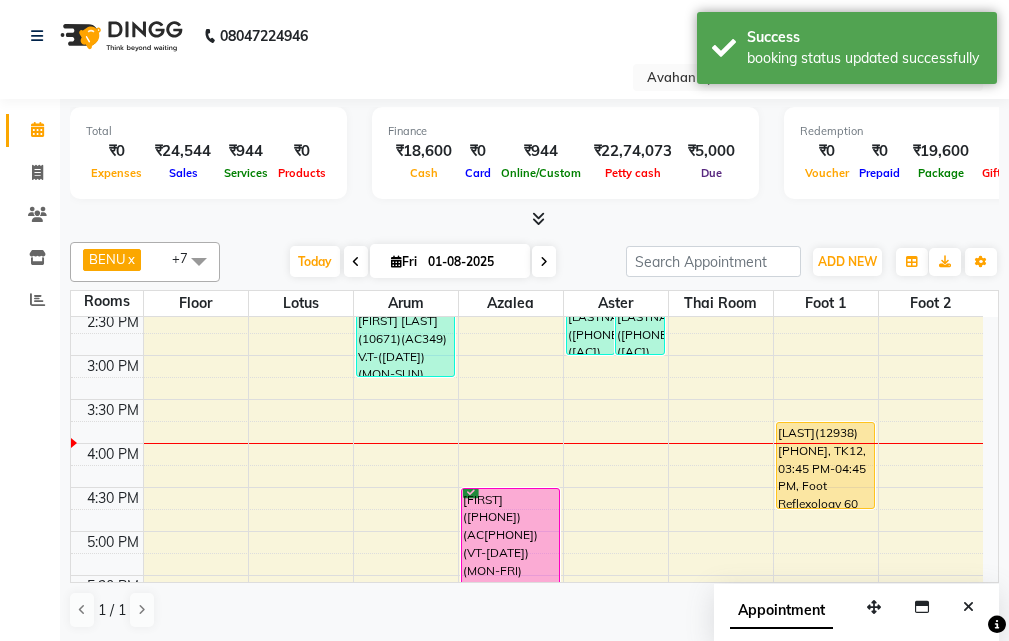 scroll, scrollTop: 400, scrollLeft: 0, axis: vertical 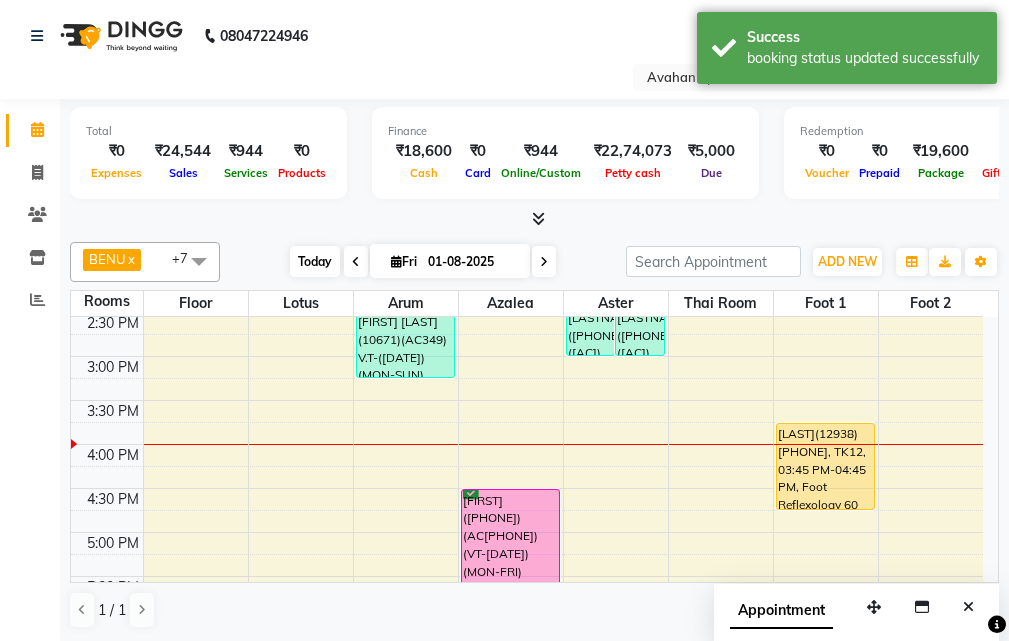 click on "Today" at bounding box center [315, 261] 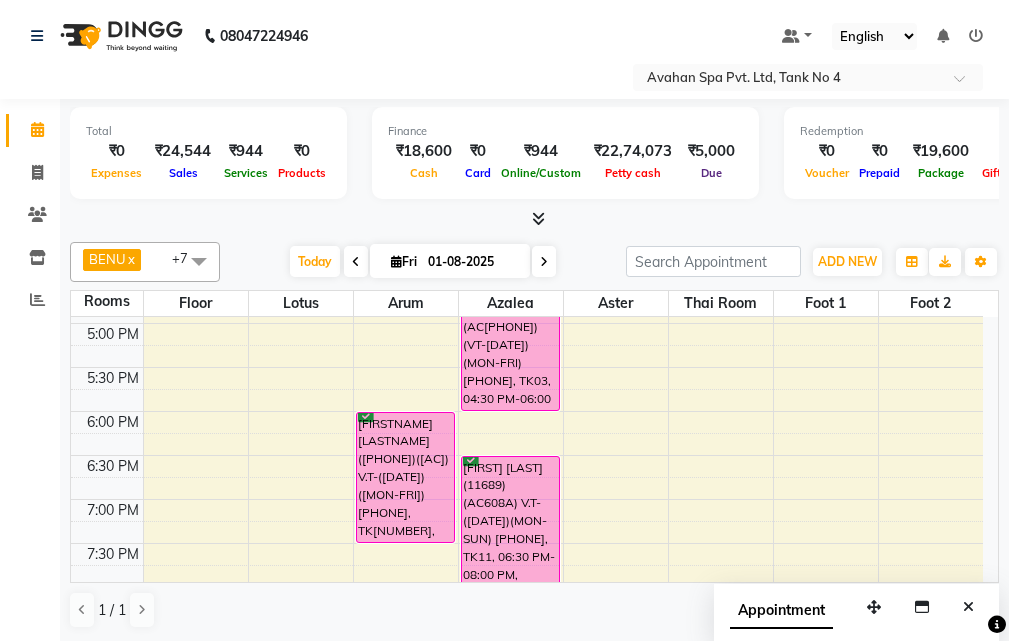 scroll, scrollTop: 529, scrollLeft: 0, axis: vertical 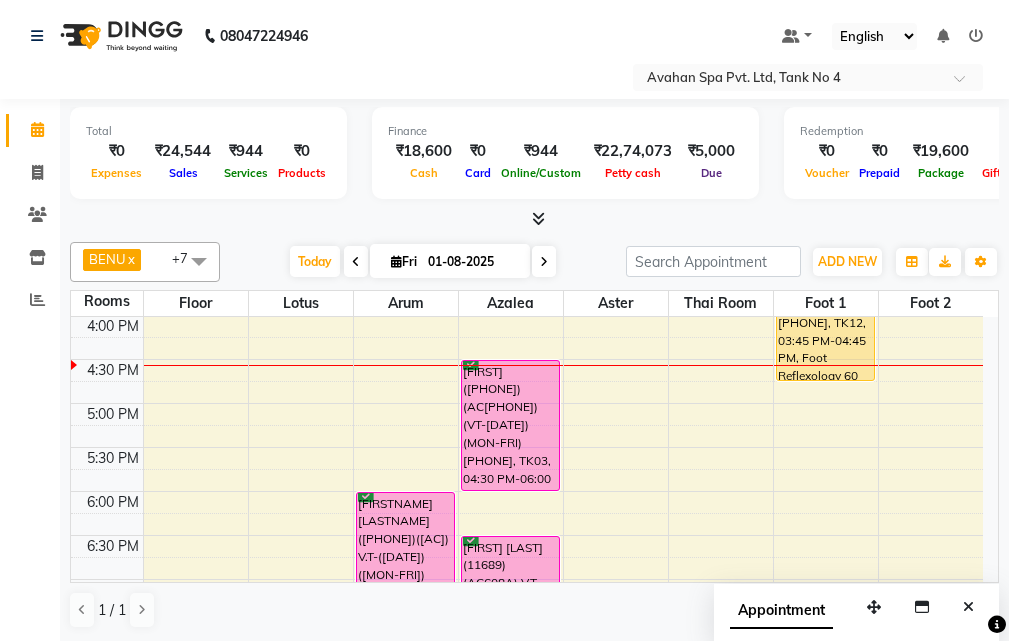 click on "10:00 AM 10:30 AM 11:00 AM 11:30 AM 12:00 PM 12:30 PM 1:00 PM 1:30 PM 2:00 PM 2:30 PM 3:00 PM 3:30 PM 4:00 PM 4:30 PM 5:00 PM 5:30 PM 6:00 PM 6:30 PM 7:00 PM 7:30 PM 8:00 PM 8:30 PM 9:00 PM 9:30 PM 10:00 PM 10:30 PM    GAUTAM DE(5901)(AC244) (30/09/2025)(MON-SUN) 9748380445, TK05, 10:15 AM-10:30 AM, Thai Yoga  60 Mins     M K MUKHERJEE (10671)(AC349) V.T-(16-02-2026)(MON-SUN) 9830049796, TK10, 02:15 PM-03:15 PM, Swedish Massage Therapy 60 Mins     RAJESH BANERJEE(10807)(AC399) V.T-(09-09-2025)(MON-FRI) 9831643391, TK07, 06:00 PM-07:30 PM, Swedish Massage Therapy 90 Mins     RAHUL(12039)(AC649)(V.T-06/06/2026)(MON TO SUN), TK04, 11:30 AM-12:30 PM, Swedish Massage Therapy 60 Mins     RAHUL(12039)(AC649)(V.T-06/06/2026)(MON TO SUN), TK04, 12:30 PM-01:30 PM, Swedish Massage Therapy 60 Mins     ROHIT(12762)(AC760) (VT-12-05-2026)(MON-FRI) 8240208954, TK03, 04:30 PM-06:00 PM, Swedish Massage Therapy 90 Mins                         SUMAN SHAW(10841) 8961894480, TK08, 01:15 PM-02:15 PM, Foot Reflexology  45 Mins" at bounding box center [527, 359] 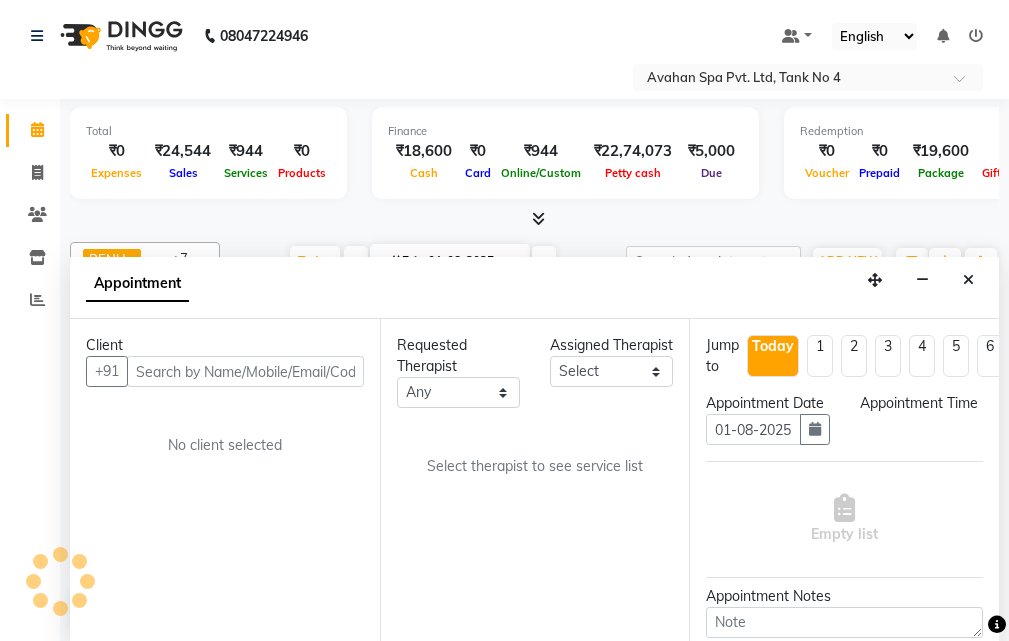 scroll, scrollTop: 1, scrollLeft: 0, axis: vertical 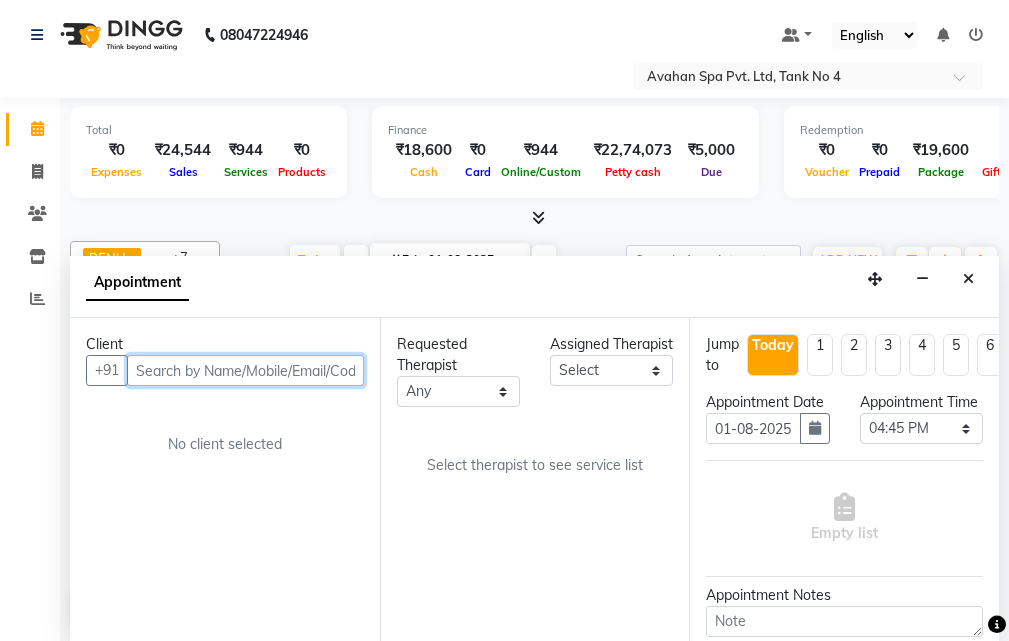 click at bounding box center (245, 370) 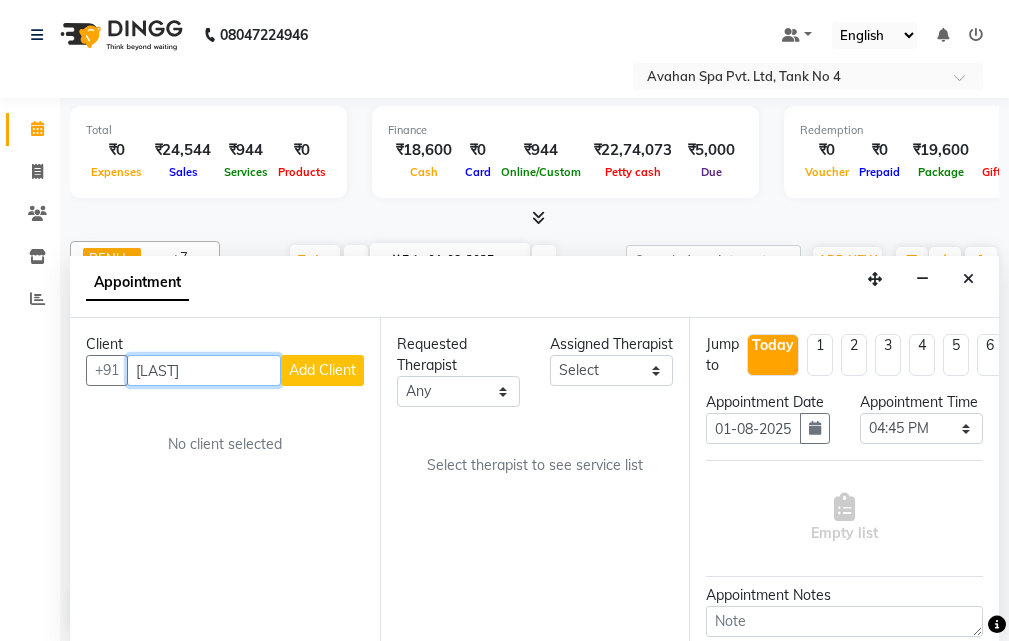 click on "HOAK" at bounding box center (204, 370) 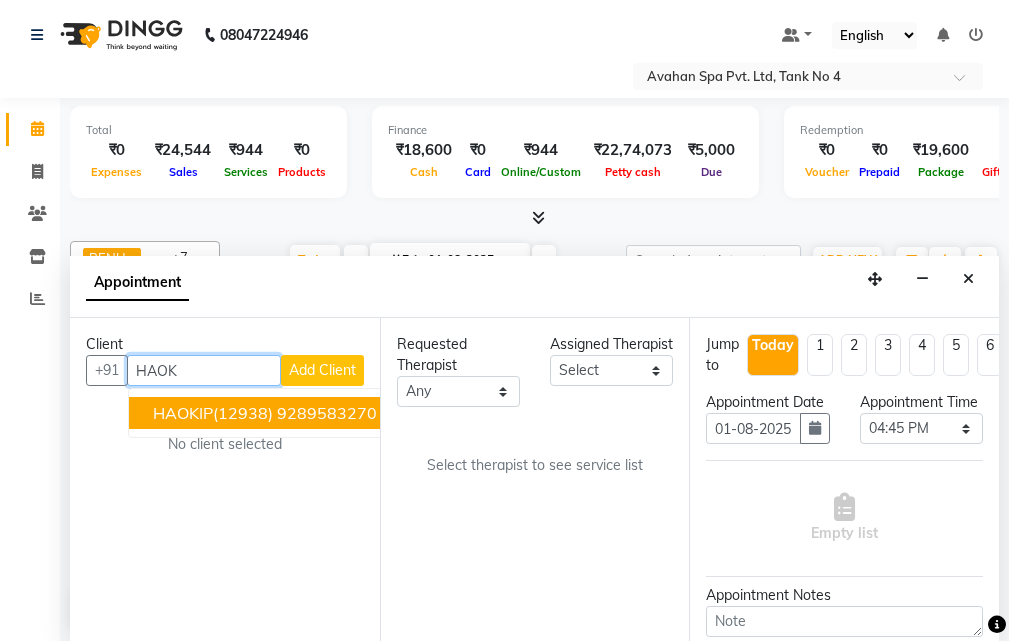 click on "HAOKIP(12938) 9289583270" at bounding box center (265, 413) 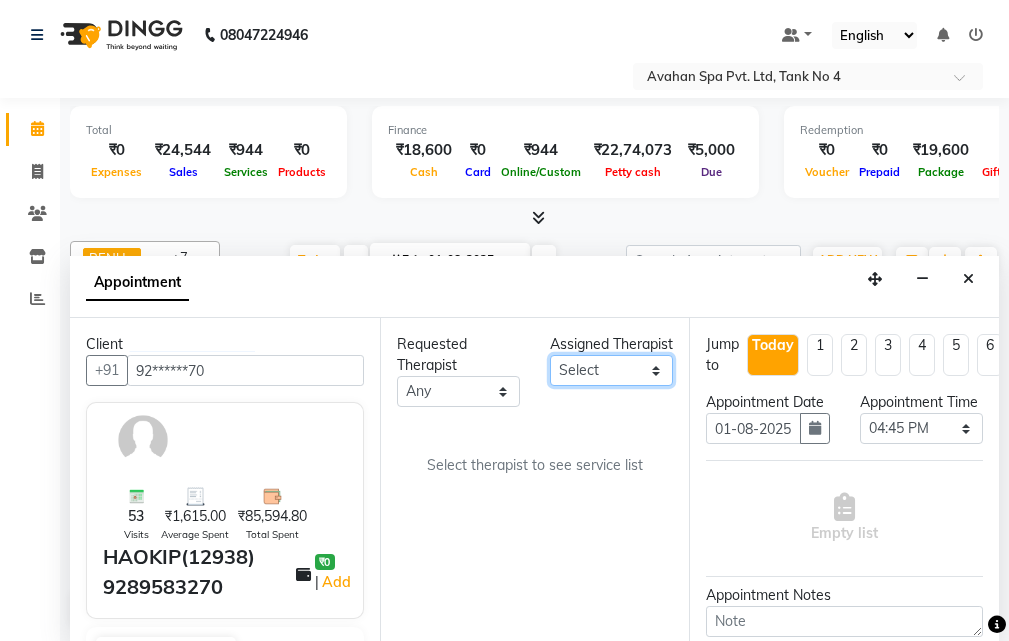 click on "Select ANJU BENU CHIMA FEMALE 1 JESSIE JUNI SUMAN SUSNIM" at bounding box center (611, 370) 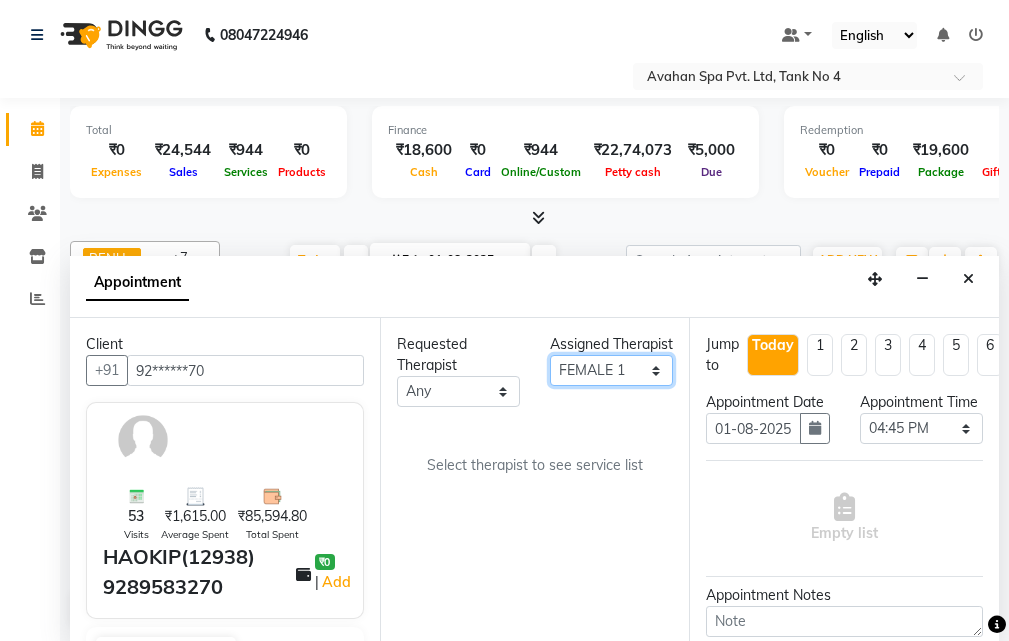 click on "Select ANJU BENU CHIMA FEMALE 1 JESSIE JUNI SUMAN SUSNIM" at bounding box center (611, 370) 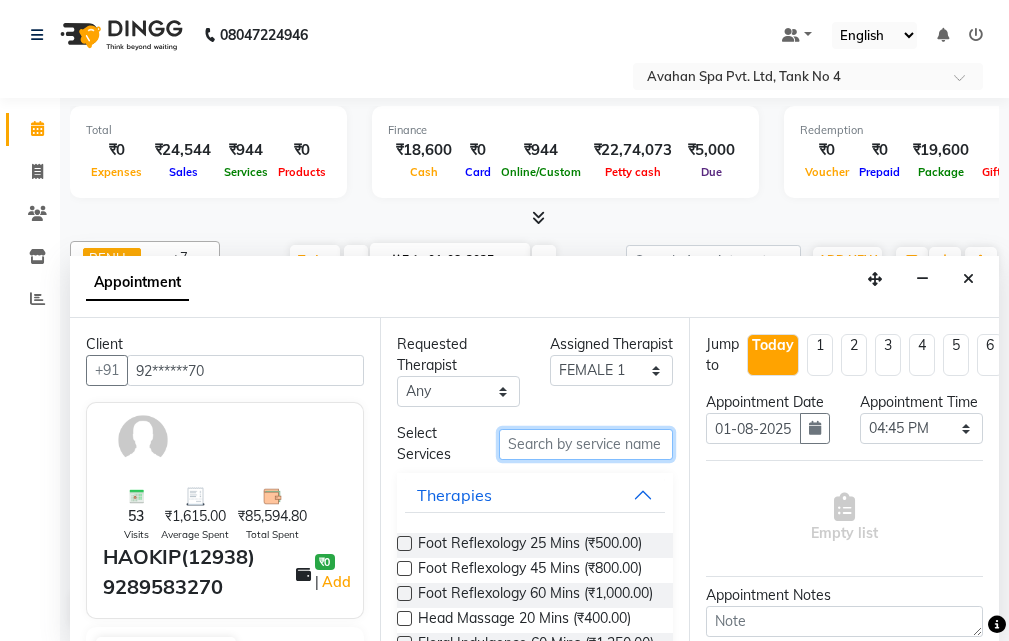 click at bounding box center [586, 444] 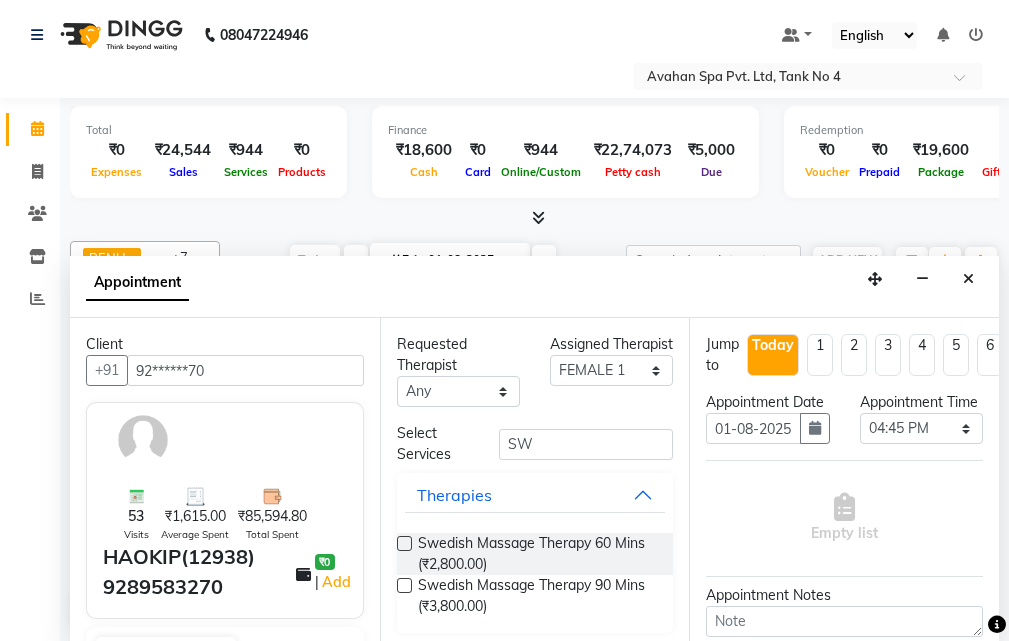 click at bounding box center [404, 543] 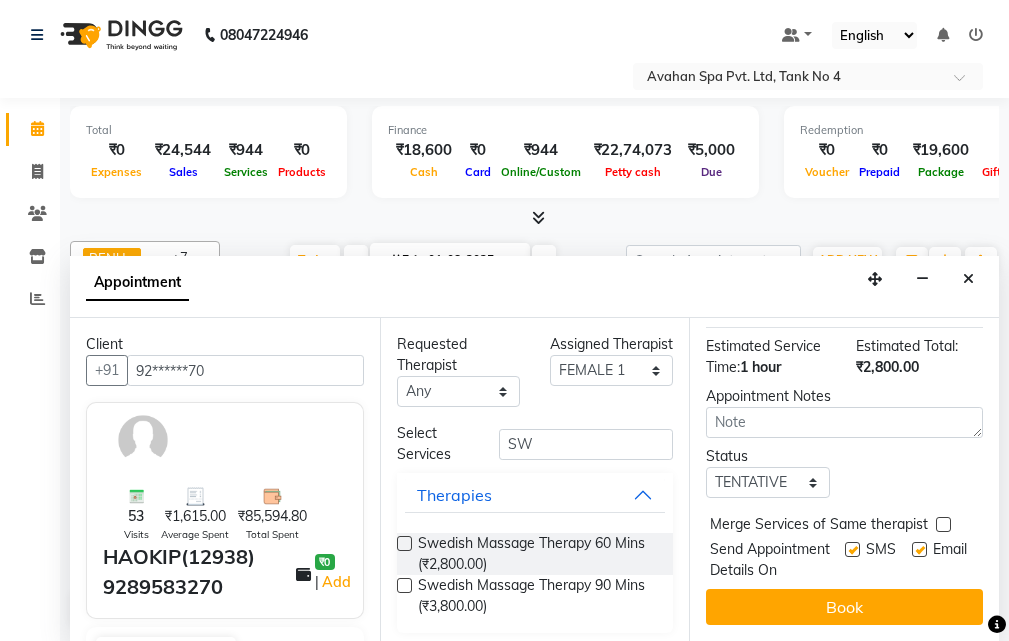scroll, scrollTop: 353, scrollLeft: 0, axis: vertical 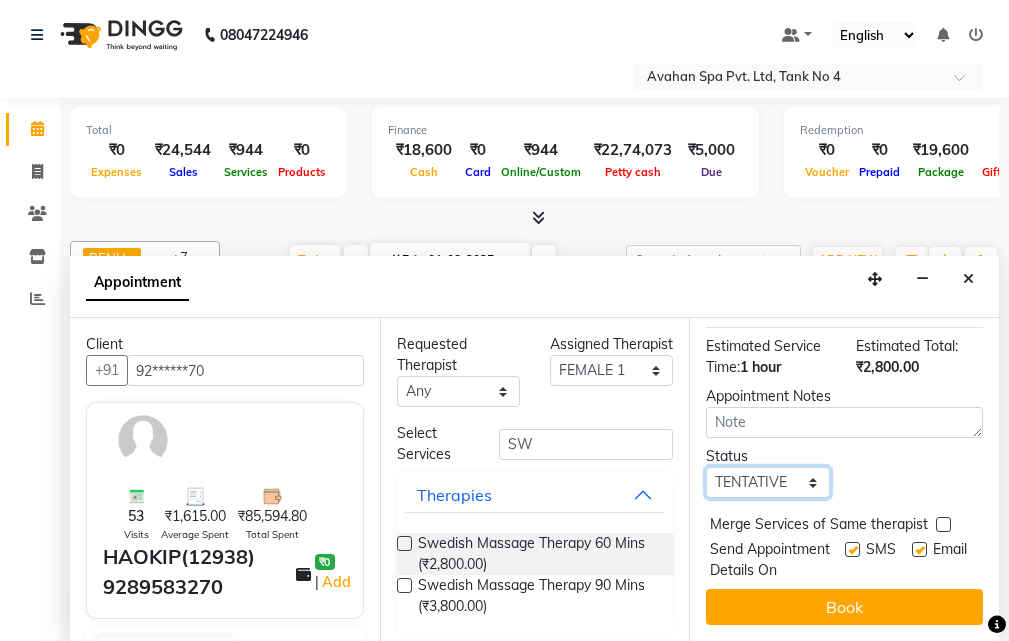 click on "Select TENTATIVE CONFIRM CHECK-IN UPCOMING" at bounding box center [767, 482] 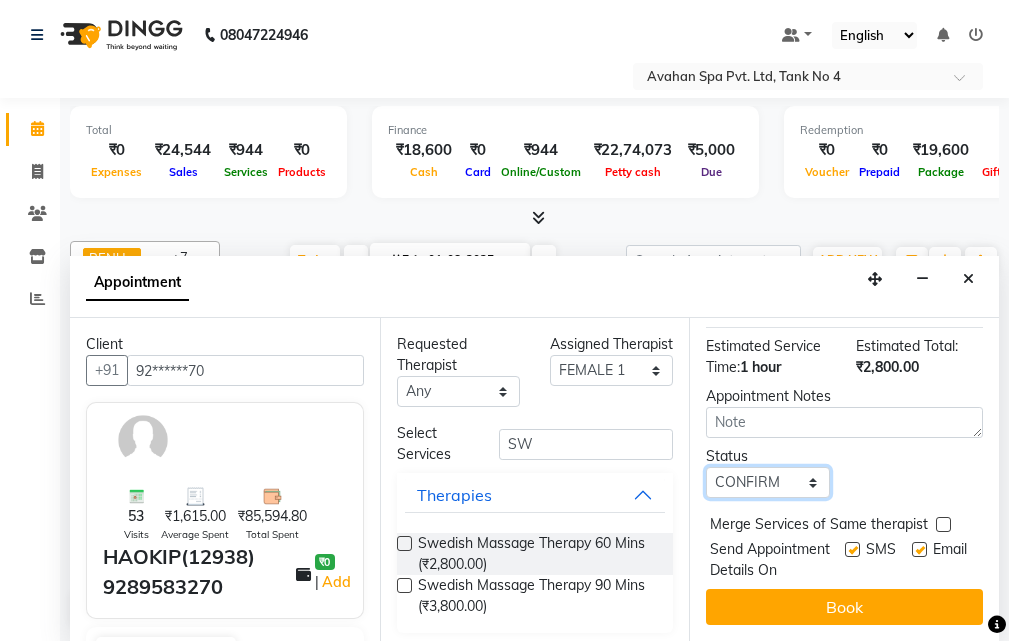 click on "Select TENTATIVE CONFIRM CHECK-IN UPCOMING" at bounding box center [767, 482] 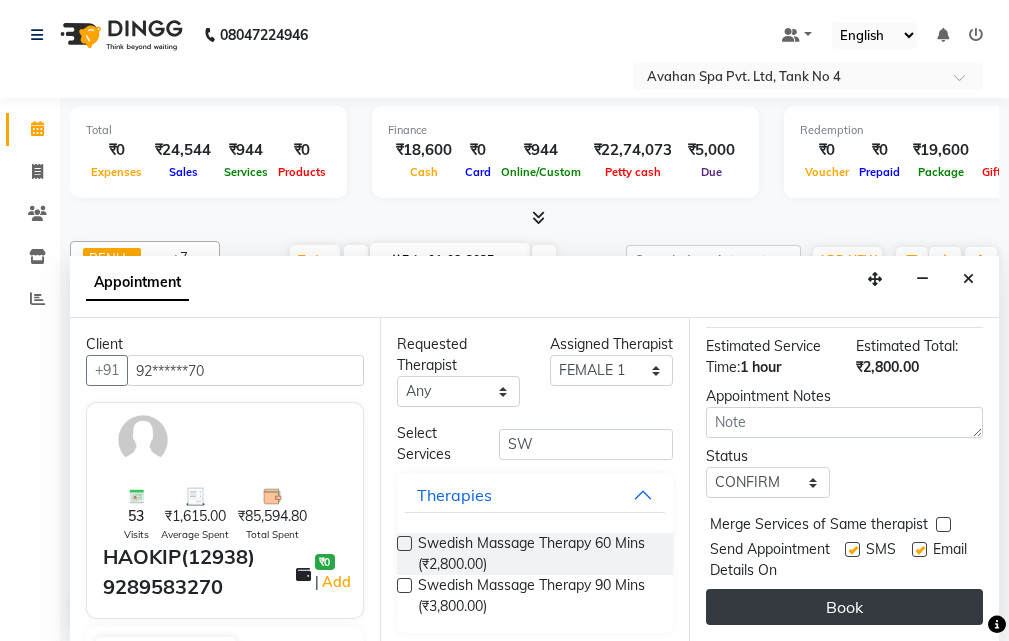 click on "Book" at bounding box center [844, 607] 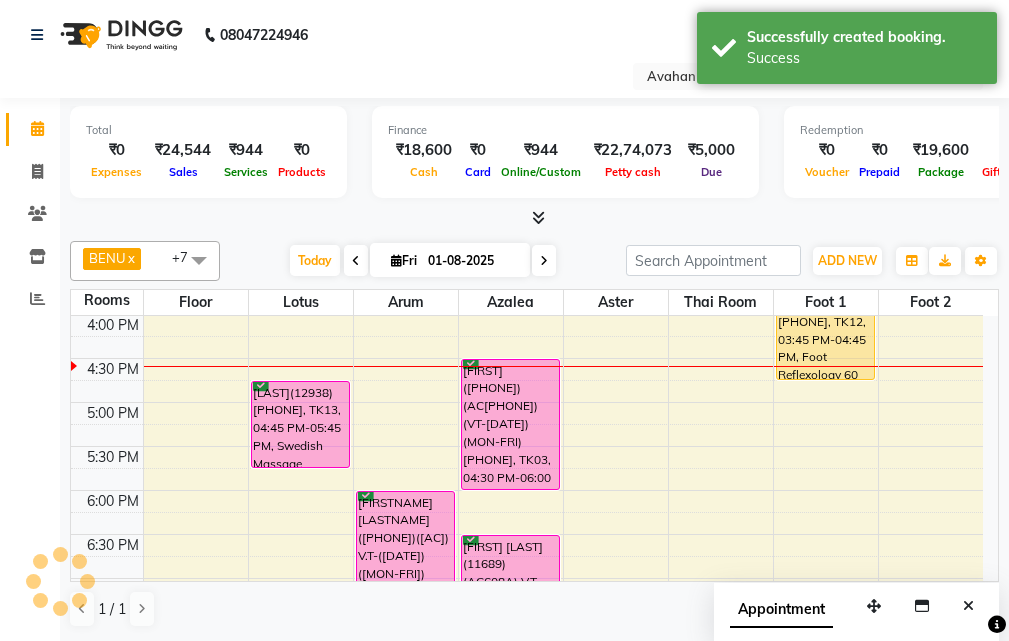 scroll, scrollTop: 0, scrollLeft: 0, axis: both 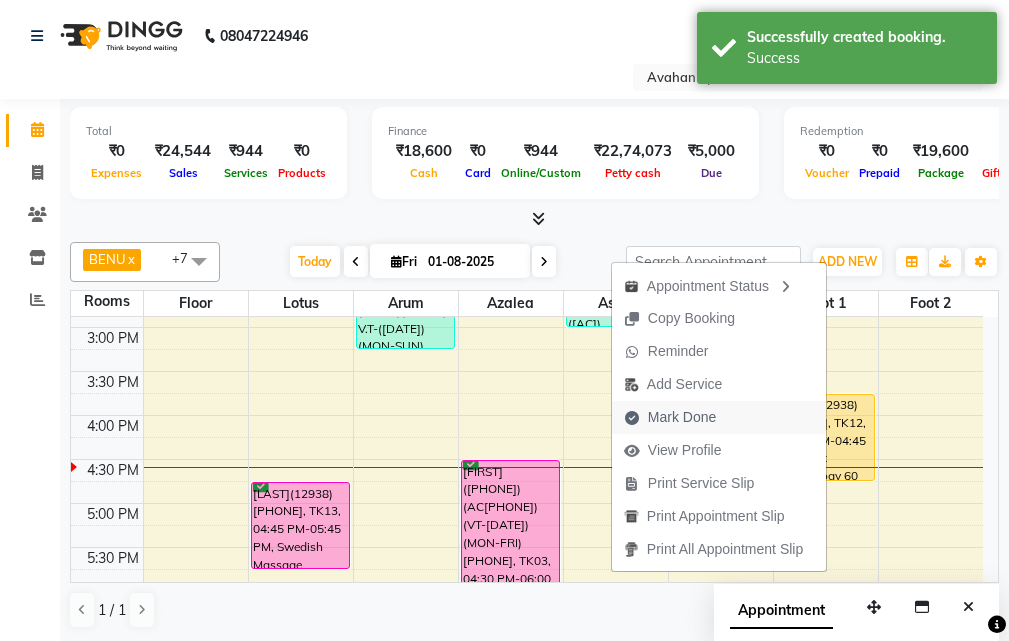 click on "Mark Done" at bounding box center [719, 417] 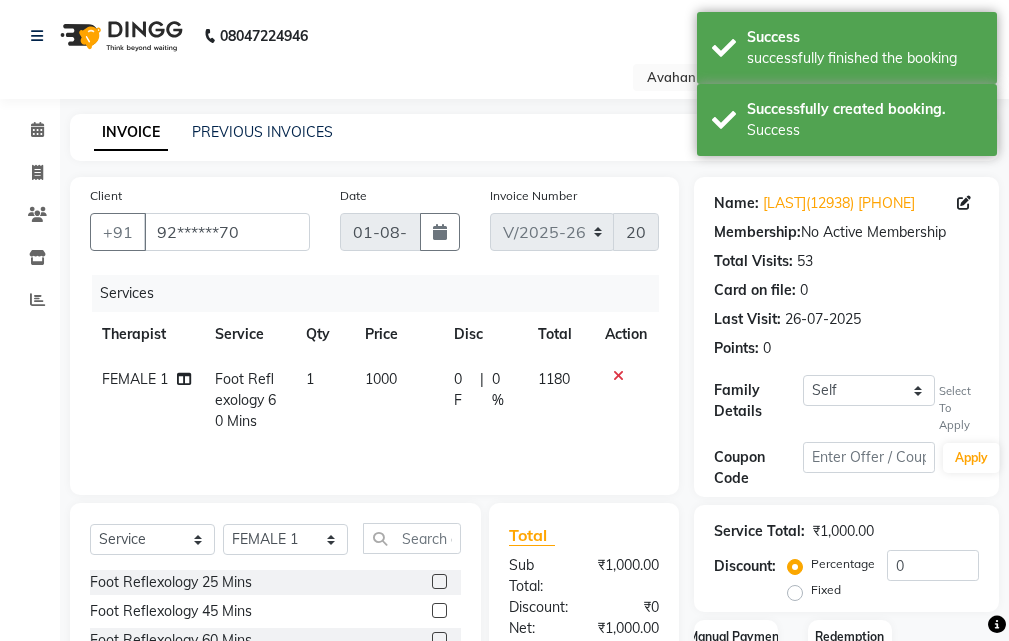 scroll, scrollTop: 200, scrollLeft: 0, axis: vertical 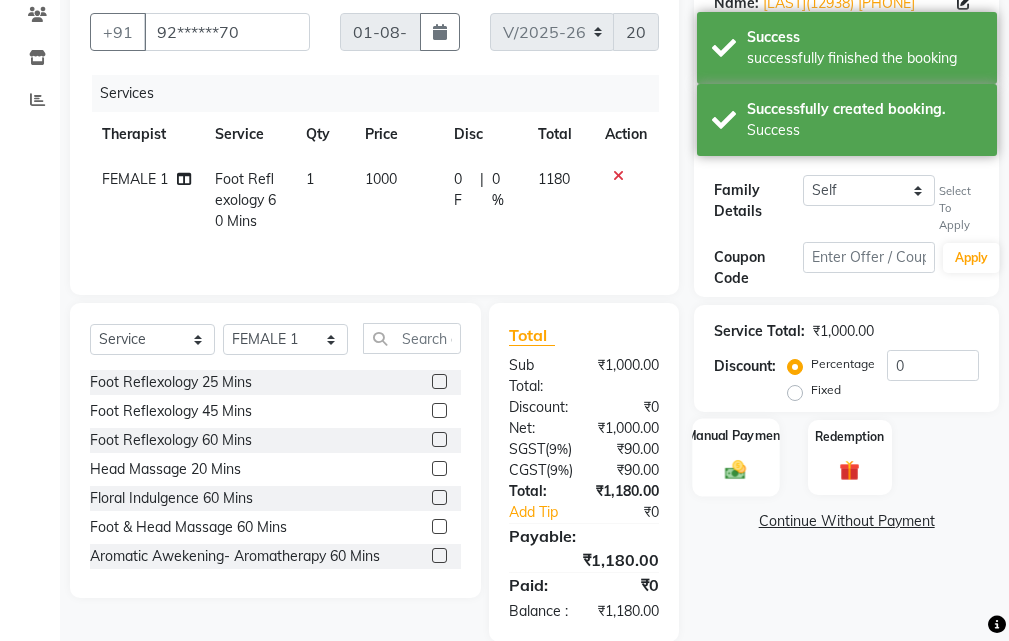 click 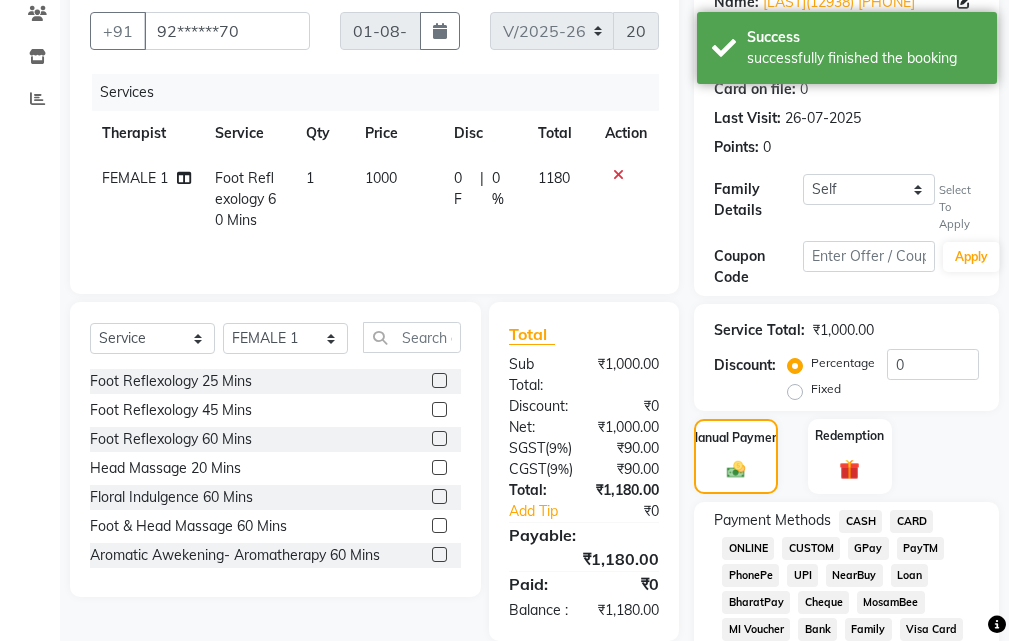 scroll, scrollTop: 500, scrollLeft: 0, axis: vertical 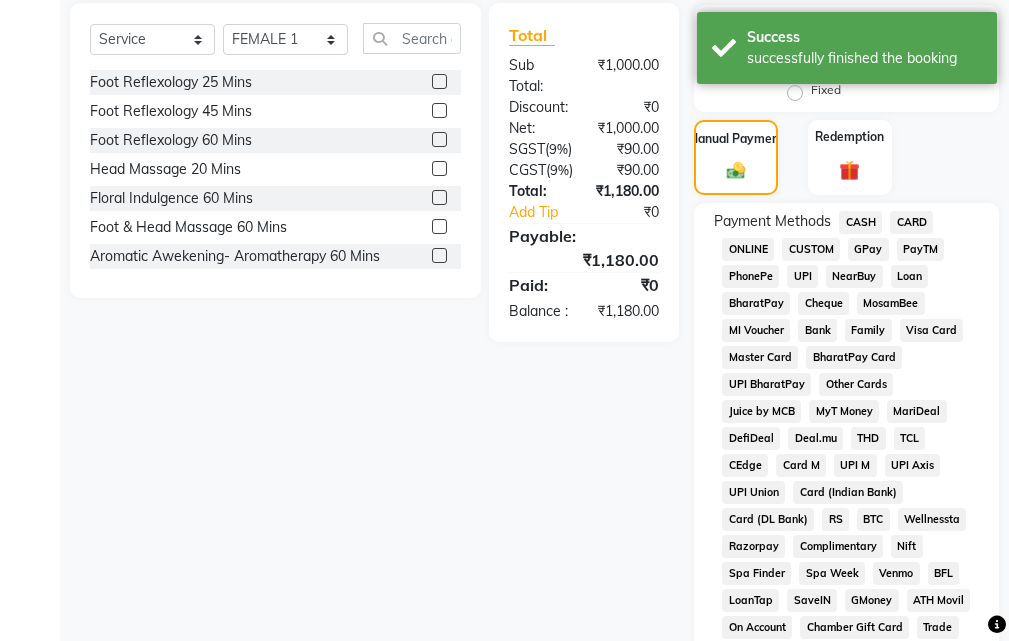 click on "Complimentary" 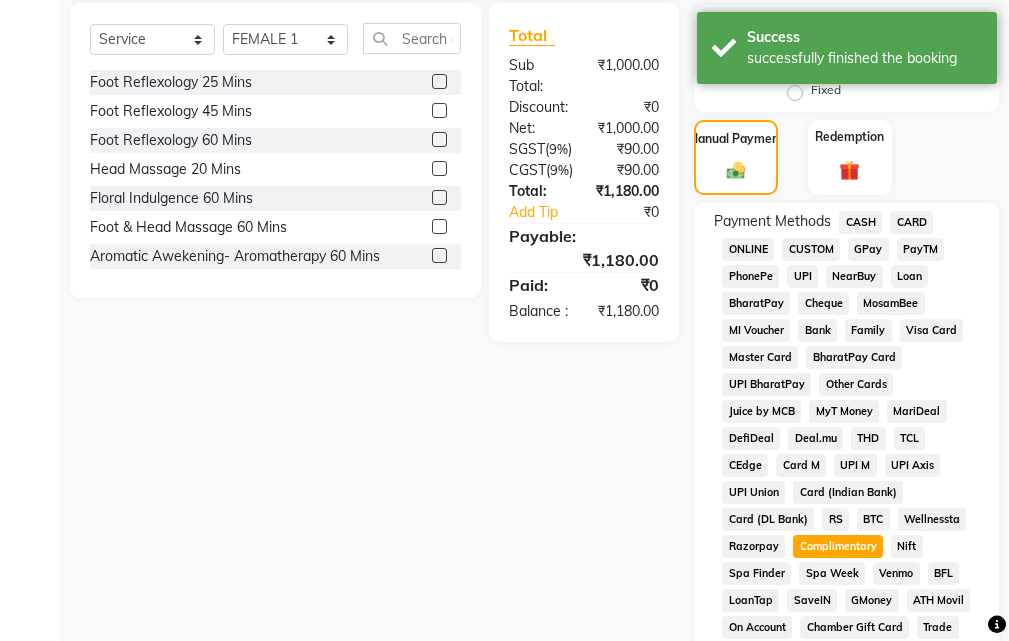 scroll, scrollTop: 100, scrollLeft: 0, axis: vertical 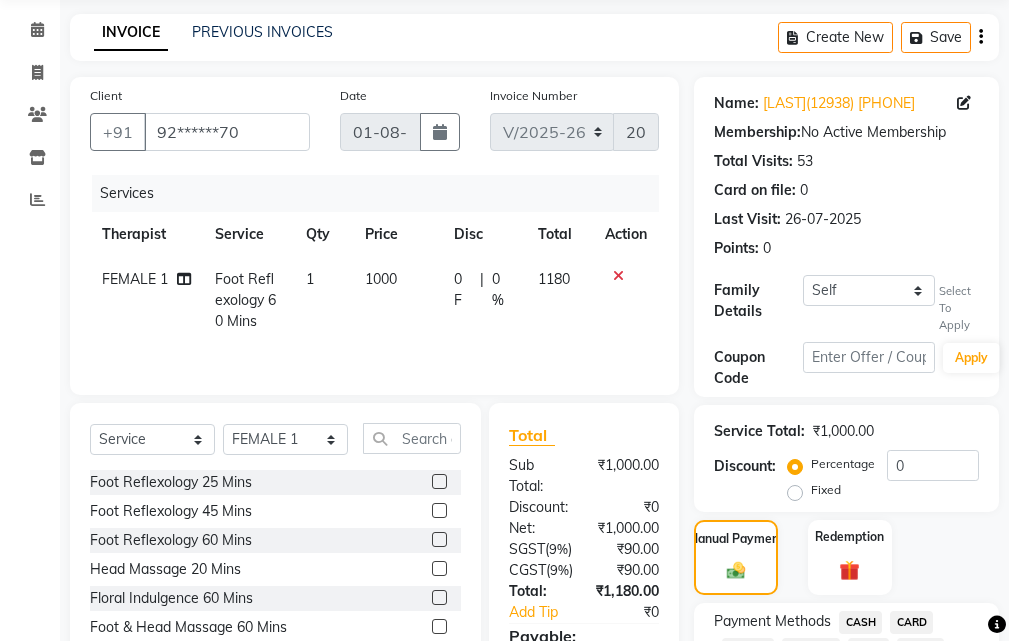click on "Fixed" 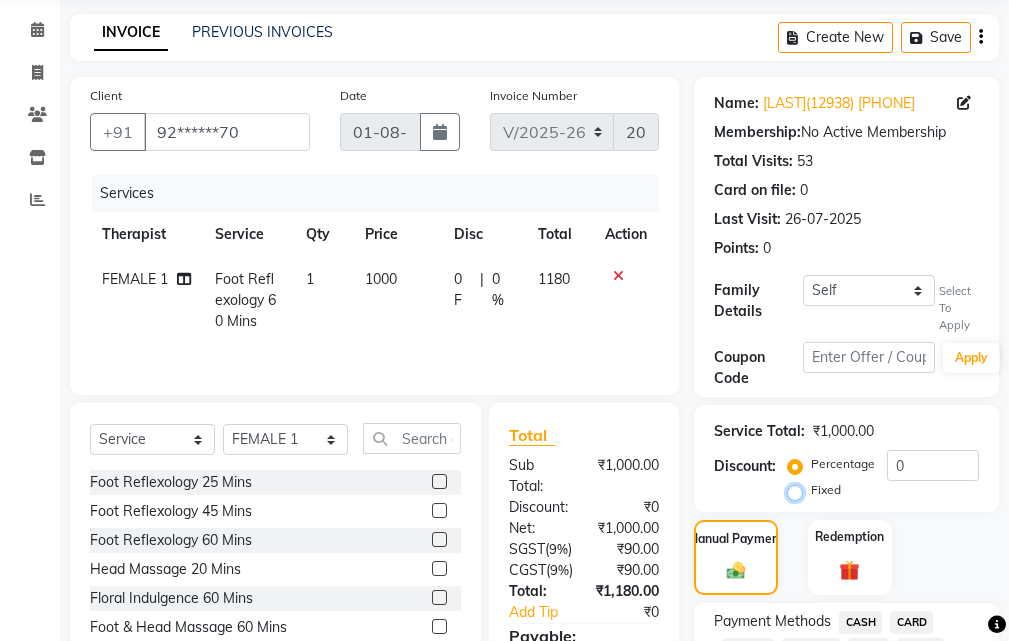 click on "Fixed" at bounding box center [799, 490] 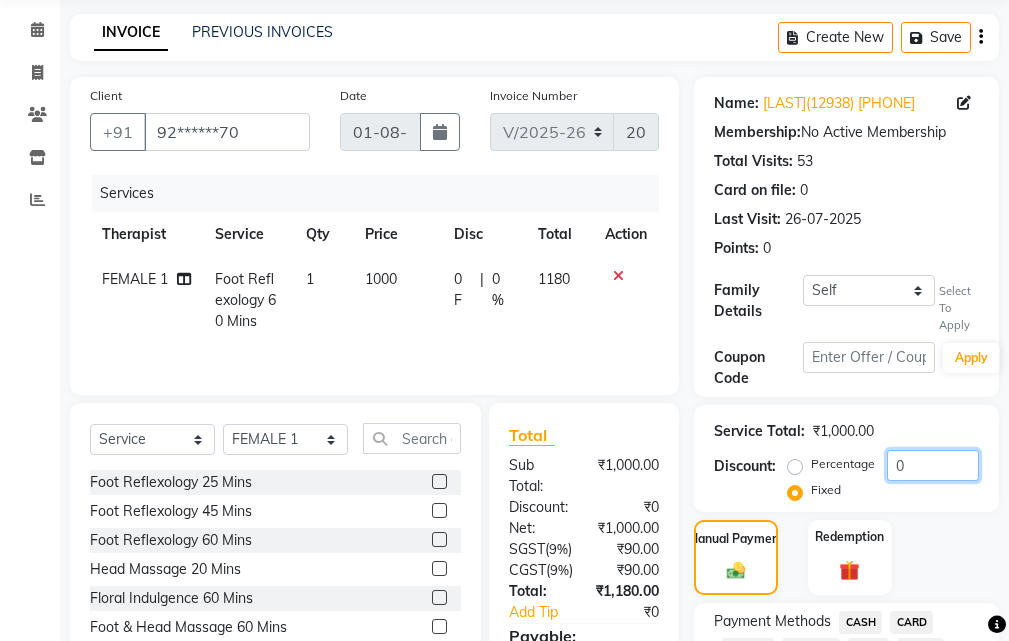 click on "0" 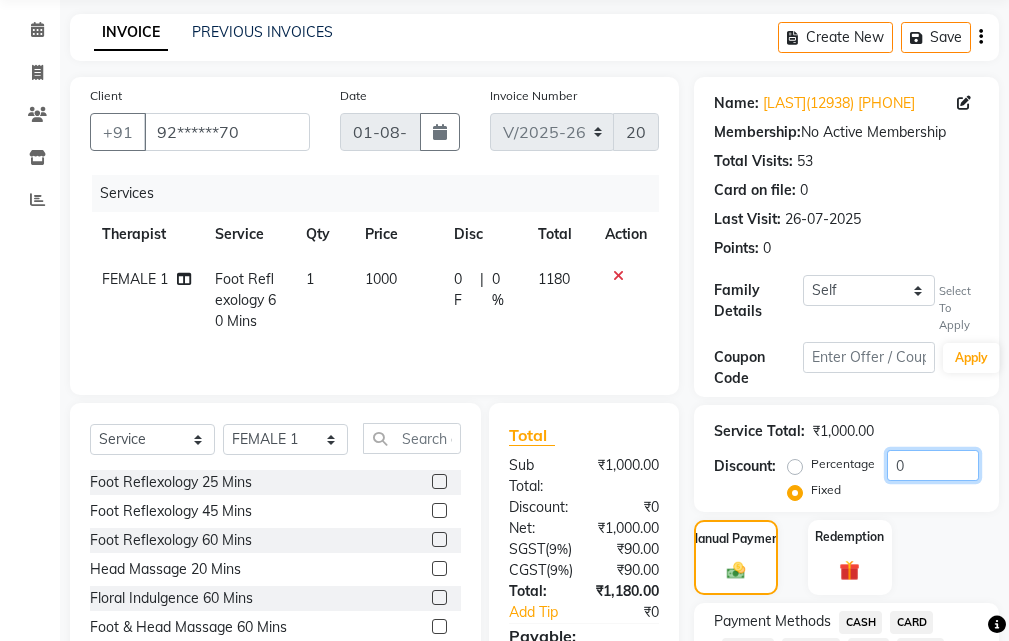 scroll, scrollTop: 0, scrollLeft: 0, axis: both 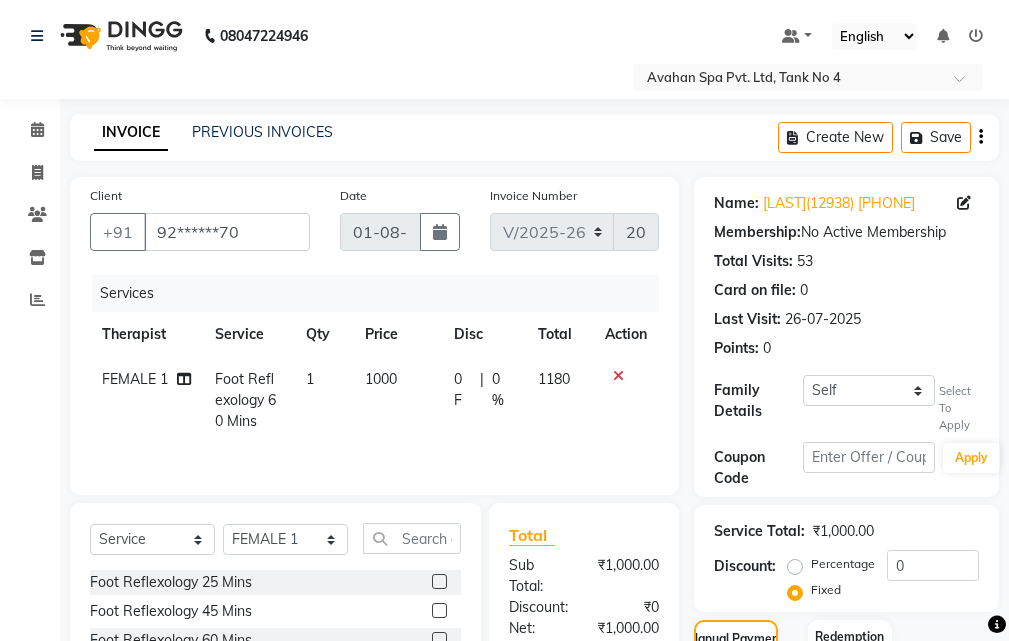 click on "Percentage" 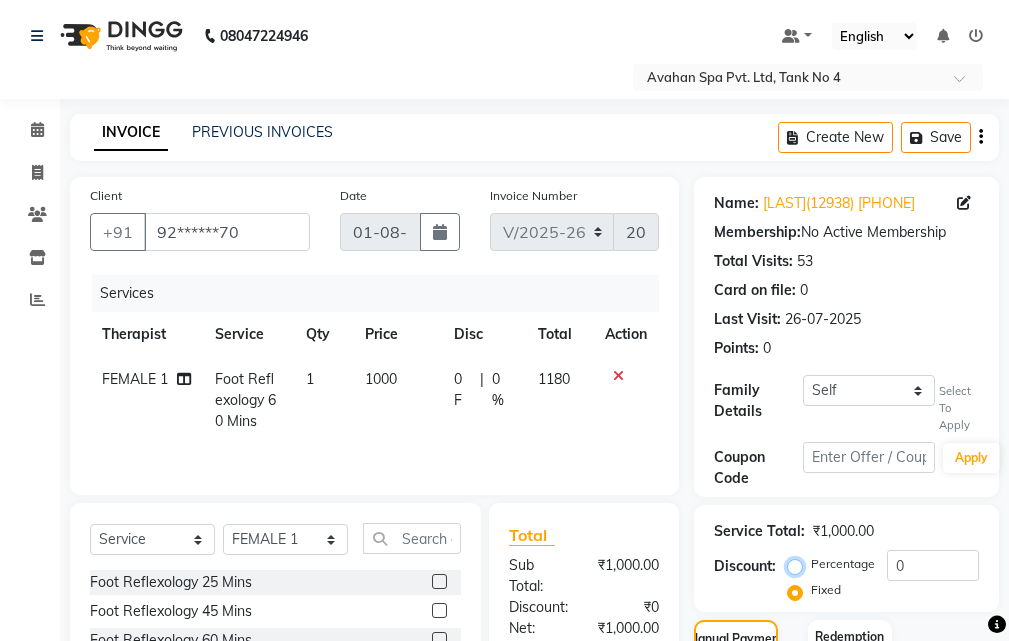 click on "Percentage" at bounding box center (799, 564) 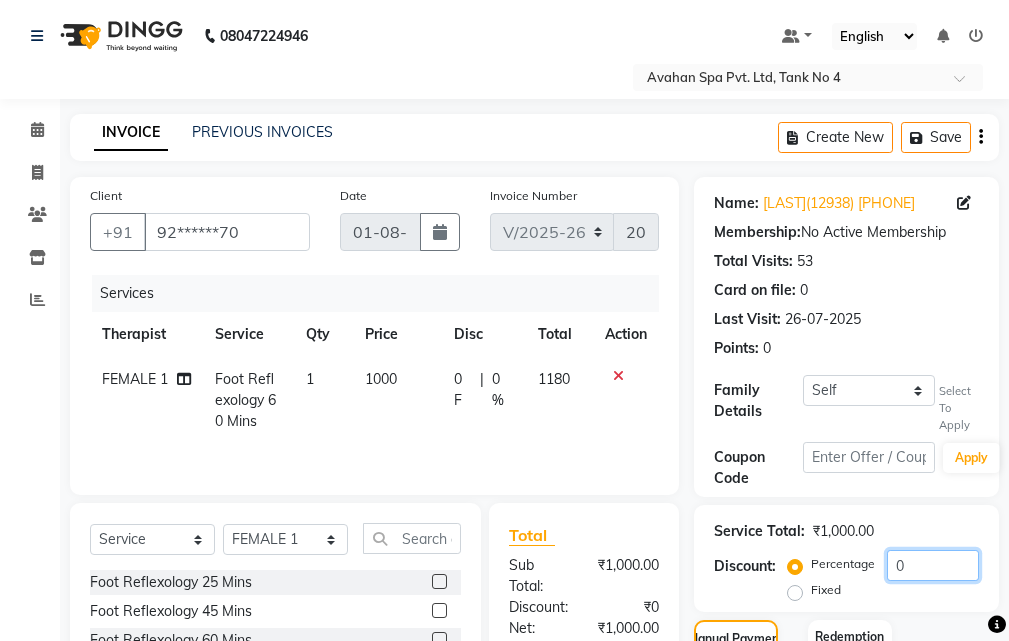 click on "0" 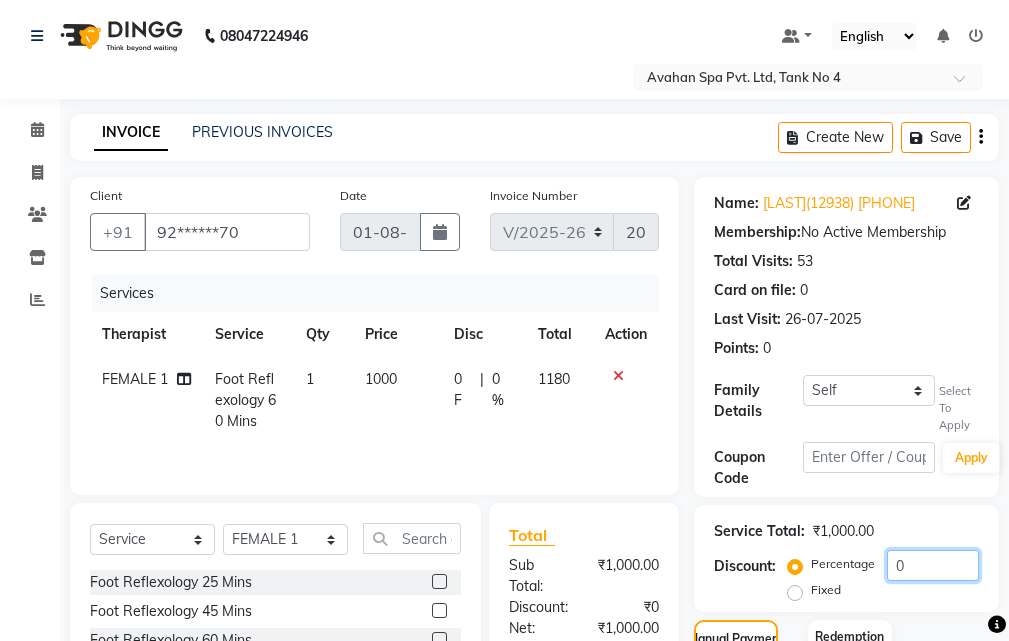 scroll, scrollTop: 100, scrollLeft: 0, axis: vertical 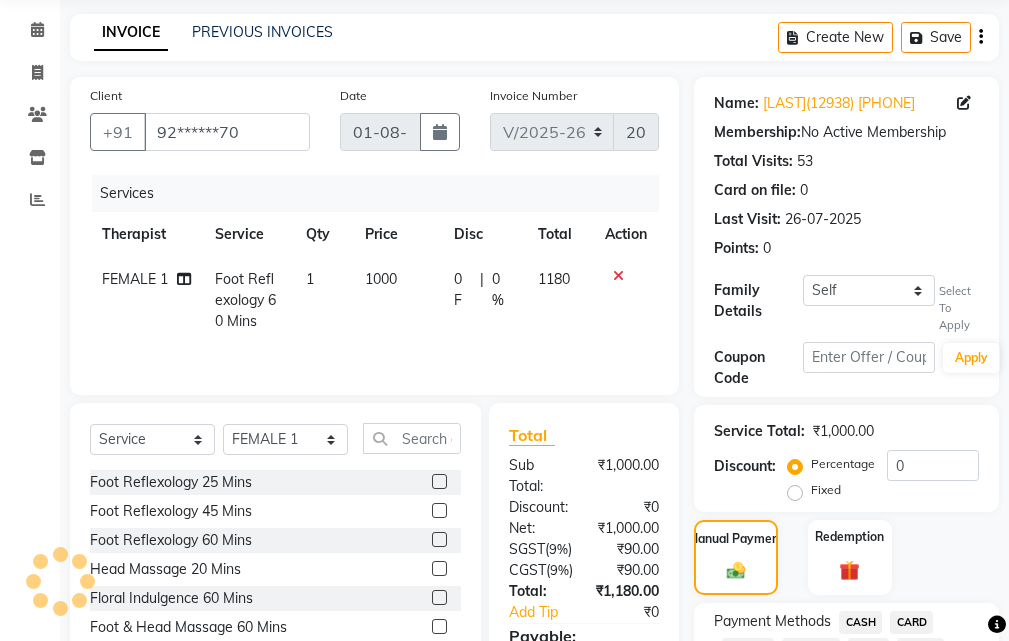 click on "Fixed" 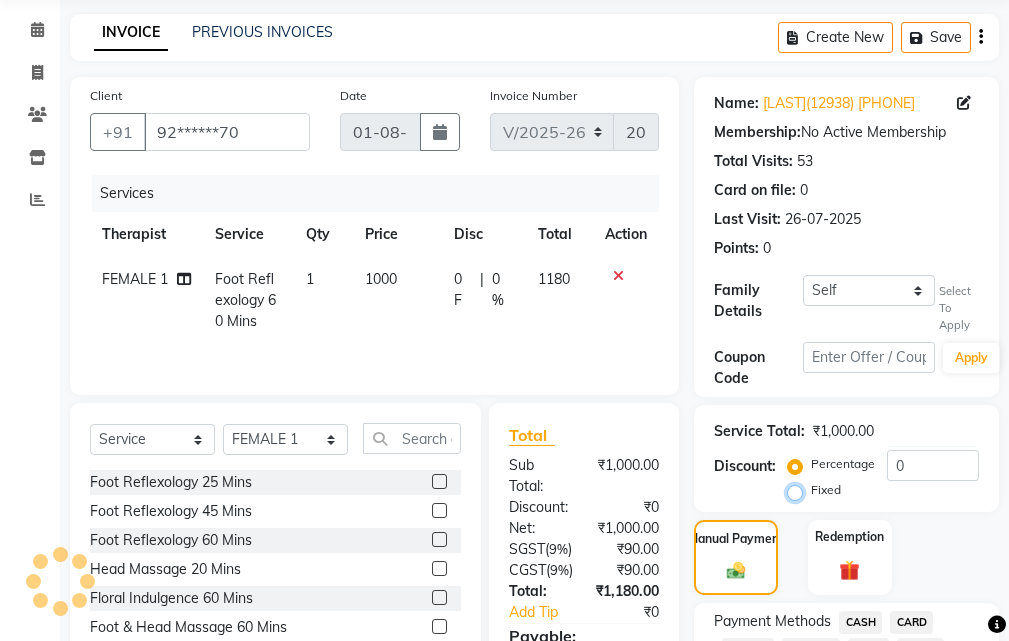click on "Fixed" at bounding box center (799, 490) 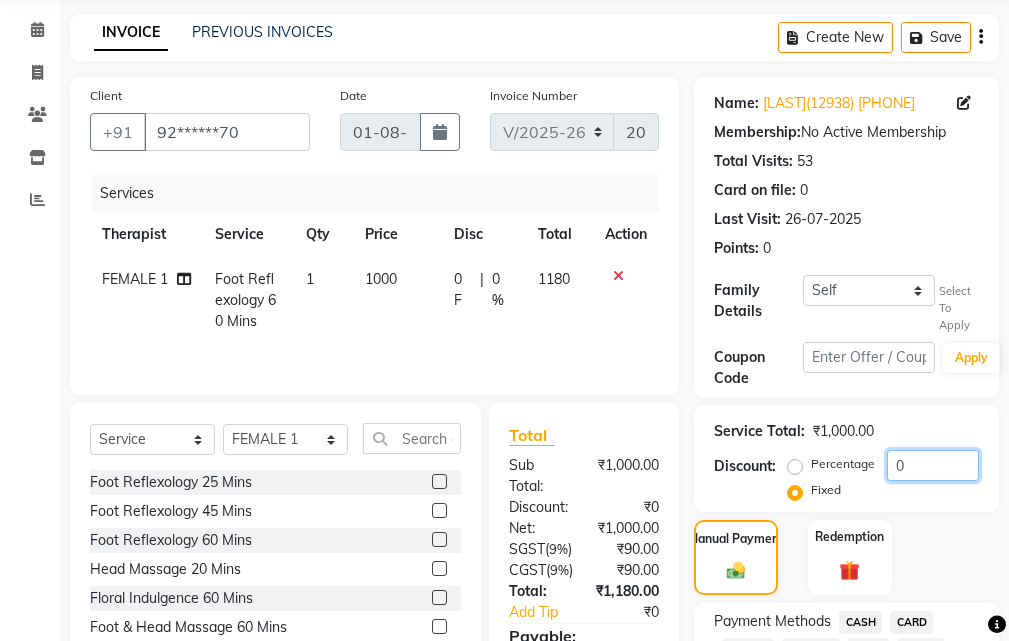 click on "0" 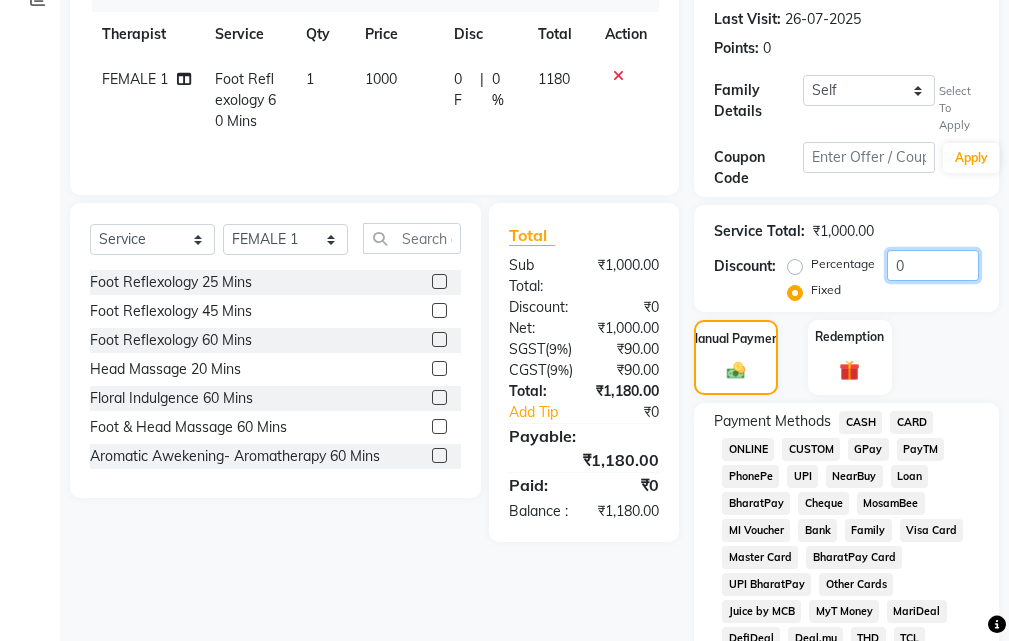 scroll, scrollTop: 0, scrollLeft: 0, axis: both 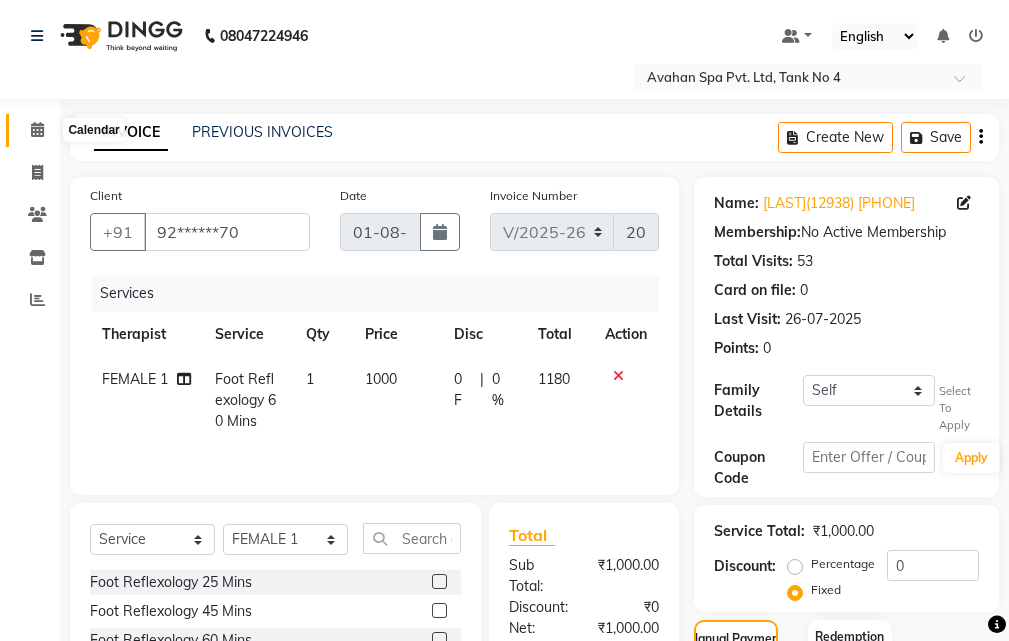 click 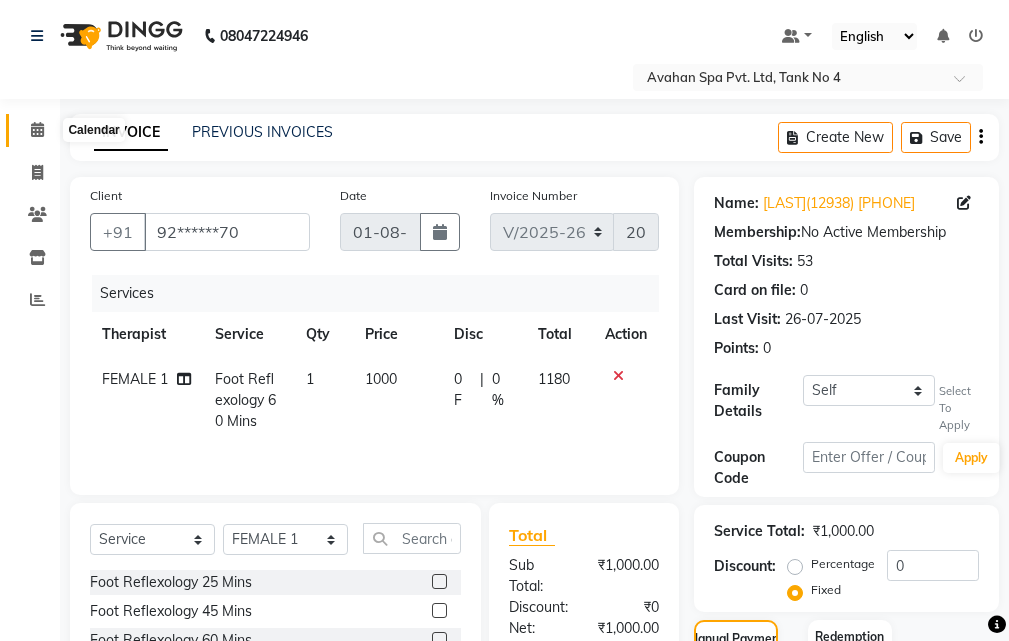 click 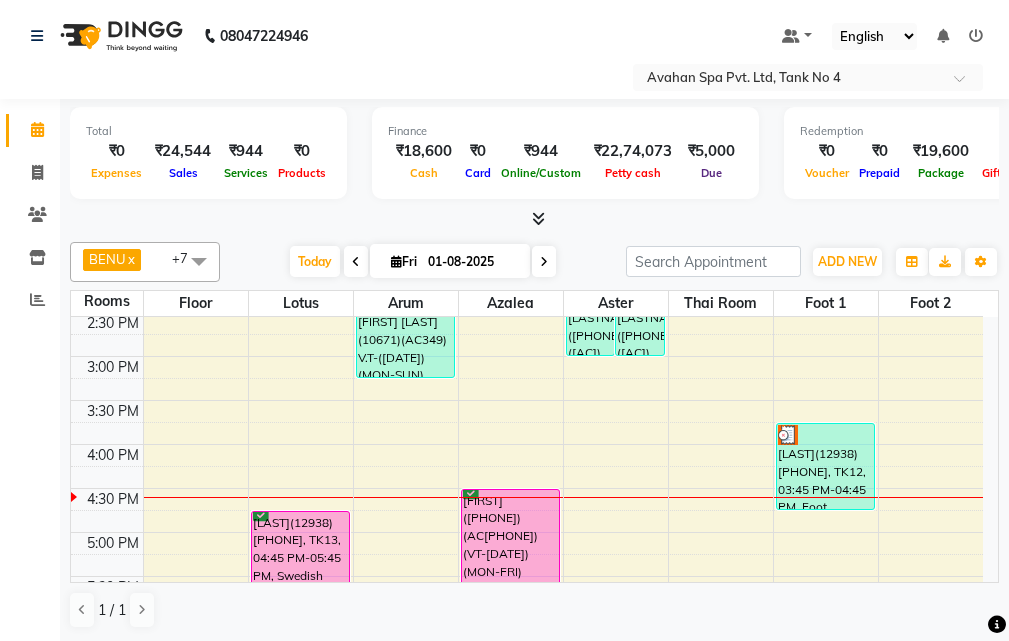 scroll, scrollTop: 500, scrollLeft: 0, axis: vertical 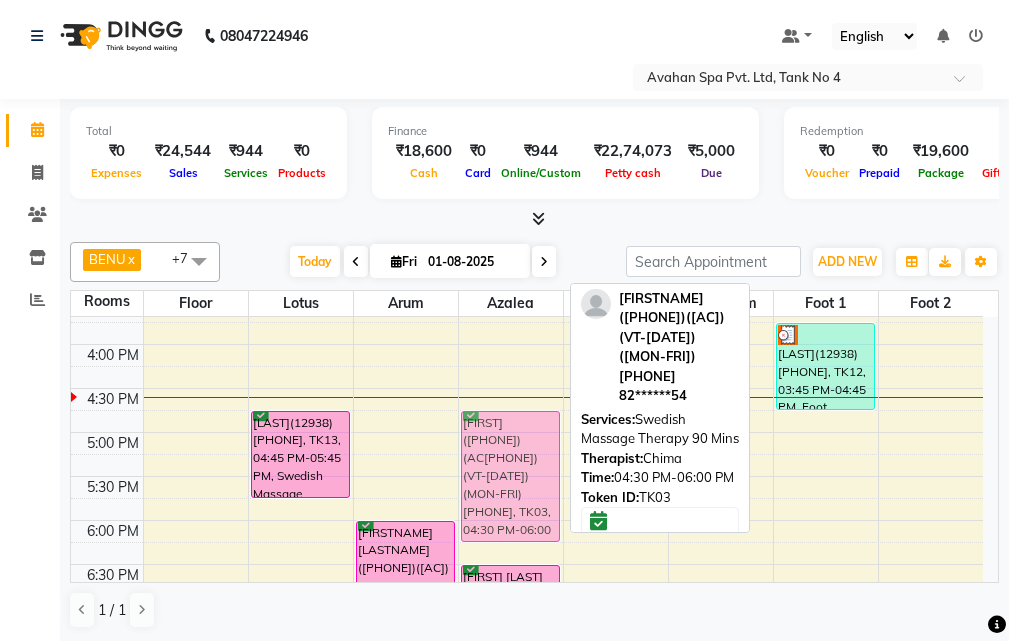 drag, startPoint x: 488, startPoint y: 412, endPoint x: 490, endPoint y: 429, distance: 17.117243 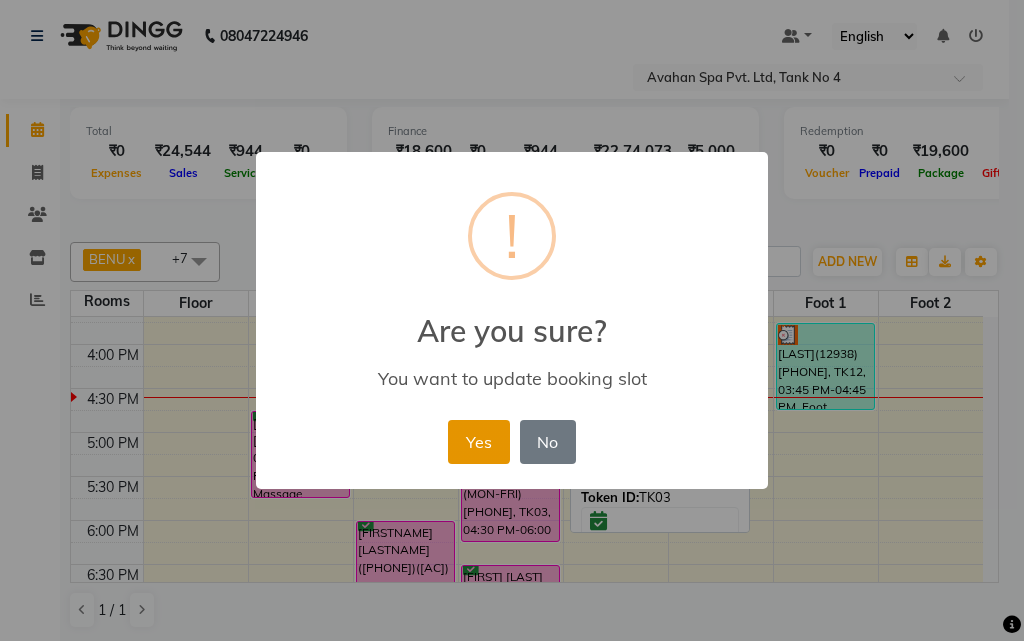 drag, startPoint x: 474, startPoint y: 419, endPoint x: 475, endPoint y: 434, distance: 15.033297 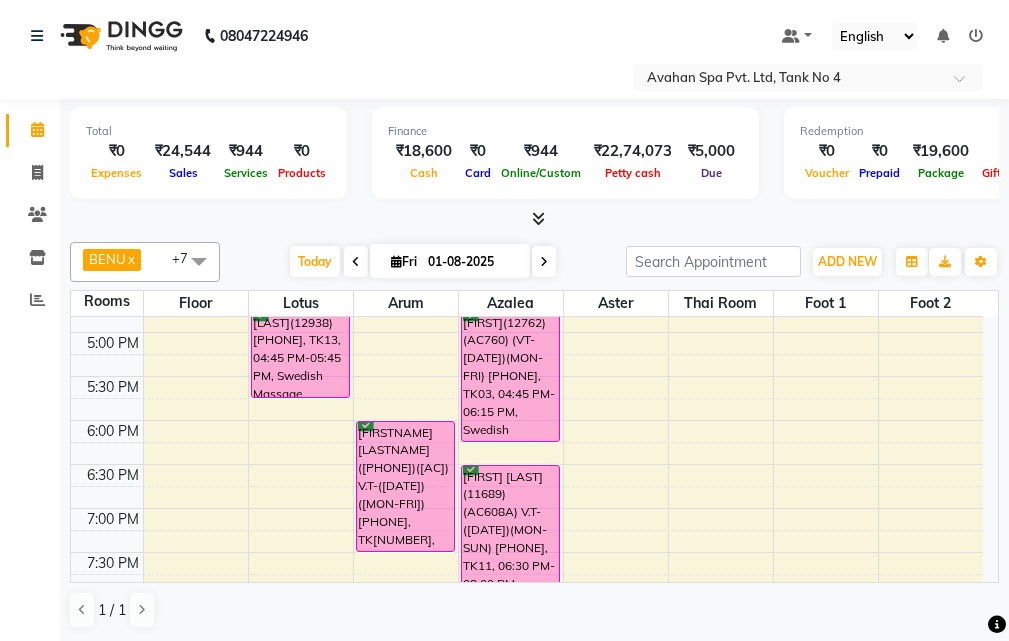 scroll, scrollTop: 500, scrollLeft: 0, axis: vertical 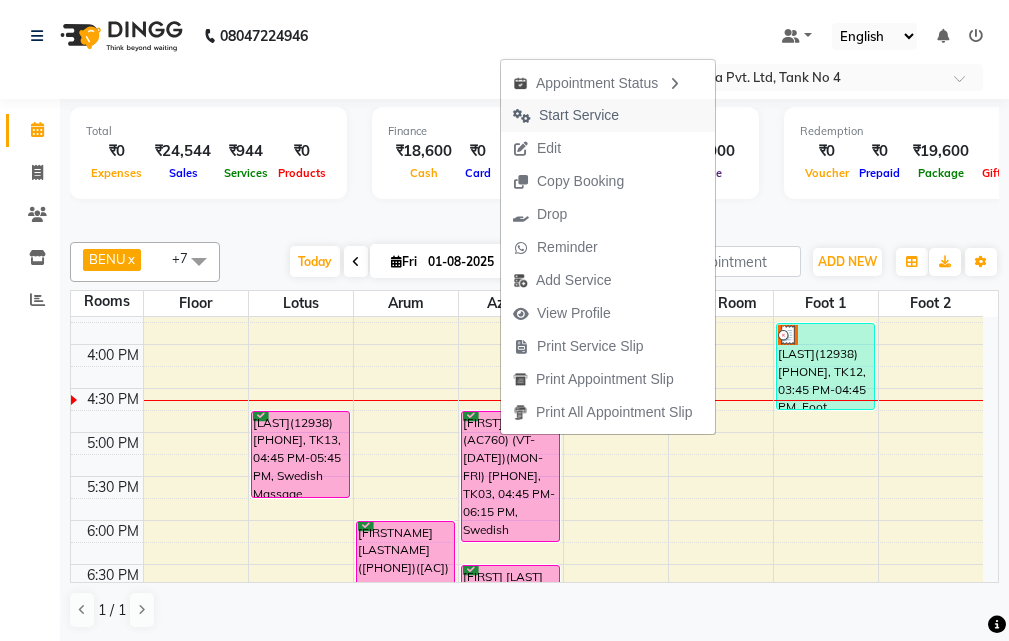 click on "Start Service" at bounding box center [579, 115] 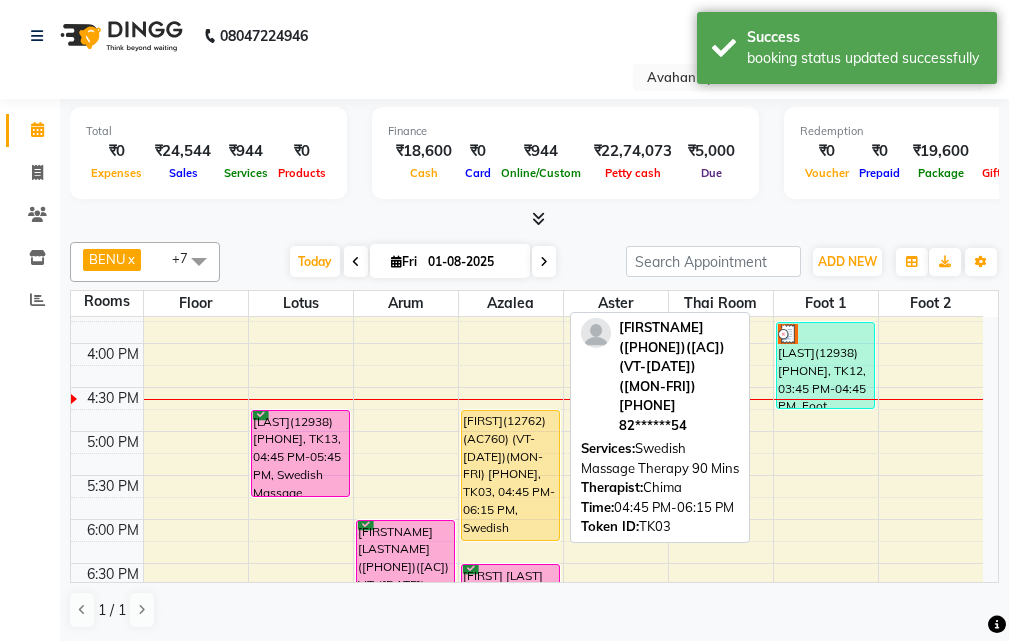scroll, scrollTop: 500, scrollLeft: 0, axis: vertical 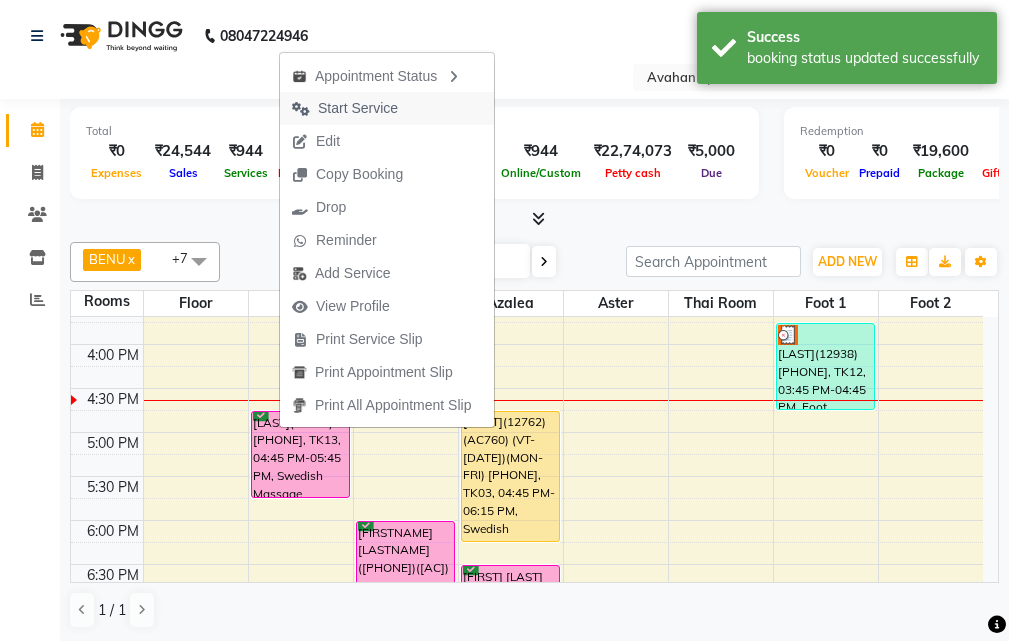 click on "Start Service" at bounding box center [345, 108] 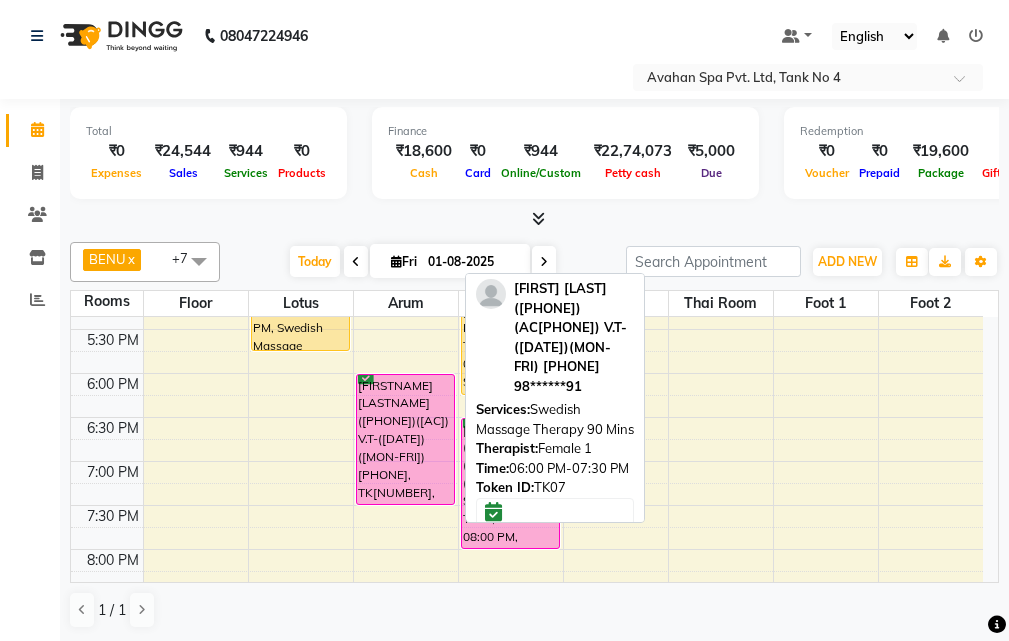 scroll, scrollTop: 600, scrollLeft: 0, axis: vertical 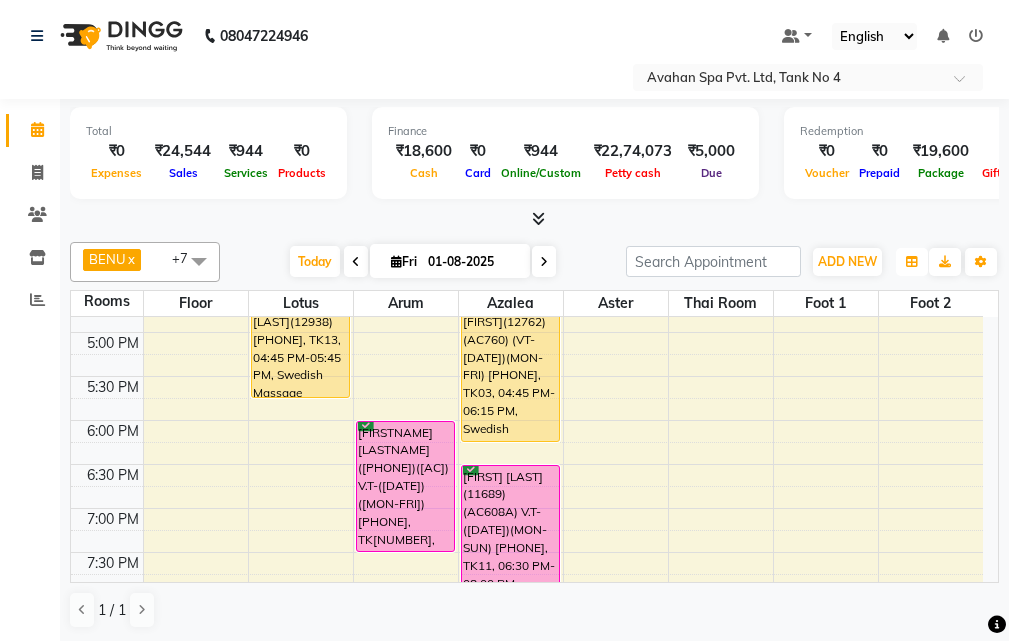 click at bounding box center (912, 262) 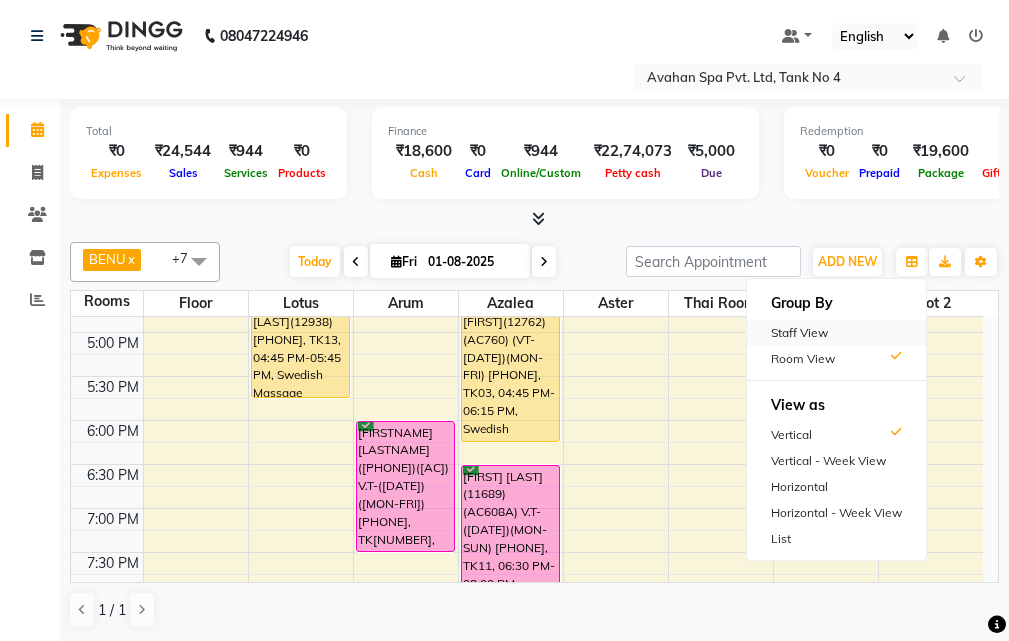 click on "Staff View" at bounding box center [836, 333] 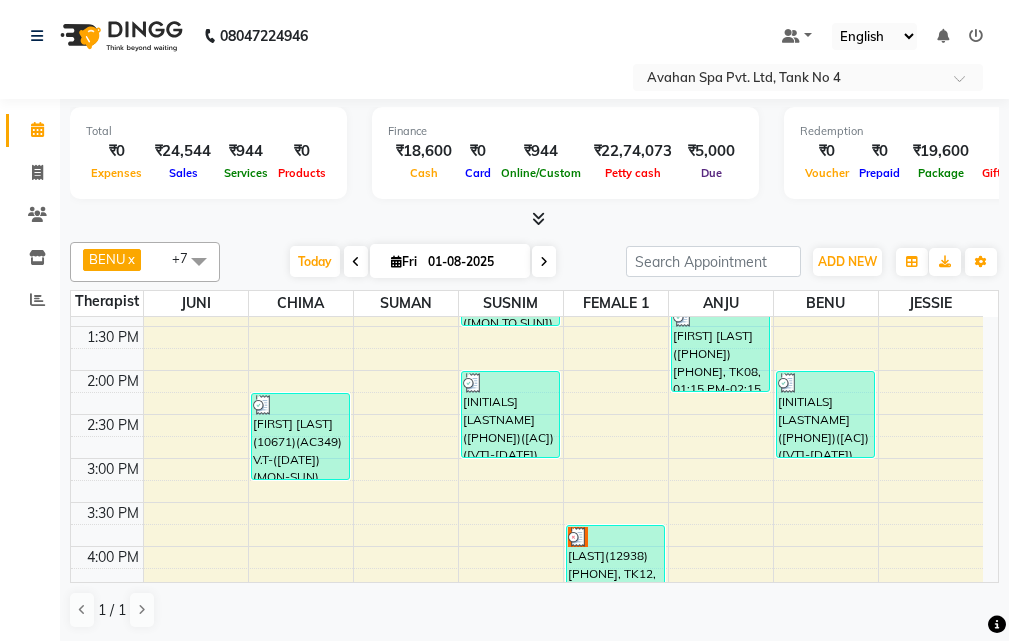 scroll, scrollTop: 300, scrollLeft: 0, axis: vertical 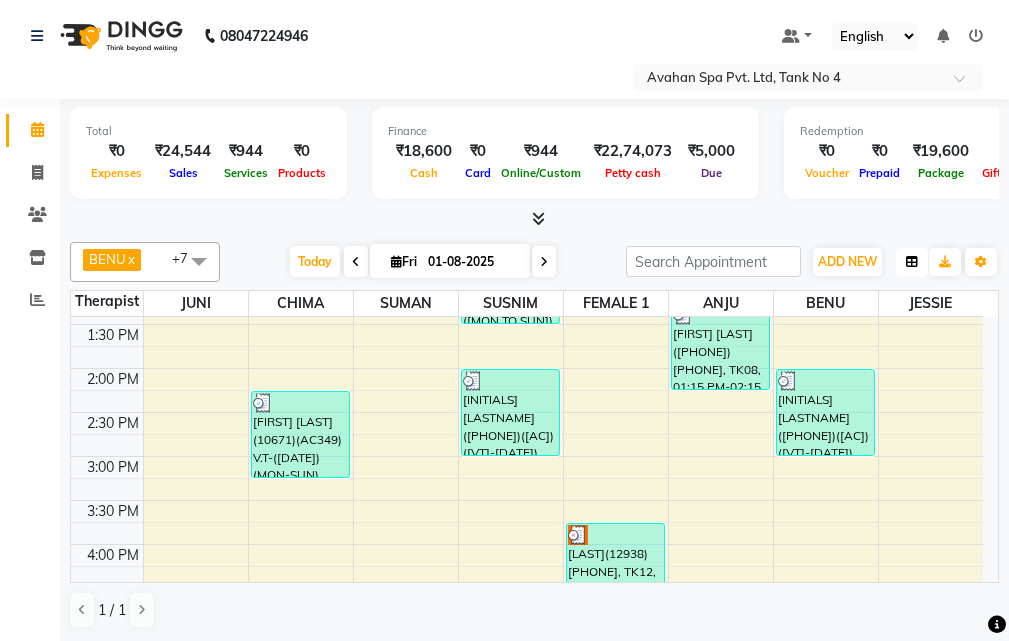 click at bounding box center (912, 262) 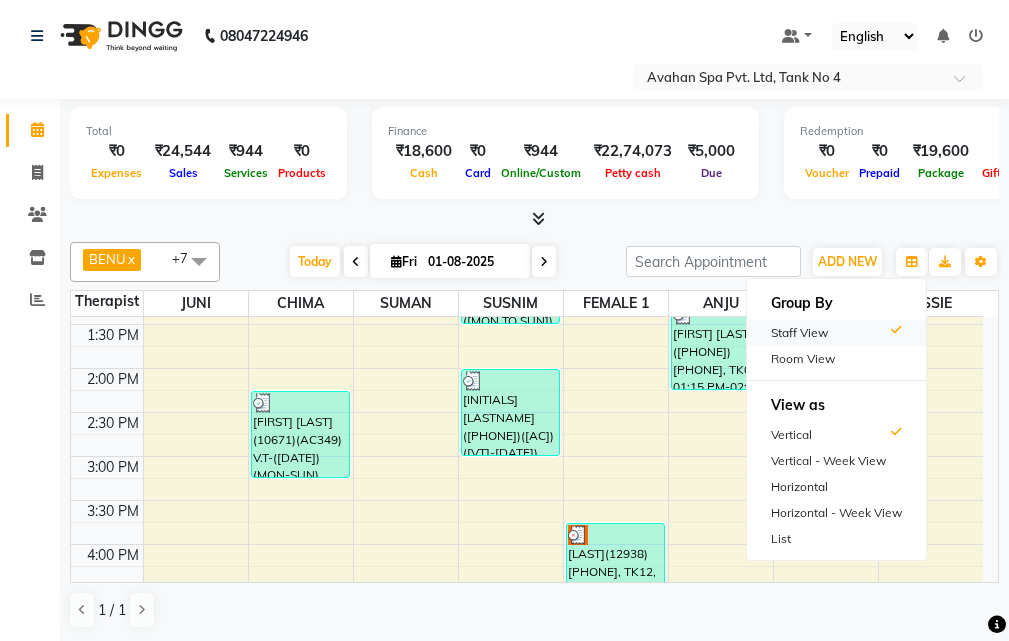 click on "Staff View" at bounding box center (836, 333) 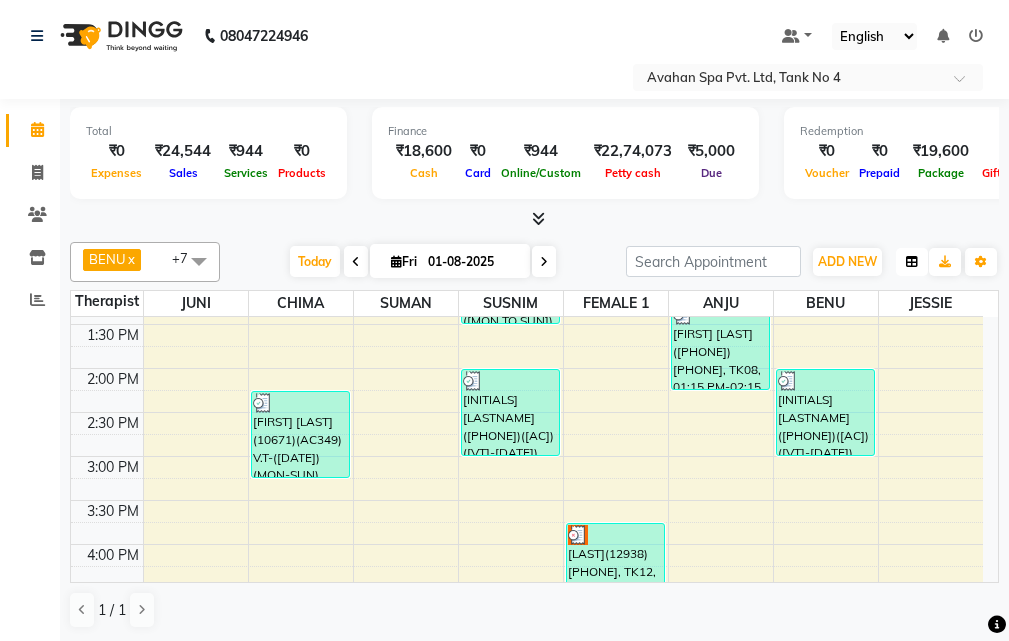 click at bounding box center [912, 262] 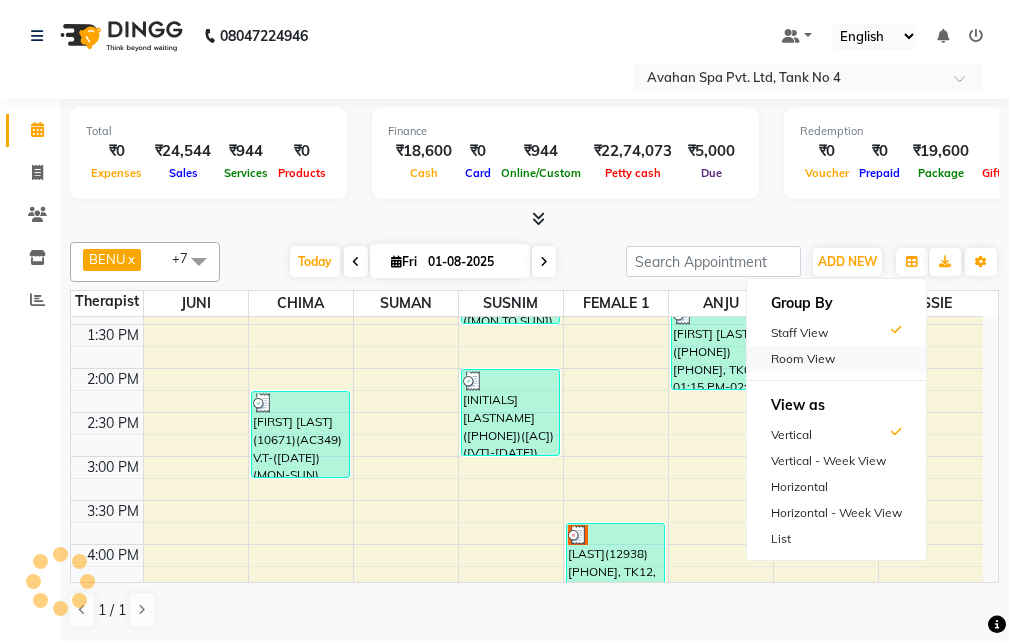 click on "Room View" at bounding box center [836, 359] 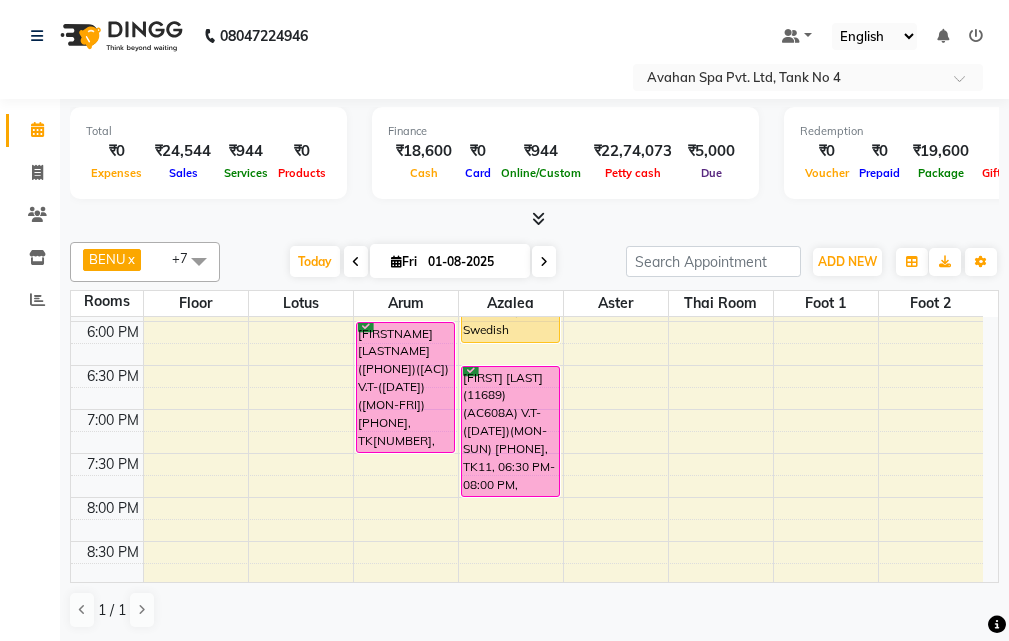 scroll, scrollTop: 700, scrollLeft: 0, axis: vertical 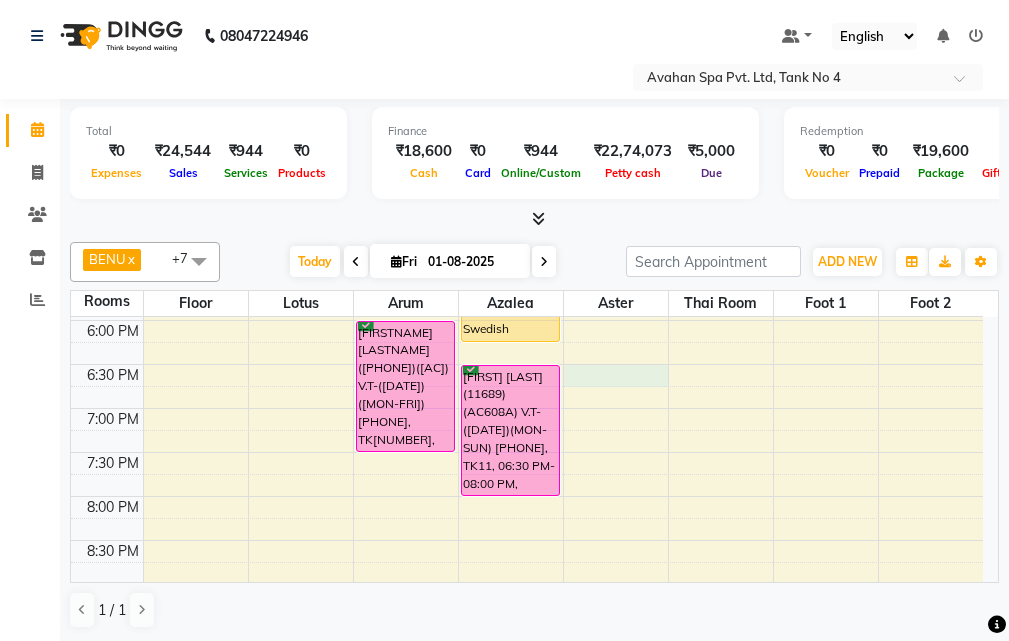 click on "10:00 AM 10:30 AM 11:00 AM 11:30 AM 12:00 PM 12:30 PM 1:00 PM 1:30 PM 2:00 PM 2:30 PM 3:00 PM 3:30 PM 4:00 PM 4:30 PM 5:00 PM 5:30 PM 6:00 PM 6:30 PM 7:00 PM 7:30 PM 8:00 PM 8:30 PM 9:00 PM 9:30 PM 10:00 PM 10:30 PM    GAUTAM DE(5901)(AC244) (30/09/2025)(MON-SUN) 9748380445, TK05, 10:15 AM-10:30 AM, Thai Yoga  60 Mins    HAOKIP(12938) 9289583270, TK13, 04:45 PM-05:45 PM, Swedish Massage Therapy 60 Mins     M K MUKHERJEE (10671)(AC349) V.T-(16-02-2026)(MON-SUN) 9830049796, TK10, 02:15 PM-03:15 PM, Swedish Massage Therapy 60 Mins     RAJESH BANERJEE(10807)(AC399) V.T-(09-09-2025)(MON-FRI) 9831643391, TK07, 06:00 PM-07:30 PM, Swedish Massage Therapy 90 Mins     RAHUL(12039)(AC649)(V.T-06/06/2026)(MON TO SUN), TK04, 11:30 AM-12:30 PM, Swedish Massage Therapy 60 Mins     RAHUL(12039)(AC649)(V.T-06/06/2026)(MON TO SUN), TK04, 12:30 PM-01:30 PM, Swedish Massage Therapy 60 Mins    ROHIT(12762)(AC760) (VT-12-05-2026)(MON-FRI) 8240208954, TK03, 04:45 PM-06:15 PM, Swedish Massage Therapy 90 Mins" at bounding box center [527, 188] 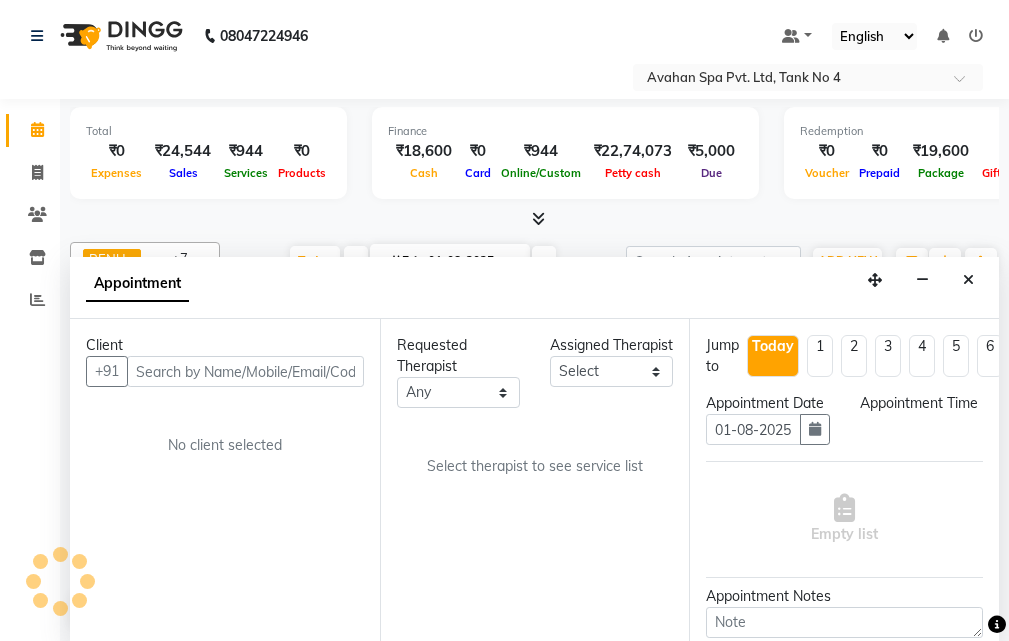 scroll, scrollTop: 1, scrollLeft: 0, axis: vertical 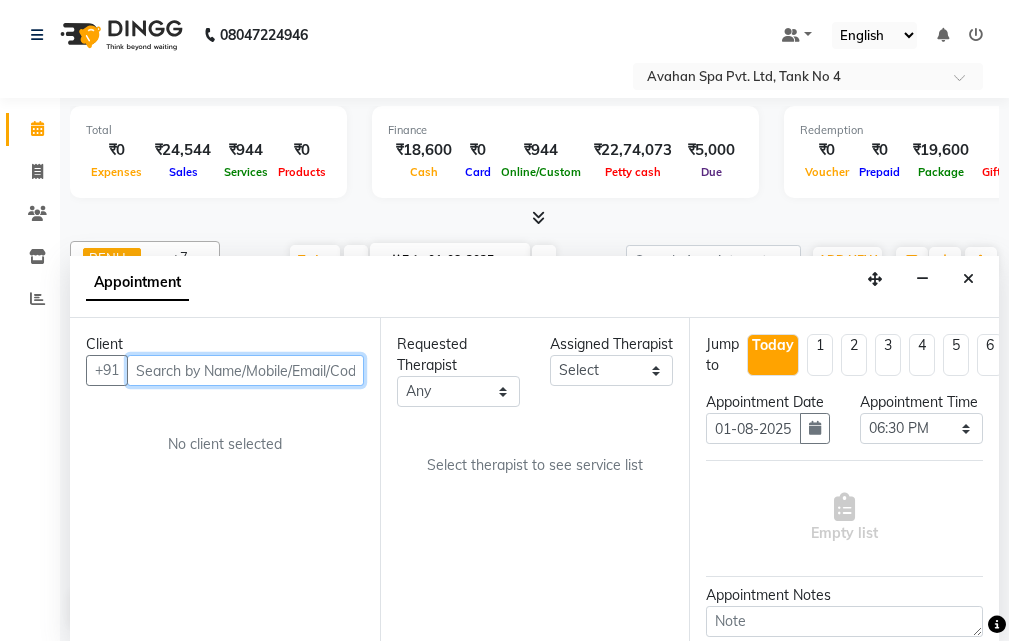 click at bounding box center [245, 370] 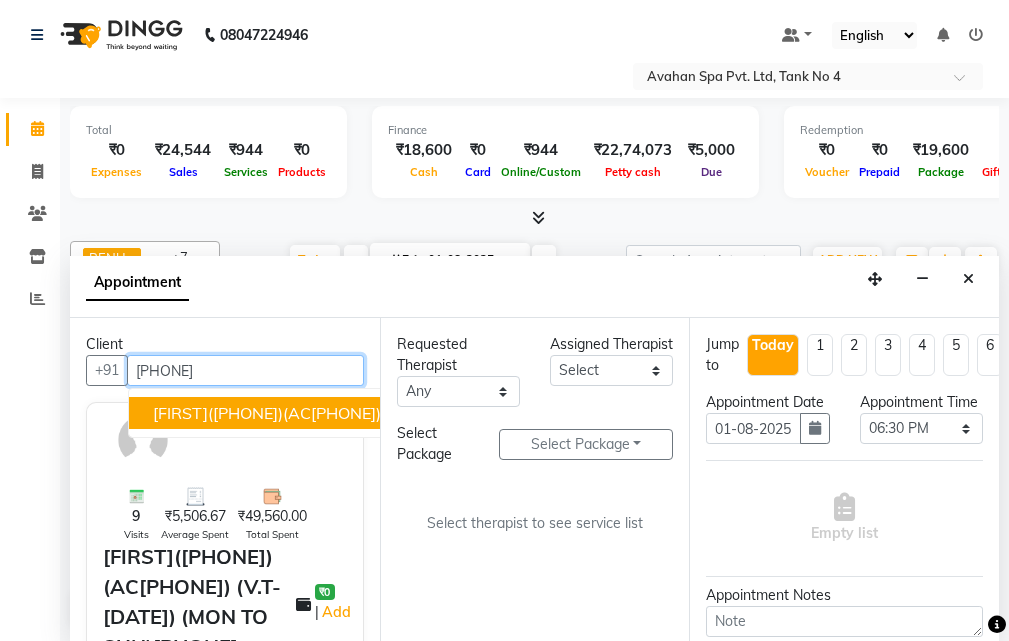 click on "[FIRST] (AC839) (V.T-[DATE]) (MON TO SUN) [PHONE]" at bounding box center [404, 413] 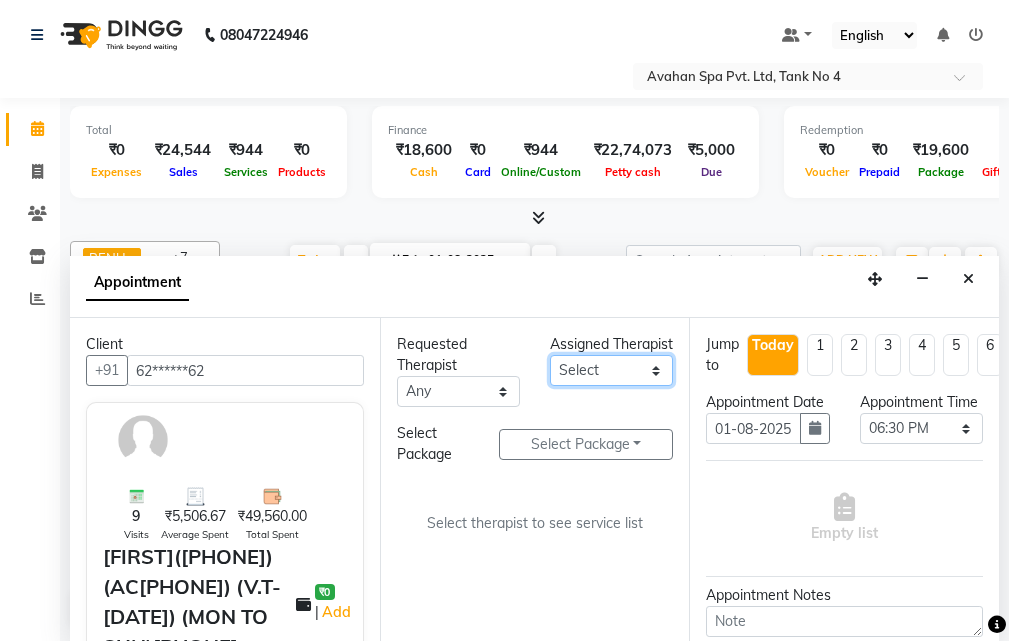 click on "Select ANJU BENU CHIMA FEMALE 1 JESSIE JUNI SUMAN SUSNIM" at bounding box center (611, 370) 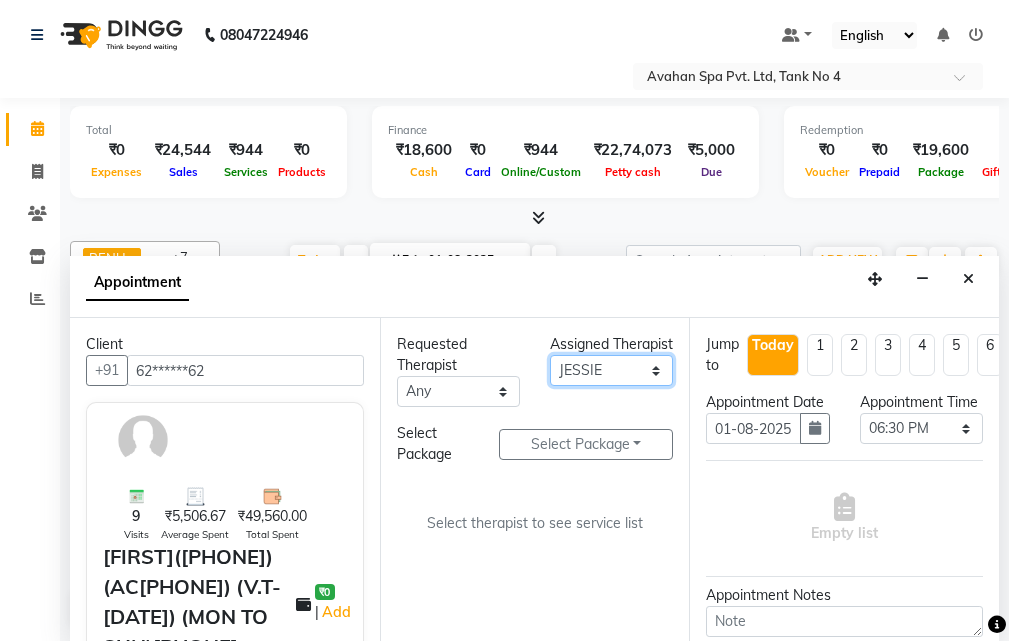 click on "Select ANJU BENU CHIMA FEMALE 1 JESSIE JUNI SUMAN SUSNIM" at bounding box center [611, 370] 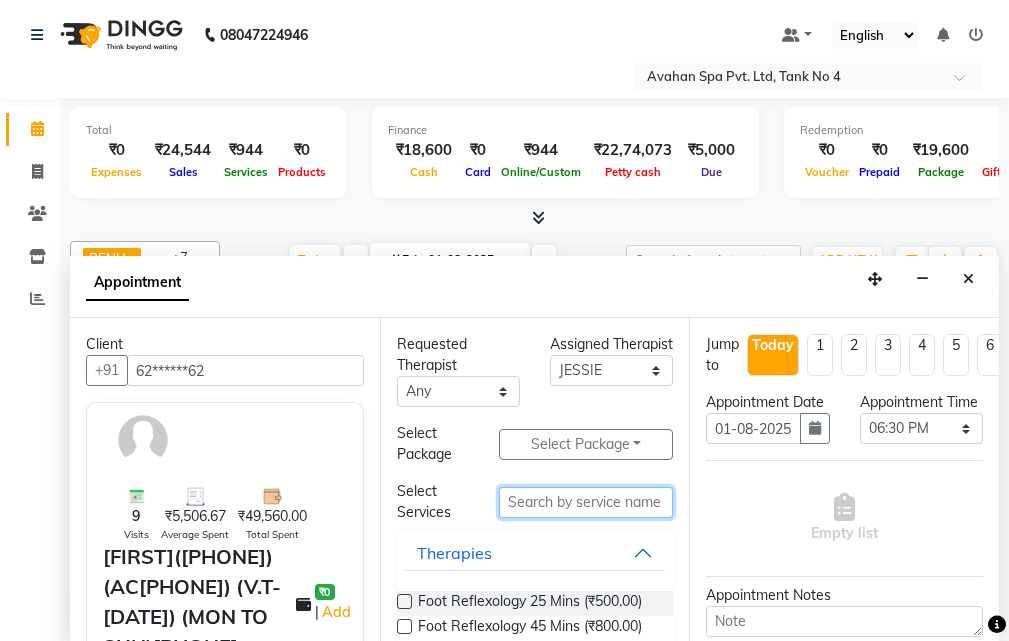 click at bounding box center [586, 502] 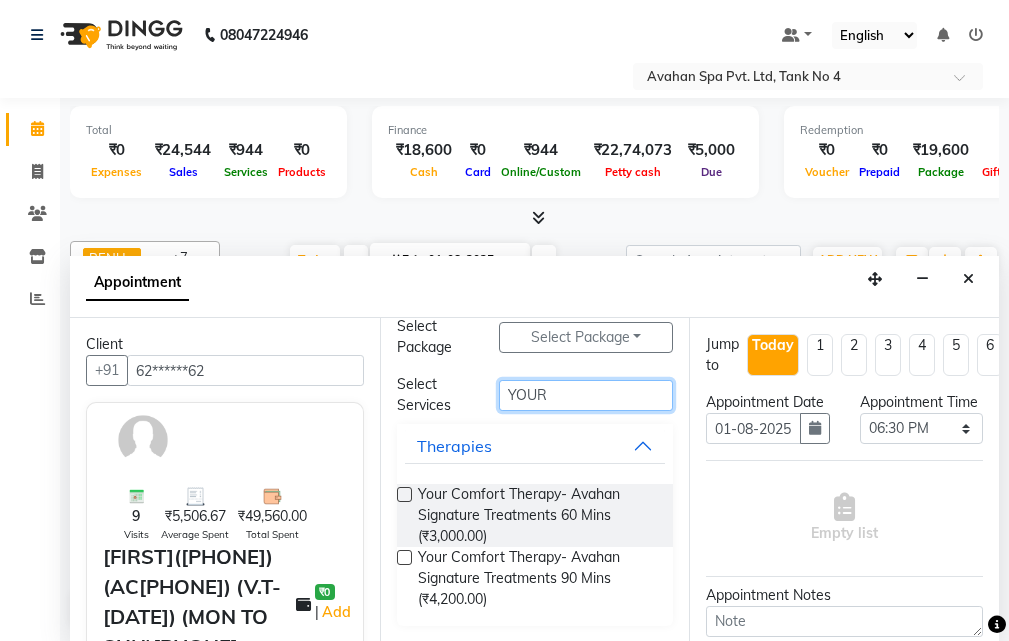 scroll, scrollTop: 108, scrollLeft: 0, axis: vertical 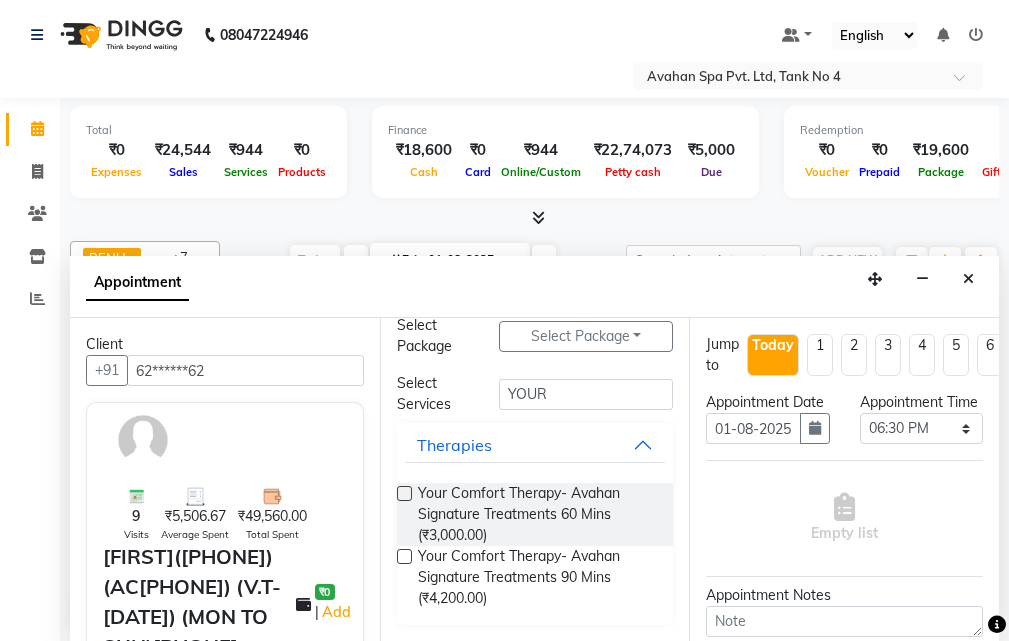 click at bounding box center [404, 556] 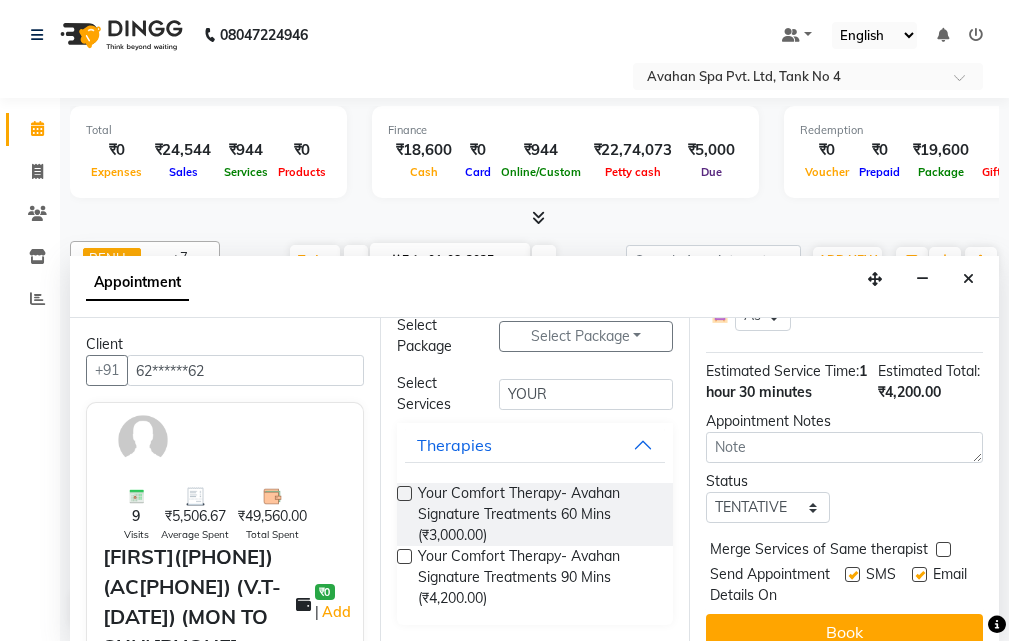 scroll, scrollTop: 300, scrollLeft: 0, axis: vertical 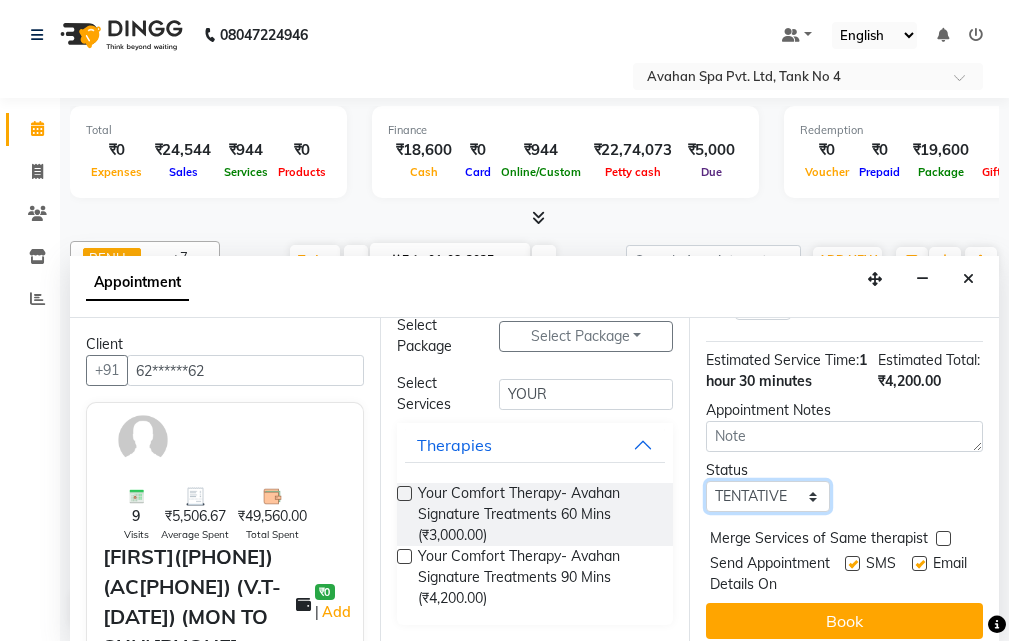 click on "Select TENTATIVE CONFIRM CHECK-IN UPCOMING" at bounding box center [767, 496] 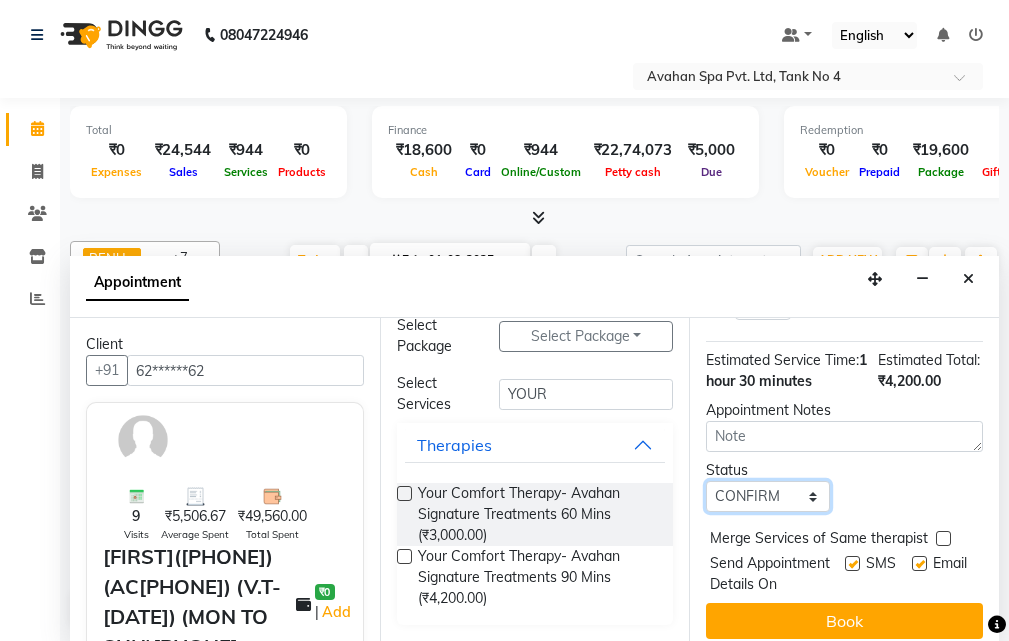 click on "Select TENTATIVE CONFIRM CHECK-IN UPCOMING" at bounding box center [767, 496] 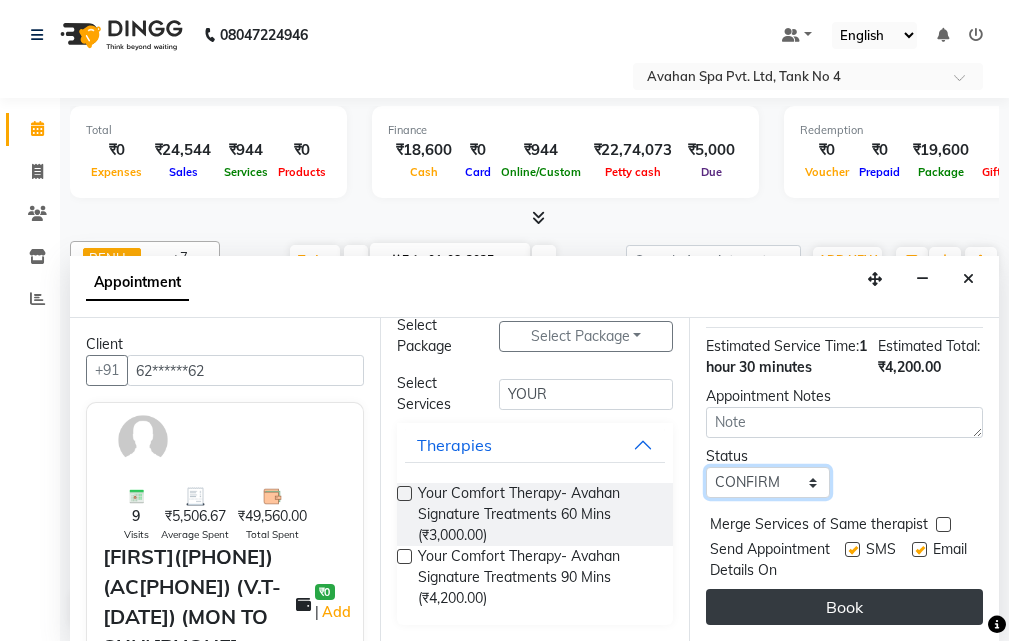scroll, scrollTop: 413, scrollLeft: 0, axis: vertical 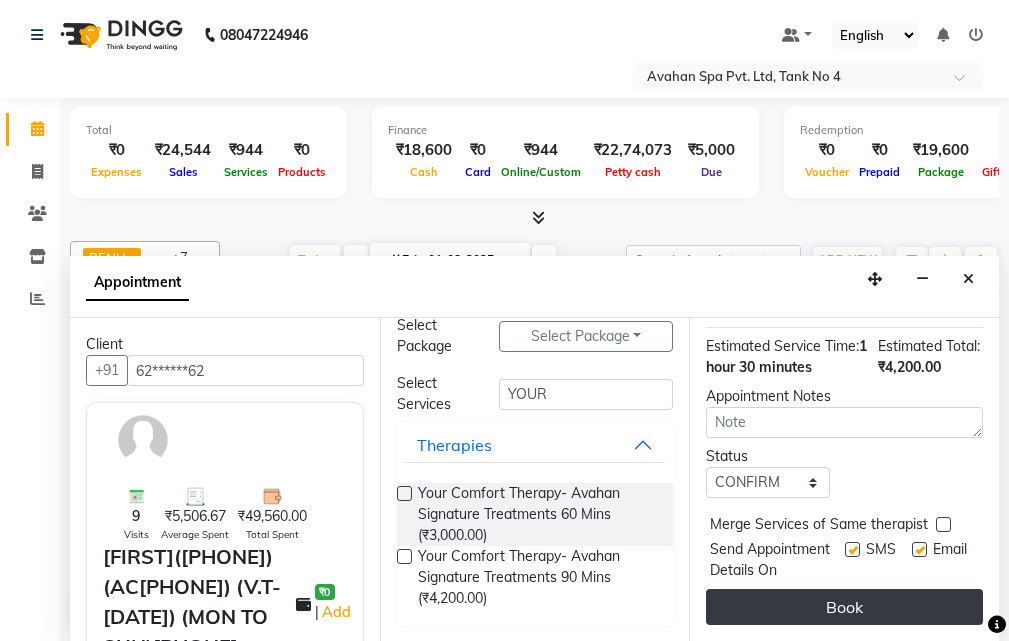 click on "Book" at bounding box center [844, 607] 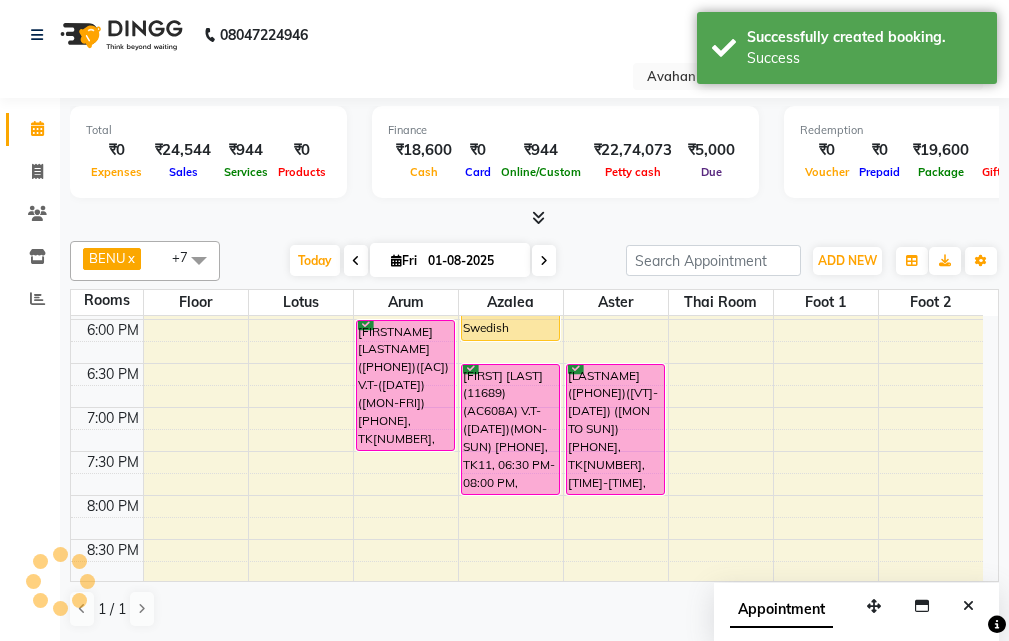 scroll, scrollTop: 0, scrollLeft: 0, axis: both 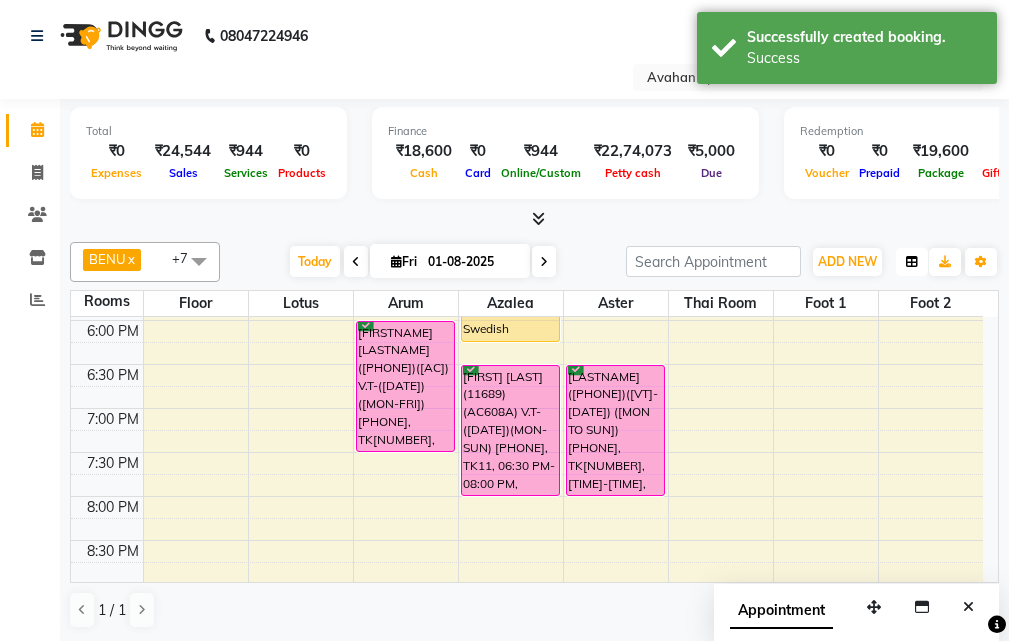 click at bounding box center [912, 262] 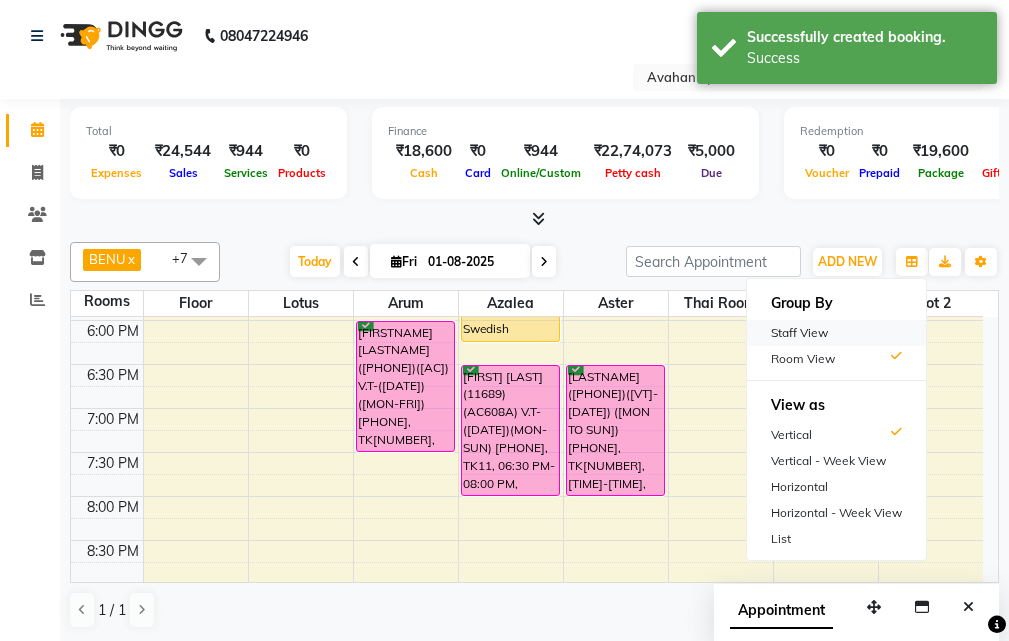 click on "Staff View" at bounding box center (836, 333) 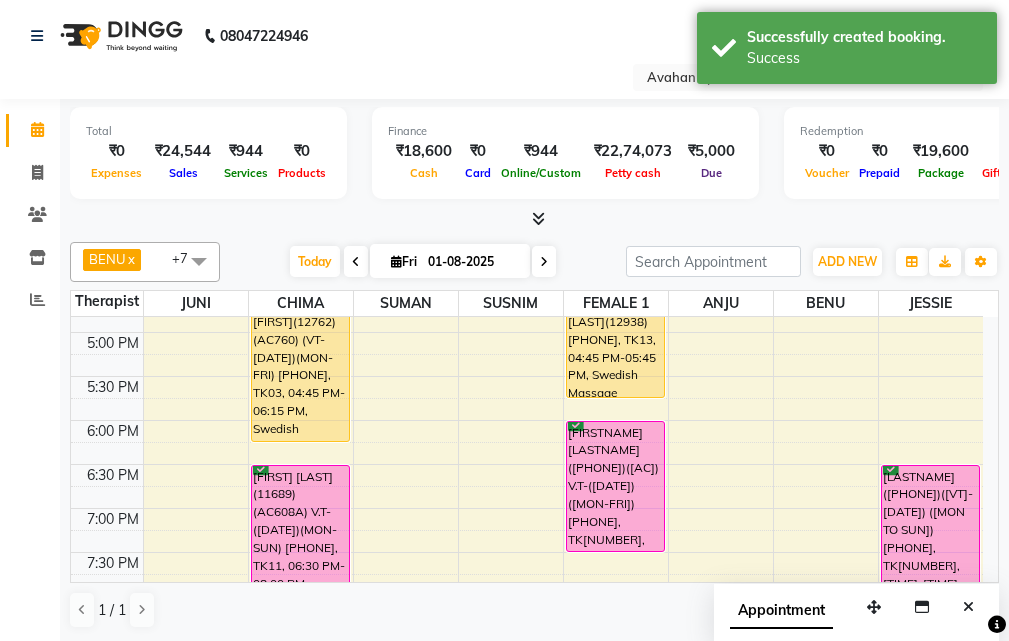 scroll, scrollTop: 500, scrollLeft: 0, axis: vertical 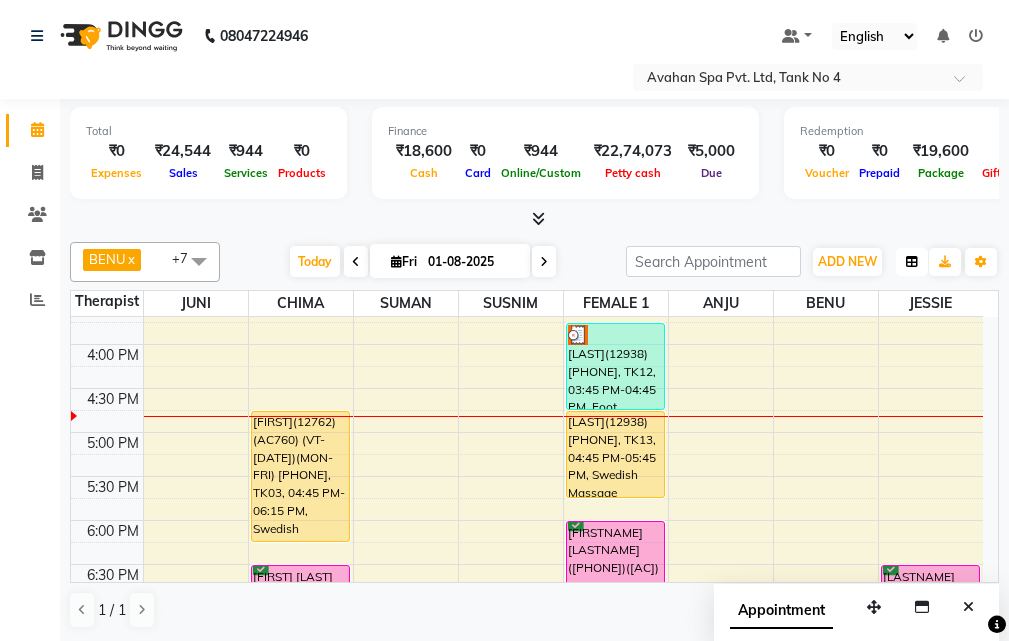 click at bounding box center [912, 262] 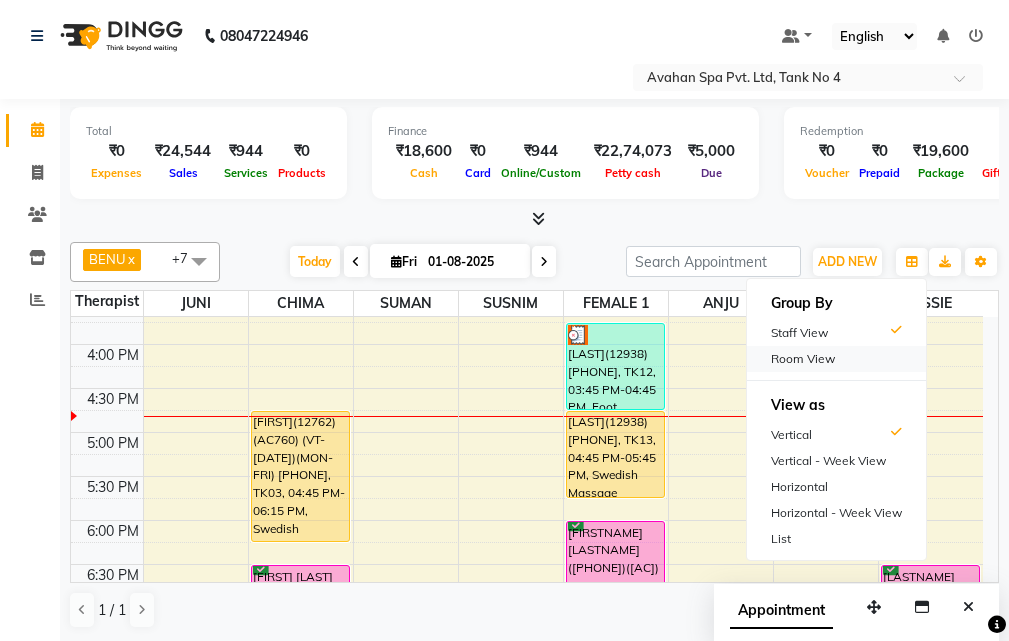 click on "Room View" at bounding box center [836, 359] 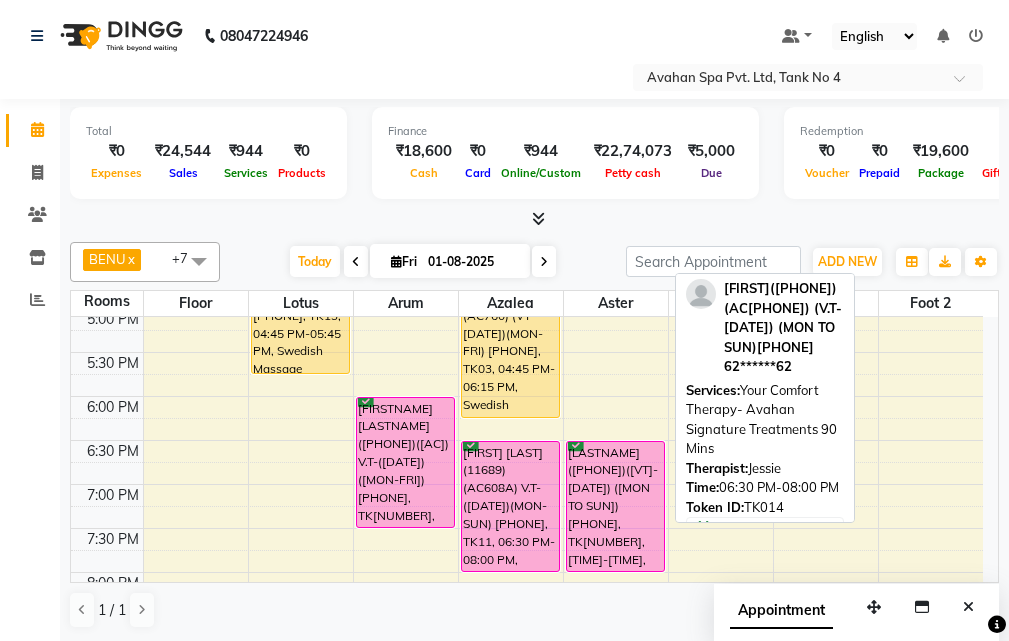 scroll, scrollTop: 578, scrollLeft: 0, axis: vertical 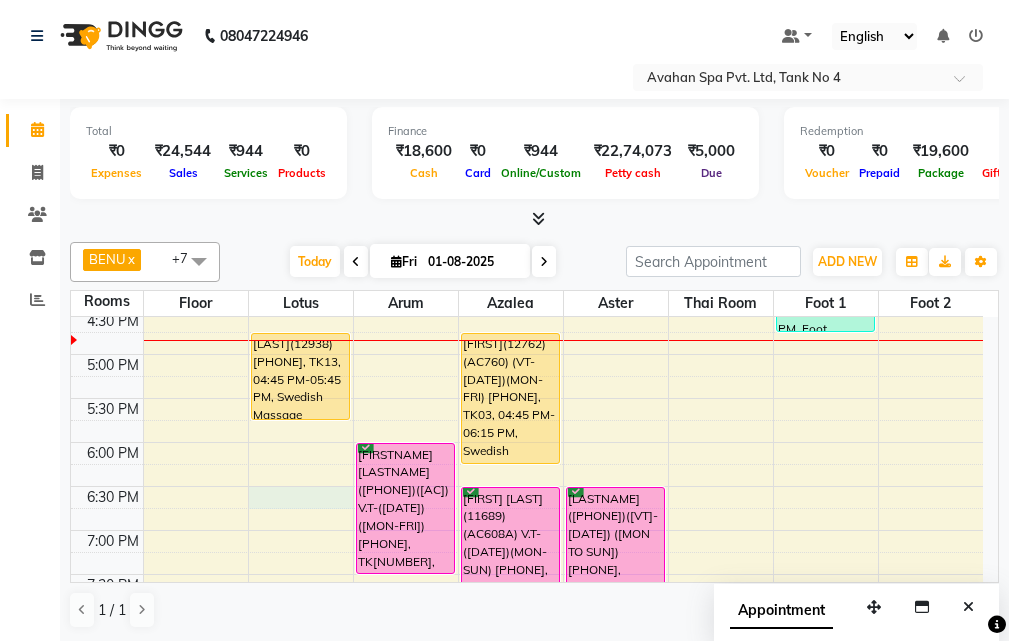click on "10:00 AM 10:30 AM 11:00 AM 11:30 AM 12:00 PM 12:30 PM 1:00 PM 1:30 PM 2:00 PM 2:30 PM 3:00 PM 3:30 PM 4:00 PM 4:30 PM 5:00 PM 5:30 PM 6:00 PM 6:30 PM 7:00 PM 7:30 PM 8:00 PM 8:30 PM 9:00 PM 9:30 PM 10:00 PM 10:30 PM    GAUTAM DE(5901)(AC244) (30/09/2025)(MON-SUN) 9748380445, TK05, 10:15 AM-10:30 AM, Thai Yoga  60 Mins    HAOKIP(12938) 9289583270, TK13, 04:45 PM-05:45 PM, Swedish Massage Therapy 60 Mins     M K MUKHERJEE (10671)(AC349) V.T-(16-02-2026)(MON-SUN) 9830049796, TK10, 02:15 PM-03:15 PM, Swedish Massage Therapy 60 Mins     RAJESH BANERJEE(10807)(AC399) V.T-(09-09-2025)(MON-FRI) 9831643391, TK07, 06:00 PM-07:30 PM, Swedish Massage Therapy 90 Mins     RAHUL(12039)(AC649)(V.T-06/06/2026)(MON TO SUN), TK04, 11:30 AM-12:30 PM, Swedish Massage Therapy 60 Mins     RAHUL(12039)(AC649)(V.T-06/06/2026)(MON TO SUN), TK04, 12:30 PM-01:30 PM, Swedish Massage Therapy 60 Mins    ROHIT(12762)(AC760) (VT-12-05-2026)(MON-FRI) 8240208954, TK03, 04:45 PM-06:15 PM, Swedish Massage Therapy 90 Mins" at bounding box center (527, 310) 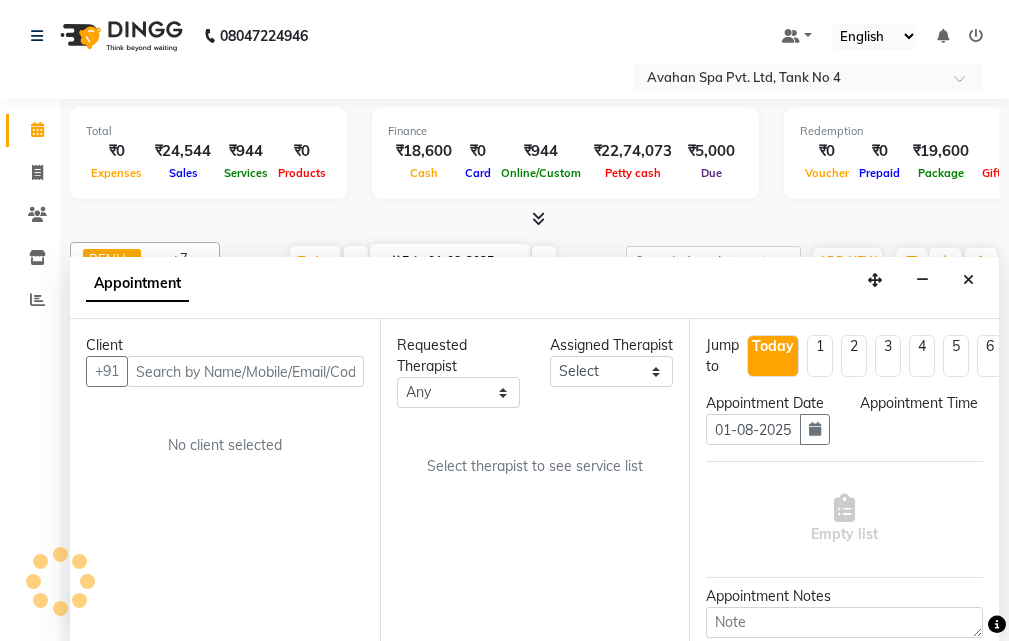 scroll, scrollTop: 1, scrollLeft: 0, axis: vertical 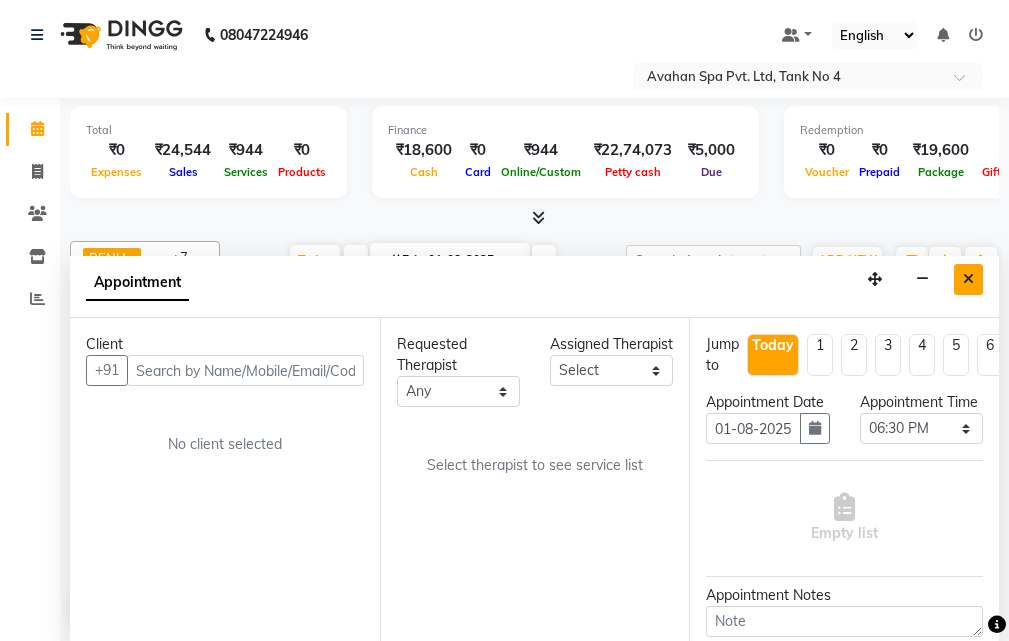 click at bounding box center (968, 279) 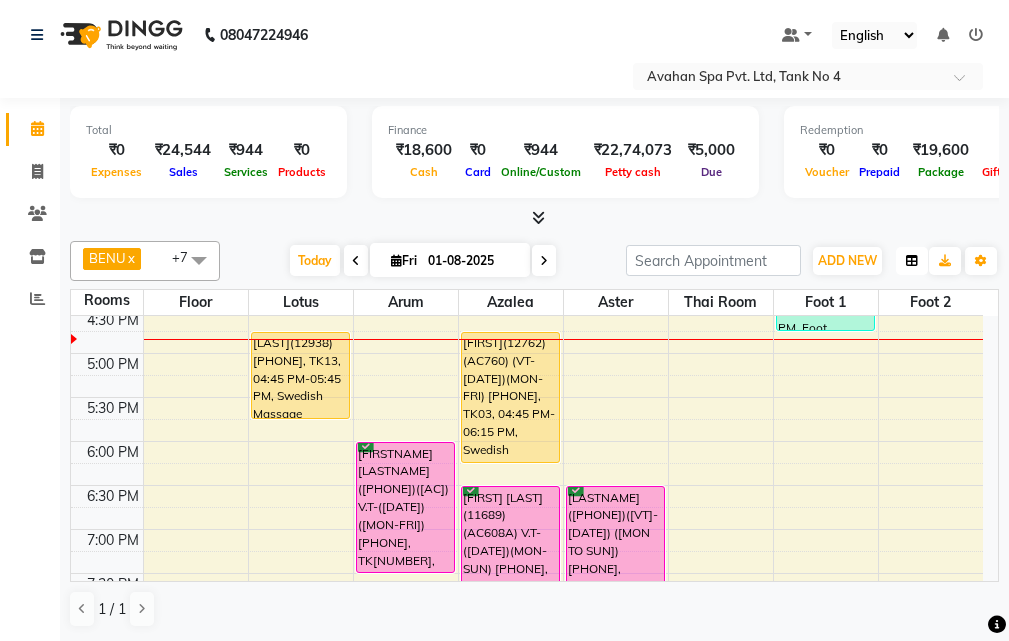 click at bounding box center [912, 261] 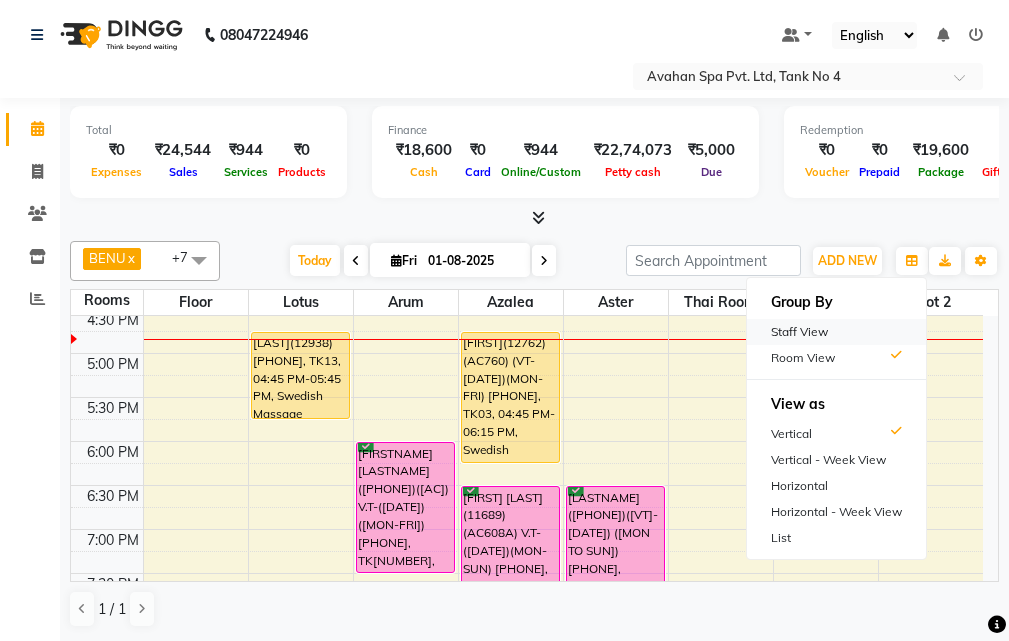 click on "Staff View" at bounding box center (836, 332) 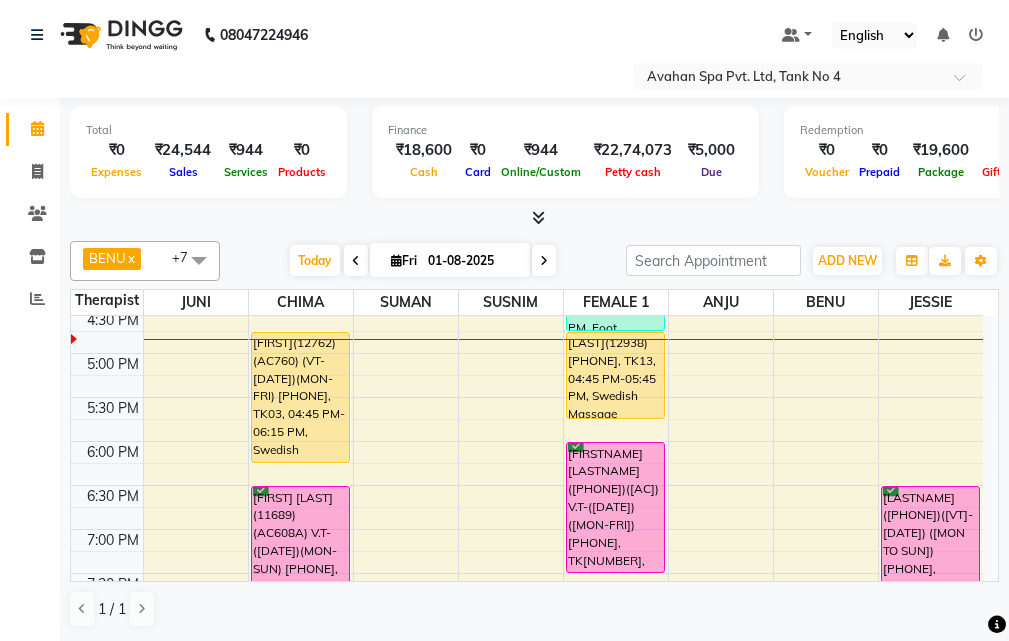 scroll, scrollTop: 678, scrollLeft: 0, axis: vertical 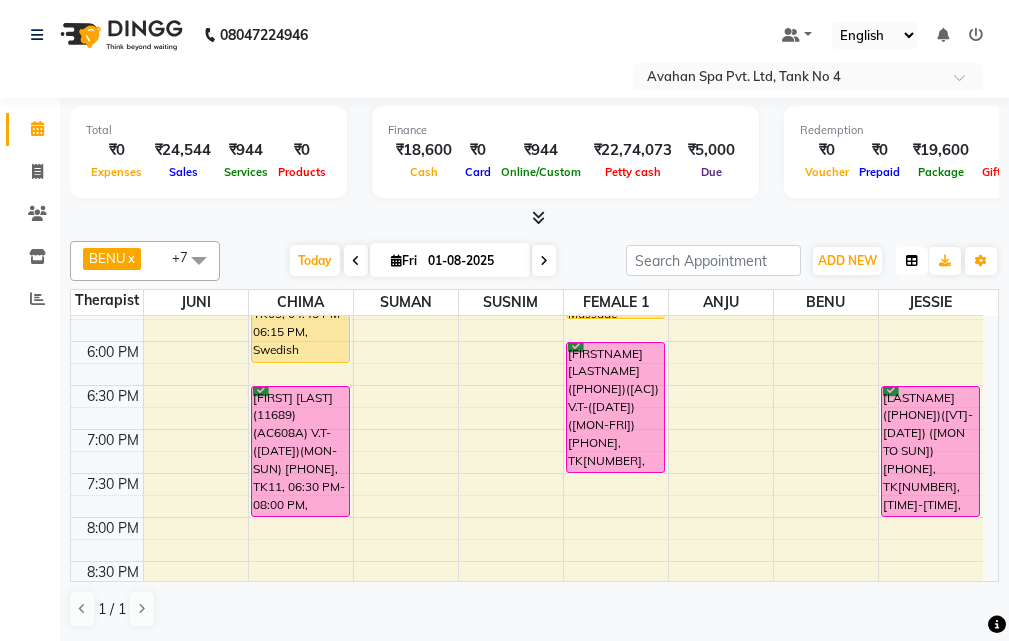 click at bounding box center (912, 261) 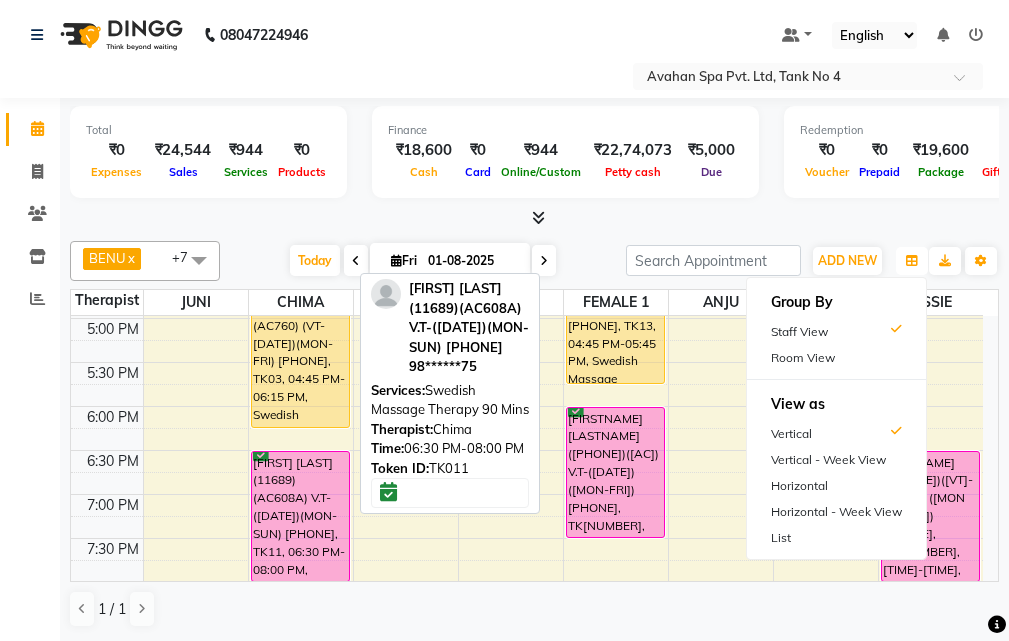 scroll, scrollTop: 578, scrollLeft: 0, axis: vertical 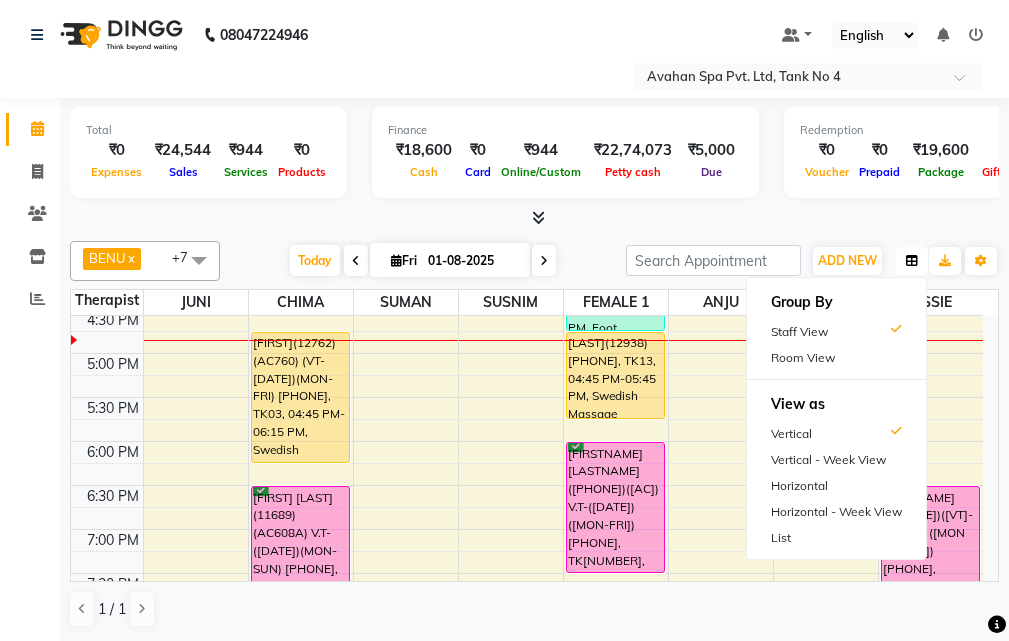 click at bounding box center (912, 261) 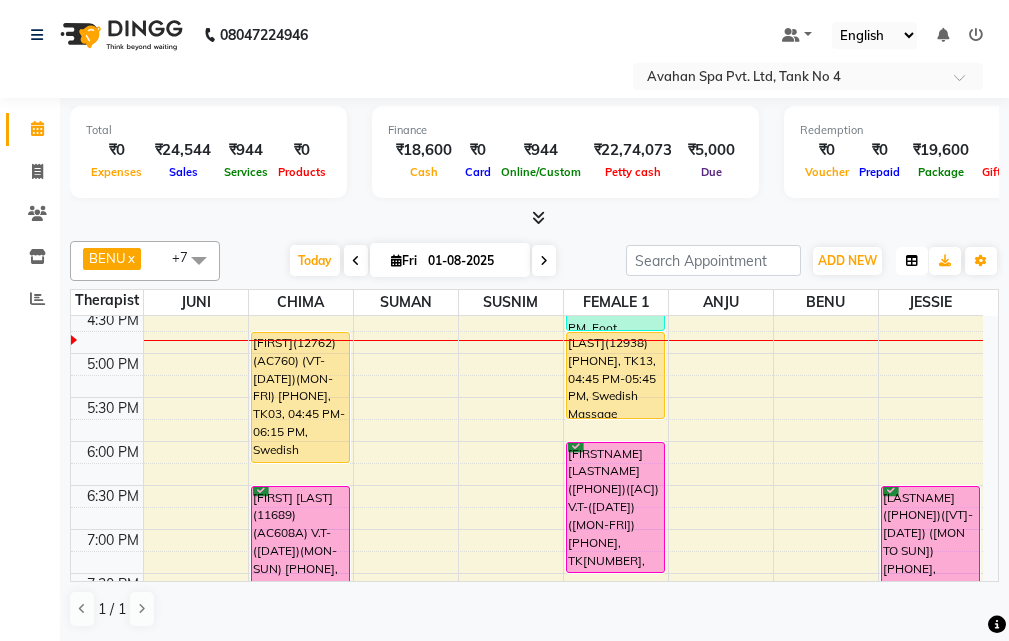 click at bounding box center (912, 261) 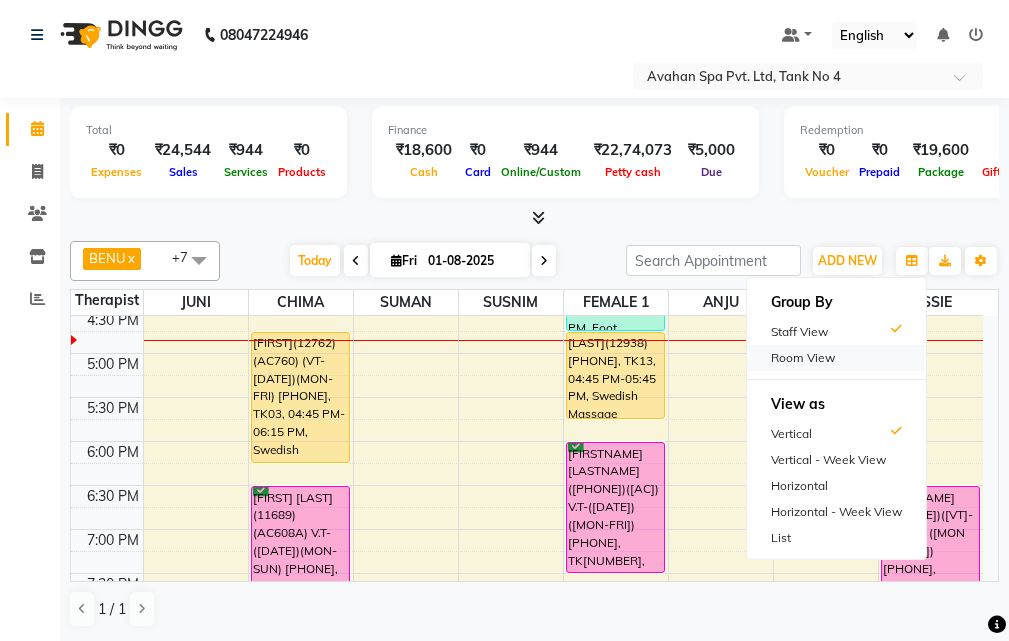 click on "Room View" at bounding box center [836, 358] 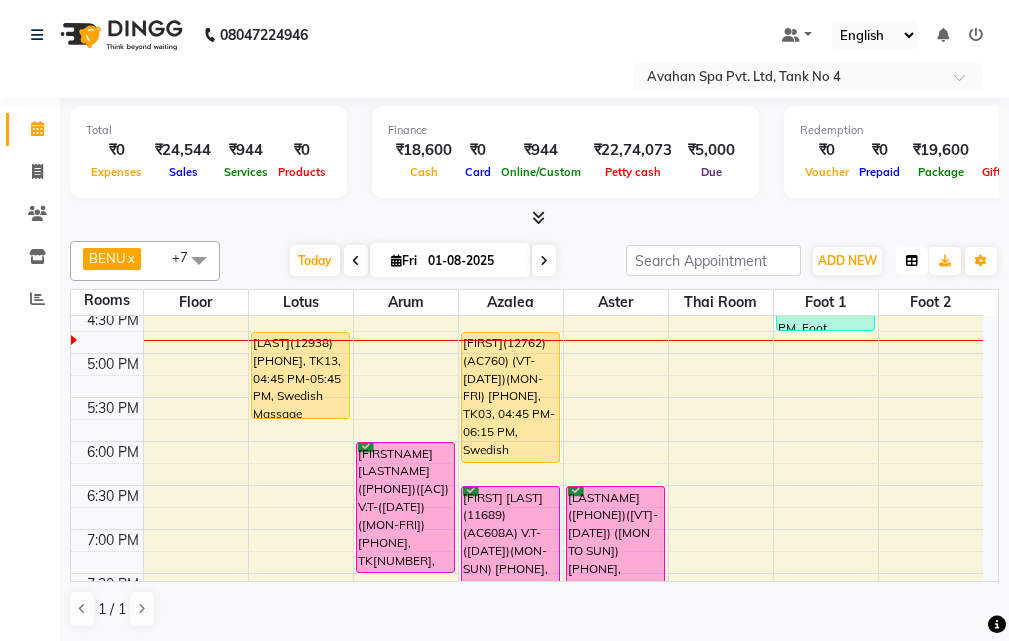 click at bounding box center (912, 261) 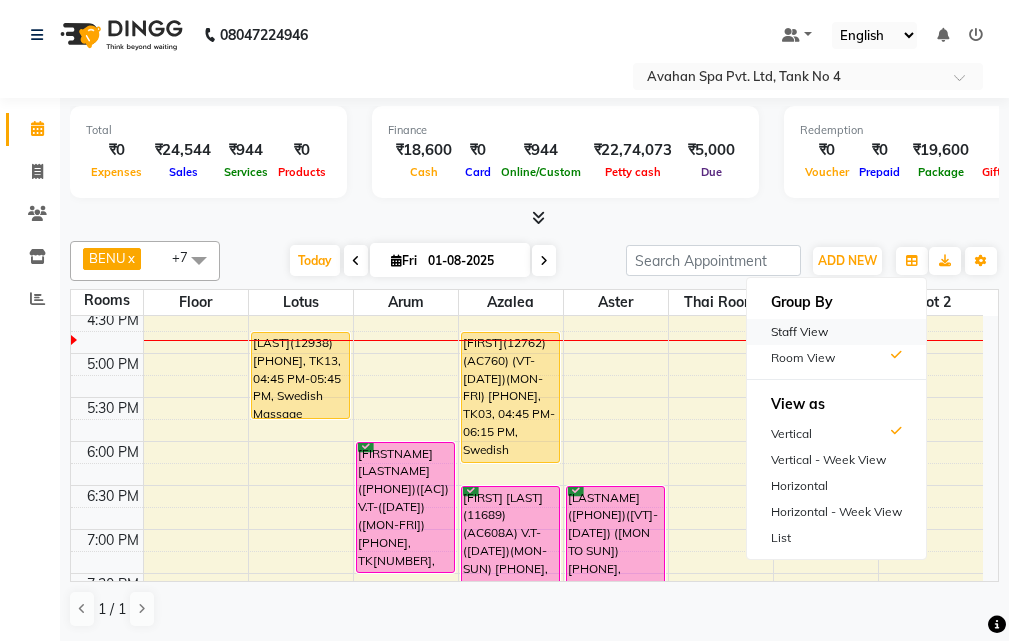 click on "Staff View" at bounding box center [836, 332] 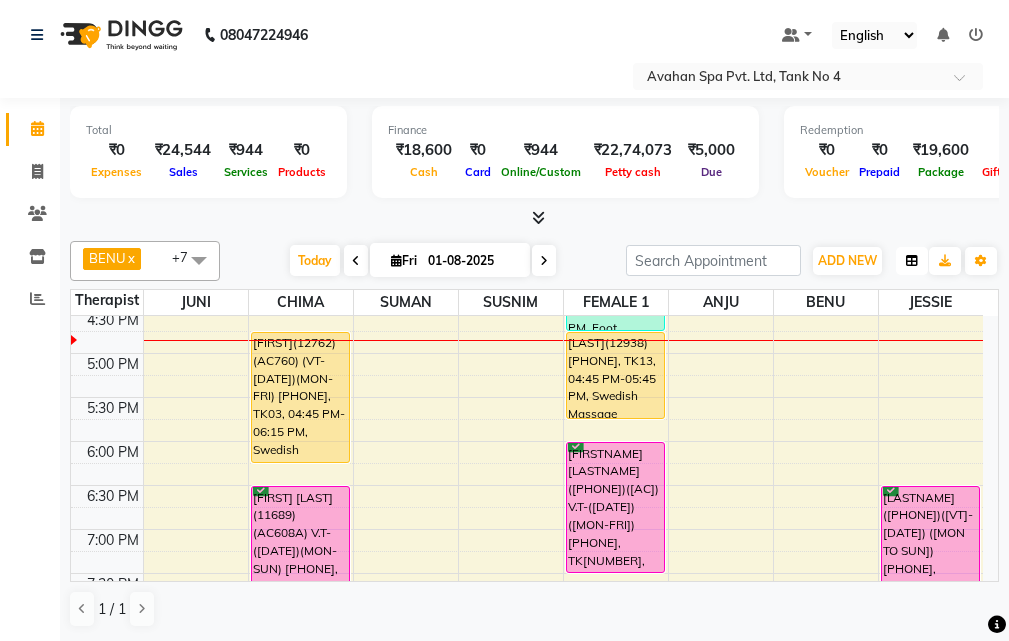 click at bounding box center (912, 261) 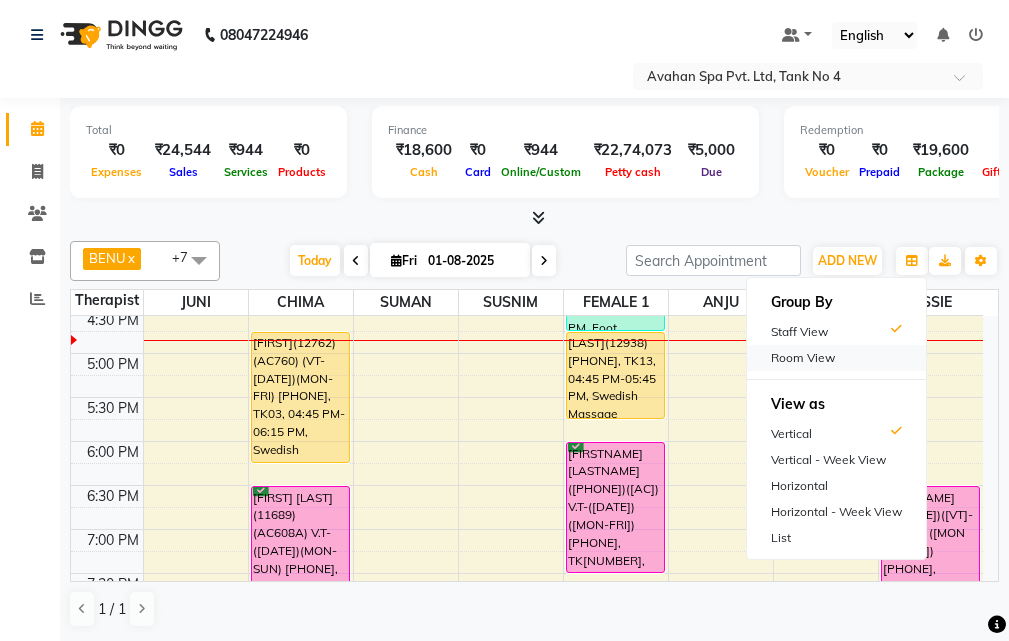 click on "Room View" at bounding box center [836, 358] 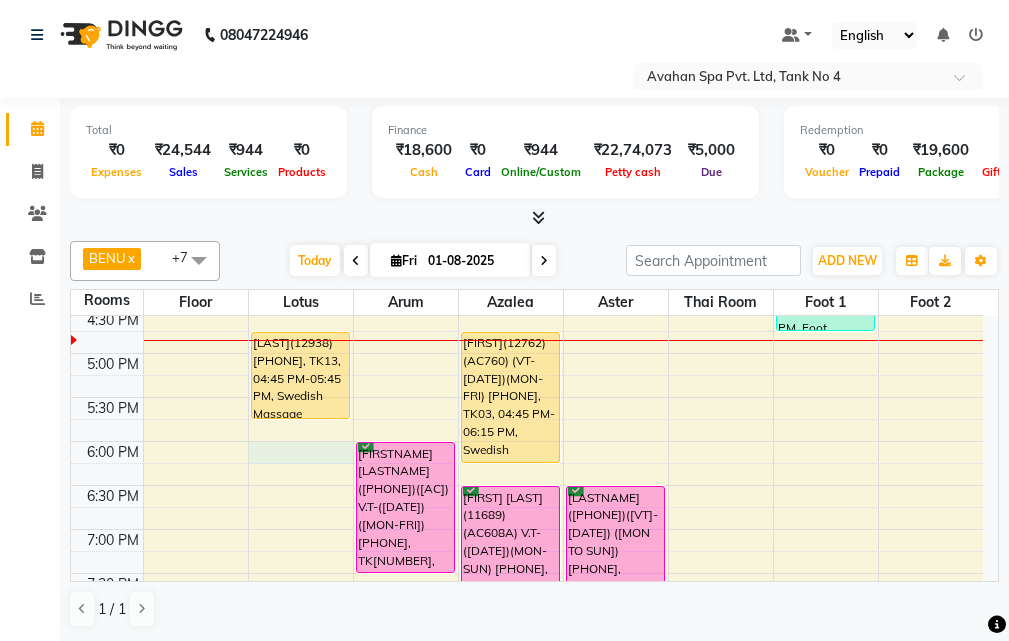 click on "10:00 AM 10:30 AM 11:00 AM 11:30 AM 12:00 PM 12:30 PM 1:00 PM 1:30 PM 2:00 PM 2:30 PM 3:00 PM 3:30 PM 4:00 PM 4:30 PM 5:00 PM 5:30 PM 6:00 PM 6:30 PM 7:00 PM 7:30 PM 8:00 PM 8:30 PM 9:00 PM 9:30 PM 10:00 PM 10:30 PM    GAUTAM DE(5901)(AC244) (30/09/2025)(MON-SUN) 9748380445, TK05, 10:15 AM-10:30 AM, Thai Yoga  60 Mins    HAOKIP(12938) 9289583270, TK13, 04:45 PM-05:45 PM, Swedish Massage Therapy 60 Mins     M K MUKHERJEE (10671)(AC349) V.T-(16-02-2026)(MON-SUN) 9830049796, TK10, 02:15 PM-03:15 PM, Swedish Massage Therapy 60 Mins     RAJESH BANERJEE(10807)(AC399) V.T-(09-09-2025)(MON-FRI) 9831643391, TK07, 06:00 PM-07:30 PM, Swedish Massage Therapy 90 Mins     RAHUL(12039)(AC649)(V.T-06/06/2026)(MON TO SUN), TK04, 11:30 AM-12:30 PM, Swedish Massage Therapy 60 Mins     RAHUL(12039)(AC649)(V.T-06/06/2026)(MON TO SUN), TK04, 12:30 PM-01:30 PM, Swedish Massage Therapy 60 Mins    ROHIT(12762)(AC760) (VT-12-05-2026)(MON-FRI) 8240208954, TK03, 04:45 PM-06:15 PM, Swedish Massage Therapy 90 Mins" at bounding box center [527, 309] 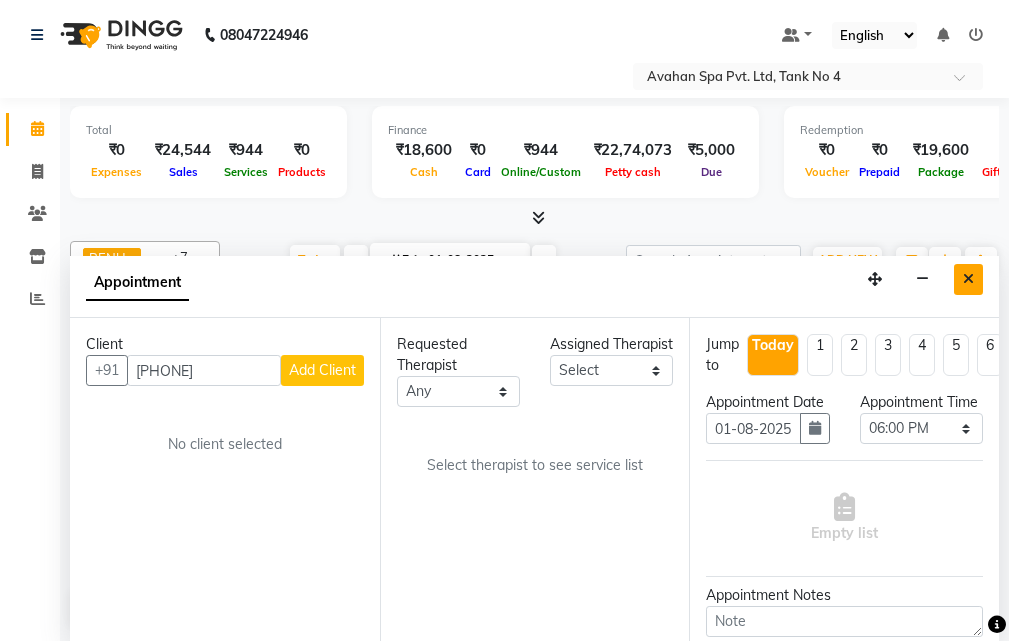 click at bounding box center [968, 279] 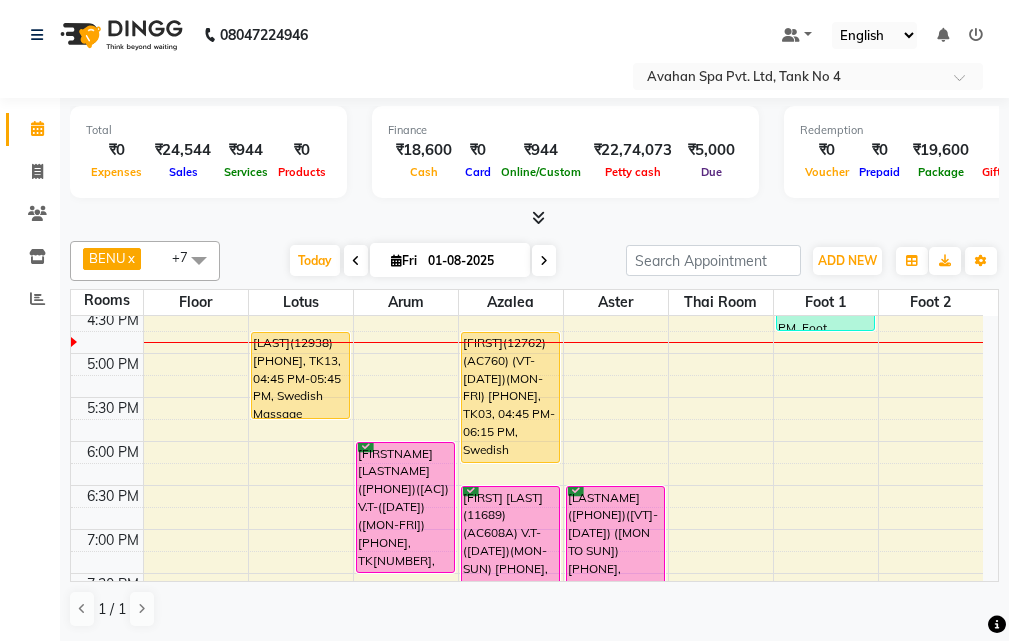 scroll, scrollTop: 478, scrollLeft: 0, axis: vertical 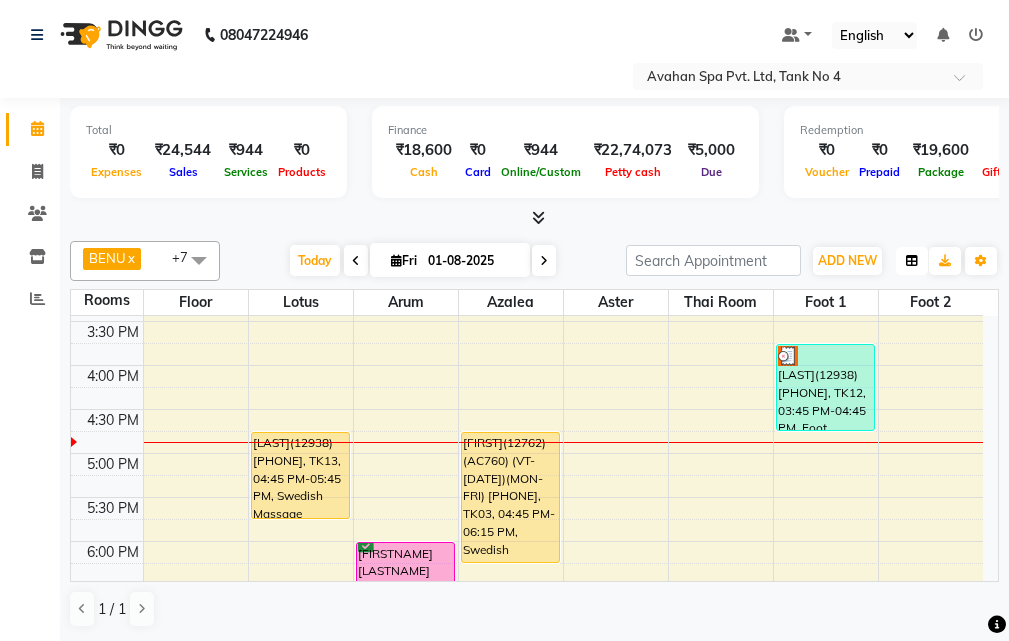click at bounding box center (912, 261) 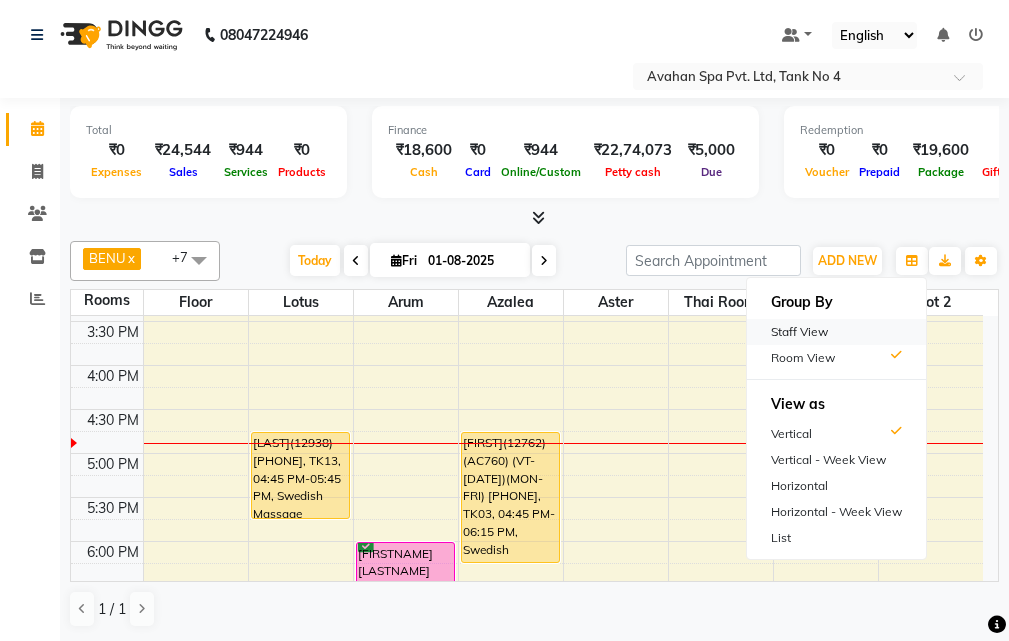 click on "Staff View" at bounding box center (836, 332) 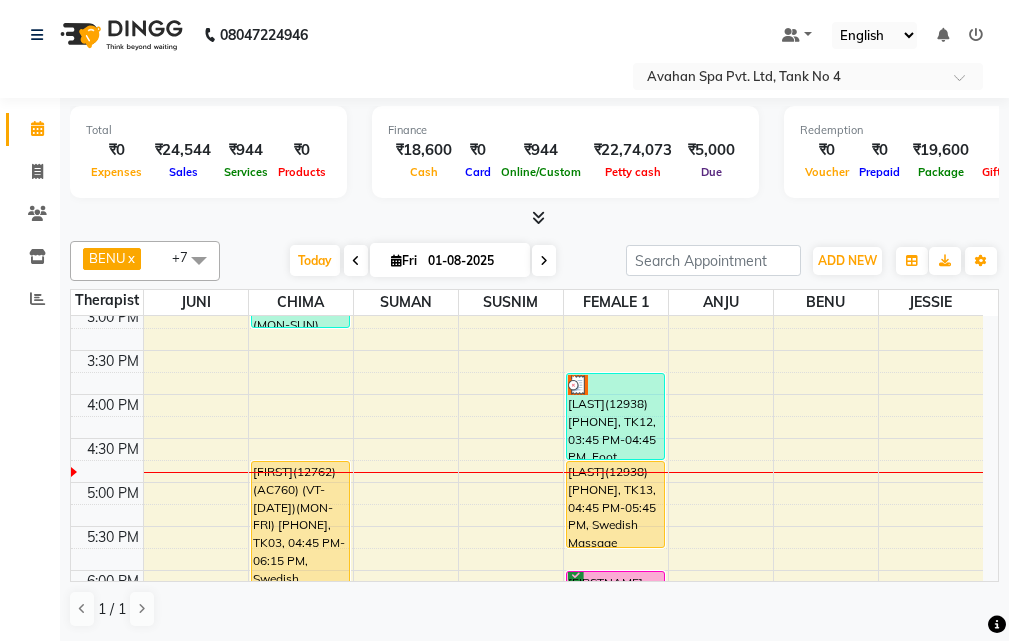 scroll, scrollTop: 378, scrollLeft: 0, axis: vertical 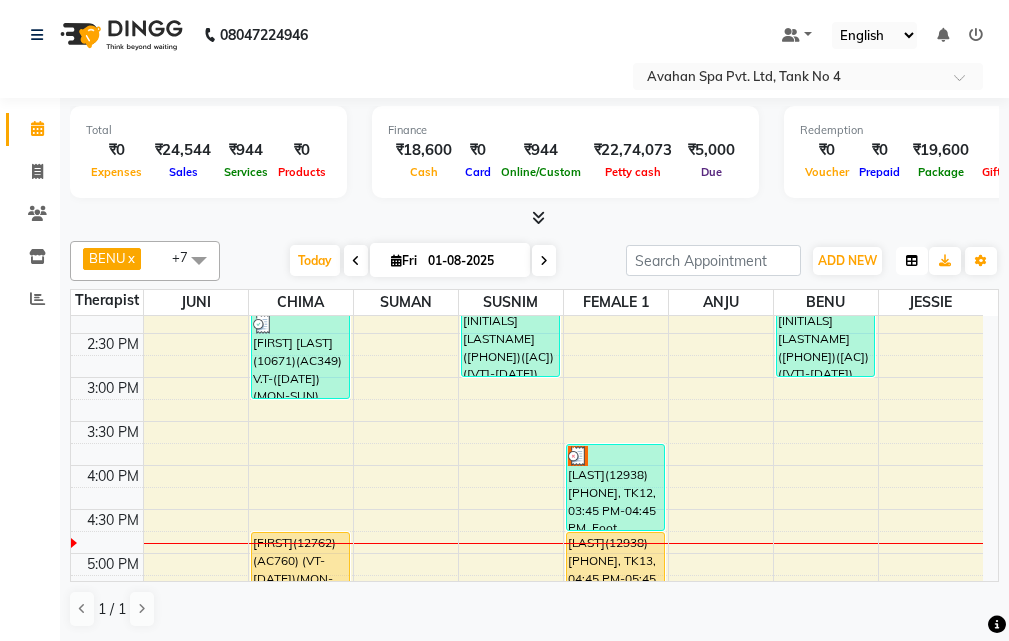 click at bounding box center (912, 261) 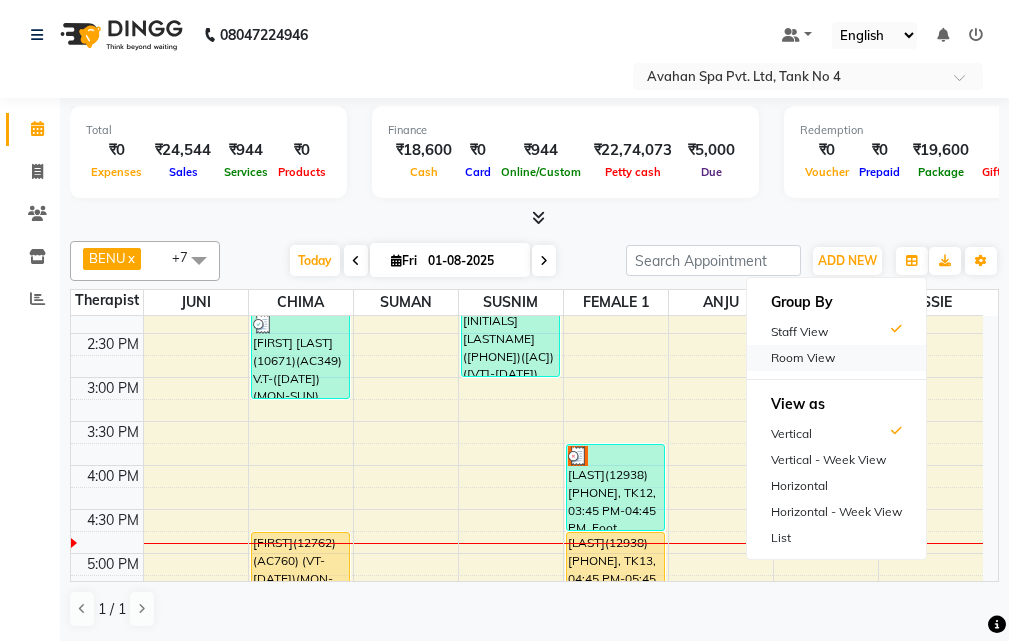 click on "Room View" at bounding box center (836, 358) 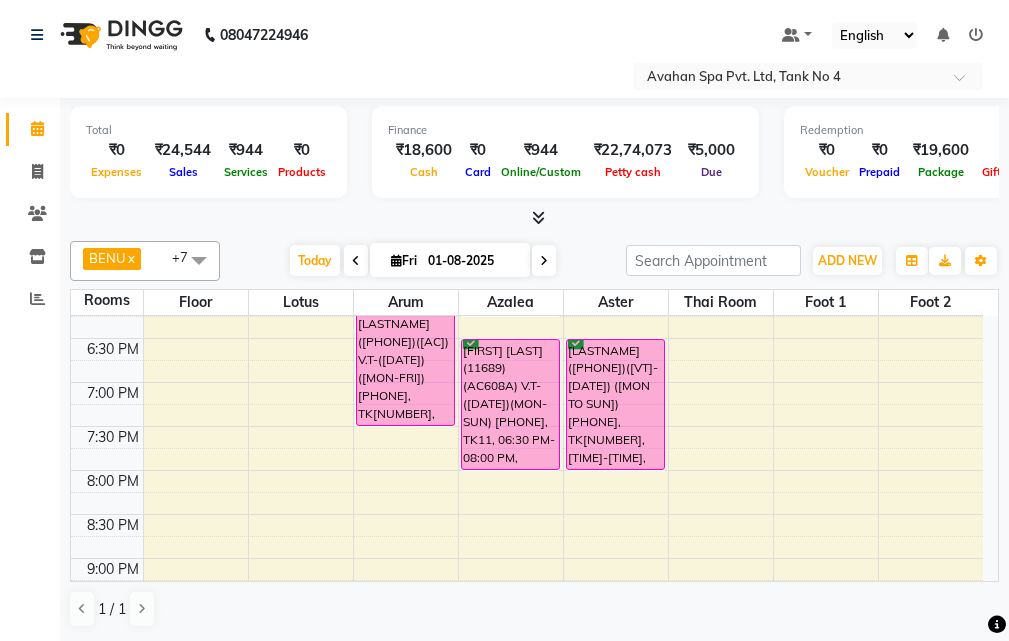 scroll, scrollTop: 678, scrollLeft: 0, axis: vertical 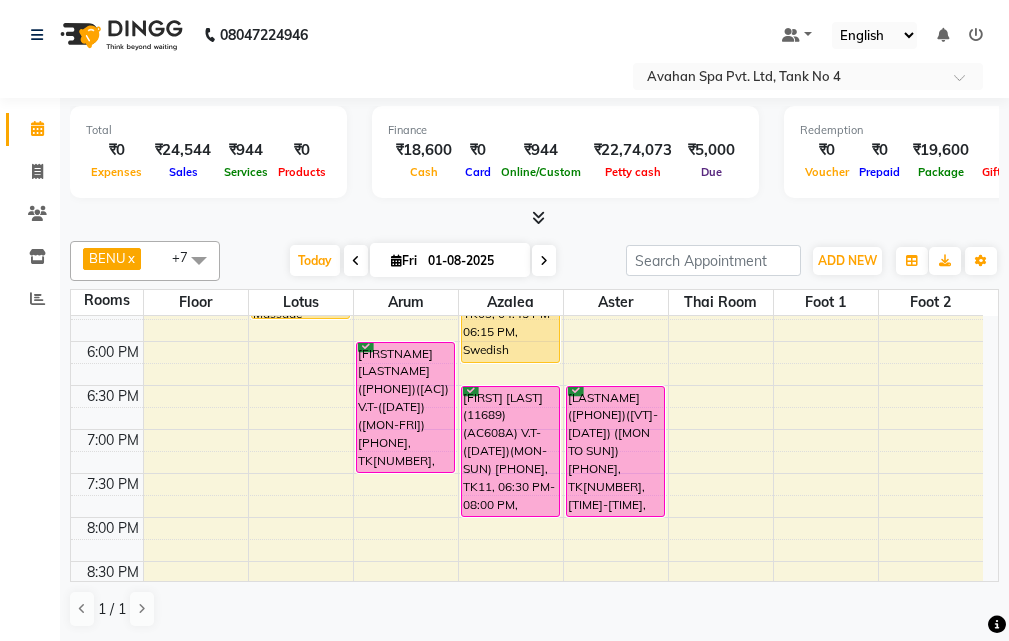 click on "10:00 AM 10:30 AM 11:00 AM 11:30 AM 12:00 PM 12:30 PM 1:00 PM 1:30 PM 2:00 PM 2:30 PM 3:00 PM 3:30 PM 4:00 PM 4:30 PM 5:00 PM 5:30 PM 6:00 PM 6:30 PM 7:00 PM 7:30 PM 8:00 PM 8:30 PM 9:00 PM 9:30 PM 10:00 PM 10:30 PM    GAUTAM DE(5901)(AC244) (30/09/2025)(MON-SUN) 9748380445, TK05, 10:15 AM-10:30 AM, Thai Yoga  60 Mins    HAOKIP(12938) 9289583270, TK13, 04:45 PM-05:45 PM, Swedish Massage Therapy 60 Mins     M K MUKHERJEE (10671)(AC349) V.T-(16-02-2026)(MON-SUN) 9830049796, TK10, 02:15 PM-03:15 PM, Swedish Massage Therapy 60 Mins     RAJESH BANERJEE(10807)(AC399) V.T-(09-09-2025)(MON-FRI) 9831643391, TK07, 06:00 PM-07:30 PM, Swedish Massage Therapy 90 Mins     RAHUL(12039)(AC649)(V.T-06/06/2026)(MON TO SUN), TK04, 11:30 AM-12:30 PM, Swedish Massage Therapy 60 Mins     RAHUL(12039)(AC649)(V.T-06/06/2026)(MON TO SUN), TK04, 12:30 PM-01:30 PM, Swedish Massage Therapy 60 Mins    ROHIT(12762)(AC760) (VT-12-05-2026)(MON-FRI) 8240208954, TK03, 04:45 PM-06:15 PM, Swedish Massage Therapy 90 Mins" at bounding box center (527, 209) 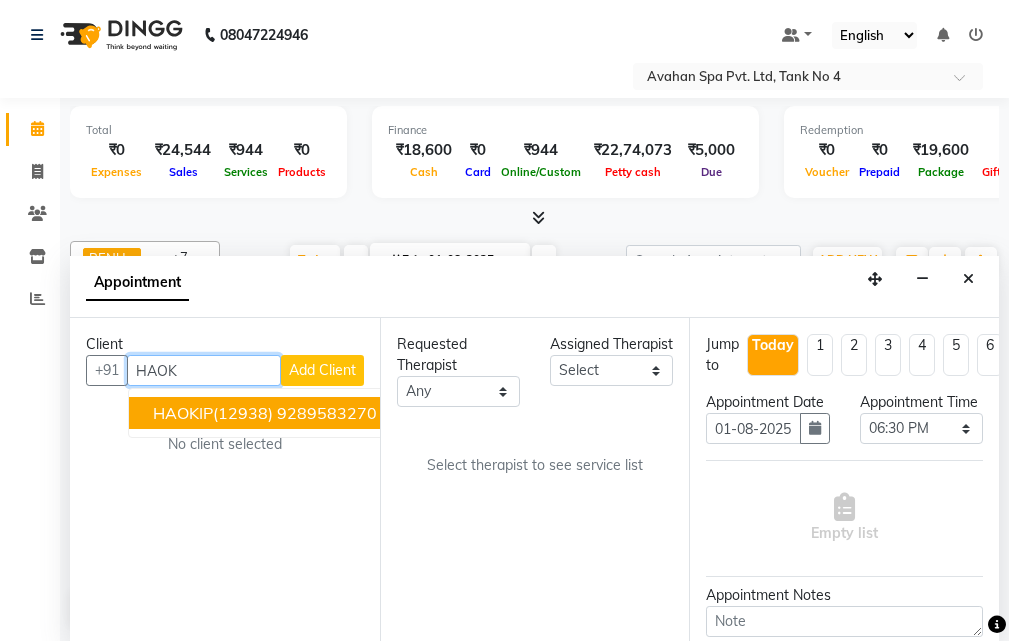 click on "HAOKIP(12938) 9289583270" at bounding box center (265, 413) 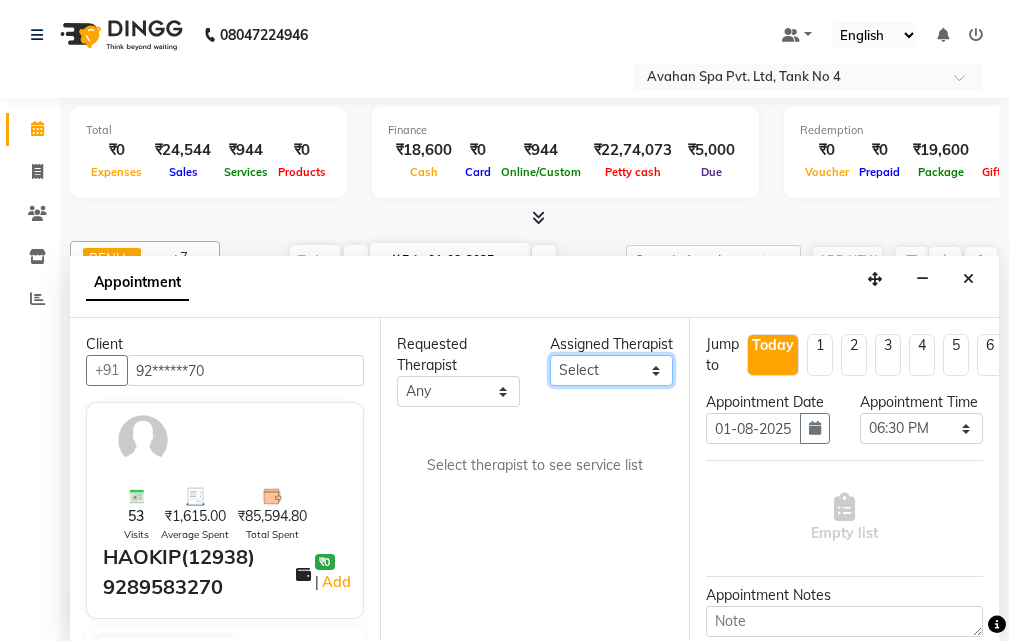 click on "Select ANJU BENU CHIMA FEMALE 1 JESSIE JUNI SUMAN SUSNIM" at bounding box center [611, 370] 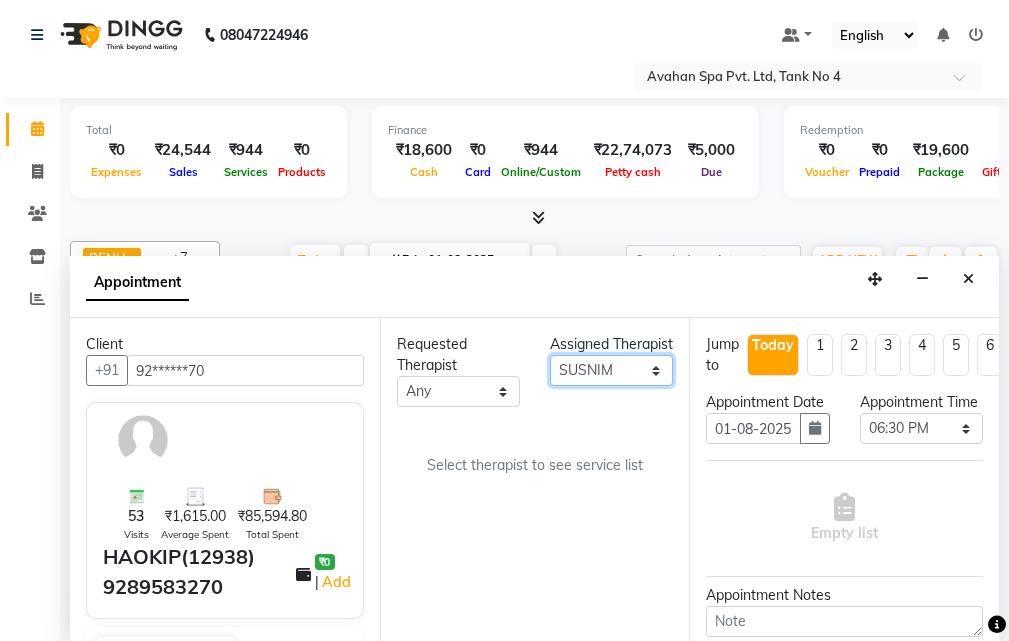 click on "Select ANJU BENU CHIMA FEMALE 1 JESSIE JUNI SUMAN SUSNIM" at bounding box center [611, 370] 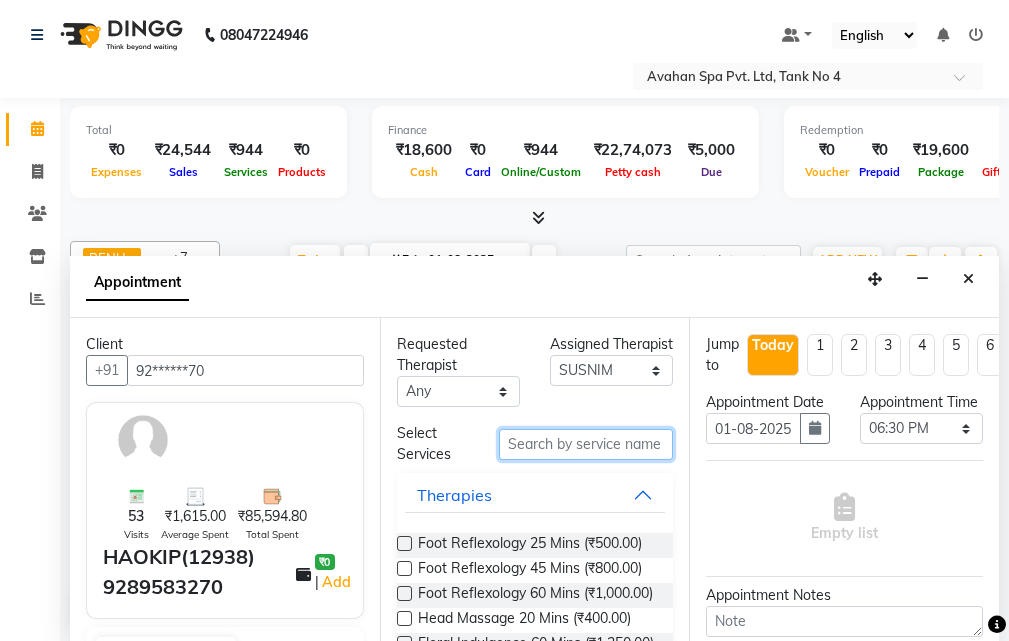 click at bounding box center [586, 444] 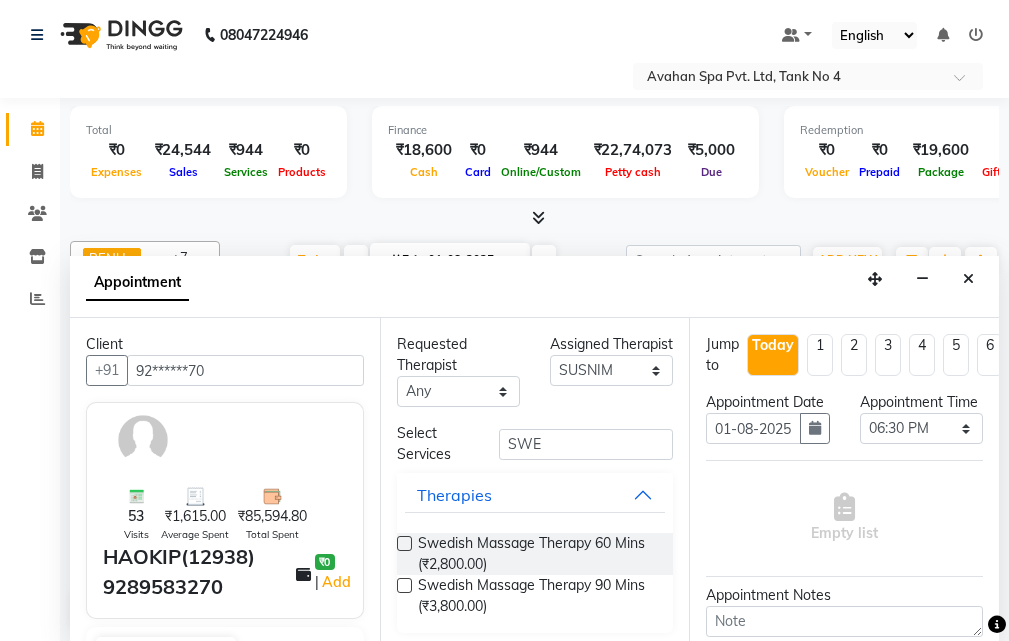 click at bounding box center [404, 585] 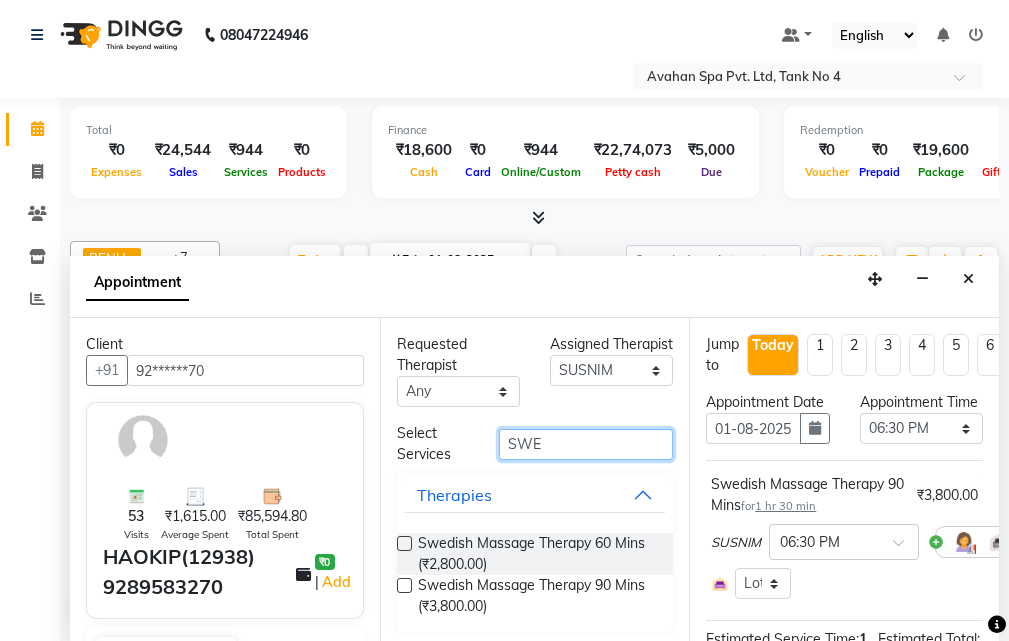 click on "SWE" at bounding box center [586, 444] 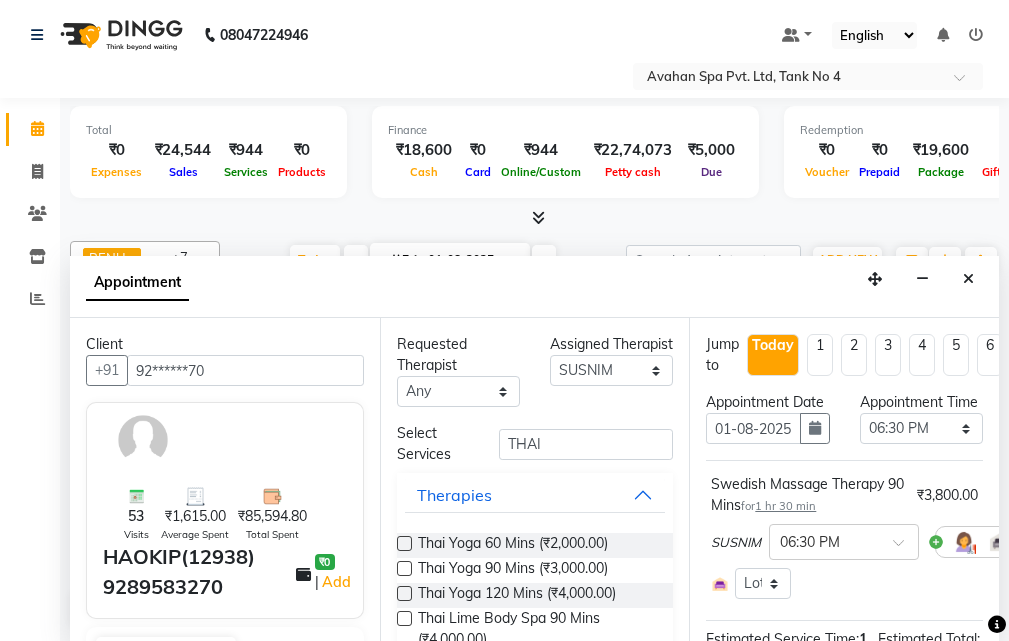 click at bounding box center (404, 568) 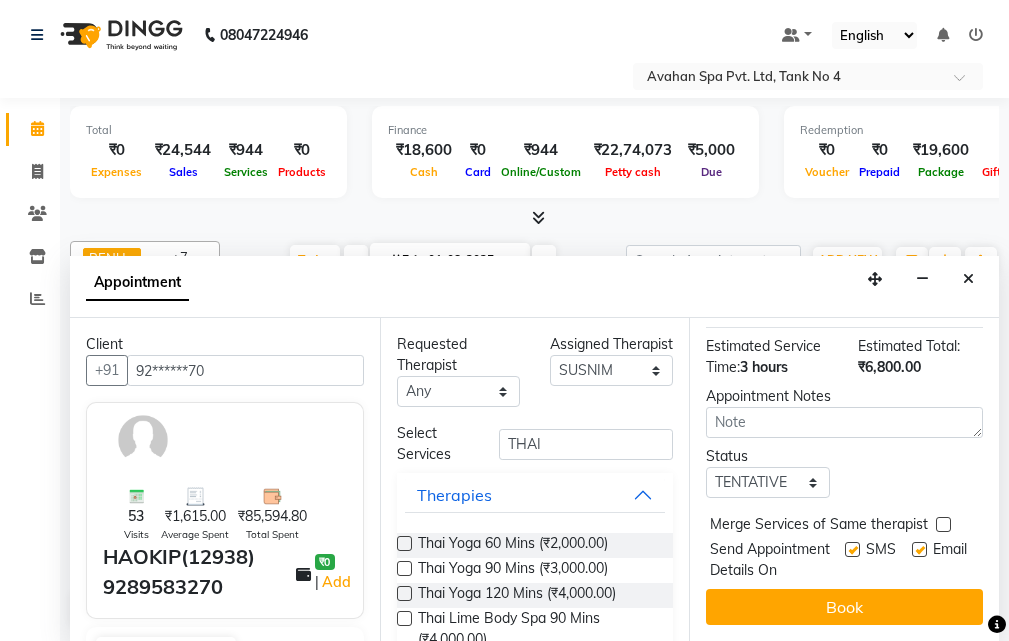 scroll, scrollTop: 493, scrollLeft: 0, axis: vertical 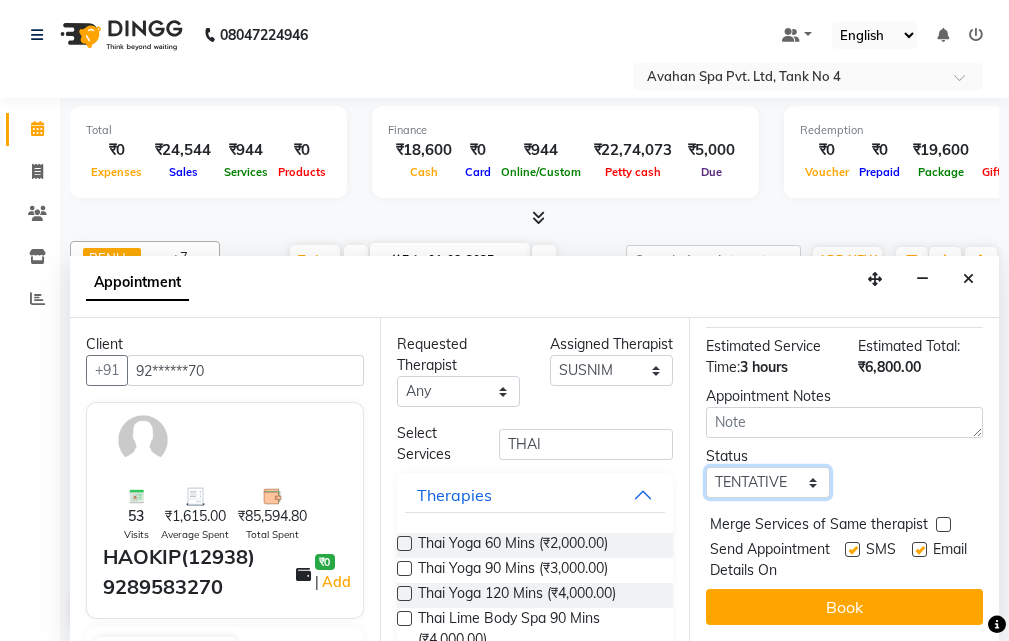 drag, startPoint x: 797, startPoint y: 440, endPoint x: 797, endPoint y: 458, distance: 18 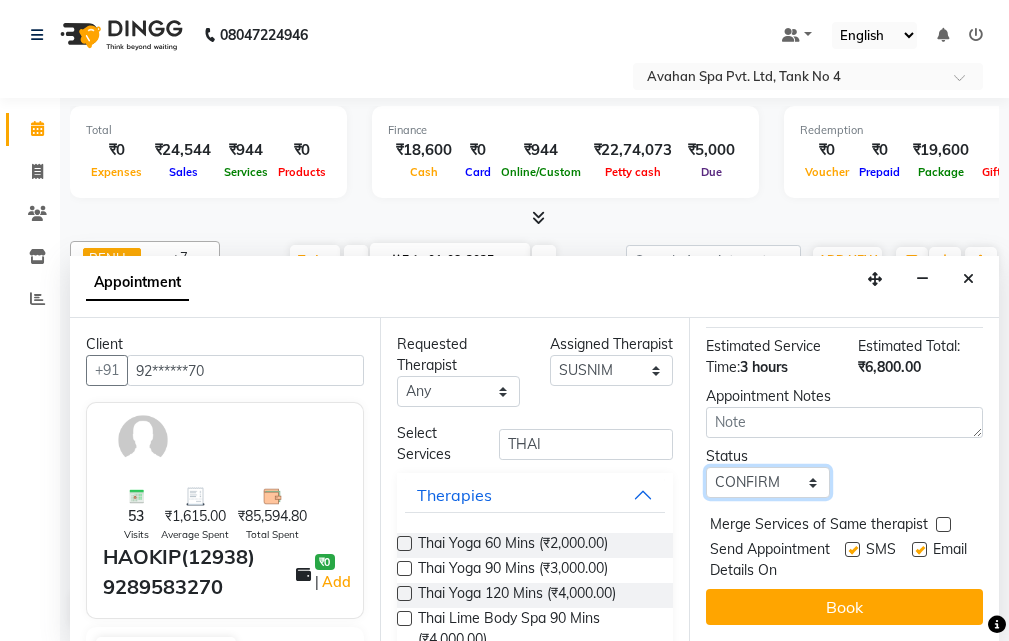 click on "Select TENTATIVE CONFIRM CHECK-IN UPCOMING" at bounding box center (767, 482) 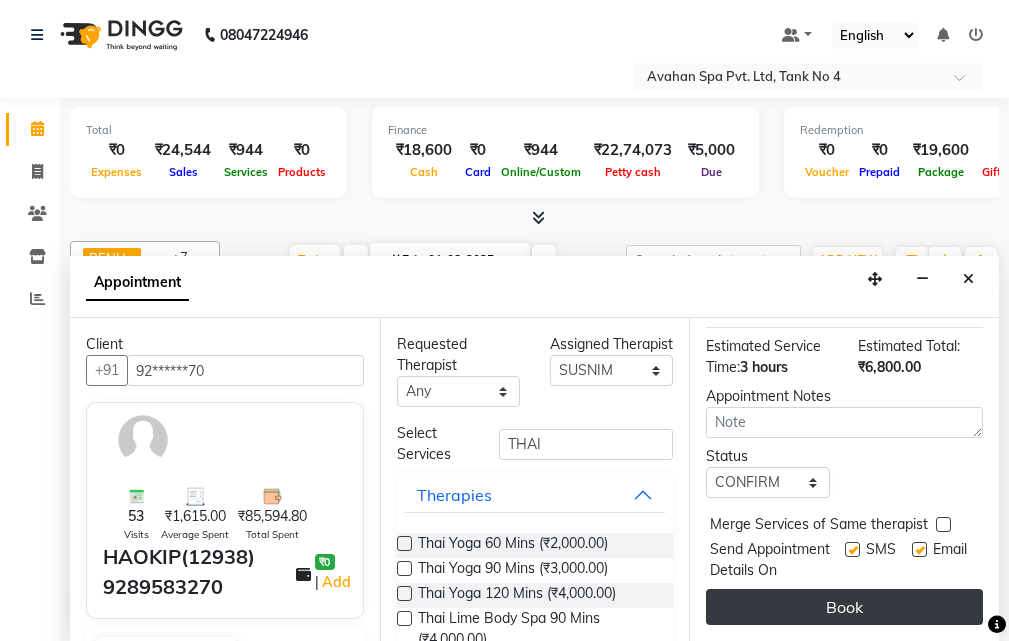 click on "Book" at bounding box center [844, 607] 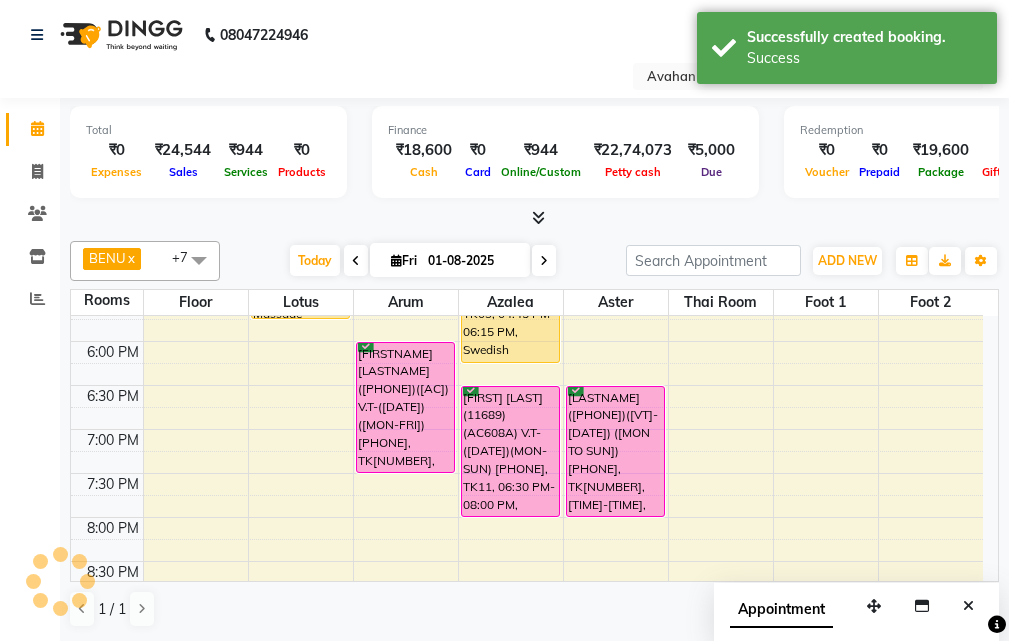 scroll, scrollTop: 0, scrollLeft: 0, axis: both 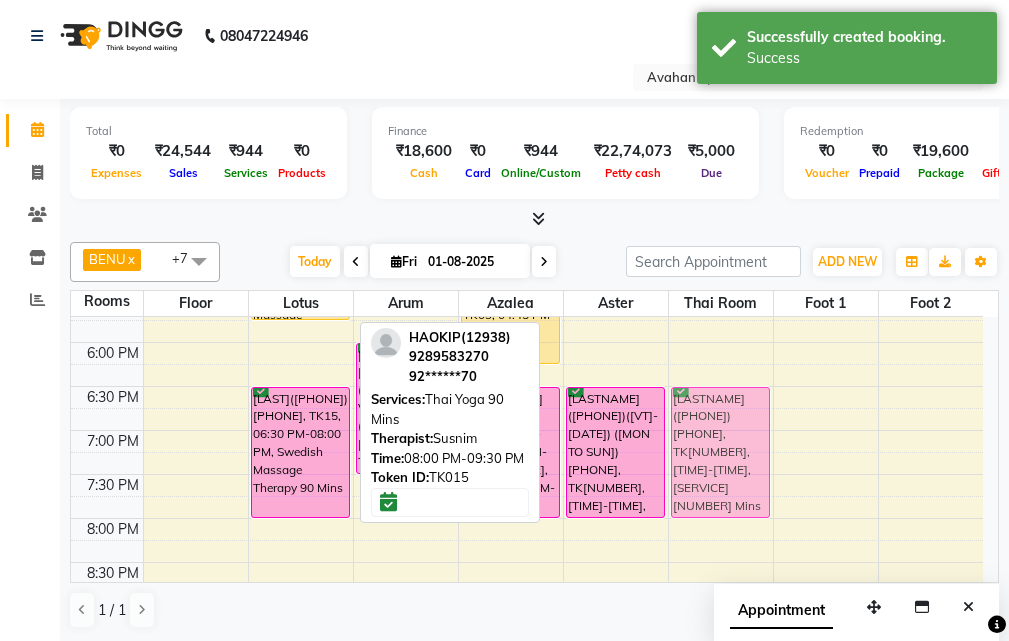 drag, startPoint x: 294, startPoint y: 533, endPoint x: 687, endPoint y: 403, distance: 413.94324 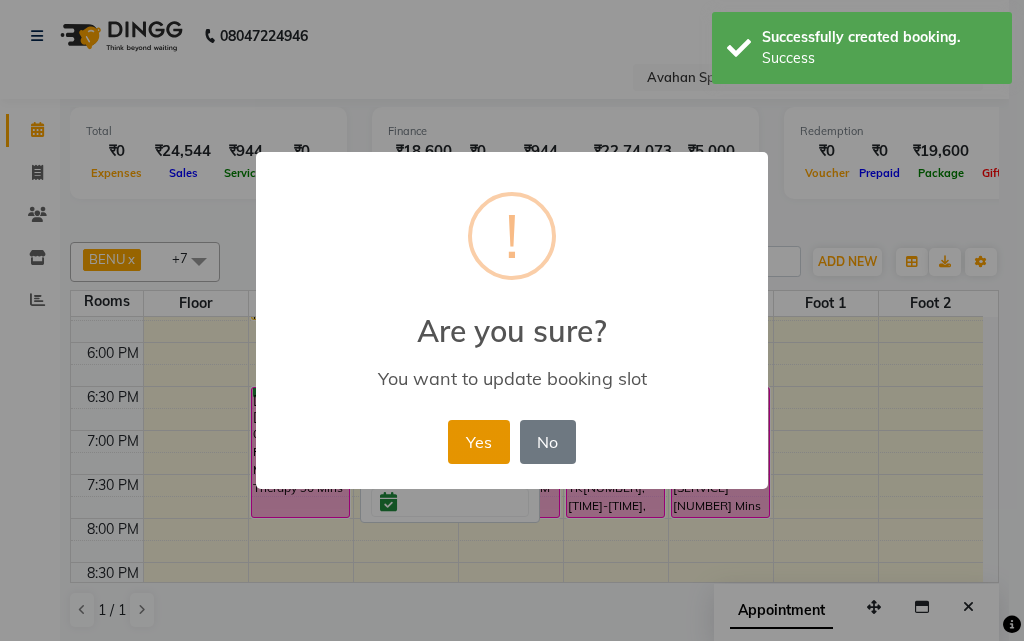 click on "Yes" at bounding box center (478, 442) 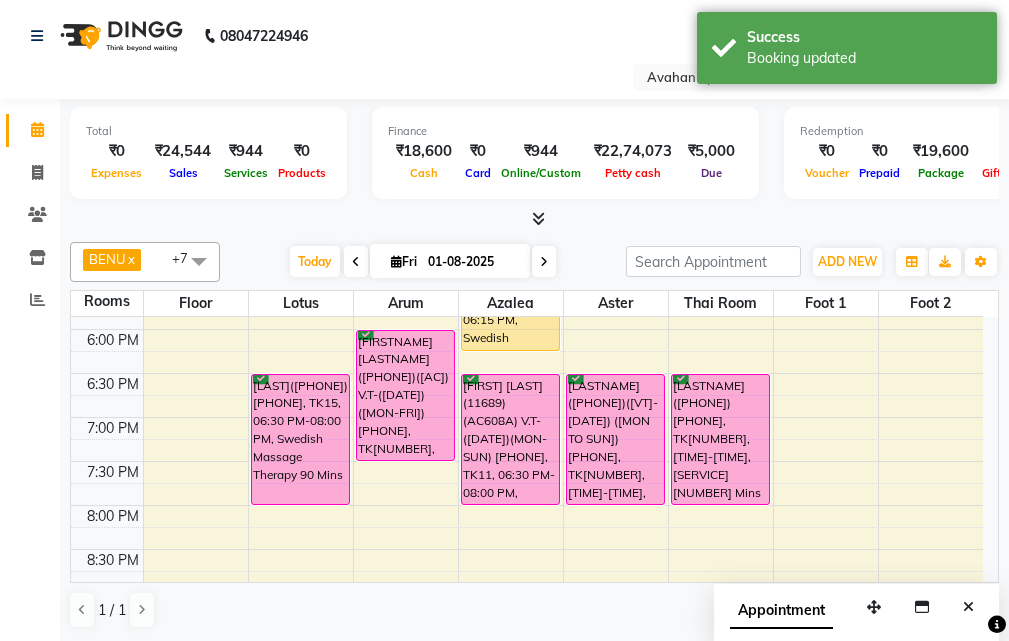 scroll, scrollTop: 678, scrollLeft: 0, axis: vertical 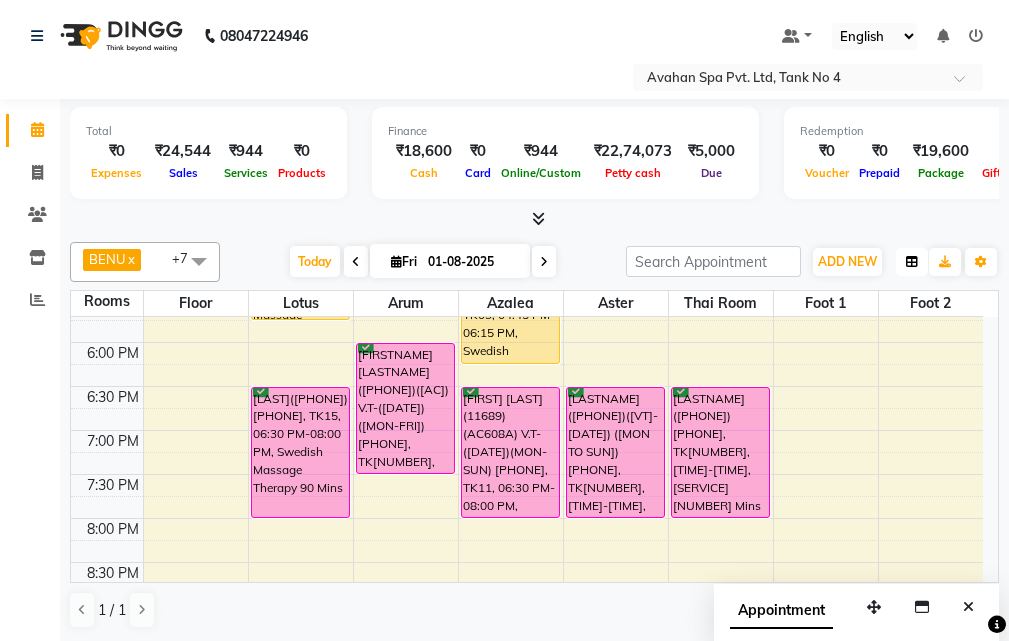click at bounding box center [912, 262] 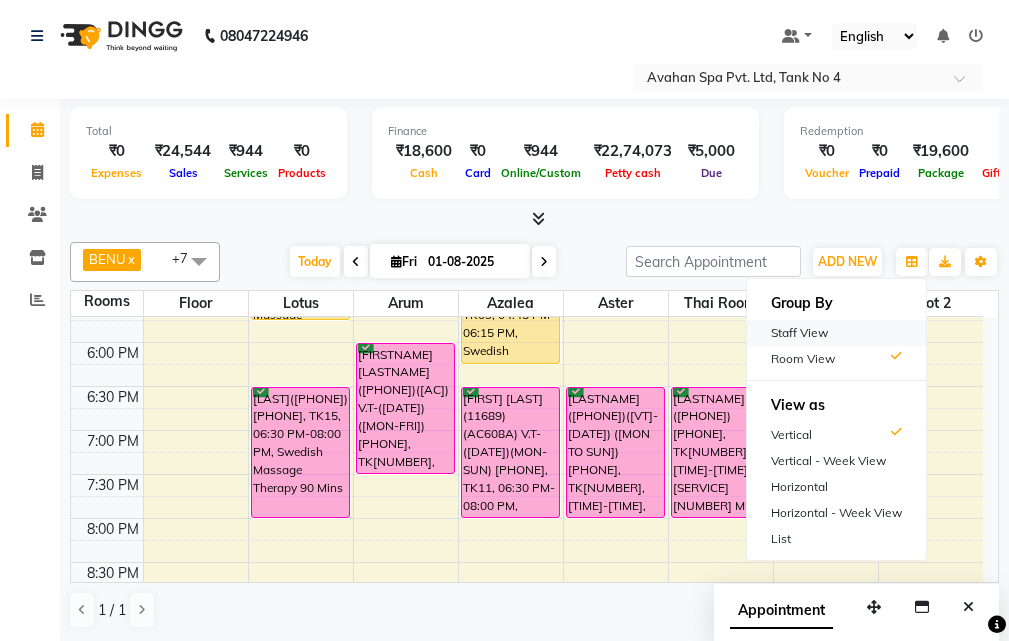 click on "Staff View" at bounding box center [836, 333] 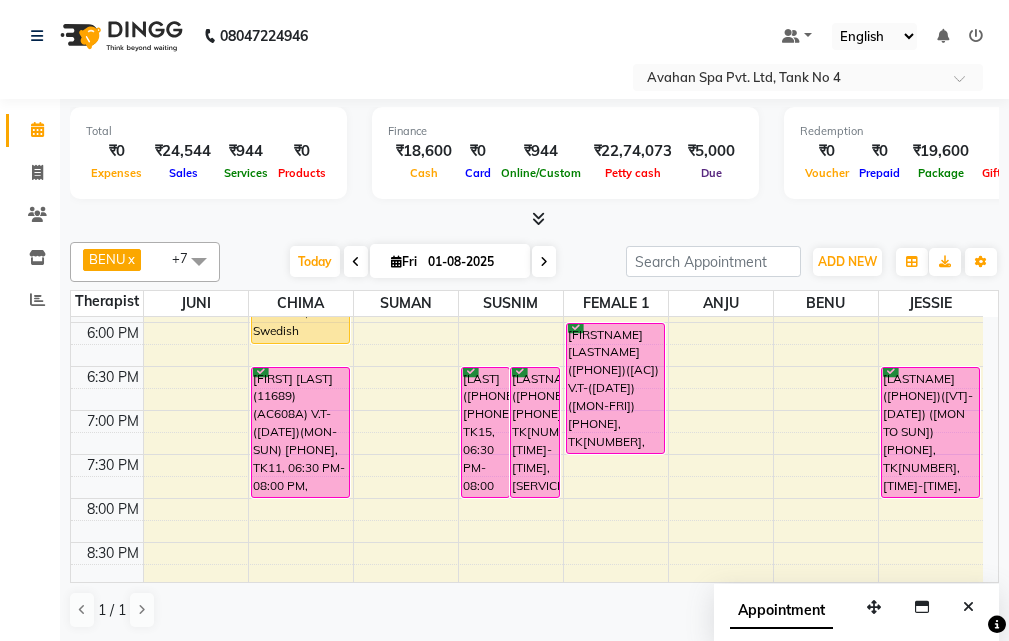 scroll, scrollTop: 700, scrollLeft: 0, axis: vertical 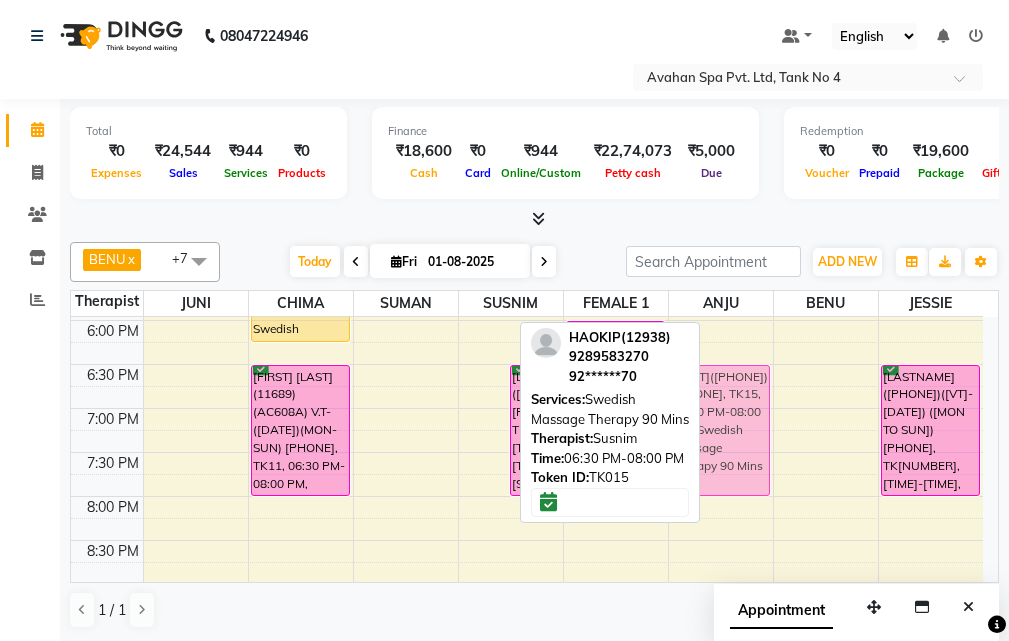 drag, startPoint x: 484, startPoint y: 406, endPoint x: 706, endPoint y: 403, distance: 222.02026 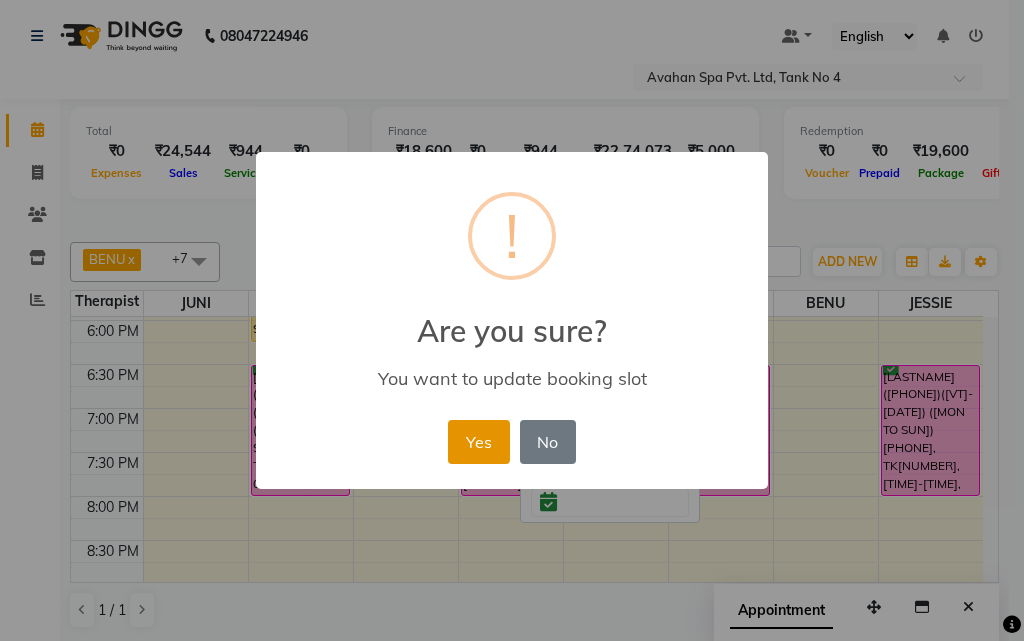 click on "Yes" at bounding box center (478, 442) 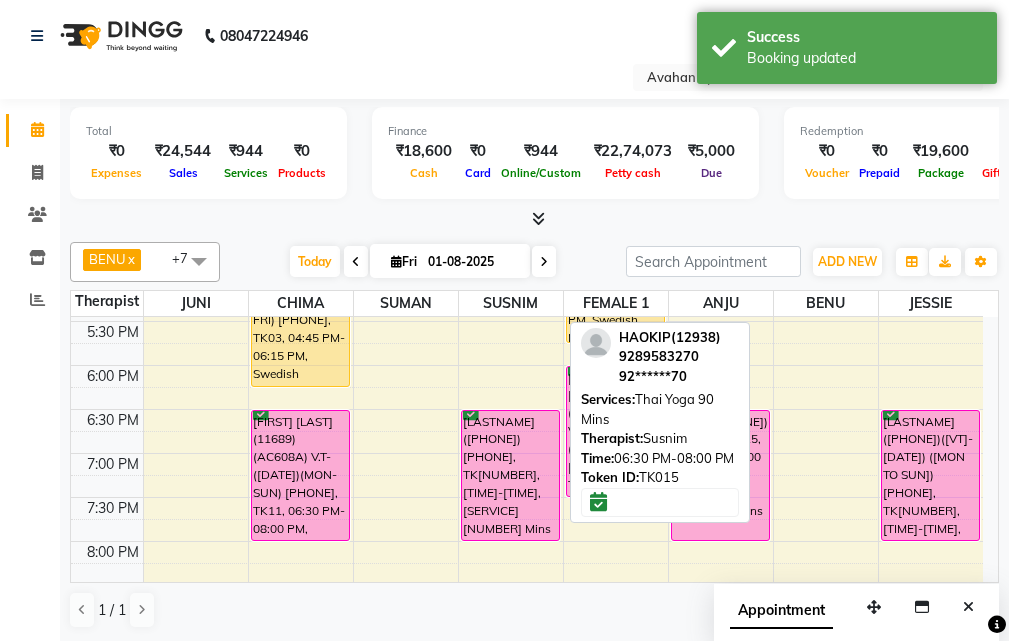 scroll, scrollTop: 700, scrollLeft: 0, axis: vertical 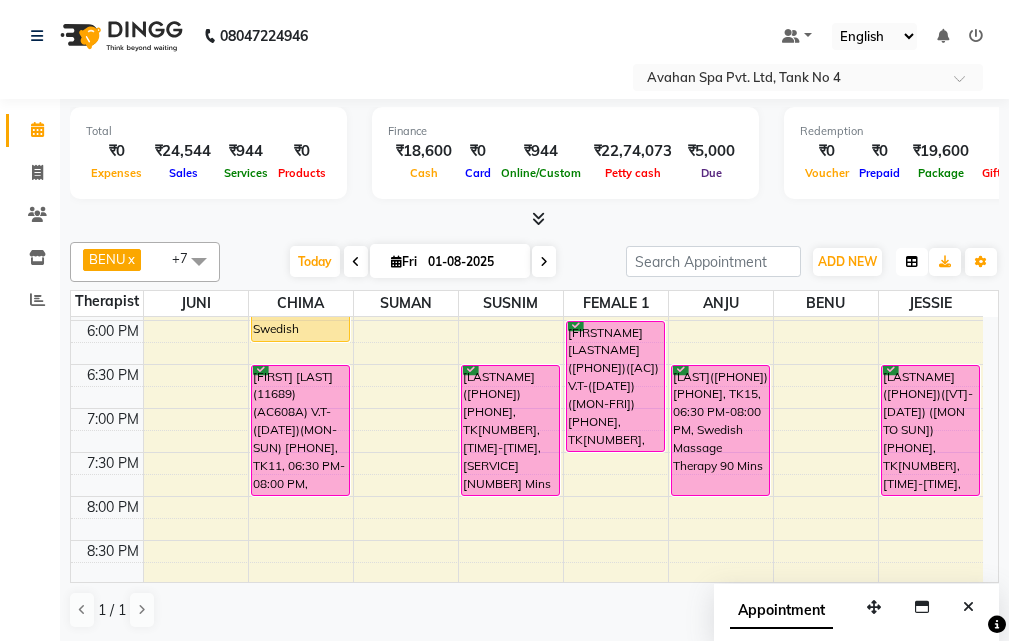 drag, startPoint x: 909, startPoint y: 263, endPoint x: 907, endPoint y: 274, distance: 11.18034 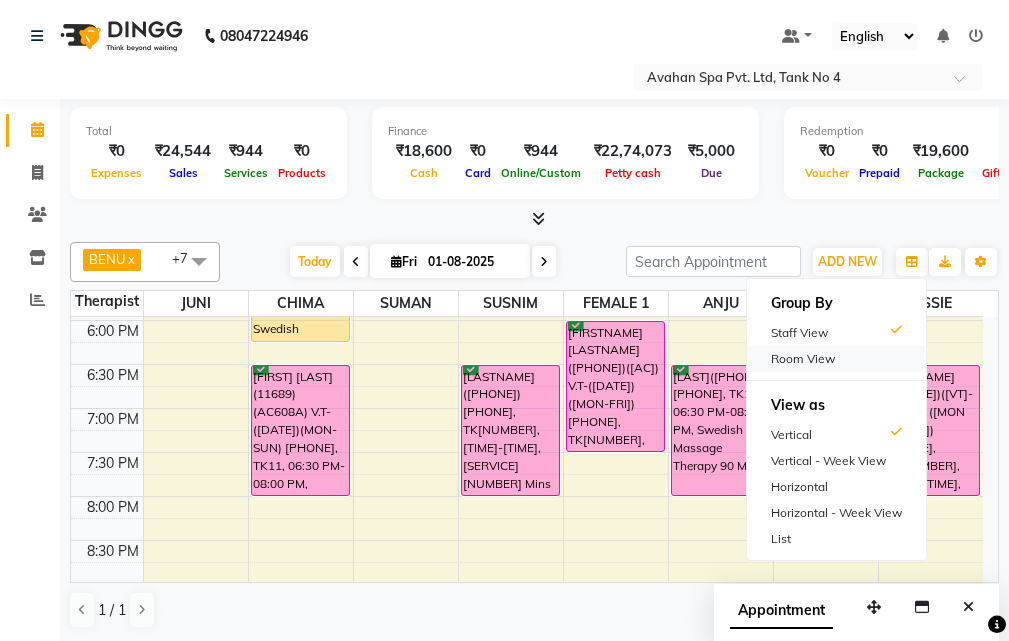 click on "Room View" at bounding box center [836, 359] 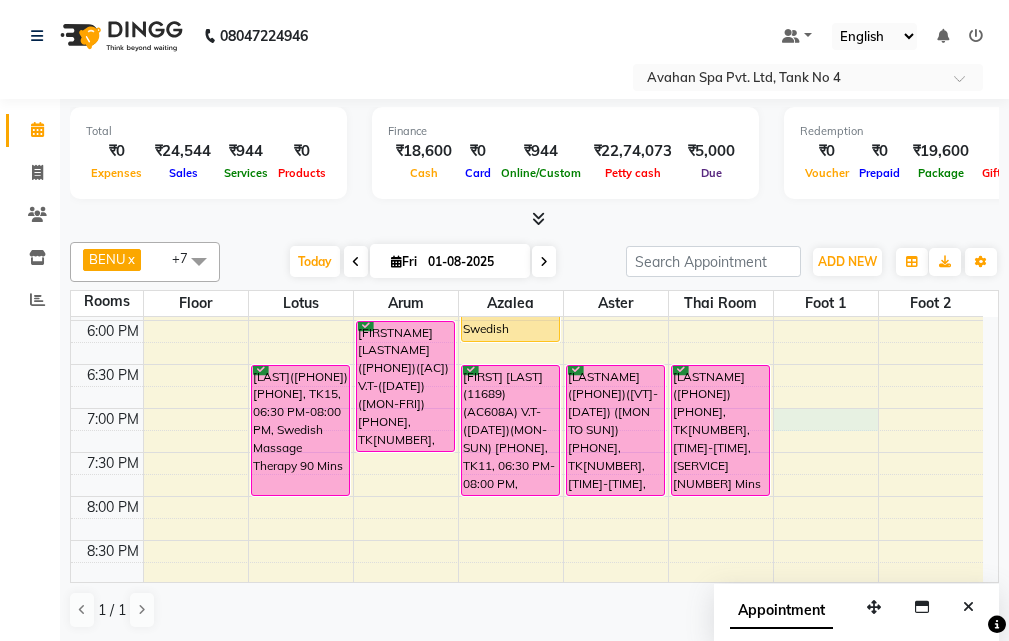 click on "10:00 AM 10:30 AM 11:00 AM 11:30 AM 12:00 PM 12:30 PM 1:00 PM 1:30 PM 2:00 PM 2:30 PM 3:00 PM 3:30 PM 4:00 PM 4:30 PM 5:00 PM 5:30 PM 6:00 PM 6:30 PM 7:00 PM 7:30 PM 8:00 PM 8:30 PM 9:00 PM 9:30 PM 10:00 PM 10:30 PM    GAUTAM DE(5901)(AC244) (30/09/2025)(MON-SUN) 9748380445, TK05, 10:15 AM-10:30 AM, Thai Yoga  60 Mins    HAOKIP(12938) 9289583270, TK13, 04:45 PM-05:45 PM, Swedish Massage Therapy 60 Mins     HAOKIP(12938) 9289583270, TK15, 06:30 PM-08:00 PM, Swedish Massage Therapy 90 Mins     M K MUKHERJEE (10671)(AC349) V.T-(16-02-2026)(MON-SUN) 9830049796, TK10, 02:15 PM-03:15 PM, Swedish Massage Therapy 60 Mins     RAJESH BANERJEE(10807)(AC399) V.T-(09-09-2025)(MON-FRI) 9831643391, TK07, 06:00 PM-07:30 PM, Swedish Massage Therapy 90 Mins     RAHUL(12039)(AC649)(V.T-06/06/2026)(MON TO SUN), TK04, 11:30 AM-12:30 PM, Swedish Massage Therapy 60 Mins     RAHUL(12039)(AC649)(V.T-06/06/2026)(MON TO SUN), TK04, 12:30 PM-01:30 PM, Swedish Massage Therapy 60 Mins" at bounding box center (527, 188) 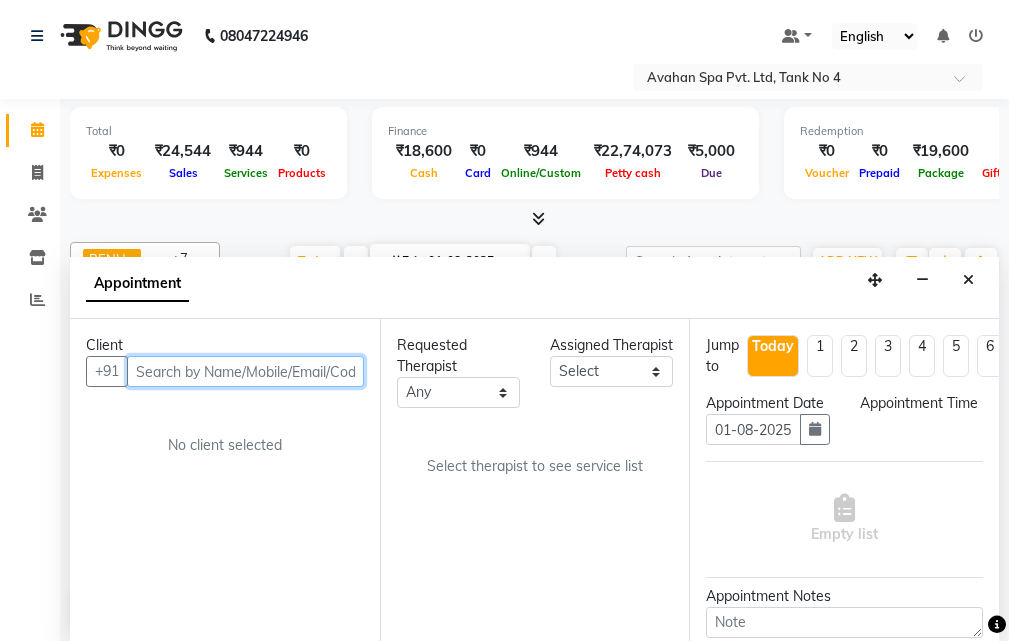 scroll, scrollTop: 1, scrollLeft: 0, axis: vertical 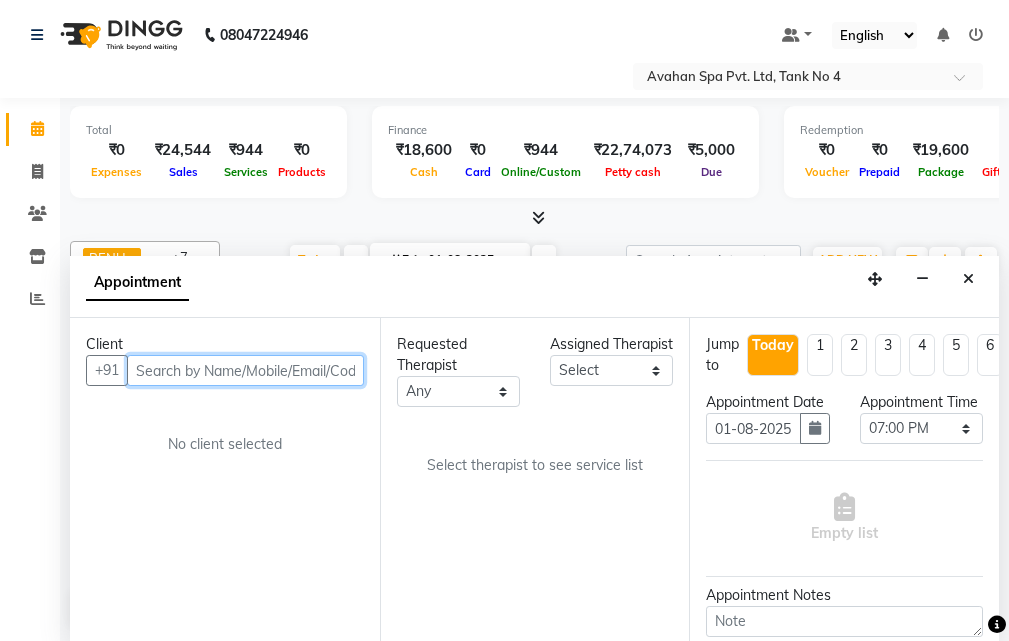 click at bounding box center (245, 370) 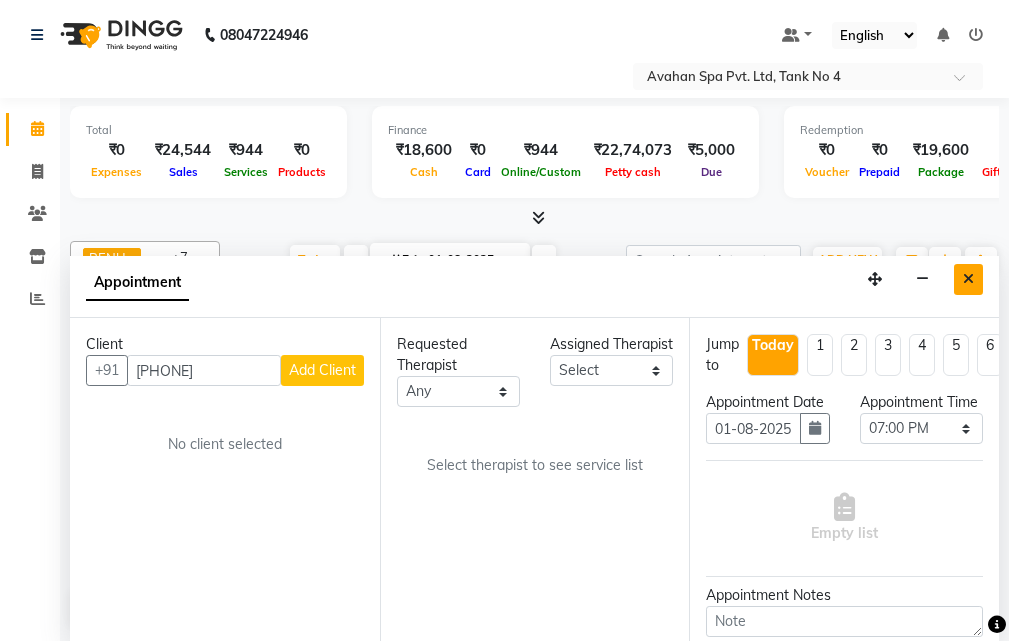 click at bounding box center (968, 279) 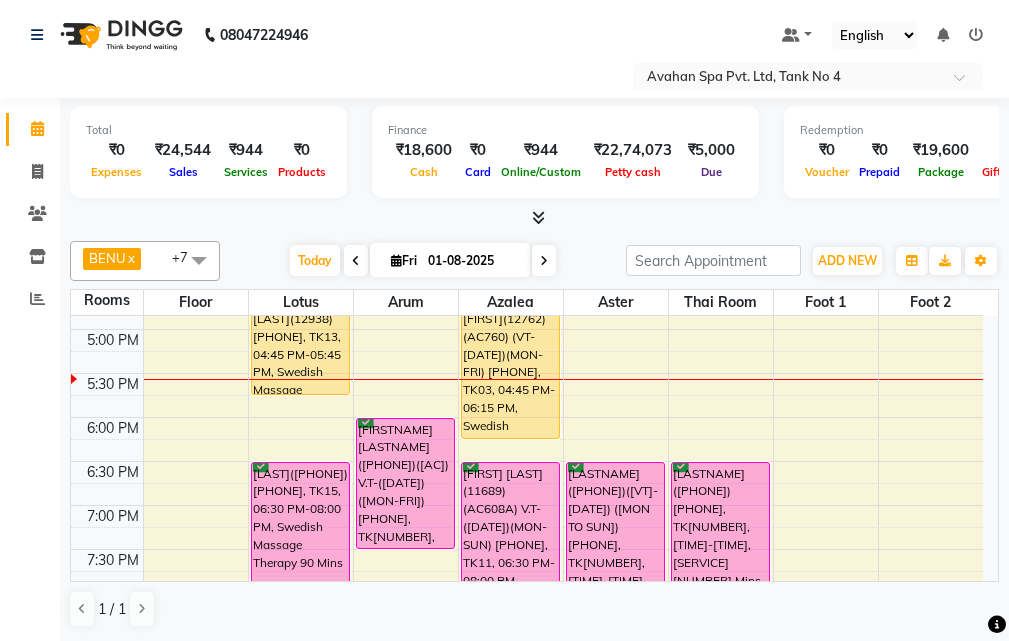 scroll, scrollTop: 600, scrollLeft: 0, axis: vertical 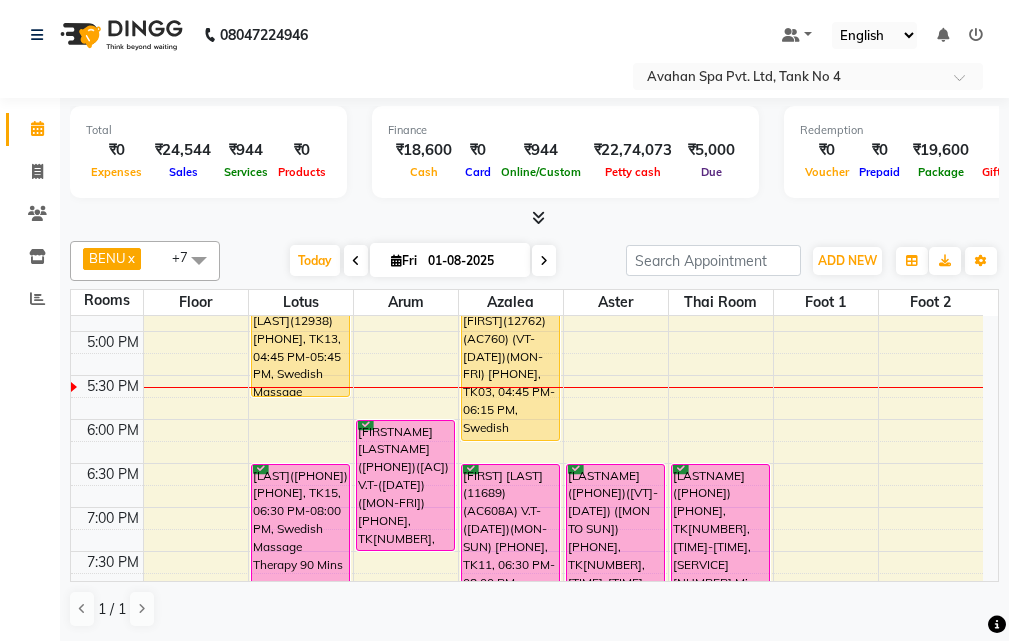 click on "01-08-2025" at bounding box center (472, 261) 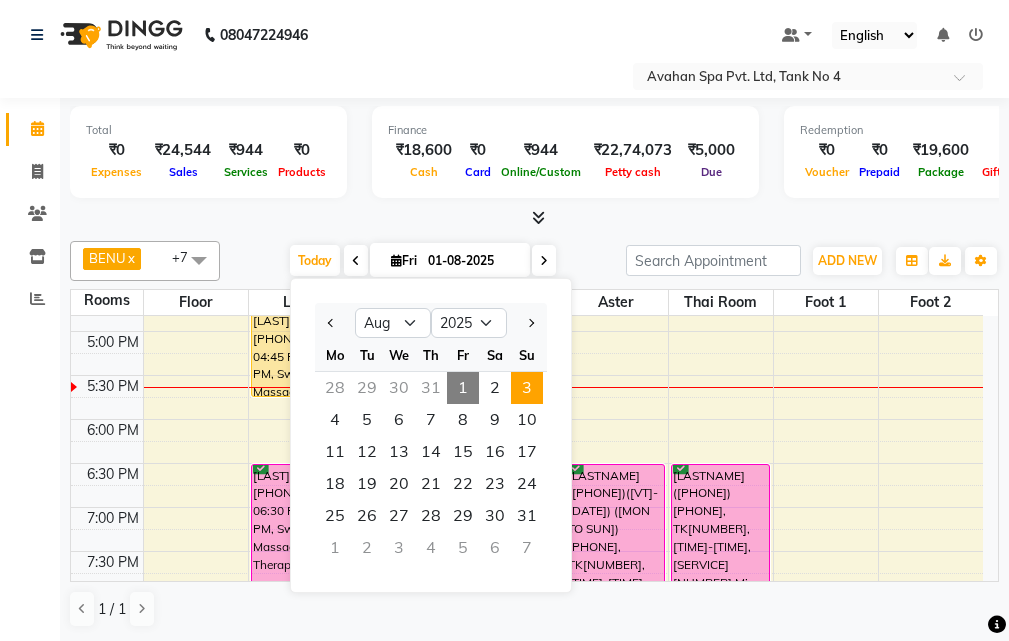click on "3" at bounding box center [527, 388] 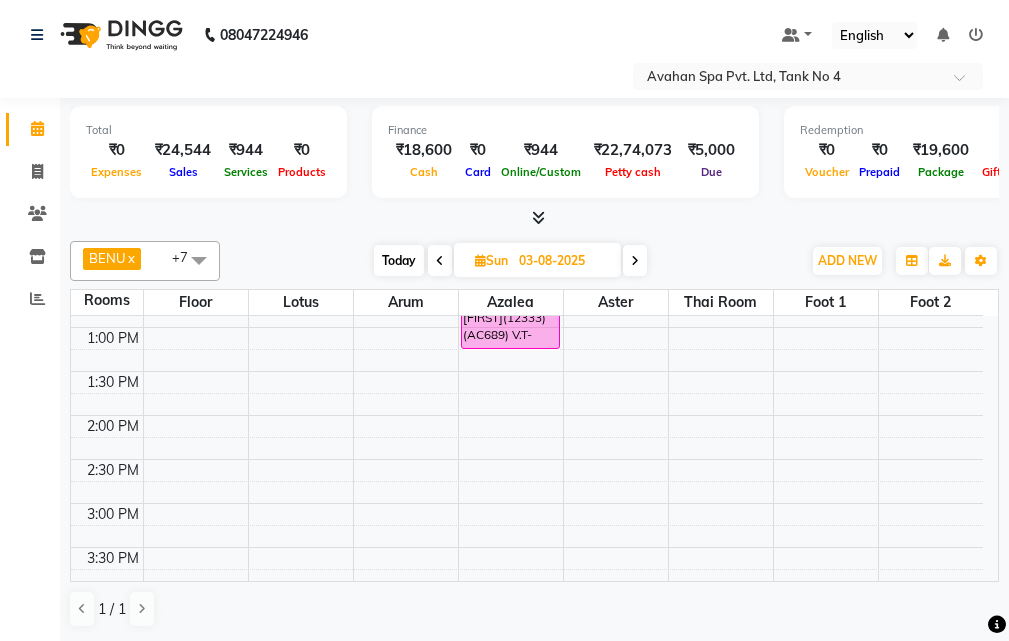 scroll, scrollTop: 300, scrollLeft: 0, axis: vertical 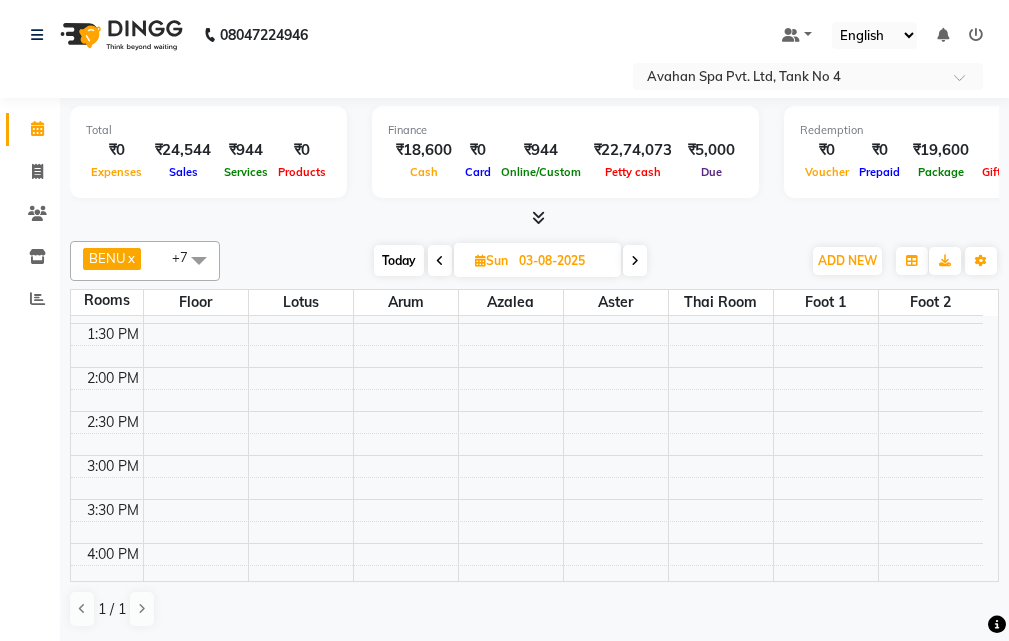 click on "Today" at bounding box center (399, 260) 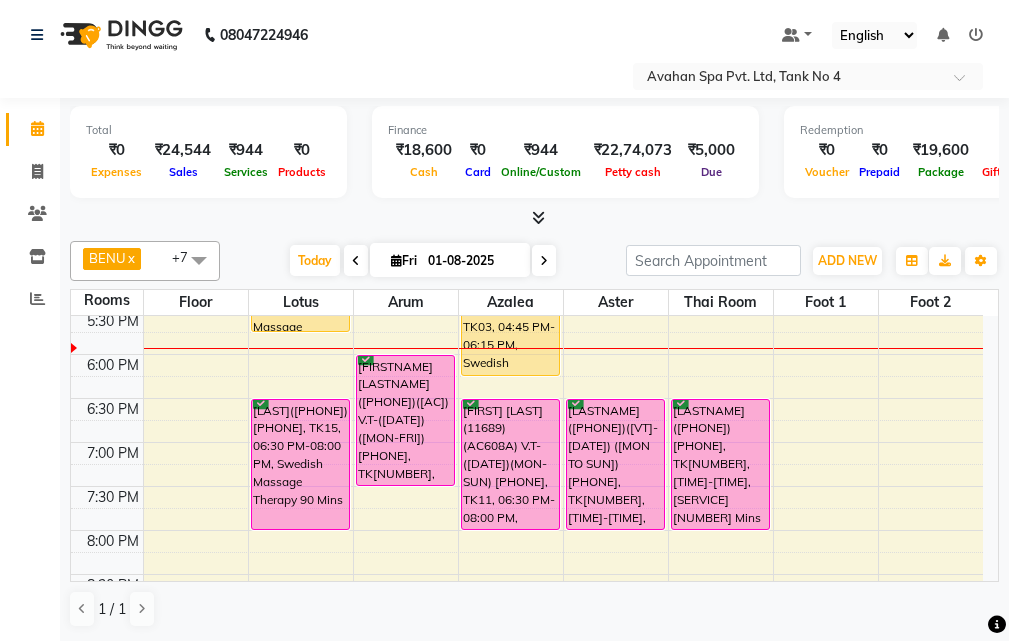 scroll, scrollTop: 617, scrollLeft: 0, axis: vertical 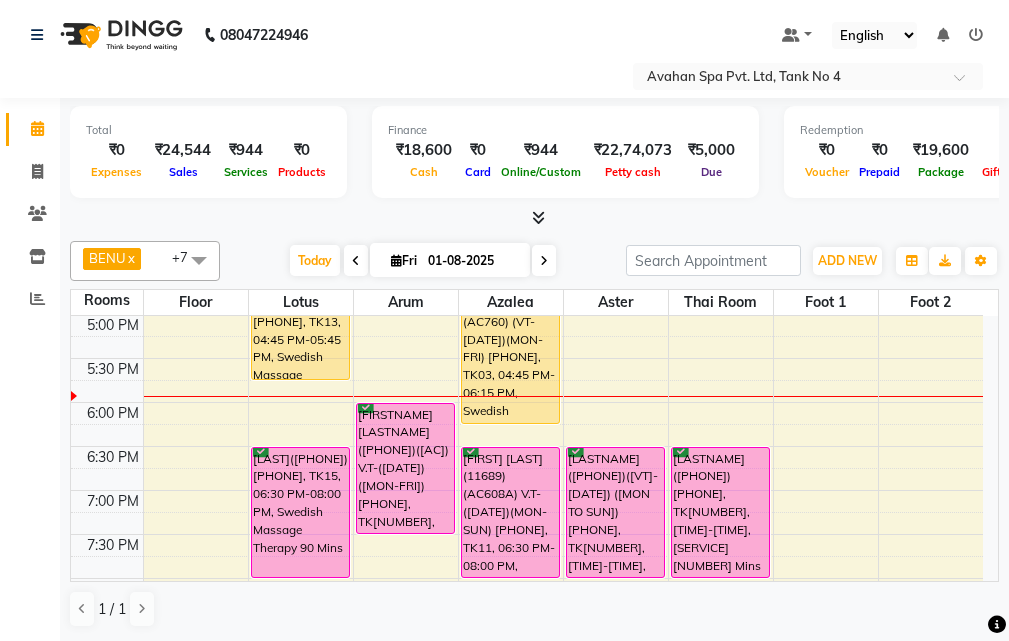 click at bounding box center [396, 260] 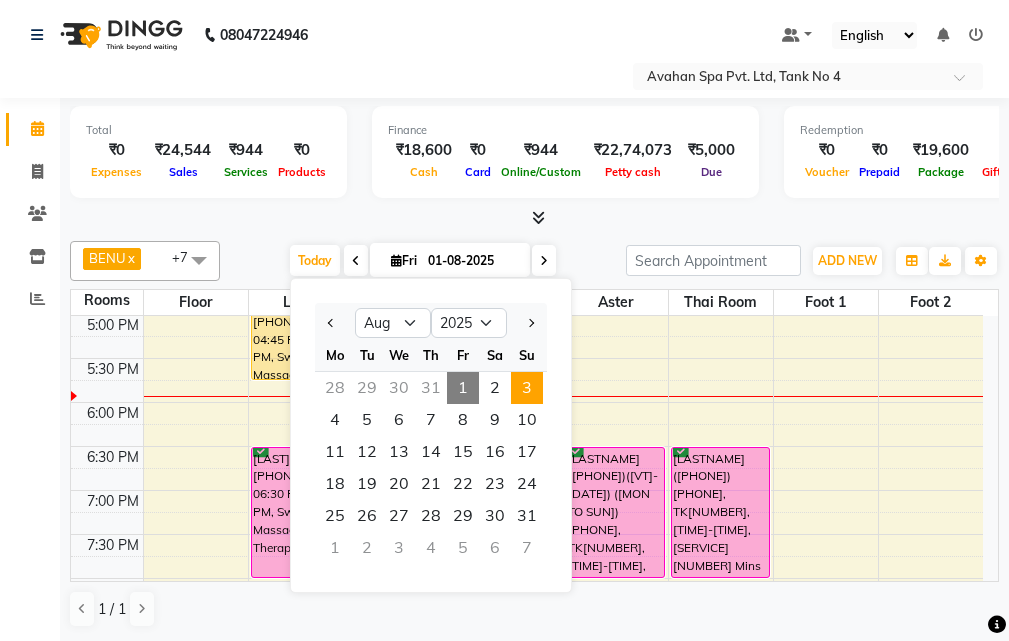 click on "3" at bounding box center [527, 388] 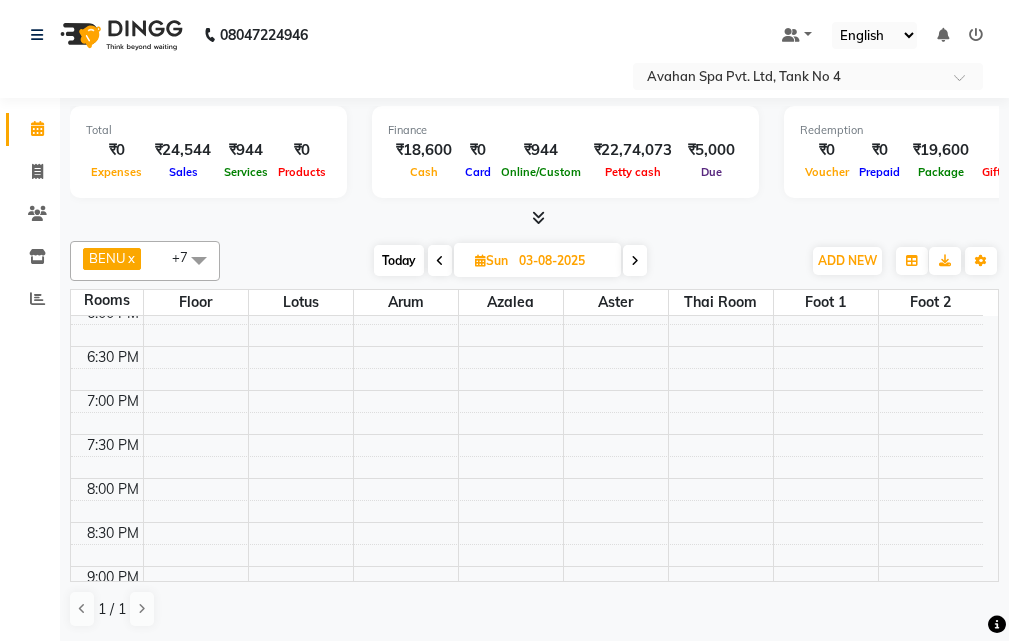 scroll, scrollTop: 817, scrollLeft: 0, axis: vertical 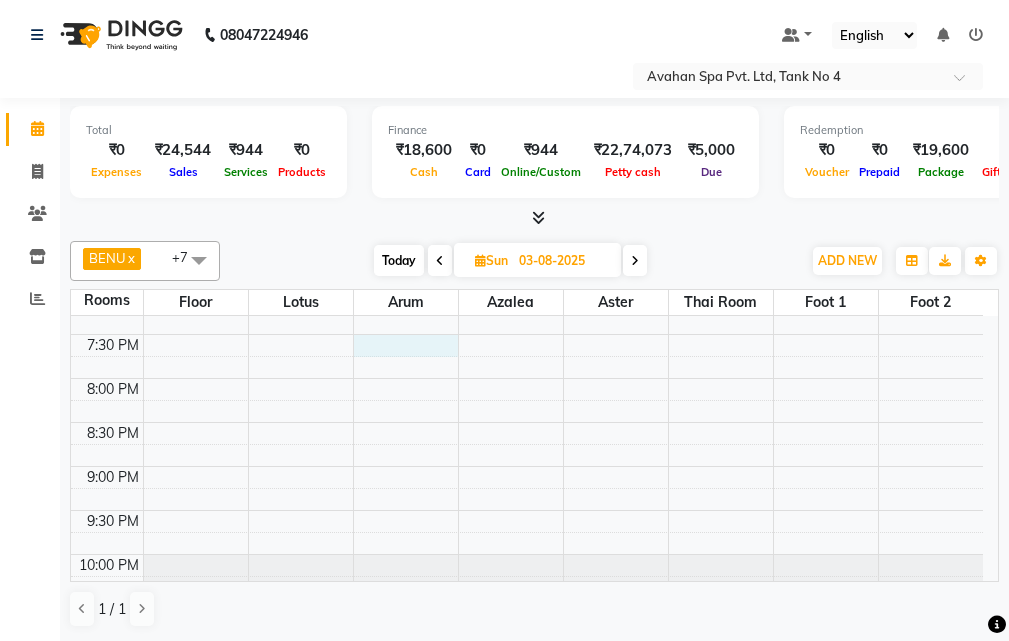 click on "10:00 AM 10:30 AM 11:00 AM 11:30 AM 12:00 PM 12:30 PM 1:00 PM 1:30 PM 2:00 PM 2:30 PM 3:00 PM 3:30 PM 4:00 PM 4:30 PM 5:00 PM 5:30 PM 6:00 PM 6:30 PM 7:00 PM 7:30 PM 8:00 PM 8:30 PM 9:00 PM 9:30 PM 10:00 PM 10:30 PM     RABINDRA(9244)(AC306) V.T-(20/10/2024)(MON-SUN) 8444855544, 11:15 AM-12:15 PM, Swedish Massage Therapy 60 Mins     TAPAS(12333)(AC689) V.T-(14-04-26)(MON-SUN) 6302006260, 11:15 AM-12:45 PM, Swedish Massage Therapy 90 Mins     TAPAS(12333)(AC689) V.T-(14-04-26)(MON-SUN) 6302006260, 12:45 PM-01:15 PM, Rice Scrub 30 Mins" at bounding box center [527, 70] 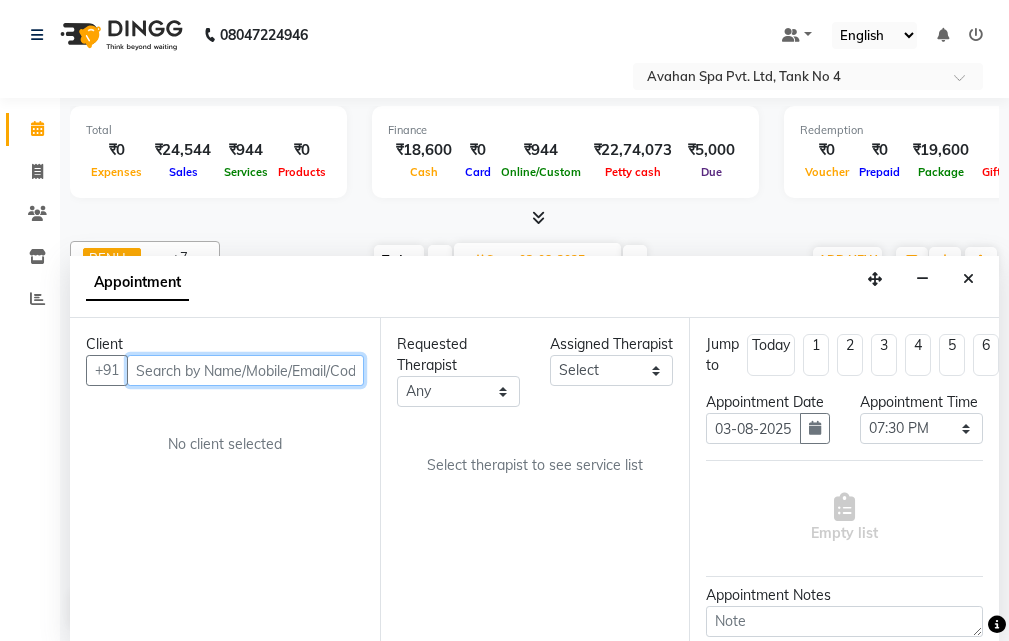click at bounding box center [245, 370] 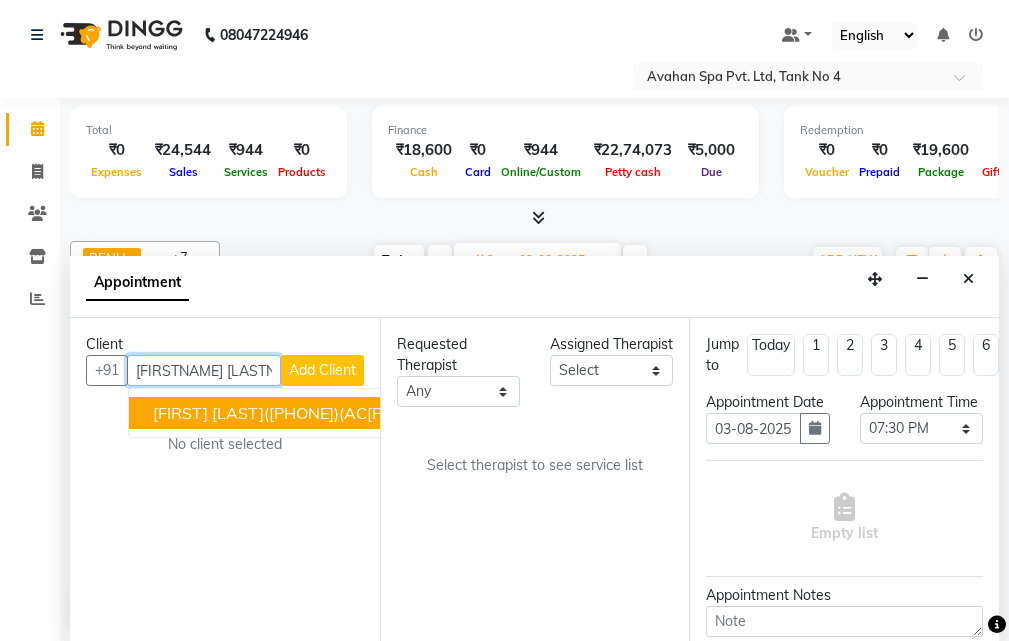 click on "ABHISHEK HALAN(12130)(AC664) (07/02/2026)(MON-SUN) 7980052419" at bounding box center (407, 413) 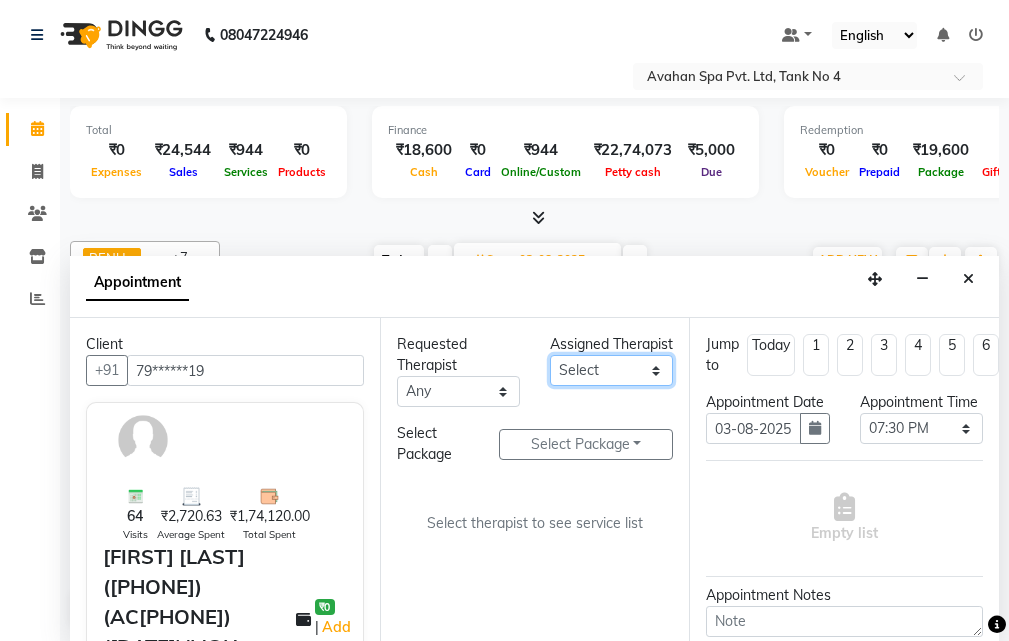 click on "Select ANJU BENU CHIMA FEMALE 1 JESSIE JUNI SUMAN SUSNIM" at bounding box center [611, 370] 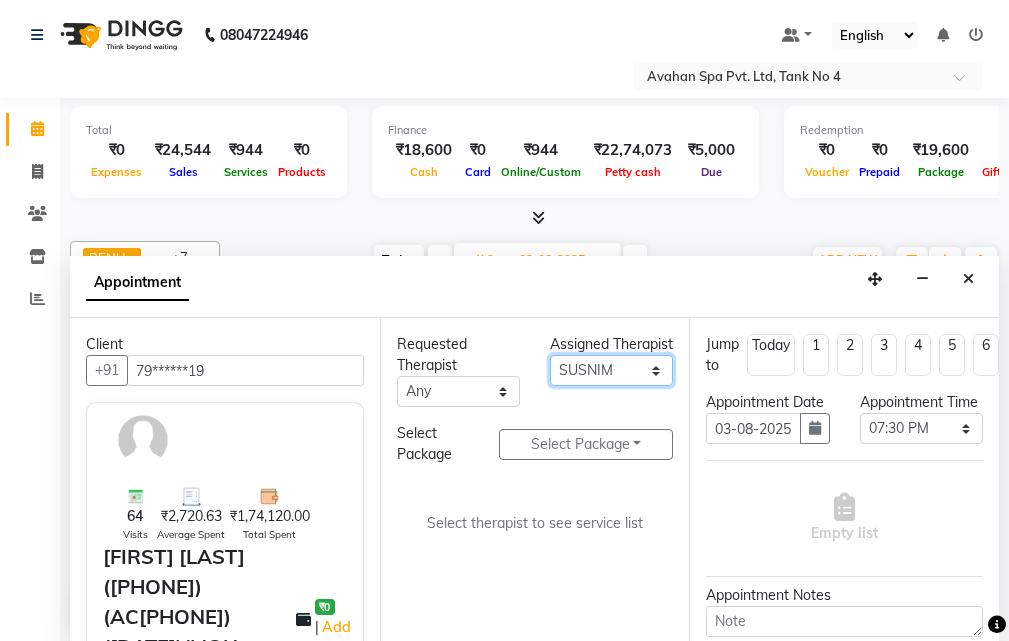 click on "Select ANJU BENU CHIMA FEMALE 1 JESSIE JUNI SUMAN SUSNIM" at bounding box center [611, 370] 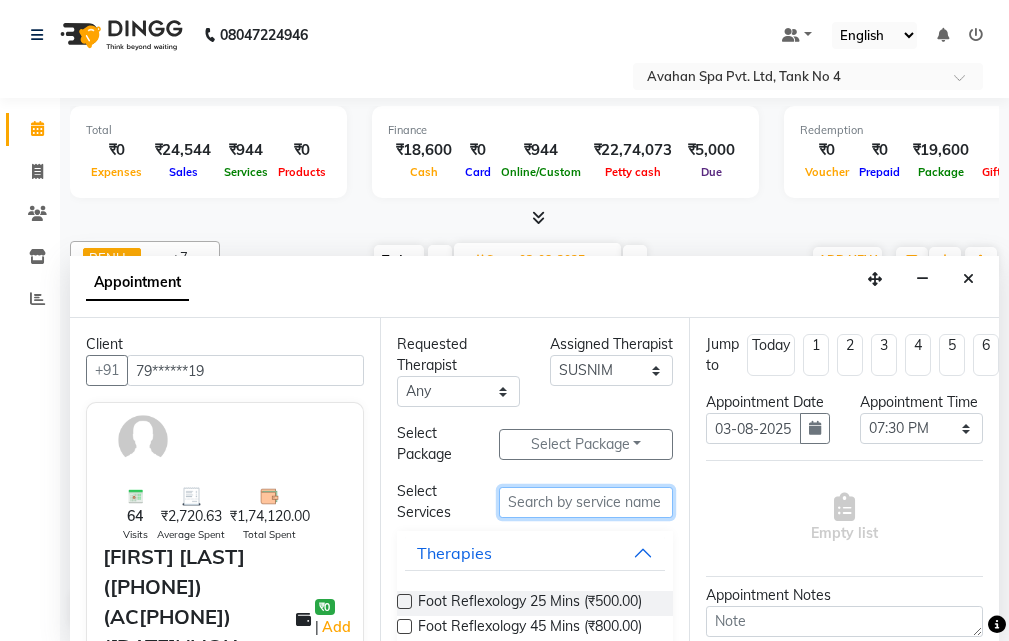 click at bounding box center (586, 502) 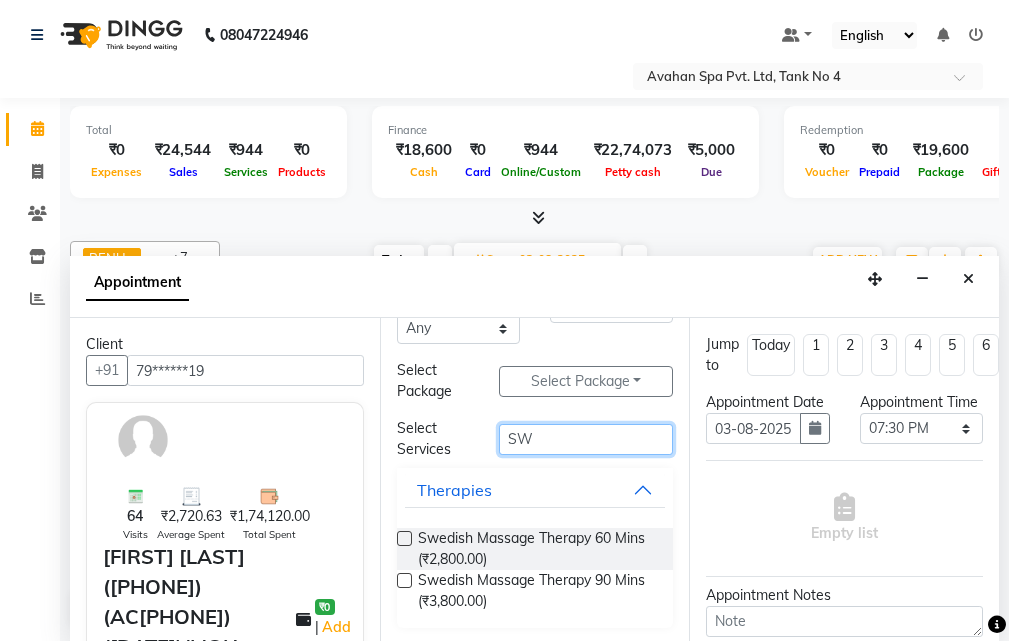 scroll, scrollTop: 66, scrollLeft: 0, axis: vertical 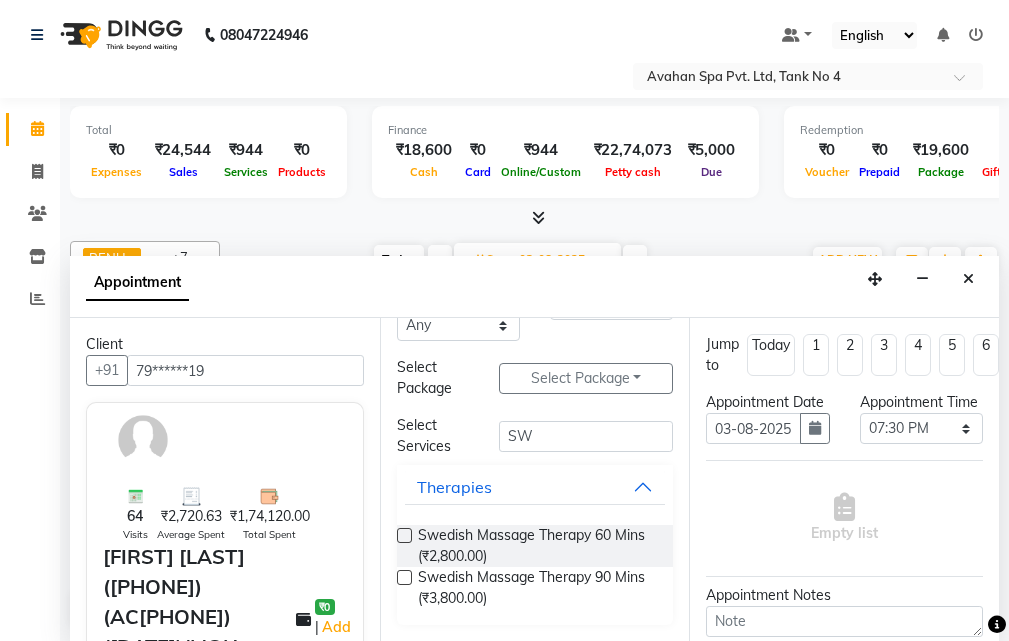 click at bounding box center [404, 577] 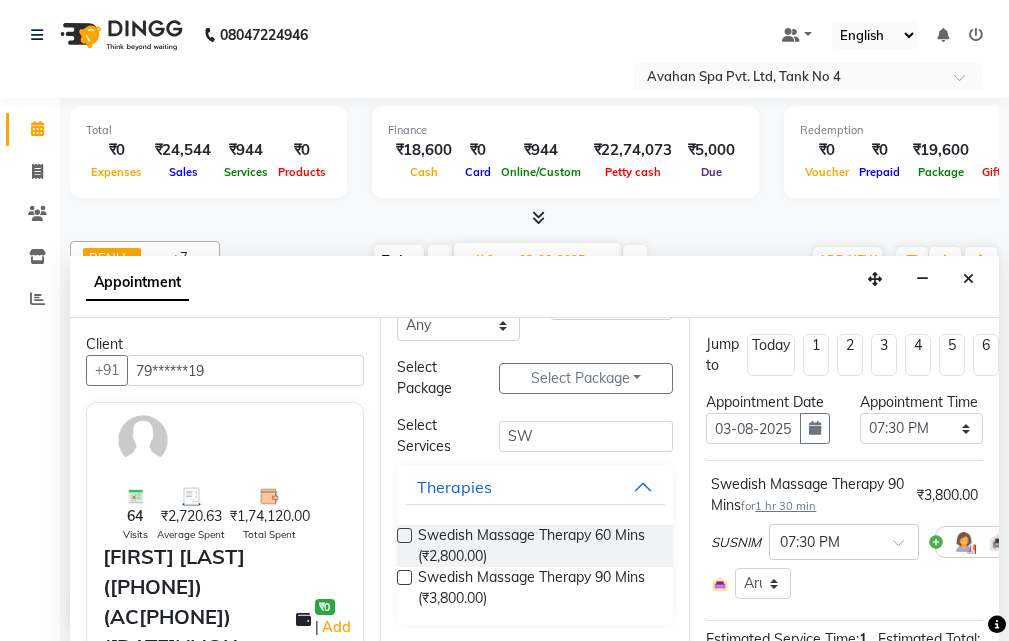 scroll, scrollTop: 371, scrollLeft: 0, axis: vertical 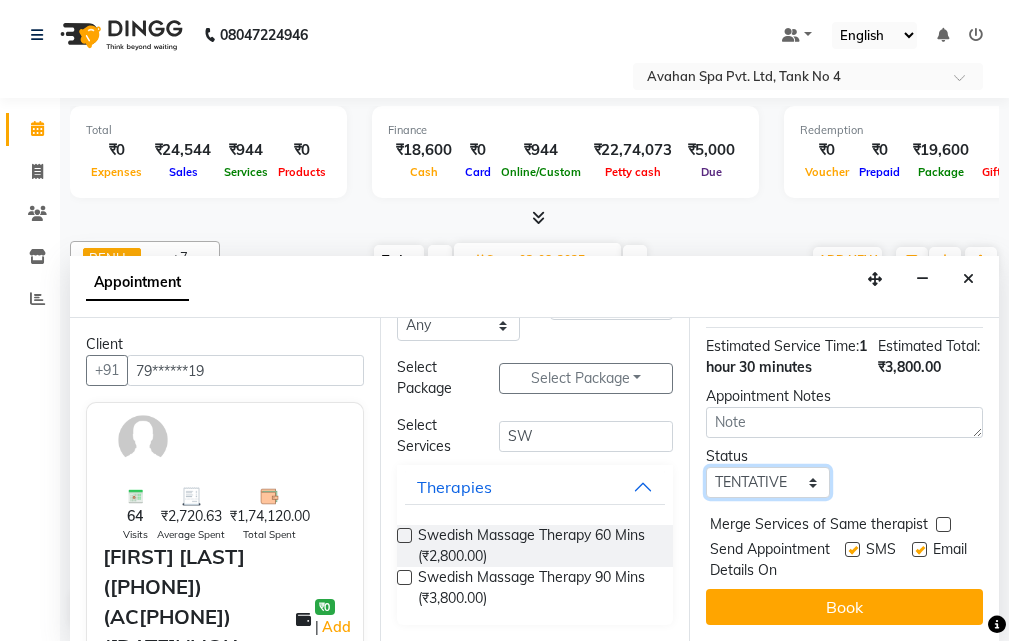 click on "Select TENTATIVE CONFIRM UPCOMING" at bounding box center (767, 482) 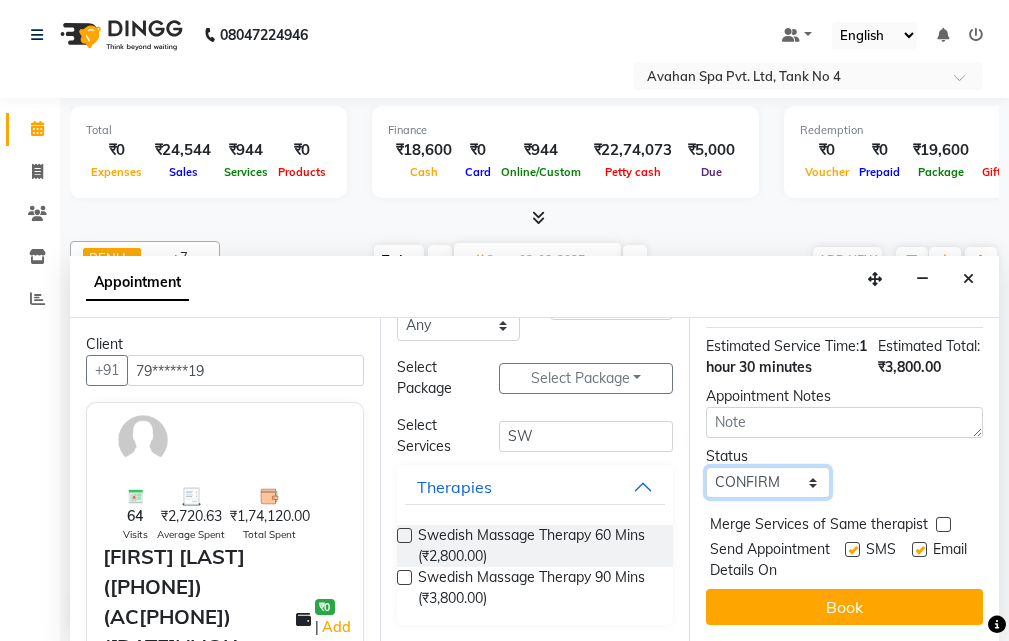 click on "Select TENTATIVE CONFIRM UPCOMING" at bounding box center (767, 482) 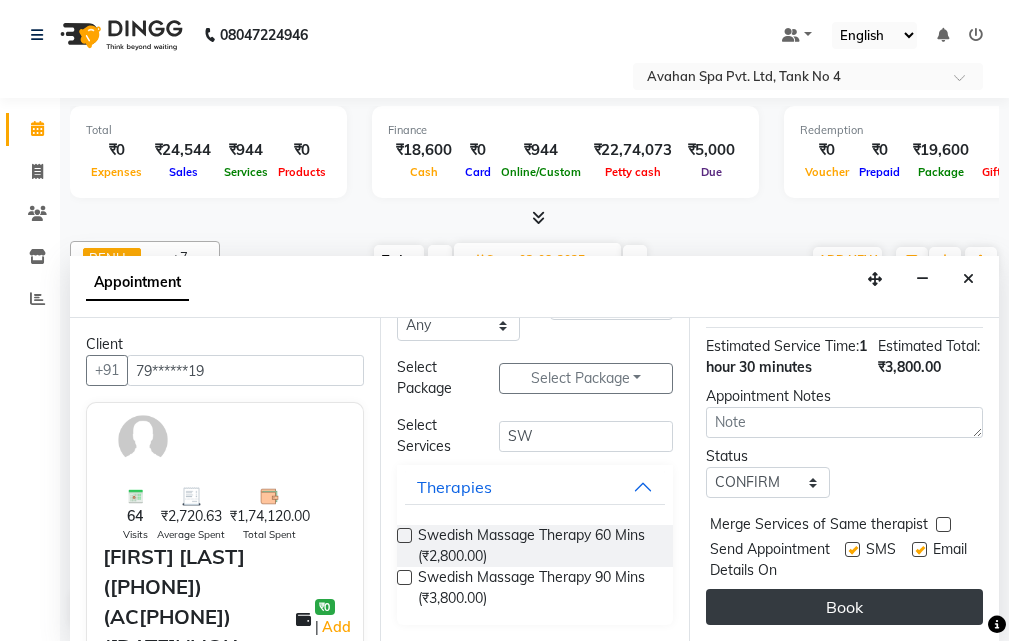 click on "Book" at bounding box center (844, 607) 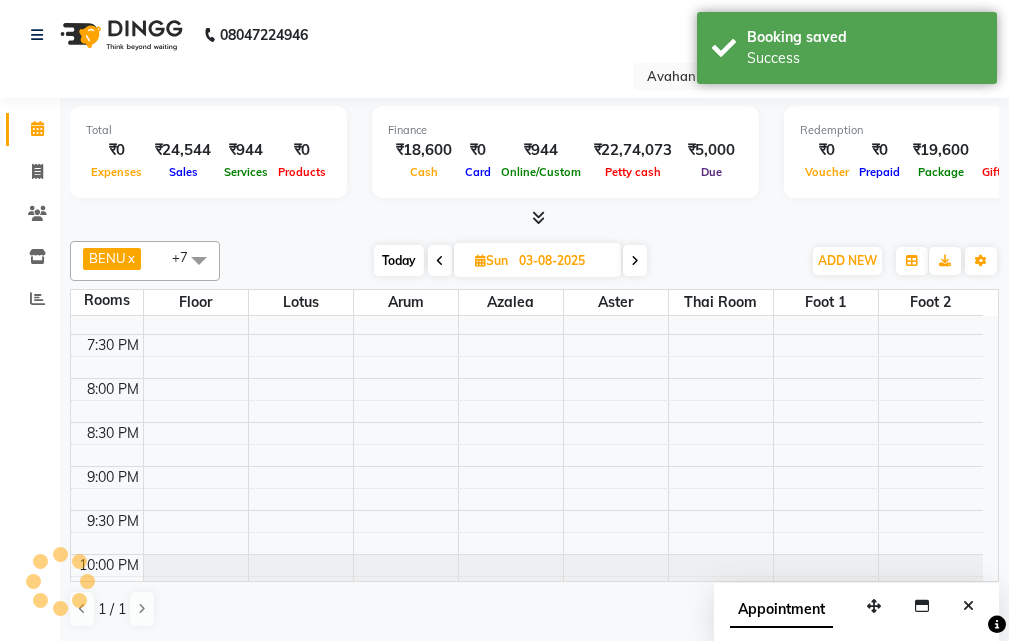 scroll, scrollTop: 0, scrollLeft: 0, axis: both 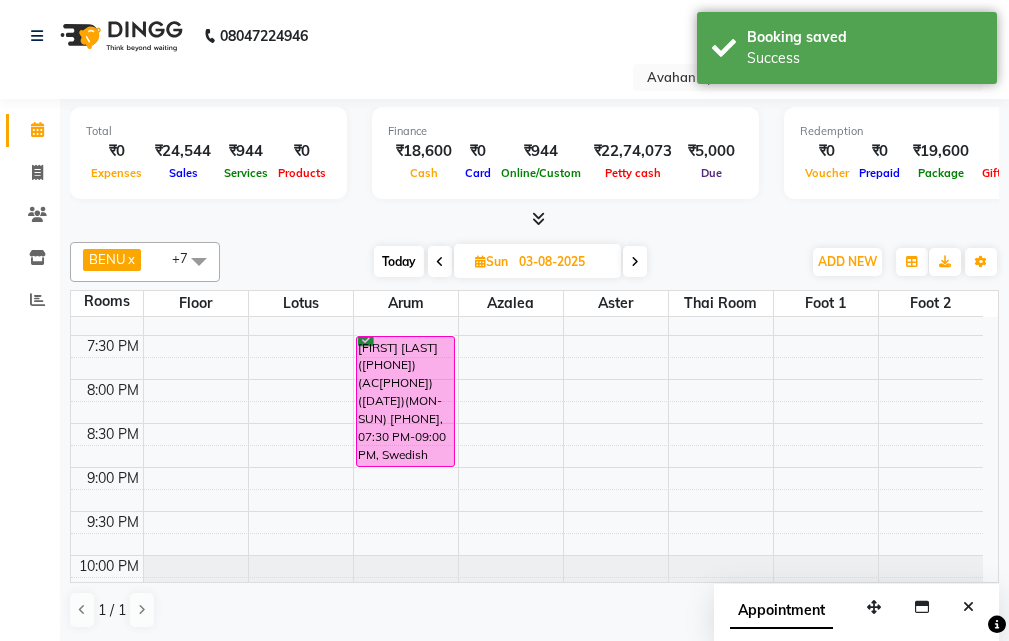 click on "Today" at bounding box center [399, 261] 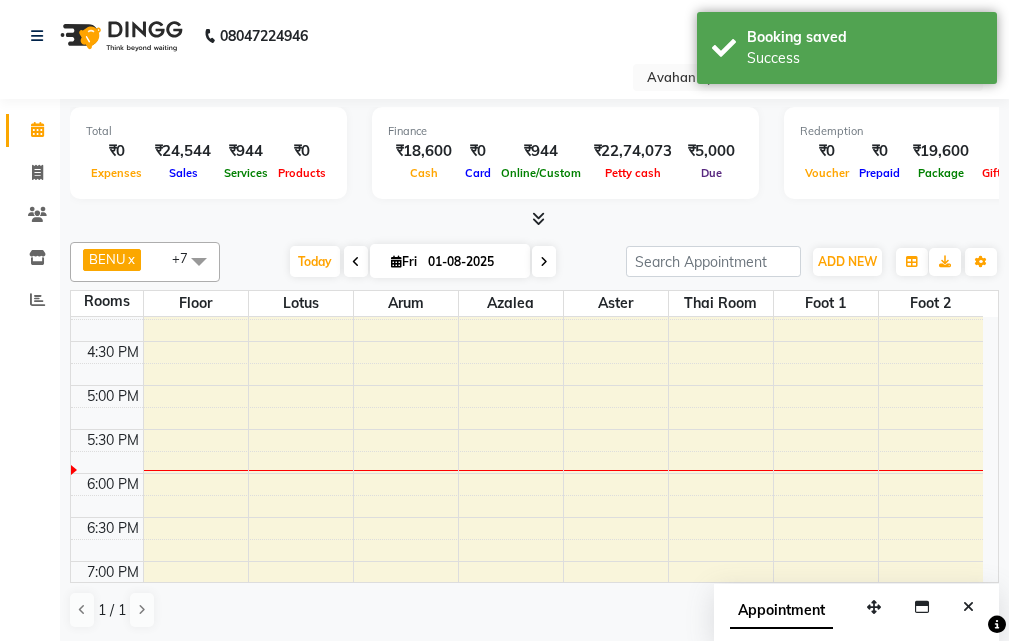 scroll, scrollTop: 500, scrollLeft: 0, axis: vertical 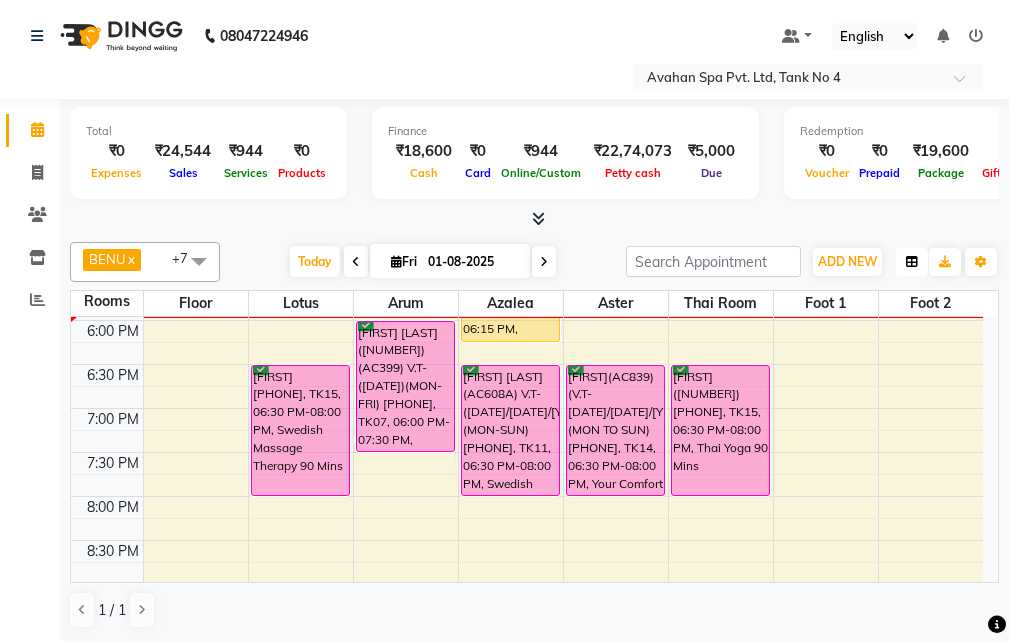 drag, startPoint x: 907, startPoint y: 257, endPoint x: 903, endPoint y: 287, distance: 30.265491 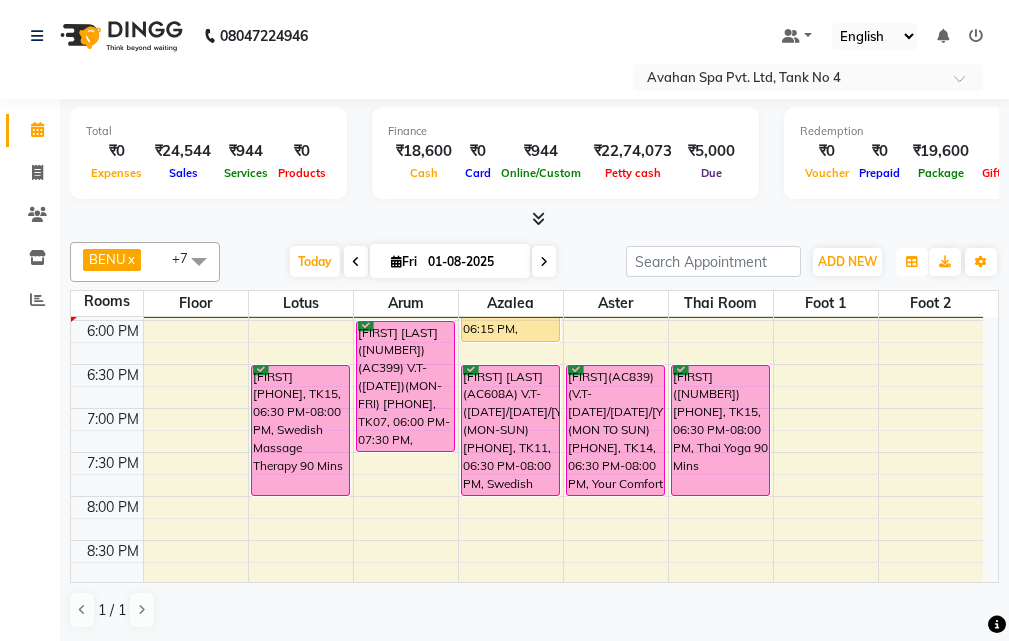 click at bounding box center [912, 262] 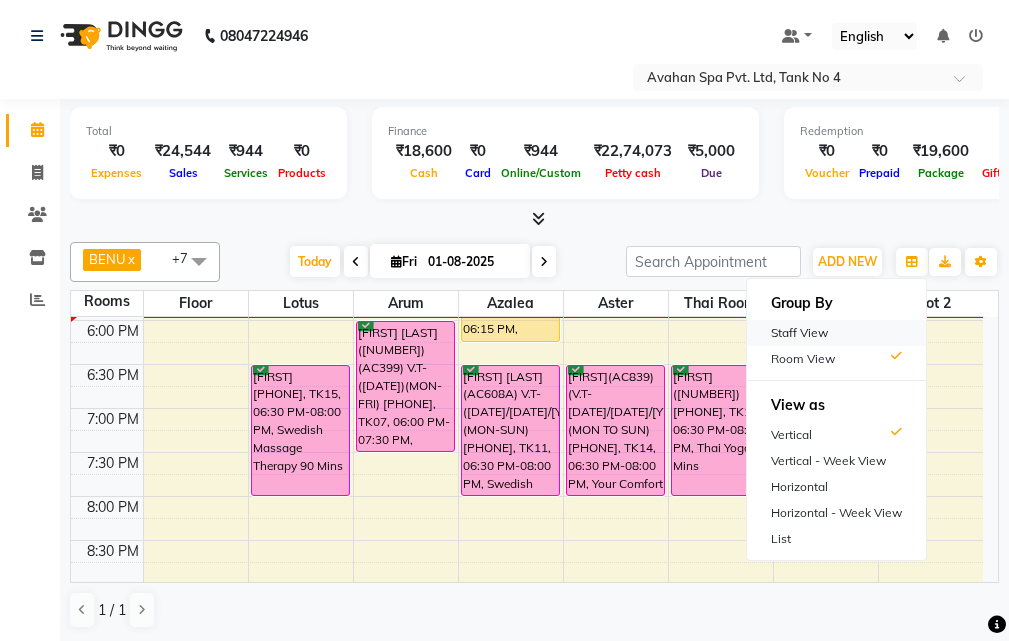 click on "Staff View" at bounding box center (836, 333) 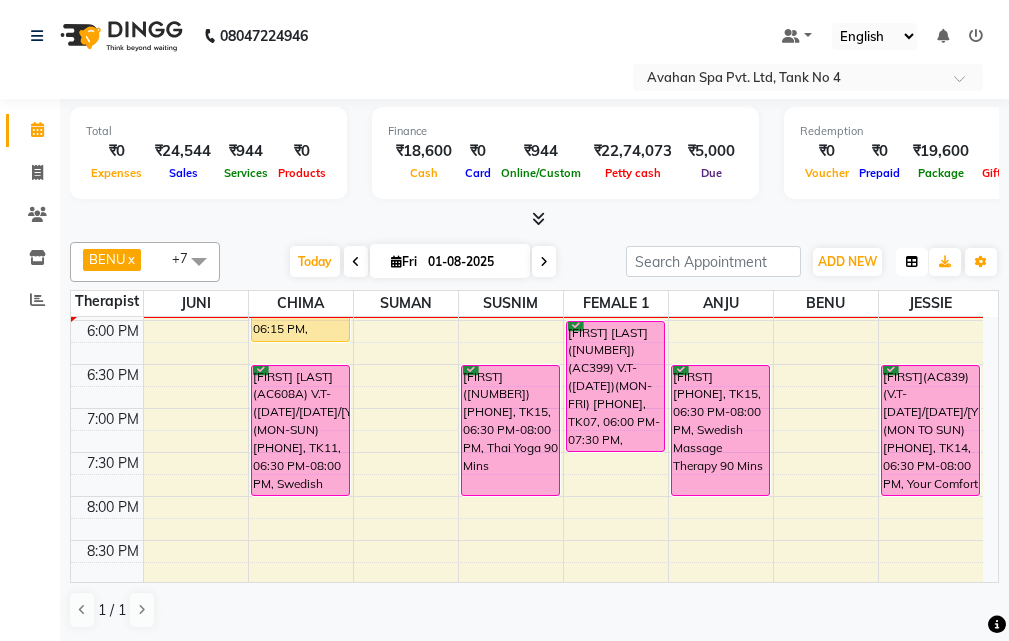 click at bounding box center [912, 262] 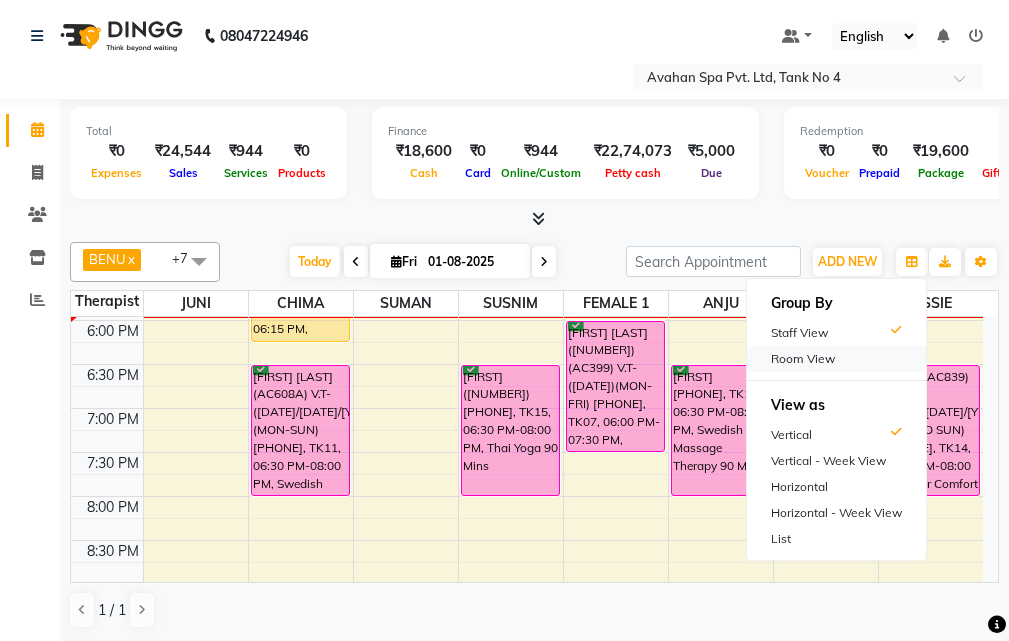 click on "Room View" at bounding box center [836, 359] 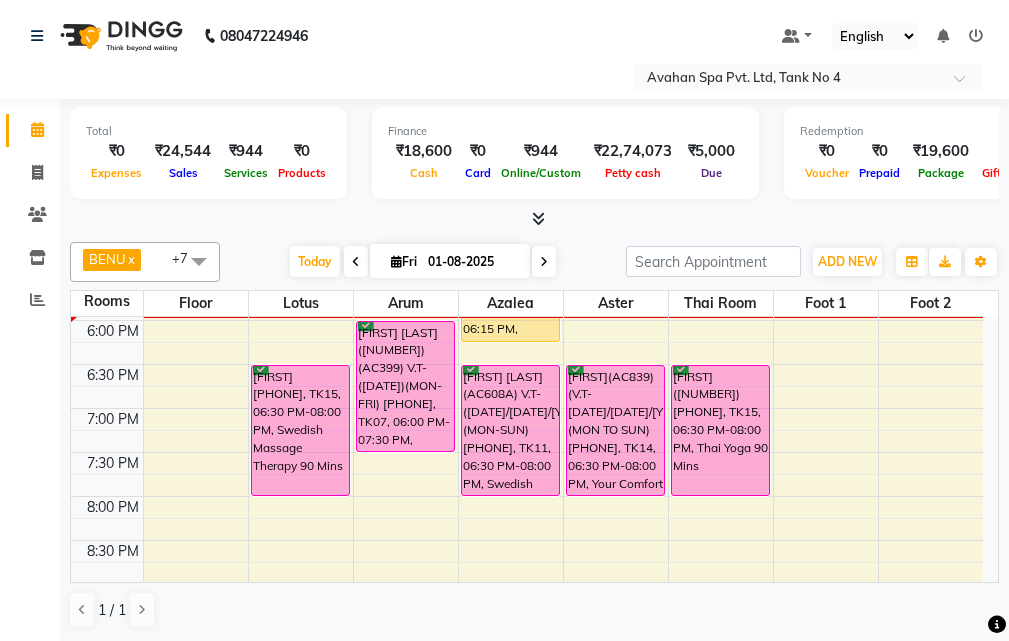 click at bounding box center [396, 261] 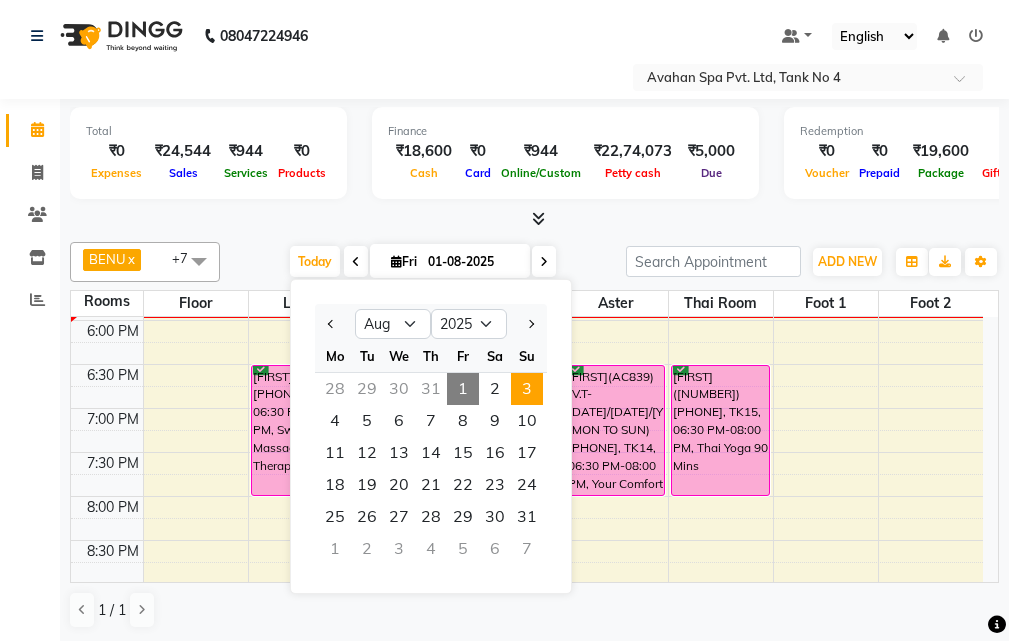 click on "3" at bounding box center (527, 389) 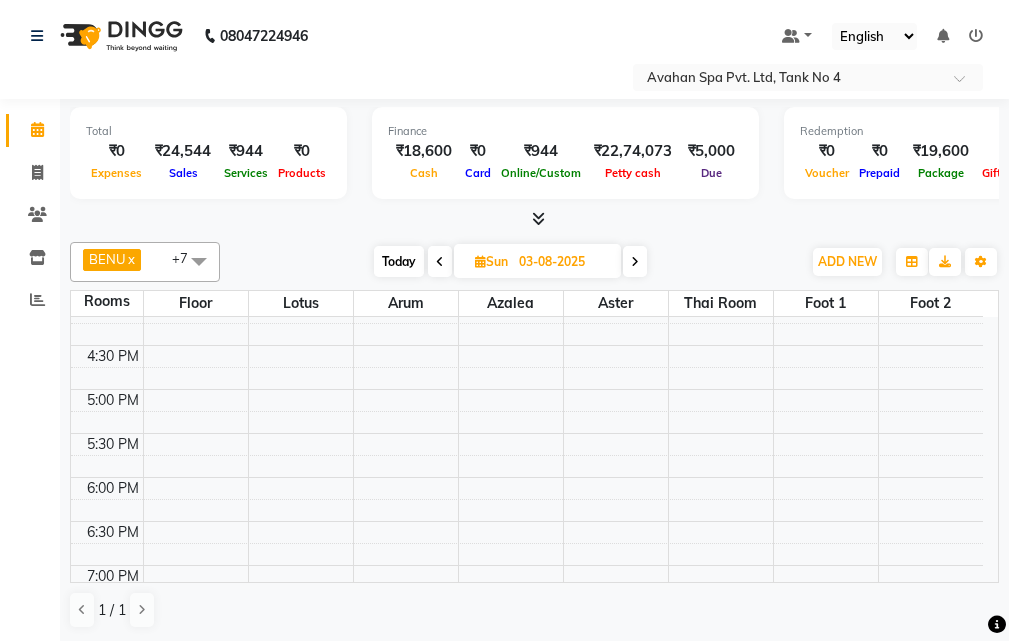 scroll, scrollTop: 417, scrollLeft: 0, axis: vertical 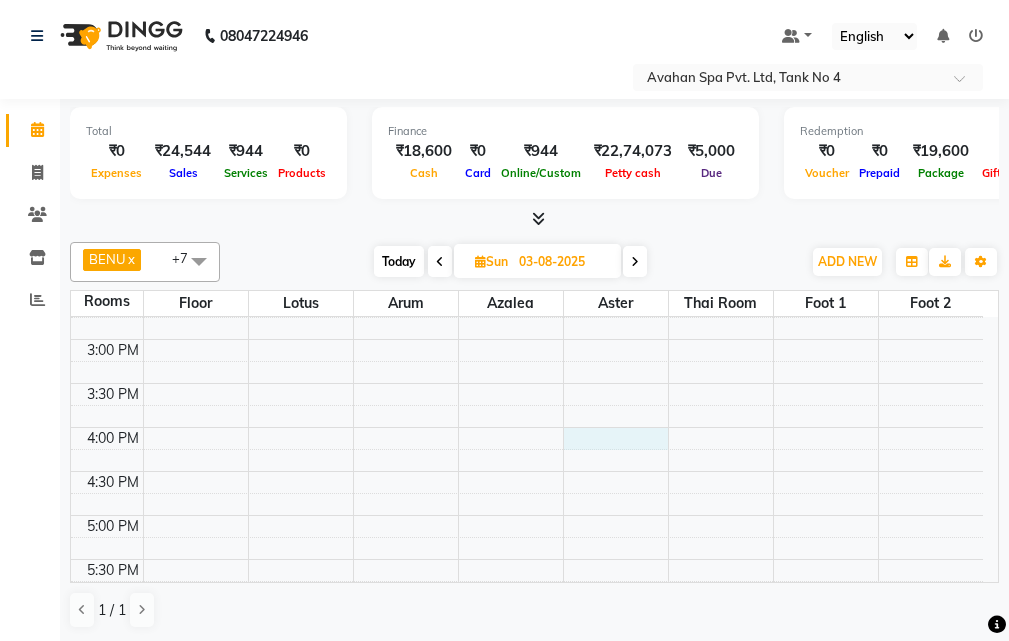 click on "10:00 AM 10:30 AM 11:00 AM 11:30 AM 12:00 PM 12:30 PM 1:00 PM 1:30 PM 2:00 PM 2:30 PM 3:00 PM 3:30 PM 4:00 PM 4:30 PM 5:00 PM 5:30 PM 6:00 PM 6:30 PM 7:00 PM 7:30 PM 8:00 PM 8:30 PM 9:00 PM 9:30 PM 10:00 PM 10:30 PM     RABINDRA(9244)(AC306) V.T-(20/10/2024)(MON-SUN) 8444855544, 11:15 AM-12:15 PM, Swedish Massage Therapy 60 Mins     ABHISHEK HALAN(12130)(AC664) (07/02/2026)(MON-SUN) 7980052419, 07:30 PM-09:00 PM, Swedish Massage Therapy 90 Mins     TAPAS(12333)(AC689) V.T-(14-04-26)(MON-SUN) 6302006260, 11:15 AM-12:45 PM, Swedish Massage Therapy 90 Mins     TAPAS(12333)(AC689) V.T-(14-04-26)(MON-SUN) 6302006260, 12:45 PM-01:15 PM, Rice Scrub 30 Mins" at bounding box center (527, 471) 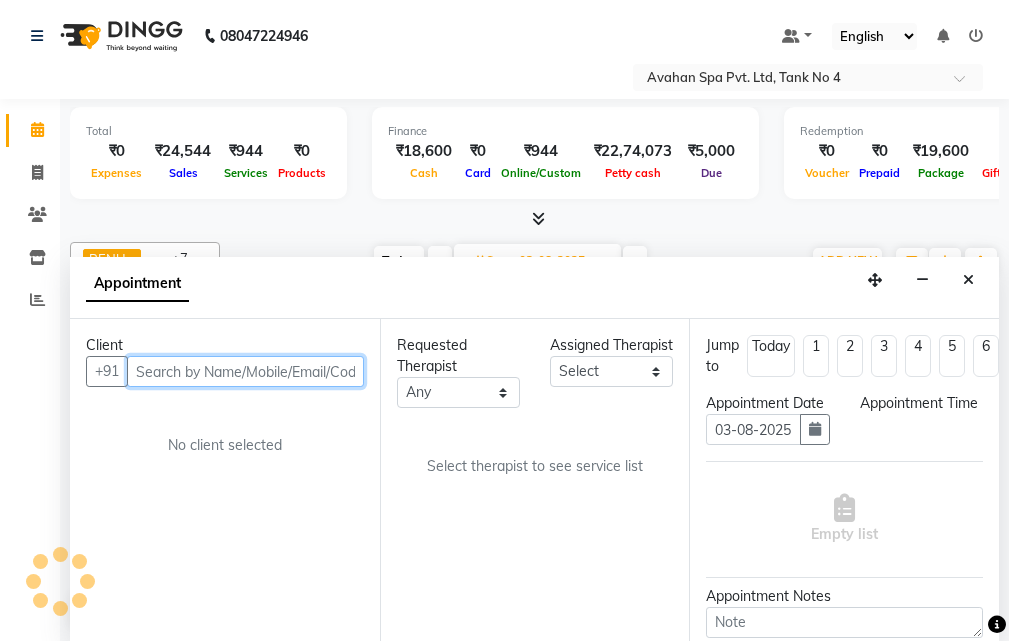 scroll, scrollTop: 1, scrollLeft: 0, axis: vertical 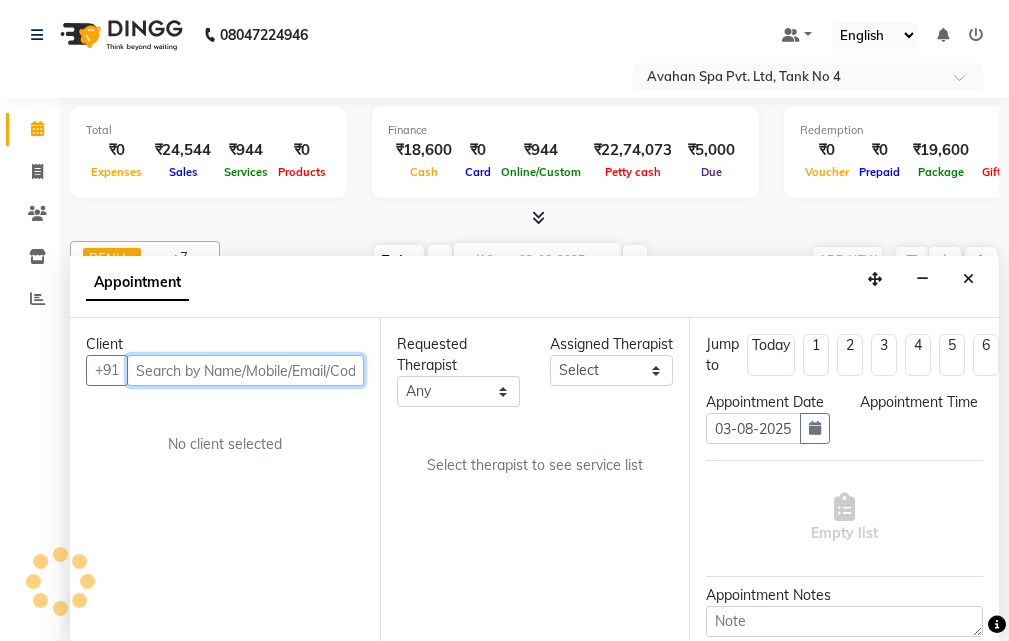select on "960" 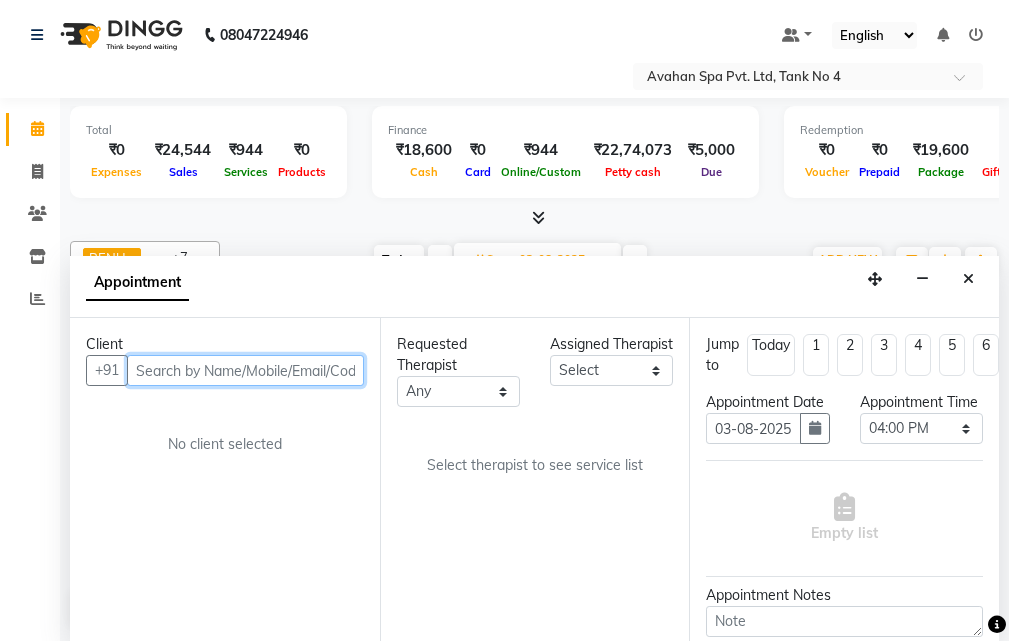 click at bounding box center [245, 370] 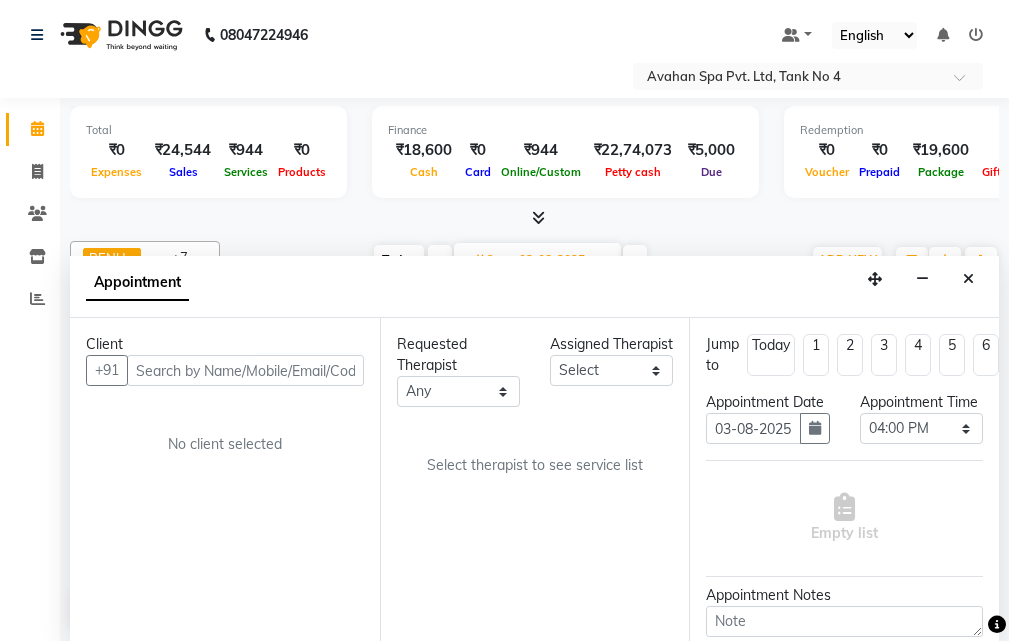 click at bounding box center [968, 279] 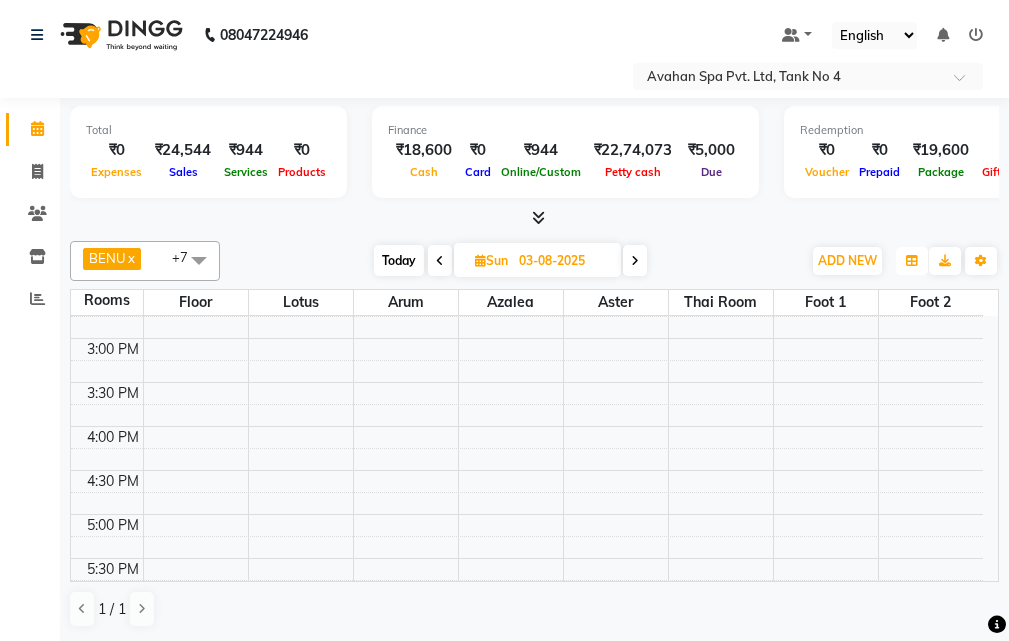 click at bounding box center (912, 261) 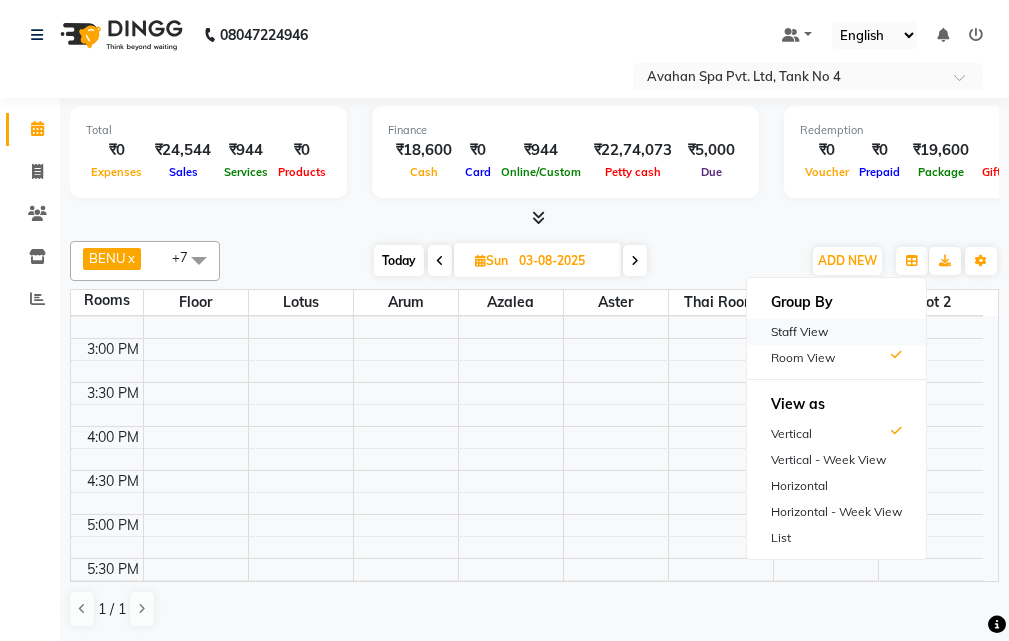 click on "Staff View" at bounding box center [836, 332] 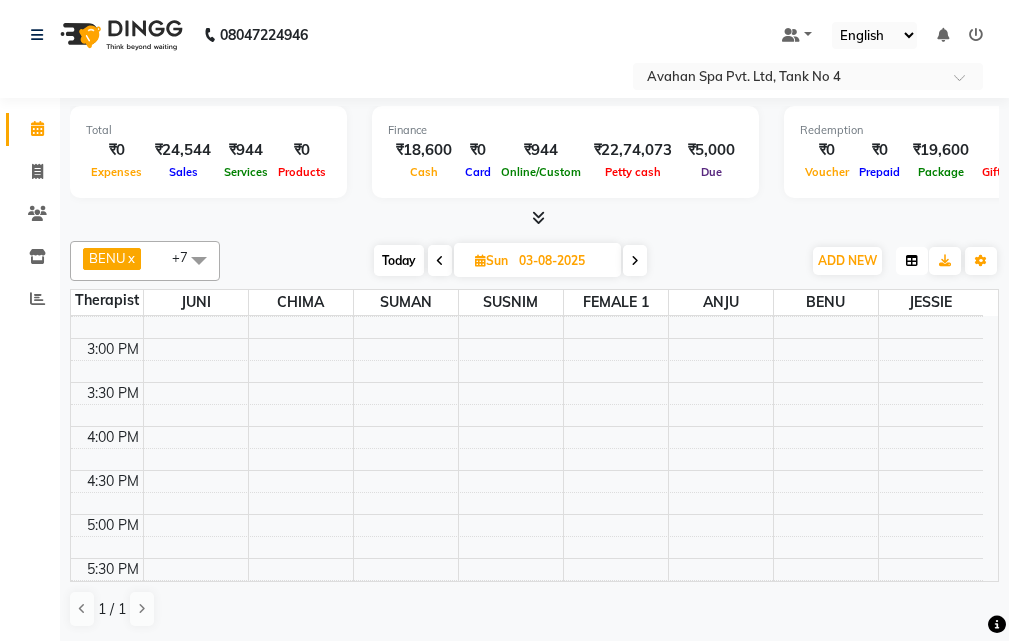 click at bounding box center [912, 261] 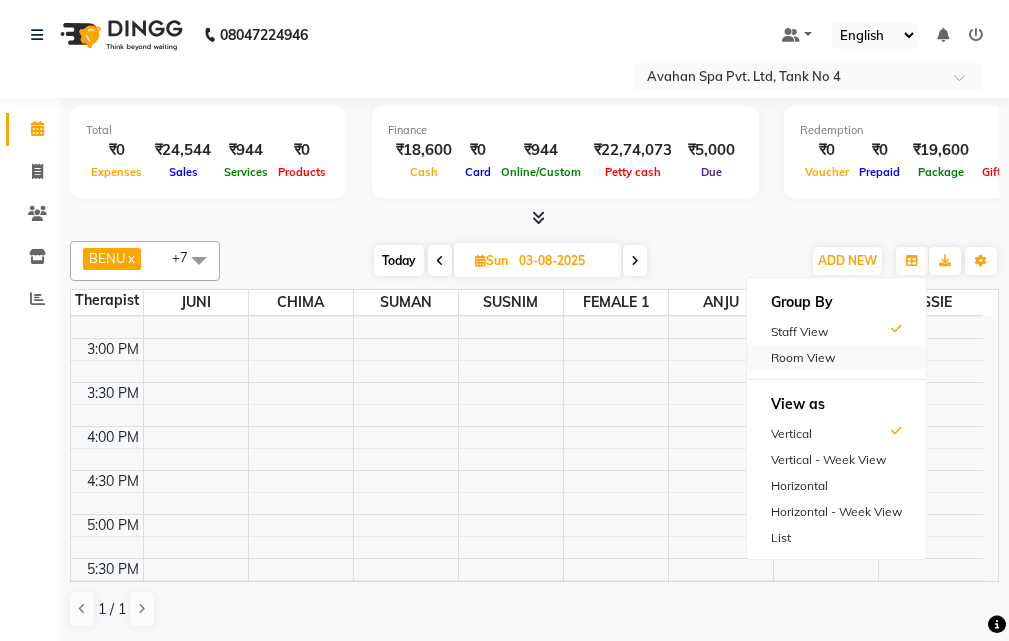 click on "Room View" at bounding box center (836, 358) 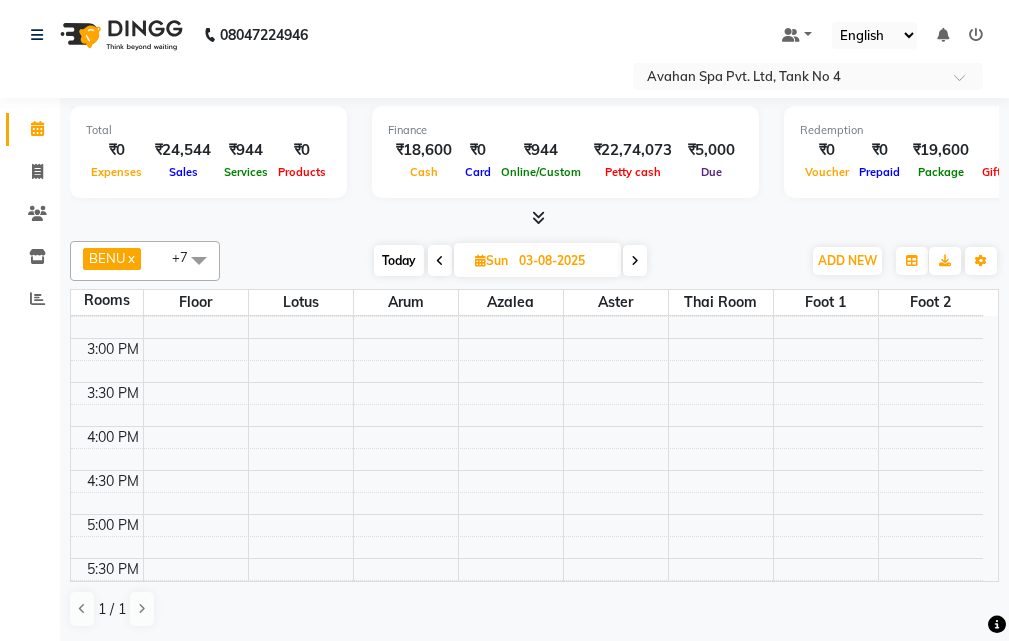 click on "10:00 AM 10:30 AM 11:00 AM 11:30 AM 12:00 PM 12:30 PM 1:00 PM 1:30 PM 2:00 PM 2:30 PM 3:00 PM 3:30 PM 4:00 PM 4:30 PM 5:00 PM 5:30 PM 6:00 PM 6:30 PM 7:00 PM 7:30 PM 8:00 PM 8:30 PM 9:00 PM 9:30 PM 10:00 PM 10:30 PM     RABINDRA(9244)(AC306) V.T-(20/10/2024)(MON-SUN) 8444855544, 11:15 AM-12:15 PM, Swedish Massage Therapy 60 Mins     ABHISHEK HALAN(12130)(AC664) (07/02/2026)(MON-SUN) 7980052419, 07:30 PM-09:00 PM, Swedish Massage Therapy 90 Mins     TAPAS(12333)(AC689) V.T-(14-04-26)(MON-SUN) 6302006260, 11:15 AM-12:45 PM, Swedish Massage Therapy 90 Mins     TAPAS(12333)(AC689) V.T-(14-04-26)(MON-SUN) 6302006260, 12:45 PM-01:15 PM, Rice Scrub 30 Mins" at bounding box center (527, 470) 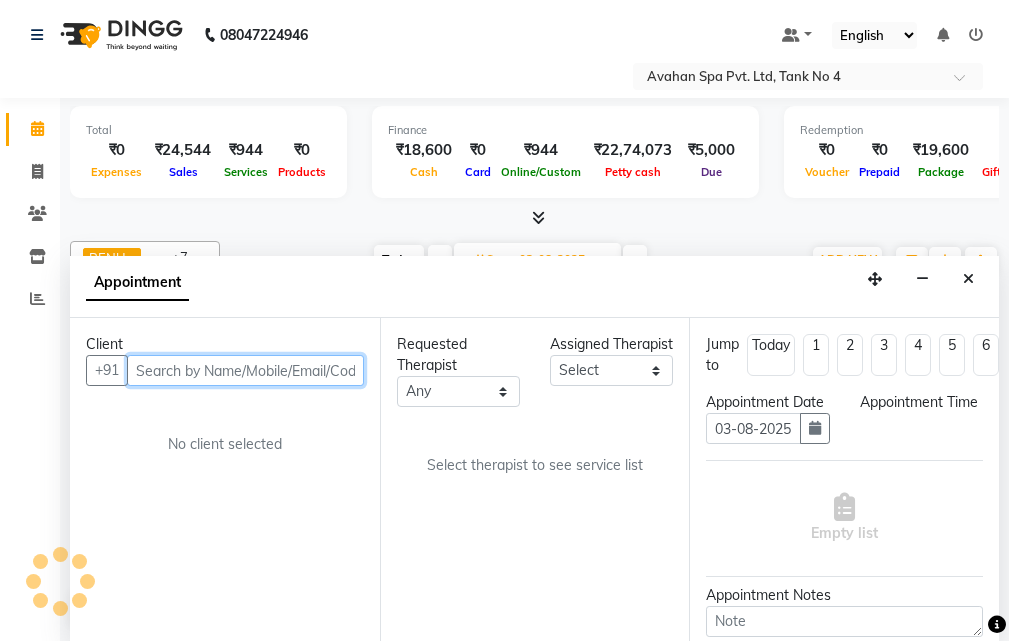 select on "960" 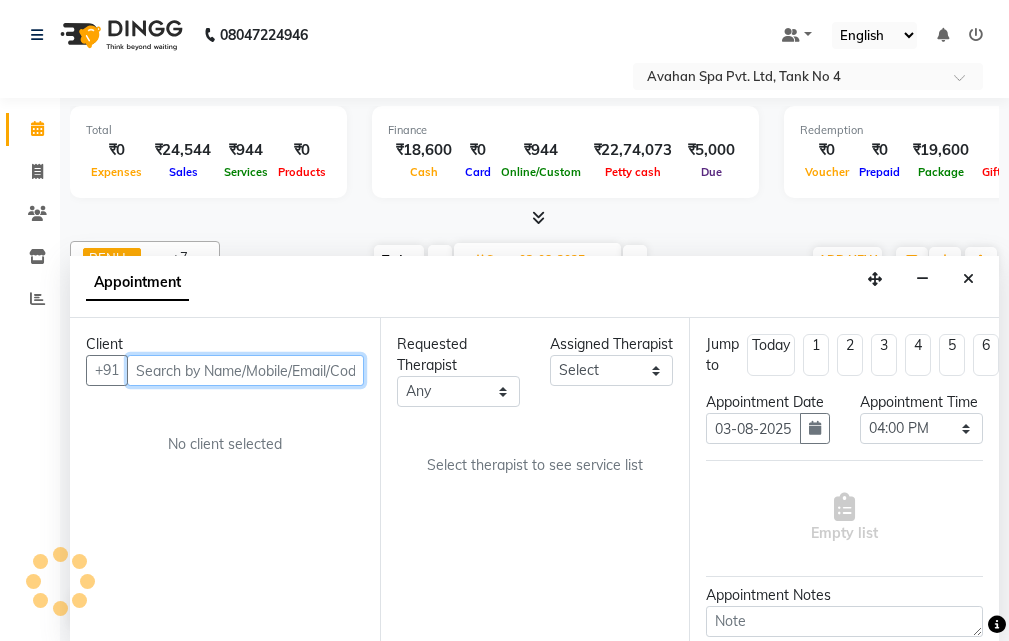 click at bounding box center (245, 370) 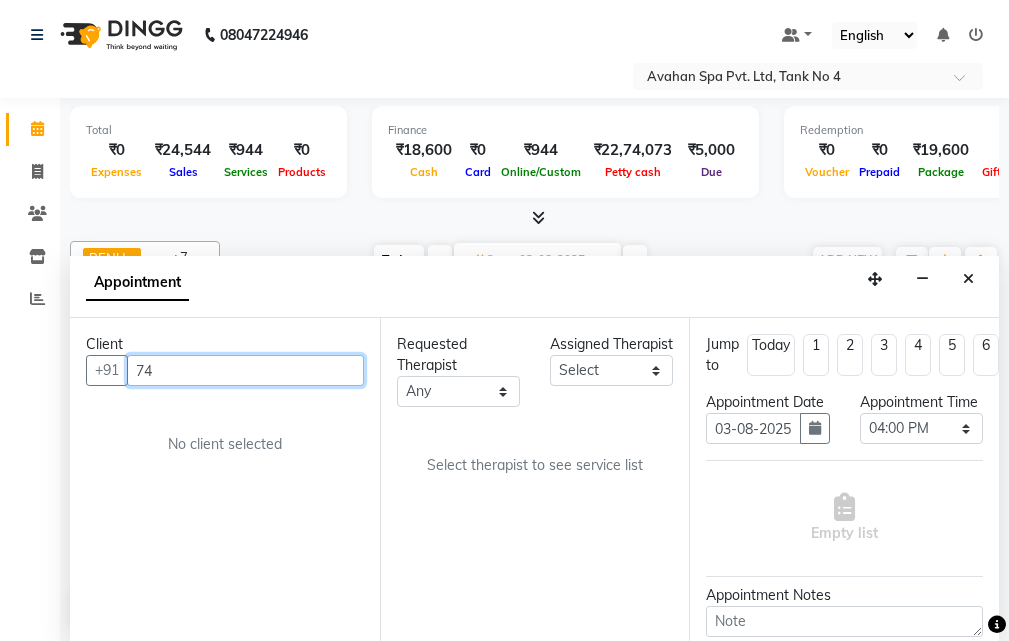 type on "7" 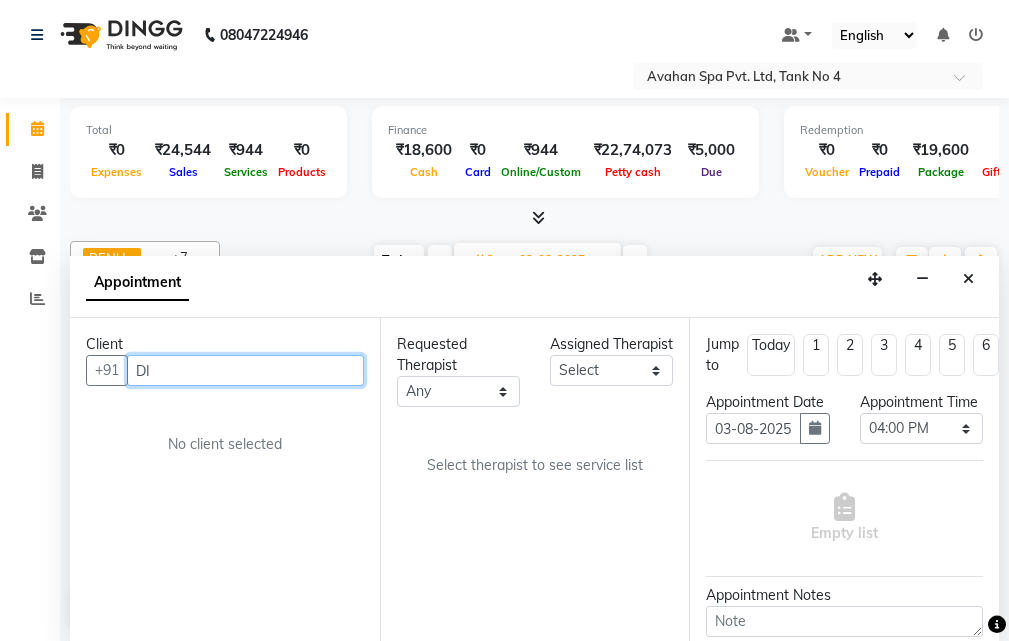 type on "D" 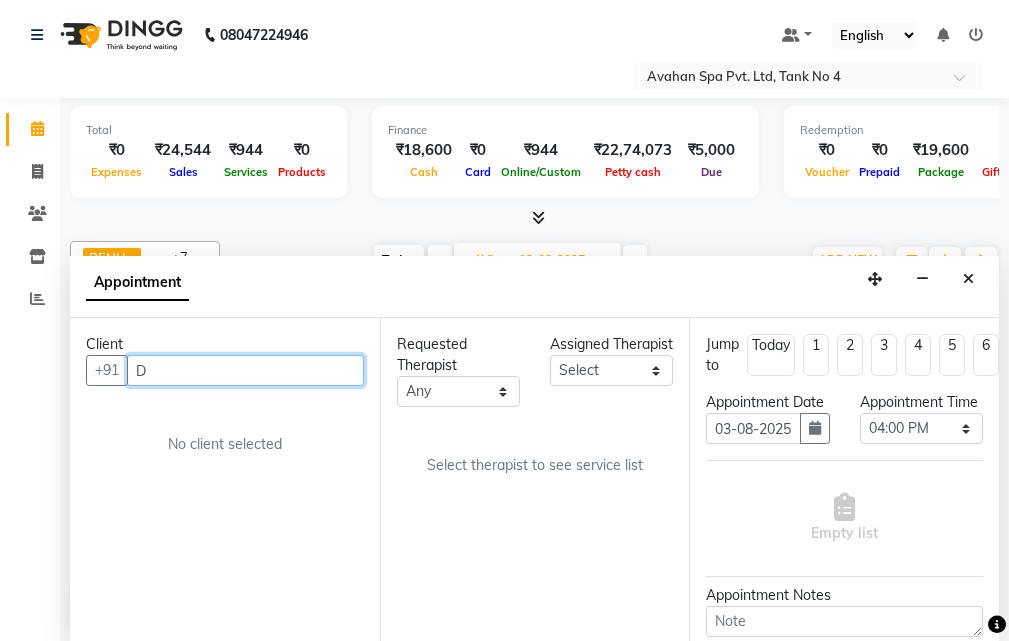 type 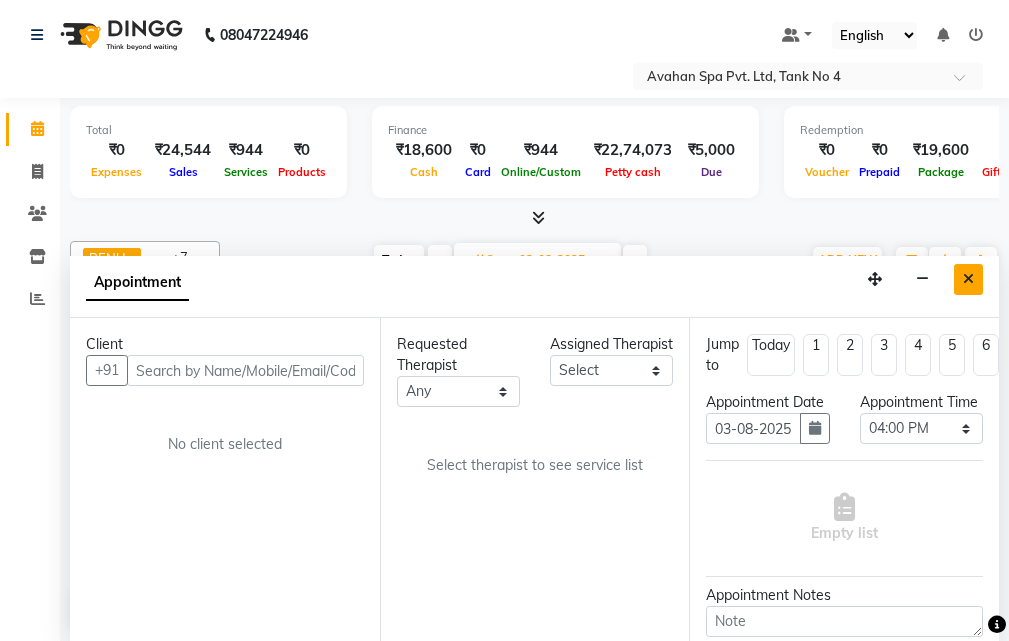 click at bounding box center (968, 279) 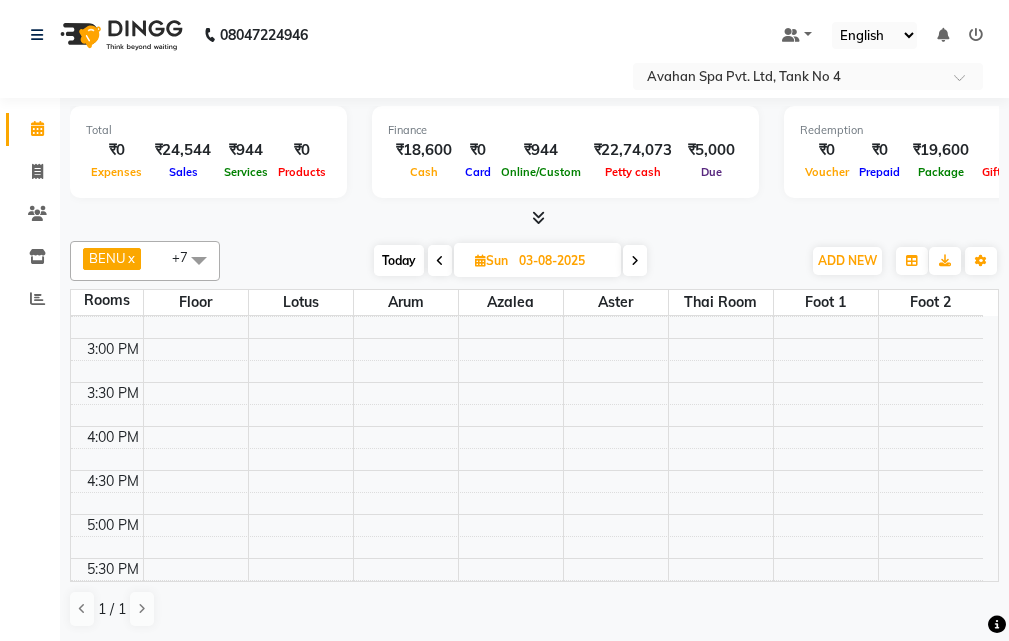 click on "Today" at bounding box center (399, 260) 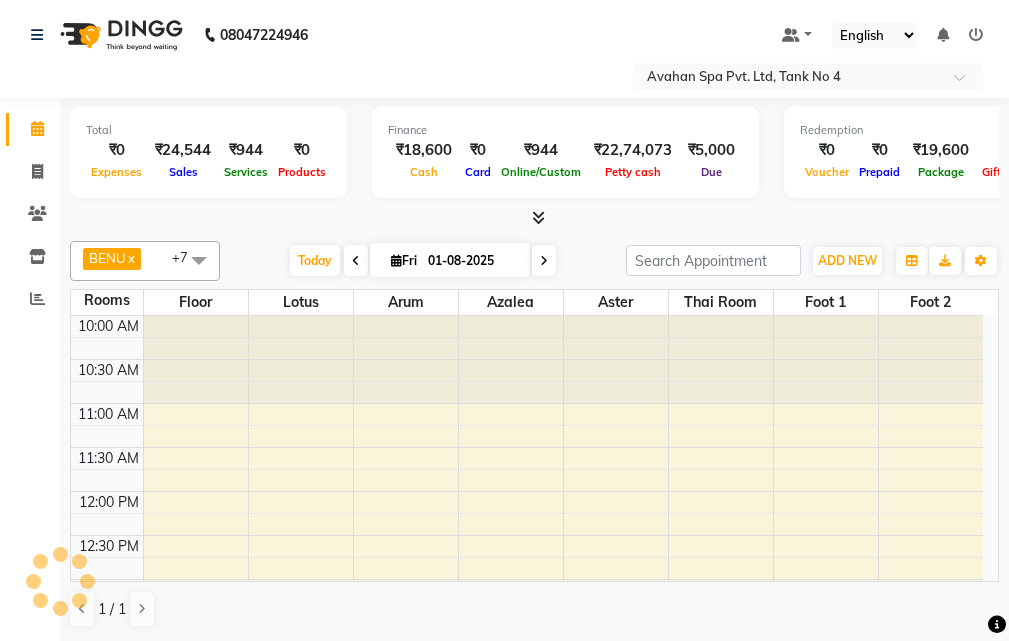 scroll, scrollTop: 617, scrollLeft: 0, axis: vertical 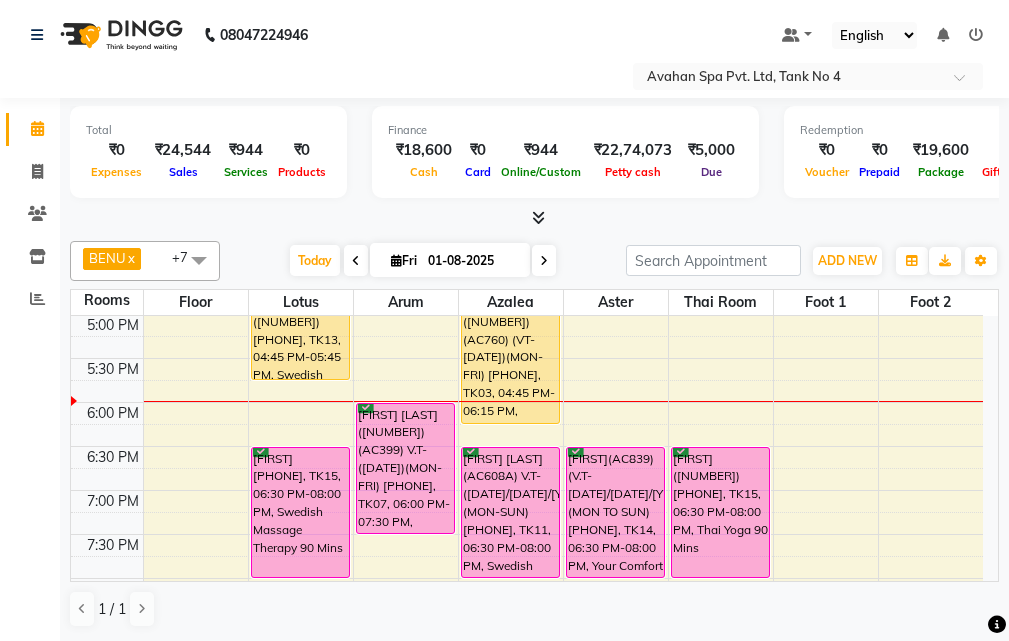 click at bounding box center (356, 261) 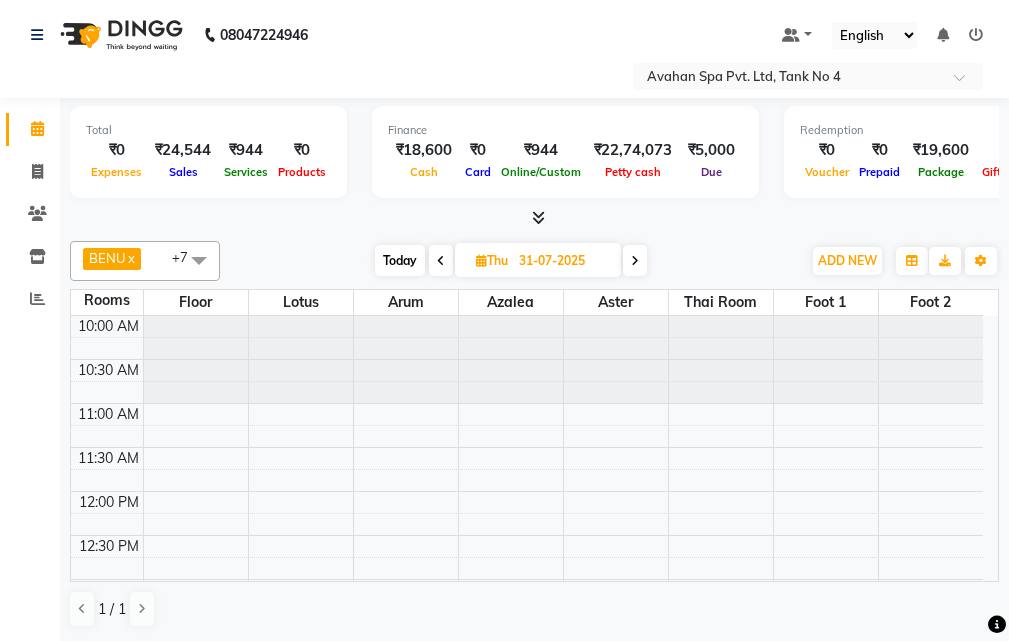 scroll, scrollTop: 617, scrollLeft: 0, axis: vertical 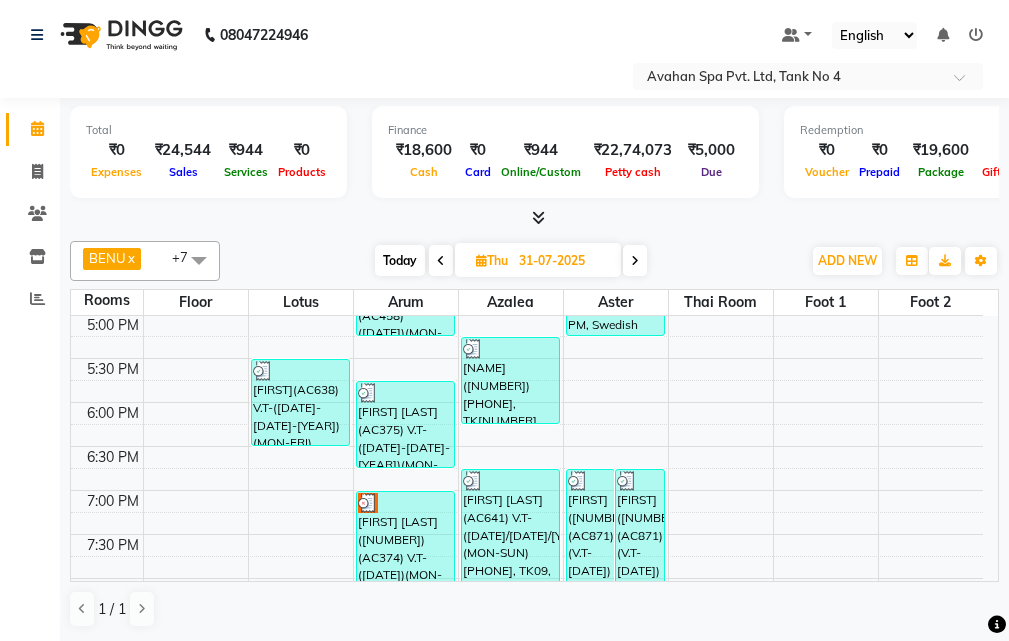 click at bounding box center (441, 261) 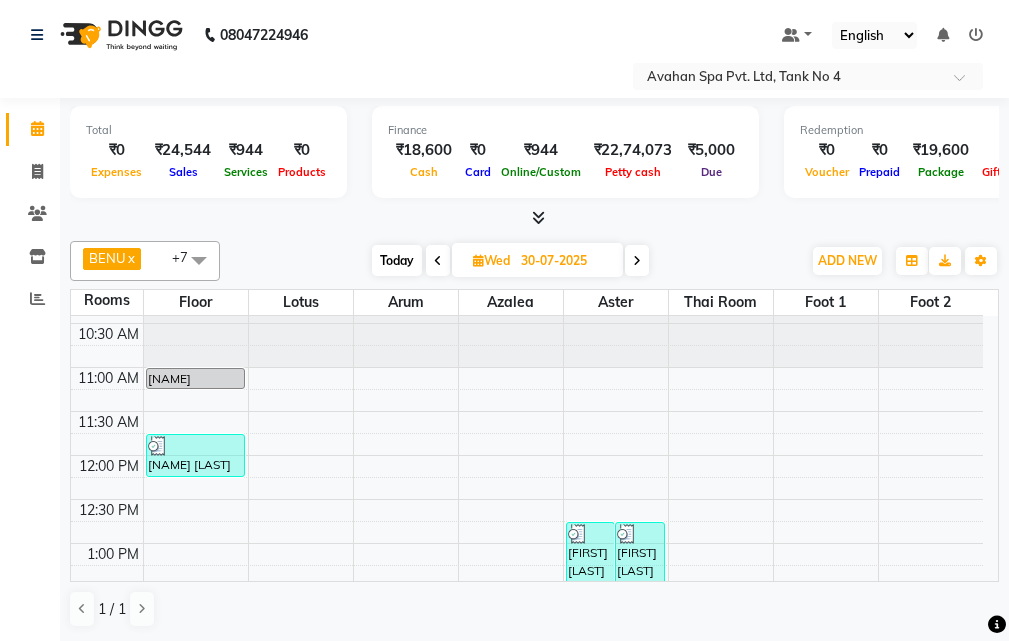 scroll, scrollTop: 0, scrollLeft: 0, axis: both 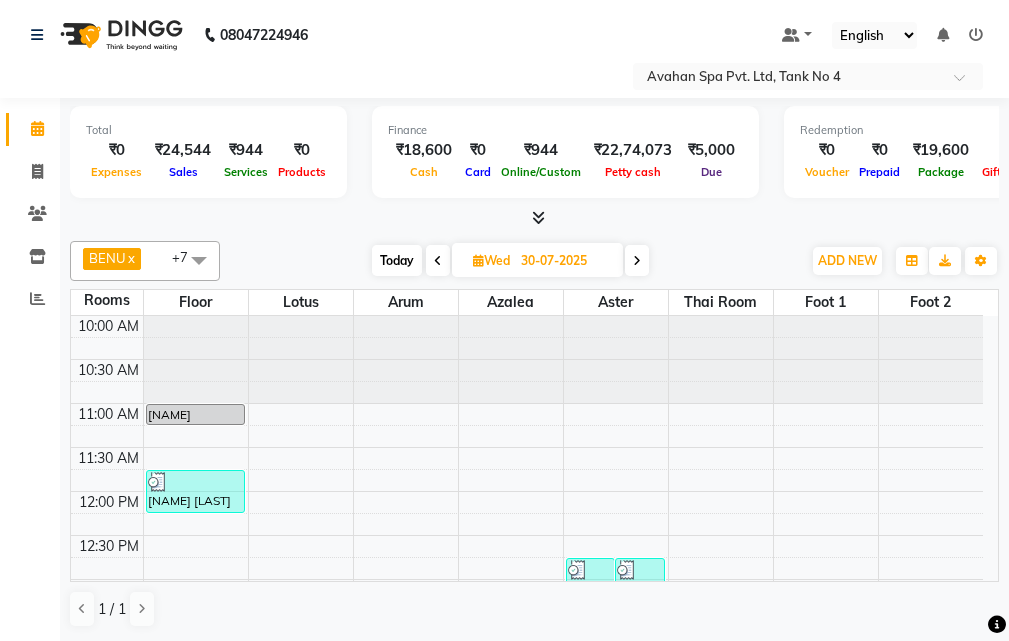 click at bounding box center [438, 260] 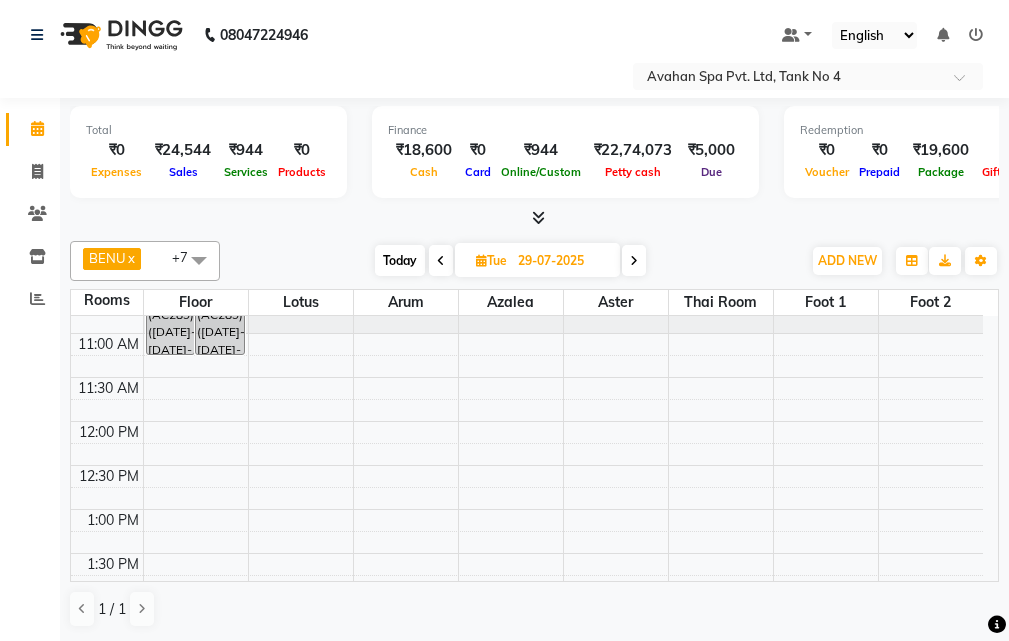scroll, scrollTop: 0, scrollLeft: 0, axis: both 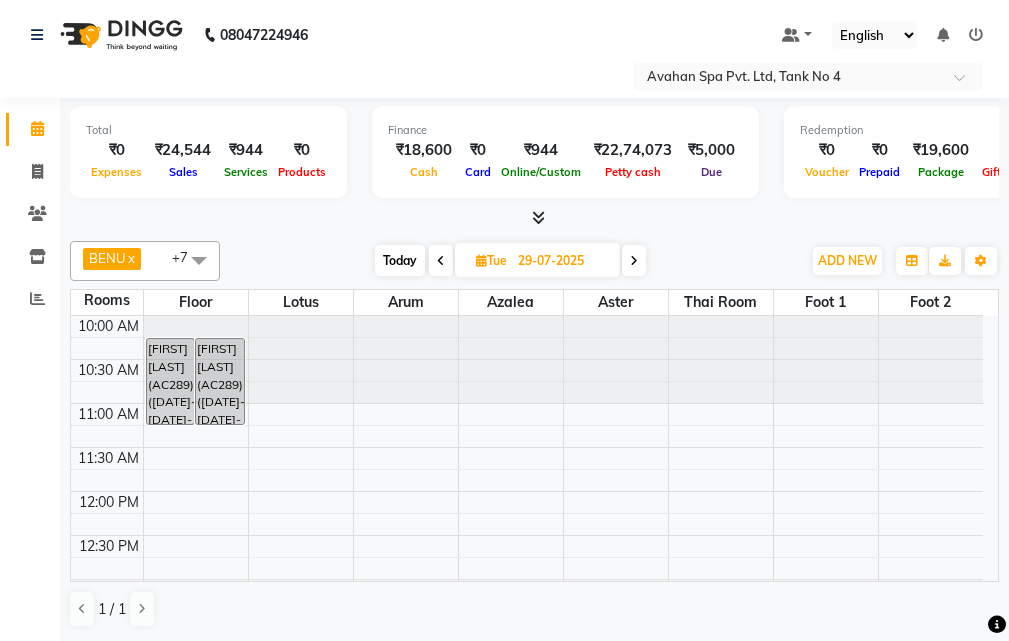 click at bounding box center [441, 260] 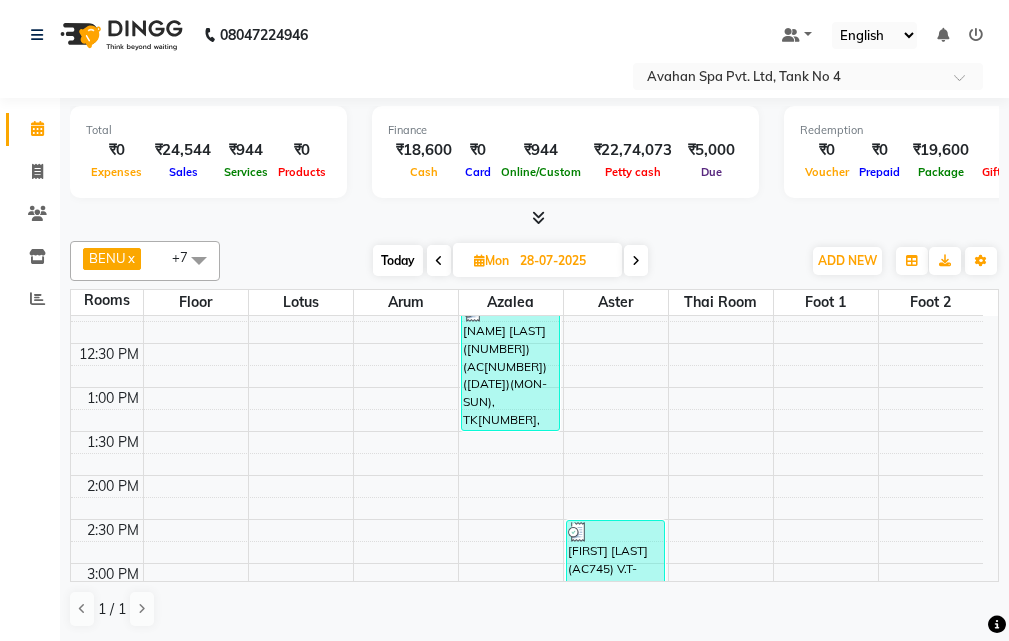 scroll, scrollTop: 117, scrollLeft: 0, axis: vertical 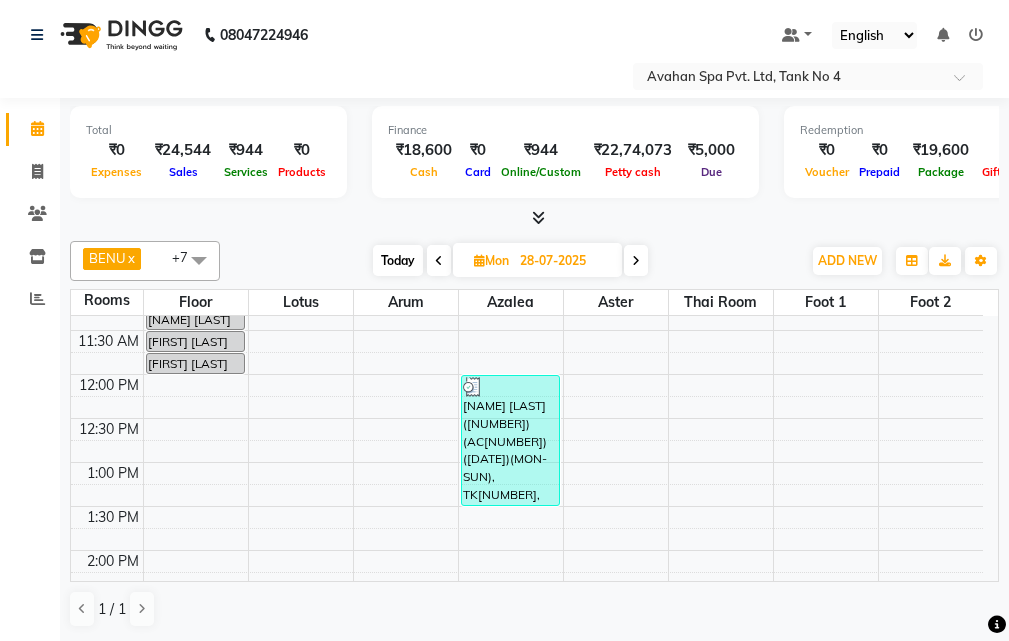 click at bounding box center (439, 260) 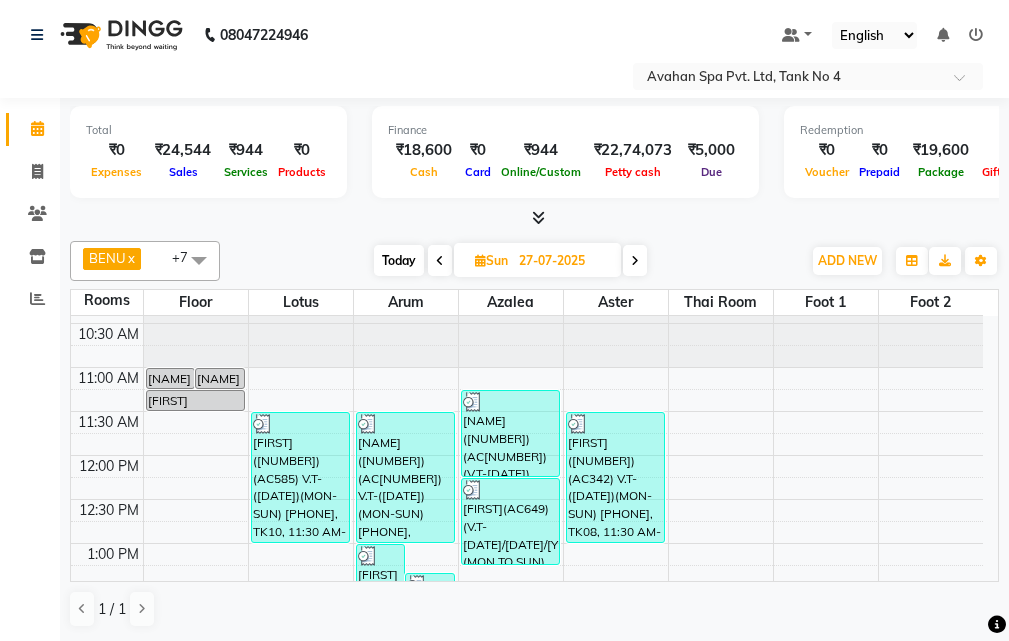 scroll, scrollTop: 0, scrollLeft: 0, axis: both 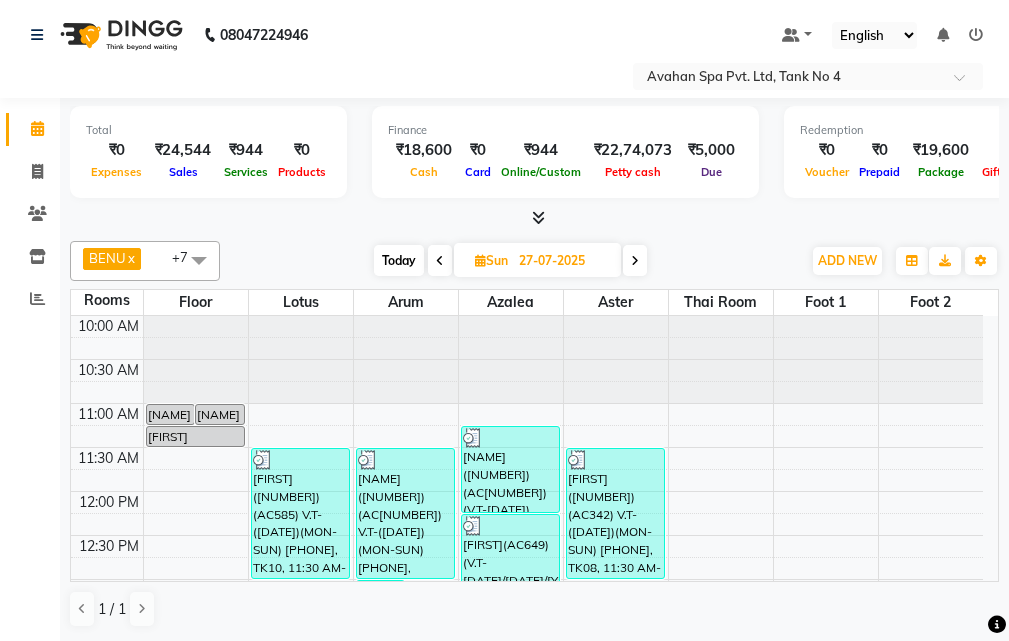 click at bounding box center [440, 260] 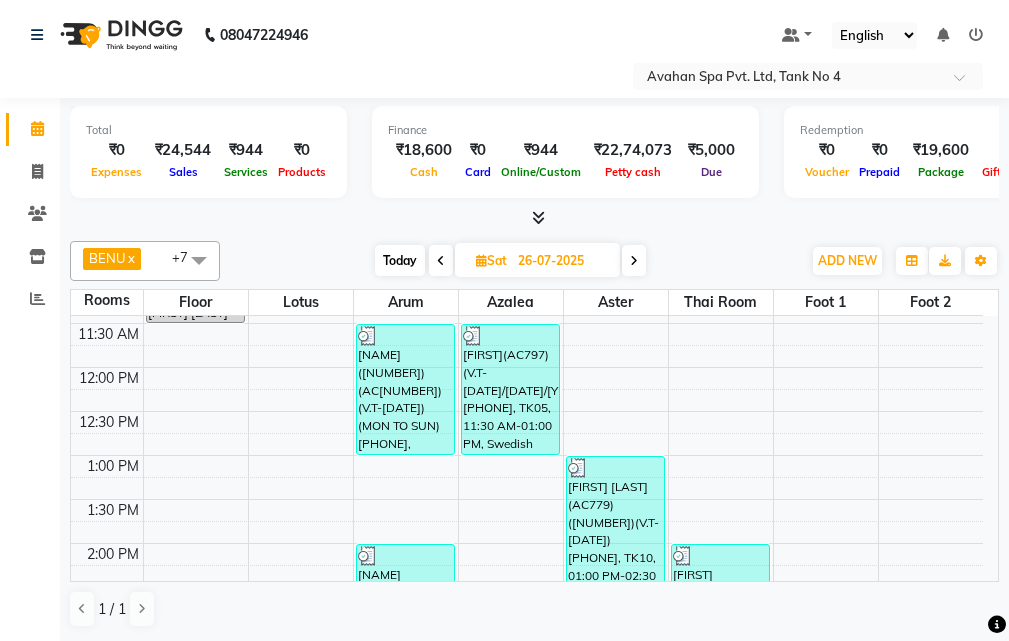 scroll, scrollTop: 78, scrollLeft: 0, axis: vertical 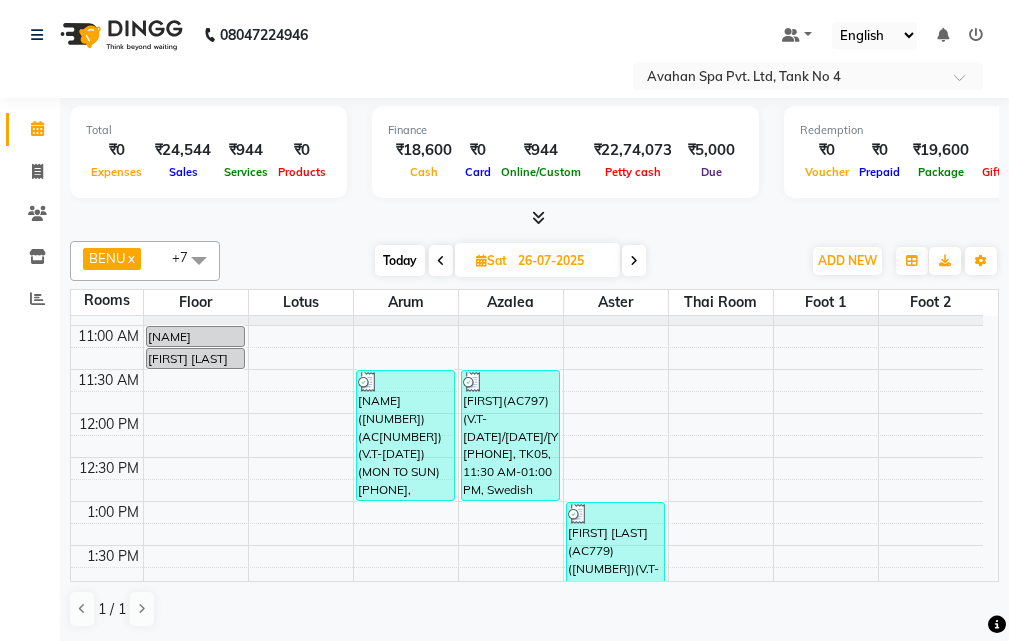 click at bounding box center [441, 261] 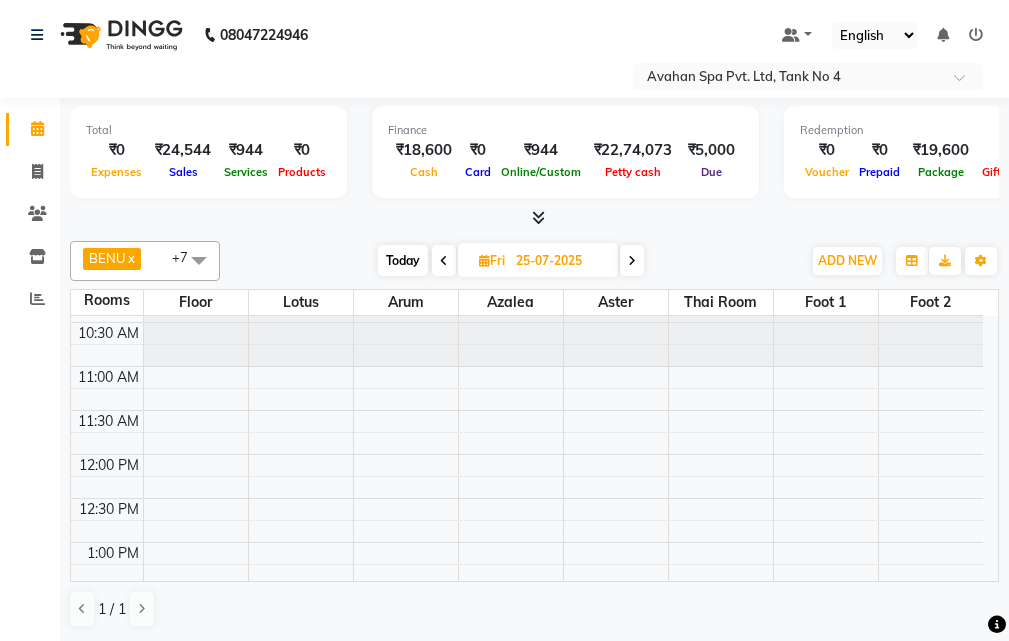 scroll, scrollTop: 0, scrollLeft: 0, axis: both 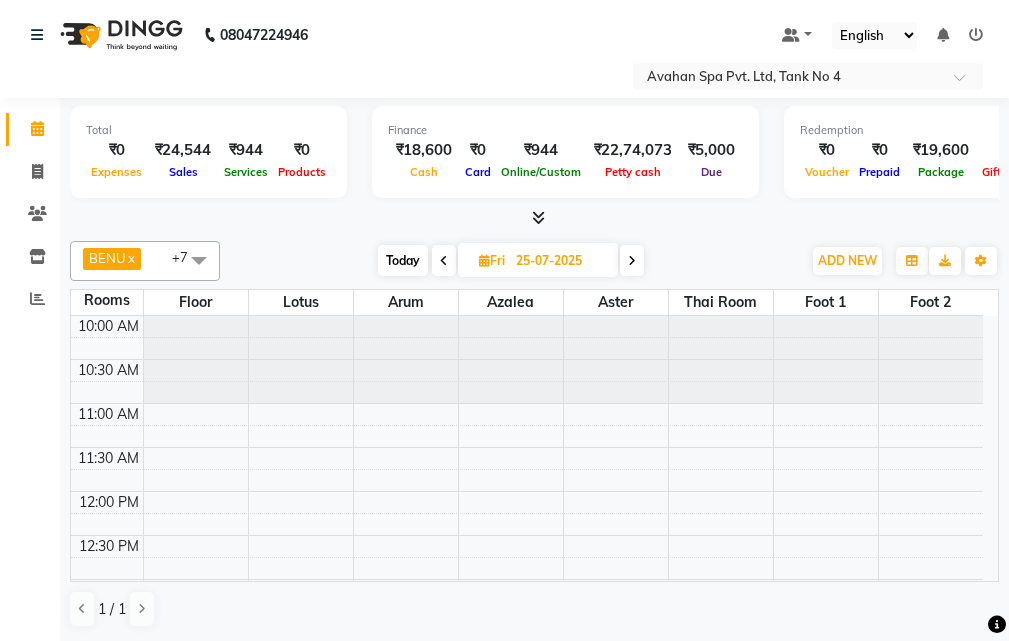 click at bounding box center [444, 260] 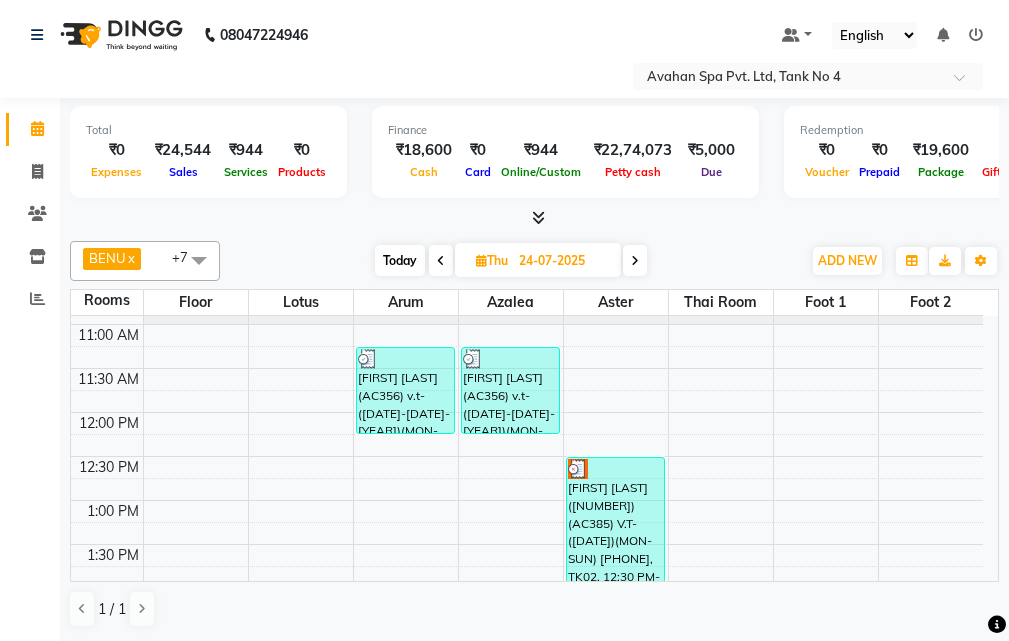 scroll, scrollTop: 78, scrollLeft: 0, axis: vertical 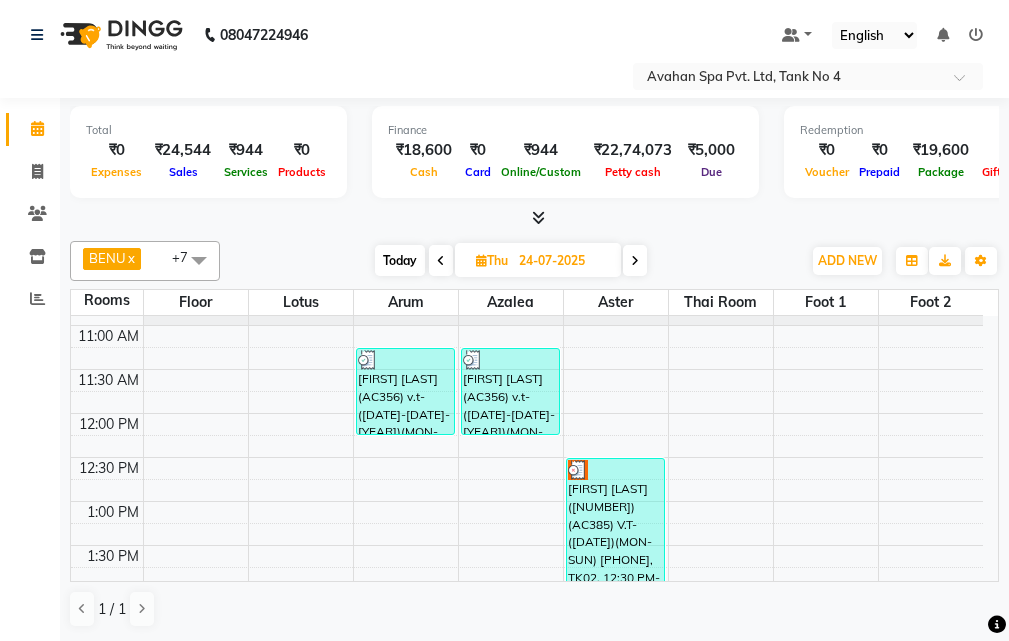 drag, startPoint x: 434, startPoint y: 265, endPoint x: 433, endPoint y: 275, distance: 10.049875 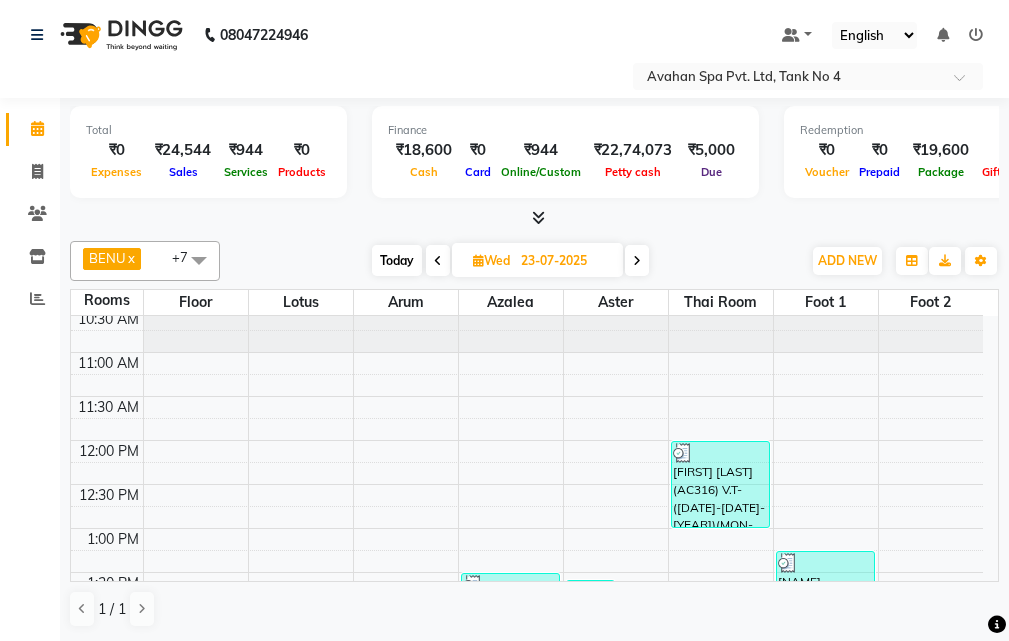 scroll, scrollTop: 5, scrollLeft: 0, axis: vertical 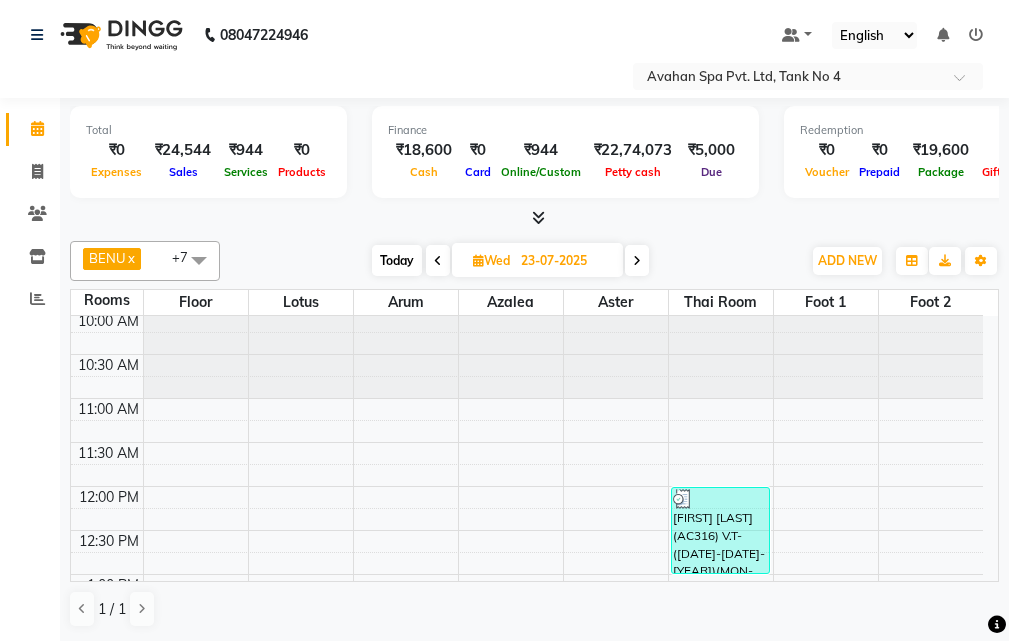 click at bounding box center (438, 261) 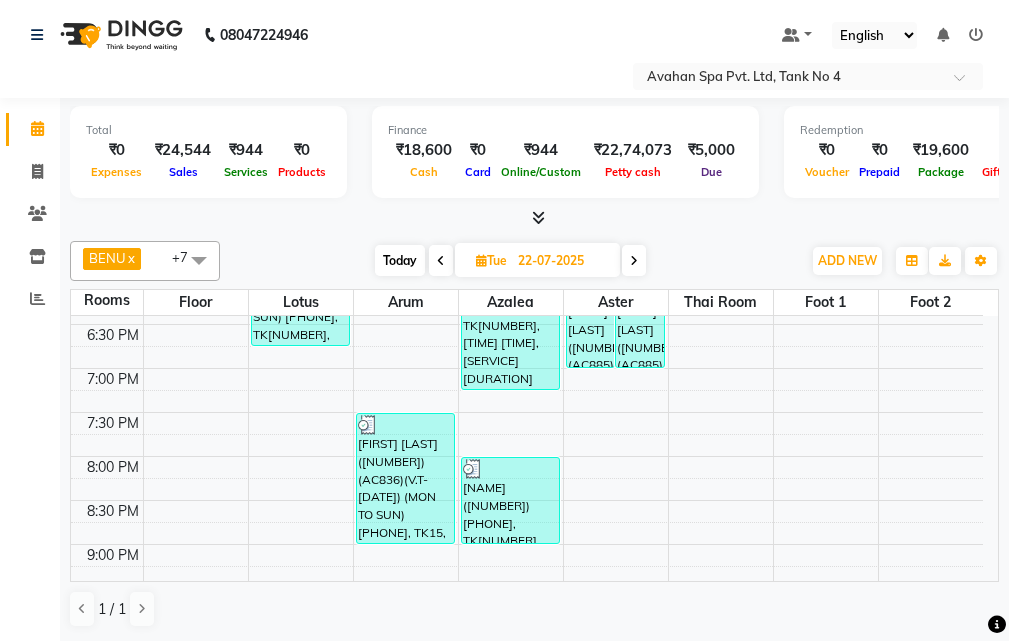 scroll, scrollTop: 878, scrollLeft: 0, axis: vertical 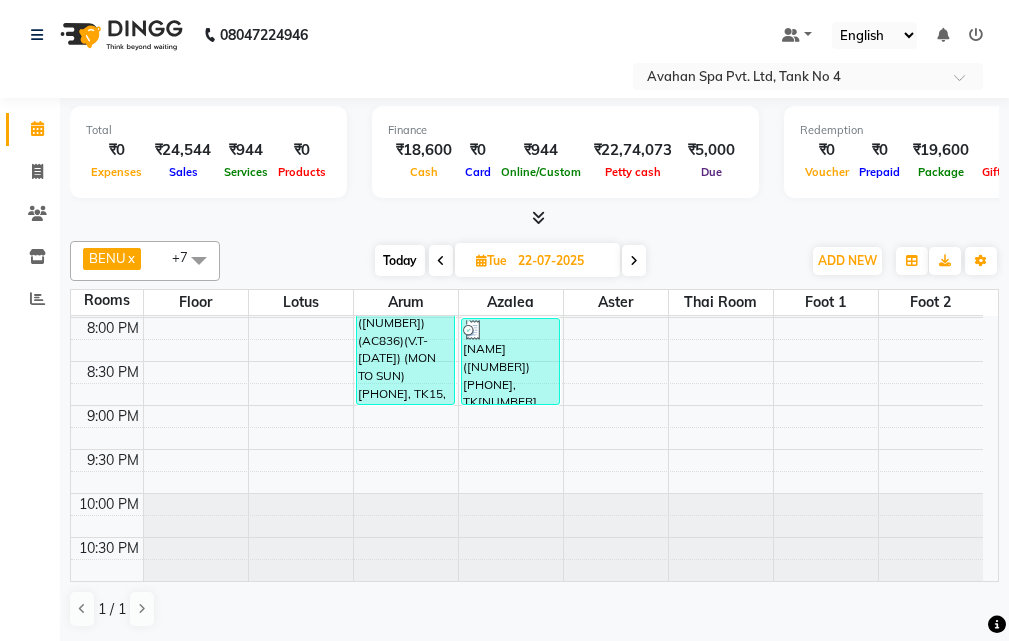 click at bounding box center [441, 261] 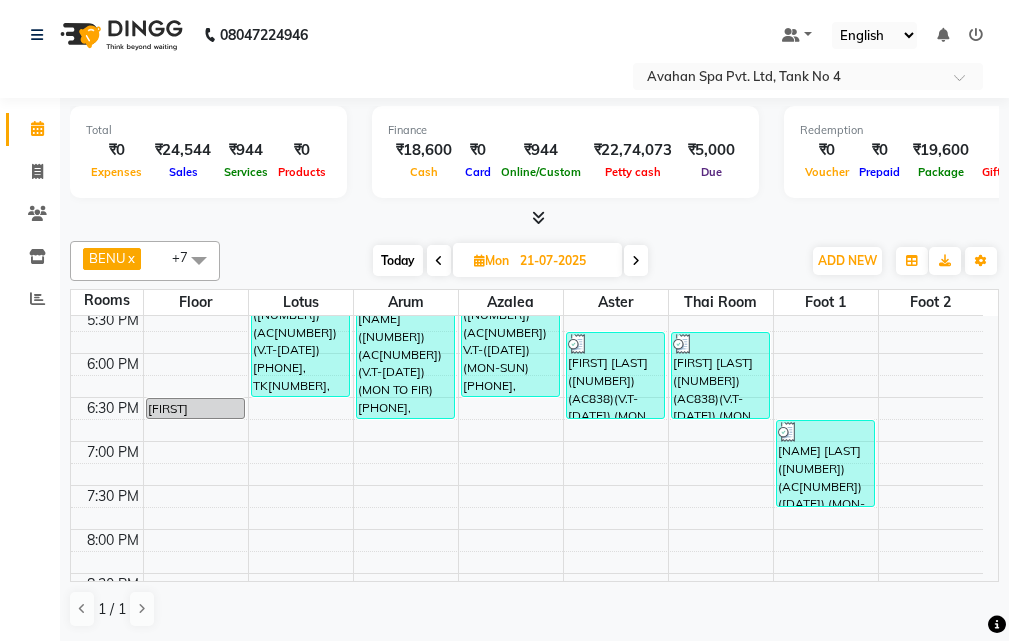 scroll, scrollTop: 605, scrollLeft: 0, axis: vertical 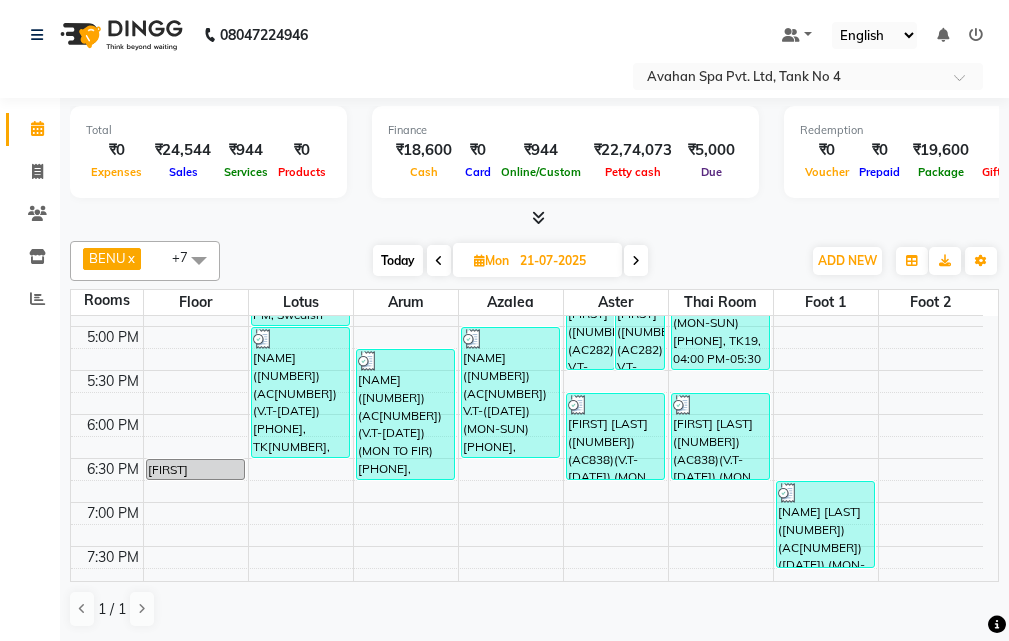 click at bounding box center [439, 260] 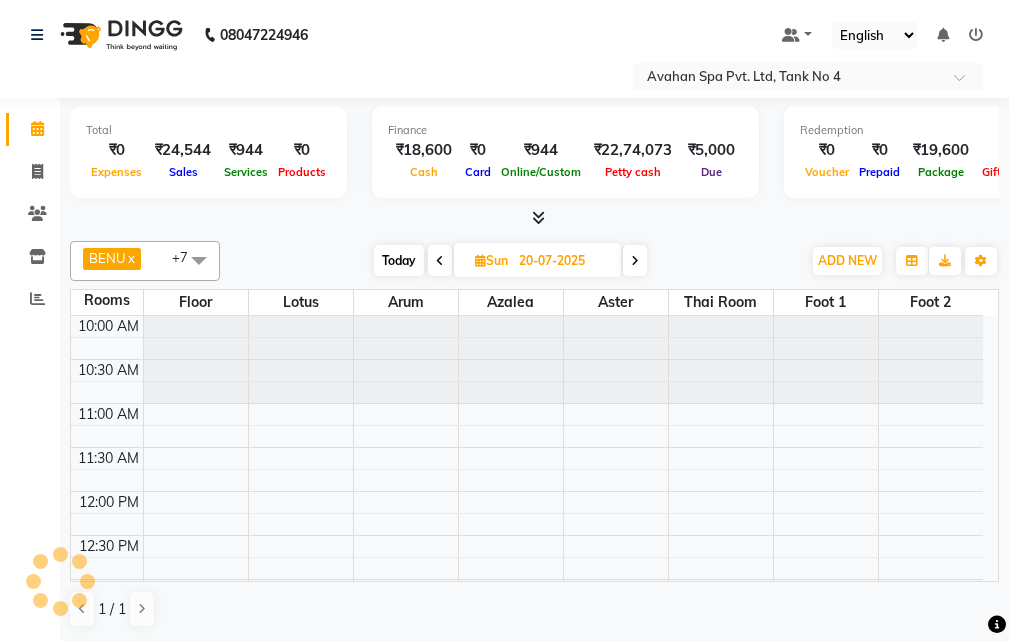 scroll, scrollTop: 705, scrollLeft: 0, axis: vertical 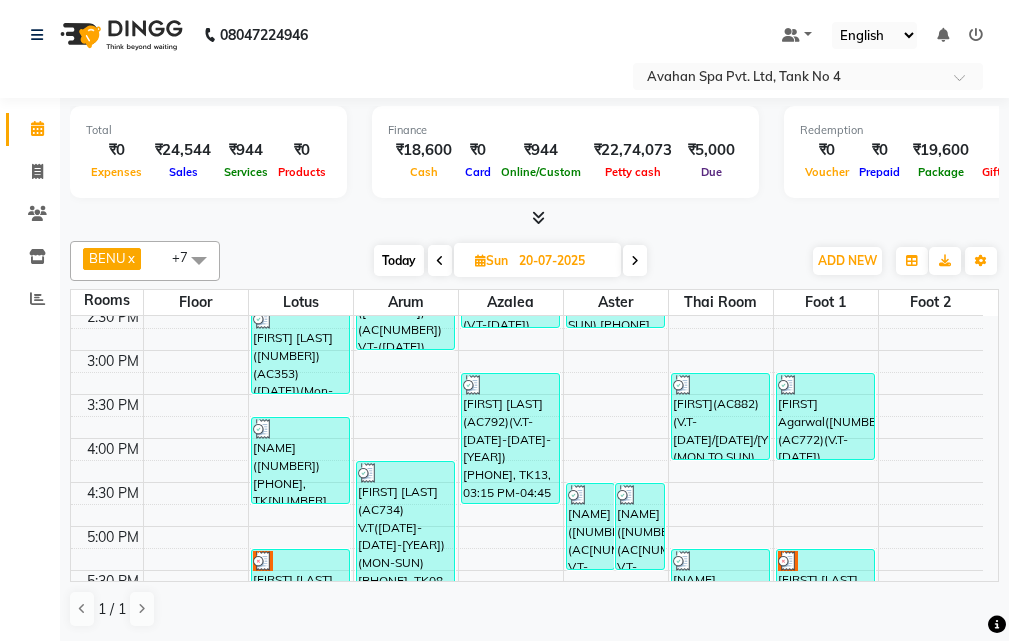 click on "Today" at bounding box center (399, 260) 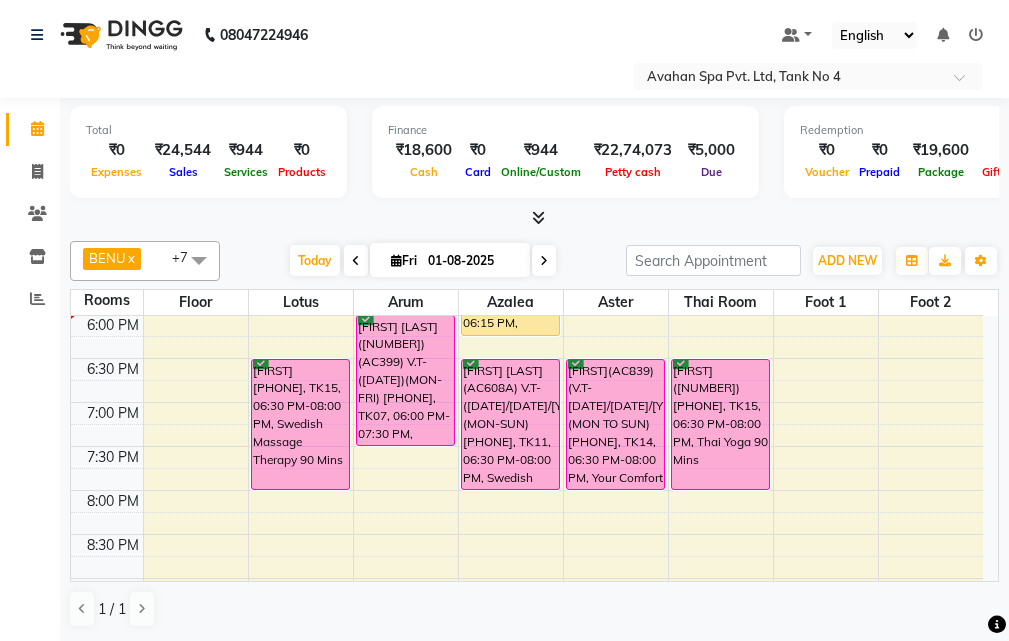 click at bounding box center [544, 261] 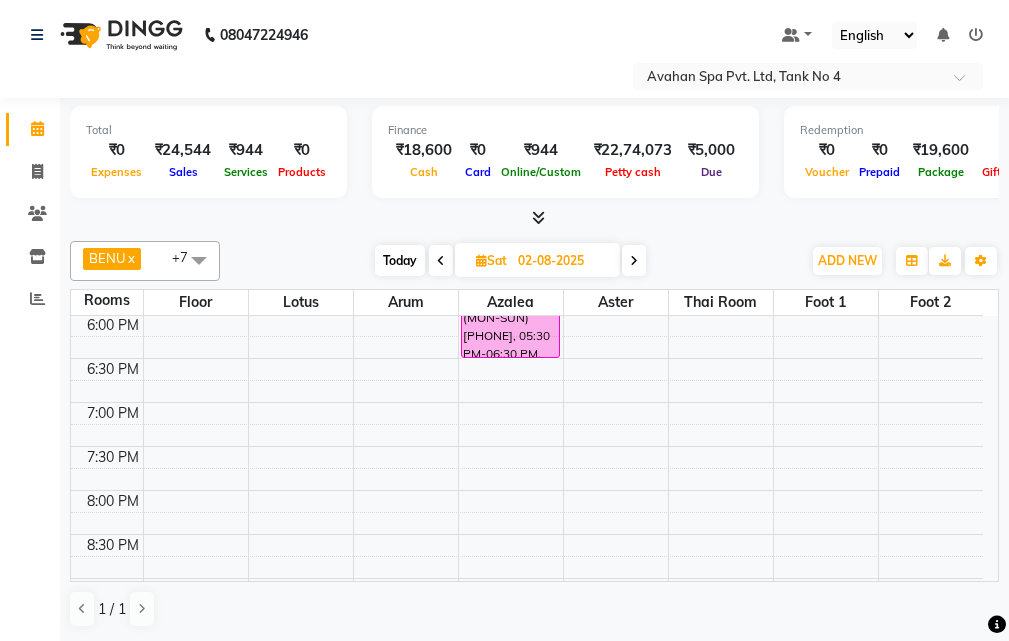 click at bounding box center (634, 261) 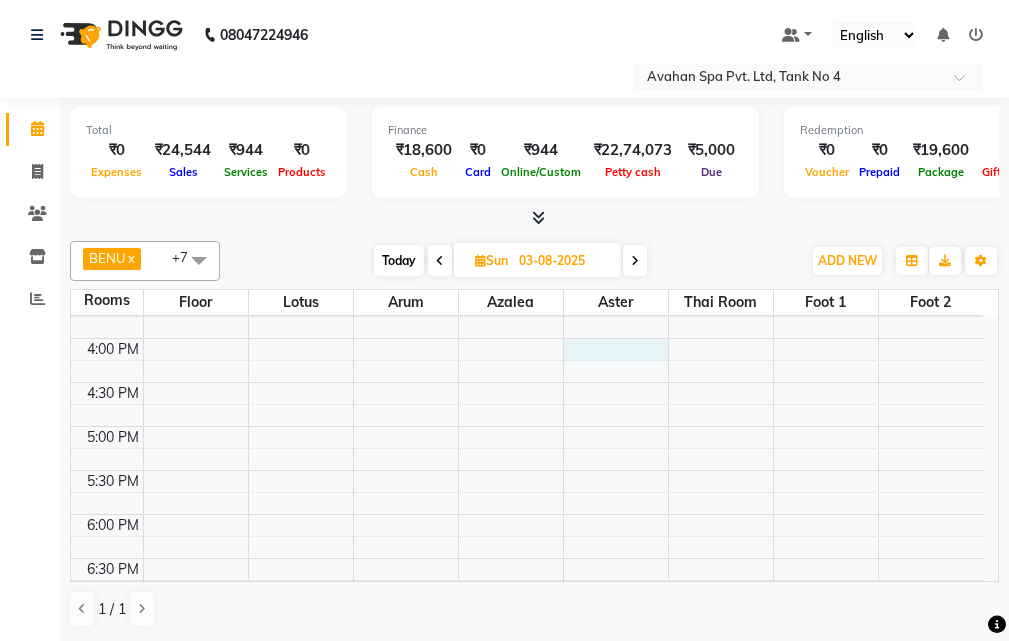 click on "10:00 AM 10:30 AM 11:00 AM 11:30 AM 12:00 PM 12:30 PM 1:00 PM 1:30 PM 2:00 PM 2:30 PM 3:00 PM 3:30 PM 4:00 PM 4:30 PM 5:00 PM 5:30 PM 6:00 PM 6:30 PM 7:00 PM 7:30 PM 8:00 PM 8:30 PM 9:00 PM 9:30 PM 10:00 PM 10:30 PM     RABINDRA(9244)(AC306) V.T-(20/10/2024)(MON-SUN) 8444855544, 11:15 AM-12:15 PM, Swedish Massage Therapy 60 Mins     ABHISHEK HALAN(12130)(AC664) (07/02/2026)(MON-SUN) 7980052419, 07:30 PM-09:00 PM, Swedish Massage Therapy 90 Mins     TAPAS(12333)(AC689) V.T-(14-04-26)(MON-SUN) 6302006260, 11:15 AM-12:45 PM, Swedish Massage Therapy 90 Mins     TAPAS(12333)(AC689) V.T-(14-04-26)(MON-SUN) 6302006260, 12:45 PM-01:15 PM, Rice Scrub 30 Mins" at bounding box center [527, 382] 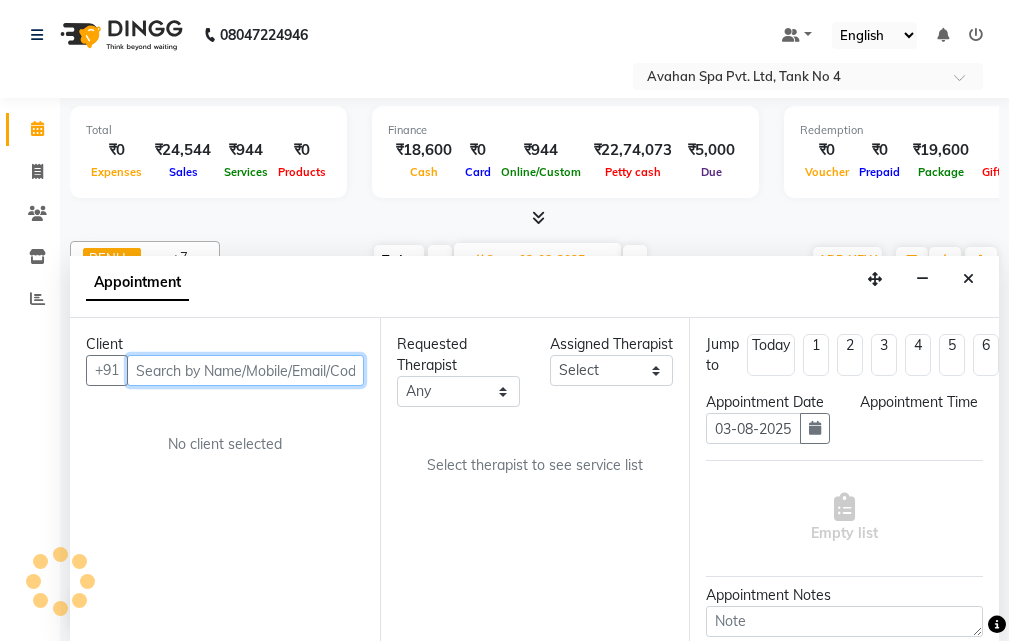 select on "960" 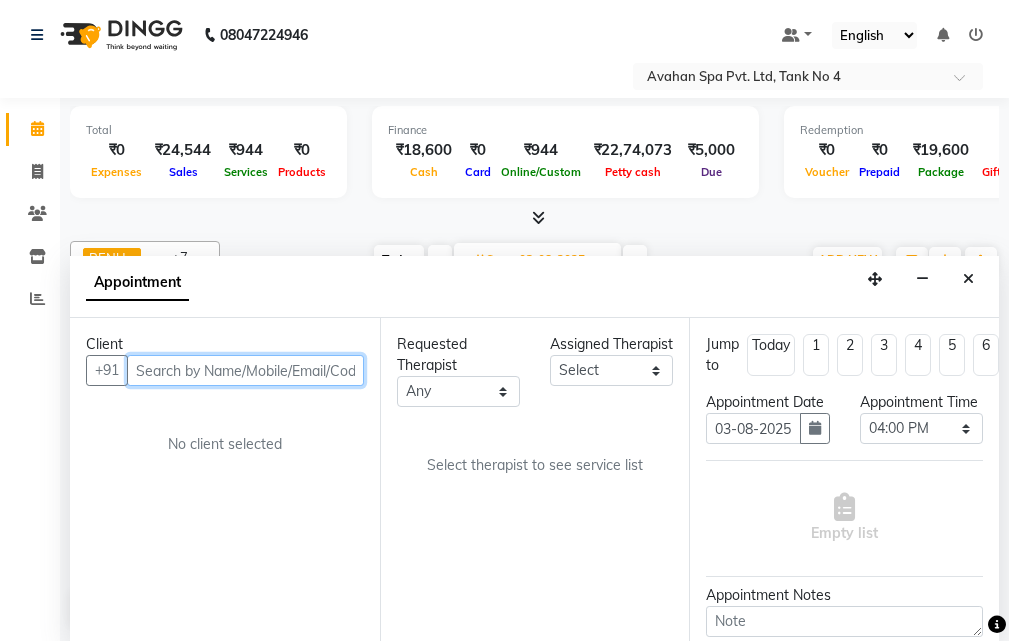 click at bounding box center [245, 370] 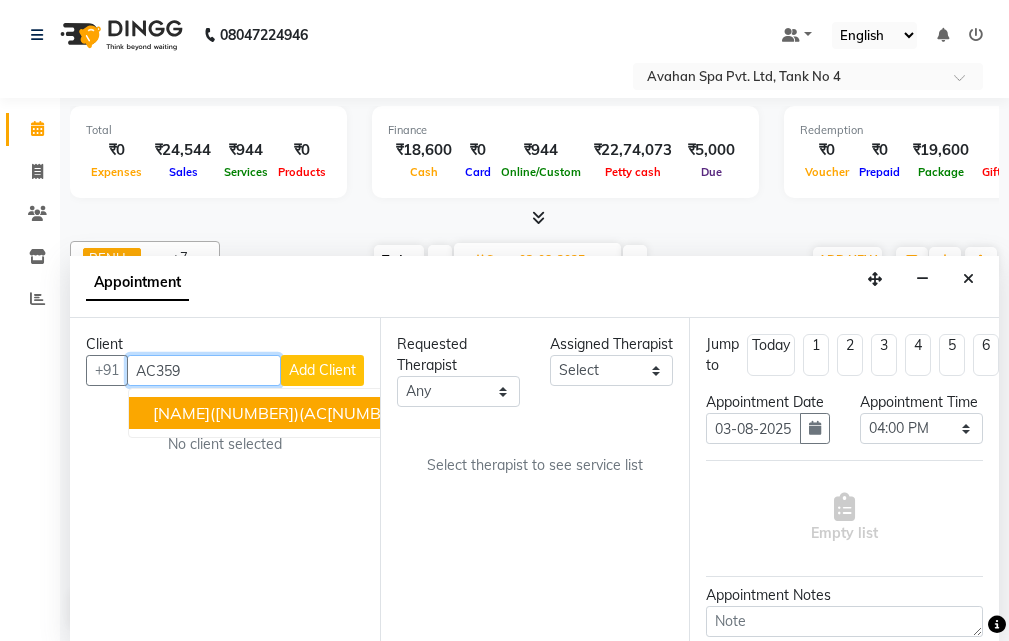 click on "DIKSHA(10697)(AC359) V.T-(04-02-2025)(MON-SUN) 9582072229  95******29" at bounding box center (451, 413) 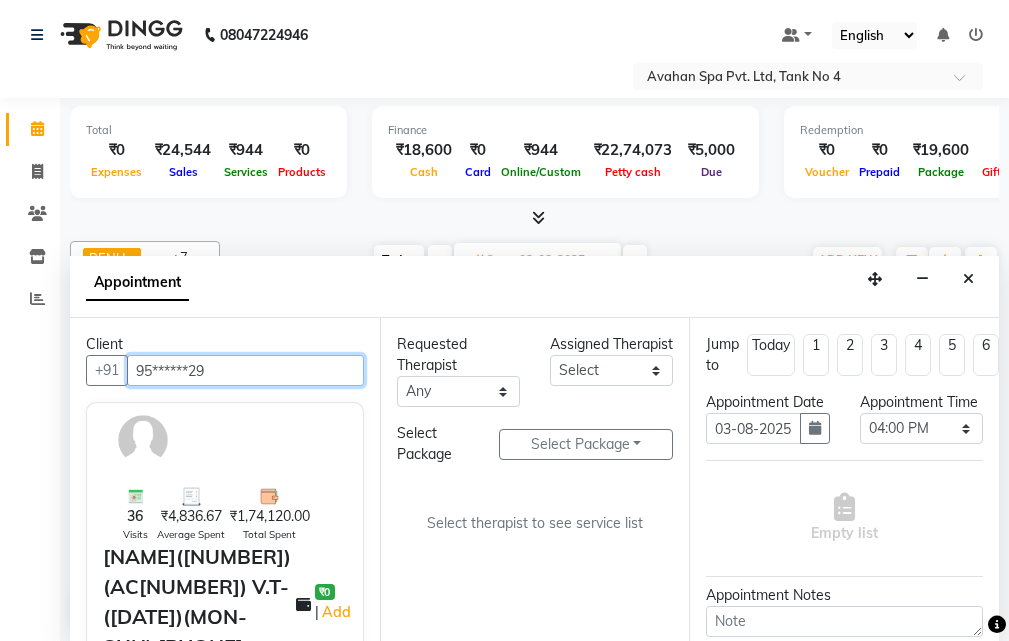 type on "95******29" 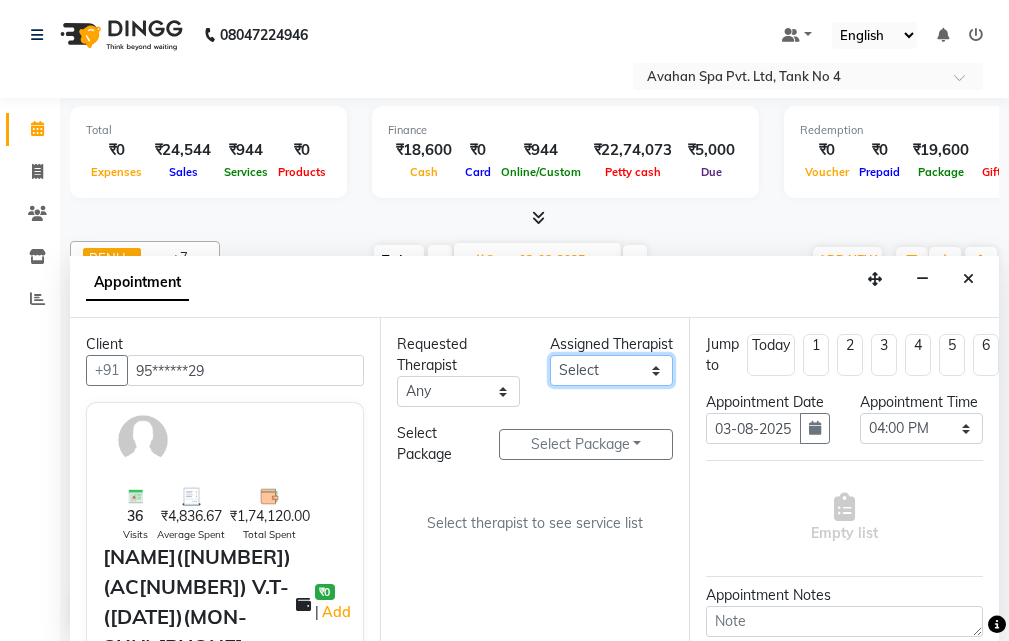 click on "Select ANJU BENU CHIMA FEMALE 1 JESSIE JUNI SUMAN SUSNIM" at bounding box center [611, 370] 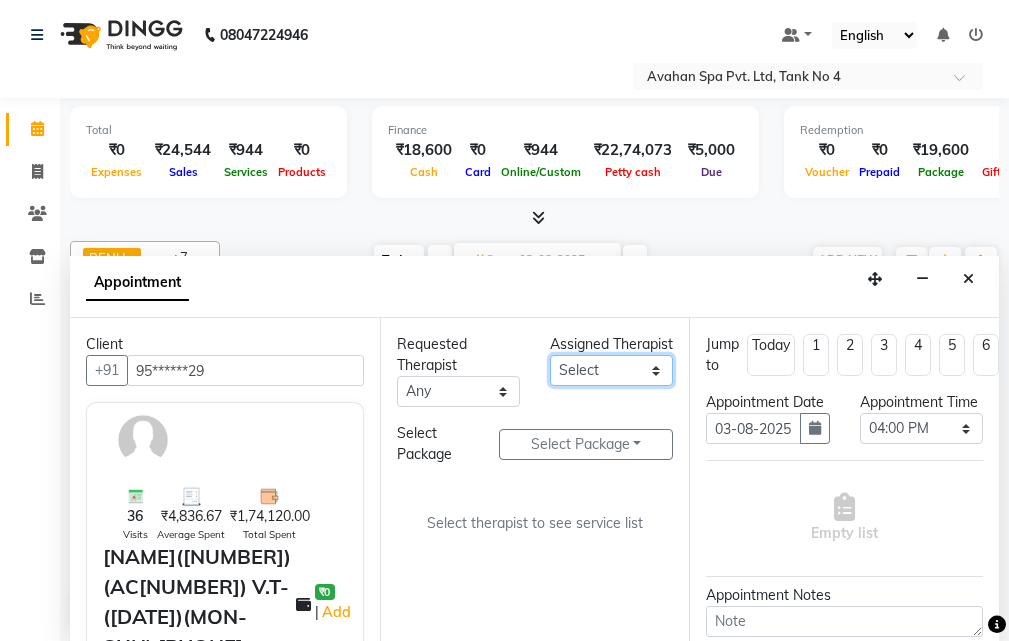 select on "23004" 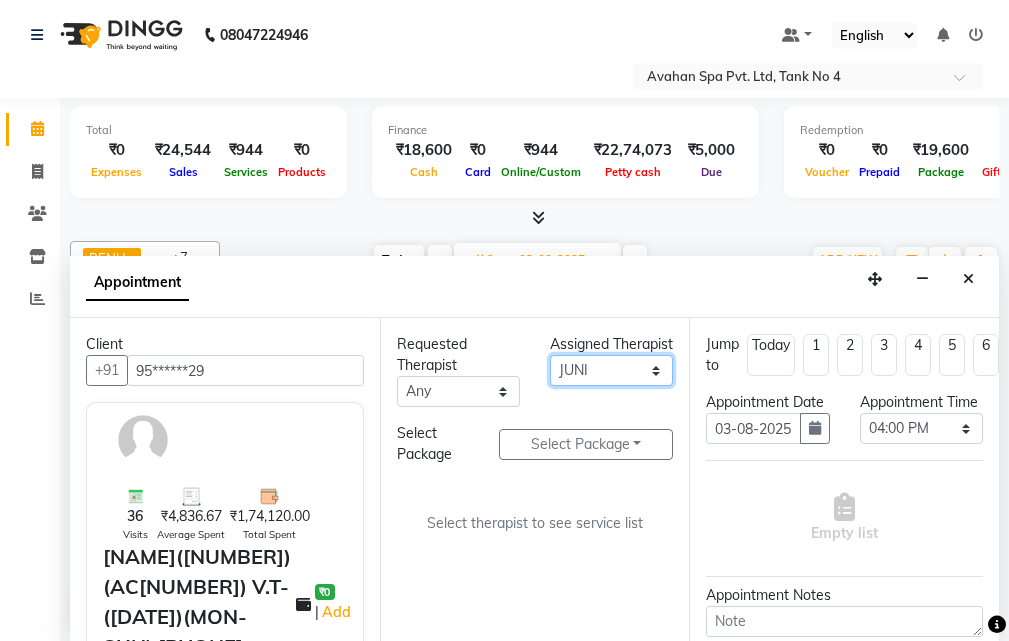 click on "Select ANJU BENU CHIMA FEMALE 1 JESSIE JUNI SUMAN SUSNIM" at bounding box center [611, 370] 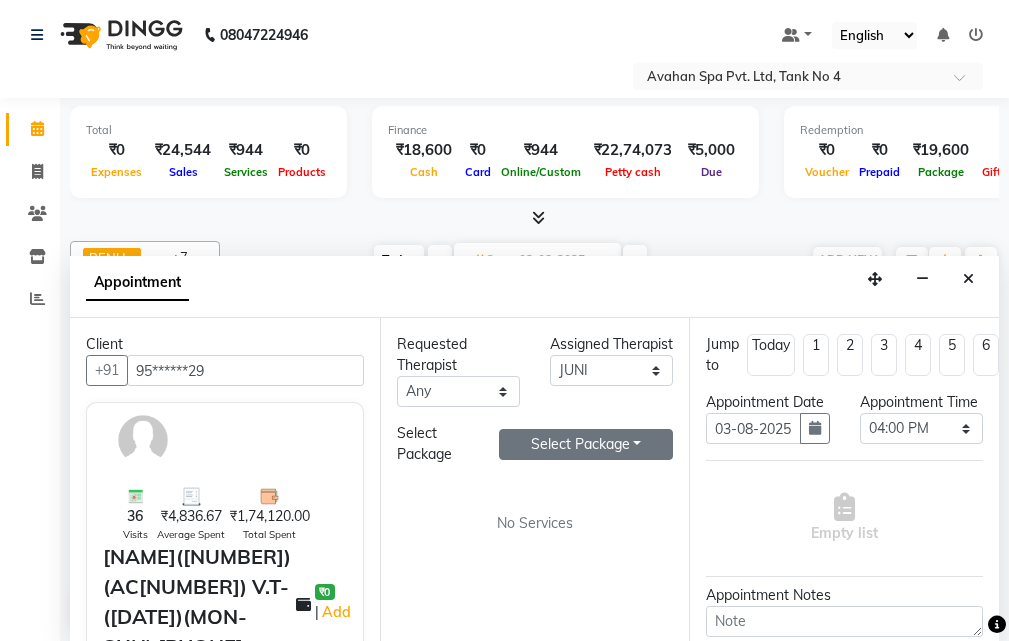 click on "Select Package  Toggle Dropdown" at bounding box center [586, 444] 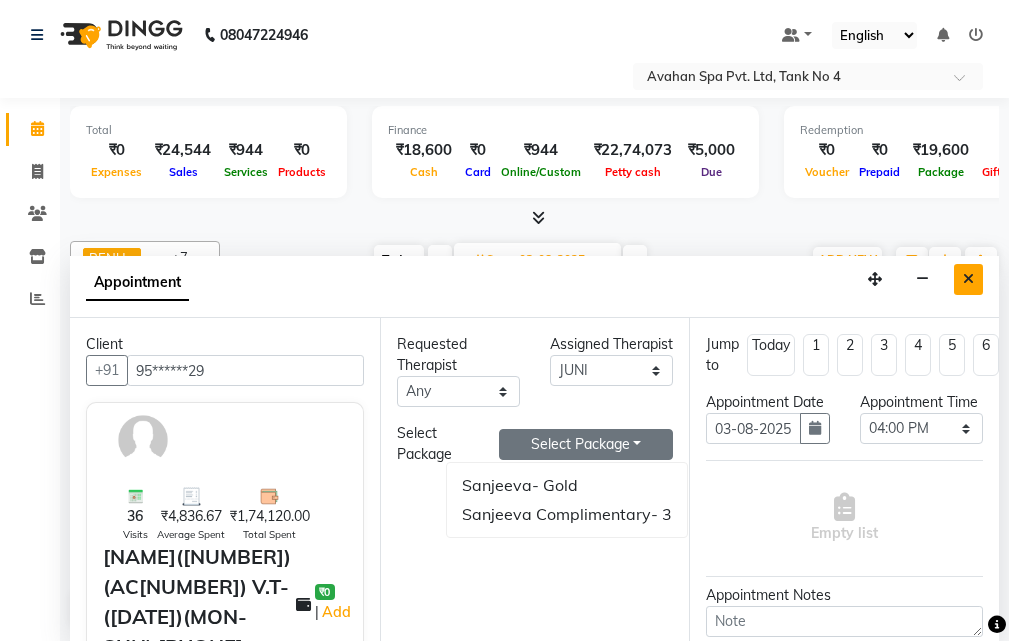 click at bounding box center [968, 279] 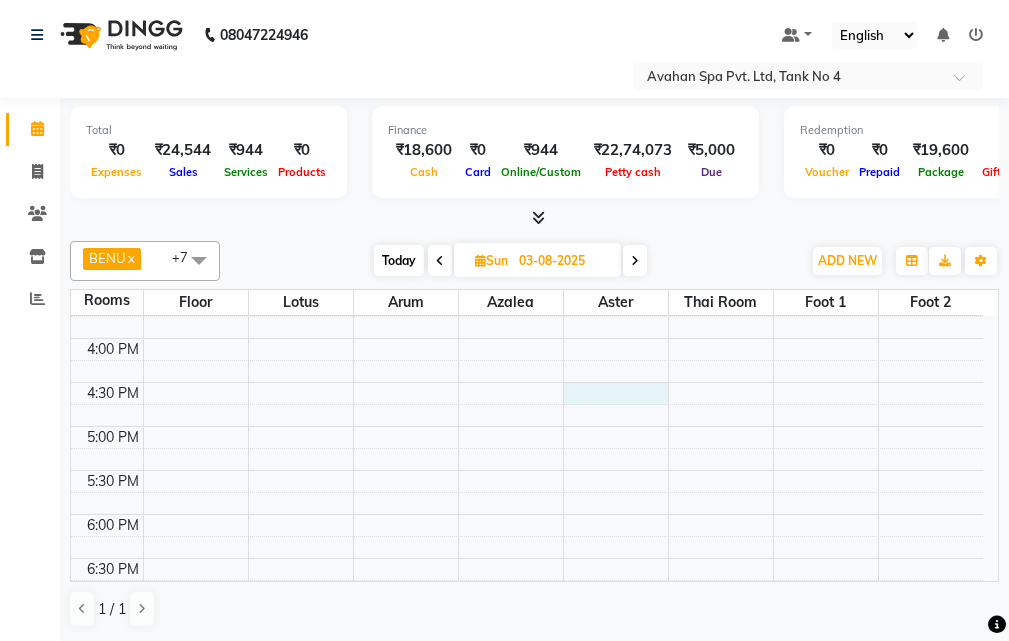 click on "10:00 AM 10:30 AM 11:00 AM 11:30 AM 12:00 PM 12:30 PM 1:00 PM 1:30 PM 2:00 PM 2:30 PM 3:00 PM 3:30 PM 4:00 PM 4:30 PM 5:00 PM 5:30 PM 6:00 PM 6:30 PM 7:00 PM 7:30 PM 8:00 PM 8:30 PM 9:00 PM 9:30 PM 10:00 PM 10:30 PM     RABINDRA(9244)(AC306) V.T-(20/10/2024)(MON-SUN) 8444855544, 11:15 AM-12:15 PM, Swedish Massage Therapy 60 Mins     ABHISHEK HALAN(12130)(AC664) (07/02/2026)(MON-SUN) 7980052419, 07:30 PM-09:00 PM, Swedish Massage Therapy 90 Mins     TAPAS(12333)(AC689) V.T-(14-04-26)(MON-SUN) 6302006260, 11:15 AM-12:45 PM, Swedish Massage Therapy 90 Mins     TAPAS(12333)(AC689) V.T-(14-04-26)(MON-SUN) 6302006260, 12:45 PM-01:15 PM, Rice Scrub 30 Mins" at bounding box center [527, 382] 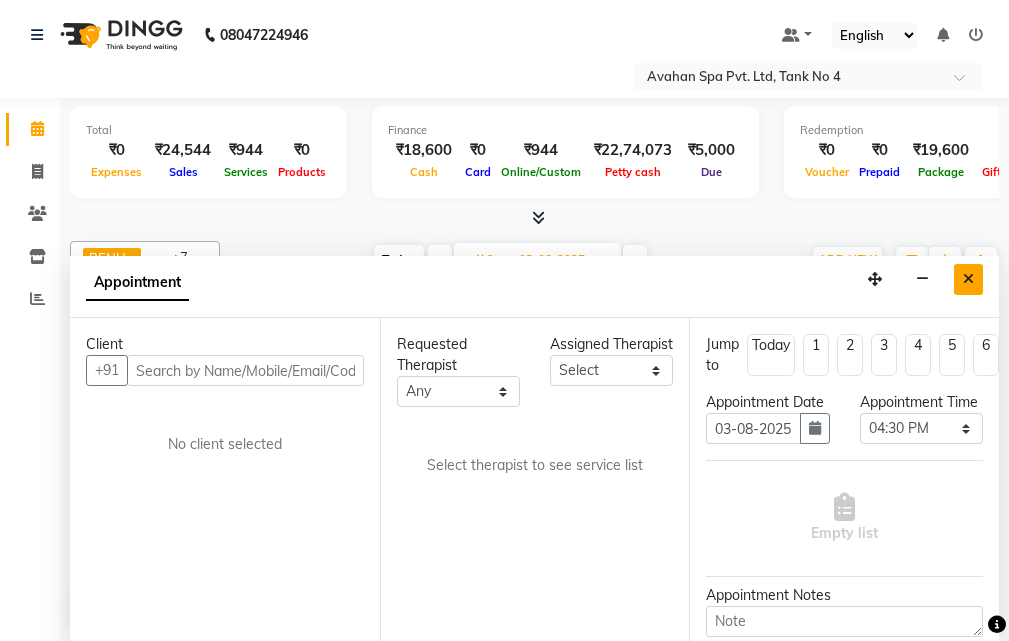 click at bounding box center (968, 279) 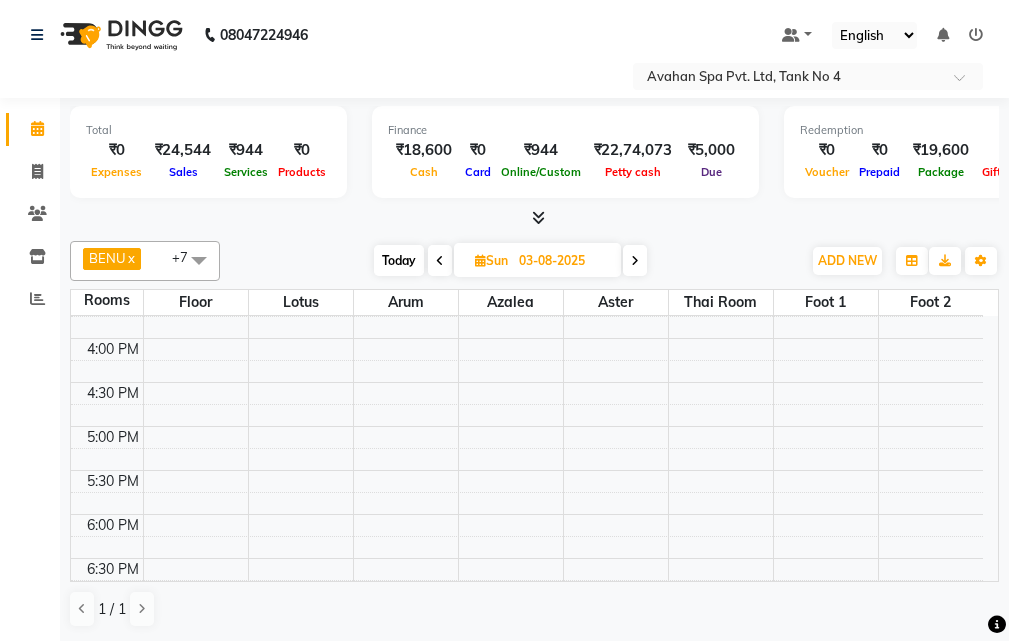 click on "10:00 AM 10:30 AM 11:00 AM 11:30 AM 12:00 PM 12:30 PM 1:00 PM 1:30 PM 2:00 PM 2:30 PM 3:00 PM 3:30 PM 4:00 PM 4:30 PM 5:00 PM 5:30 PM 6:00 PM 6:30 PM 7:00 PM 7:30 PM 8:00 PM 8:30 PM 9:00 PM 9:30 PM 10:00 PM 10:30 PM     RABINDRA(9244)(AC306) V.T-(20/10/2024)(MON-SUN) 8444855544, 11:15 AM-12:15 PM, Swedish Massage Therapy 60 Mins     ABHISHEK HALAN(12130)(AC664) (07/02/2026)(MON-SUN) 7980052419, 07:30 PM-09:00 PM, Swedish Massage Therapy 90 Mins     TAPAS(12333)(AC689) V.T-(14-04-26)(MON-SUN) 6302006260, 11:15 AM-12:45 PM, Swedish Massage Therapy 90 Mins     TAPAS(12333)(AC689) V.T-(14-04-26)(MON-SUN) 6302006260, 12:45 PM-01:15 PM, Rice Scrub 30 Mins" at bounding box center (527, 382) 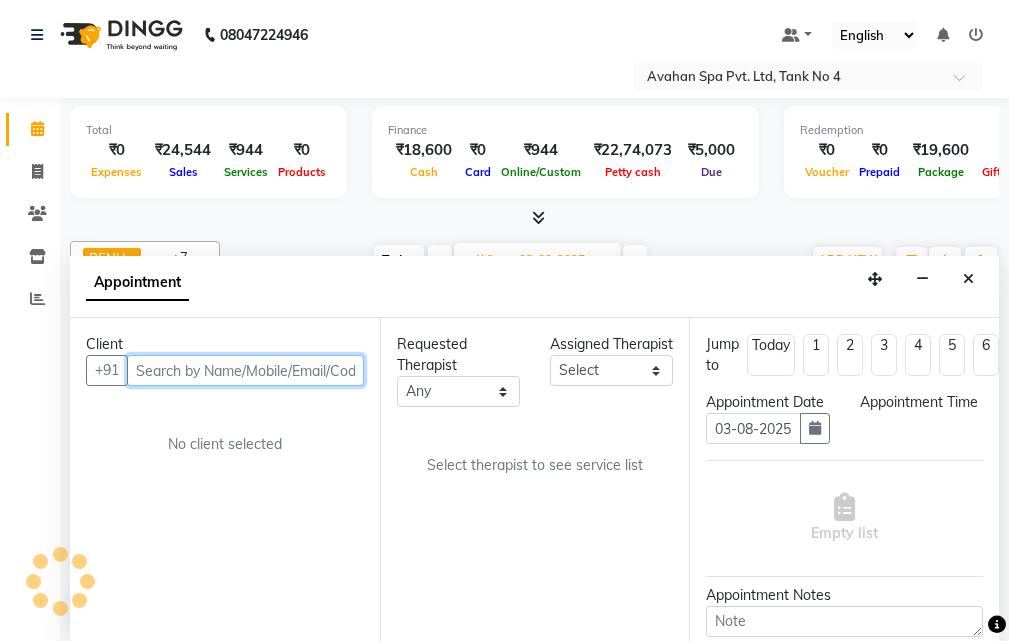 select on "960" 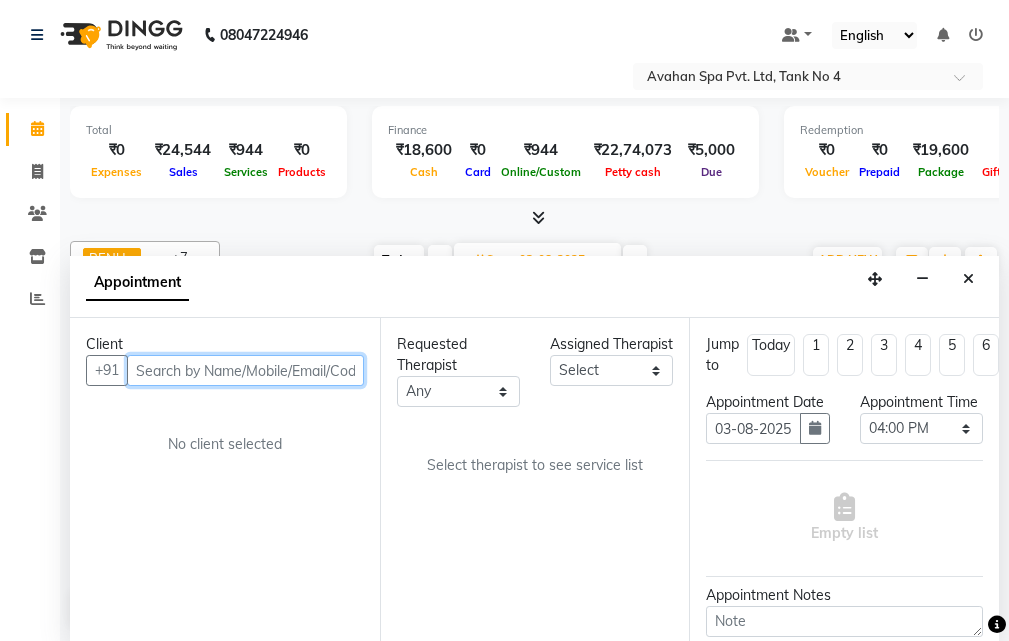 click at bounding box center [245, 370] 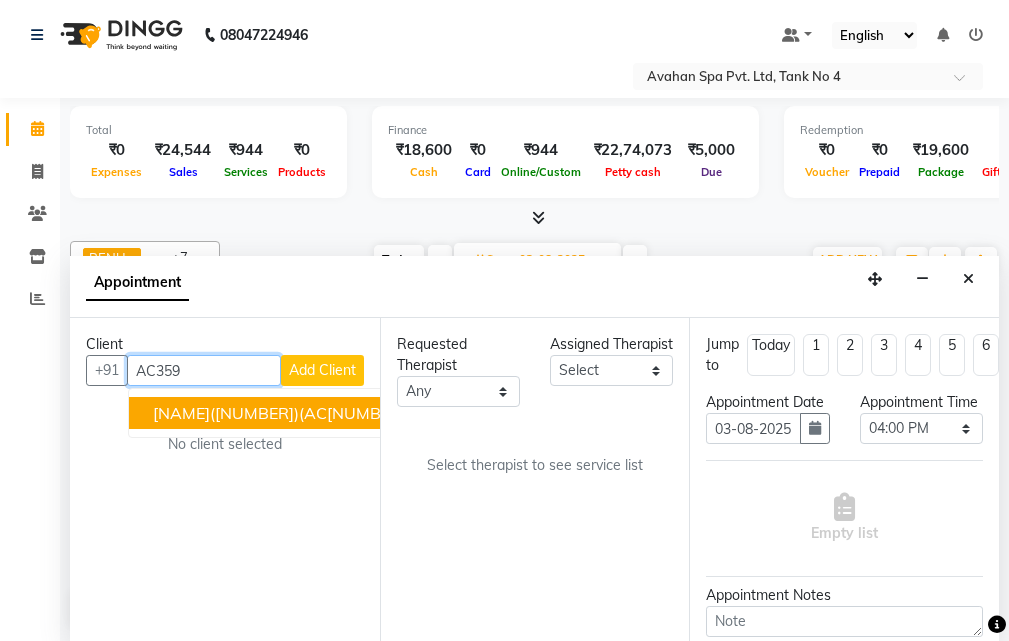 click on "[FIRSTNAME]([PHONE])([AC]) V.T-([DATE])([MON-SUN]) [PHONE]" at bounding box center [408, 413] 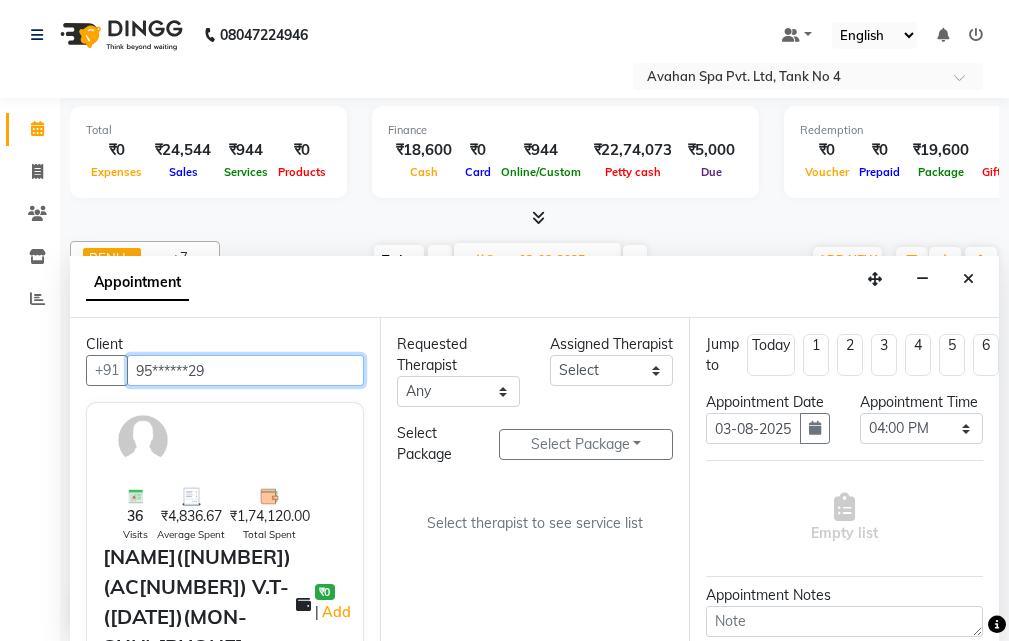 type on "95******29" 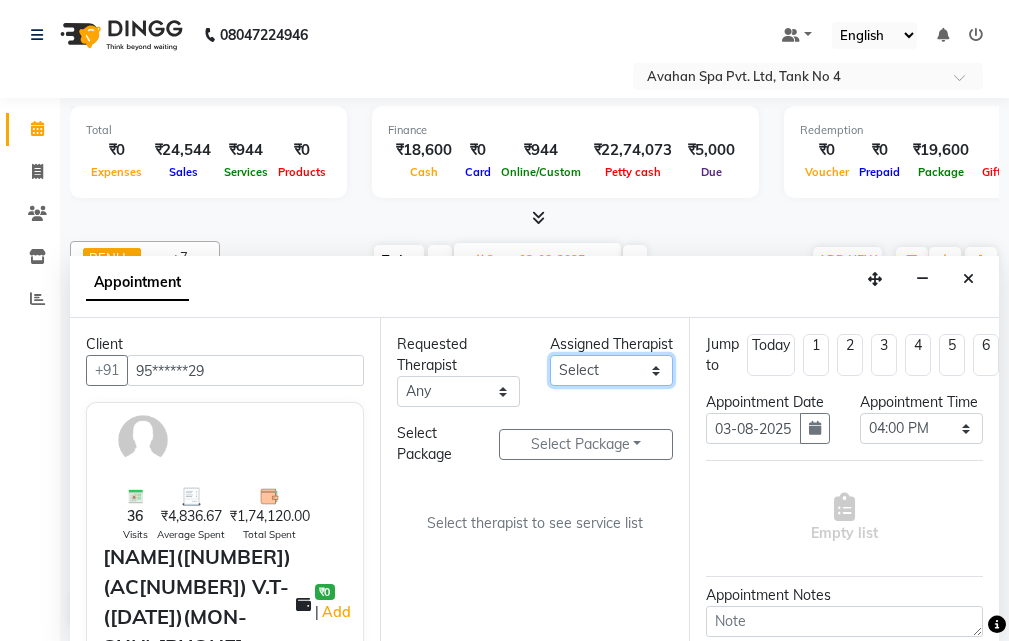 click on "Select ANJU BENU CHIMA FEMALE 1 JESSIE JUNI SUMAN SUSNIM" at bounding box center (611, 370) 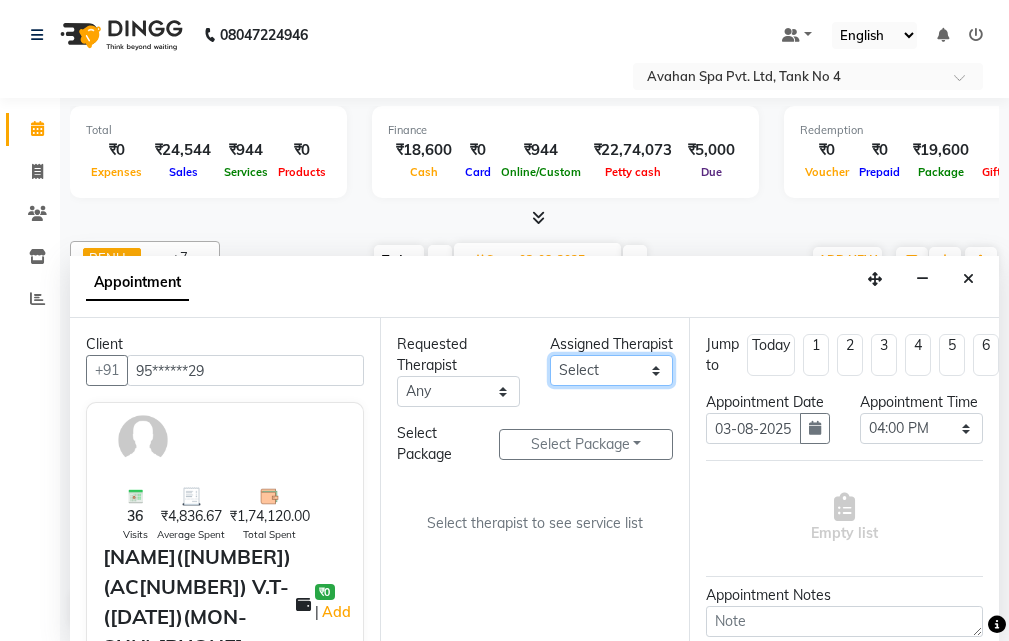 select on "23004" 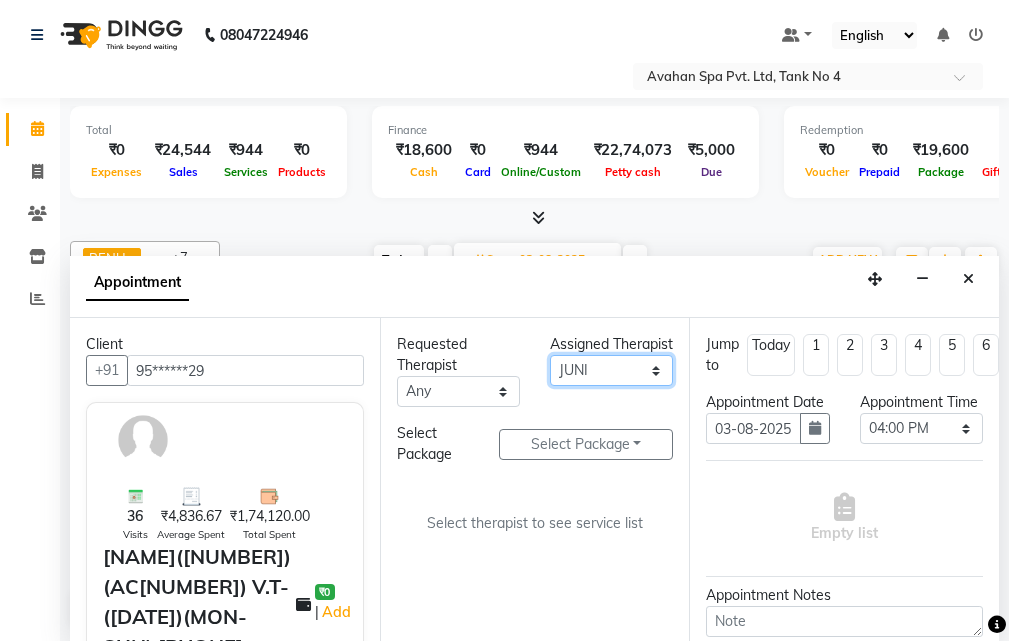 click on "Select ANJU BENU CHIMA FEMALE 1 JESSIE JUNI SUMAN SUSNIM" at bounding box center [611, 370] 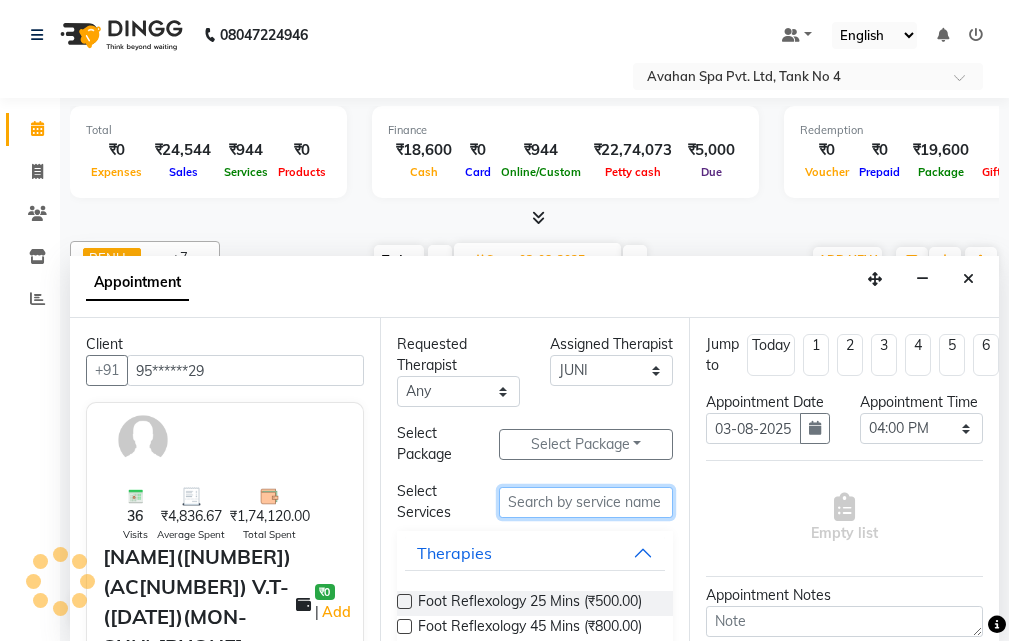 click at bounding box center [586, 502] 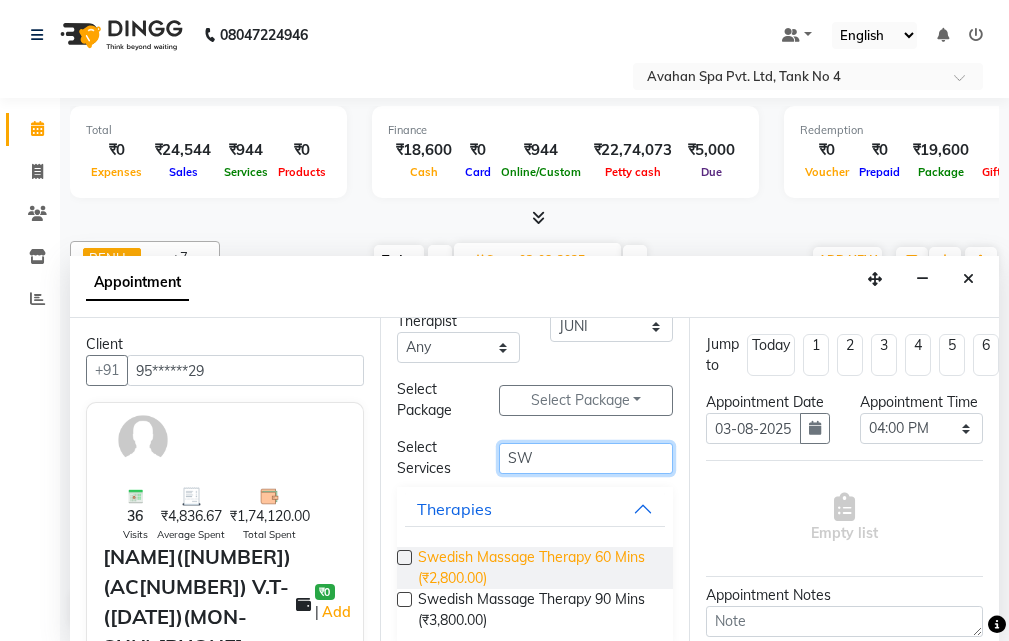 scroll, scrollTop: 66, scrollLeft: 0, axis: vertical 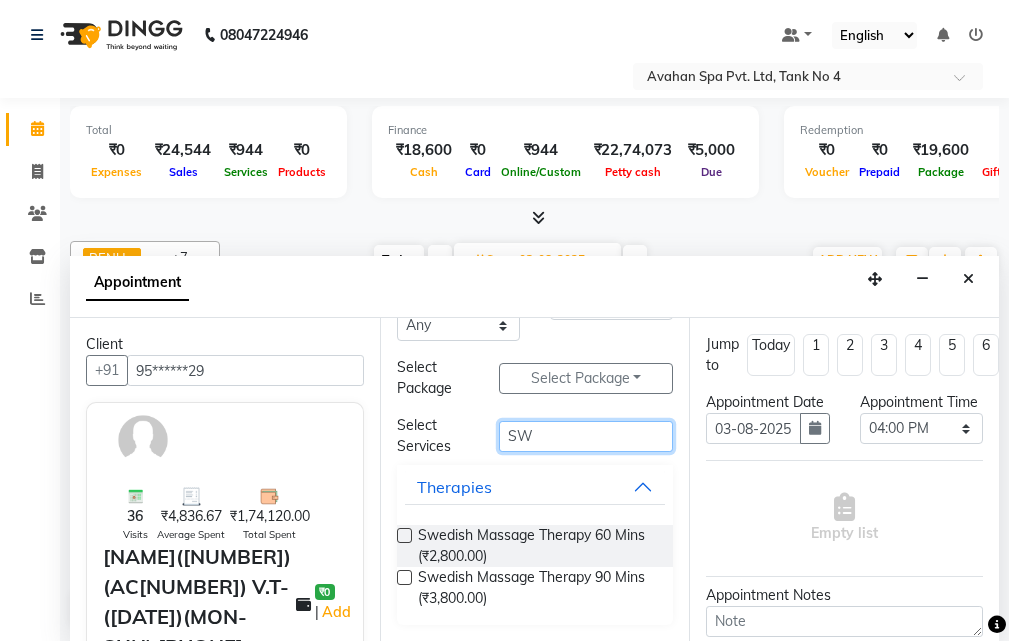 type on "SW" 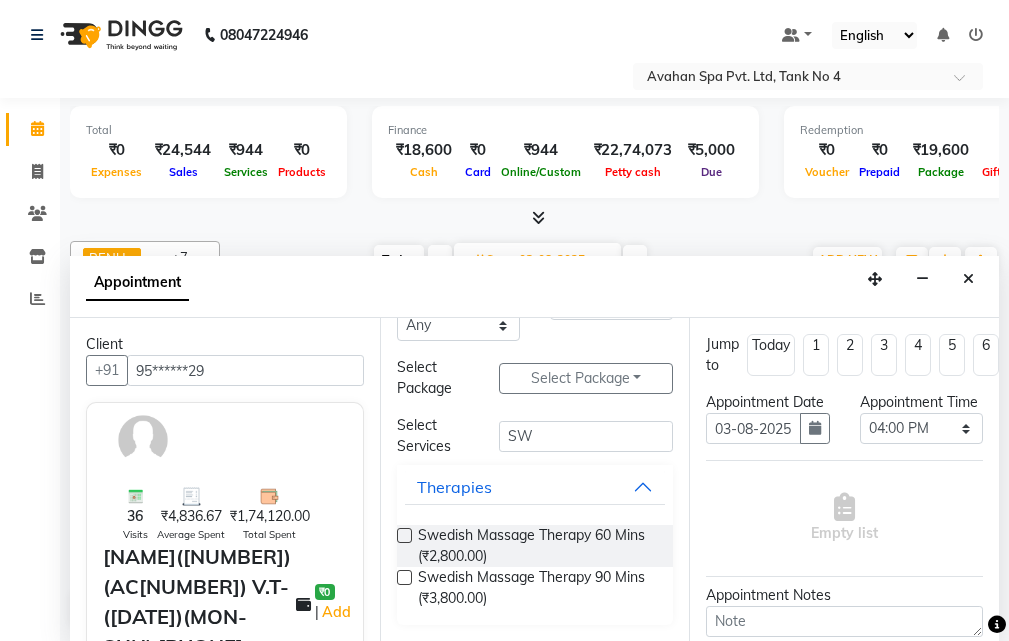 click at bounding box center (404, 535) 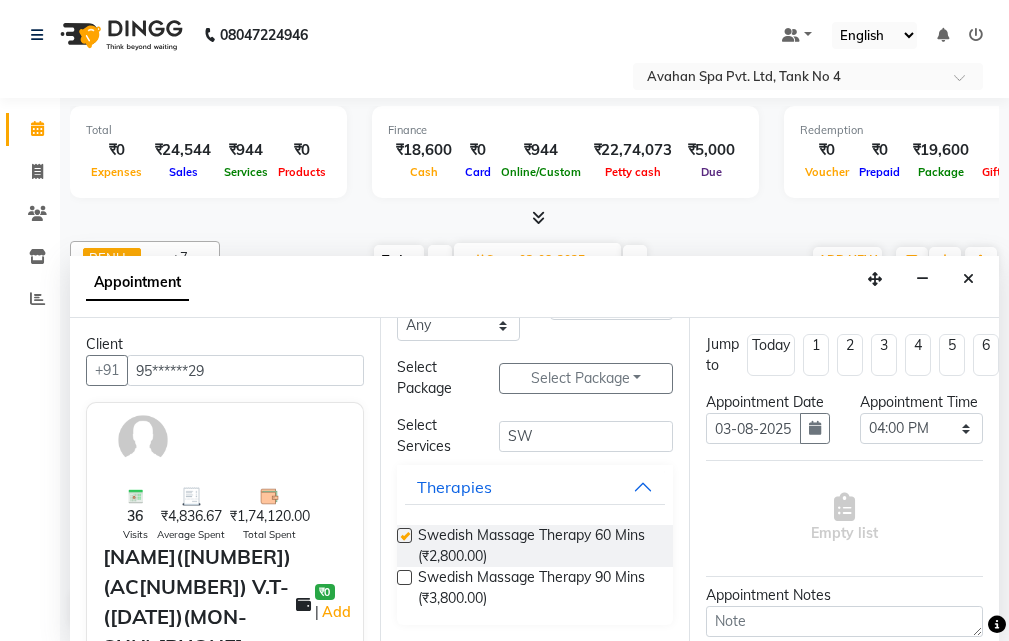 select on "1847" 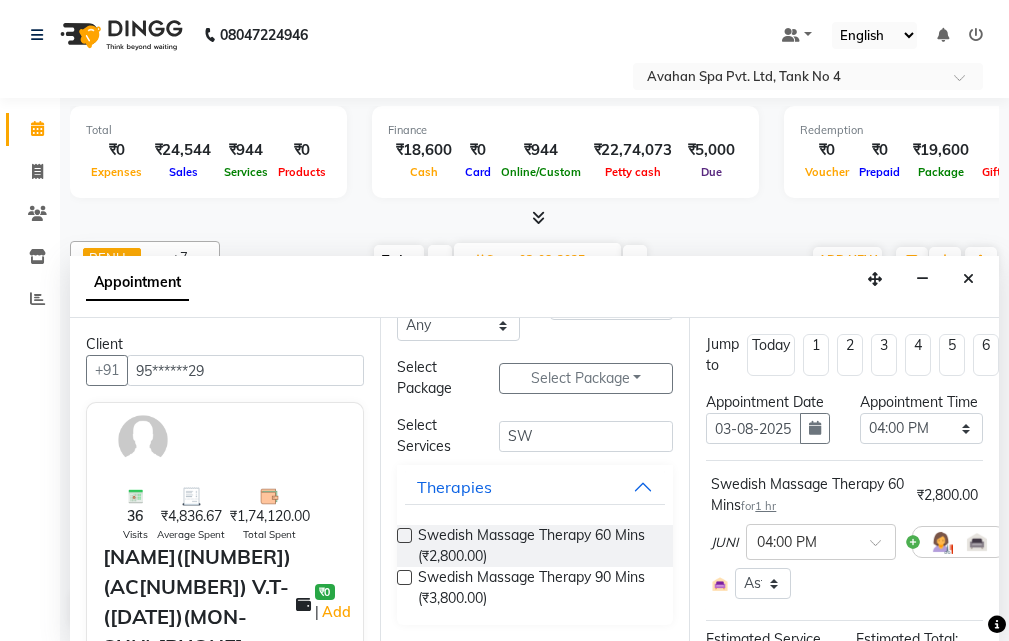 click at bounding box center [404, 535] 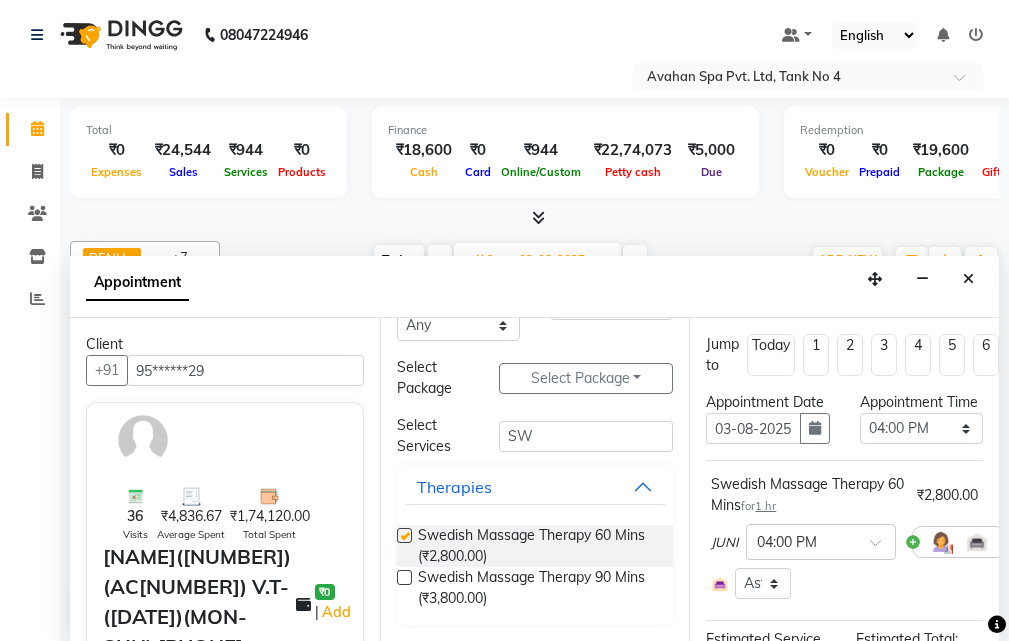select on "1847" 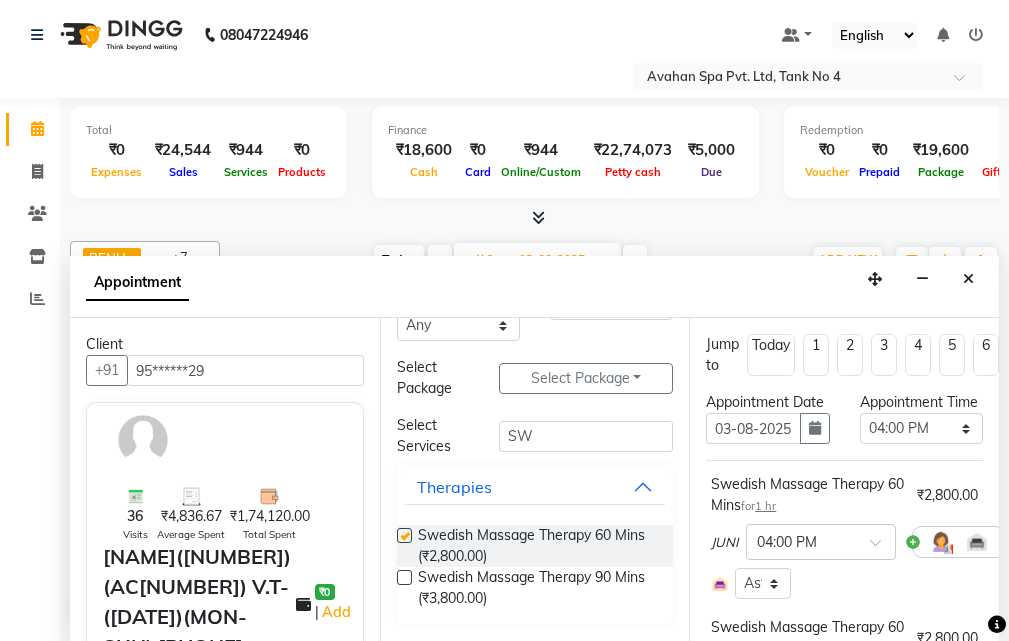 checkbox on "false" 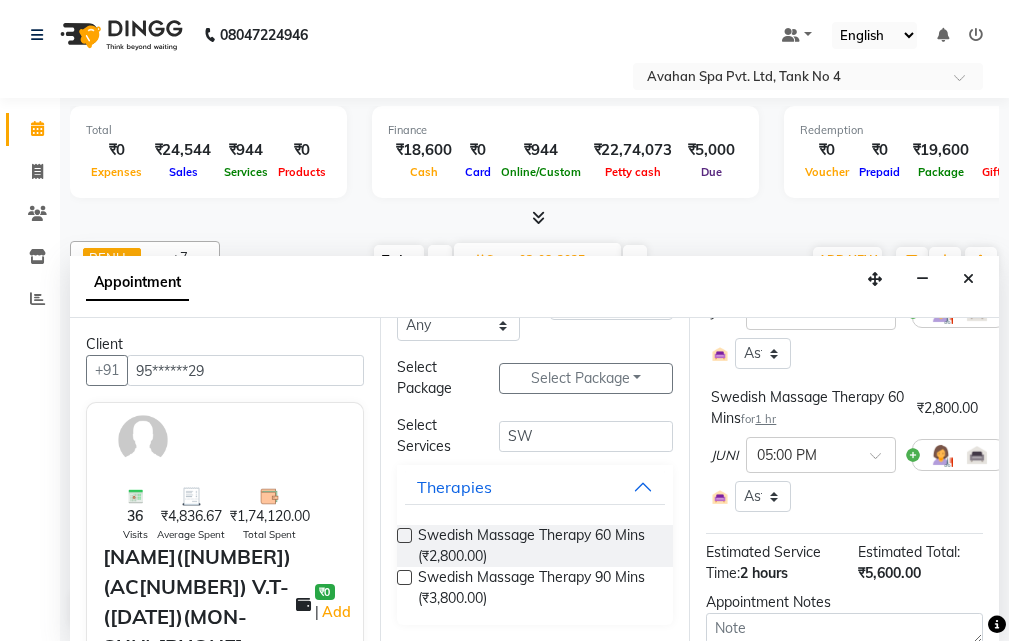 scroll, scrollTop: 200, scrollLeft: 0, axis: vertical 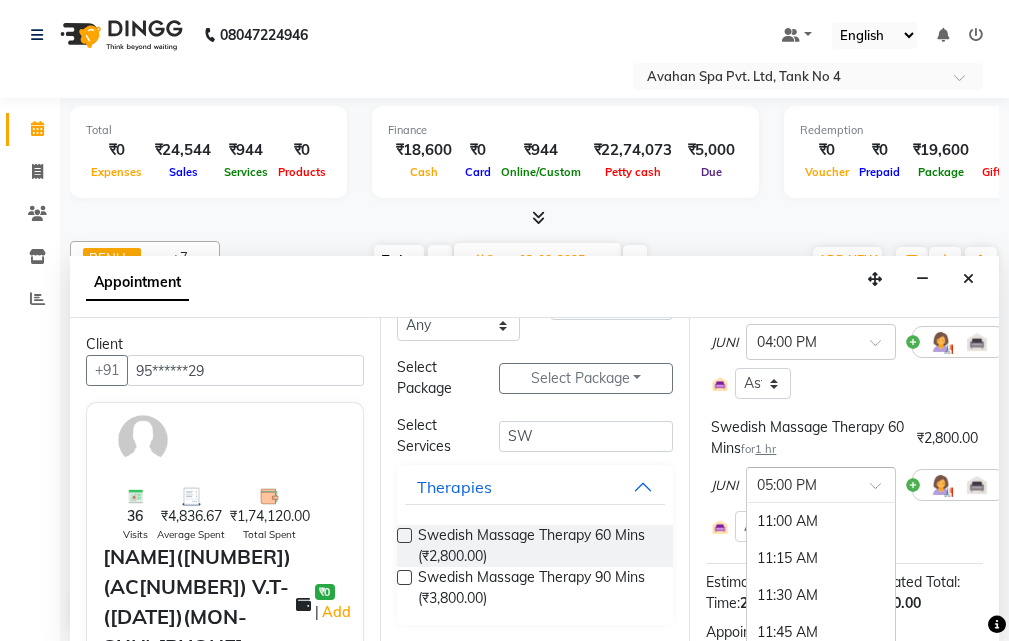 click at bounding box center (821, 483) 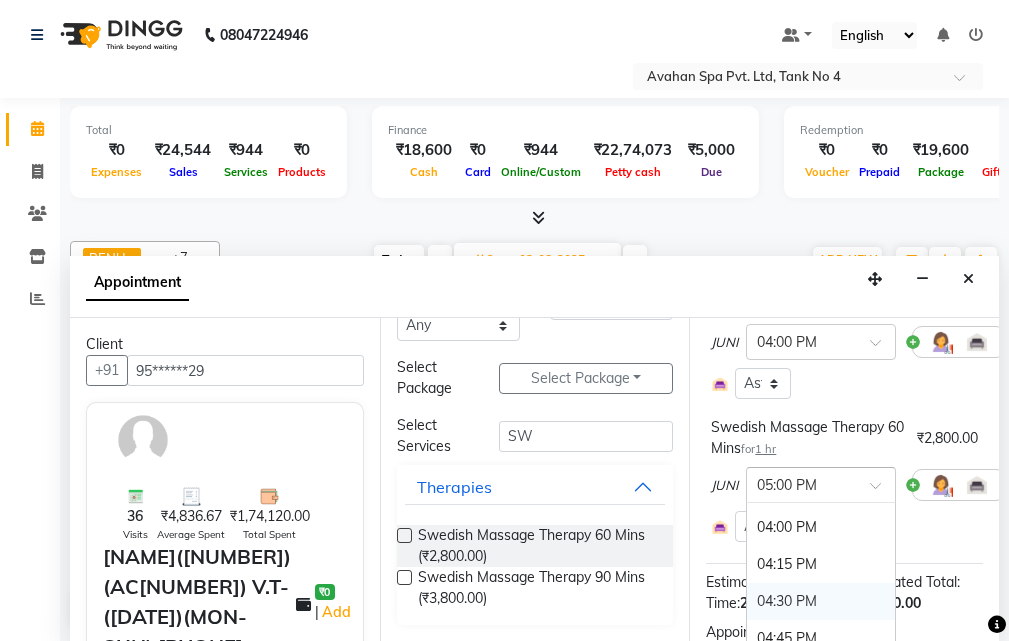 scroll, scrollTop: 688, scrollLeft: 0, axis: vertical 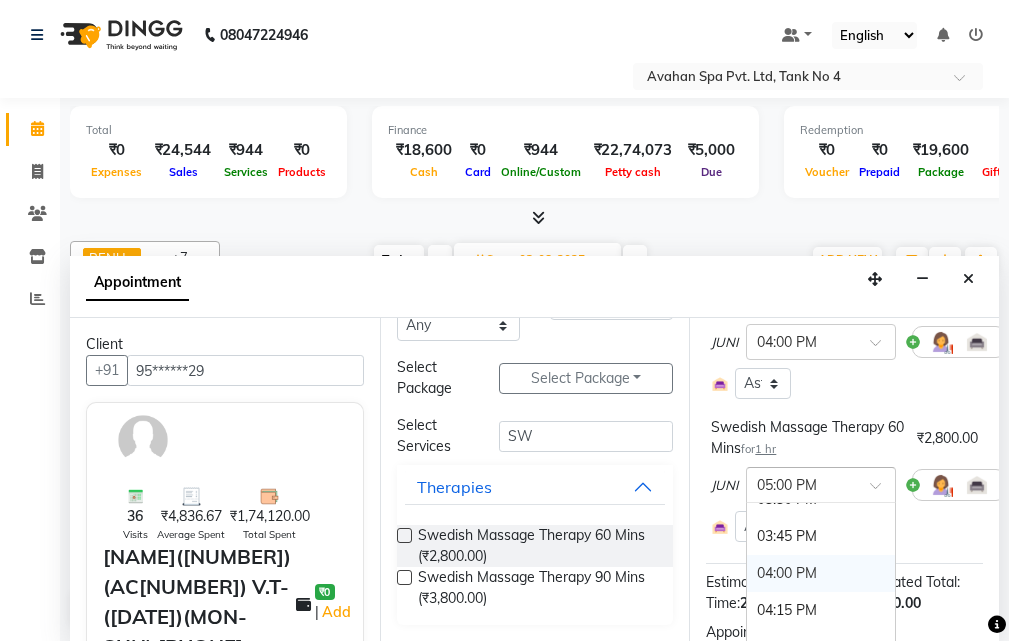 click on "04:00 PM" at bounding box center (821, 573) 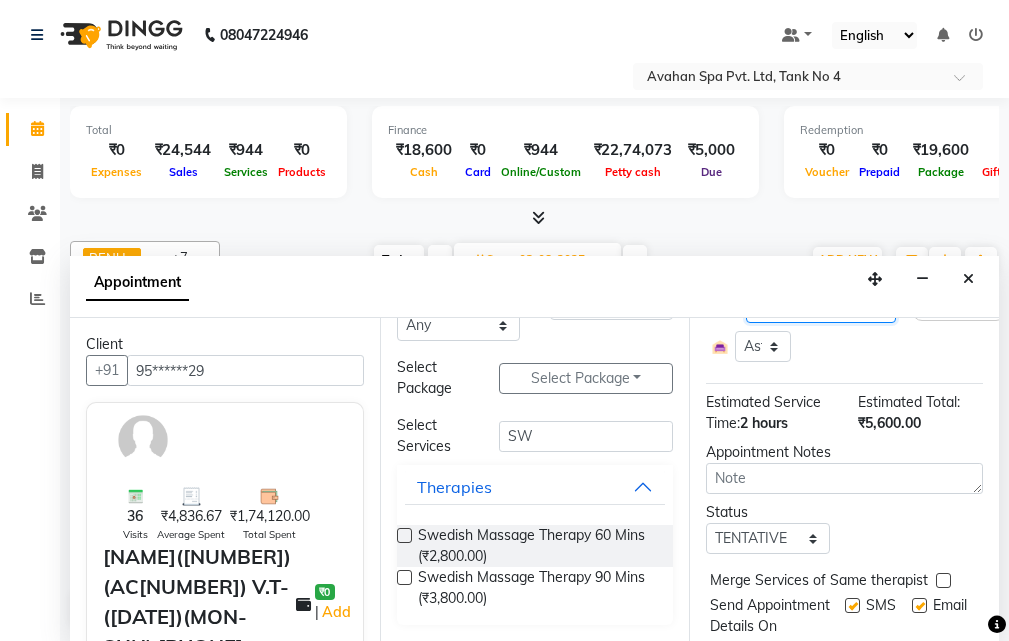 scroll, scrollTop: 535, scrollLeft: 0, axis: vertical 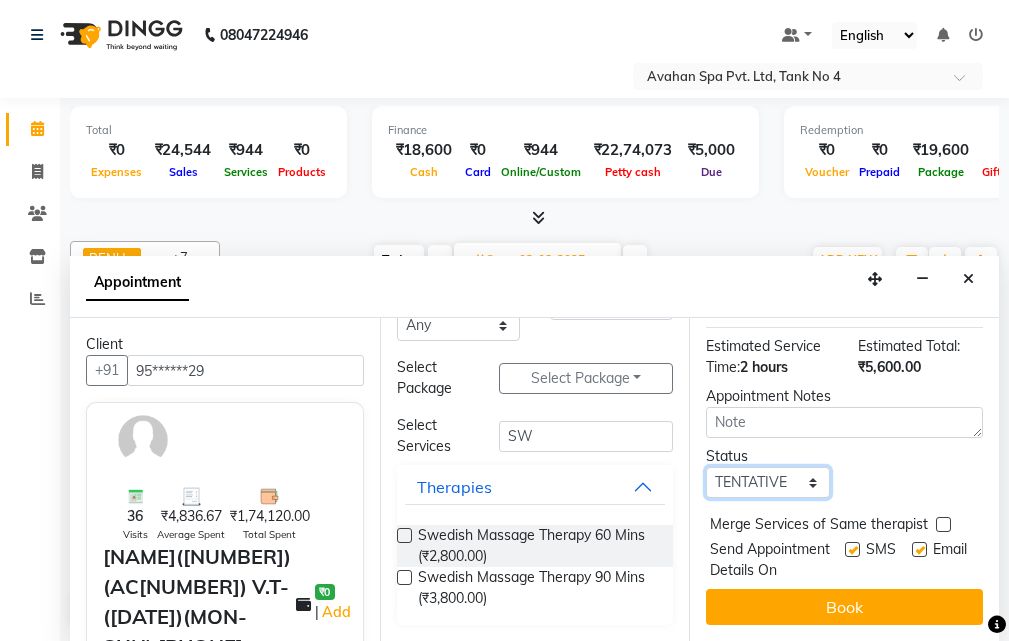 drag, startPoint x: 807, startPoint y: 444, endPoint x: 798, endPoint y: 458, distance: 16.643316 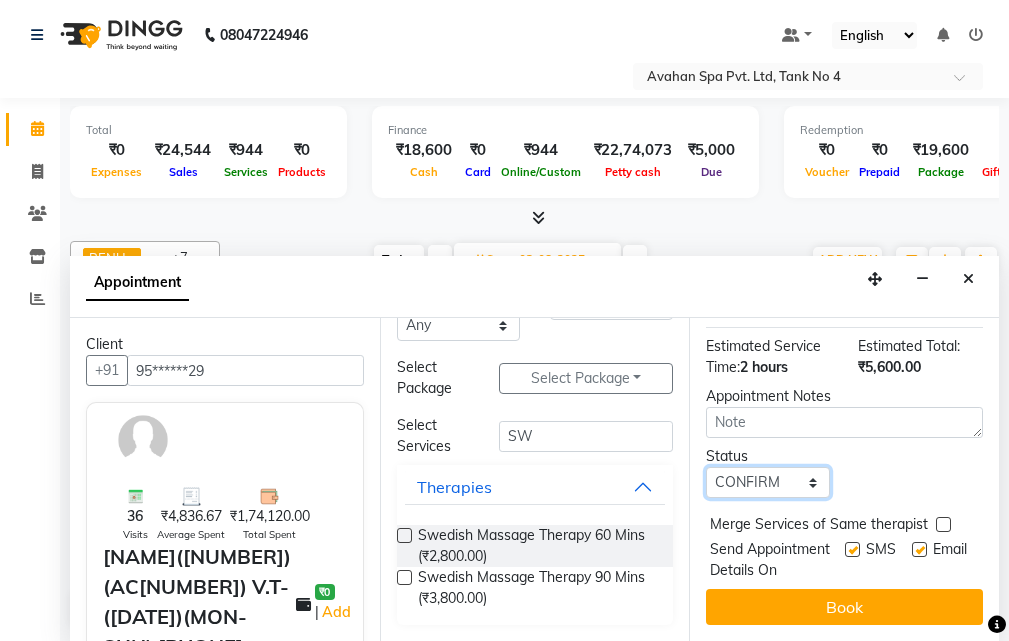 click on "Select TENTATIVE CONFIRM UPCOMING" at bounding box center [767, 482] 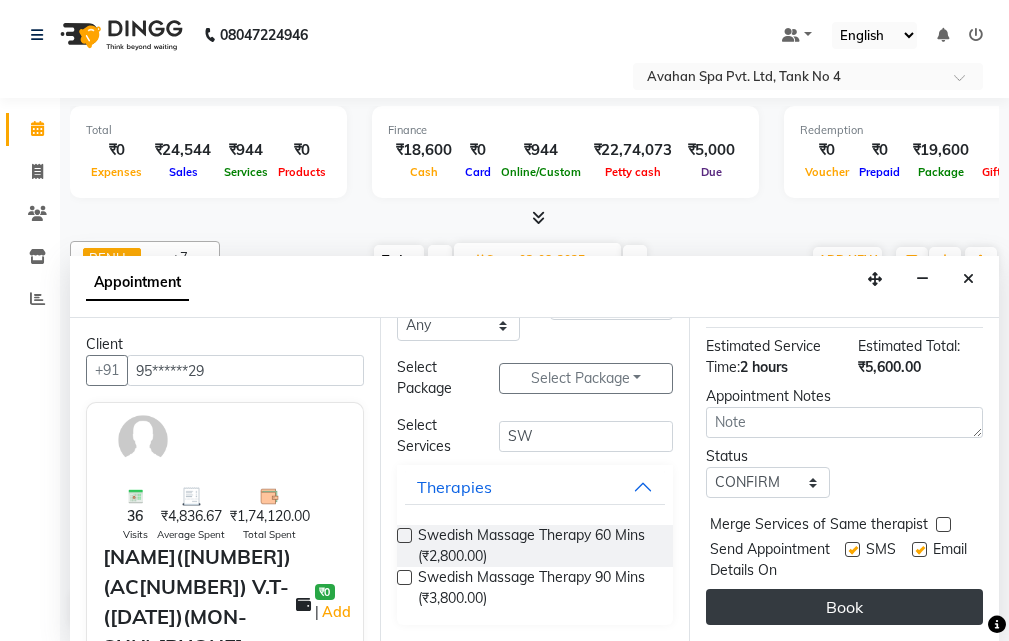 click on "Book" at bounding box center [844, 607] 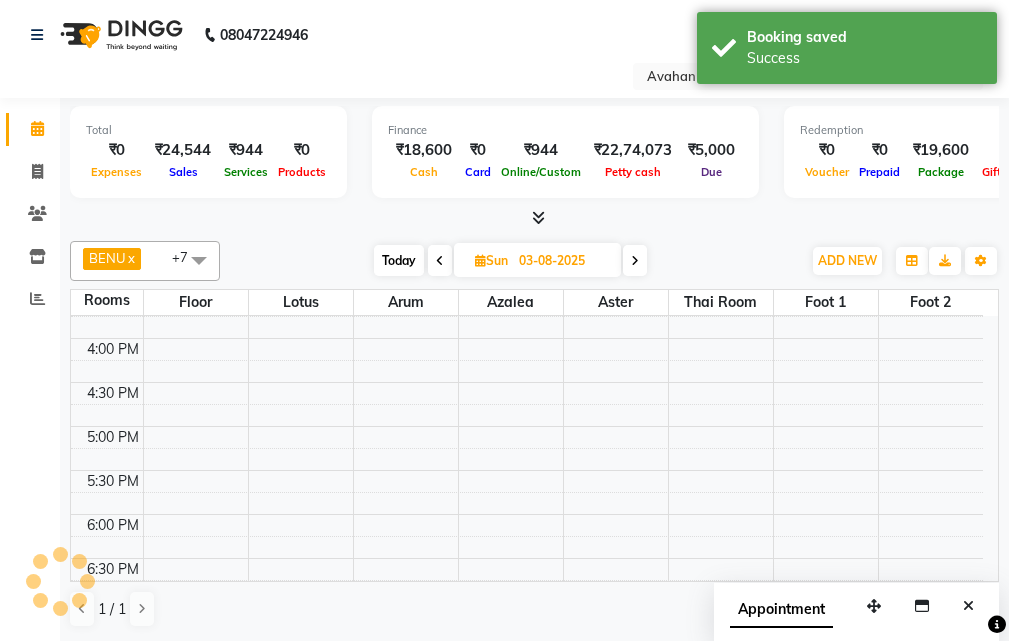 scroll, scrollTop: 0, scrollLeft: 0, axis: both 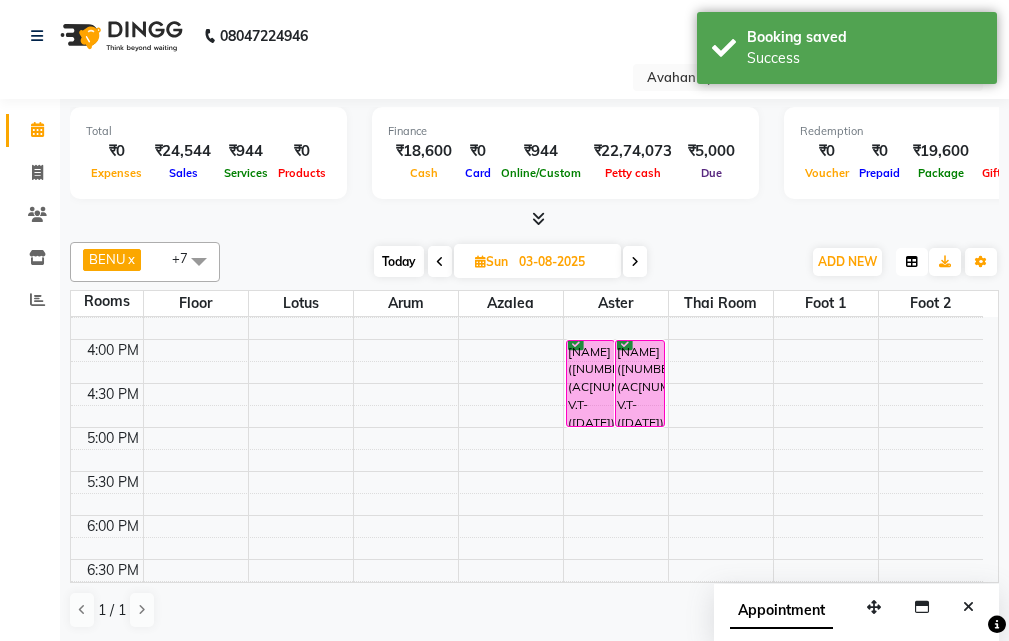 click at bounding box center [912, 262] 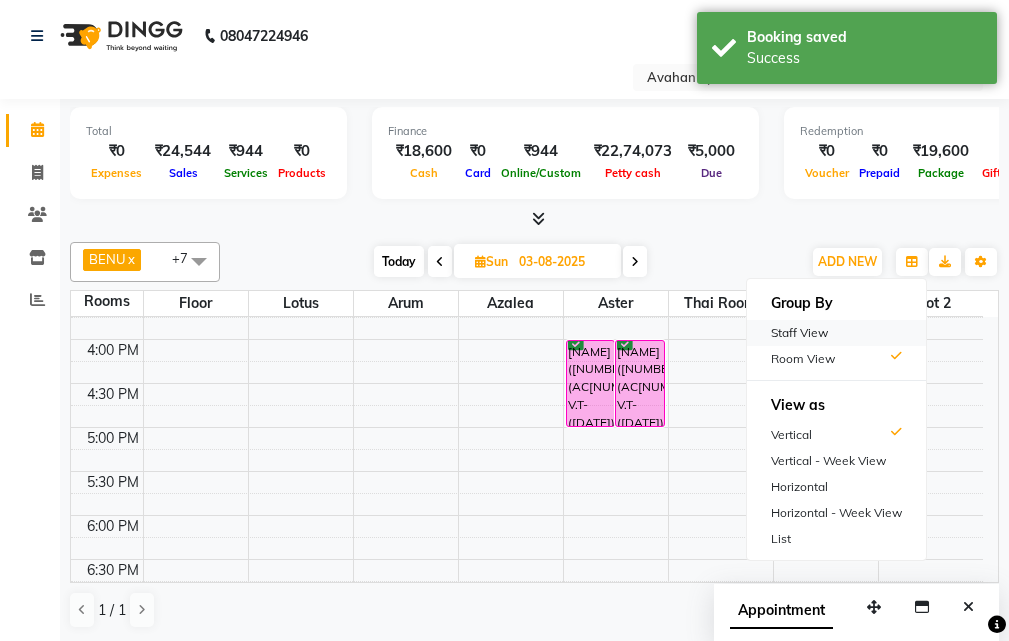 click on "Staff View" at bounding box center (836, 333) 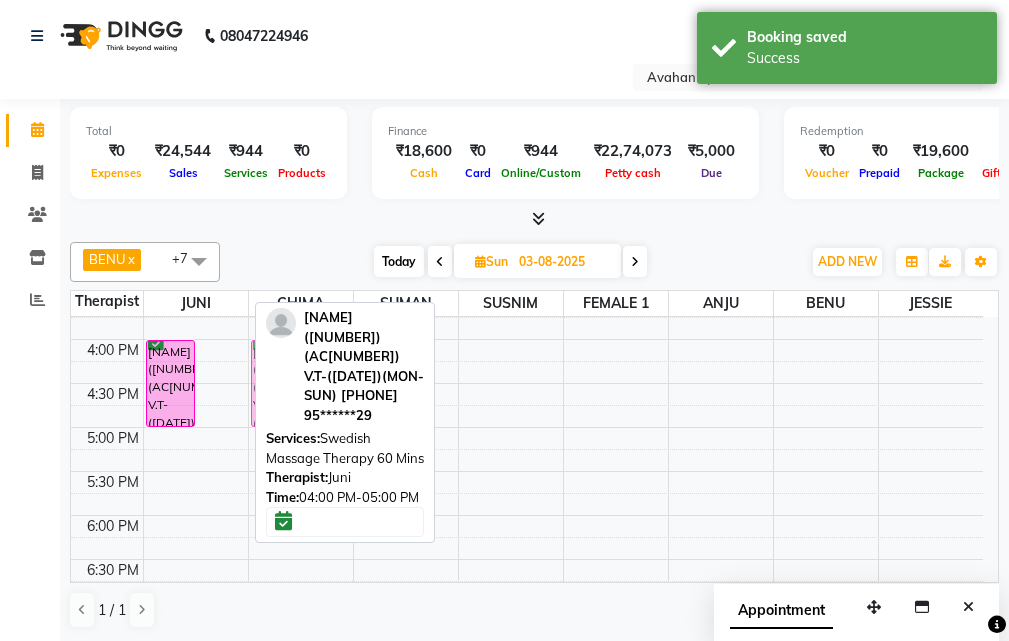 drag, startPoint x: 214, startPoint y: 366, endPoint x: 279, endPoint y: 366, distance: 65 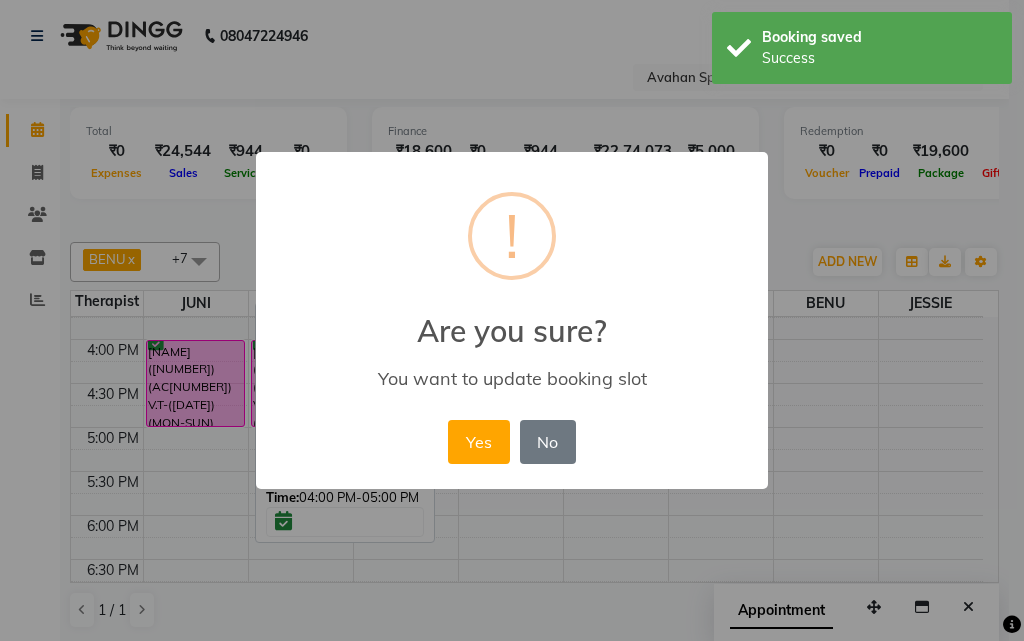 drag, startPoint x: 469, startPoint y: 446, endPoint x: 238, endPoint y: 385, distance: 238.9184 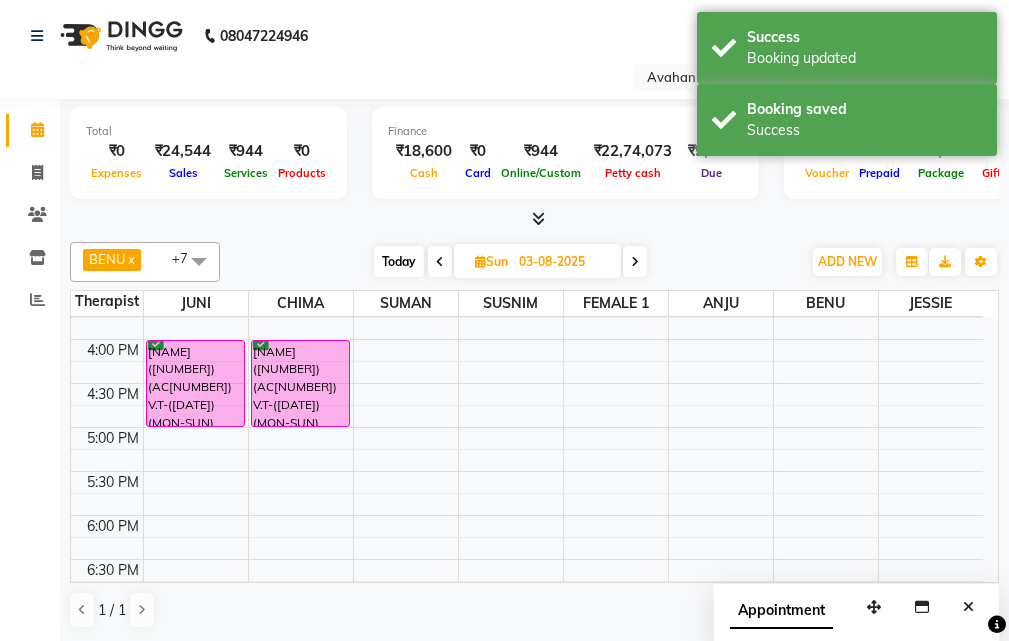 click on "Today" at bounding box center [399, 261] 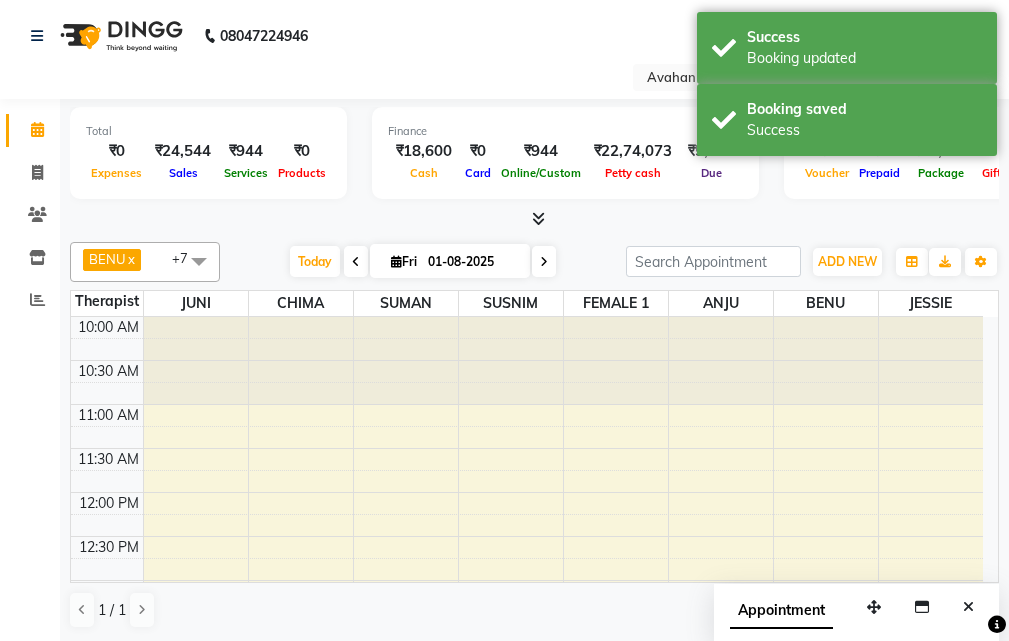 scroll, scrollTop: 705, scrollLeft: 0, axis: vertical 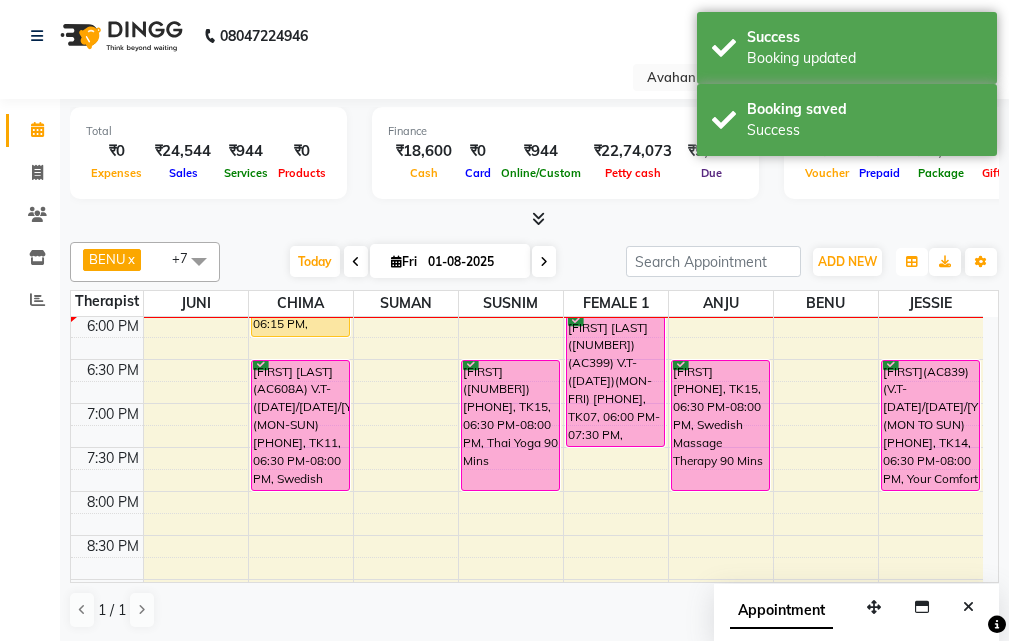 drag, startPoint x: 908, startPoint y: 270, endPoint x: 884, endPoint y: 298, distance: 36.878178 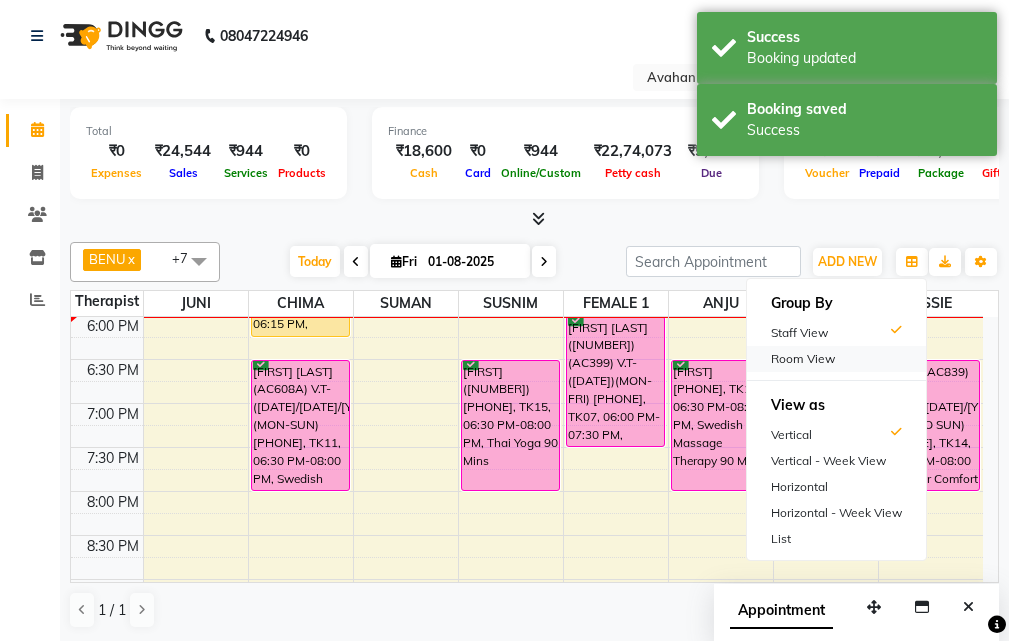 click on "Room View" at bounding box center [836, 359] 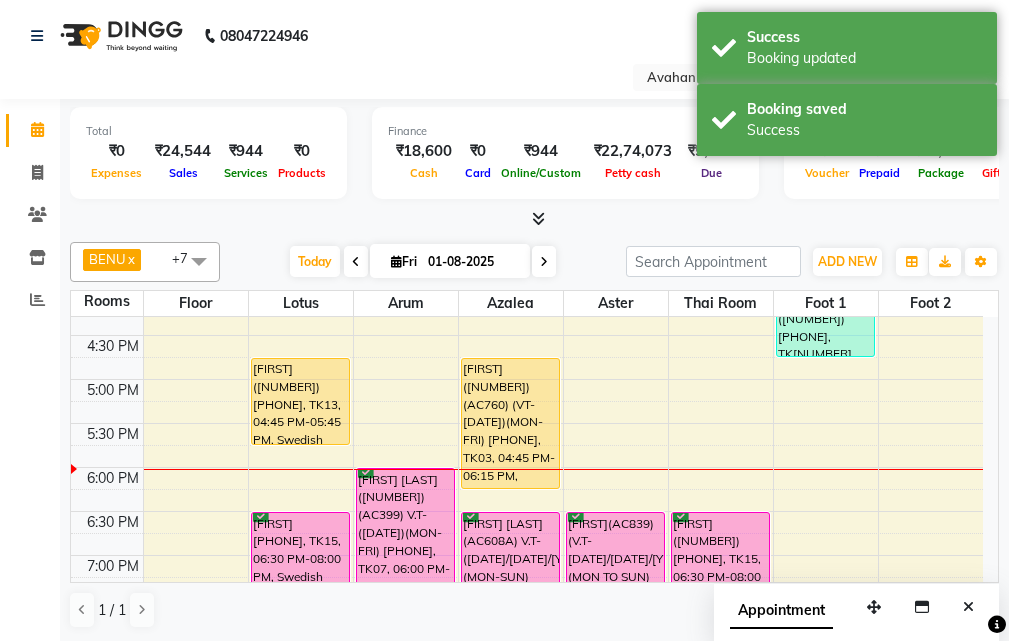 scroll, scrollTop: 505, scrollLeft: 0, axis: vertical 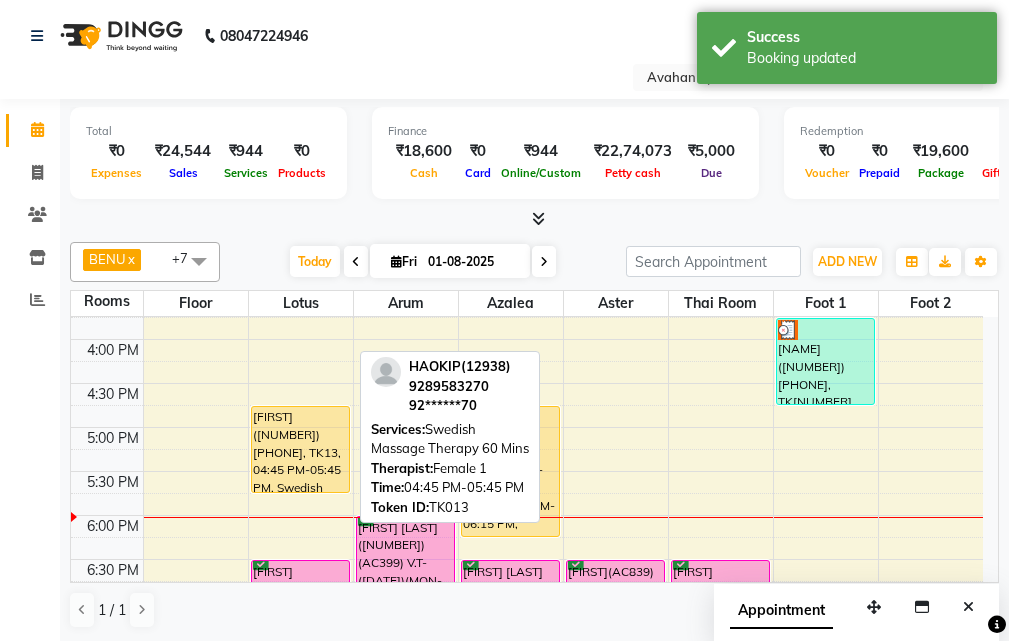 click on "[LAST](12938) [PHONE], TK13, 04:45 PM-05:45 PM, Swedish Massage Therapy 60 Mins" at bounding box center [300, 449] 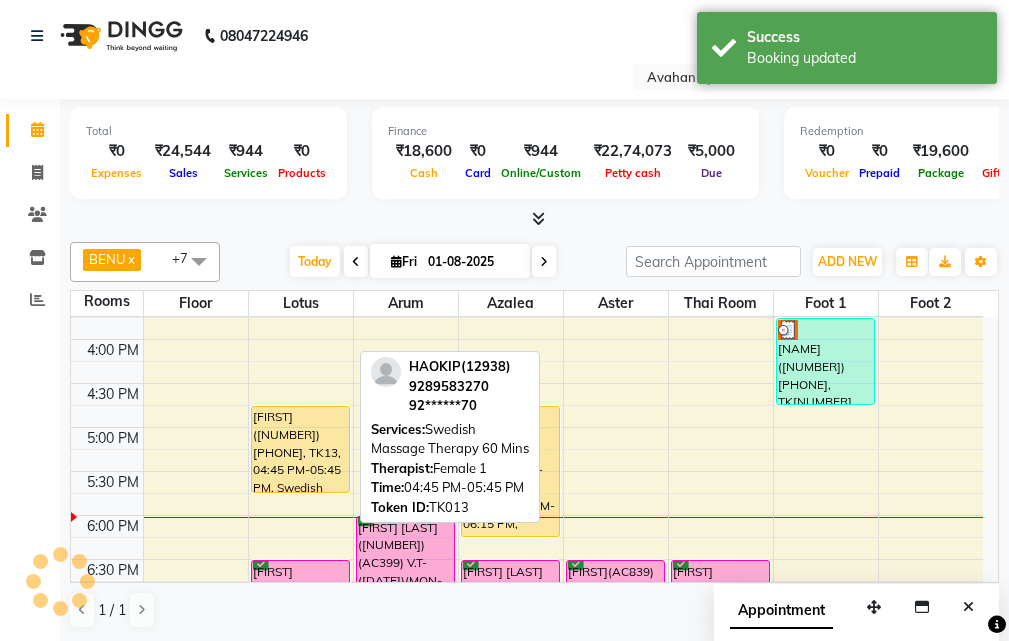click on "HAOKIP(12938) 9289583270, TK13, 04:45 PM-05:45 PM, Swedish Massage Therapy 60 Mins     HAOKIP(12938) 9289583270, TK15, 06:30 PM-08:00 PM, Swedish Massage Therapy 90 Mins" at bounding box center (301, 383) 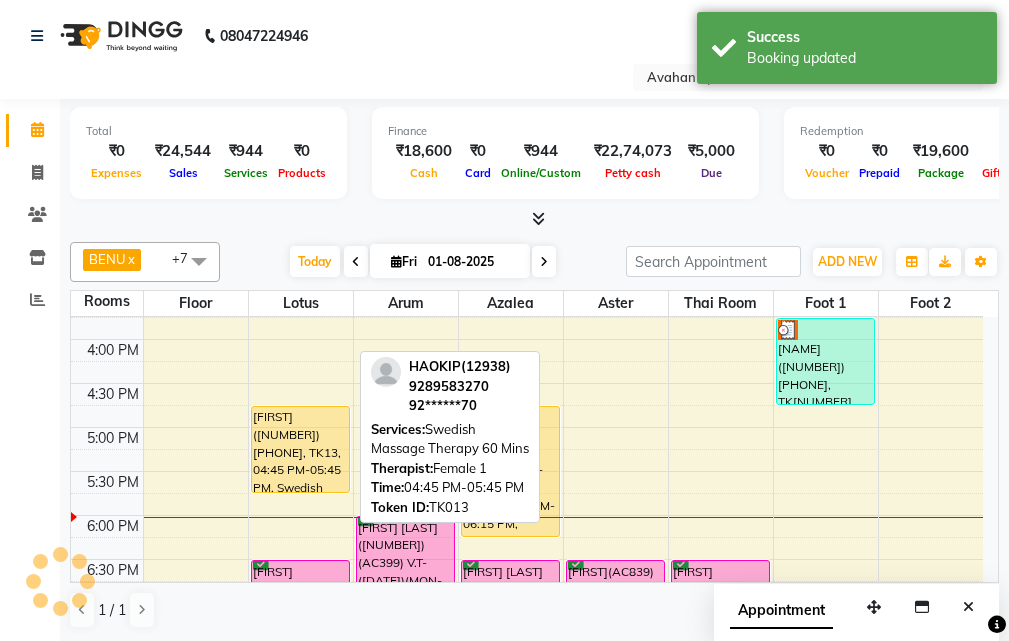 click on "[LAST](12938) [PHONE], TK13, 04:45 PM-05:45 PM, Swedish Massage Therapy 60 Mins" at bounding box center [300, 449] 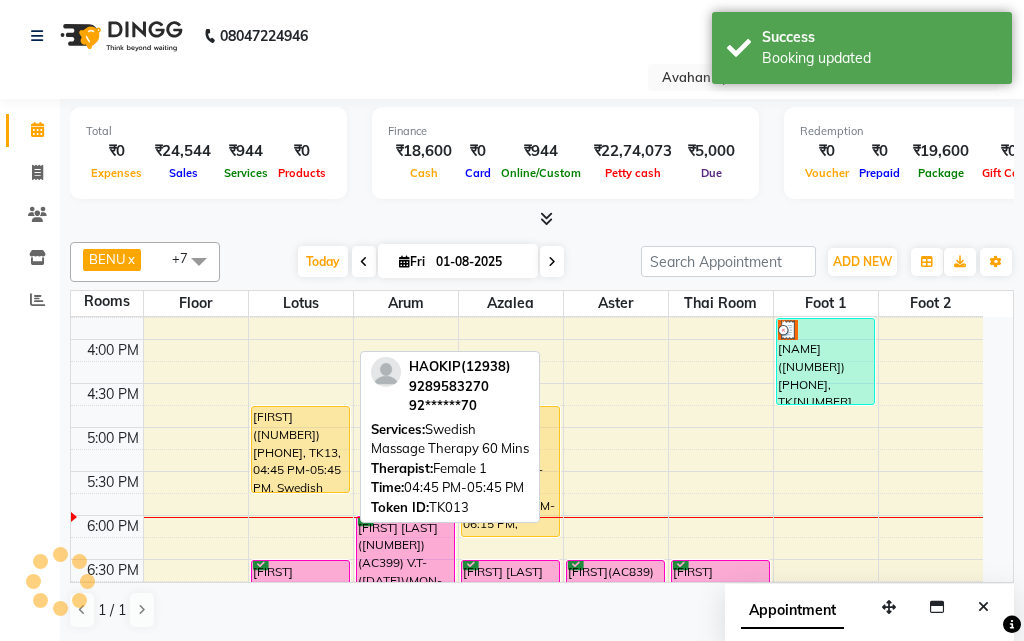 select on "1" 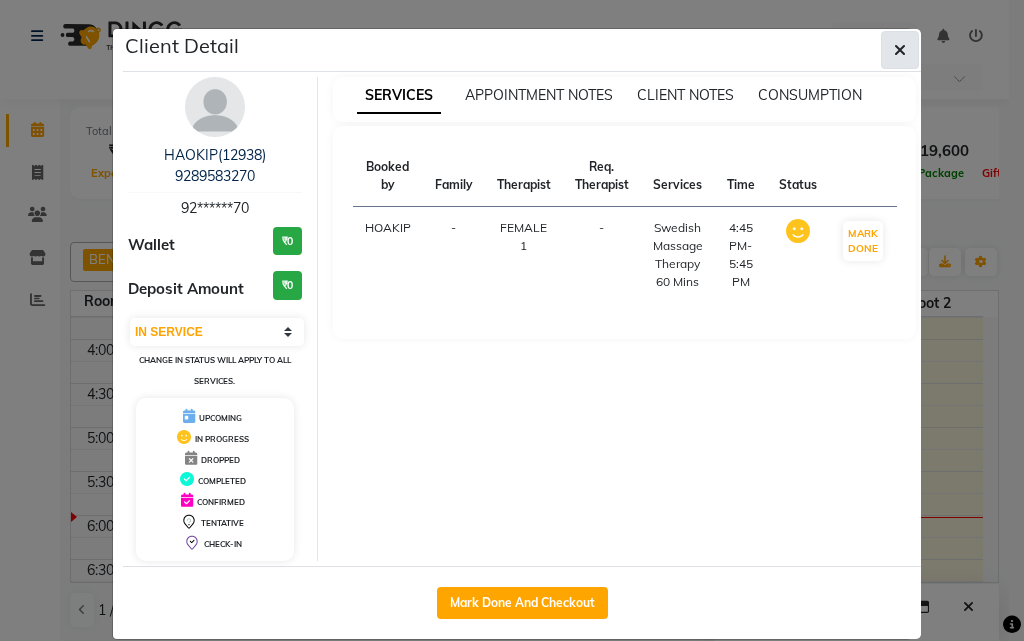 click 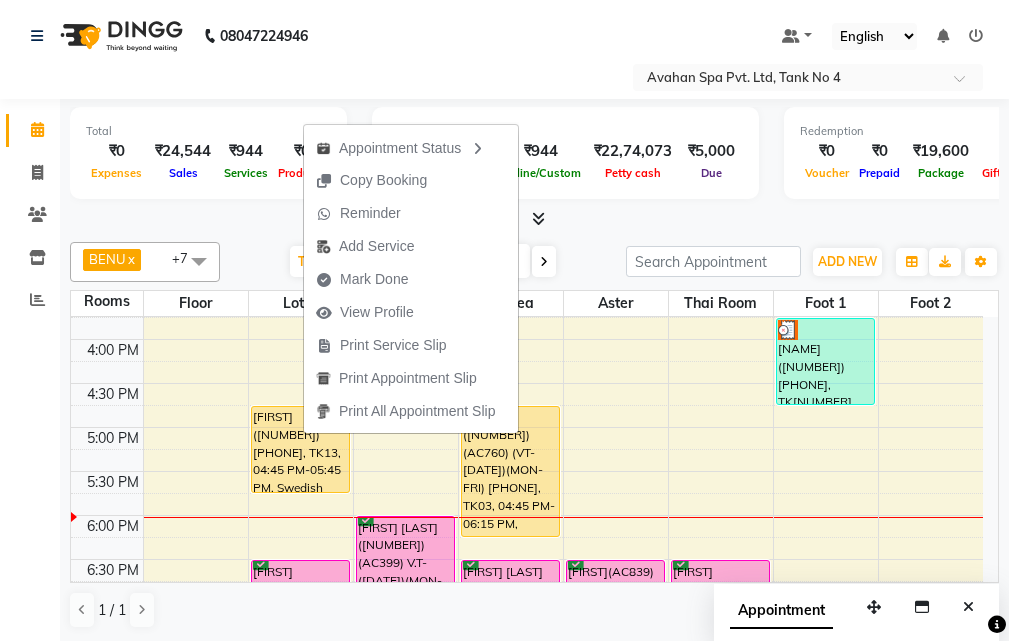 click on "Calendar  Invoice  Clients  Inventory  Reports Completed InProgress Upcoming Dropped Tentative Check-In Confirm Bookings Generate Report Segments Page Builder" 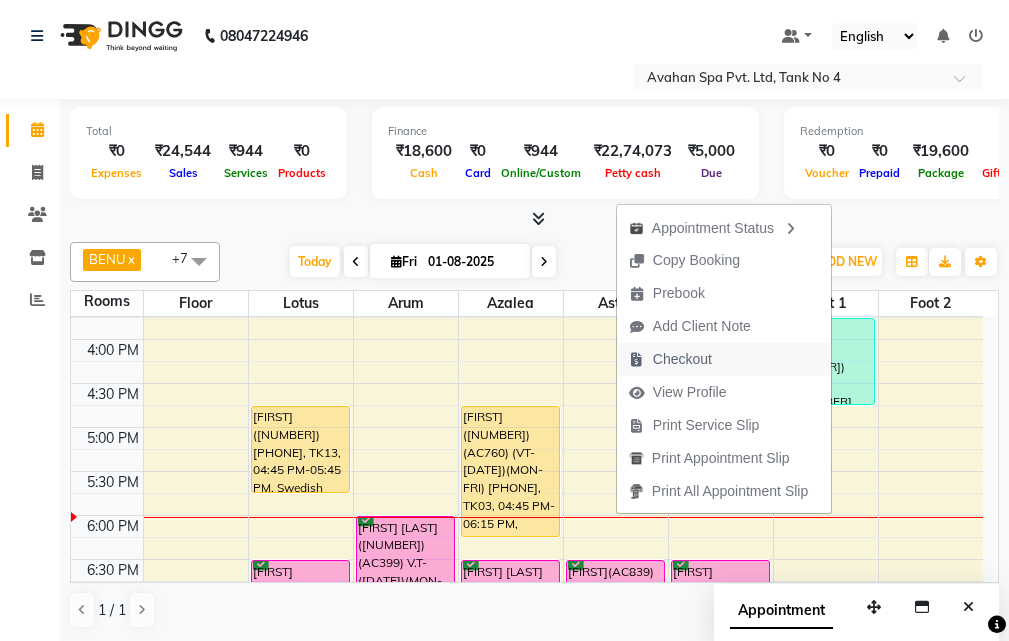 click on "Checkout" at bounding box center (682, 359) 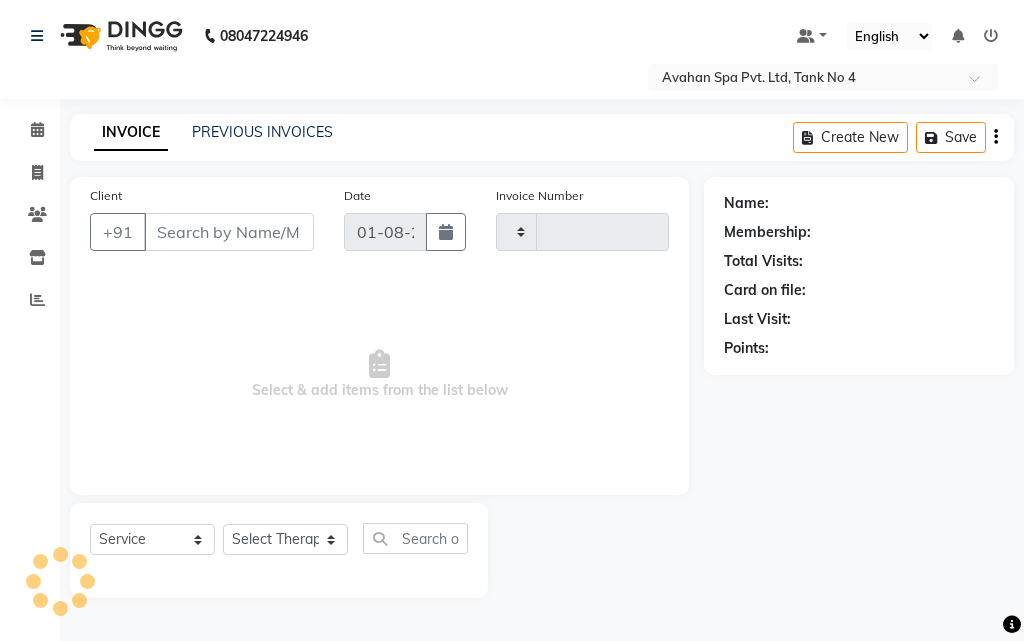 type on "2022" 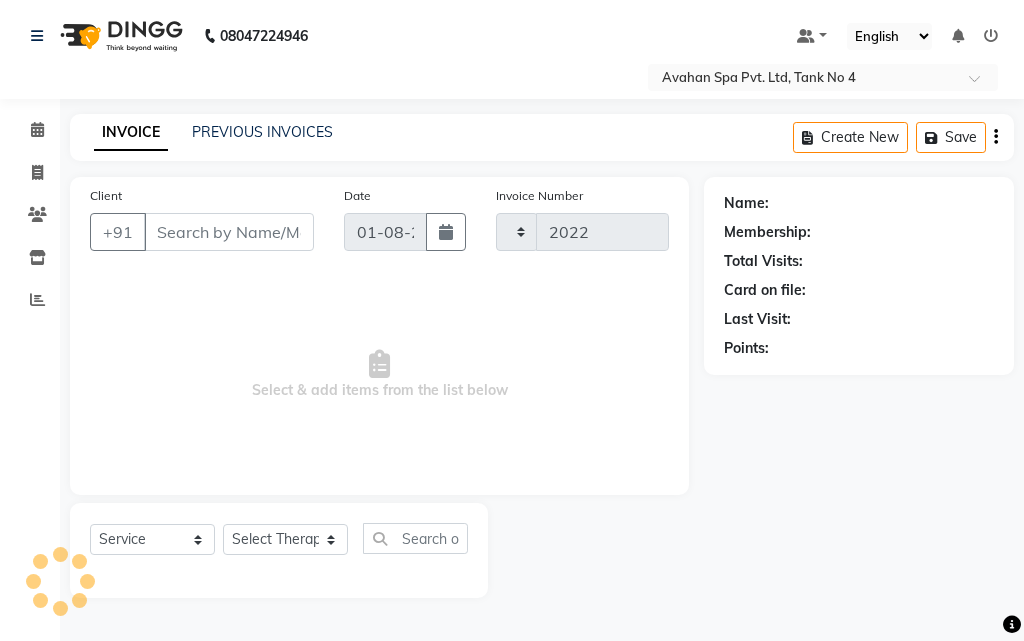 select on "4269" 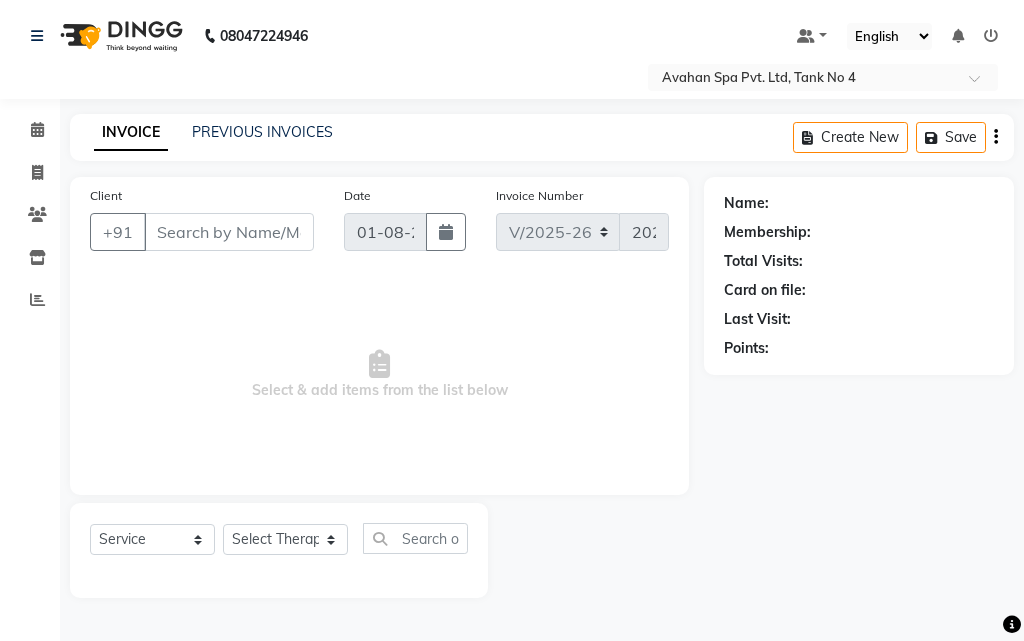 type on "92******70" 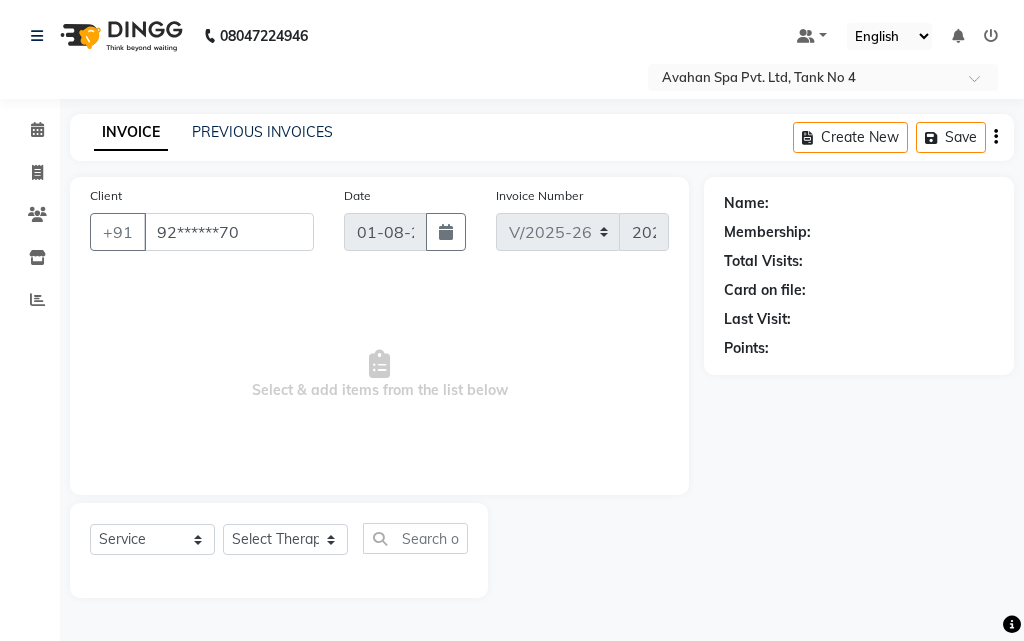 select on "27447" 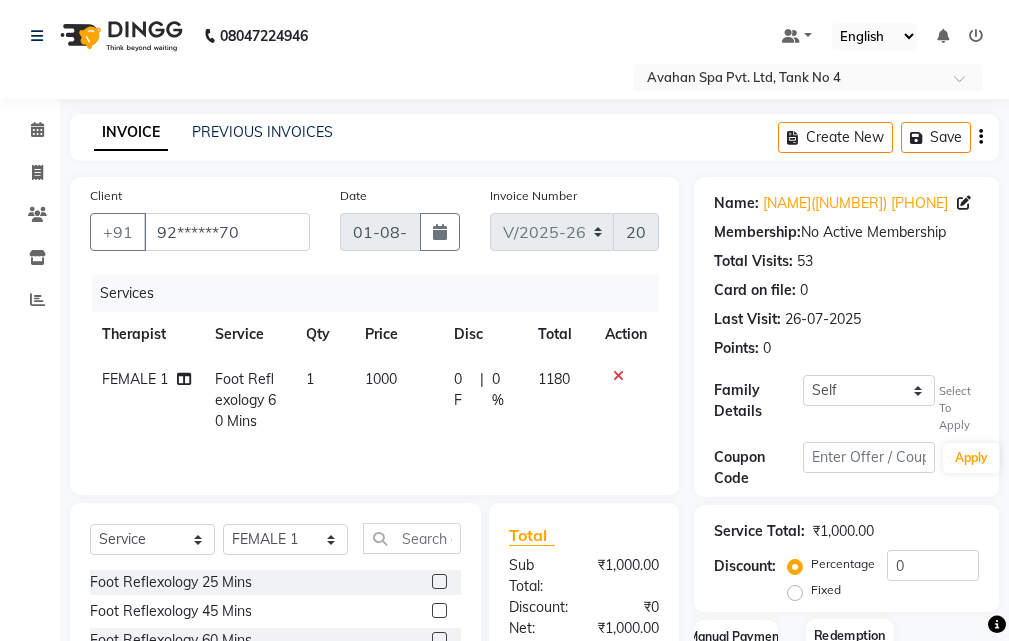 scroll, scrollTop: 294, scrollLeft: 0, axis: vertical 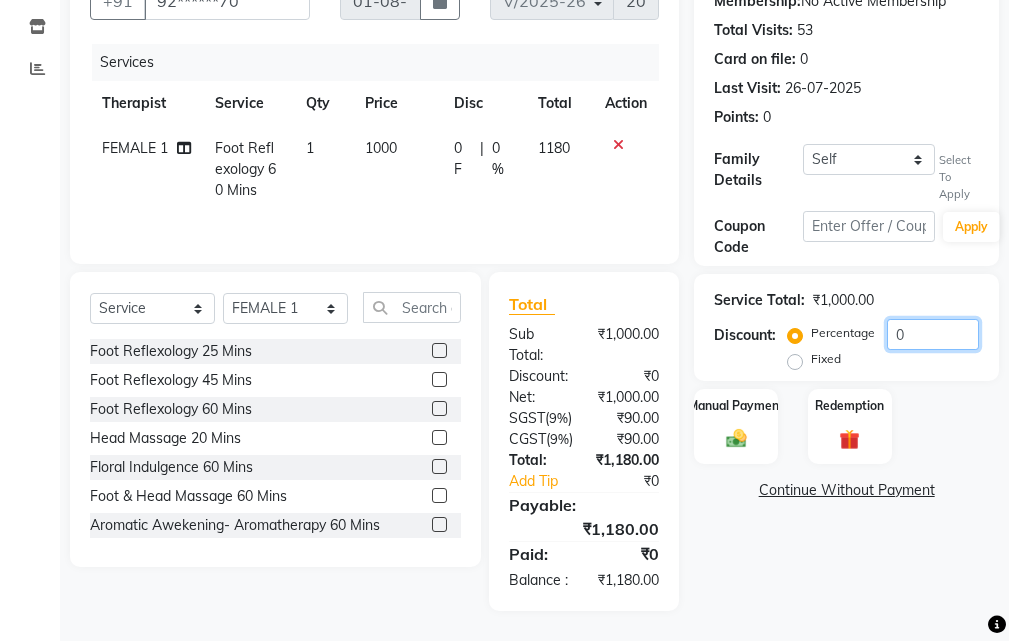 click on "0" 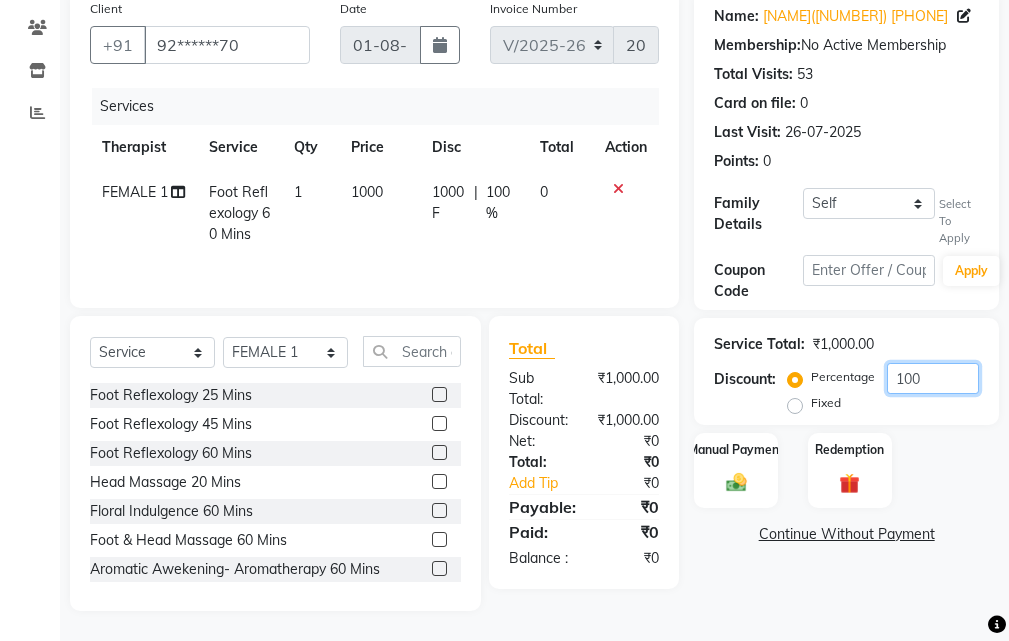 scroll, scrollTop: 207, scrollLeft: 0, axis: vertical 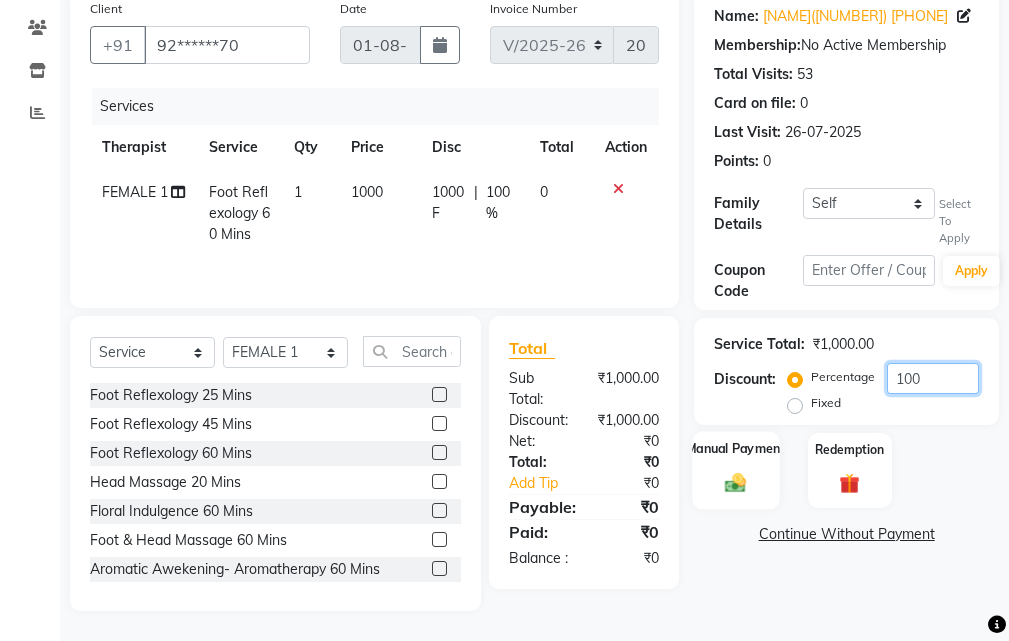 type on "100" 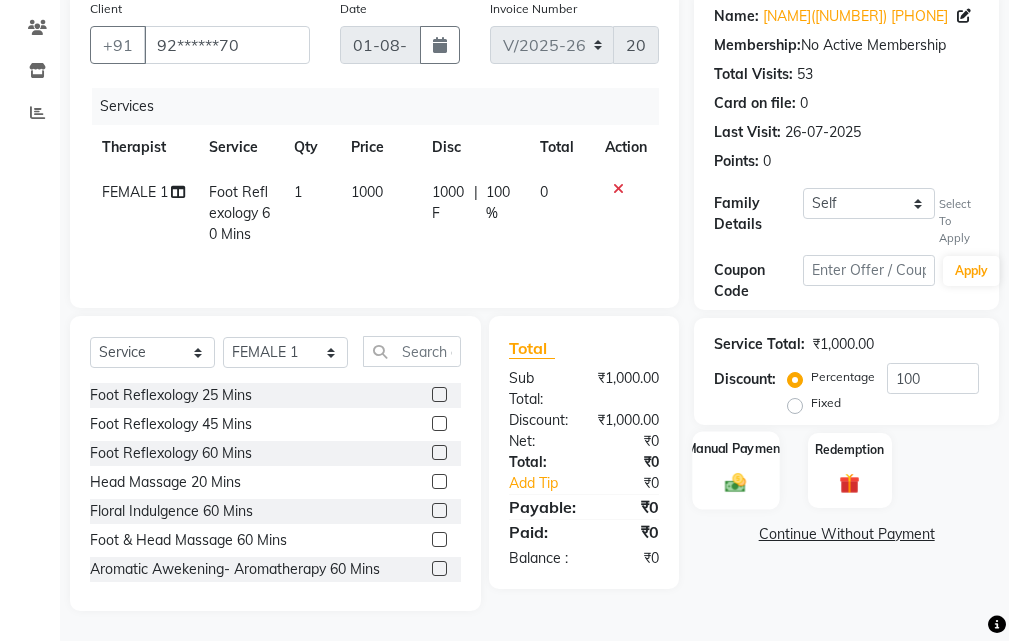 click on "Manual Payment" 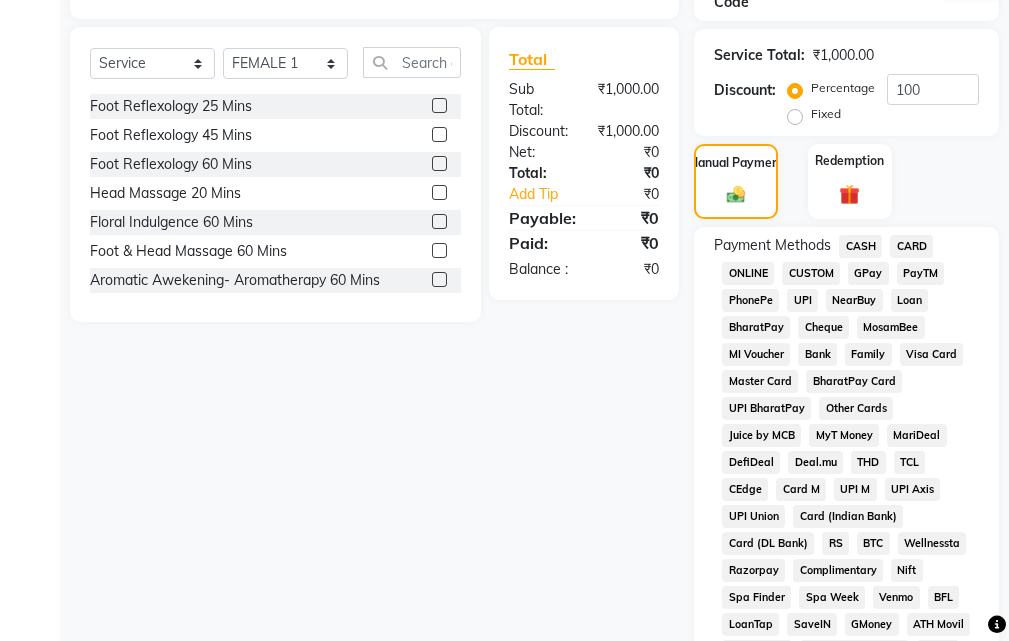 scroll, scrollTop: 507, scrollLeft: 0, axis: vertical 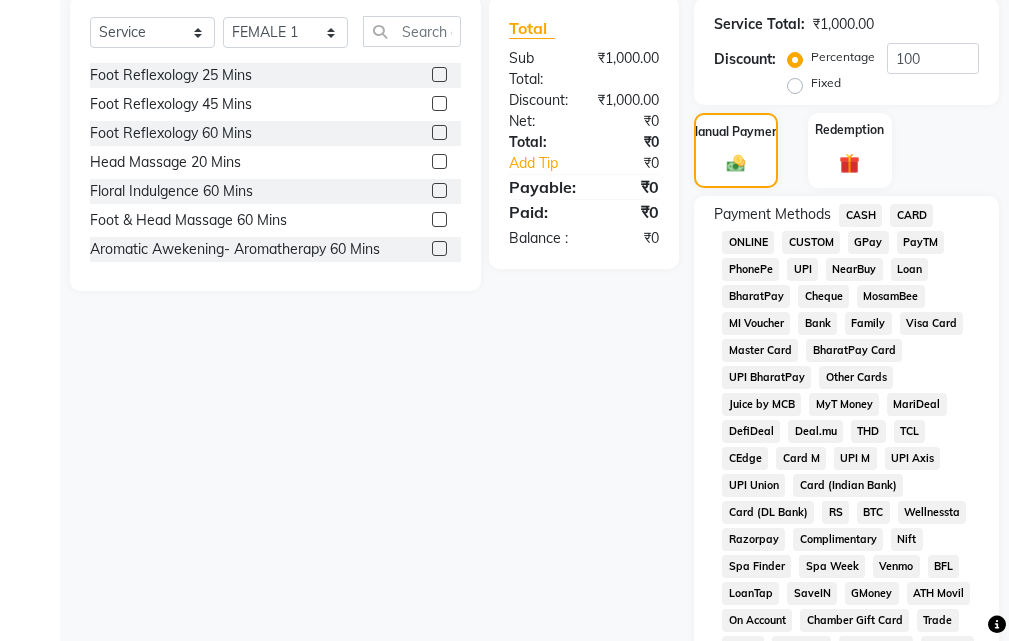click on "Complimentary" 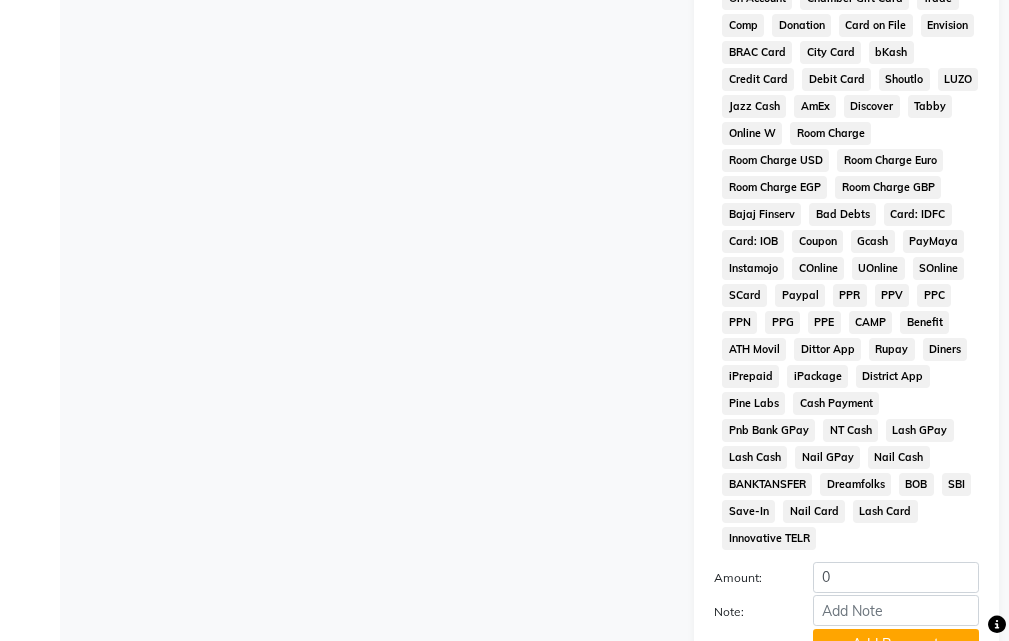 scroll, scrollTop: 1200, scrollLeft: 0, axis: vertical 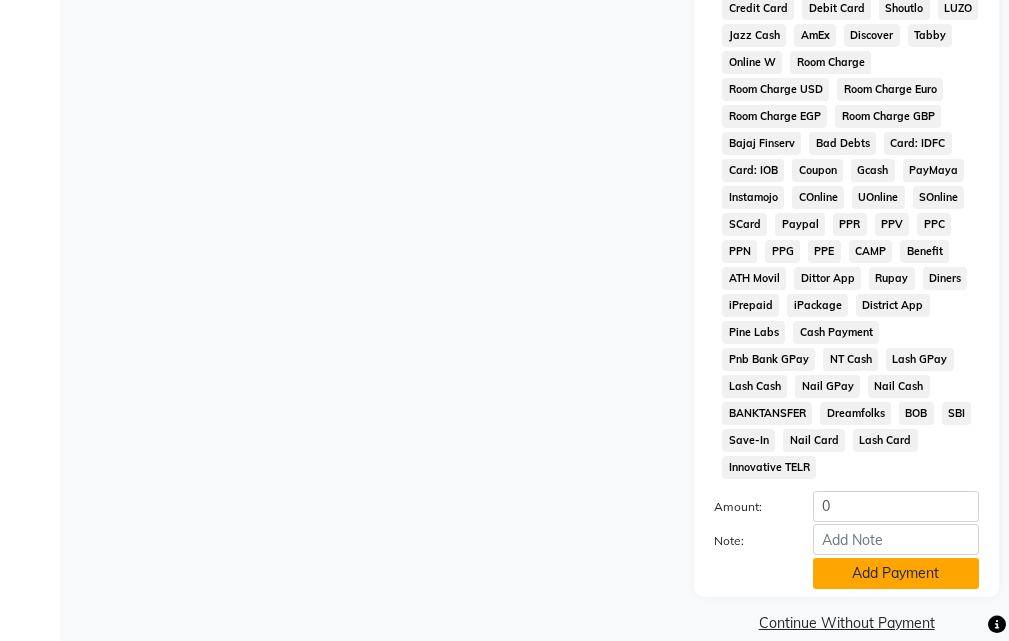 click on "Add Payment" 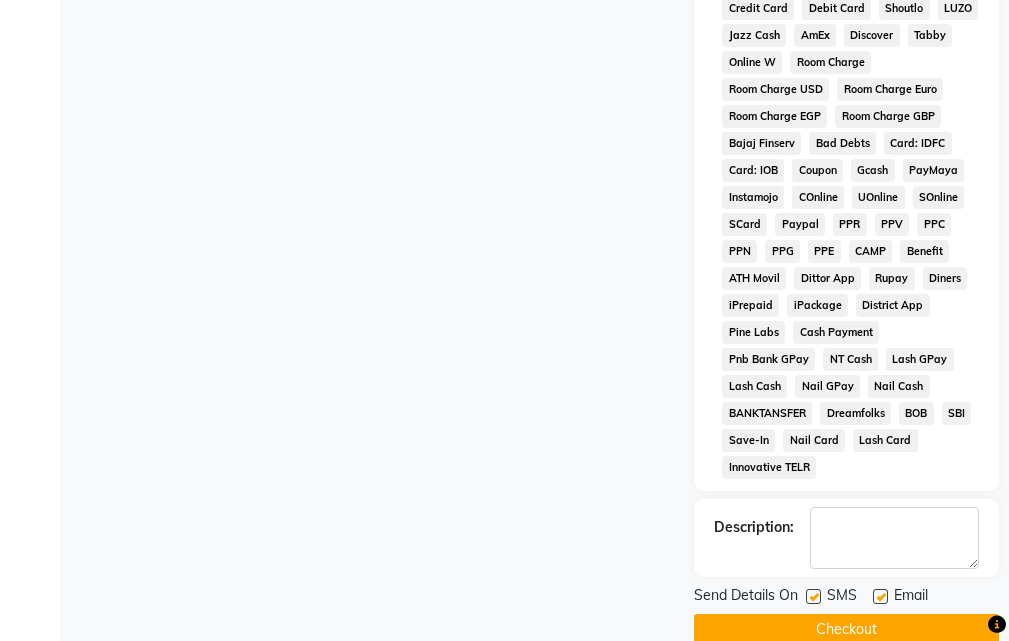 scroll, scrollTop: 1207, scrollLeft: 0, axis: vertical 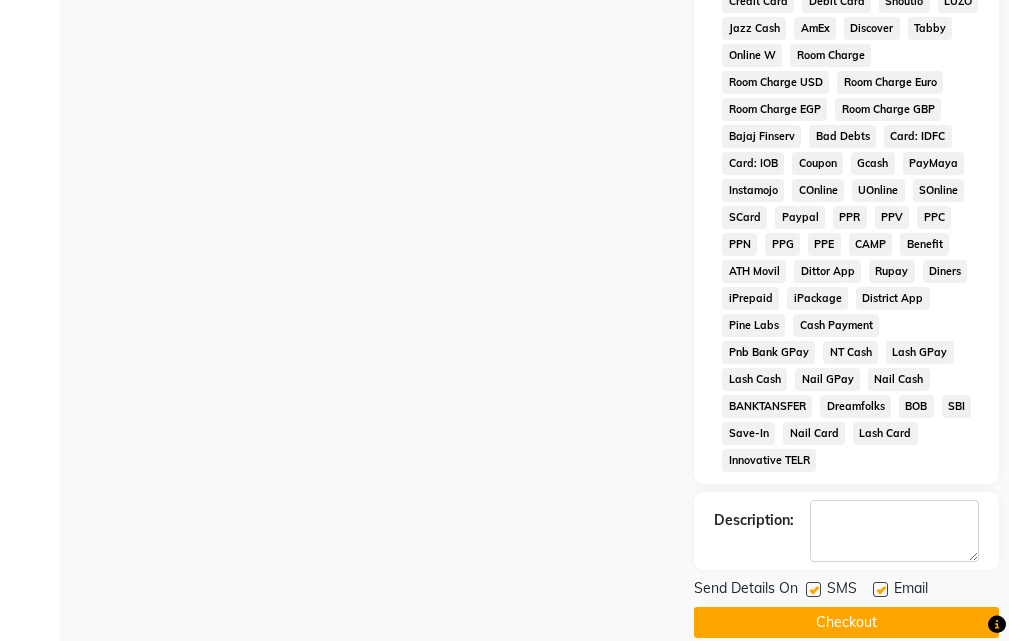 click 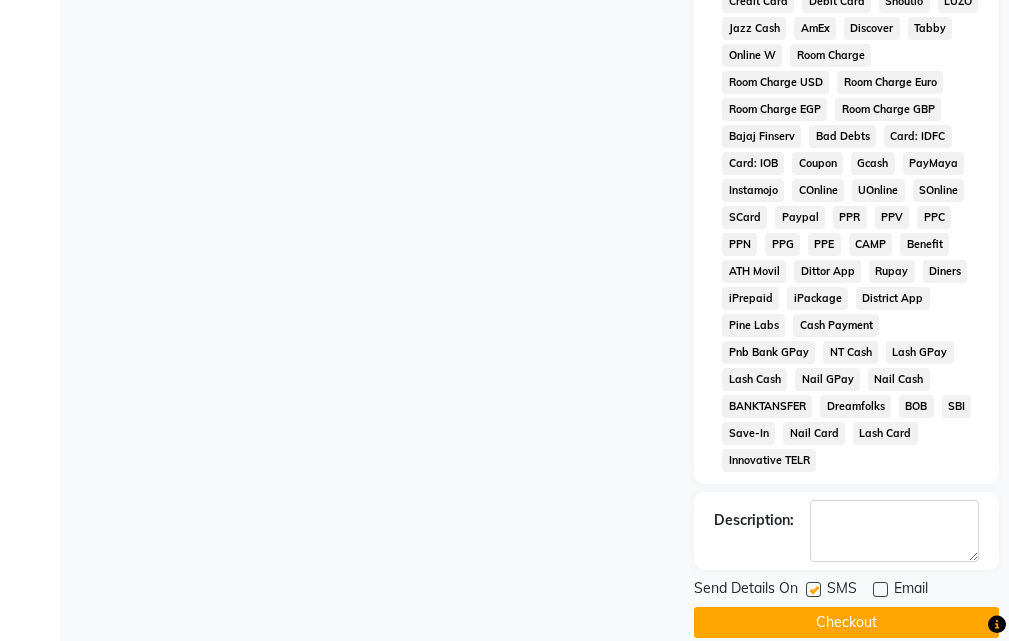click 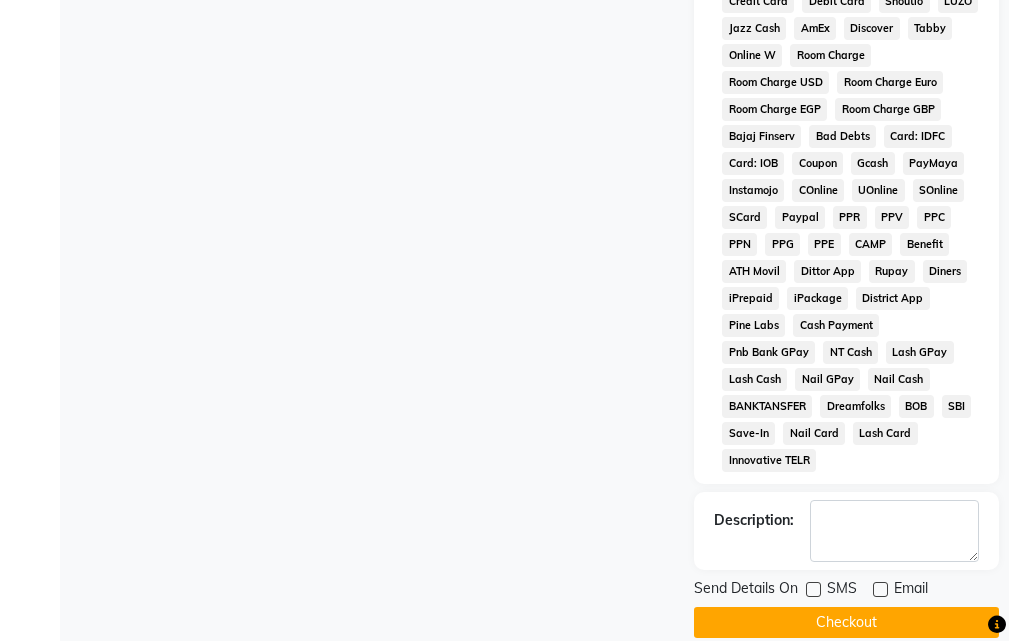 click on "Checkout" 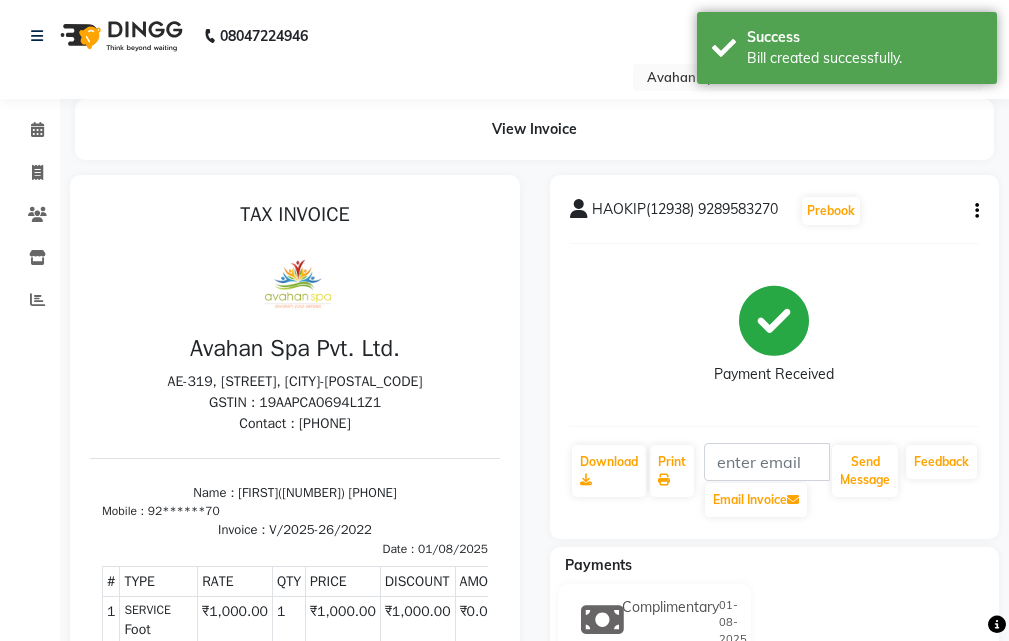 scroll, scrollTop: 0, scrollLeft: 0, axis: both 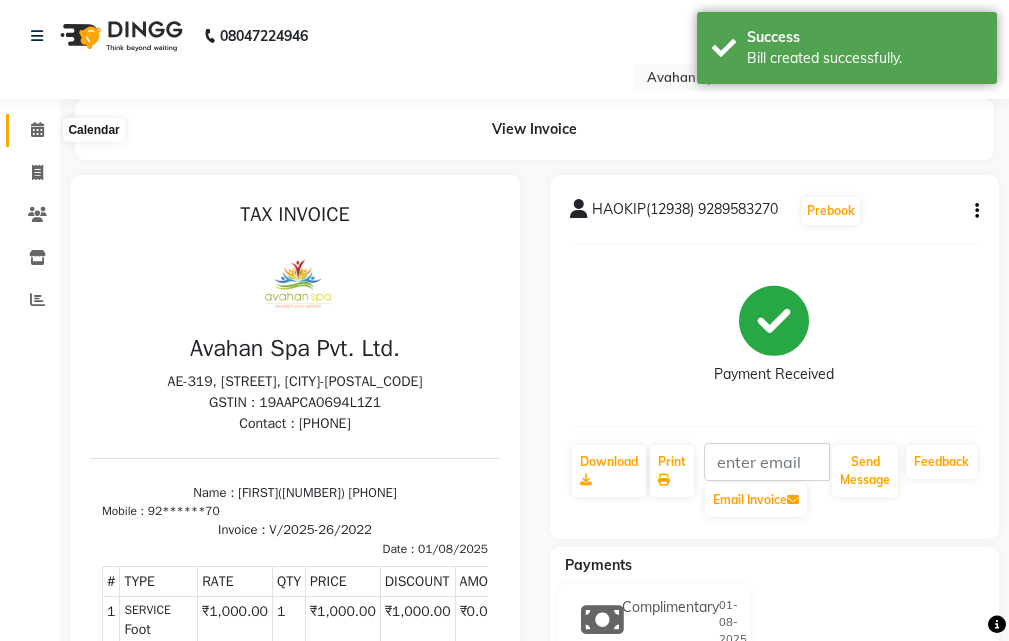 click 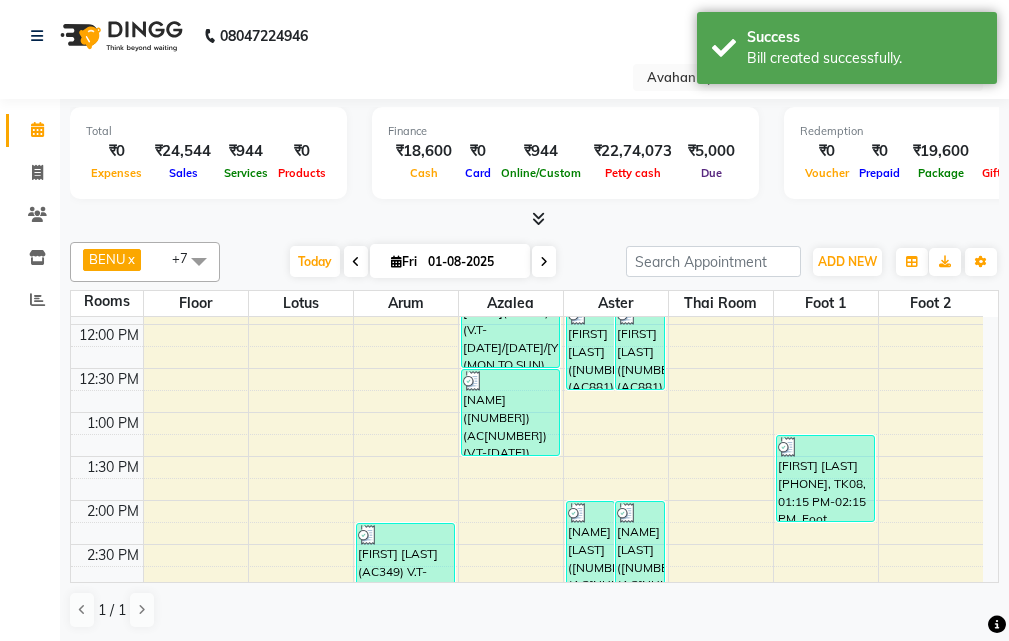 scroll, scrollTop: 600, scrollLeft: 0, axis: vertical 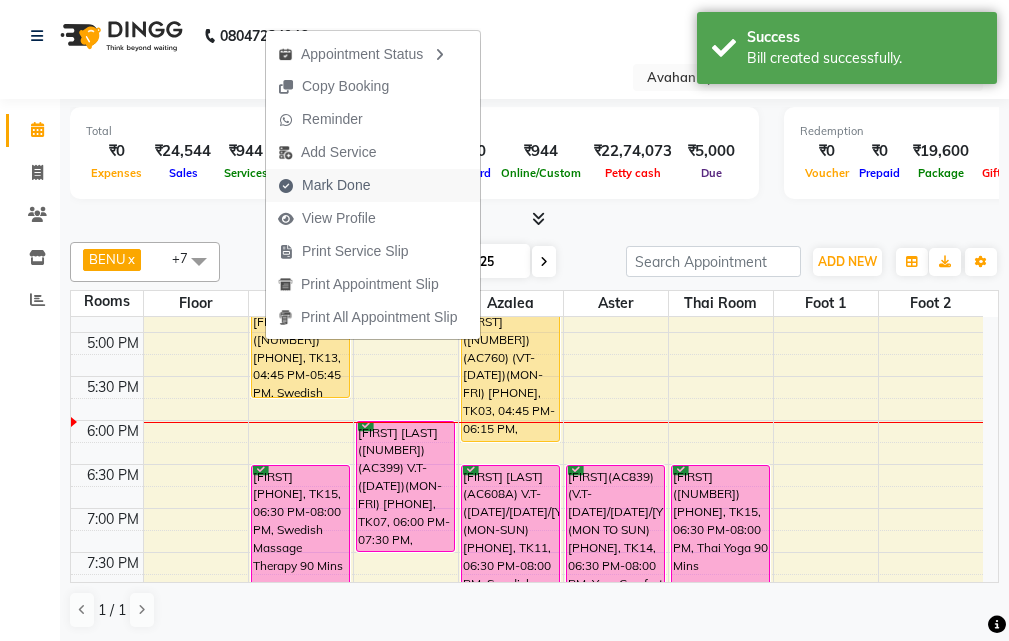 click on "Mark Done" at bounding box center [336, 185] 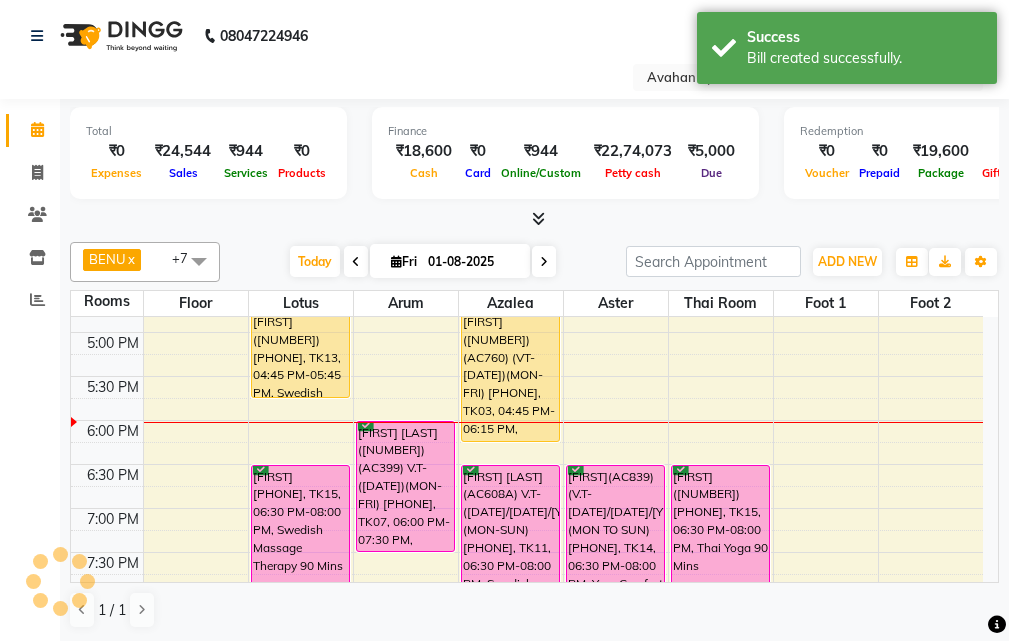 select on "service" 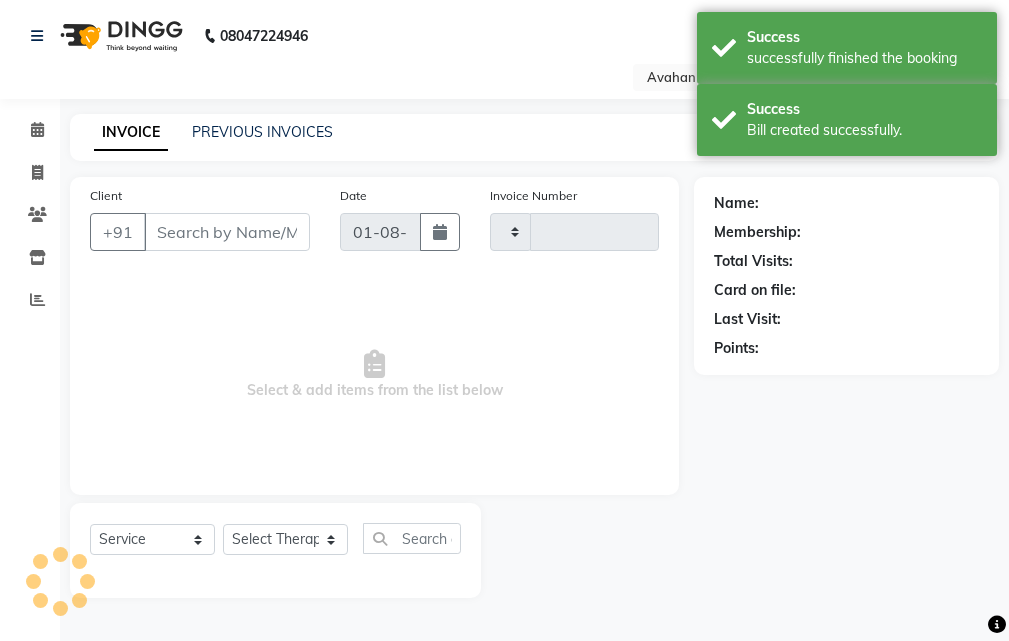type on "2023" 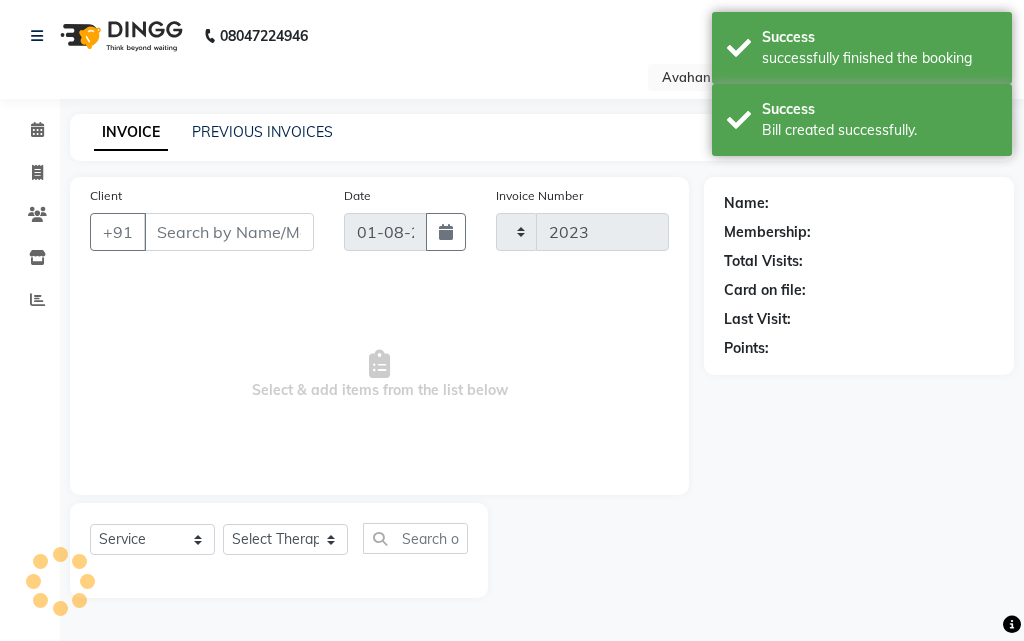 select on "4269" 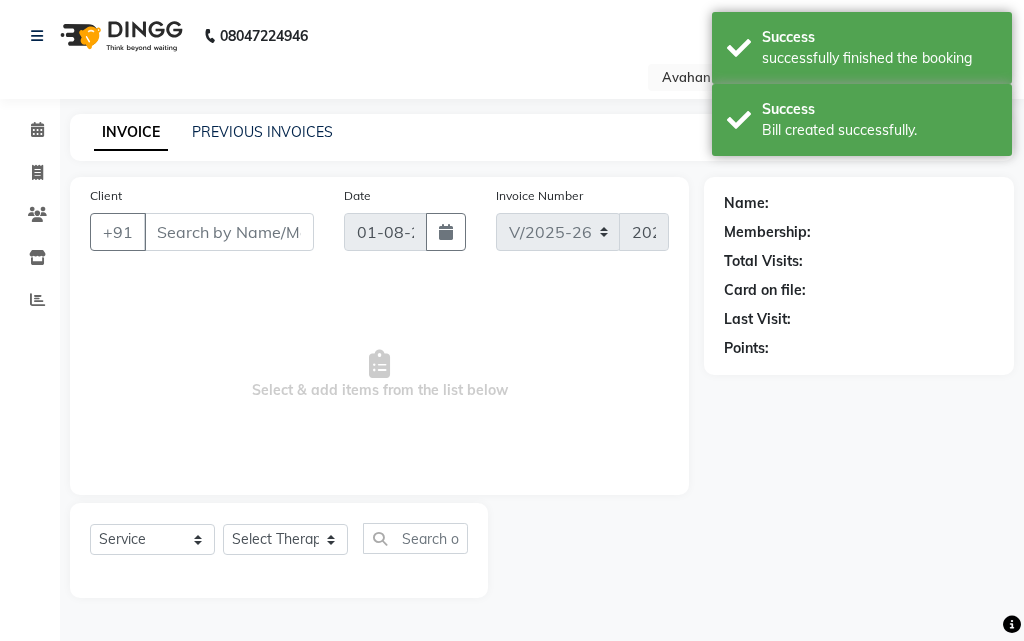 type on "92******70" 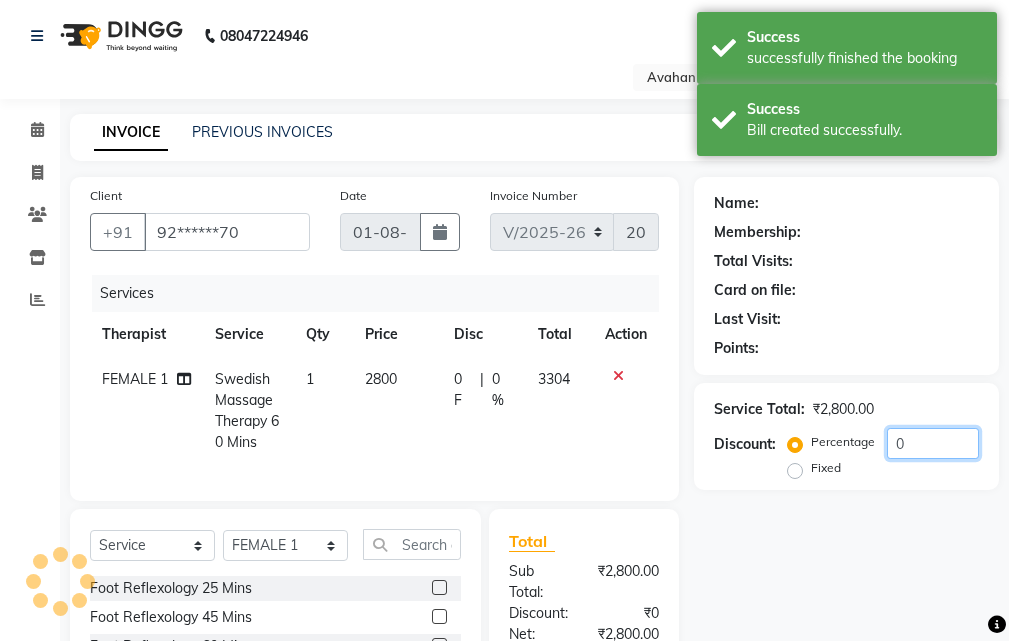 click on "0" 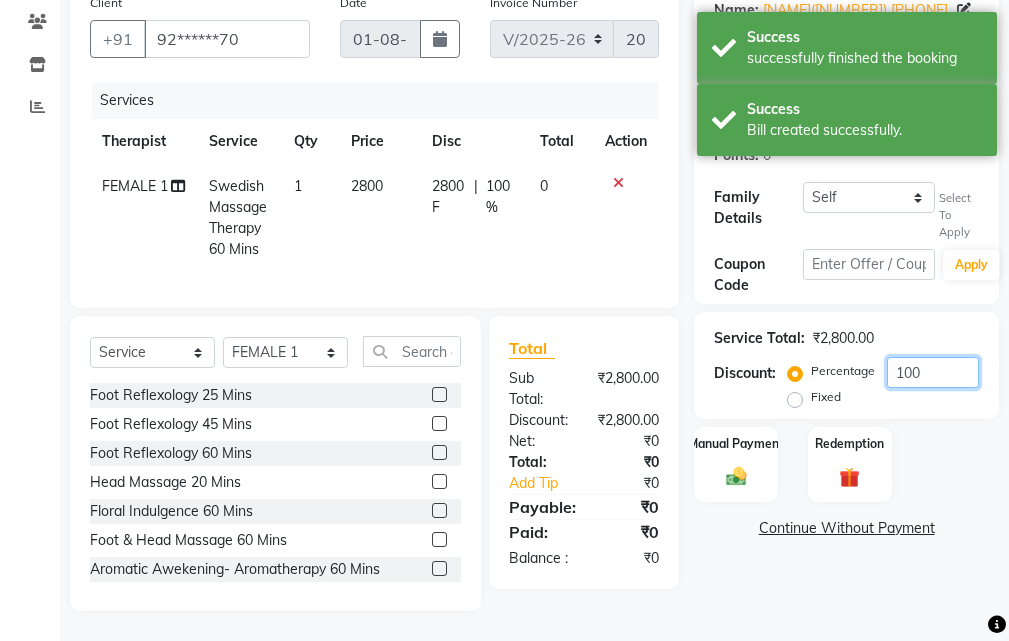 scroll, scrollTop: 228, scrollLeft: 0, axis: vertical 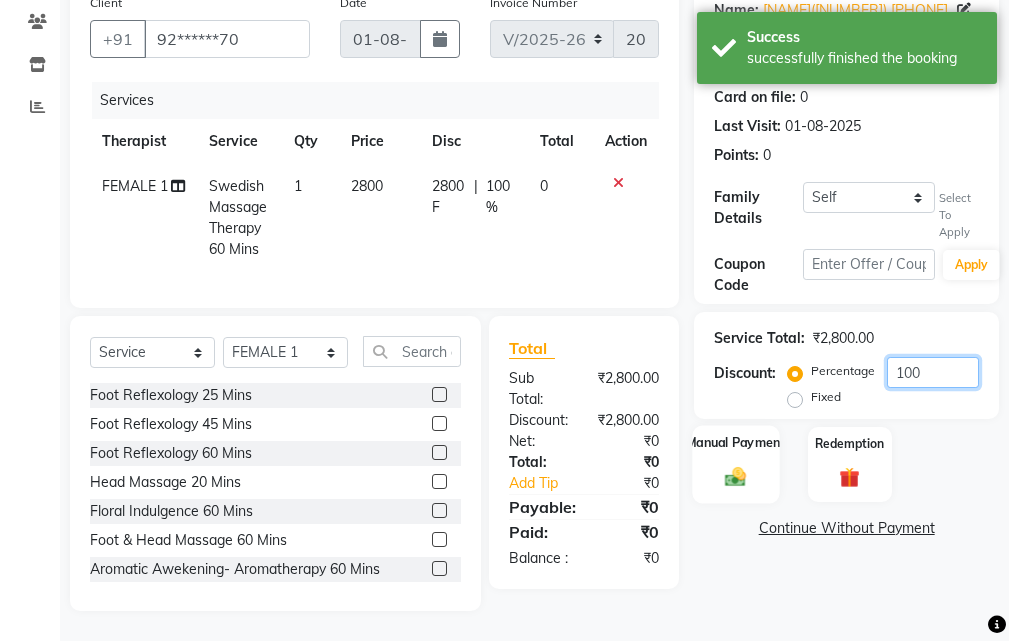 type on "100" 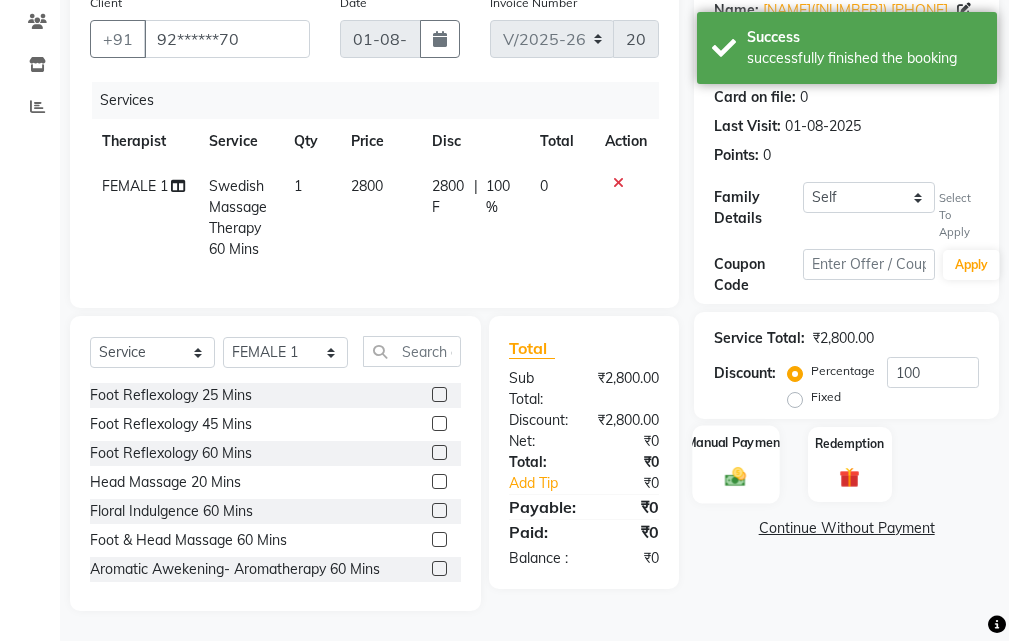 click 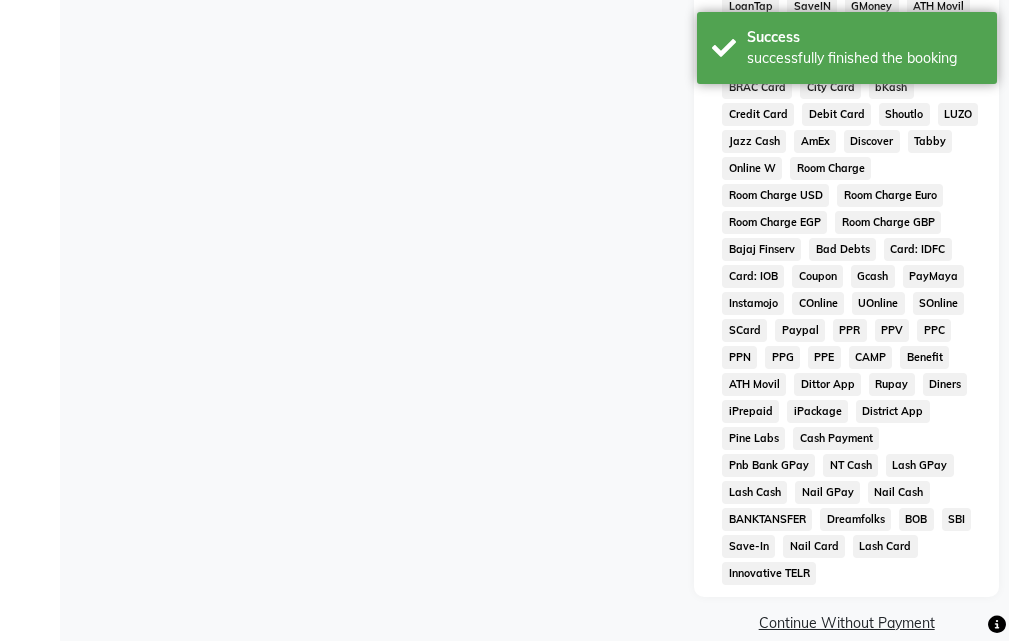 scroll, scrollTop: 894, scrollLeft: 0, axis: vertical 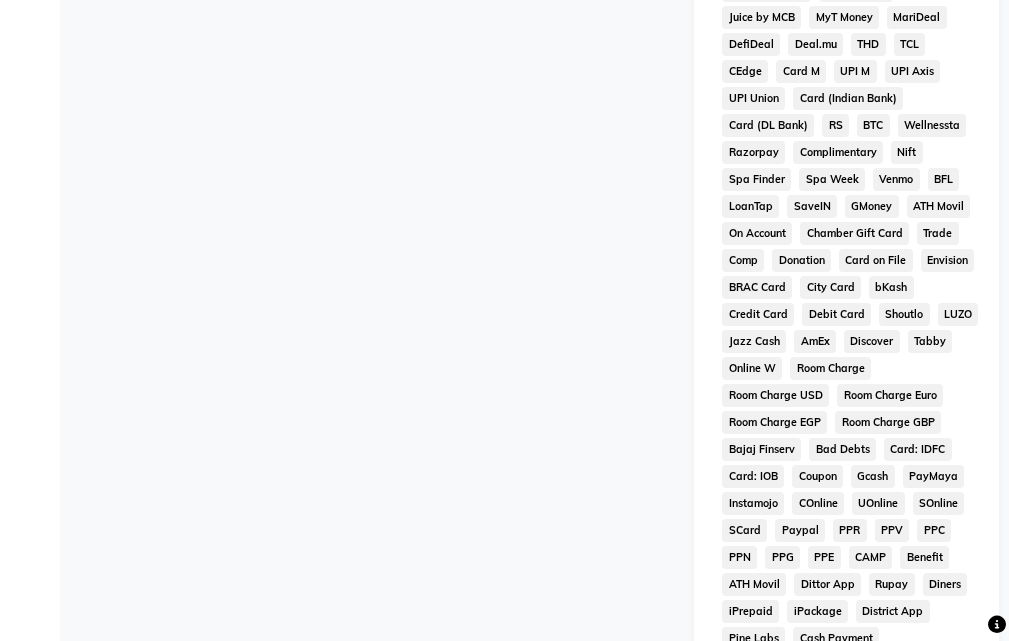 click on "Complimentary" 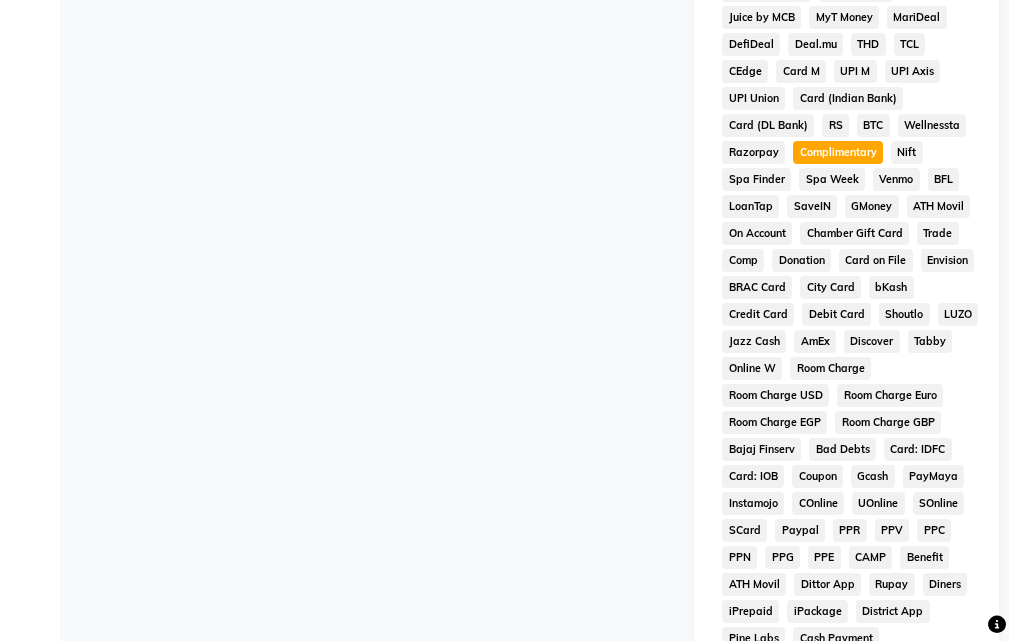 scroll, scrollTop: 1200, scrollLeft: 0, axis: vertical 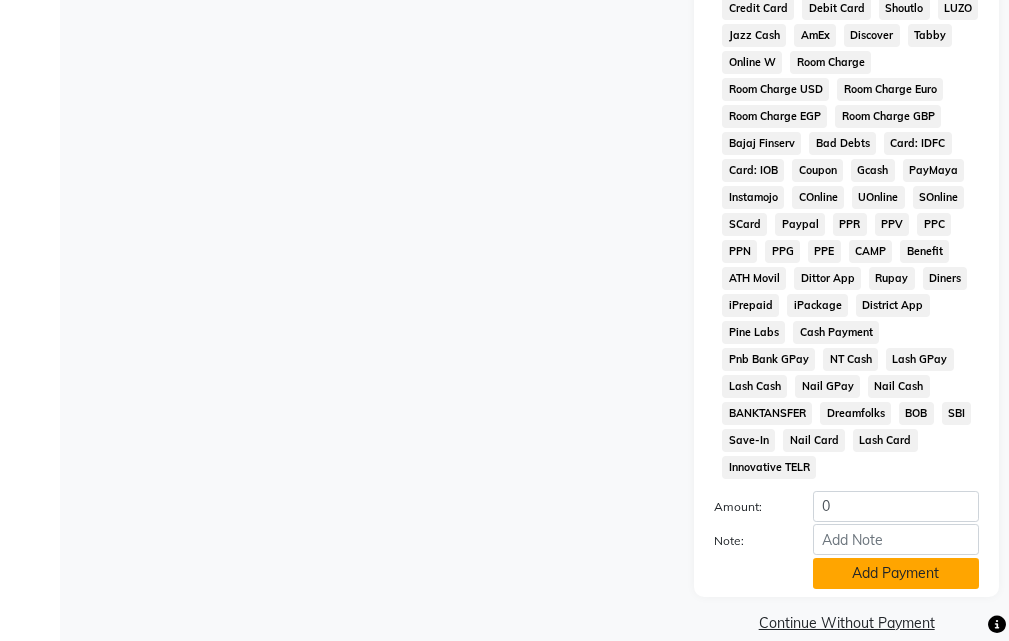 click on "Add Payment" 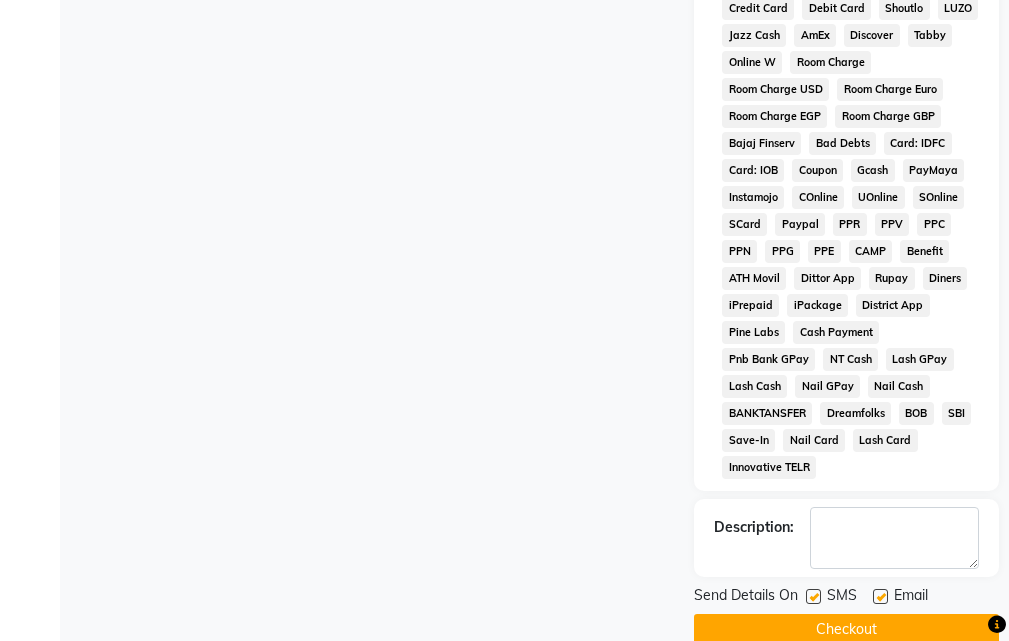 click 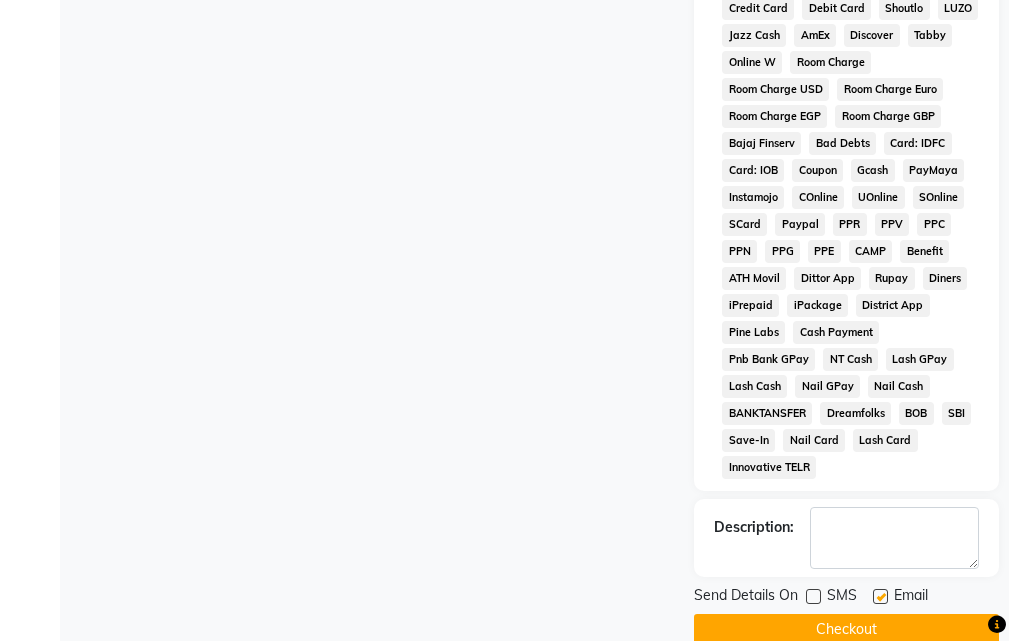drag, startPoint x: 818, startPoint y: 562, endPoint x: 852, endPoint y: 568, distance: 34.525352 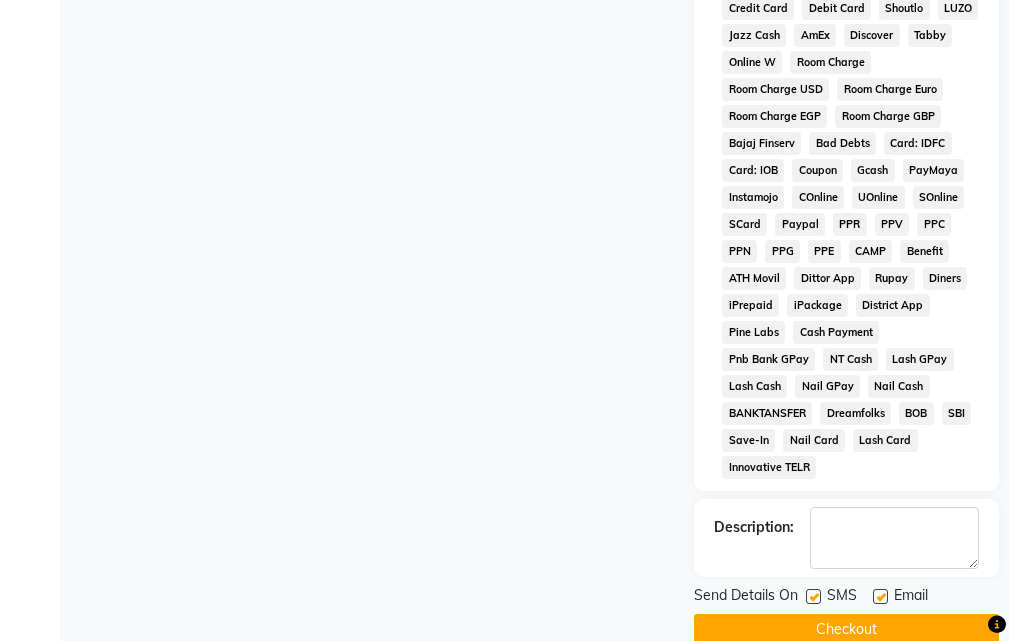 click 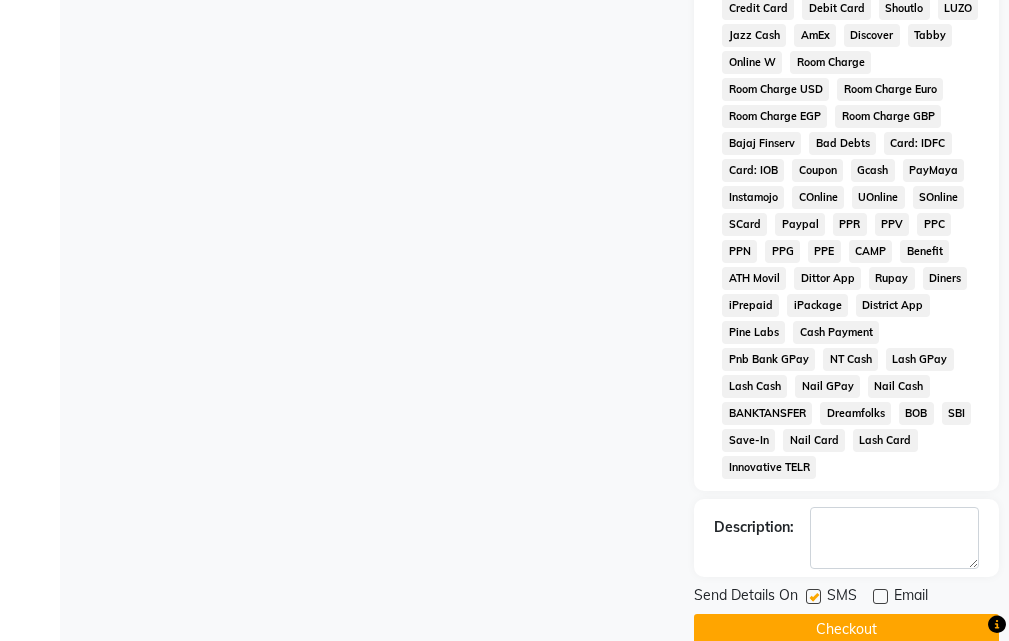 click 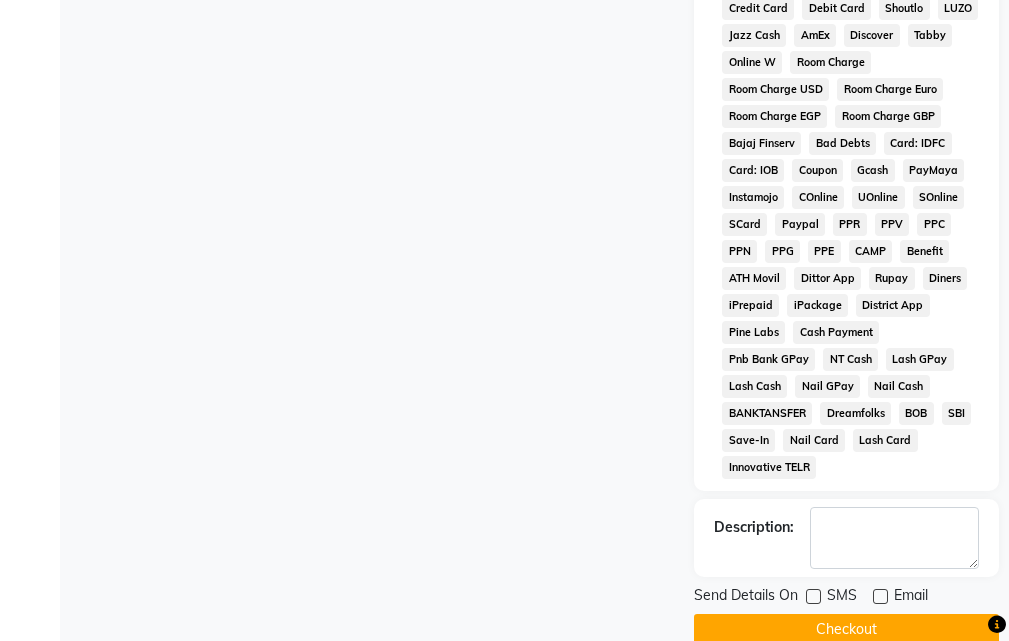 click on "Checkout" 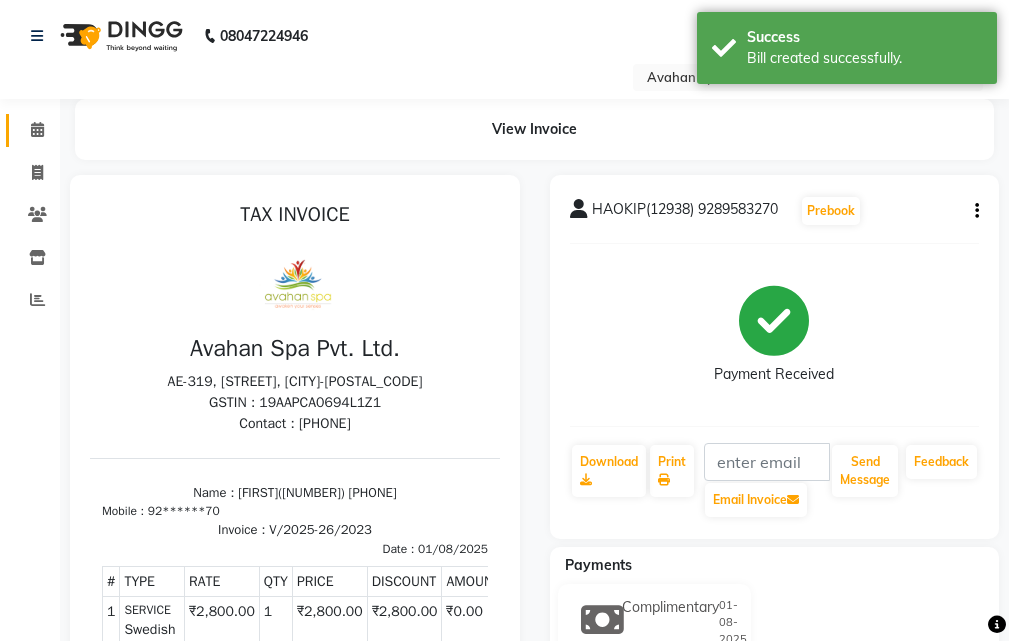 scroll, scrollTop: 0, scrollLeft: 0, axis: both 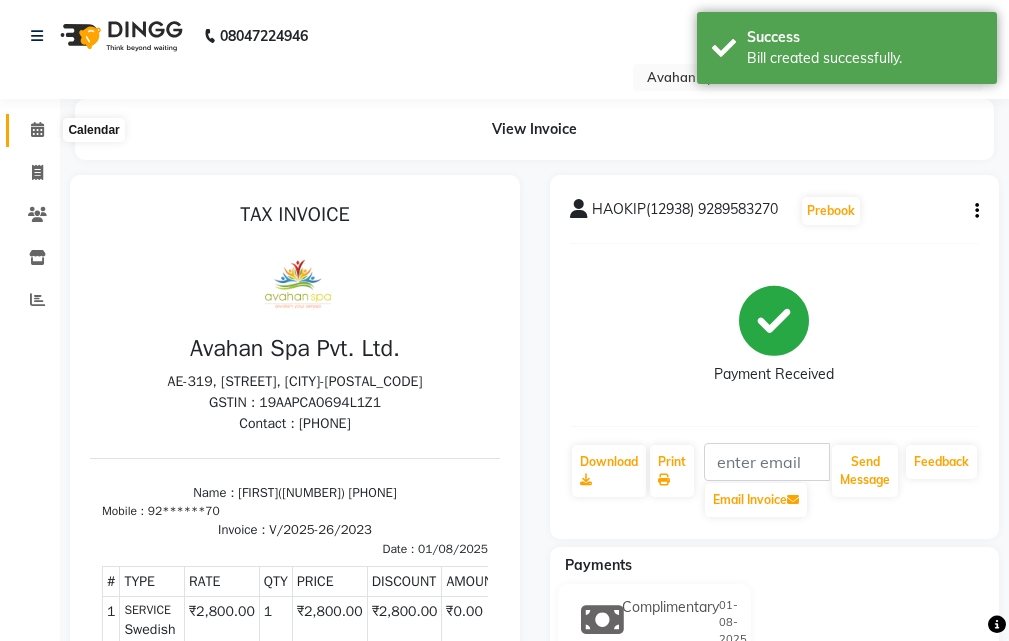 click 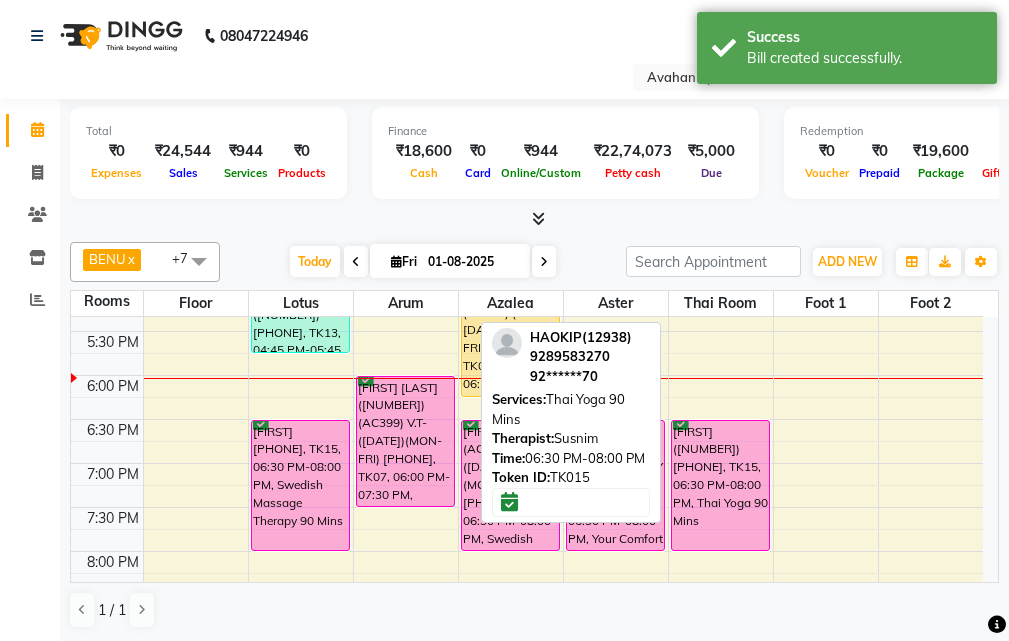 scroll, scrollTop: 600, scrollLeft: 0, axis: vertical 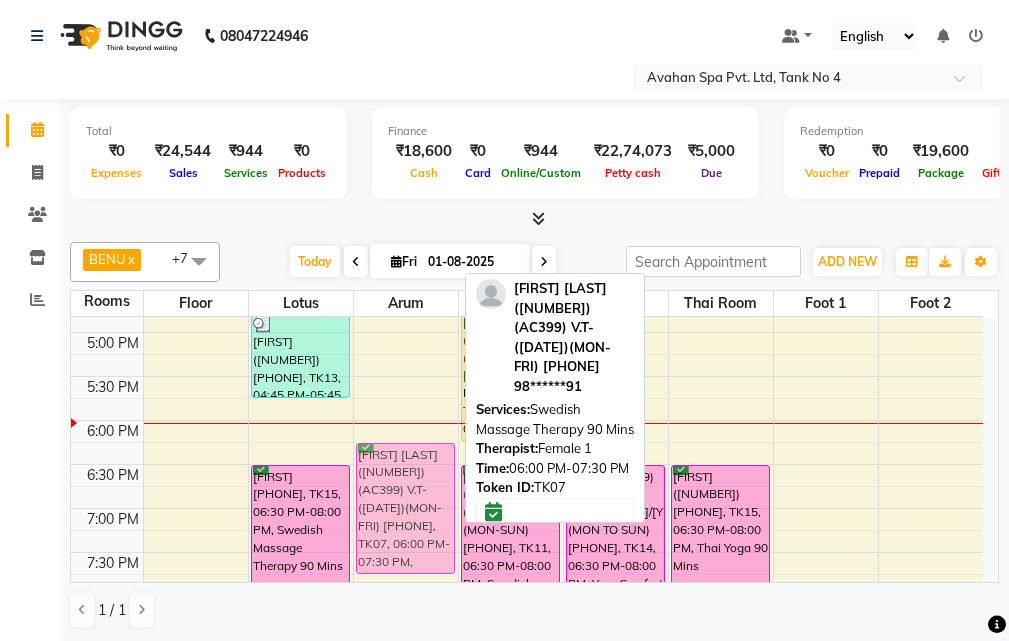 click on "M K MUKHERJEE (10671)(AC349) V.T-(16-02-2026)(MON-SUN) 9830049796, TK10, 02:15 PM-03:15 PM, Swedish Massage Therapy 60 Mins     RAJESH BANERJEE(10807)(AC399) V.T-(09-09-2025)(MON-FRI) 9831643391, TK07, 06:00 PM-07:30 PM, Swedish Massage Therapy 90 Mins     RAJESH BANERJEE(10807)(AC399) V.T-(09-09-2025)(MON-FRI) 9831643391, TK07, 06:00 PM-07:30 PM, Swedish Massage Therapy 90 Mins" at bounding box center [406, 288] 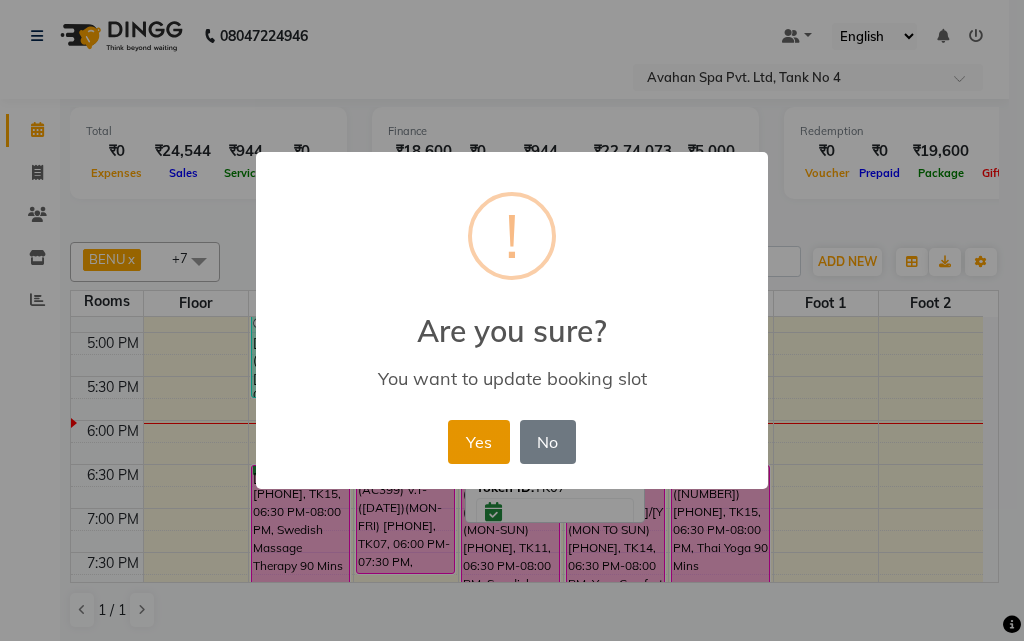 click on "Yes" at bounding box center (478, 442) 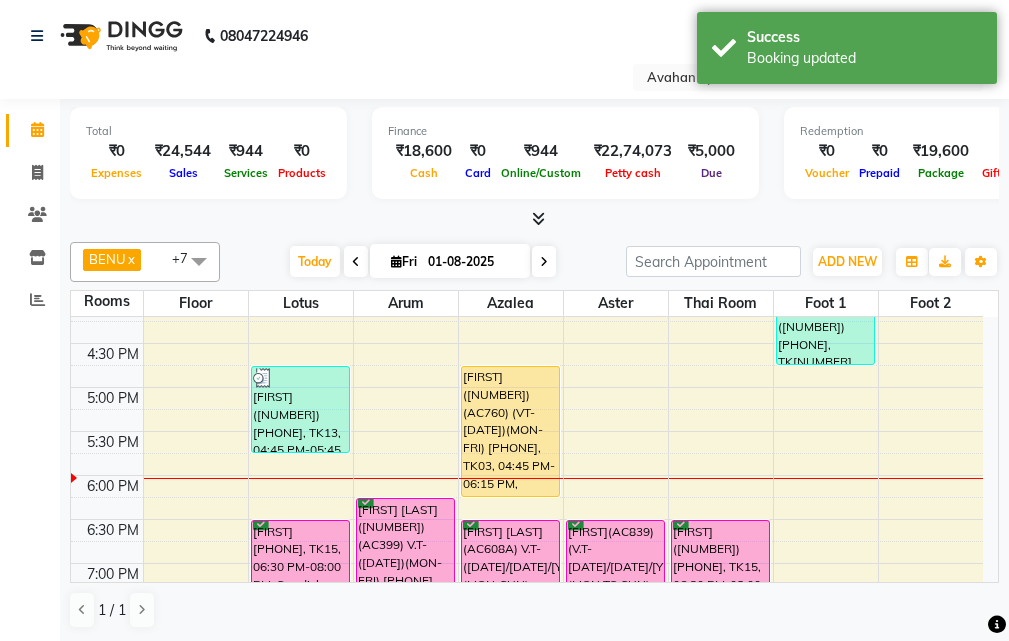 scroll, scrollTop: 600, scrollLeft: 0, axis: vertical 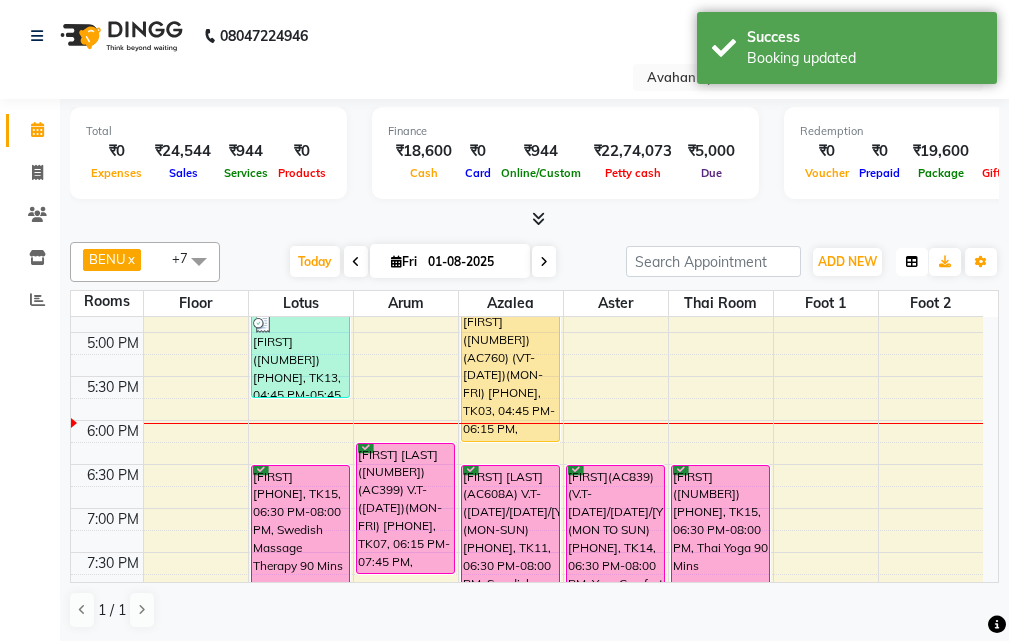 click at bounding box center (912, 262) 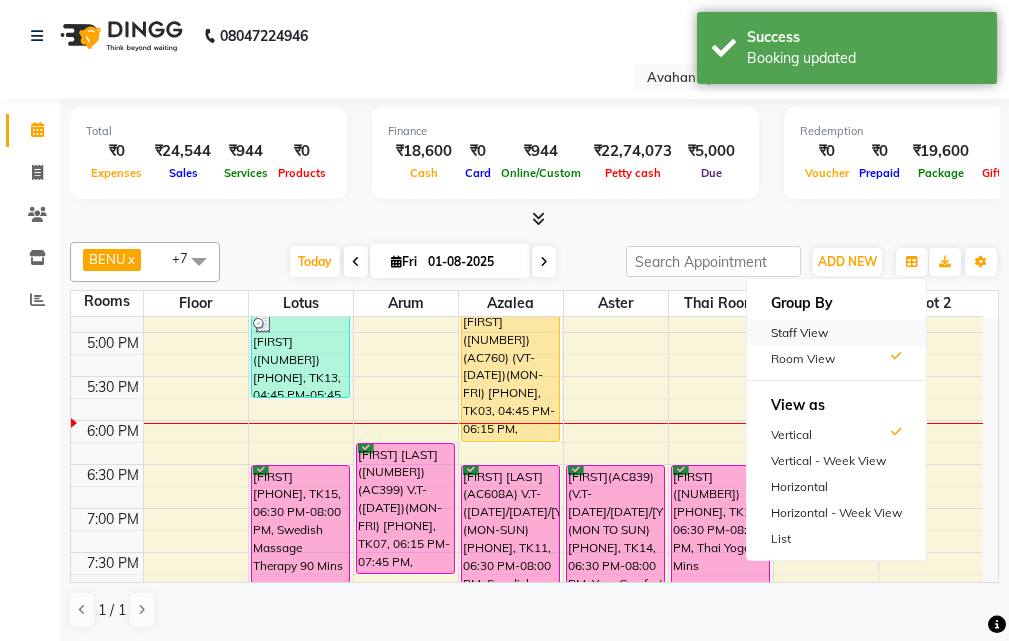 click on "Staff View" at bounding box center [836, 333] 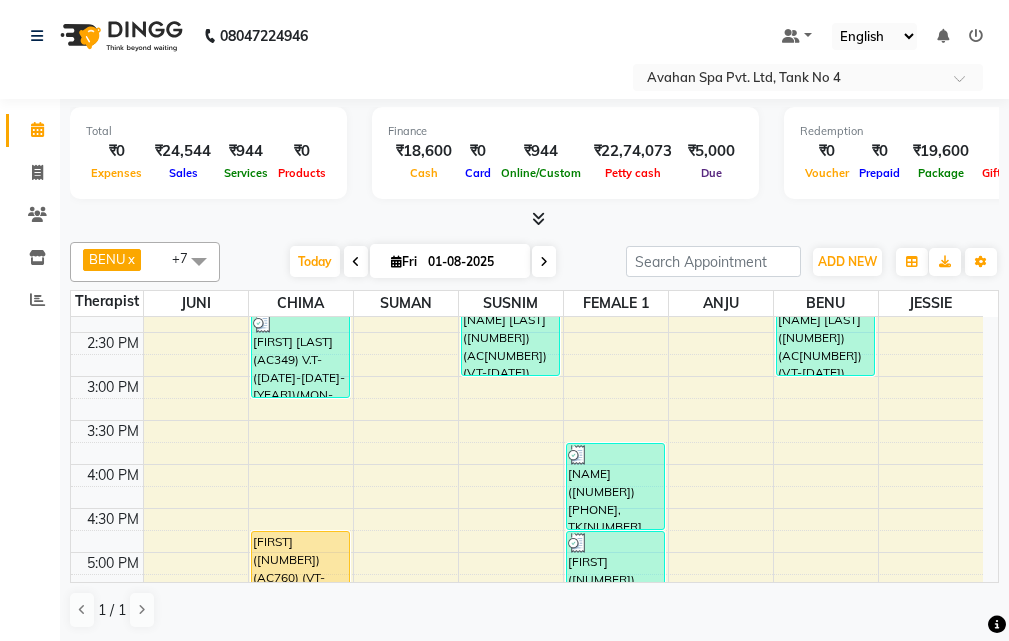 scroll, scrollTop: 500, scrollLeft: 0, axis: vertical 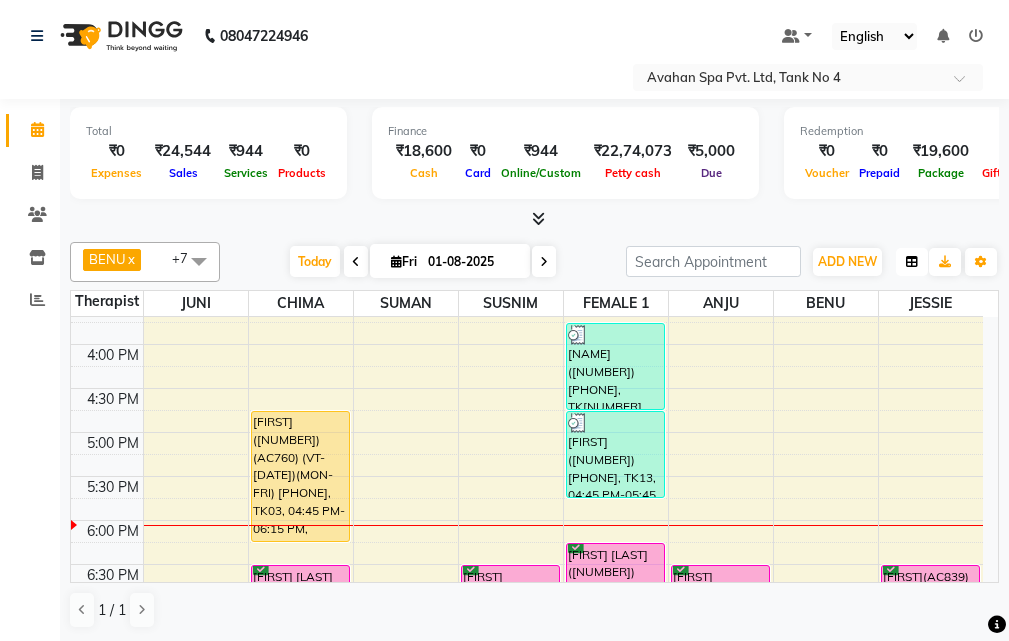 click at bounding box center [912, 262] 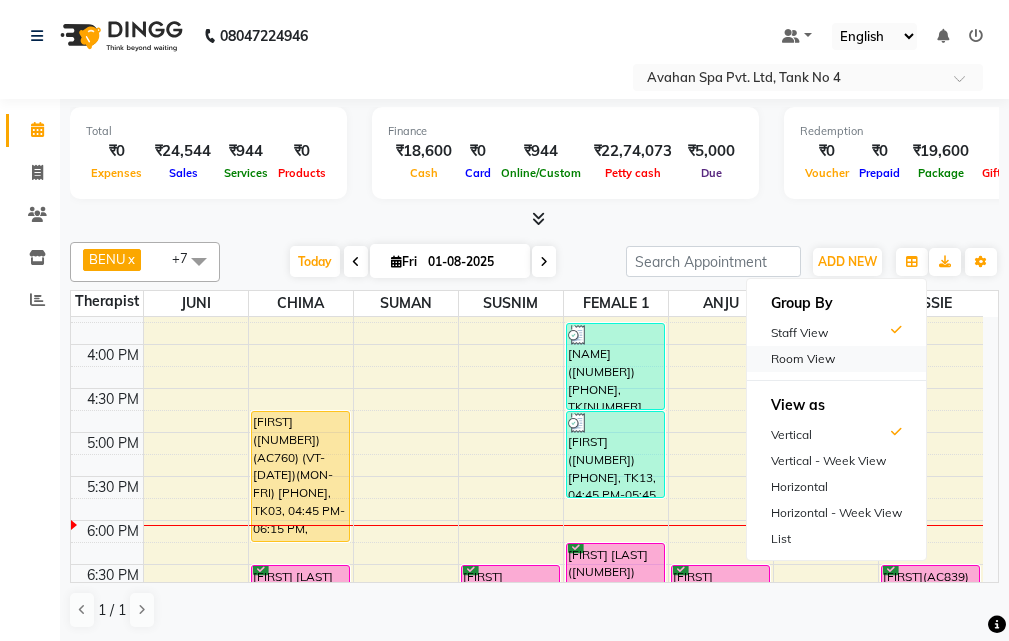 click on "Room View" at bounding box center (836, 359) 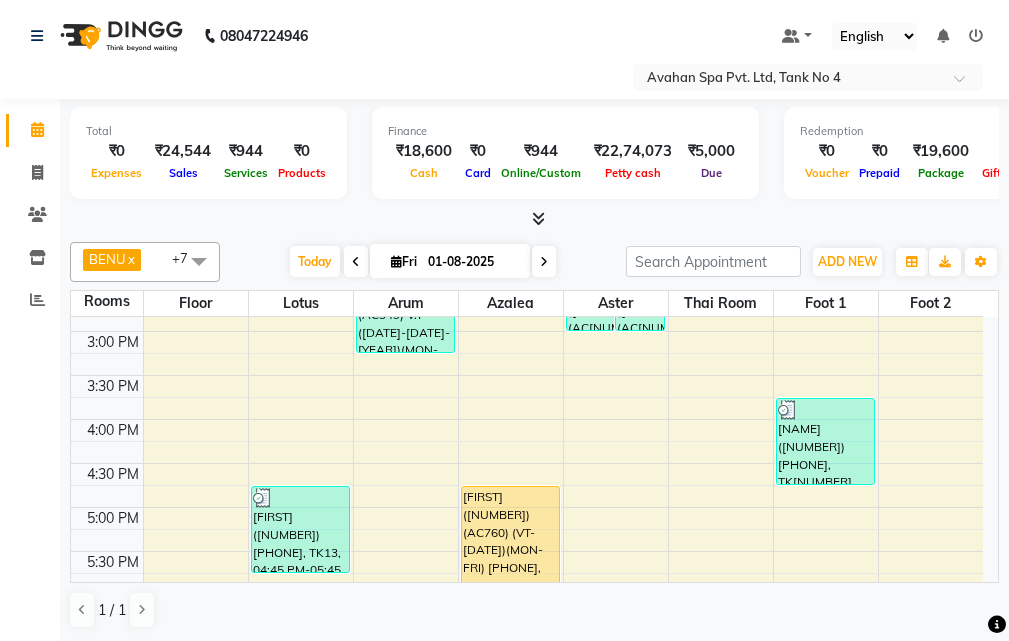scroll, scrollTop: 300, scrollLeft: 0, axis: vertical 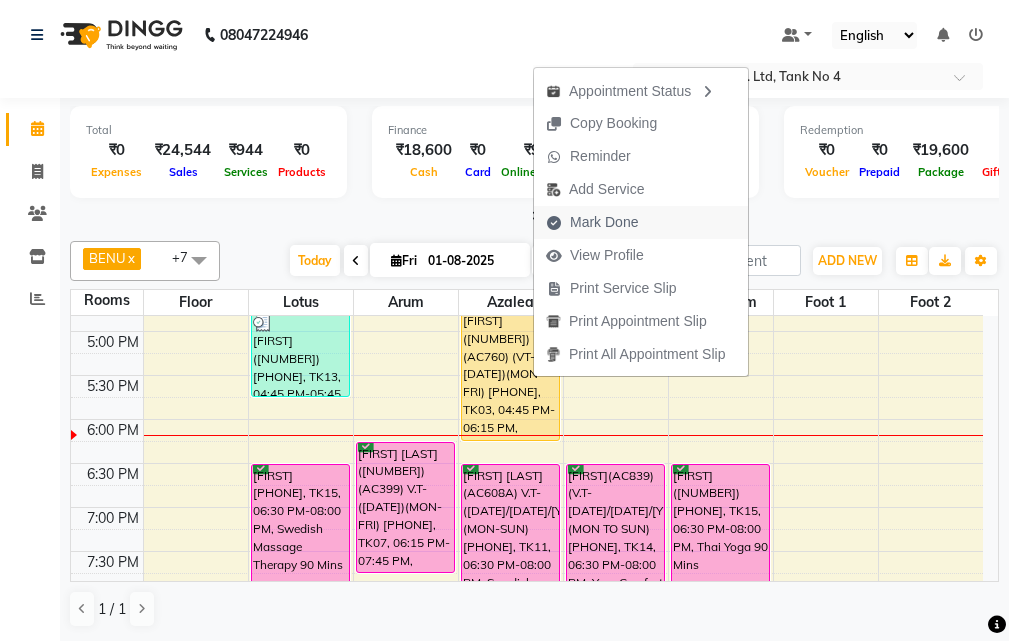 click on "Mark Done" at bounding box center [604, 222] 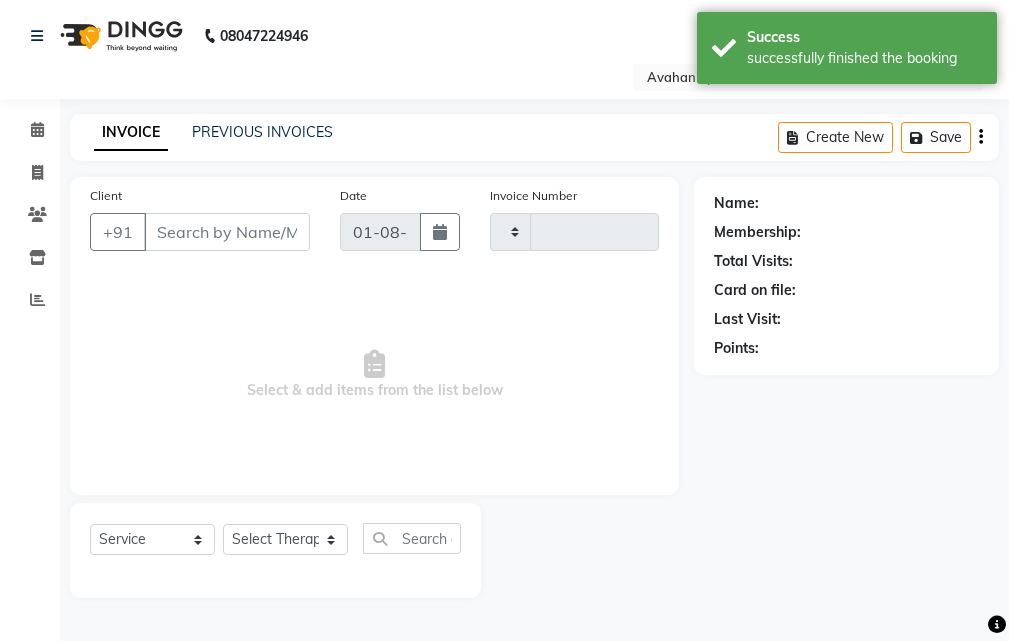 scroll, scrollTop: 0, scrollLeft: 0, axis: both 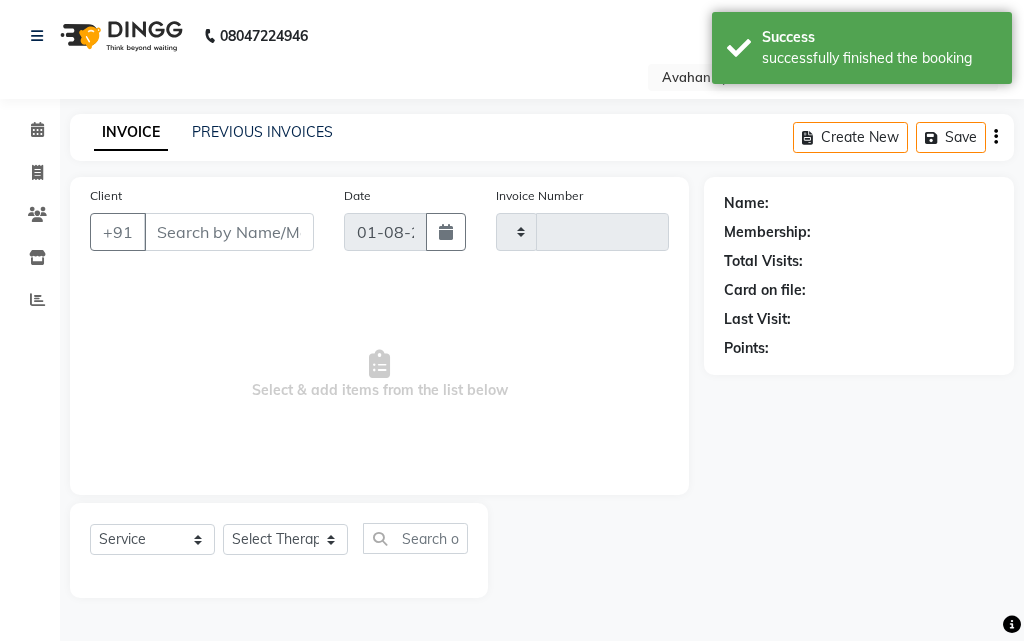 type on "2024" 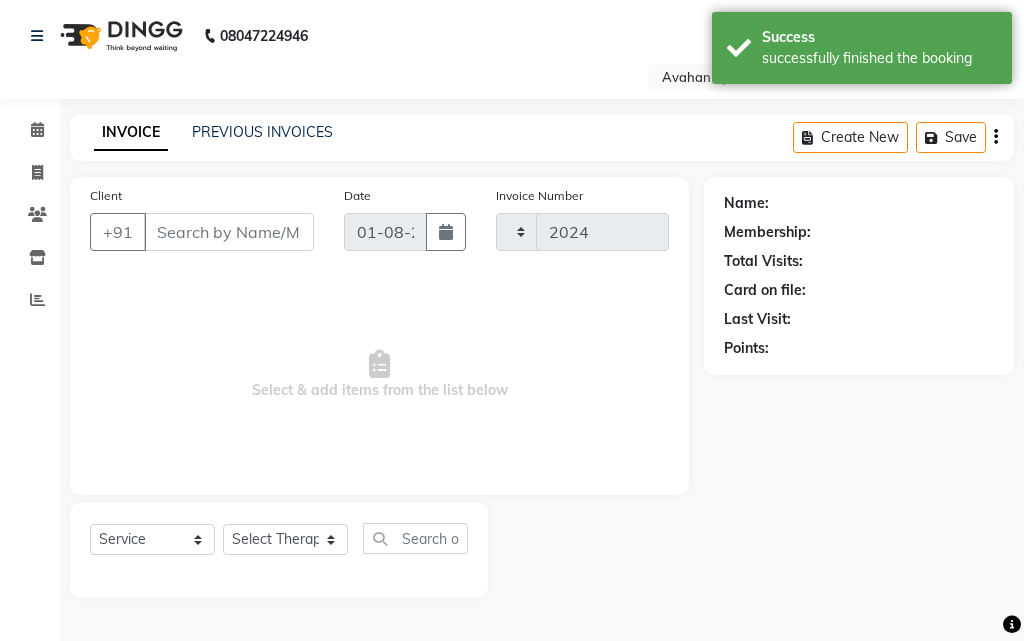 select on "4269" 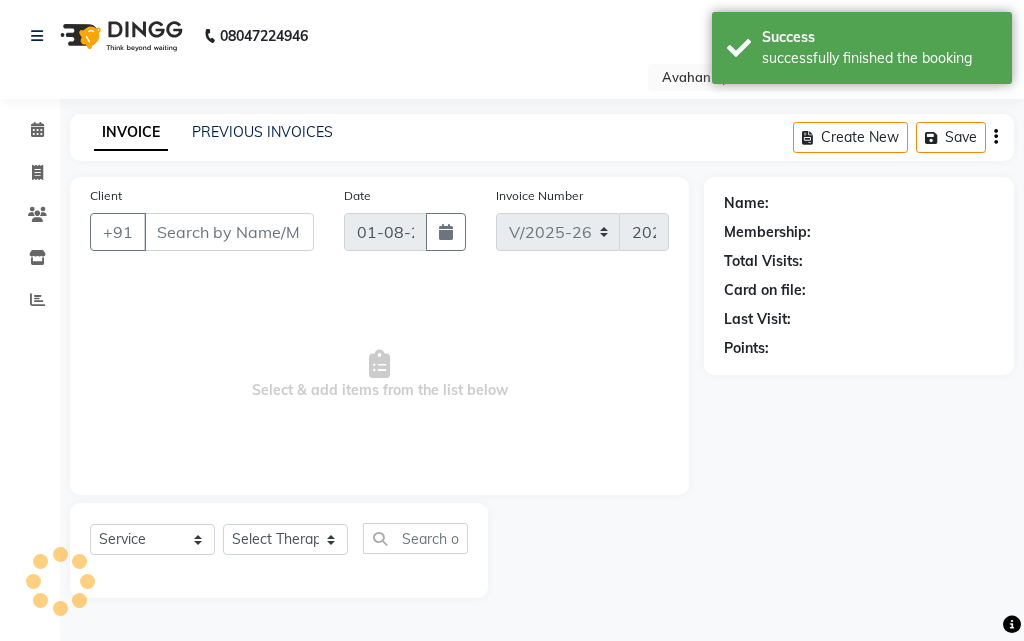 type on "82******54" 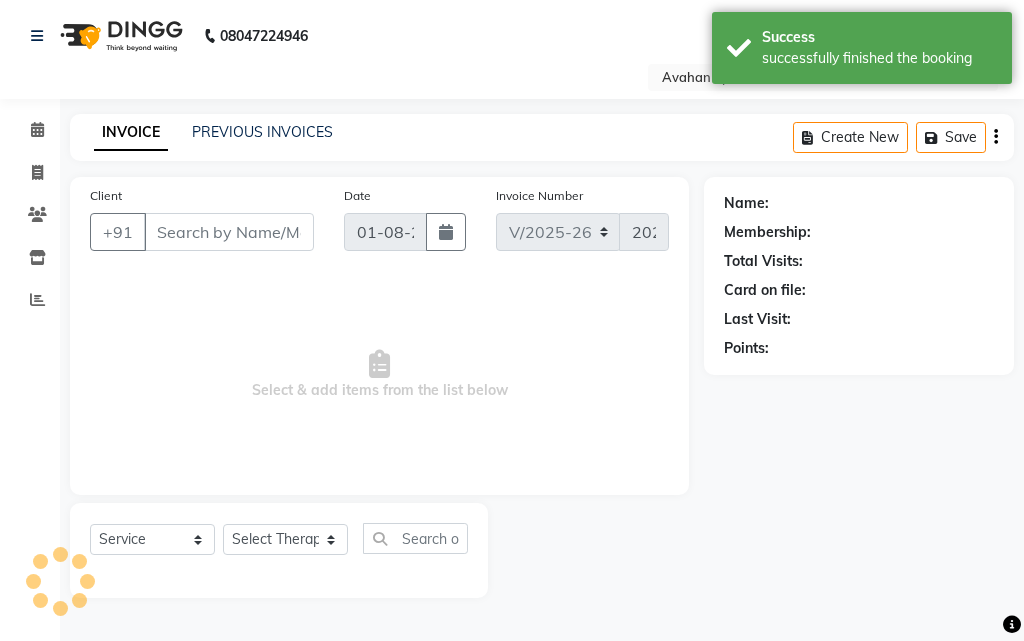 select on "23005" 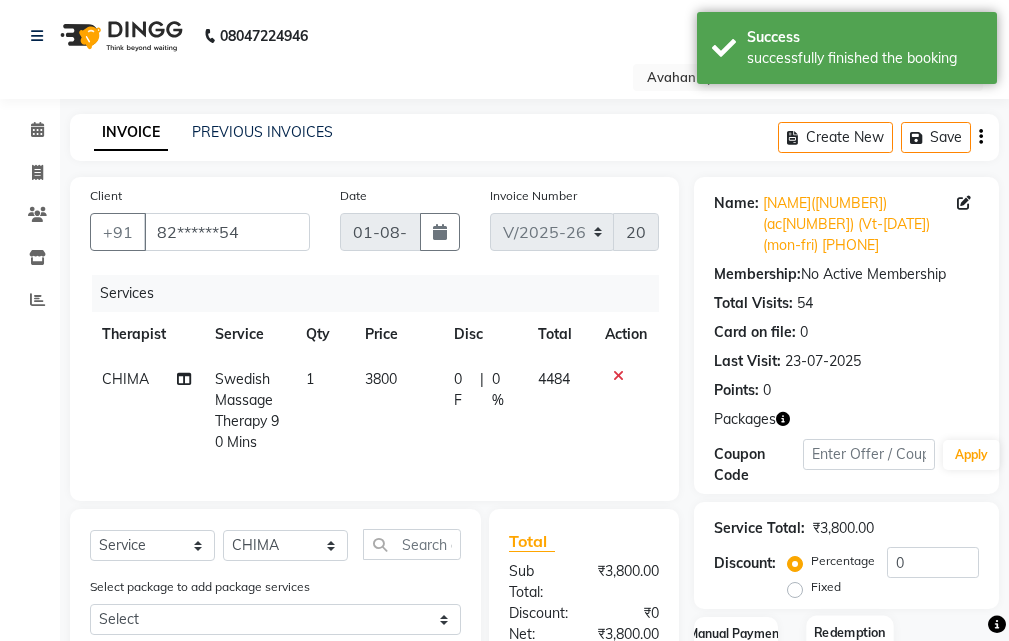 scroll, scrollTop: 315, scrollLeft: 0, axis: vertical 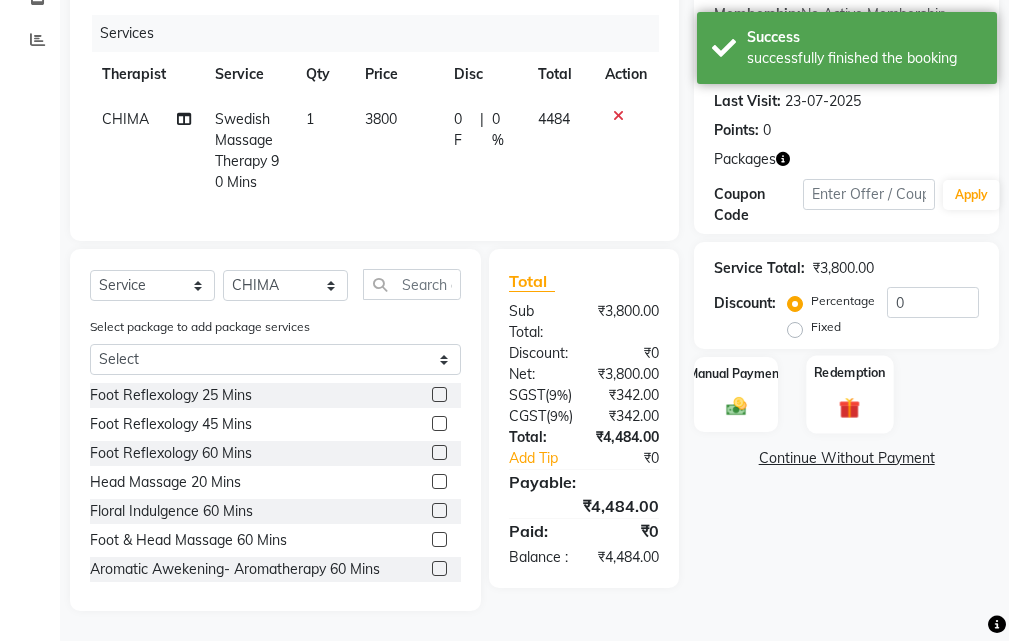 click 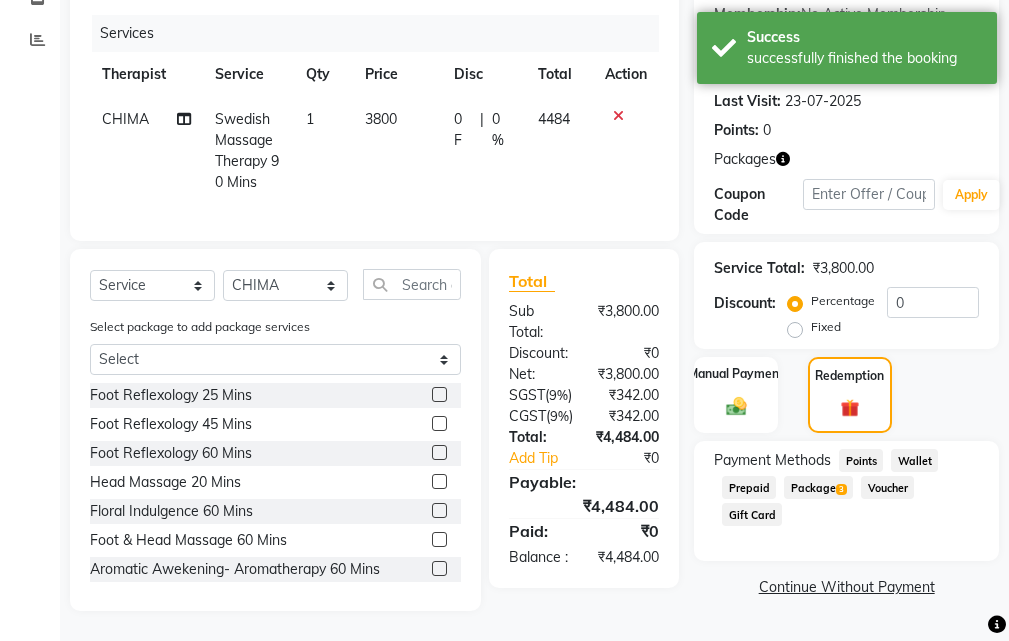 click on "Package  3" 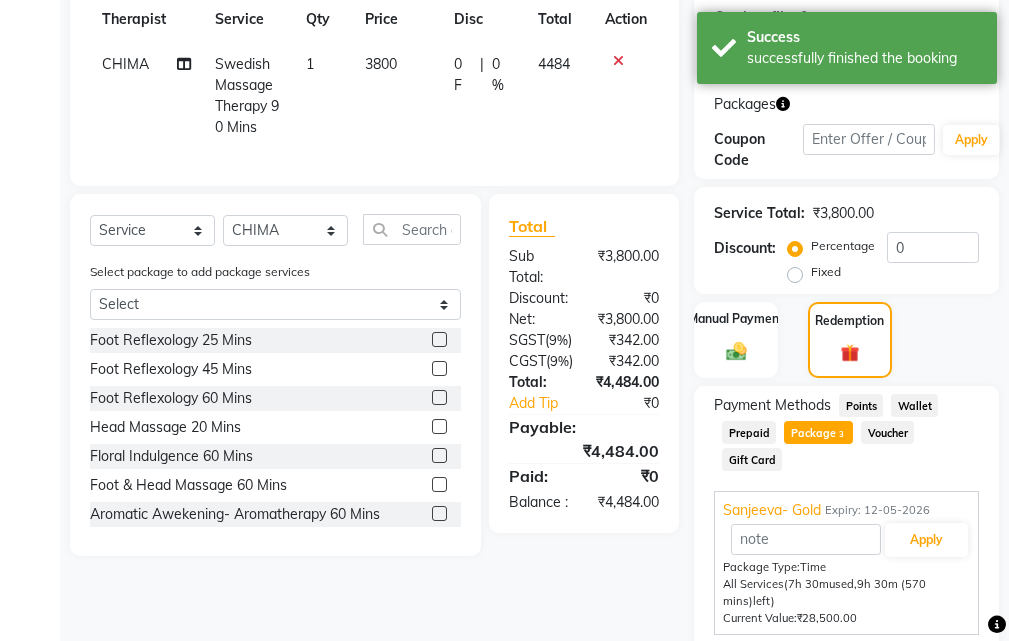 scroll, scrollTop: 466, scrollLeft: 0, axis: vertical 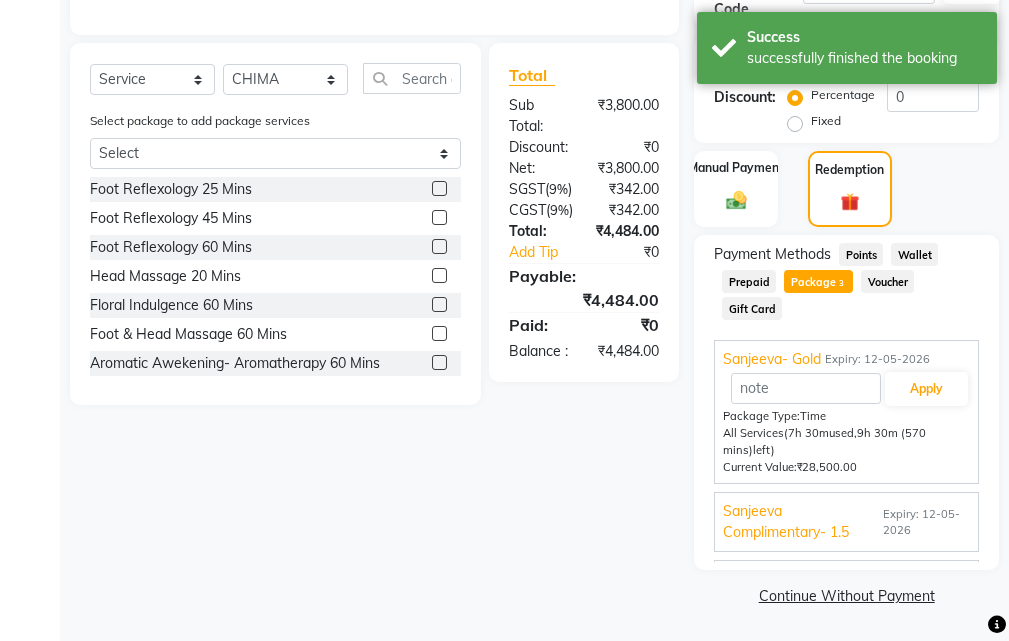 click on "Sanjeeva Complimentary- 1.5" at bounding box center (801, 522) 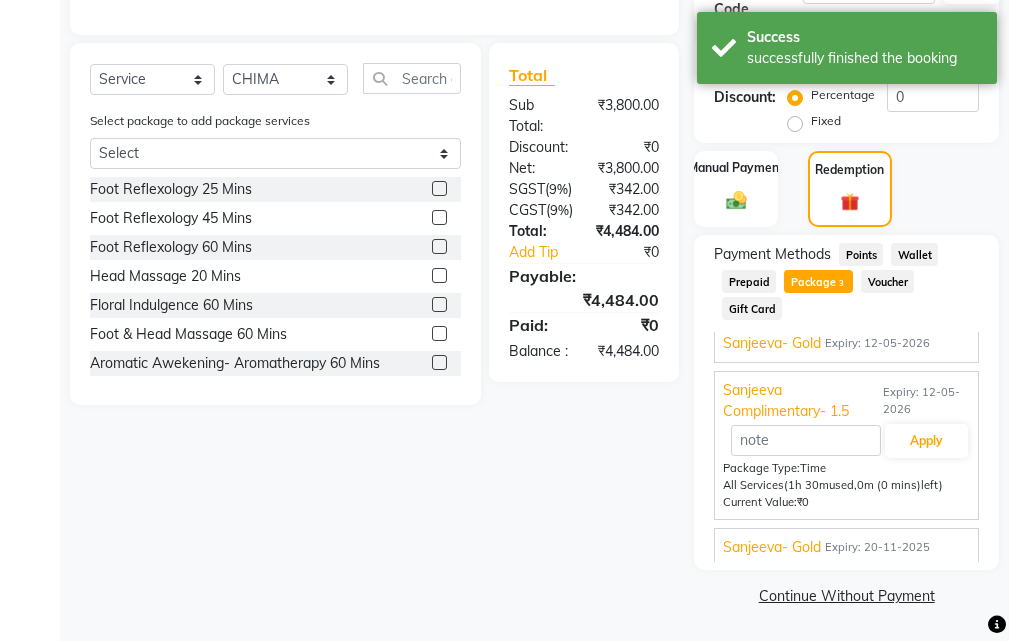scroll, scrollTop: 20, scrollLeft: 0, axis: vertical 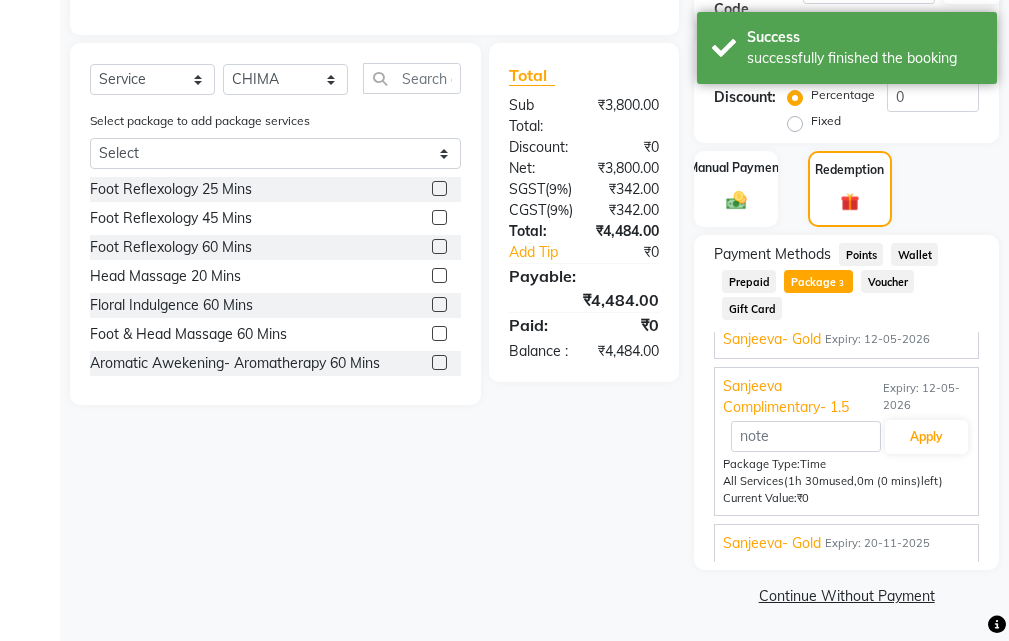 click on "Sanjeeva- Gold" at bounding box center (772, 543) 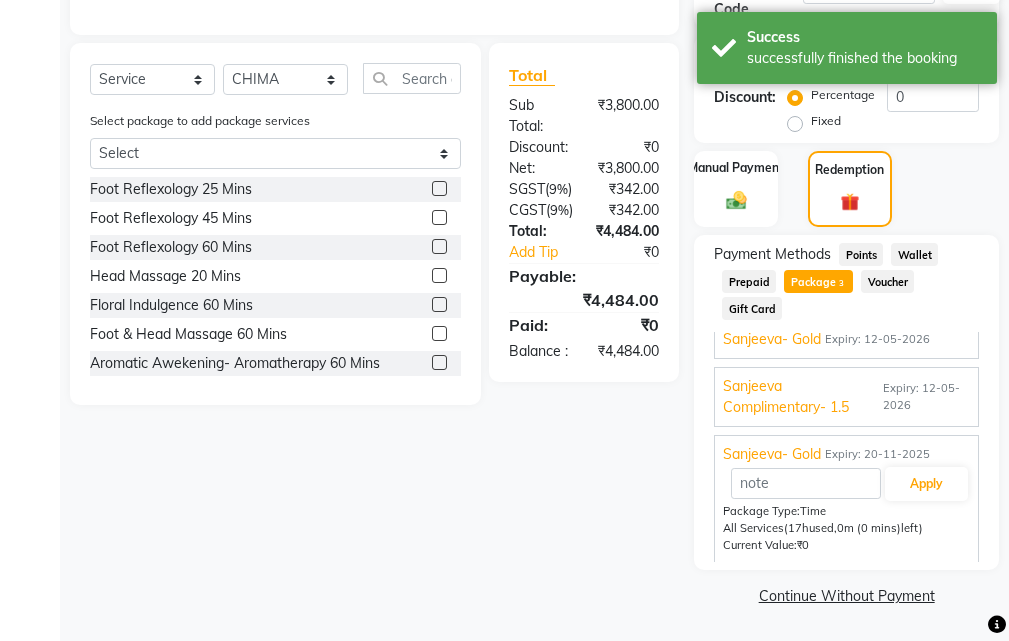 click on "Sanjeeva- Gold" at bounding box center [772, 339] 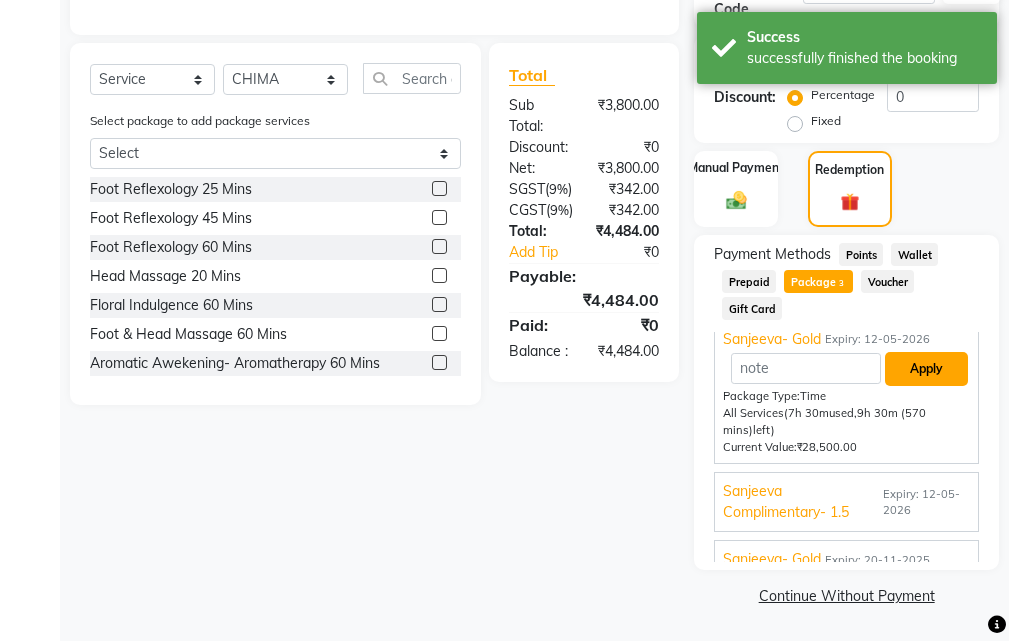click on "Apply" at bounding box center (926, 369) 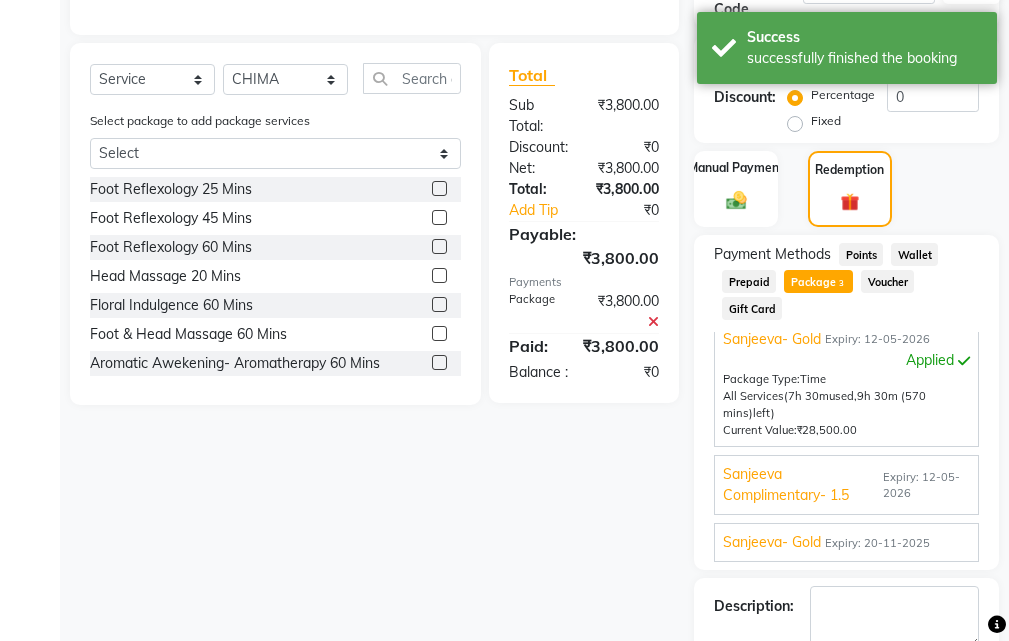 scroll, scrollTop: 579, scrollLeft: 0, axis: vertical 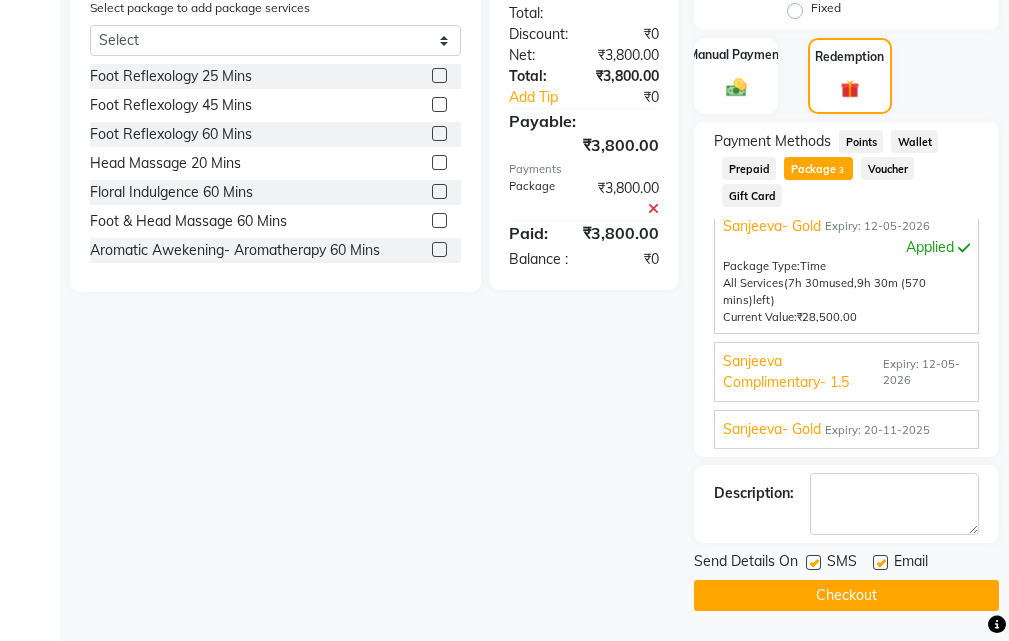 click 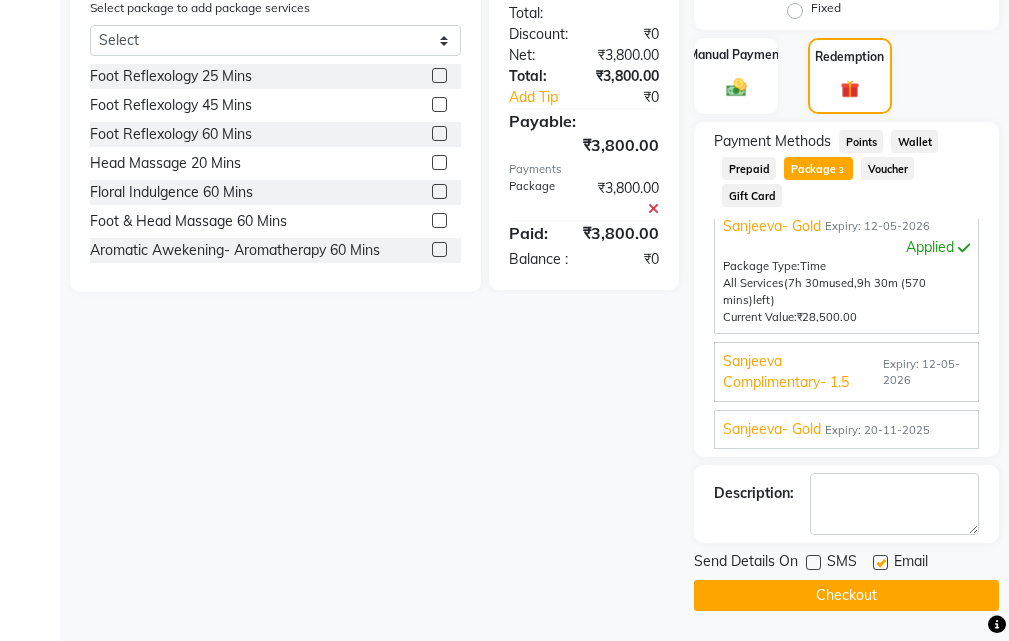click 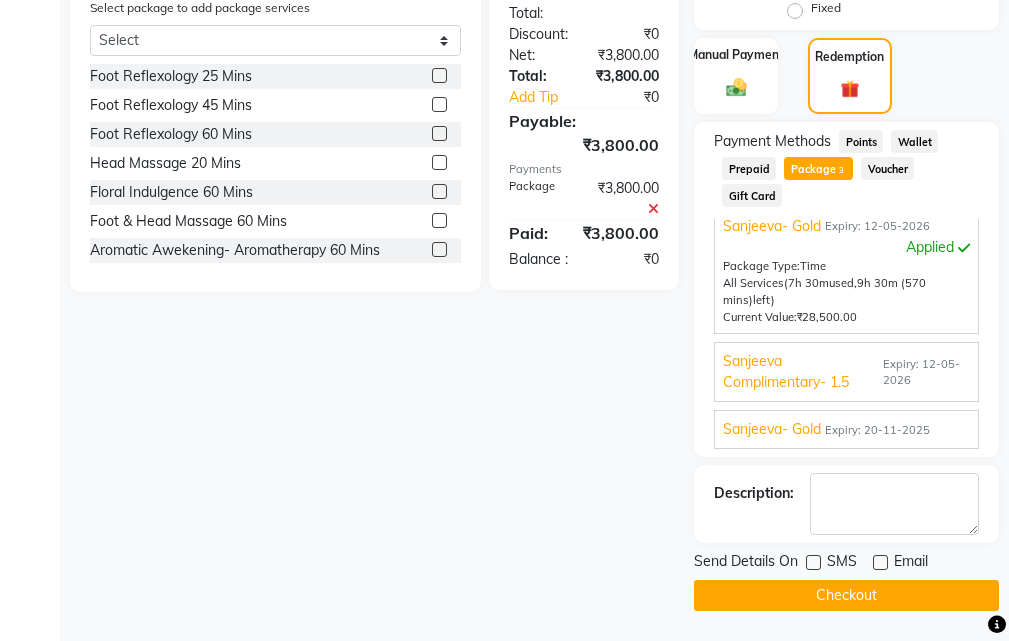 click on "Checkout" 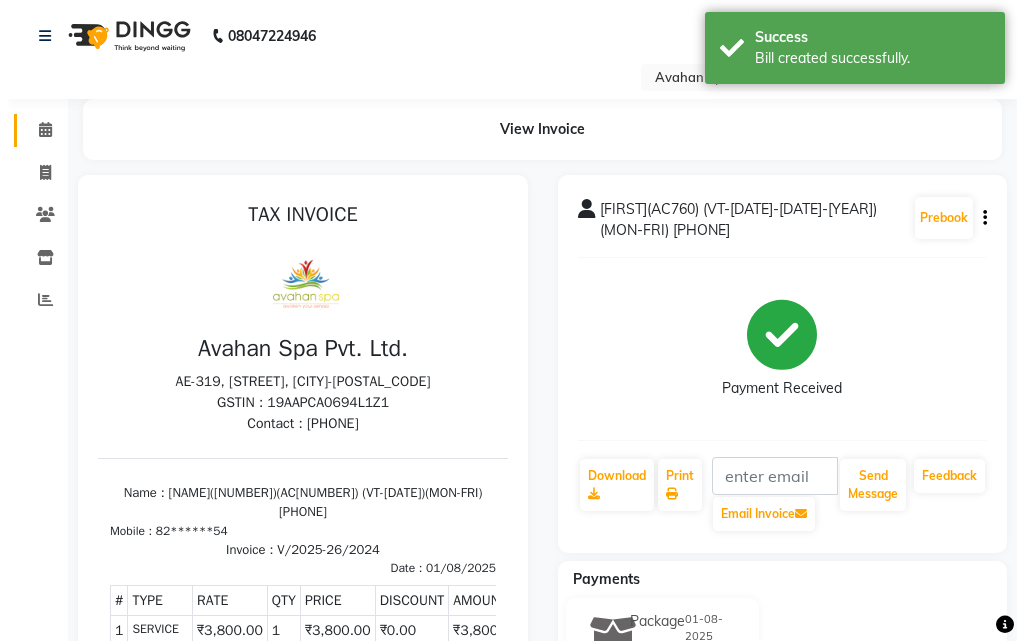 scroll, scrollTop: 0, scrollLeft: 0, axis: both 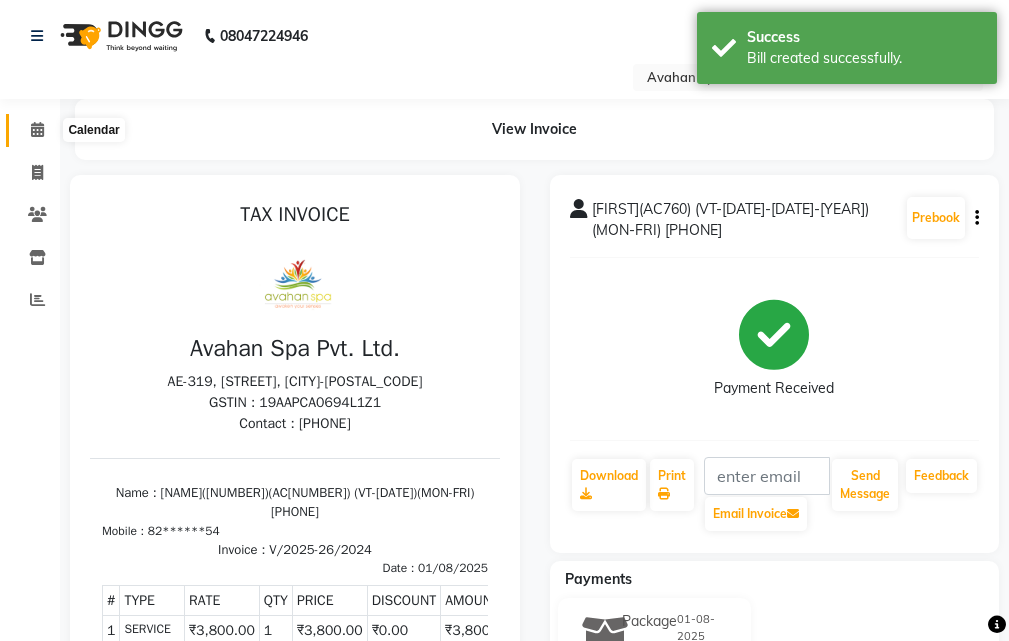 click 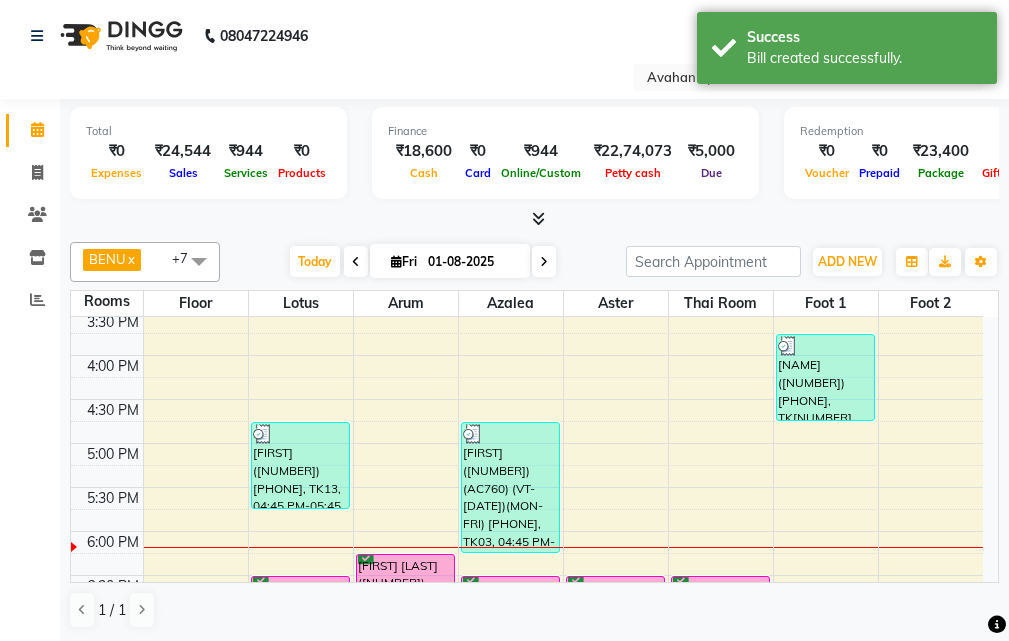 scroll, scrollTop: 700, scrollLeft: 0, axis: vertical 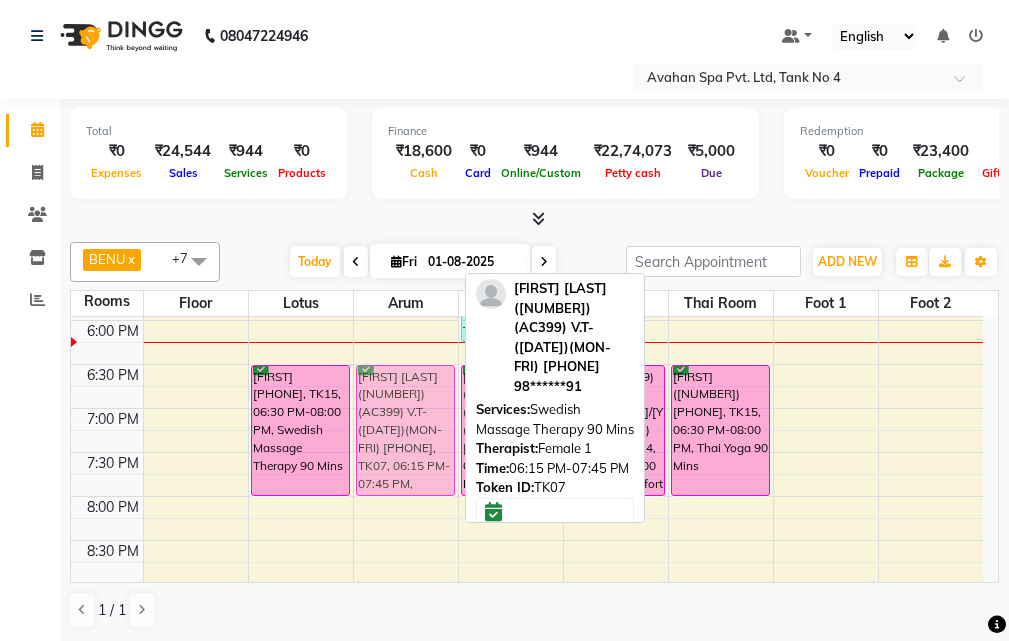 click on "M K MUKHERJEE (10671)(AC349) V.T-(16-02-2026)(MON-SUN) 9830049796, TK10, 02:15 PM-03:15 PM, Swedish Massage Therapy 60 Mins     RAJESH BANERJEE(10807)(AC399) V.T-(09-09-2025)(MON-FRI) 9831643391, TK07, 06:15 PM-07:45 PM, Swedish Massage Therapy 90 Mins     RAJESH BANERJEE(10807)(AC399) V.T-(09-09-2025)(MON-FRI) 9831643391, TK07, 06:15 PM-07:45 PM, Swedish Massage Therapy 90 Mins" at bounding box center [406, 188] 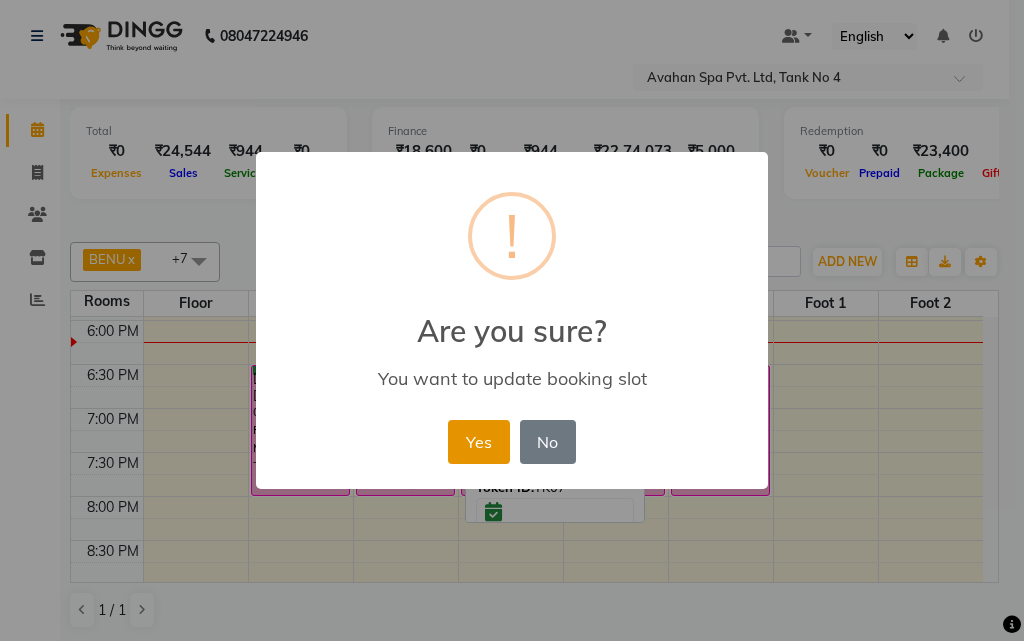 click on "Yes" at bounding box center (478, 442) 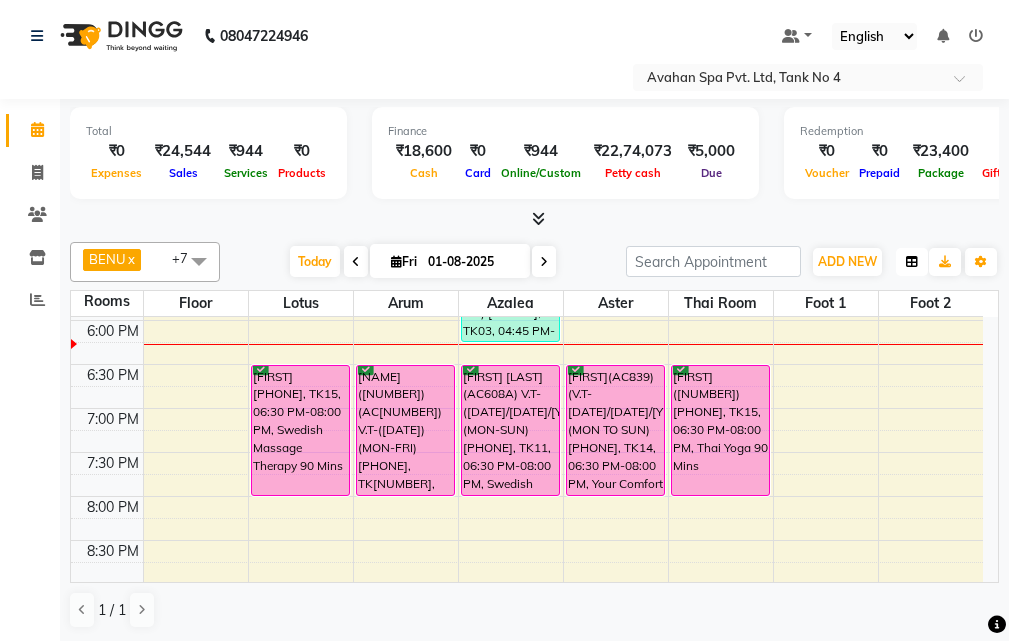 click at bounding box center (912, 262) 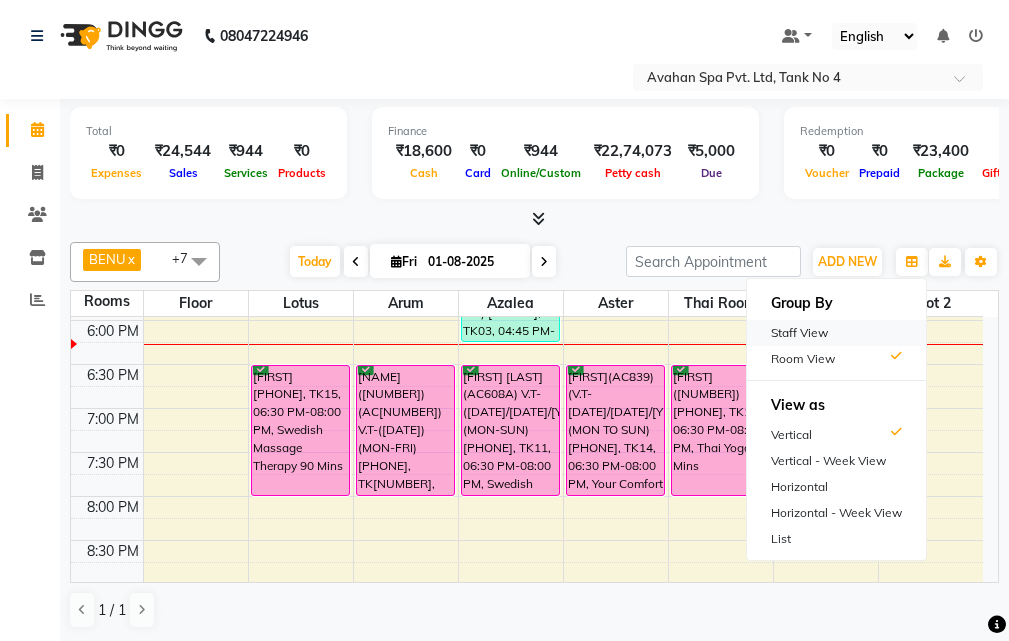 click on "Staff View" at bounding box center (836, 333) 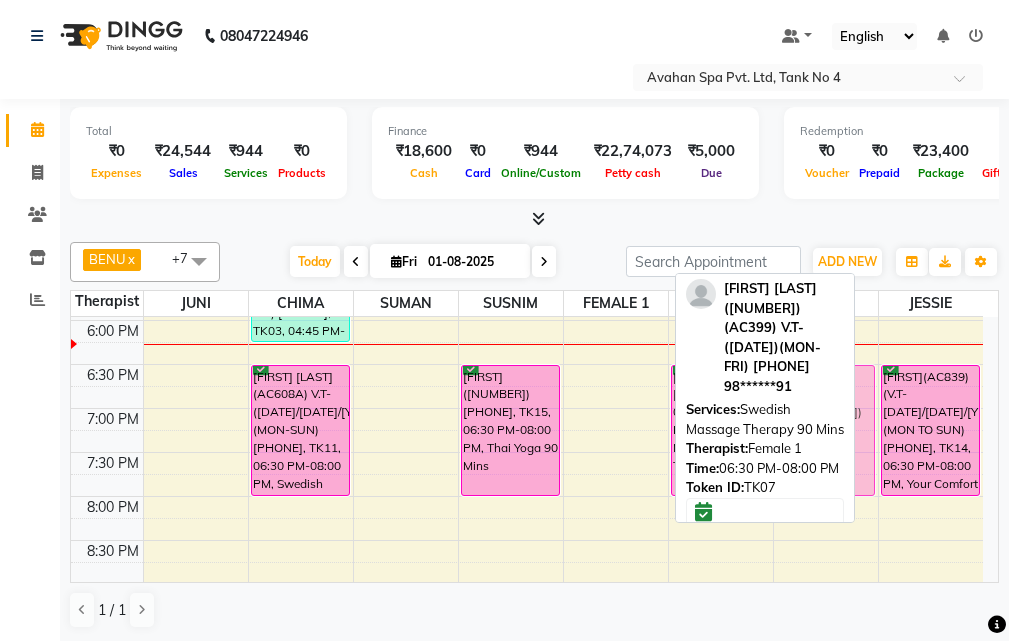 drag, startPoint x: 601, startPoint y: 409, endPoint x: 828, endPoint y: 404, distance: 227.05505 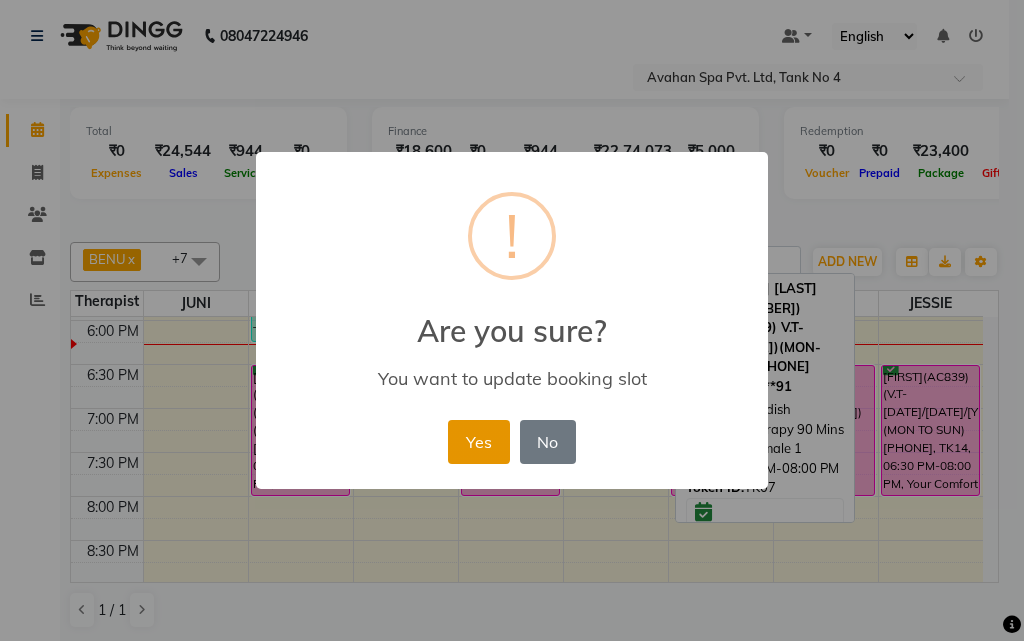 click on "Yes" at bounding box center (478, 442) 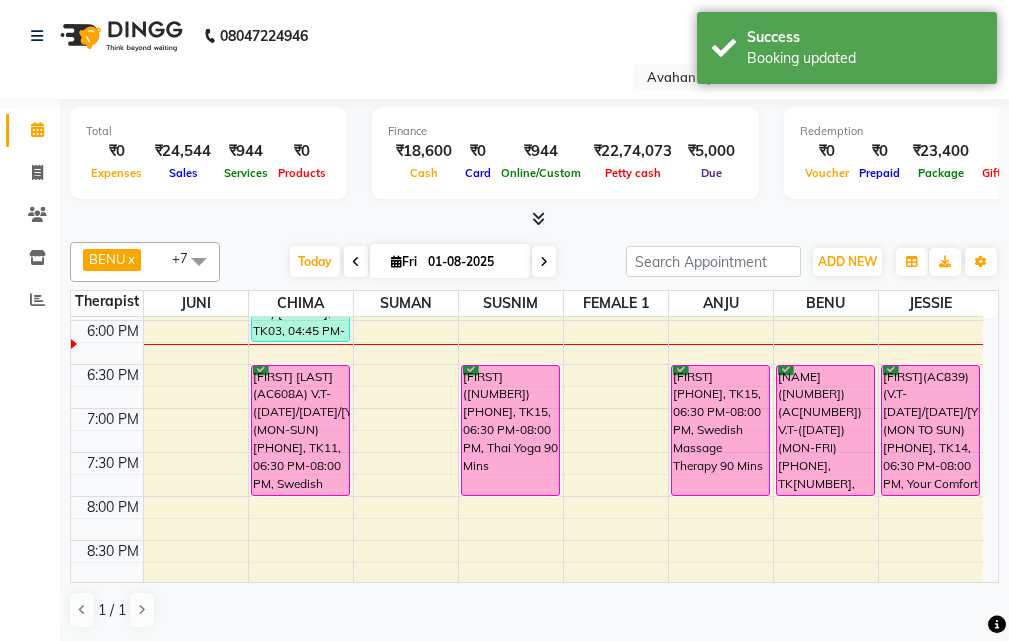 click at bounding box center (199, 261) 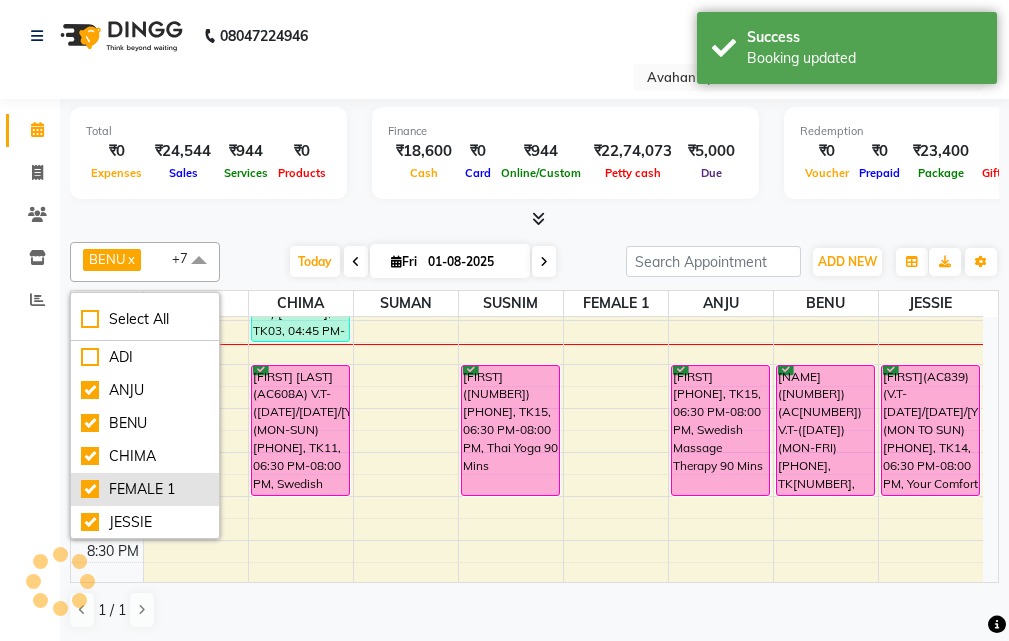 click on "FEMALE 1" at bounding box center [145, 489] 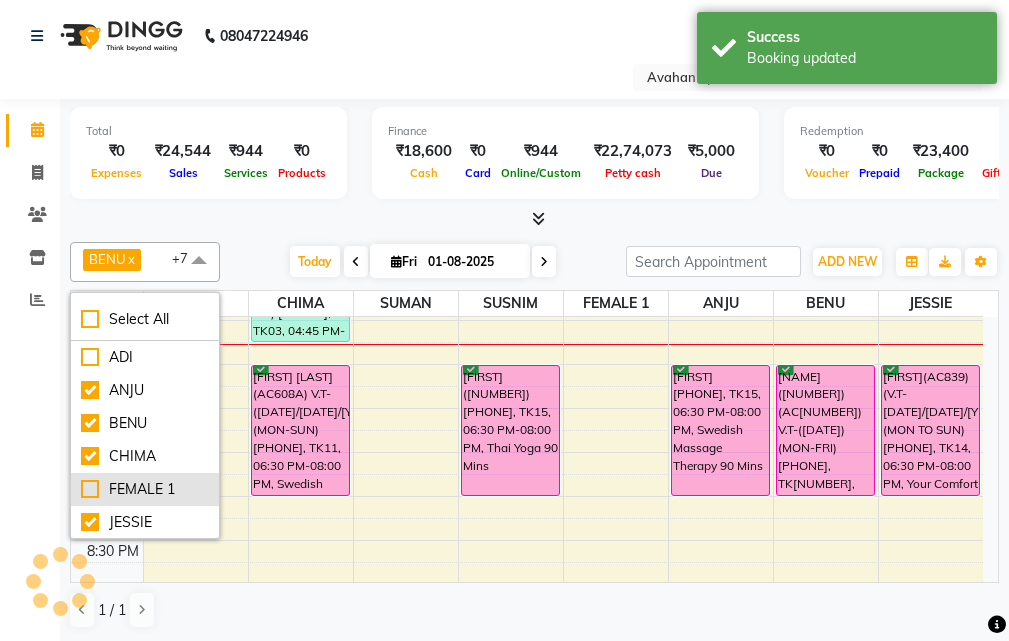 checkbox on "false" 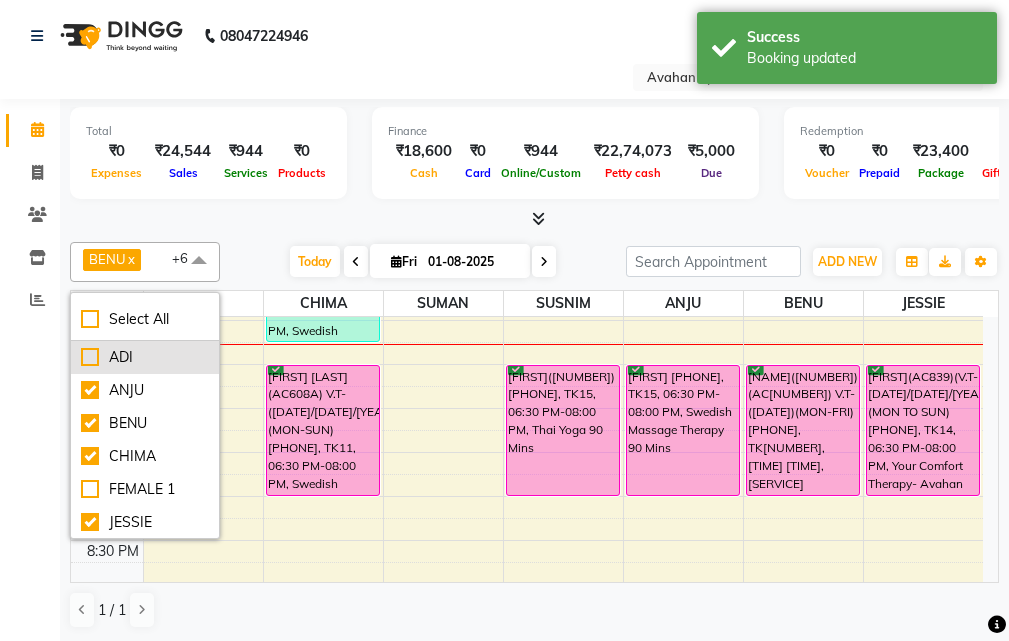 click on "ADI" at bounding box center [145, 357] 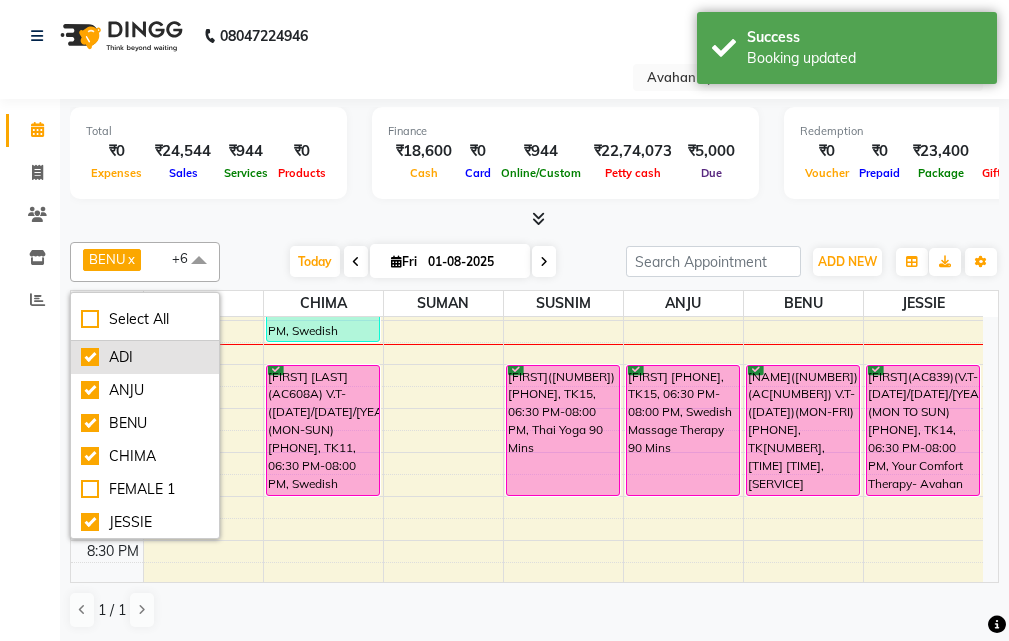 checkbox on "true" 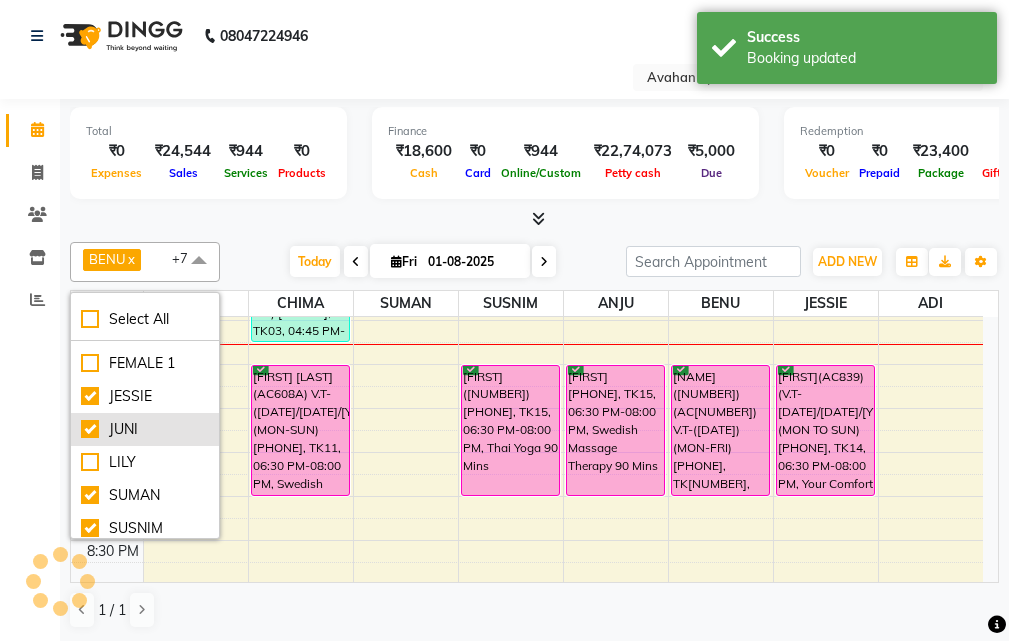 scroll, scrollTop: 133, scrollLeft: 0, axis: vertical 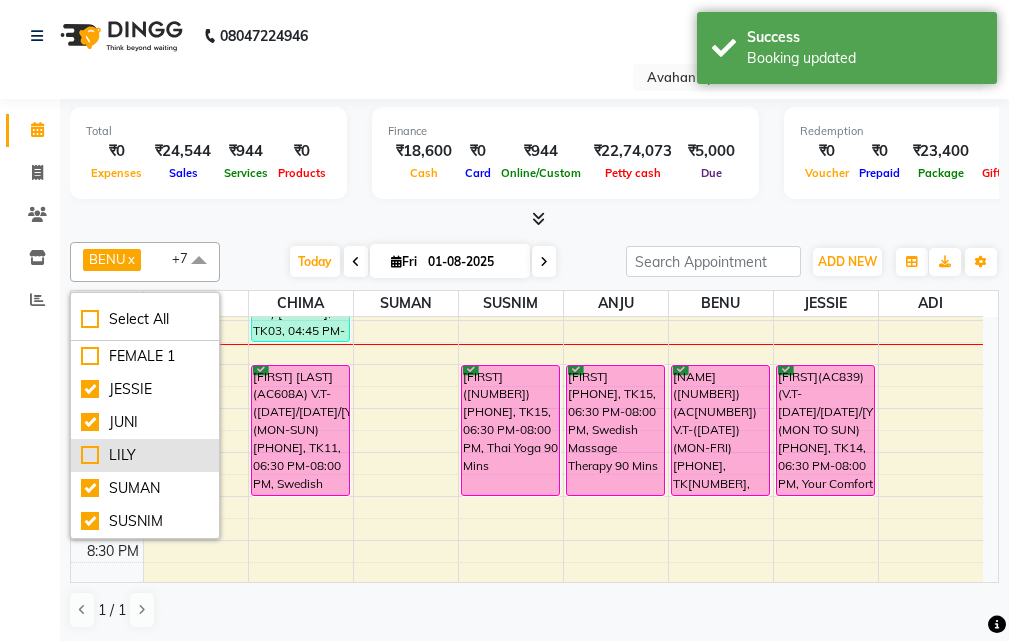 click on "LILY" at bounding box center [145, 455] 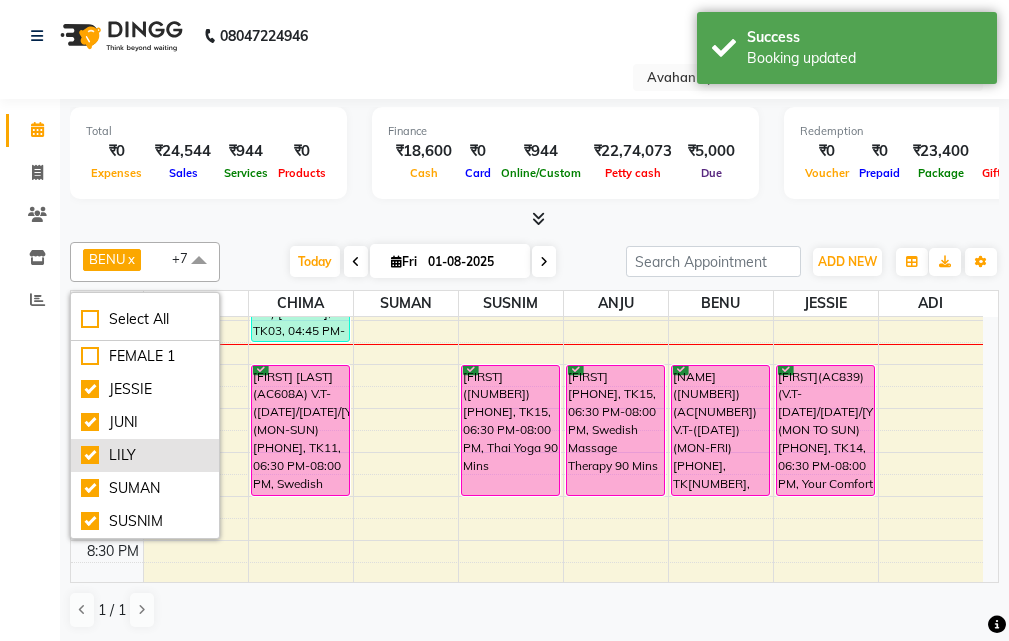 checkbox on "true" 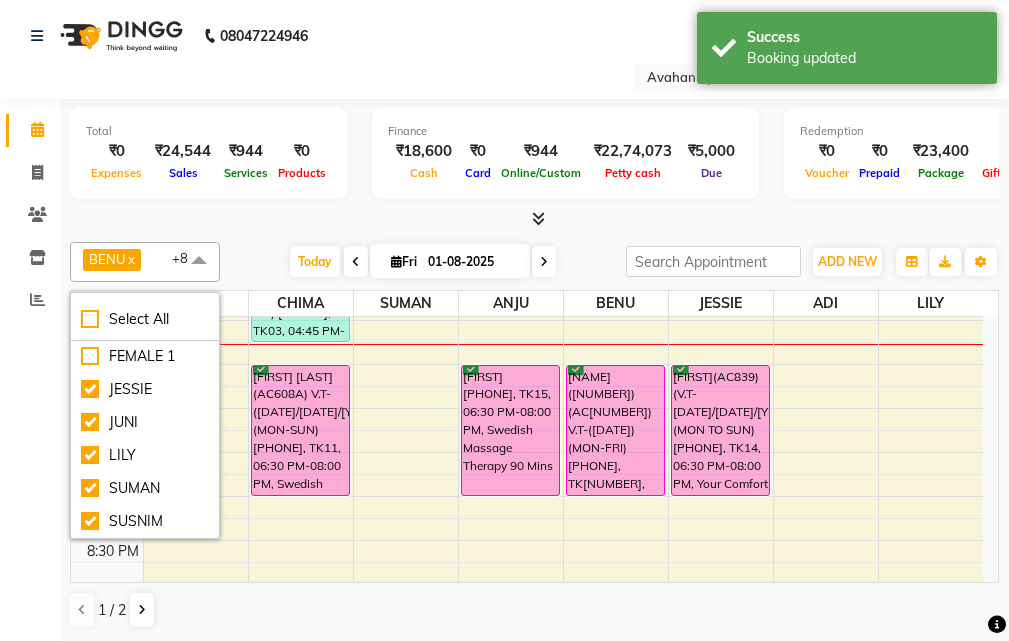 drag, startPoint x: 0, startPoint y: 462, endPoint x: 167, endPoint y: 469, distance: 167.14664 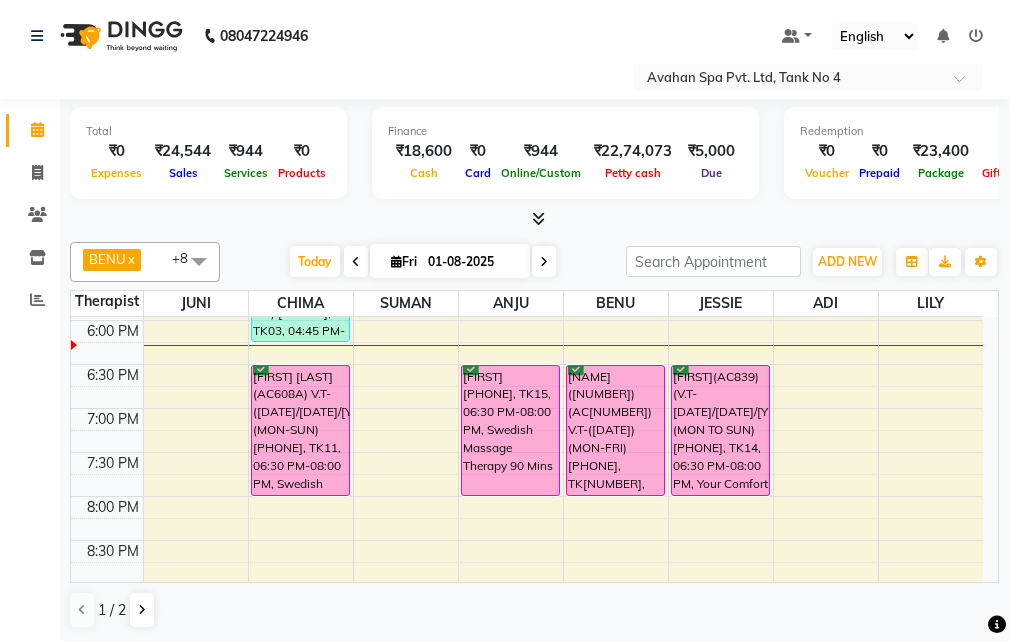 click at bounding box center [199, 261] 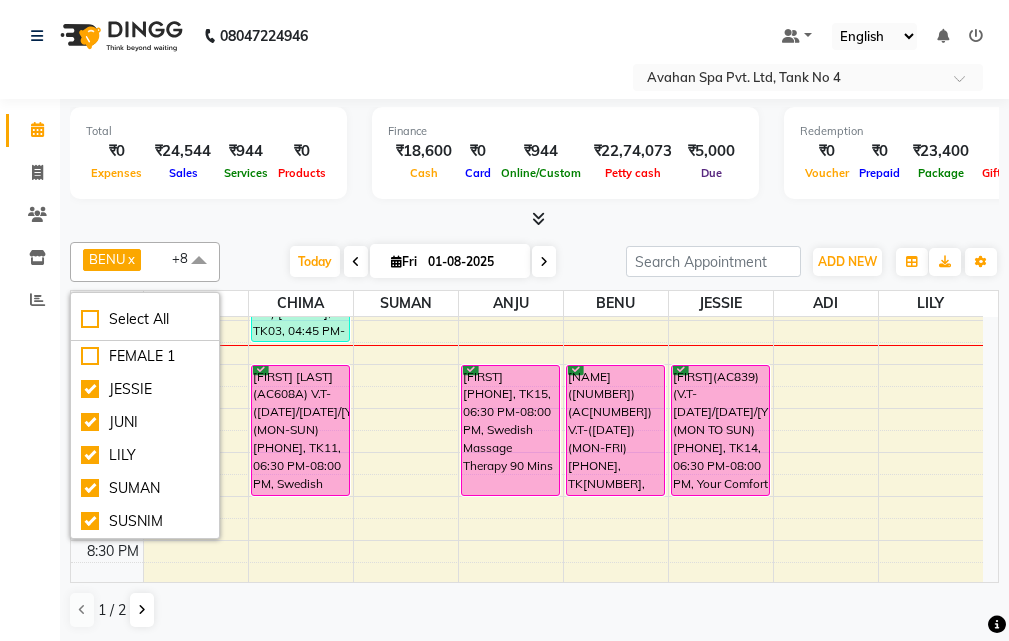 click on "Calendar  Invoice  Clients  Inventory  Reports Completed InProgress Upcoming Dropped Tentative Check-In Confirm Bookings Generate Report Segments Page Builder" 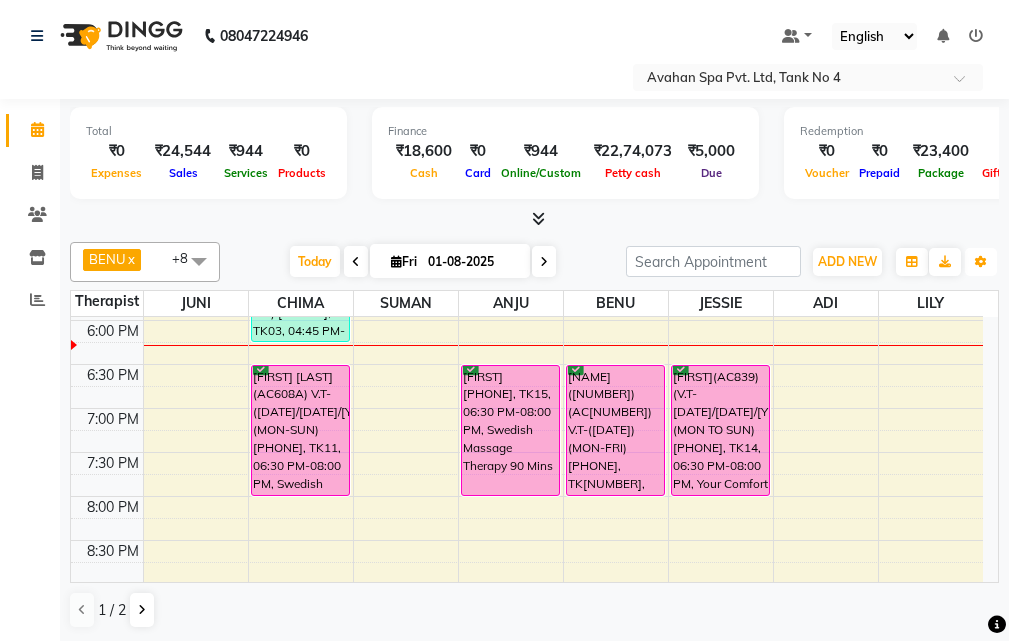 click at bounding box center (981, 262) 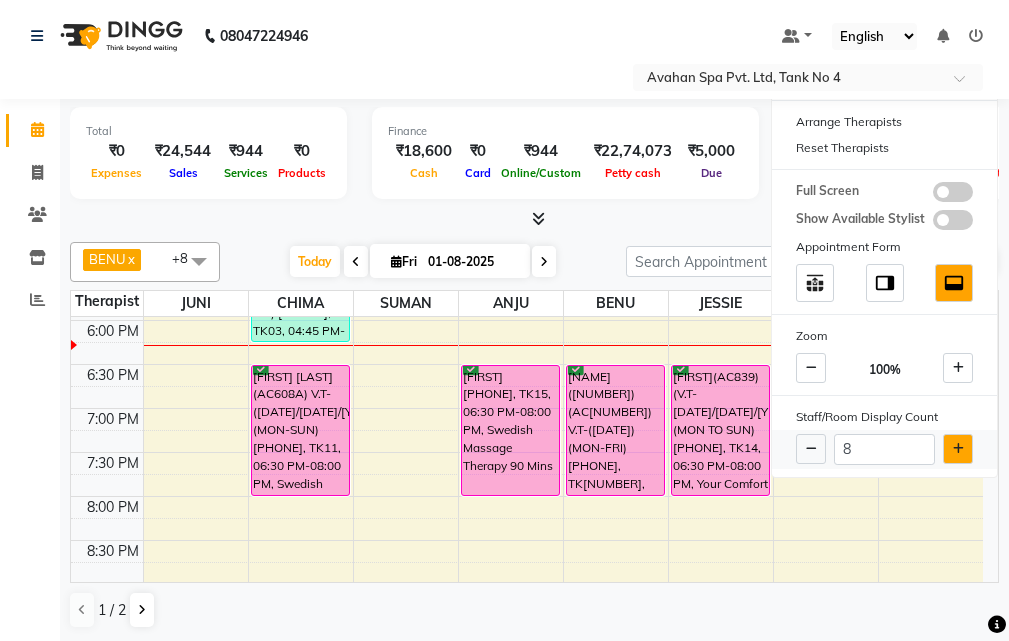 click at bounding box center [958, 449] 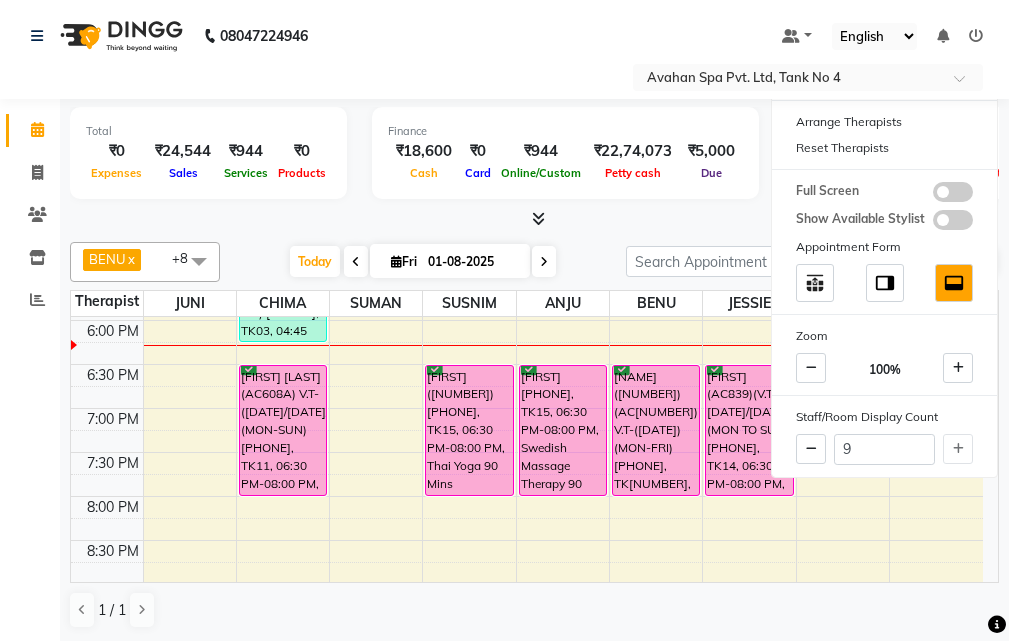click on "Calendar  Invoice  Clients  Inventory  Reports Completed InProgress Upcoming Dropped Tentative Check-In Confirm Bookings Generate Report Segments Page Builder" 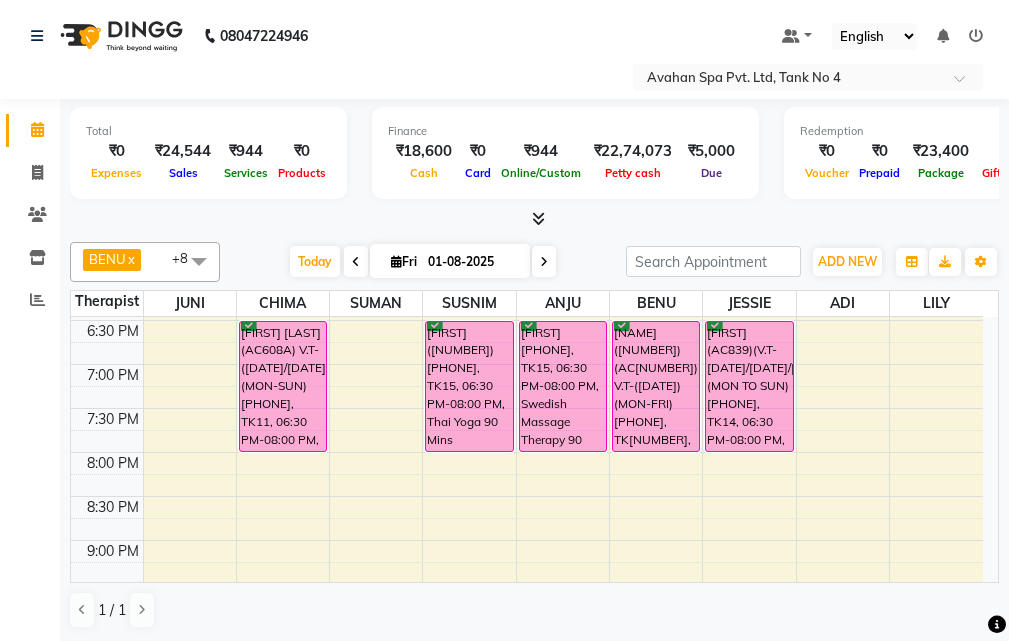 scroll, scrollTop: 700, scrollLeft: 0, axis: vertical 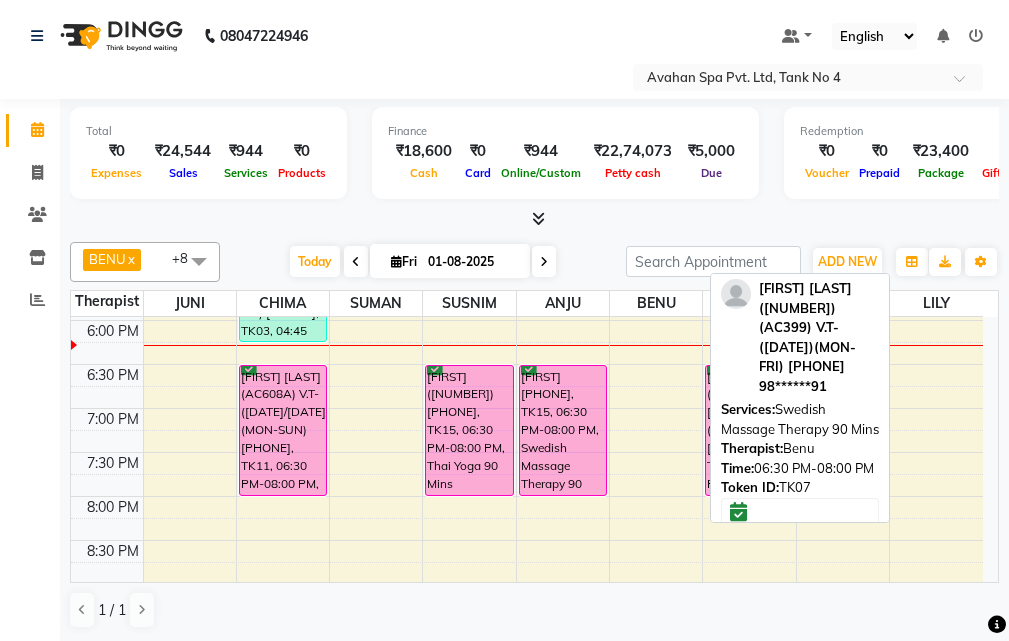 drag, startPoint x: 651, startPoint y: 399, endPoint x: 864, endPoint y: 405, distance: 213.08449 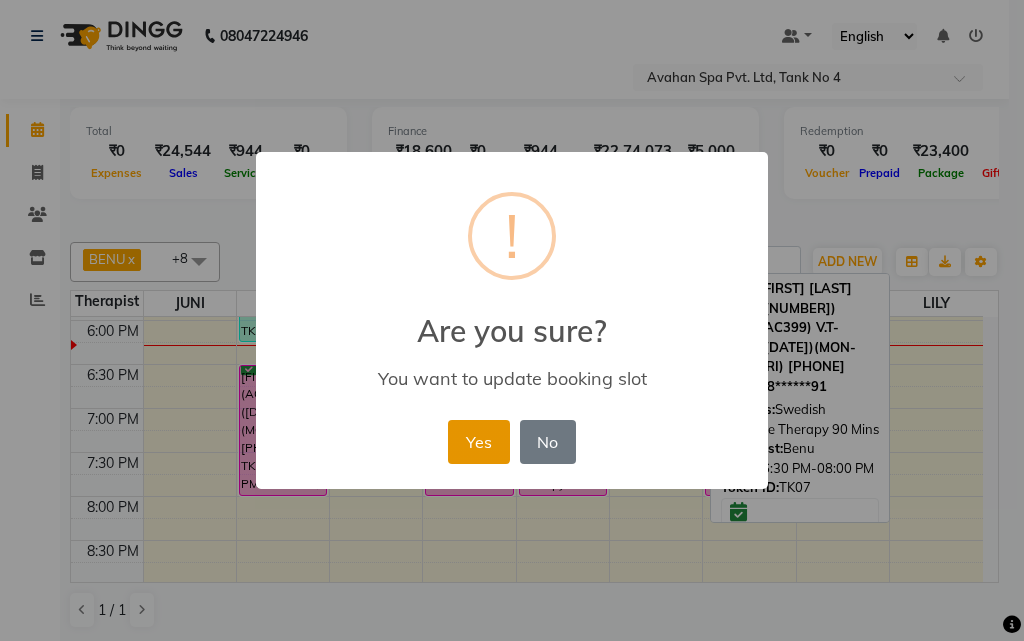 drag, startPoint x: 470, startPoint y: 452, endPoint x: 406, endPoint y: 435, distance: 66.21933 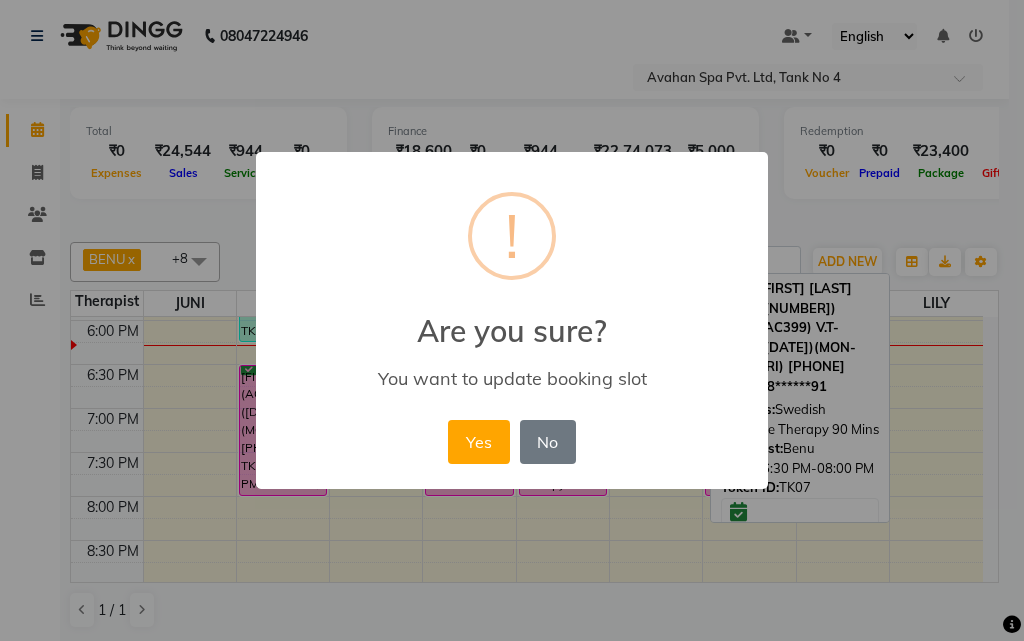 click on "Yes" at bounding box center (478, 442) 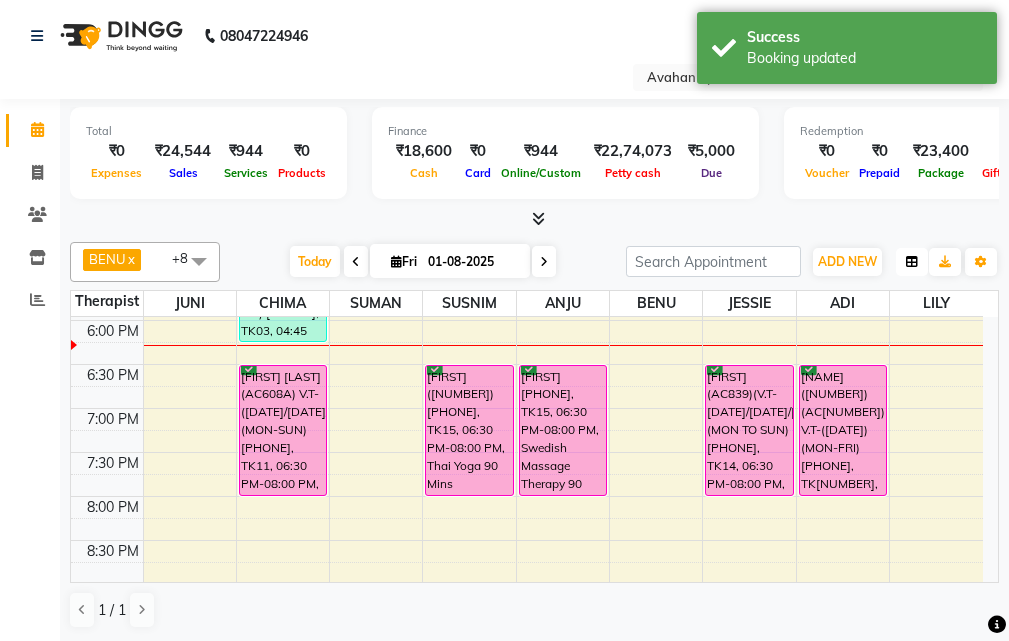 click at bounding box center (912, 262) 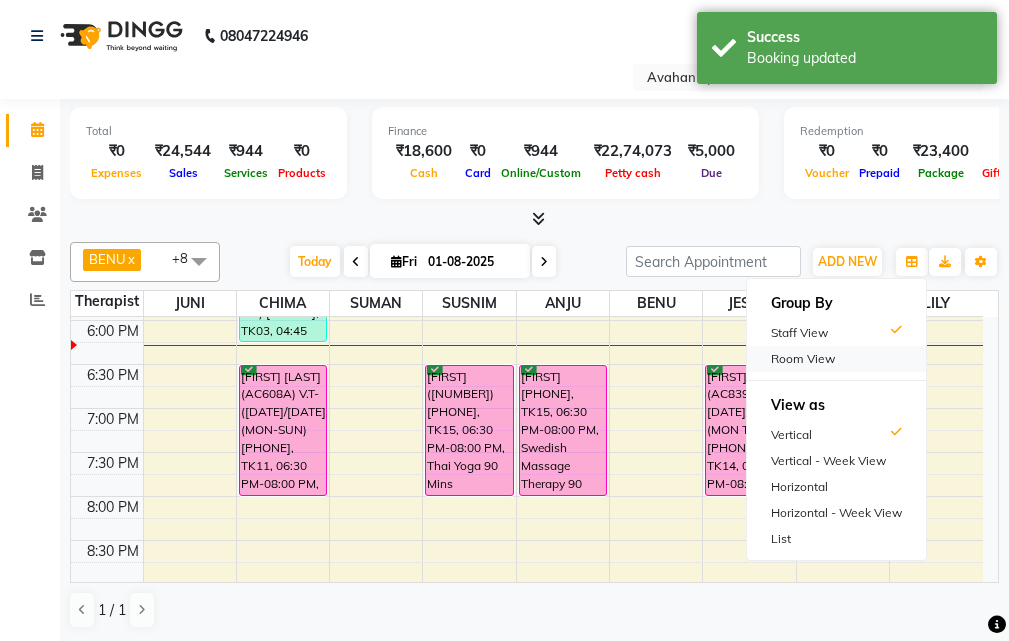 click on "Room View" at bounding box center (836, 359) 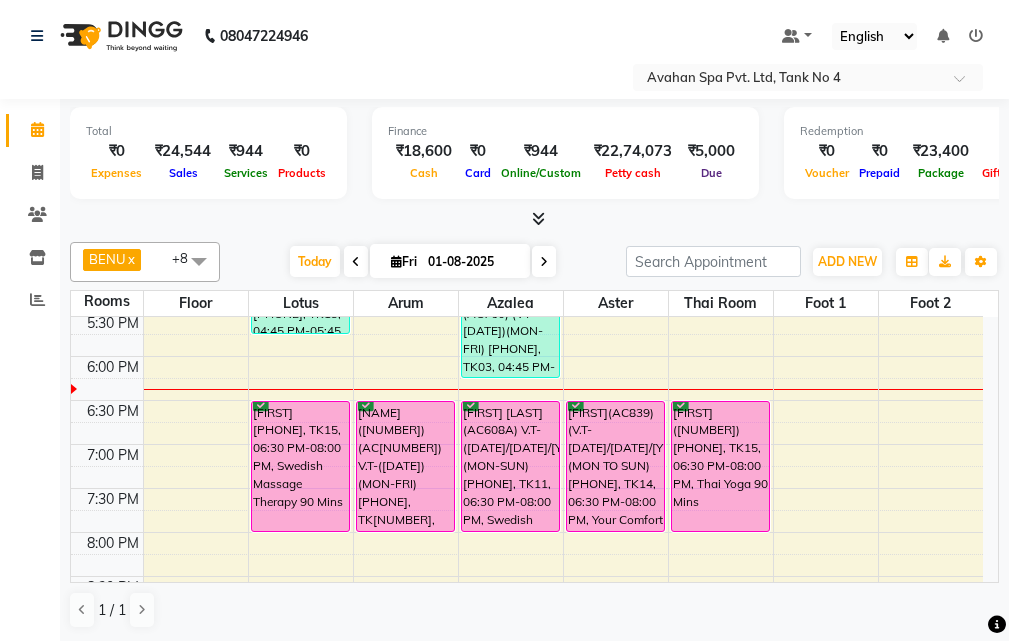 scroll, scrollTop: 700, scrollLeft: 0, axis: vertical 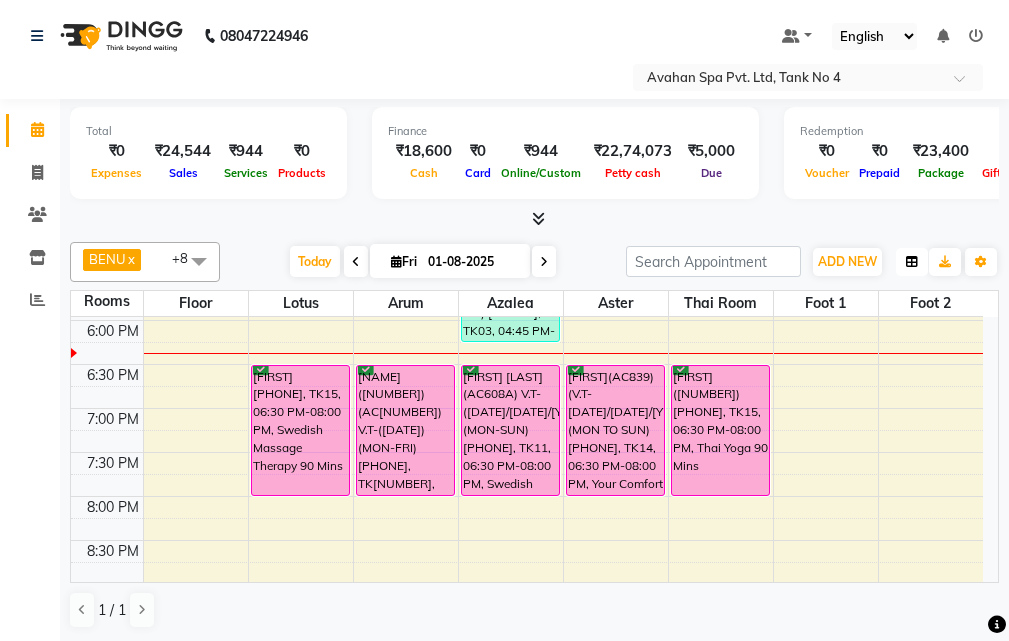 click at bounding box center [912, 262] 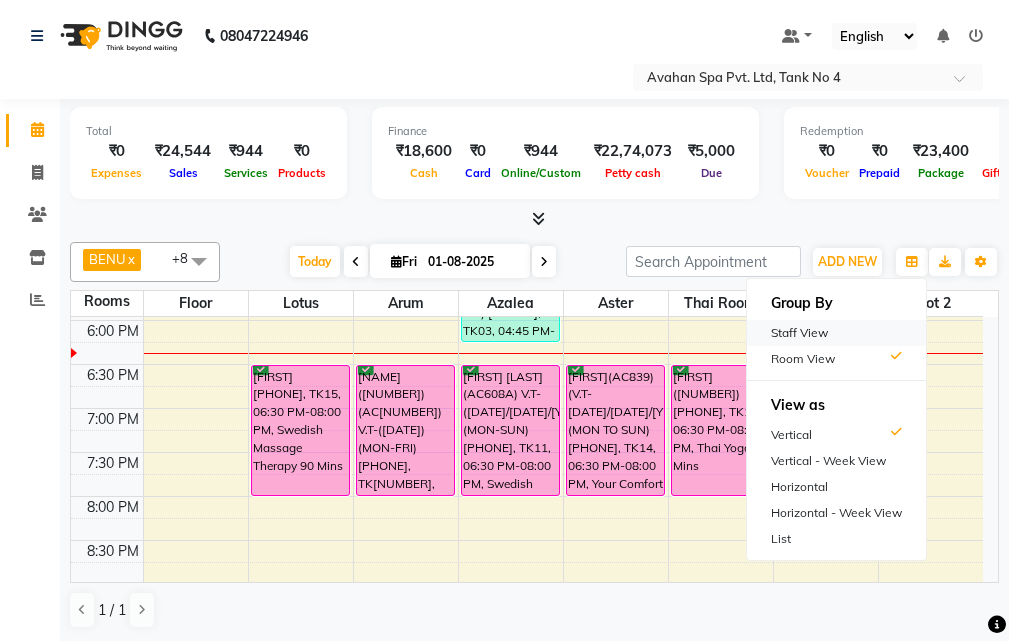 click on "Staff View" at bounding box center [836, 333] 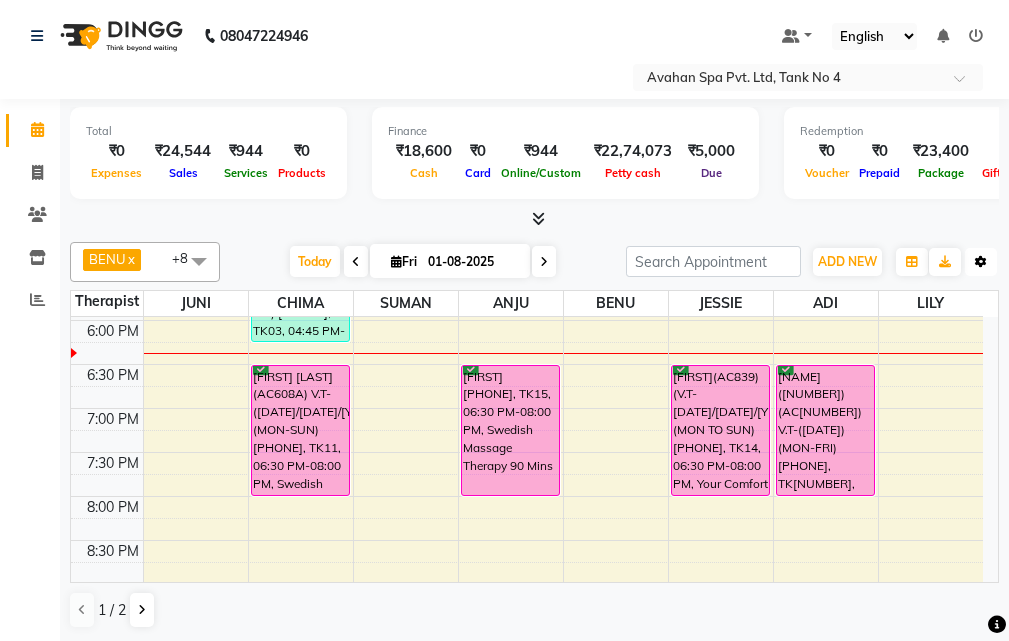 click on "Toggle Dropdown" at bounding box center (981, 262) 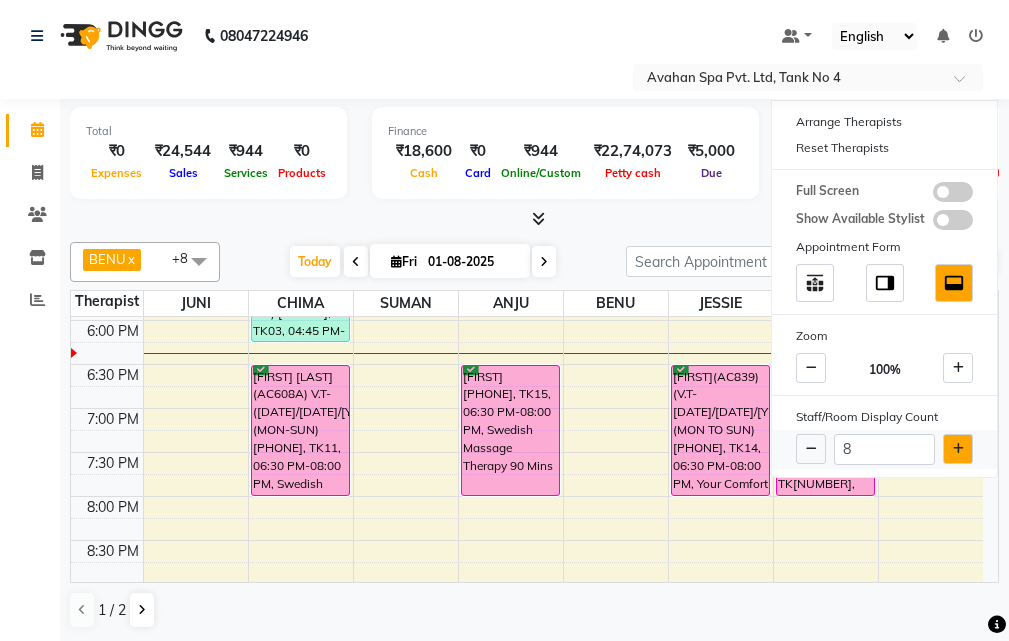 click at bounding box center [958, 449] 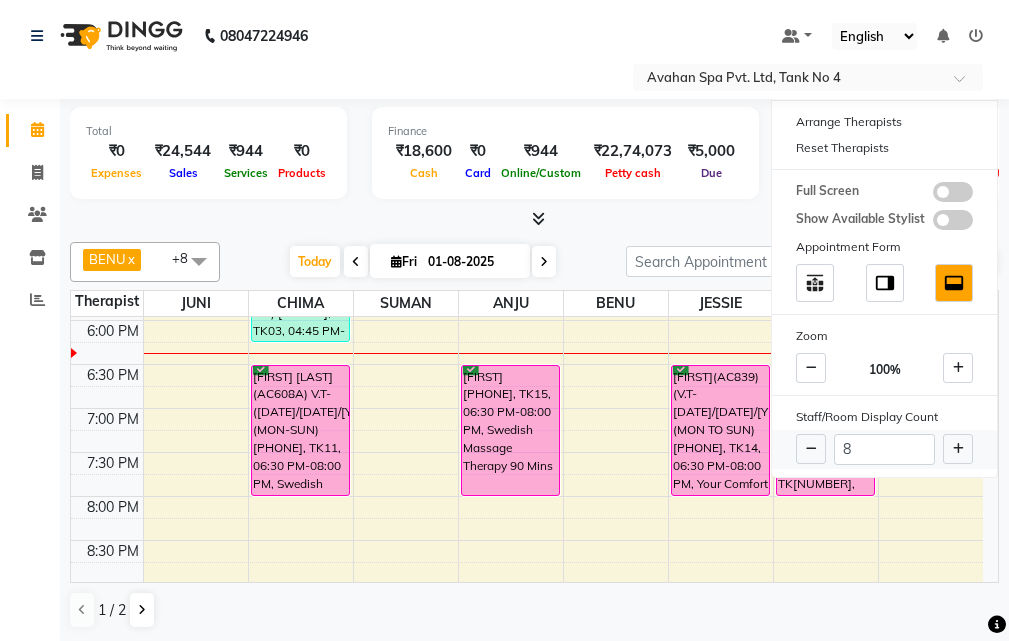 type on "9" 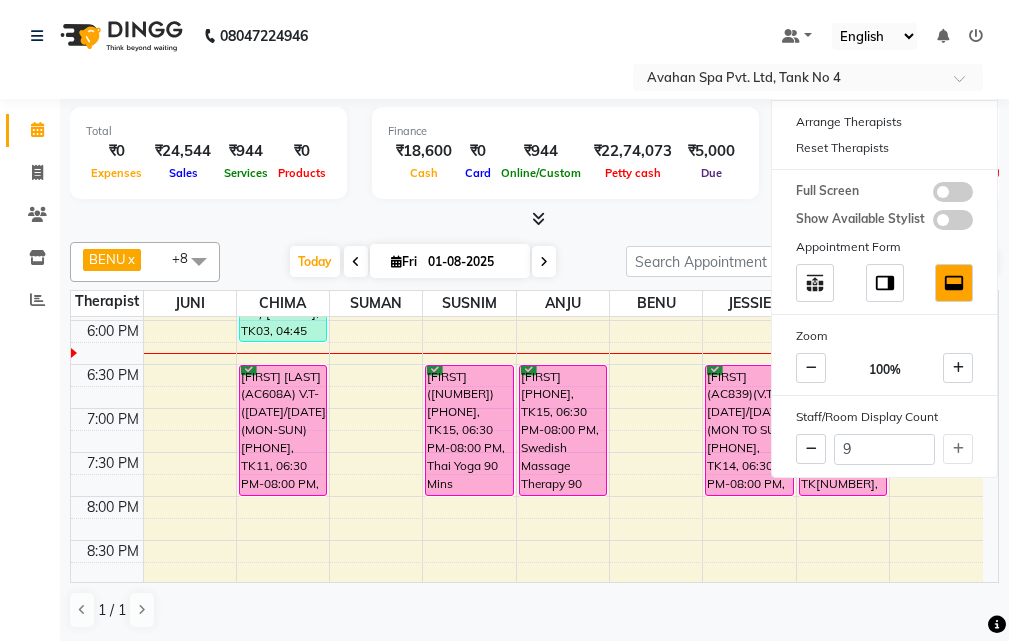 click on "Calendar  Invoice  Clients  Inventory  Reports Completed InProgress Upcoming Dropped Tentative Check-In Confirm Bookings Generate Report Segments Page Builder" 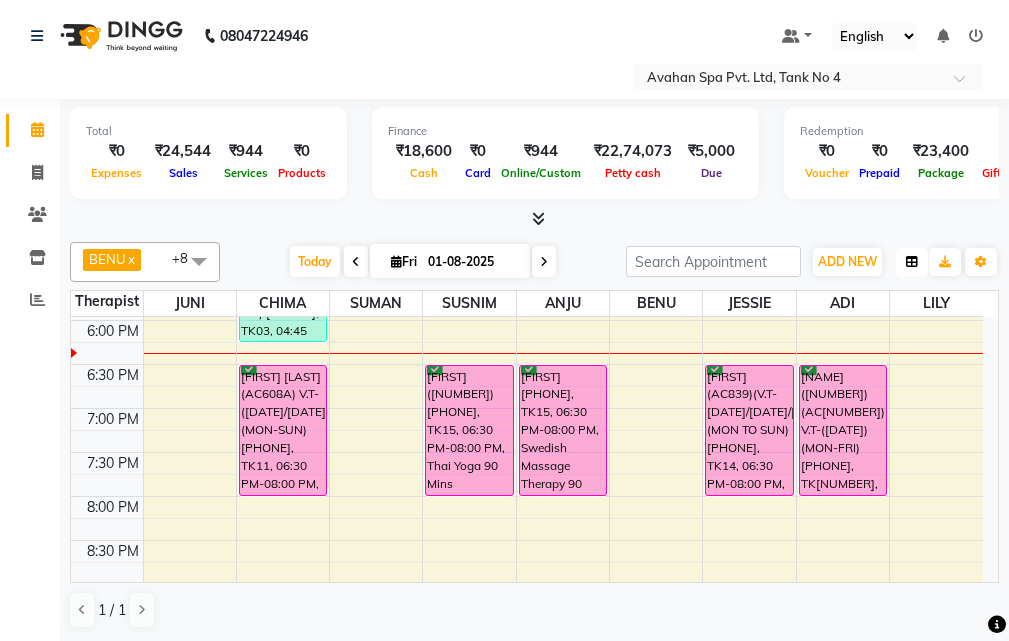 click at bounding box center (912, 262) 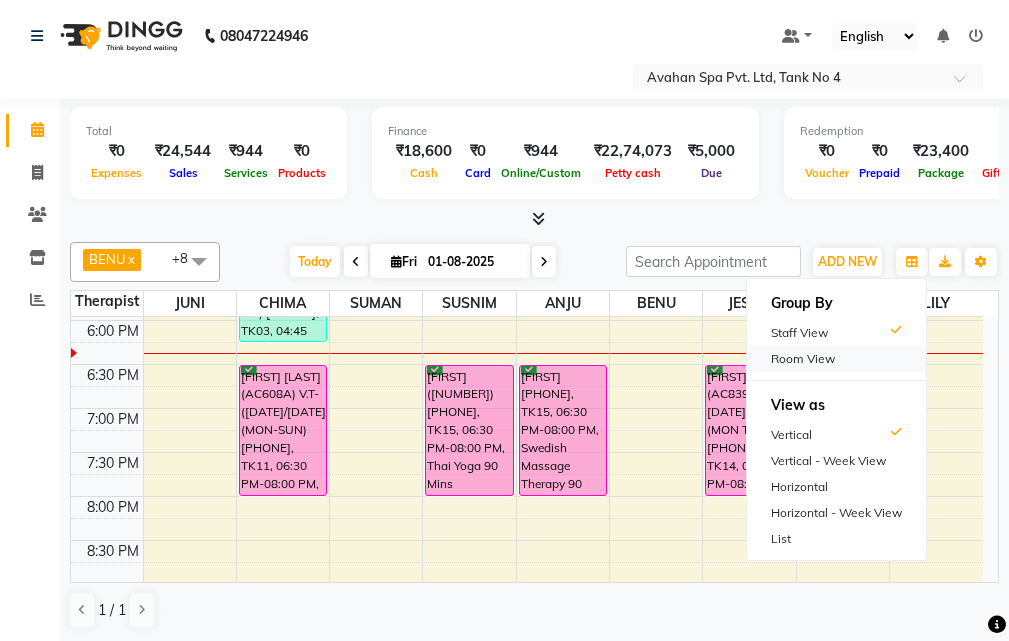 click on "Room View" at bounding box center (836, 359) 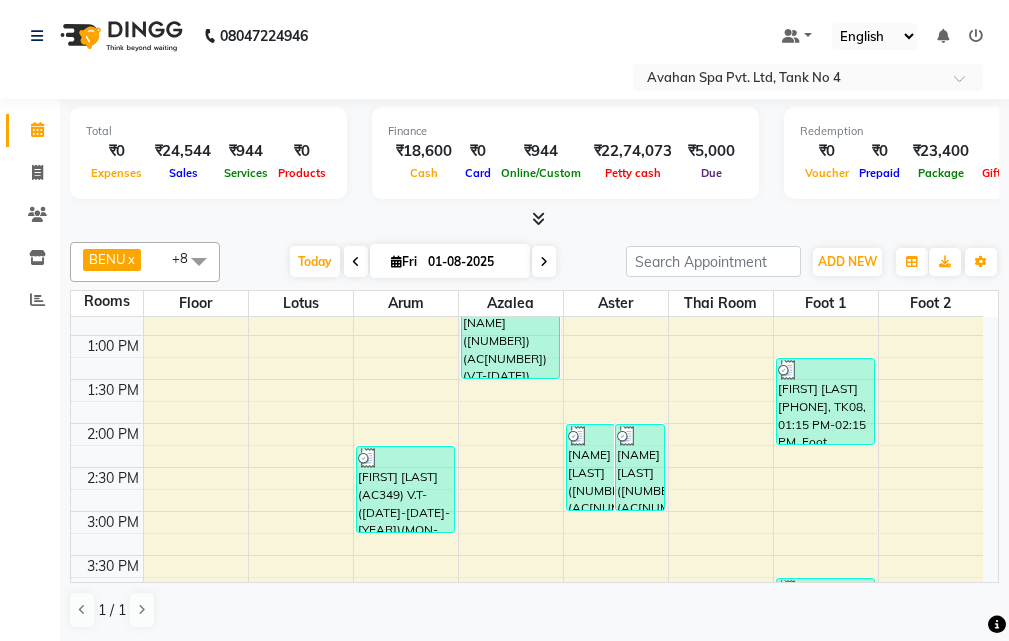 scroll, scrollTop: 200, scrollLeft: 0, axis: vertical 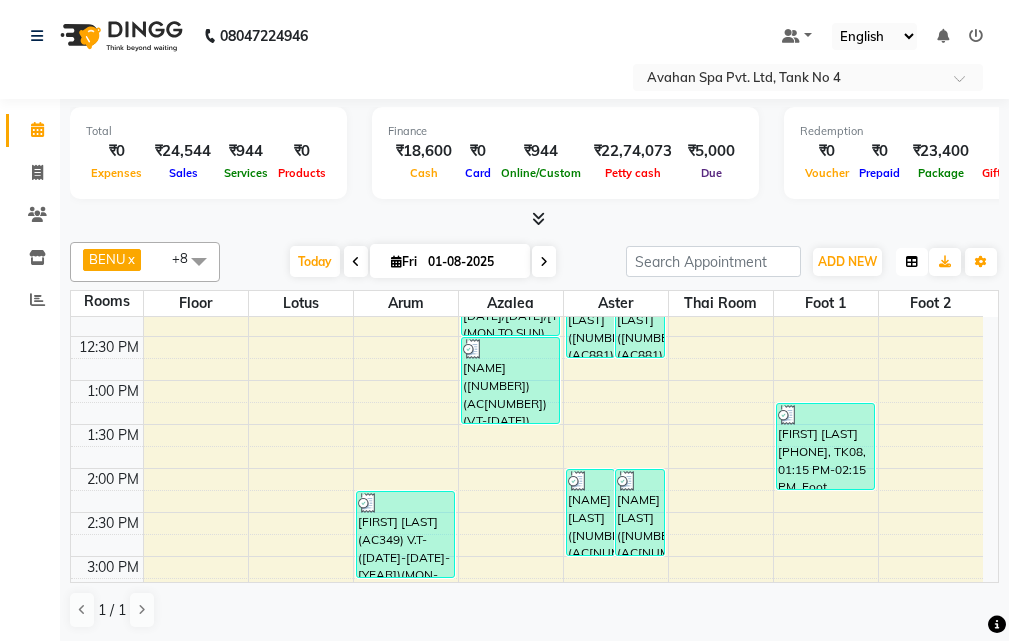 click at bounding box center [912, 262] 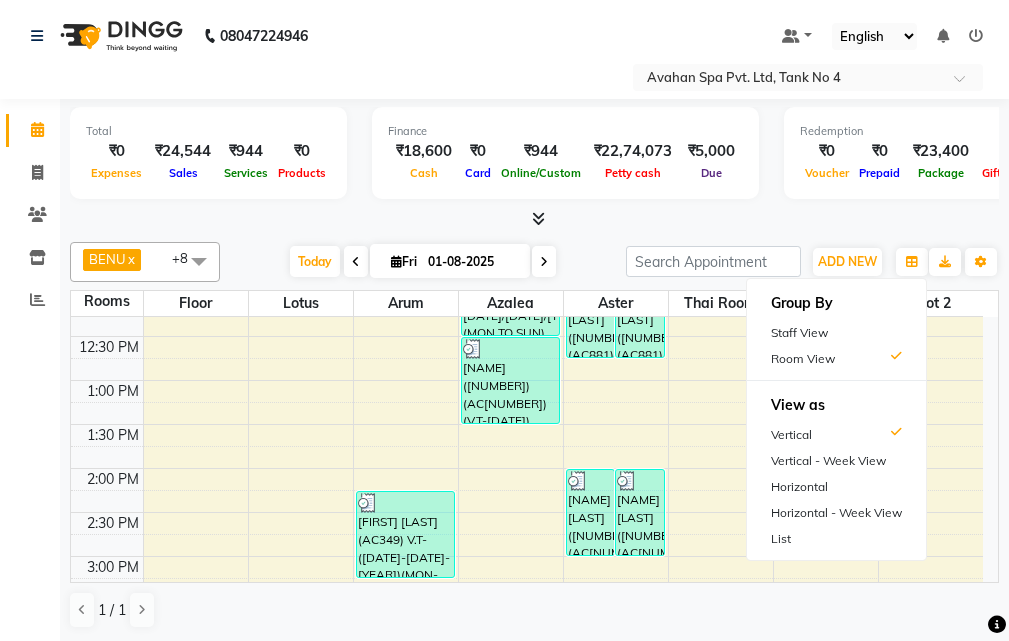 click on "Staff View" at bounding box center [836, 333] 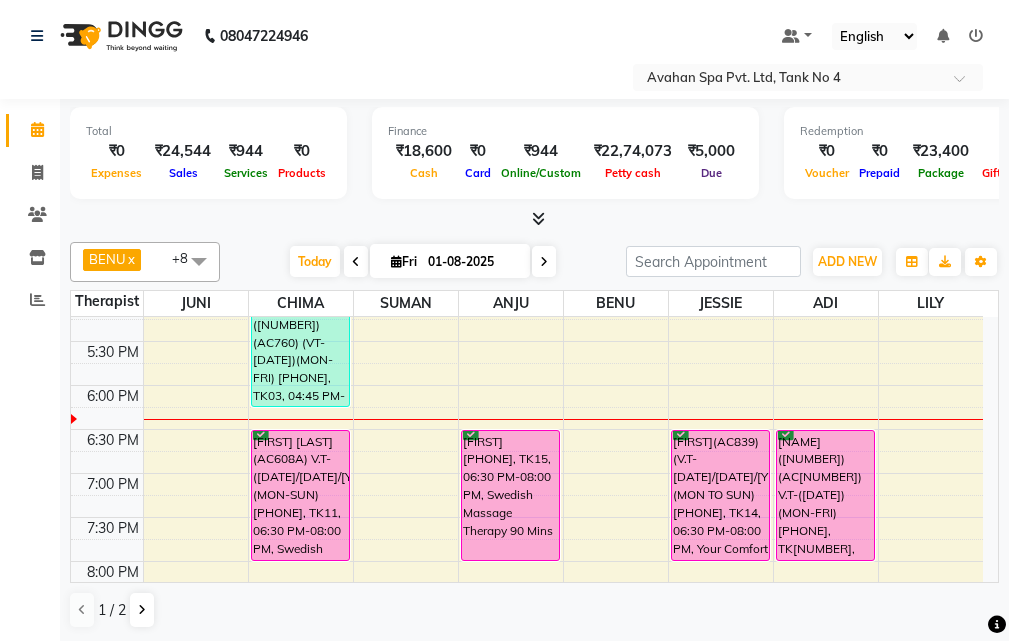 scroll, scrollTop: 600, scrollLeft: 0, axis: vertical 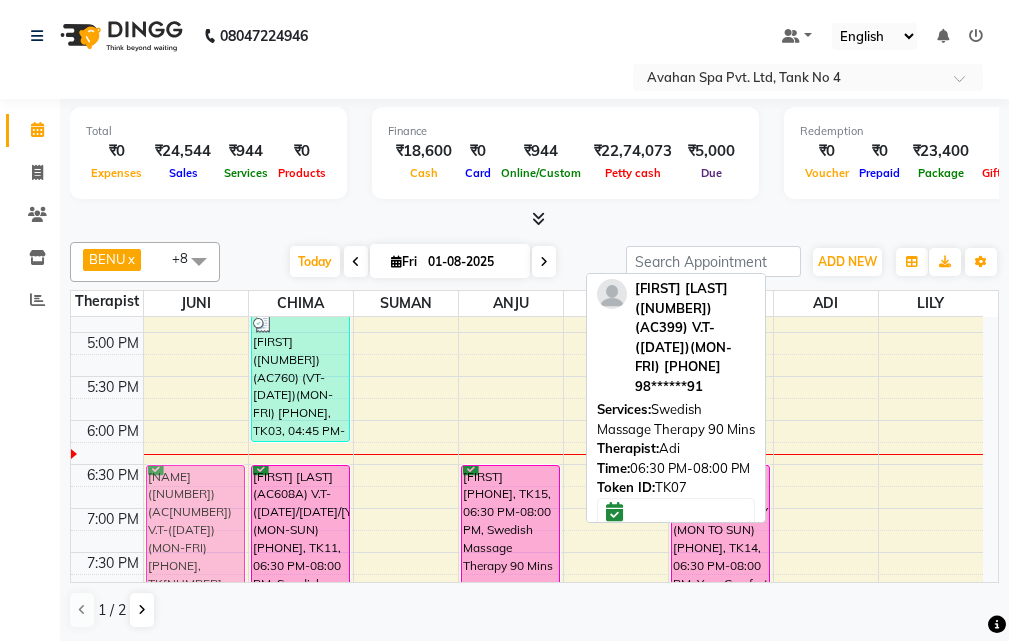 drag, startPoint x: 840, startPoint y: 488, endPoint x: 219, endPoint y: 488, distance: 621 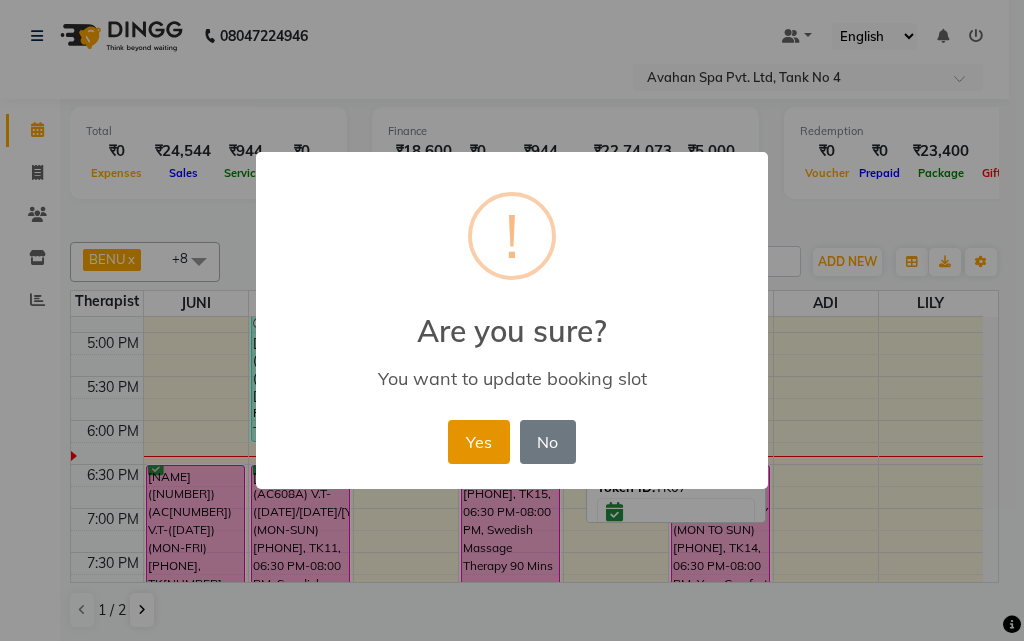 click on "Yes" at bounding box center (478, 442) 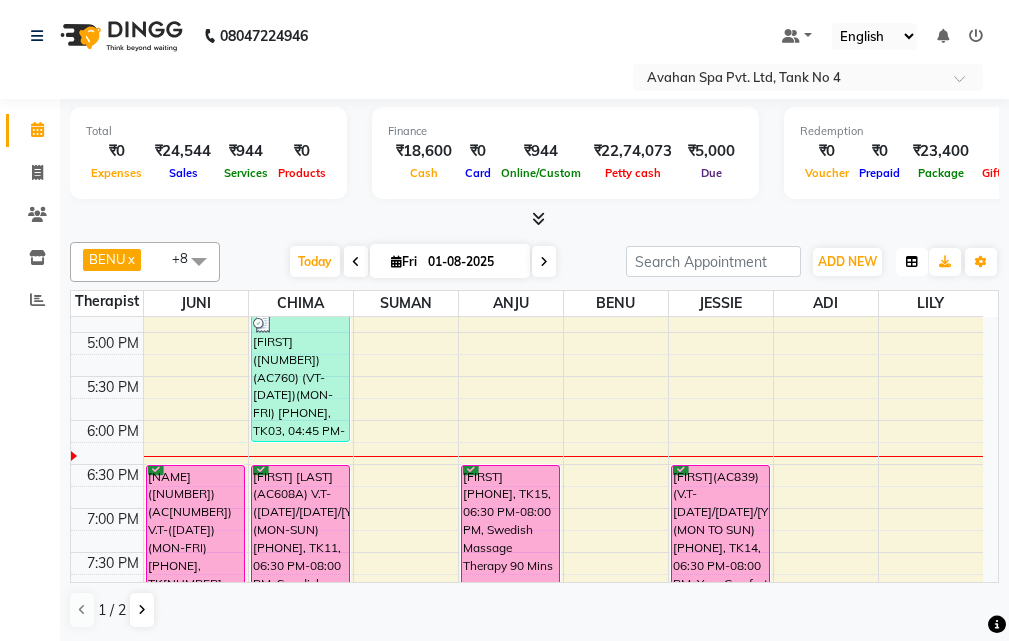 click at bounding box center [912, 262] 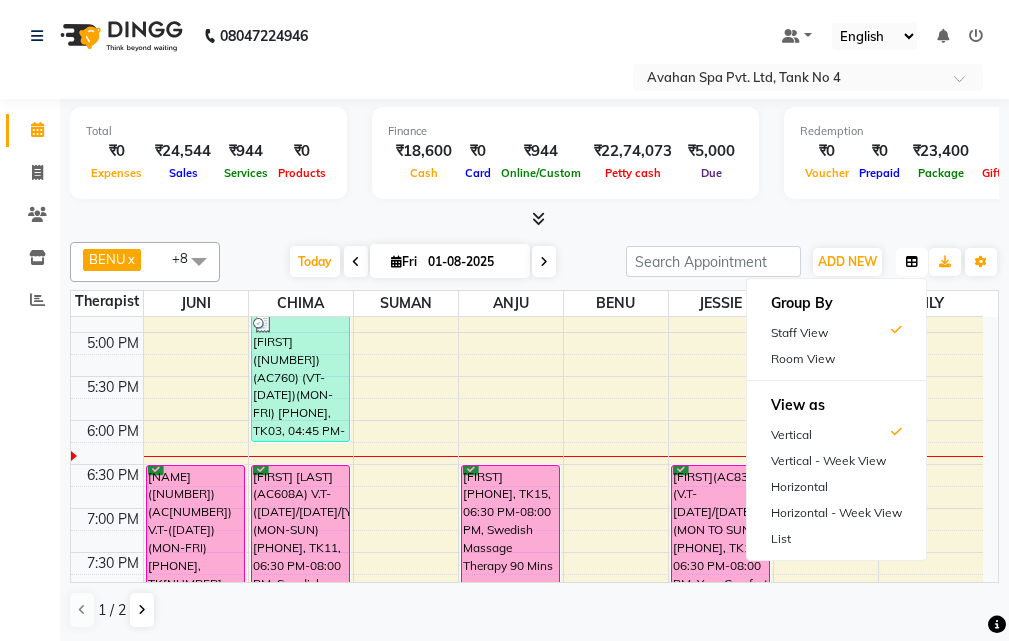 click at bounding box center [912, 262] 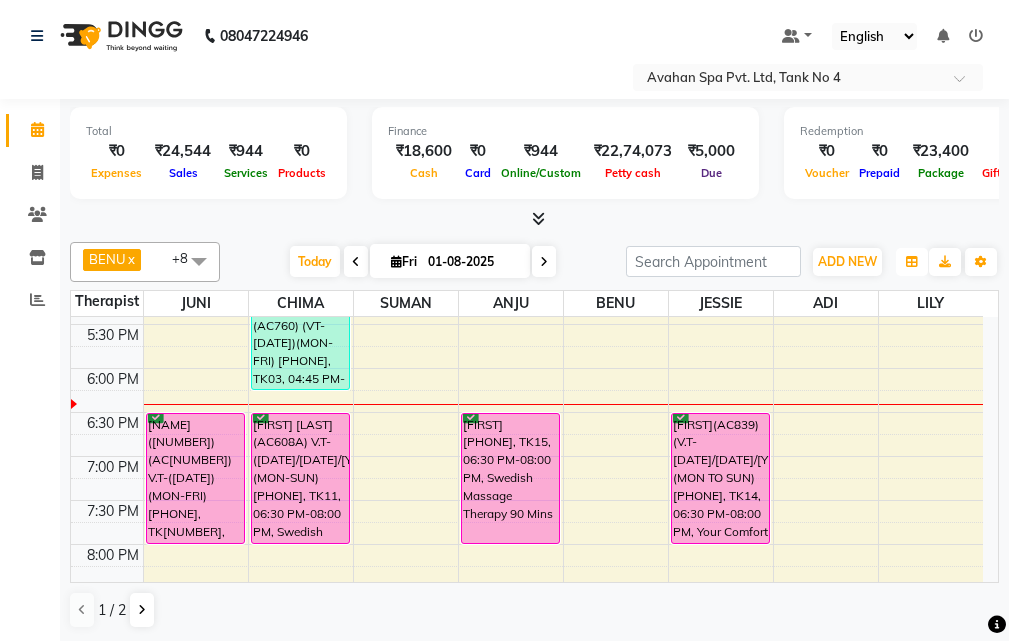 scroll, scrollTop: 700, scrollLeft: 0, axis: vertical 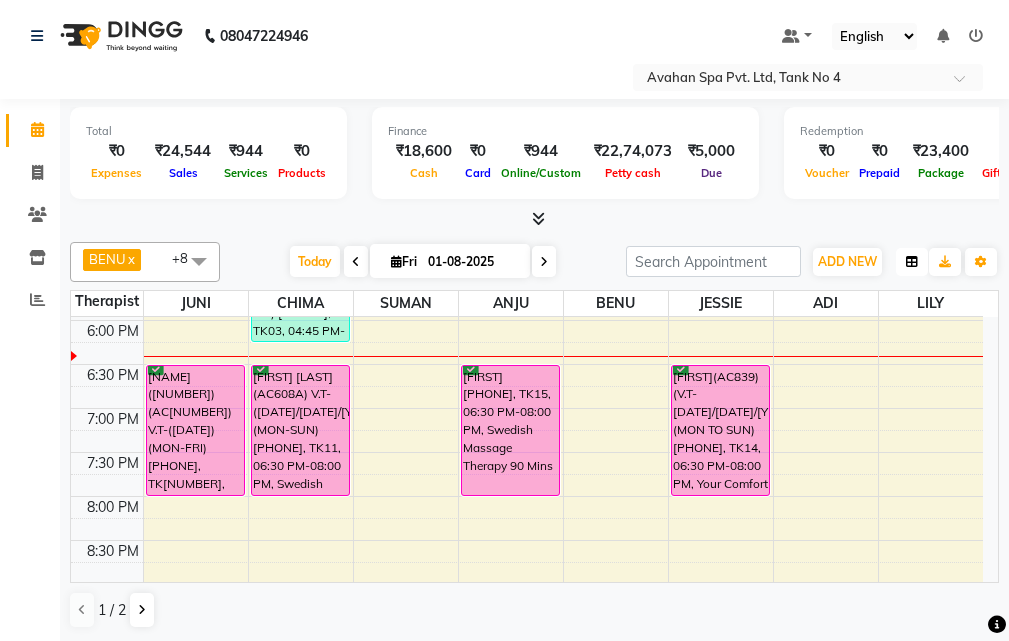 click at bounding box center (912, 262) 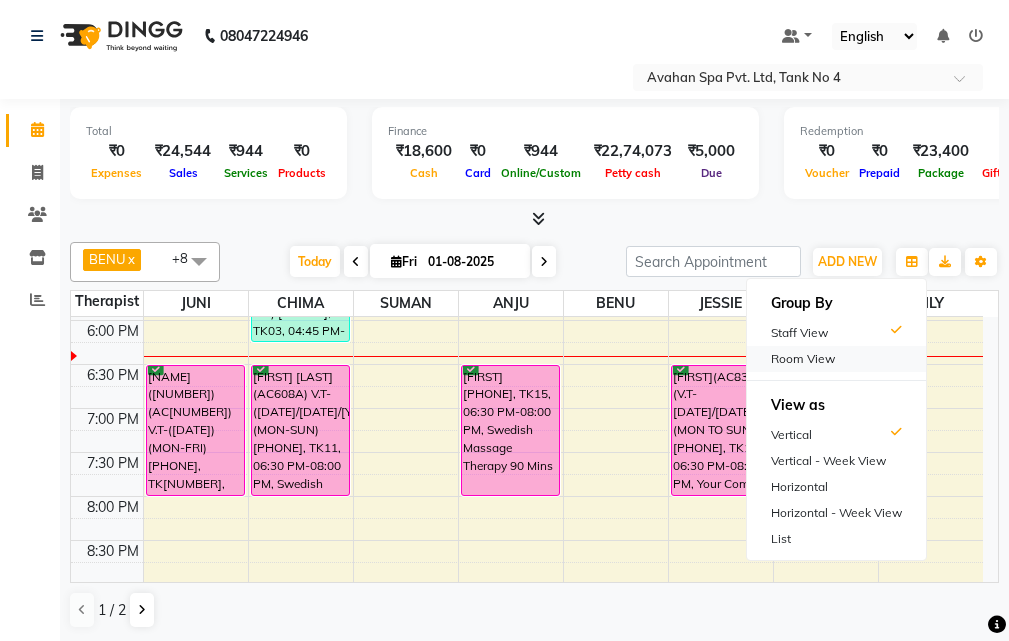 click on "Room View" at bounding box center (836, 359) 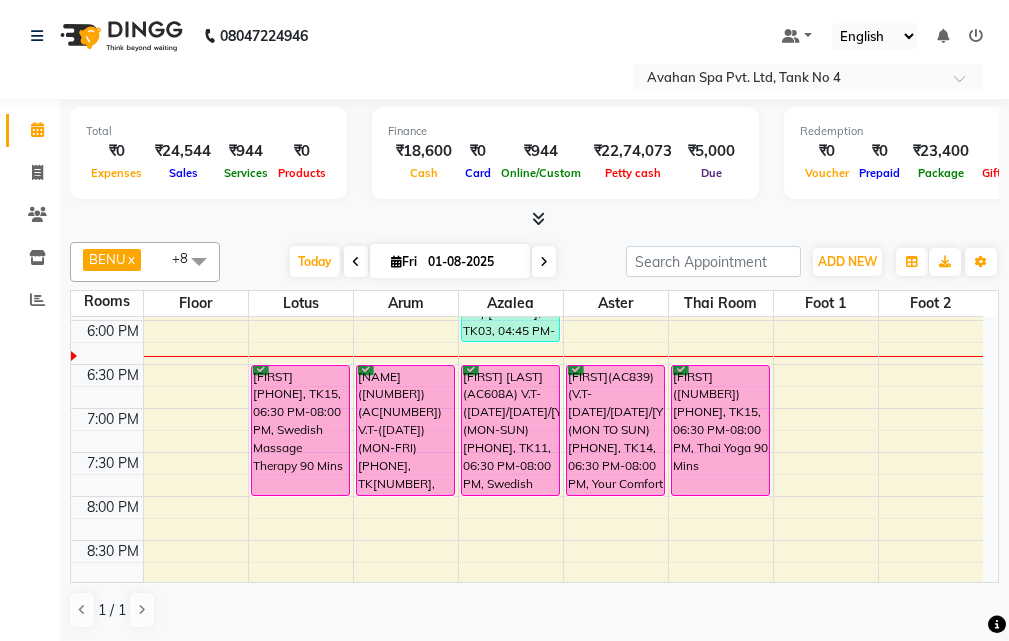click at bounding box center [544, 262] 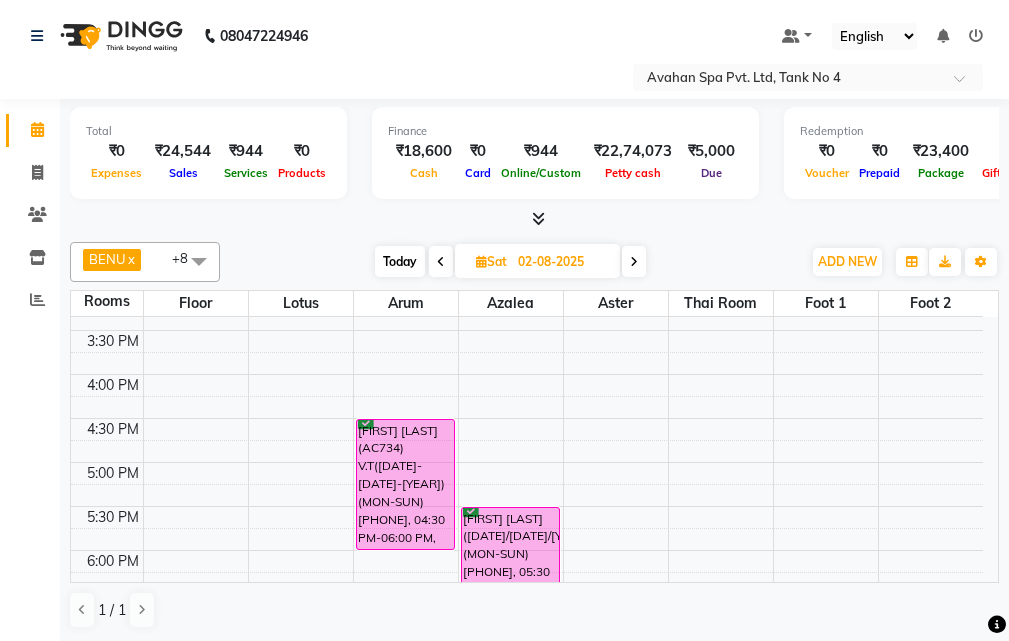 scroll, scrollTop: 505, scrollLeft: 0, axis: vertical 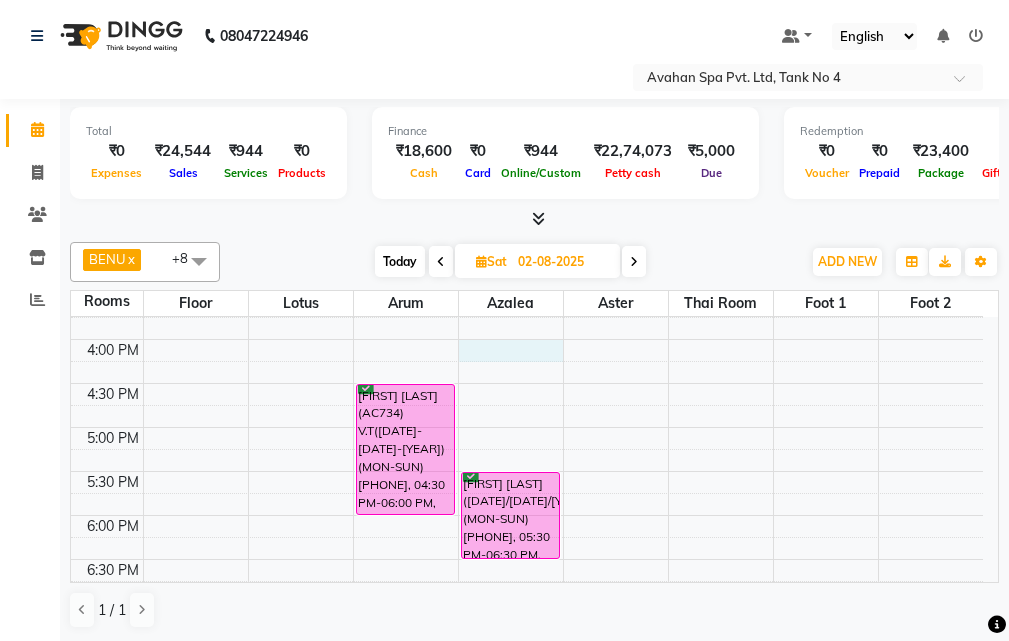 click on "10:00 AM 10:30 AM 11:00 AM 11:30 AM 12:00 PM 12:30 PM 1:00 PM 1:30 PM 2:00 PM 2:30 PM 3:00 PM 3:30 PM 4:00 PM 4:30 PM 5:00 PM 5:30 PM 6:00 PM 6:30 PM 7:00 PM 7:30 PM 8:00 PM 8:30 PM 9:00 PM 9:30 PM 10:00 PM 10:30 PM     VIRENDRA(10275)(AC263) (20/04/2026)(MON-SUN) 9717308336, 01:30 PM-03:00 PM, Swedish Massage Therapy 90 Mins     PANKAJ KUMAR (12574)(AC734) V.T(10-05-2026)(MON-SUN) 9831027131, 04:30 PM-06:00 PM, Swedish Massage Therapy 90 Mins     VIRENDRA(10275)(AC263) (20/04/2026)(MON-SUN) 9717308336, 01:30 PM-03:00 PM, Swedish Massage Therapy 90 Mins     GAUTAM DE(5901)(AC244) (30/09/2025)(MON-SUN) 9748380445, 05:30 PM-06:30 PM, Swedish Massage Therapy 60 Mins" at bounding box center [527, 383] 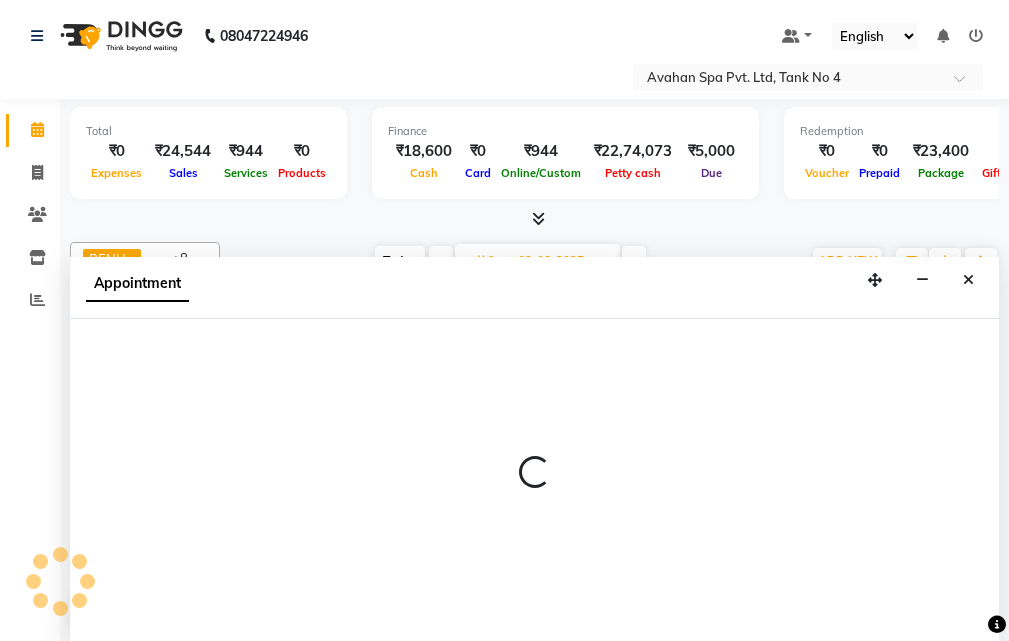 scroll, scrollTop: 1, scrollLeft: 0, axis: vertical 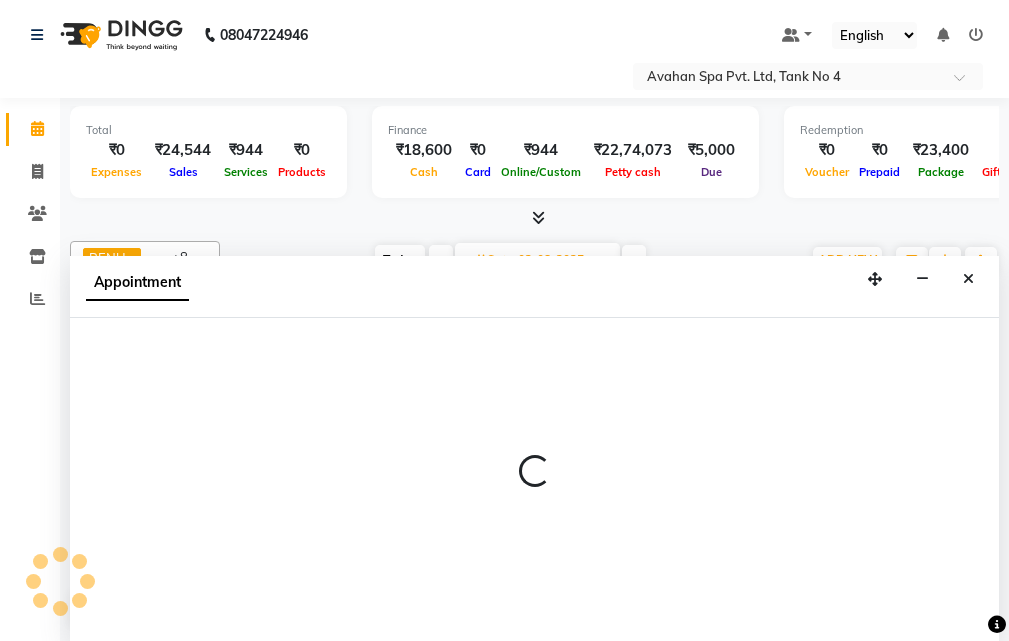select on "960" 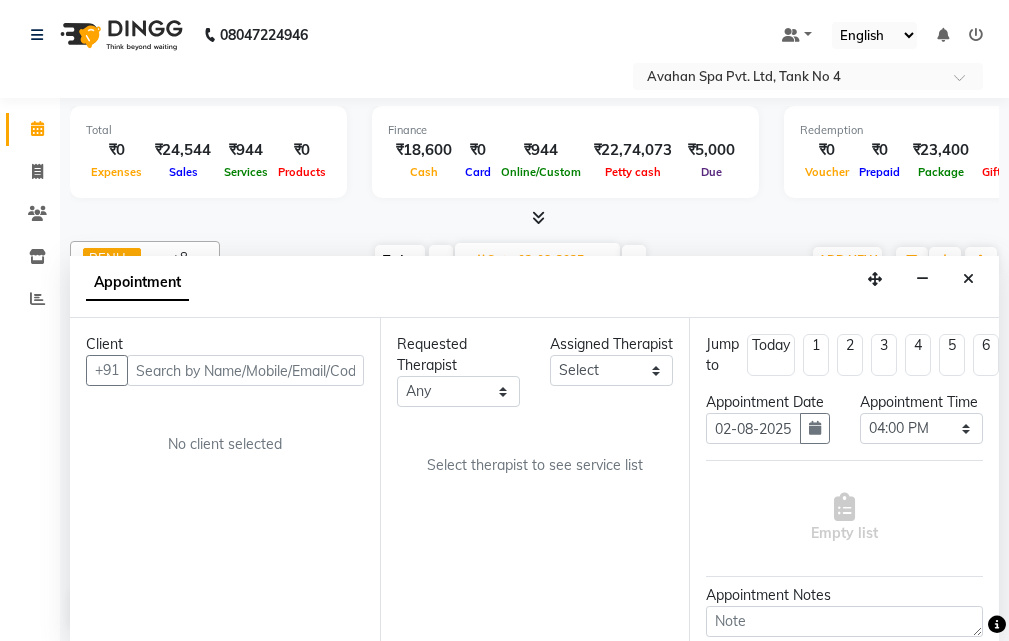click at bounding box center [245, 370] 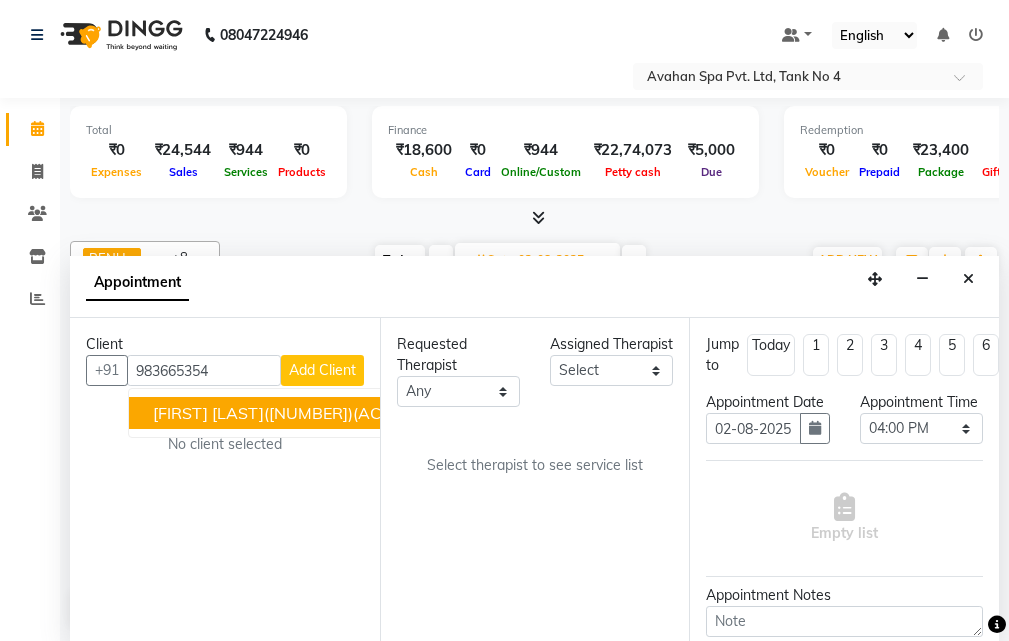 click on "[FIRST] [LAST] (AC696) V.T-([DATE]) (MON-SUN) [PHONE]" at bounding box center (411, 413) 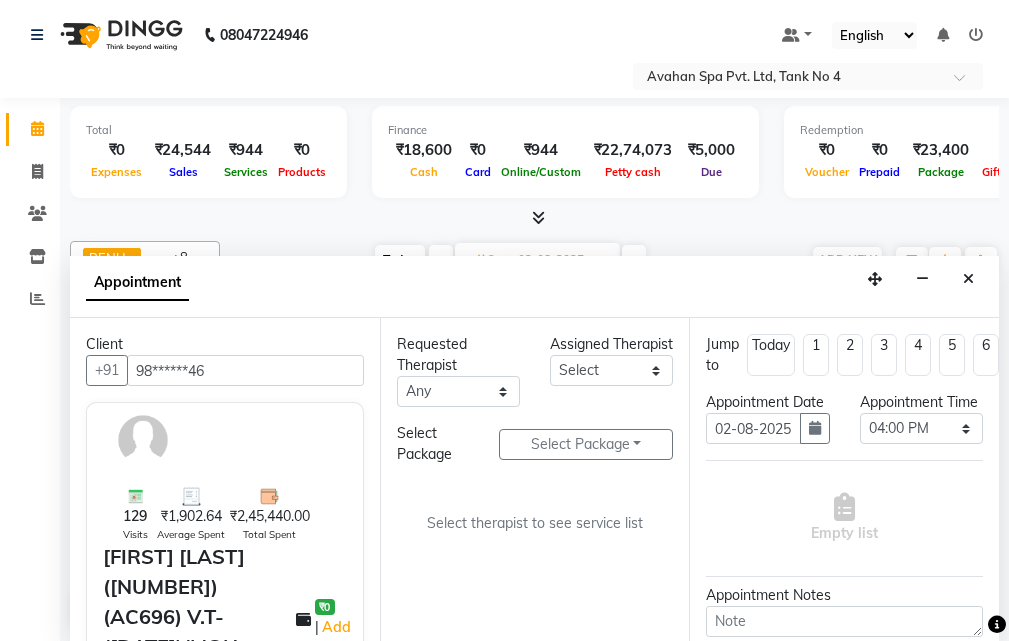 type on "98******46" 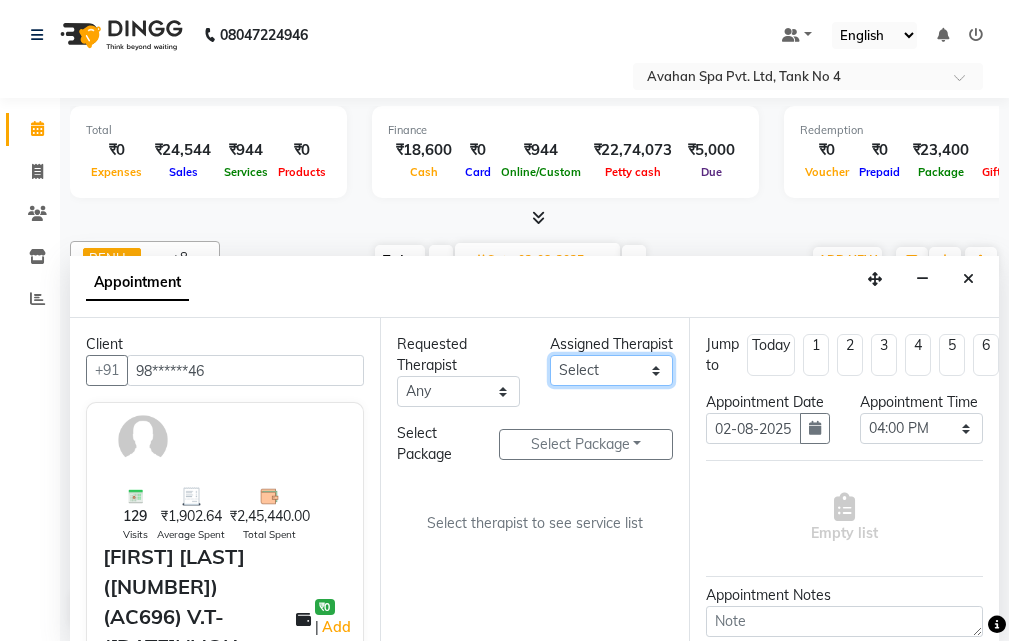 click on "Select ADI ANJU BENU CHIMA FEMALE 1 JESSIE JUNI LILY SUMAN SUSNIM" at bounding box center (611, 370) 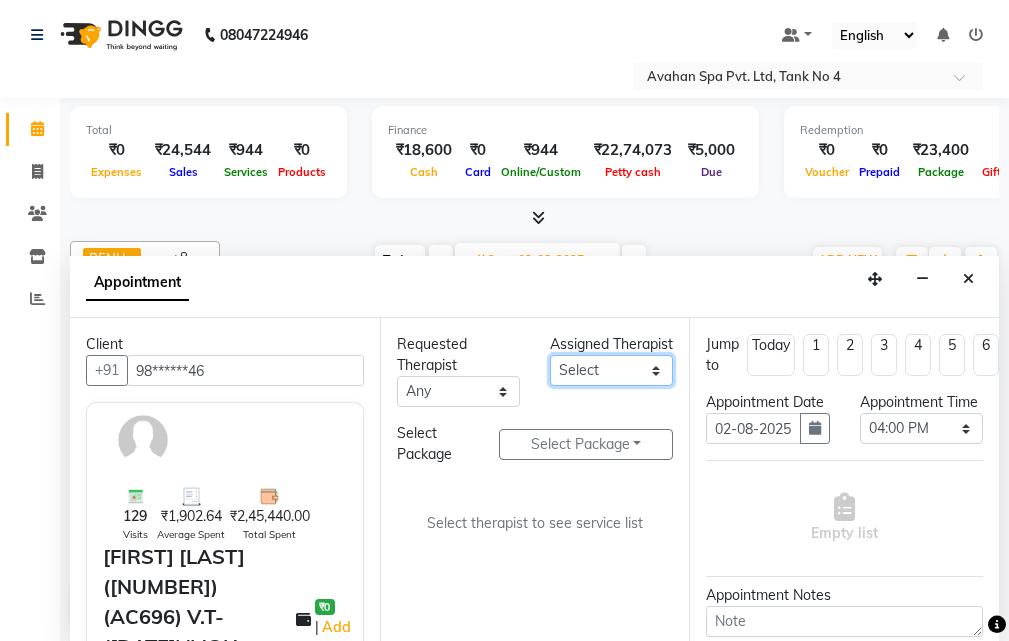 select on "23005" 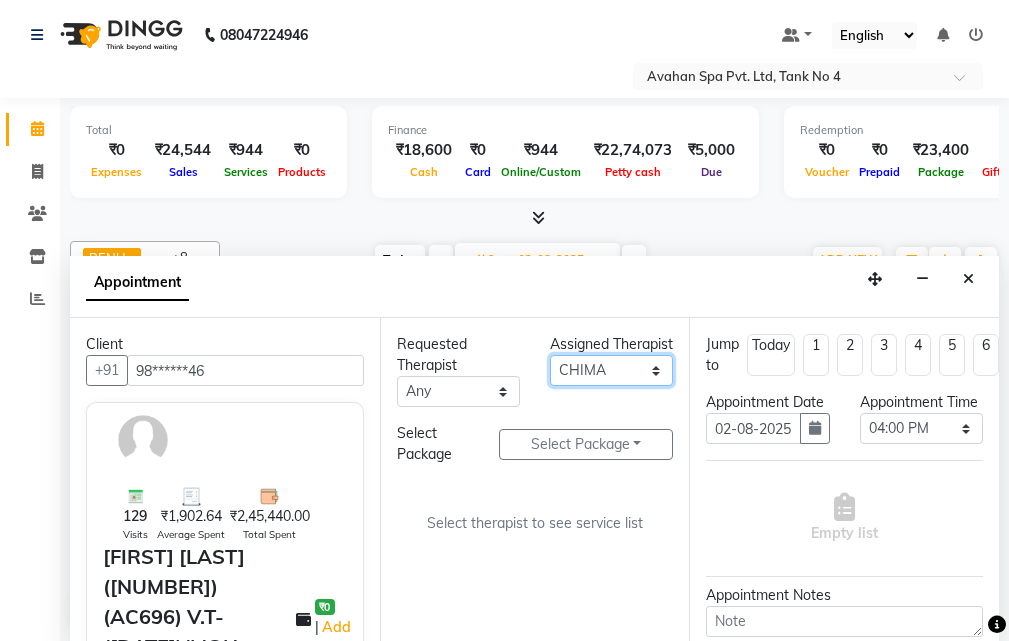 click on "Select ADI ANJU BENU CHIMA FEMALE 1 JESSIE JUNI LILY SUMAN SUSNIM" at bounding box center (611, 370) 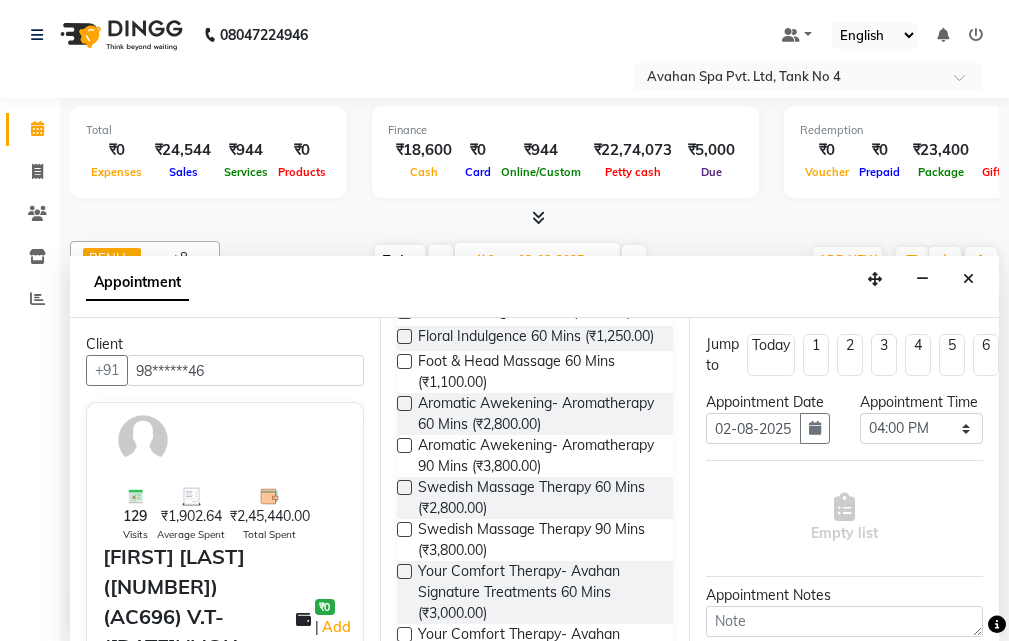 scroll, scrollTop: 400, scrollLeft: 0, axis: vertical 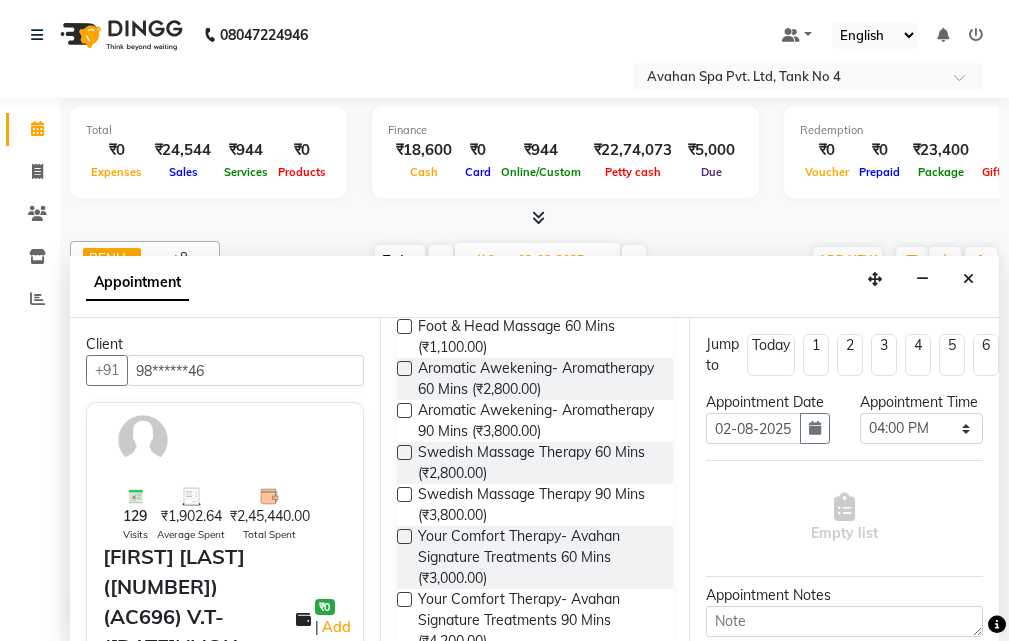 click at bounding box center [404, 452] 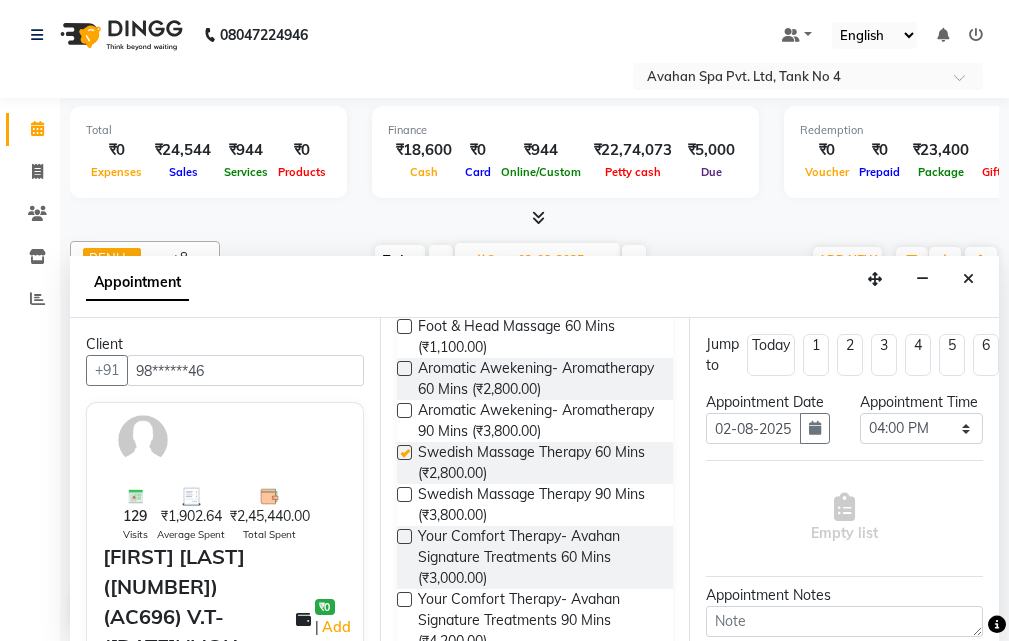 select on "1846" 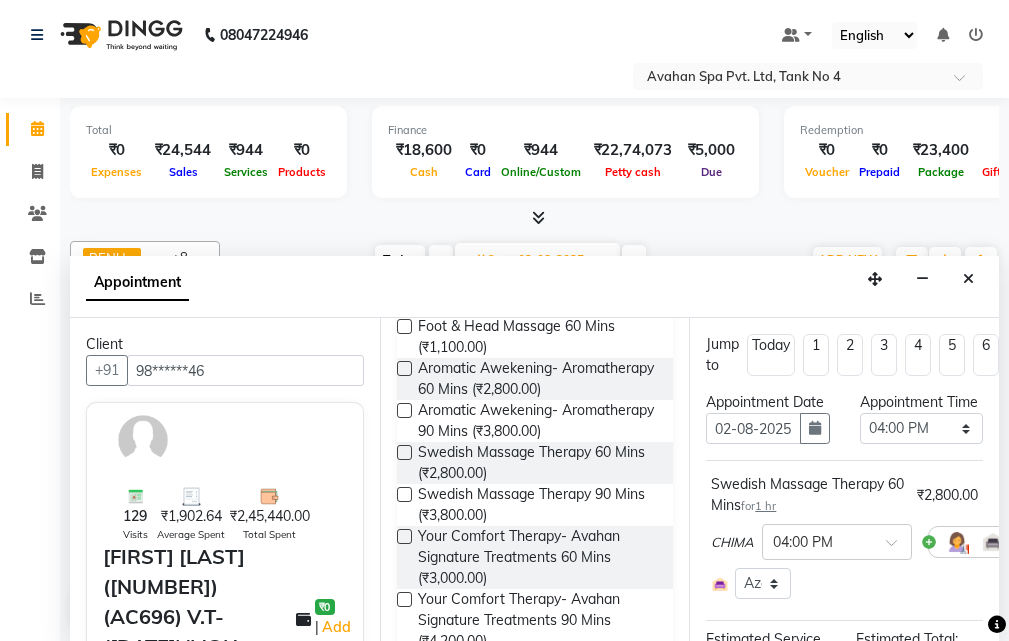 checkbox on "false" 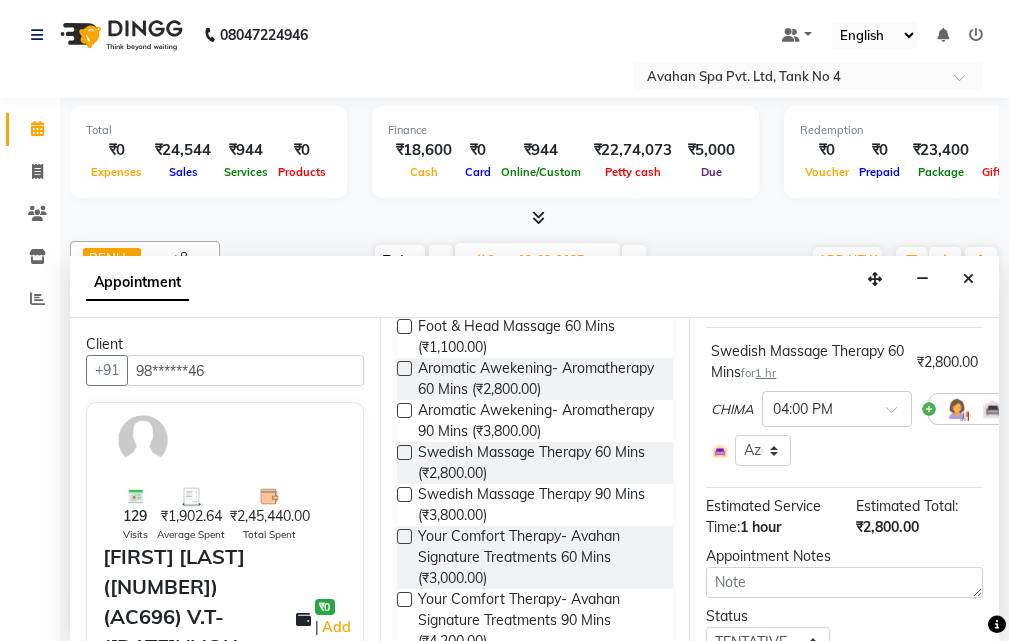 scroll, scrollTop: 200, scrollLeft: 0, axis: vertical 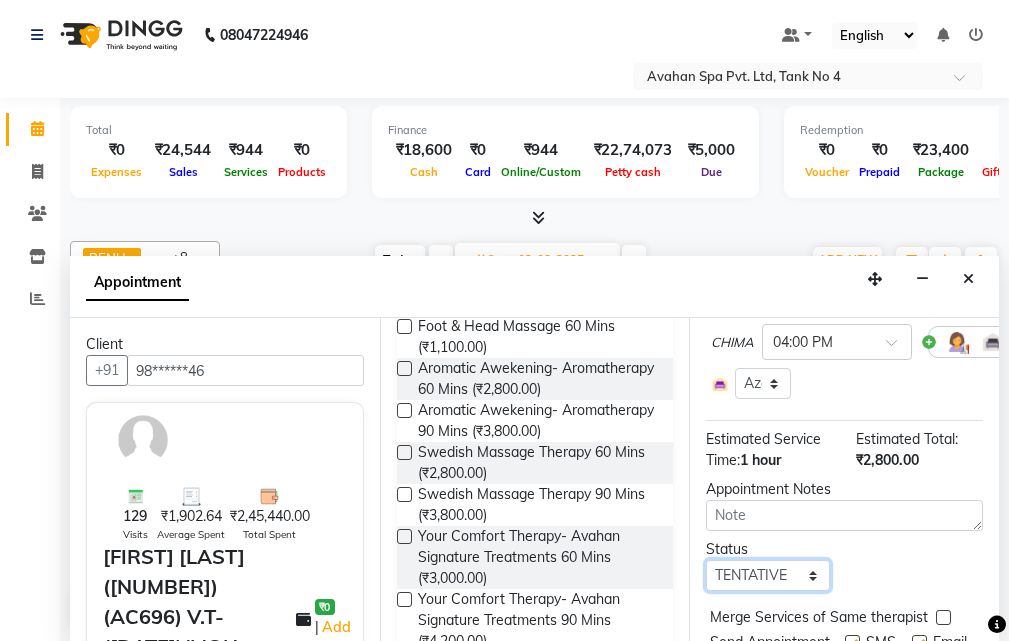 click on "Select TENTATIVE CONFIRM UPCOMING" at bounding box center (767, 575) 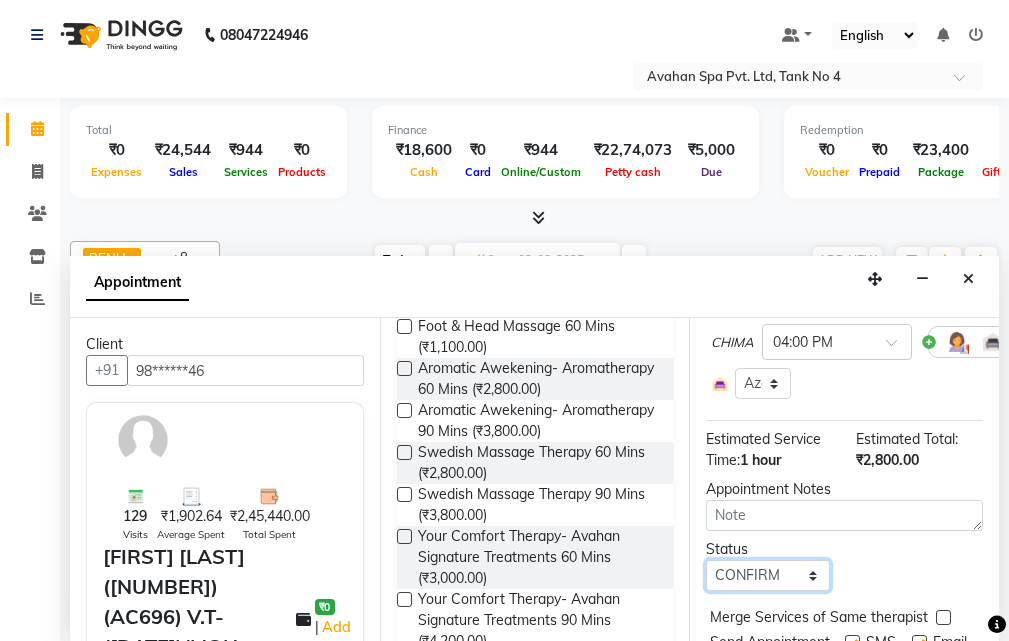 click on "Select TENTATIVE CONFIRM UPCOMING" at bounding box center (767, 575) 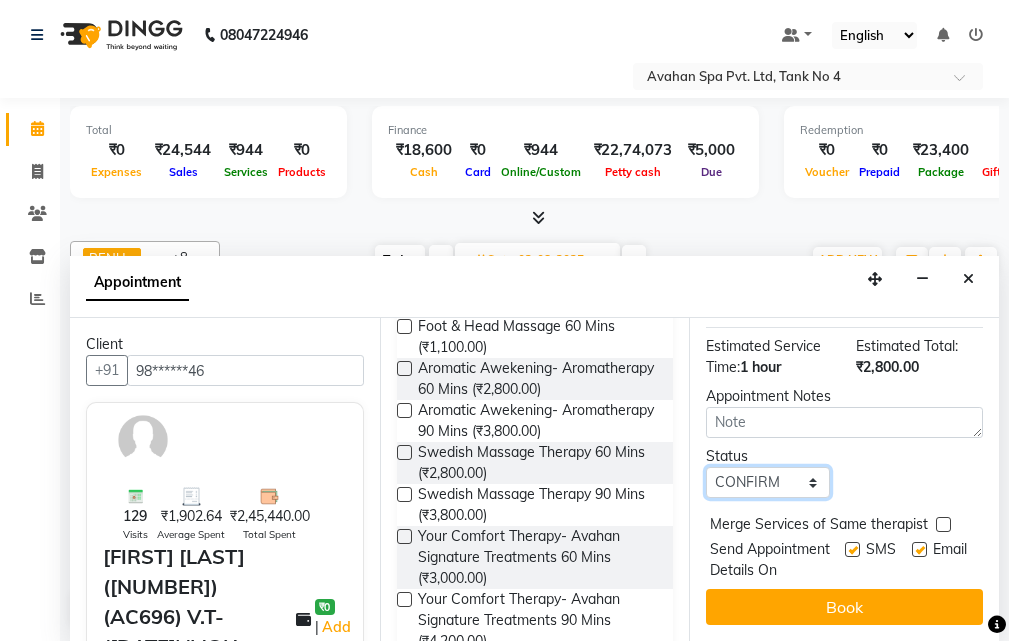scroll, scrollTop: 350, scrollLeft: 0, axis: vertical 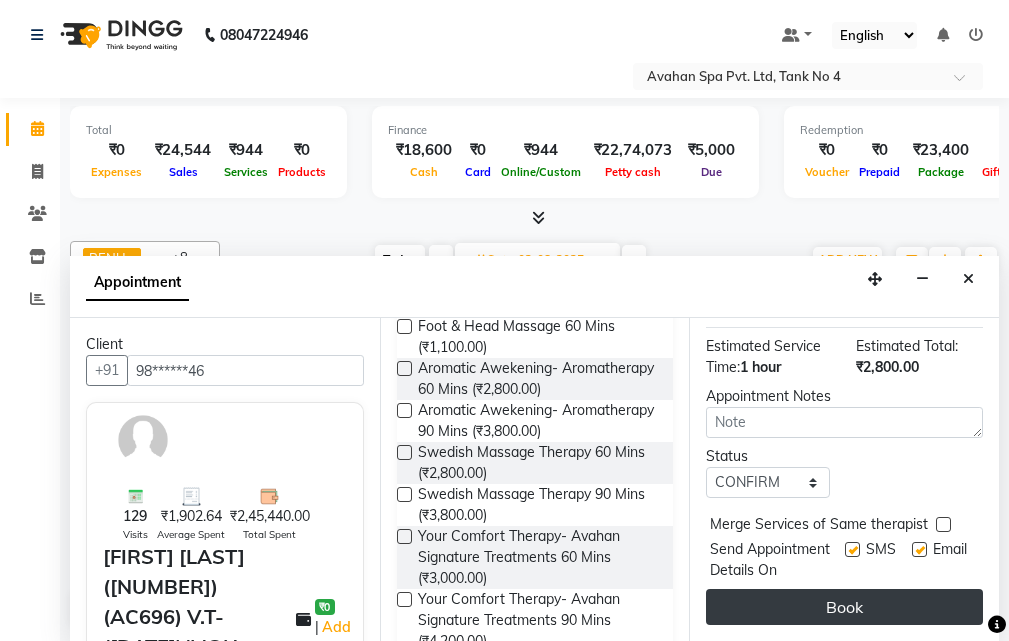 click on "Book" at bounding box center (844, 607) 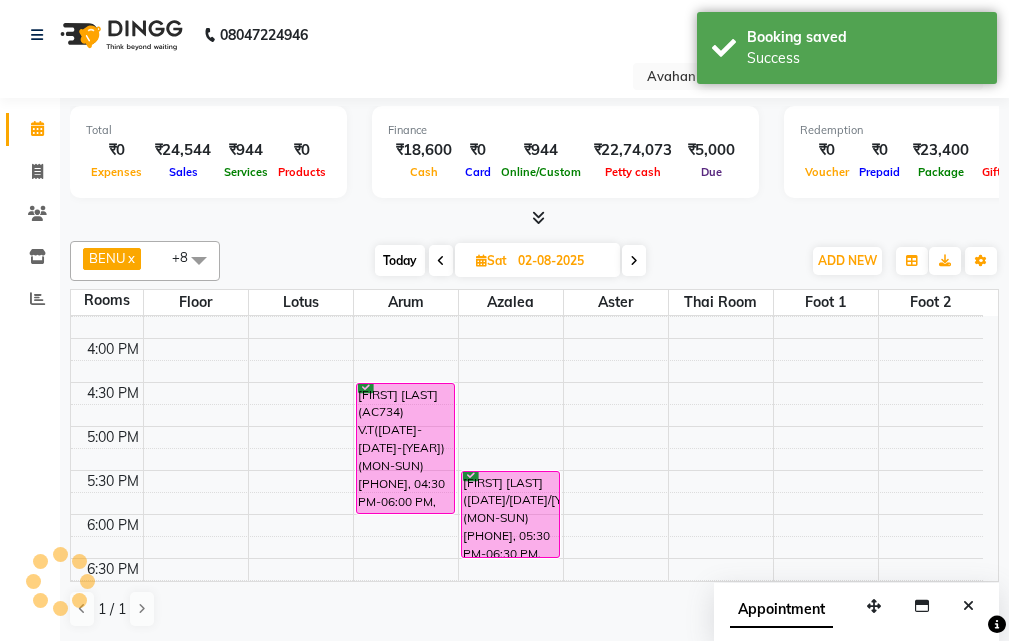 scroll, scrollTop: 0, scrollLeft: 0, axis: both 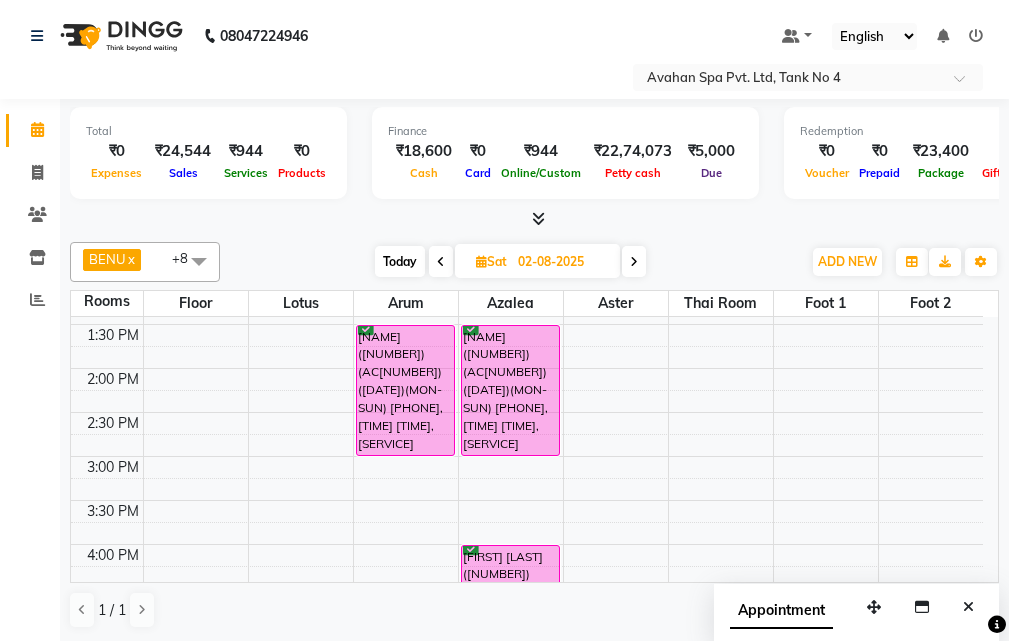 click on "Today" at bounding box center [400, 261] 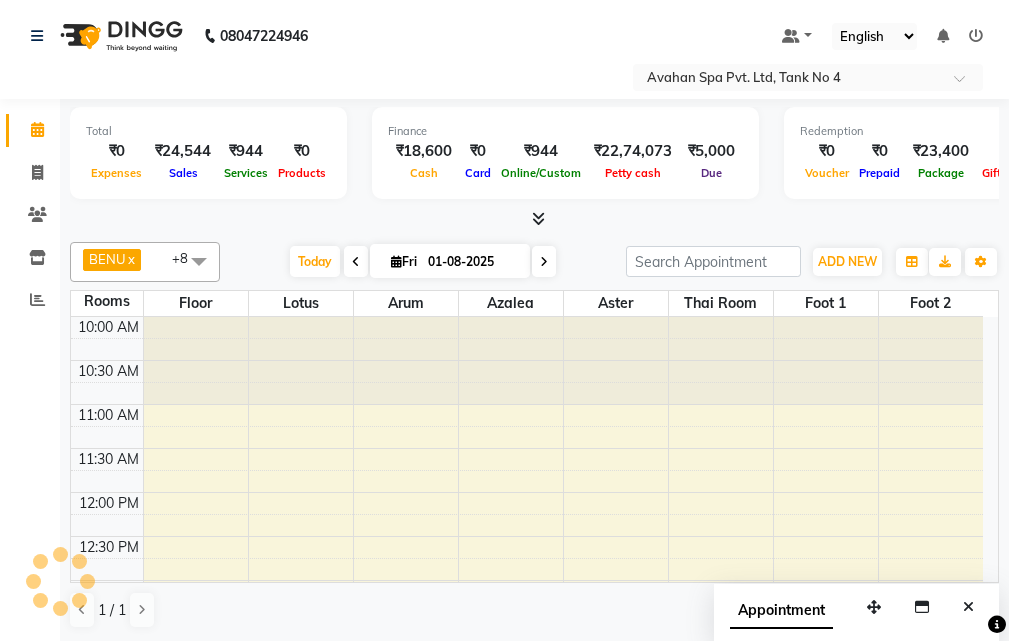 scroll, scrollTop: 705, scrollLeft: 0, axis: vertical 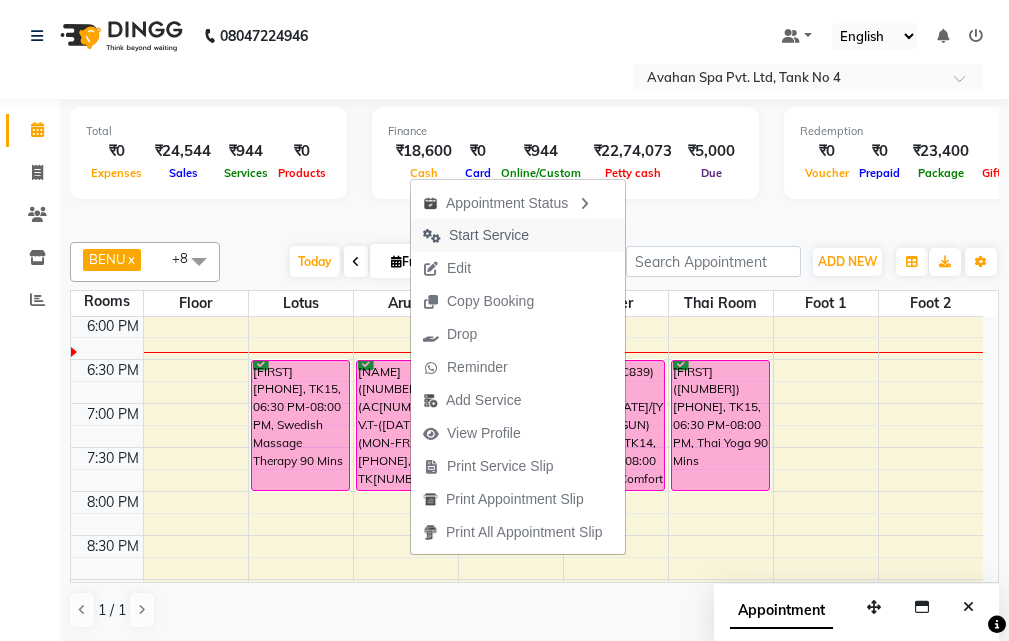 click on "Start Service" at bounding box center [489, 235] 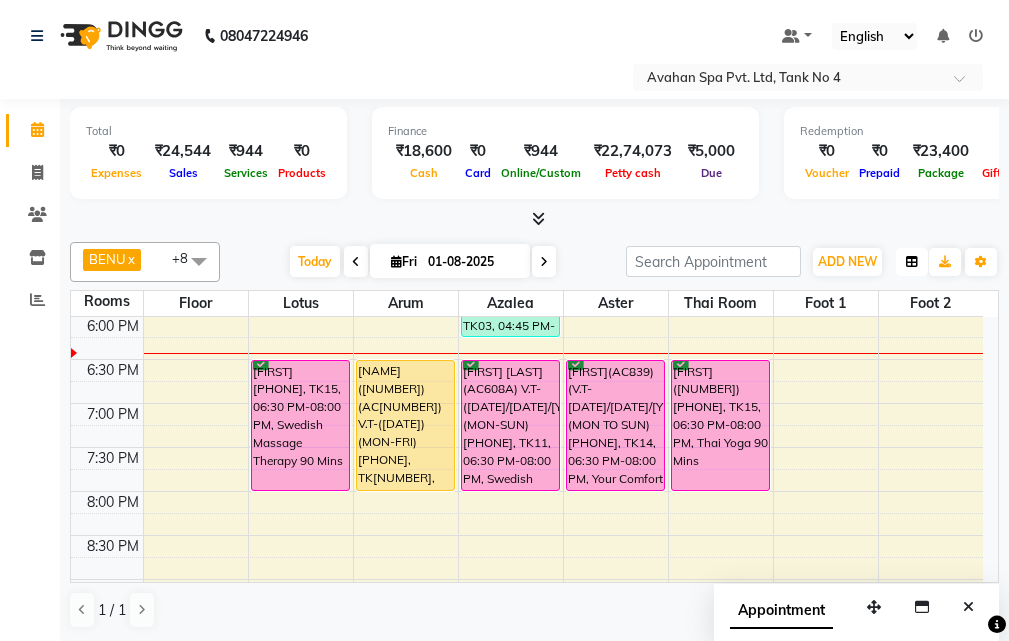click at bounding box center [912, 262] 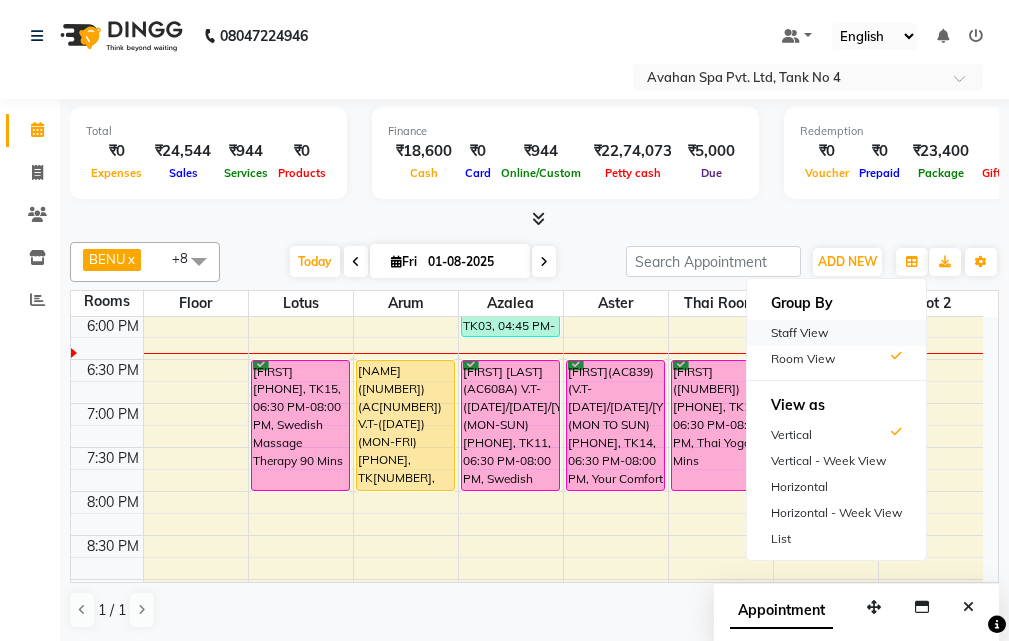 click on "Staff View" at bounding box center [836, 333] 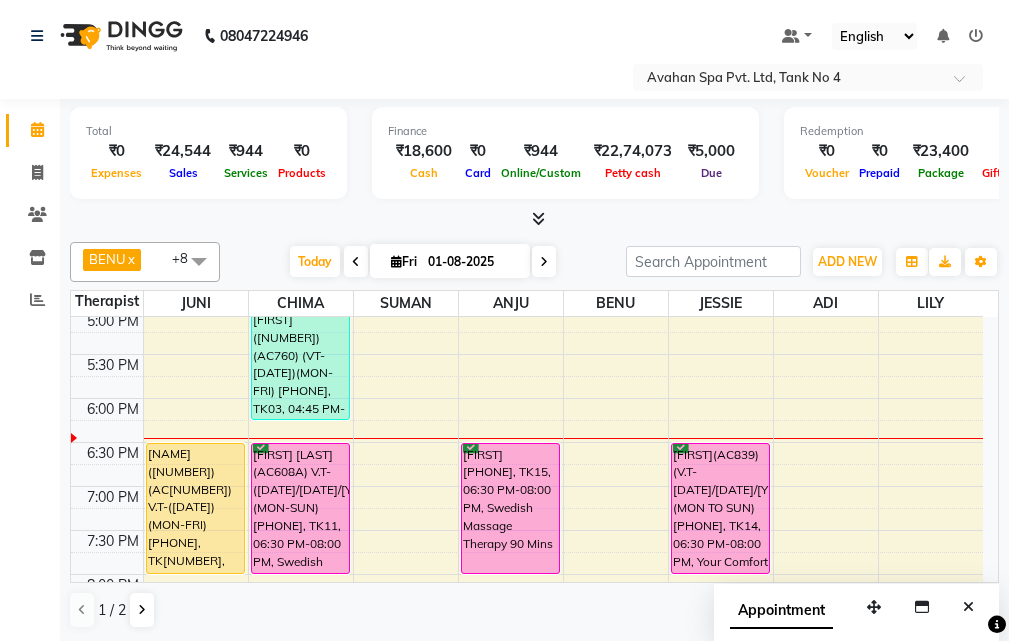 scroll, scrollTop: 705, scrollLeft: 0, axis: vertical 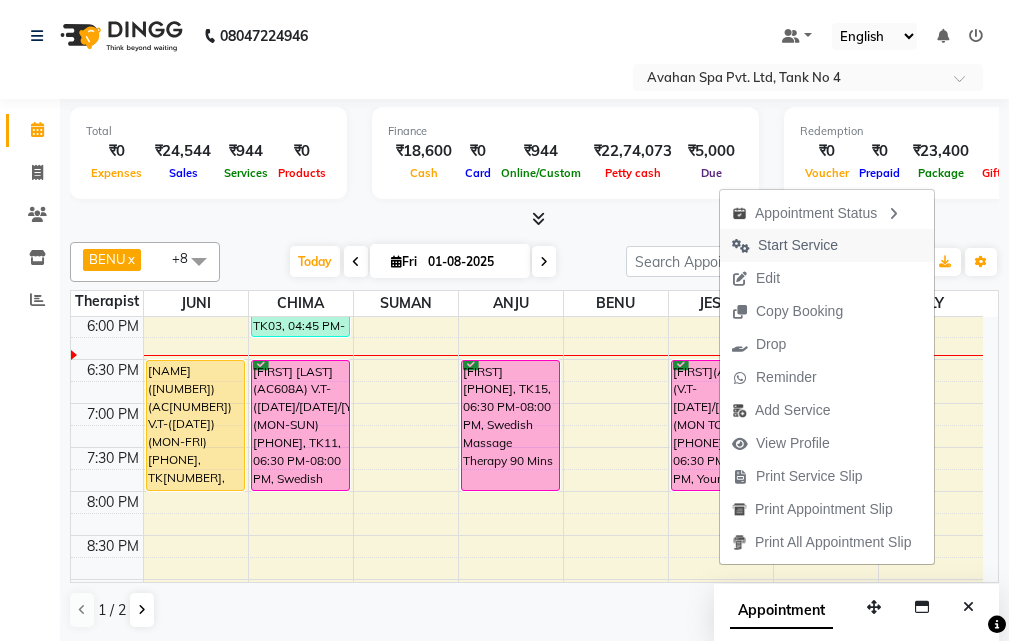 click on "Start Service" at bounding box center [798, 245] 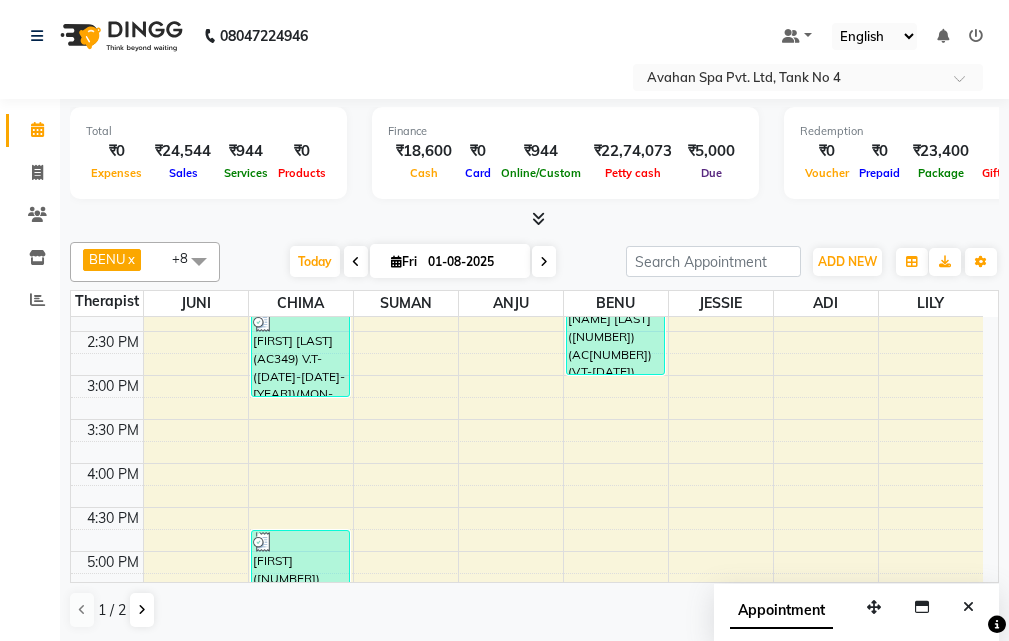 scroll, scrollTop: 378, scrollLeft: 0, axis: vertical 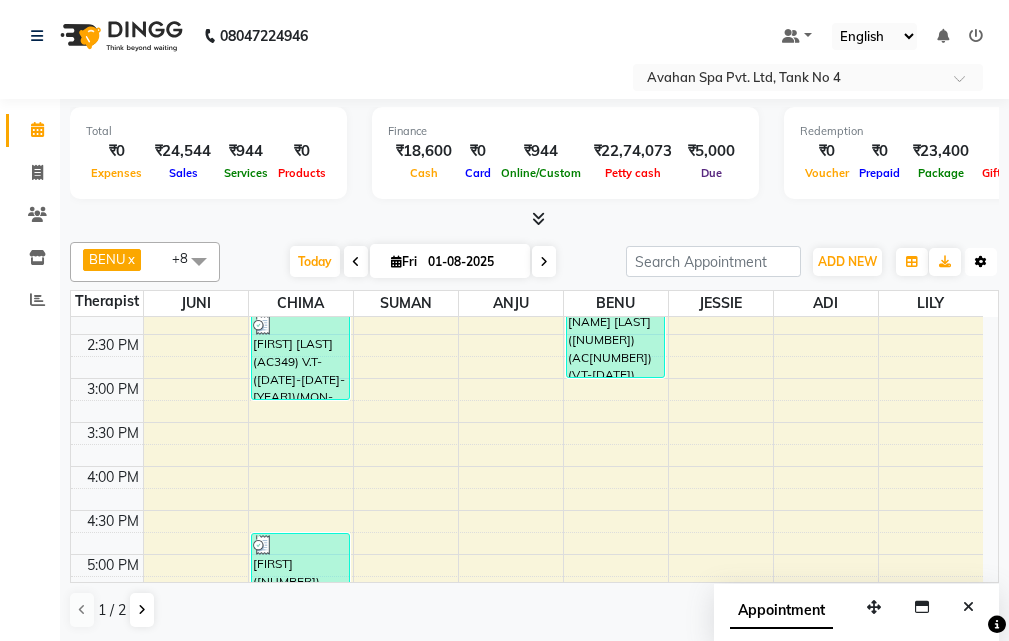 click at bounding box center [981, 262] 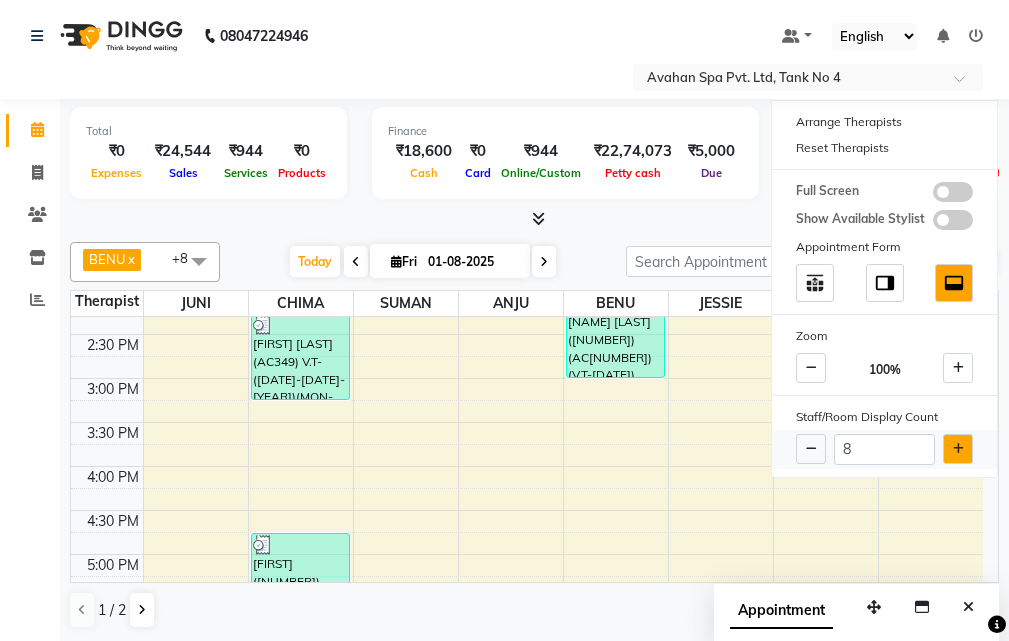 click at bounding box center [958, 449] 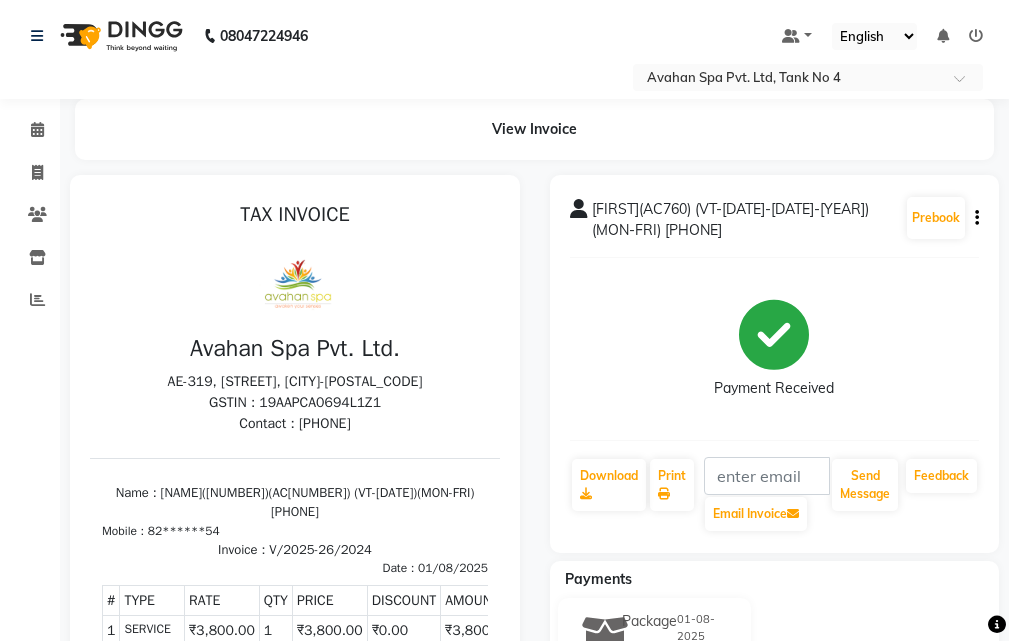 scroll, scrollTop: 0, scrollLeft: 0, axis: both 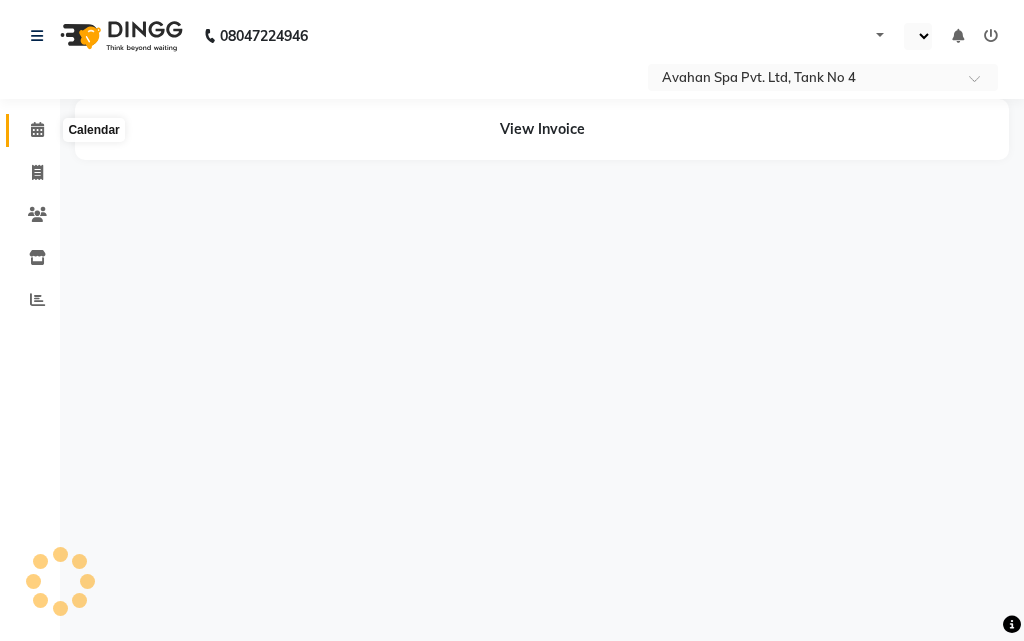 select on "en" 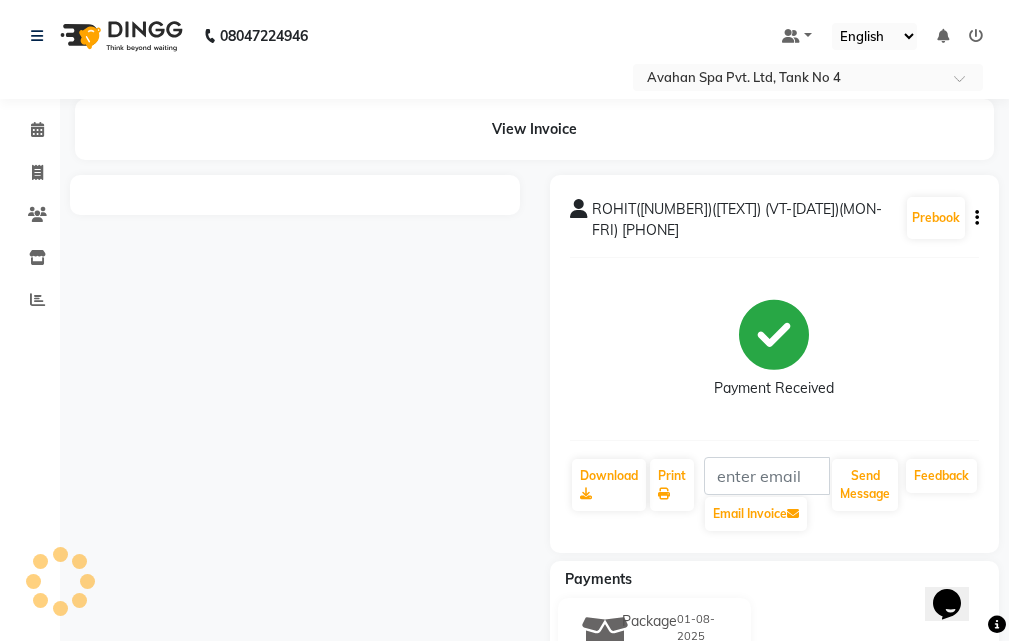 scroll, scrollTop: 0, scrollLeft: 0, axis: both 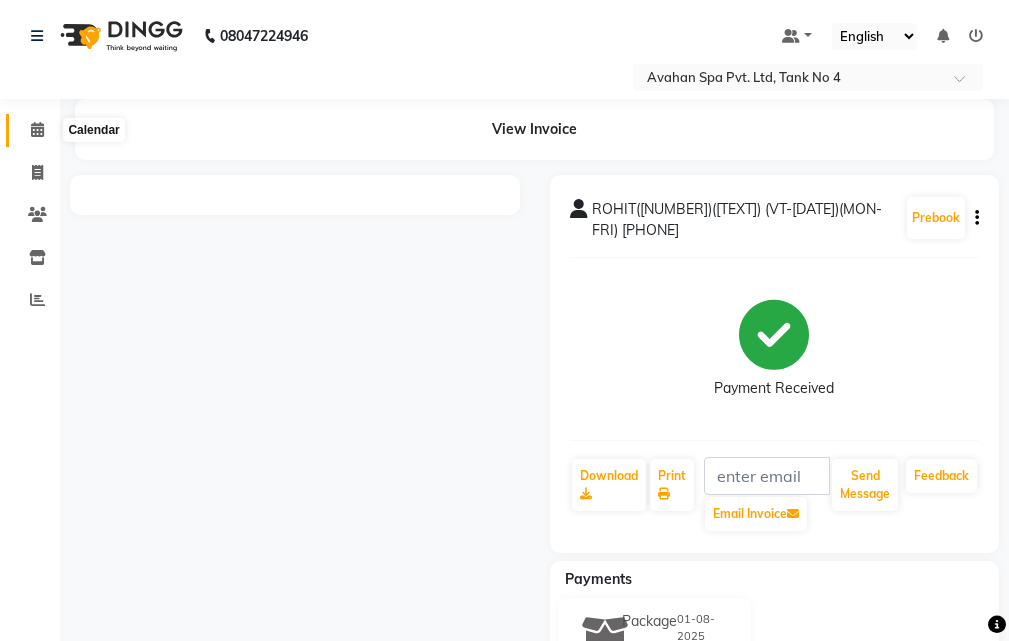 click 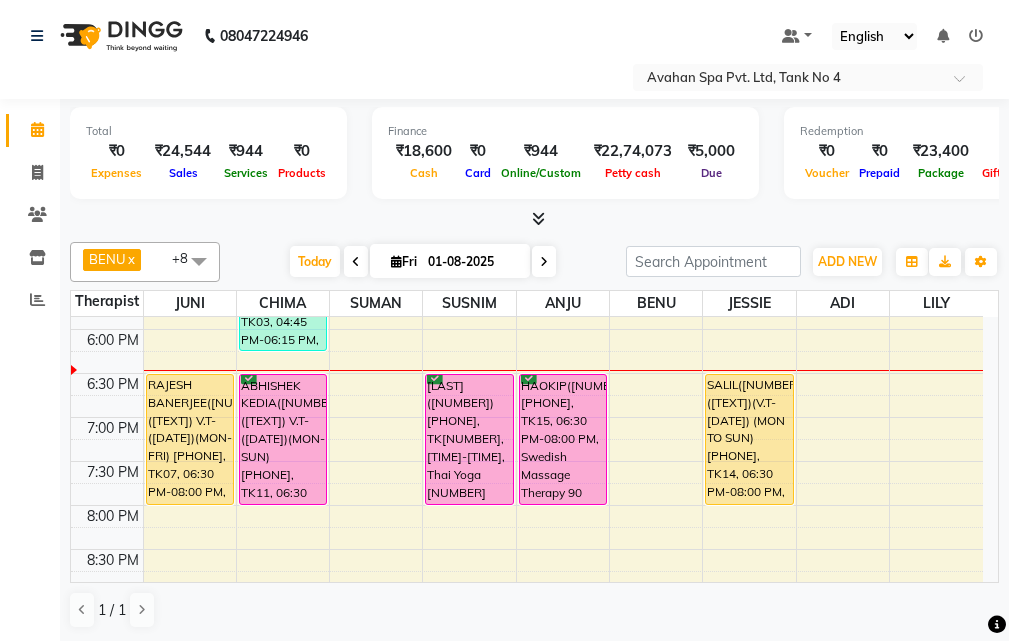 scroll, scrollTop: 700, scrollLeft: 0, axis: vertical 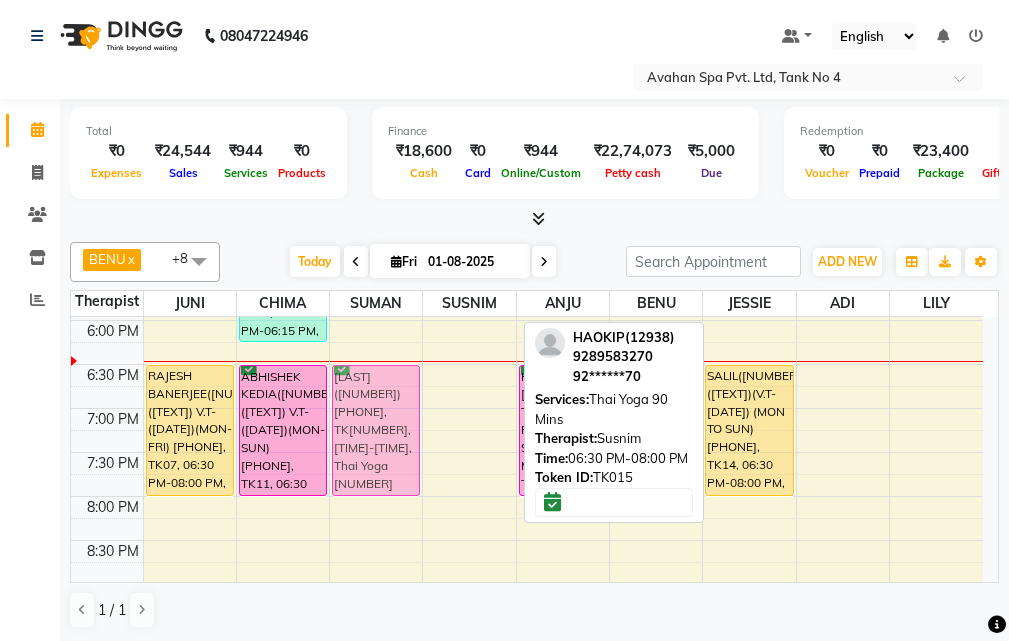 drag, startPoint x: 465, startPoint y: 404, endPoint x: 380, endPoint y: 399, distance: 85.146935 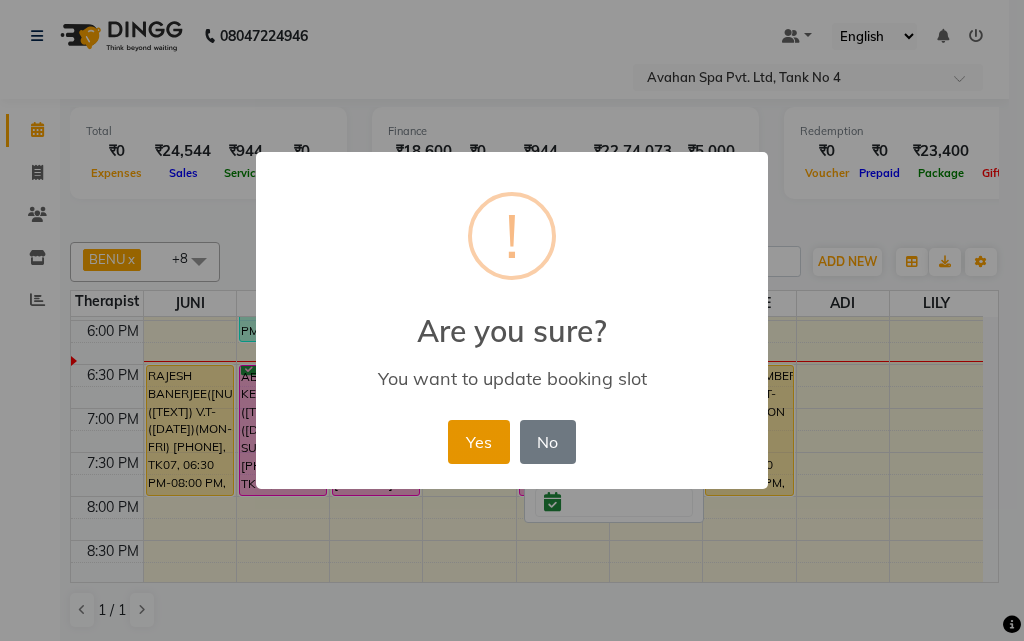 click on "Yes" at bounding box center (478, 442) 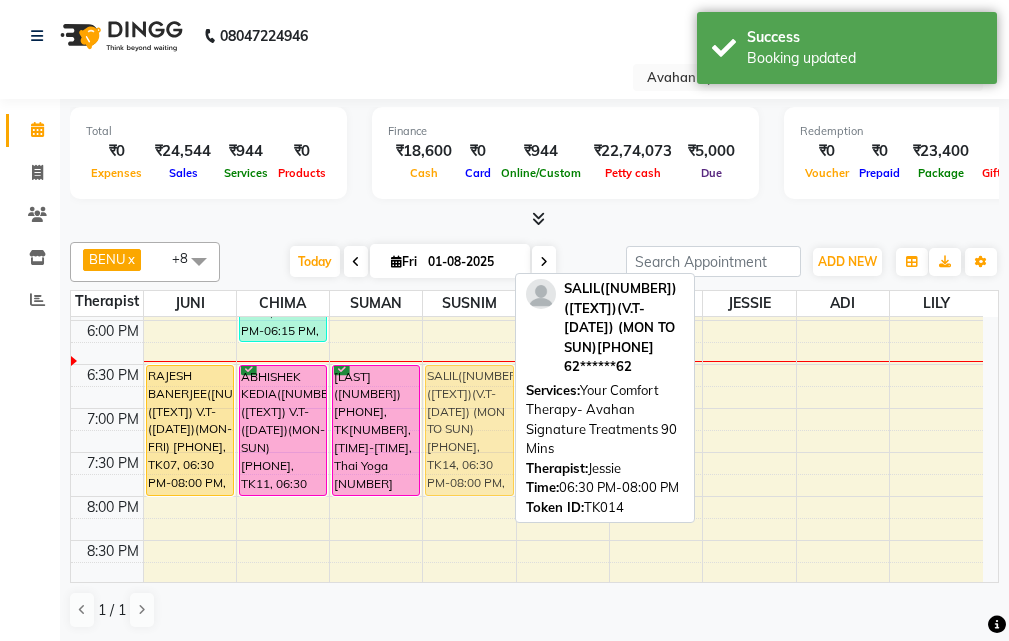 drag, startPoint x: 742, startPoint y: 417, endPoint x: 449, endPoint y: 418, distance: 293.0017 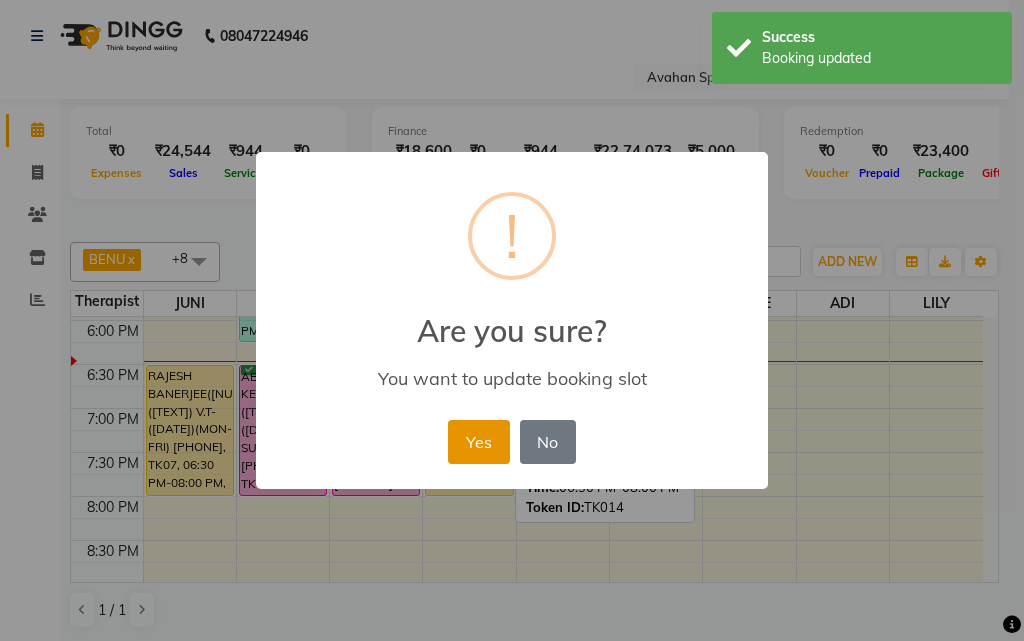 click on "Yes" at bounding box center [478, 442] 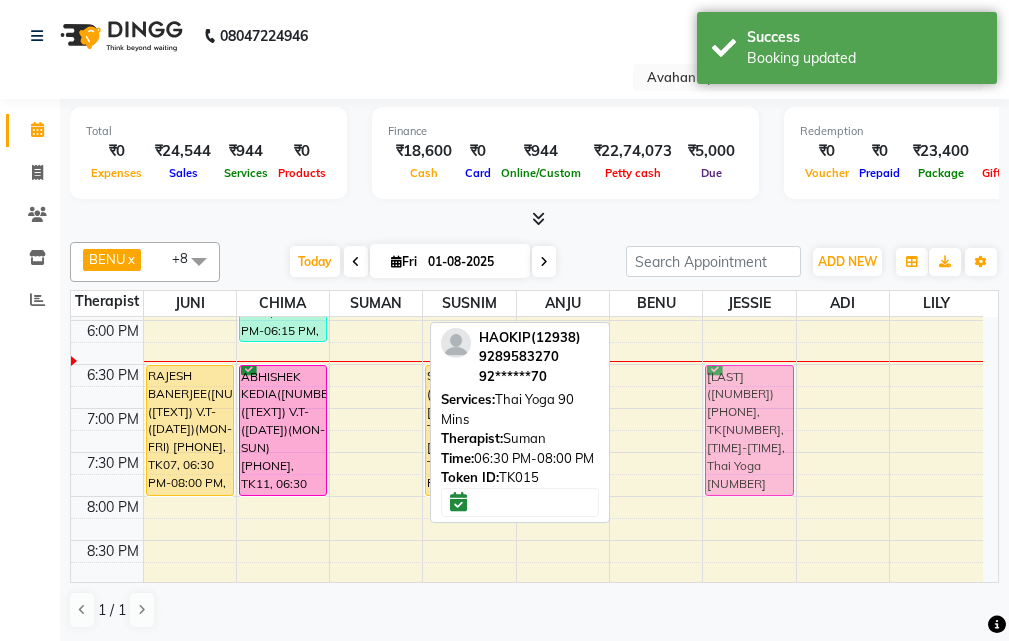 drag, startPoint x: 366, startPoint y: 417, endPoint x: 779, endPoint y: 419, distance: 413.00485 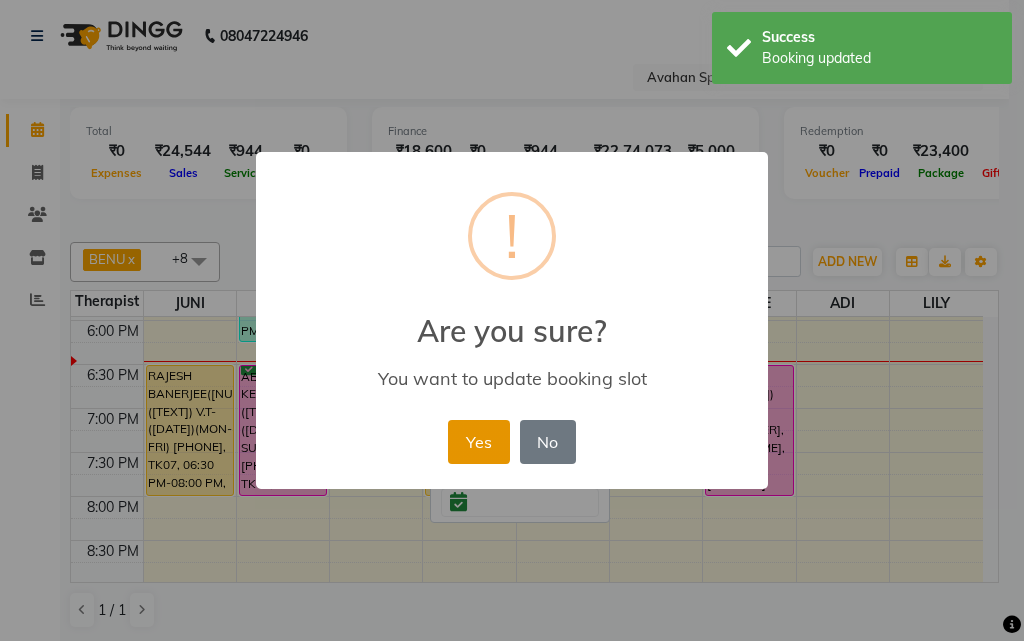 click on "Yes" at bounding box center [478, 442] 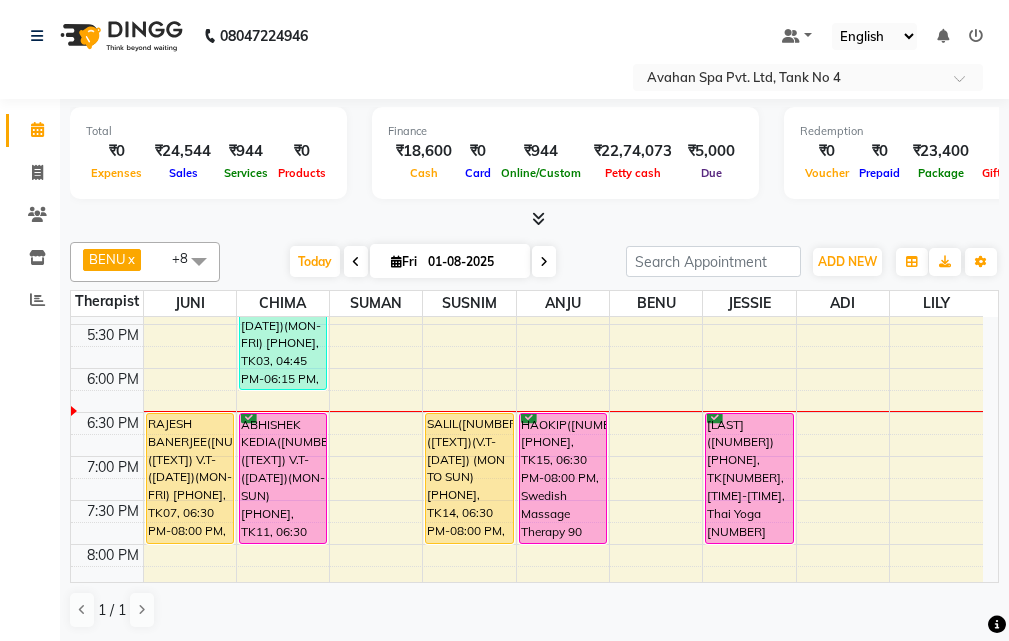 scroll, scrollTop: 700, scrollLeft: 0, axis: vertical 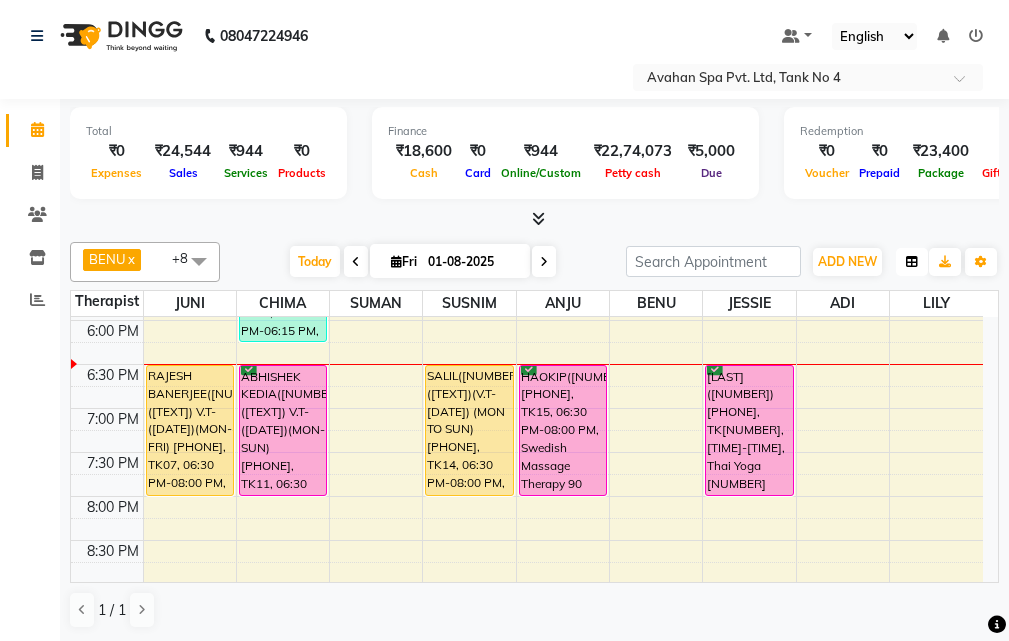 click at bounding box center (912, 262) 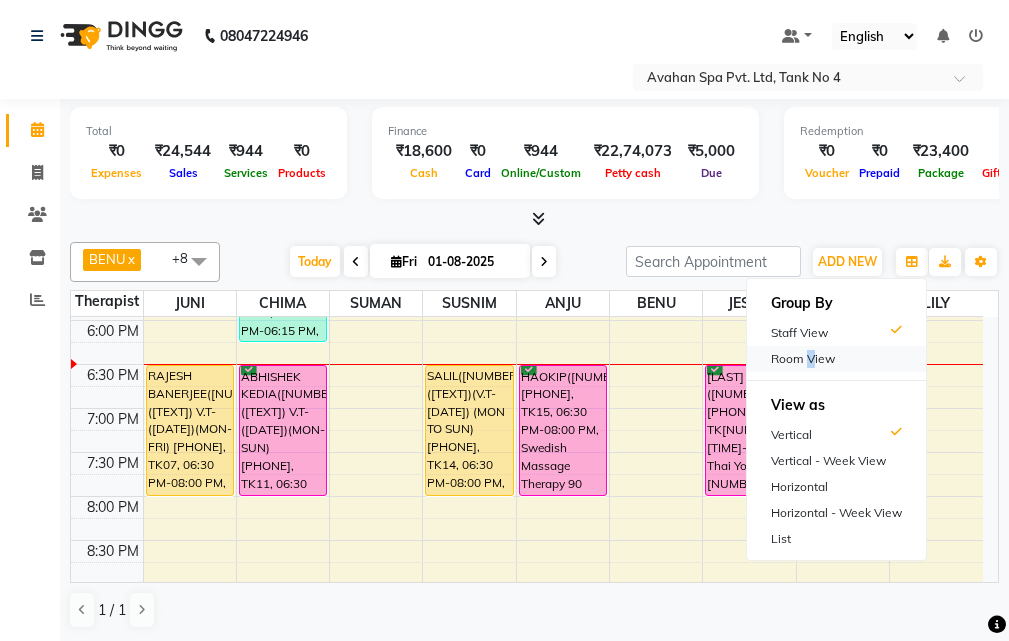 click on "Room View" at bounding box center [836, 359] 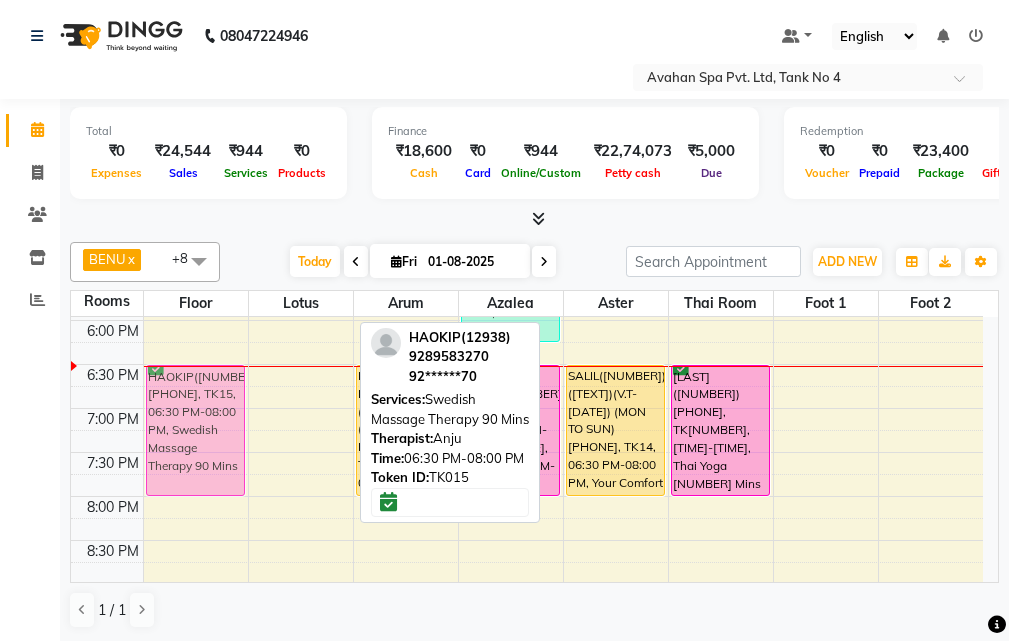 drag, startPoint x: 273, startPoint y: 387, endPoint x: 193, endPoint y: 384, distance: 80.05623 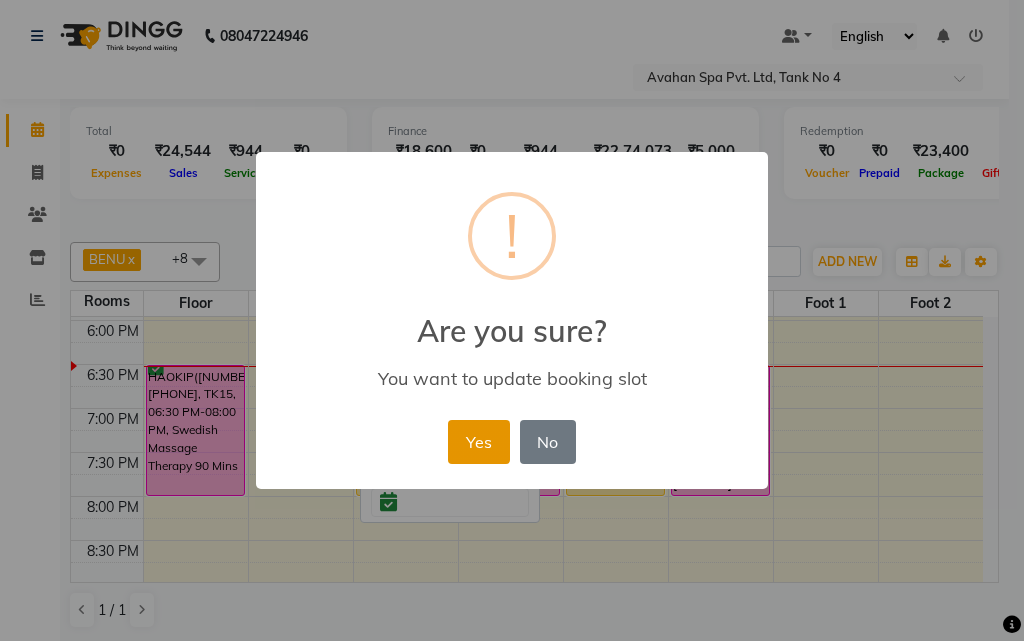 click on "Yes" at bounding box center [478, 442] 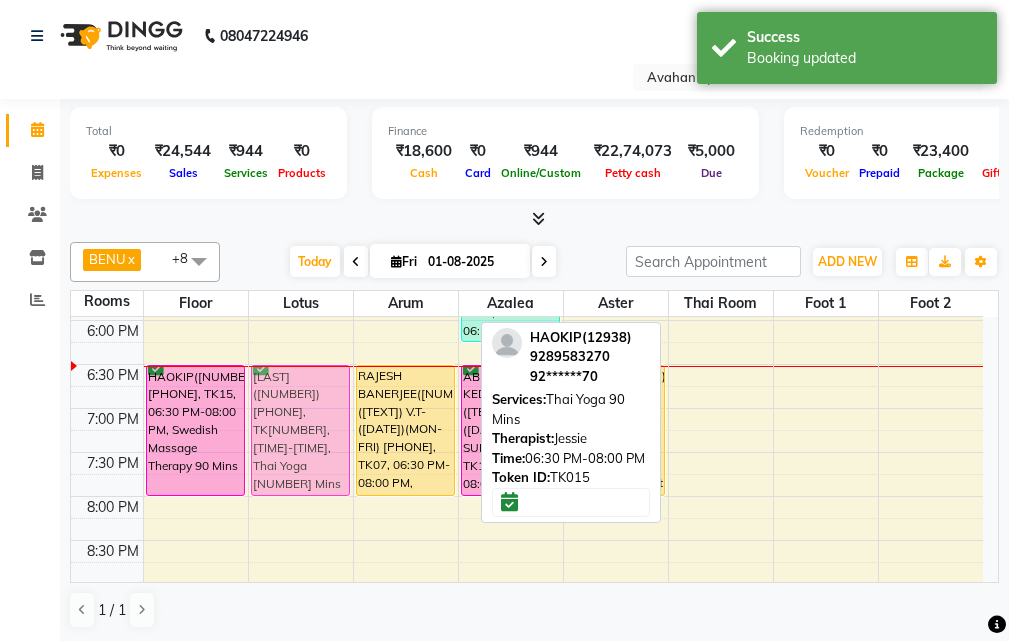 drag, startPoint x: 739, startPoint y: 427, endPoint x: 332, endPoint y: 431, distance: 407.01965 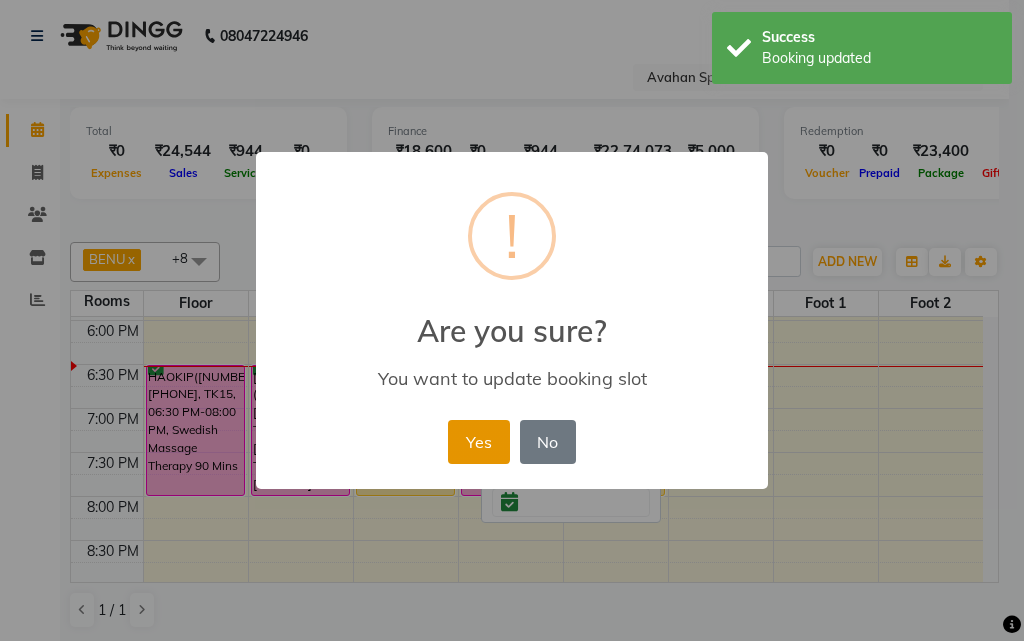 click on "Yes" at bounding box center [478, 442] 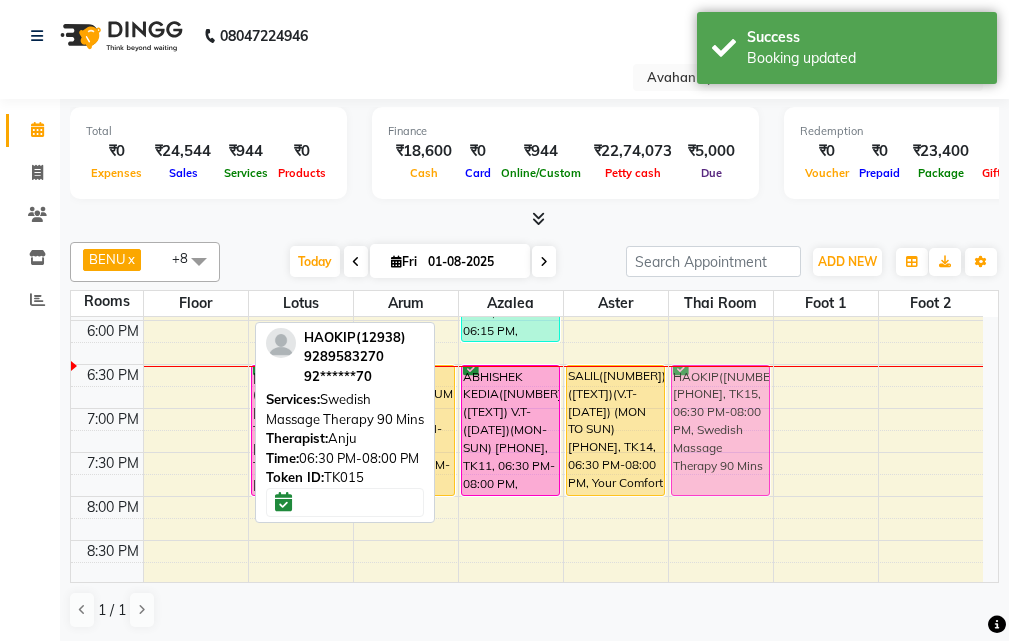 drag, startPoint x: 185, startPoint y: 417, endPoint x: 665, endPoint y: 431, distance: 480.20413 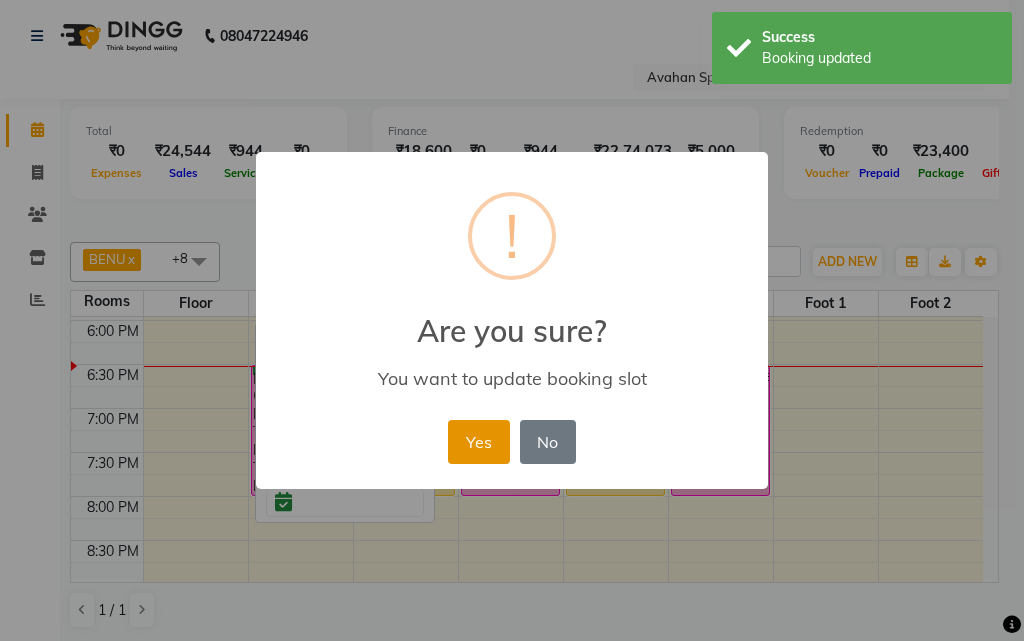 click on "Yes" at bounding box center (478, 442) 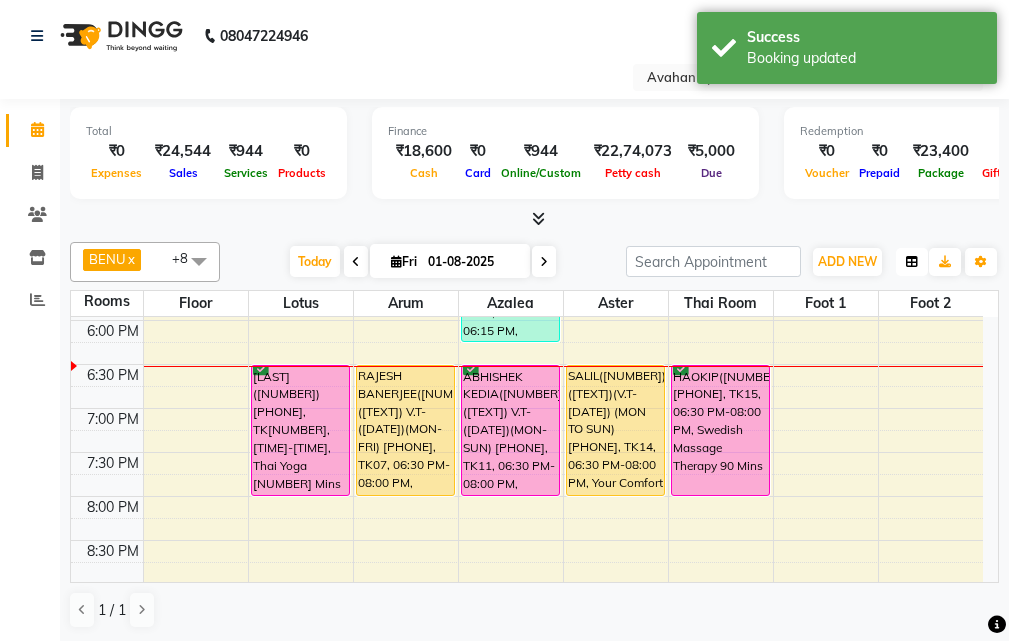 click at bounding box center (912, 262) 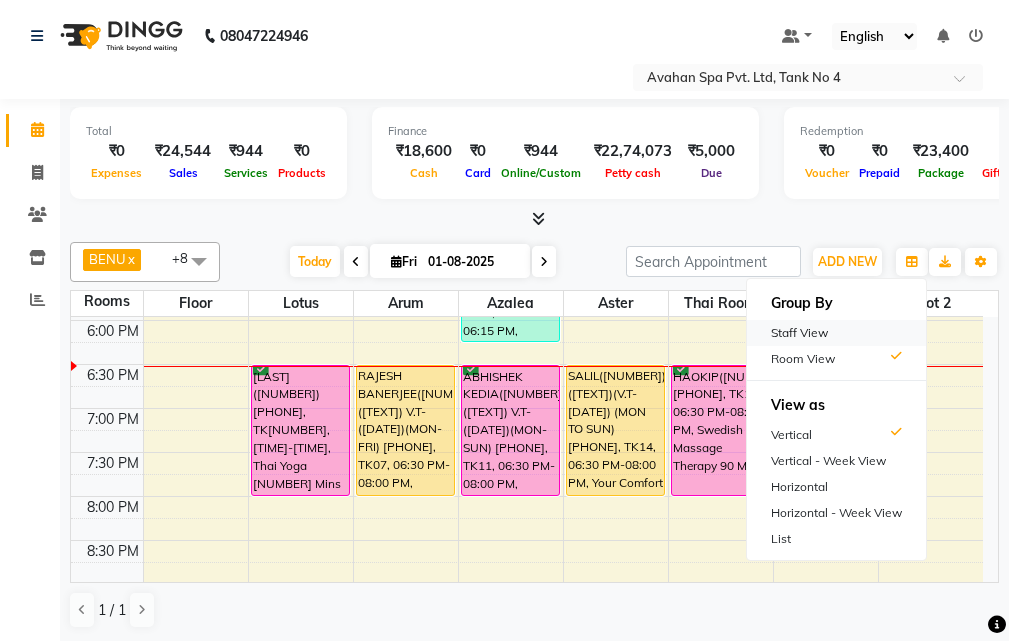 click on "Staff View" at bounding box center (836, 333) 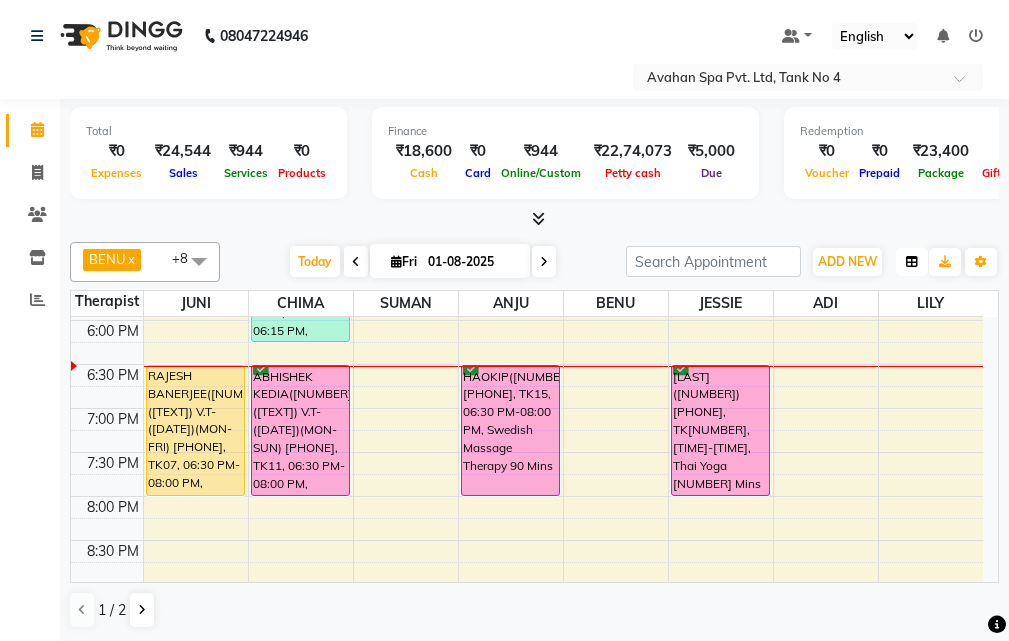 click at bounding box center (912, 262) 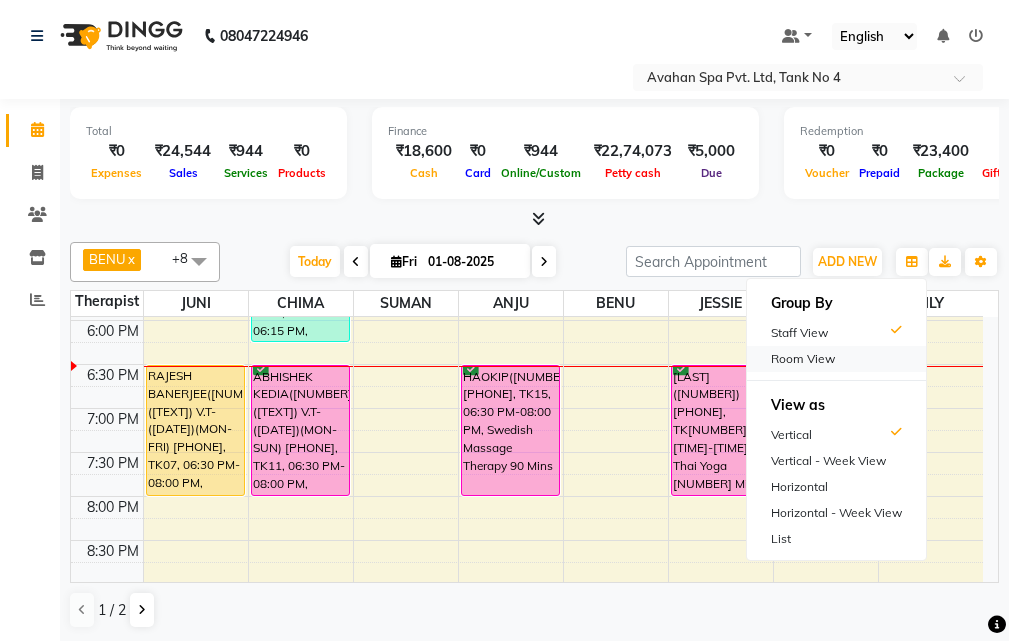 click on "Room View" at bounding box center [836, 359] 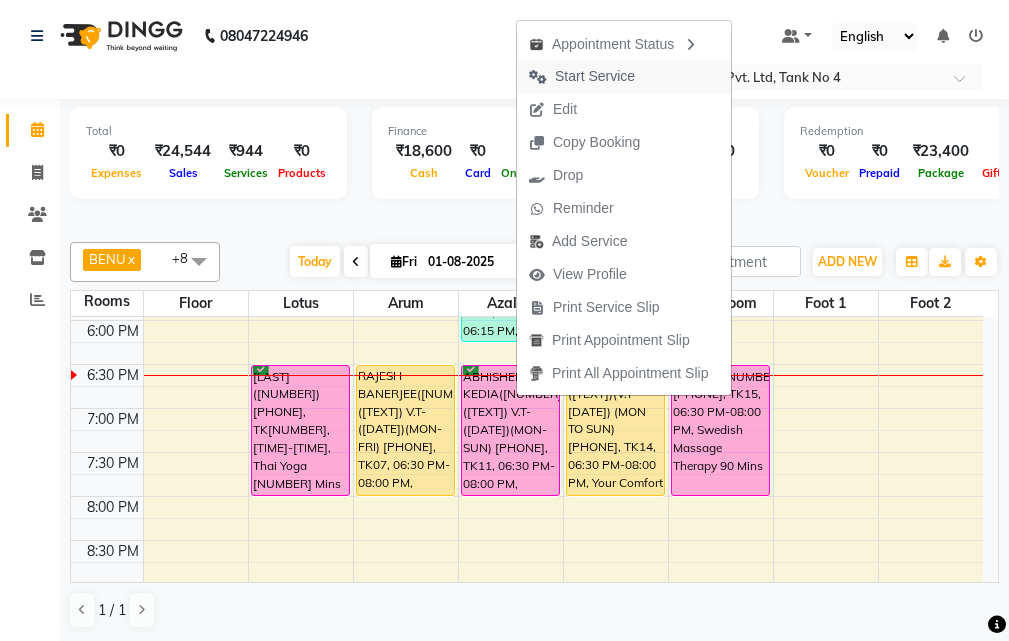 click on "Start Service" at bounding box center [595, 76] 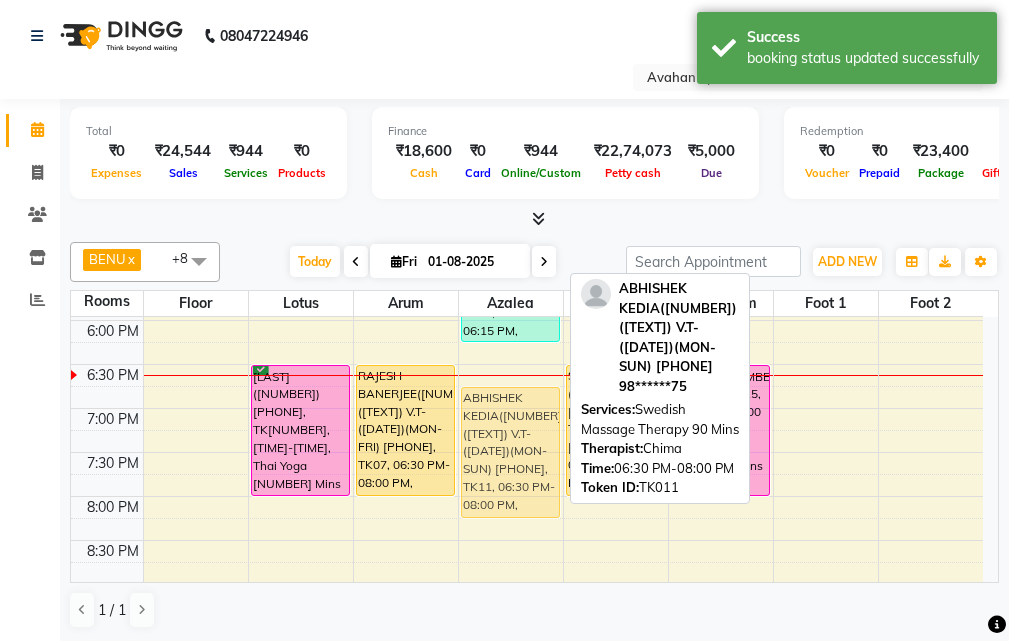 drag, startPoint x: 477, startPoint y: 414, endPoint x: 472, endPoint y: 433, distance: 19.646883 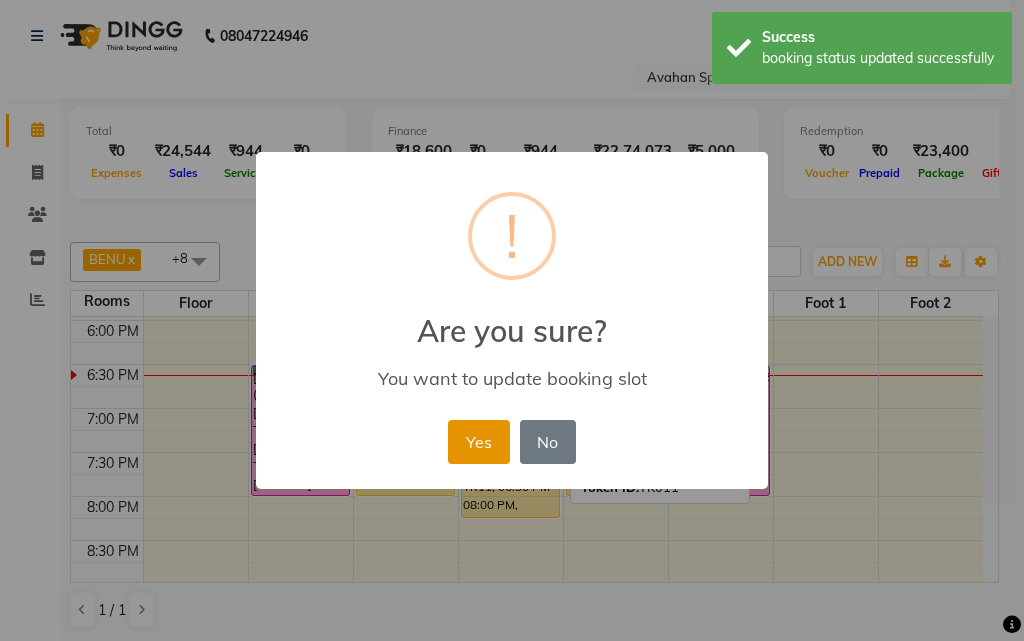 click on "Yes" at bounding box center (478, 442) 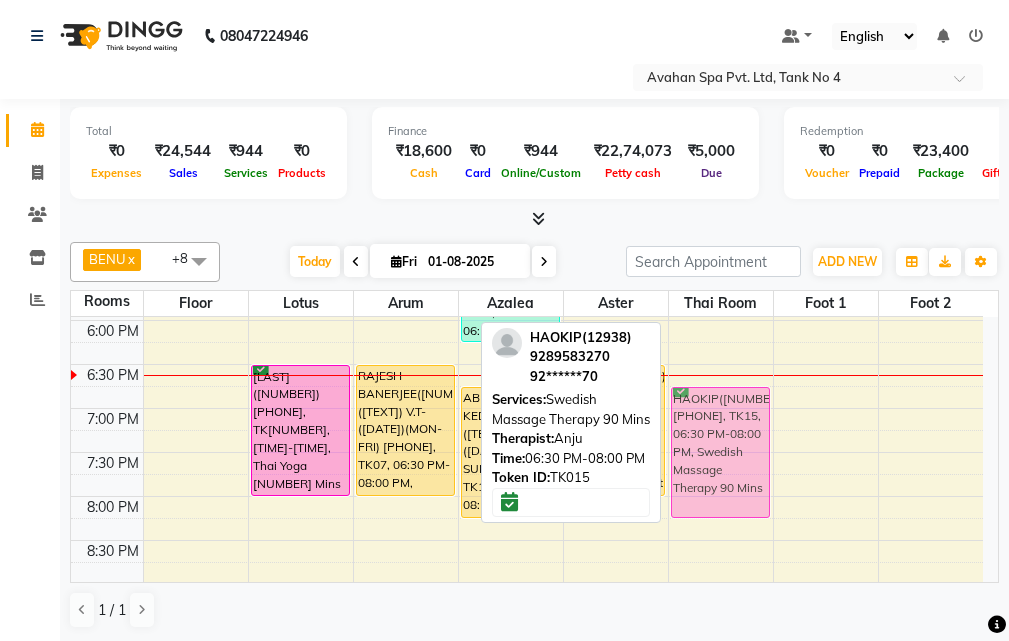 click on "HAOKIP(12938) 9289583270, TK15, 06:30 PM-08:00 PM, Swedish Massage Therapy 90 Mins     HAOKIP(12938) 9289583270, TK15, 06:30 PM-08:00 PM, Swedish Massage Therapy 90 Mins" at bounding box center [721, 188] 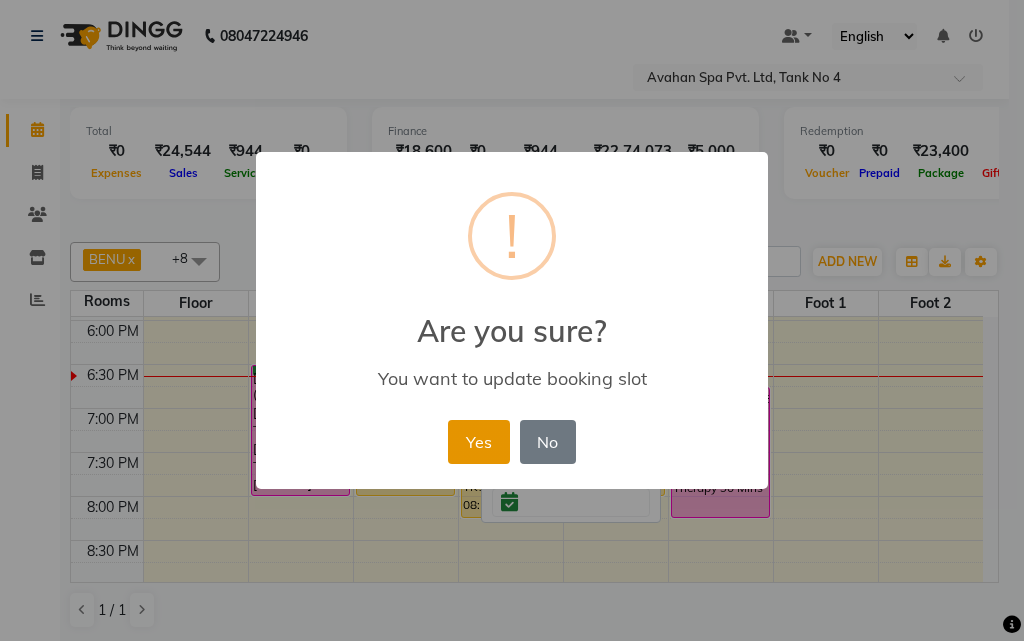 click on "Yes" at bounding box center (478, 442) 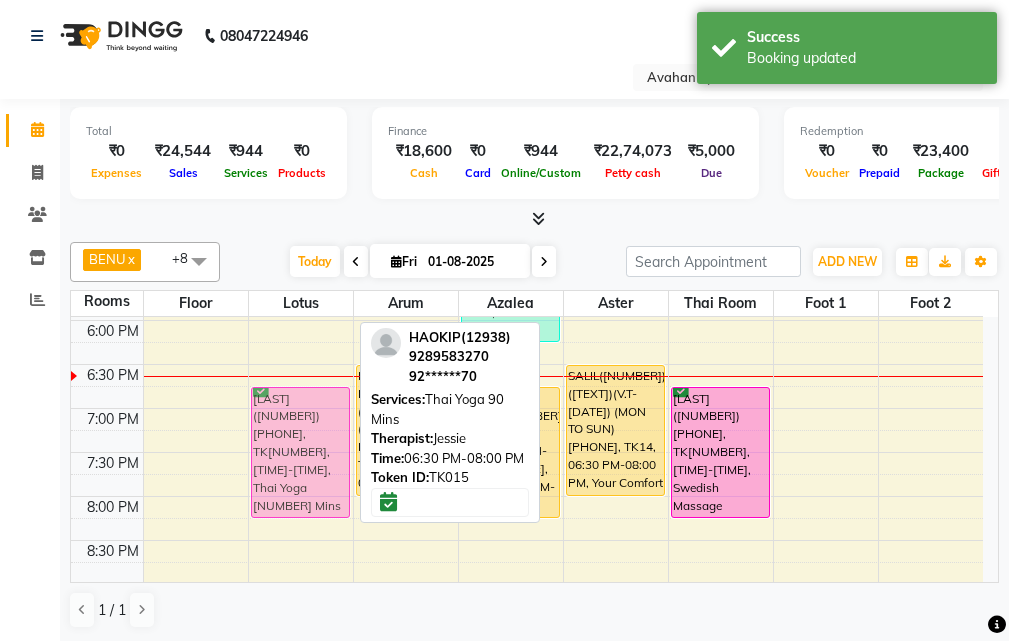 click on "HAOKIP(12938) 9289583270, TK13, 04:45 PM-05:45 PM, Swedish Massage Therapy 60 Mins     HAOKIP(12938) 9289583270, TK15, 06:30 PM-08:00 PM, Thai Yoga  90 Mins     HAOKIP(12938) 9289583270, TK15, 06:30 PM-08:00 PM, Thai Yoga  90 Mins" at bounding box center (301, 188) 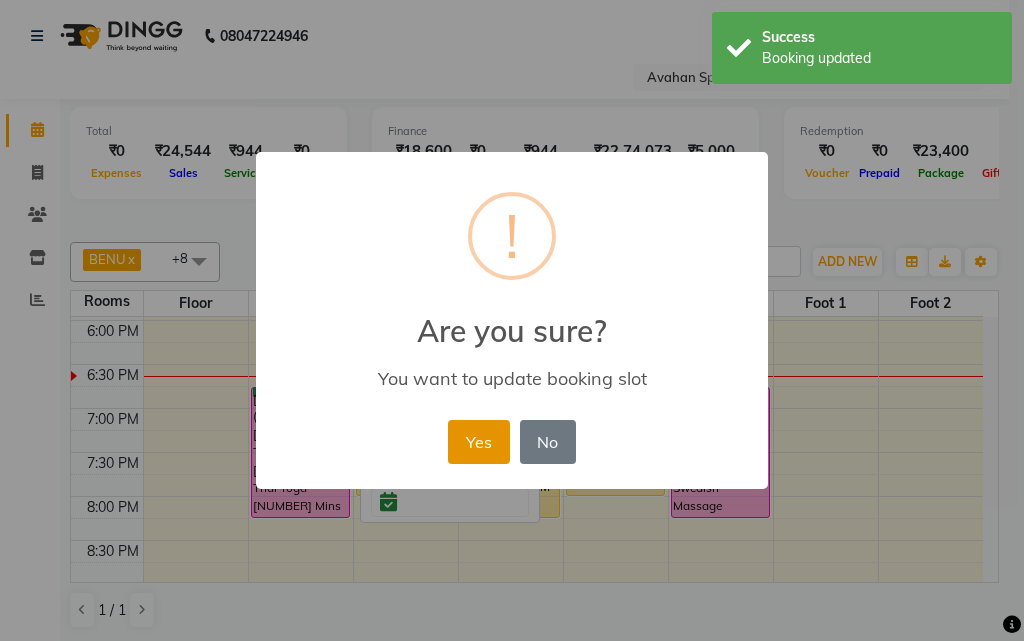 click on "Yes" at bounding box center (478, 442) 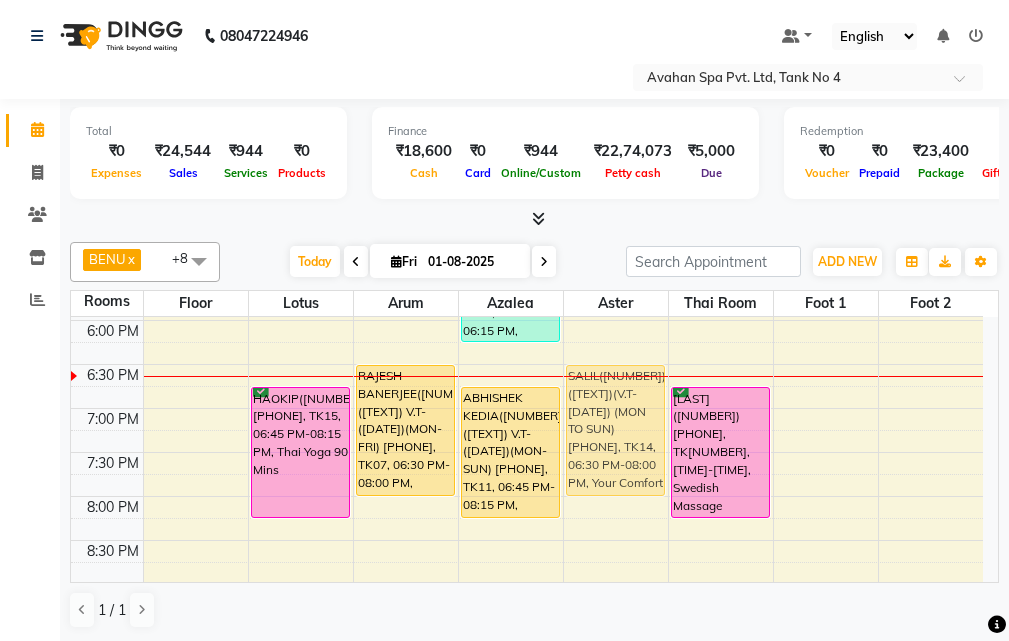 click on "GAUTAM DE(5901)(AC244) (30/09/2025)(MON-SUN) 9748380445, TK05, 10:15 AM-10:30 AM, Thai Yoga  60 Mins     HAOKIP(12938) 9289583270, TK13, 04:45 PM-05:45 PM, Swedish Massage Therapy 60 Mins     HAOKIP(12938) 9289583270, TK15, 06:45 PM-08:15 PM, Thai Yoga  90 Mins     M K MUKHERJEE (10671)(AC349) V.T-(16-02-2026)(MON-SUN) 9830049796, TK10, 02:15 PM-03:15 PM, Swedish Massage Therapy 60 Mins    RAJESH BANERJEE(10807)(AC399) V.T-(09-09-2025)(MON-FRI) 9831643391, TK07, 06:30 PM-08:00 PM, Swedish Massage Therapy 90 Mins     RAHUL(12039)(AC649)(V.T-06/06/2026)(MON TO SUN), TK04, 11:30 AM-12:30 PM, Swedish Massage Therapy 60 Mins     RAHUL(12039)(AC649)(V.T-06/06/2026)(MON TO SUN), TK04, 12:30 PM-01:30 PM, Swedish Massage Therapy 60 Mins     ROHIT(12762)(AC760) (VT-12-05-2026)(MON-FRI) 8240208954, TK03, 04:45 PM-06:15 PM, Swedish Massage Therapy 90 Mins    ABHISHEK KEDIA(11689)(AC608A) V.T-(28/12/2025)(MON-SUN) 9831557875, TK11, 06:45 PM-08:15 PM, Swedish Massage Therapy 90 Mins" at bounding box center [527, 188] 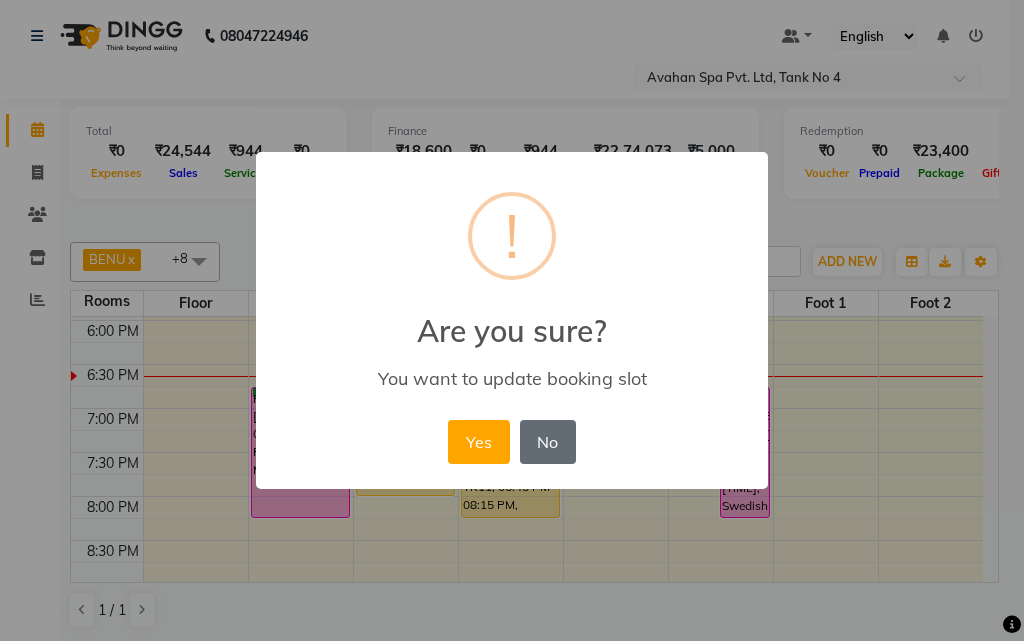 click on "No" at bounding box center (548, 442) 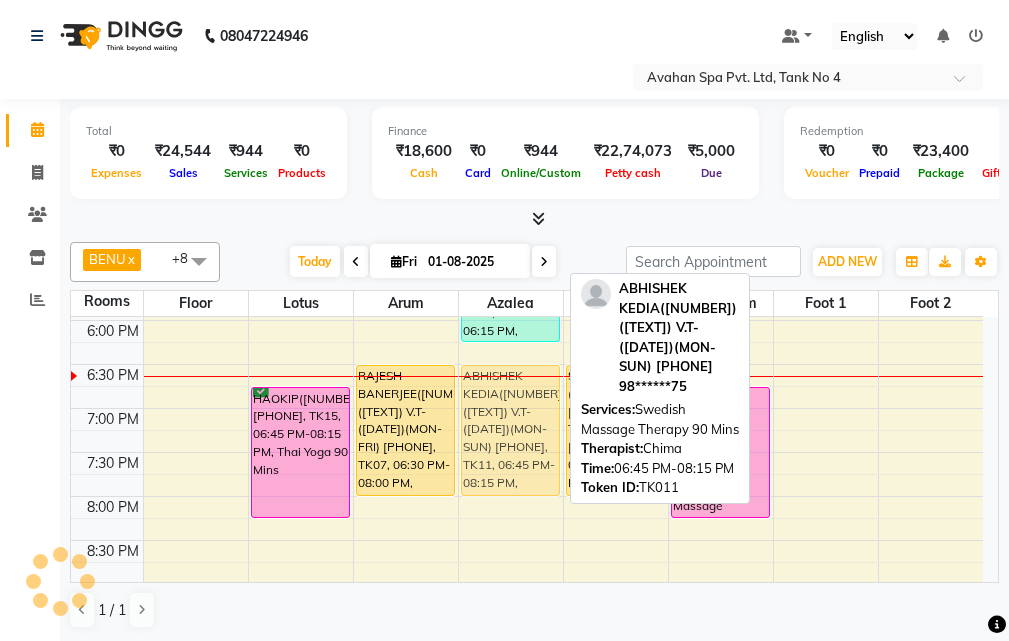 click on "RAHUL(12039)(AC649)(V.T-06/06/2026)(MON TO SUN), TK04, 11:30 AM-12:30 PM, Swedish Massage Therapy 60 Mins     RAHUL(12039)(AC649)(V.T-06/06/2026)(MON TO SUN), TK04, 12:30 PM-01:30 PM, Swedish Massage Therapy 60 Mins     ROHIT(12762)(AC760) (VT-12-05-2026)(MON-FRI) 8240208954, TK03, 04:45 PM-06:15 PM, Swedish Massage Therapy 90 Mins    ABHISHEK KEDIA(11689)(AC608A) V.T-(28/12/2025)(MON-SUN) 9831557875, TK11, 06:45 PM-08:15 PM, Swedish Massage Therapy 90 Mins    ABHISHEK KEDIA(11689)(AC608A) V.T-(28/12/2025)(MON-SUN) 9831557875, TK11, 06:45 PM-08:15 PM, Swedish Massage Therapy 90 Mins" at bounding box center [511, 188] 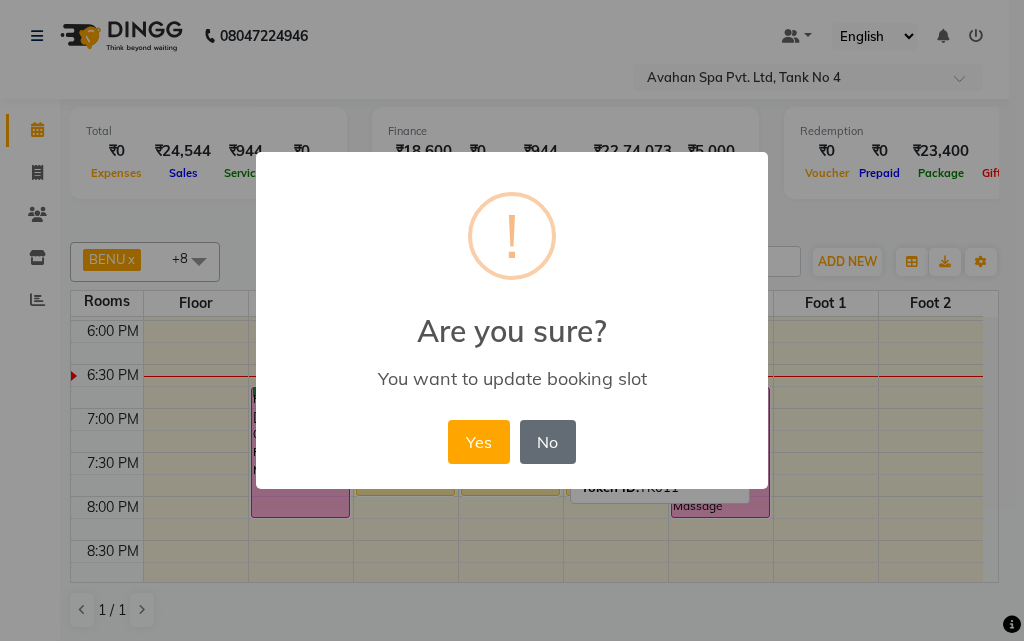 click on "No" at bounding box center (548, 442) 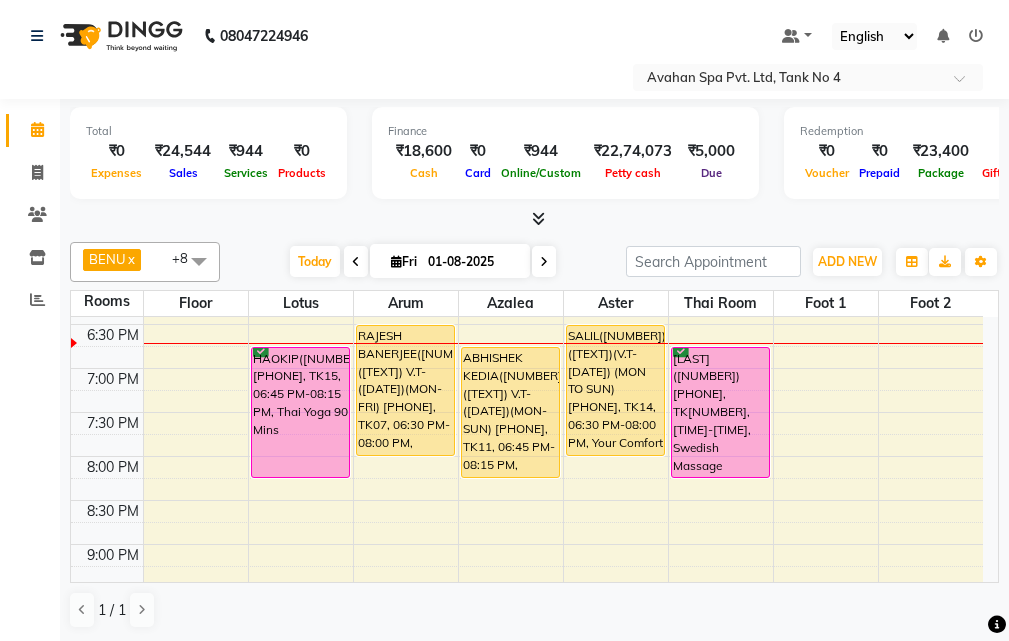 scroll, scrollTop: 678, scrollLeft: 0, axis: vertical 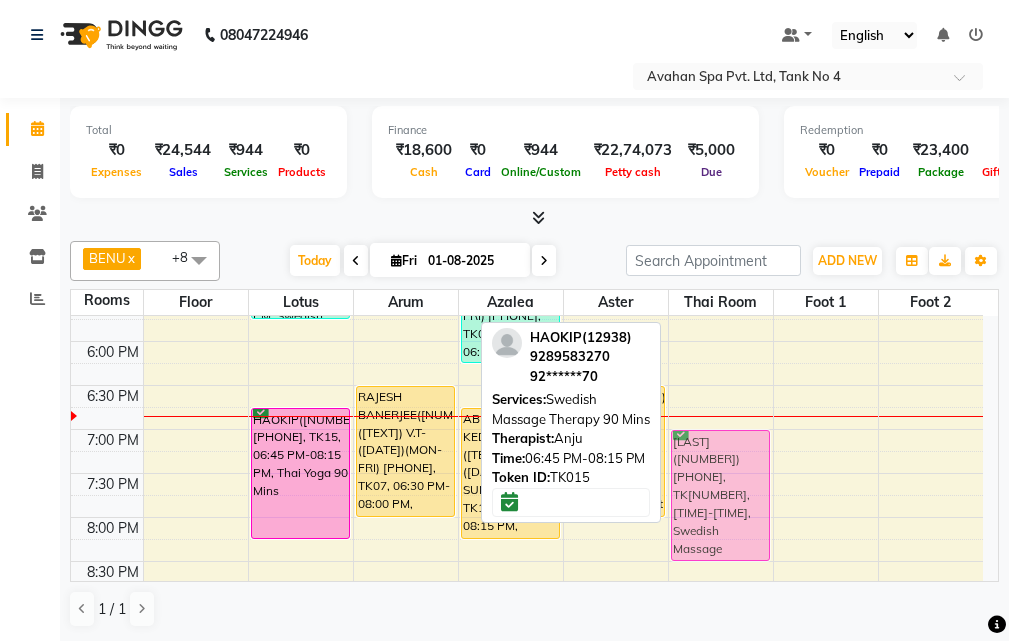 drag, startPoint x: 714, startPoint y: 425, endPoint x: 712, endPoint y: 440, distance: 15.132746 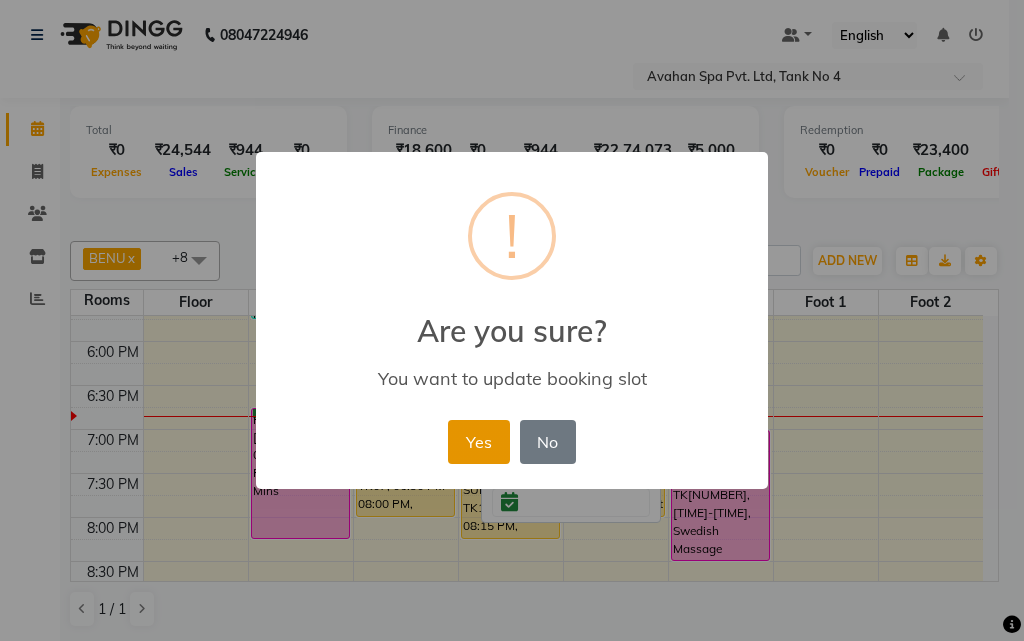 click on "Yes" at bounding box center (478, 442) 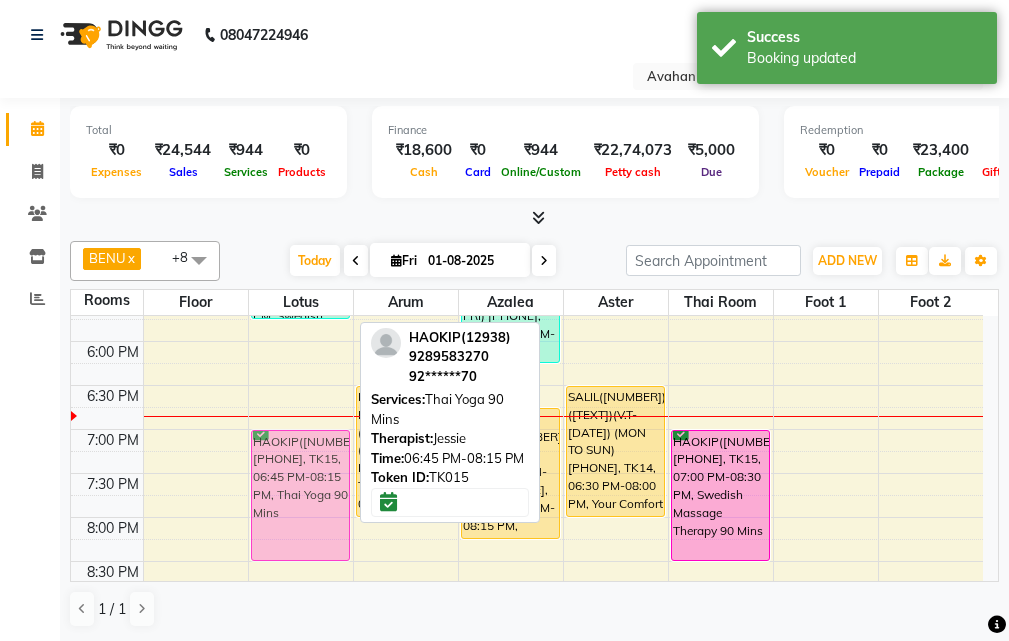 drag, startPoint x: 287, startPoint y: 431, endPoint x: 287, endPoint y: 446, distance: 15 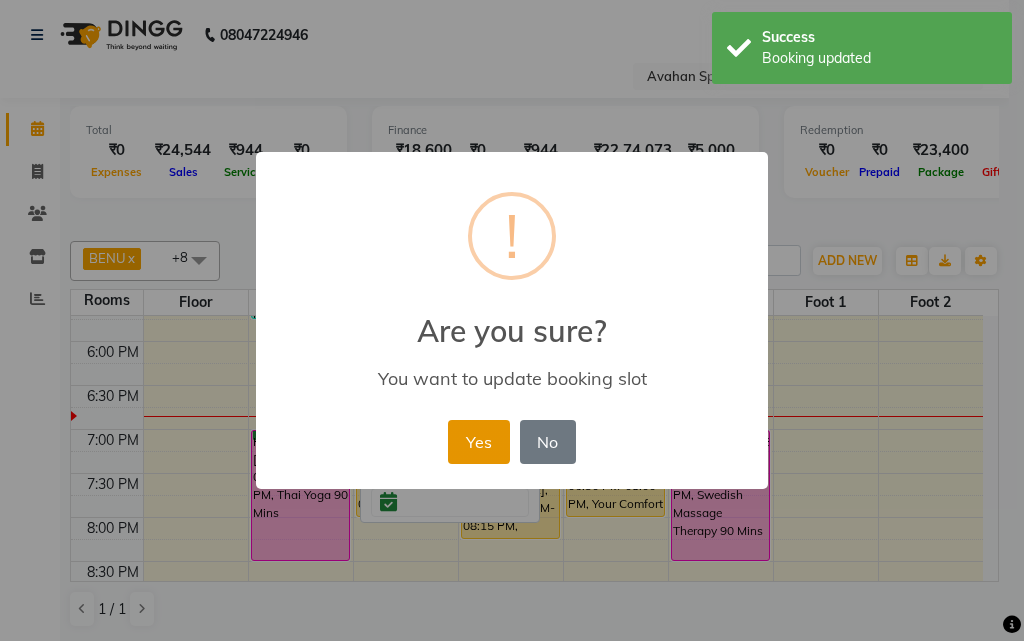 click on "Yes" at bounding box center (478, 442) 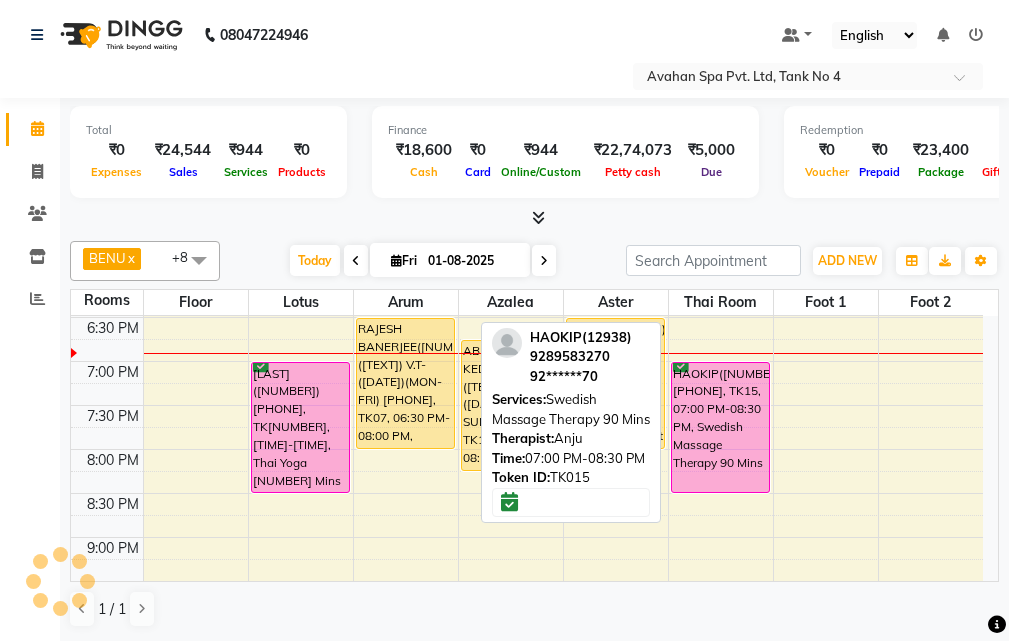 scroll, scrollTop: 700, scrollLeft: 0, axis: vertical 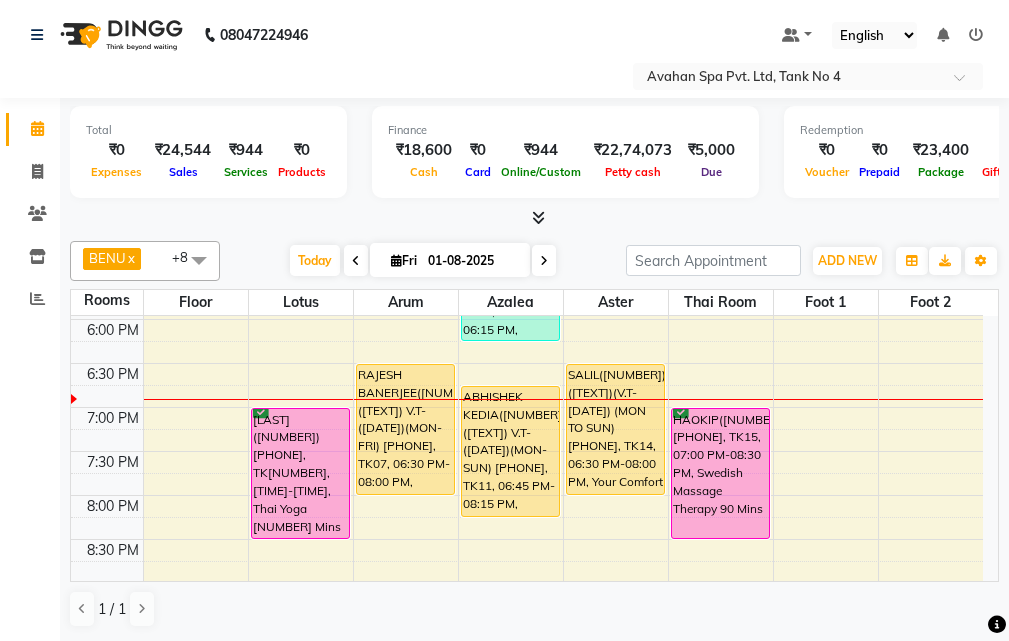 click on "10:00 AM 10:30 AM 11:00 AM 11:30 AM 12:00 PM 12:30 PM 1:00 PM 1:30 PM 2:00 PM 2:30 PM 3:00 PM 3:30 PM 4:00 PM 4:30 PM 5:00 PM 5:30 PM 6:00 PM 6:30 PM 7:00 PM 7:30 PM 8:00 PM 8:30 PM 9:00 PM 9:30 PM 10:00 PM 10:30 PM    GAUTAM DE(5901)(AC244) (30/09/2025)(MON-SUN) 9748380445, TK05, 10:15 AM-10:30 AM, Thai Yoga  60 Mins     HAOKIP(12938) 9289583270, TK13, 04:45 PM-05:45 PM, Swedish Massage Therapy 60 Mins     HAOKIP(12938) 9289583270, TK15, 07:00 PM-08:30 PM, Thai Yoga  90 Mins     M K MUKHERJEE (10671)(AC349) V.T-(16-02-2026)(MON-SUN) 9830049796, TK10, 02:15 PM-03:15 PM, Swedish Massage Therapy 60 Mins    RAJESH BANERJEE(10807)(AC399) V.T-(09-09-2025)(MON-FRI) 9831643391, TK07, 06:30 PM-08:00 PM, Swedish Massage Therapy 90 Mins     RAHUL(12039)(AC649)(V.T-06/06/2026)(MON TO SUN), TK04, 11:30 AM-12:30 PM, Swedish Massage Therapy 60 Mins     RAHUL(12039)(AC649)(V.T-06/06/2026)(MON TO SUN), TK04, 12:30 PM-01:30 PM, Swedish Massage Therapy 60 Mins" at bounding box center [527, 187] 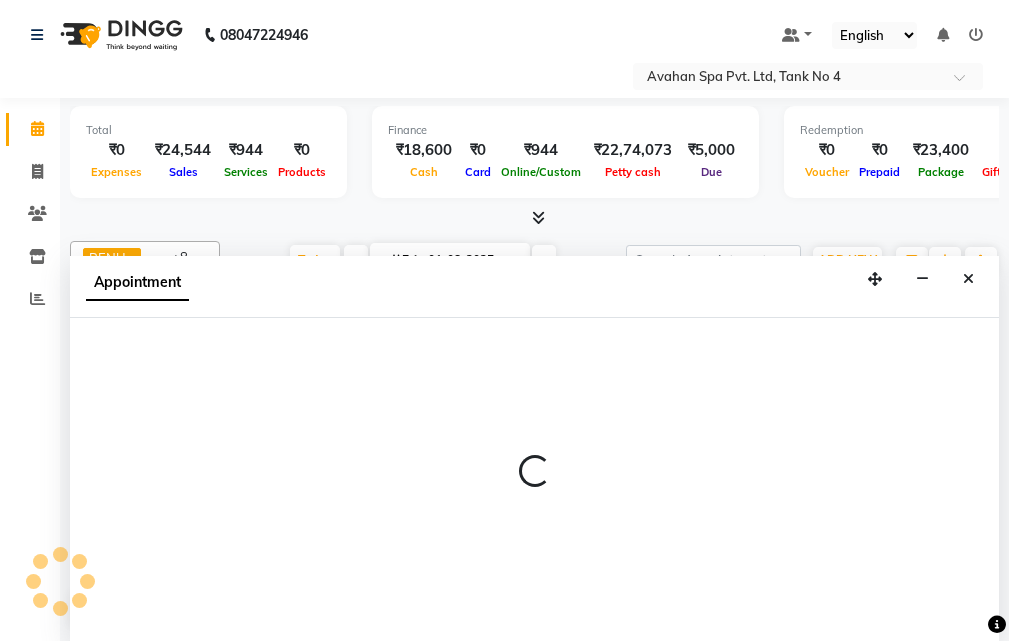 select on "1155" 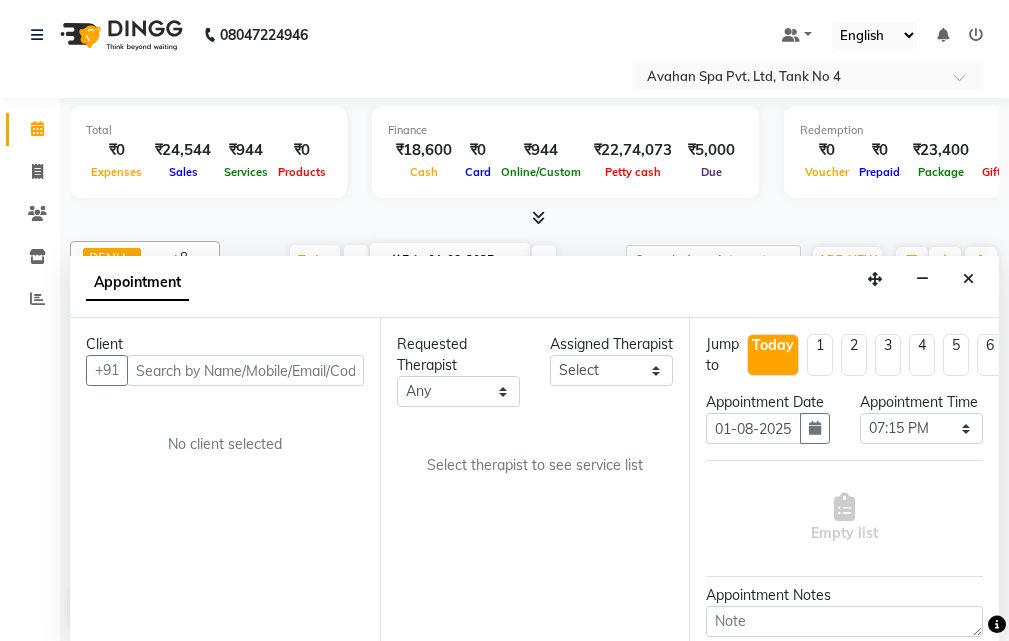 click at bounding box center (245, 370) 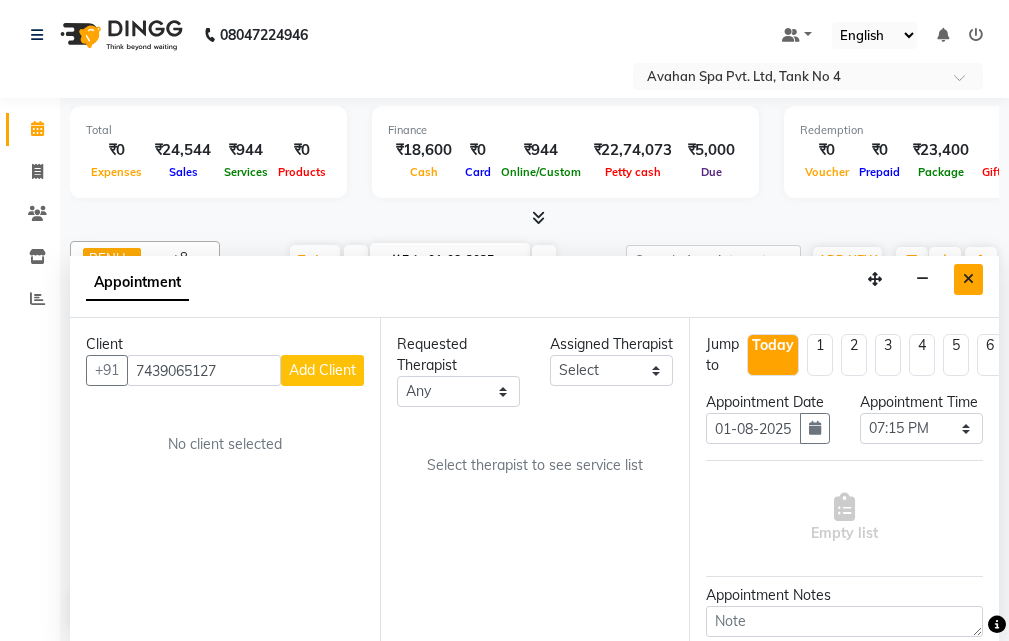 type on "7439065127" 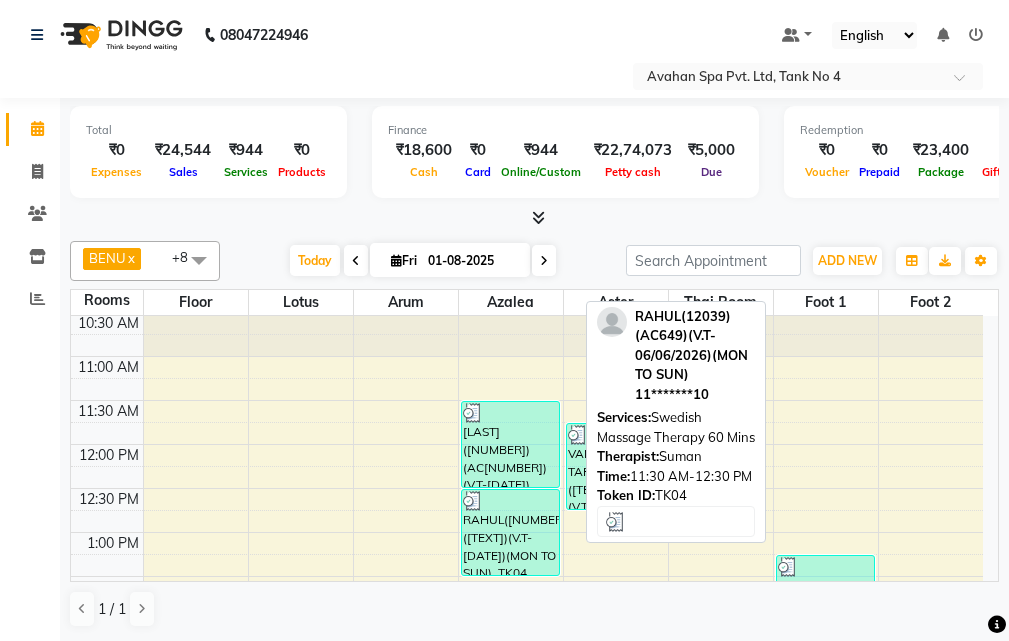scroll, scrollTop: 0, scrollLeft: 0, axis: both 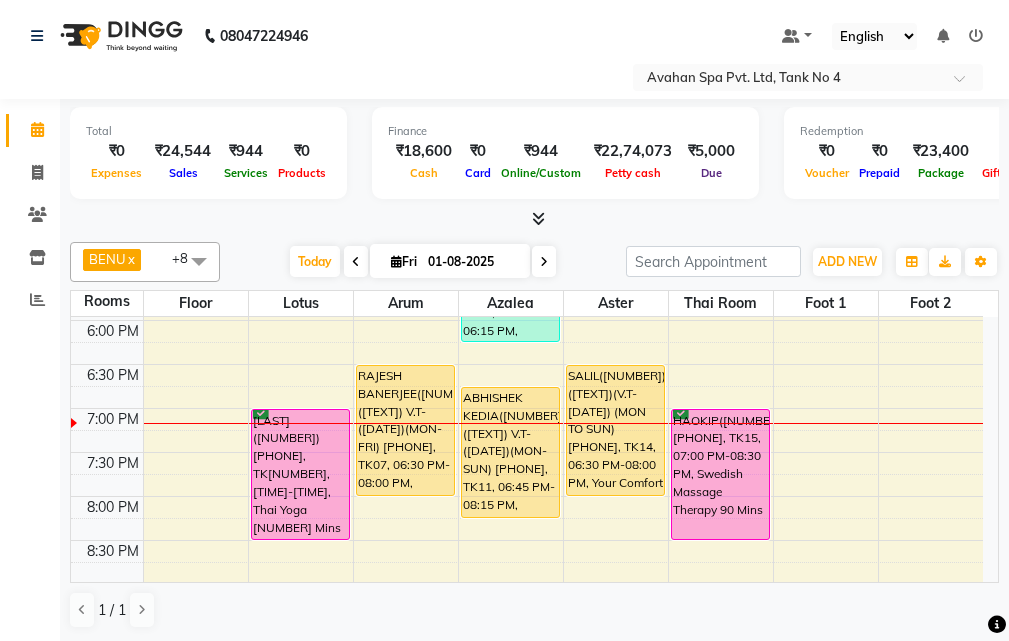 click at bounding box center [544, 262] 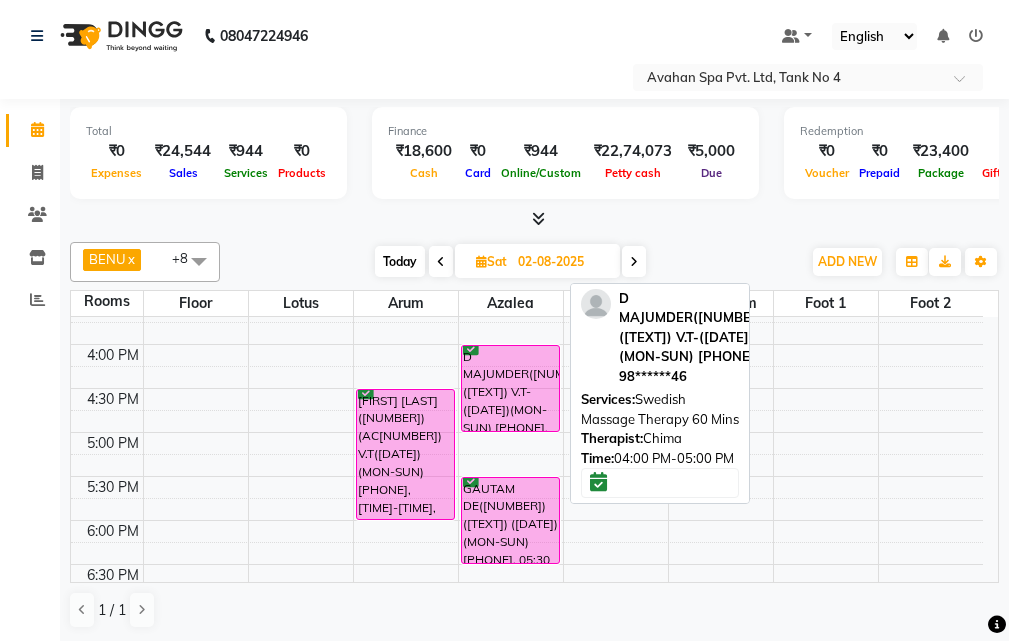 scroll, scrollTop: 400, scrollLeft: 0, axis: vertical 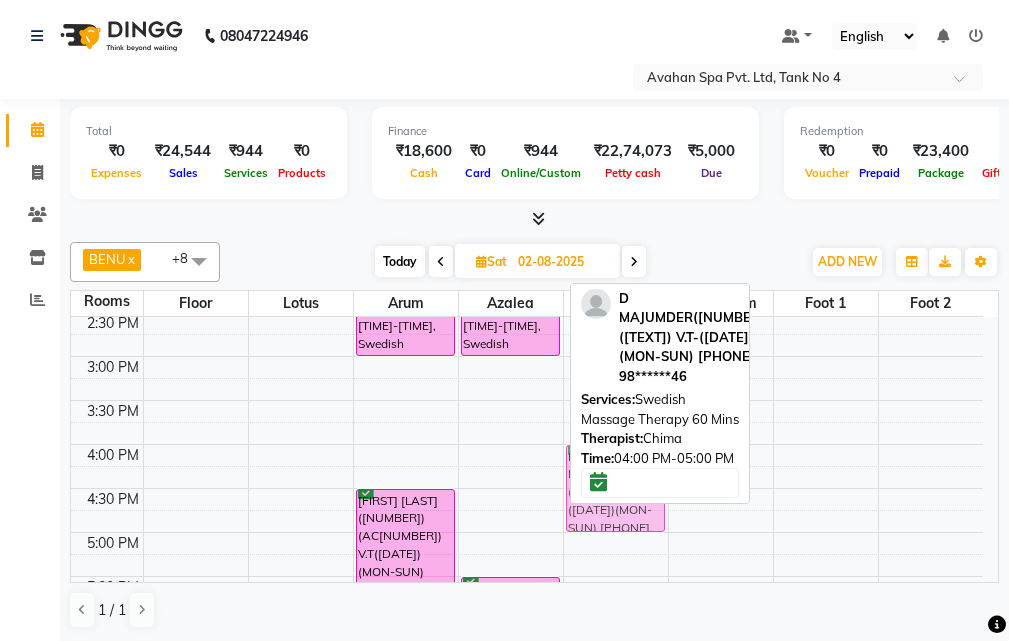 drag, startPoint x: 542, startPoint y: 453, endPoint x: 599, endPoint y: 453, distance: 57 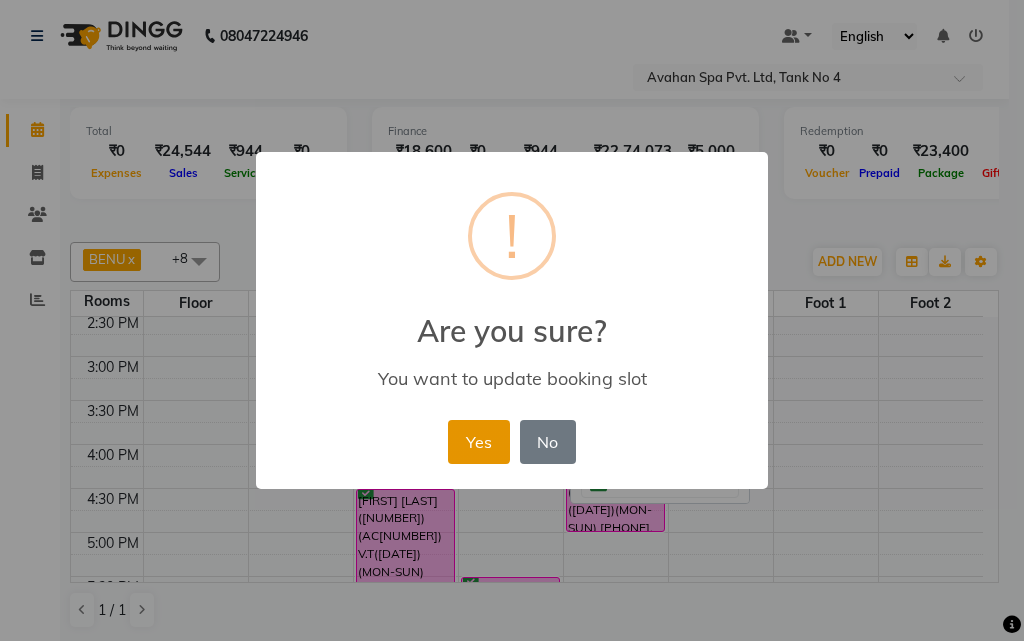 click on "Yes" at bounding box center [478, 442] 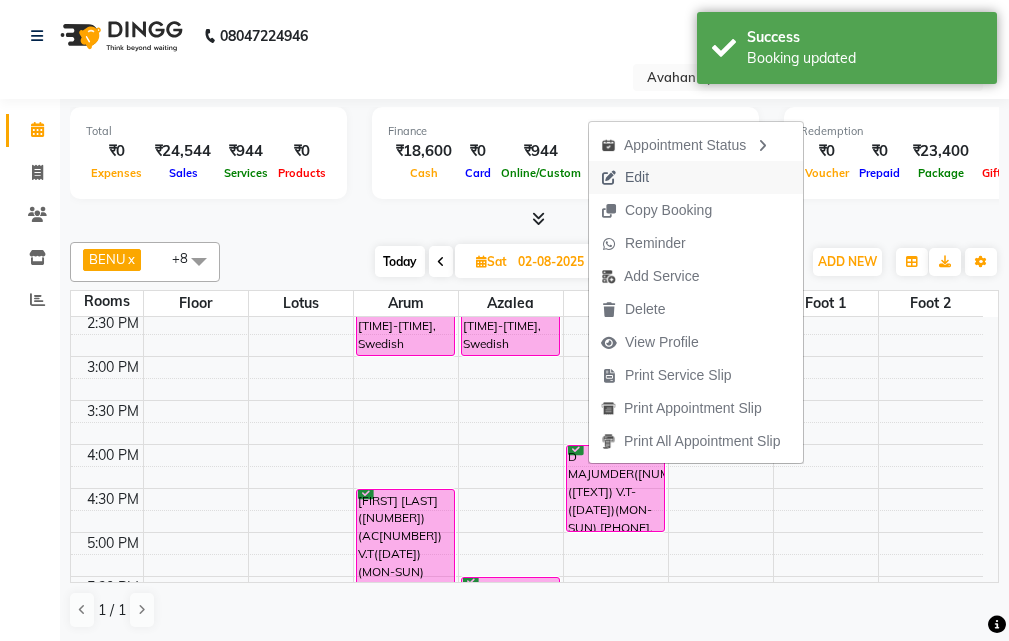 click on "Edit" at bounding box center [696, 177] 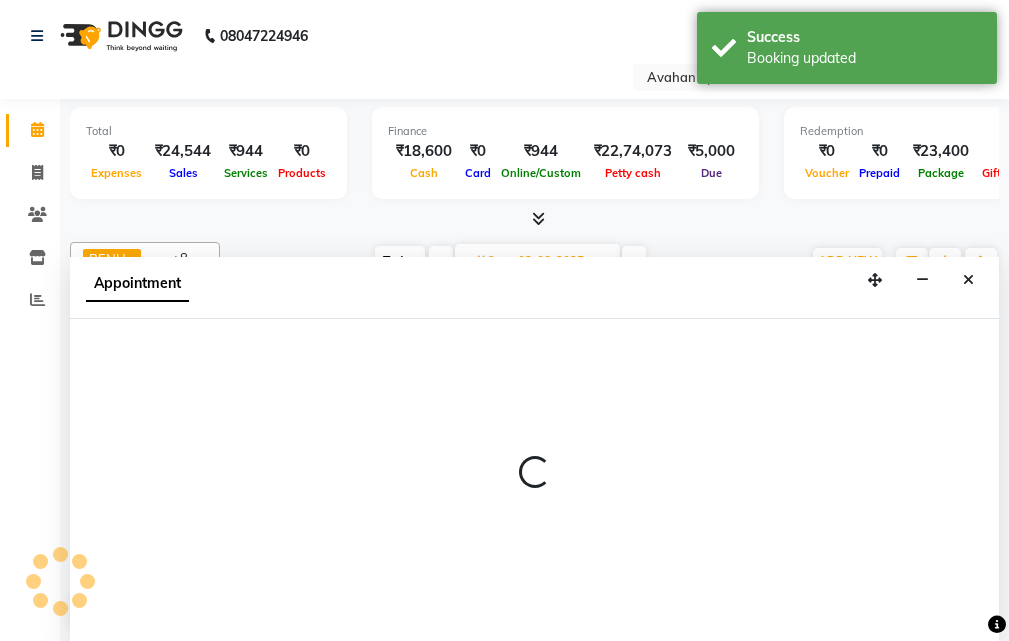 scroll, scrollTop: 1, scrollLeft: 0, axis: vertical 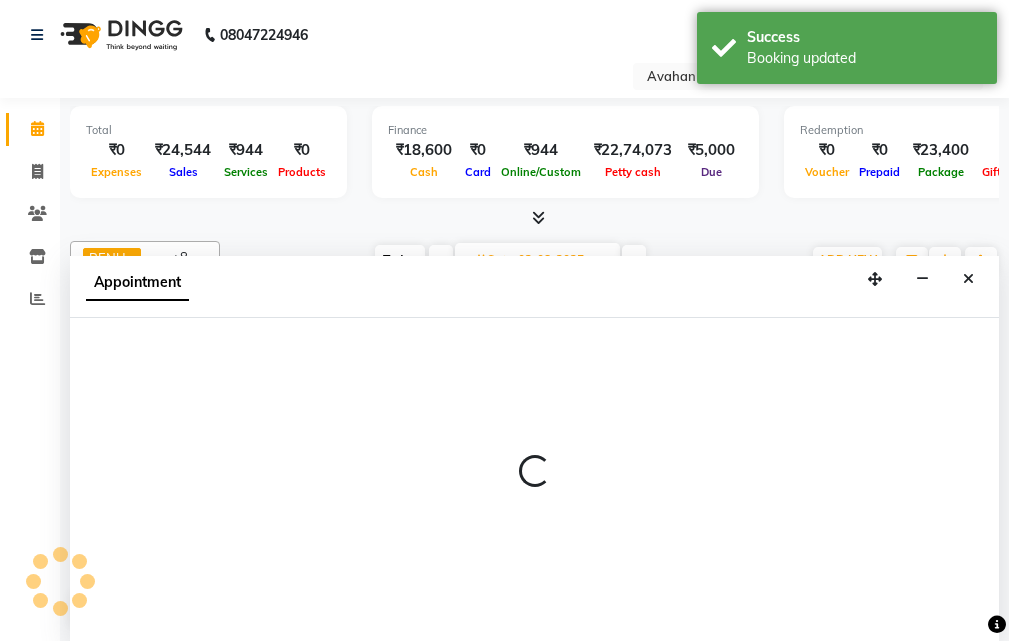 select on "tentative" 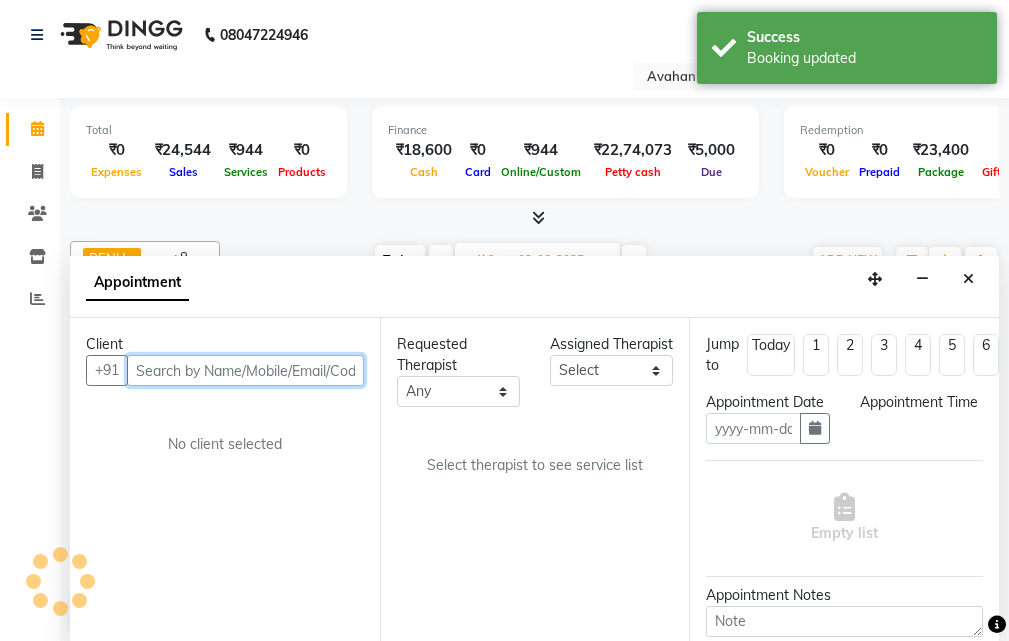 type on "02-08-2025" 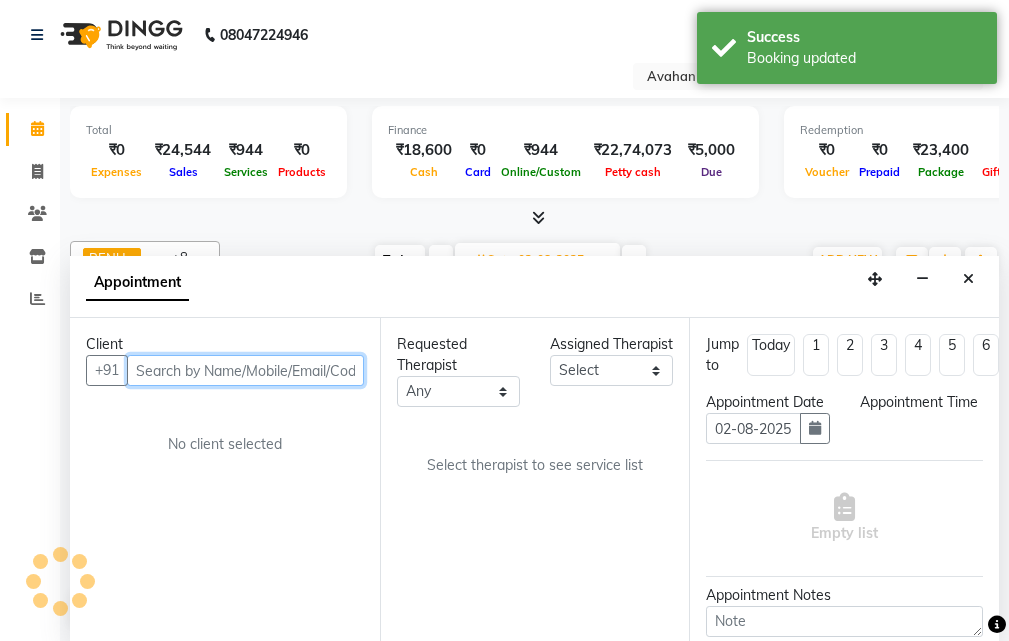 scroll, scrollTop: 0, scrollLeft: 0, axis: both 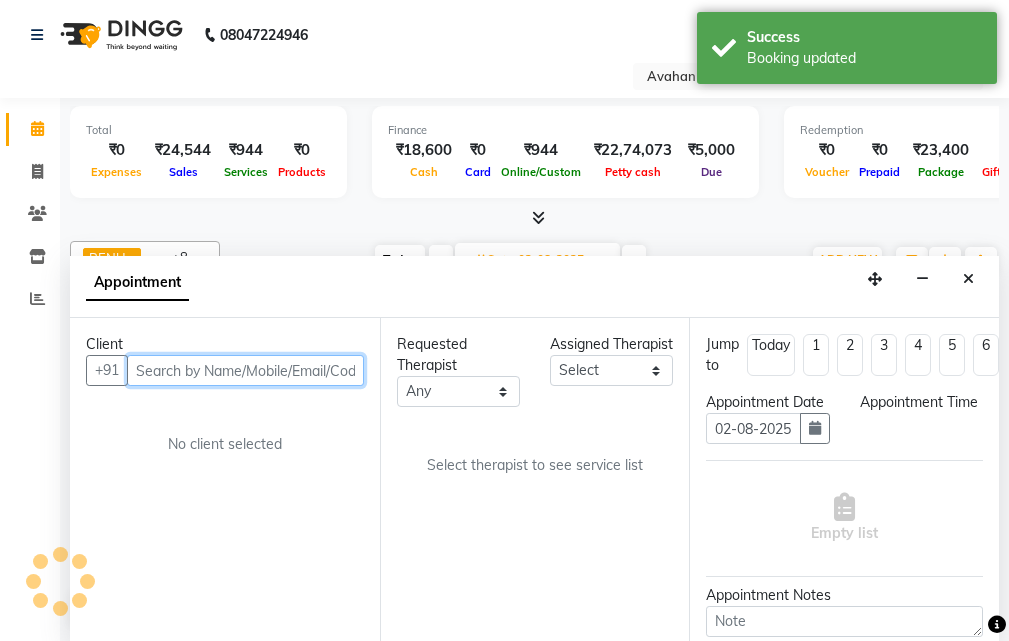select on "23005" 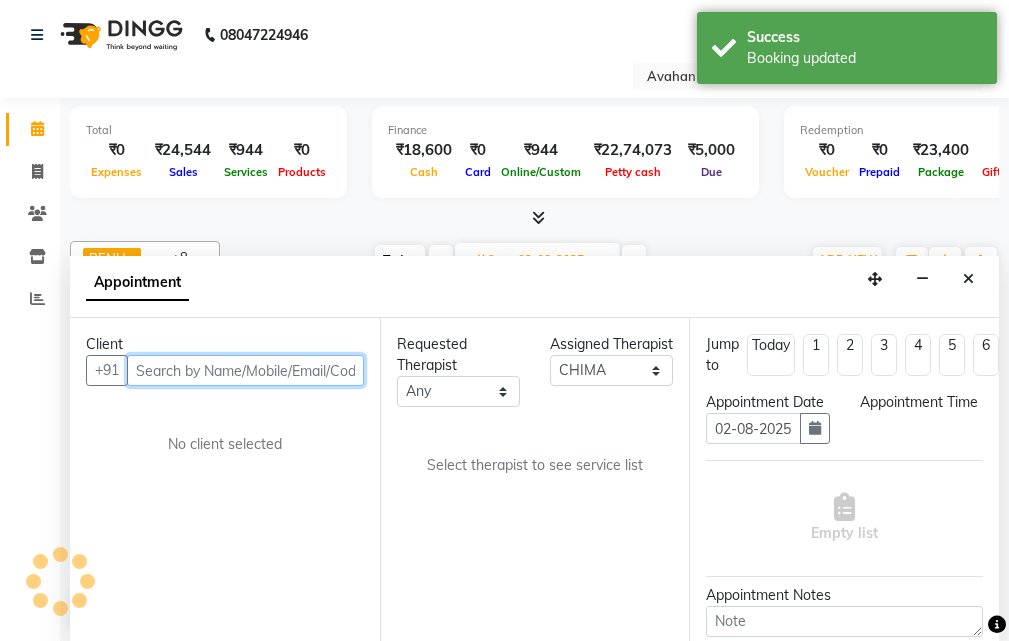 select on "confirm booking" 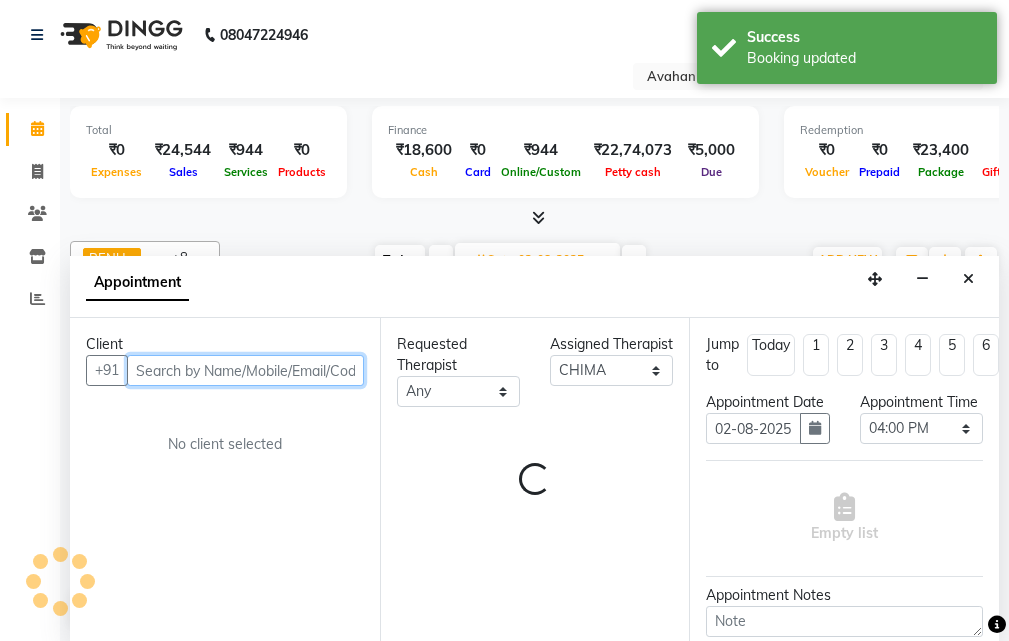 scroll, scrollTop: 793, scrollLeft: 0, axis: vertical 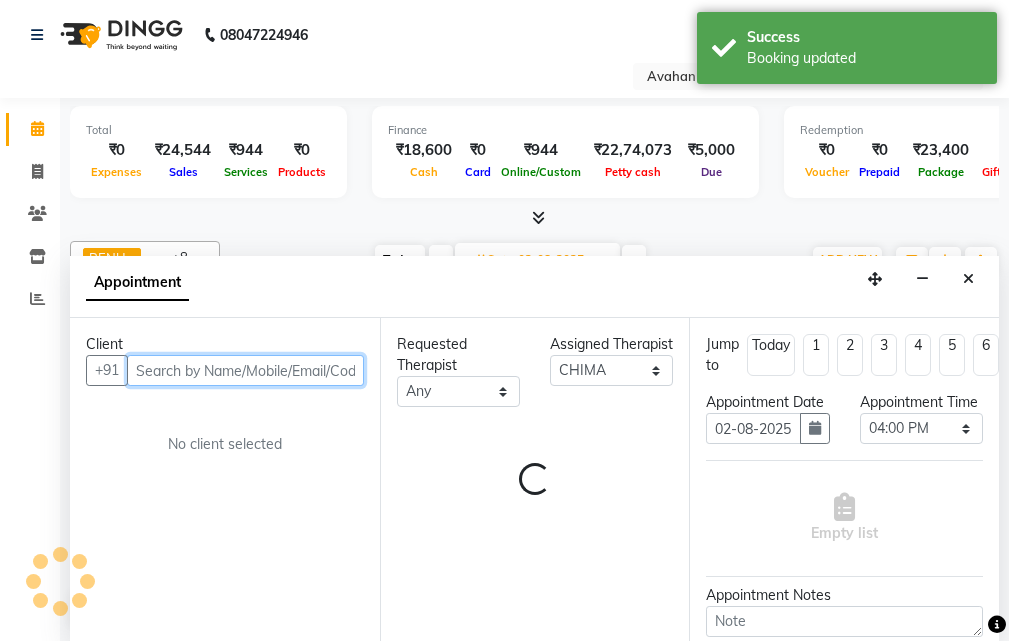 select on "1847" 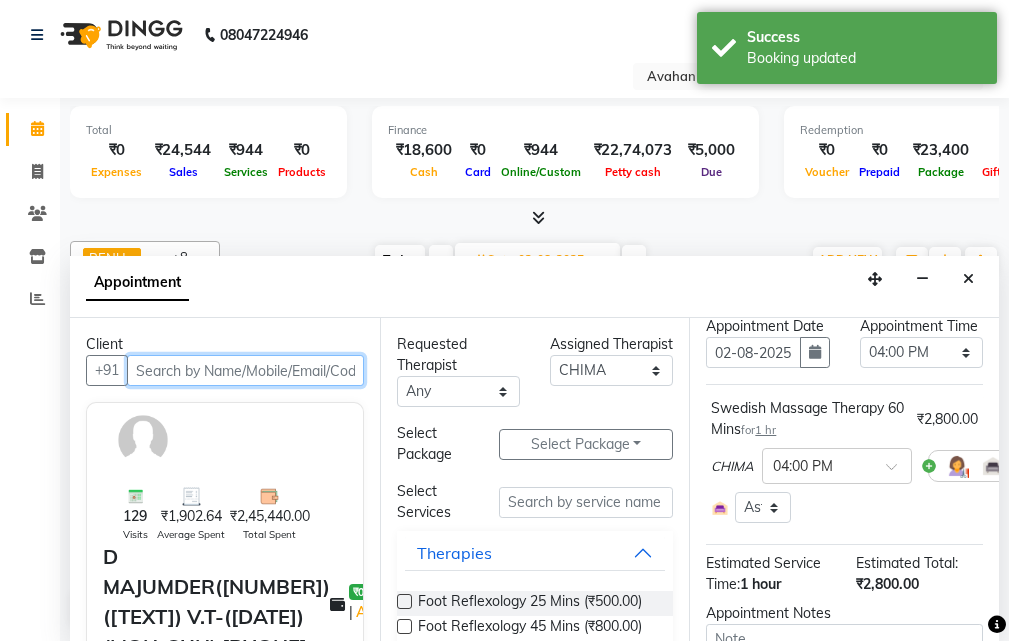 scroll, scrollTop: 254, scrollLeft: 0, axis: vertical 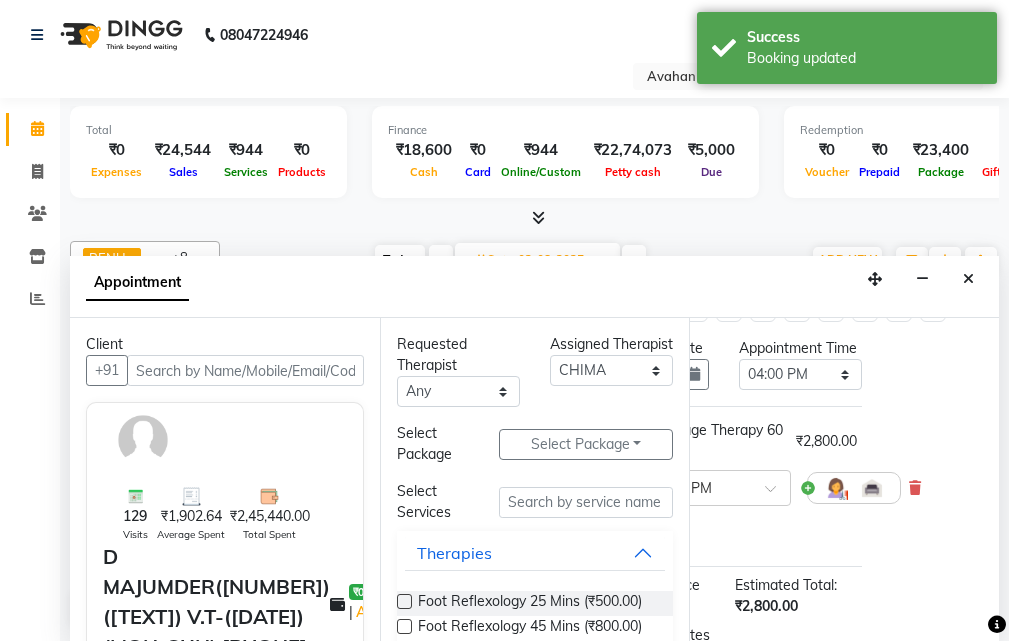 click on "Jump to Today 1 2 3 4 5 6 7 8 Weeks Appointment Date 02-08-2025 Appointment Time Select 11:00 AM 11:15 AM 11:30 AM 11:45 AM 12:00 PM 12:15 PM 12:30 PM 12:45 PM 01:00 PM 01:15 PM 01:30 PM 01:45 PM 02:00 PM 02:15 PM 02:30 PM 02:45 PM 03:00 PM 03:15 PM 03:30 PM 03:45 PM 04:00 PM 04:15 PM 04:30 PM 04:45 PM 05:00 PM 05:15 PM 05:30 PM 05:45 PM 06:00 PM 06:15 PM 06:30 PM 06:45 PM 07:00 PM 07:15 PM 07:30 PM 07:45 PM 08:00 PM 08:15 PM 08:30 PM 08:45 PM 09:00 PM 09:15 PM 09:30 PM 09:45 PM 10:00 PM Swedish Massage Therapy 60 Mins   for  1 hr ₹2,800.00 CHIMA × 04:00 PM Select Room Floor Lotus Arum Azalea Aster Thai Room Foot 1 Foot 2 Estimated Service Time:  1 hour Estimated Total:  ₹2,800.00 Appointment Notes Status Select TENTATIVE CONFIRM UPCOMING  Update" at bounding box center [844, 479] 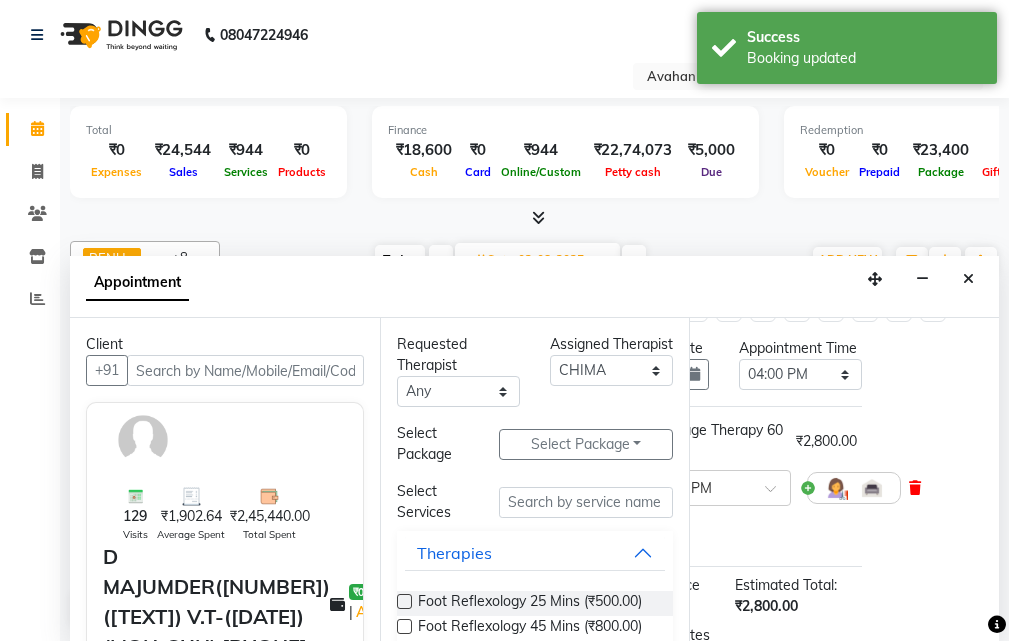 click at bounding box center (915, 488) 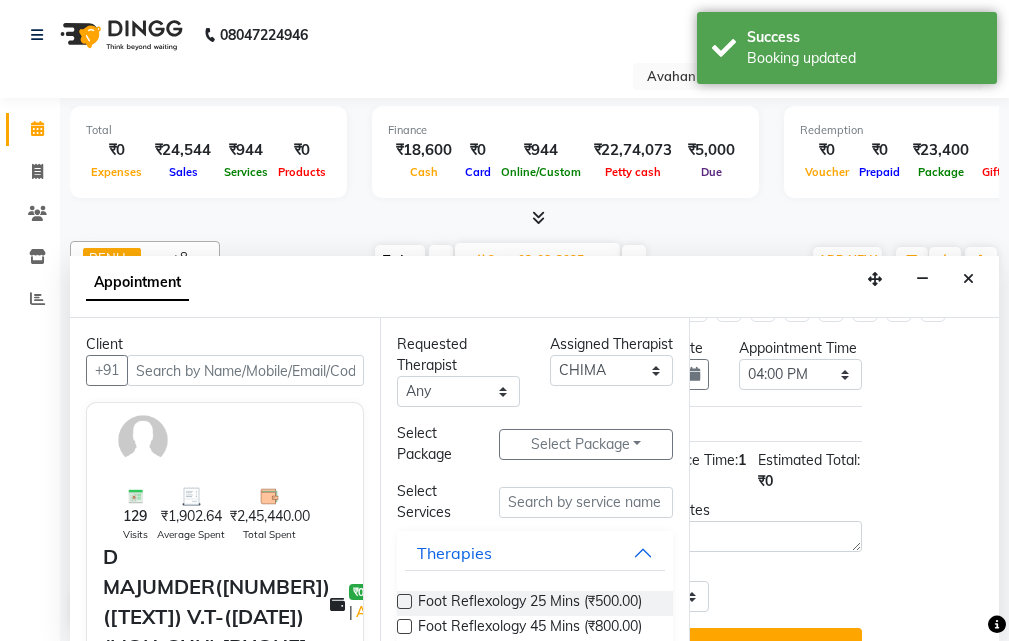 scroll, scrollTop: 54, scrollLeft: 0, axis: vertical 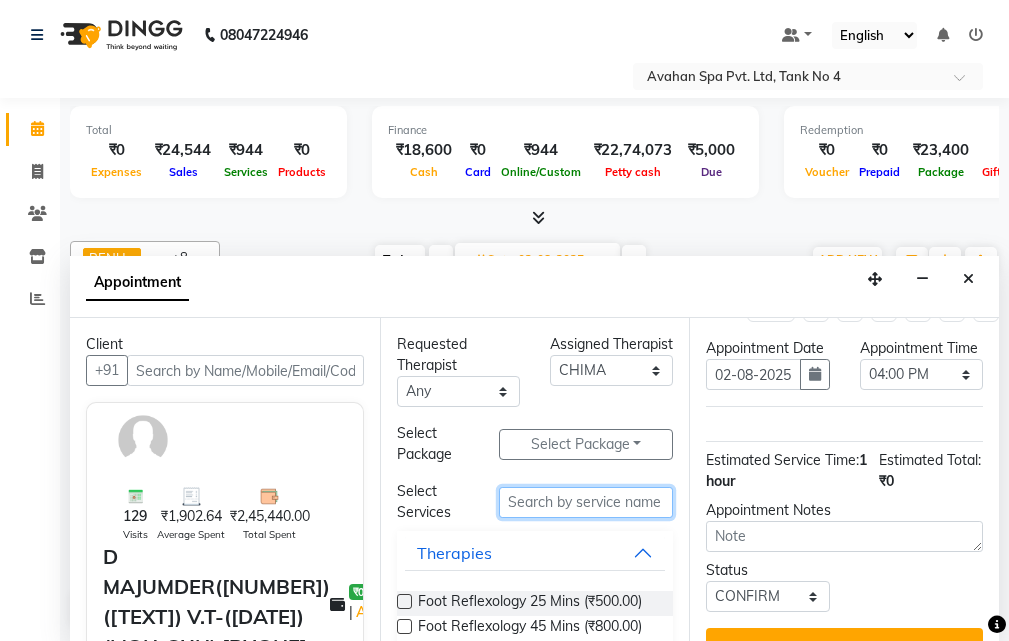 drag, startPoint x: 538, startPoint y: 502, endPoint x: 735, endPoint y: 474, distance: 198.9799 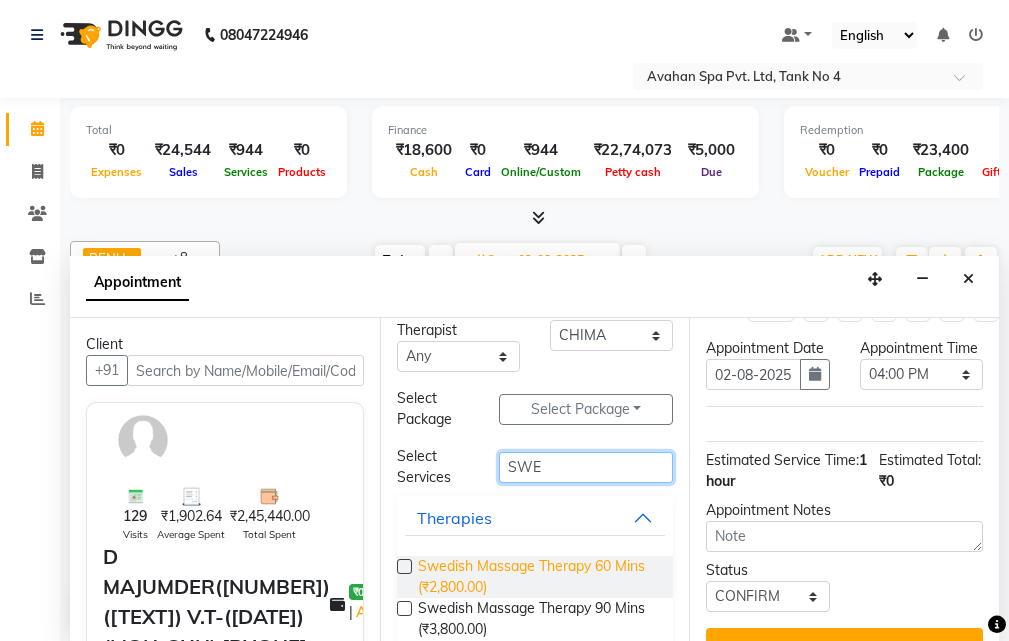 scroll, scrollTop: 66, scrollLeft: 0, axis: vertical 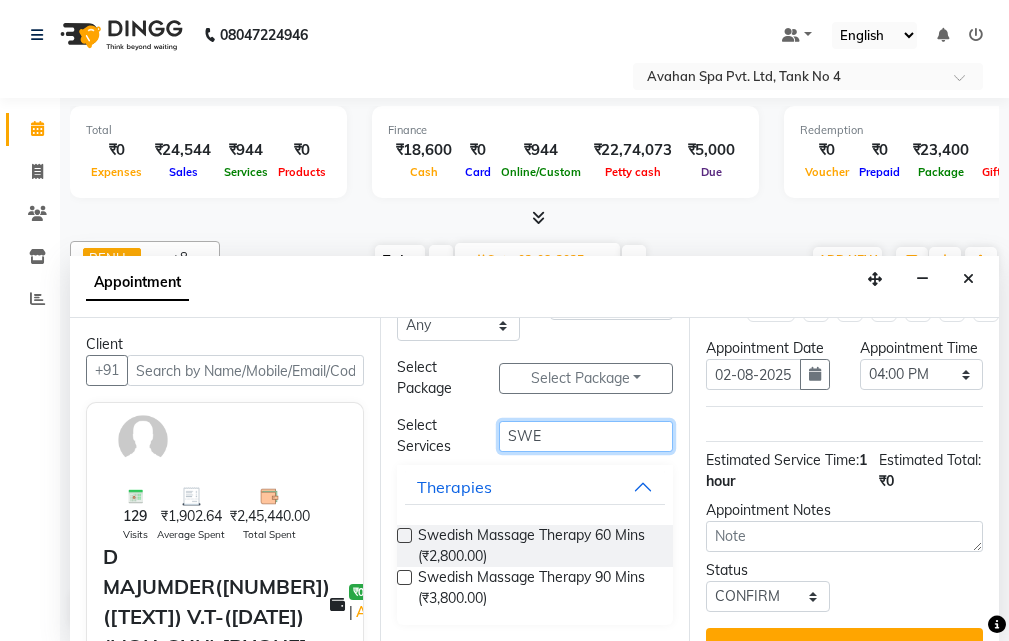 type on "SWE" 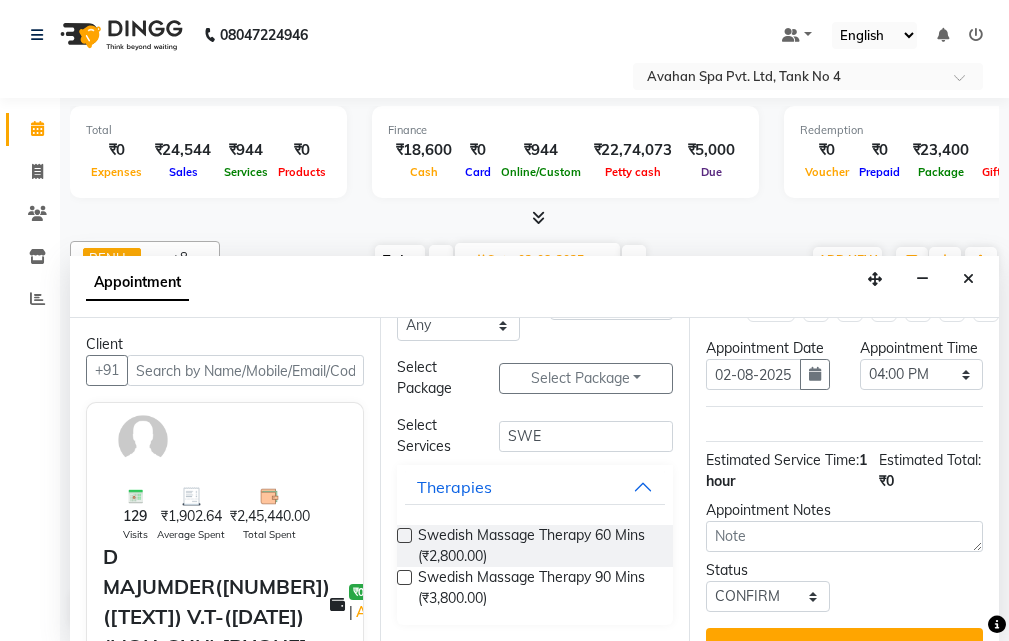 click at bounding box center (404, 577) 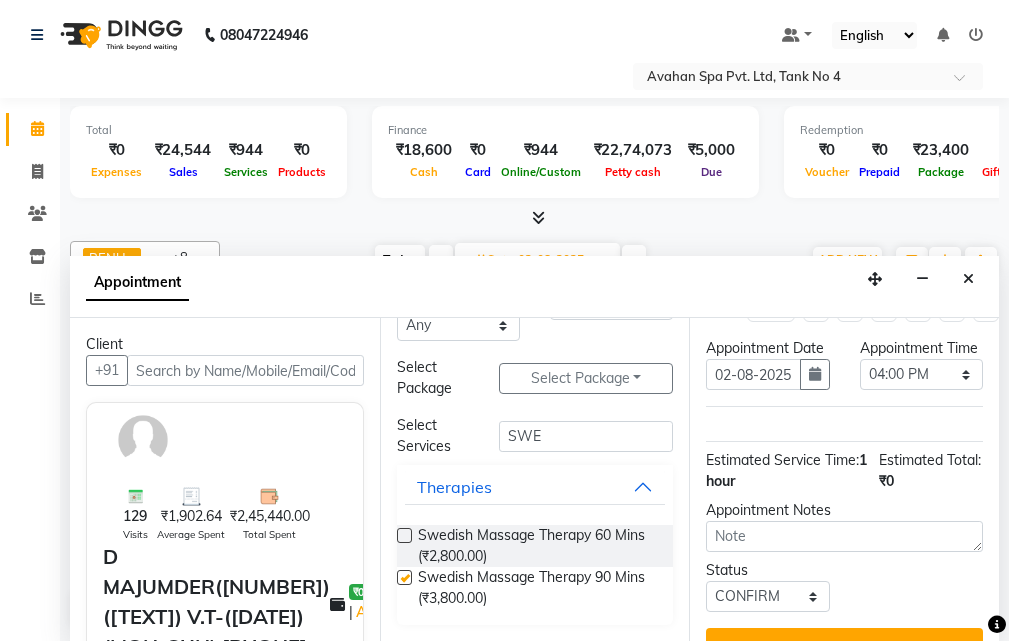 select on "1847" 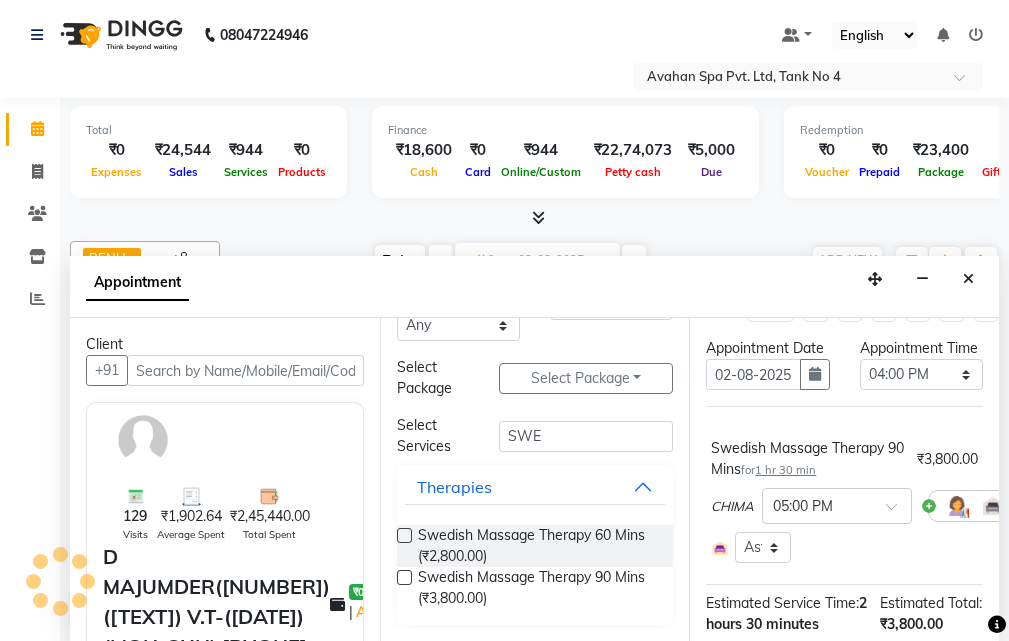 checkbox on "false" 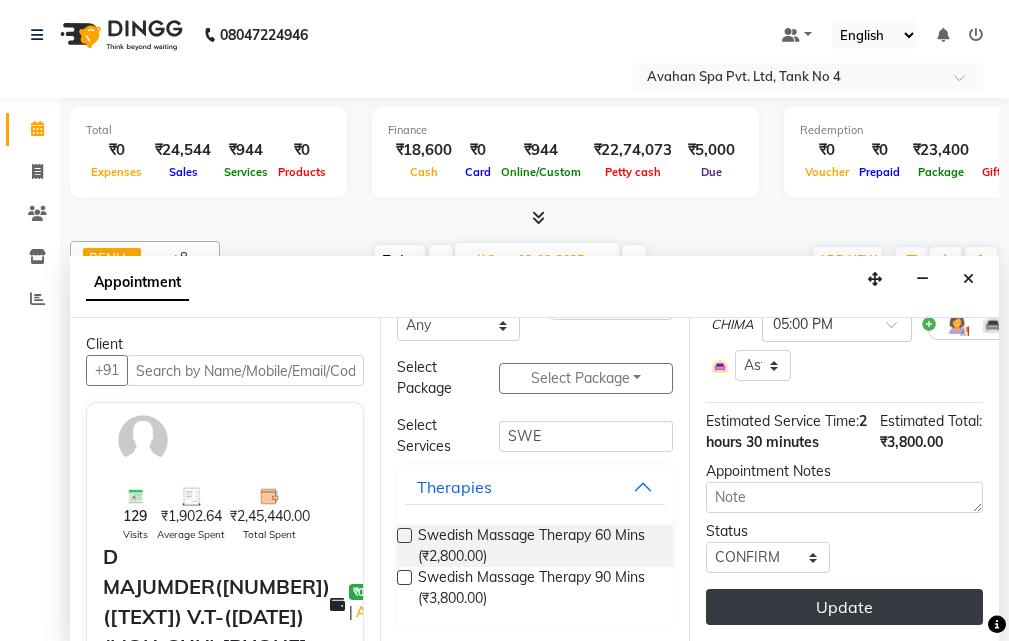 click on "Update" at bounding box center [844, 607] 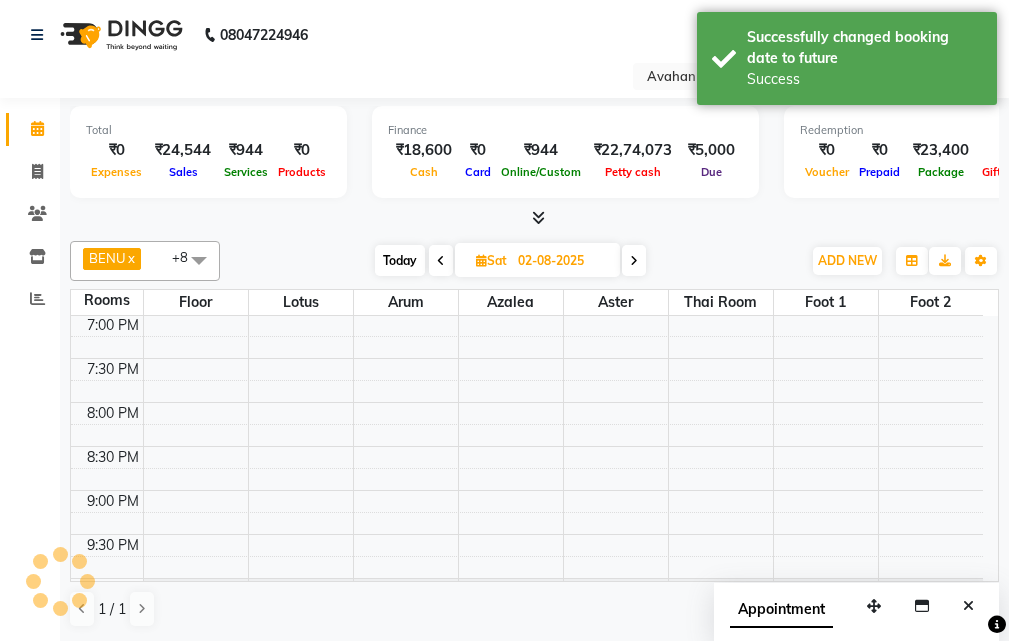 scroll, scrollTop: 0, scrollLeft: 0, axis: both 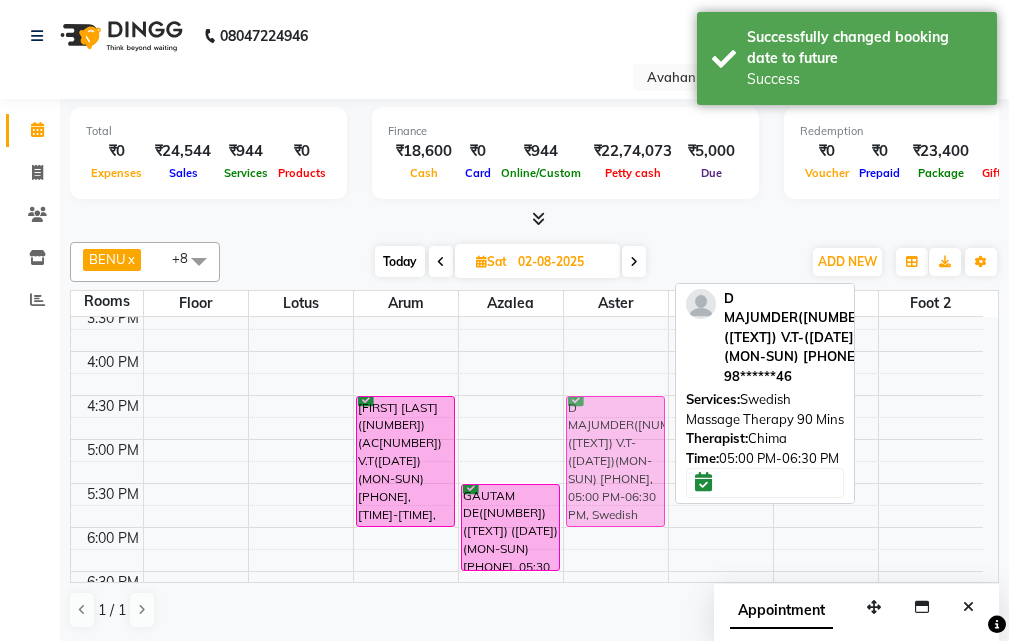 drag, startPoint x: 604, startPoint y: 461, endPoint x: 608, endPoint y: 424, distance: 37.215588 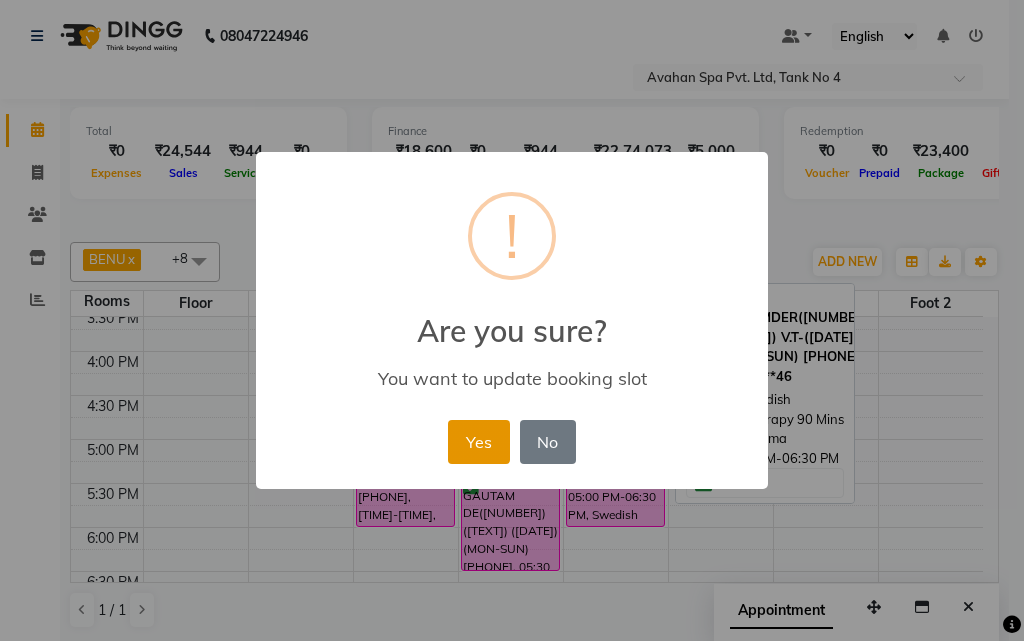 click on "Yes" at bounding box center [478, 442] 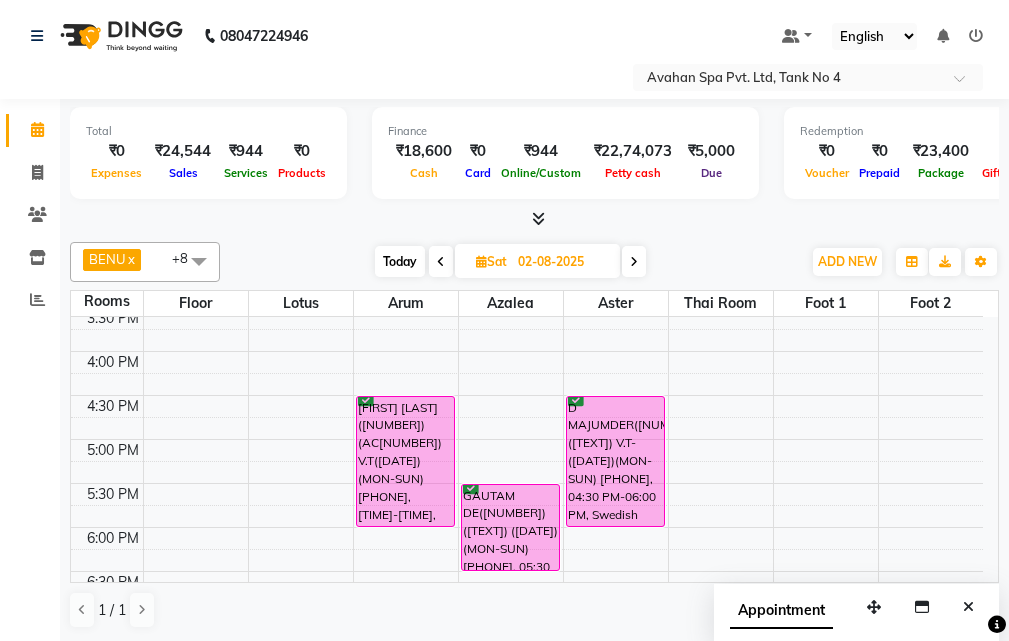click on "Today" at bounding box center (400, 261) 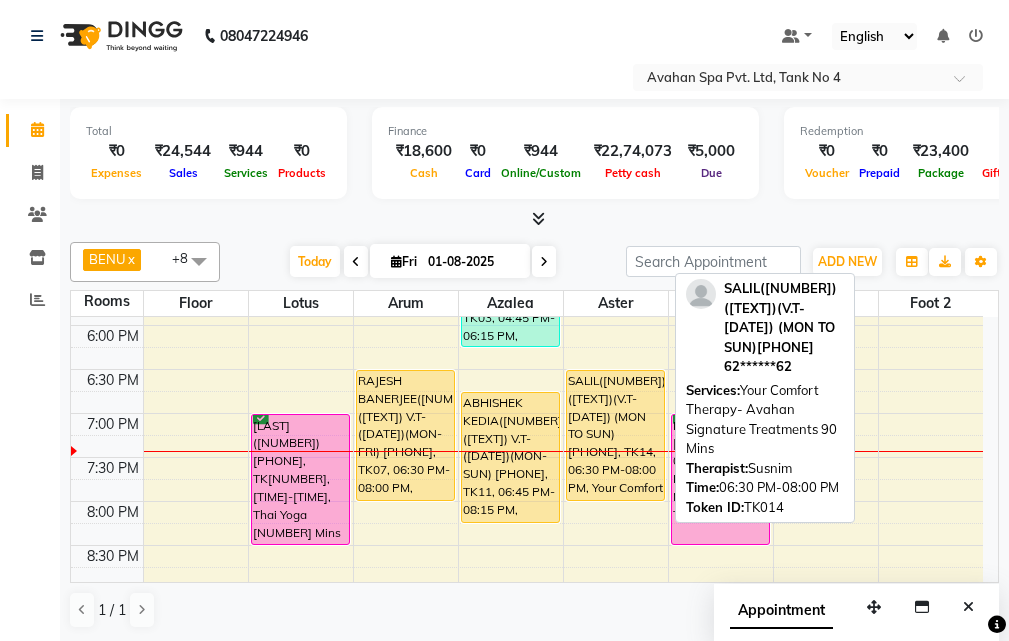 scroll, scrollTop: 678, scrollLeft: 0, axis: vertical 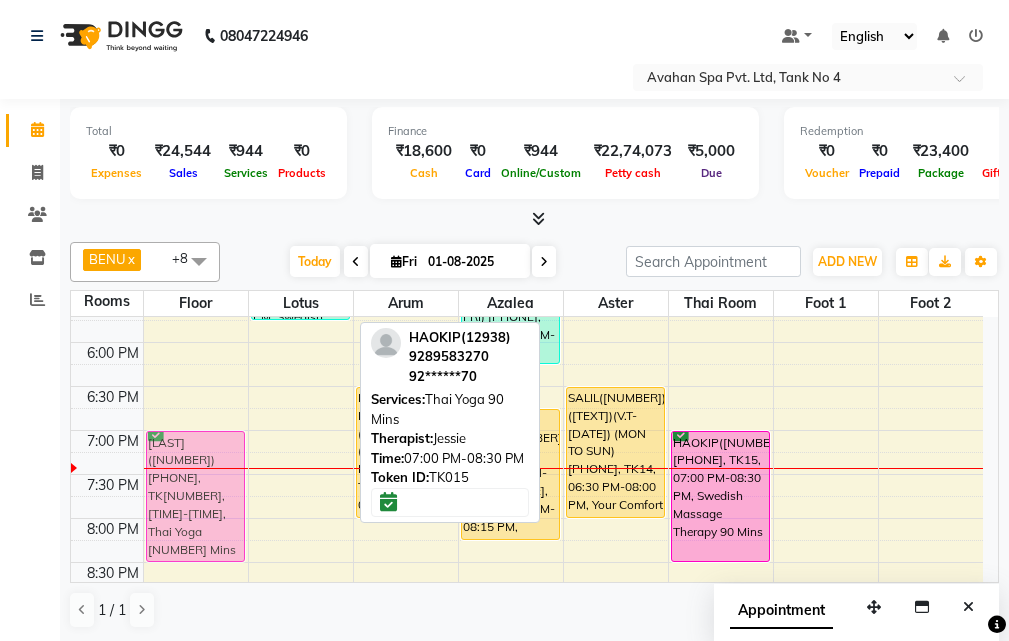 drag, startPoint x: 294, startPoint y: 443, endPoint x: 229, endPoint y: 447, distance: 65.12296 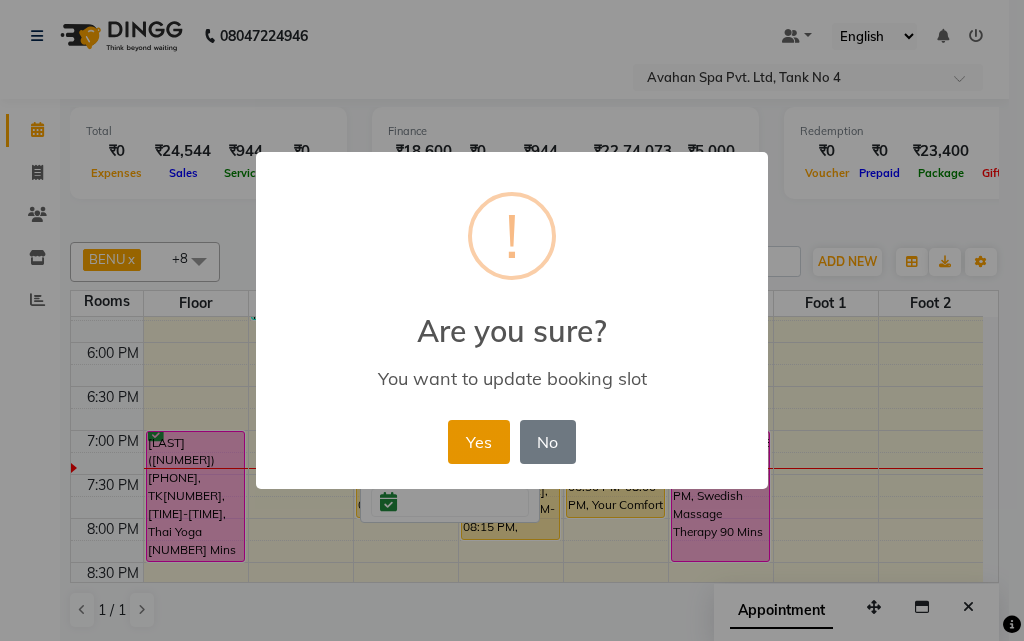 click on "Yes" at bounding box center (478, 442) 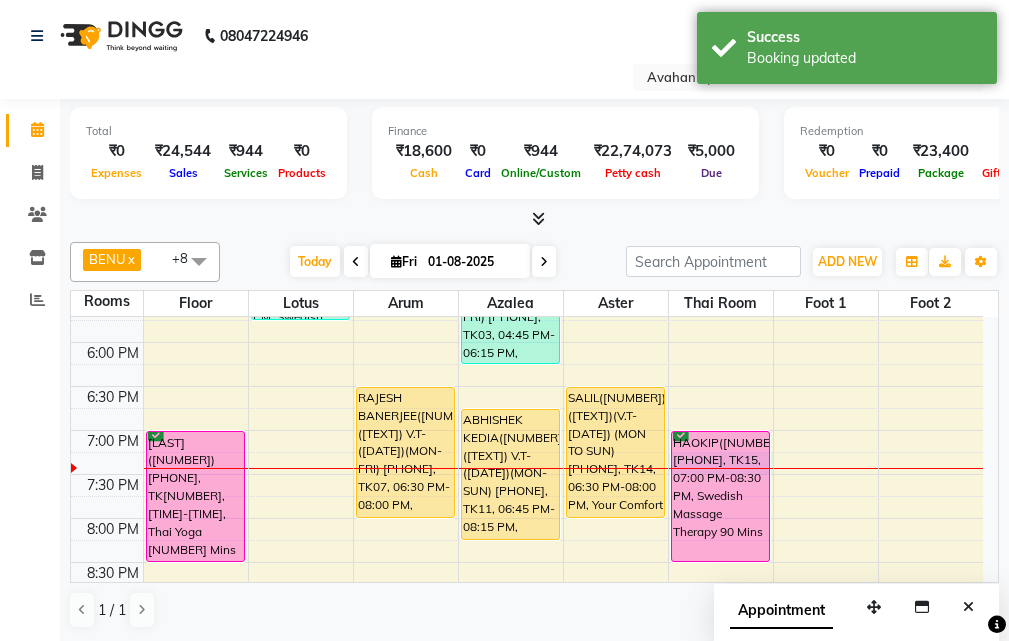 drag, startPoint x: 767, startPoint y: 474, endPoint x: 287, endPoint y: 459, distance: 480.2343 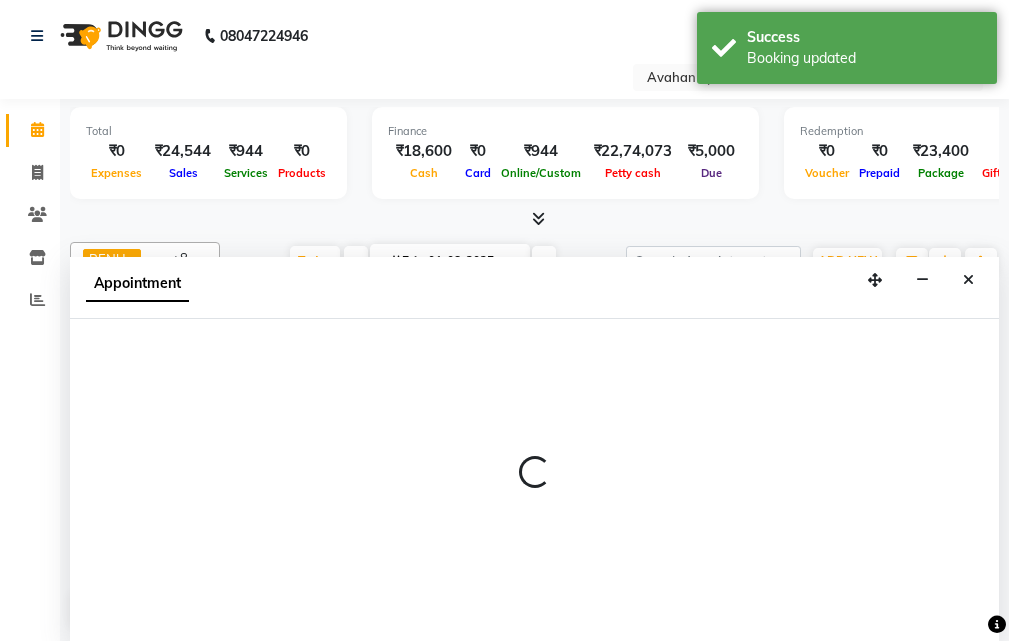 scroll, scrollTop: 1, scrollLeft: 0, axis: vertical 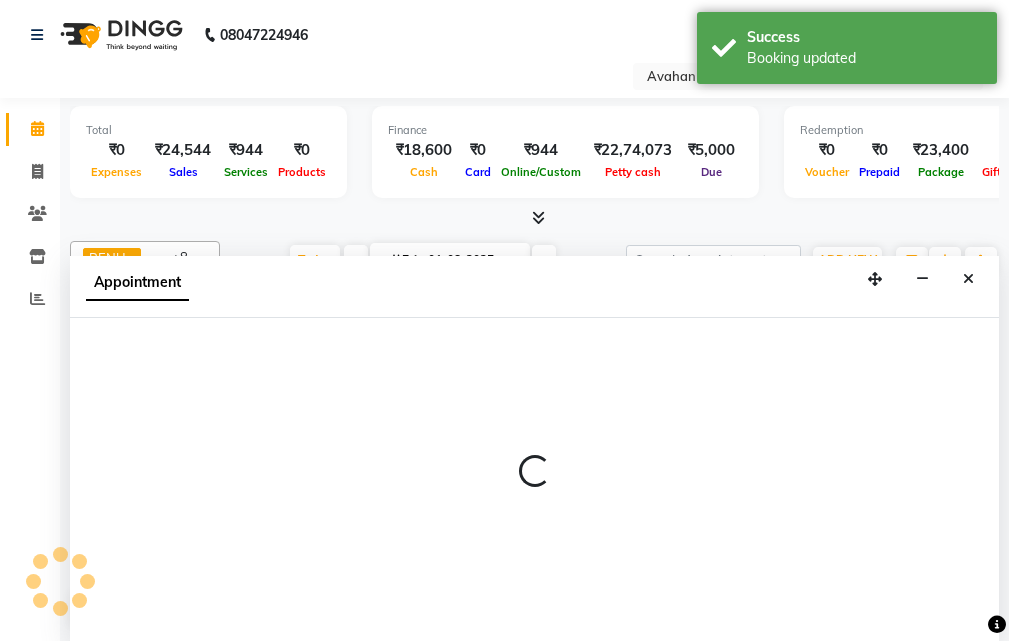 select on "1140" 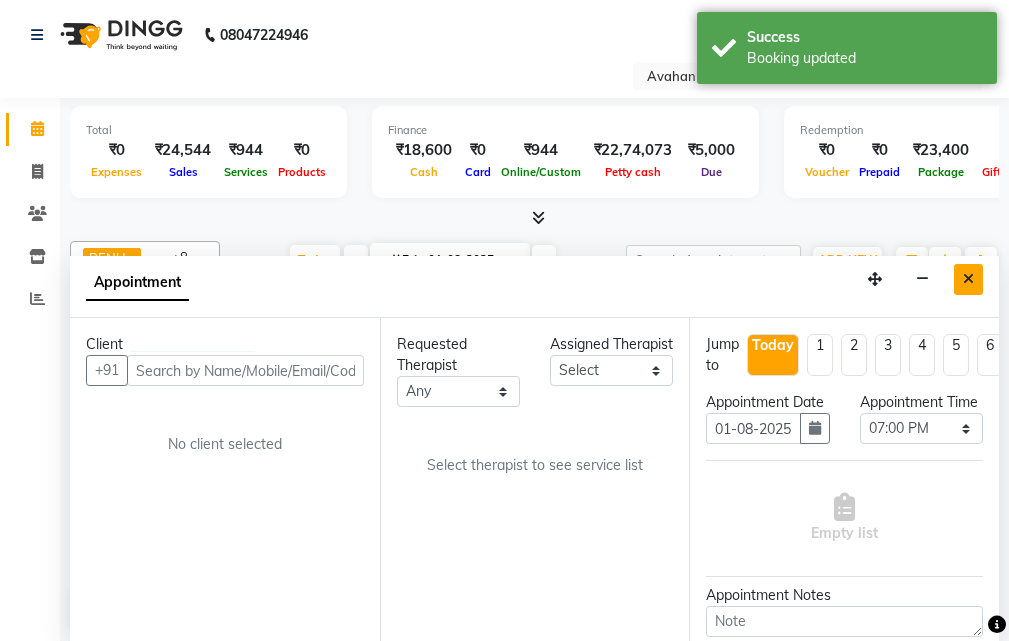 click at bounding box center (968, 279) 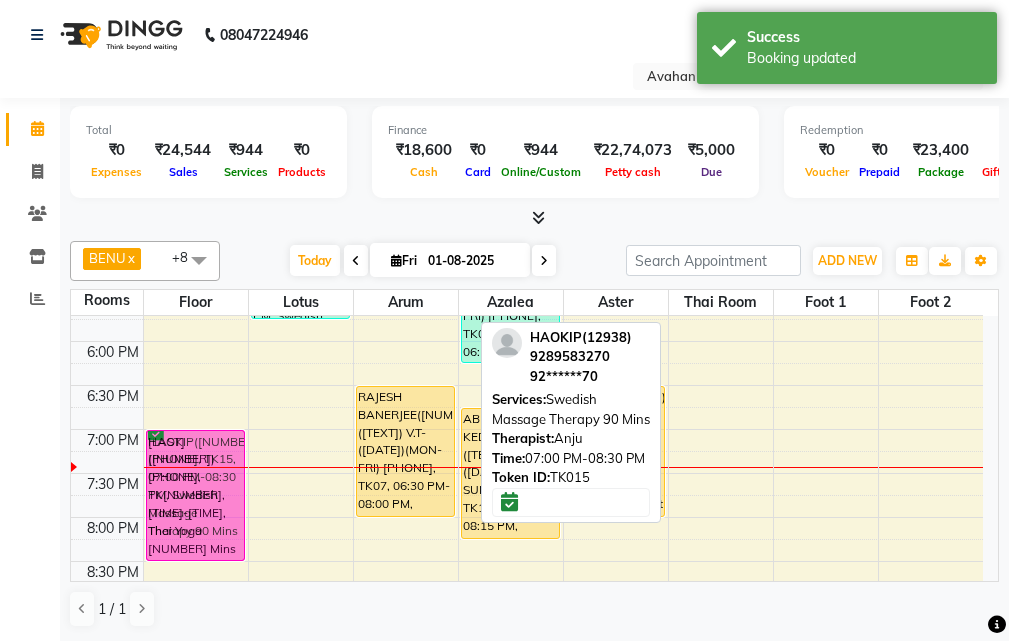 drag, startPoint x: 693, startPoint y: 459, endPoint x: 191, endPoint y: 454, distance: 502.0249 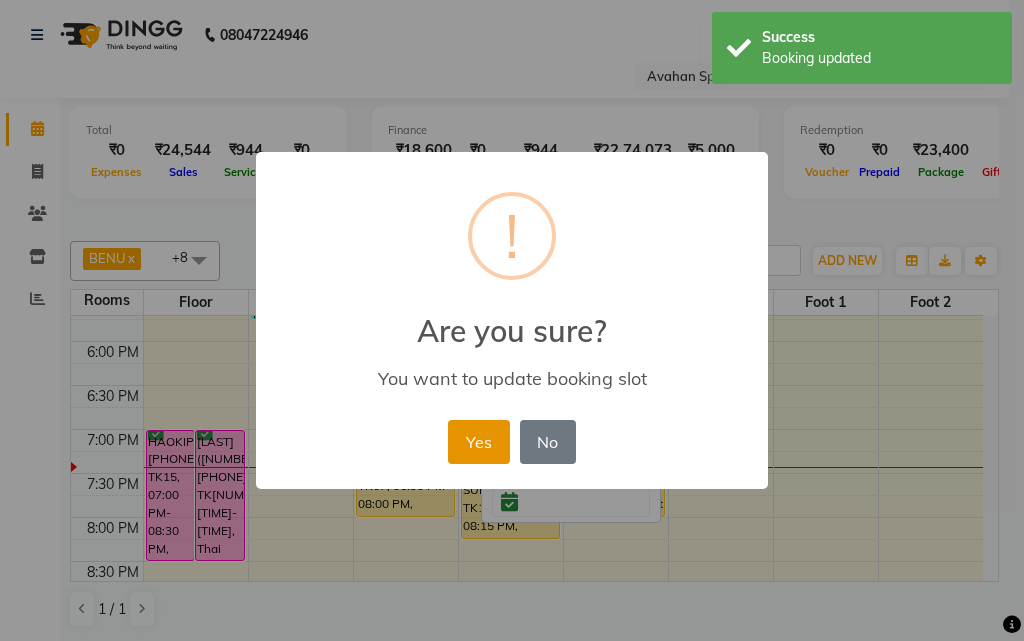 click on "Yes" at bounding box center (478, 442) 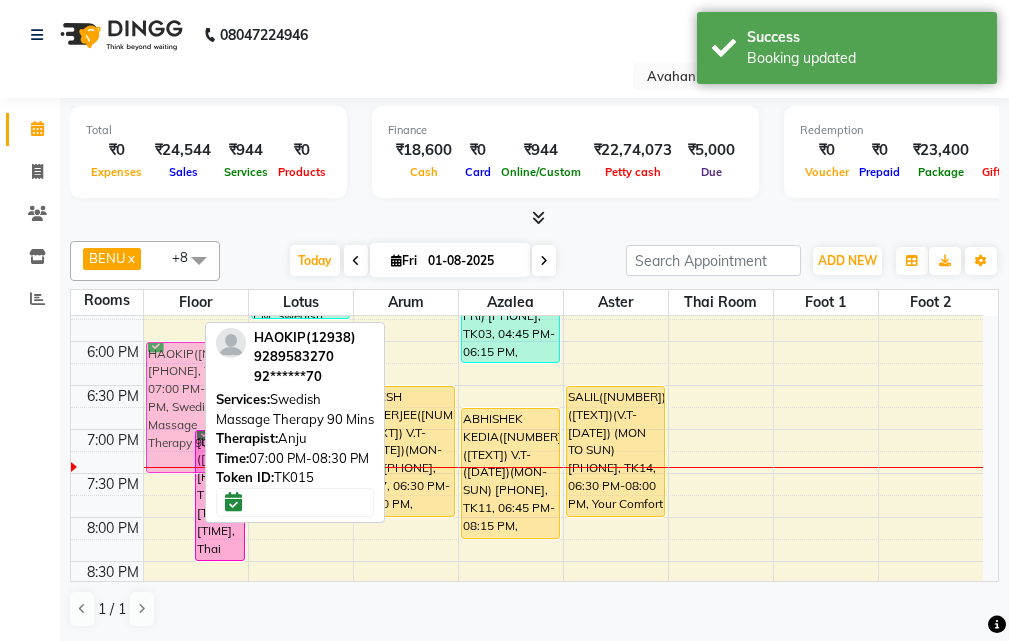 drag, startPoint x: 166, startPoint y: 451, endPoint x: 187, endPoint y: 369, distance: 84.646324 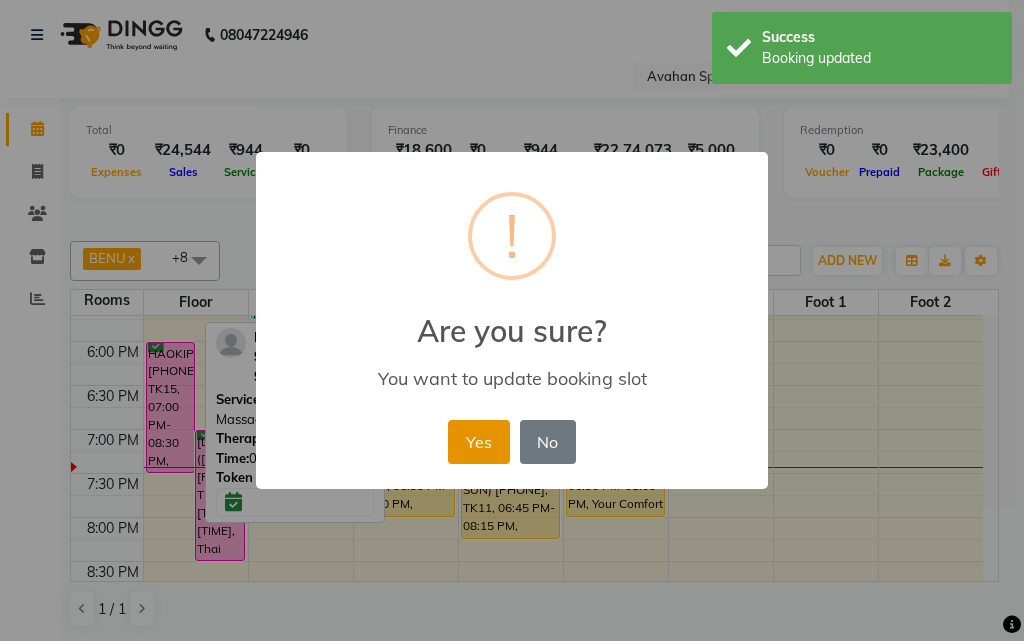 drag, startPoint x: 460, startPoint y: 437, endPoint x: 430, endPoint y: 455, distance: 34.98571 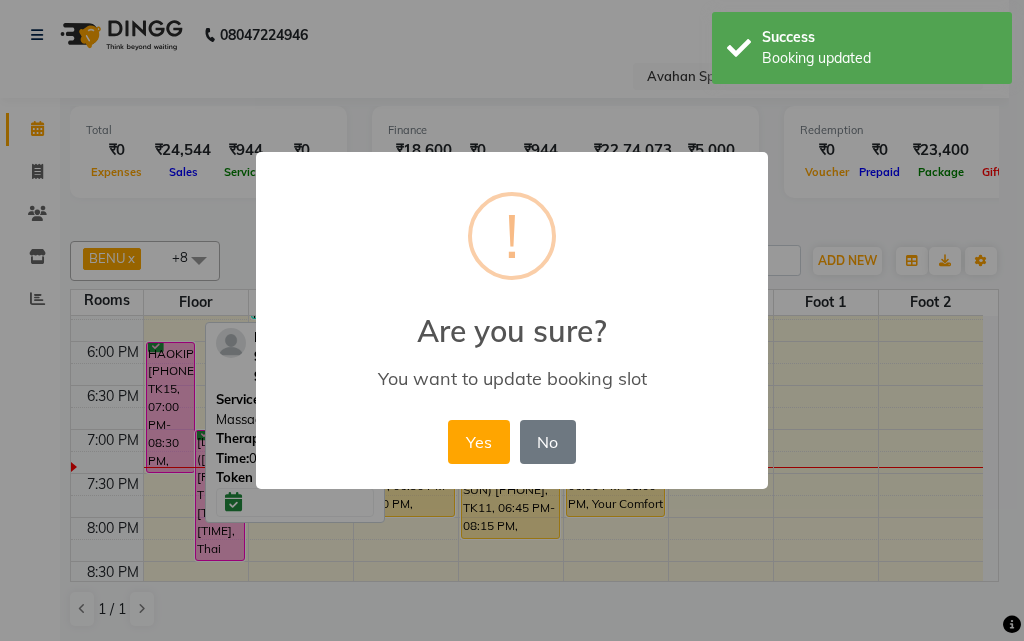 click on "Yes" at bounding box center (478, 442) 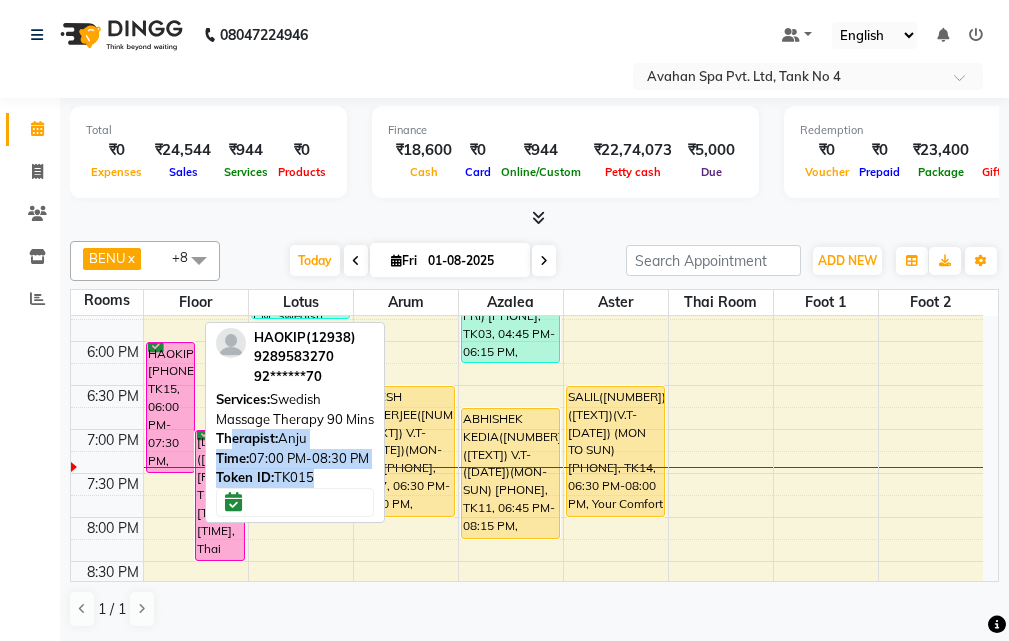 drag, startPoint x: 214, startPoint y: 515, endPoint x: 229, endPoint y: 432, distance: 84.34453 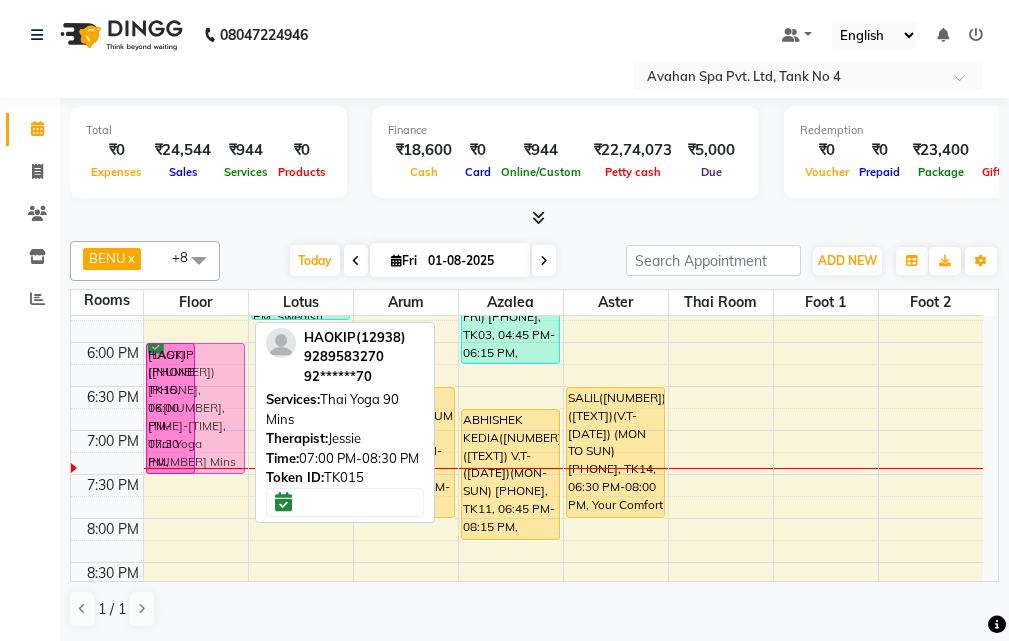 drag, startPoint x: 216, startPoint y: 454, endPoint x: 221, endPoint y: 358, distance: 96.13012 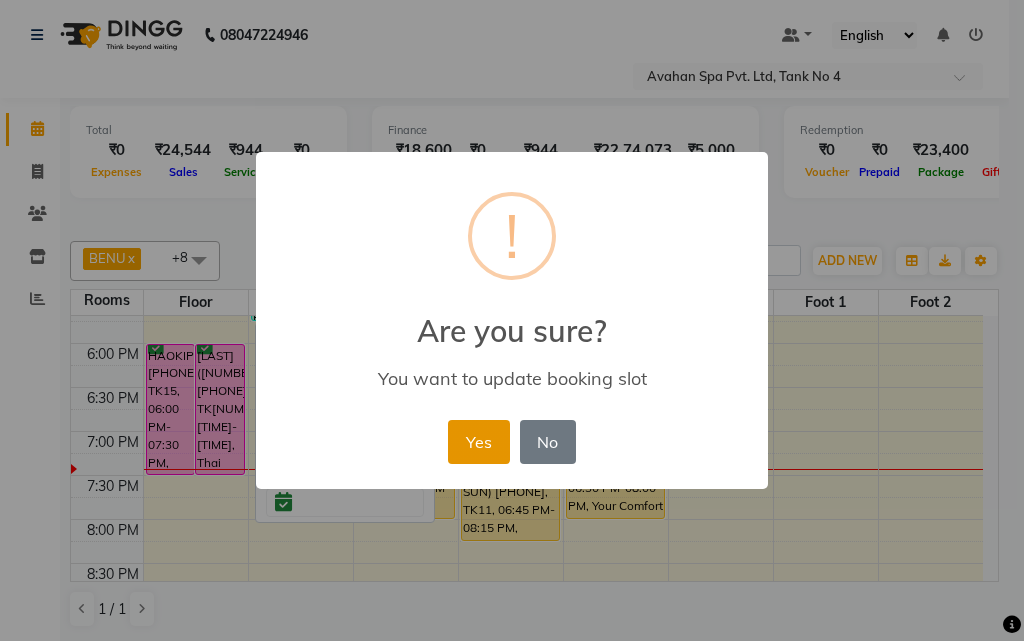 click on "Yes" at bounding box center [478, 442] 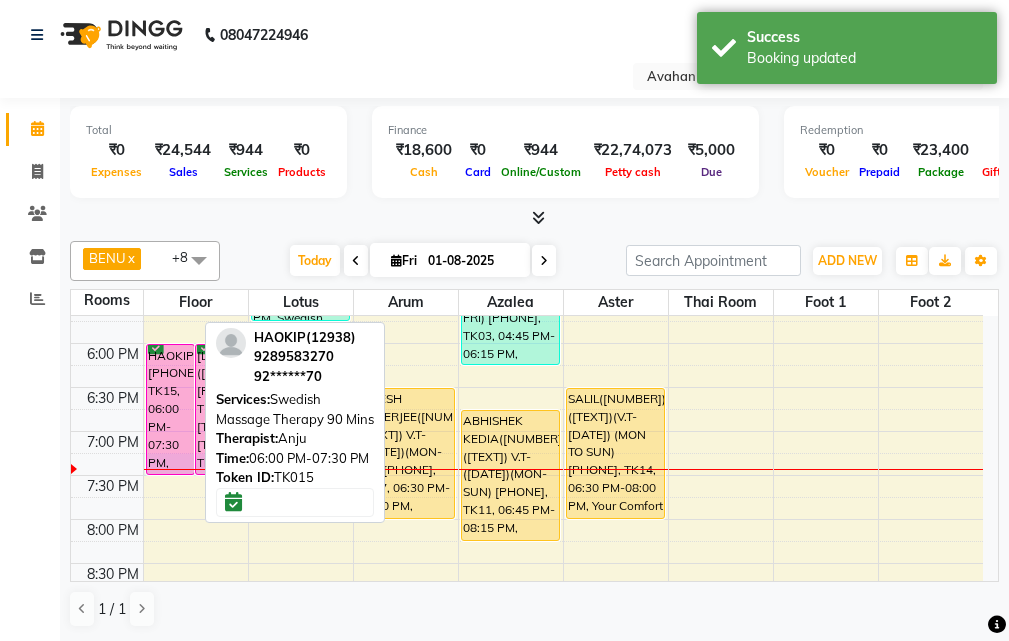 click on "HAOKIP(12938) 9289583270, TK15, 06:00 PM-07:30 PM, Swedish Massage Therapy 90 Mins     HAOKIP(12938) 9289583270, TK15, 06:00 PM-07:30 PM, Thai Yoga  90 Mins    GAUTAM DE(5901)(AC244) (30/09/2025)(MON-SUN) 9748380445, TK05, 10:15 AM-10:30 AM, Thai Yoga  60 Mins" at bounding box center (196, 211) 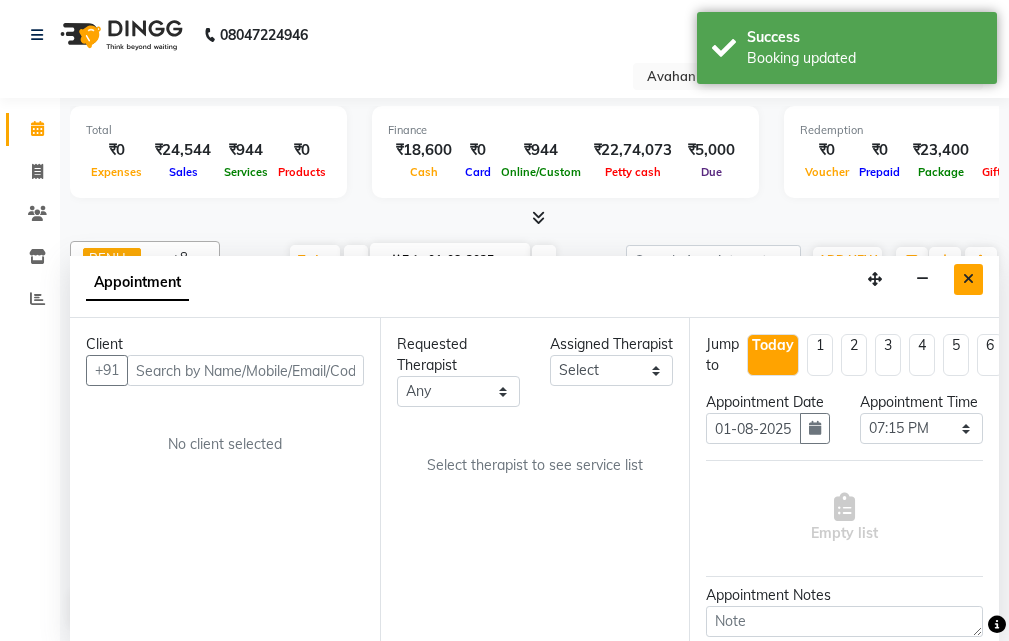 click at bounding box center (968, 279) 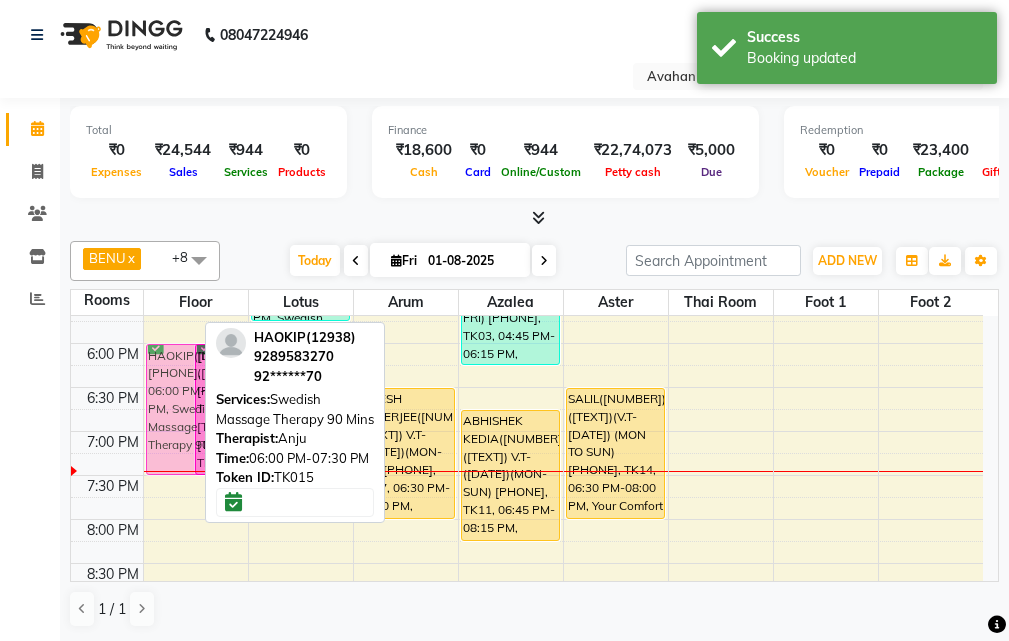 drag, startPoint x: 172, startPoint y: 465, endPoint x: 183, endPoint y: 458, distance: 13.038404 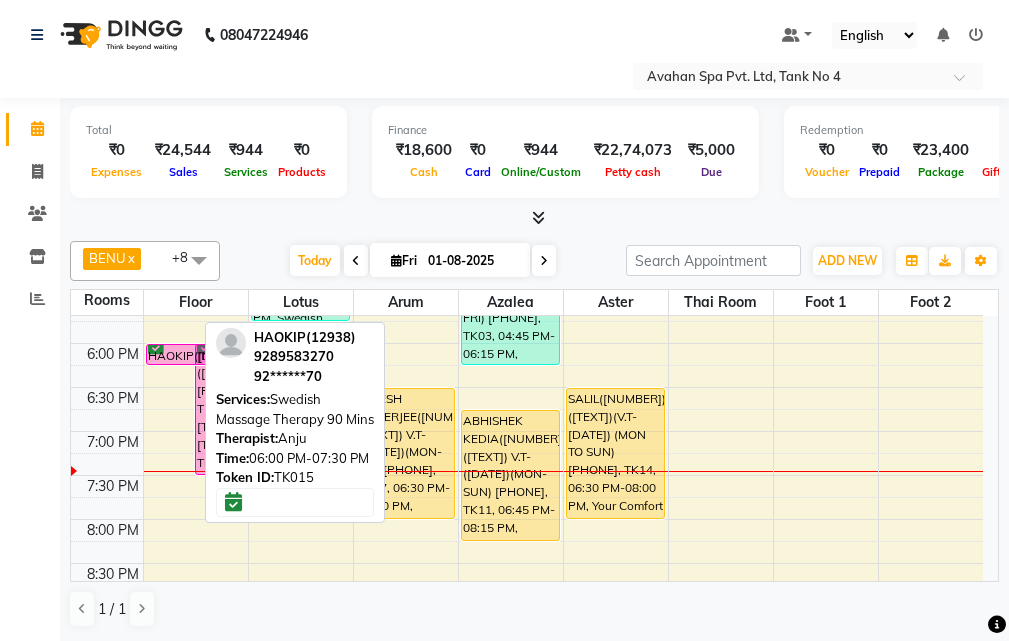 drag, startPoint x: 167, startPoint y: 477, endPoint x: 192, endPoint y: 386, distance: 94.371605 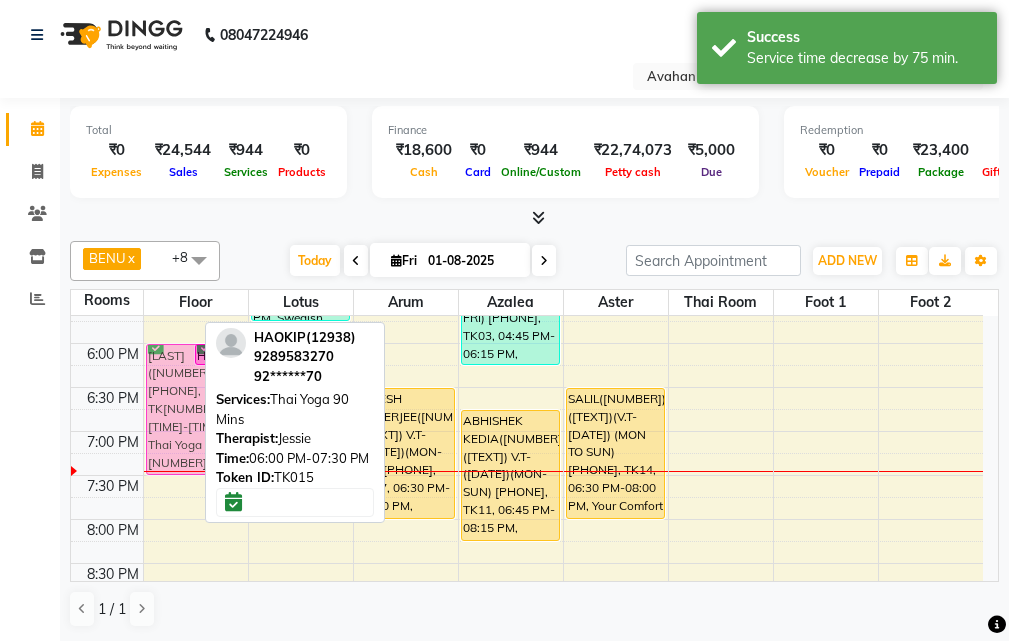 click on "HAOKIP(12938) 9289583270, TK15, 06:00 PM-07:30 PM, Thai Yoga  90 Mins     HAOKIP(12938) 9289583270, TK15, 06:00 PM-06:15 PM, Swedish Massage Therapy 90 Mins    GAUTAM DE(5901)(AC244) (30/09/2025)(MON-SUN) 9748380445, TK05, 10:15 AM-10:30 AM, Thai Yoga  60 Mins     HAOKIP(12938) 9289583270, TK15, 06:00 PM-07:30 PM, Thai Yoga  90 Mins" at bounding box center [196, 211] 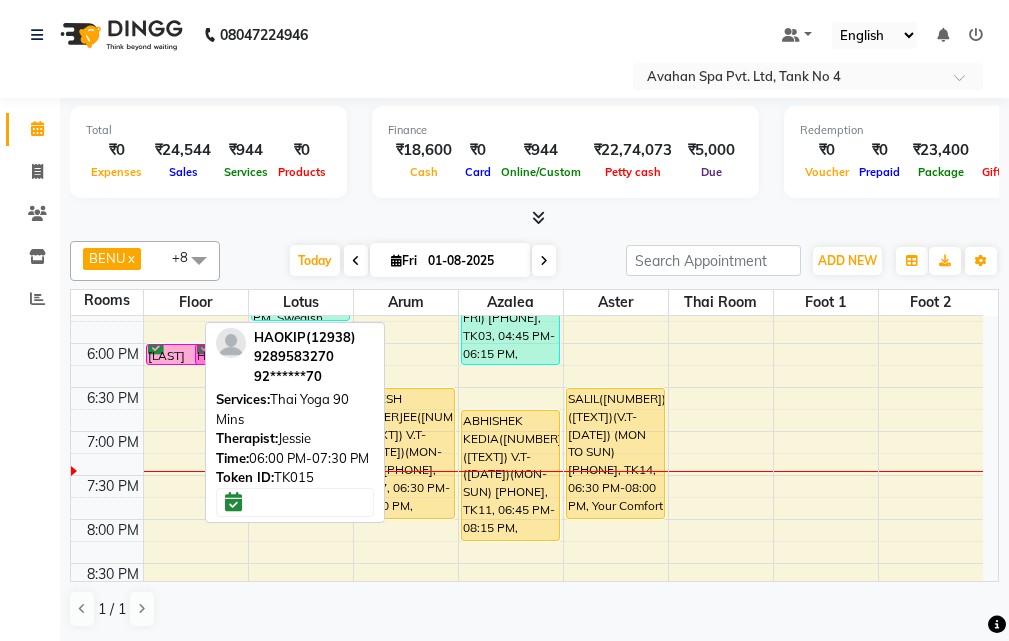 drag, startPoint x: 170, startPoint y: 464, endPoint x: 188, endPoint y: 361, distance: 104.56099 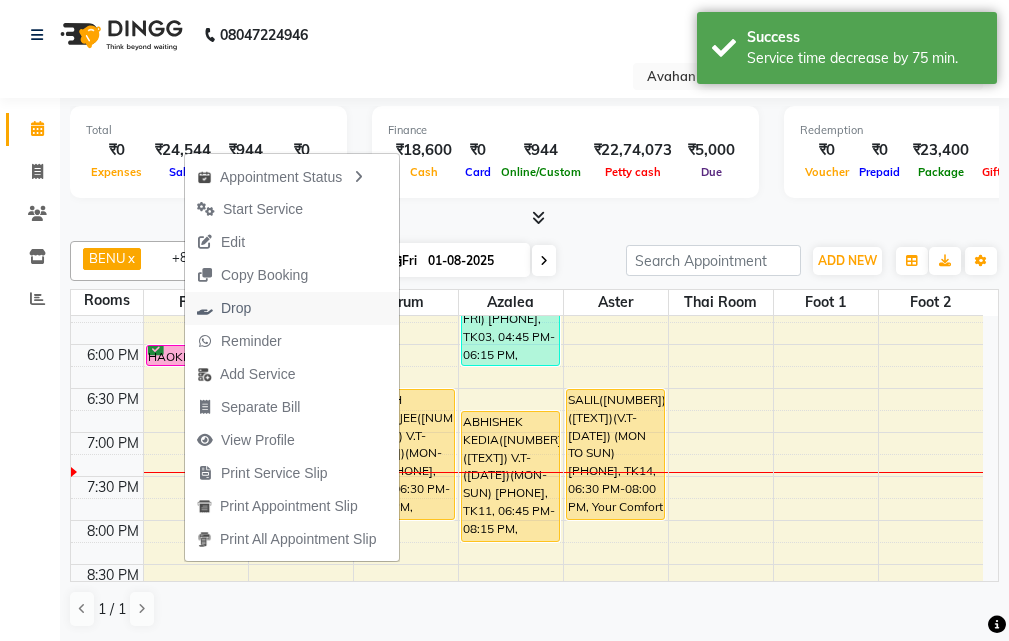 click on "Drop" at bounding box center [292, 308] 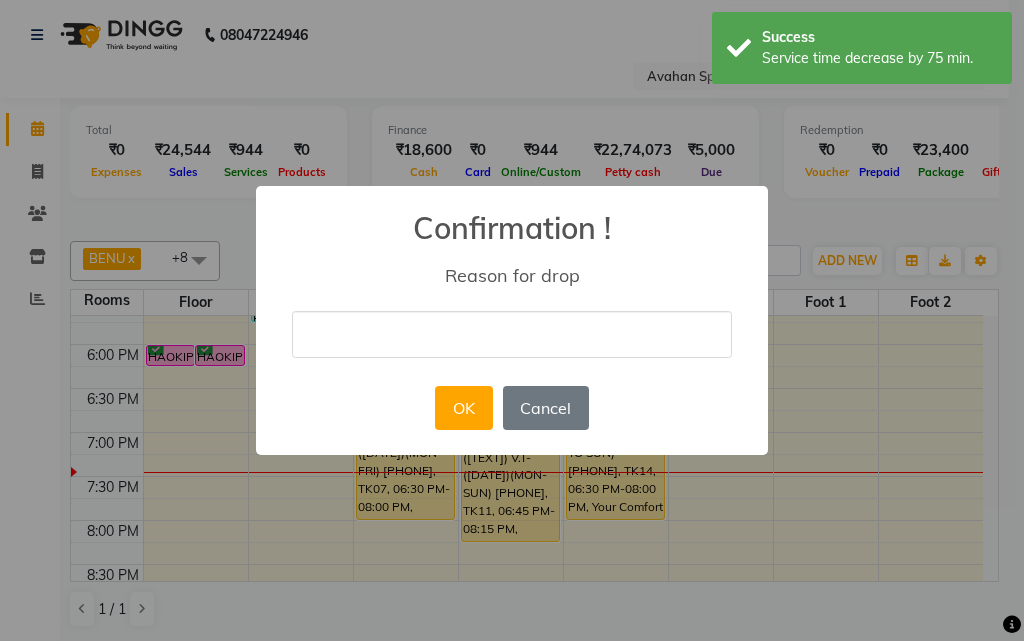 click at bounding box center [512, 334] 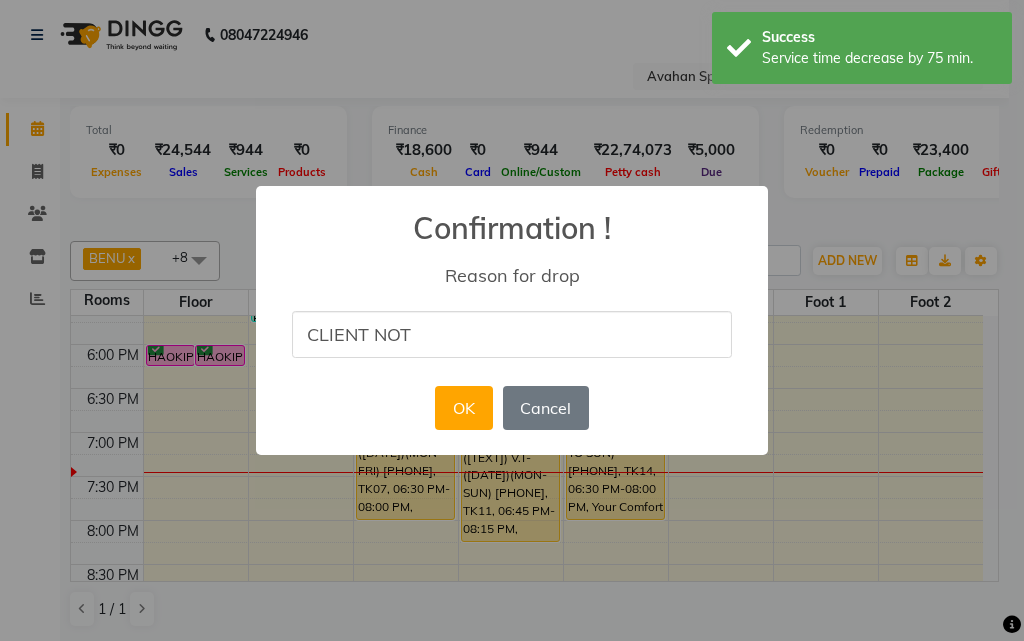 click on "CLIENT NOT" at bounding box center [512, 334] 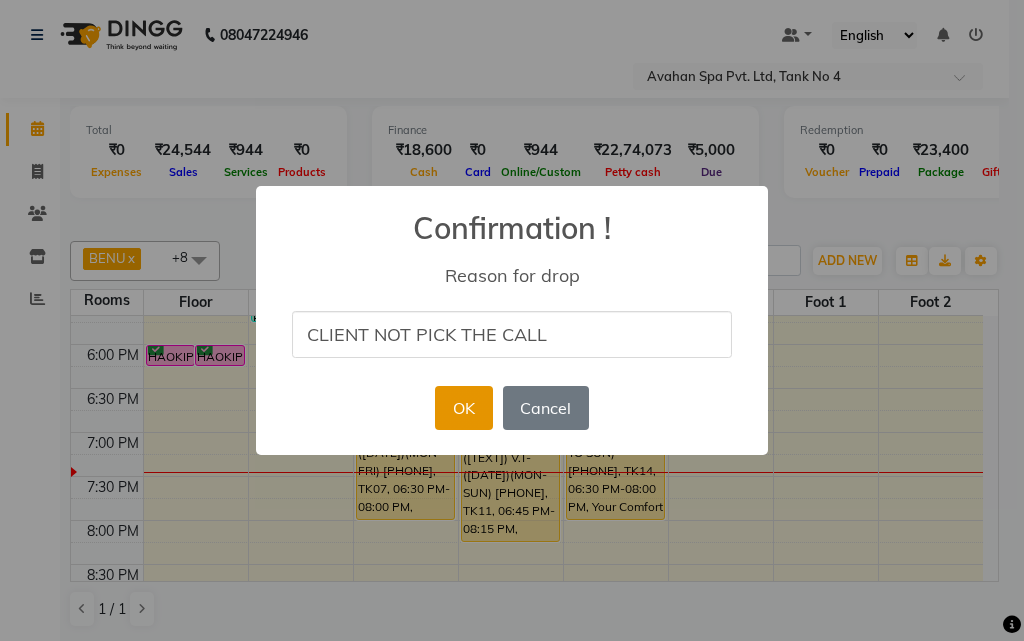 click on "OK" at bounding box center [463, 408] 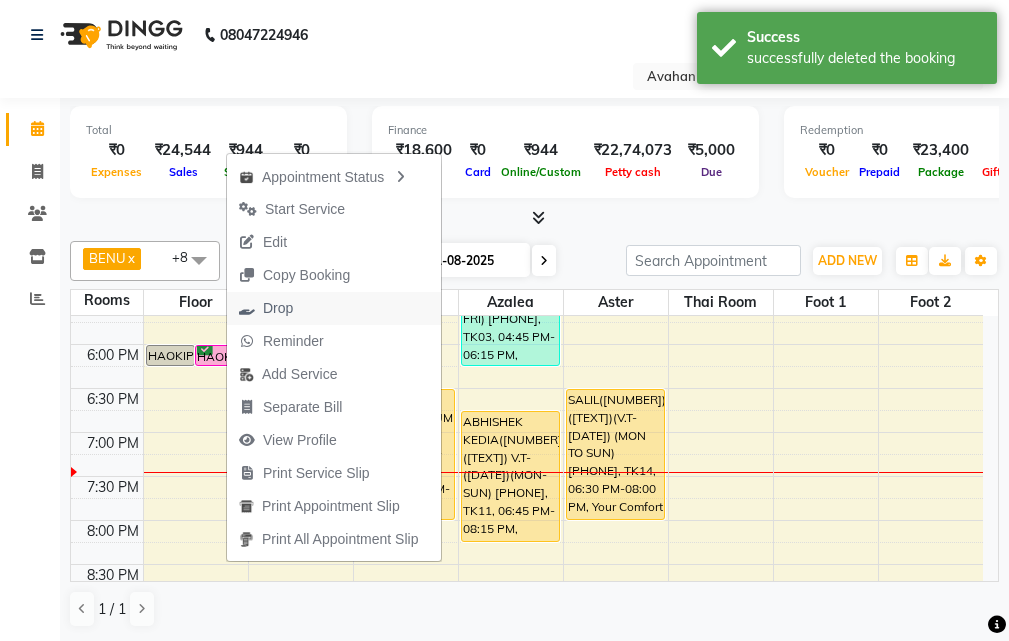 click on "Drop" at bounding box center [334, 308] 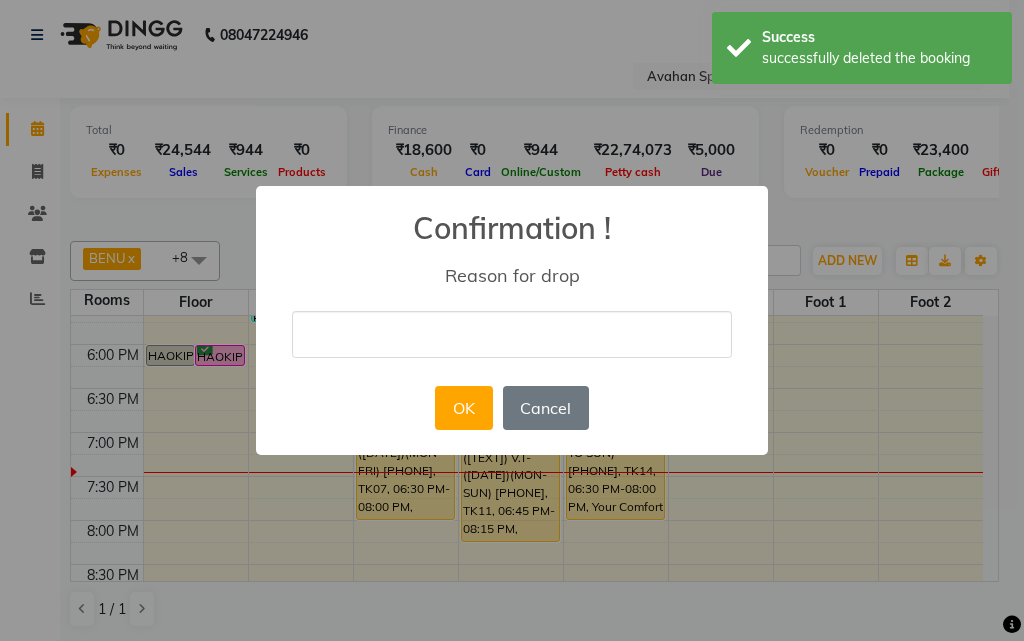 click at bounding box center (512, 334) 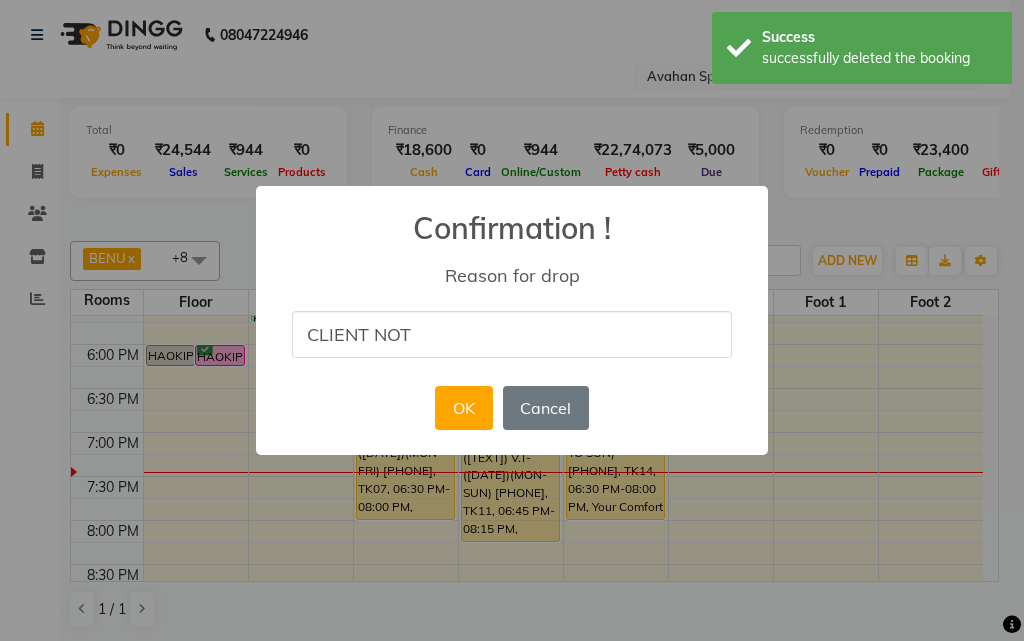 click on "CLIENT NOT" at bounding box center [512, 334] 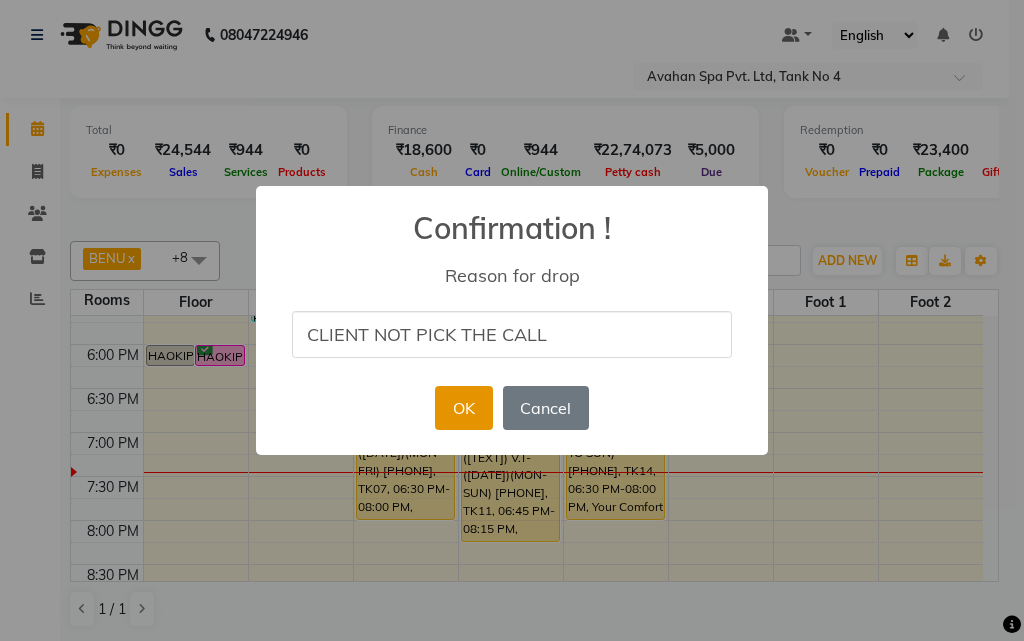 click on "OK" at bounding box center (463, 408) 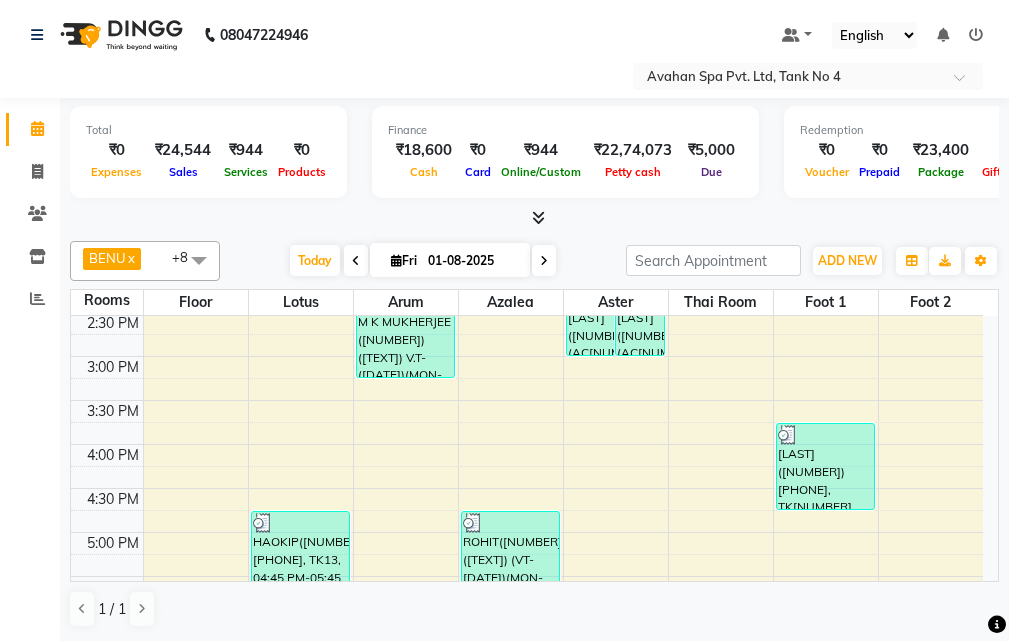scroll, scrollTop: 400, scrollLeft: 0, axis: vertical 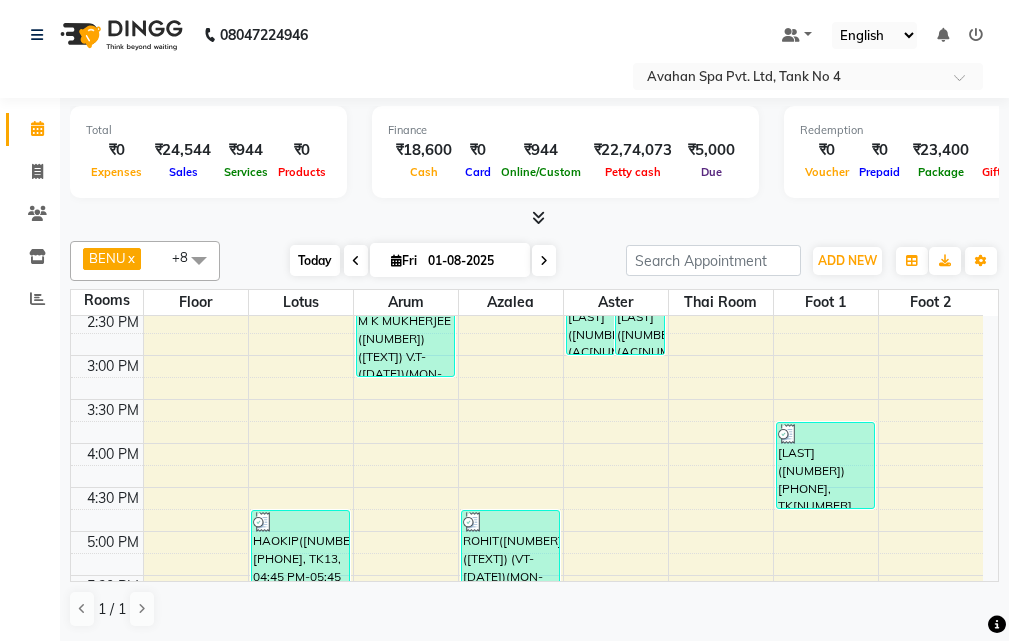 click on "Today" at bounding box center [315, 260] 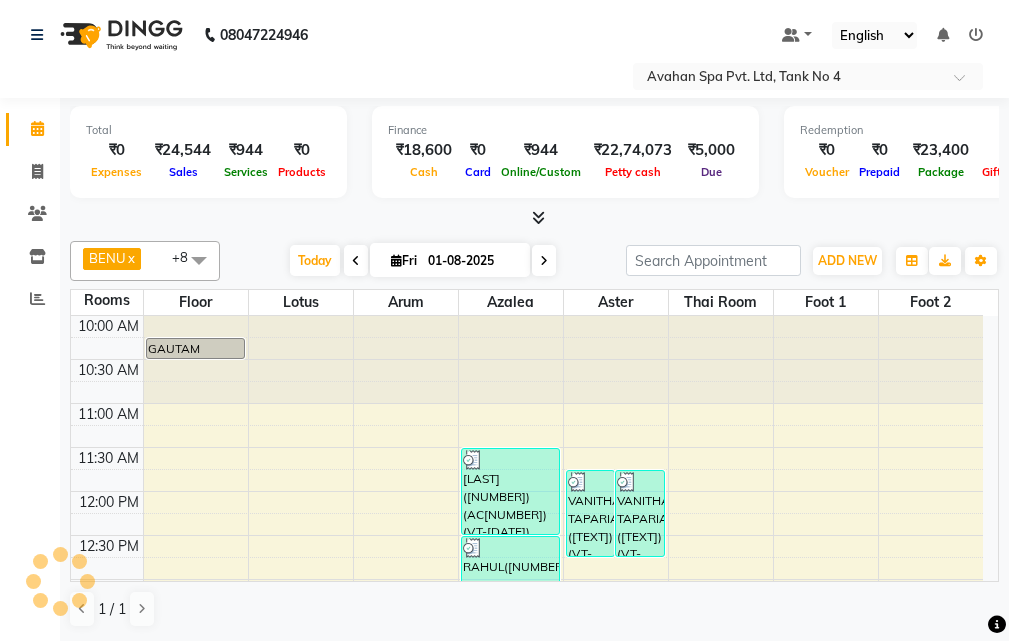scroll, scrollTop: 793, scrollLeft: 0, axis: vertical 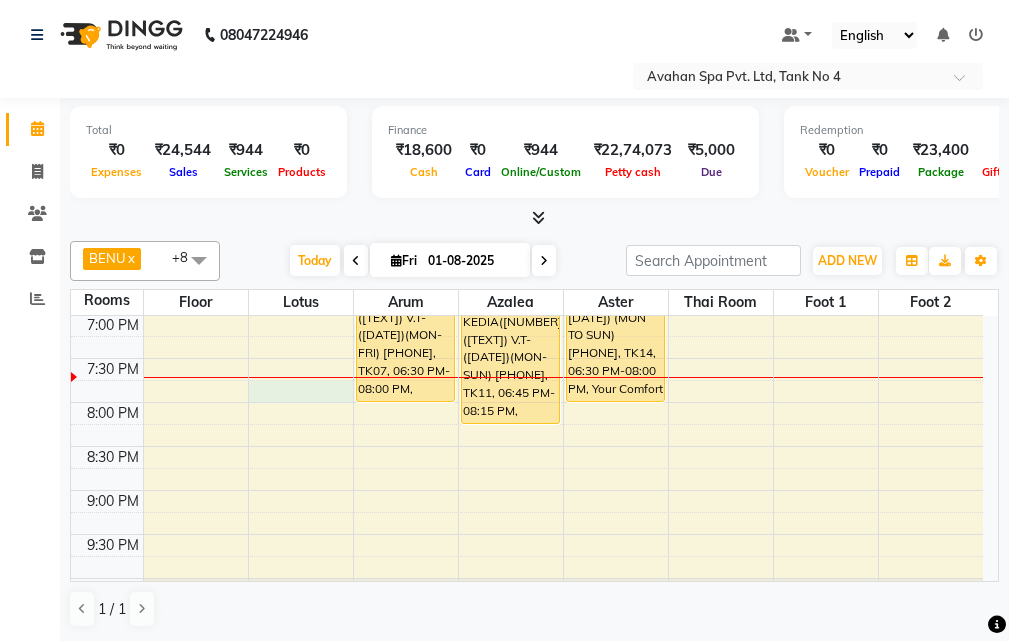 click on "10:00 AM 10:30 AM 11:00 AM 11:30 AM 12:00 PM 12:30 PM 1:00 PM 1:30 PM 2:00 PM 2:30 PM 3:00 PM 3:30 PM 4:00 PM 4:30 PM 5:00 PM 5:30 PM 6:00 PM 6:30 PM 7:00 PM 7:30 PM 8:00 PM 8:30 PM 9:00 PM 9:30 PM 10:00 PM 10:30 PM    HAOKIP(12938) 9289583270, TK15, 06:00 PM-06:15 PM, Swedish Massage Therapy 90 Mins    HAOKIP(12938) 9289583270, TK15, 06:00 PM-06:15 PM, Thai Yoga  90 Mins    GAUTAM DE(5901)(AC244) (30/09/2025)(MON-SUN) 9748380445, TK05, 10:15 AM-10:30 AM, Thai Yoga  60 Mins     HAOKIP(12938) 9289583270, TK13, 04:45 PM-05:45 PM, Swedish Massage Therapy 60 Mins     M K MUKHERJEE (10671)(AC349) V.T-(16-02-2026)(MON-SUN) 9830049796, TK10, 02:15 PM-03:15 PM, Swedish Massage Therapy 60 Mins    RAJESH BANERJEE(10807)(AC399) V.T-(09-09-2025)(MON-FRI) 9831643391, TK07, 06:30 PM-08:00 PM, Swedish Massage Therapy 90 Mins     RAHUL(12039)(AC649)(V.T-06/06/2026)(MON TO SUN), TK04, 11:30 AM-12:30 PM, Swedish Massage Therapy 60 Mins" at bounding box center (527, 94) 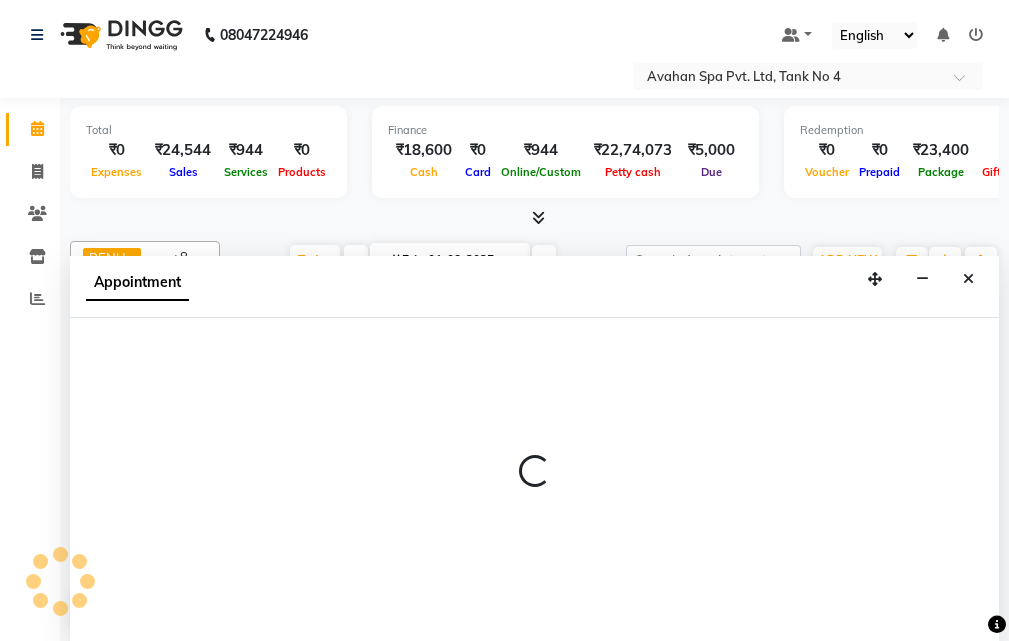 select on "1185" 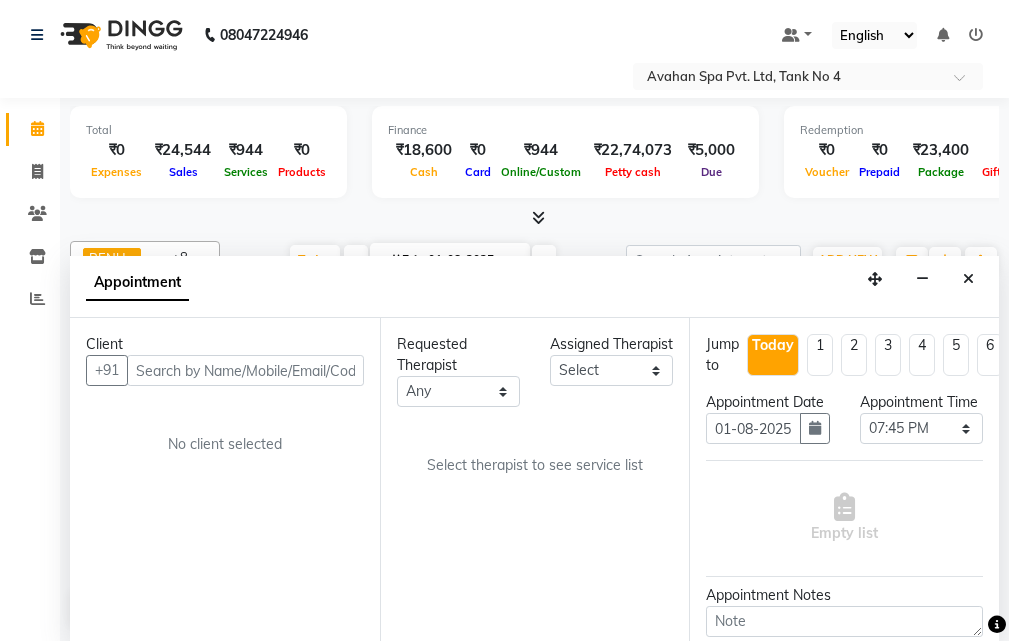 click at bounding box center (245, 370) 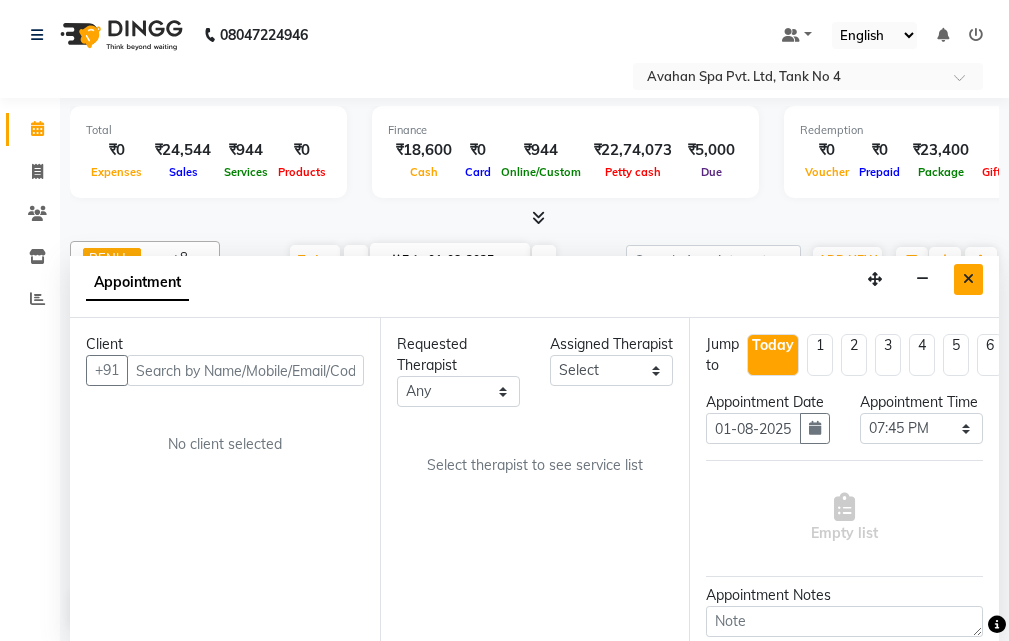 click at bounding box center (968, 279) 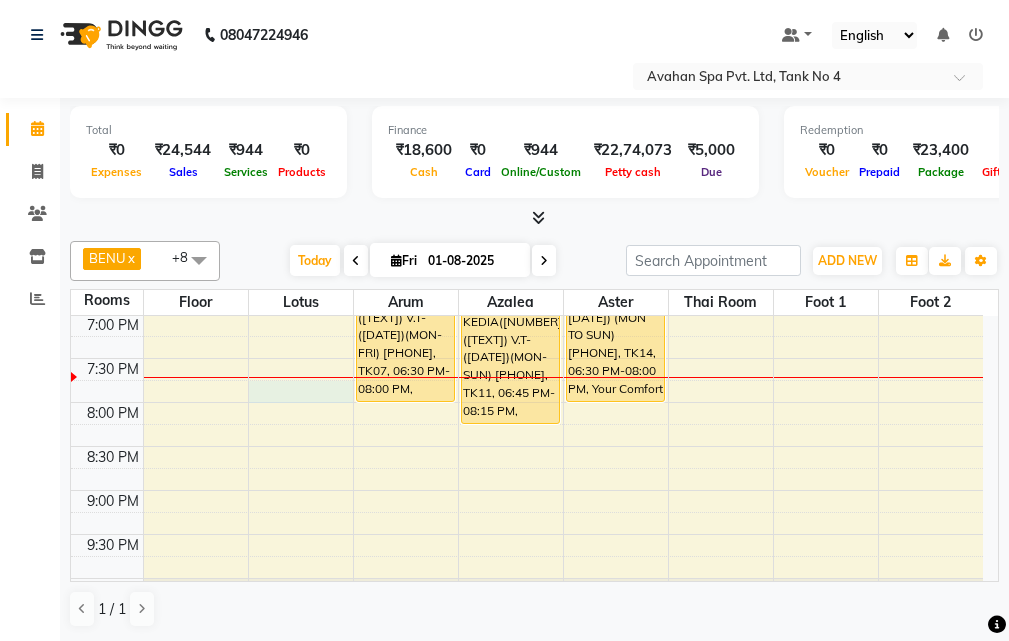 click on "10:00 AM 10:30 AM 11:00 AM 11:30 AM 12:00 PM 12:30 PM 1:00 PM 1:30 PM 2:00 PM 2:30 PM 3:00 PM 3:30 PM 4:00 PM 4:30 PM 5:00 PM 5:30 PM 6:00 PM 6:30 PM 7:00 PM 7:30 PM 8:00 PM 8:30 PM 9:00 PM 9:30 PM 10:00 PM 10:30 PM    HAOKIP(12938) 9289583270, TK15, 06:00 PM-06:15 PM, Swedish Massage Therapy 90 Mins    HAOKIP(12938) 9289583270, TK15, 06:00 PM-06:15 PM, Thai Yoga  90 Mins    GAUTAM DE(5901)(AC244) (30/09/2025)(MON-SUN) 9748380445, TK05, 10:15 AM-10:30 AM, Thai Yoga  60 Mins     HAOKIP(12938) 9289583270, TK13, 04:45 PM-05:45 PM, Swedish Massage Therapy 60 Mins     M K MUKHERJEE (10671)(AC349) V.T-(16-02-2026)(MON-SUN) 9830049796, TK10, 02:15 PM-03:15 PM, Swedish Massage Therapy 60 Mins    RAJESH BANERJEE(10807)(AC399) V.T-(09-09-2025)(MON-FRI) 9831643391, TK07, 06:30 PM-08:00 PM, Swedish Massage Therapy 90 Mins     RAHUL(12039)(AC649)(V.T-06/06/2026)(MON TO SUN), TK04, 11:30 AM-12:30 PM, Swedish Massage Therapy 60 Mins" at bounding box center [527, 94] 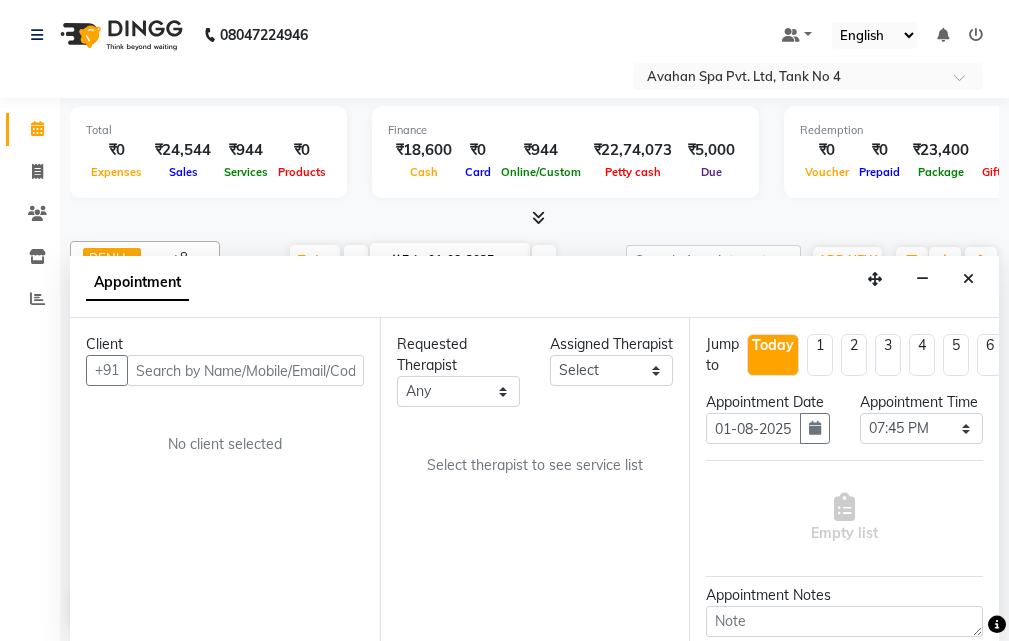 click at bounding box center [245, 370] 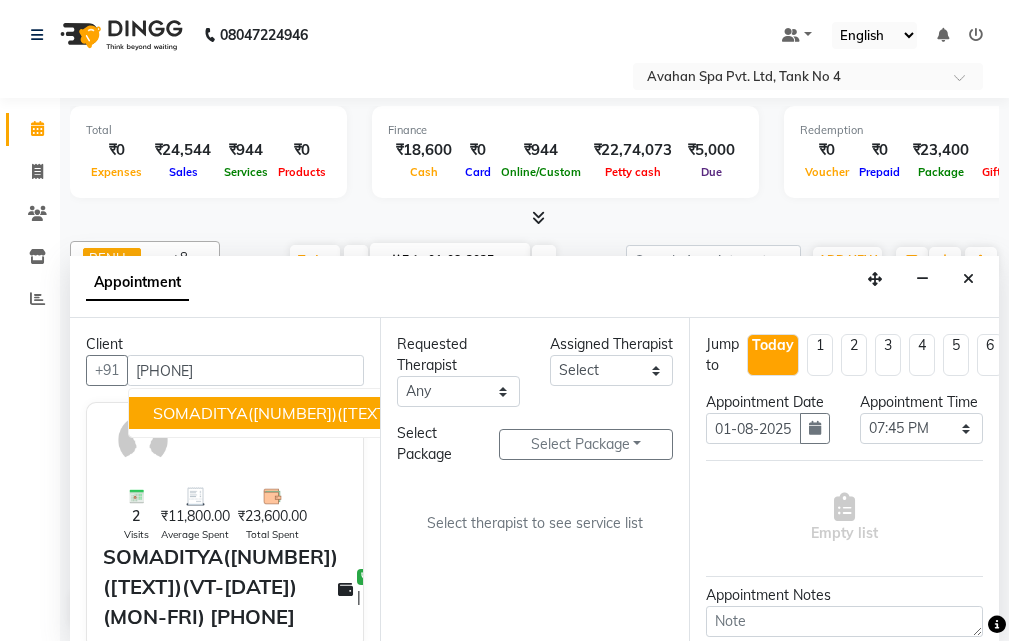 click on "SOMADITYA(12937)(AC887)(VT-10/07/2026)(MON-FRI) 8240153060" at bounding box center (394, 413) 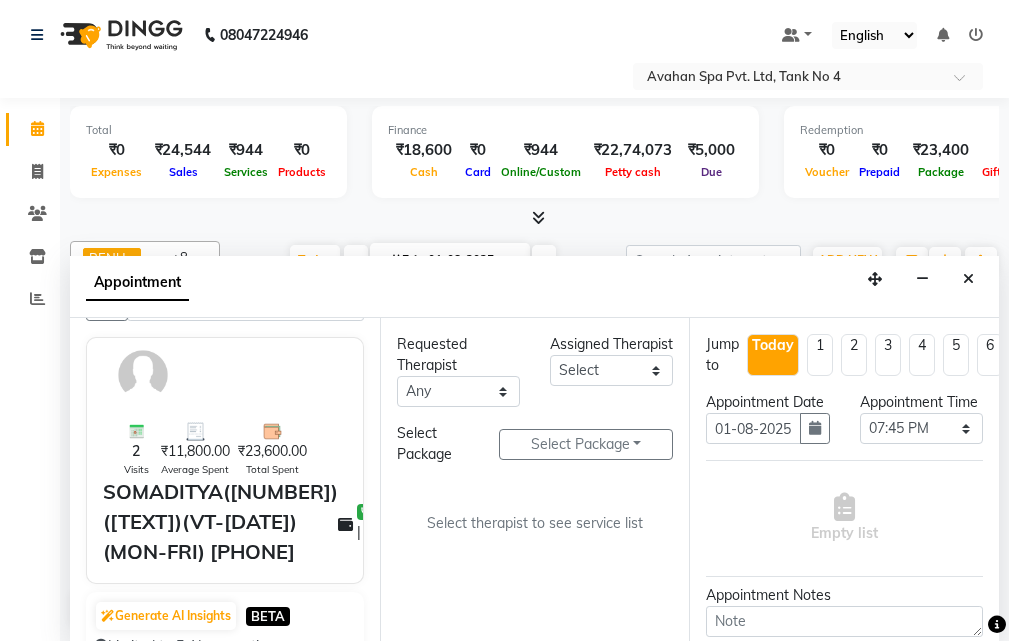 scroll, scrollTop: 100, scrollLeft: 0, axis: vertical 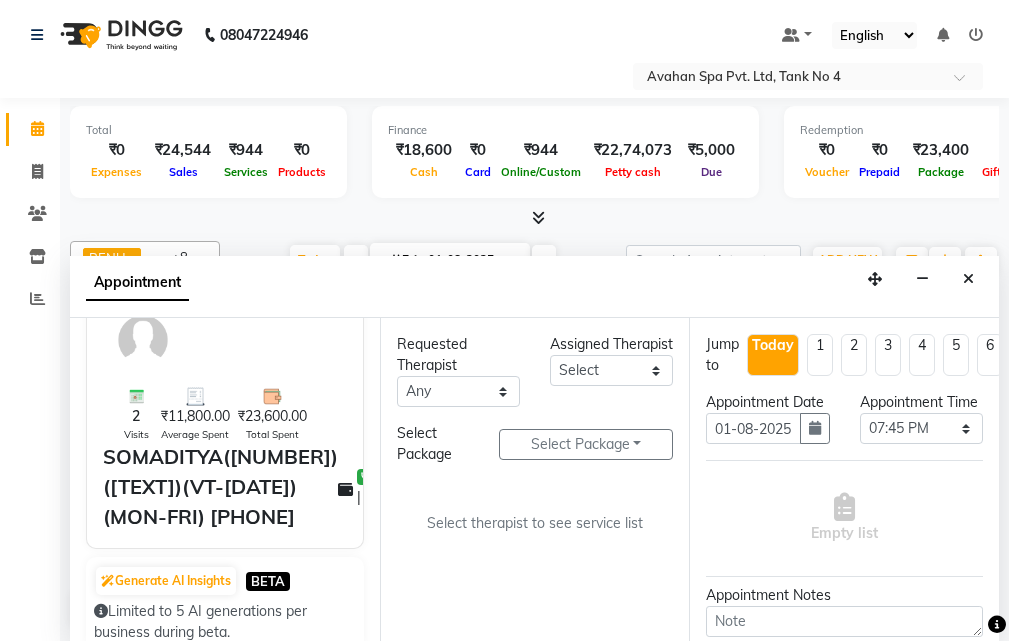 type on "82******60" 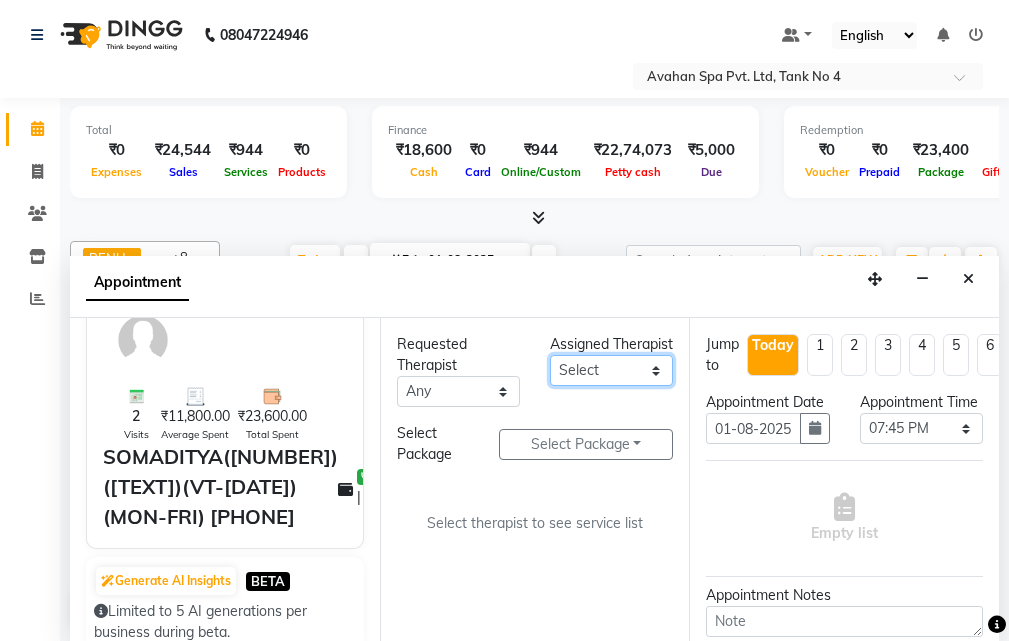click on "Select ADI ANJU BENU CHIMA FEMALE 1 JESSIE JUNI LILY SUMAN SUSNIM" at bounding box center (611, 370) 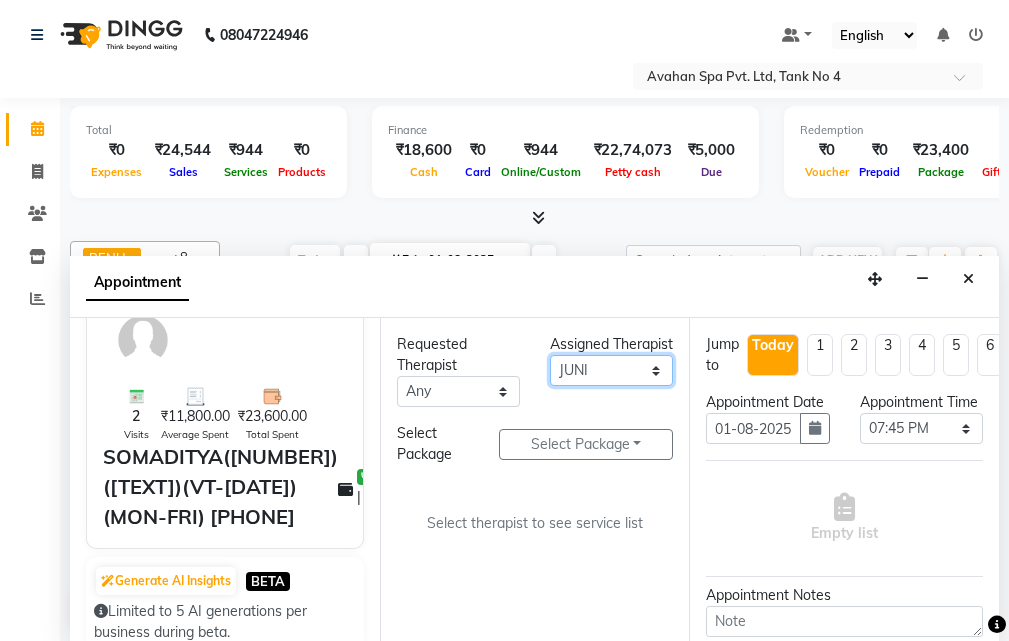 click on "Select ADI ANJU BENU CHIMA FEMALE 1 JESSIE JUNI LILY SUMAN SUSNIM" at bounding box center (611, 370) 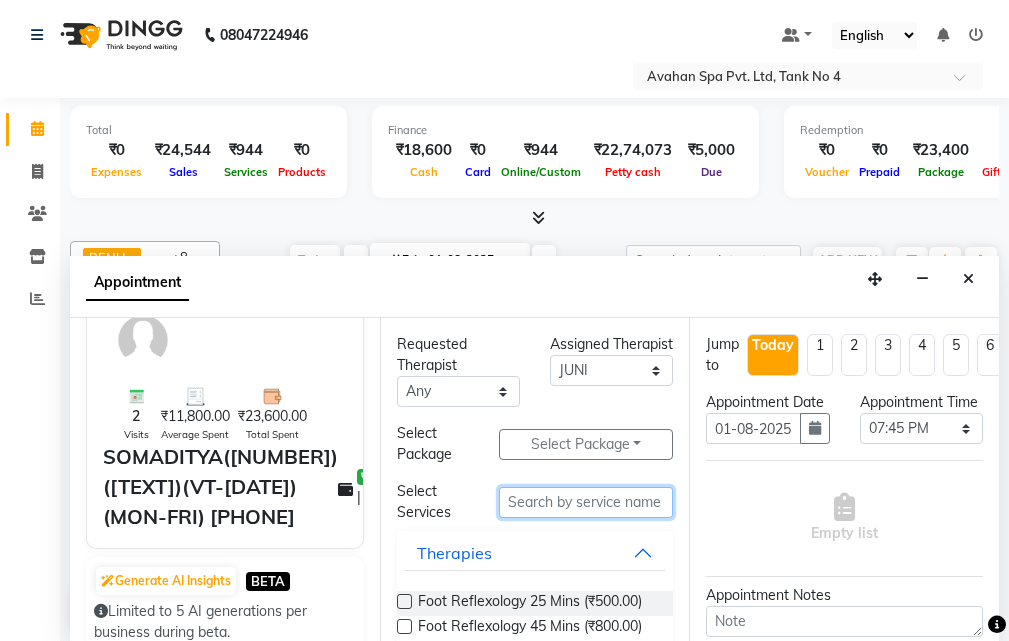 click at bounding box center (586, 502) 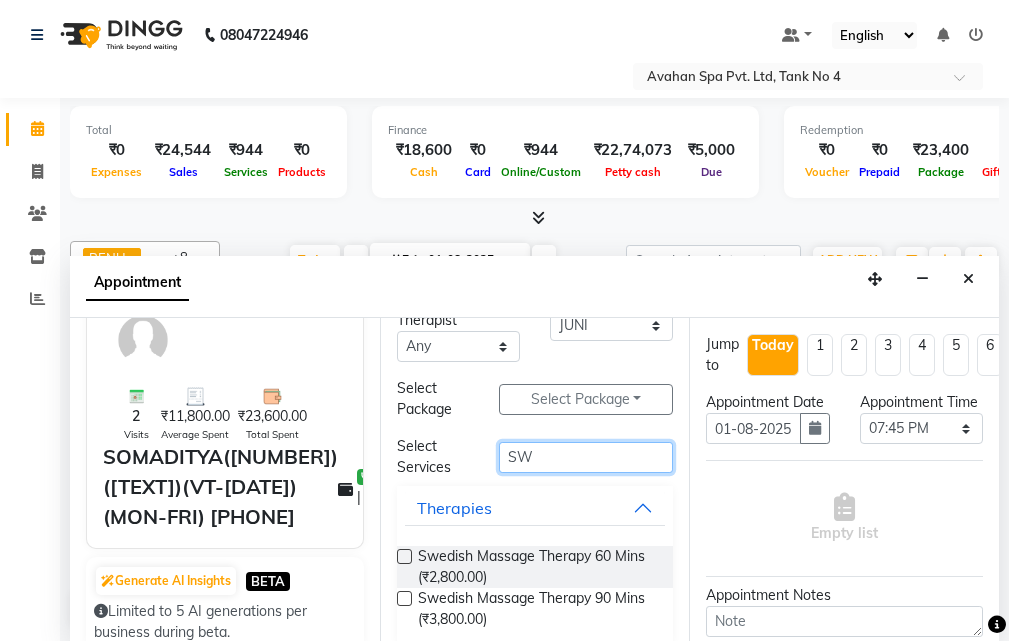 scroll, scrollTop: 66, scrollLeft: 0, axis: vertical 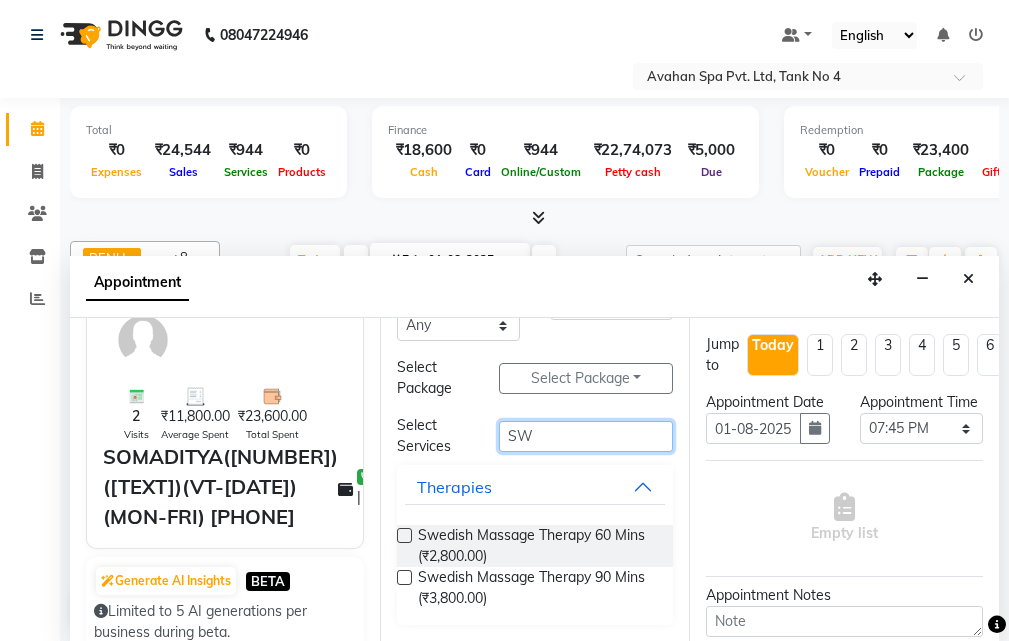 type on "SW" 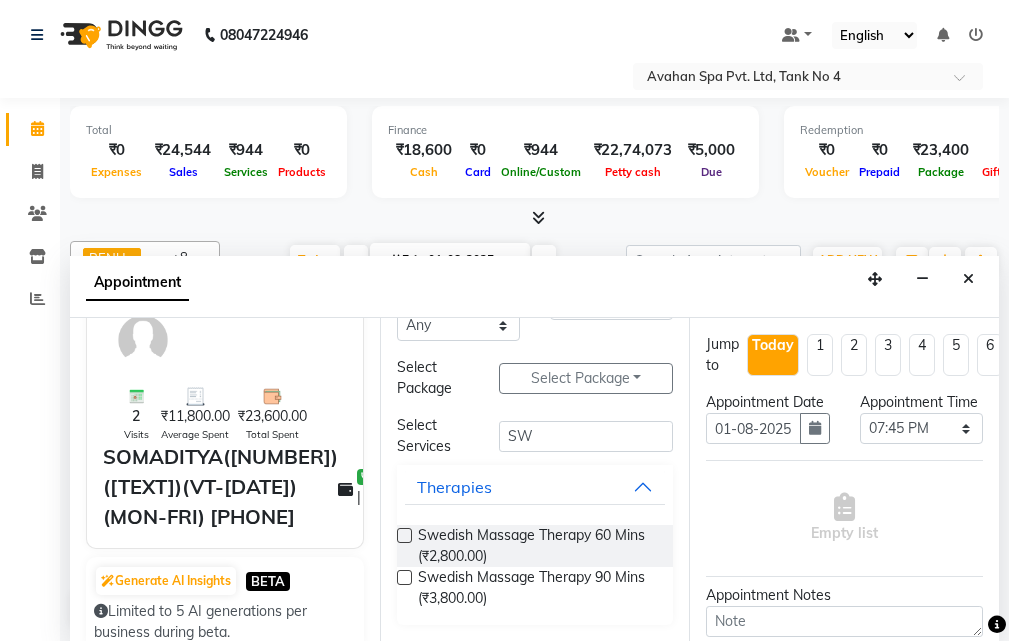 click at bounding box center (404, 577) 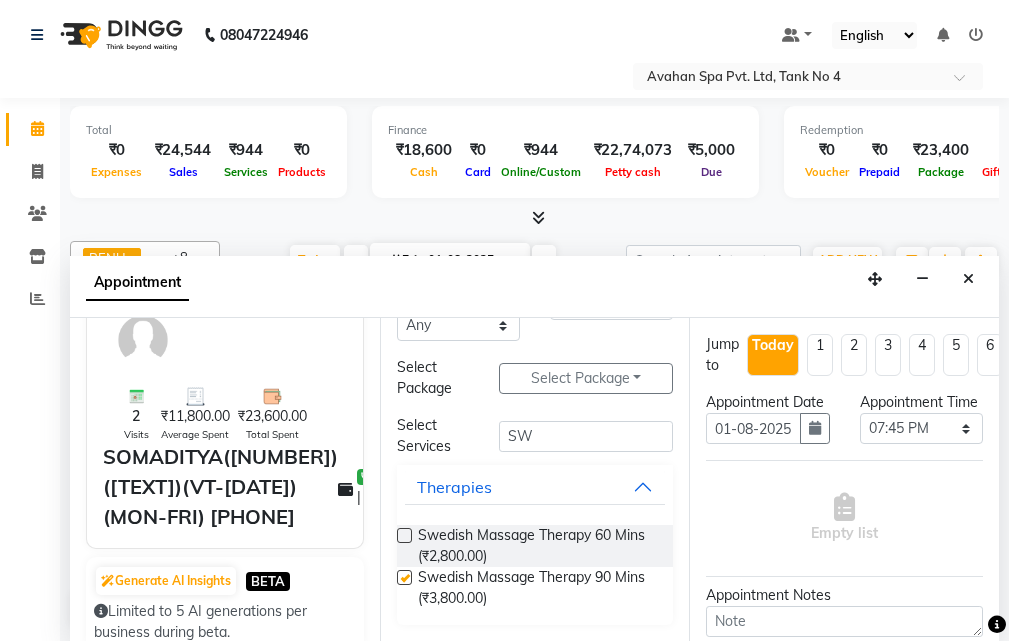 select on "1844" 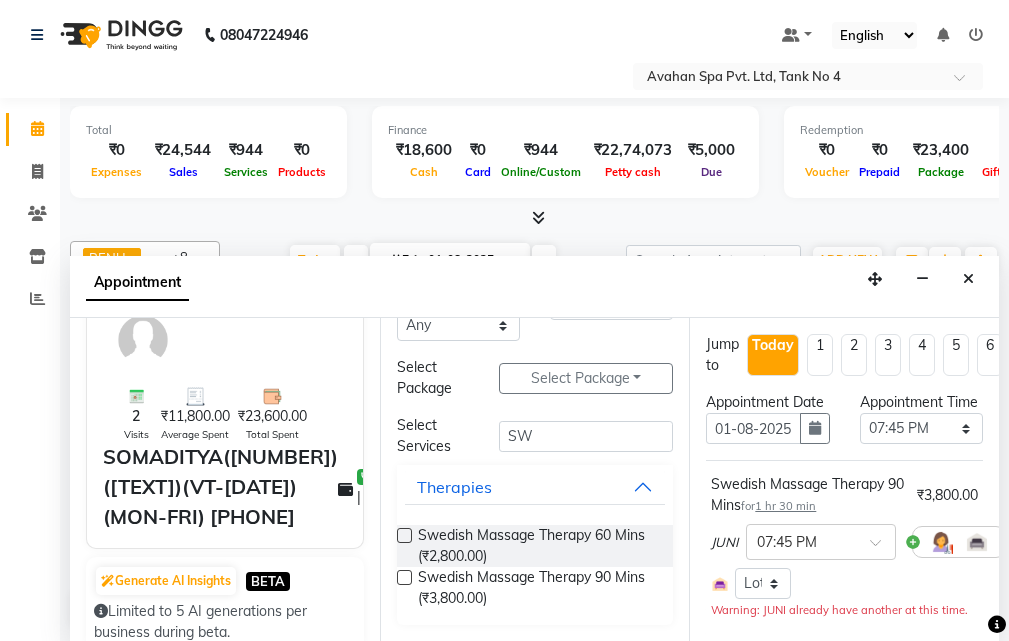 checkbox on "false" 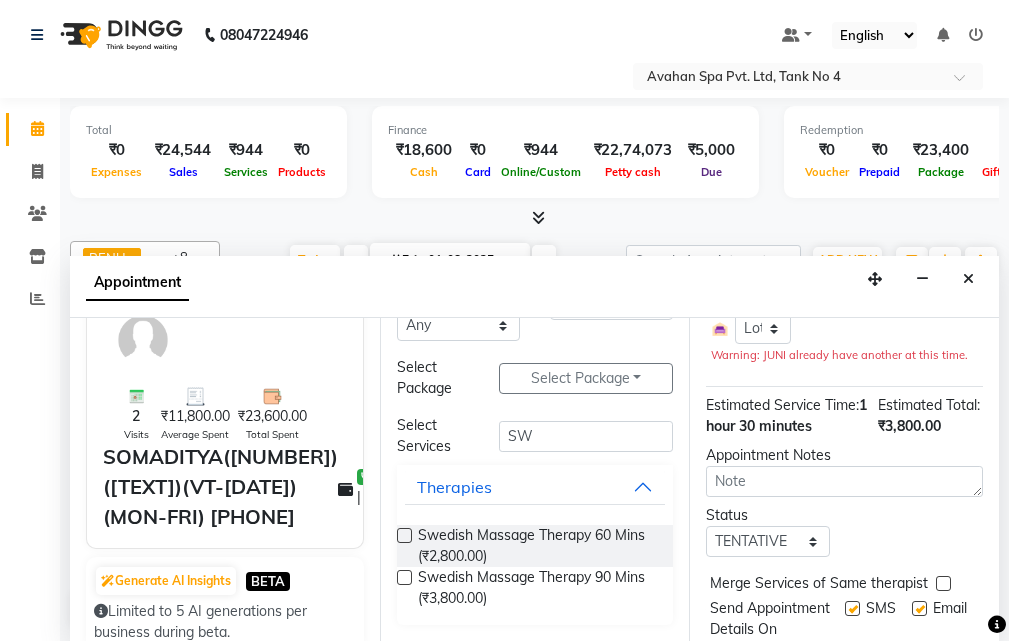 scroll, scrollTop: 392, scrollLeft: 0, axis: vertical 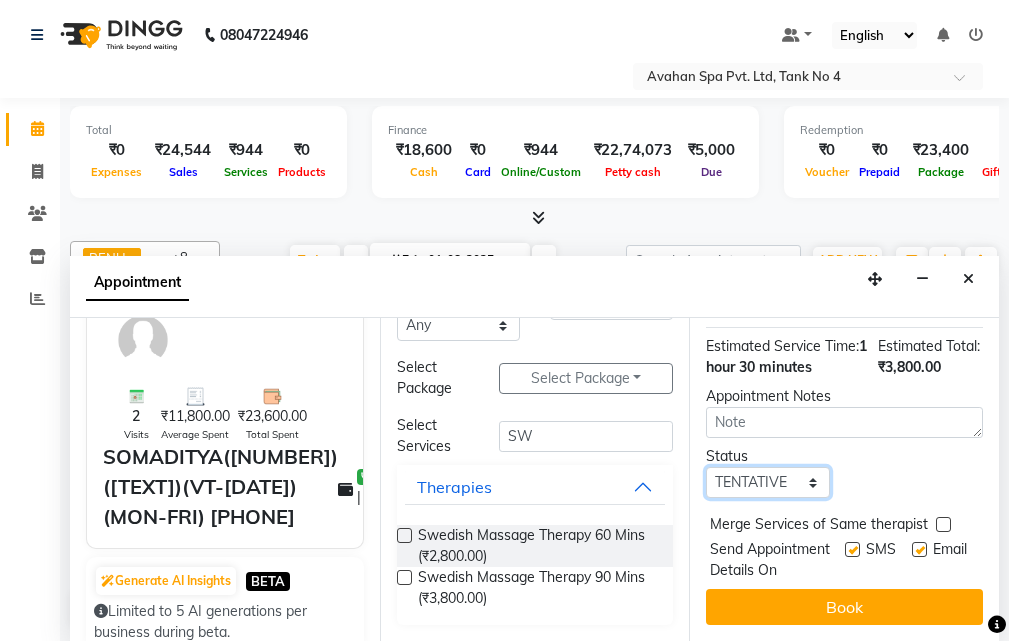 click on "Select TENTATIVE CONFIRM CHECK-IN UPCOMING" at bounding box center [767, 482] 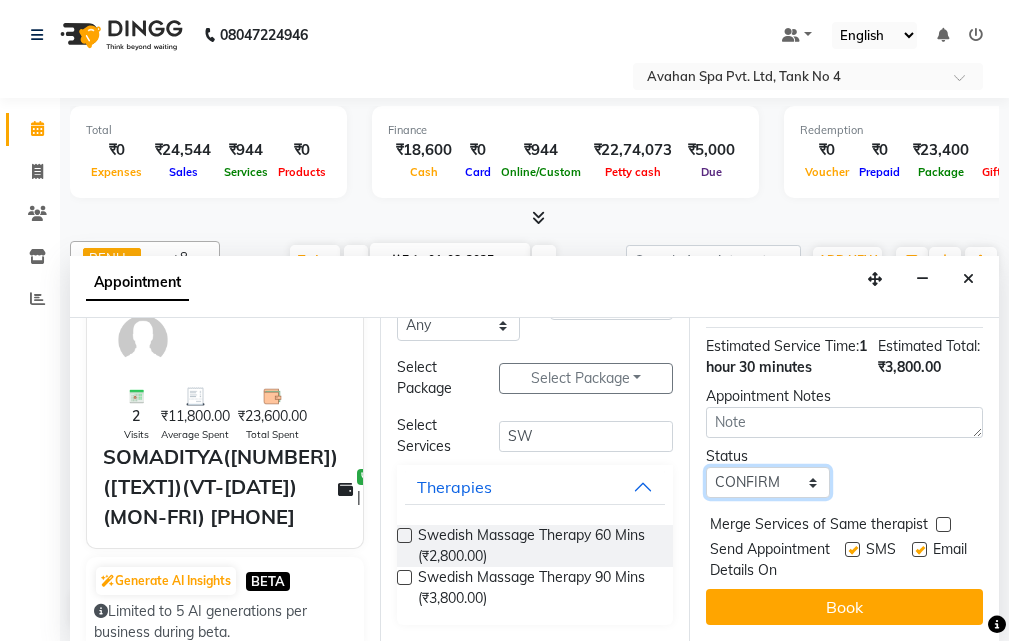 click on "Select TENTATIVE CONFIRM CHECK-IN UPCOMING" at bounding box center [767, 482] 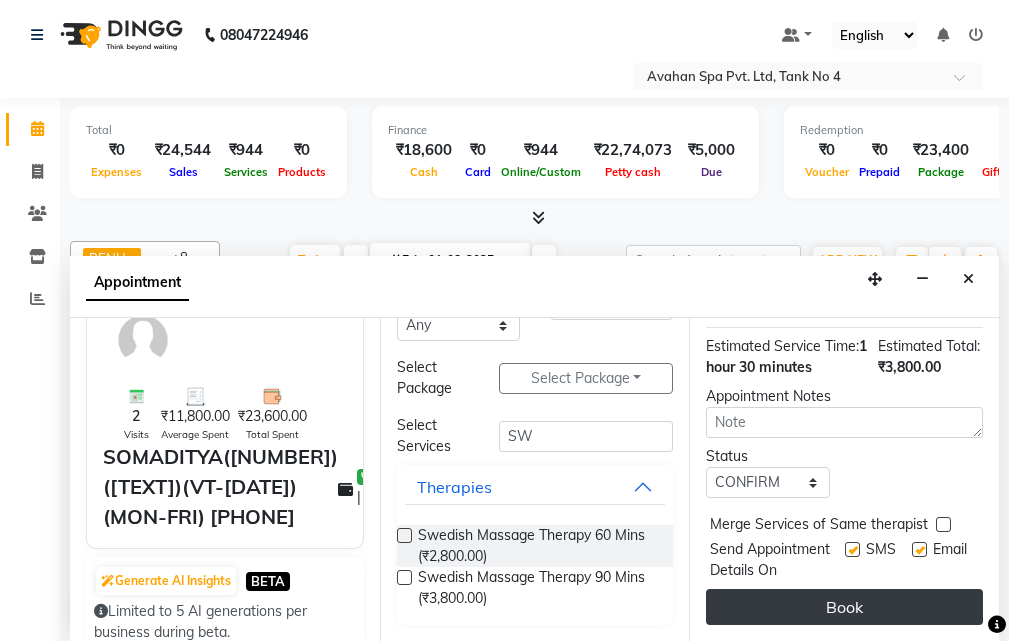 click on "Book" at bounding box center [844, 607] 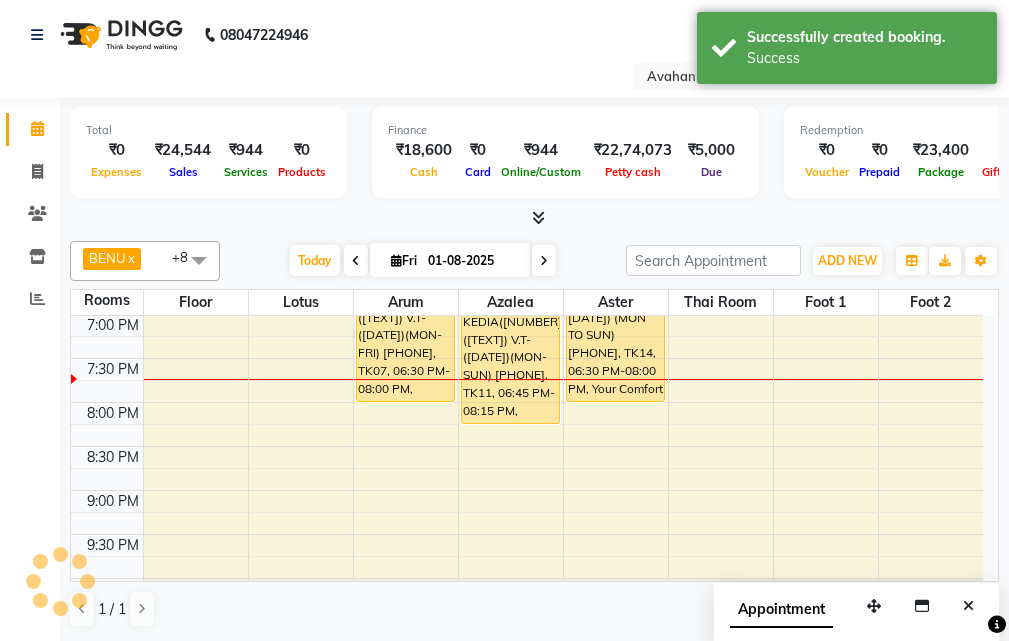 scroll, scrollTop: 0, scrollLeft: 0, axis: both 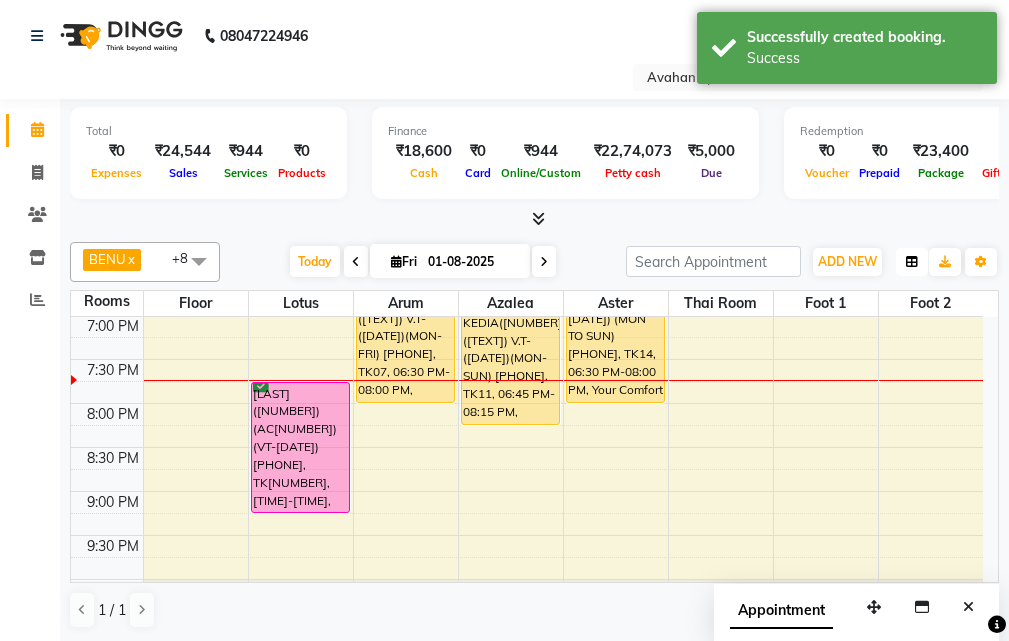 click at bounding box center [912, 262] 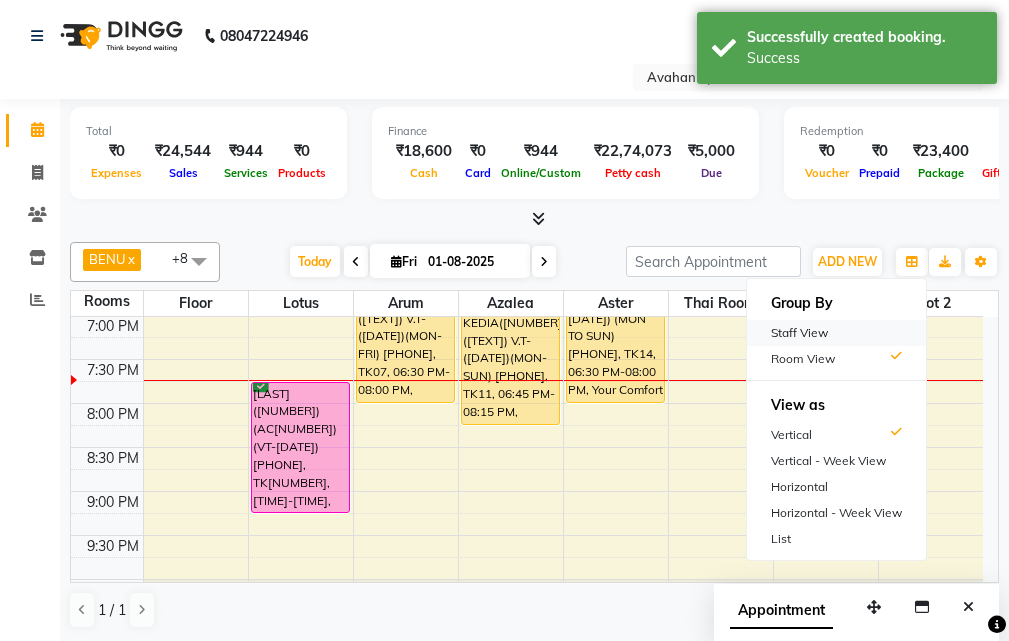 click on "Staff View" at bounding box center (836, 333) 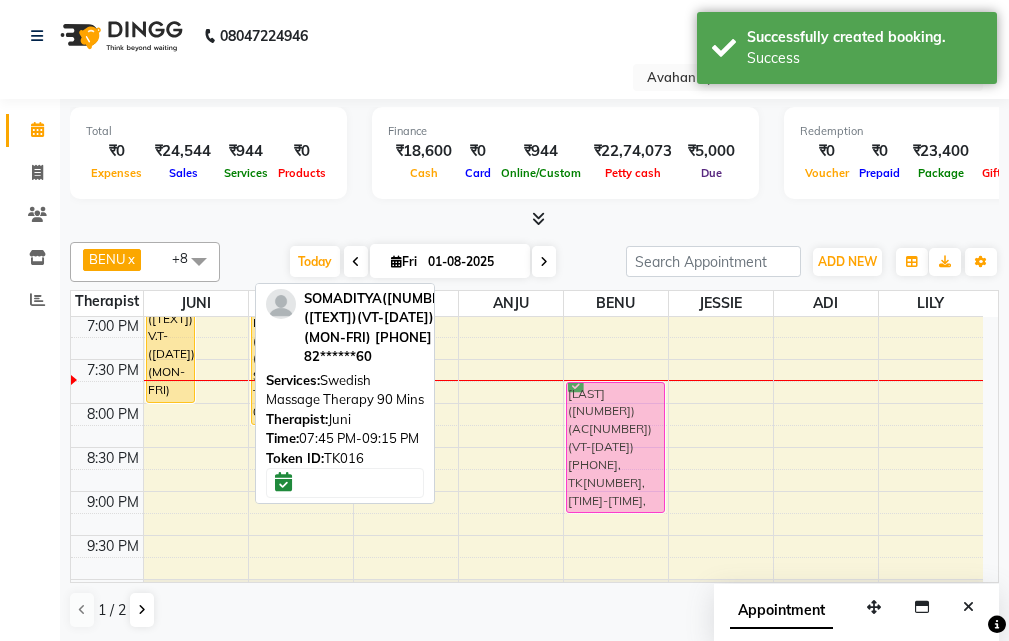 drag, startPoint x: 223, startPoint y: 426, endPoint x: 579, endPoint y: 421, distance: 356.03513 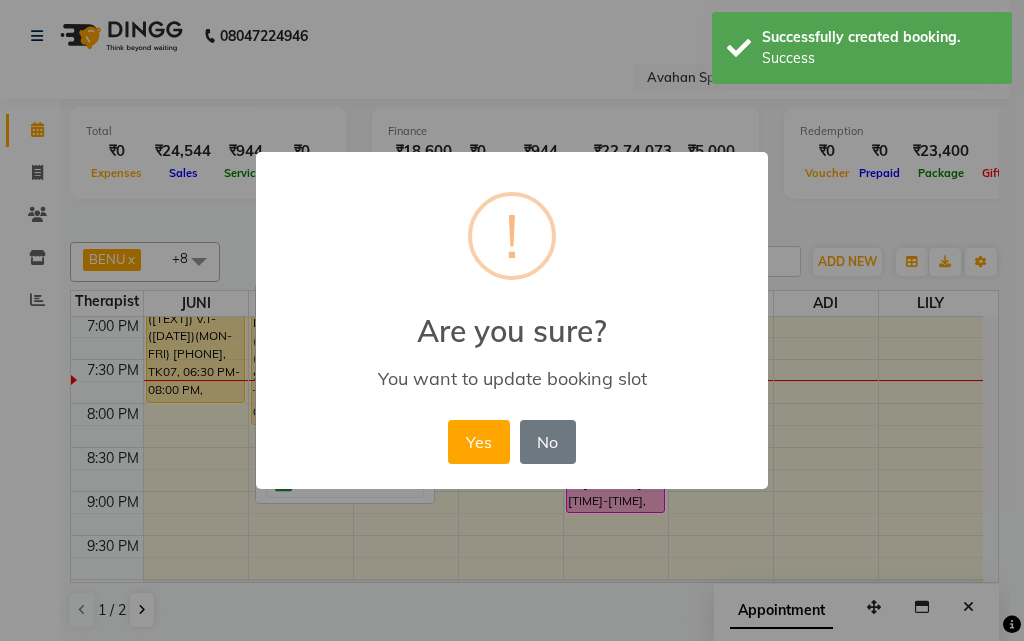 drag, startPoint x: 494, startPoint y: 433, endPoint x: 573, endPoint y: 428, distance: 79.15807 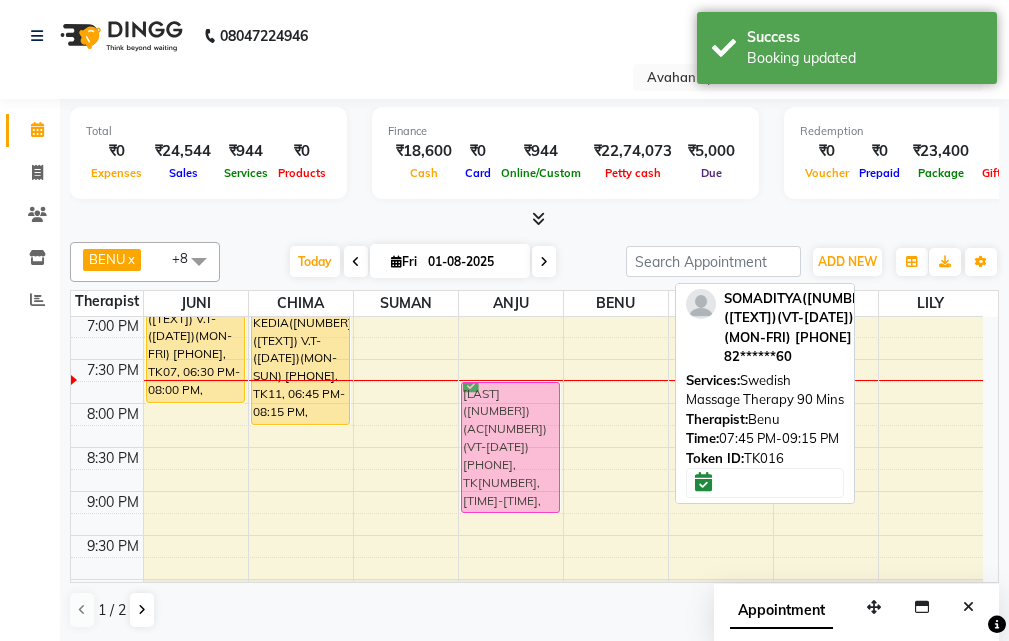drag, startPoint x: 601, startPoint y: 426, endPoint x: 499, endPoint y: 430, distance: 102.0784 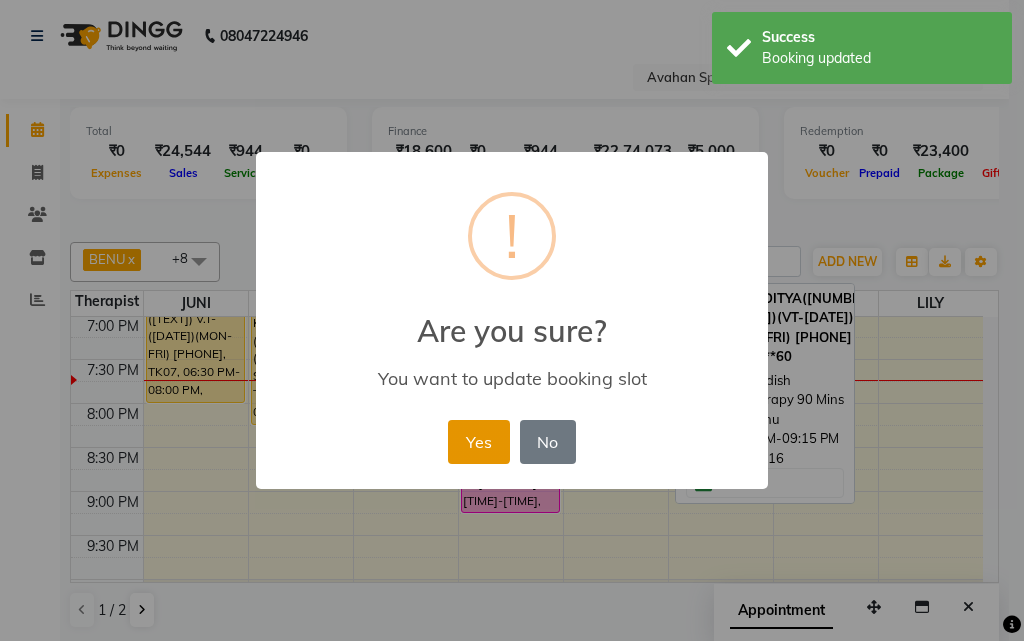 click on "Yes" at bounding box center (478, 442) 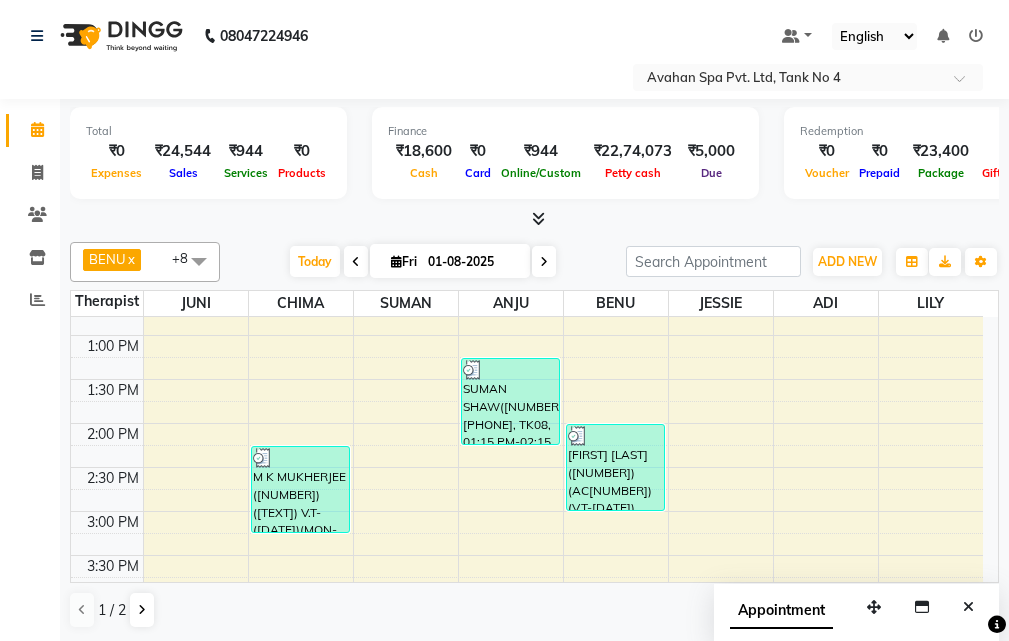 scroll, scrollTop: 200, scrollLeft: 0, axis: vertical 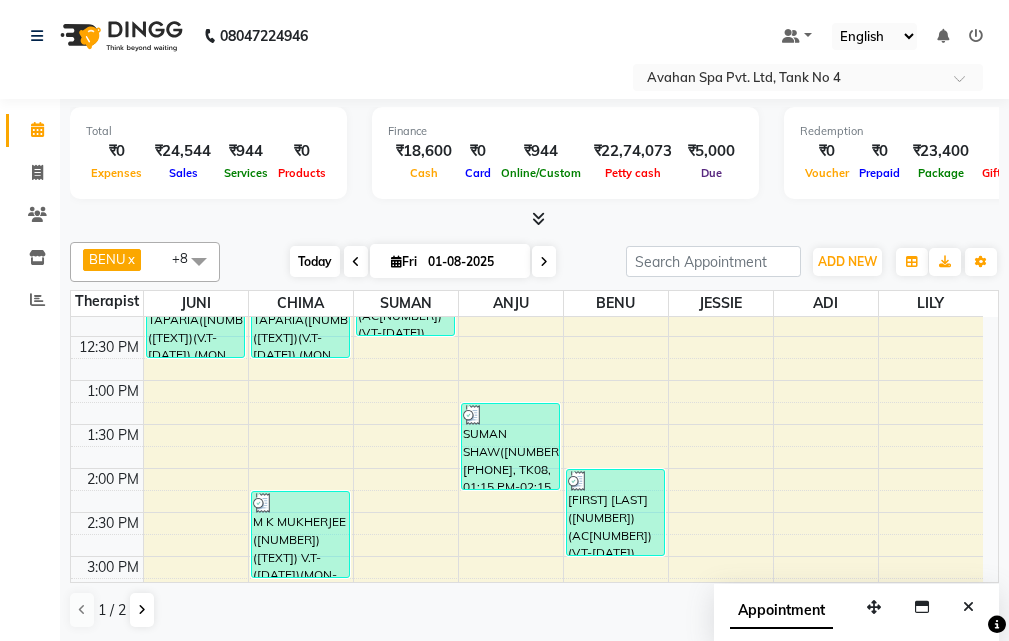 click on "Today" at bounding box center [315, 261] 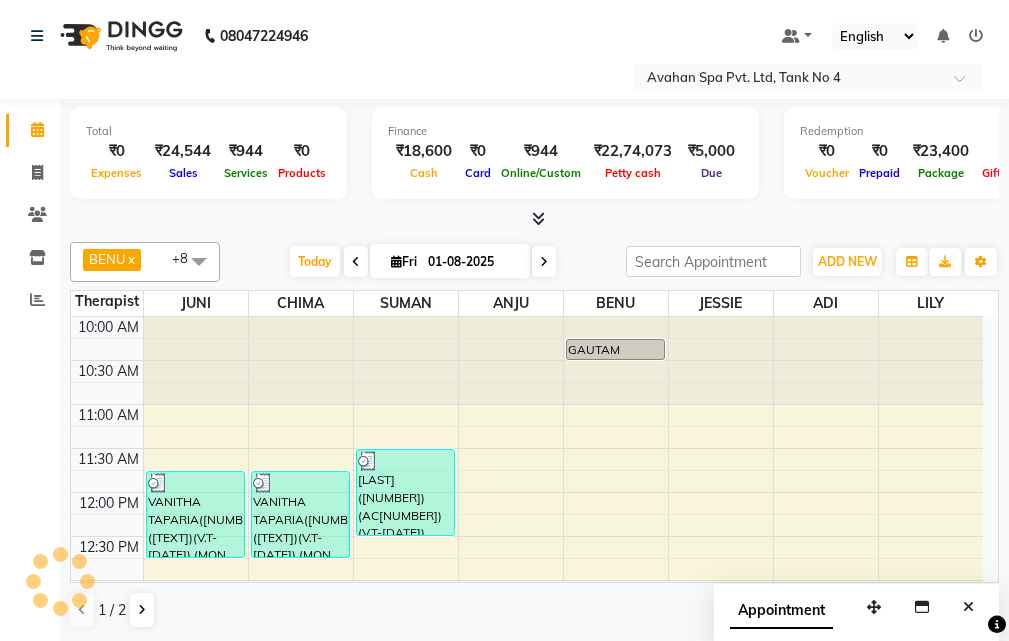 scroll, scrollTop: 793, scrollLeft: 0, axis: vertical 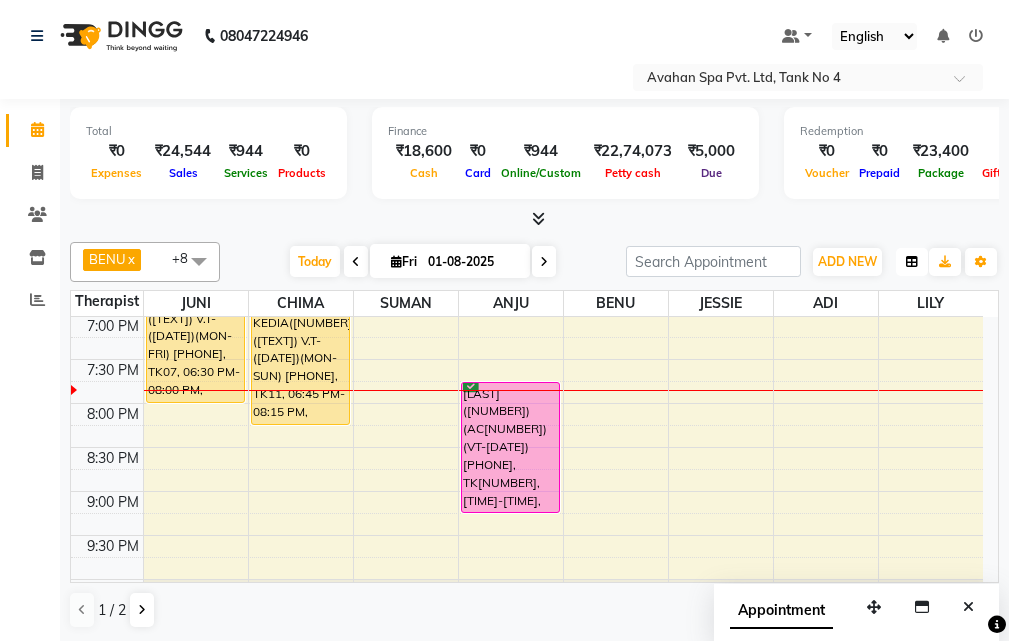click at bounding box center (912, 262) 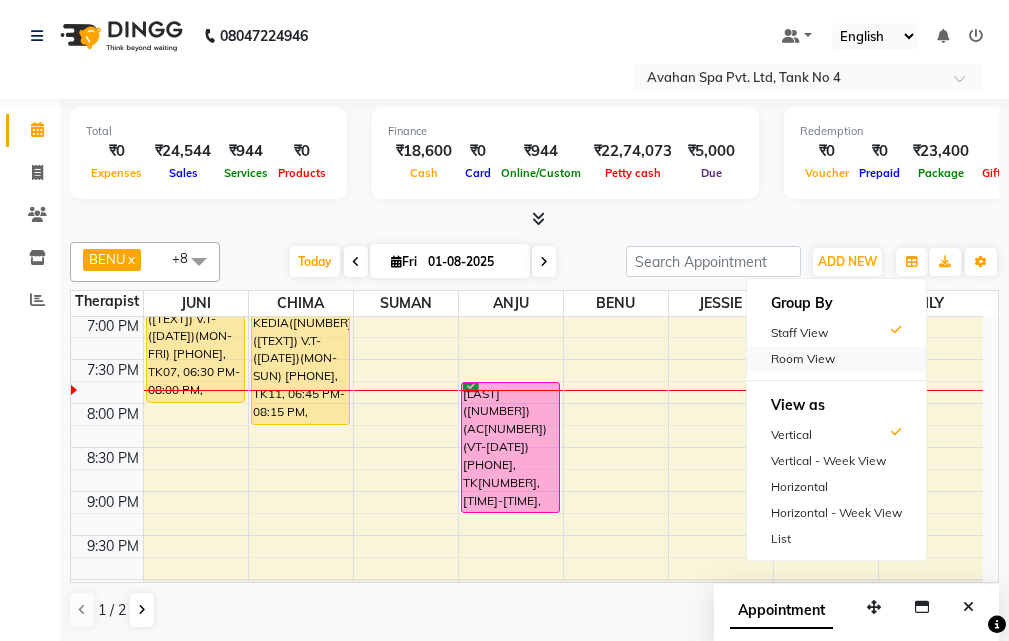 click on "Room View" at bounding box center (836, 359) 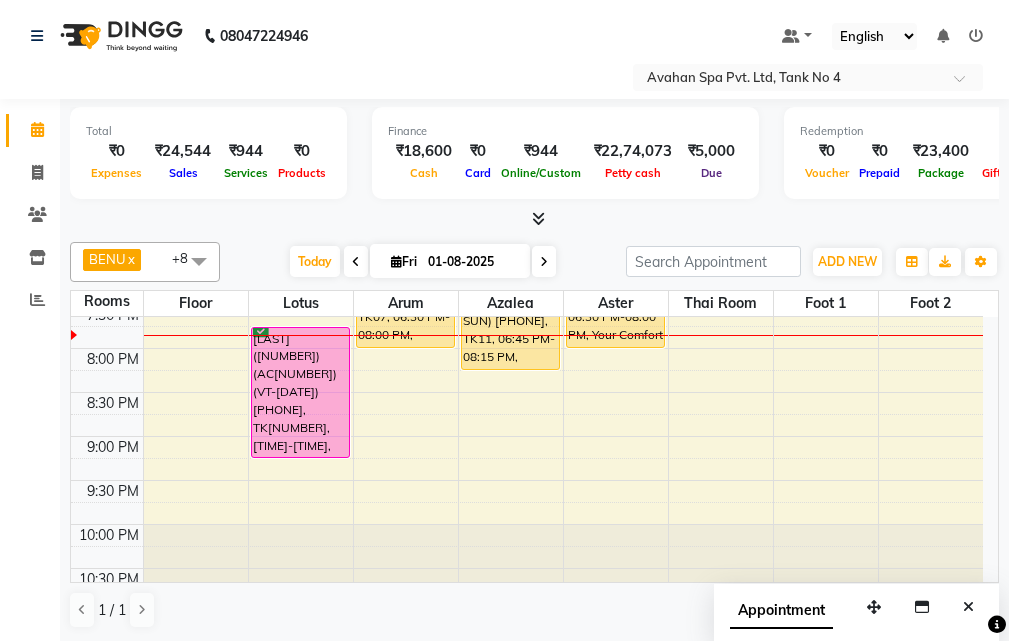 scroll, scrollTop: 878, scrollLeft: 0, axis: vertical 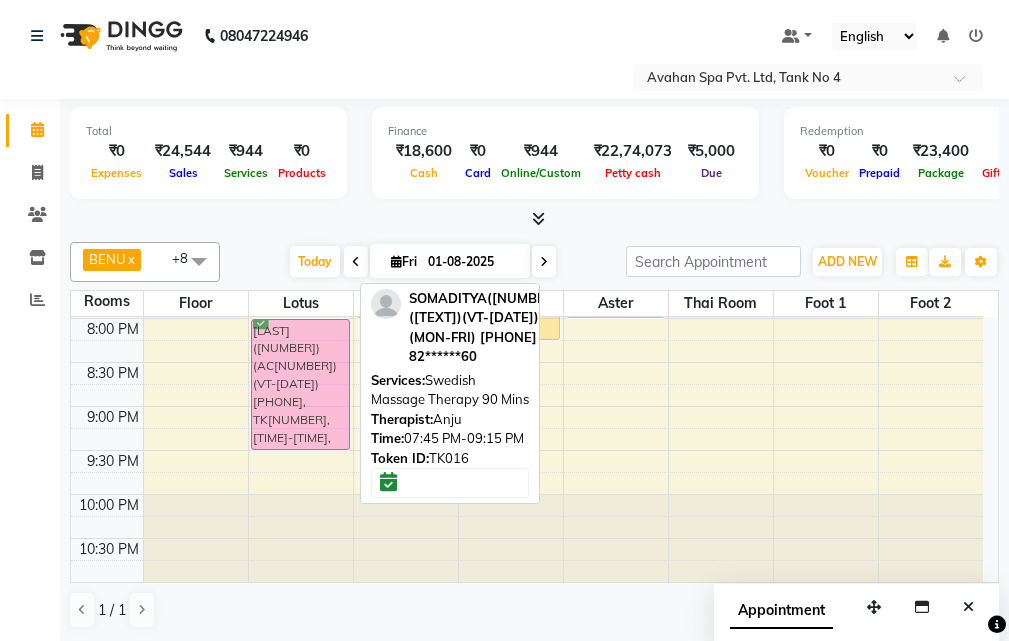 drag, startPoint x: 314, startPoint y: 353, endPoint x: 316, endPoint y: 372, distance: 19.104973 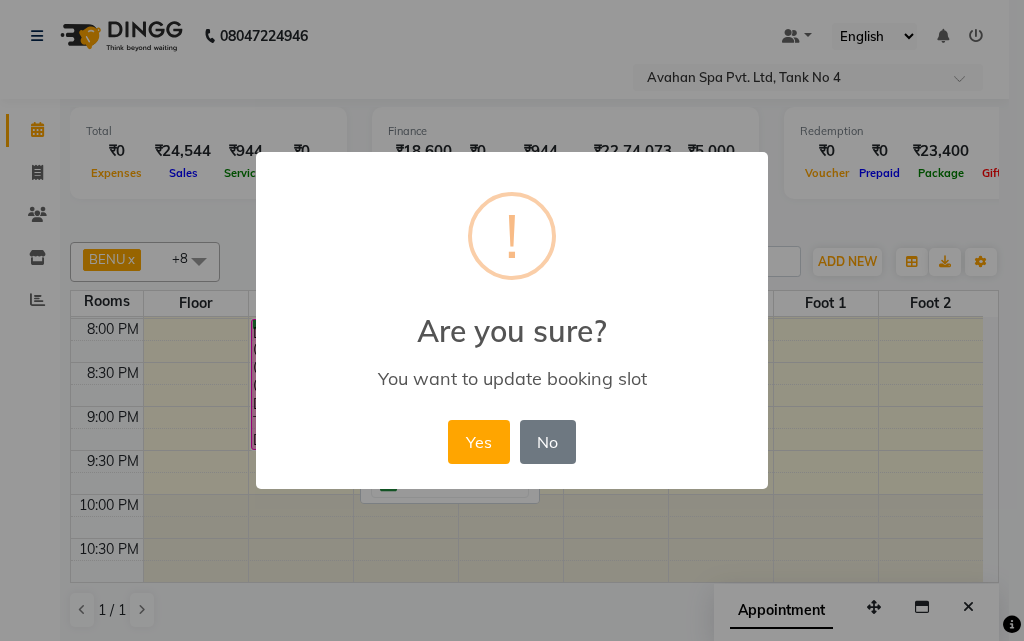 click on "Yes" at bounding box center [478, 442] 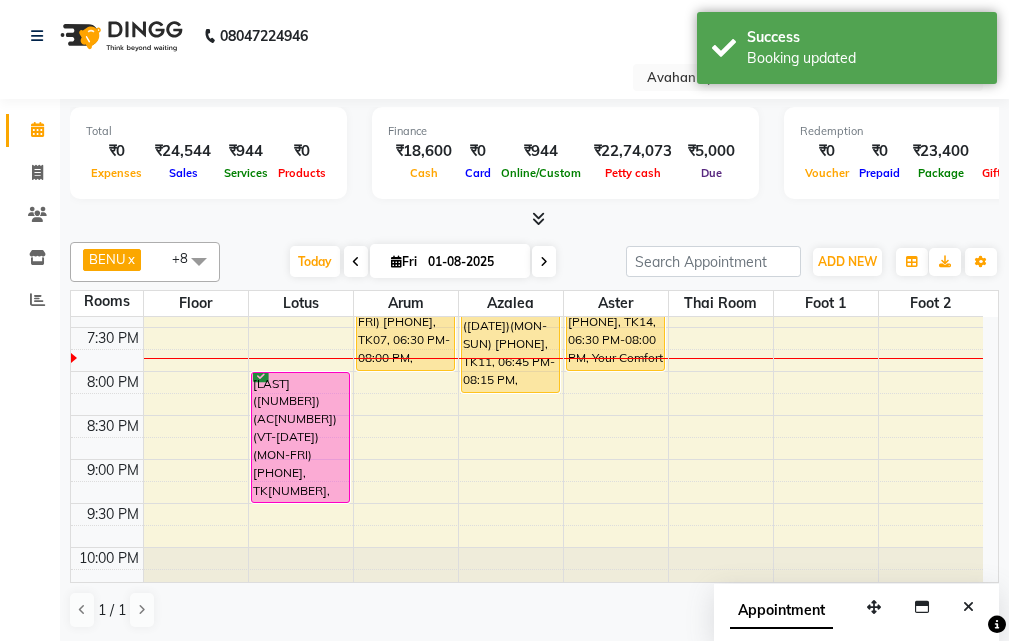 scroll, scrollTop: 778, scrollLeft: 0, axis: vertical 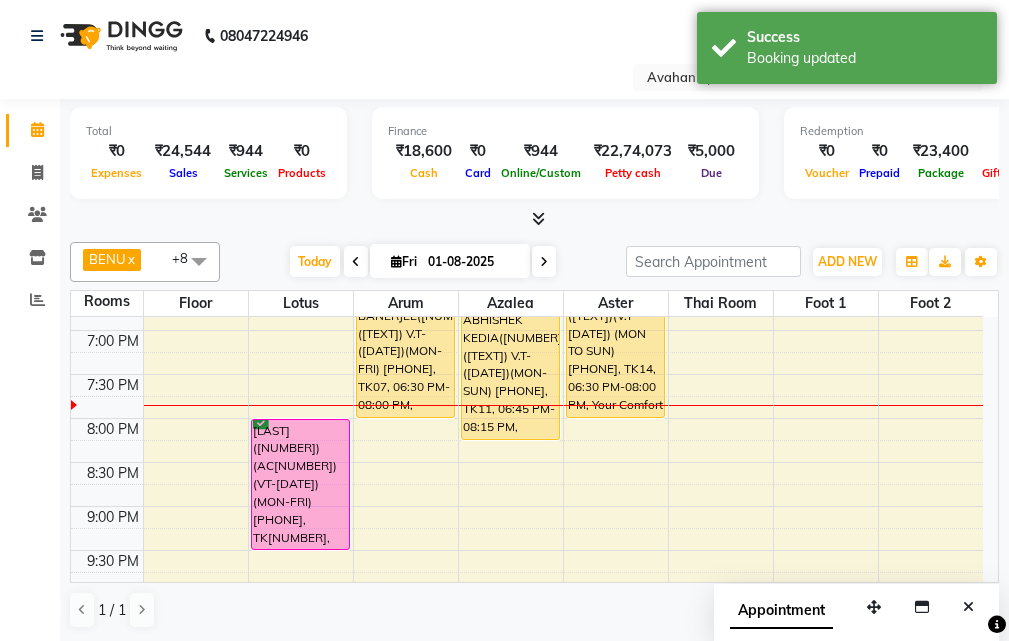 click at bounding box center (968, 607) 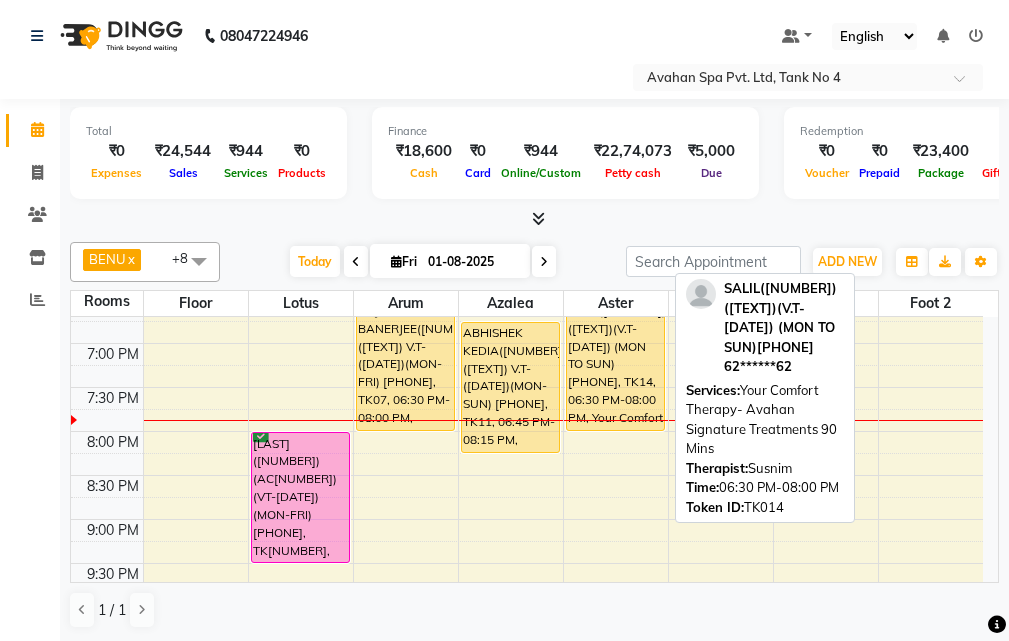 scroll, scrollTop: 800, scrollLeft: 0, axis: vertical 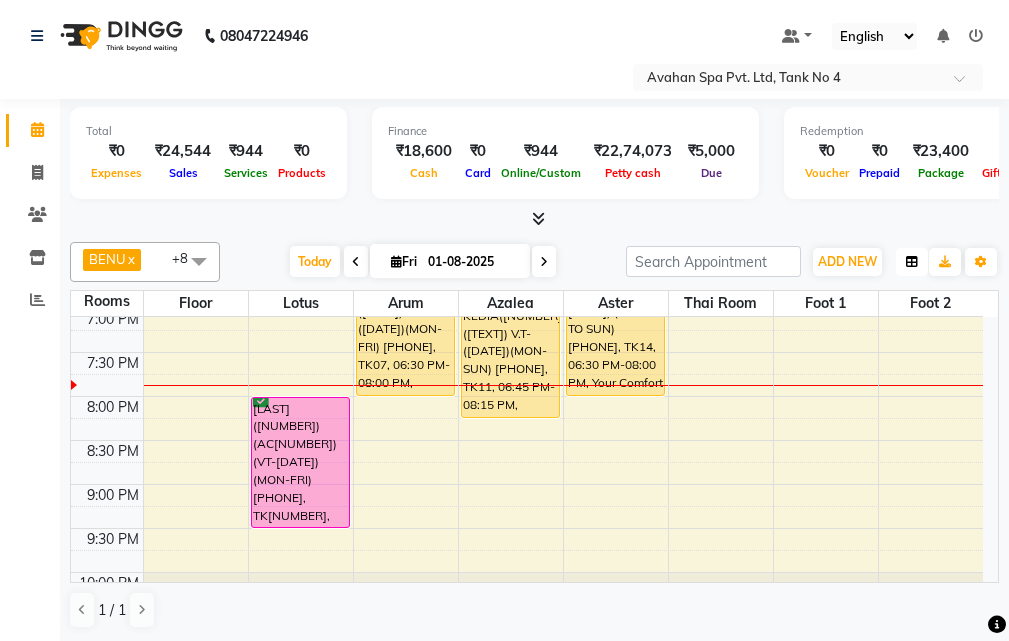 click at bounding box center [912, 262] 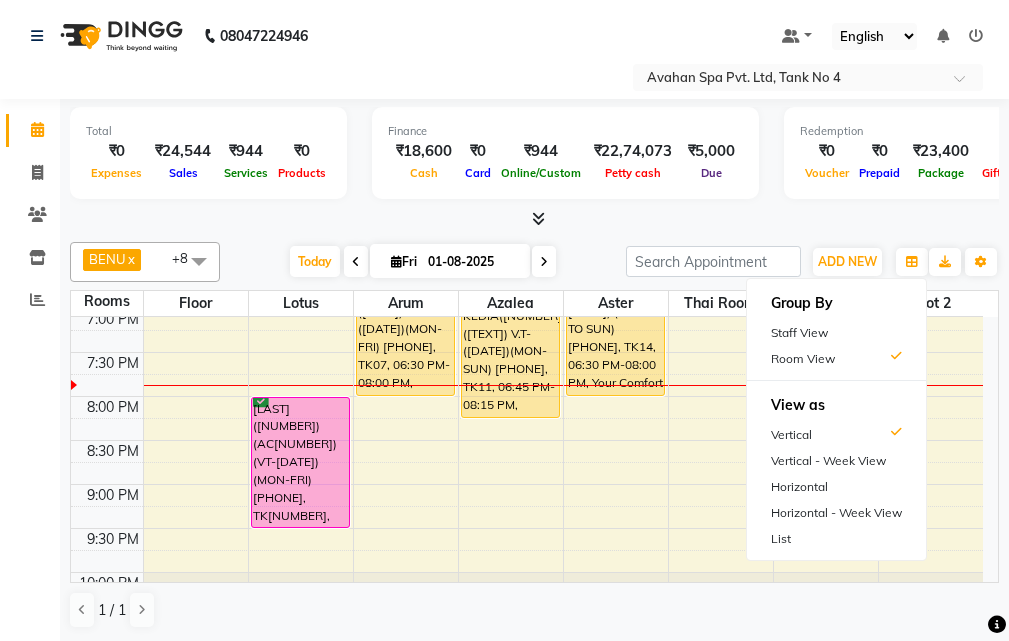 click on "Staff View" at bounding box center (836, 333) 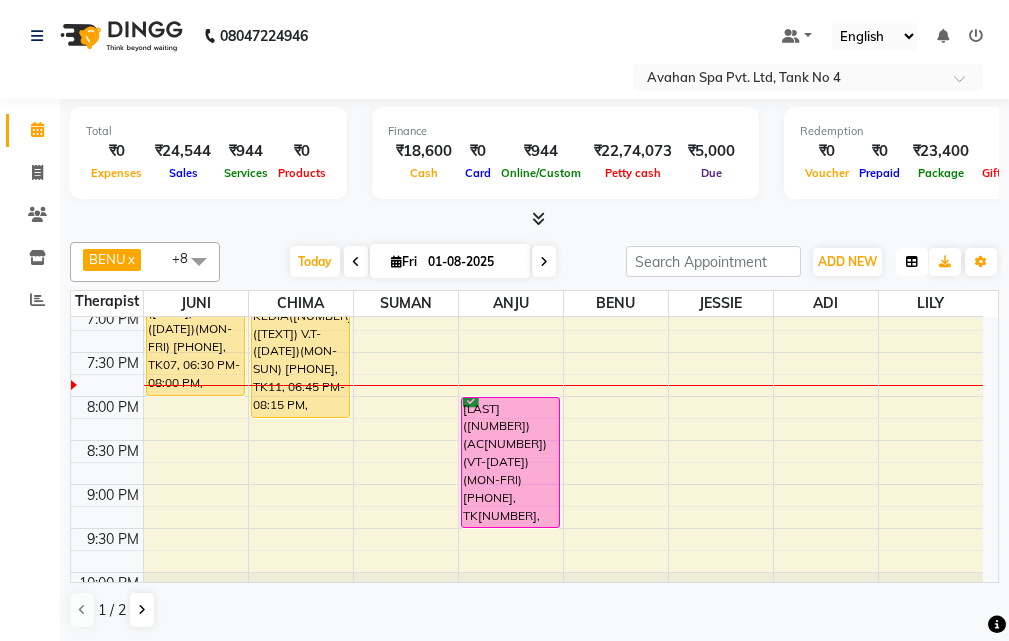 click at bounding box center [912, 262] 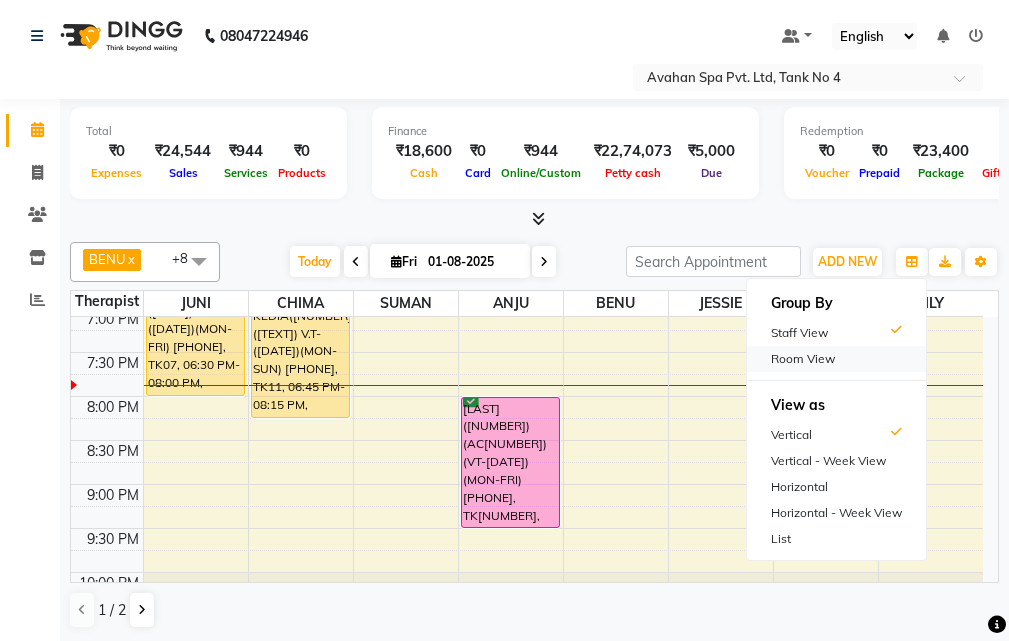 click on "Room View" at bounding box center [836, 359] 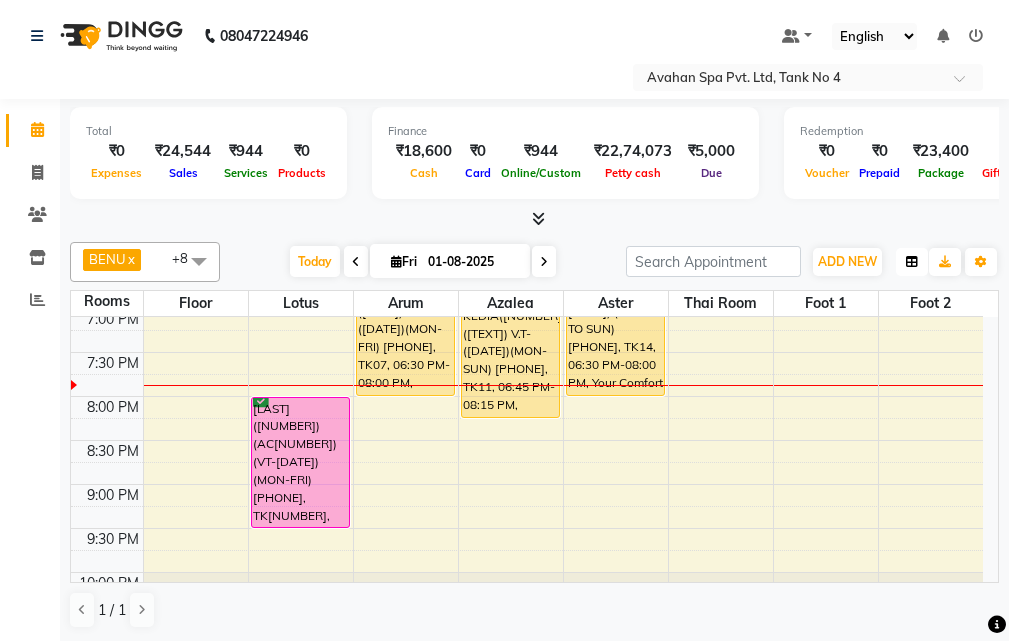 click at bounding box center [912, 262] 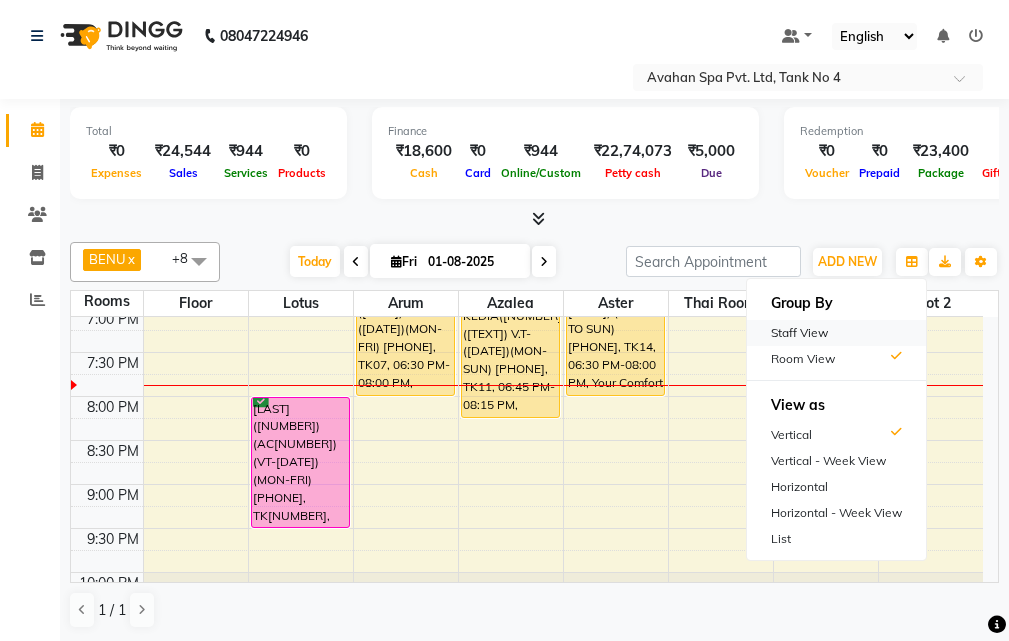 click on "Staff View" at bounding box center [836, 333] 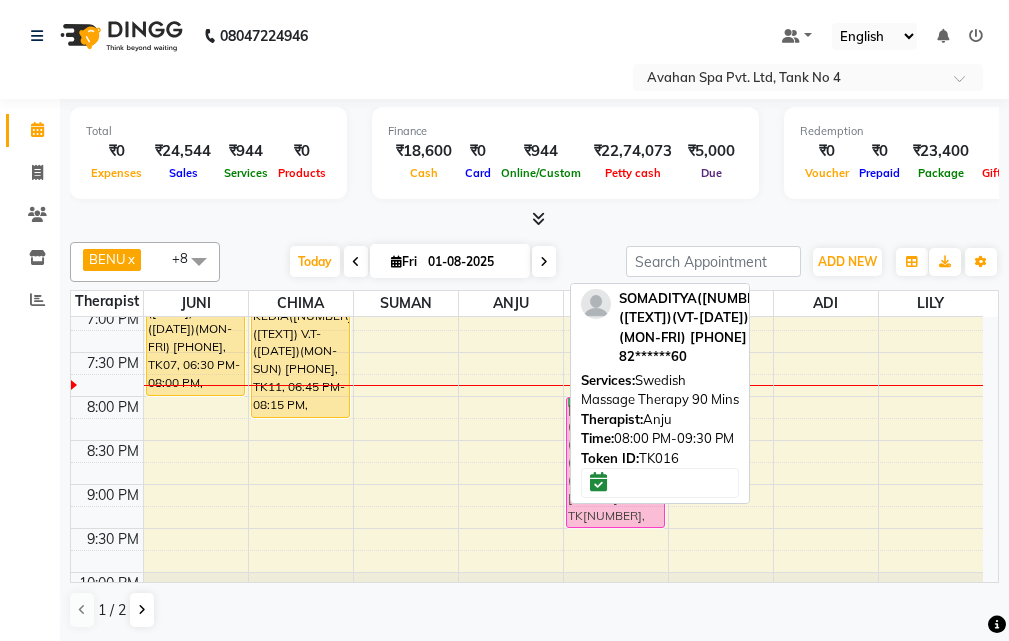 drag, startPoint x: 526, startPoint y: 444, endPoint x: 586, endPoint y: 445, distance: 60.00833 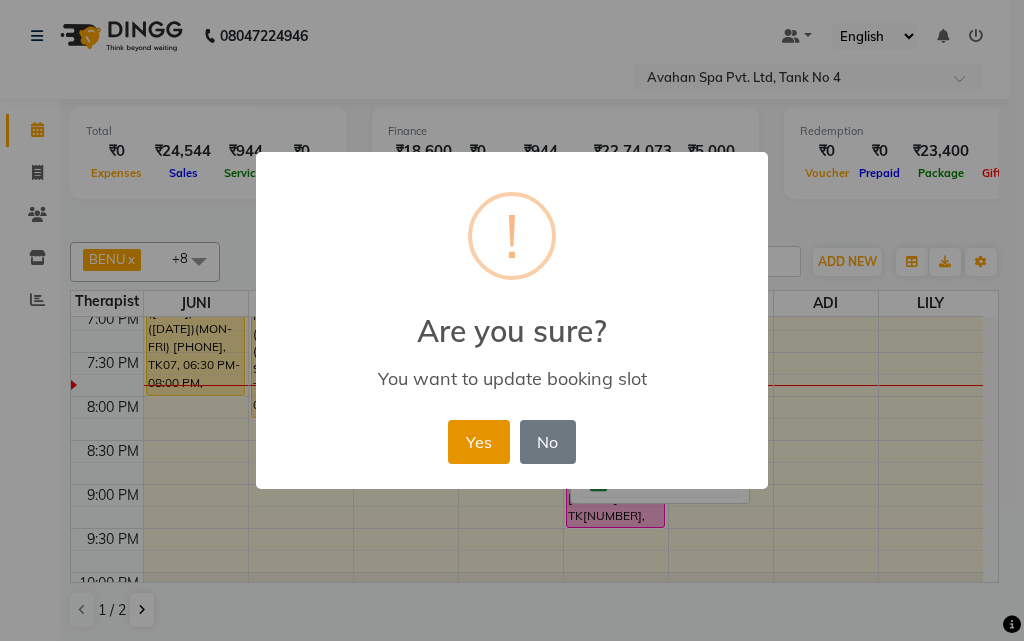 drag, startPoint x: 462, startPoint y: 443, endPoint x: 457, endPoint y: 411, distance: 32.38827 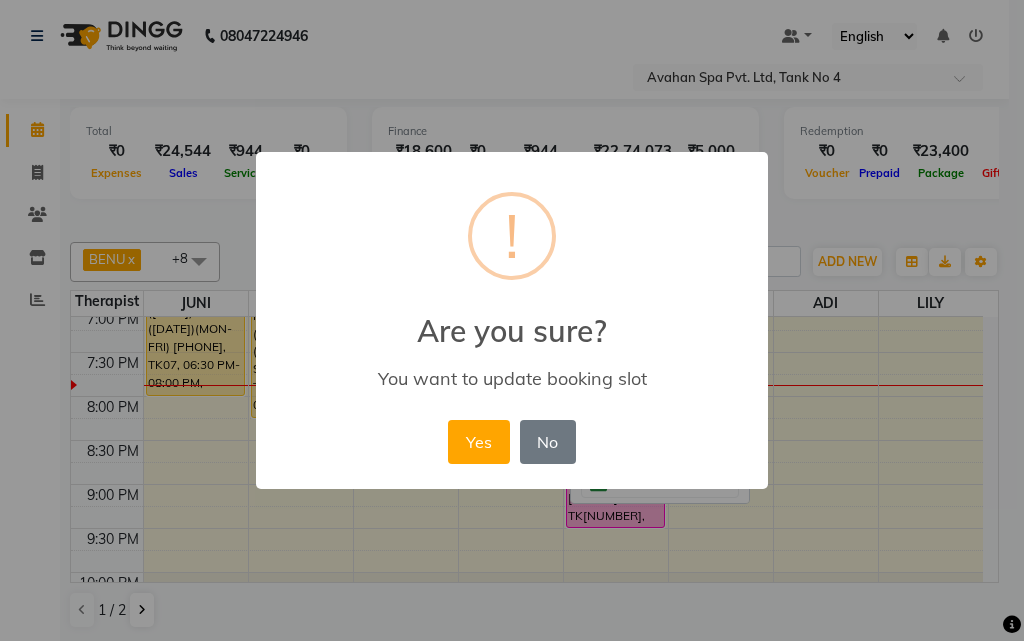 click on "Yes" at bounding box center (478, 442) 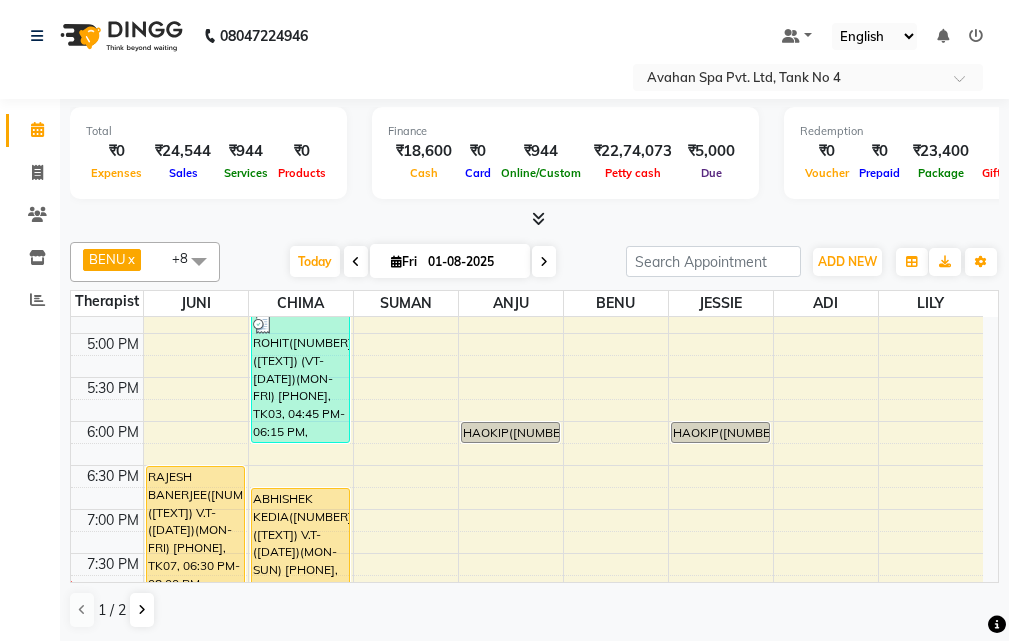 scroll, scrollTop: 600, scrollLeft: 0, axis: vertical 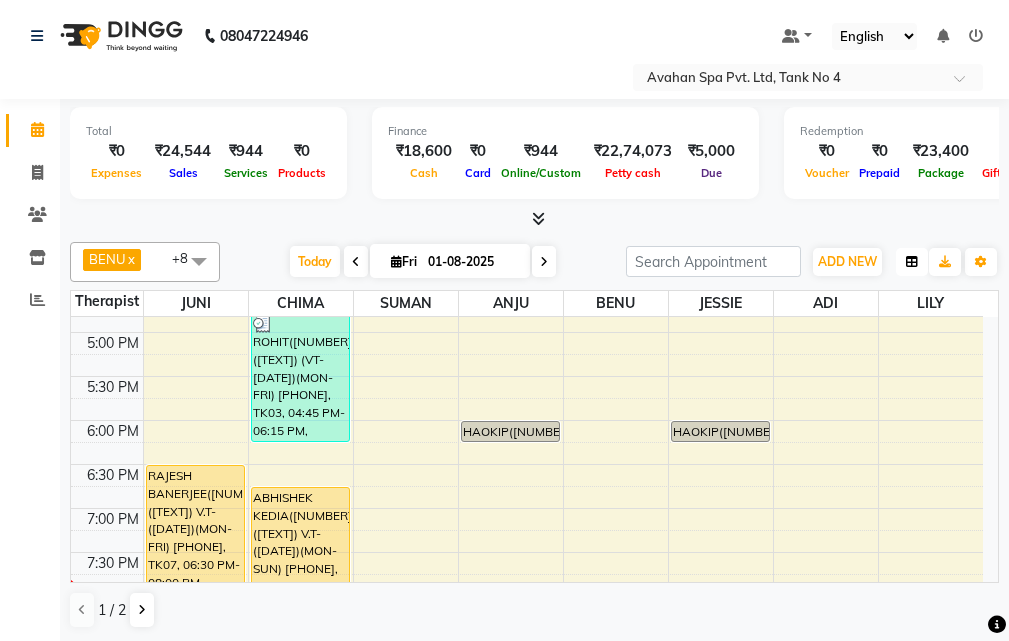 click at bounding box center [912, 262] 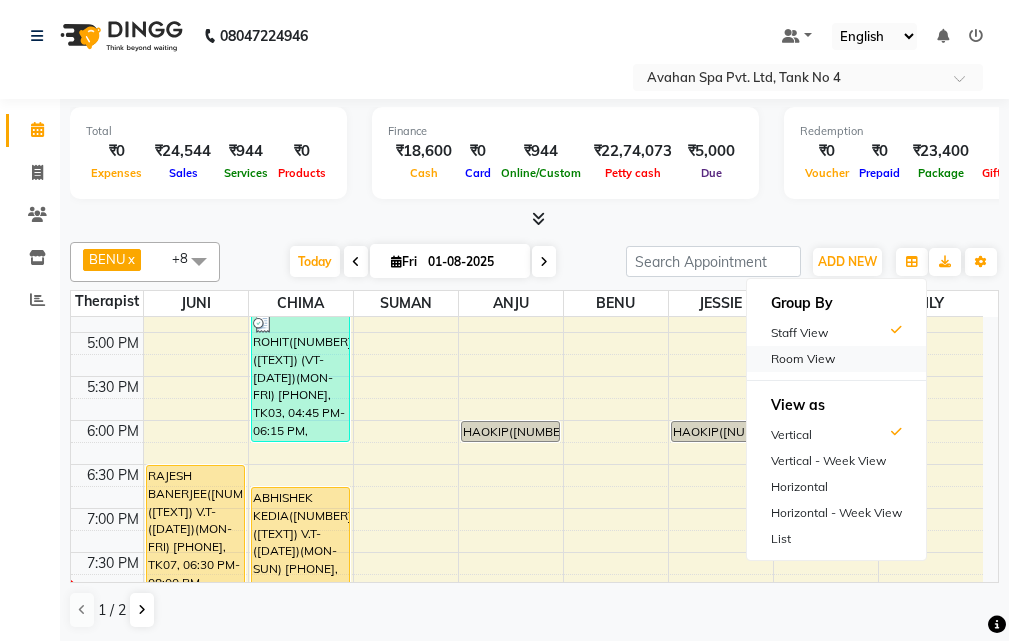 click on "Room View" at bounding box center (836, 359) 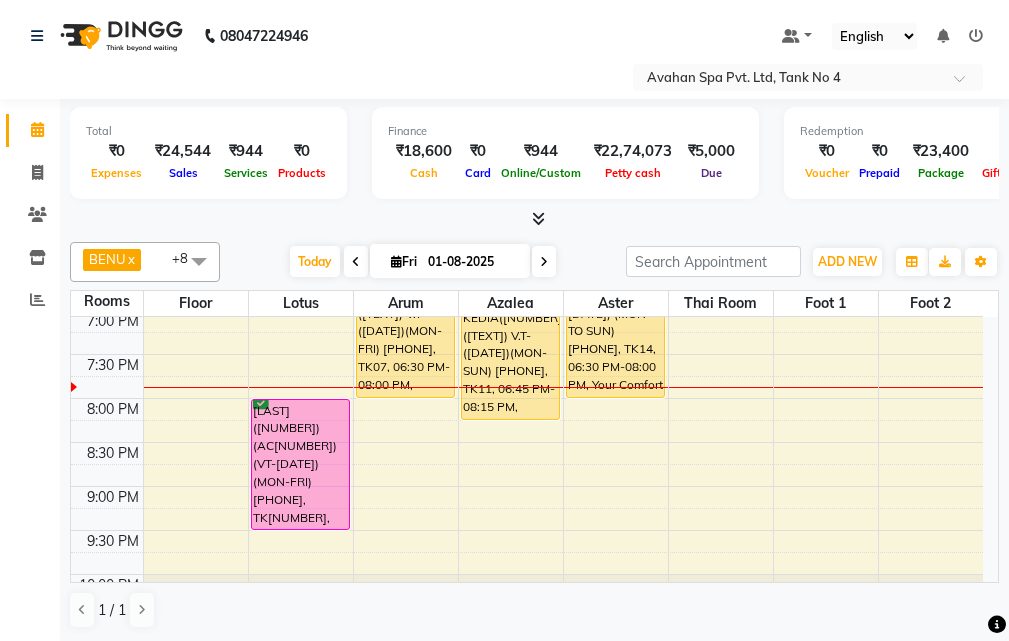 scroll, scrollTop: 800, scrollLeft: 0, axis: vertical 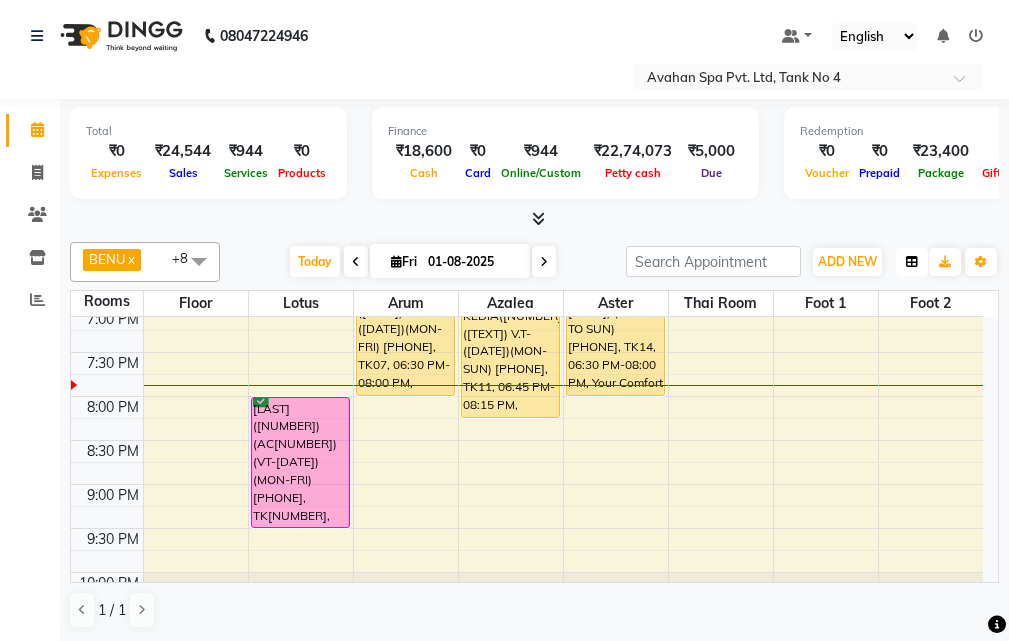 click at bounding box center (912, 262) 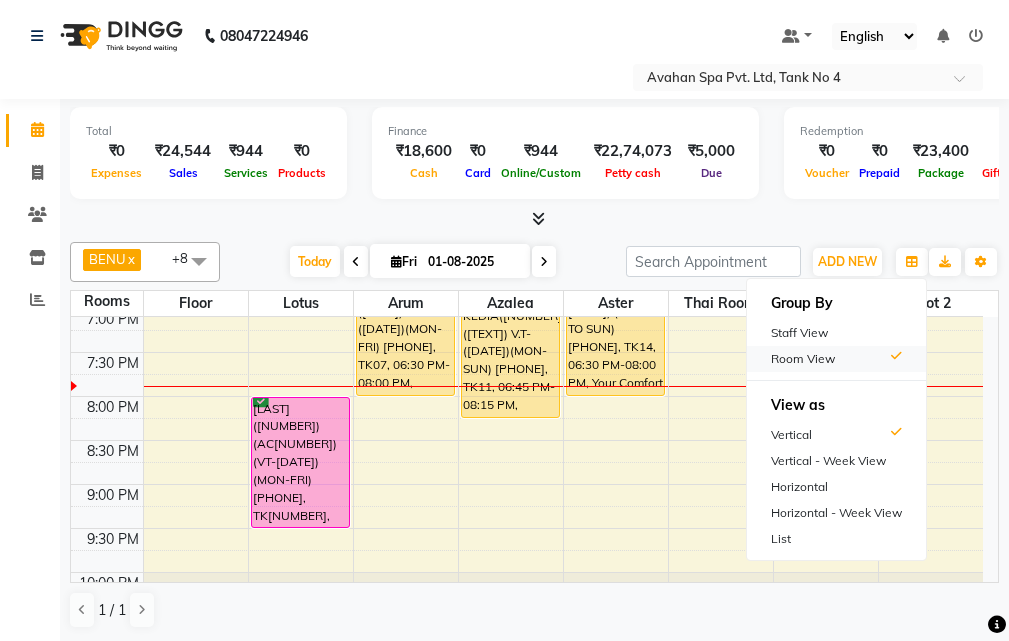 click on "Room View" at bounding box center (836, 359) 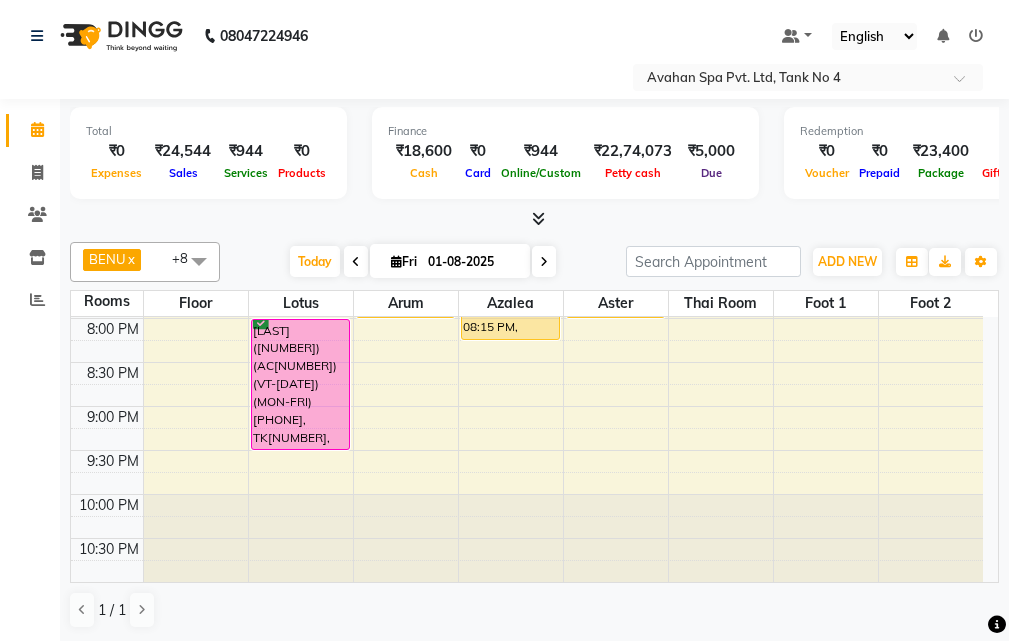 scroll, scrollTop: 778, scrollLeft: 0, axis: vertical 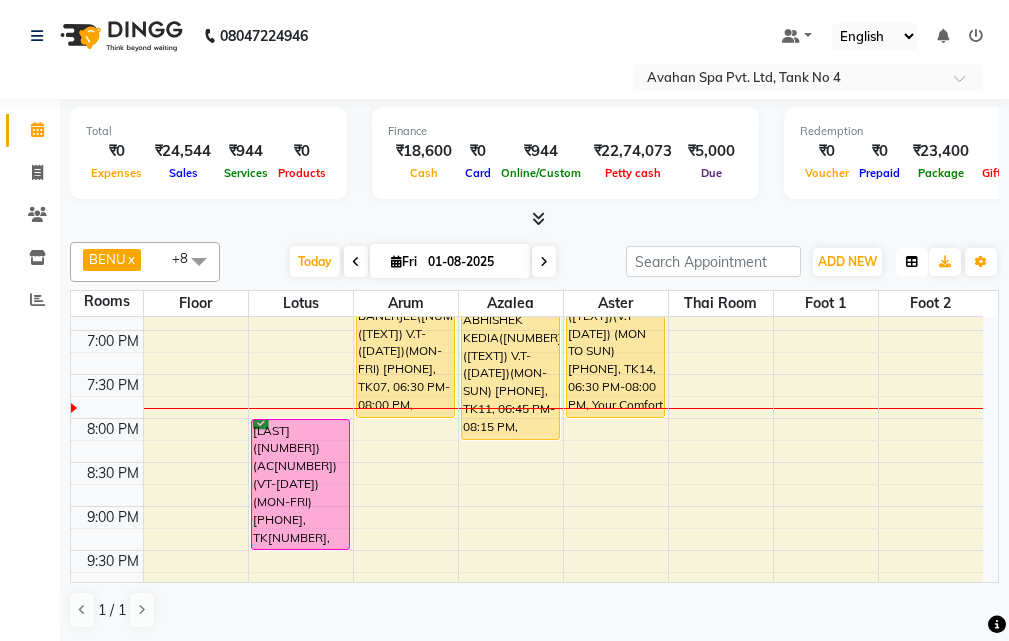 click at bounding box center [912, 262] 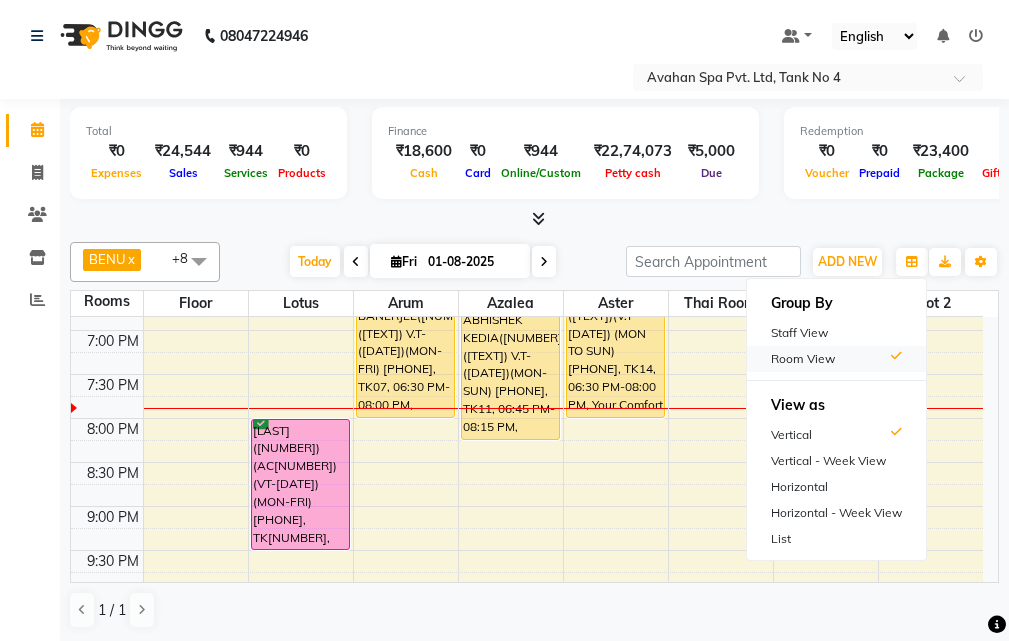 click on "Room View" at bounding box center (836, 359) 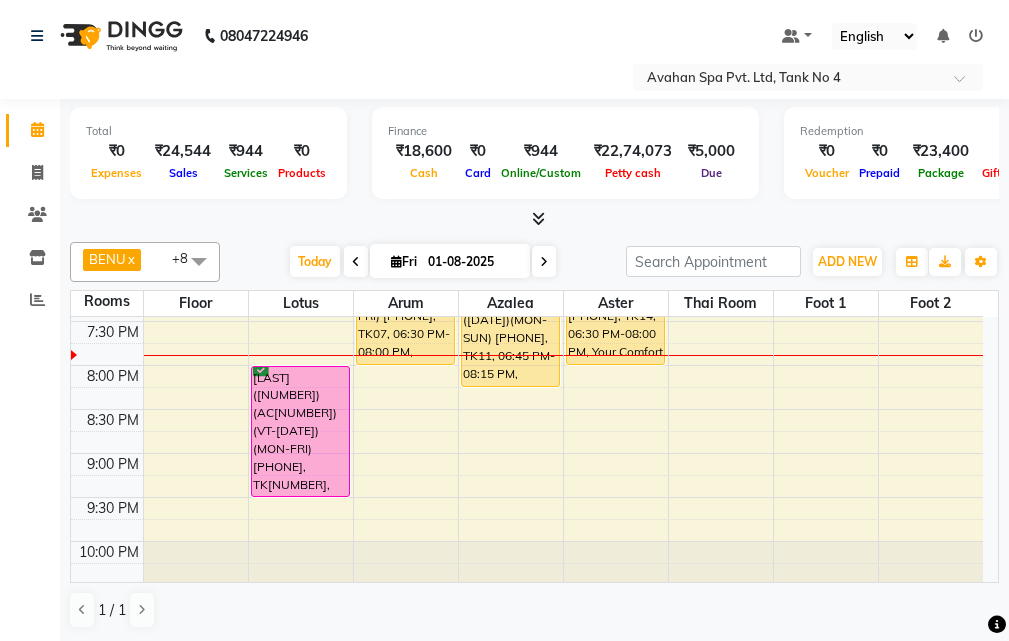 scroll, scrollTop: 878, scrollLeft: 0, axis: vertical 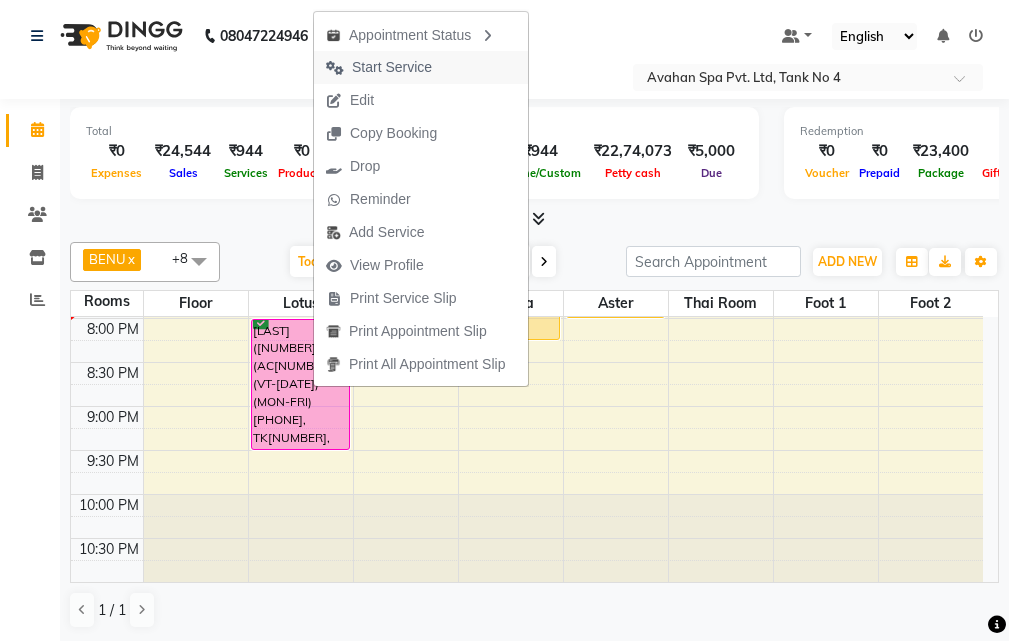 click on "Start Service" at bounding box center (392, 67) 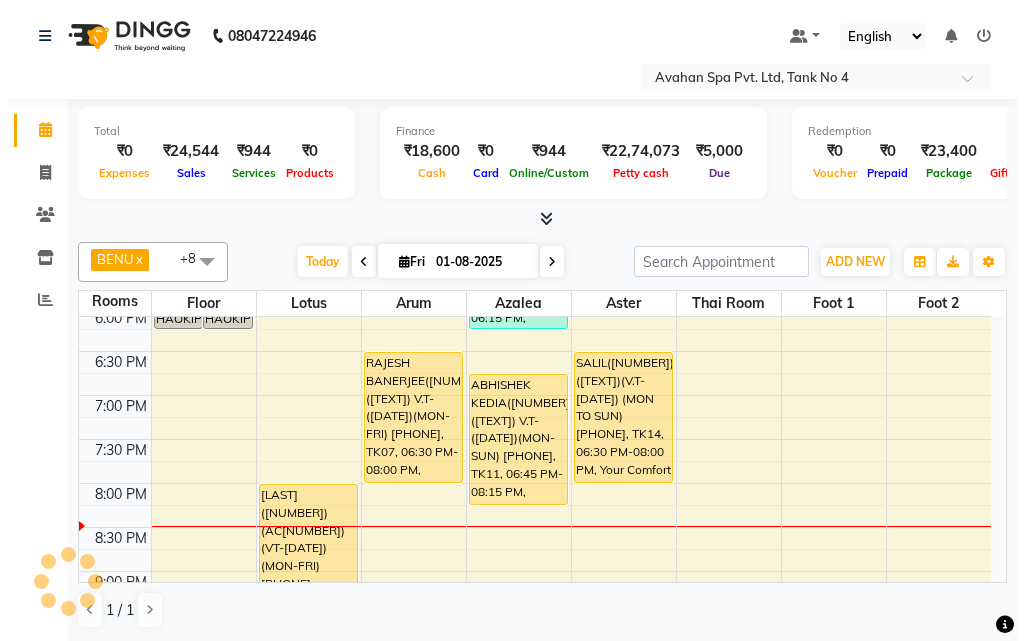 scroll, scrollTop: 678, scrollLeft: 0, axis: vertical 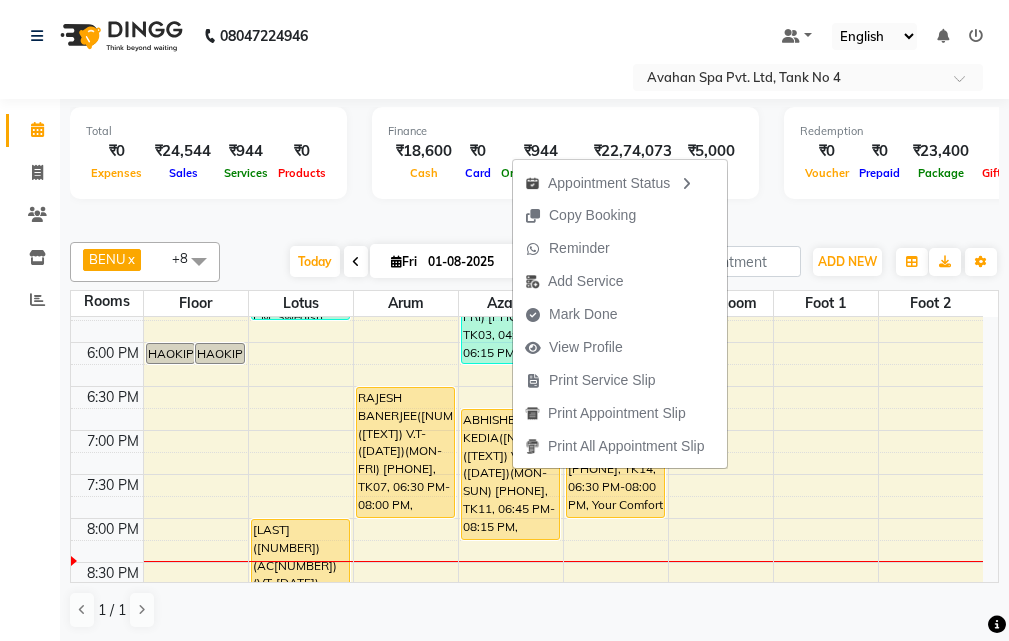 click on "Mark Done" at bounding box center (583, 314) 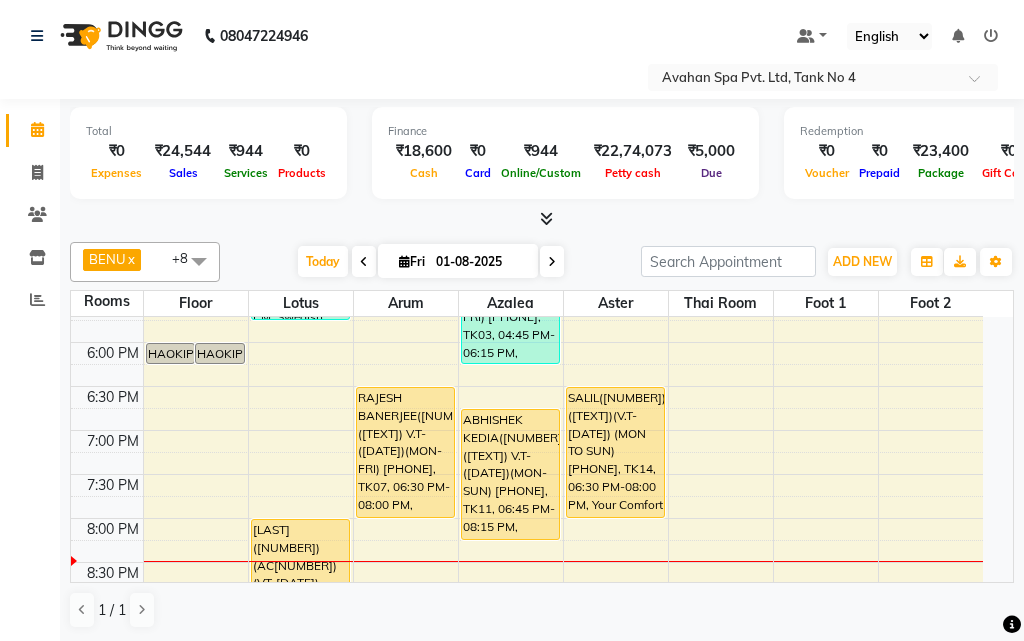 select on "4269" 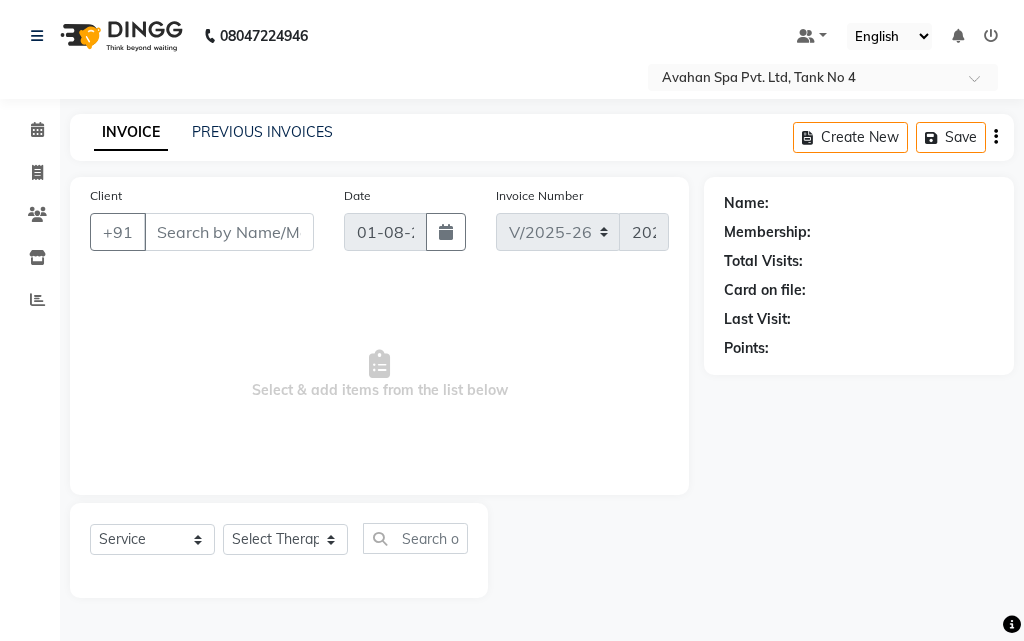 select on "4269" 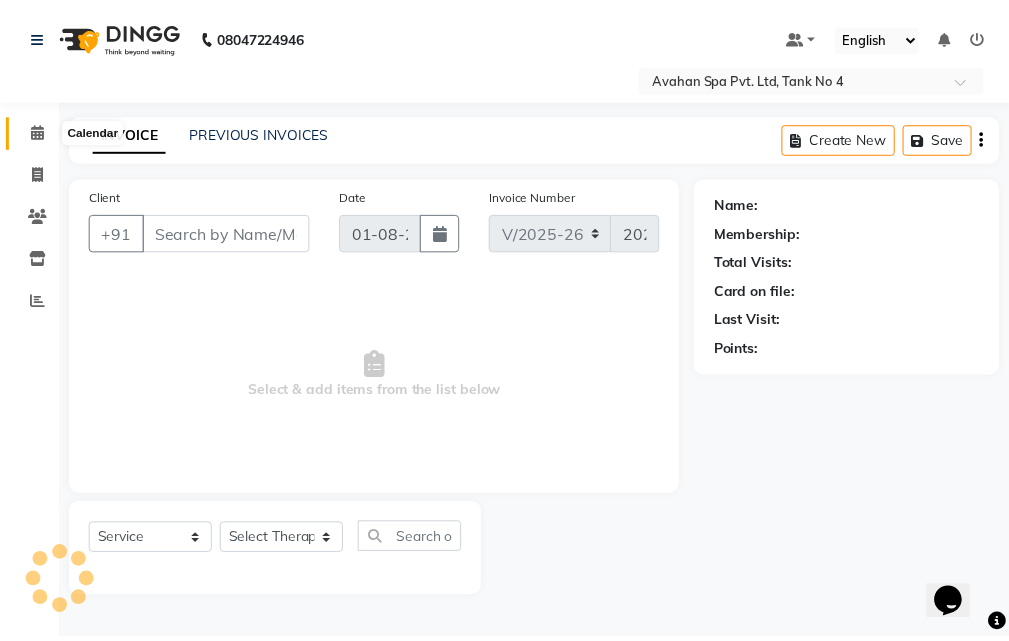scroll, scrollTop: 0, scrollLeft: 0, axis: both 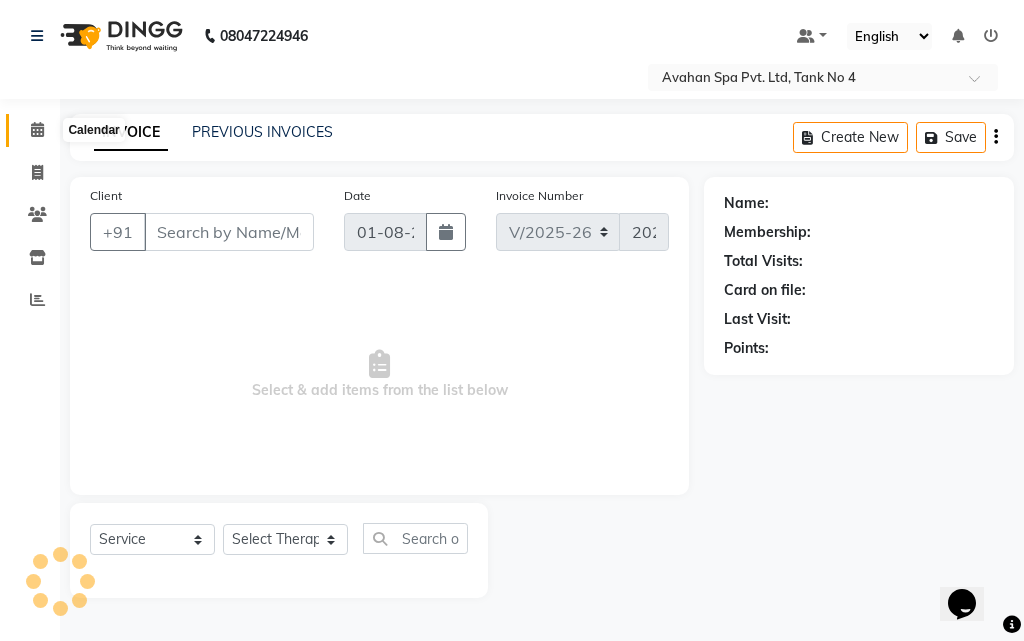 click 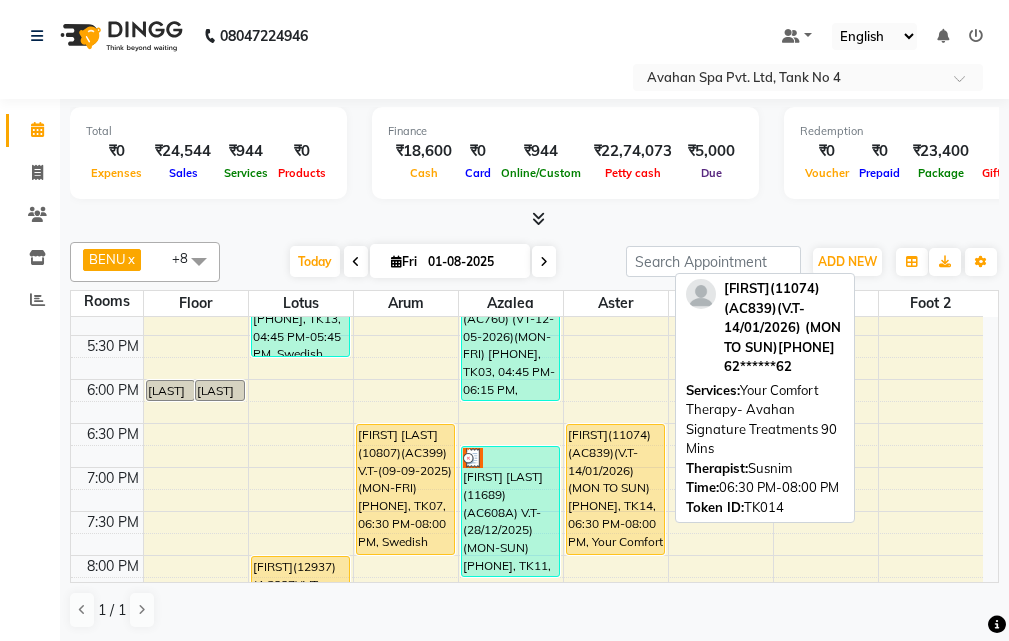 scroll, scrollTop: 640, scrollLeft: 0, axis: vertical 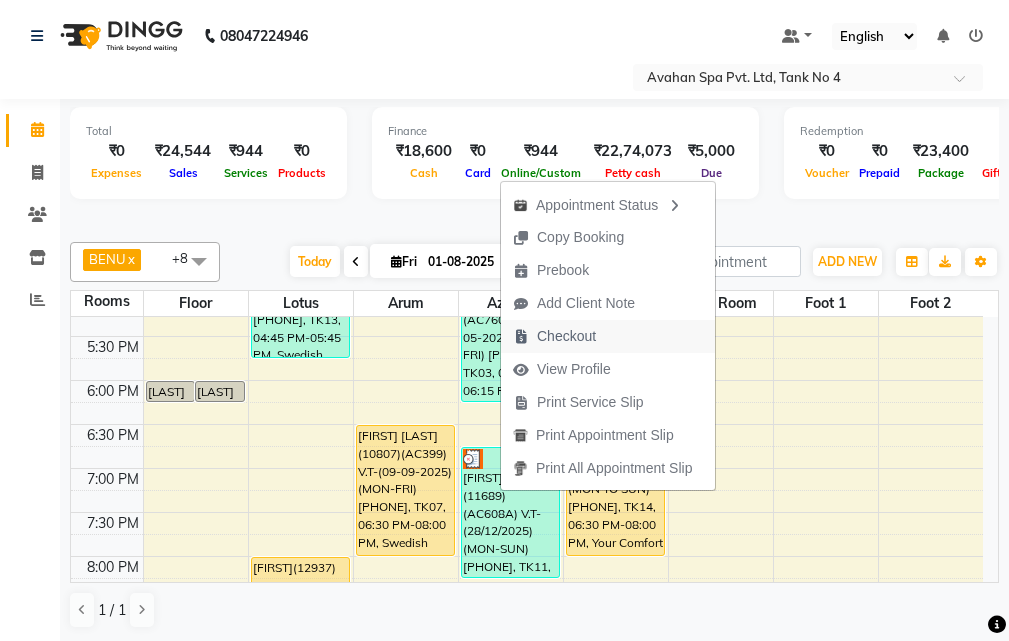 click on "Checkout" at bounding box center [608, 336] 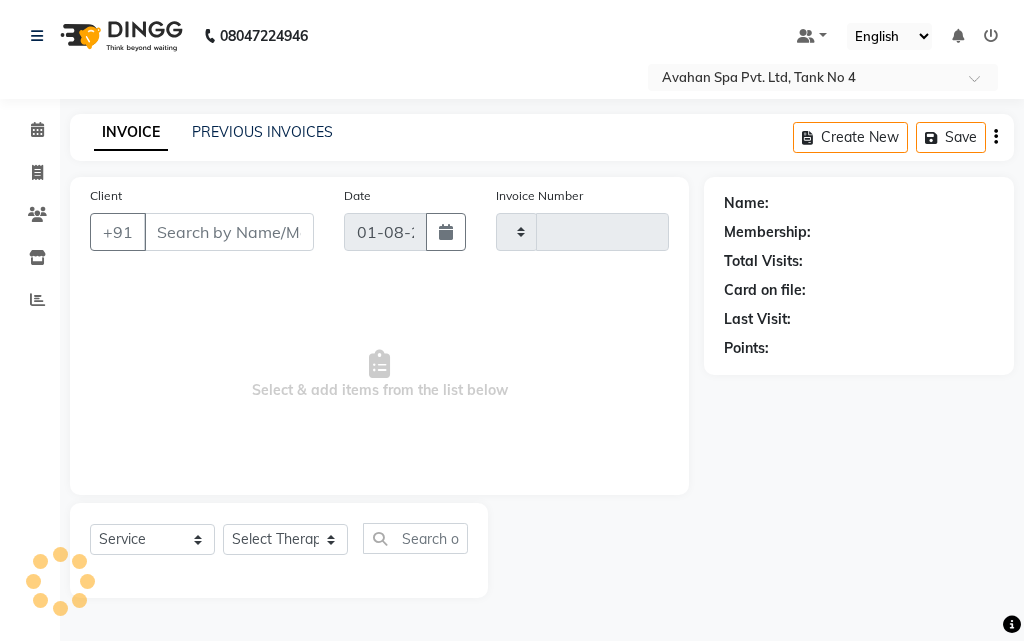 type on "2025" 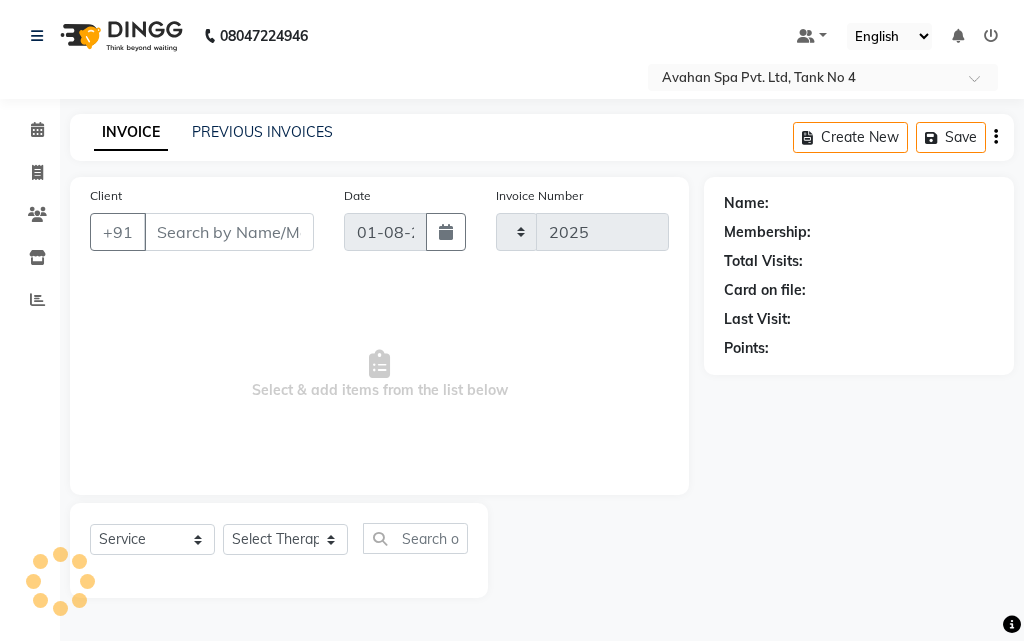 select on "4269" 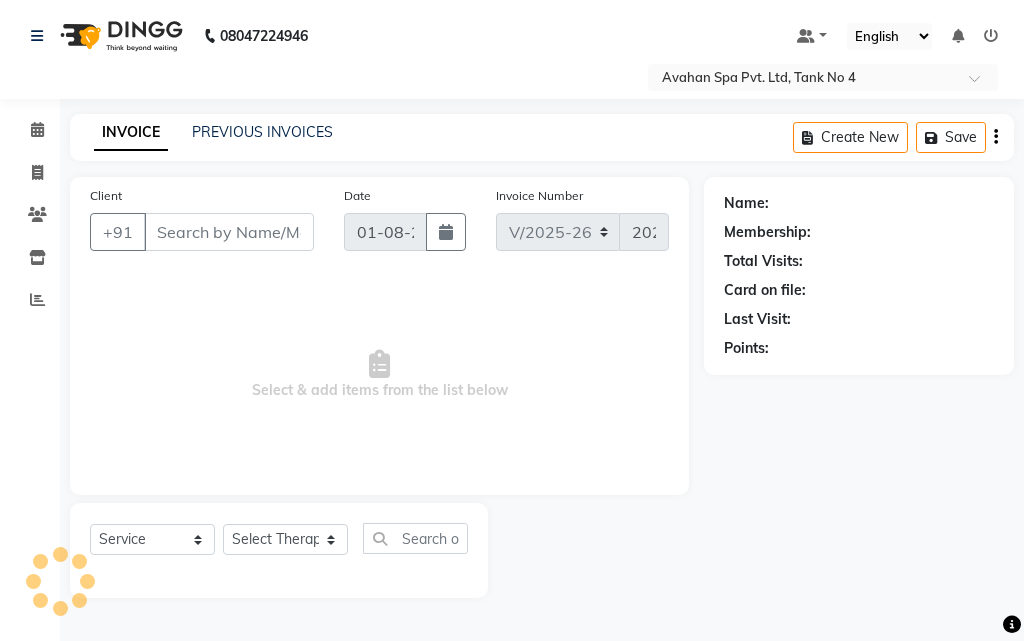 type on "98******75" 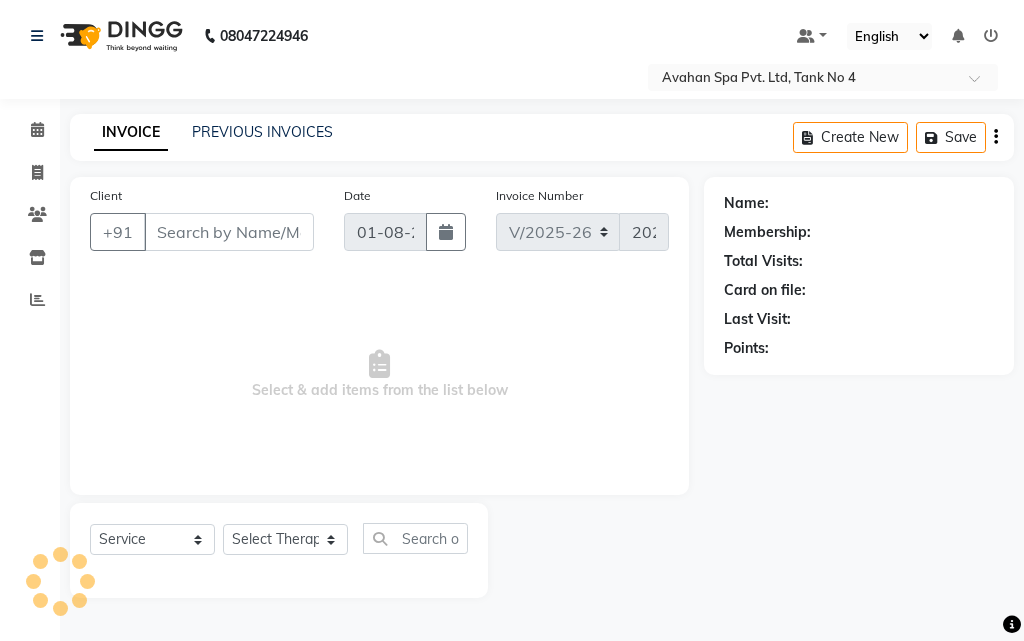 select on "23005" 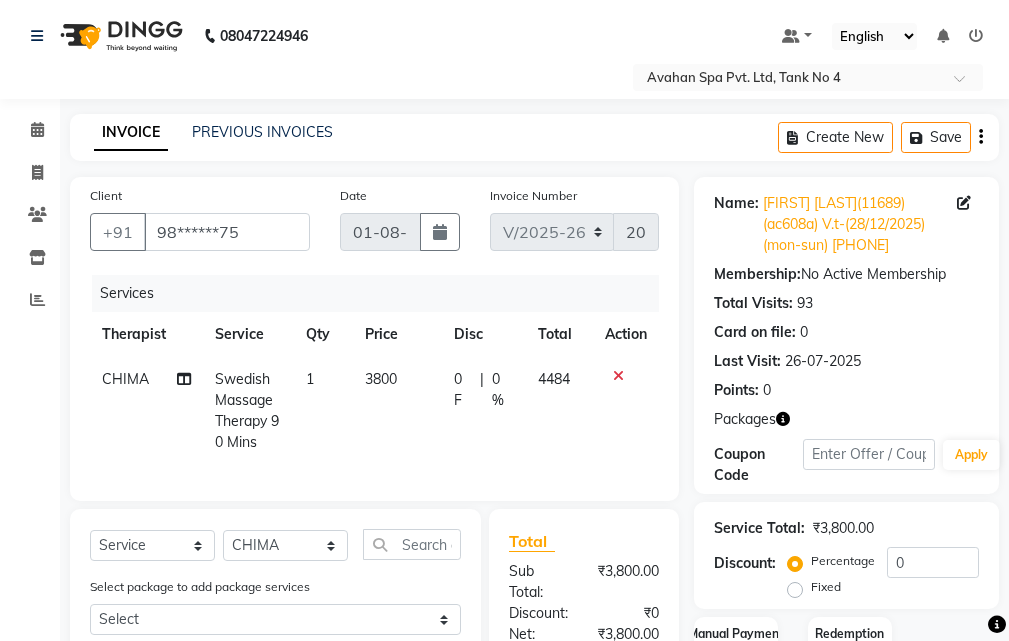 scroll, scrollTop: 315, scrollLeft: 0, axis: vertical 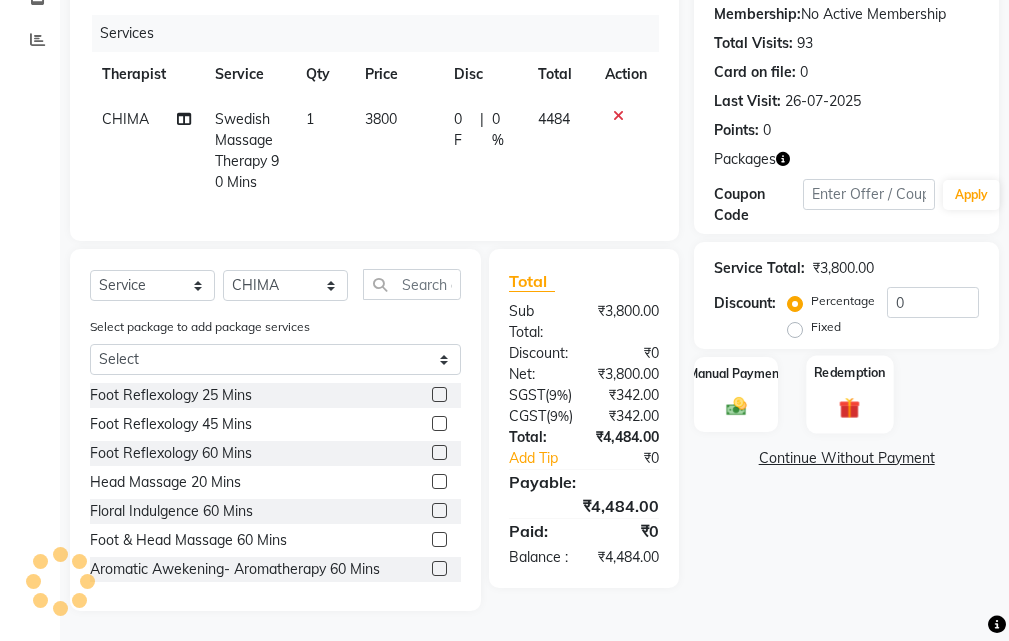 click on "Redemption" 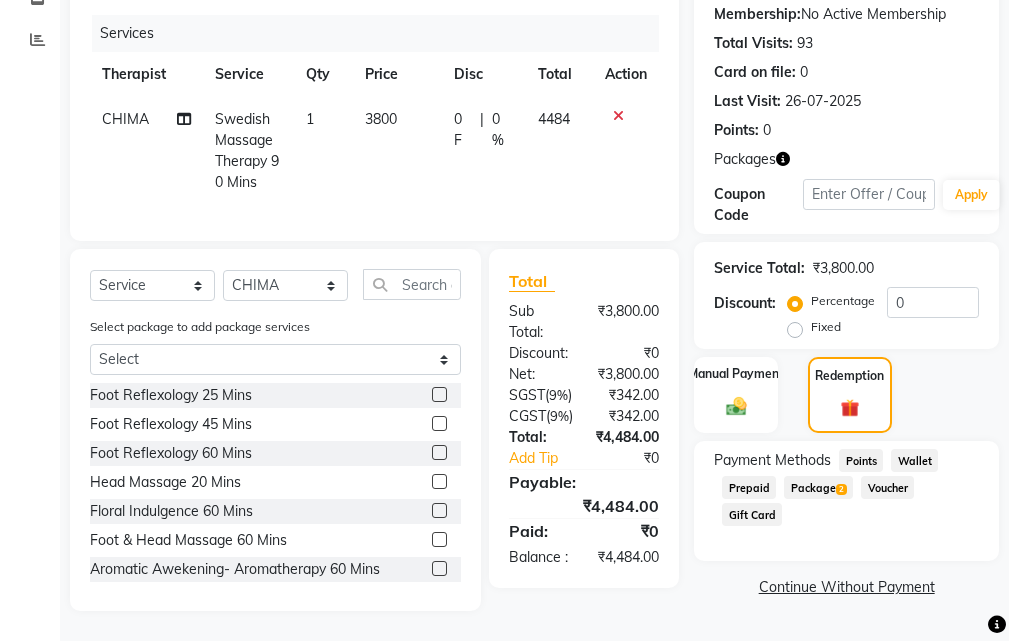 click on "Package  2" 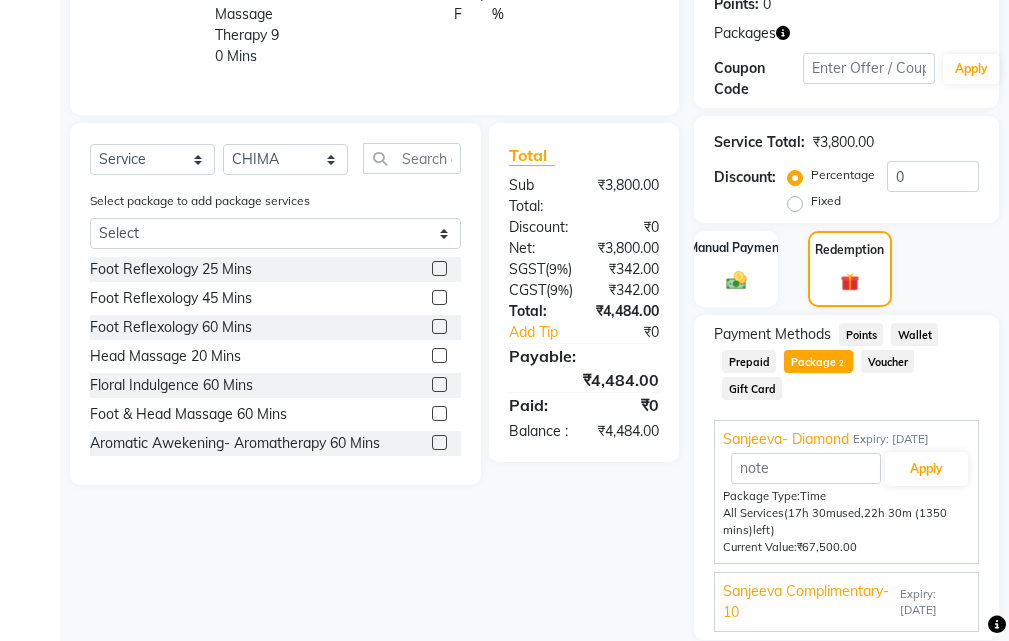scroll, scrollTop: 456, scrollLeft: 0, axis: vertical 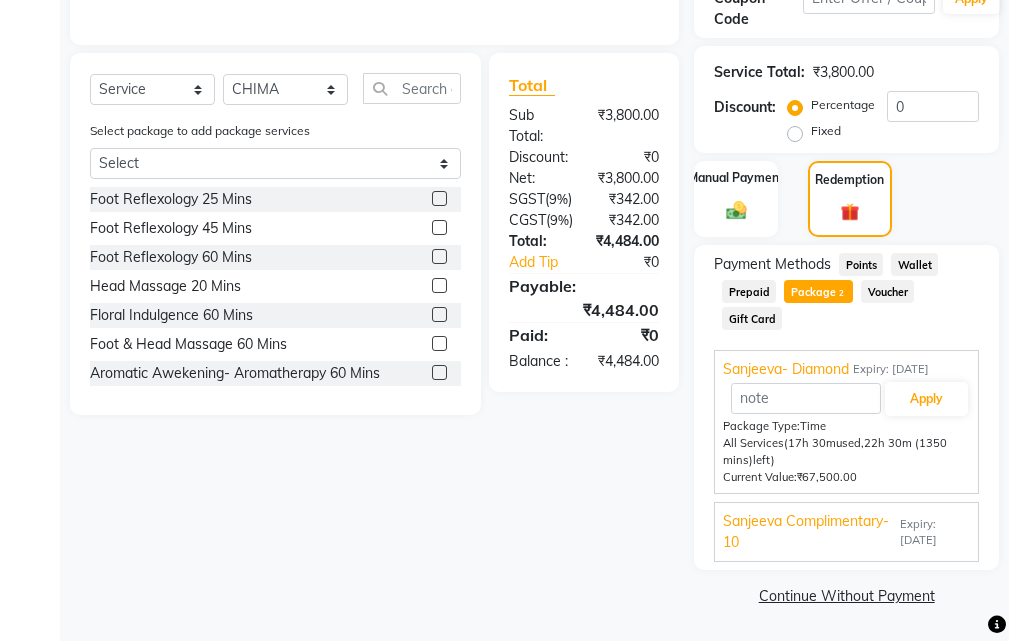 click on "Sanjeeva Complimentary- 10" at bounding box center (809, 532) 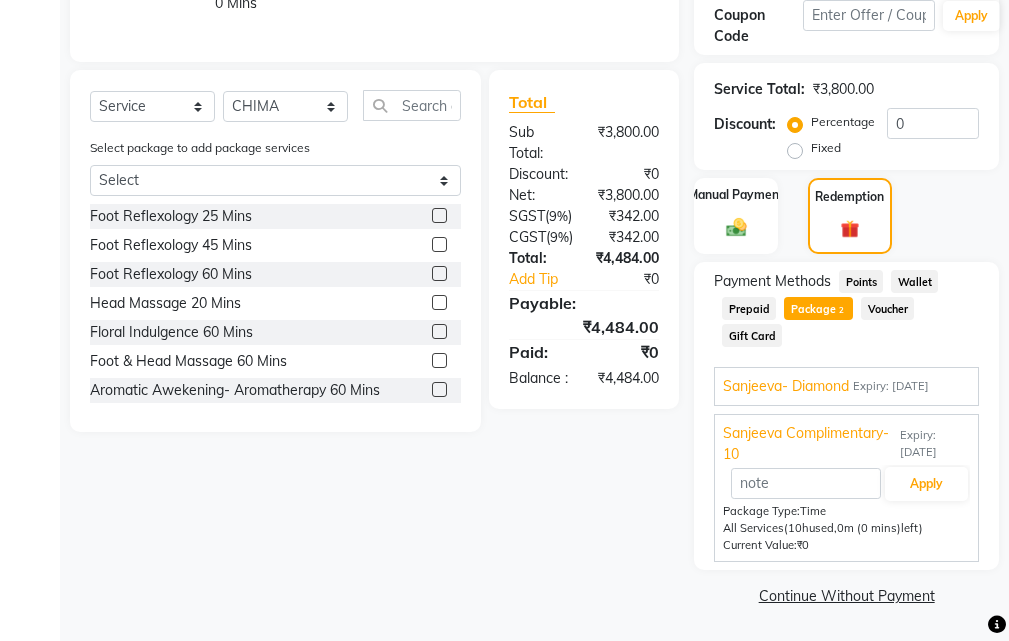 scroll, scrollTop: 440, scrollLeft: 0, axis: vertical 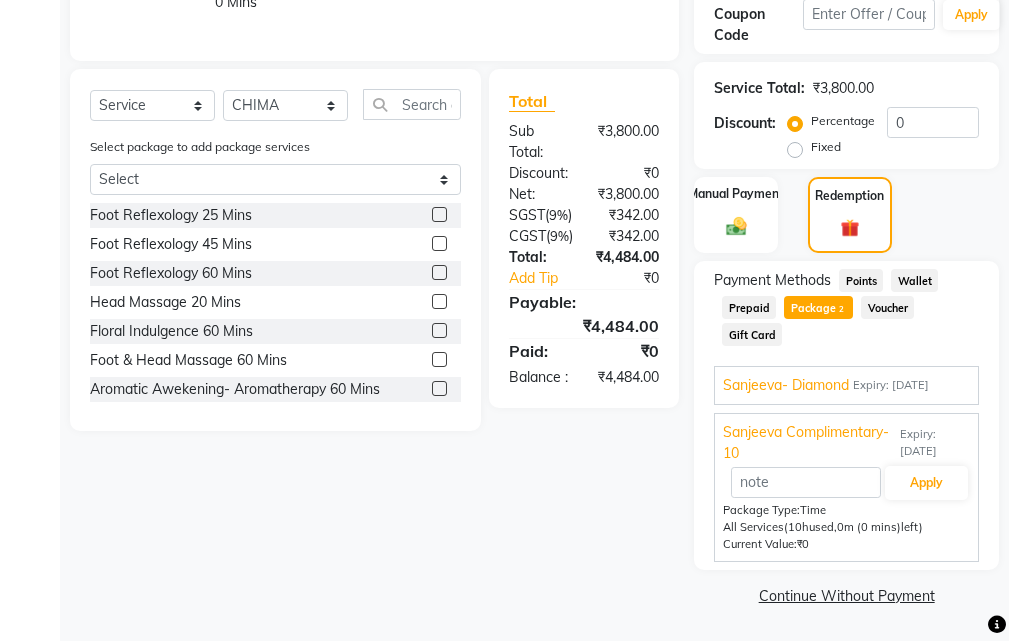 drag, startPoint x: 812, startPoint y: 383, endPoint x: 822, endPoint y: 384, distance: 10.049875 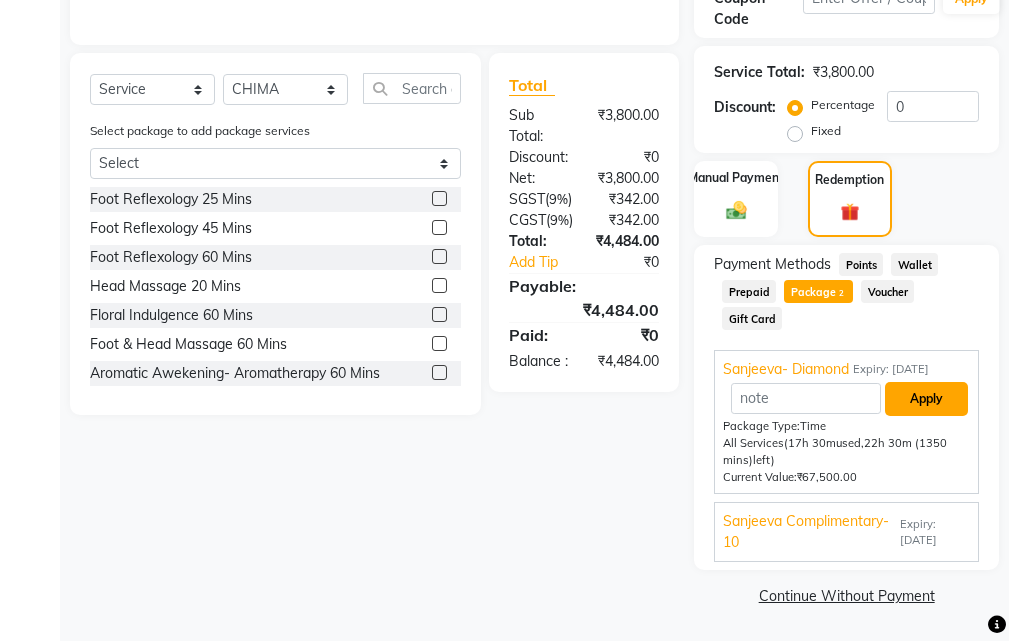 click on "Apply" at bounding box center (926, 399) 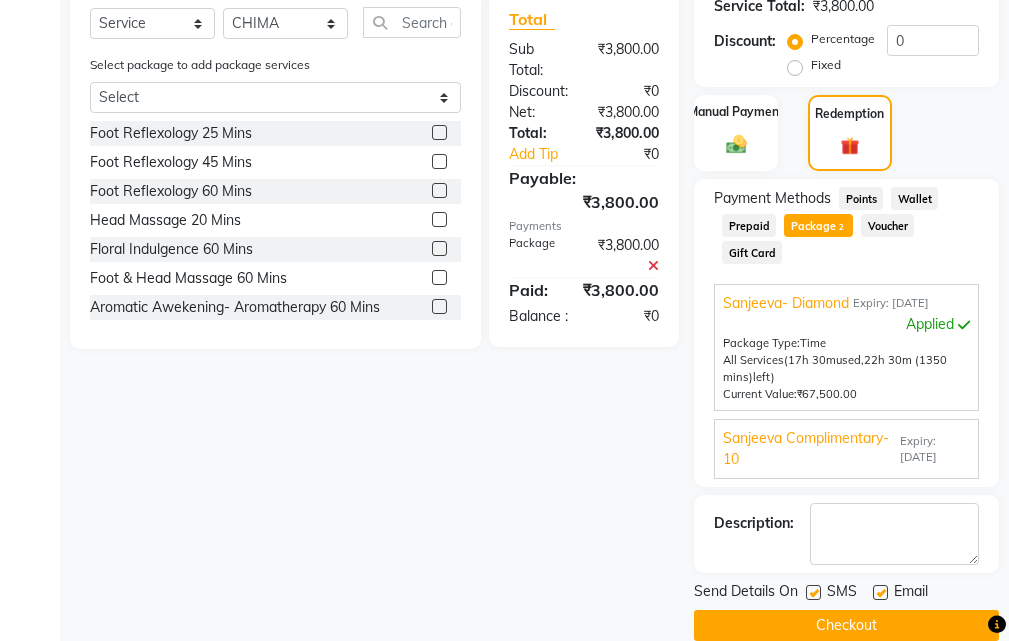scroll, scrollTop: 552, scrollLeft: 0, axis: vertical 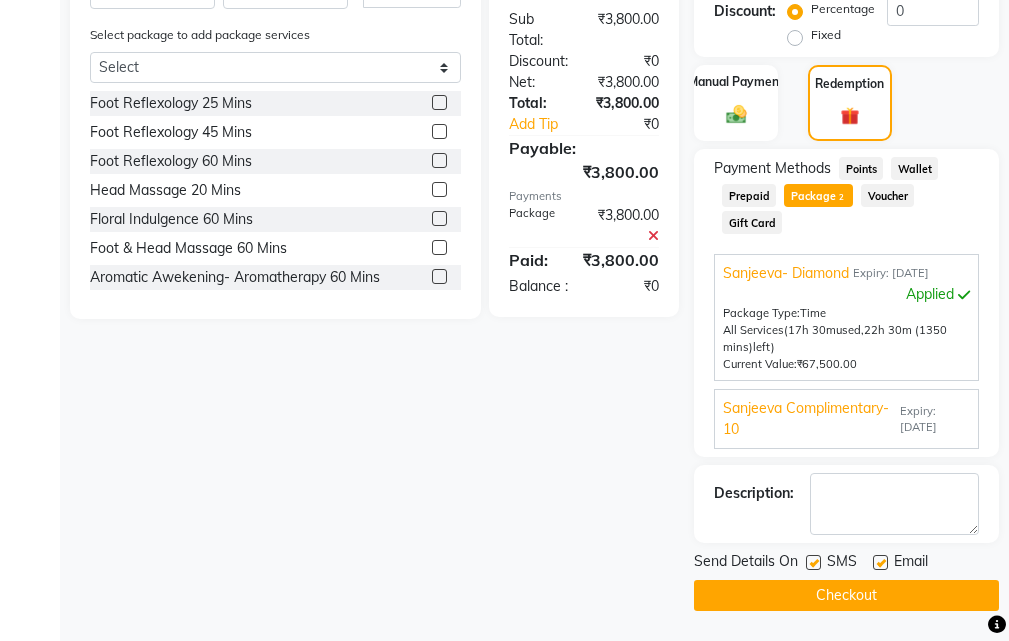 click 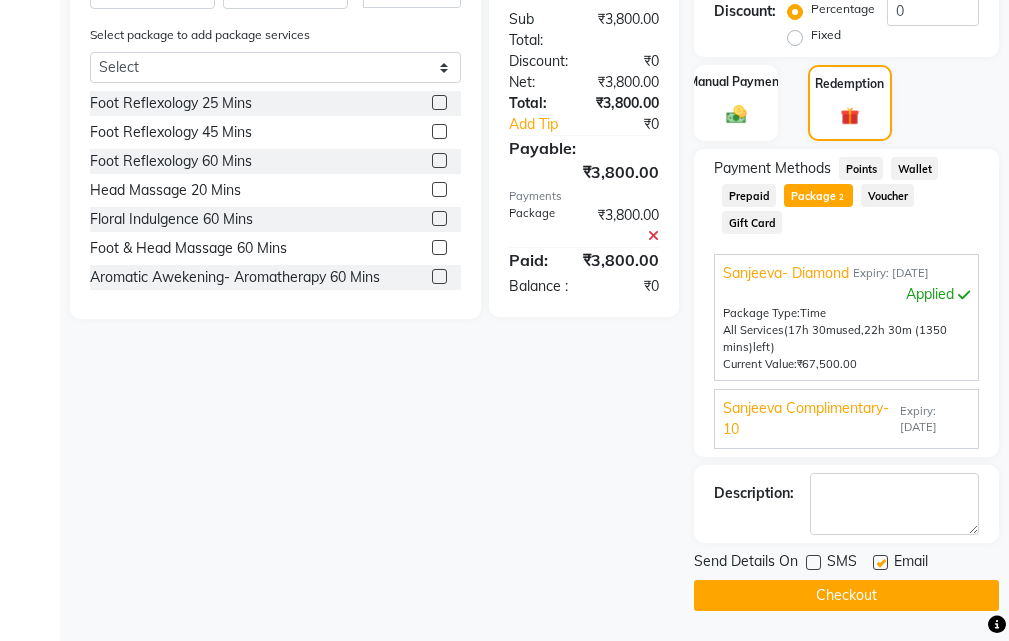 drag, startPoint x: 876, startPoint y: 563, endPoint x: 883, endPoint y: 579, distance: 17.464249 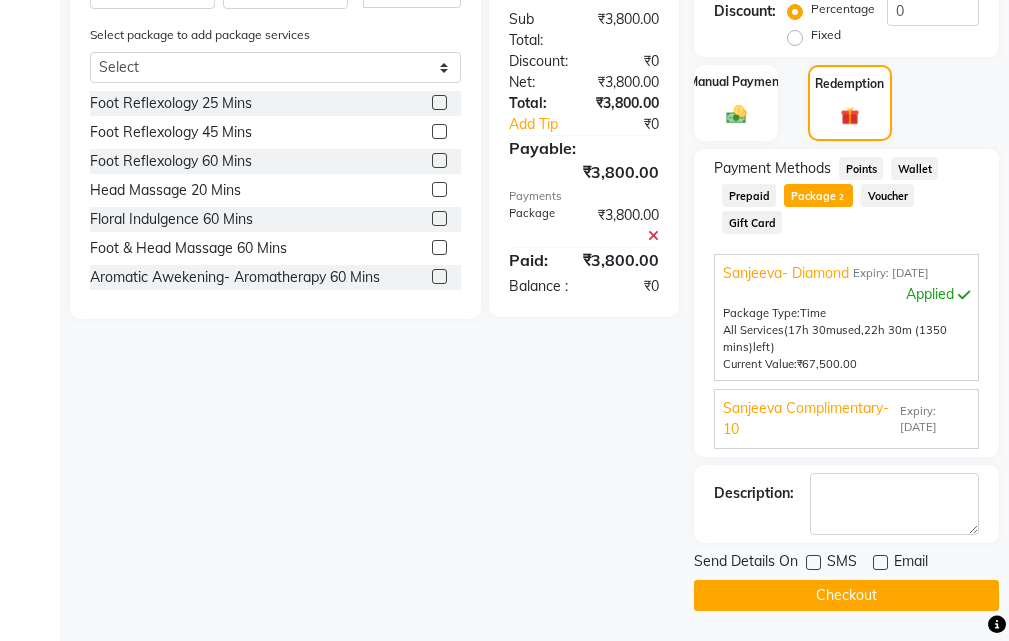 click on "Checkout" 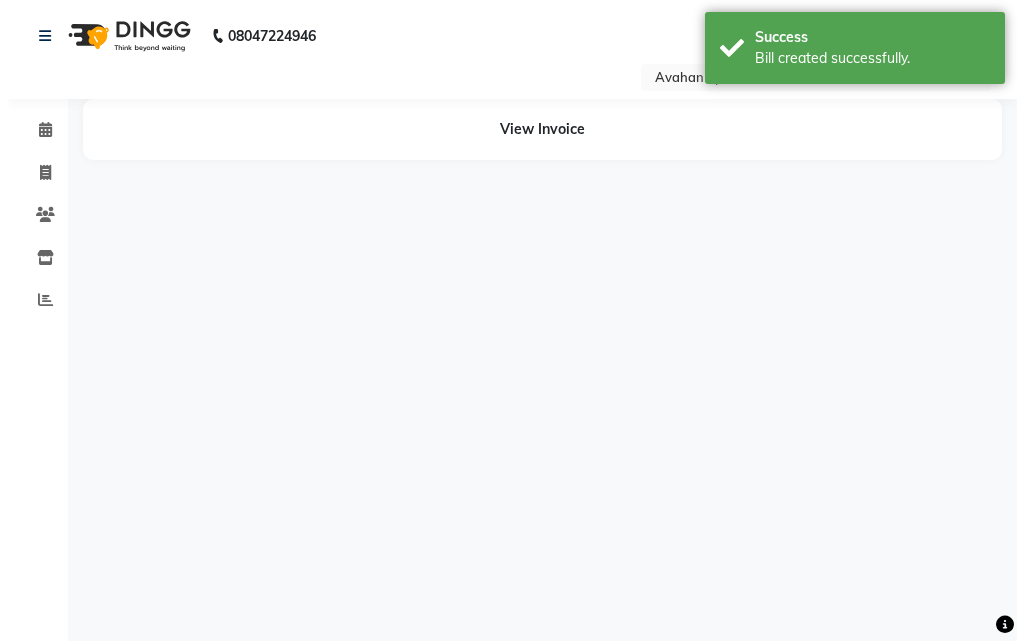 scroll, scrollTop: 0, scrollLeft: 0, axis: both 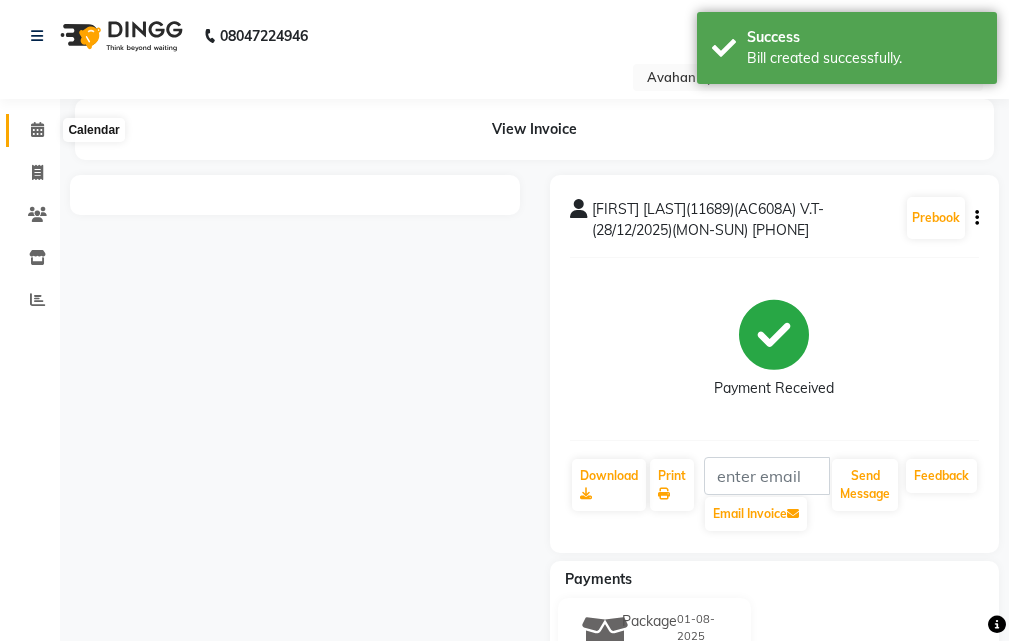 click 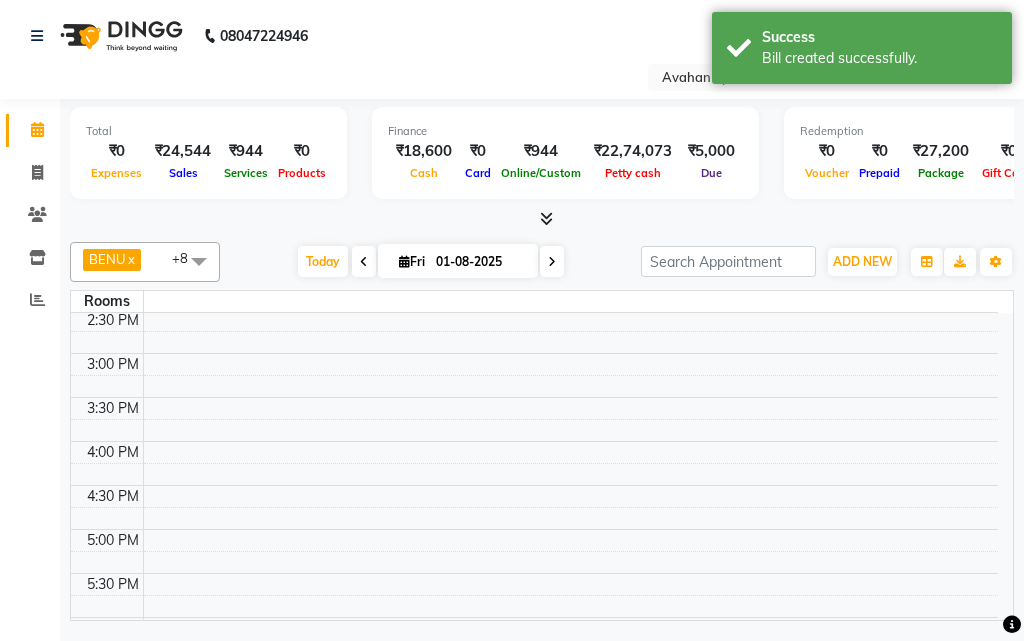 scroll, scrollTop: 400, scrollLeft: 0, axis: vertical 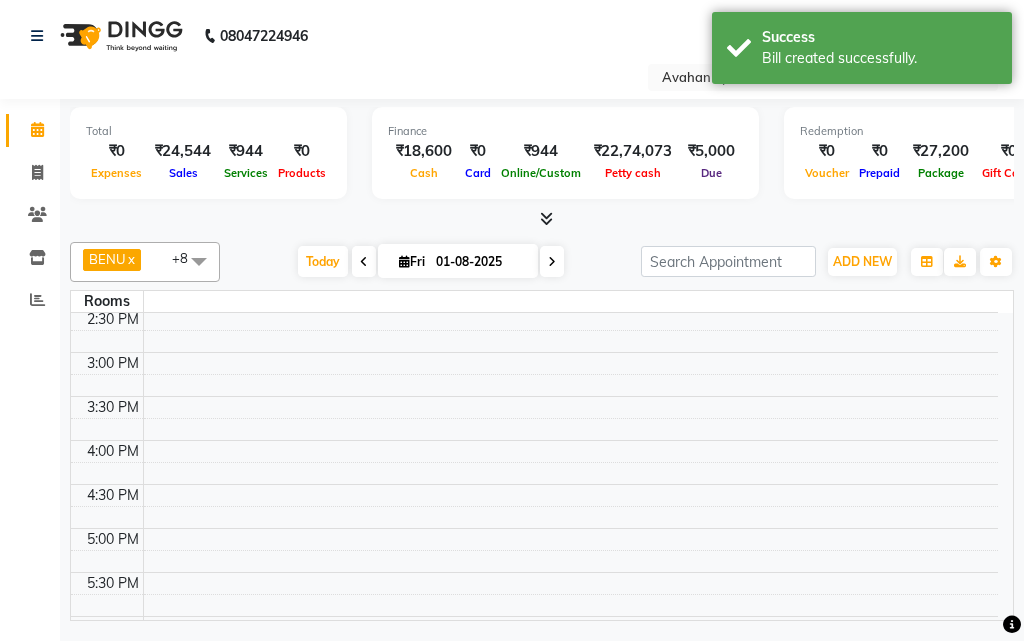 click on "Fri" at bounding box center [412, 261] 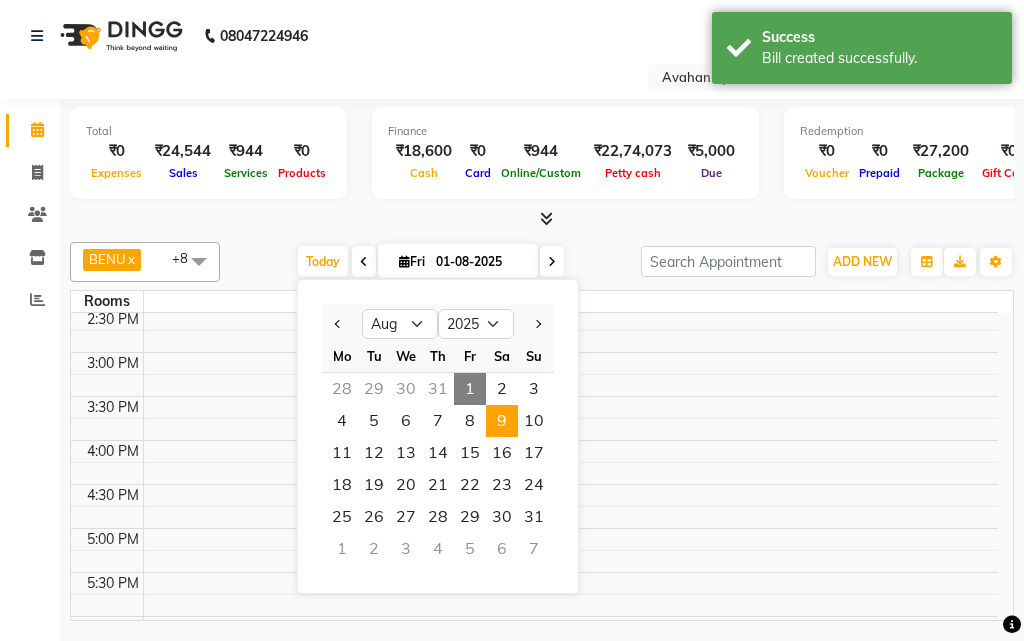 click on "9" at bounding box center [502, 421] 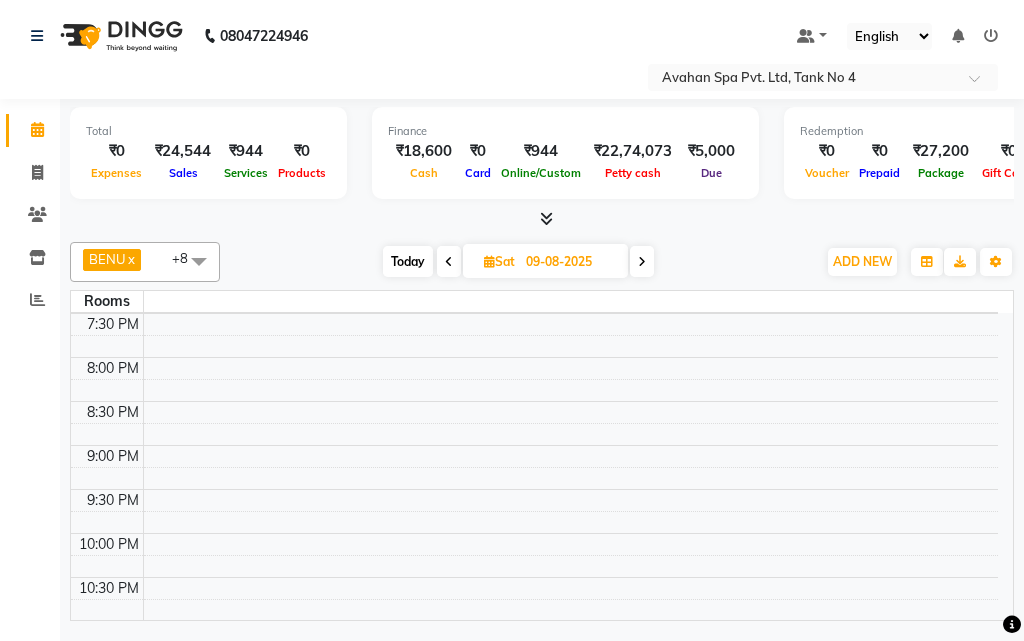 scroll, scrollTop: 836, scrollLeft: 0, axis: vertical 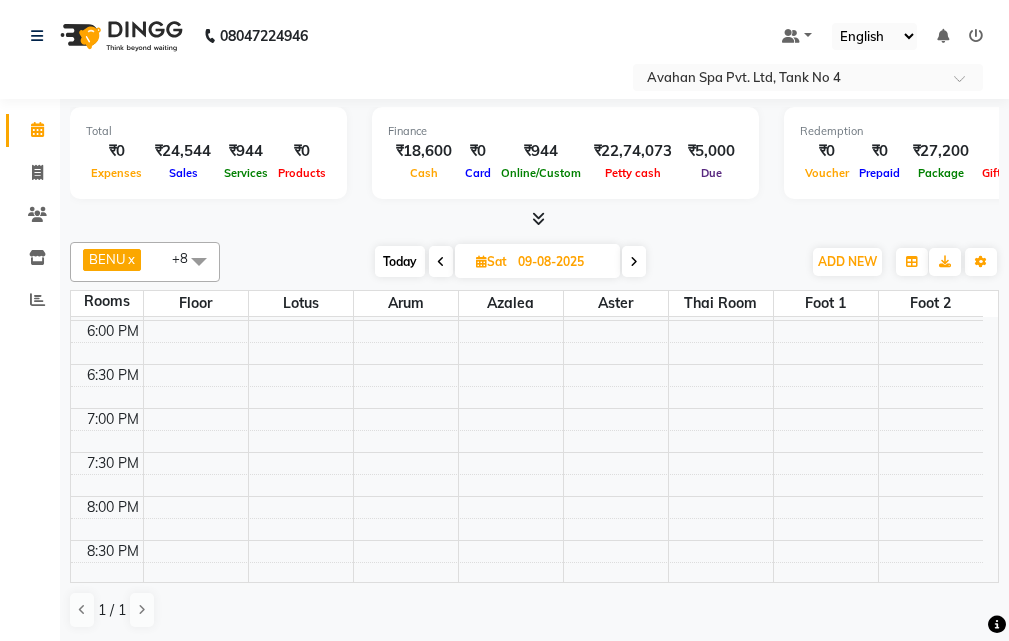 click on "10:00 AM 10:30 AM 11:00 AM 11:30 AM 12:00 PM 12:30 PM 1:00 PM 1:30 PM 2:00 PM 2:30 PM 3:00 PM 3:30 PM 4:00 PM 4:30 PM 5:00 PM 5:30 PM 6:00 PM 6:30 PM 7:00 PM 7:30 PM 8:00 PM 8:30 PM 9:00 PM 9:30 PM 10:00 PM 10:30 PM" at bounding box center [527, 188] 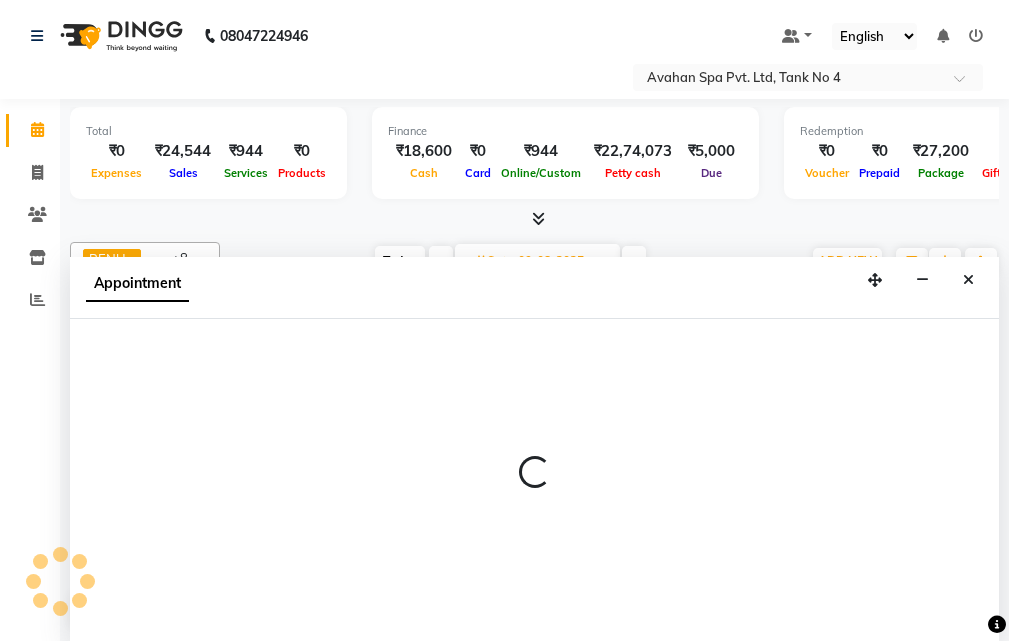 select on "tentative" 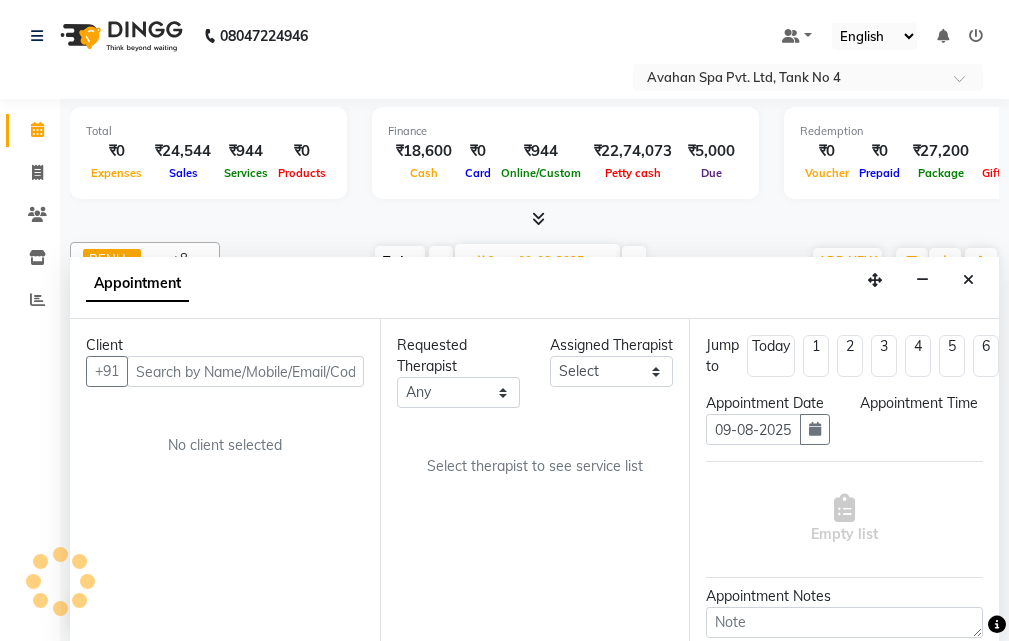 scroll, scrollTop: 1, scrollLeft: 0, axis: vertical 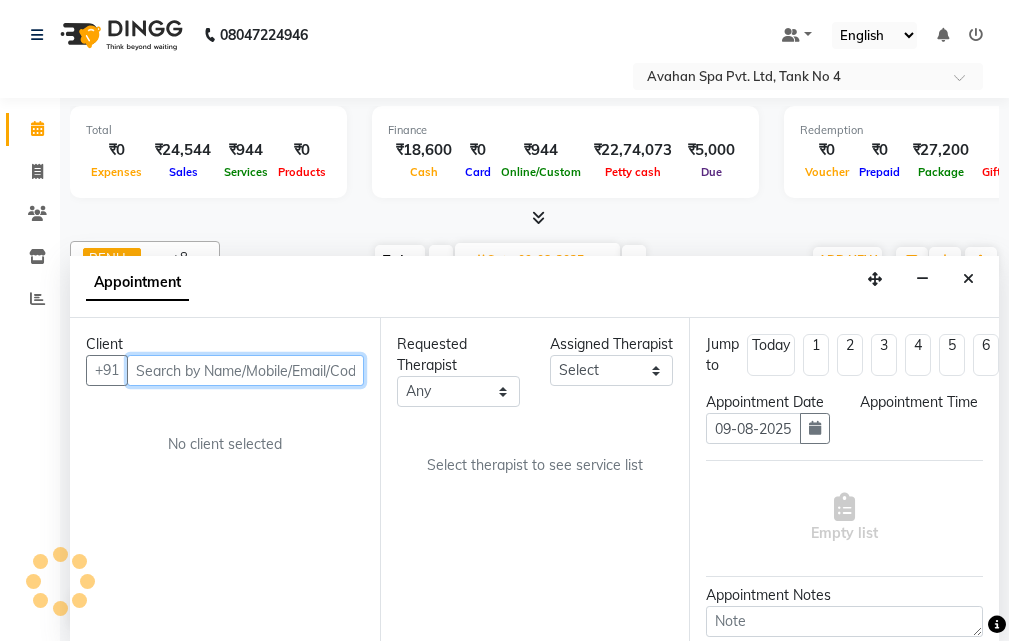 select on "1110" 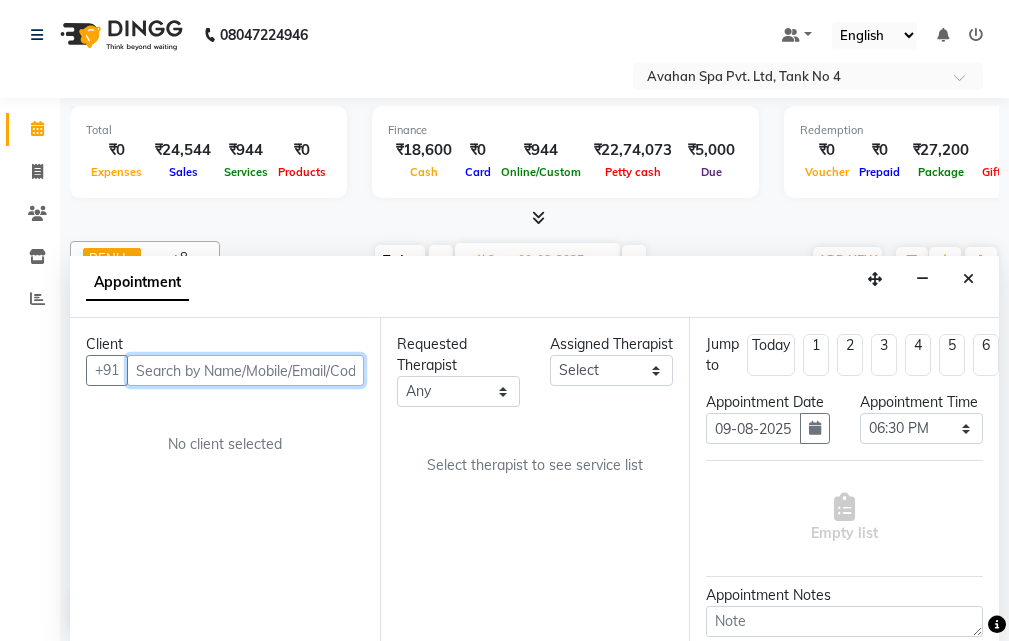 click at bounding box center [245, 370] 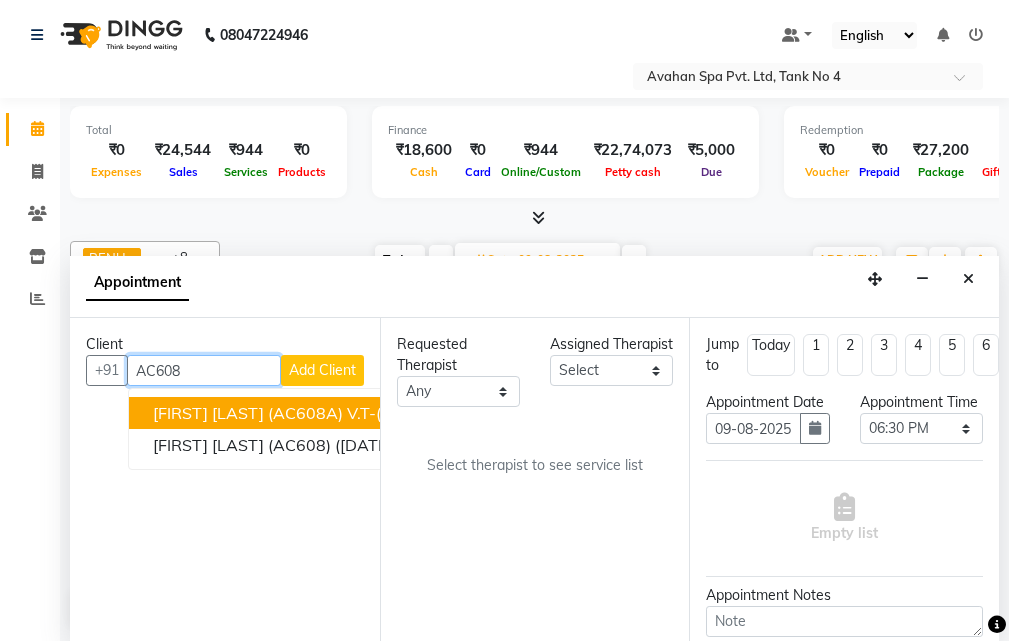 click on "[FIRST] [LAST] (AC608A) V.T-([DATE]) (MON-SUN) [PHONE]" at bounding box center [376, 413] 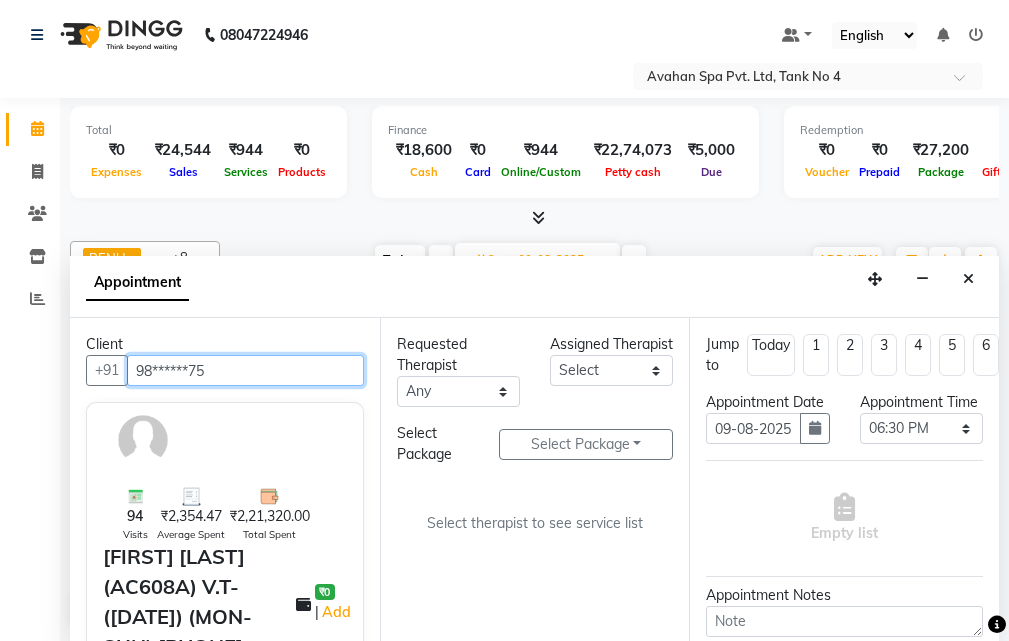 type on "98******75" 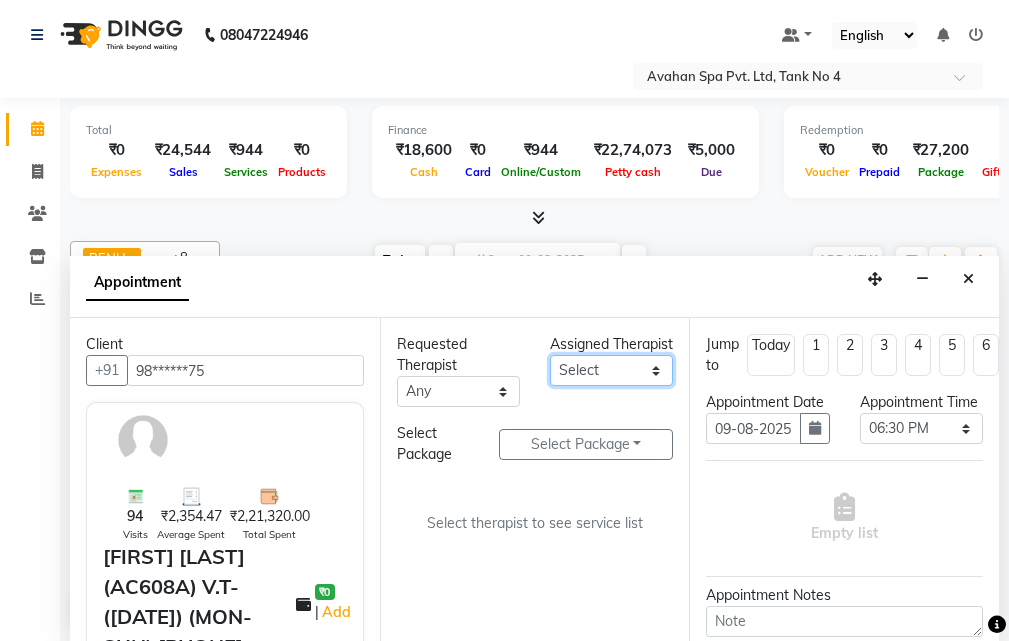 click on "Select ADI ANJU BENU CHIMA FEMALE 1 JESSIE JUNI LILY SUMAN SUSNIM" at bounding box center (611, 370) 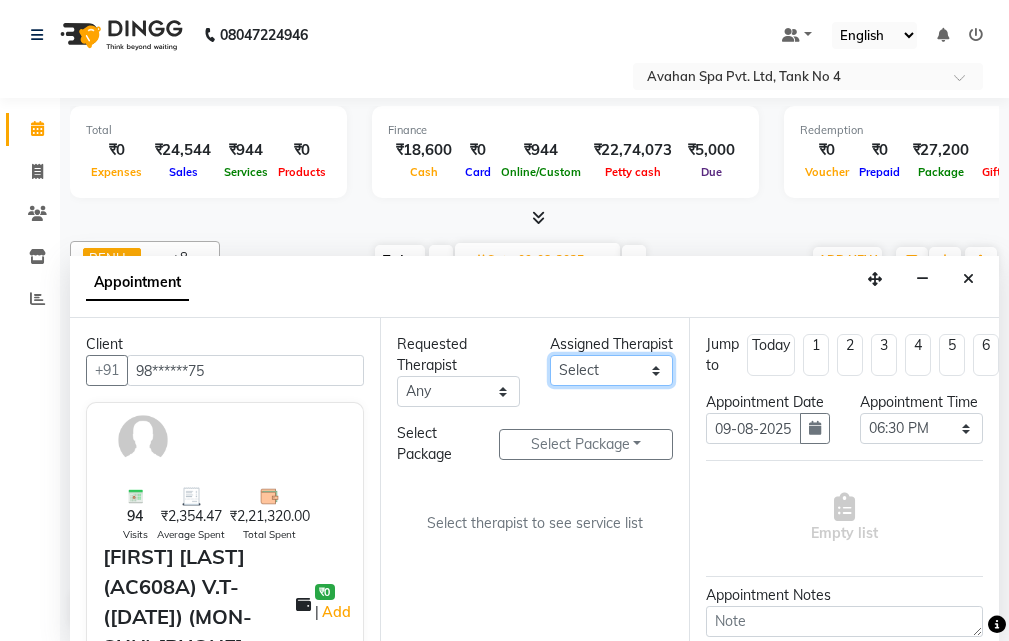 select on "23005" 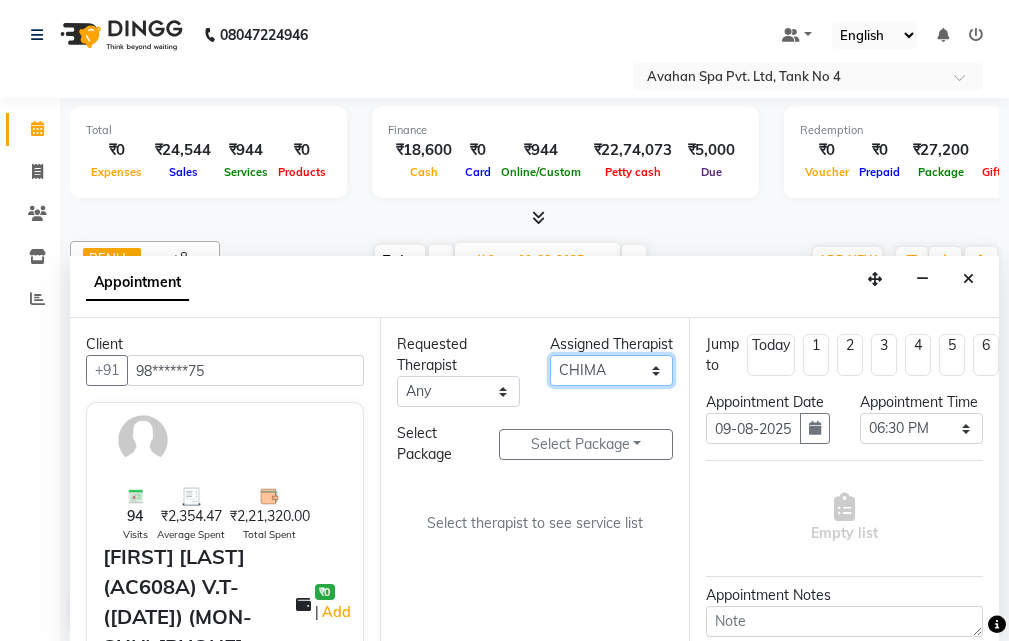 click on "Select ADI ANJU BENU CHIMA FEMALE 1 JESSIE JUNI LILY SUMAN SUSNIM" at bounding box center (611, 370) 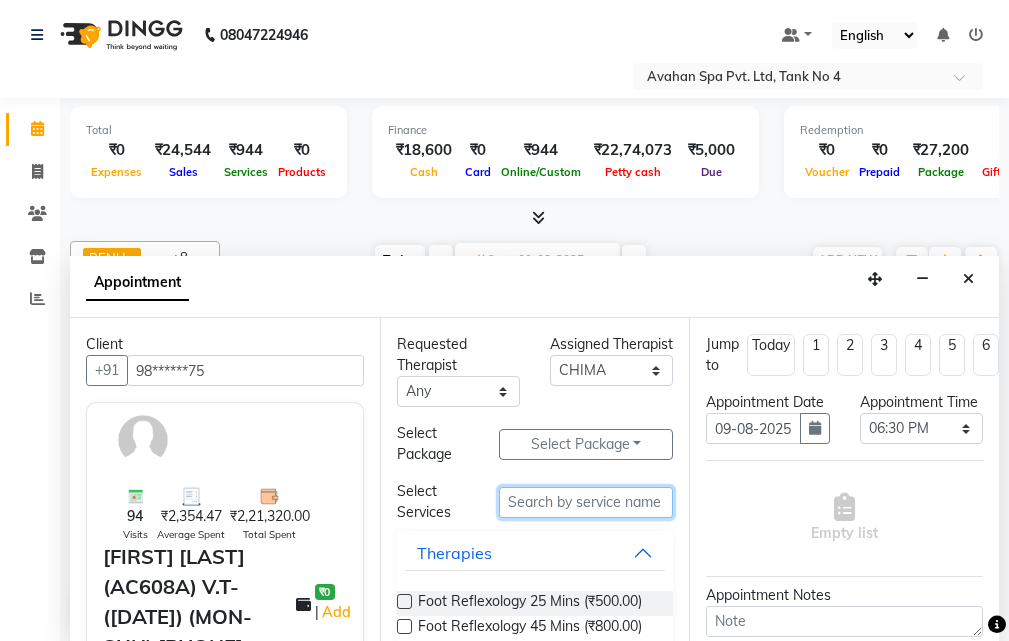 click at bounding box center [586, 502] 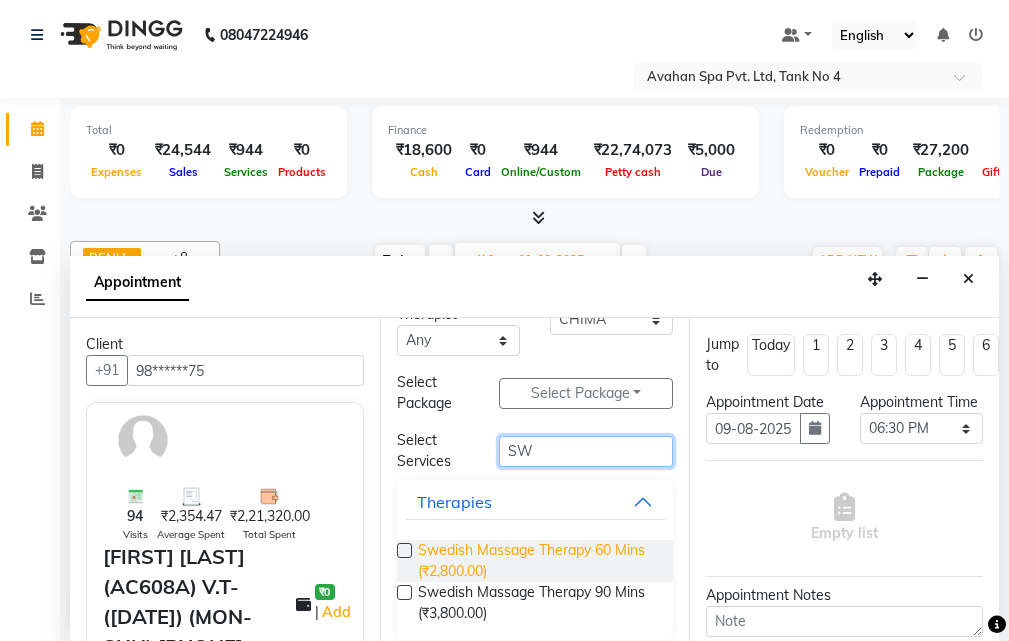 scroll, scrollTop: 66, scrollLeft: 0, axis: vertical 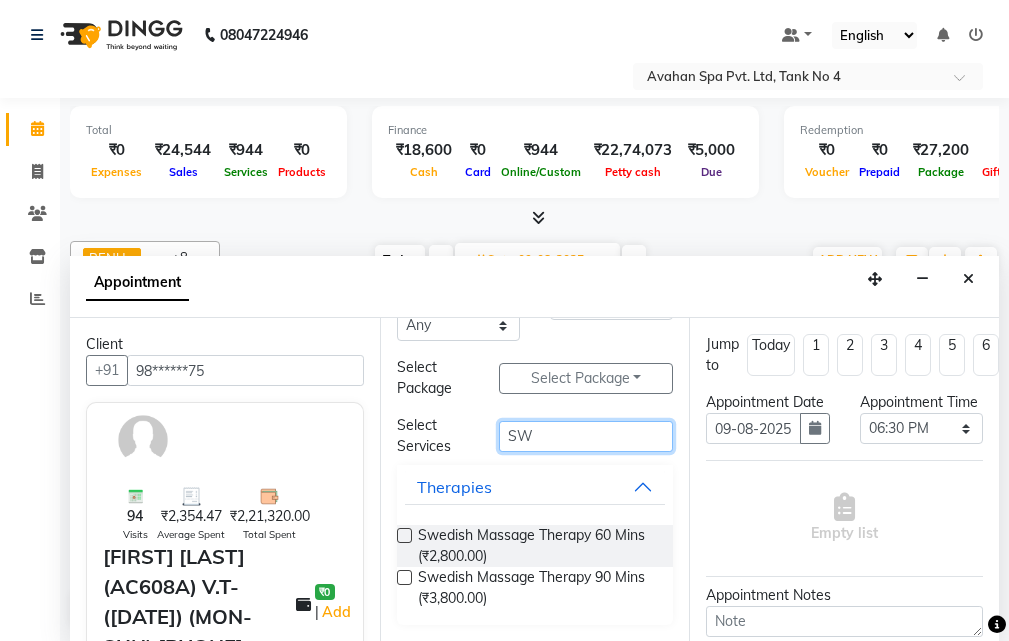 type on "SW" 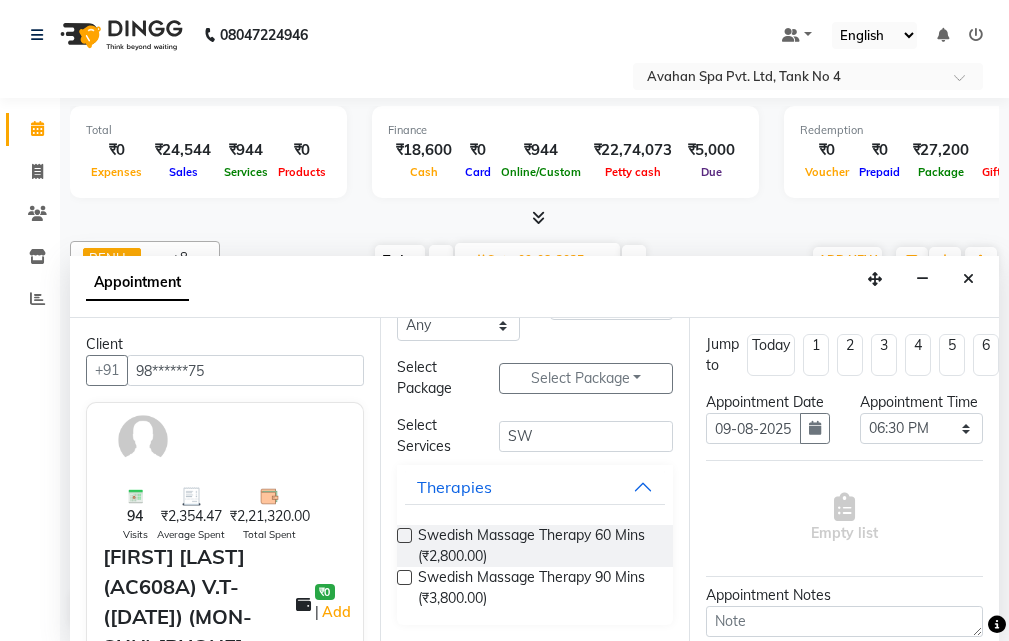 click at bounding box center [404, 577] 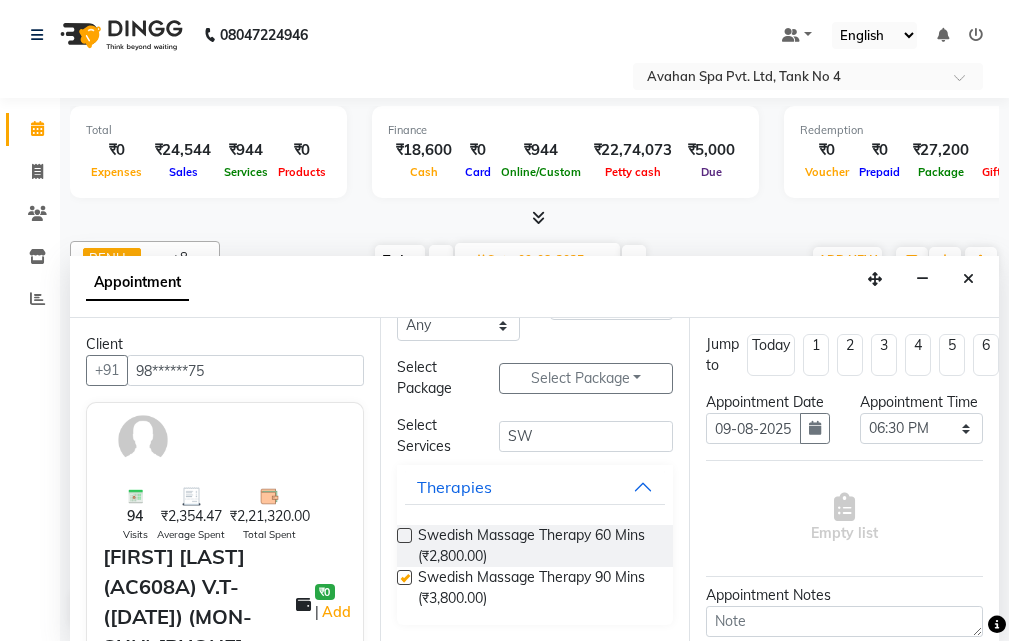 select on "1845" 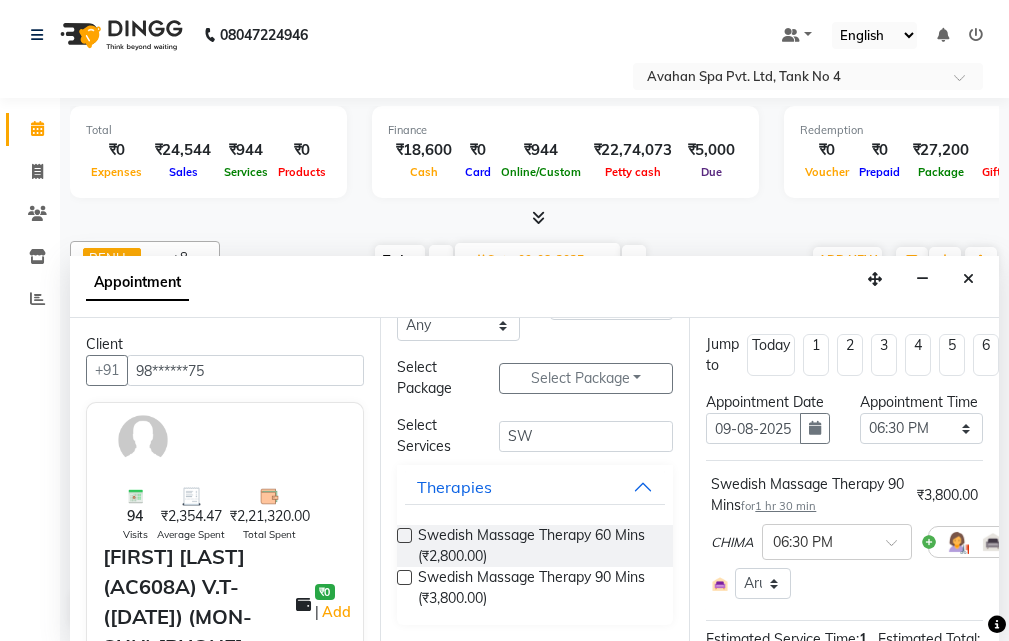 checkbox on "false" 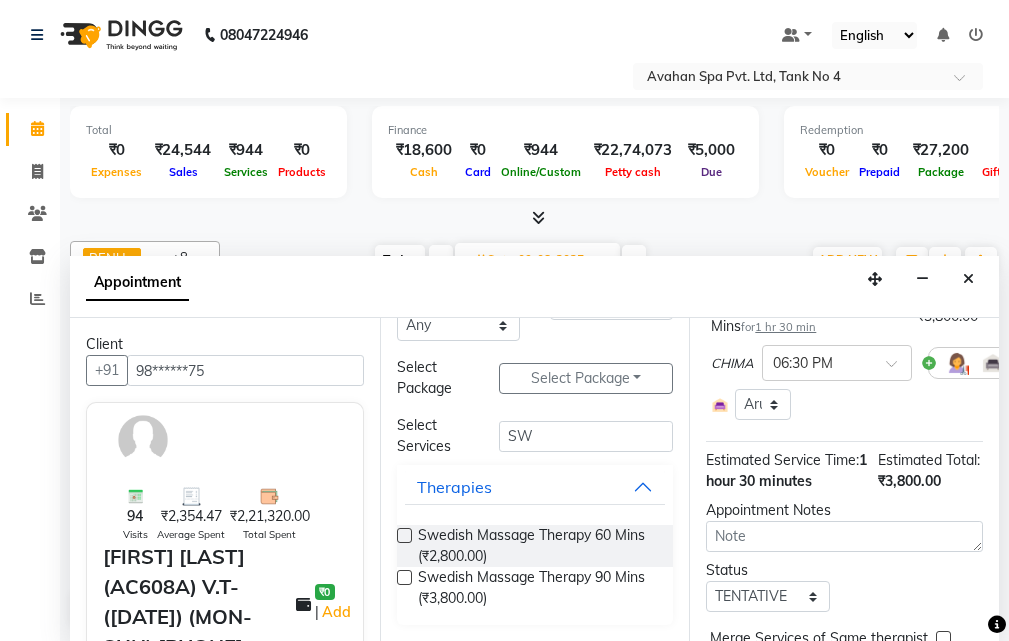 scroll, scrollTop: 371, scrollLeft: 0, axis: vertical 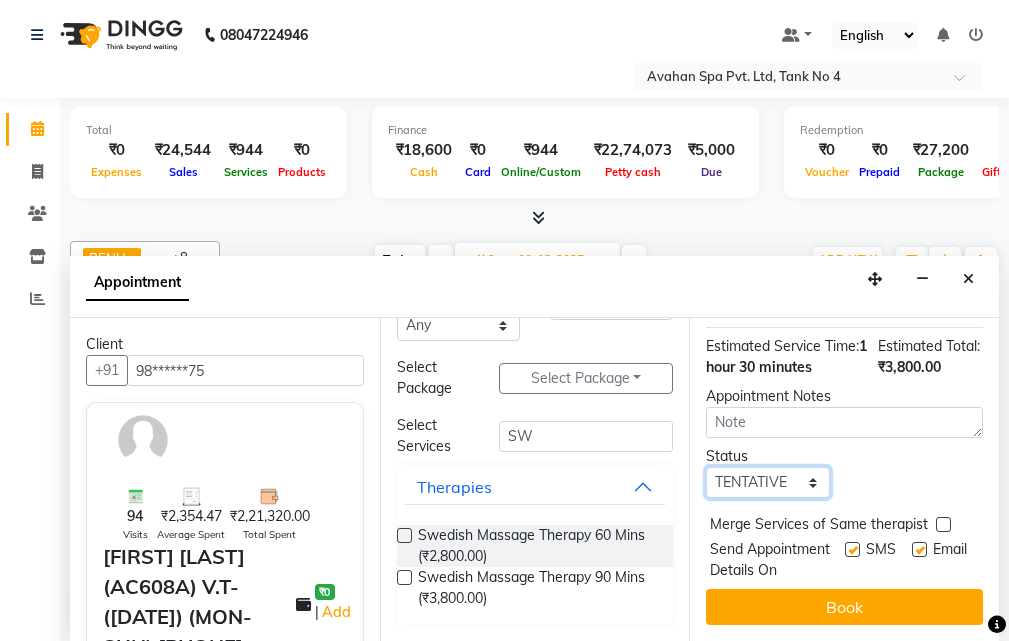 click on "Select TENTATIVE CONFIRM UPCOMING" at bounding box center (767, 482) 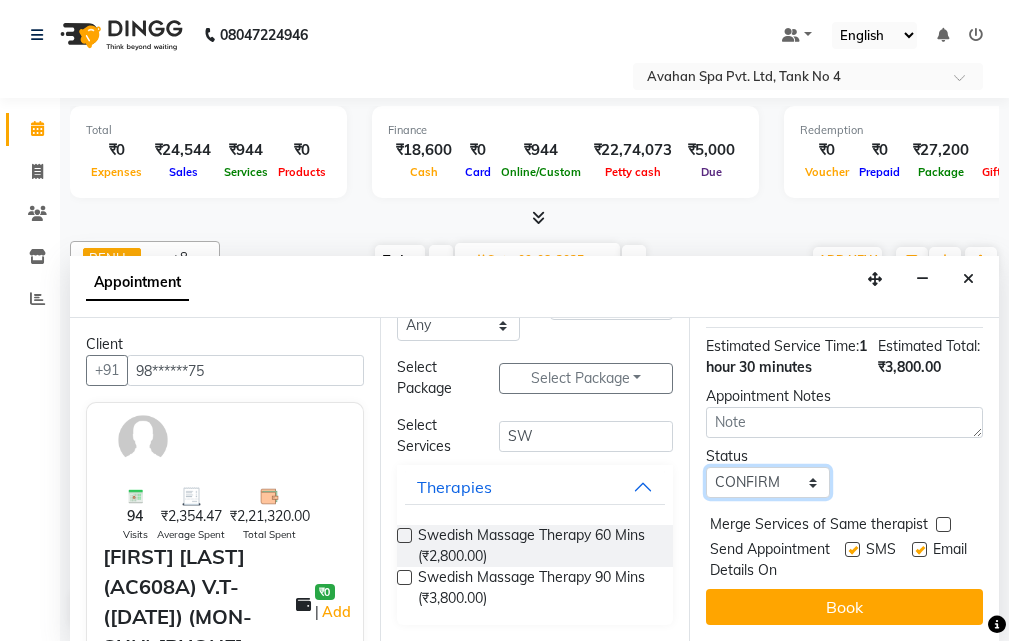 click on "Select TENTATIVE CONFIRM UPCOMING" at bounding box center [767, 482] 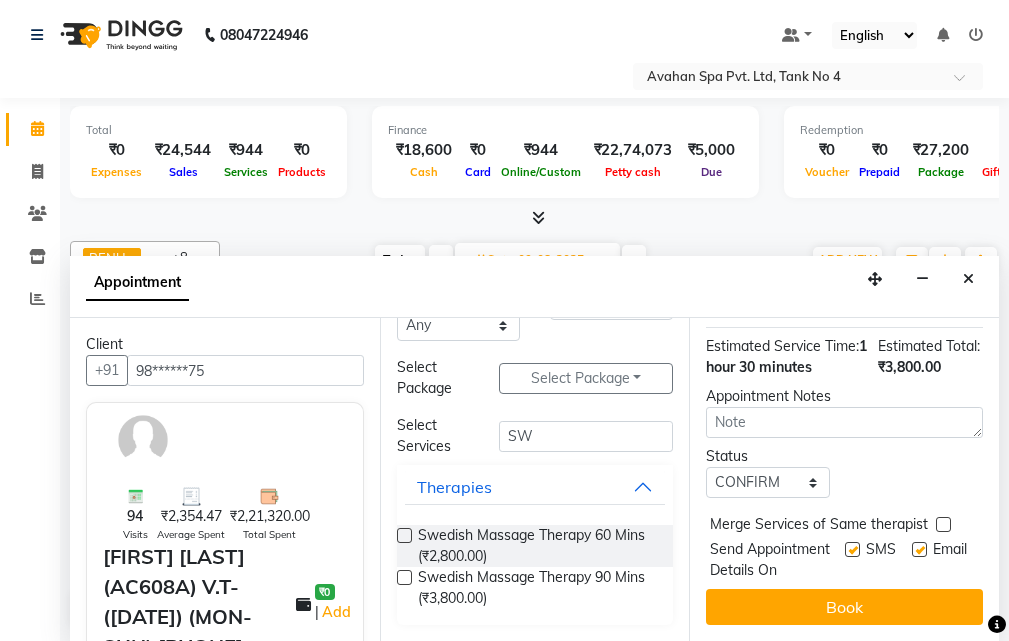 click on "Jump to Today 1 2 3 4 5 6 7 8 Weeks Appointment Date [DATE] Appointment Time Select 11:00 AM 11:15 AM 11:30 AM 11:45 AM 12:00 PM 12:15 PM 12:30 PM 12:45 PM 01:00 PM 01:15 PM 01:30 PM 01:45 PM 02:00 PM 02:15 PM 02:30 PM 02:45 PM 03:00 PM 03:15 PM 03:30 PM 03:45 PM 04:00 PM 04:15 PM 04:30 PM 04:45 PM 05:00 PM 05:15 PM 05:30 PM 05:45 PM 06:00 PM 06:15 PM 06:30 PM 06:45 PM 07:00 PM 07:15 PM 07:30 PM 07:45 PM 08:00 PM 08:15 PM 08:30 PM 08:45 PM 09:00 PM 09:15 PM 09:30 PM 09:45 PM 10:00 PM Swedish Massage Therapy 90 Mins   for  1 hr 30 min ₹3,800.00 [PERSON] × 06:30 PM Select Room Floor Lotus Arum Azalea Aster Thai Room Foot 1 Foot 2 Estimated Service Time:  1 hour 30 minutes Estimated Total:  ₹3,800.00 Appointment Notes Status Select TENTATIVE CONFIRM UPCOMING Merge Services of Same therapist Send Appointment Details On SMS Email  Book" at bounding box center (844, 479) 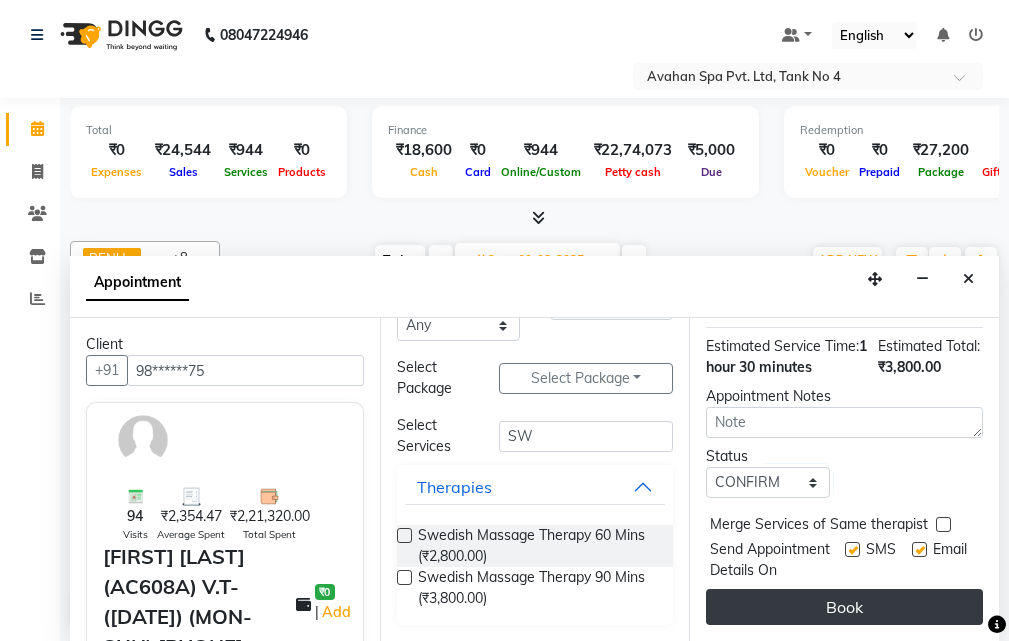 click on "Book" at bounding box center [844, 607] 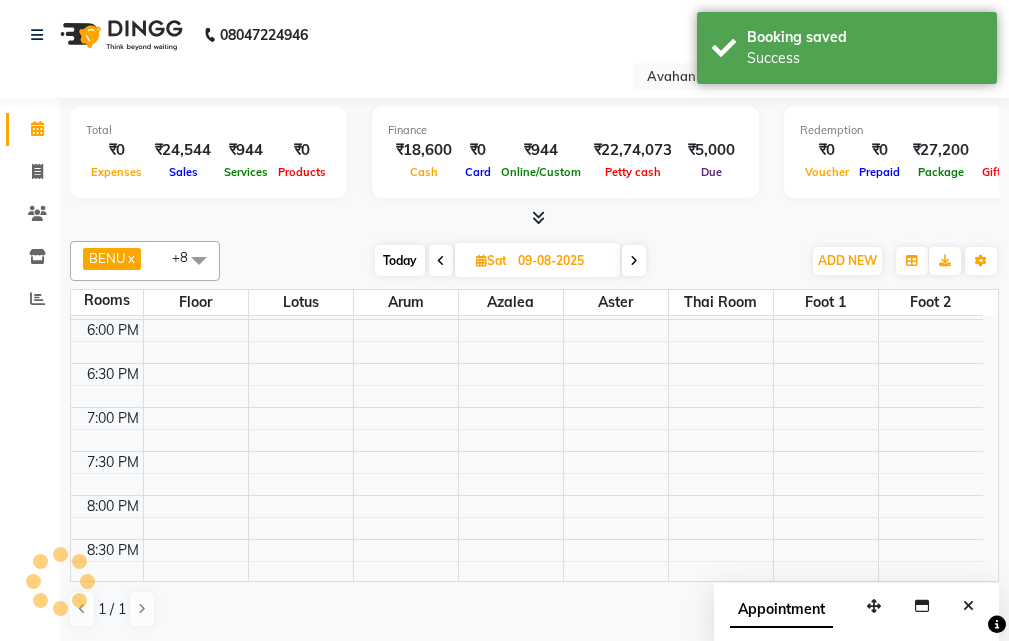 scroll, scrollTop: 0, scrollLeft: 0, axis: both 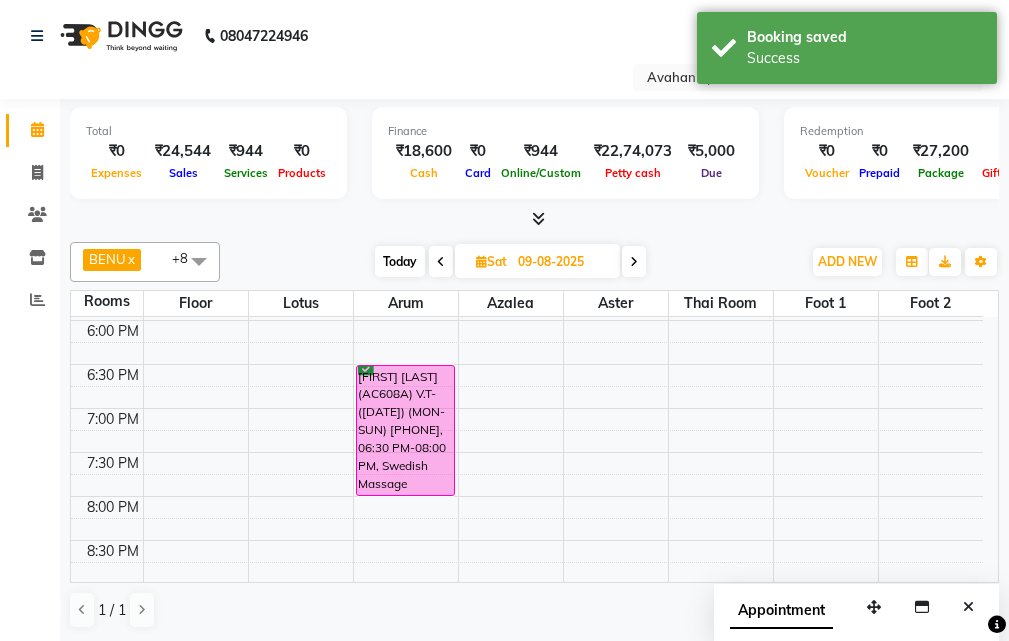 click on "Today" at bounding box center (400, 261) 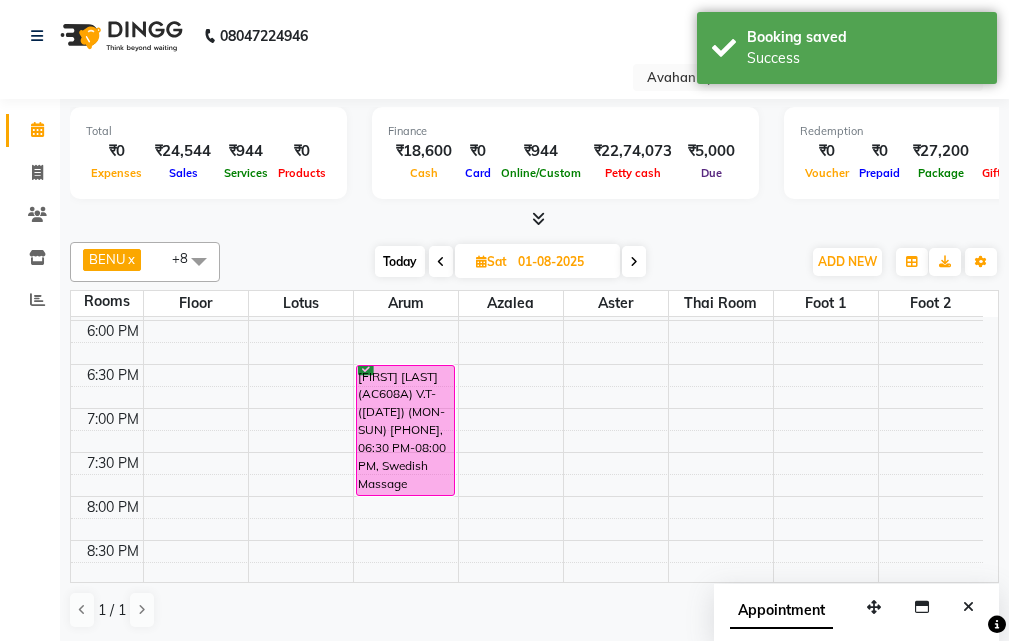 scroll, scrollTop: 878, scrollLeft: 0, axis: vertical 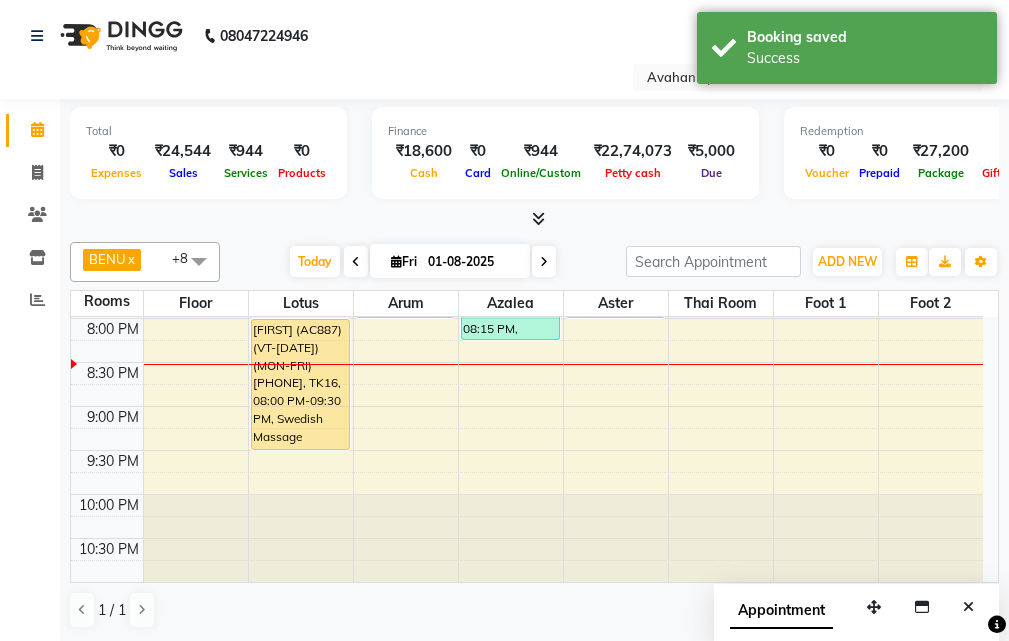 click at bounding box center [544, 261] 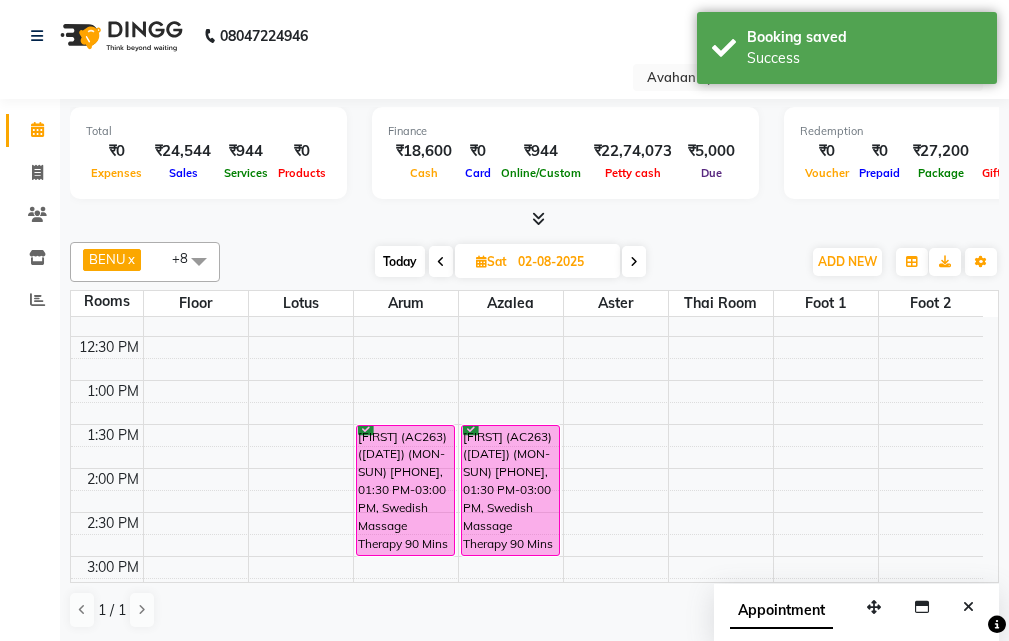 scroll, scrollTop: 100, scrollLeft: 0, axis: vertical 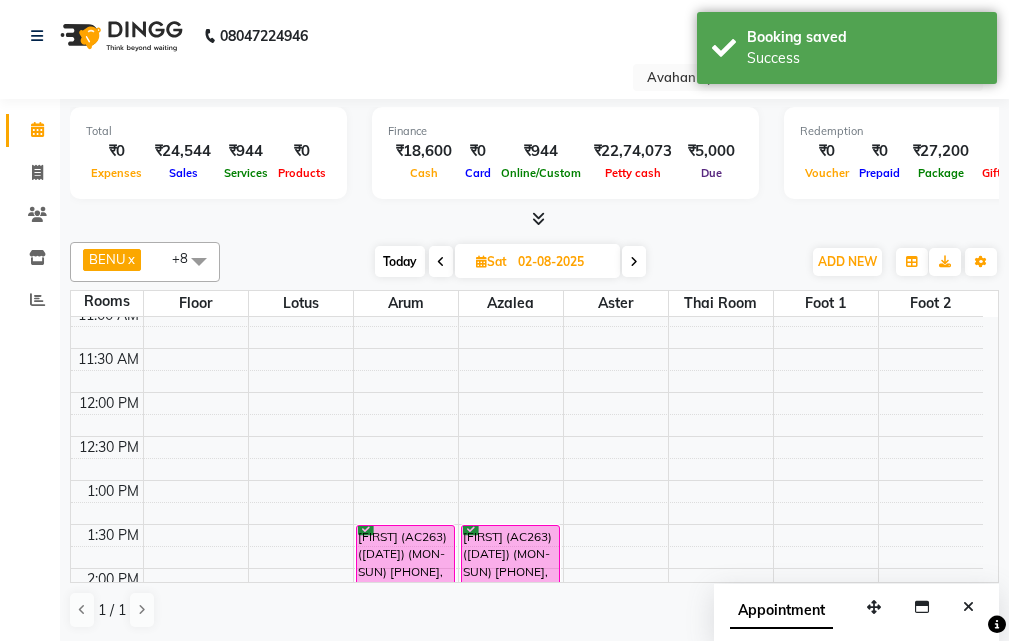 click at bounding box center (968, 607) 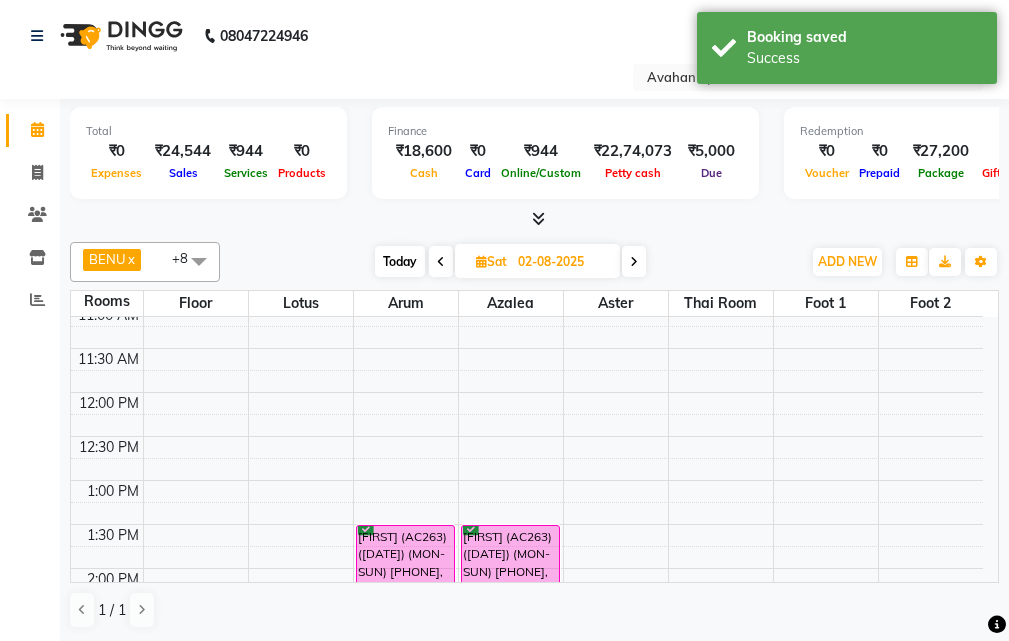 click on "Today" at bounding box center [400, 261] 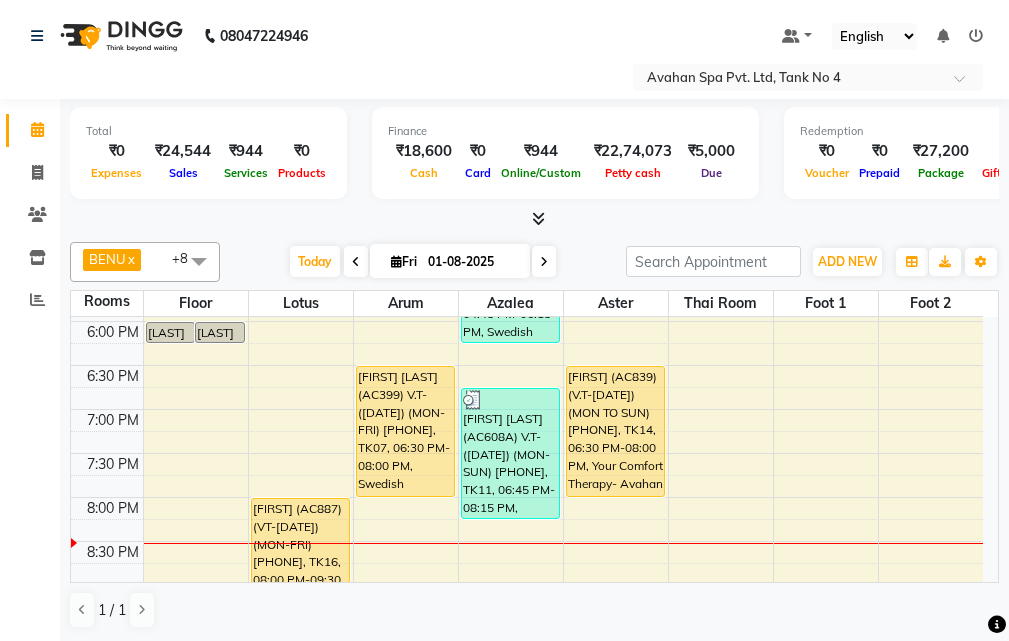 scroll, scrollTop: 678, scrollLeft: 0, axis: vertical 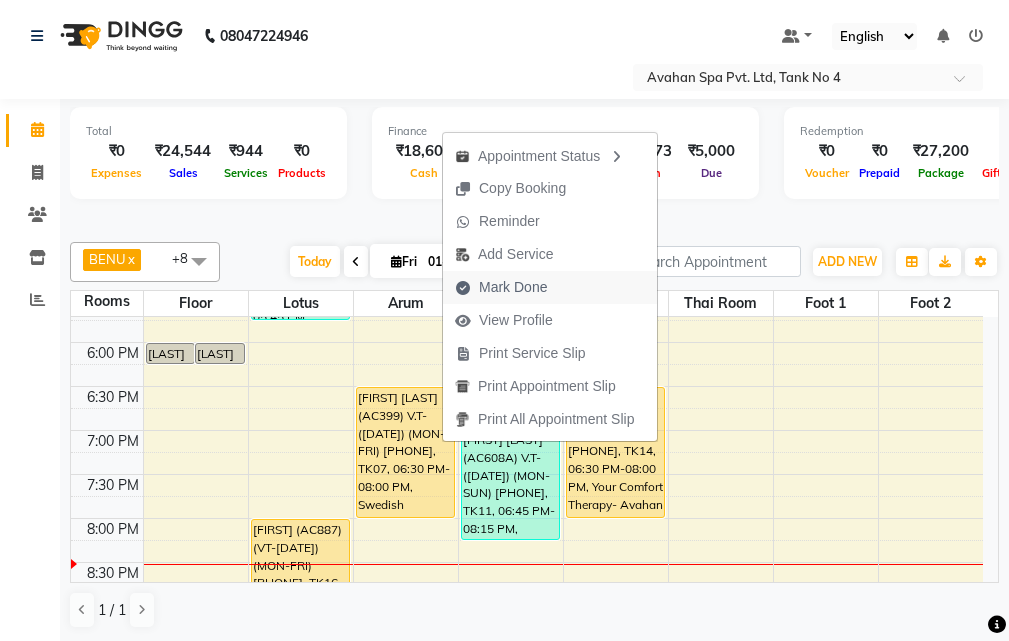 click on "Mark Done" at bounding box center [513, 287] 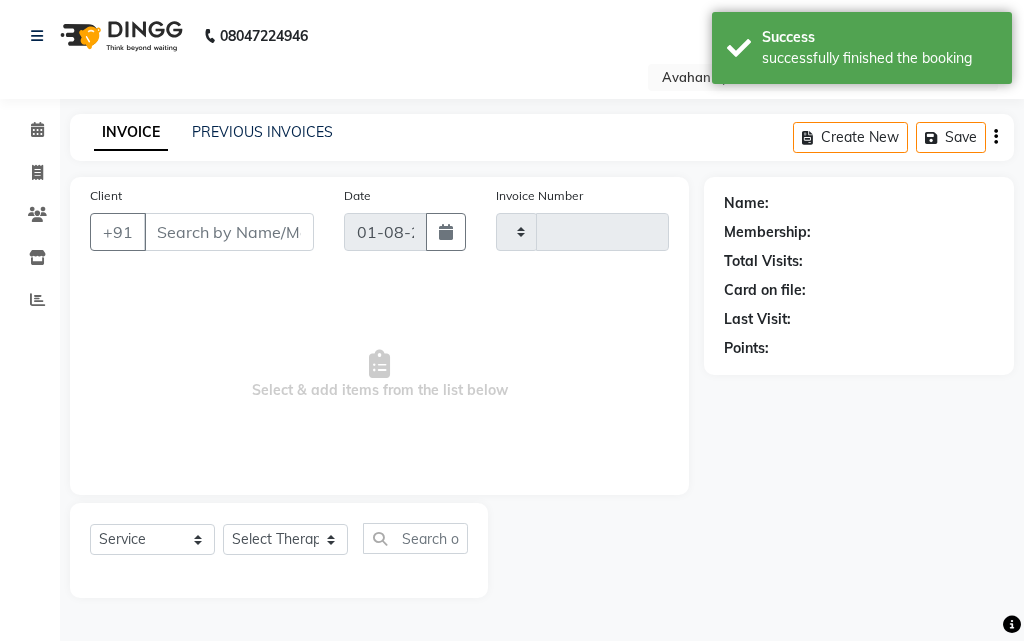 type on "2026" 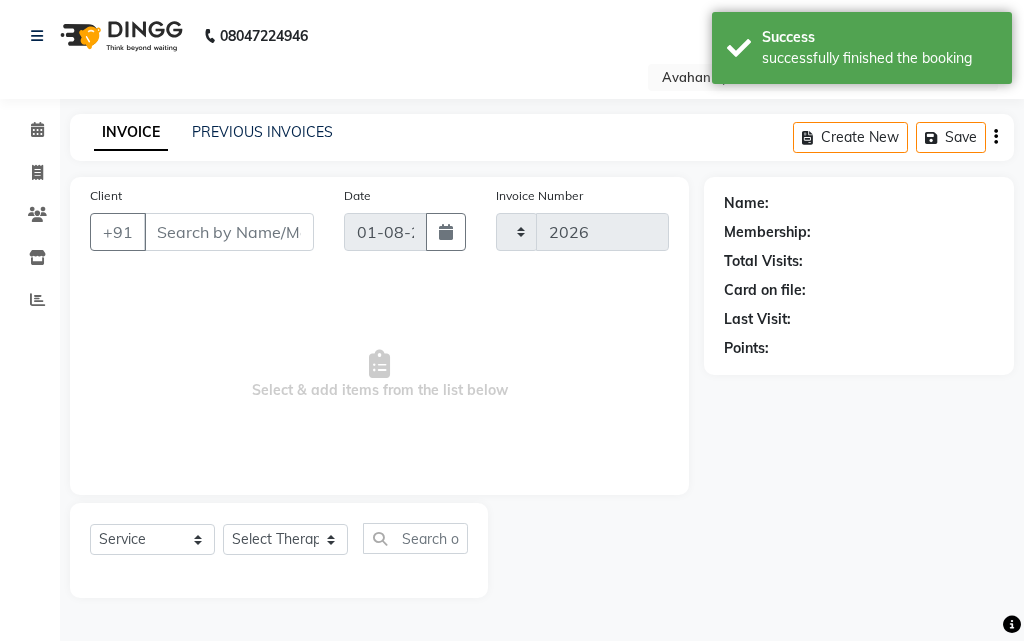 select on "4269" 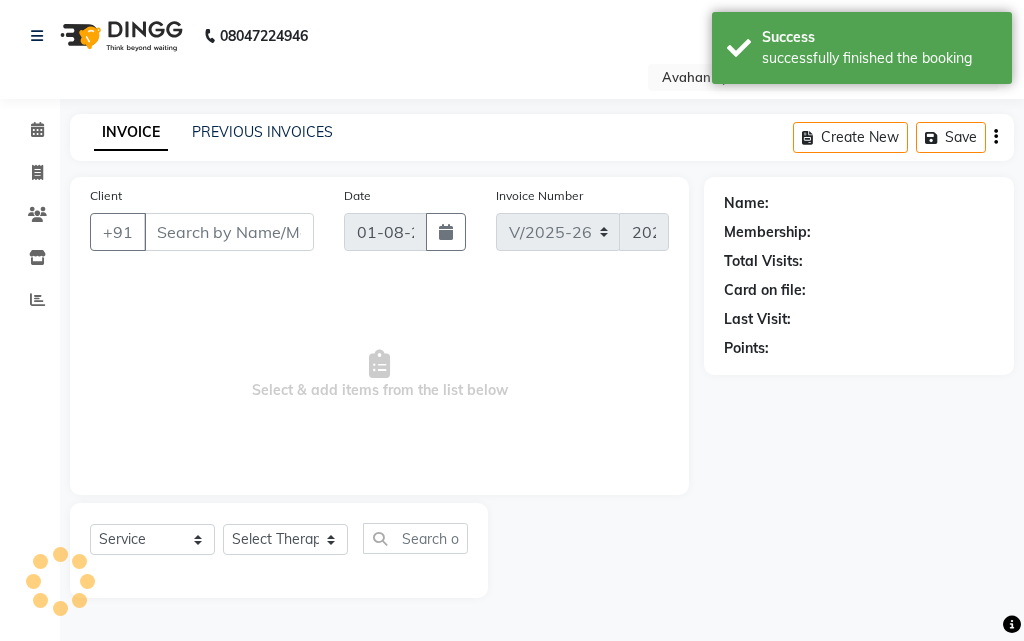 type on "98******91" 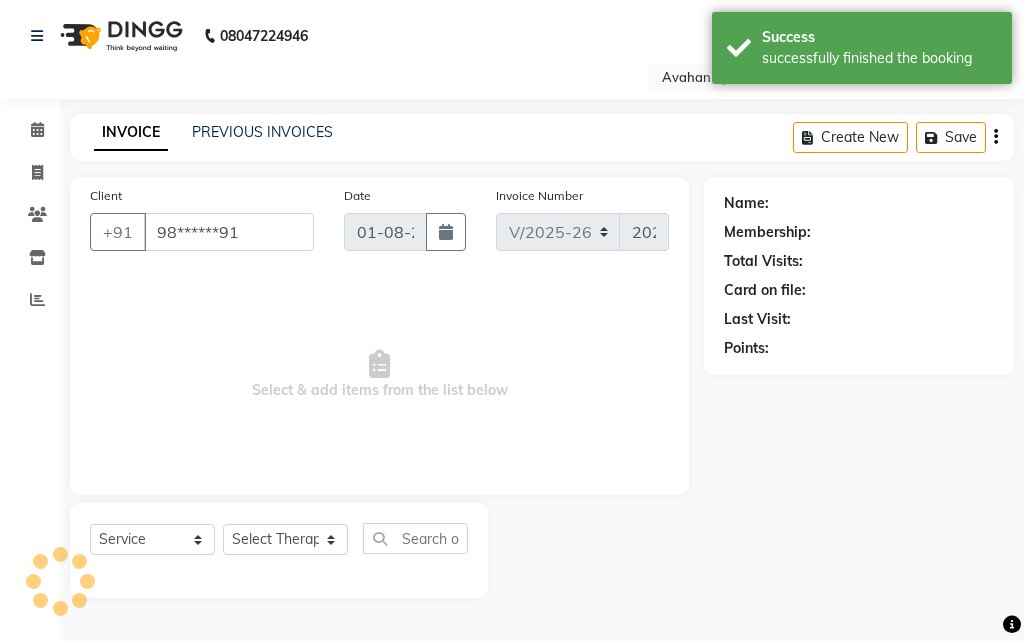 select on "23004" 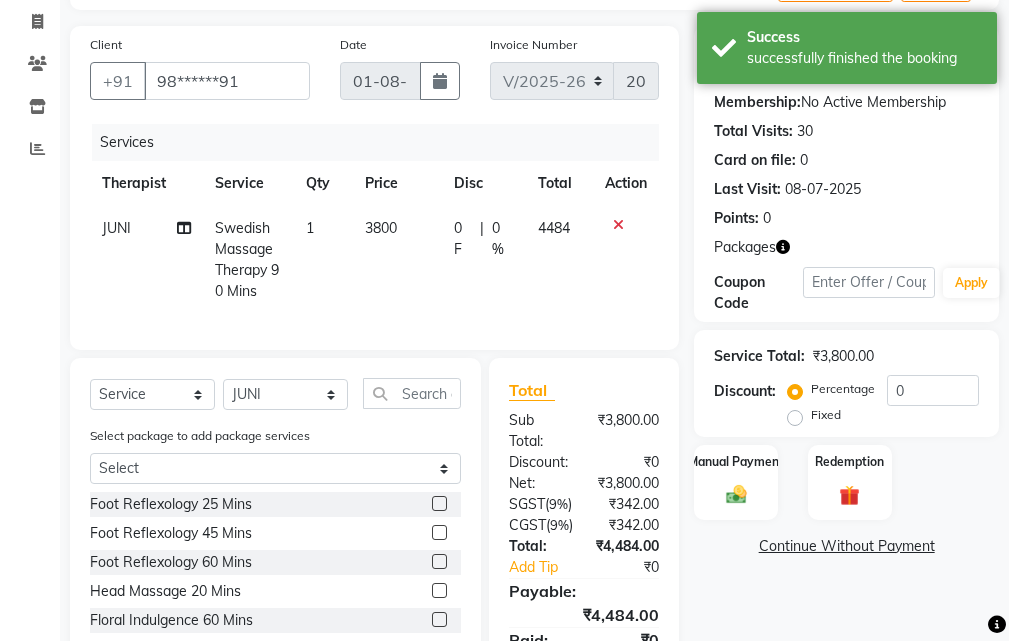 scroll, scrollTop: 315, scrollLeft: 0, axis: vertical 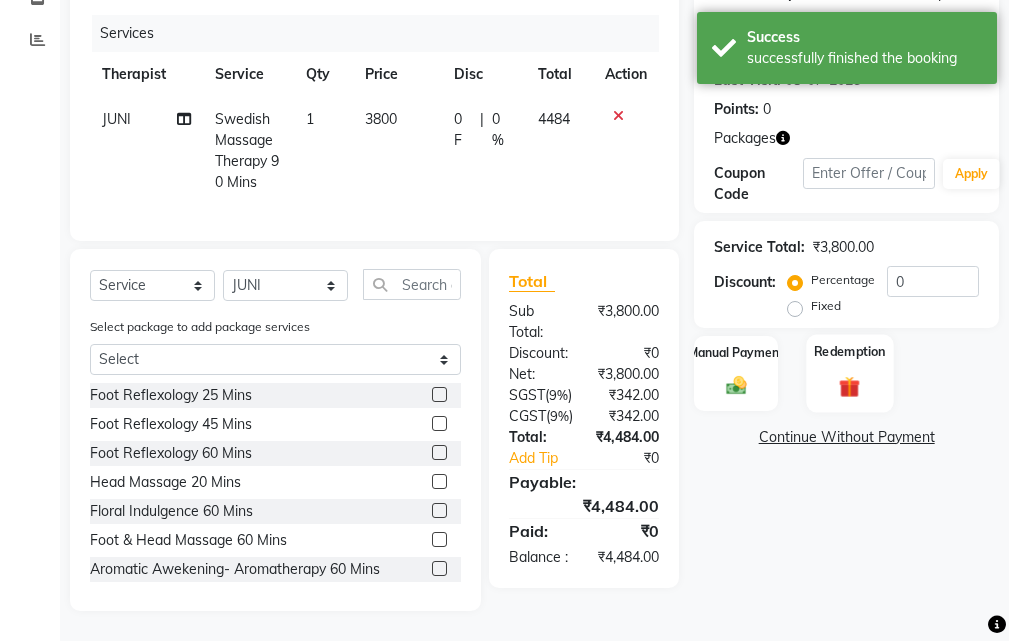 click 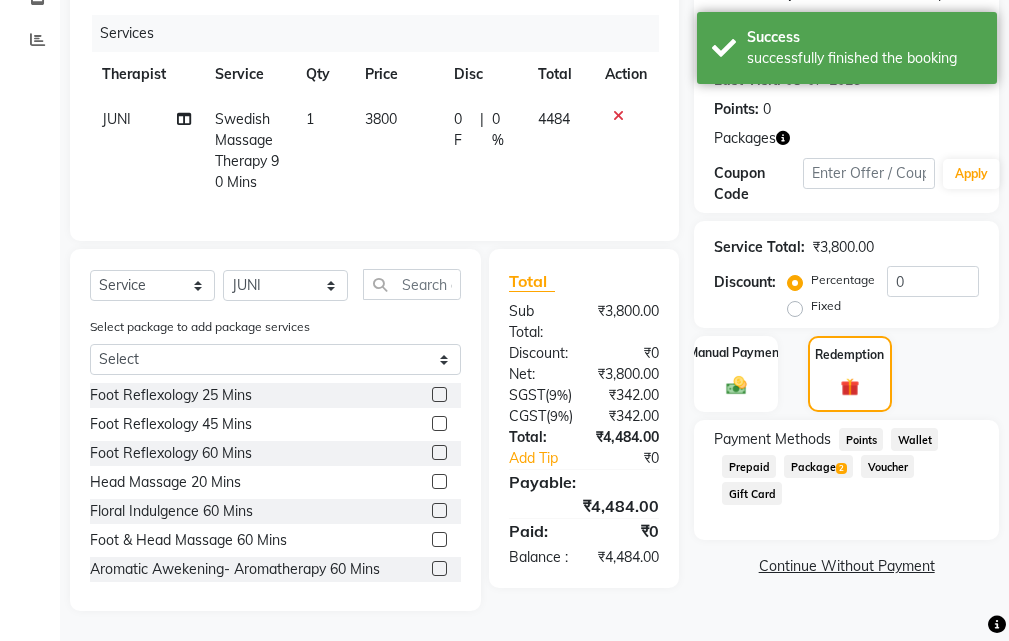 click on "Package  2" 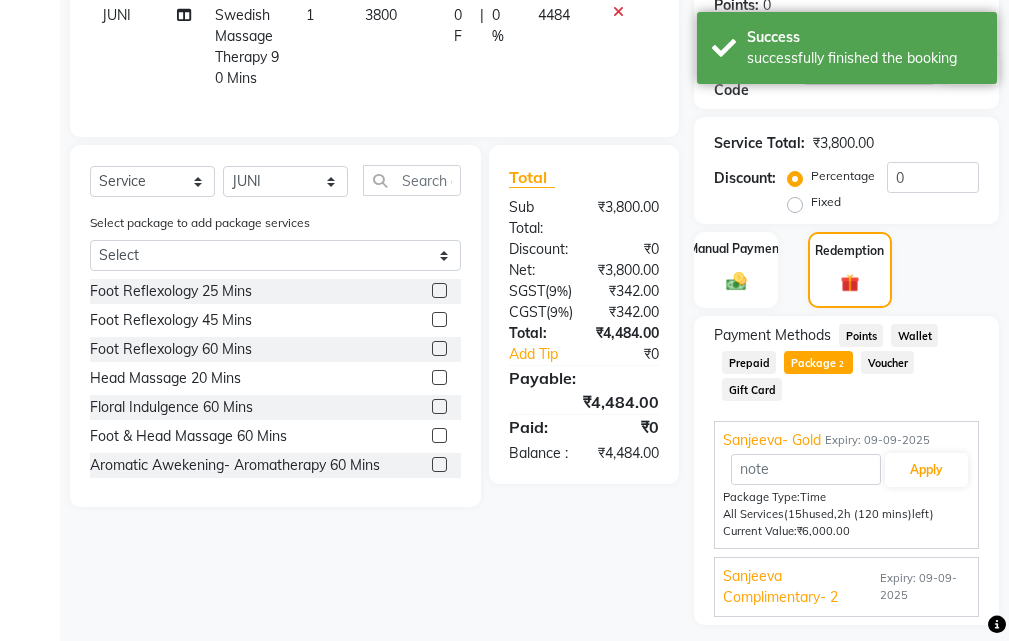 scroll, scrollTop: 440, scrollLeft: 0, axis: vertical 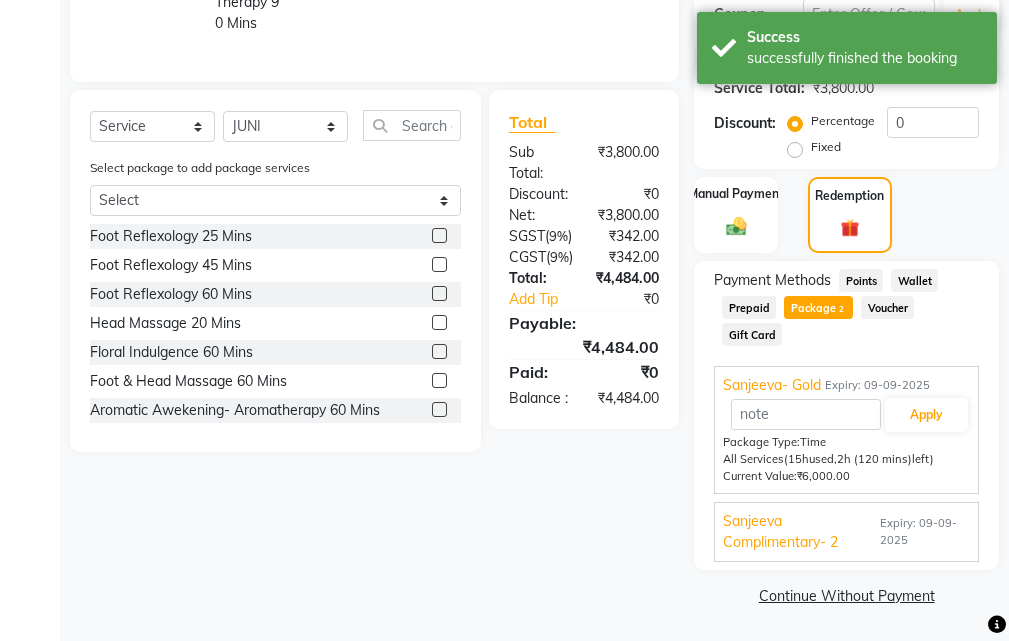 click on "Sanjeeva Complimentary- 2" at bounding box center (799, 532) 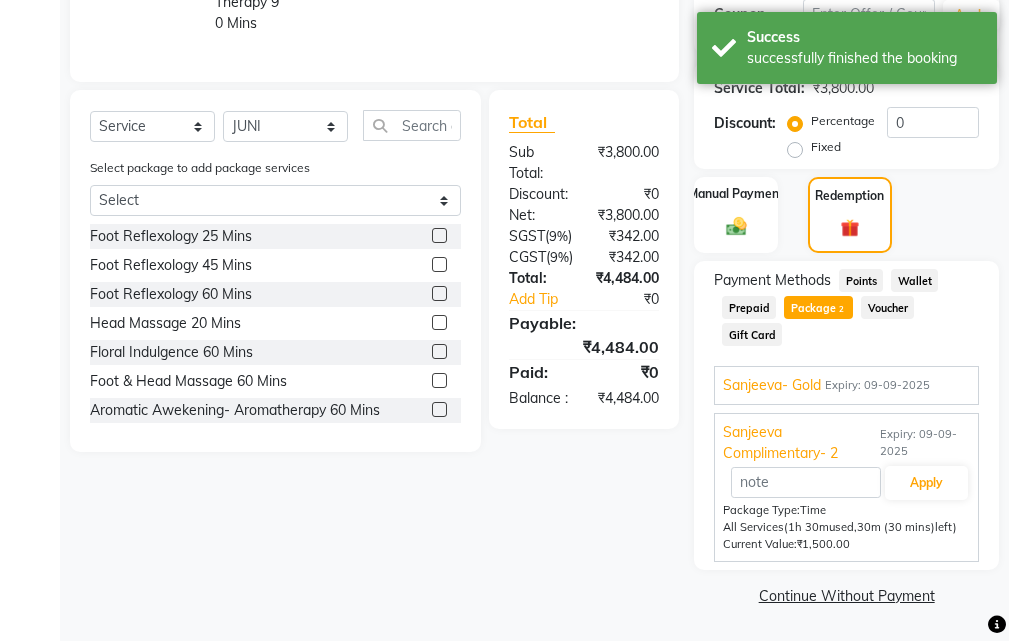 scroll, scrollTop: 440, scrollLeft: 0, axis: vertical 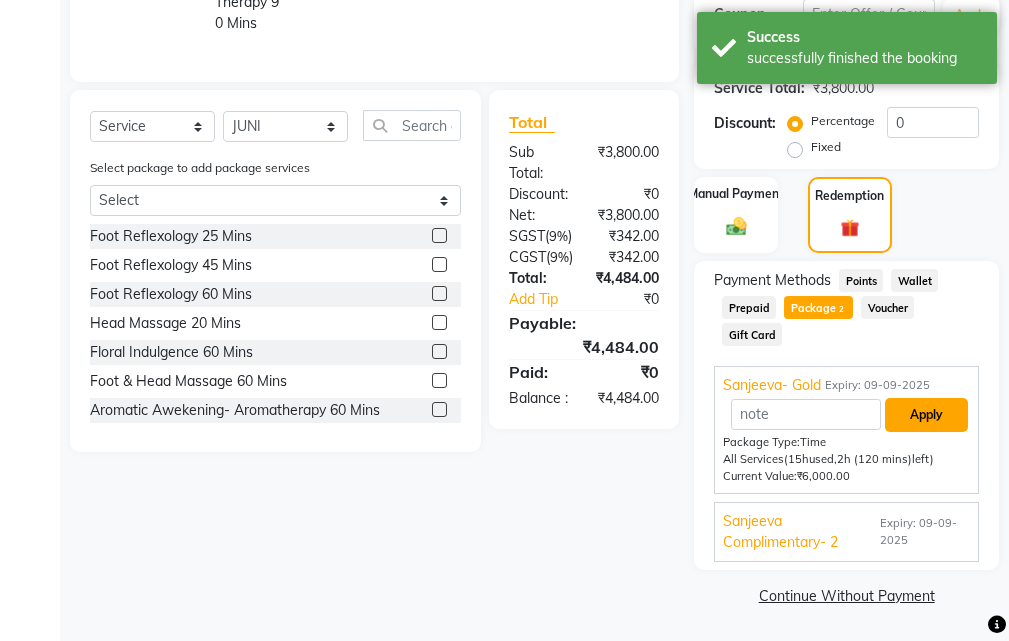 click on "Apply" at bounding box center [926, 415] 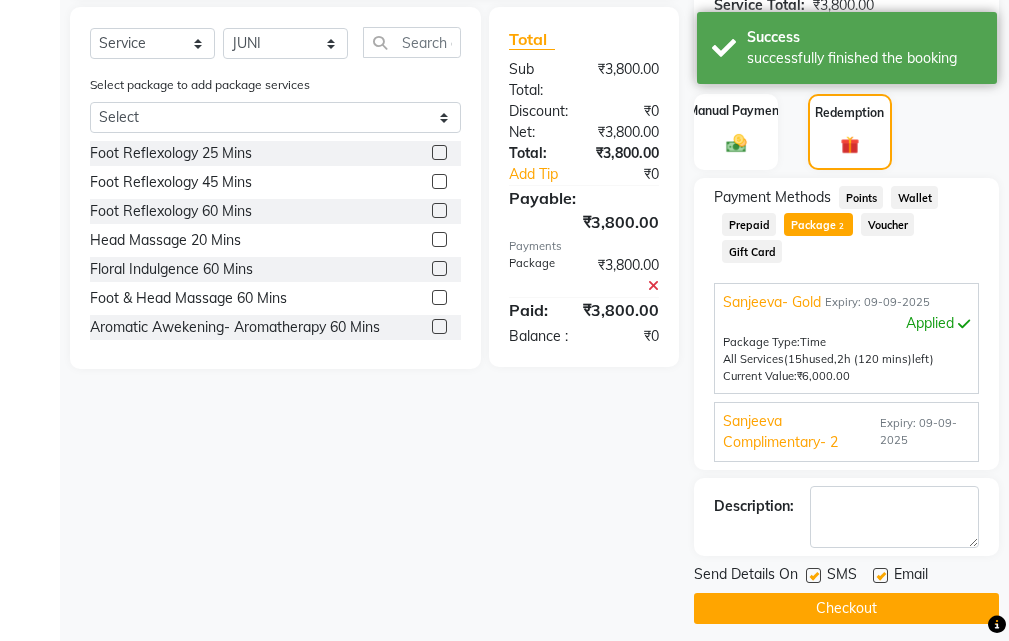 scroll, scrollTop: 536, scrollLeft: 0, axis: vertical 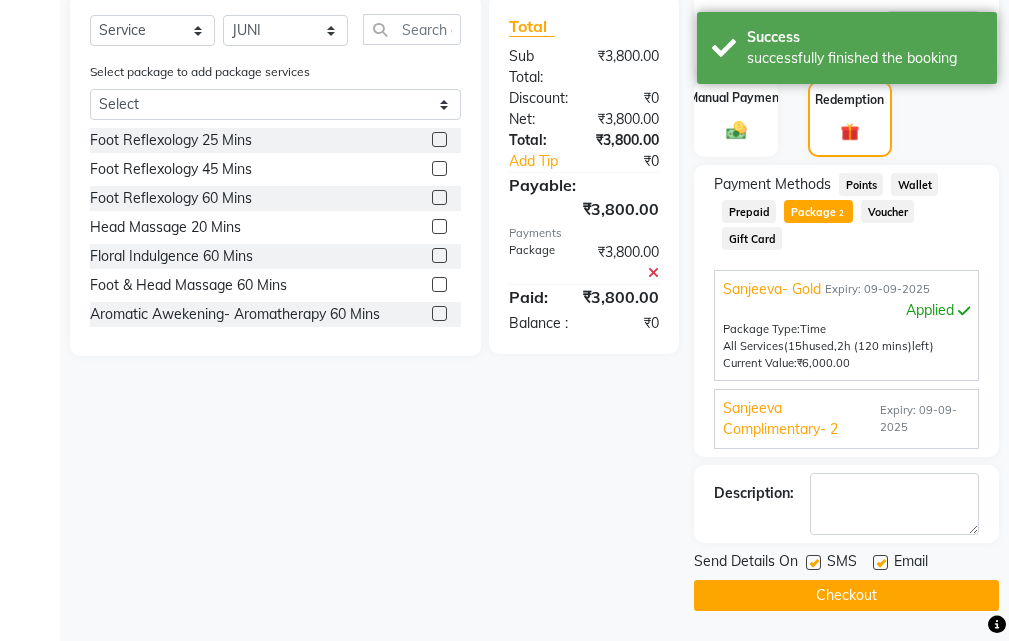 click 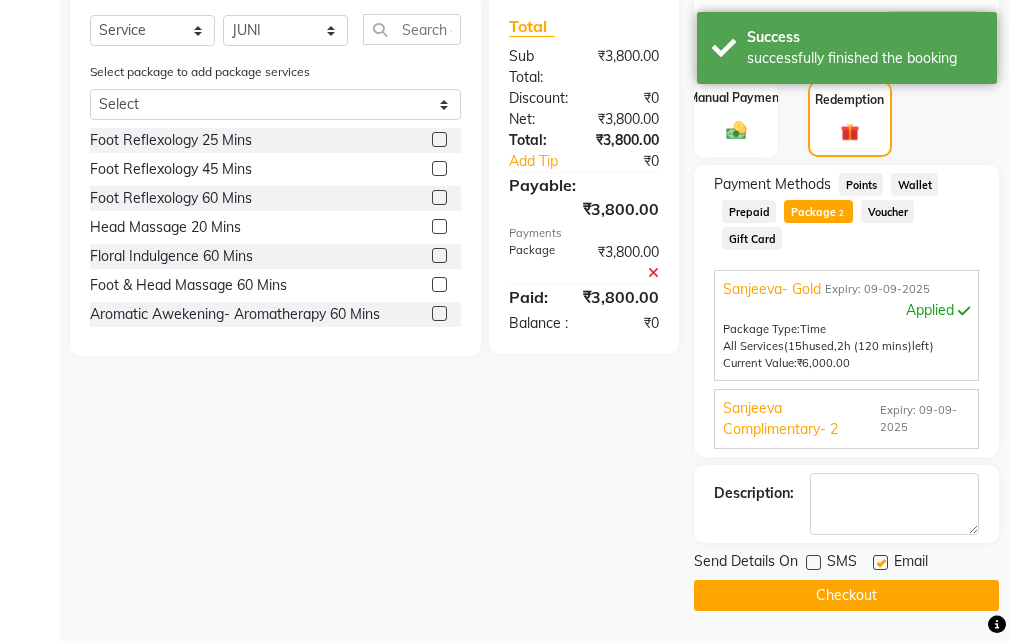 click 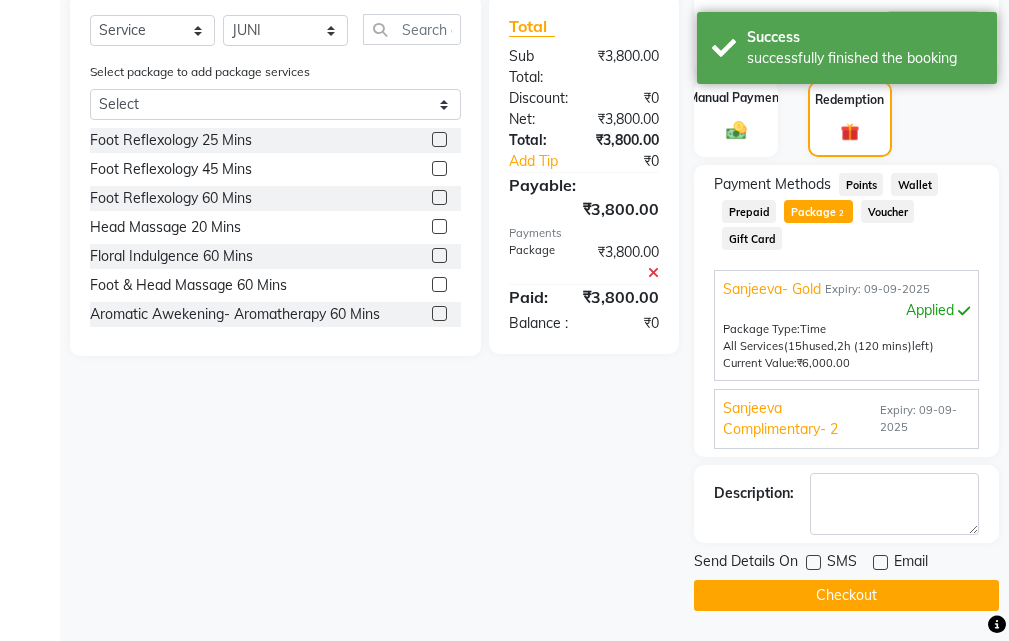 drag, startPoint x: 868, startPoint y: 597, endPoint x: 878, endPoint y: 615, distance: 20.59126 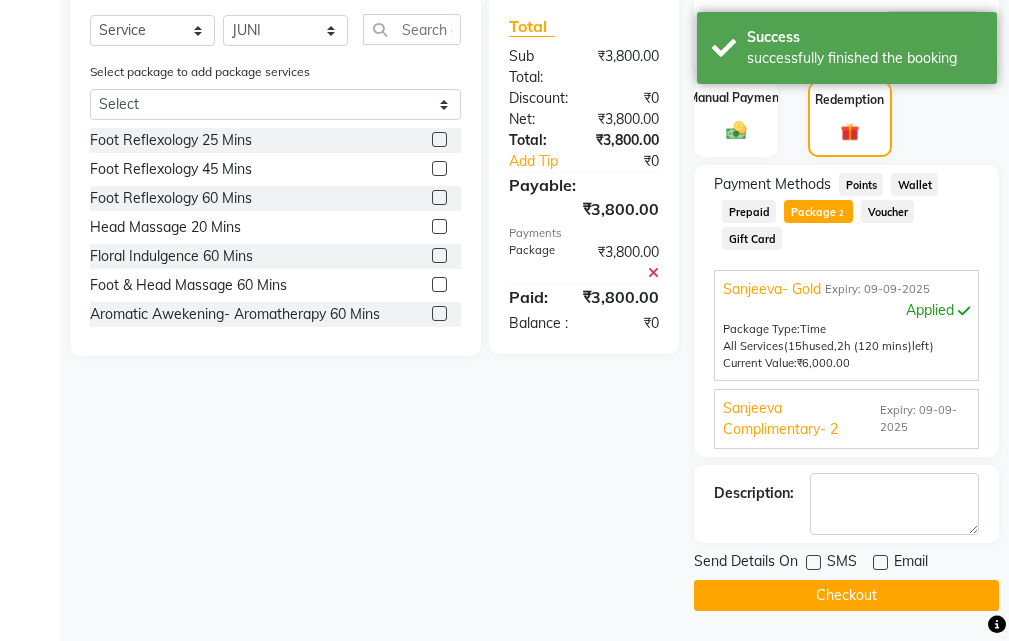 click on "Checkout" 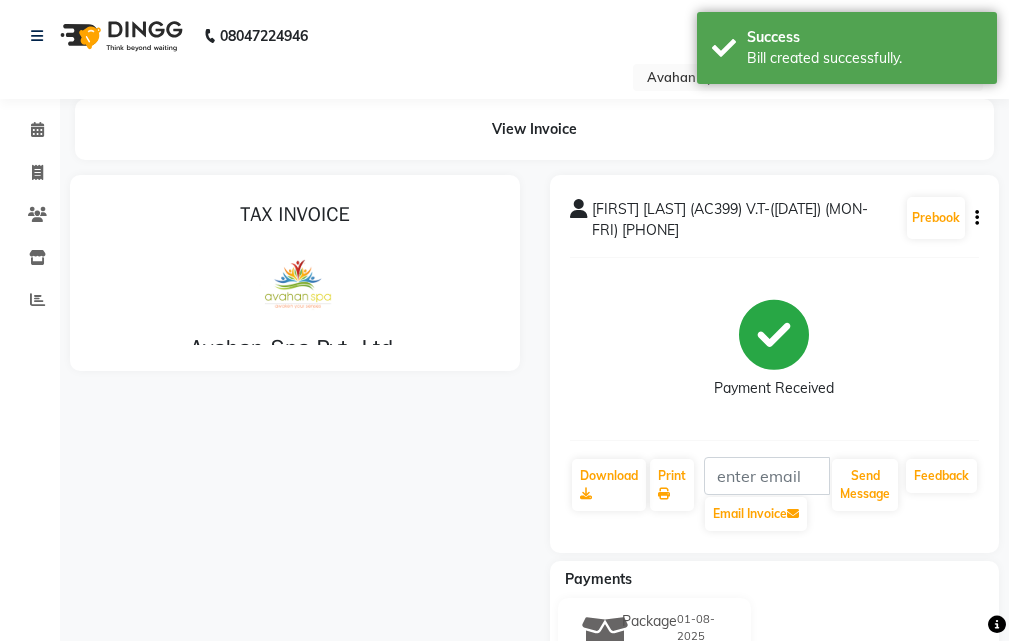 scroll, scrollTop: 0, scrollLeft: 0, axis: both 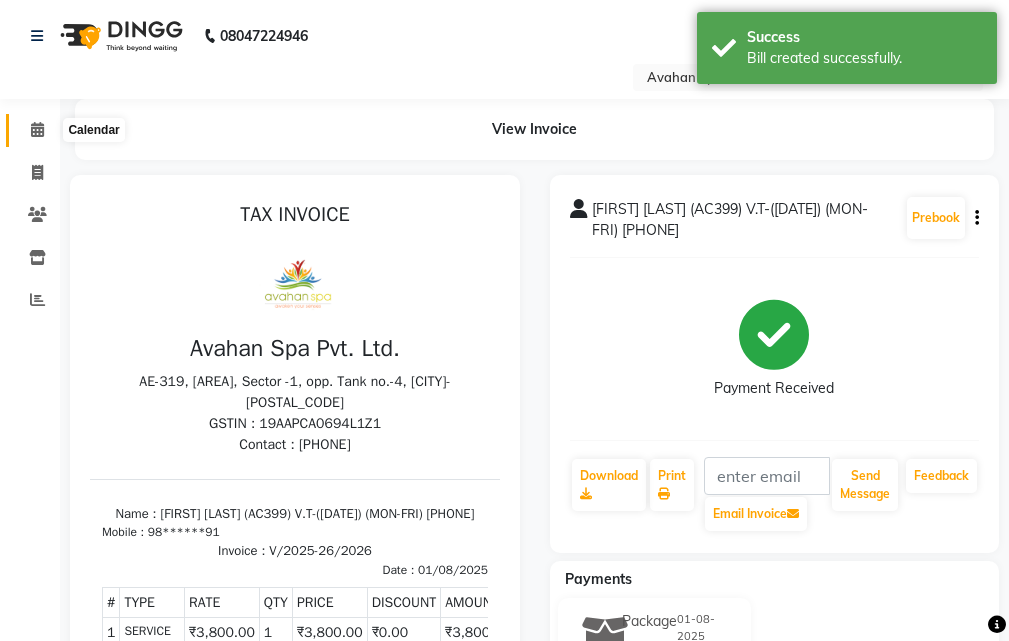 click 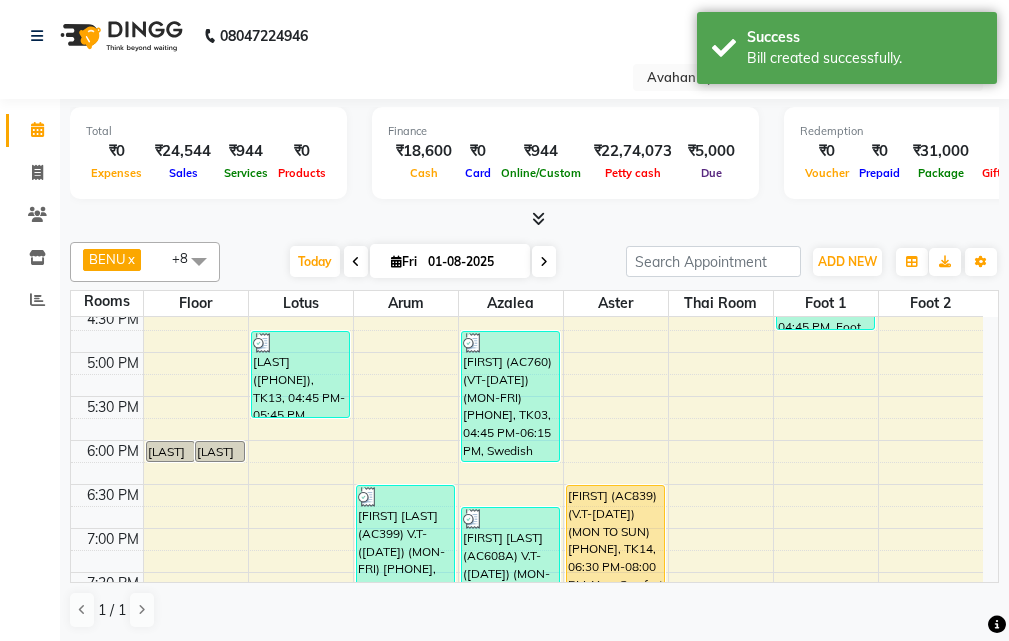 scroll, scrollTop: 700, scrollLeft: 0, axis: vertical 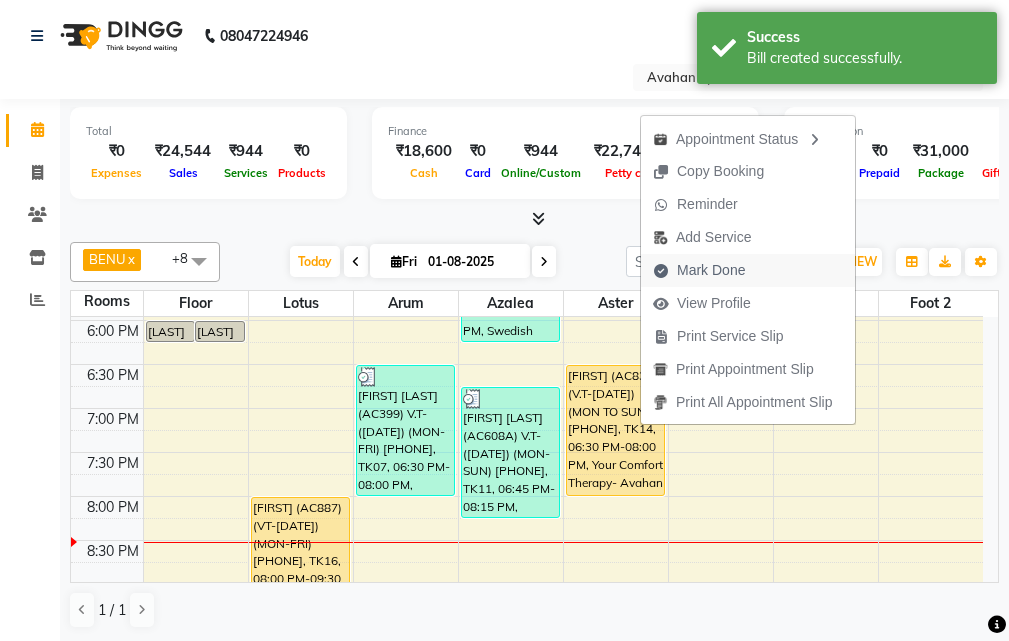 click on "Mark Done" at bounding box center [711, 270] 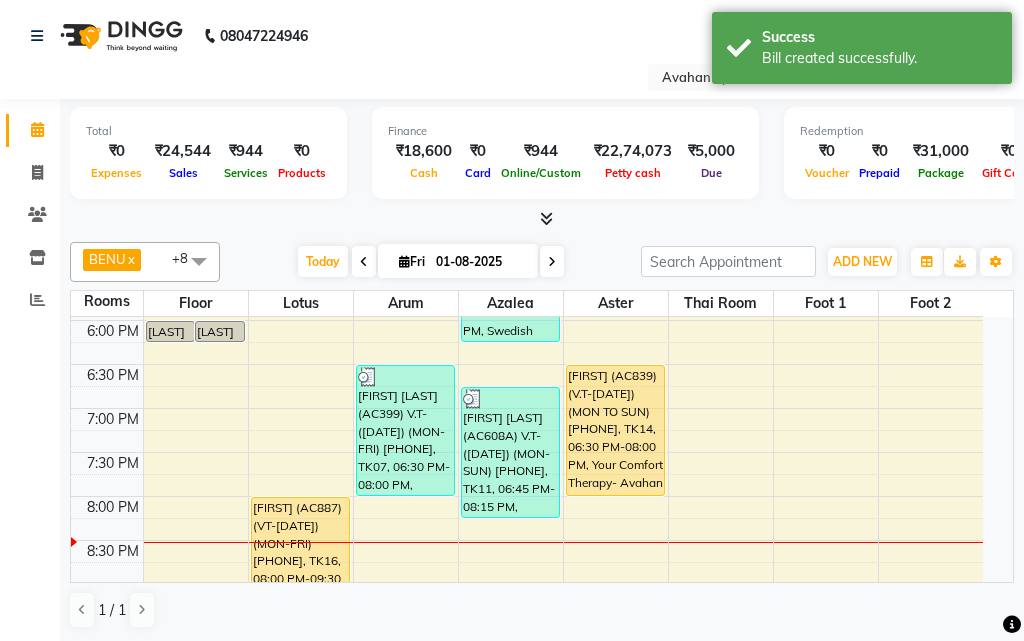 select on "4269" 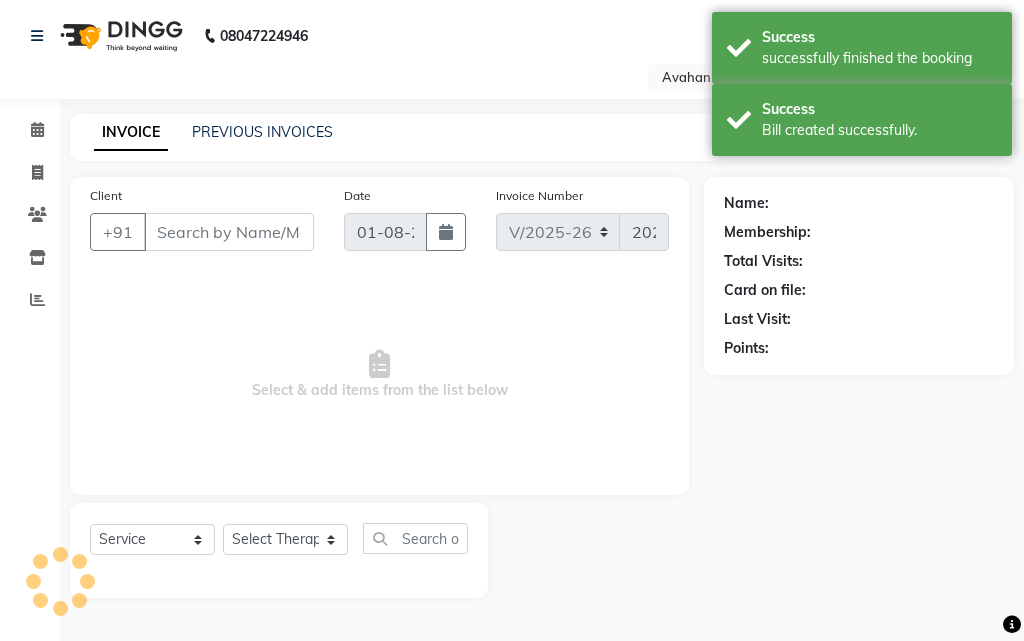 type on "62******62" 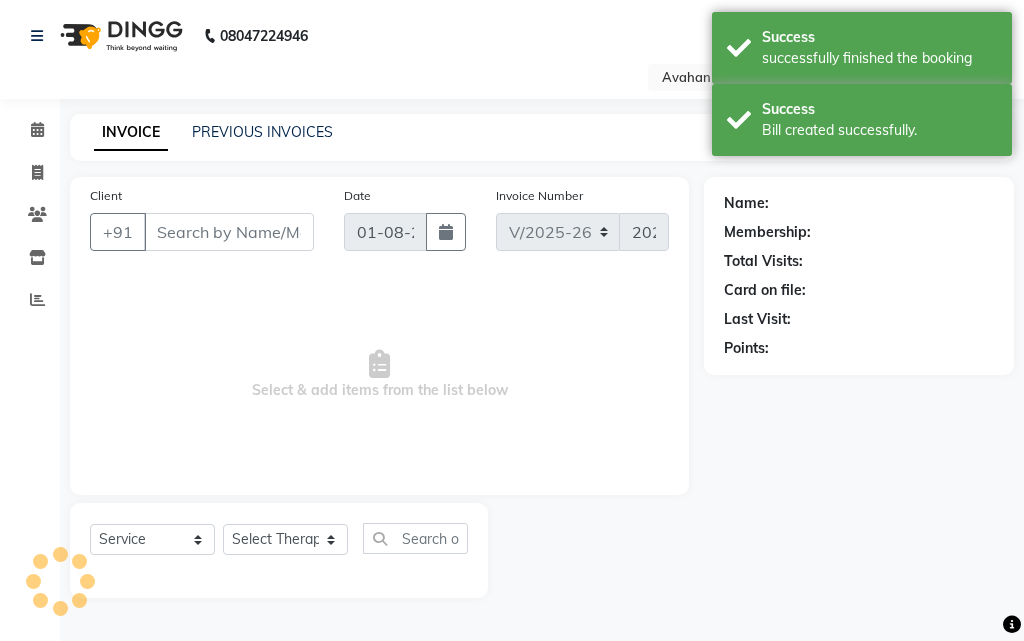select on "23013" 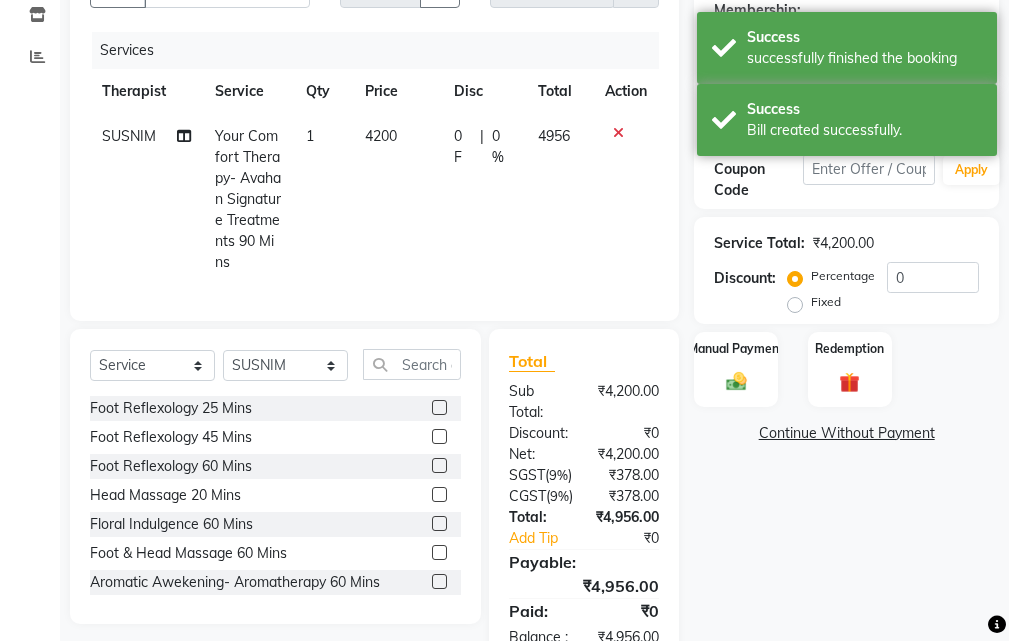 scroll, scrollTop: 378, scrollLeft: 0, axis: vertical 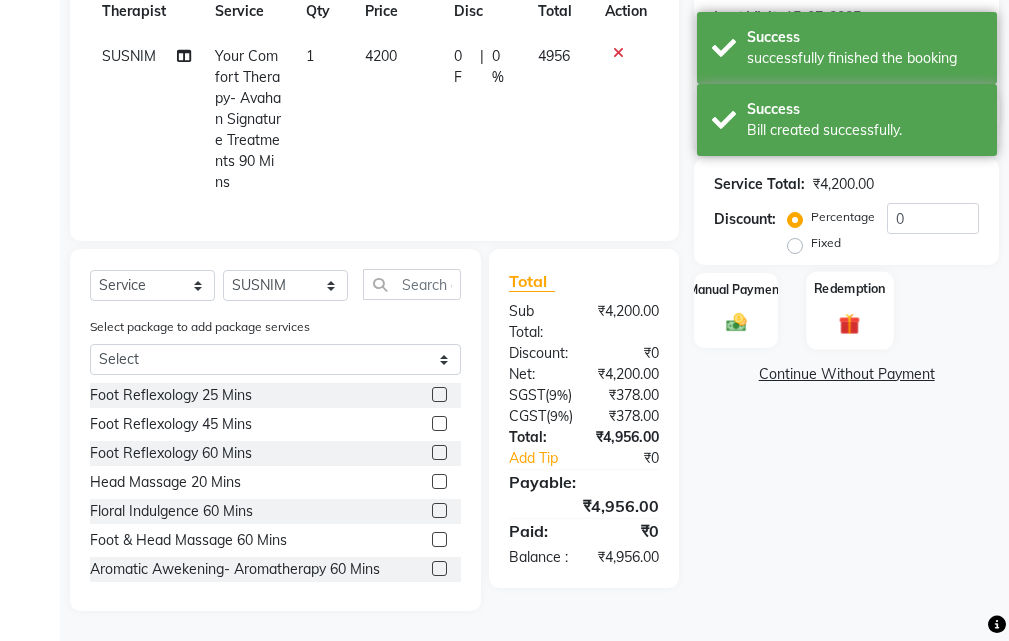 click 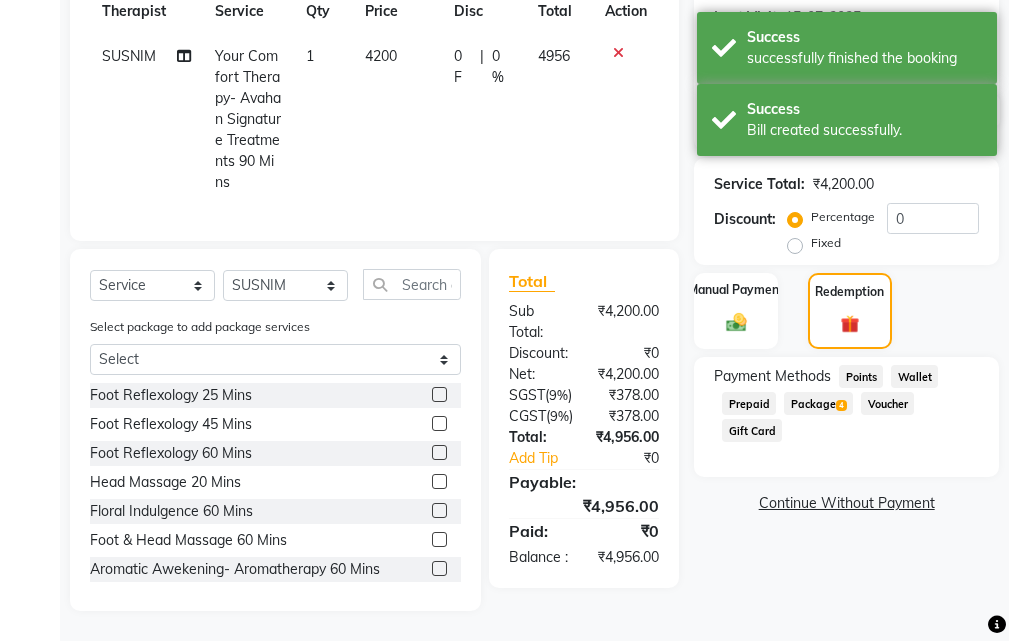click on "Package  4" 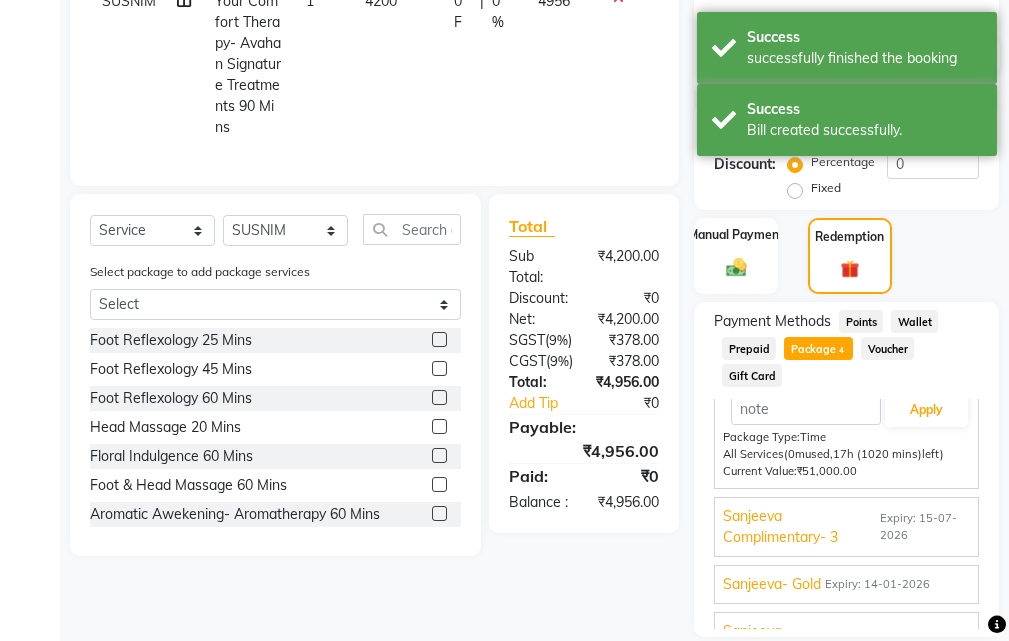 scroll, scrollTop: 88, scrollLeft: 0, axis: vertical 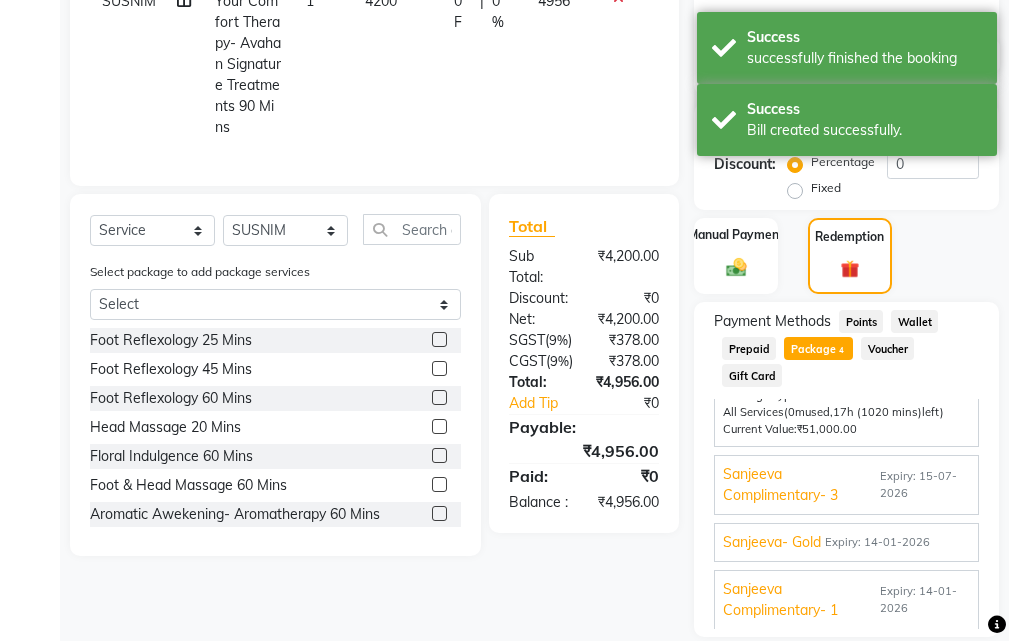 drag, startPoint x: 760, startPoint y: 507, endPoint x: 743, endPoint y: 514, distance: 18.384777 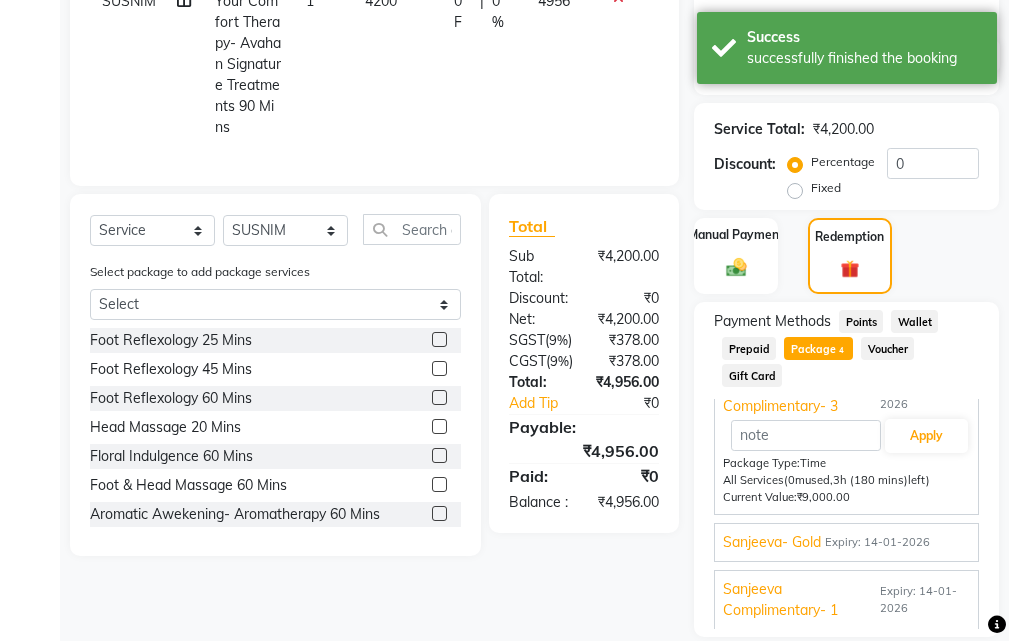 click on "Sanjeeva- Gold" at bounding box center (772, 542) 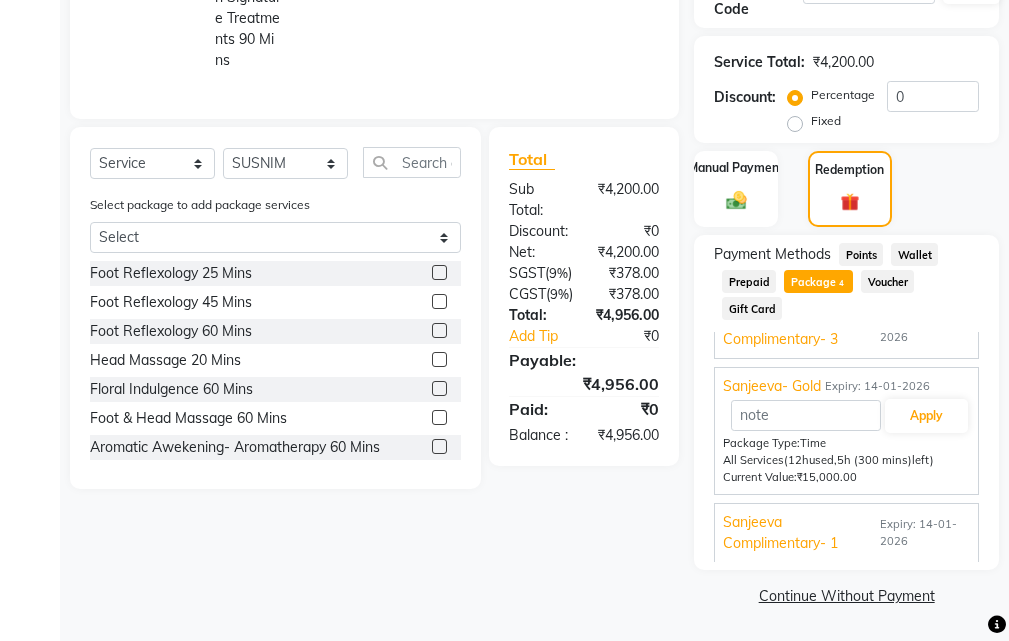 scroll, scrollTop: 466, scrollLeft: 0, axis: vertical 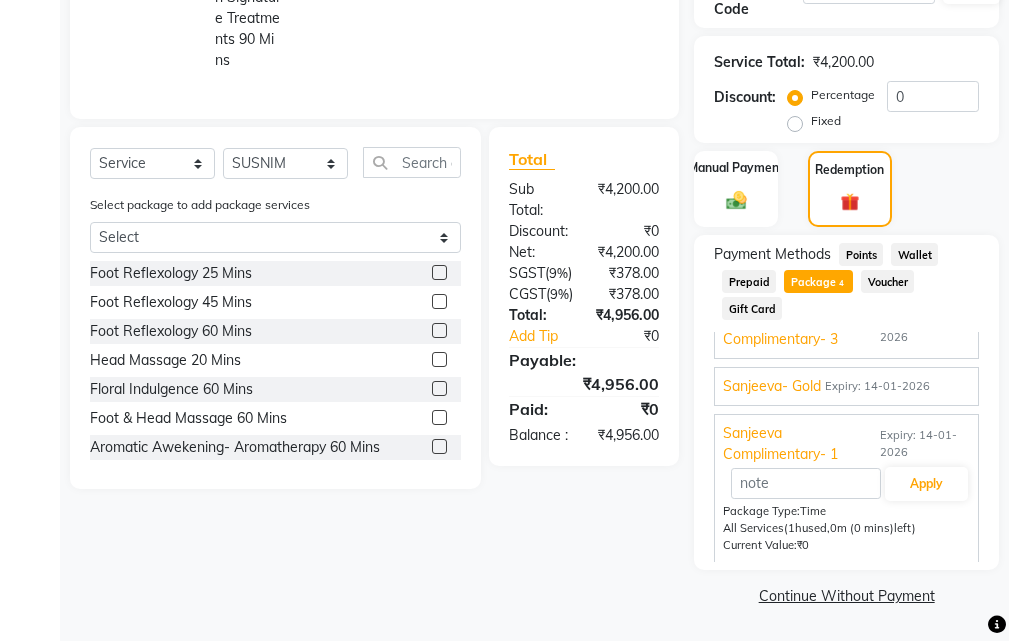 click on "Sanjeeva- Gold" at bounding box center (772, 386) 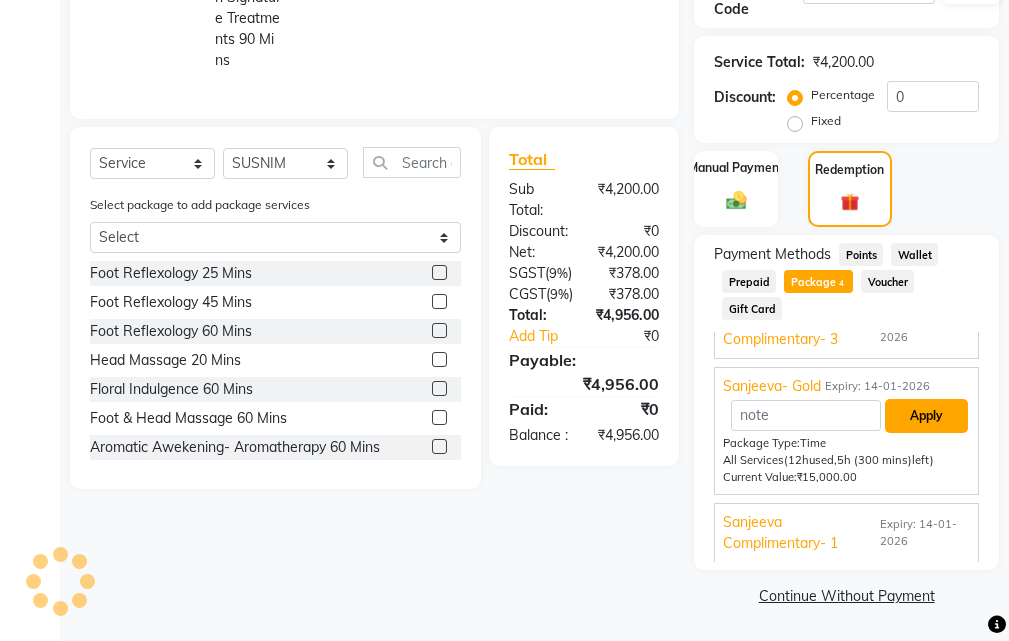 click on "Apply" at bounding box center [926, 416] 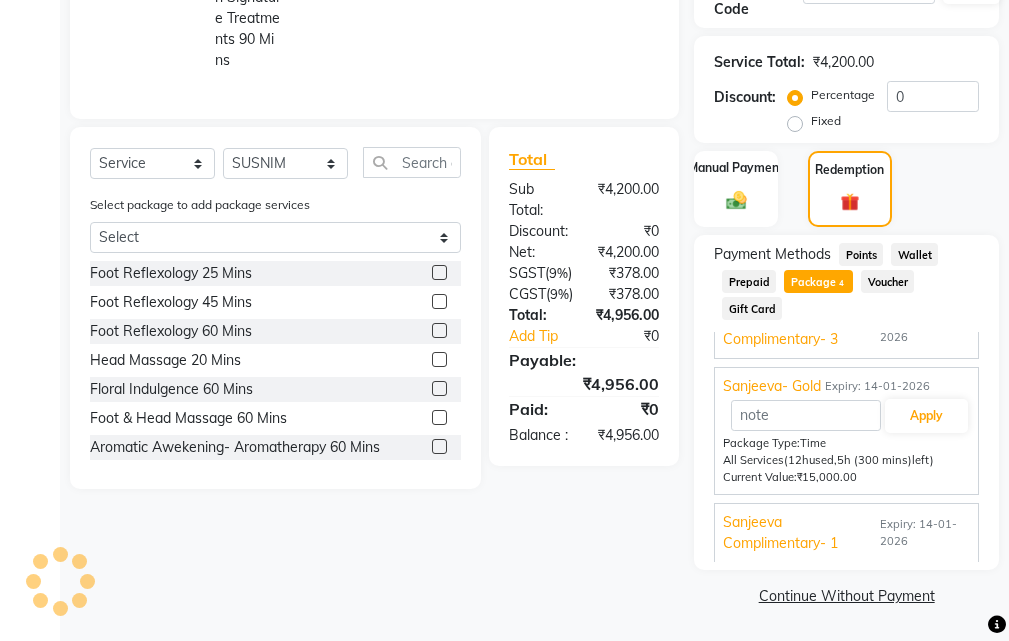 scroll 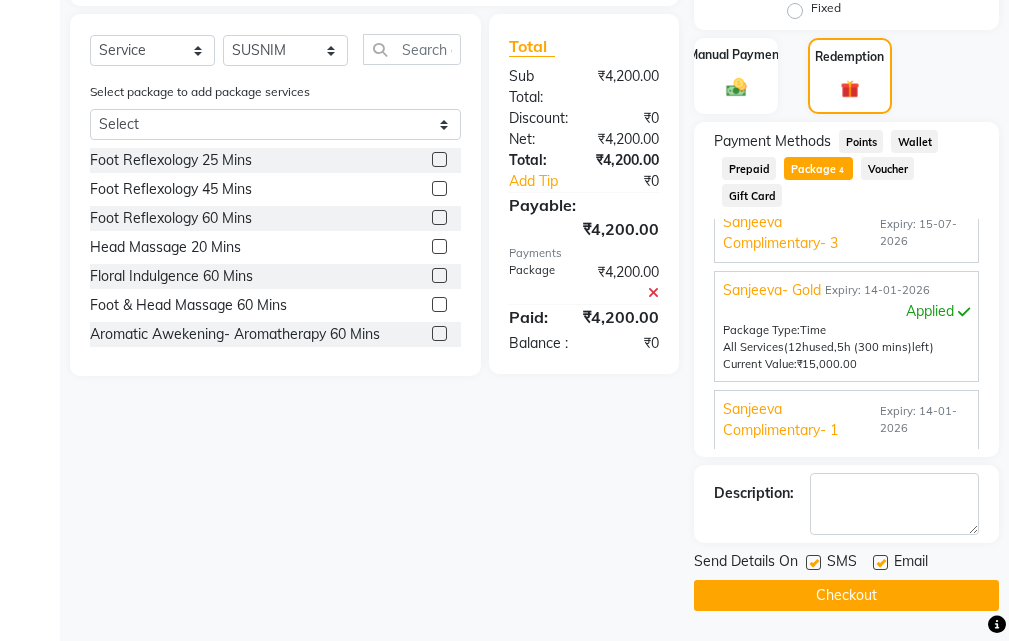 click 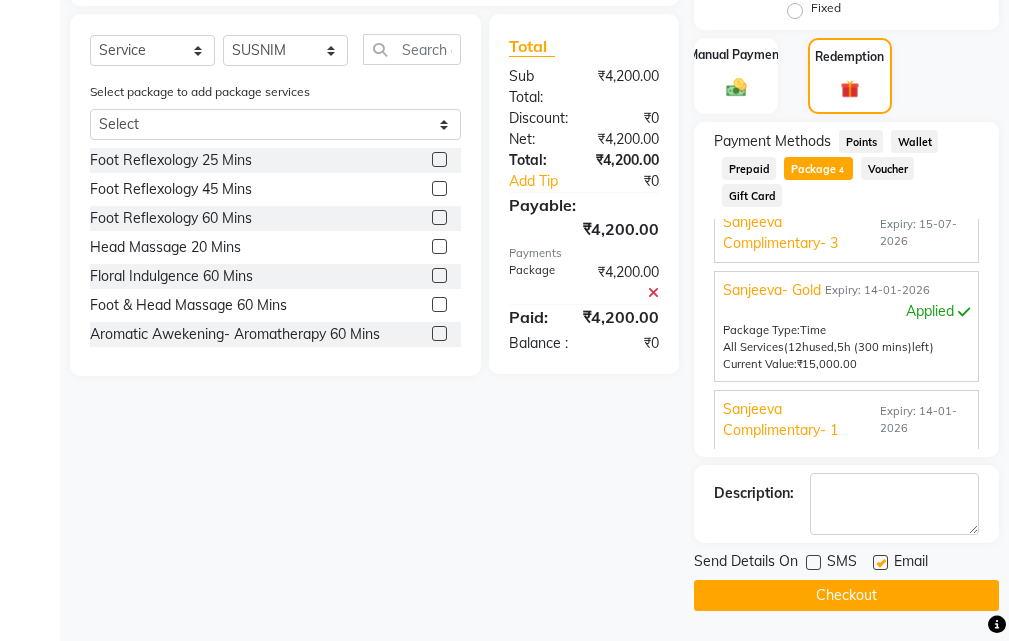 click 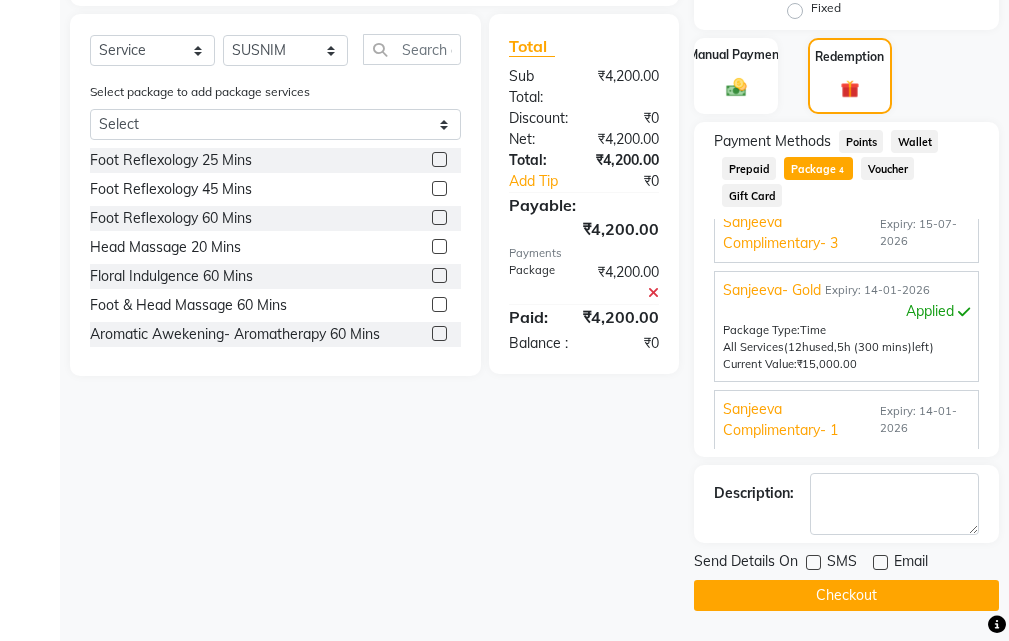 click on "Checkout" 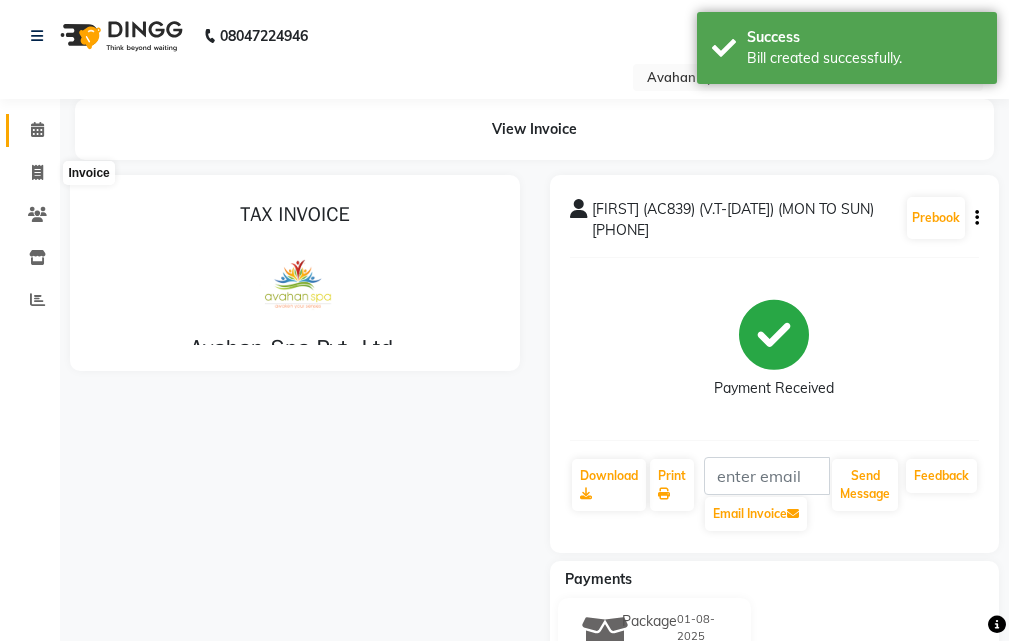 scroll, scrollTop: 0, scrollLeft: 0, axis: both 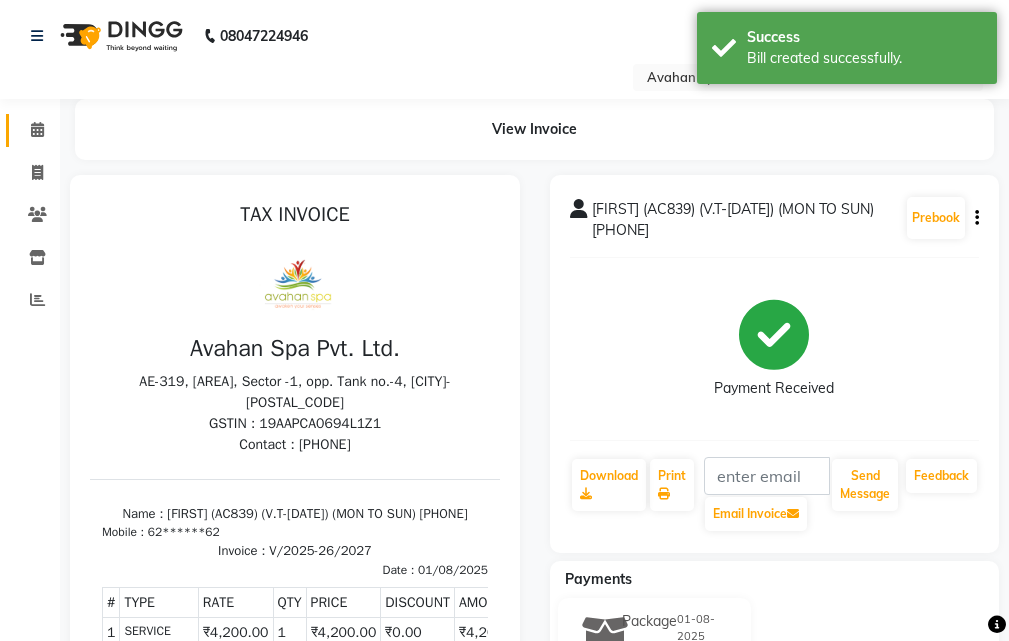 click on "Calendar" 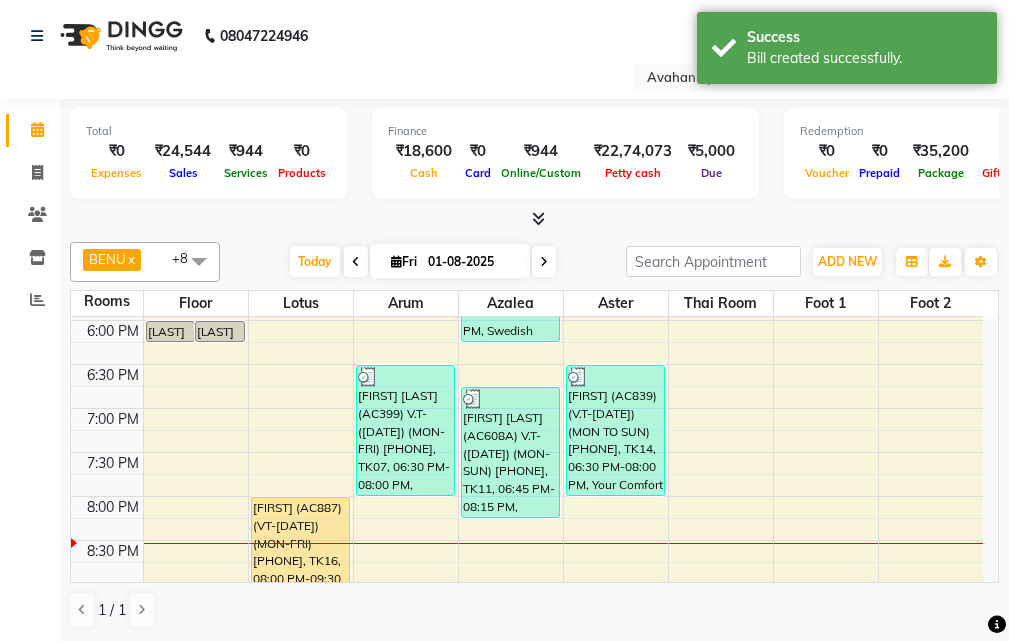 scroll, scrollTop: 800, scrollLeft: 0, axis: vertical 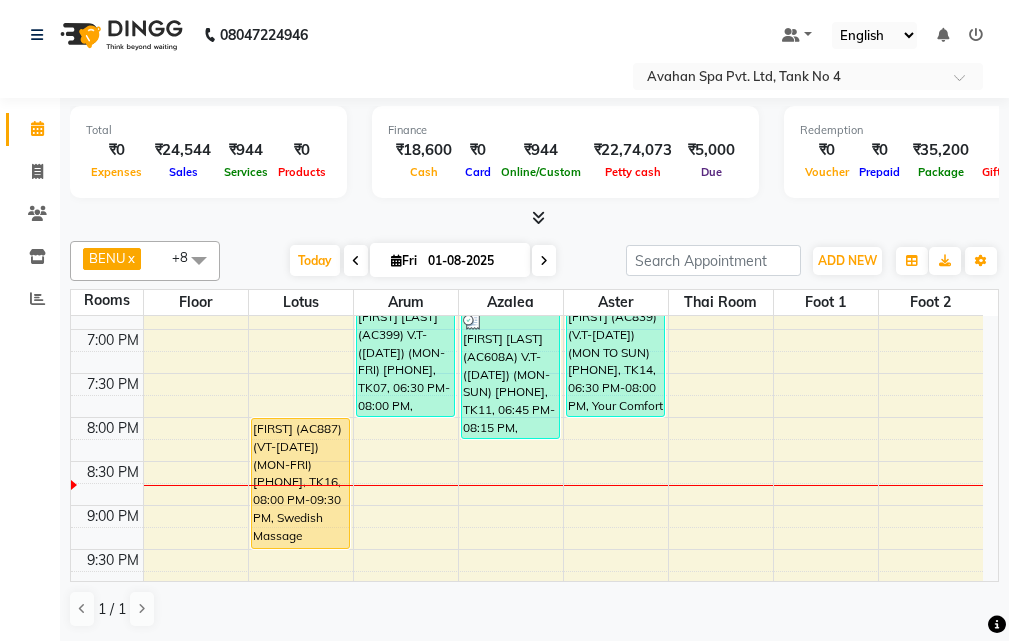 click at bounding box center (544, 260) 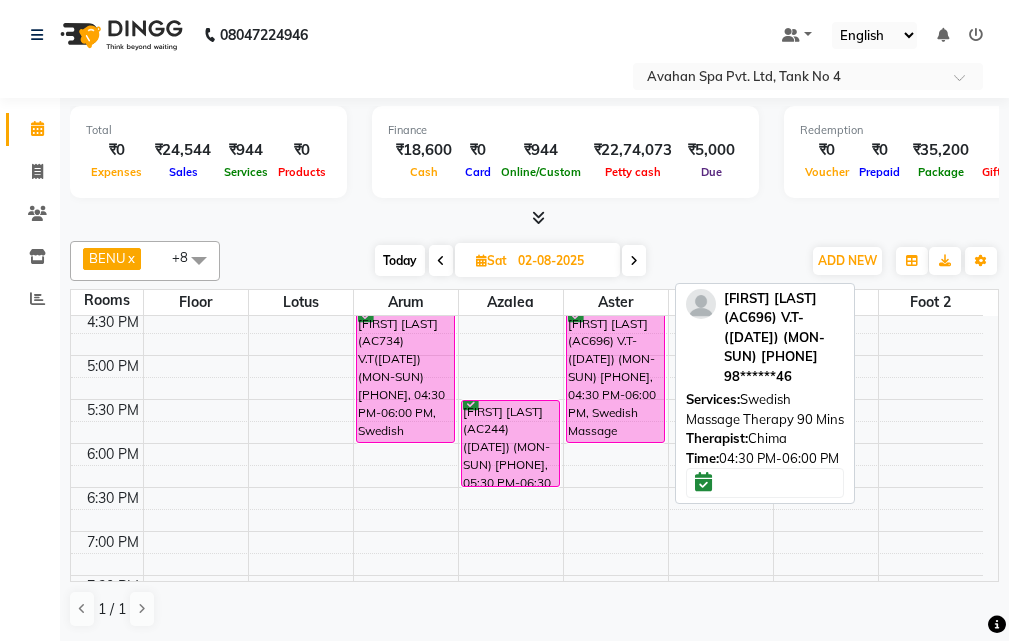 scroll, scrollTop: 578, scrollLeft: 0, axis: vertical 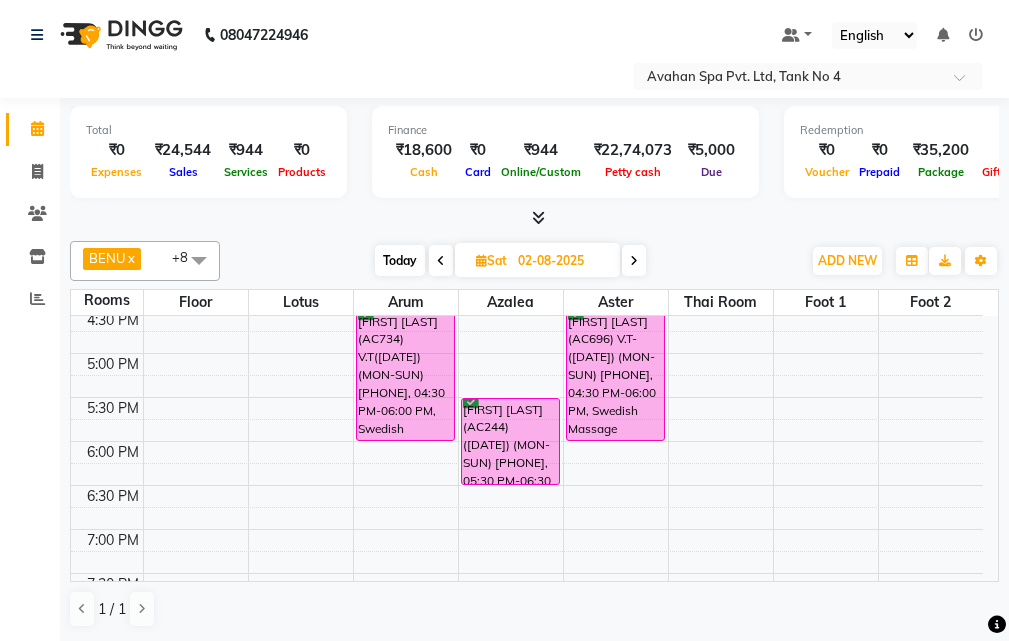click on "Today" at bounding box center [400, 260] 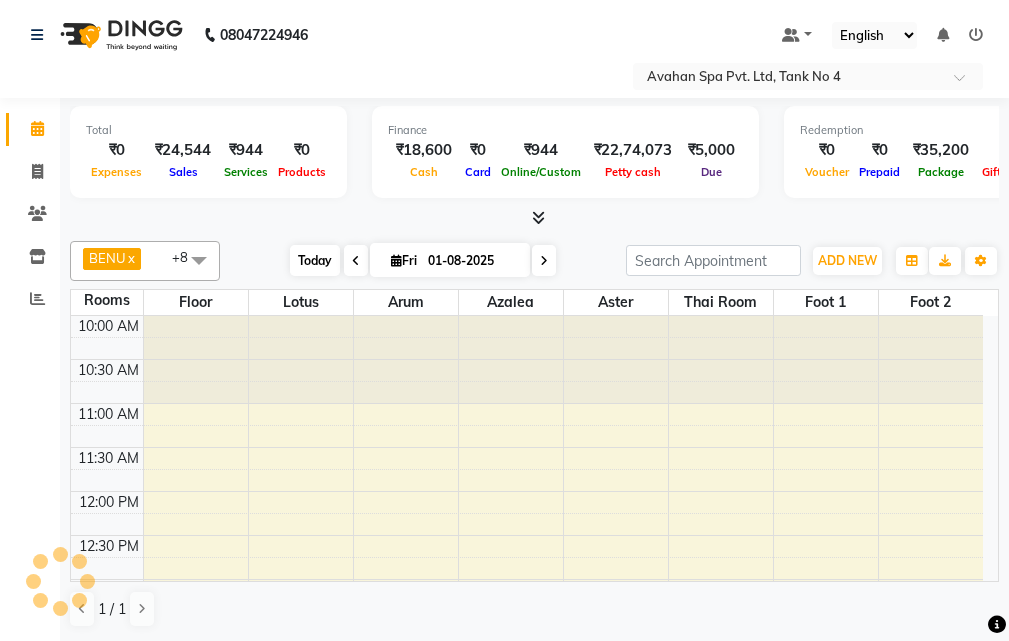 scroll, scrollTop: 878, scrollLeft: 0, axis: vertical 